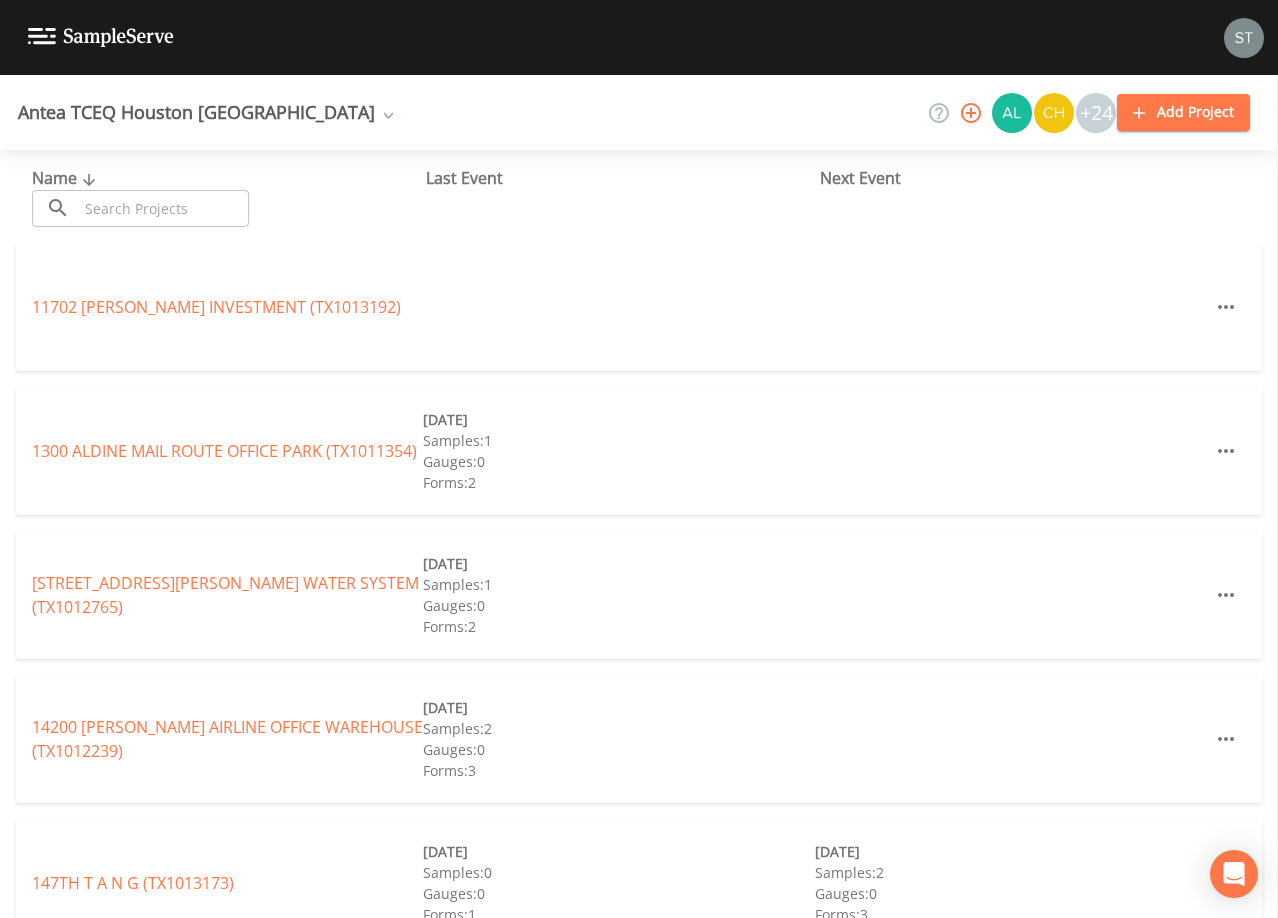 scroll, scrollTop: 0, scrollLeft: 0, axis: both 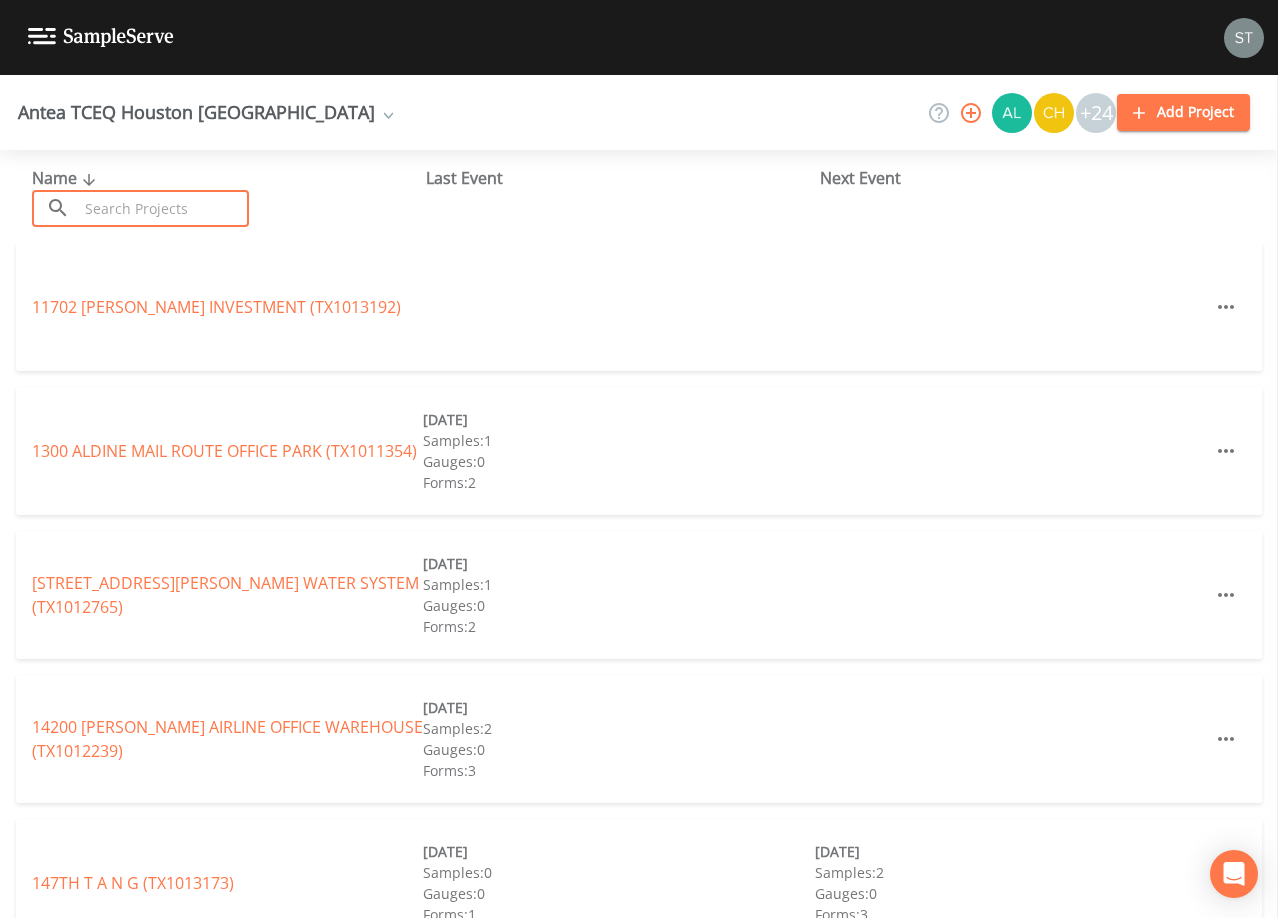 click at bounding box center [163, 208] 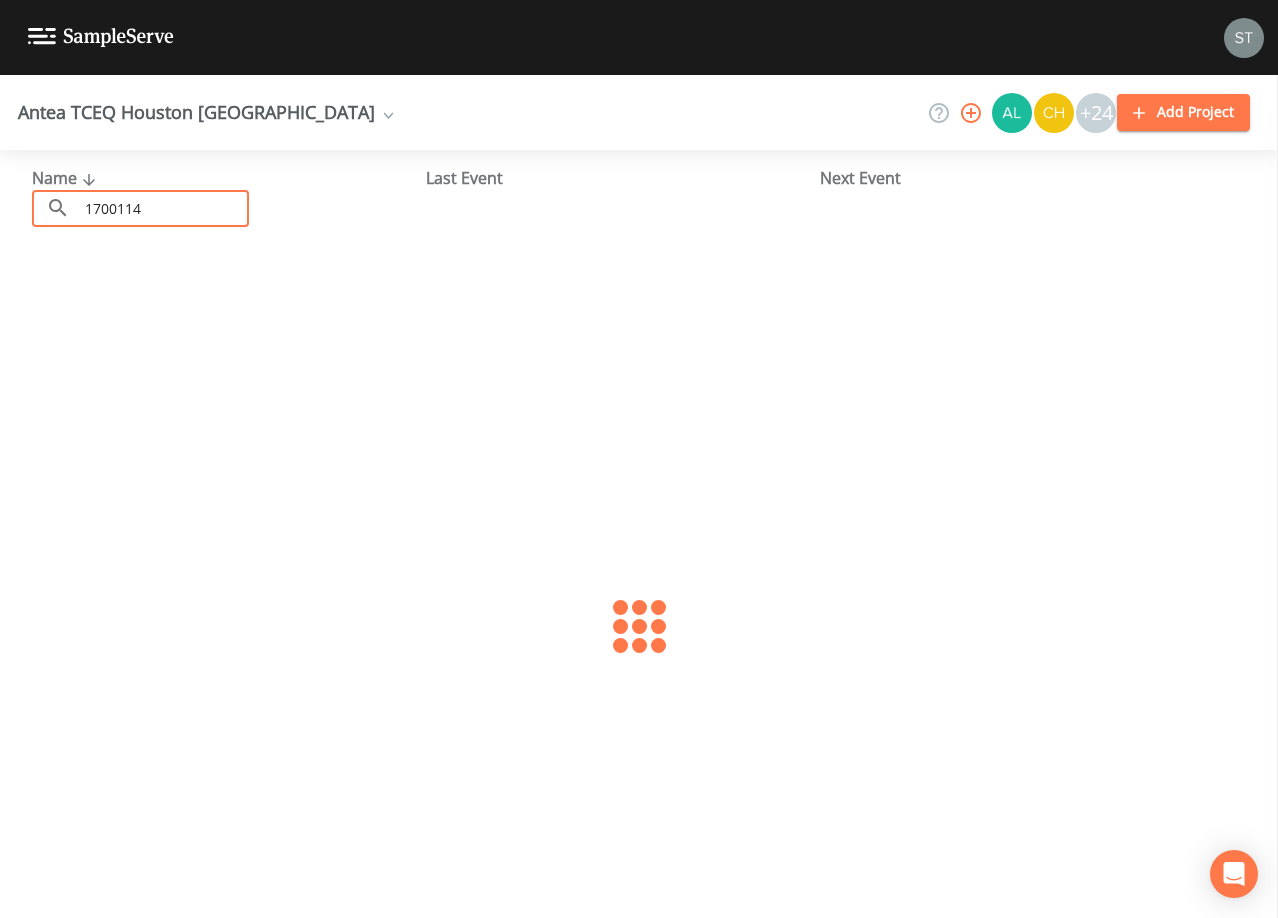 type on "1700114" 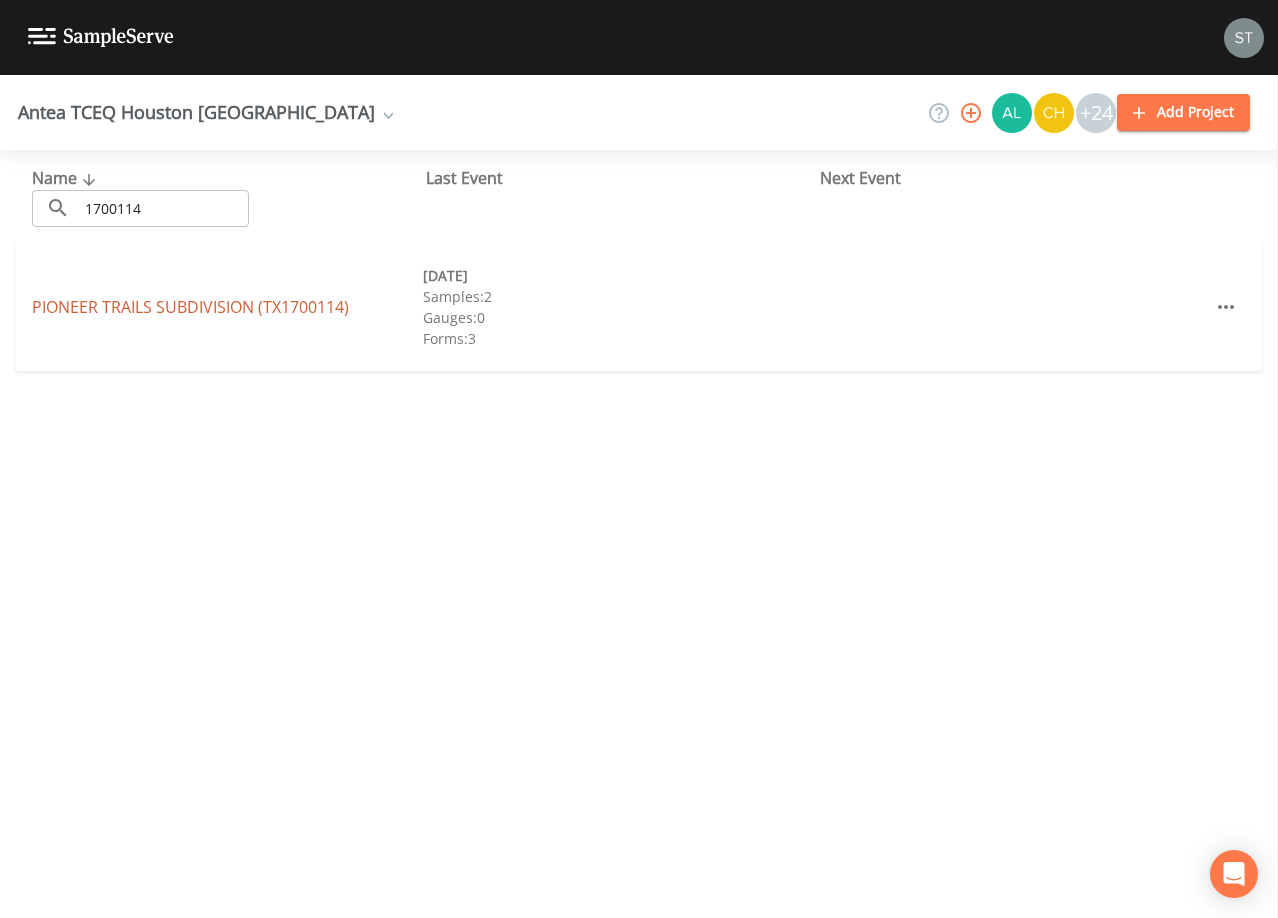 click on "PIONEER TRAILS SUBDIVISION   (TX1700114)" at bounding box center (190, 307) 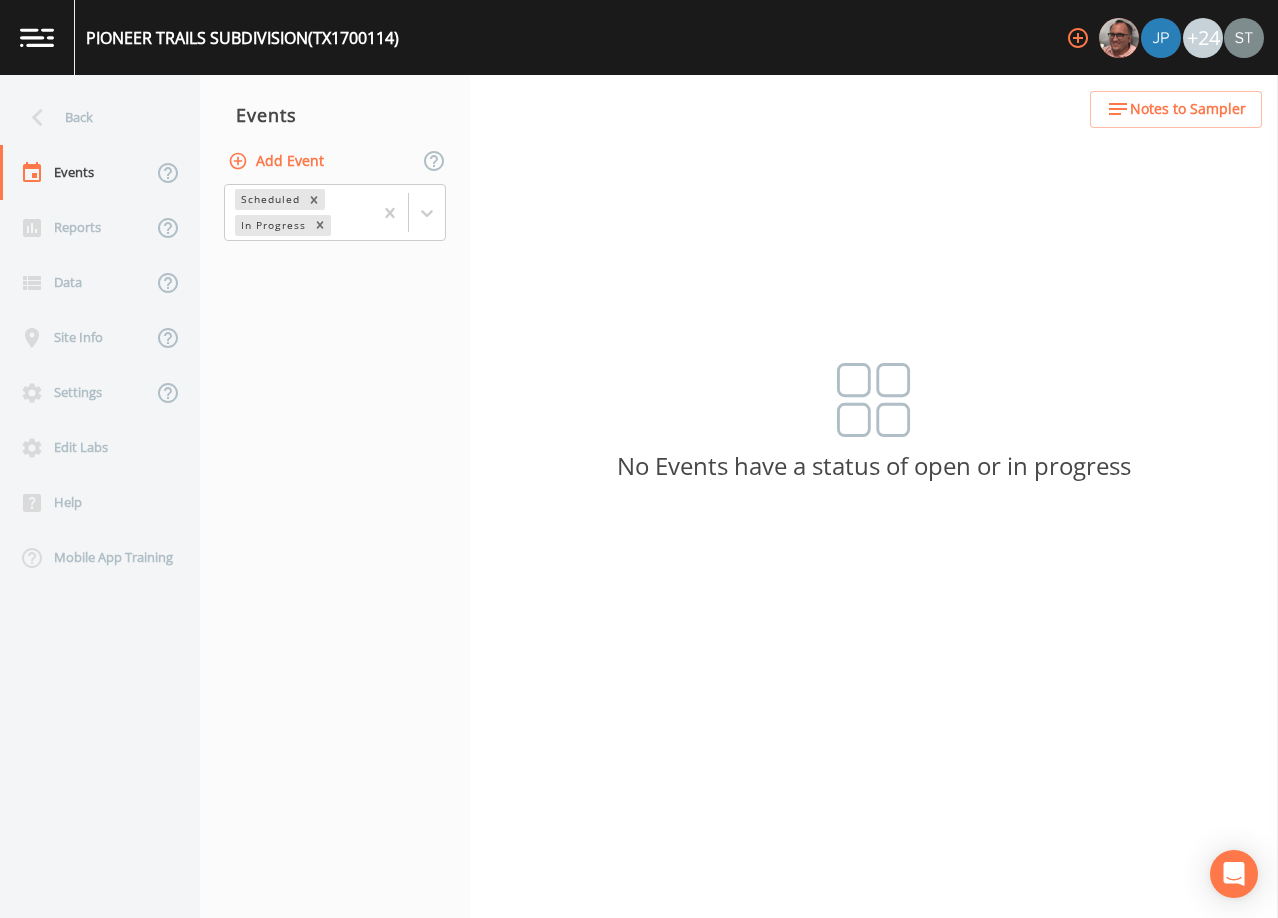 click on "Add Event" at bounding box center [278, 161] 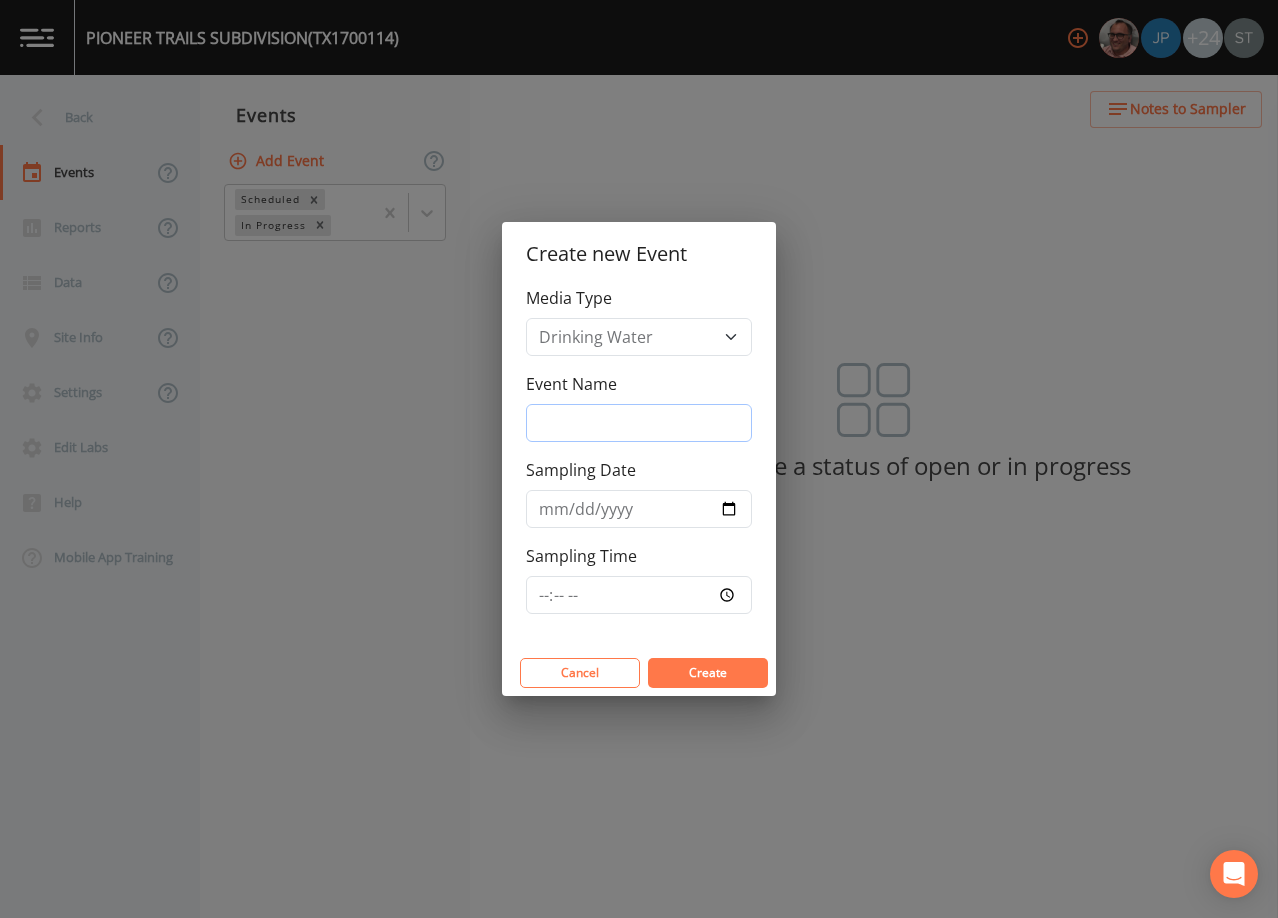 click on "Event Name" at bounding box center (639, 423) 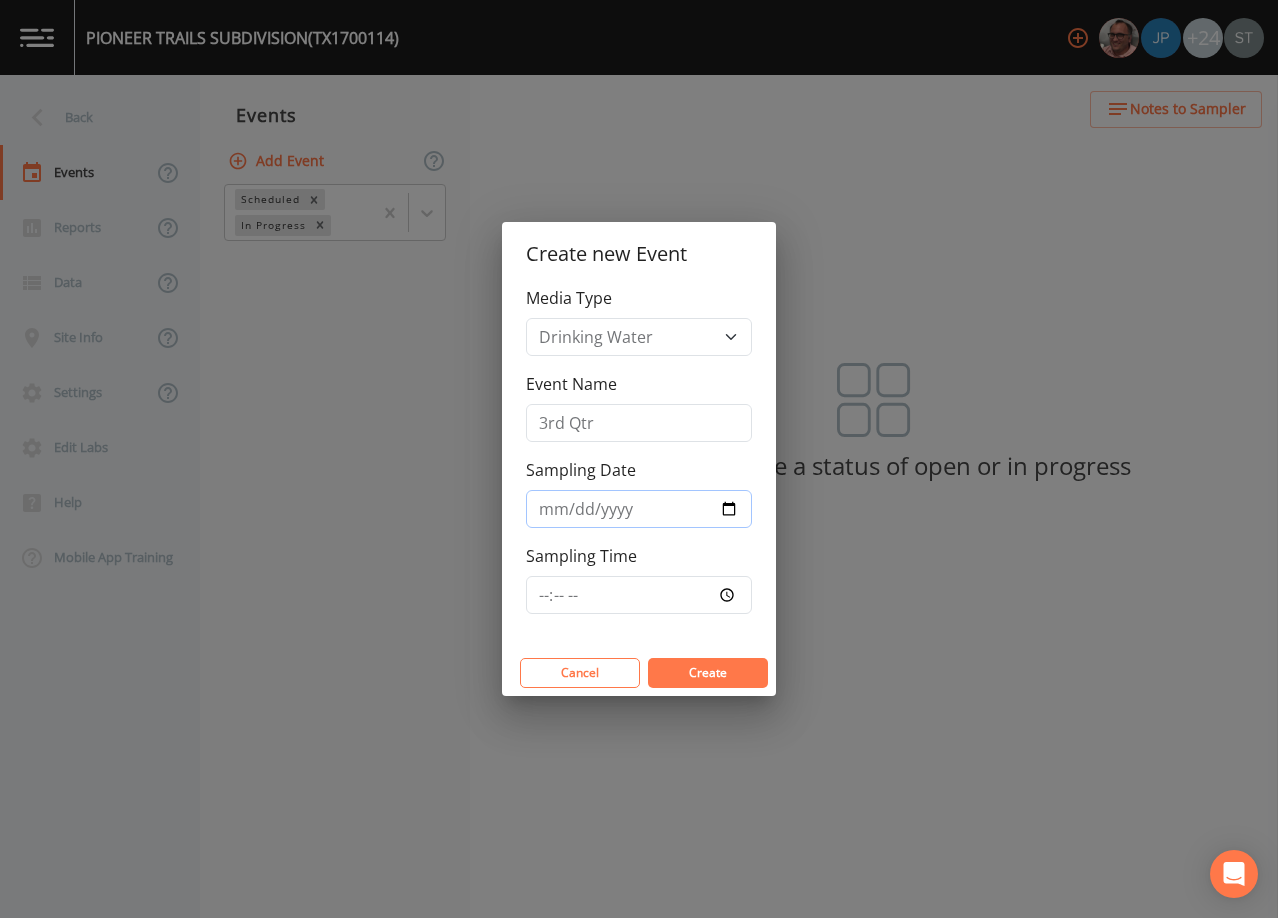 click on "Sampling Date" at bounding box center [639, 509] 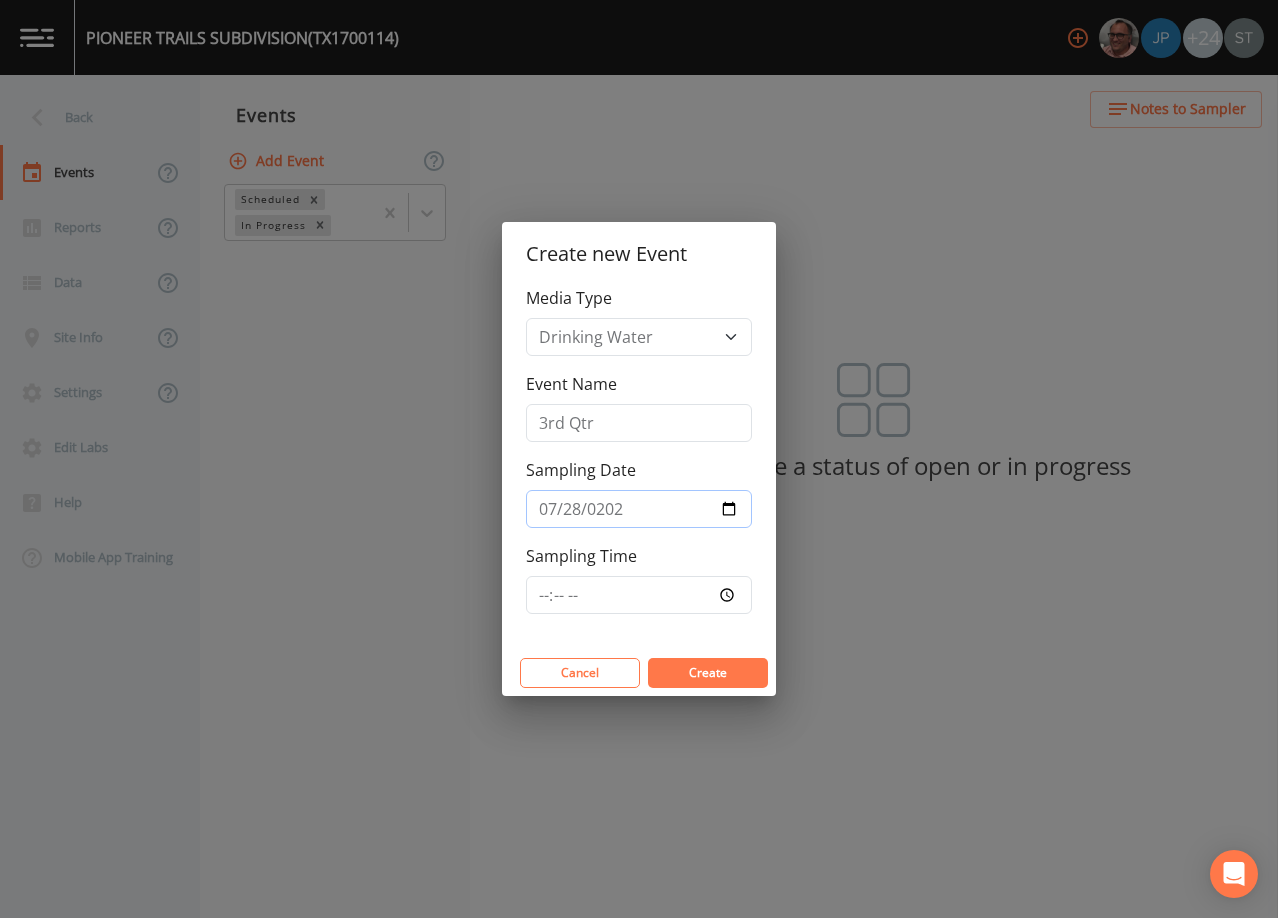 type on "[DATE]" 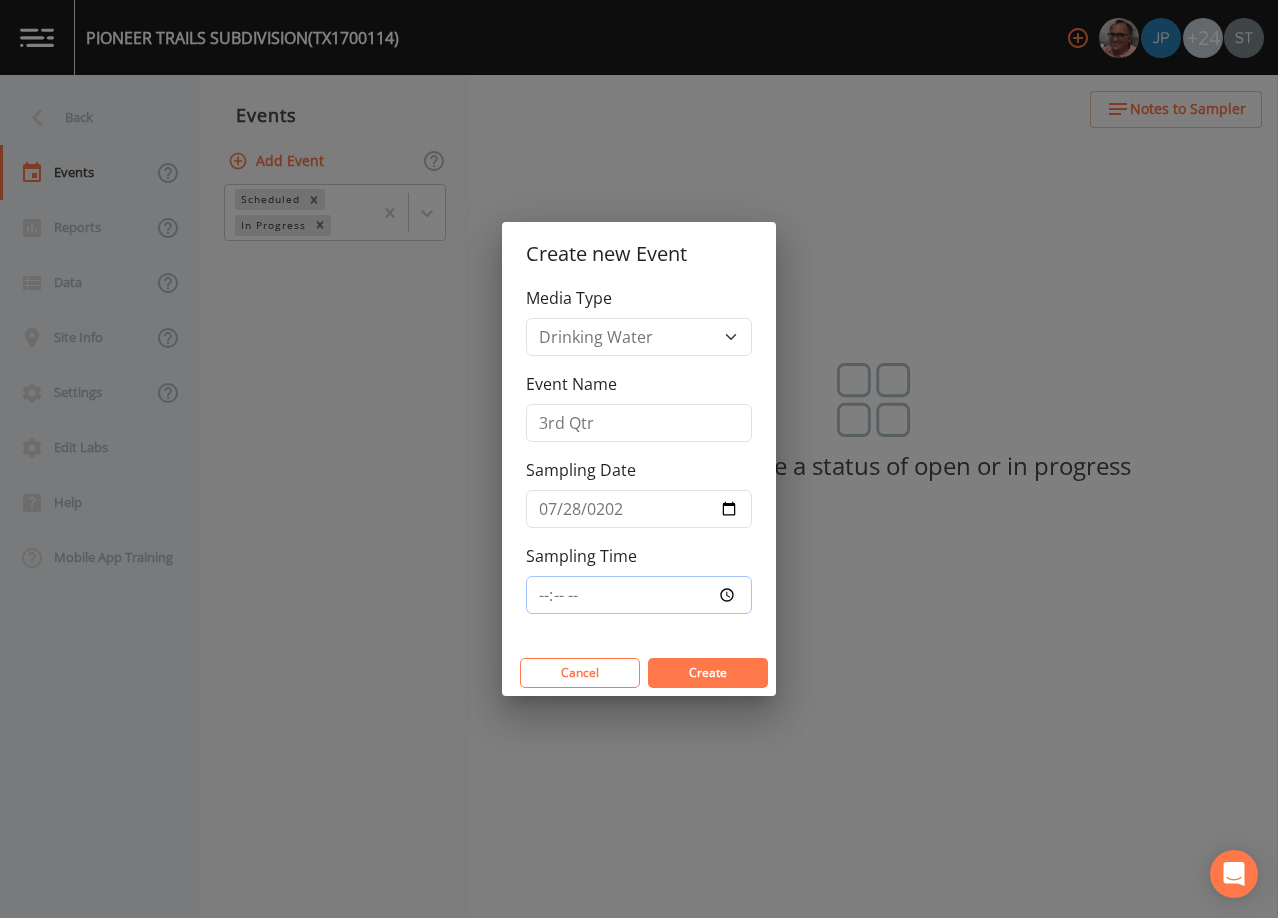type on "08:30" 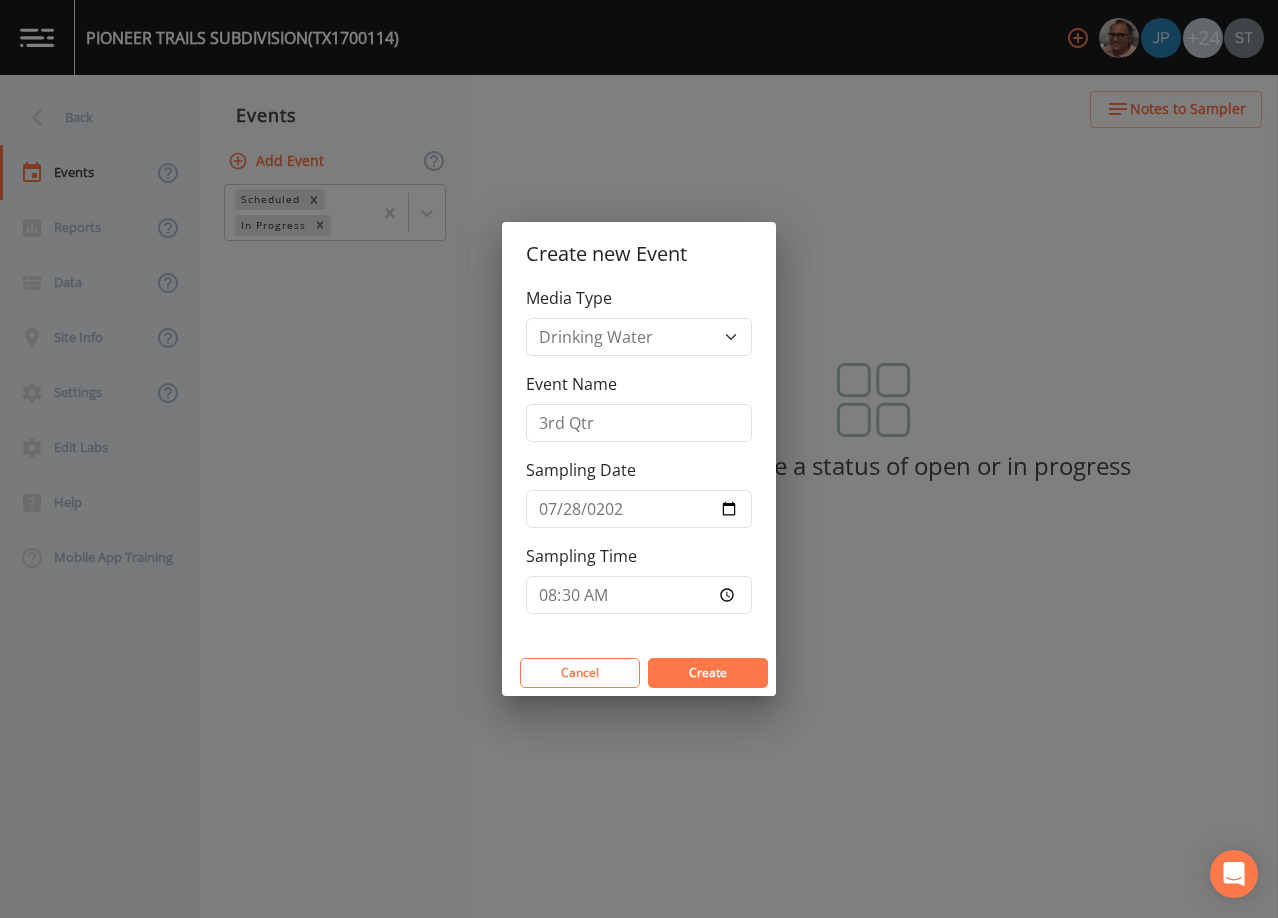 click on "Create" at bounding box center [708, 672] 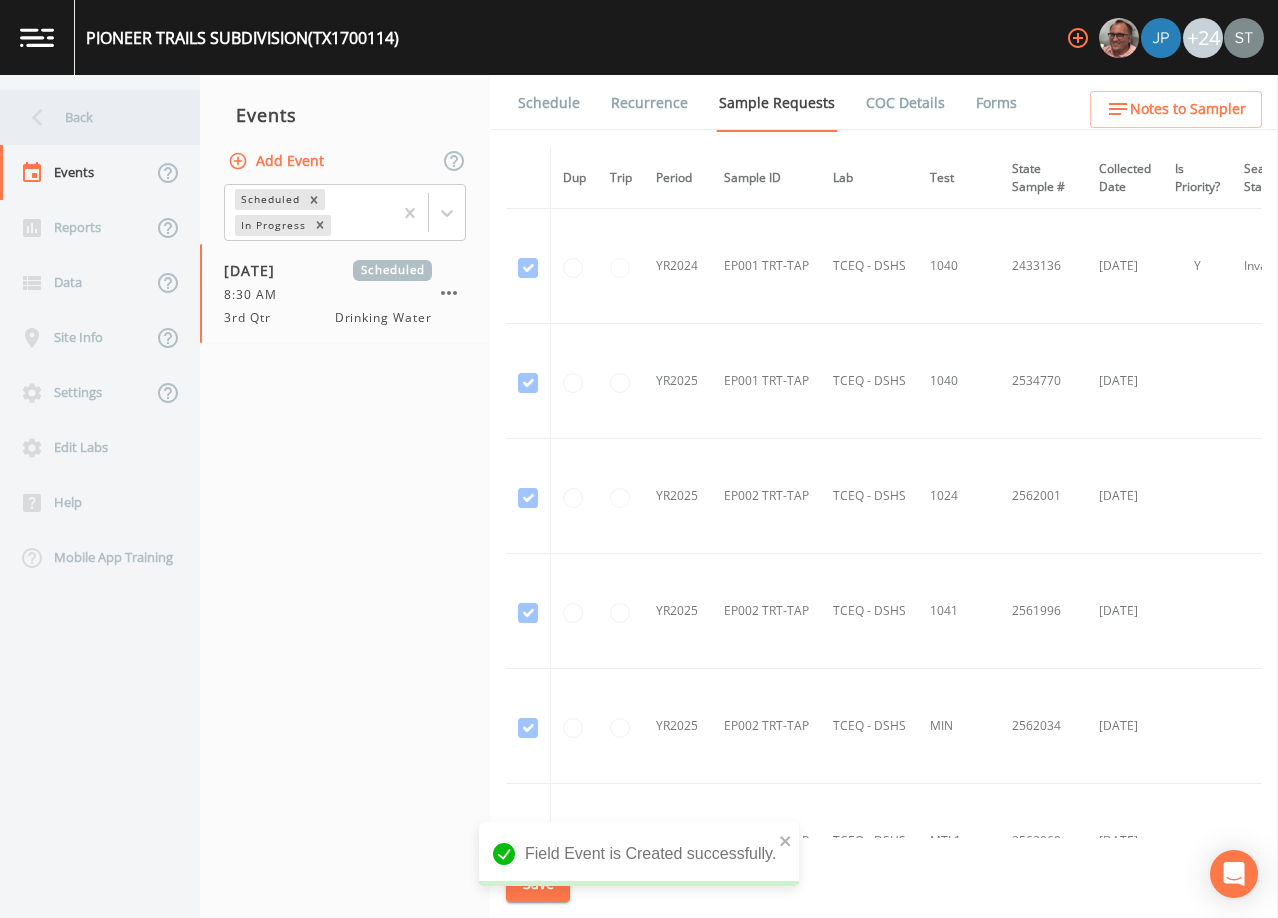 click on "Back" at bounding box center (90, 117) 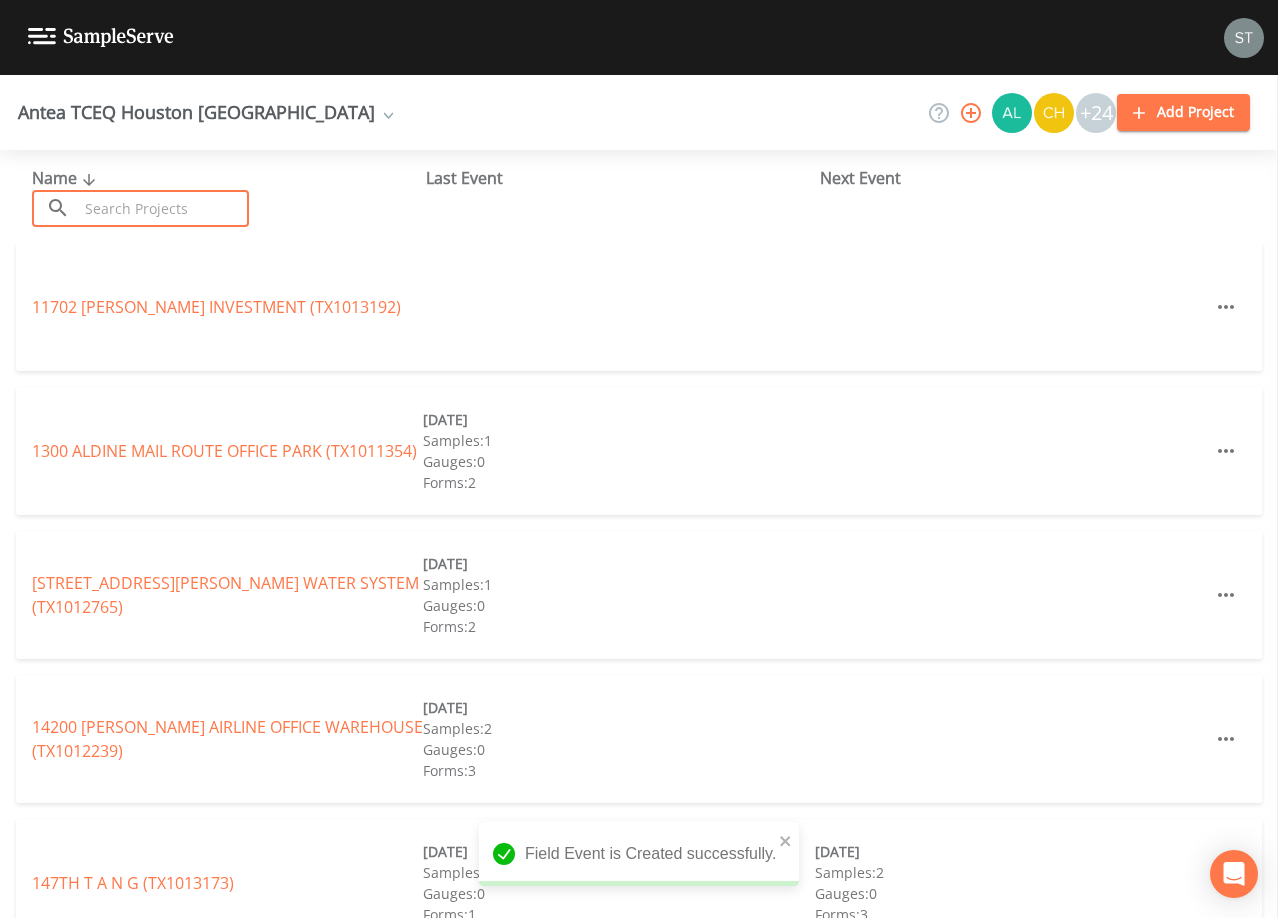 click at bounding box center (163, 208) 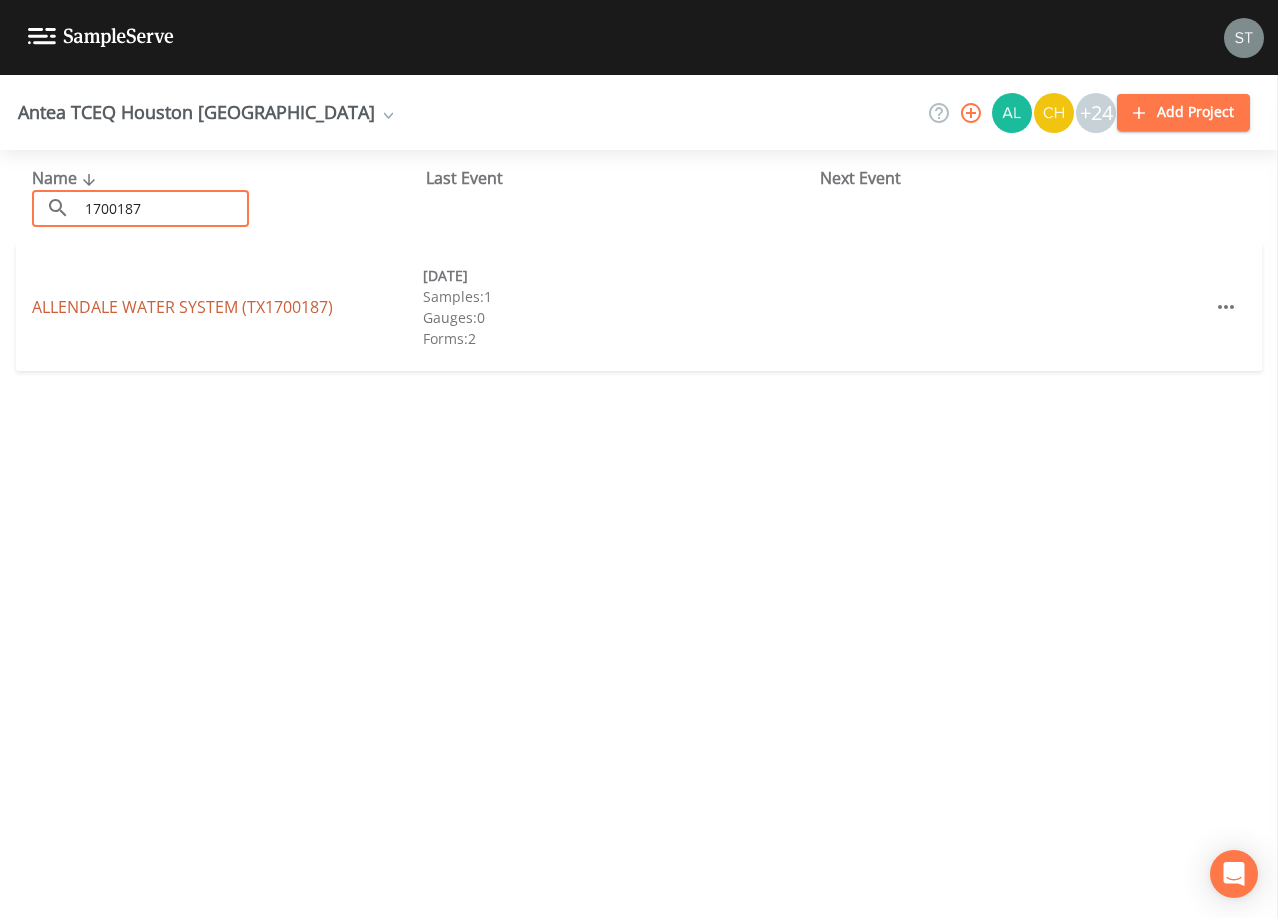 type on "1700187" 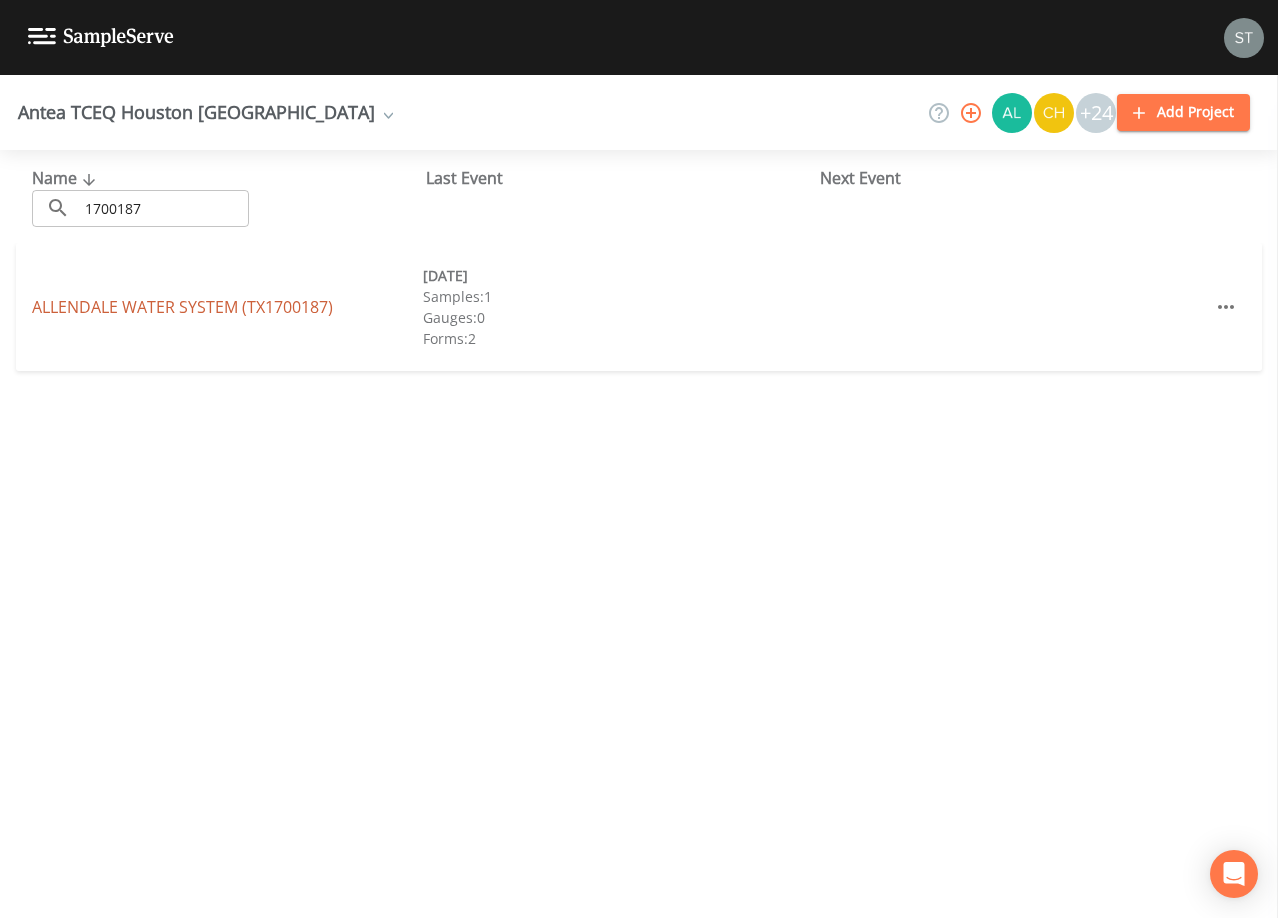 click on "ALLENDALE WATER SYSTEM   (TX1700187)" at bounding box center [182, 307] 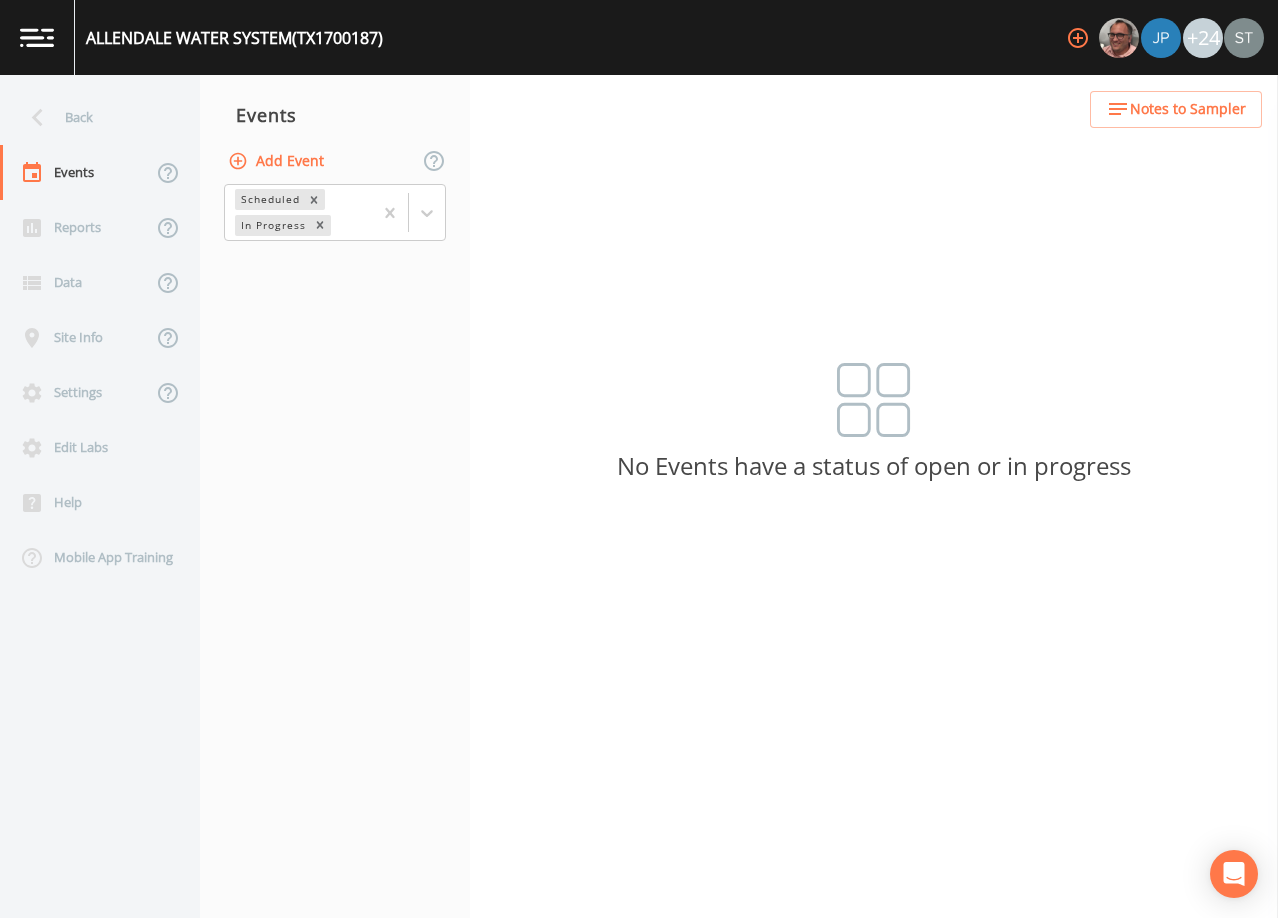 click on "Add Event" at bounding box center (278, 161) 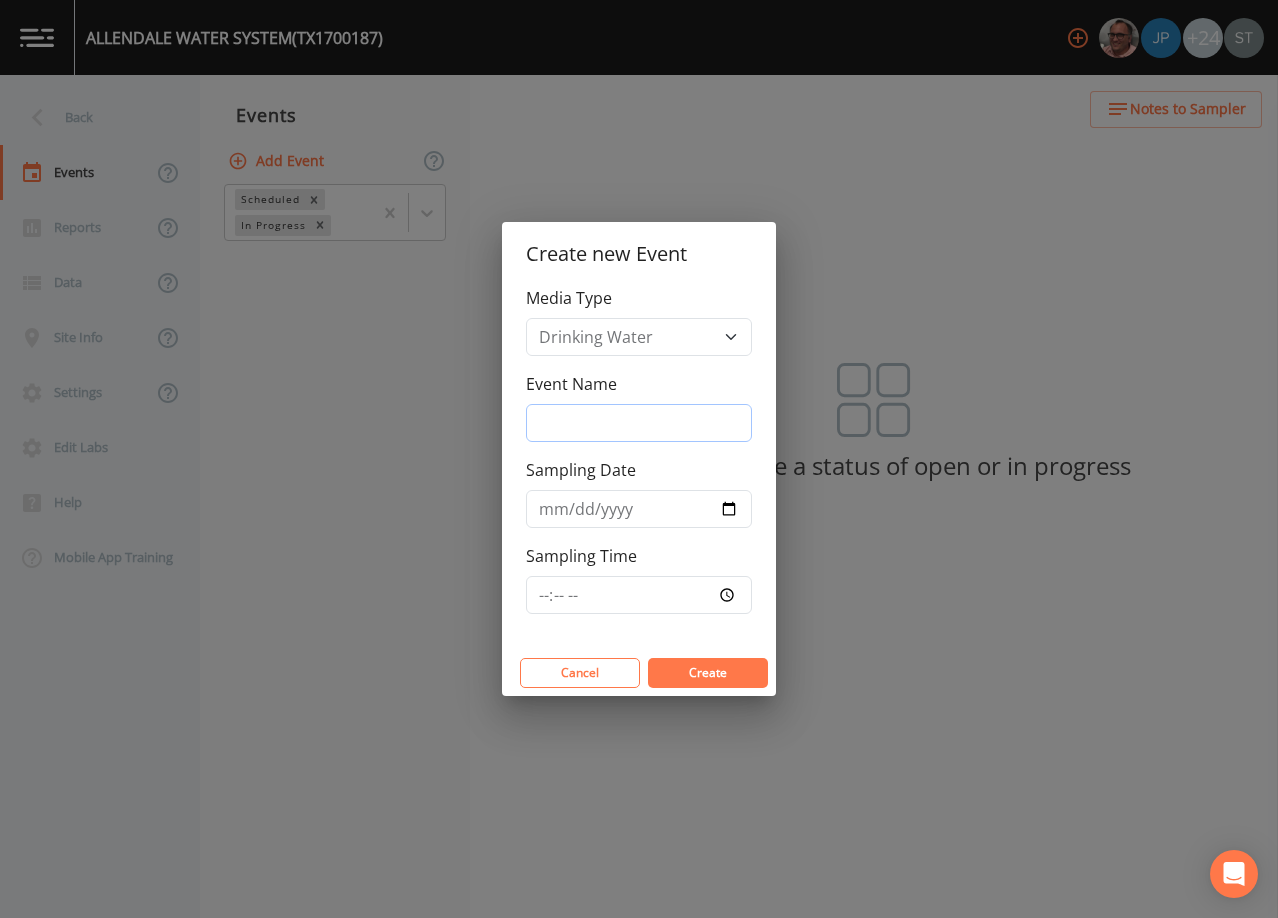 click on "Event Name" at bounding box center [639, 423] 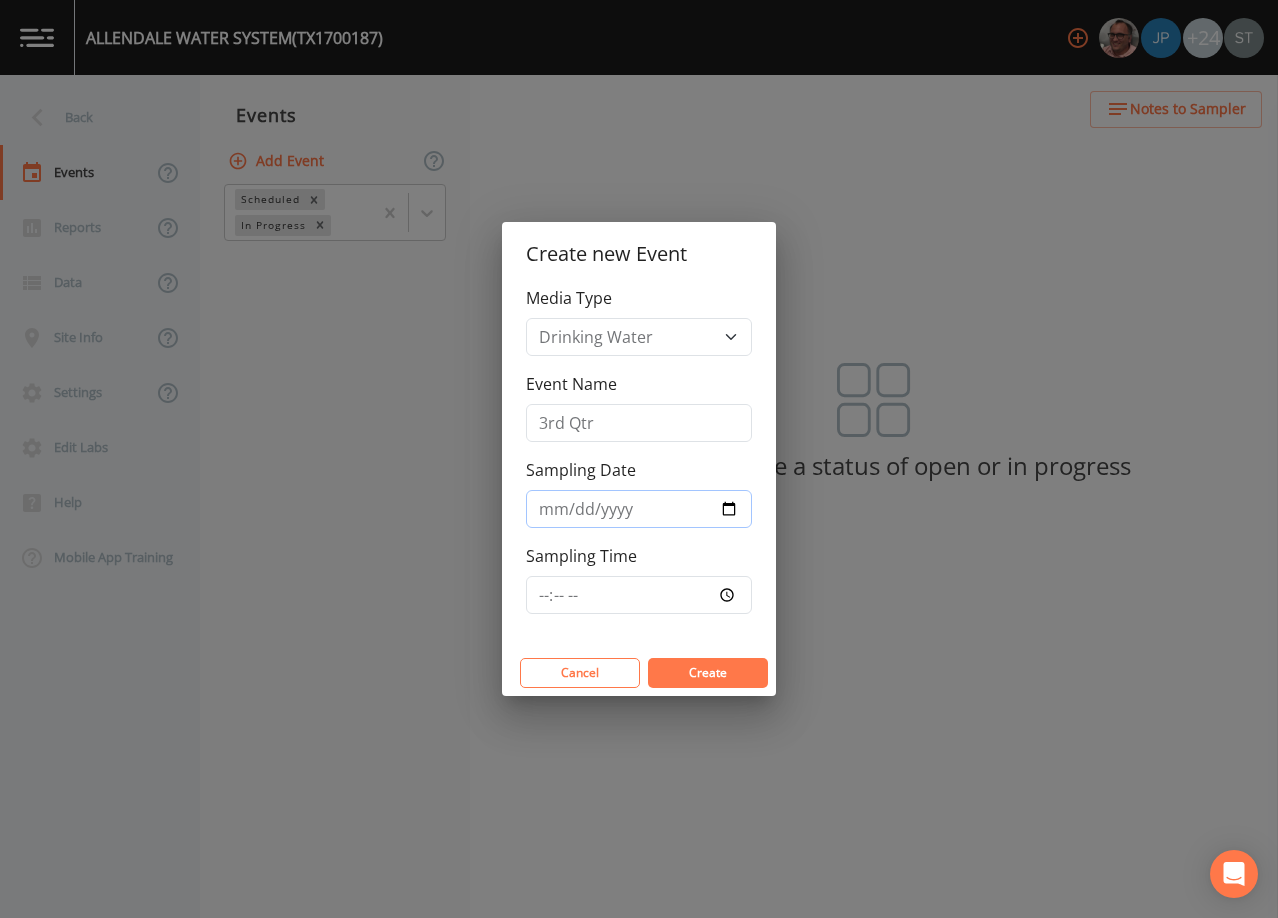 click on "Sampling Date" at bounding box center (639, 509) 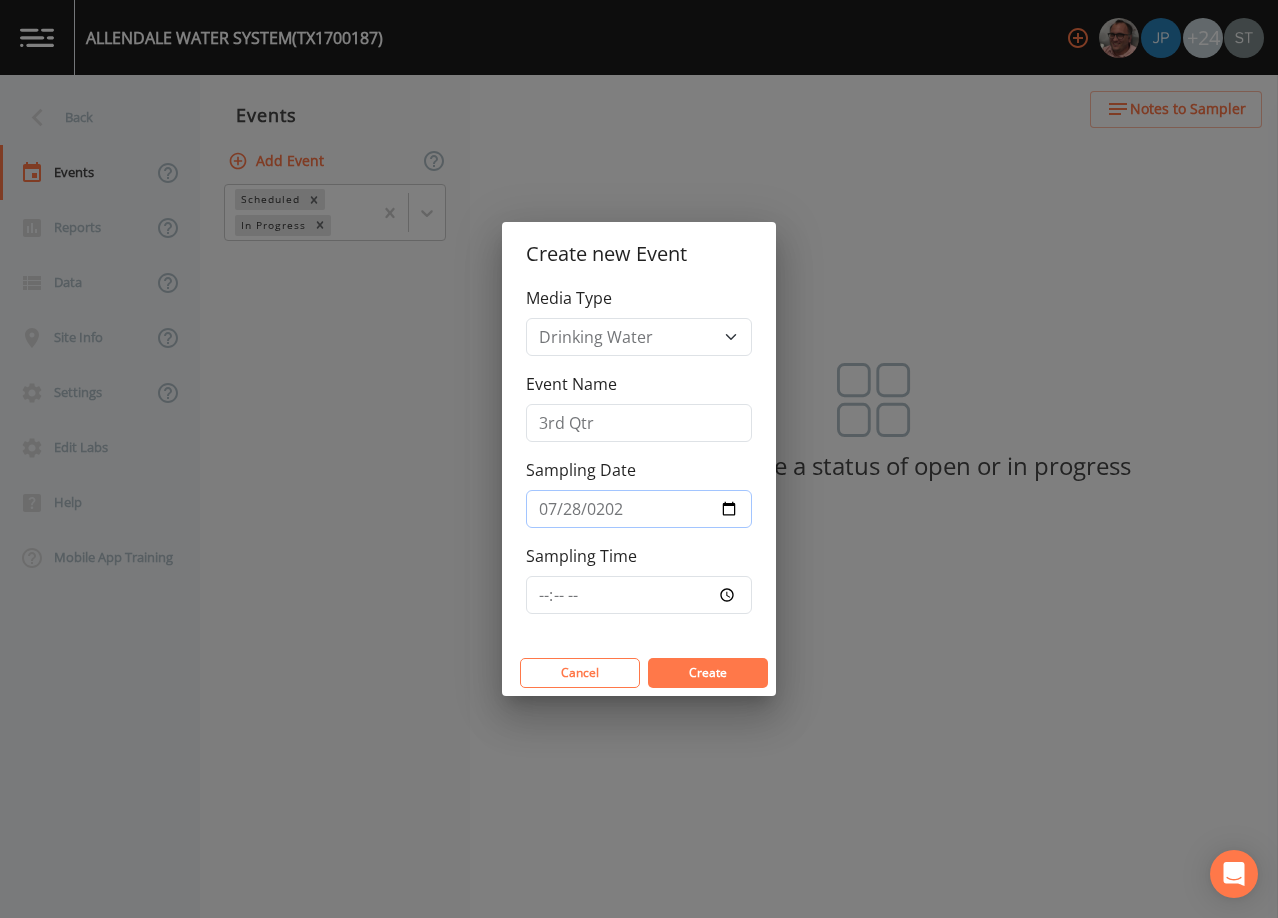 type on "[DATE]" 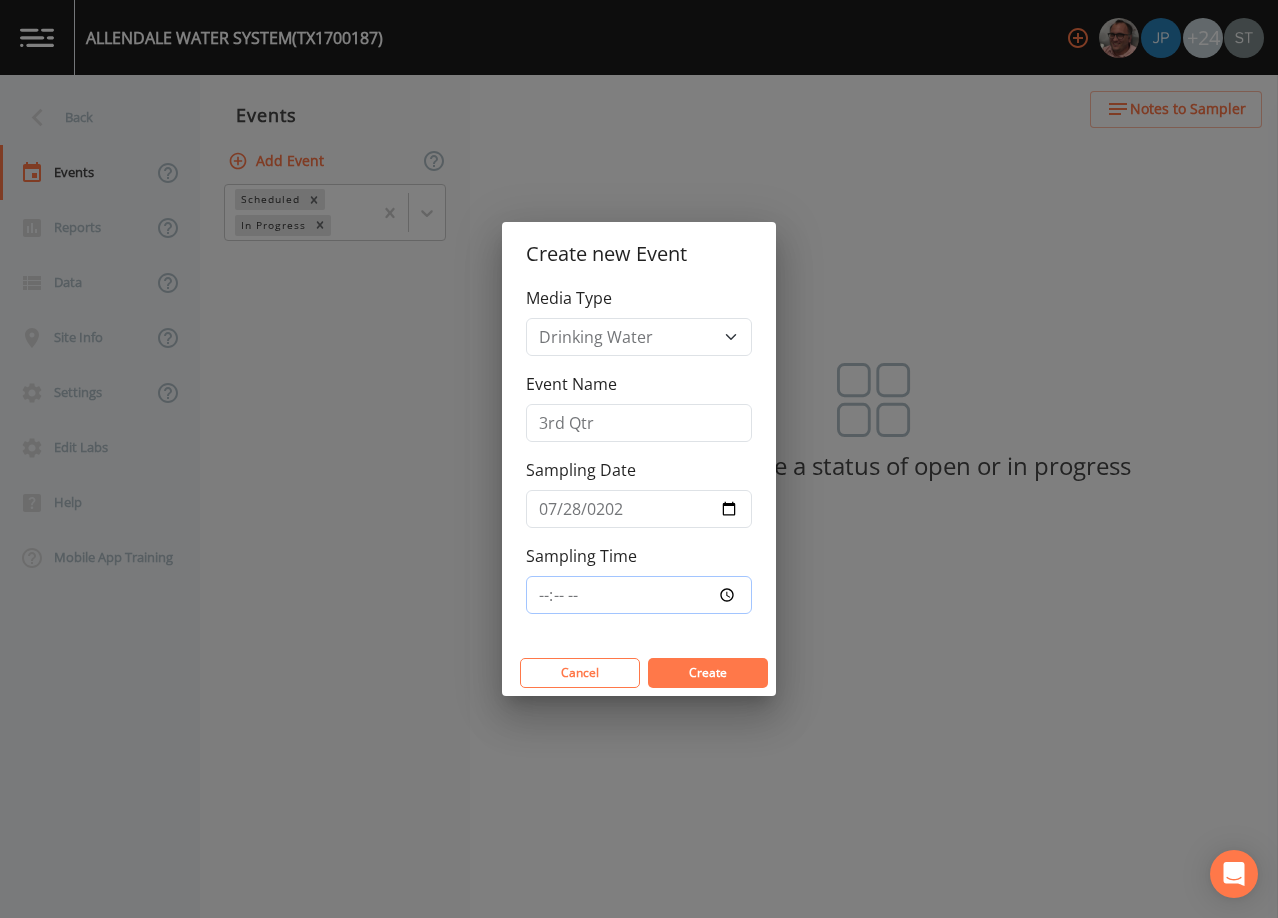 type on "08:30" 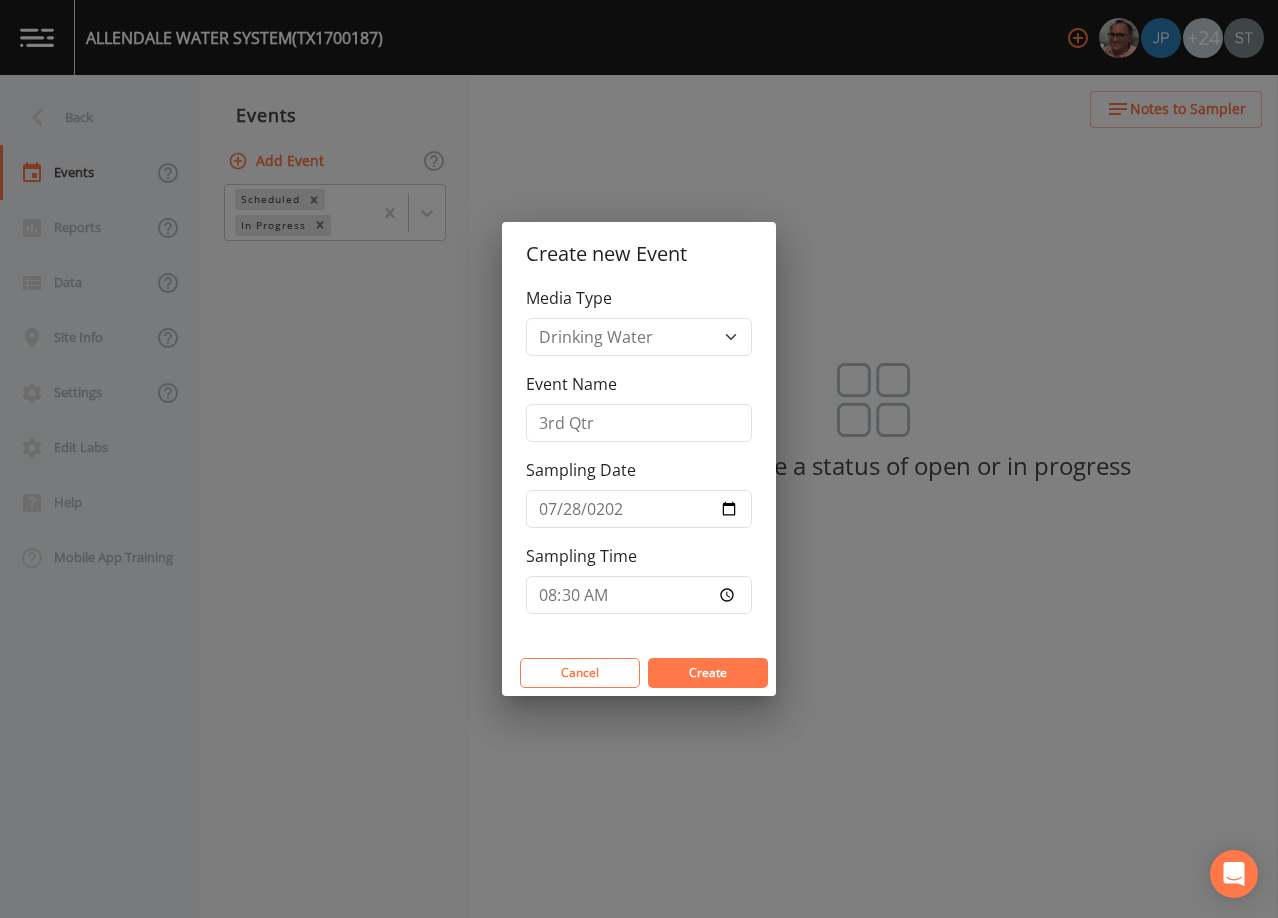 click on "Create" at bounding box center [708, 672] 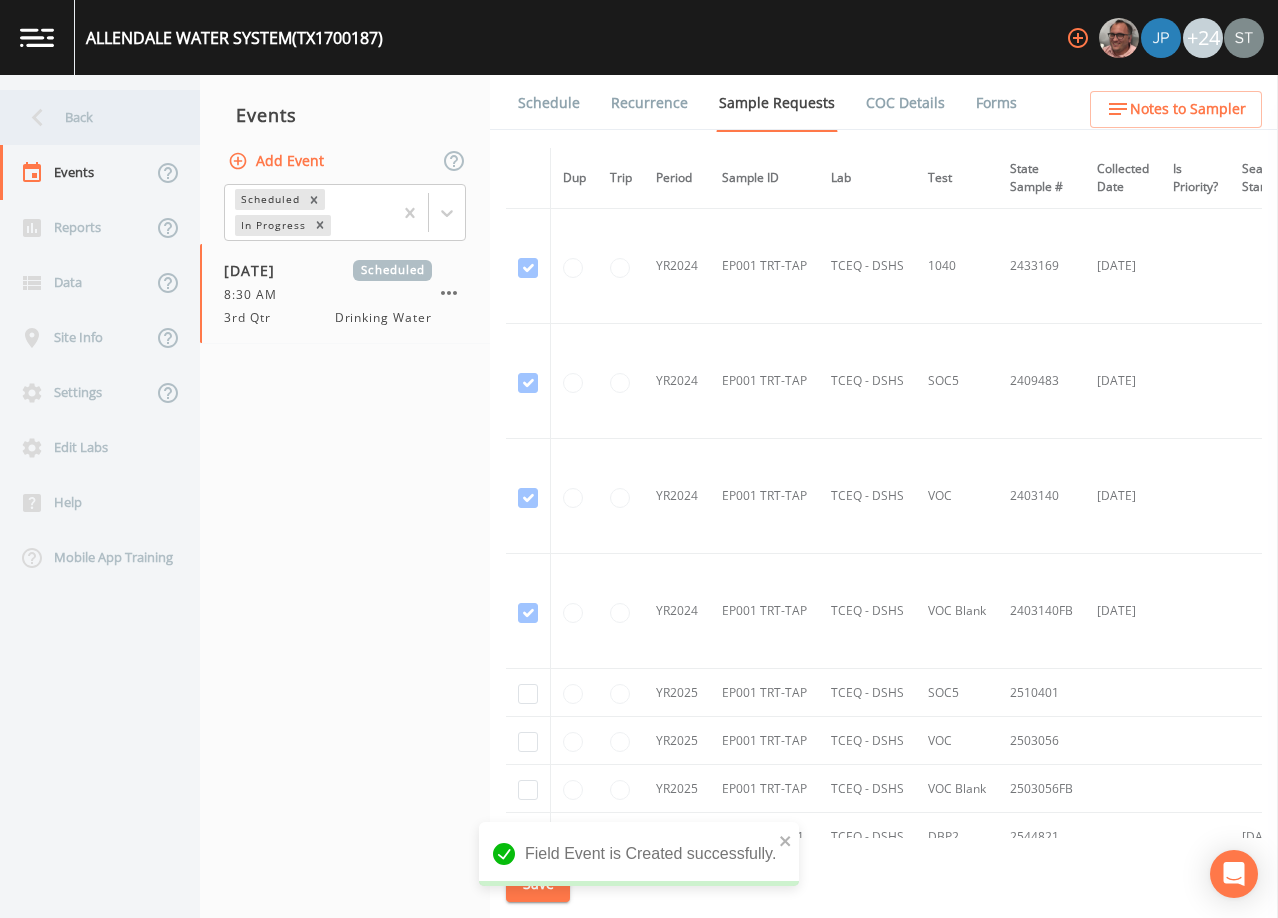 click on "Back" at bounding box center (90, 117) 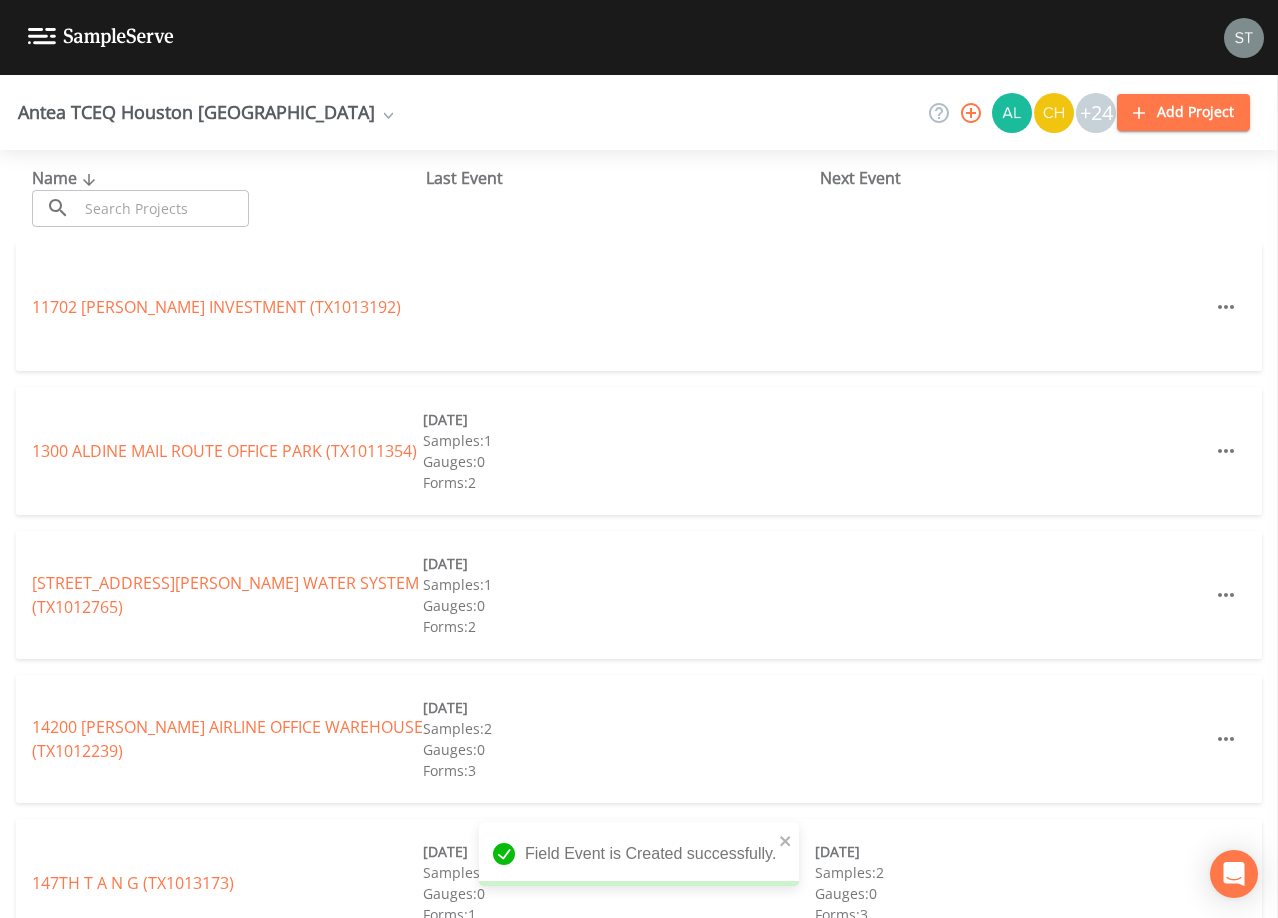 click at bounding box center (163, 208) 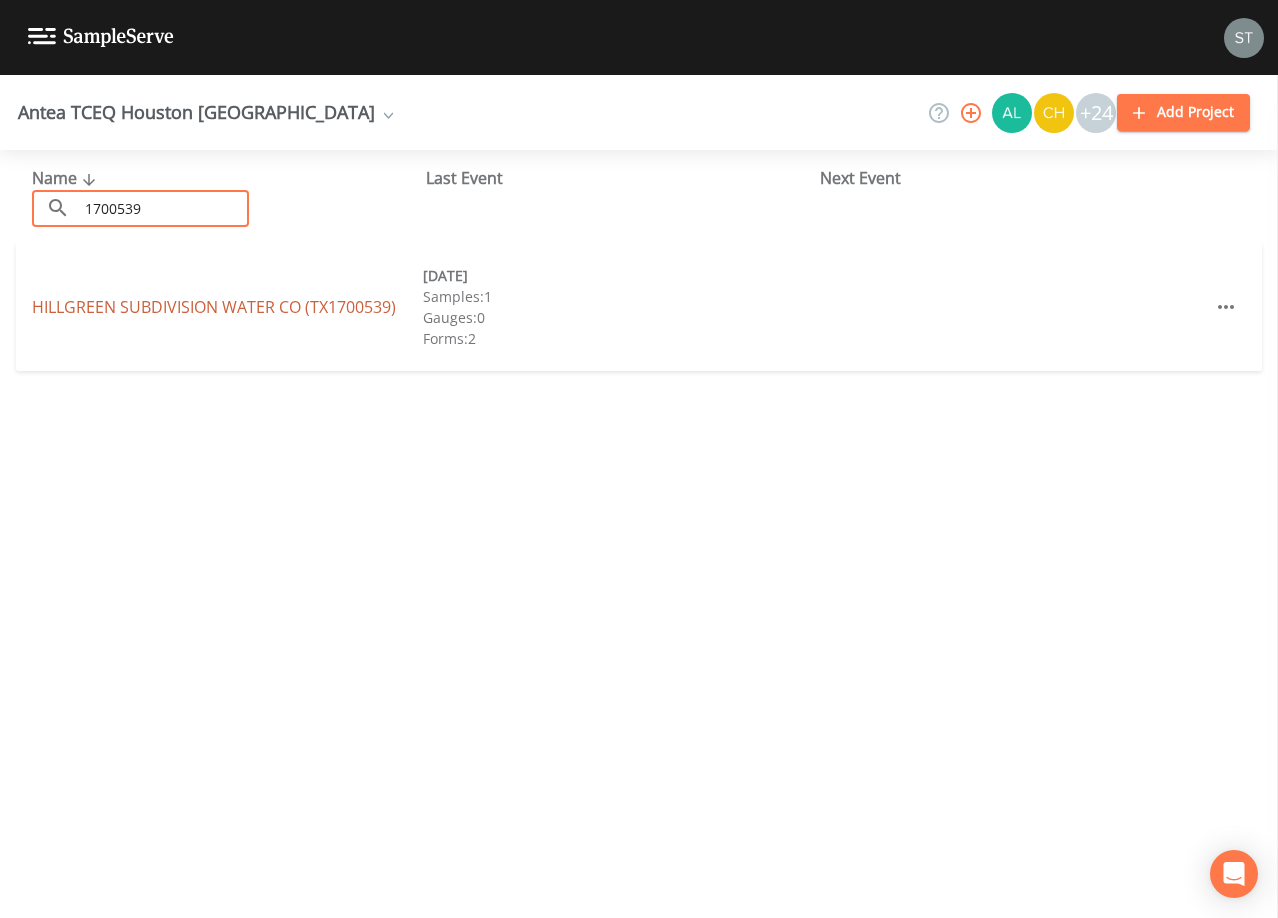 type on "1700539" 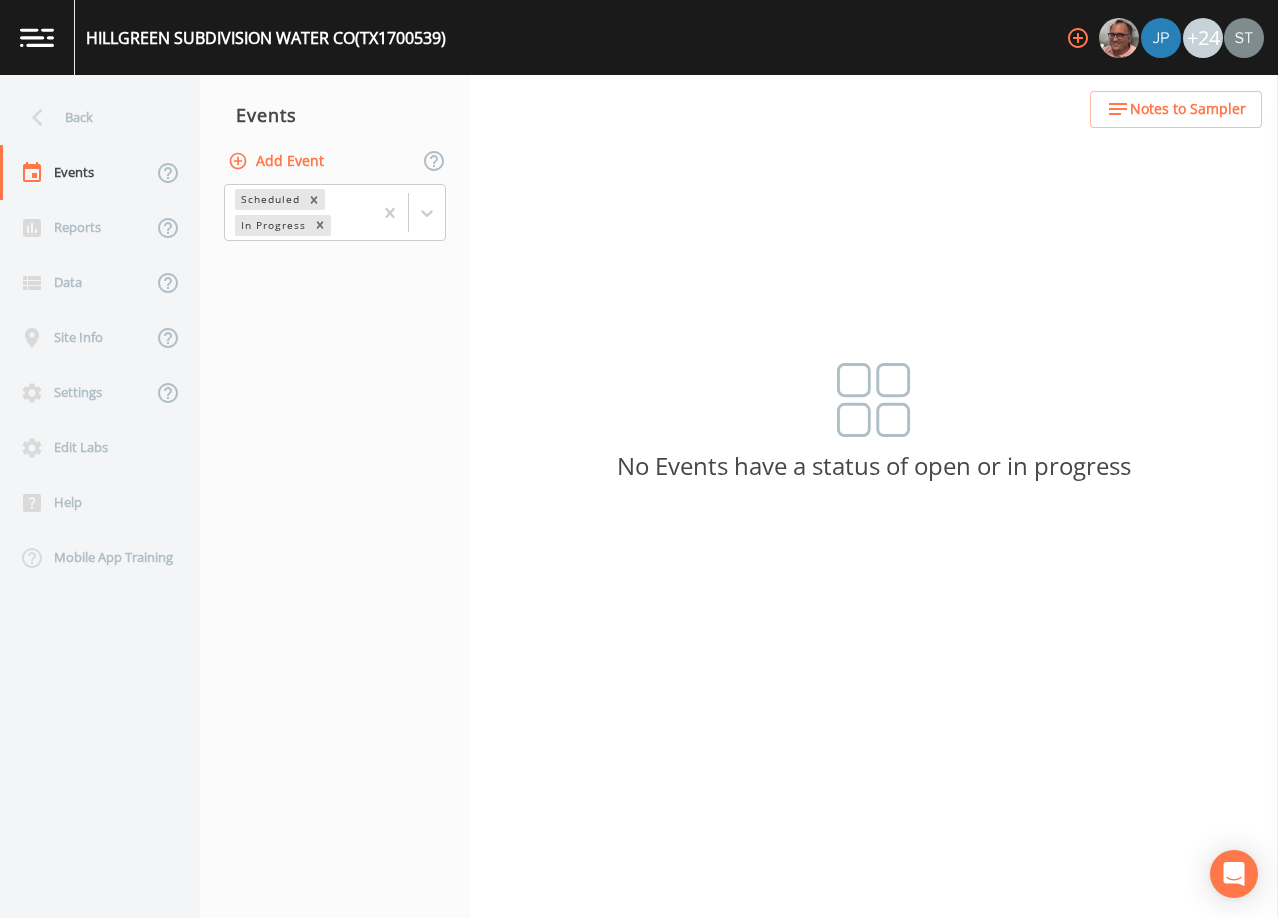 click on "Add Event" at bounding box center (278, 161) 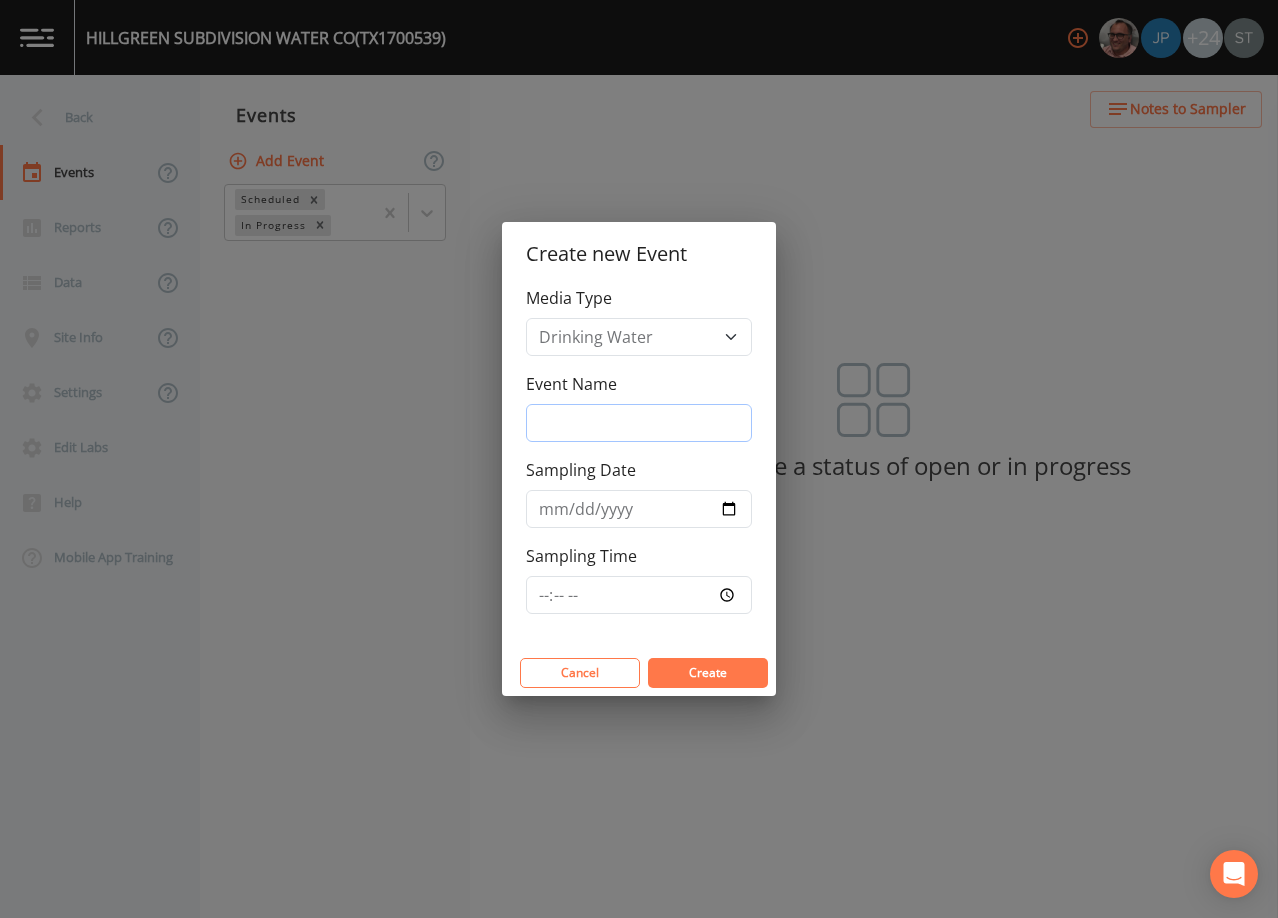 click on "Event Name" at bounding box center (639, 423) 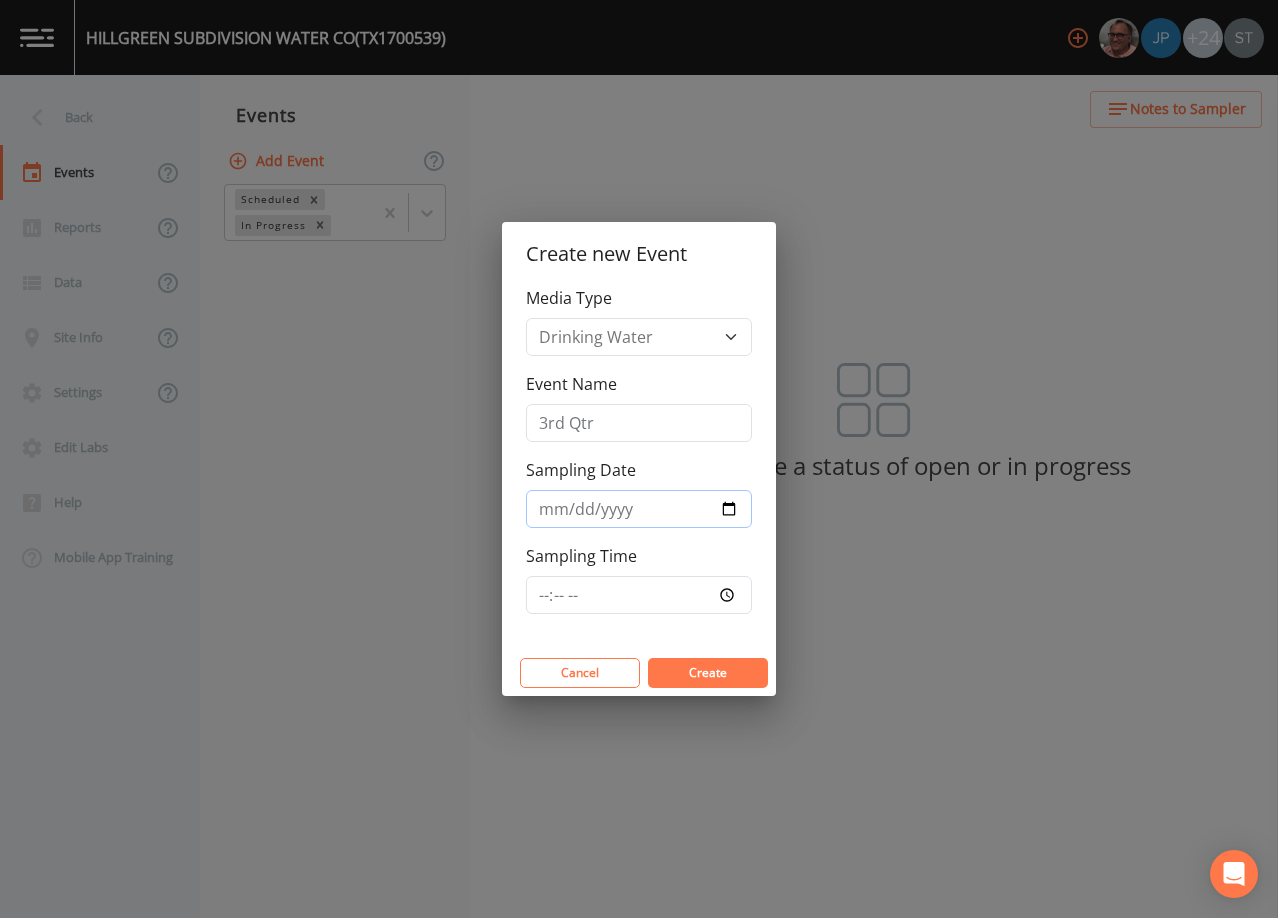 click on "Sampling Date" at bounding box center (639, 509) 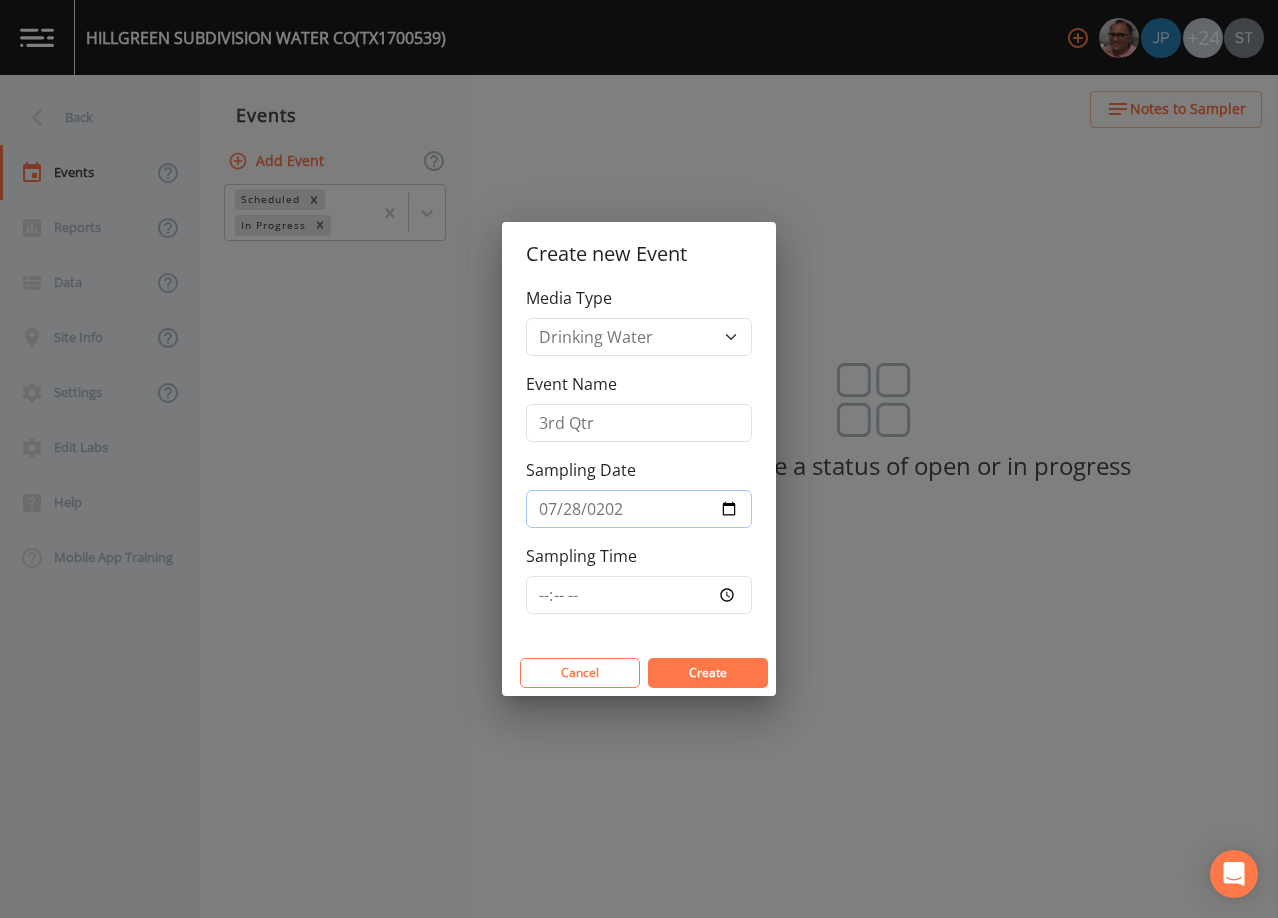 type on "[DATE]" 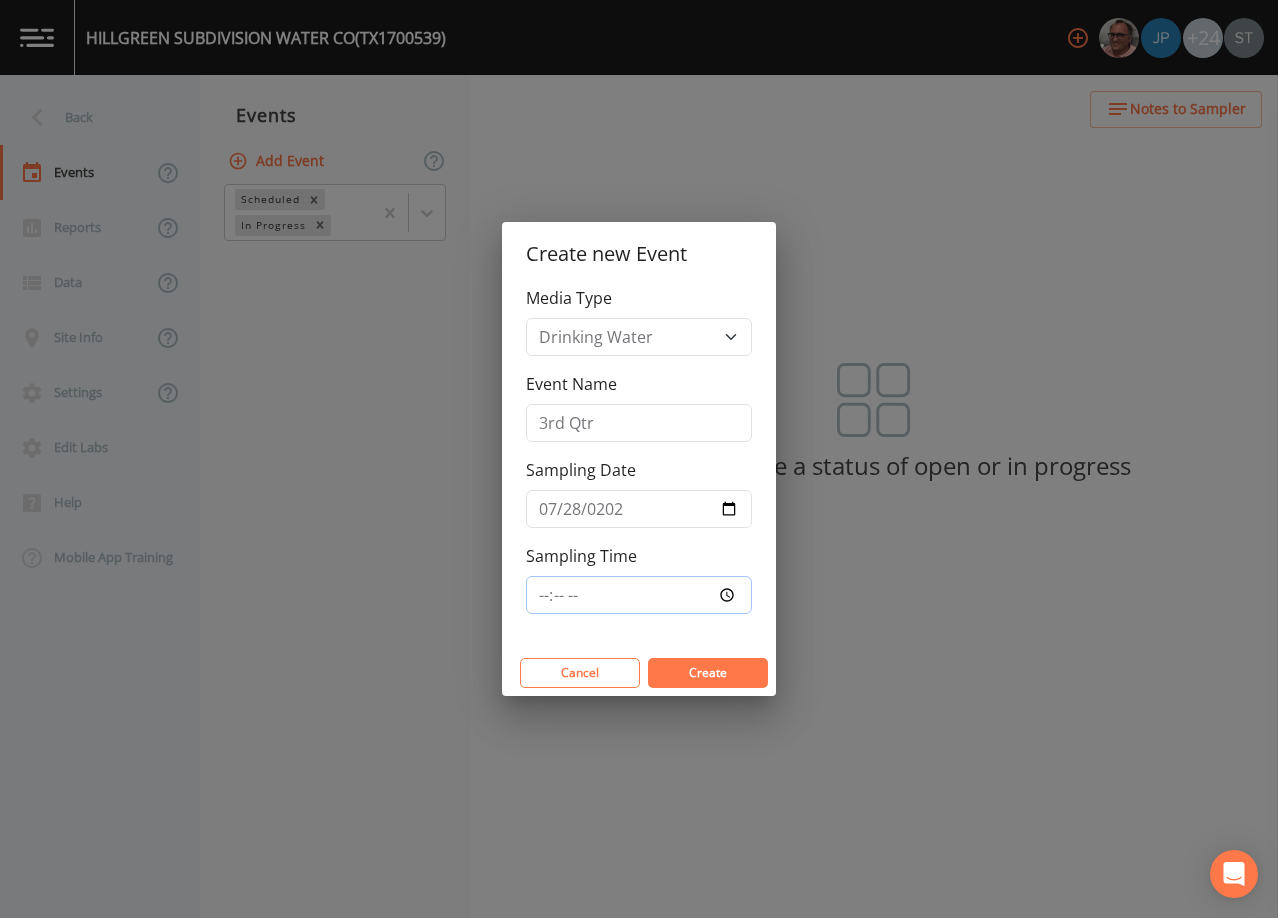 type on "08:30" 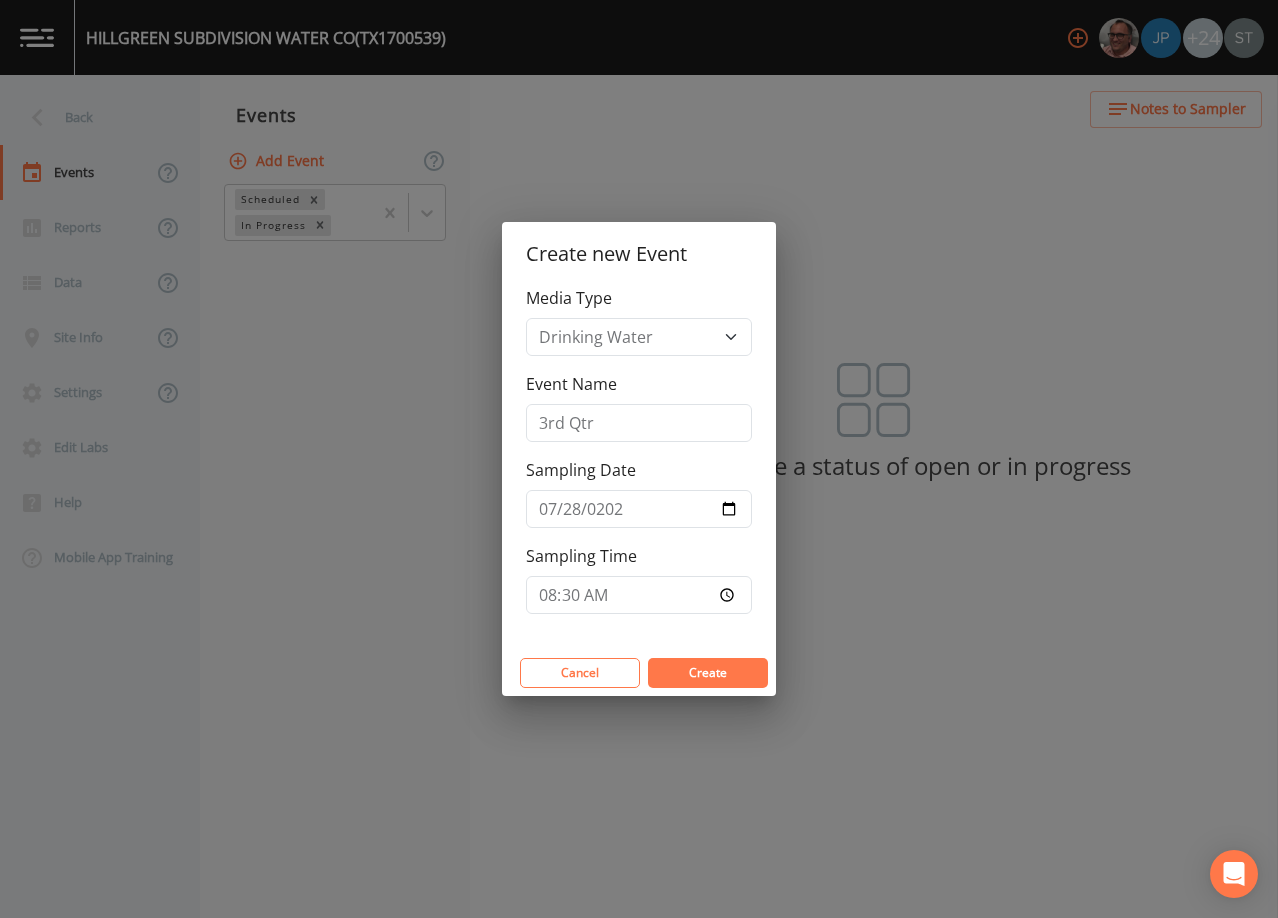 click on "Create" at bounding box center [708, 672] 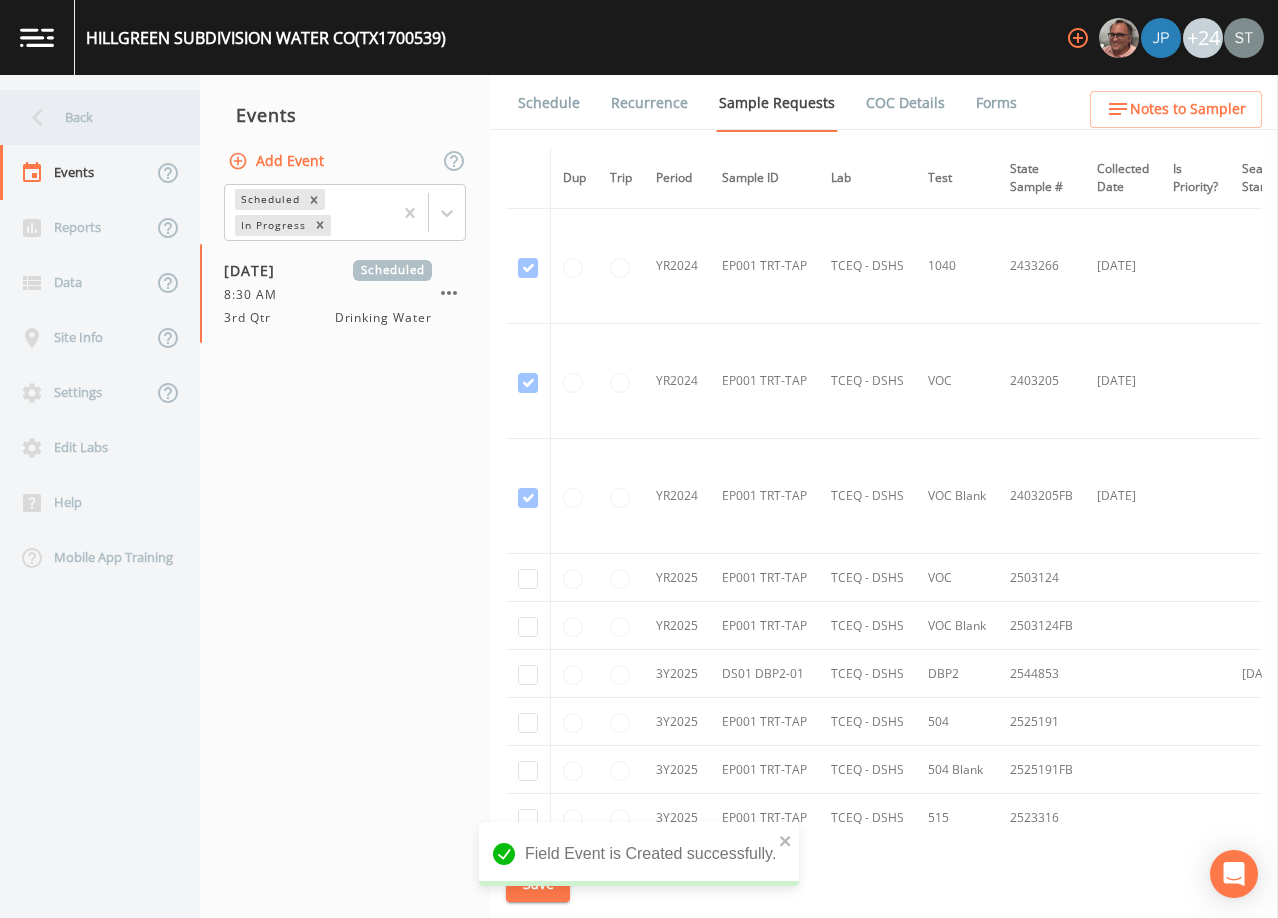 click on "Back" at bounding box center [90, 117] 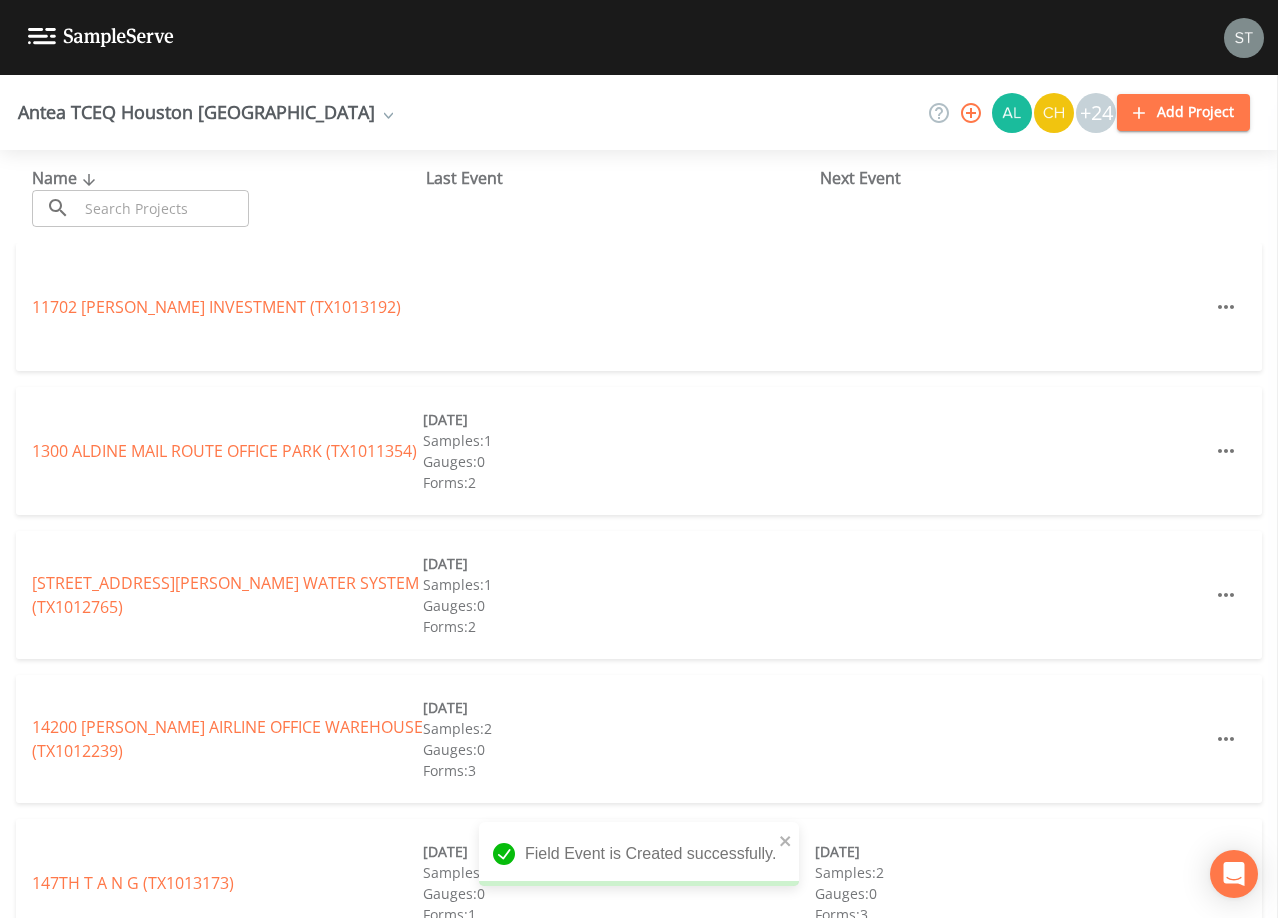 click at bounding box center [163, 208] 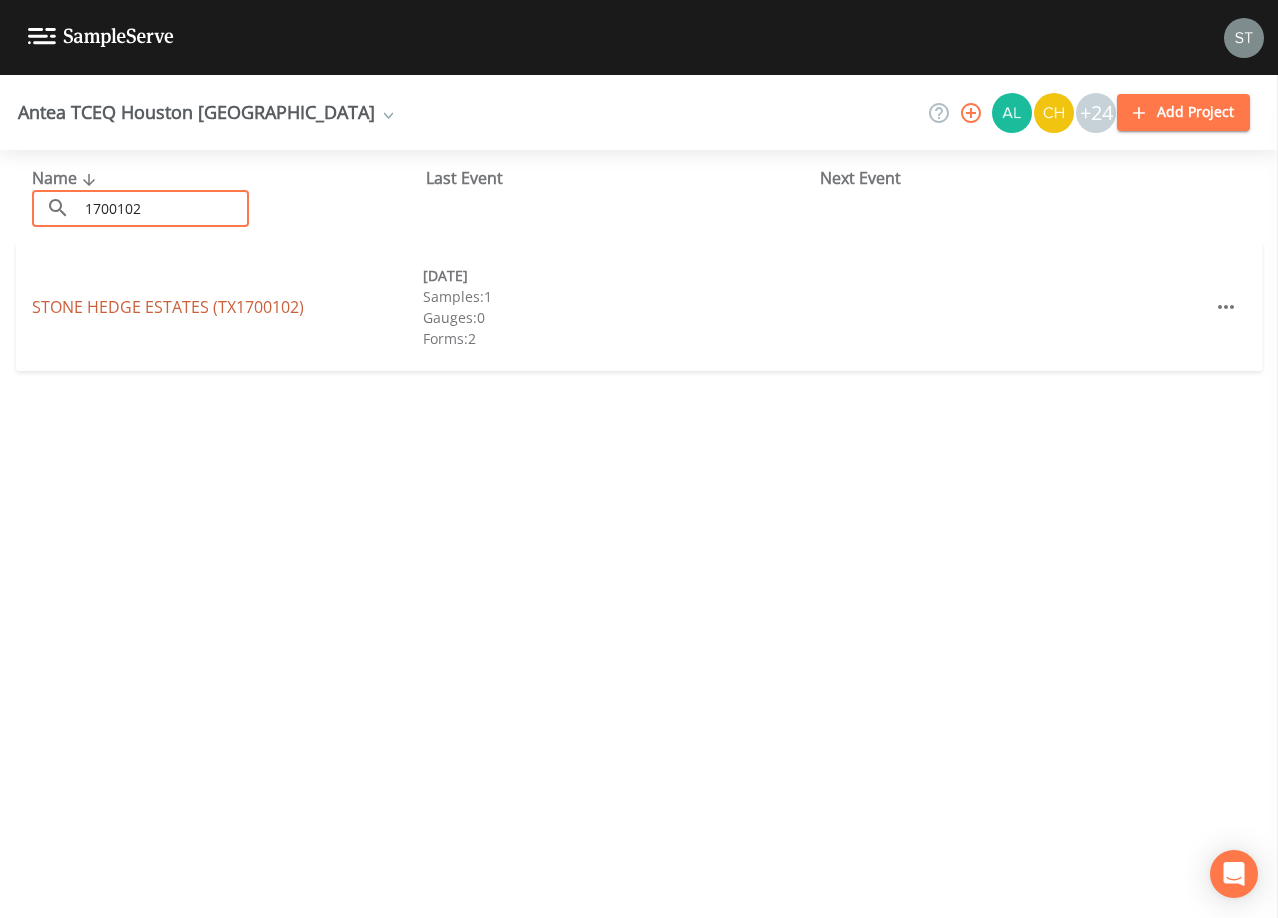 type on "1700102" 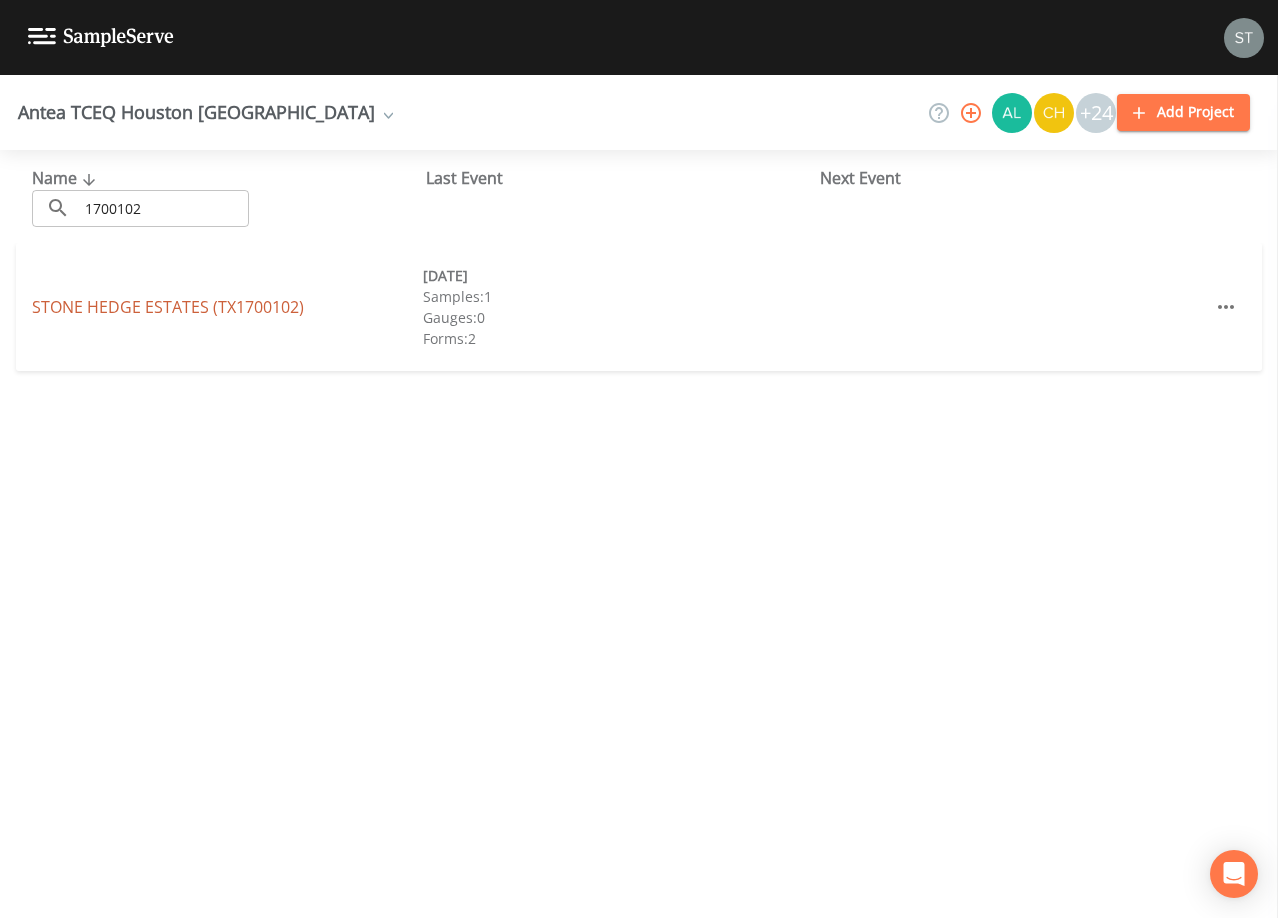 click on "[GEOGRAPHIC_DATA]   (TX1700102)" at bounding box center [168, 307] 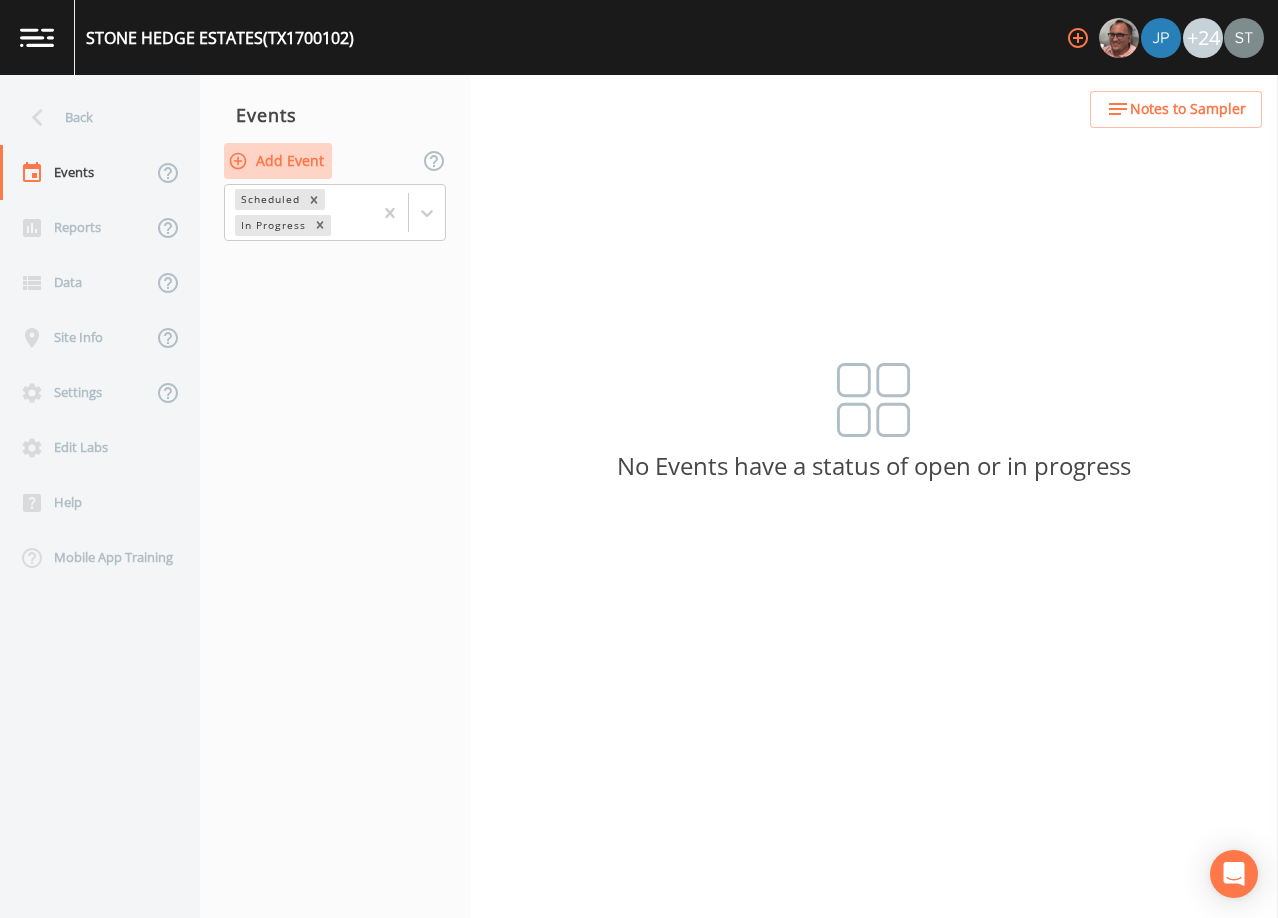 click on "Add Event" at bounding box center (278, 161) 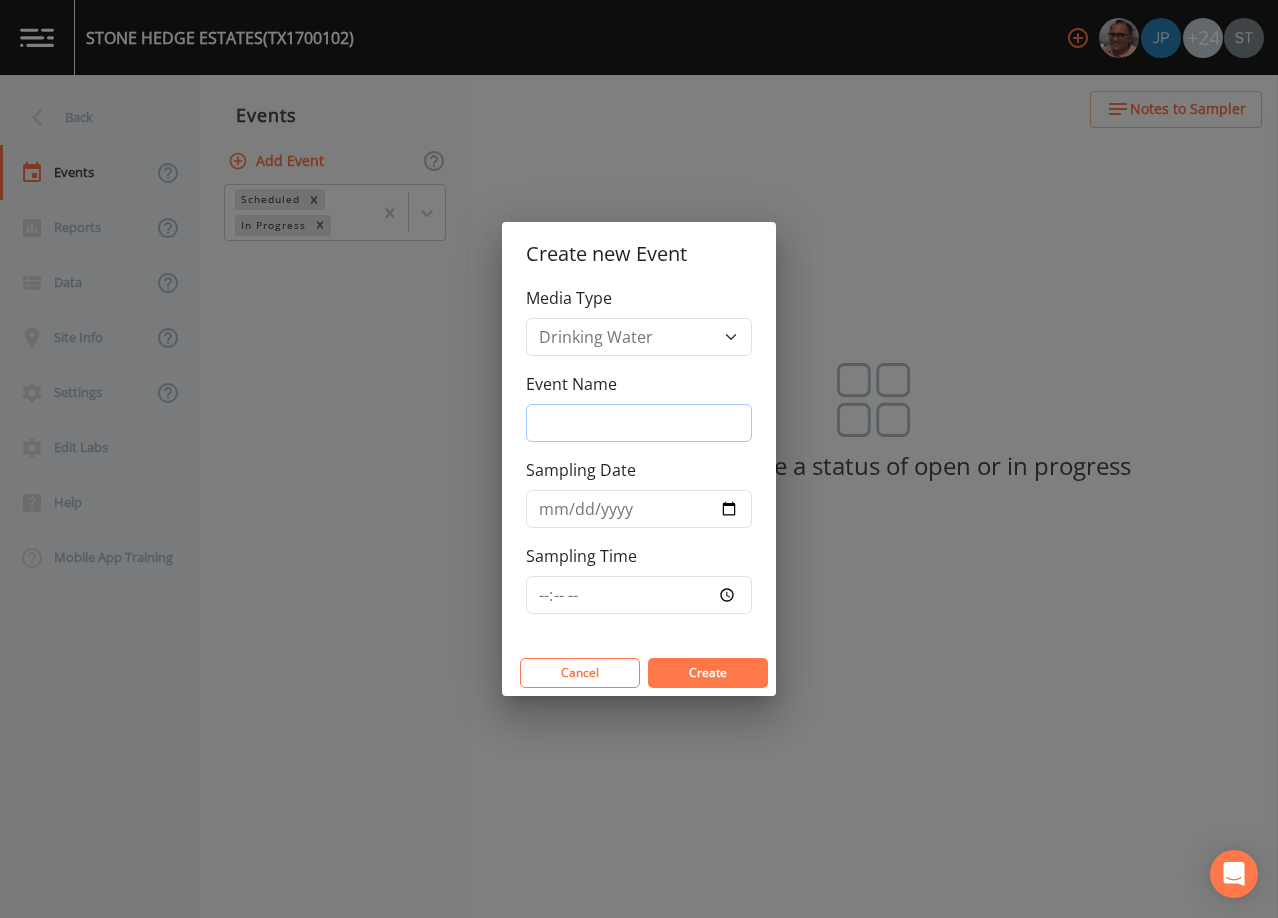 drag, startPoint x: 602, startPoint y: 423, endPoint x: 615, endPoint y: 438, distance: 19.849434 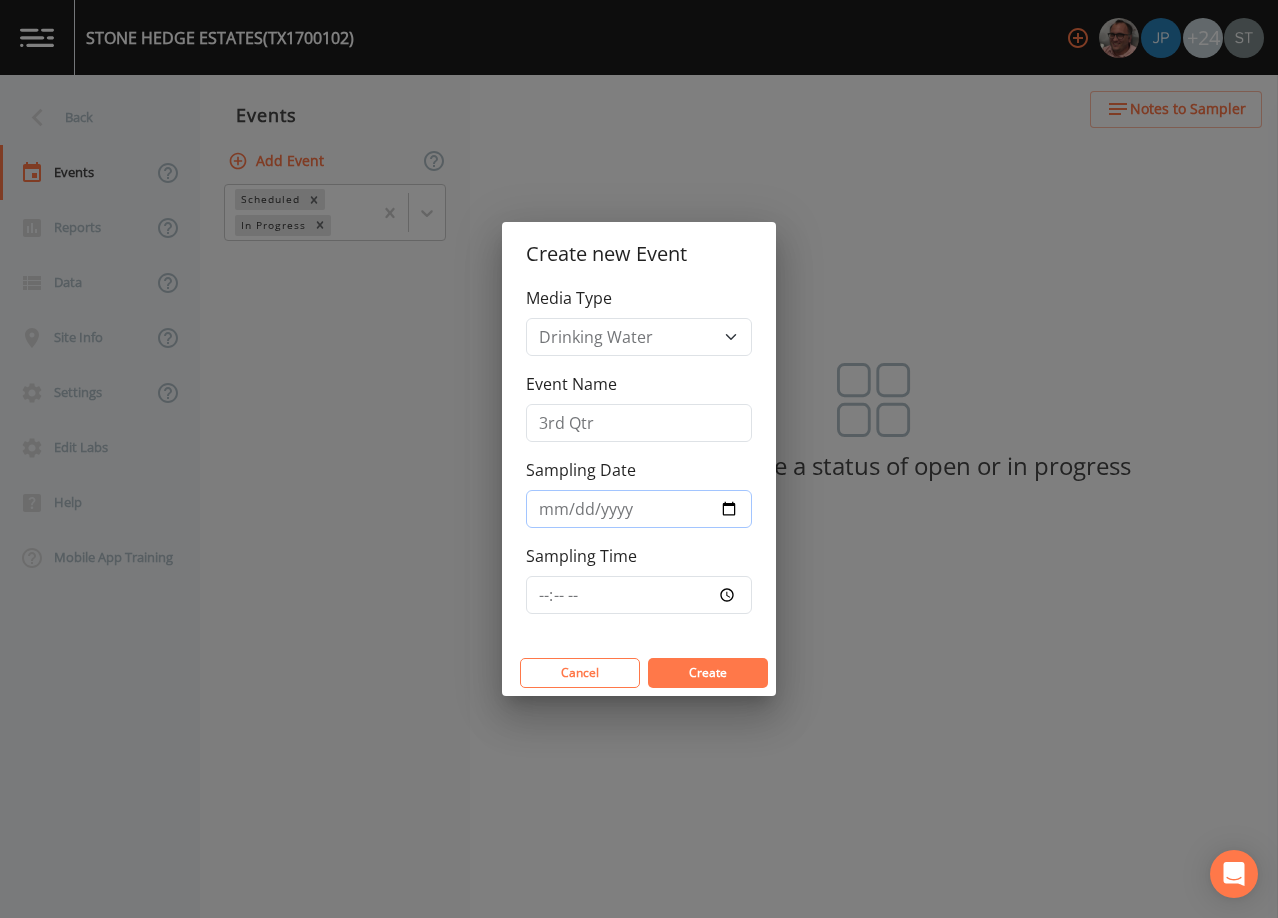 click on "Sampling Date" at bounding box center [639, 509] 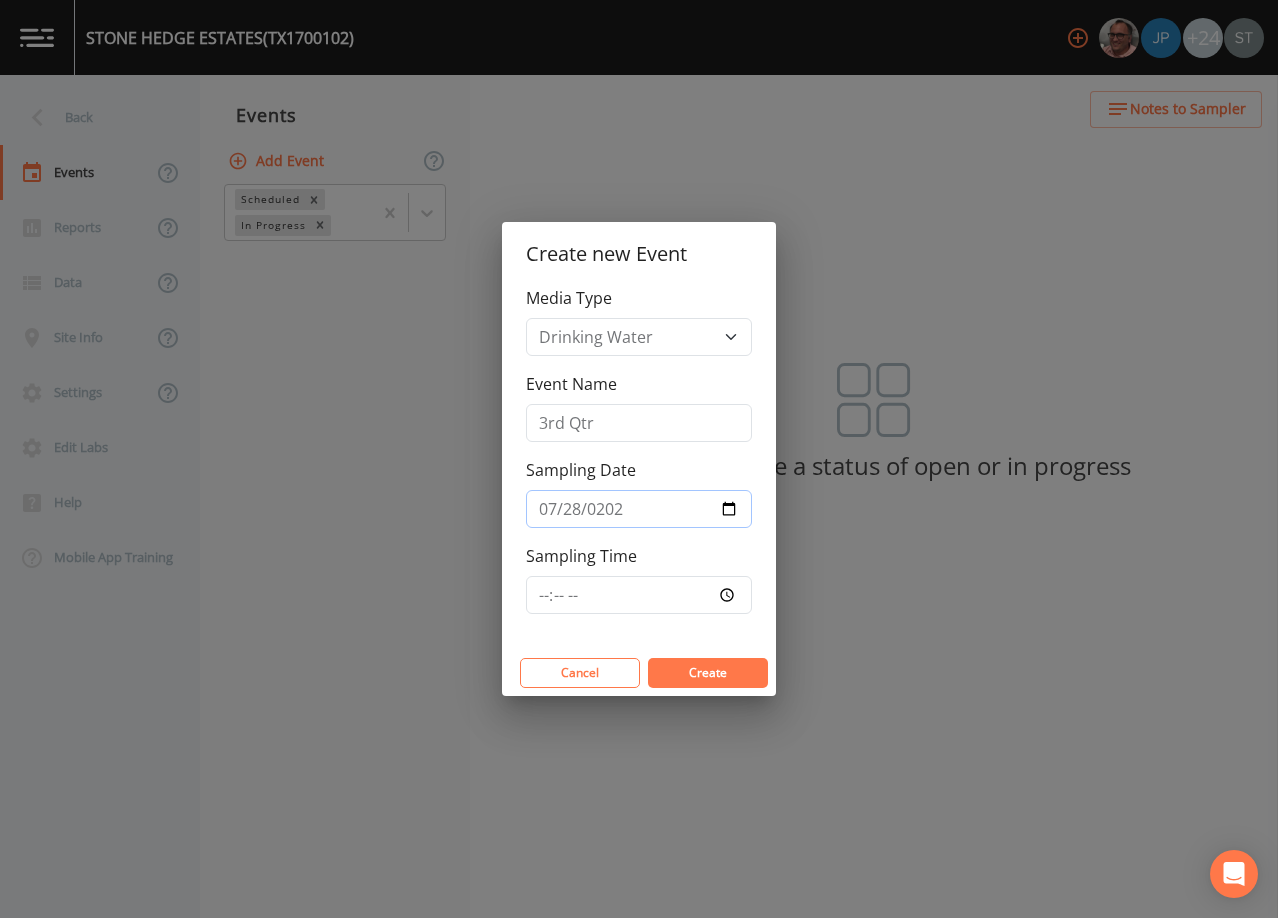 type on "[DATE]" 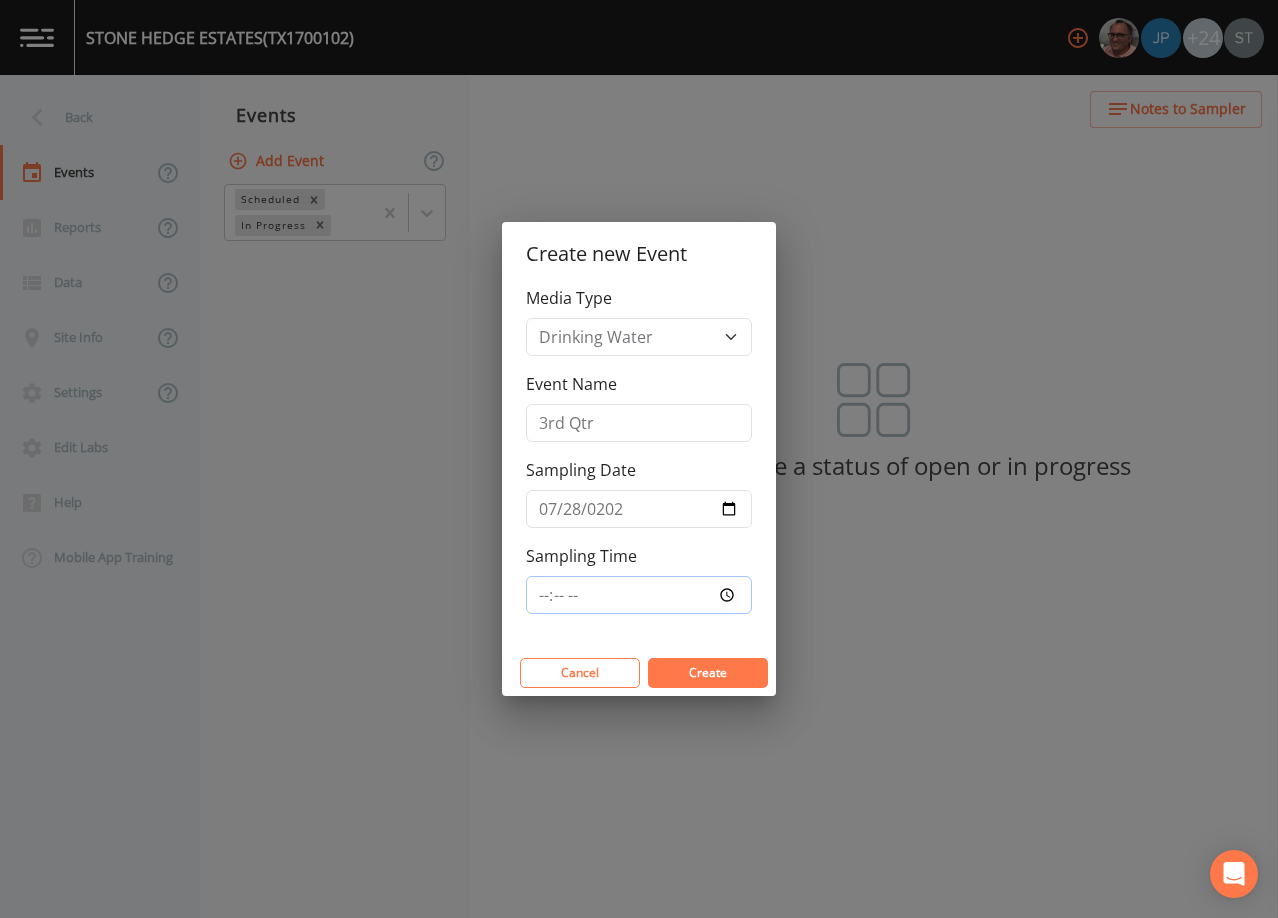 type on "08:30" 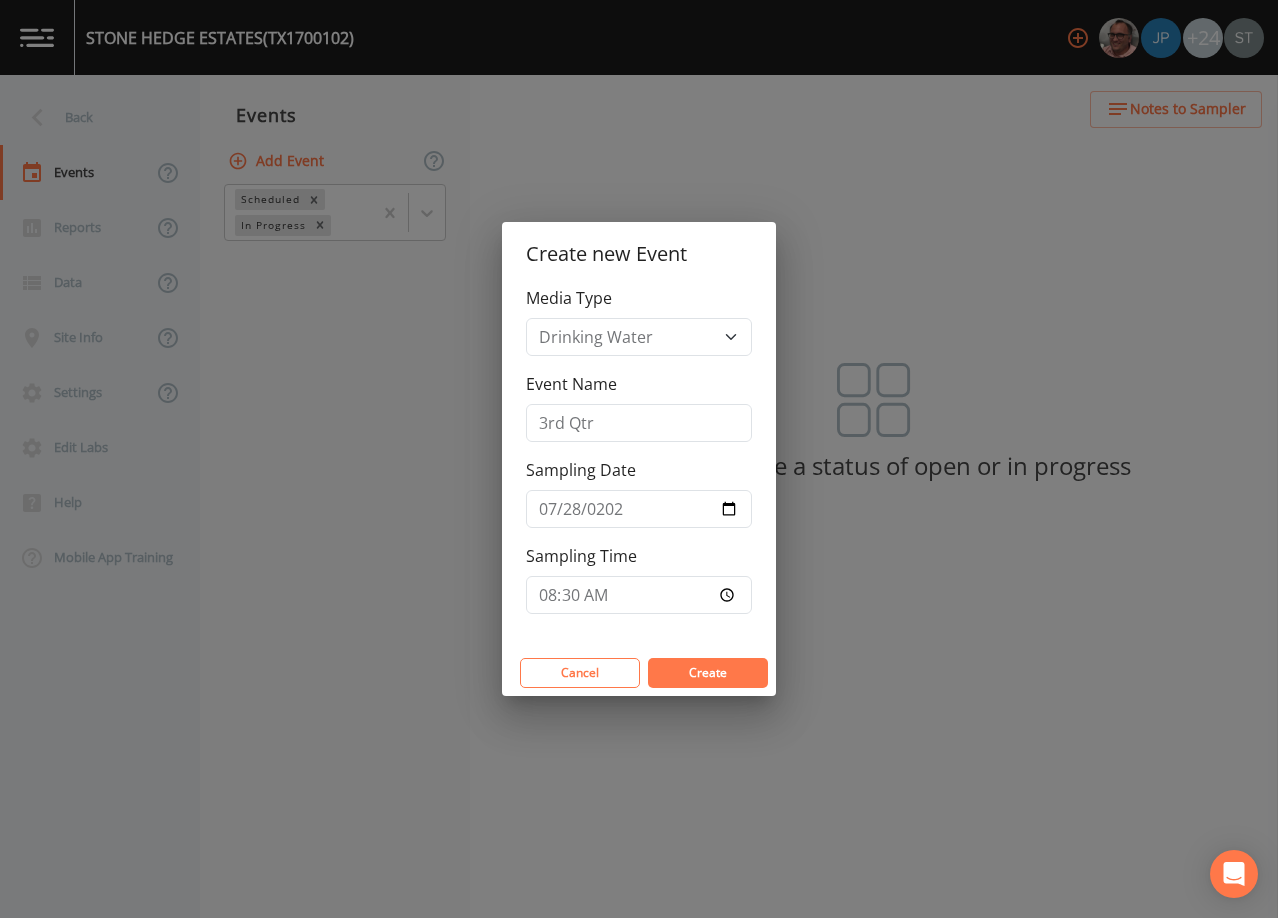 click on "Create" at bounding box center (708, 672) 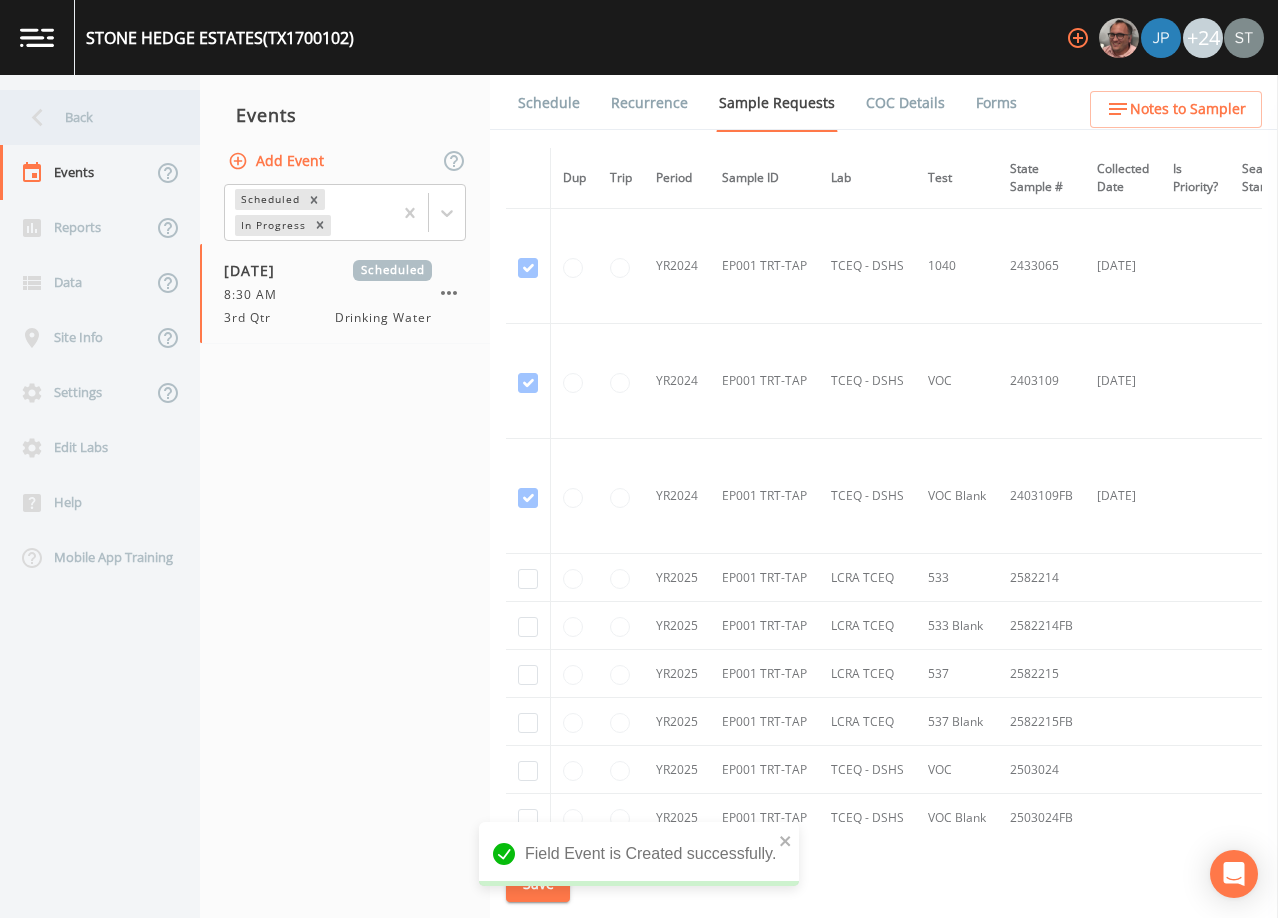 click on "Back" at bounding box center (90, 117) 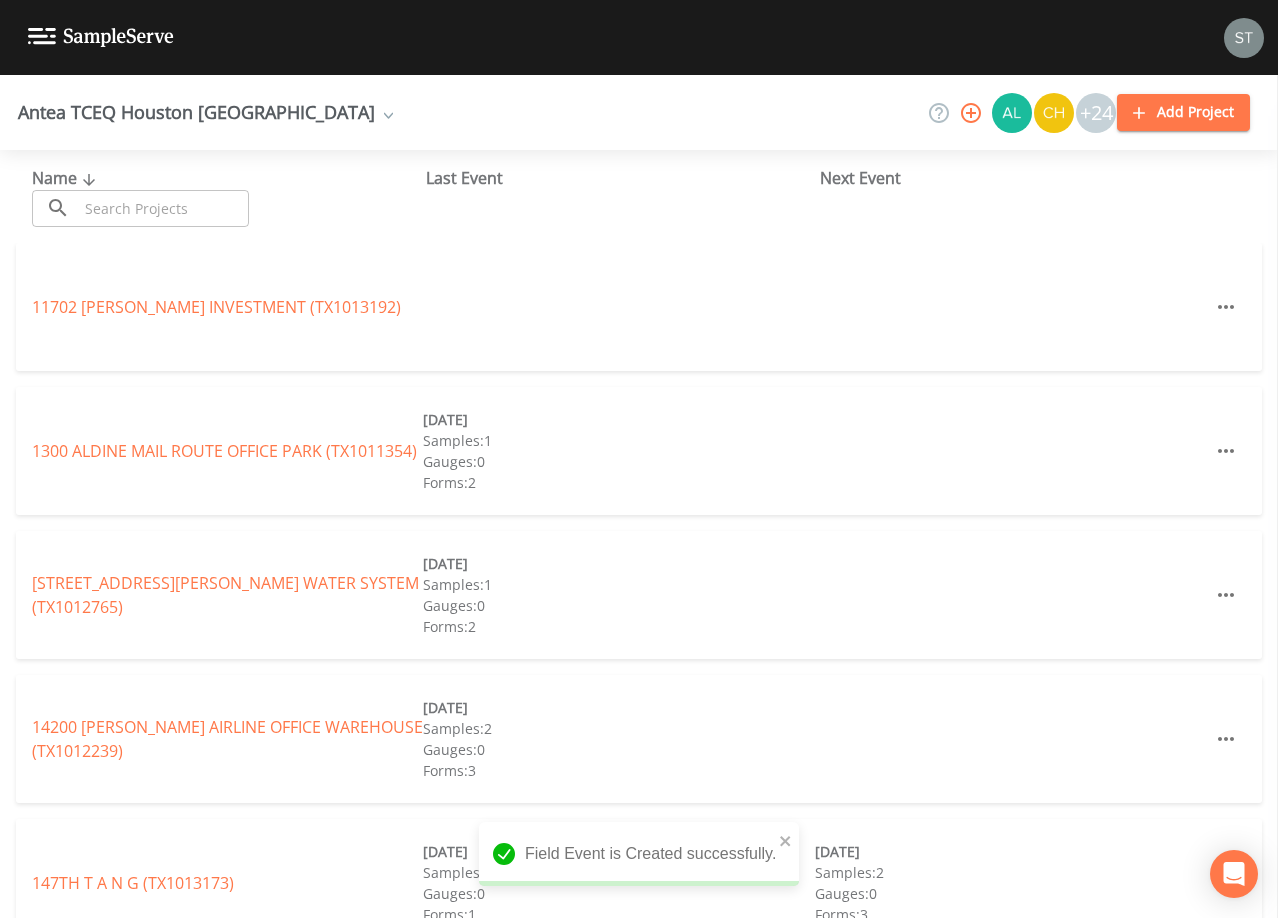 click at bounding box center (163, 208) 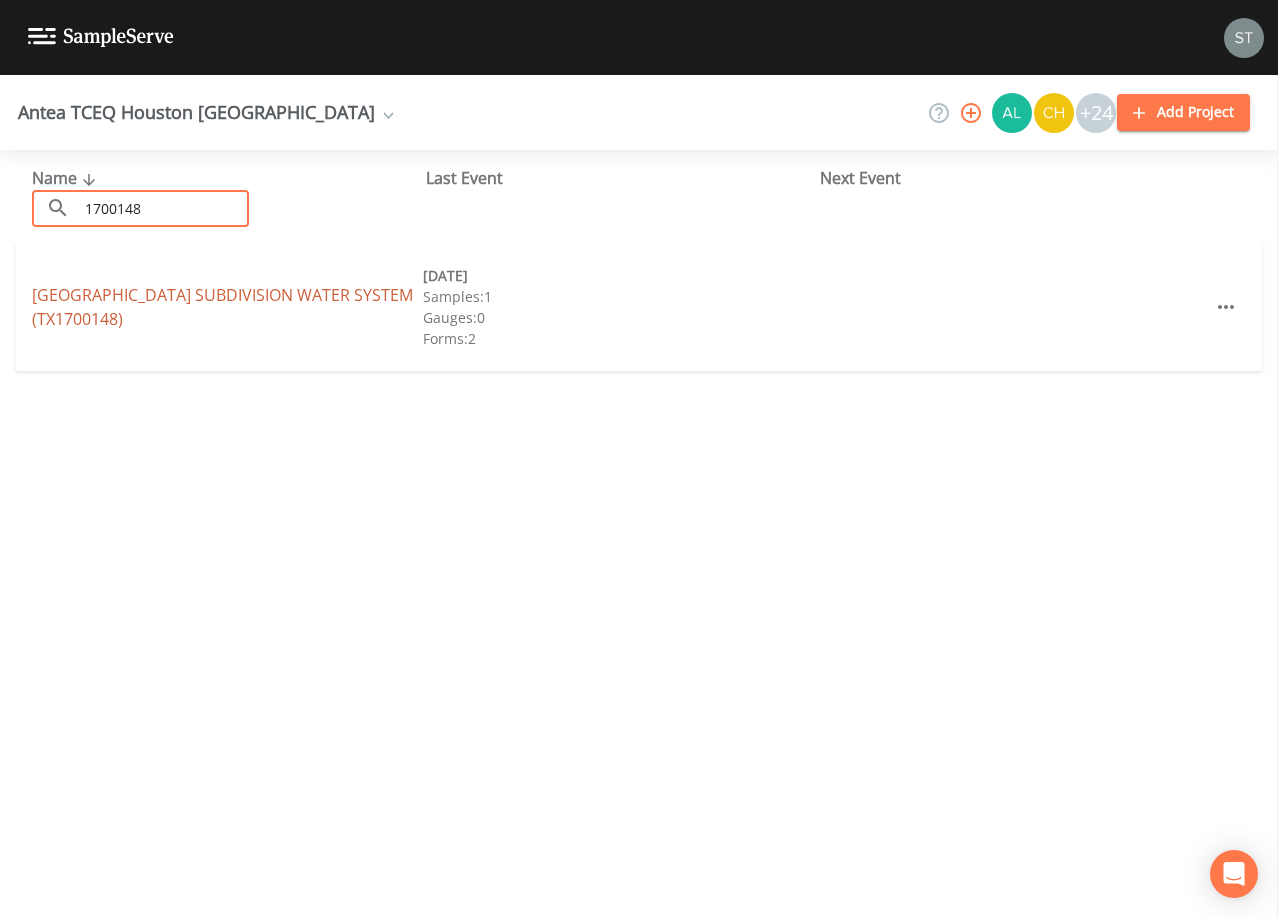 type on "1700148" 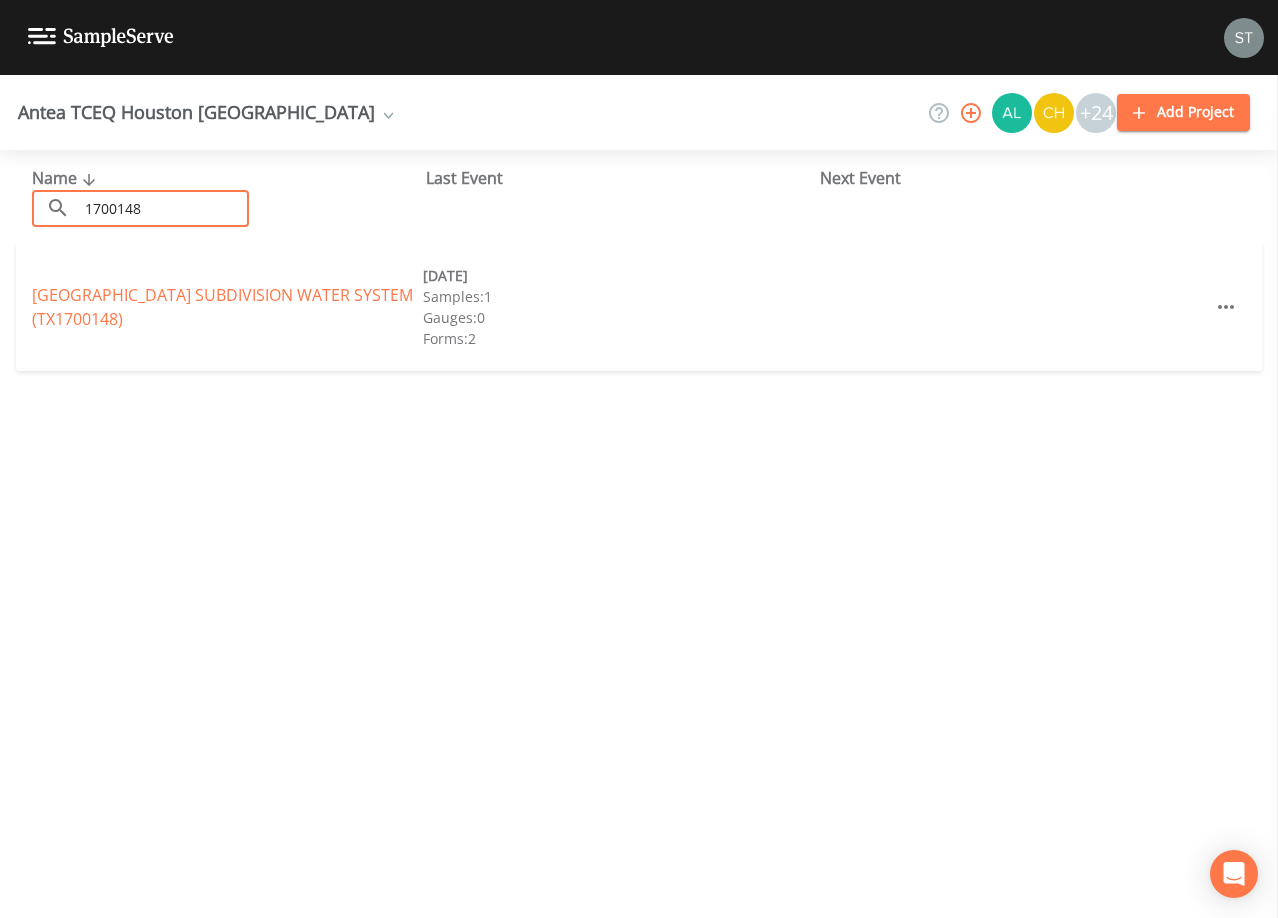 click on "[GEOGRAPHIC_DATA] SUBDIVISION WATER SYSTEM   (TX1700148)" at bounding box center [222, 307] 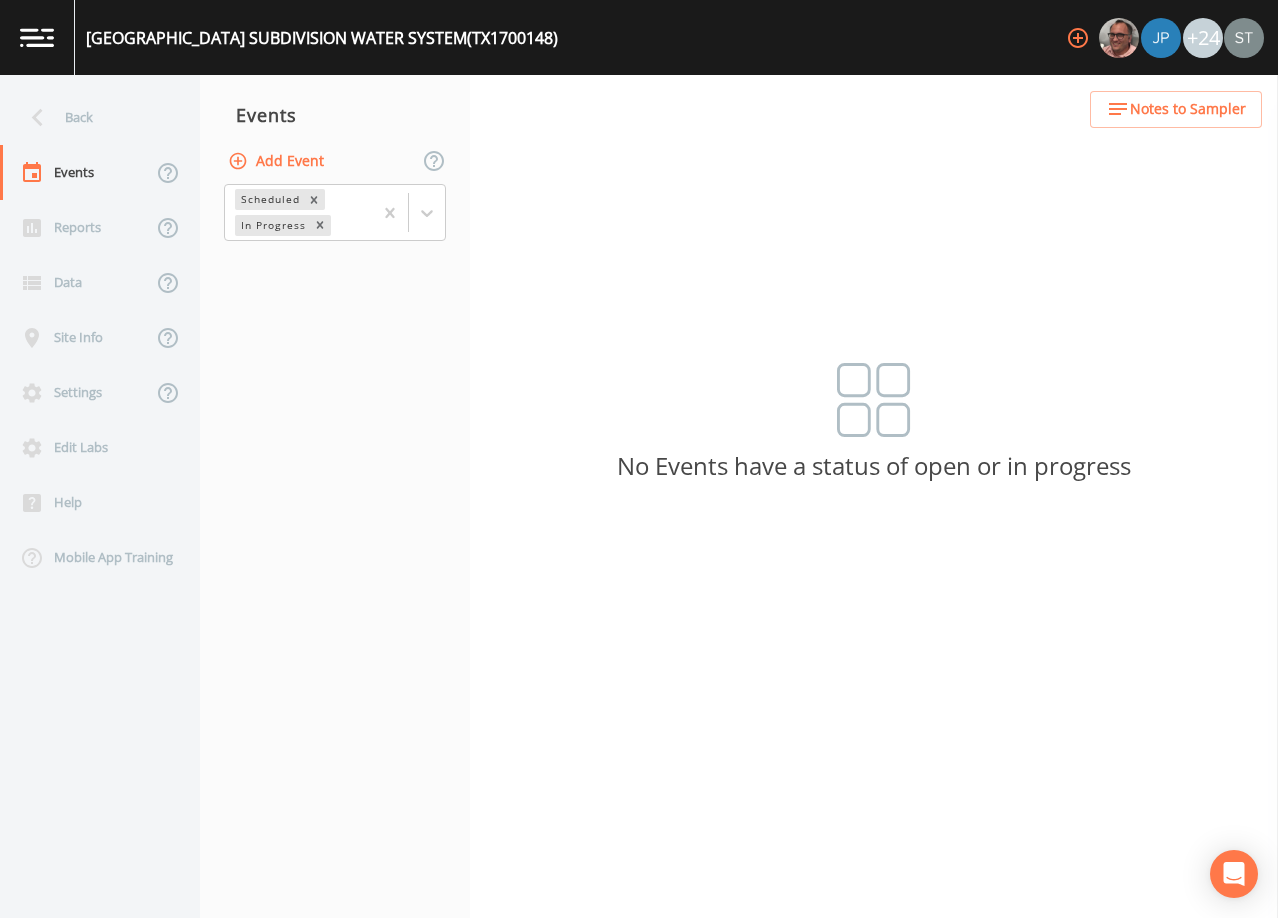 click on "Add Event" at bounding box center (278, 161) 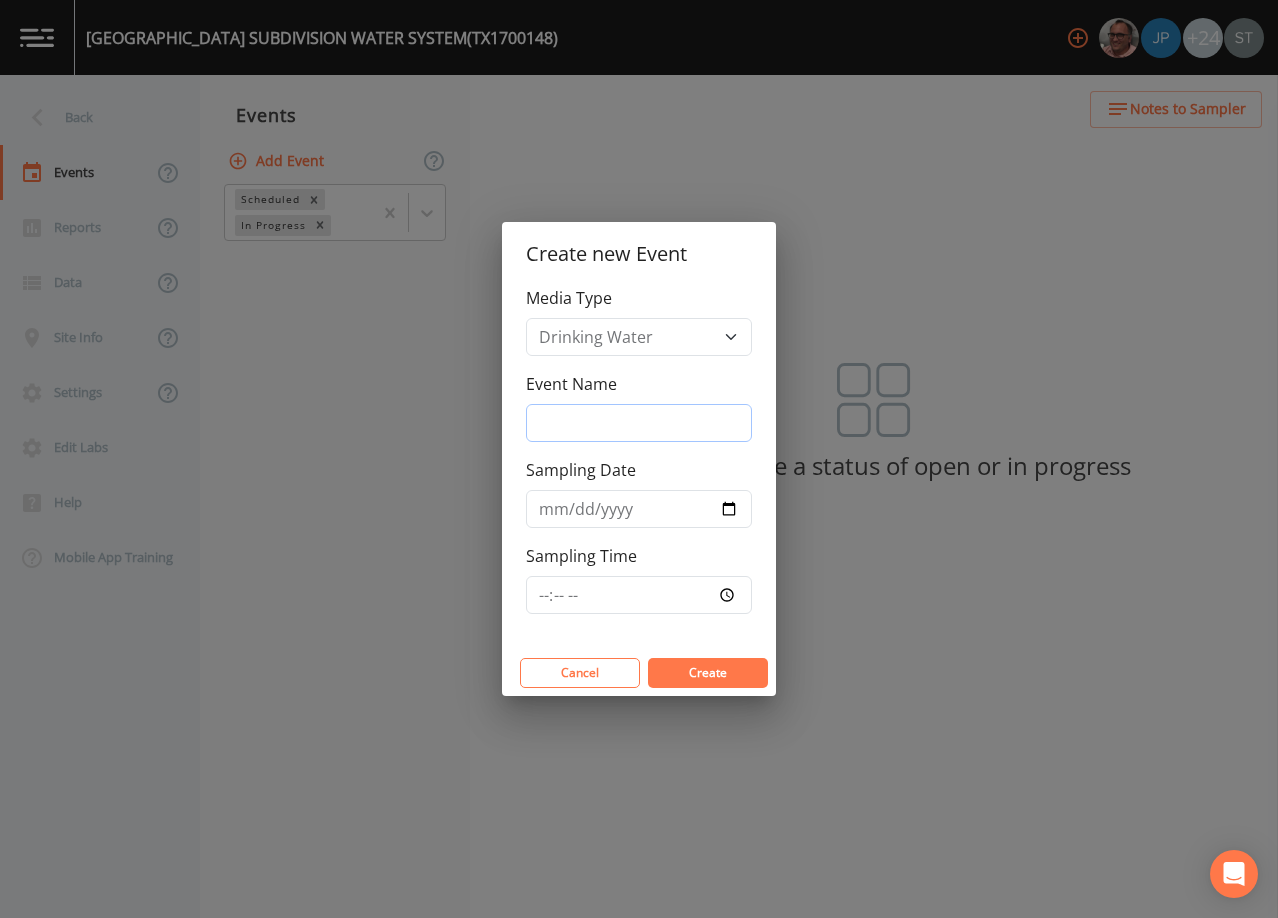 click on "Event Name" at bounding box center [639, 423] 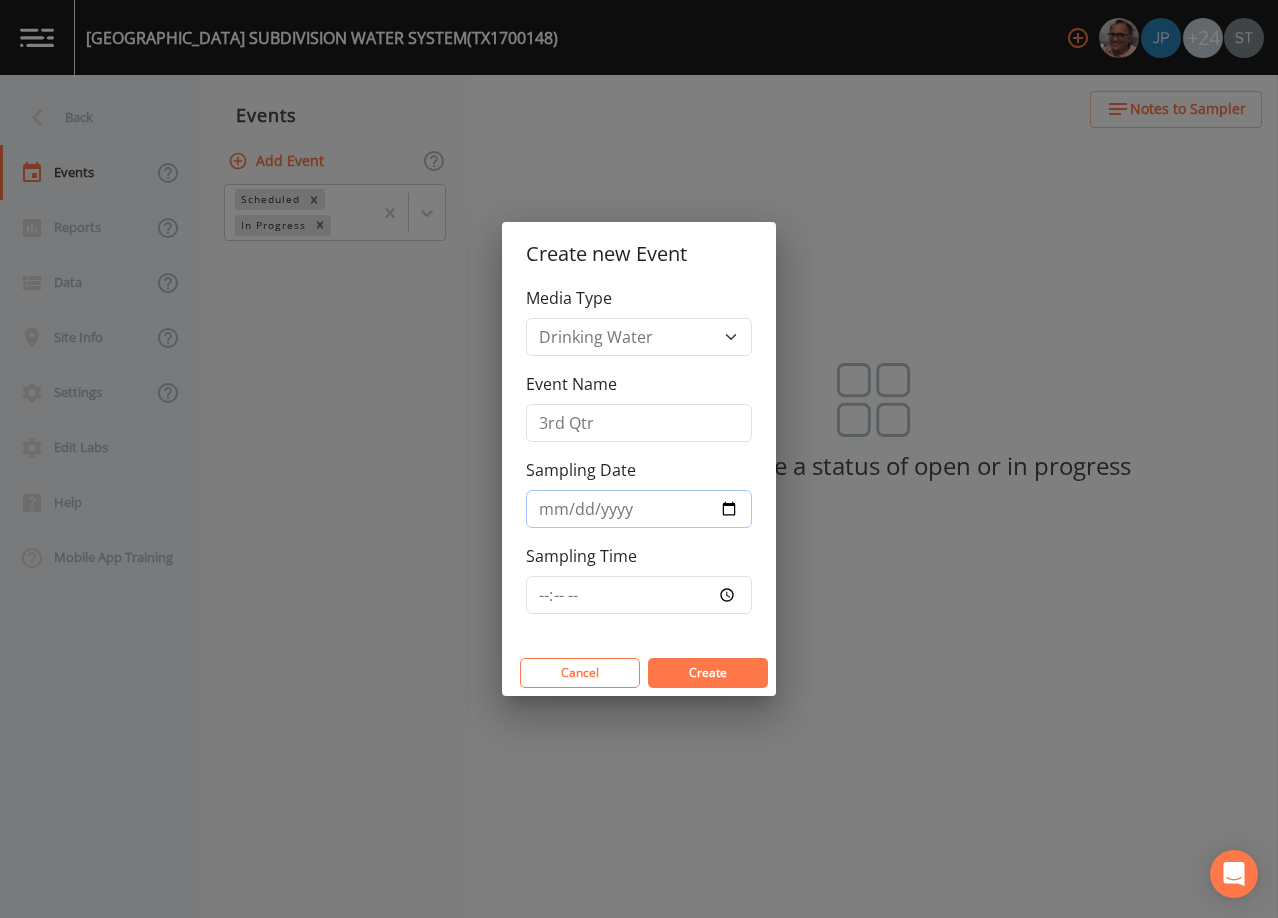 click on "Sampling Date" at bounding box center [639, 509] 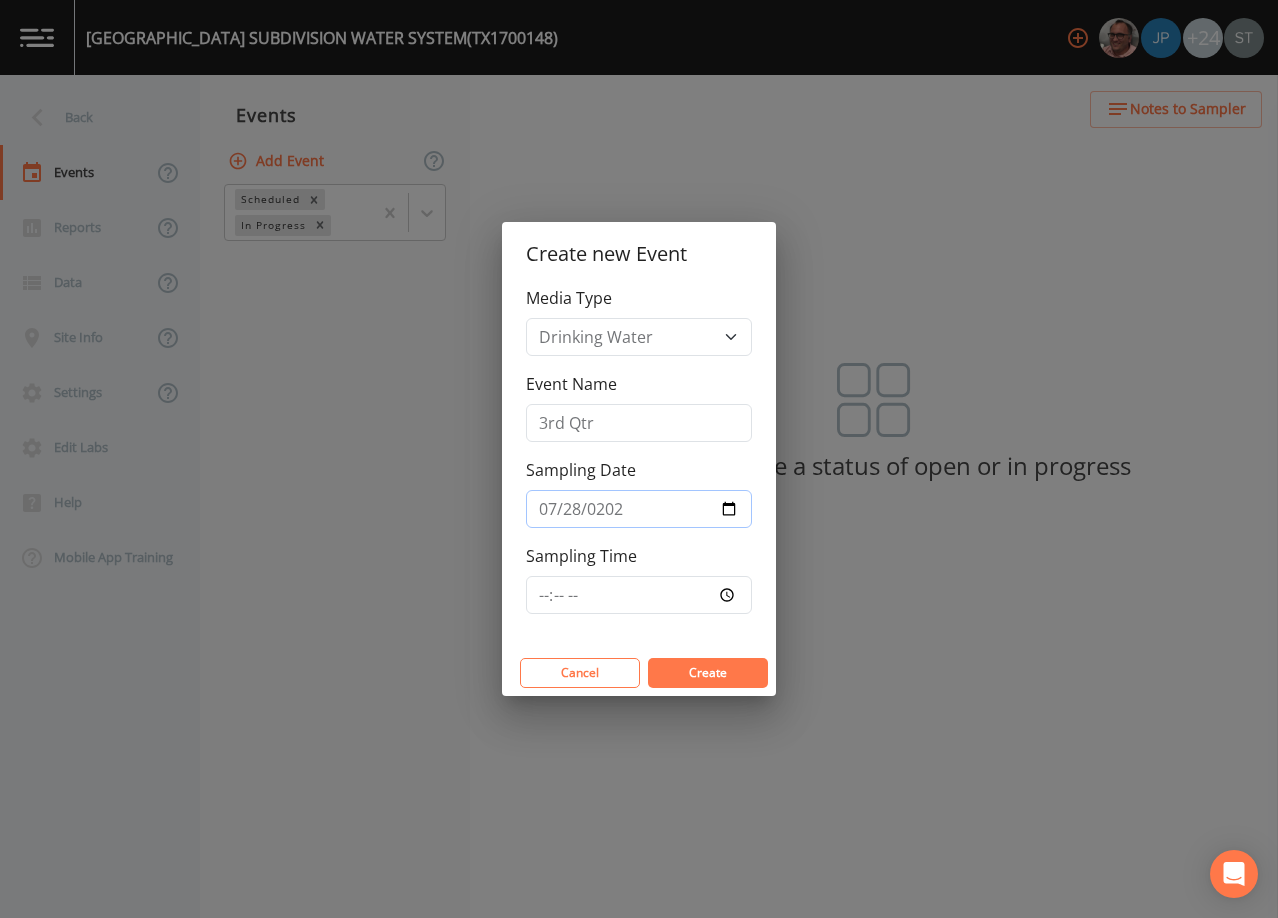 type on "[DATE]" 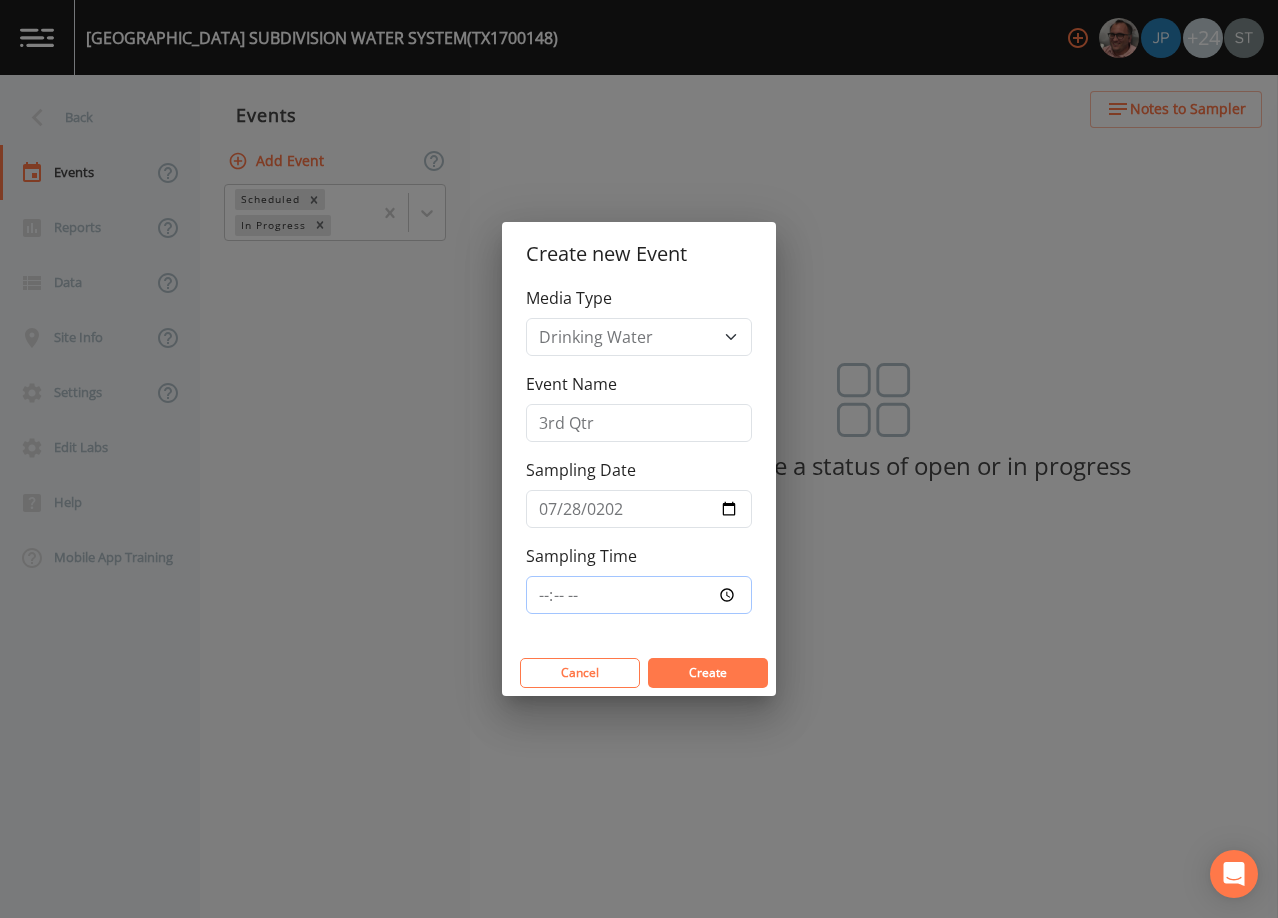 type on "08:30" 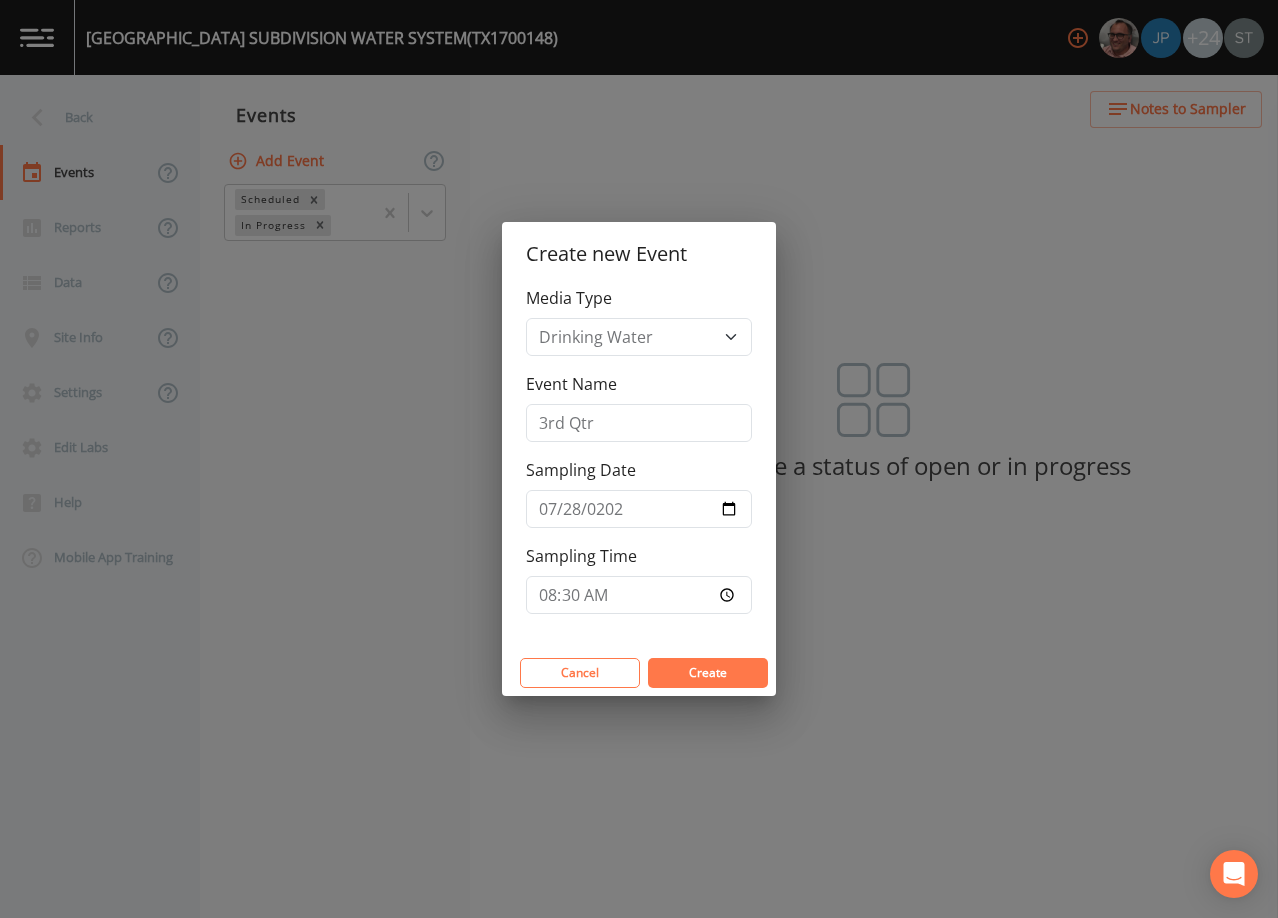 click on "Create" at bounding box center (708, 672) 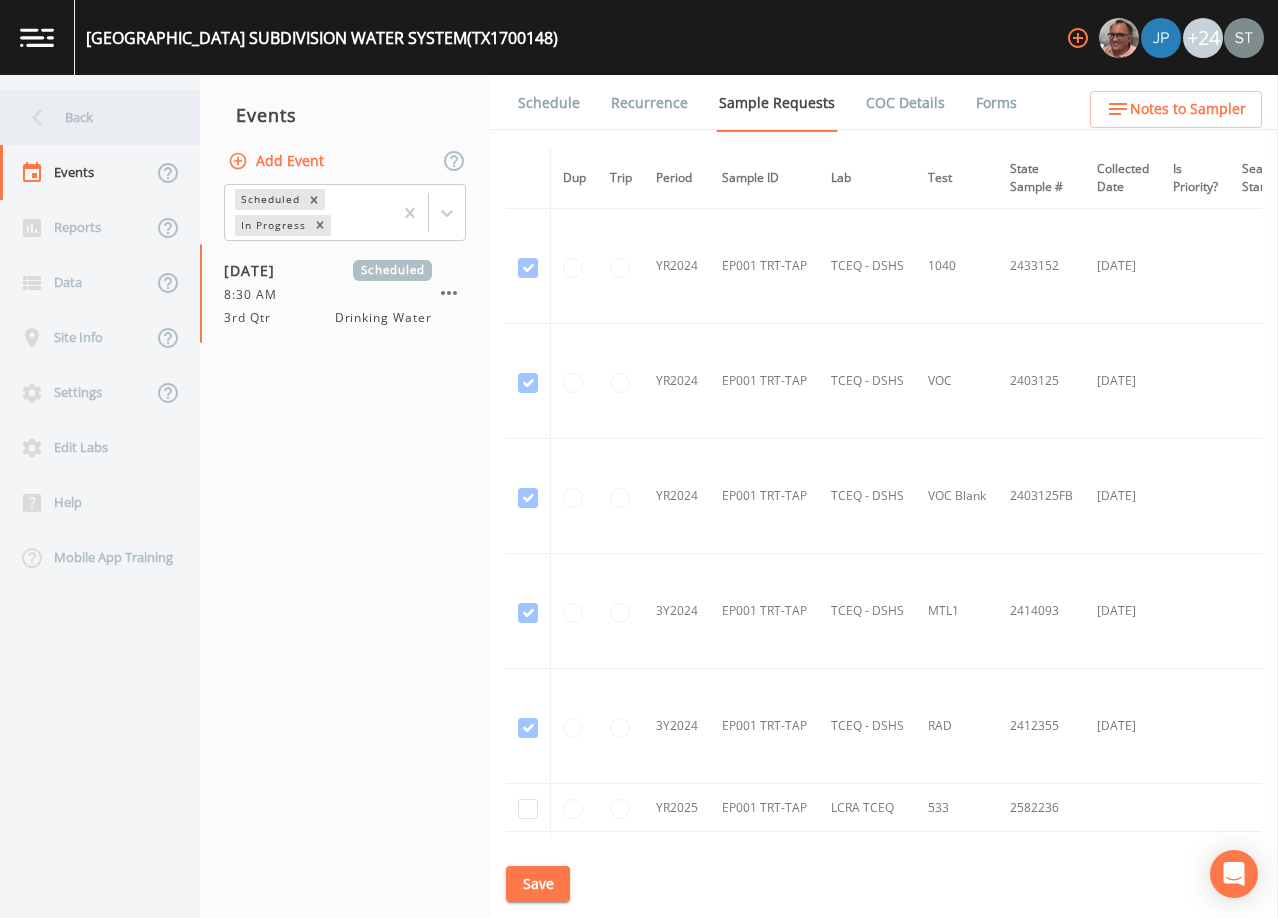 click on "Back" at bounding box center [90, 117] 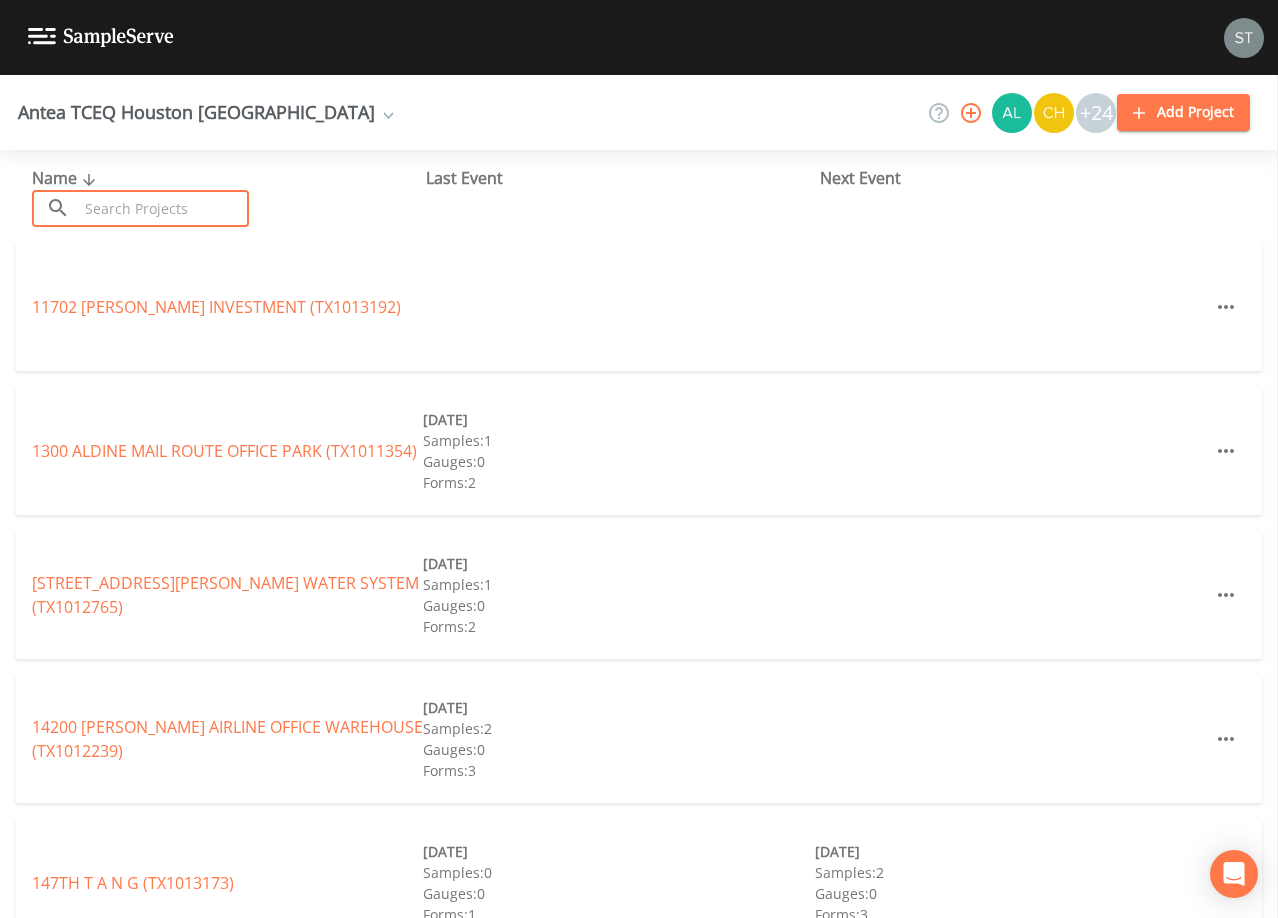 click at bounding box center [163, 208] 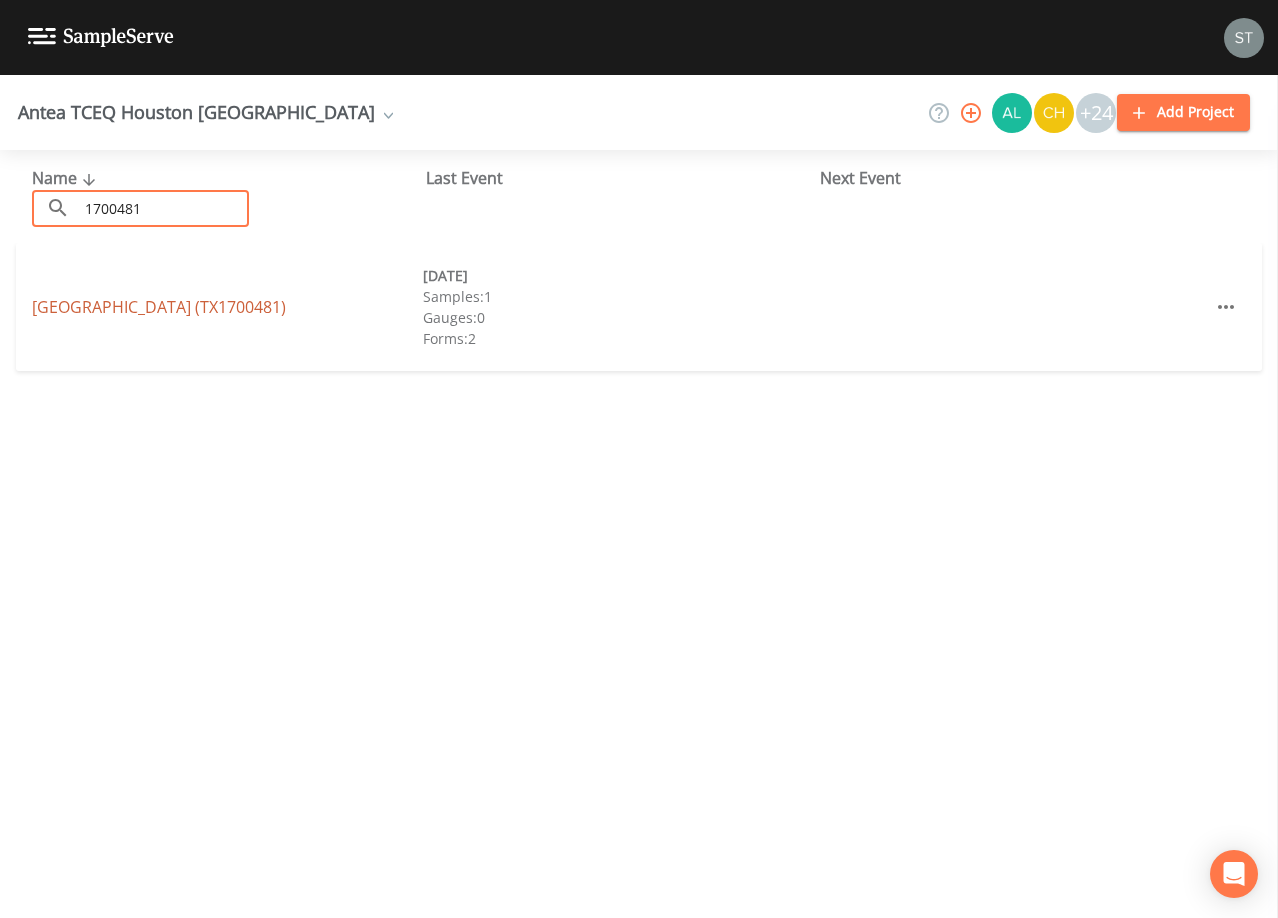type on "1700481" 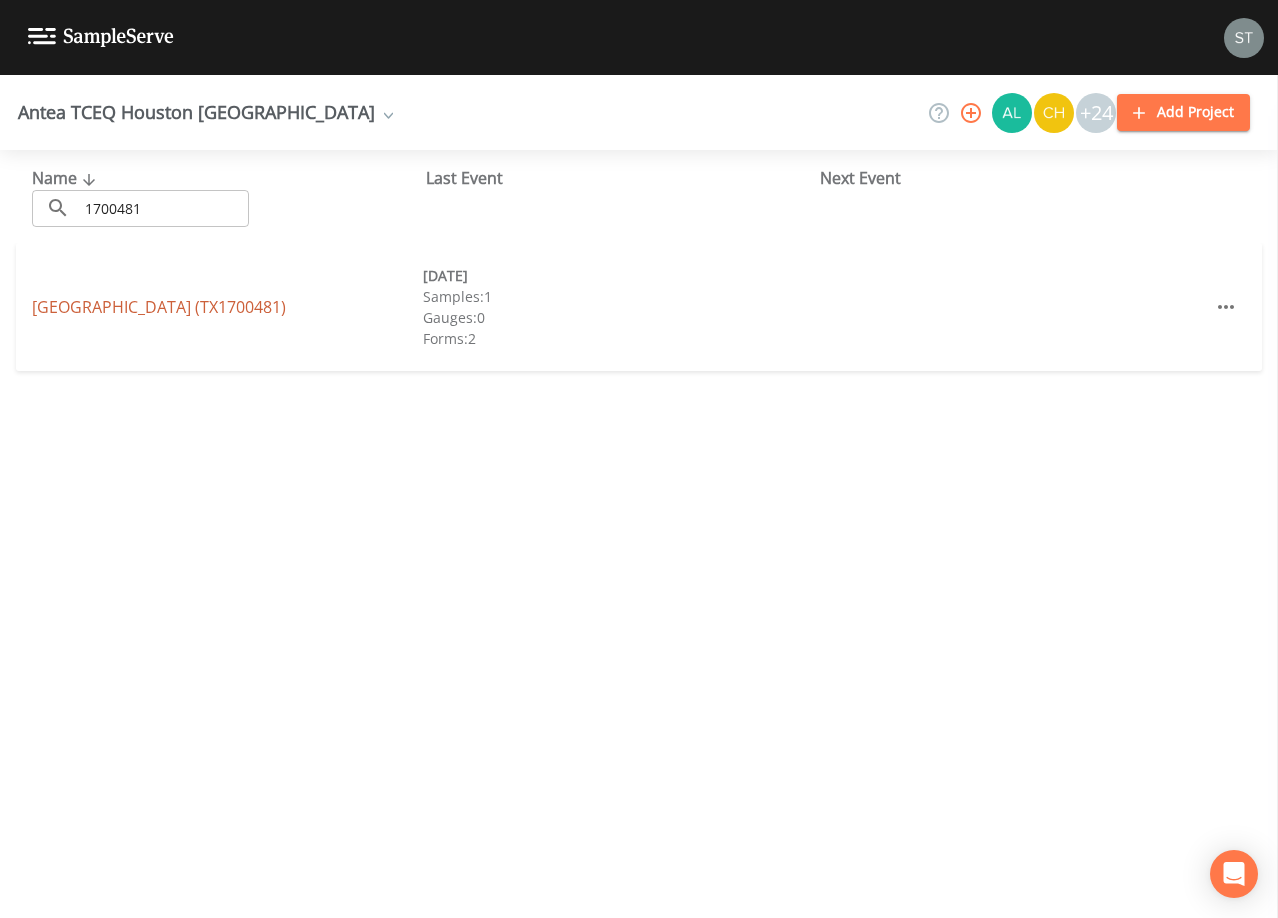 click on "[GEOGRAPHIC_DATA]   (TX1700481)" at bounding box center (159, 307) 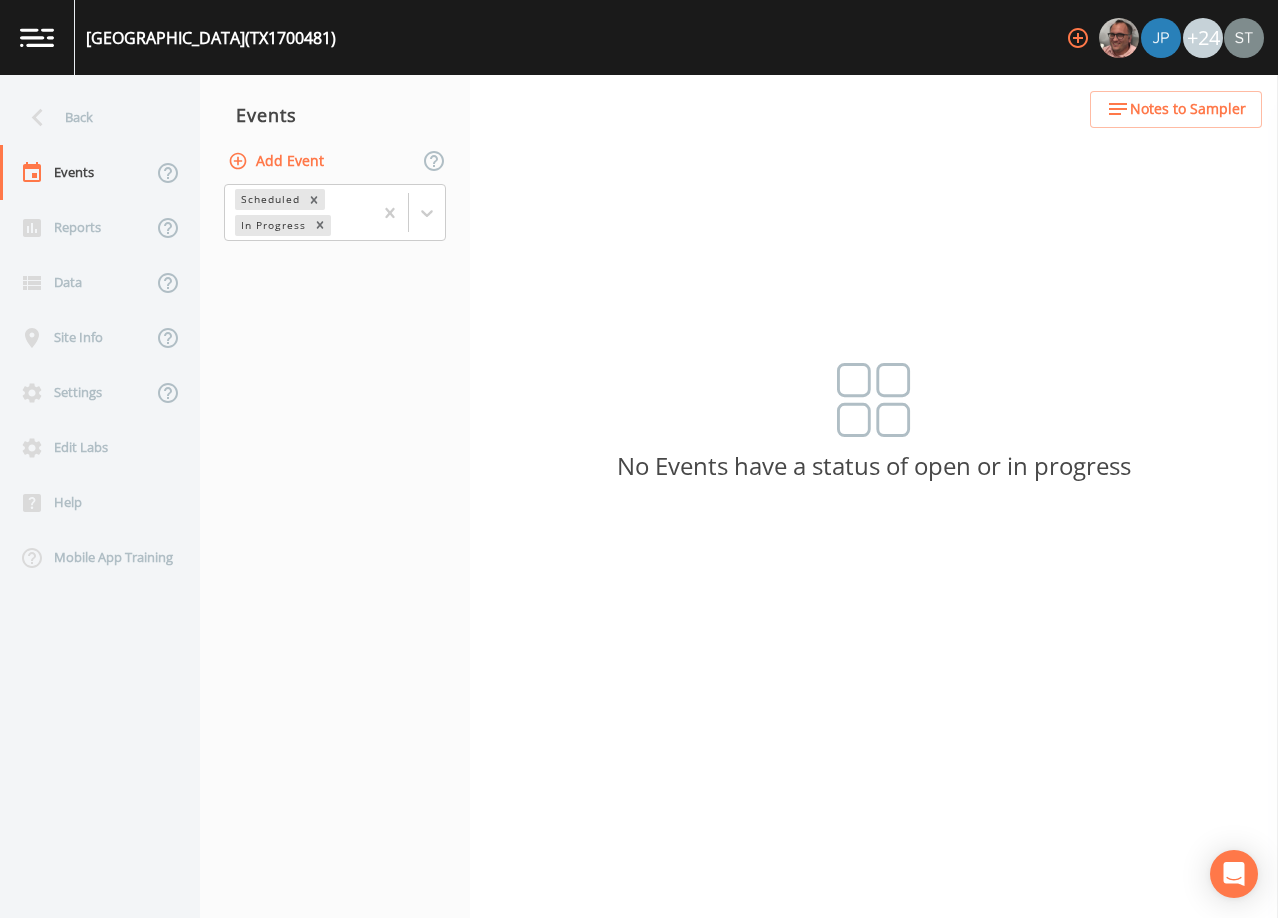 click on "Add Event" at bounding box center (278, 161) 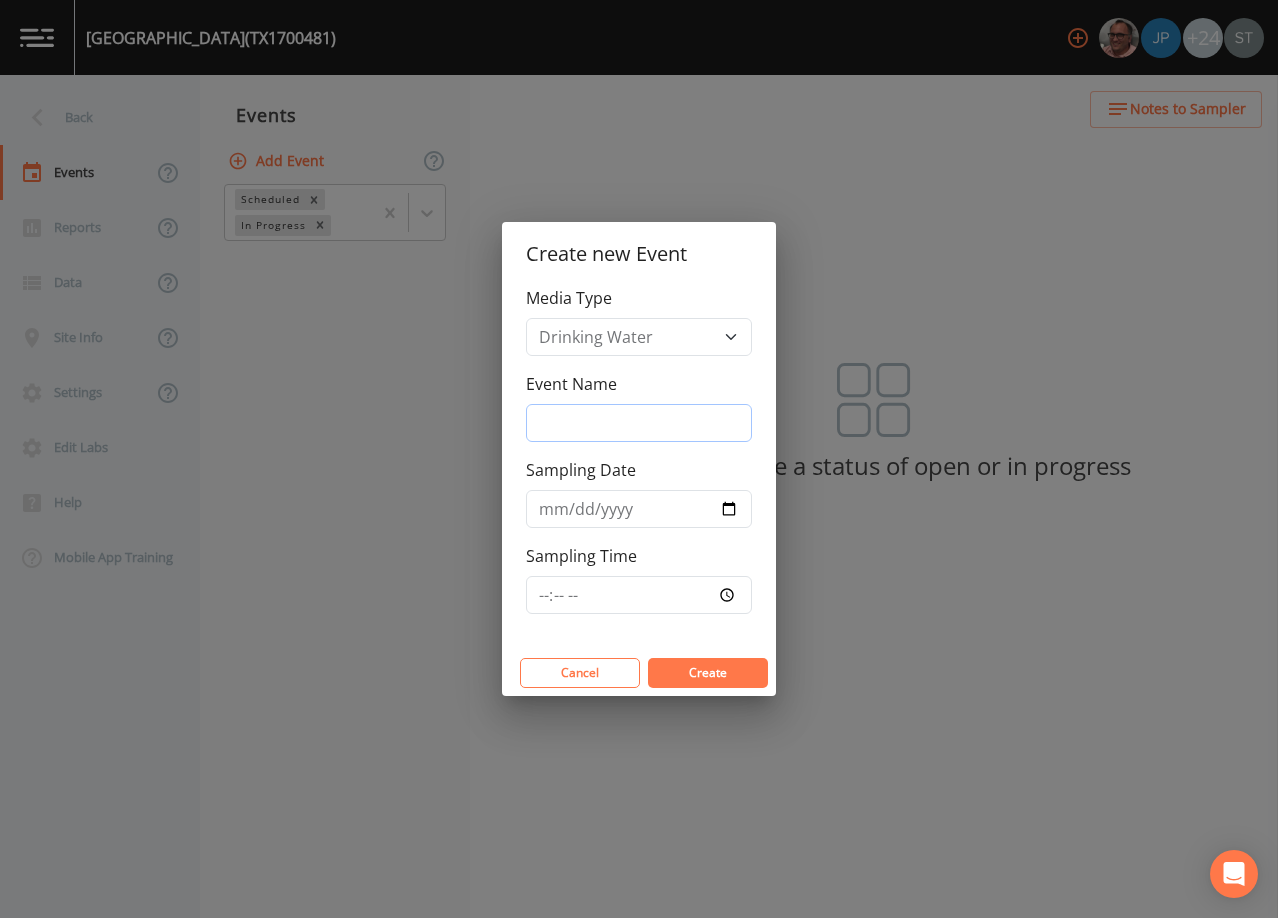 drag, startPoint x: 649, startPoint y: 428, endPoint x: 651, endPoint y: 414, distance: 14.142136 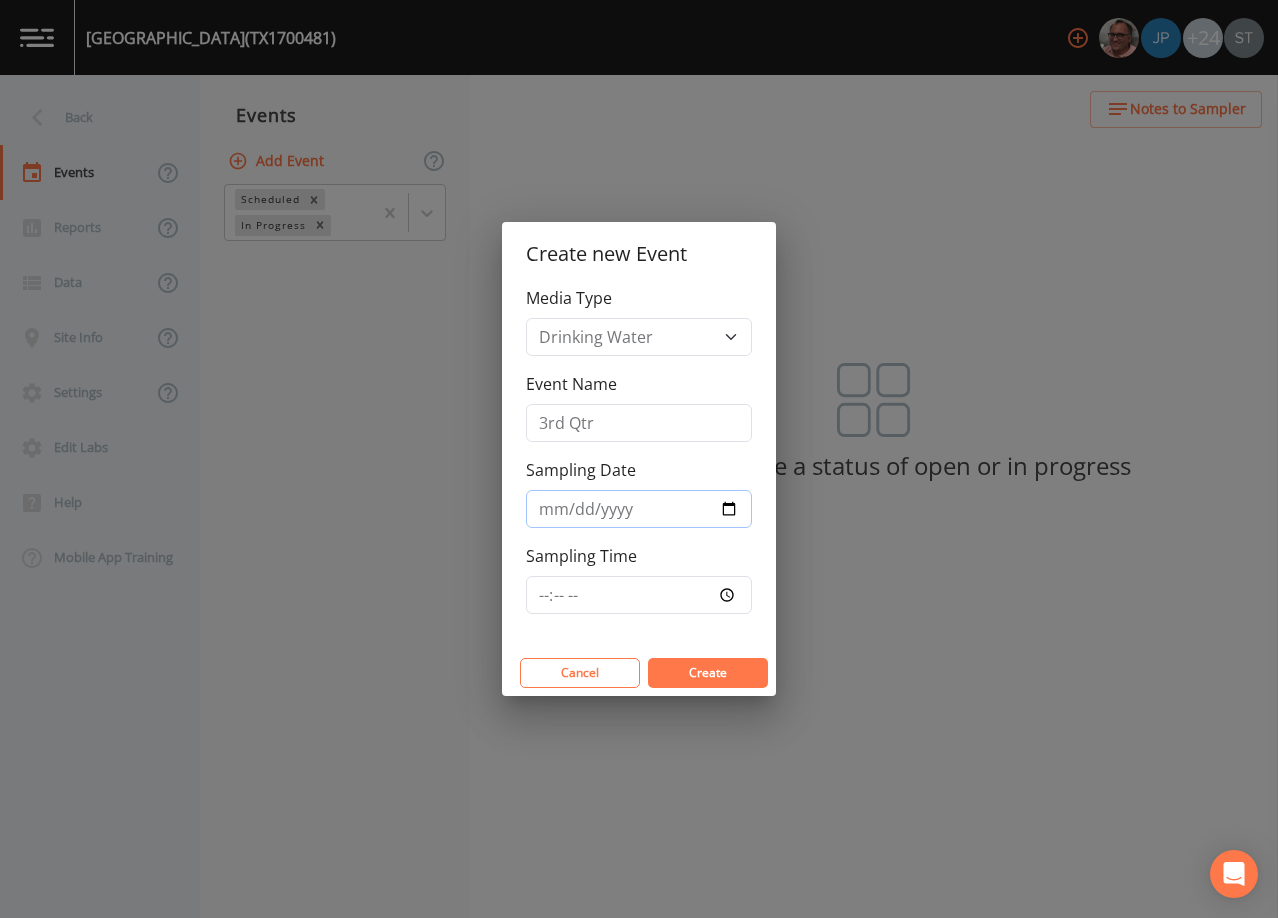 click on "Sampling Date" at bounding box center [639, 509] 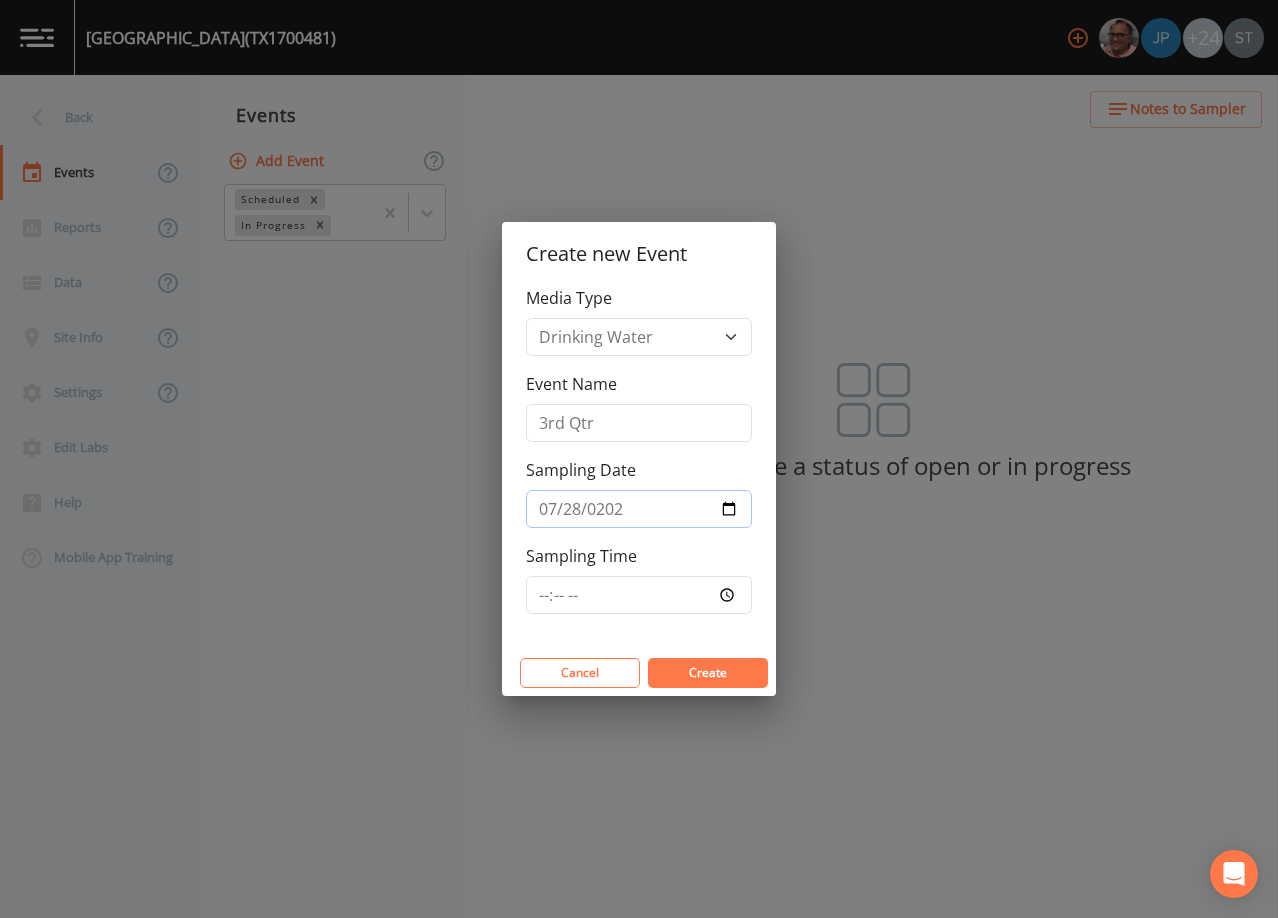 type on "[DATE]" 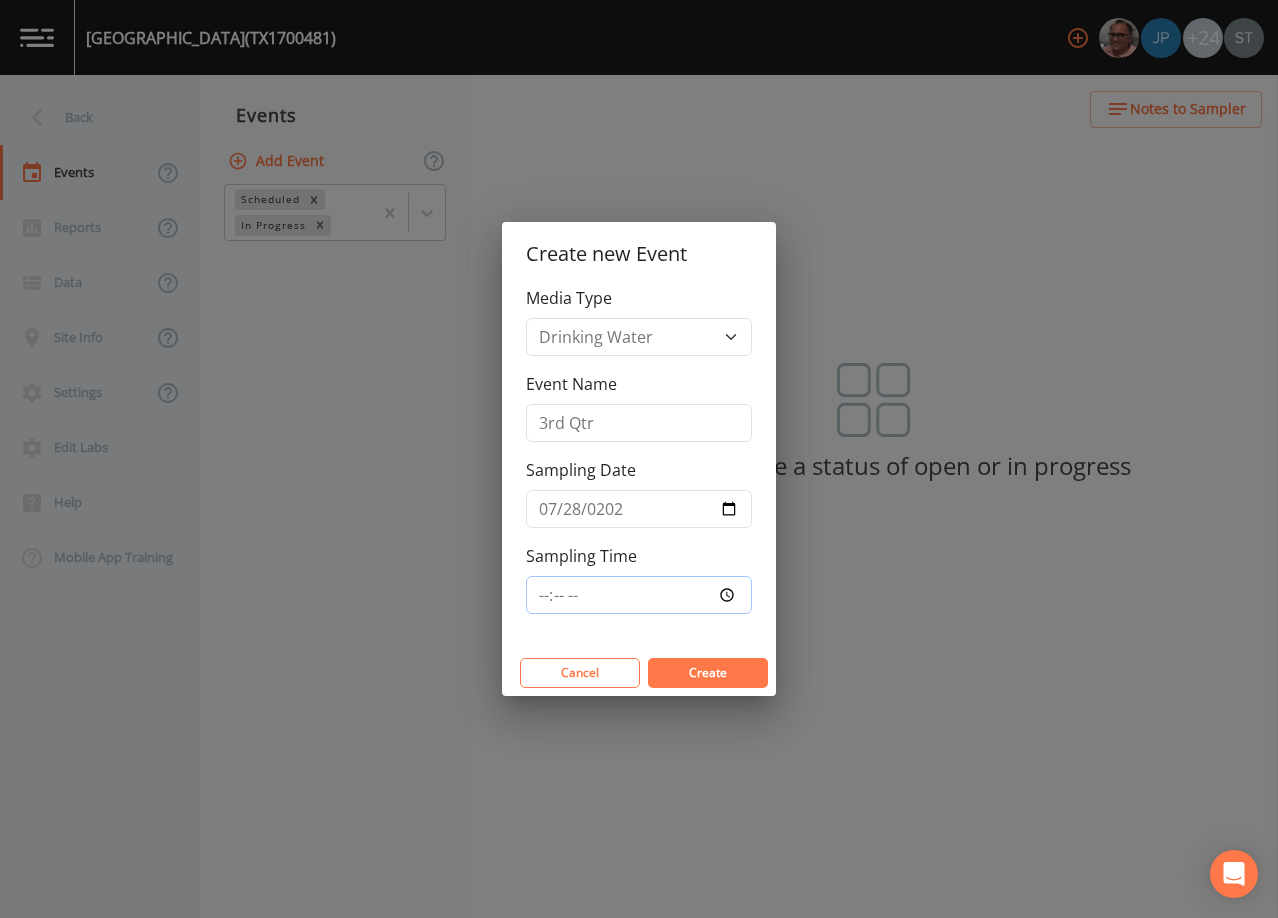 type on "08:30" 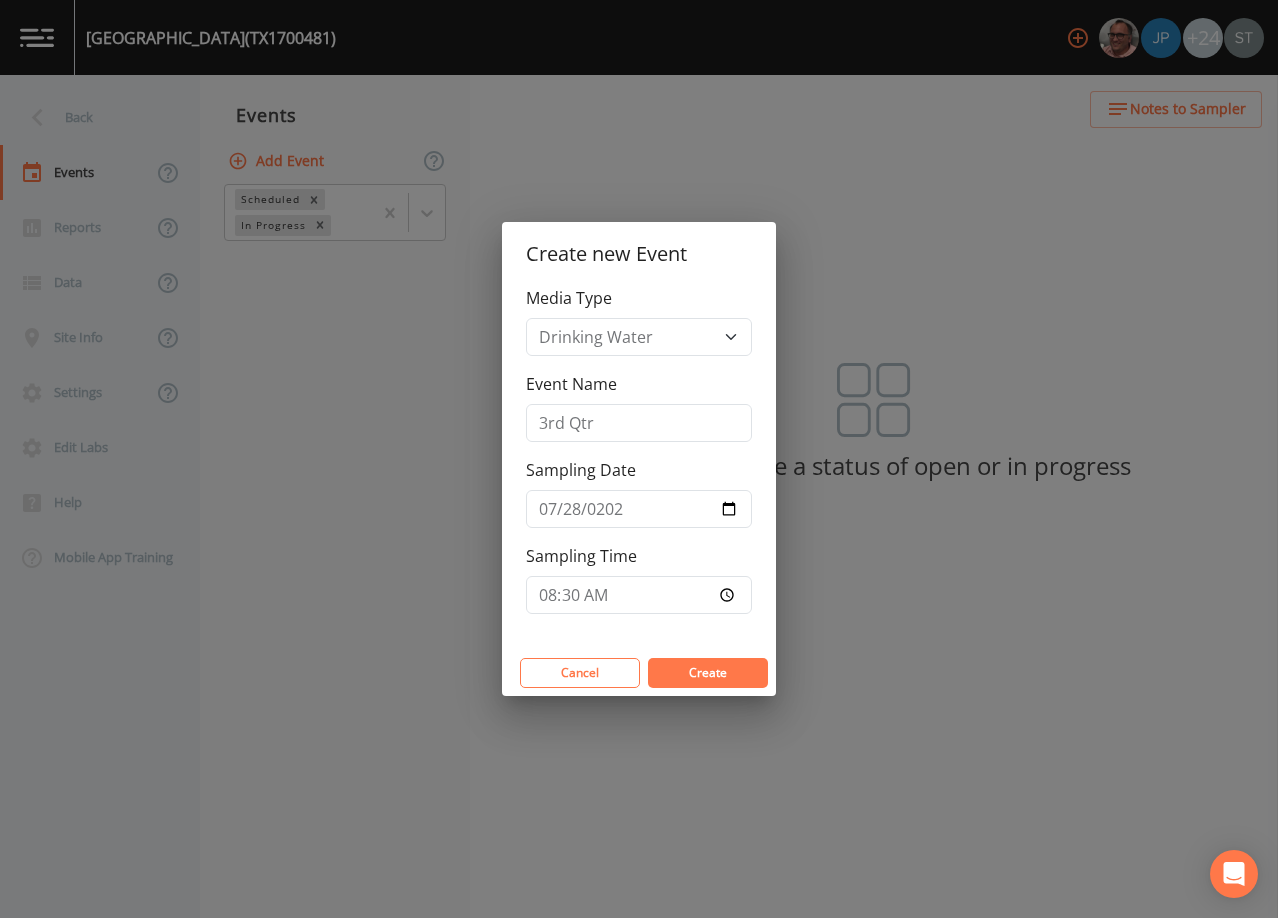click on "Create" at bounding box center (708, 672) 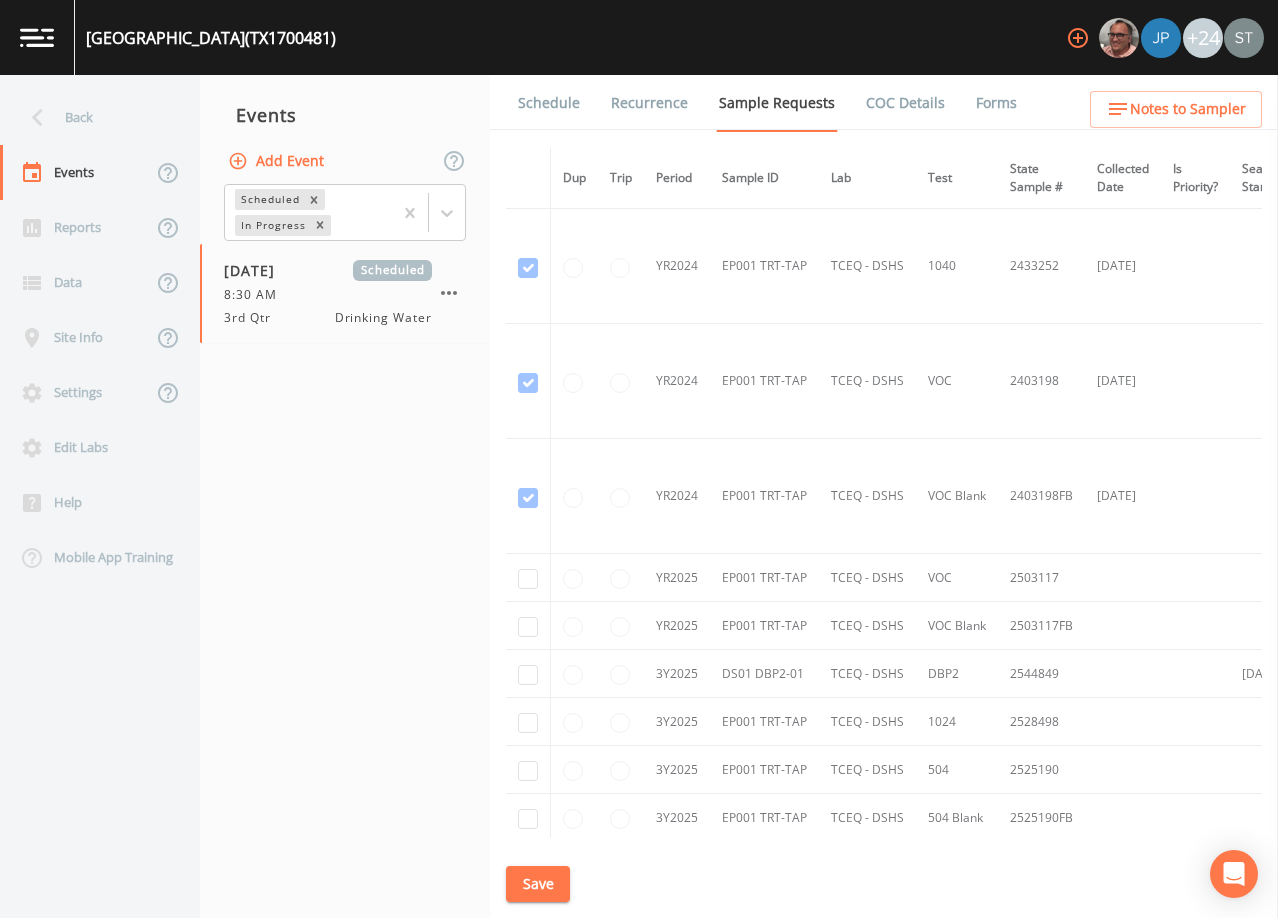 click on "Back" at bounding box center [90, 117] 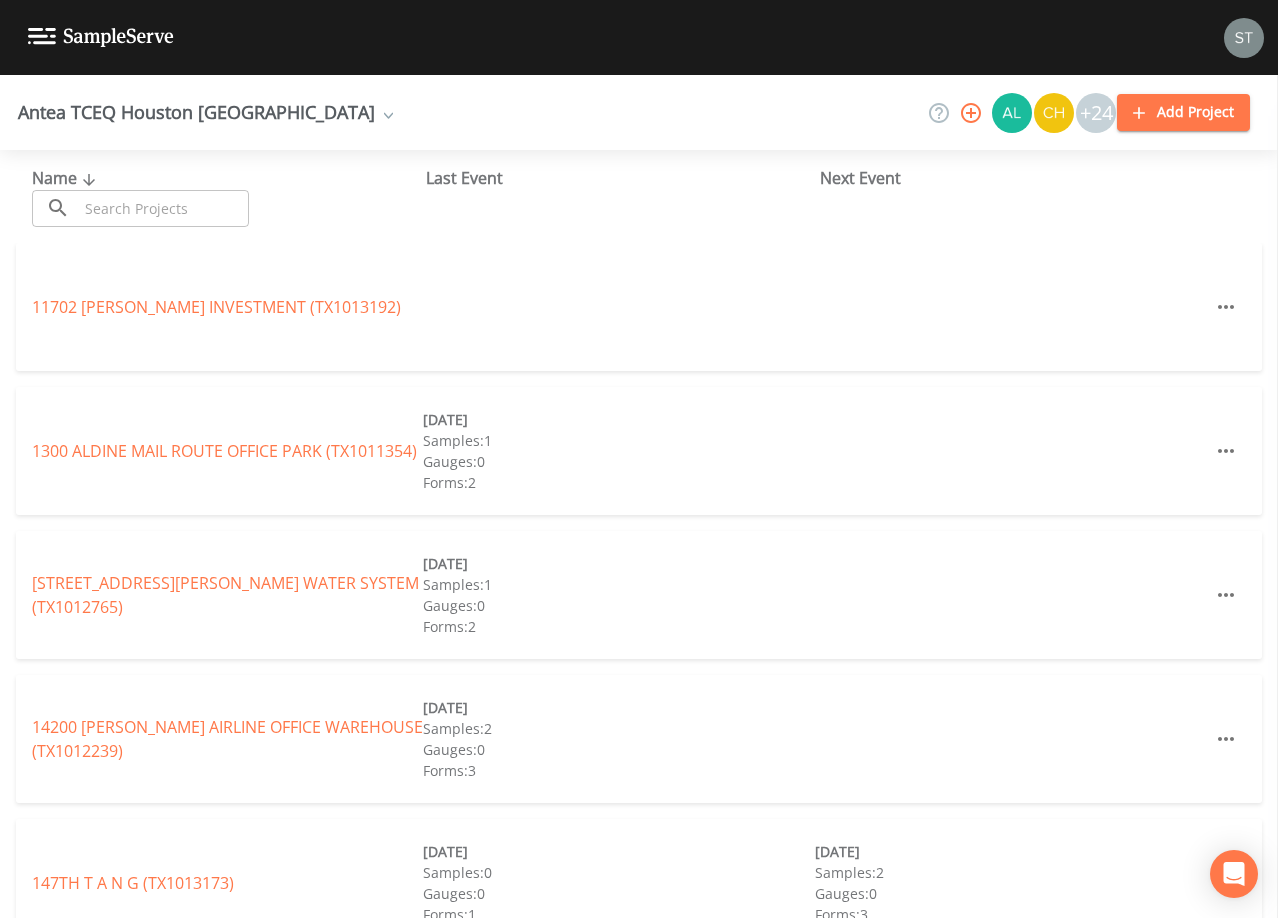 click at bounding box center [163, 208] 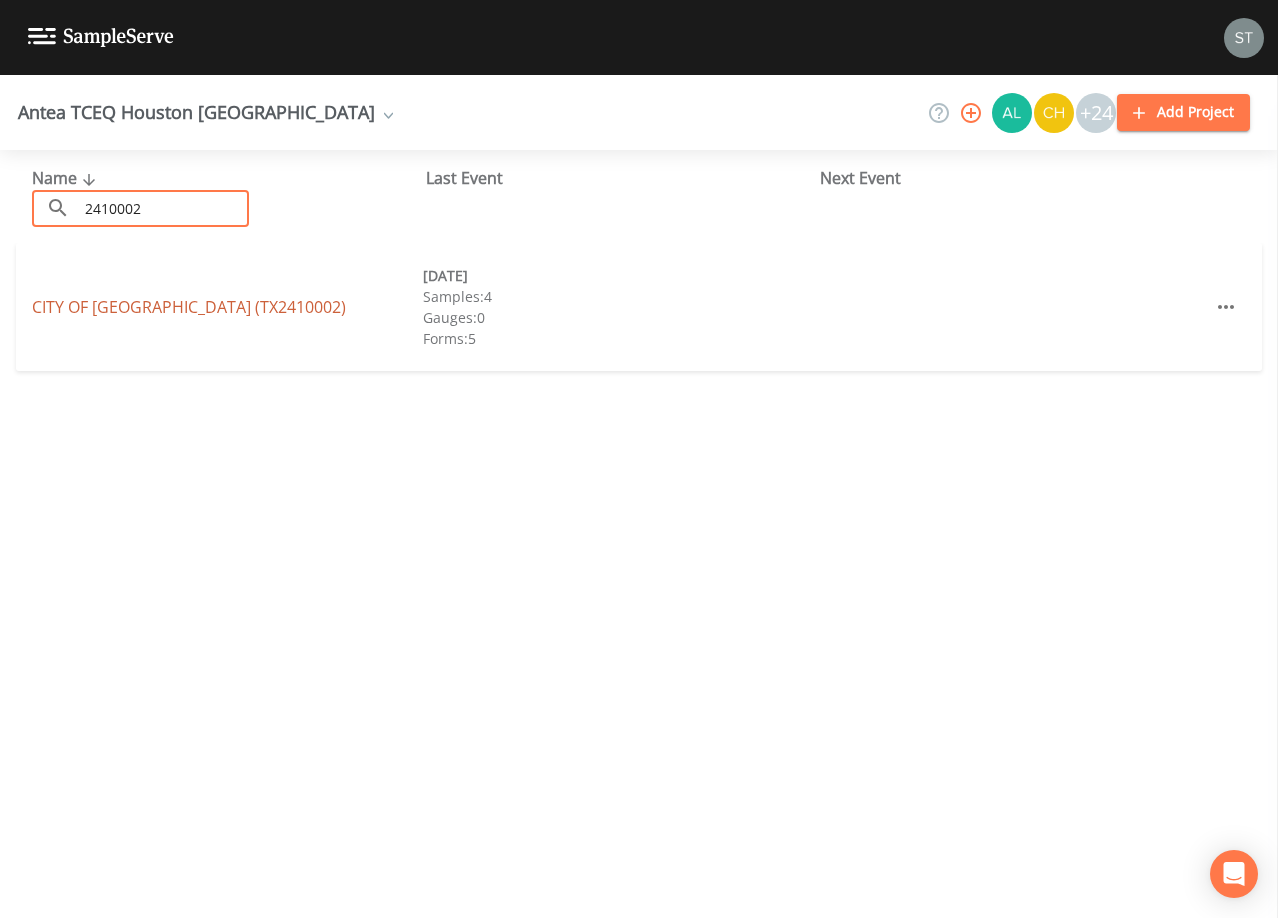 type on "2410002" 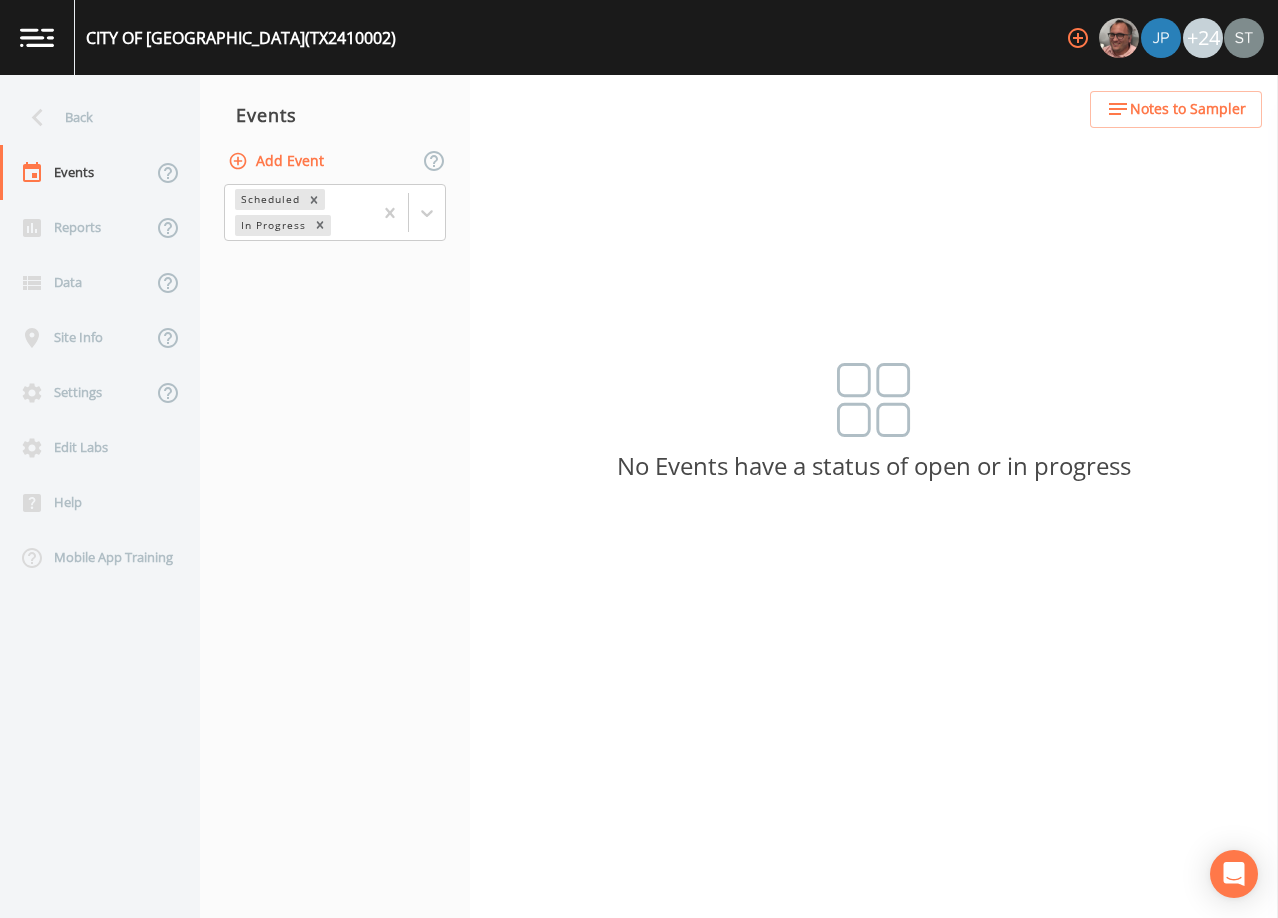 click on "Add Event" at bounding box center [278, 161] 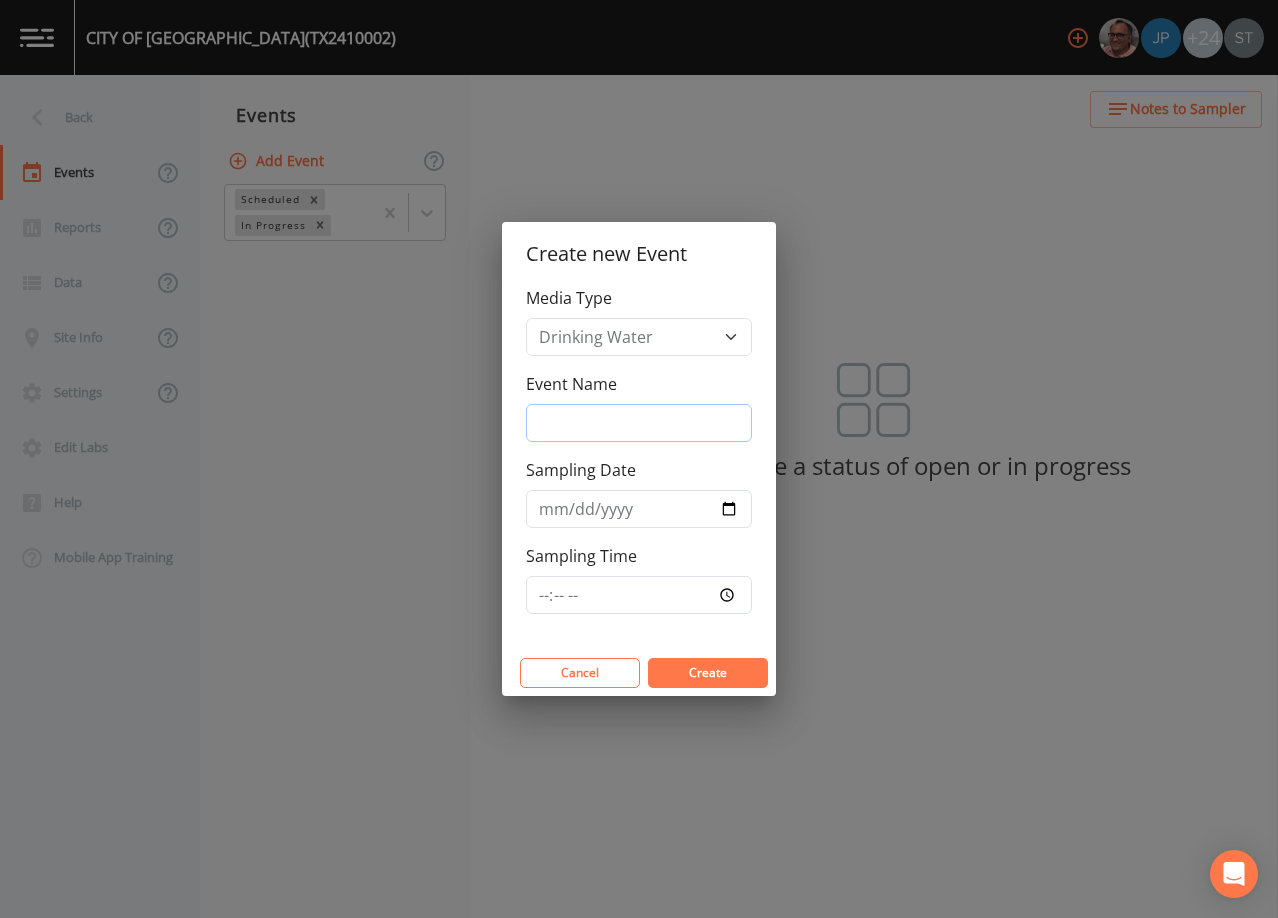 click on "Event Name" at bounding box center (639, 423) 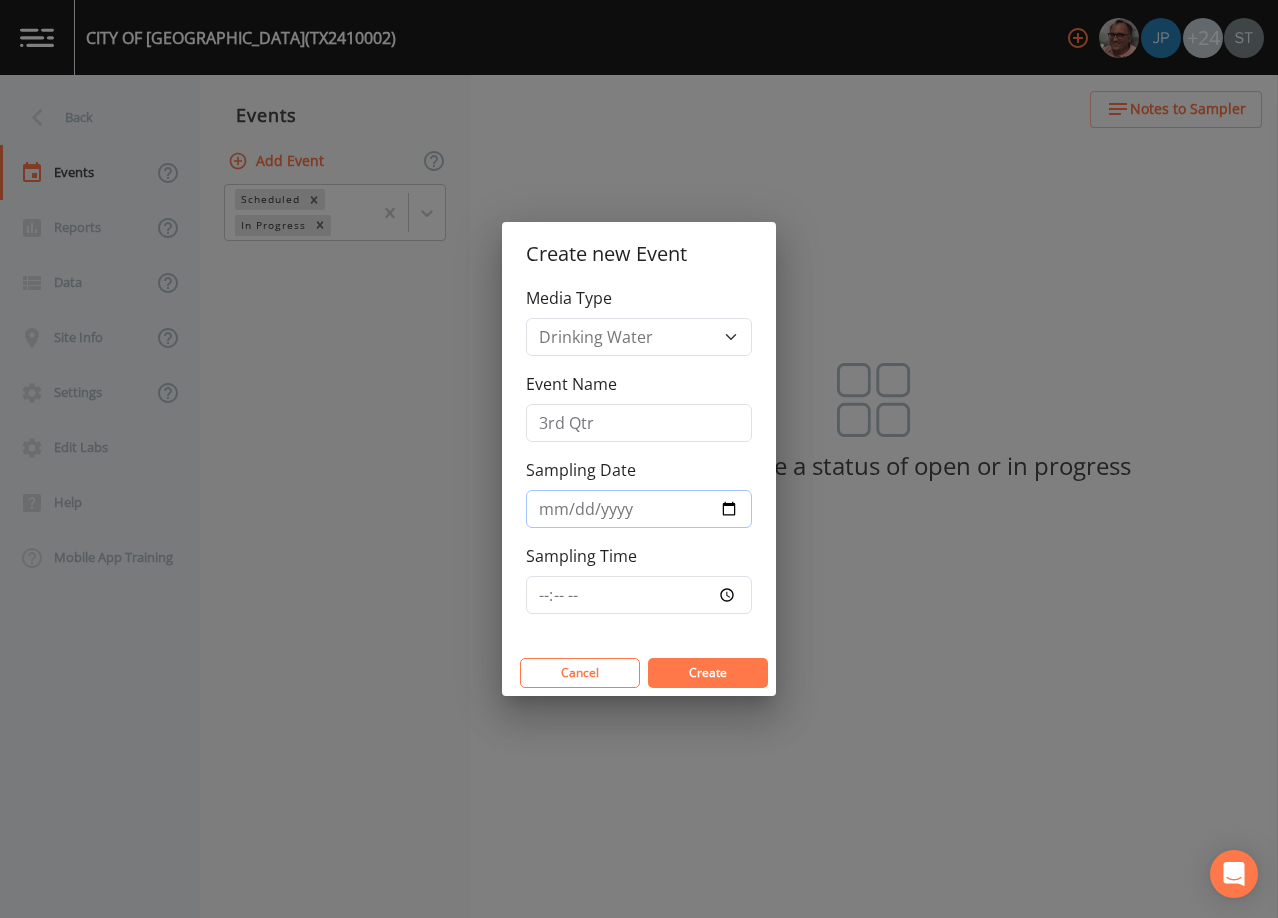 click on "Sampling Date" at bounding box center (639, 509) 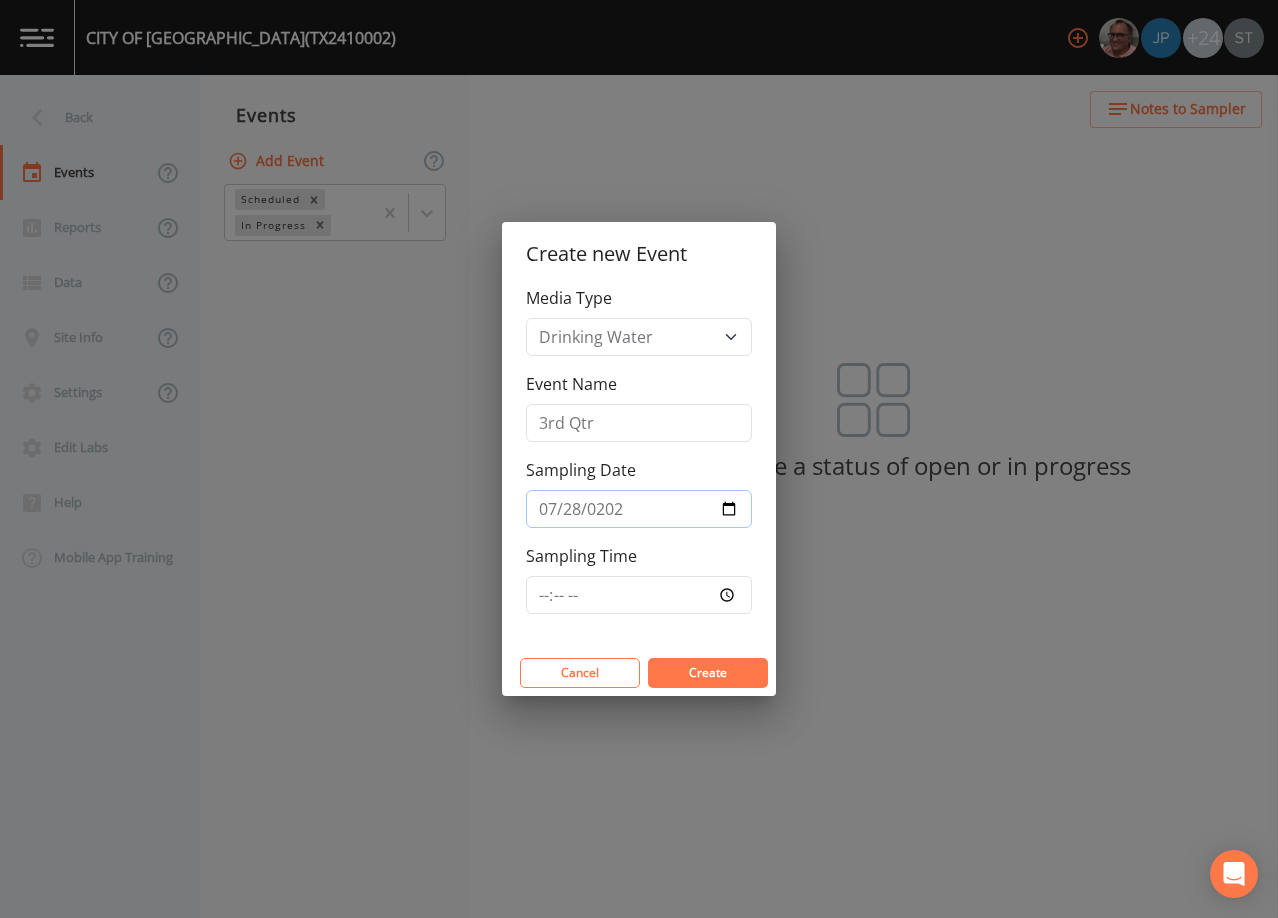 type on "[DATE]" 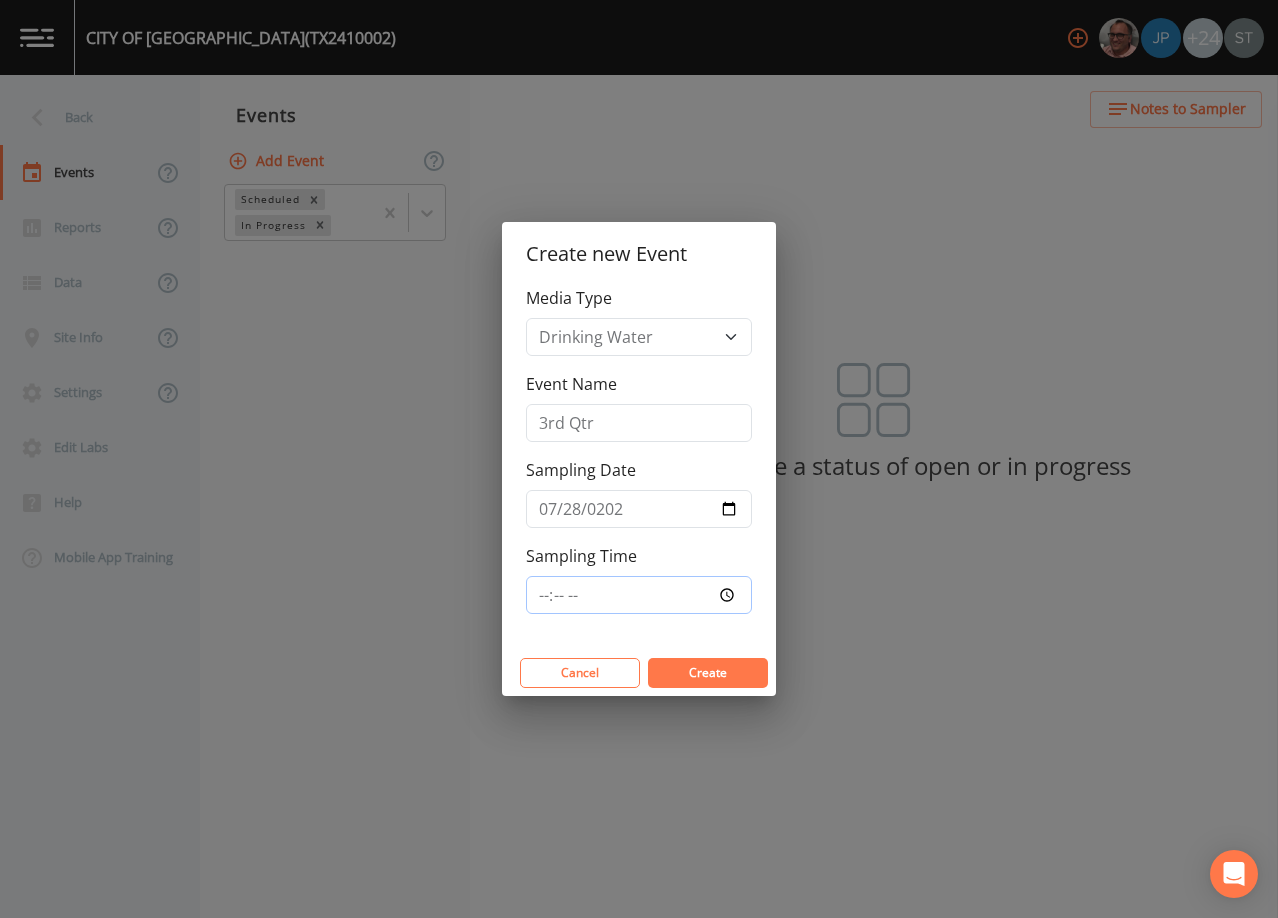 type on "08:00" 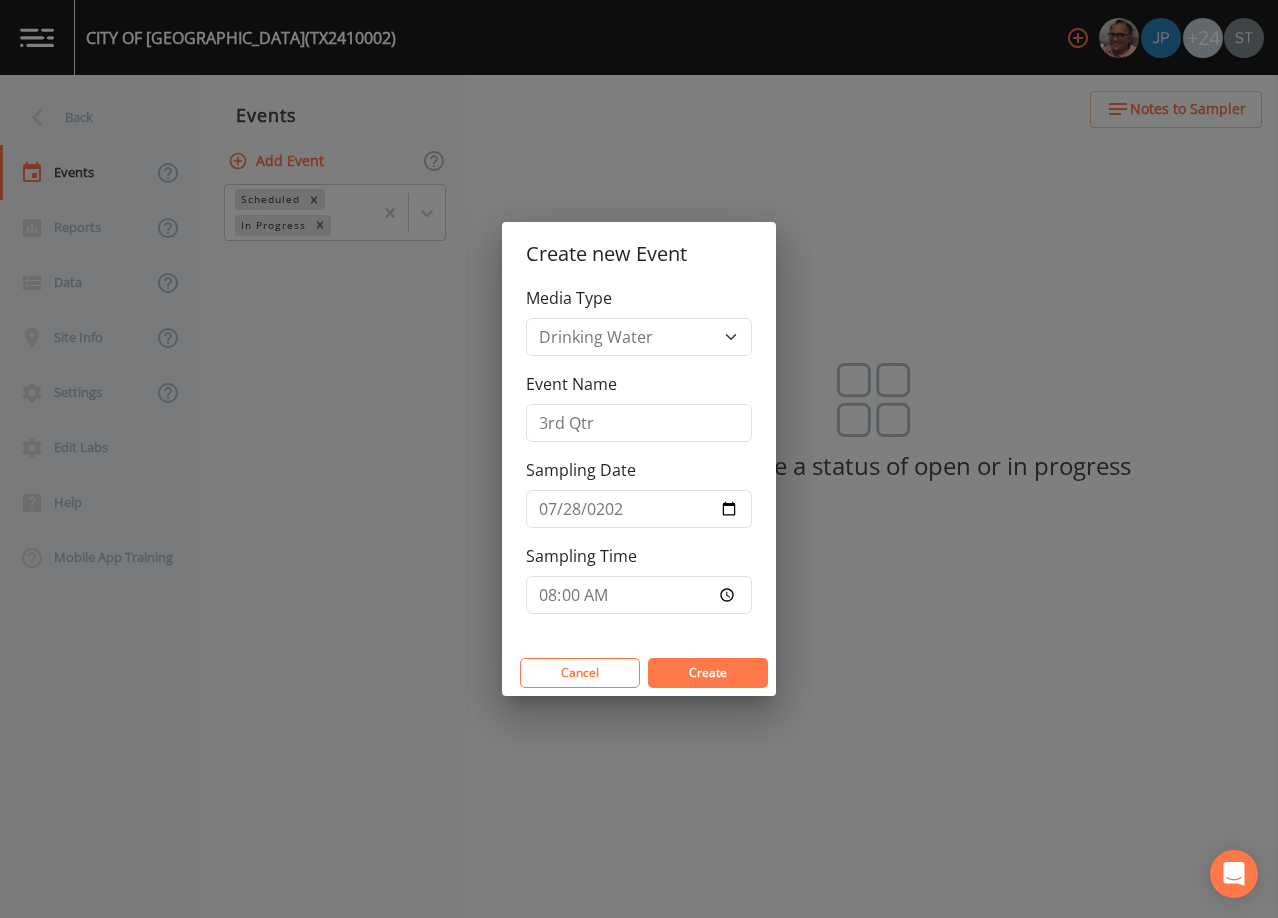 click on "Create" at bounding box center (708, 672) 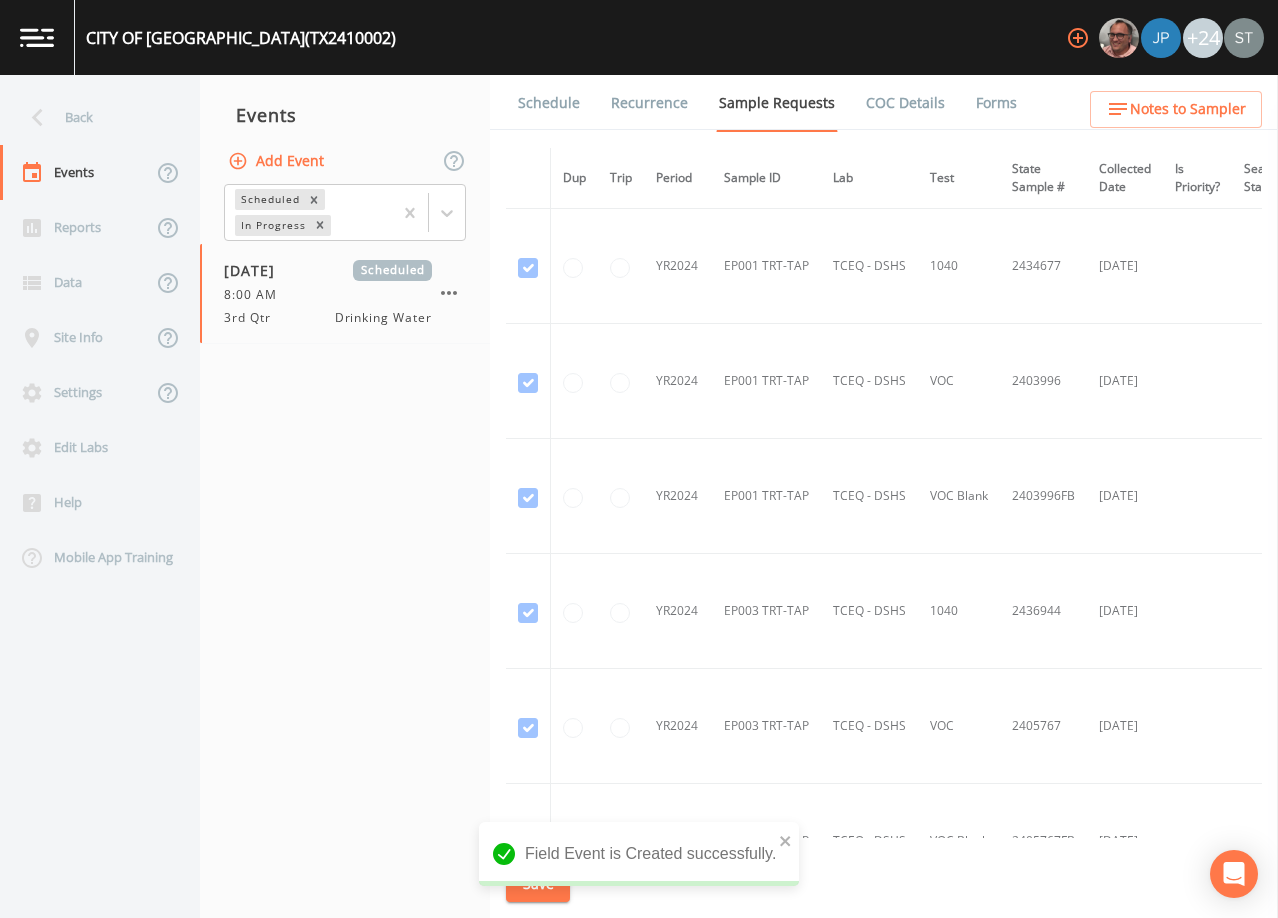 click on "Schedule" at bounding box center [549, 103] 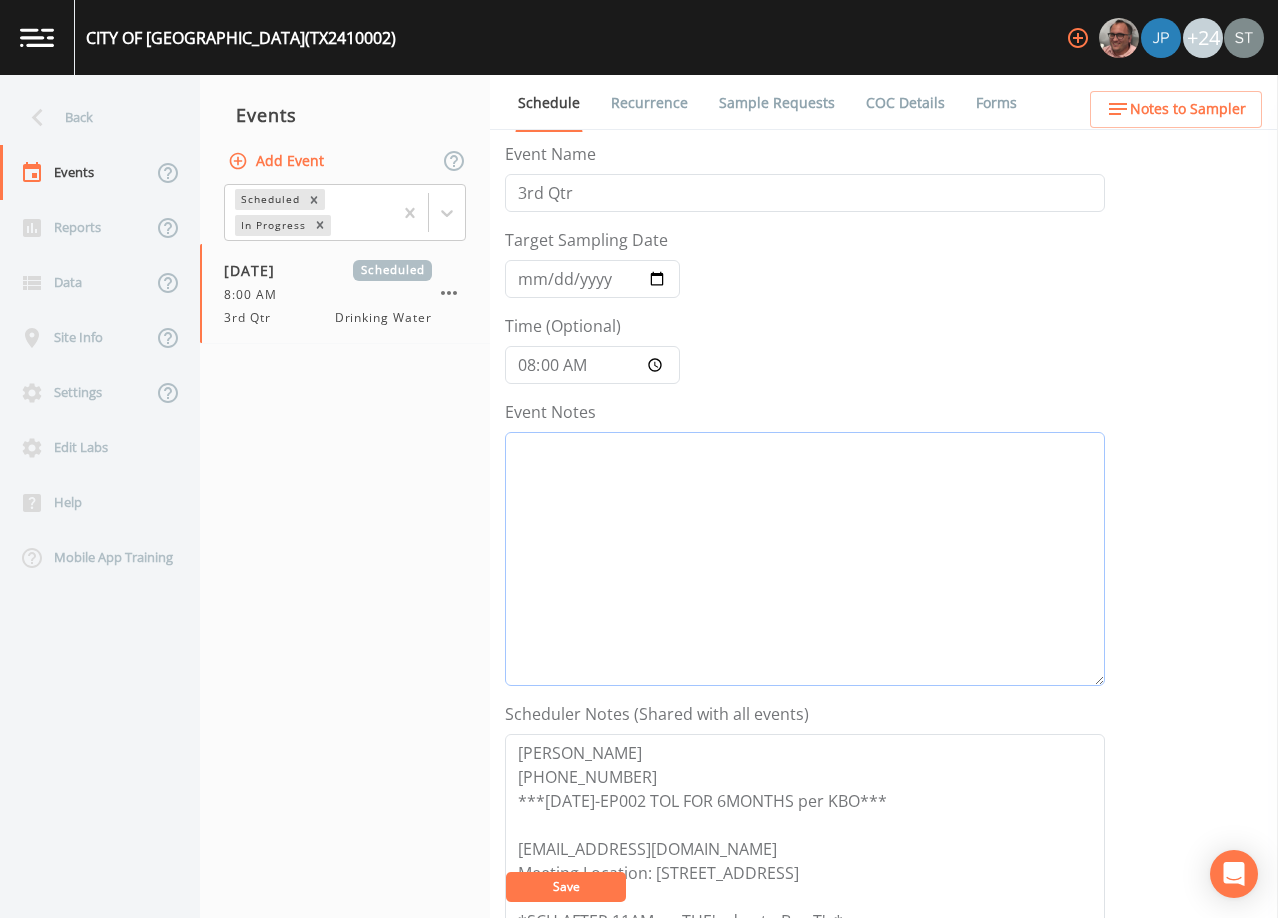 drag, startPoint x: 666, startPoint y: 516, endPoint x: 680, endPoint y: 515, distance: 14.035668 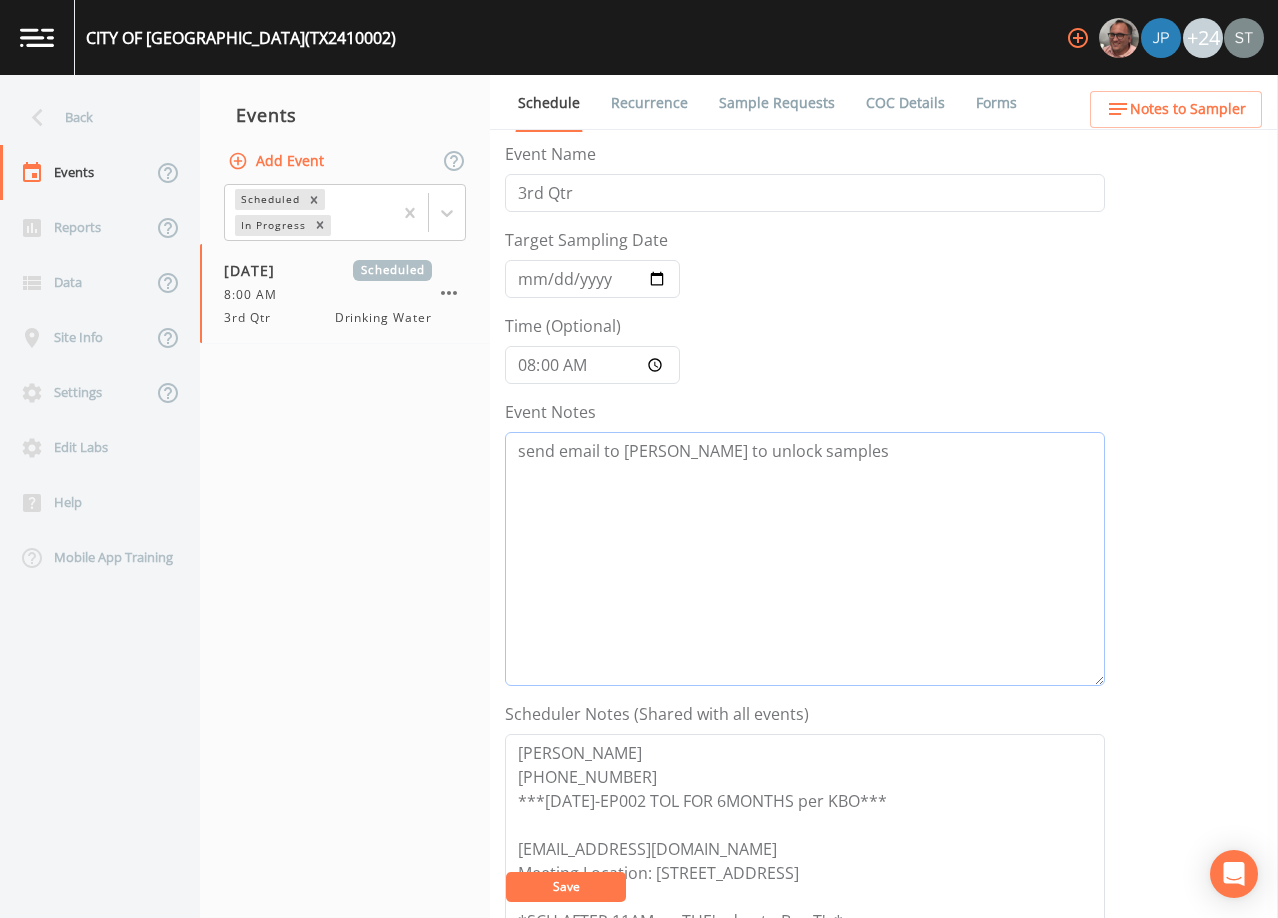 type on "send email to [PERSON_NAME] to unlock samples" 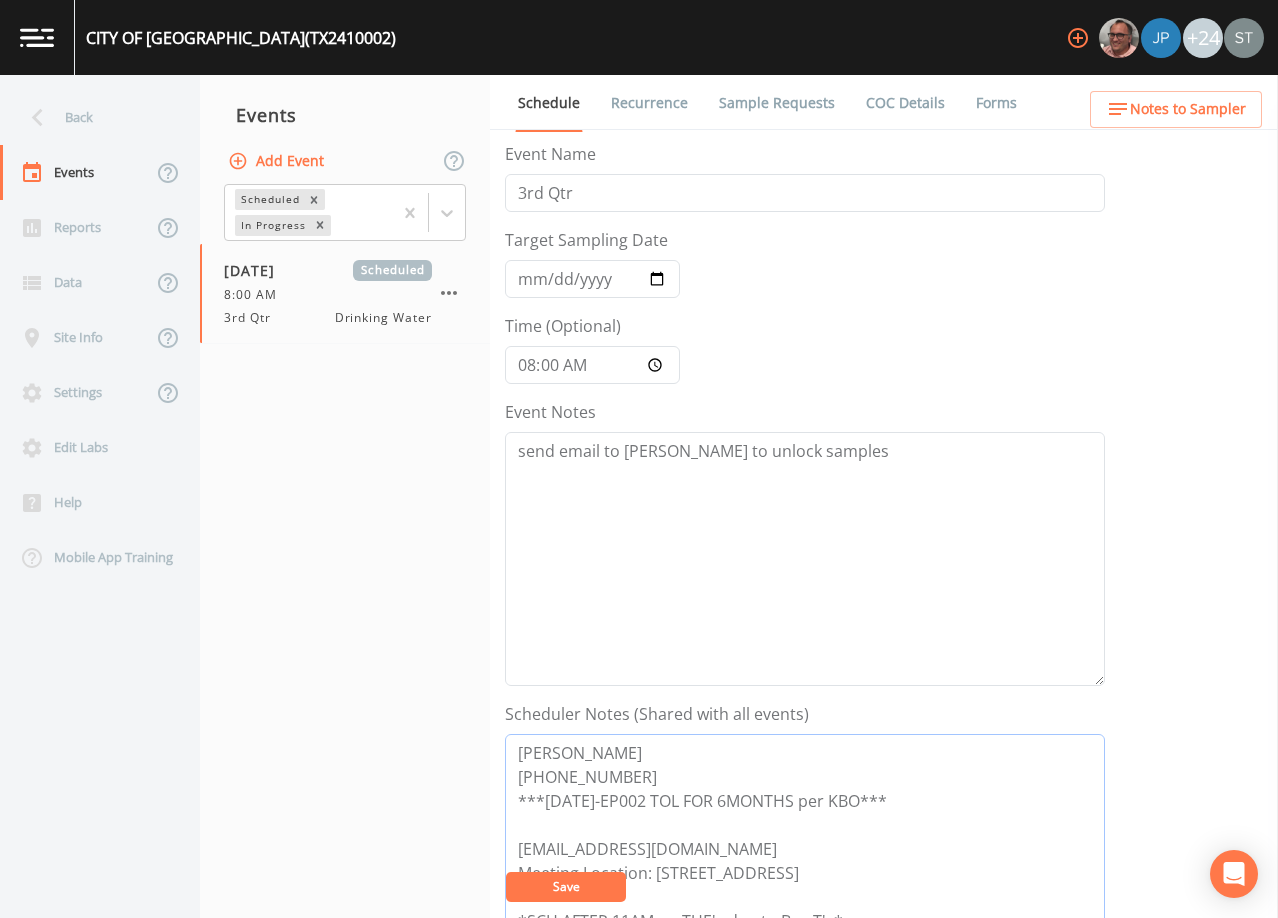 click on "[PERSON_NAME]
[PHONE_NUMBER]
***[DATE]-EP002 TOL FOR 6MONTHS per KBO***
[EMAIL_ADDRESS][DOMAIN_NAME]
Meeting Location: [STREET_ADDRESS]
*SCH AFTER 11AM on TUE's due to Bac-T's*" at bounding box center (805, 861) 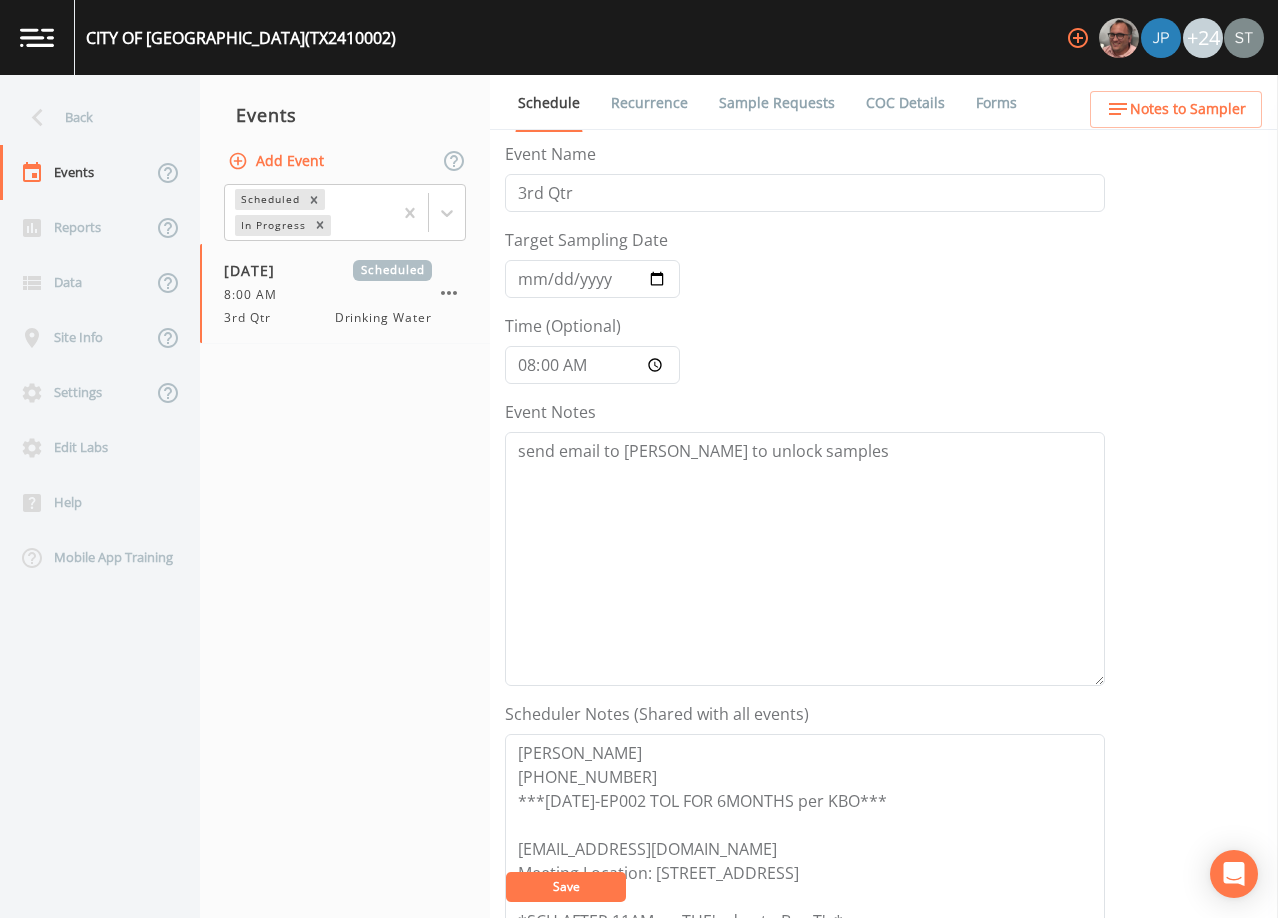 click on "Save" at bounding box center (566, 886) 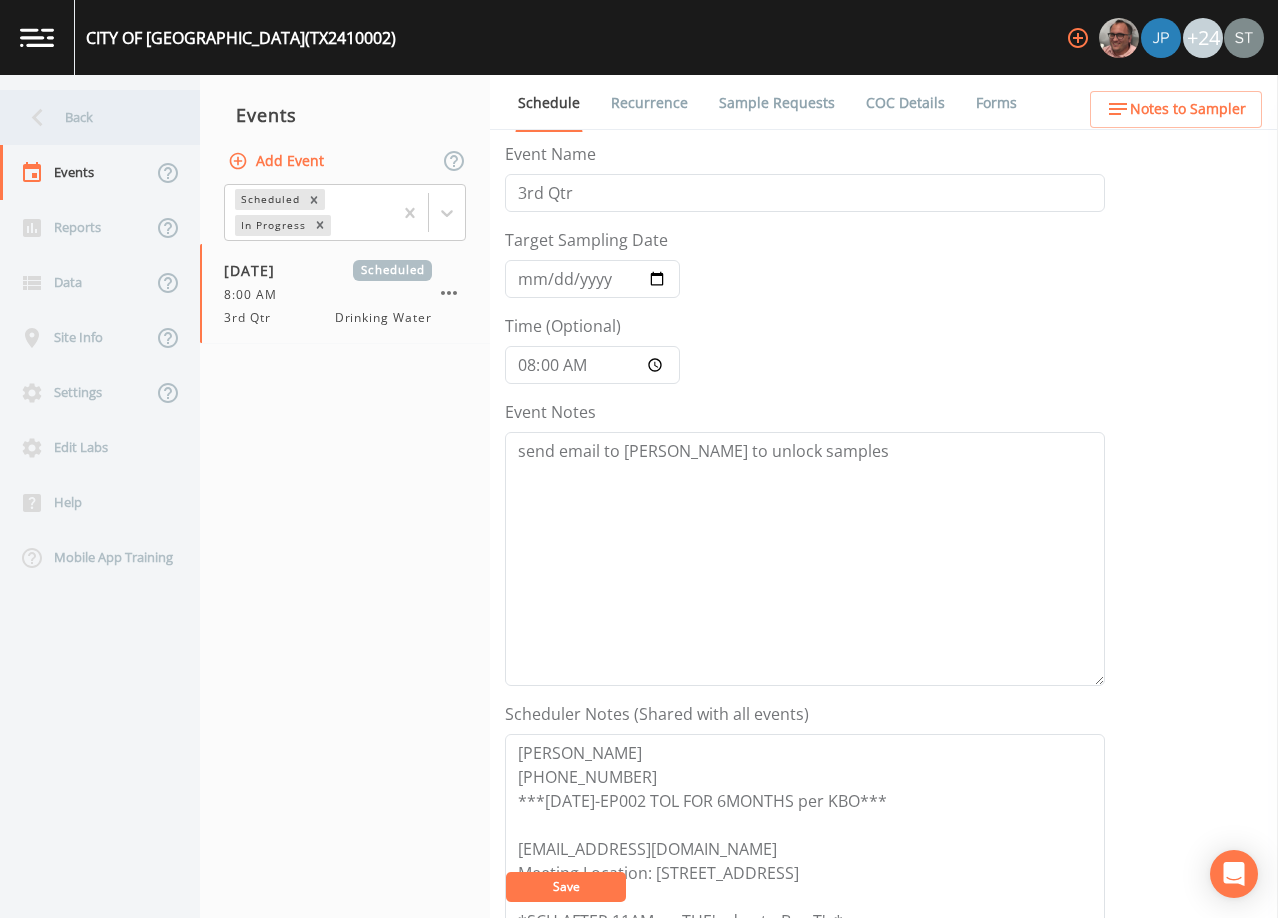 click on "Back" at bounding box center (90, 117) 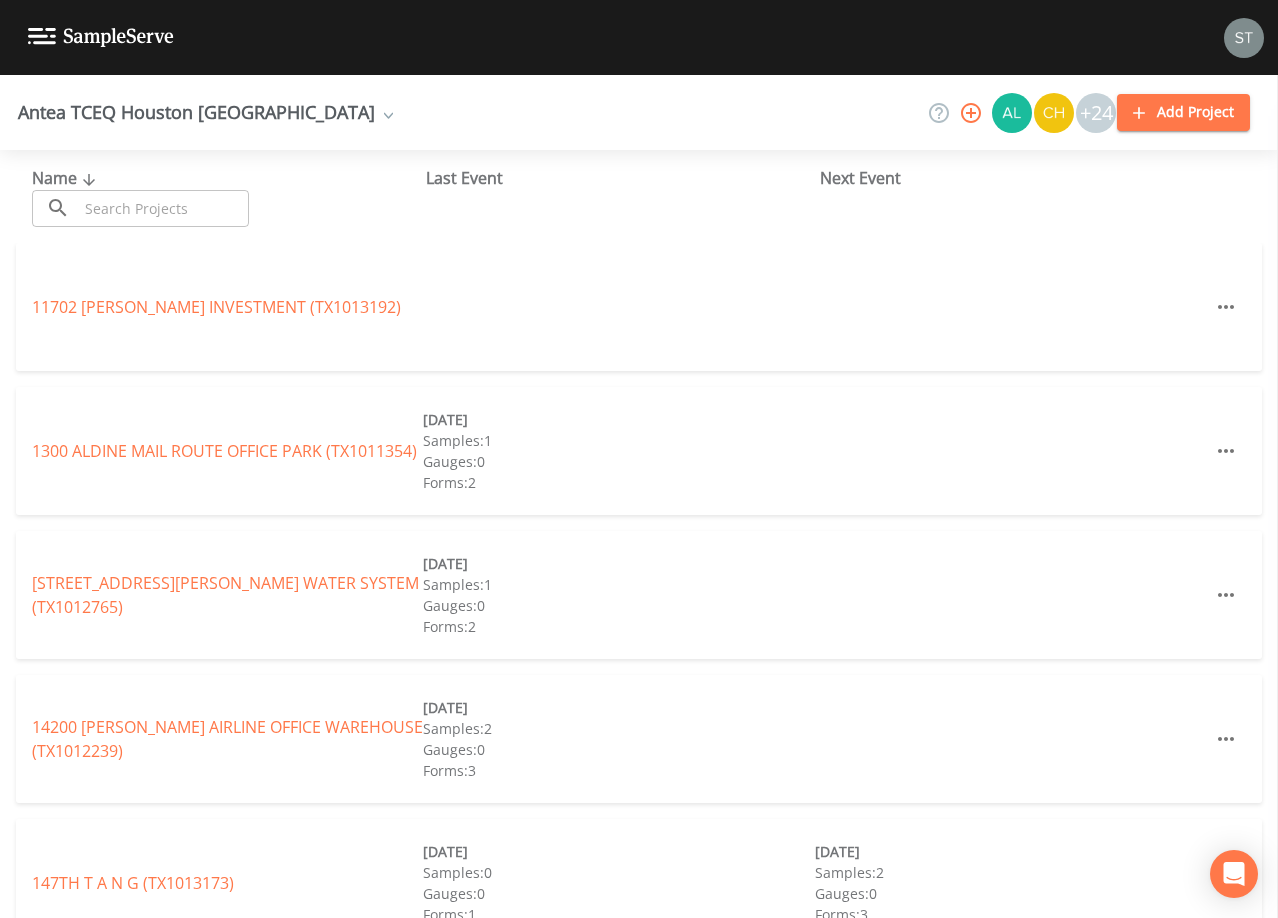 click at bounding box center [163, 208] 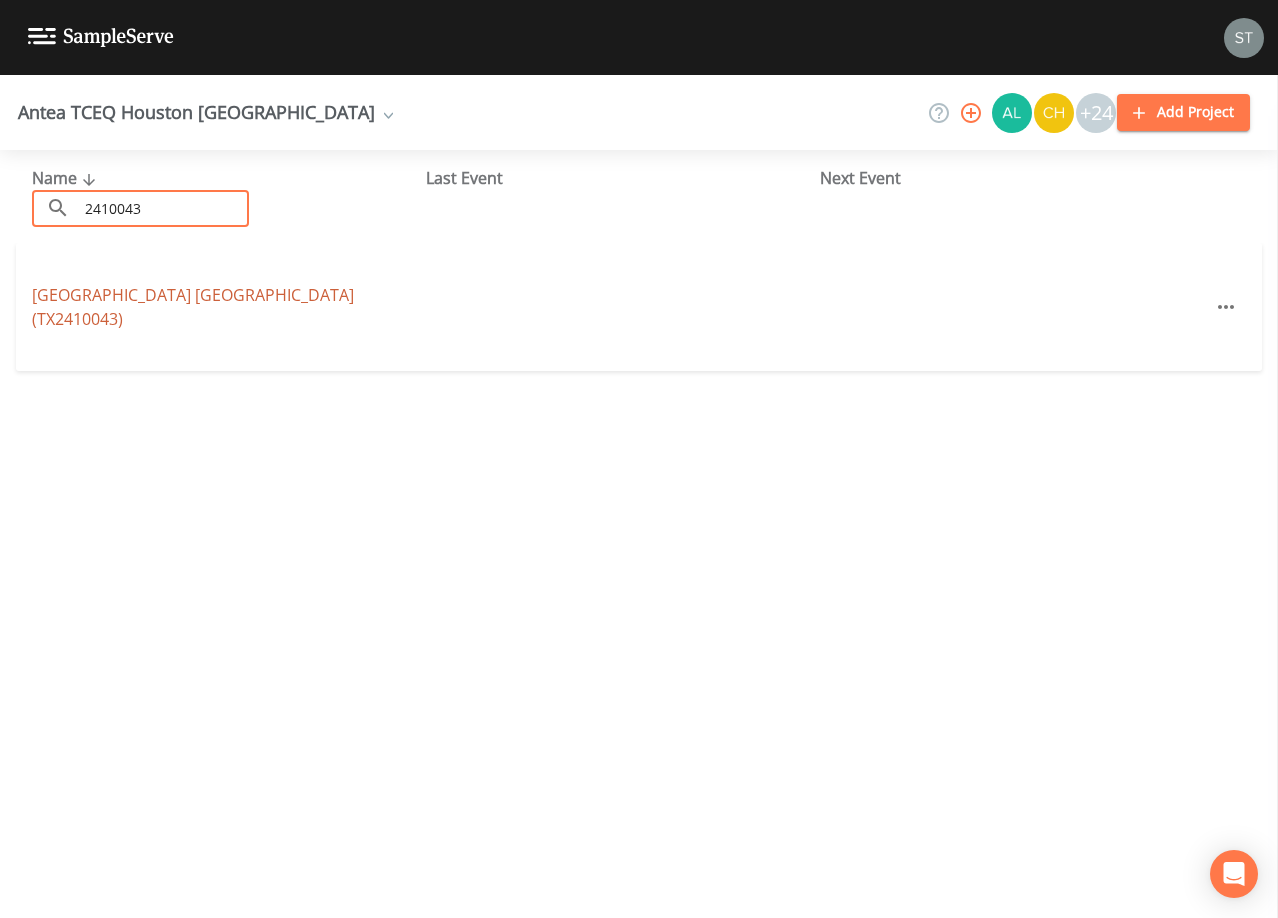 type on "2410043" 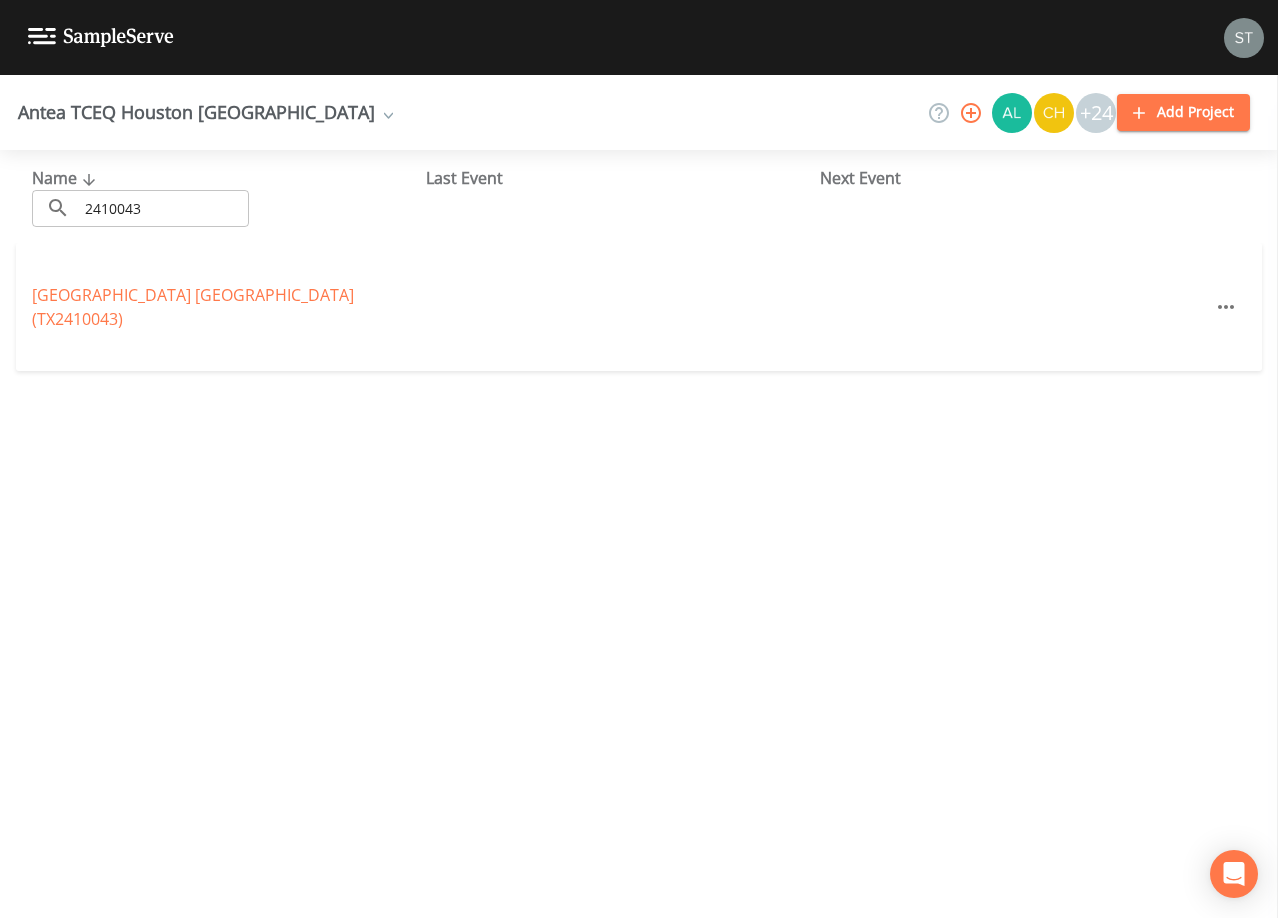 click on "[GEOGRAPHIC_DATA] [GEOGRAPHIC_DATA]   (TX2410043)" at bounding box center [193, 307] 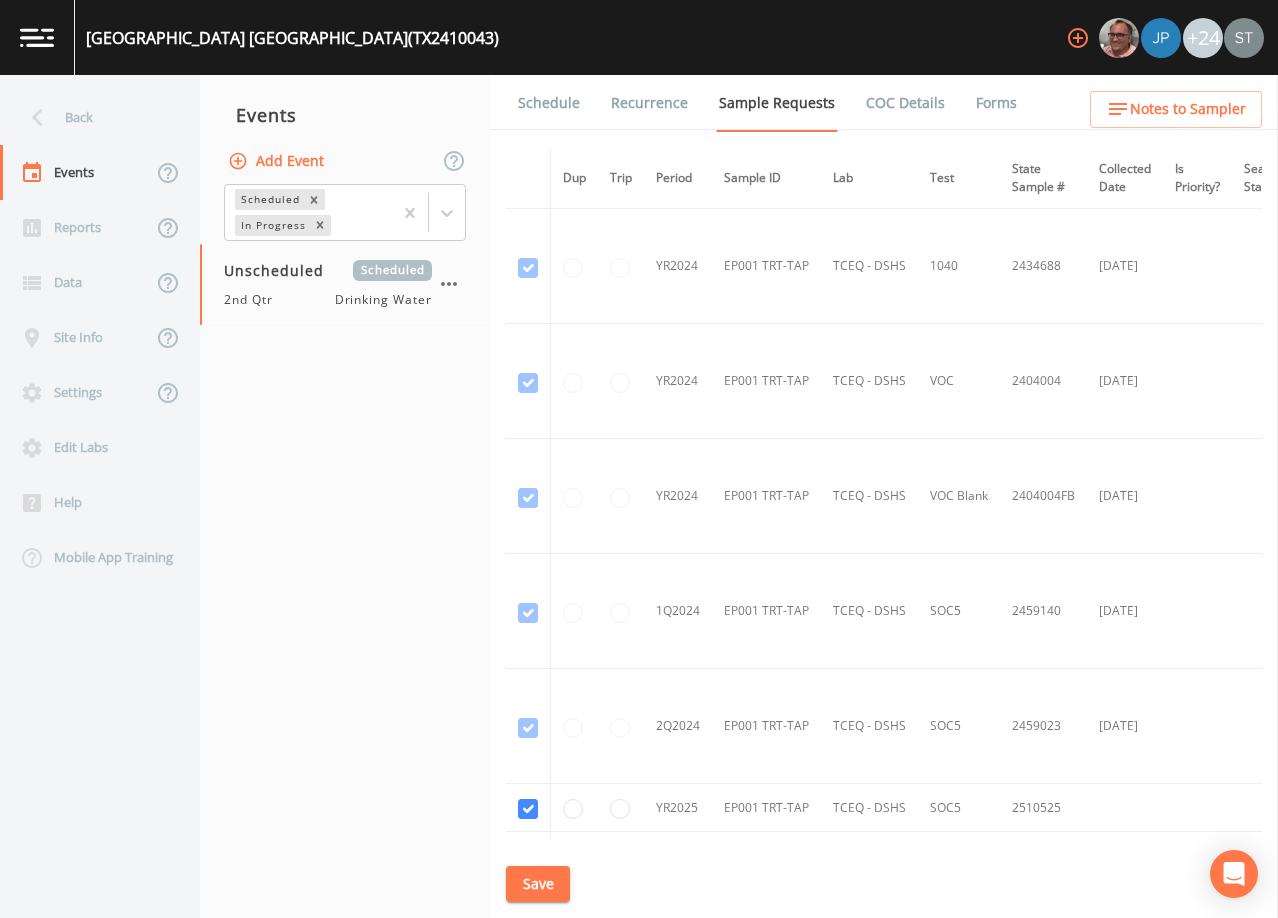 click on "Schedule" at bounding box center (549, 103) 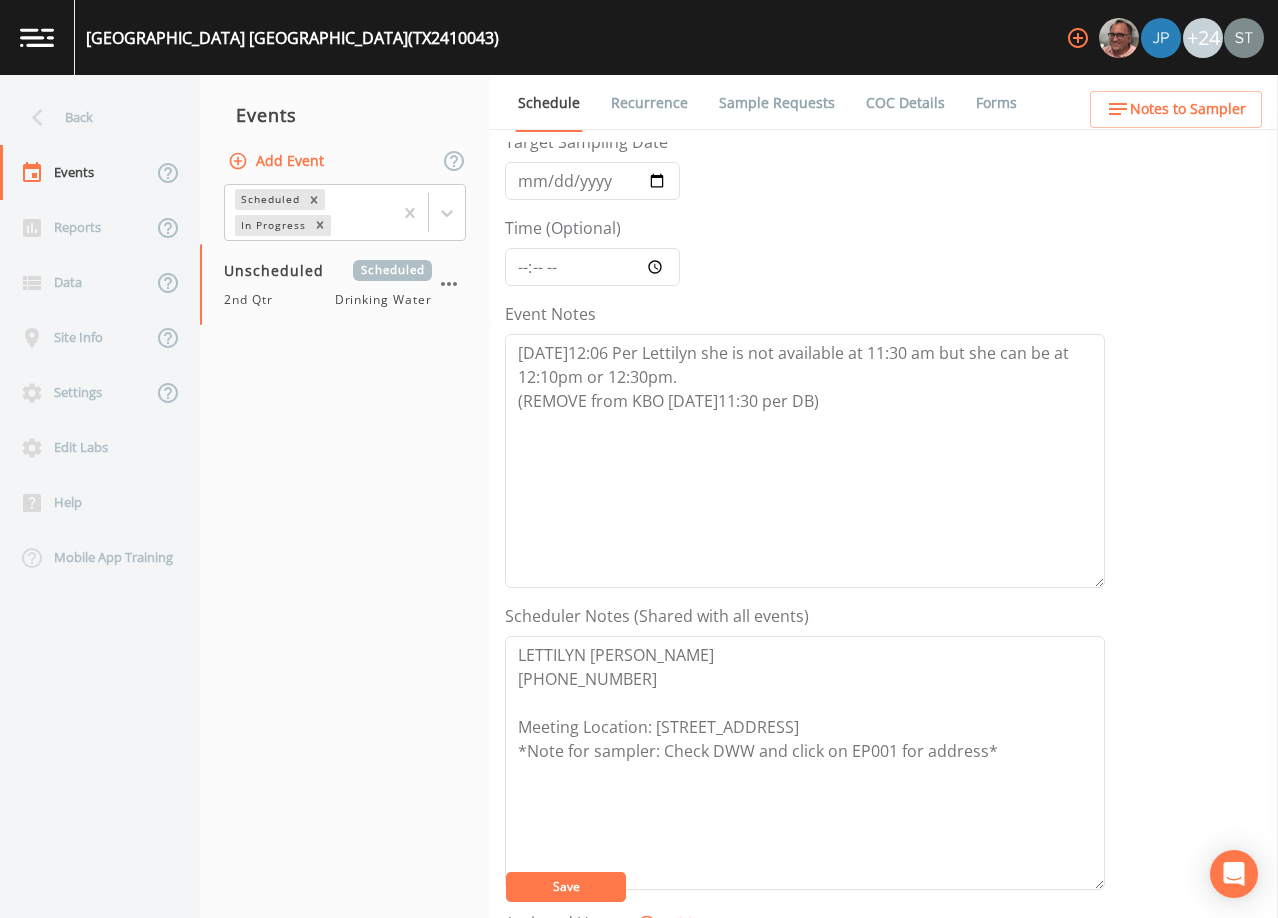 scroll, scrollTop: 0, scrollLeft: 0, axis: both 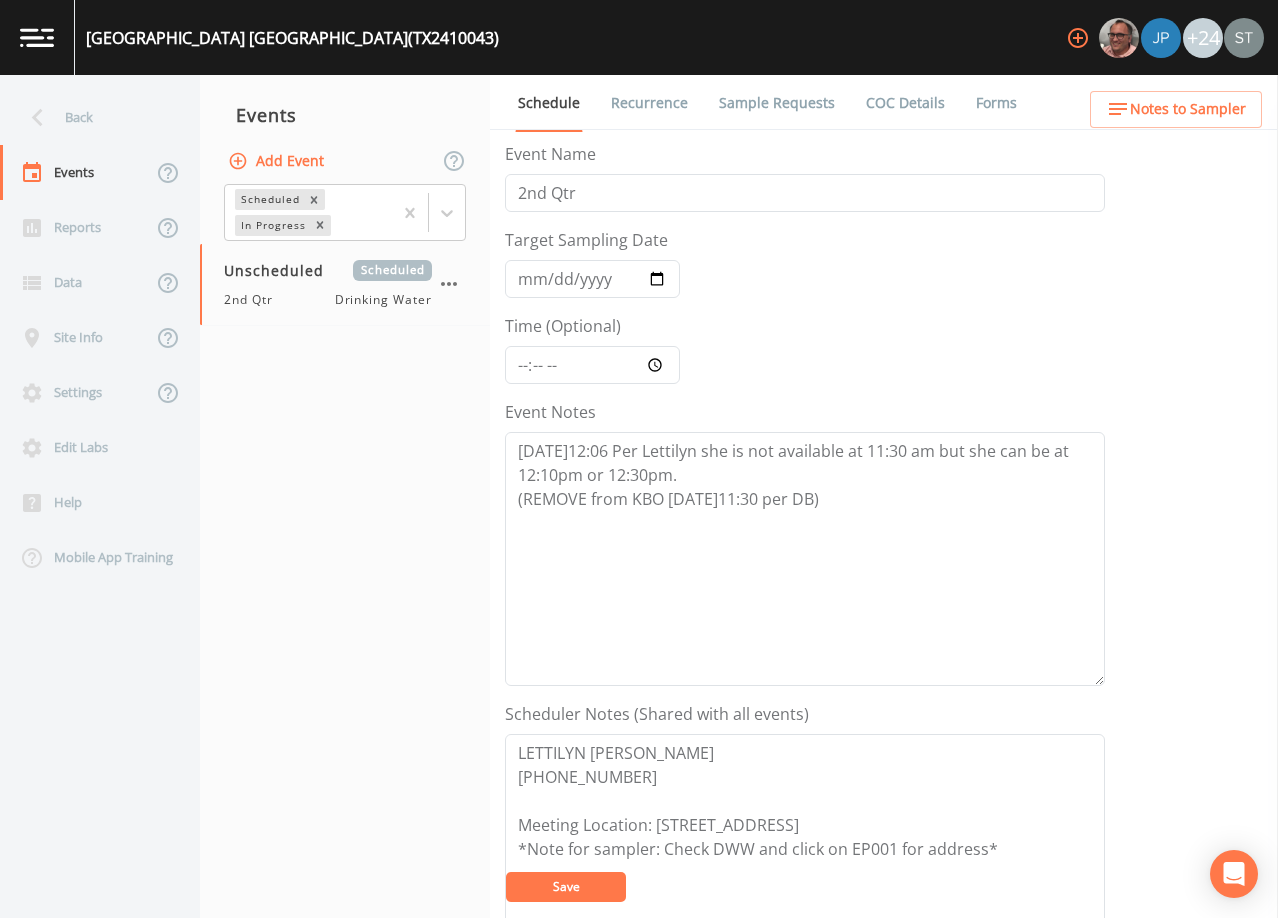 click on "Sample Requests" at bounding box center [777, 103] 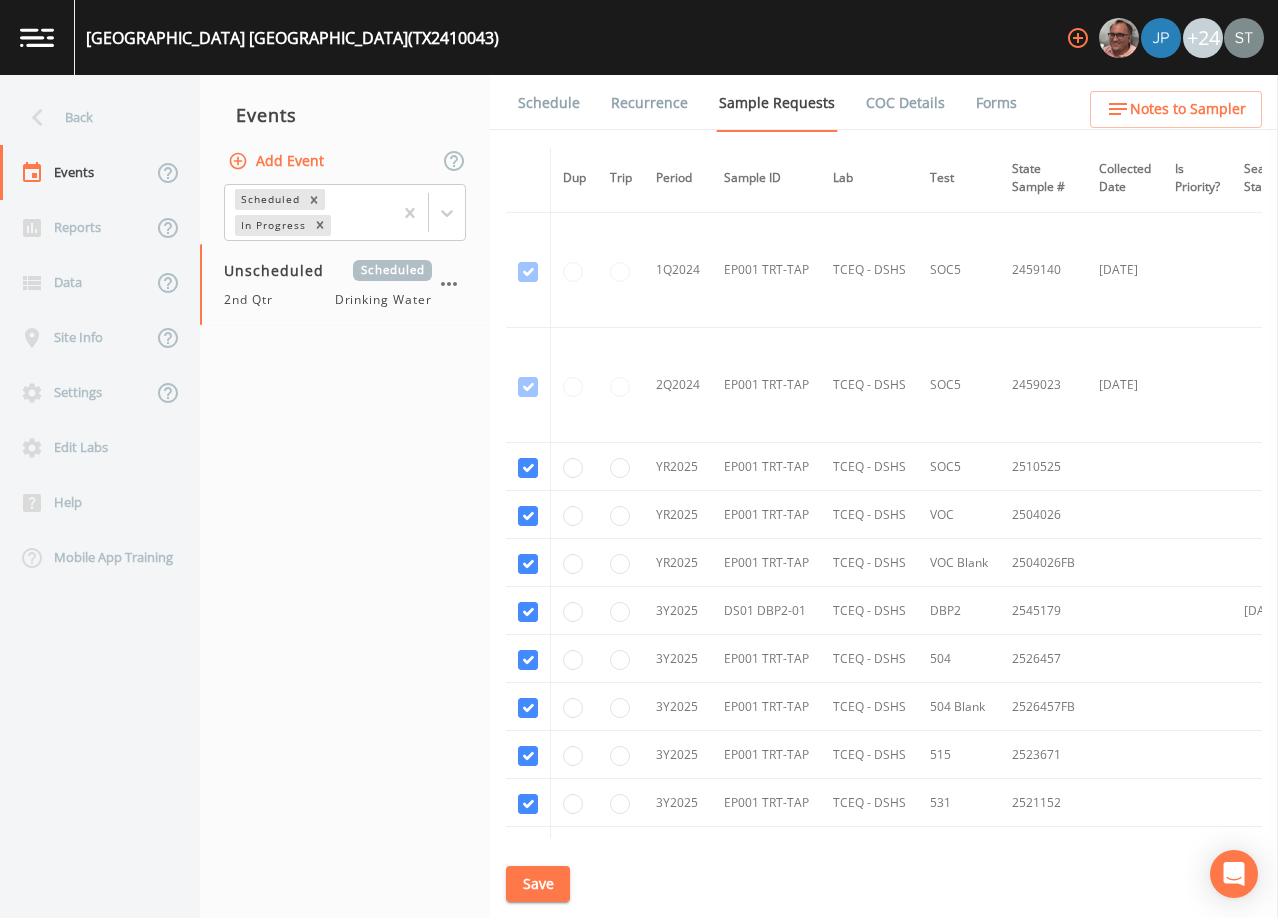 scroll, scrollTop: 400, scrollLeft: 0, axis: vertical 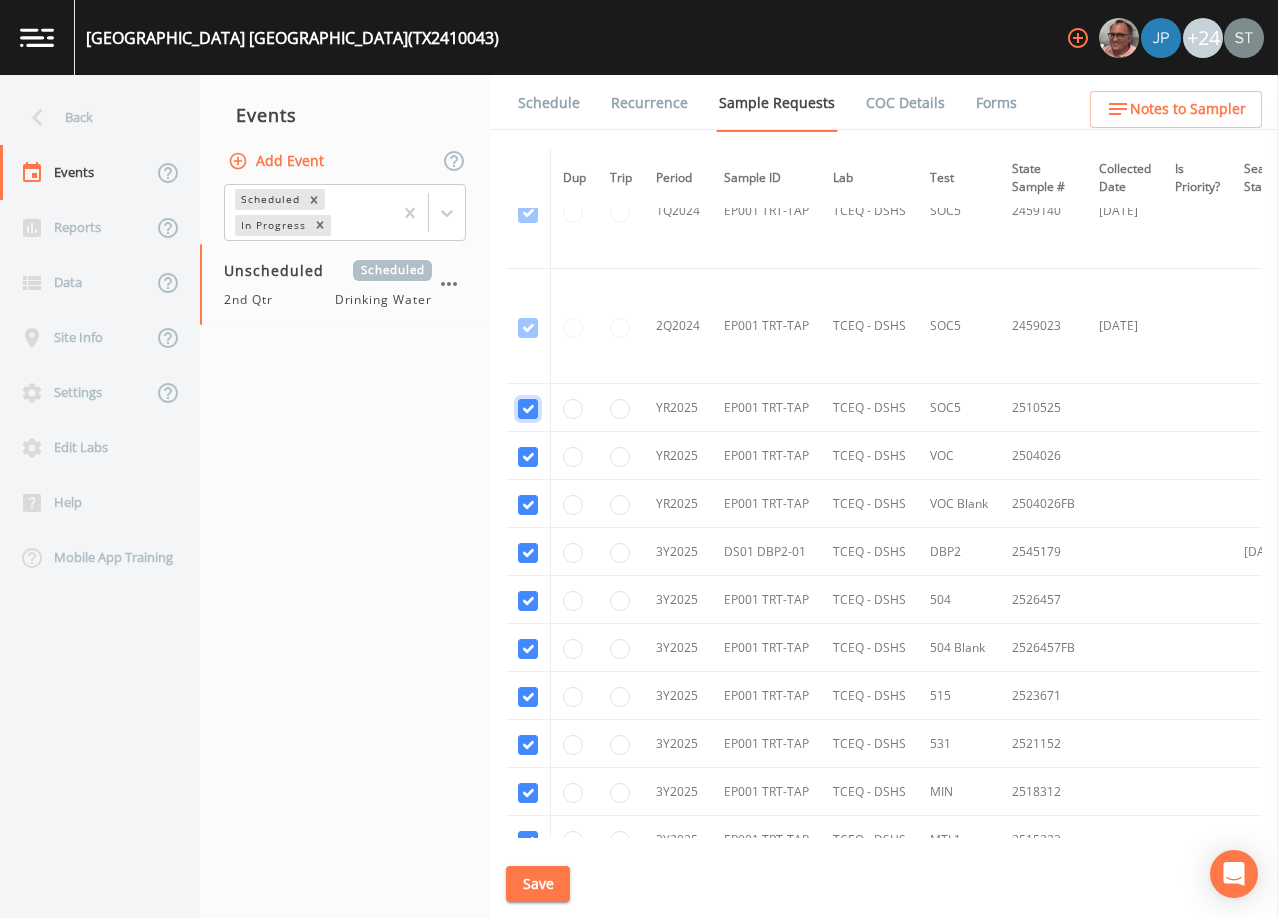 click at bounding box center (528, 213) 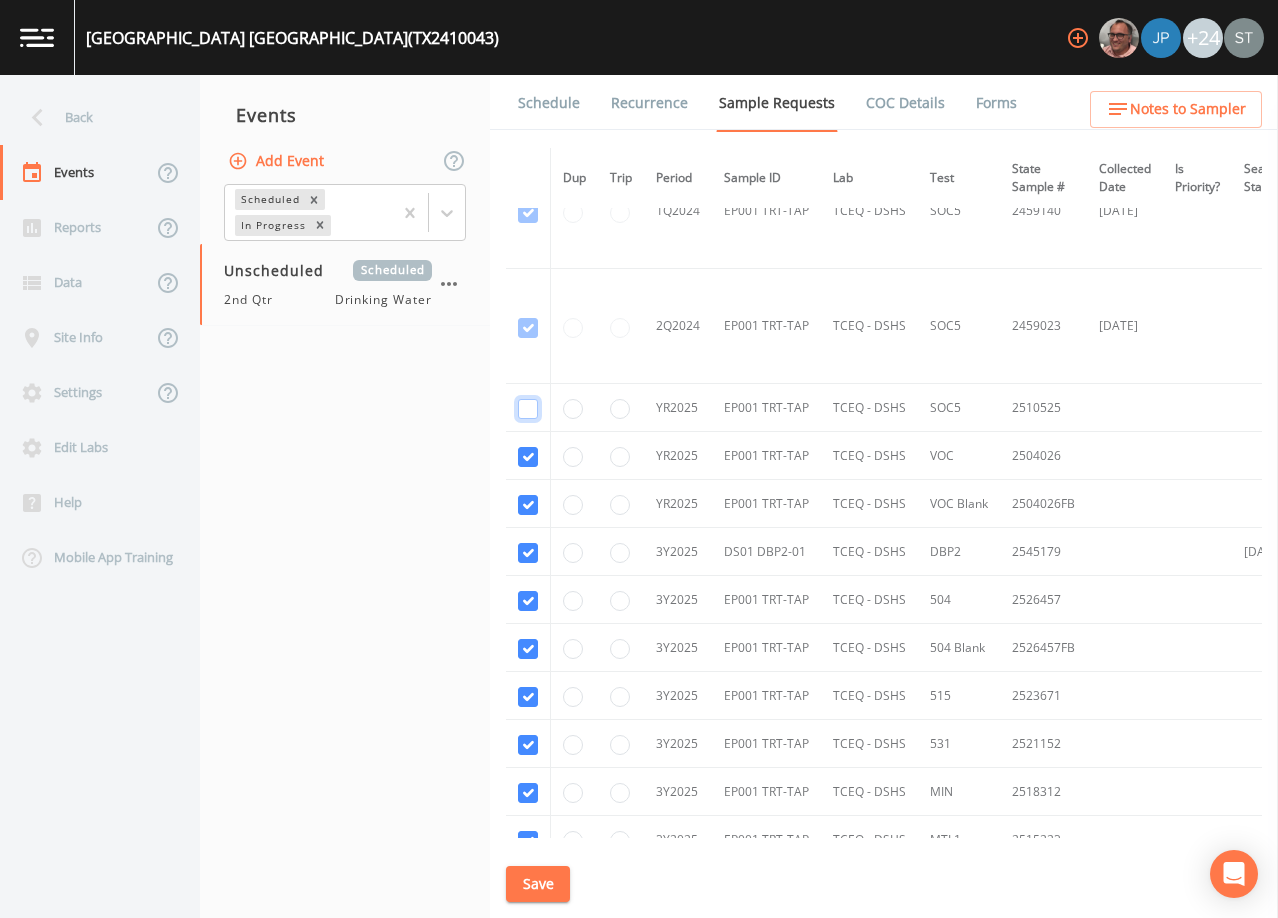 checkbox on "false" 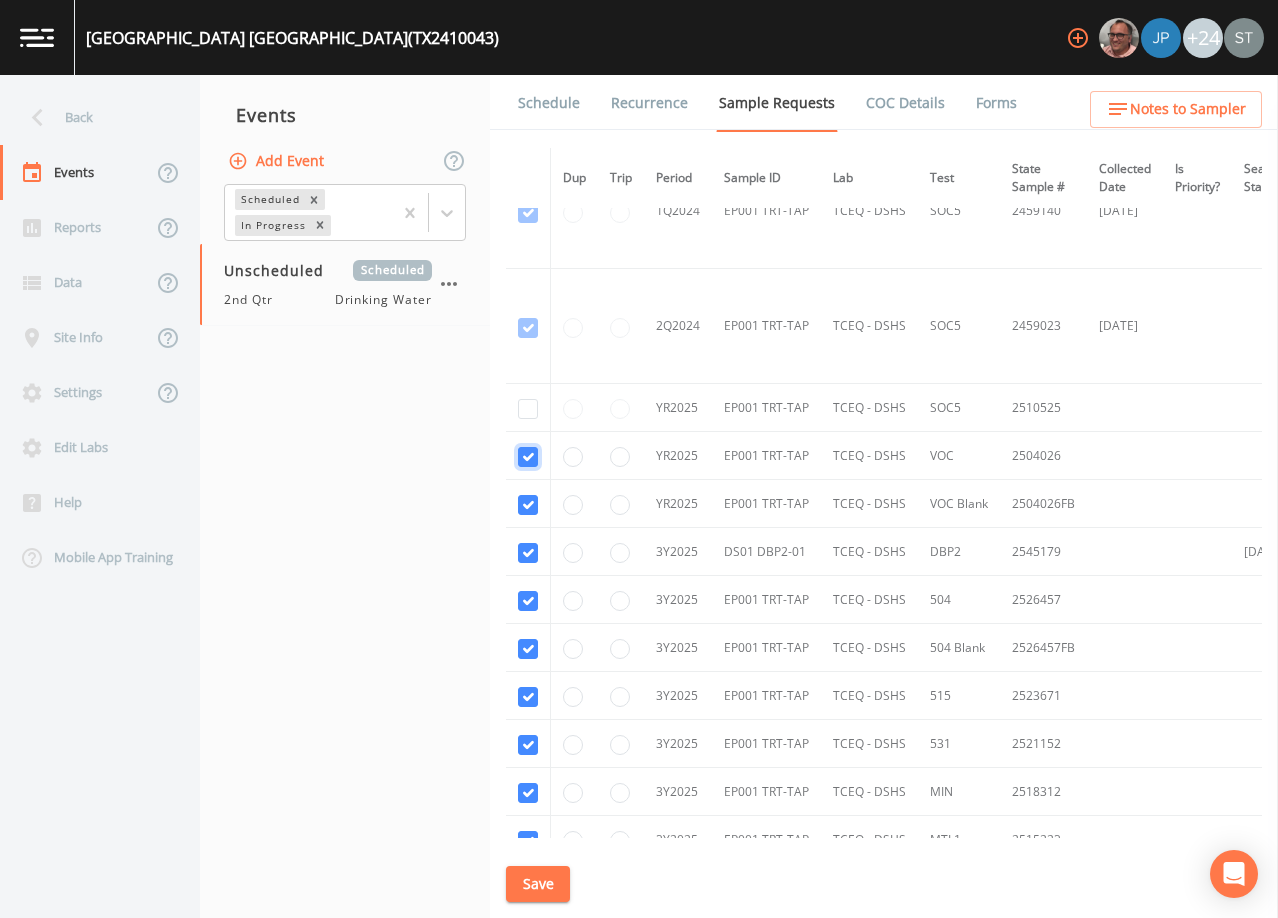click at bounding box center (528, -17) 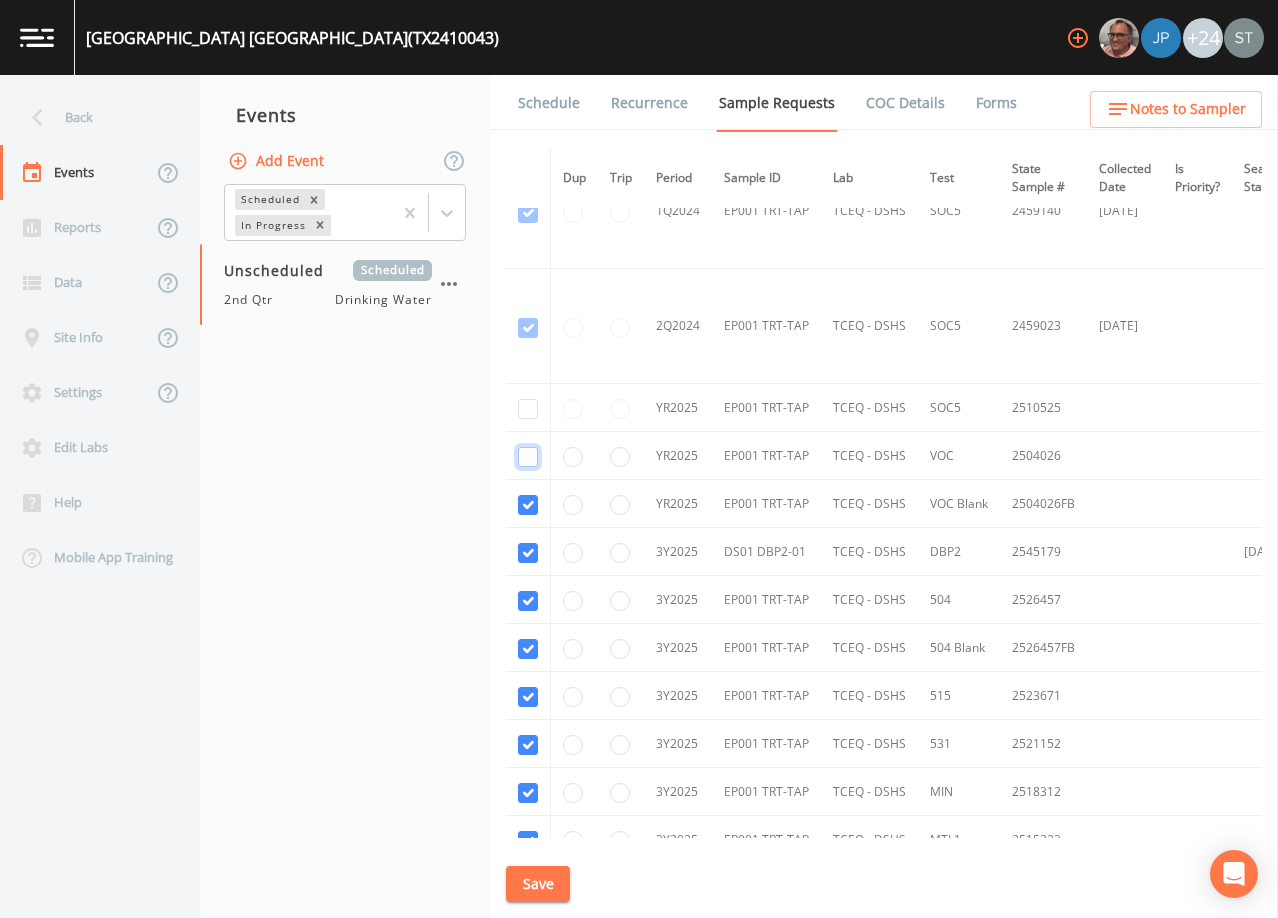 checkbox on "false" 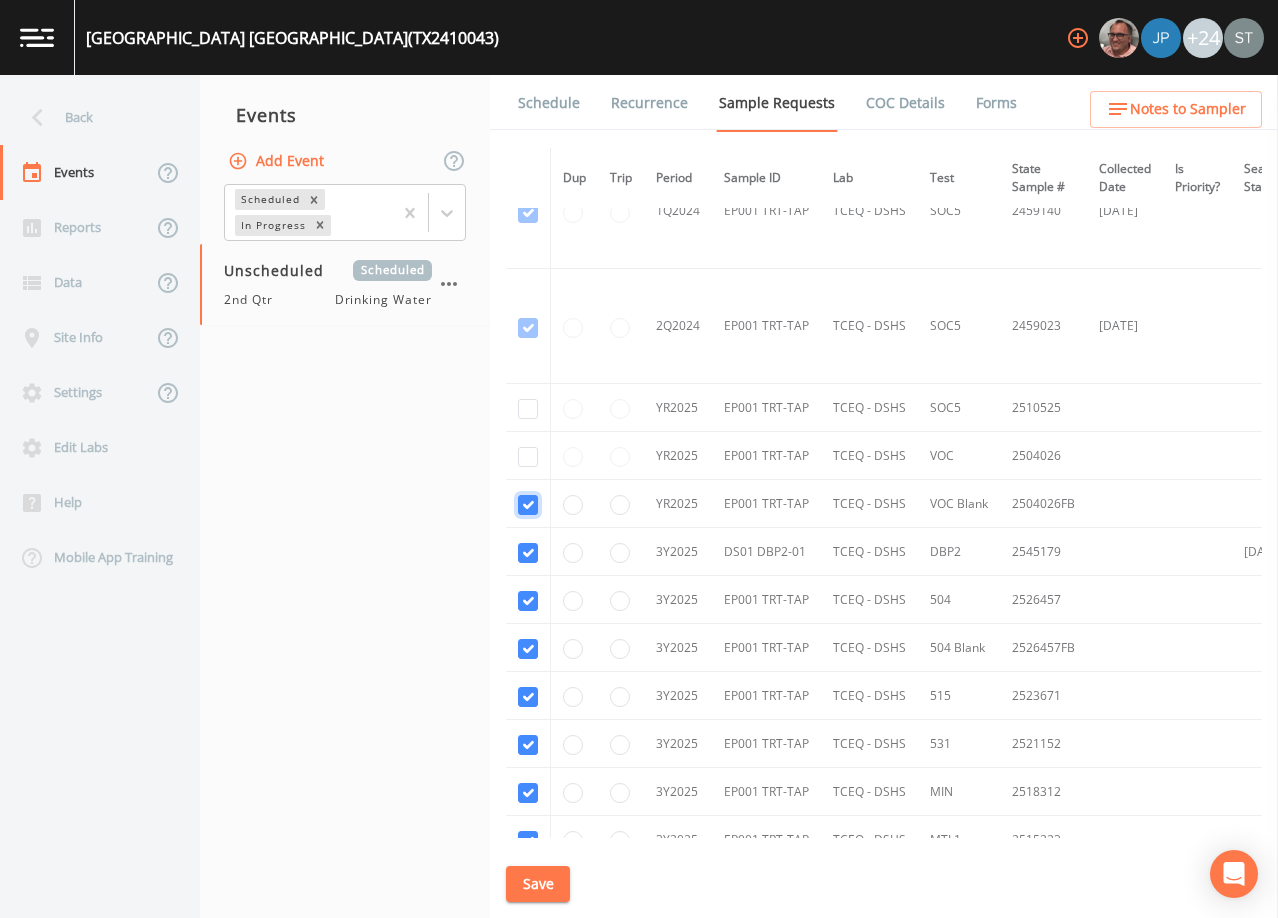 click at bounding box center (528, 98) 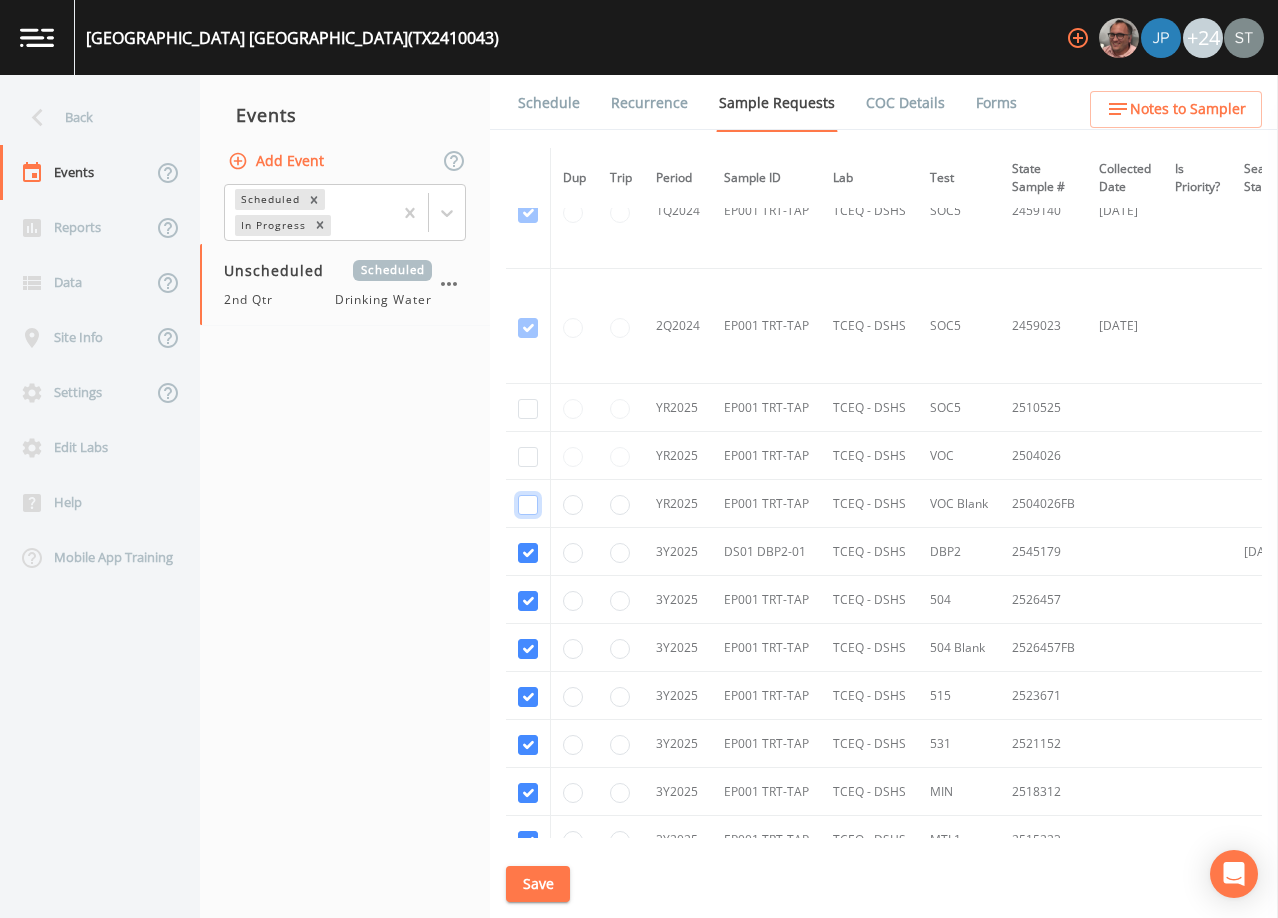 checkbox on "false" 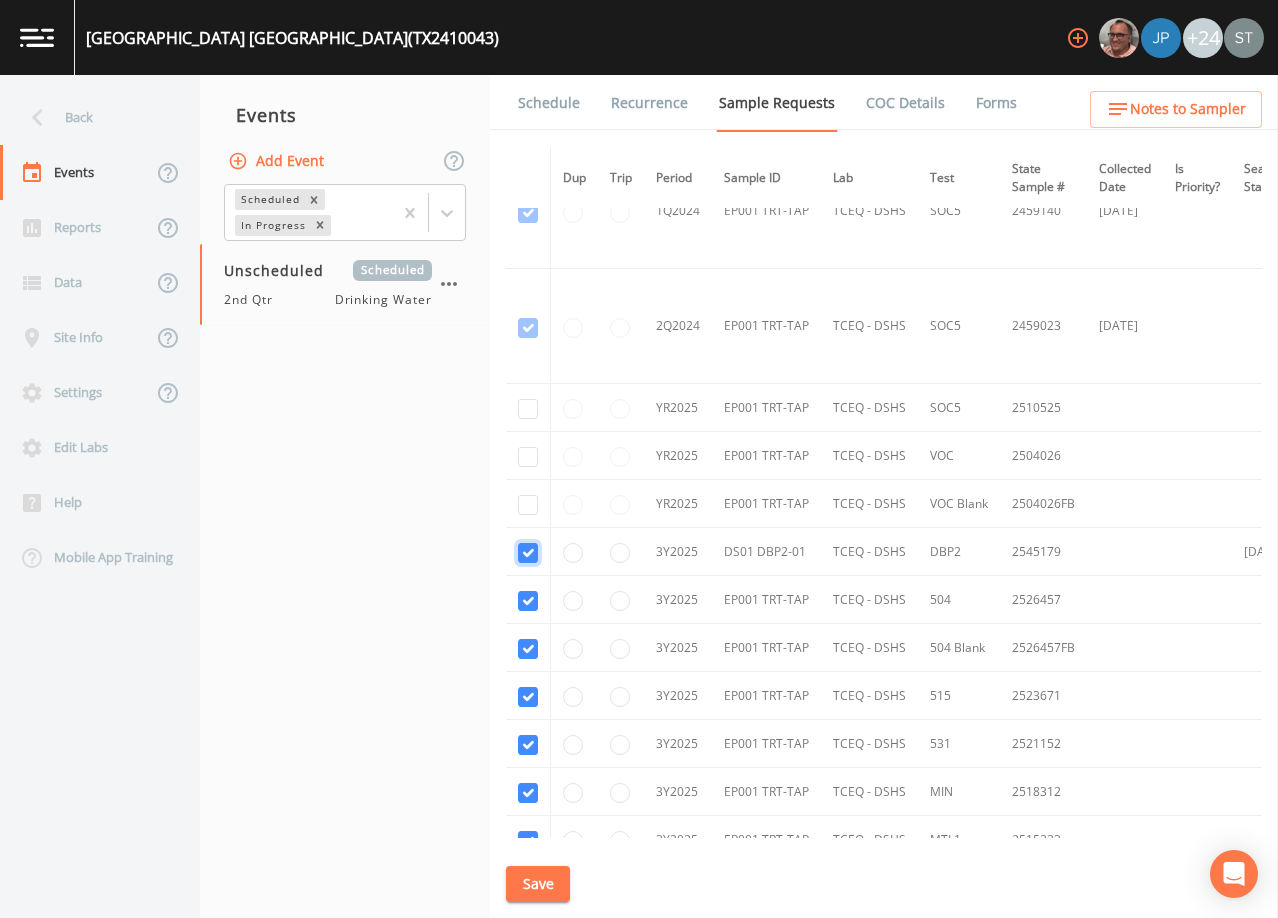 click at bounding box center [528, 553] 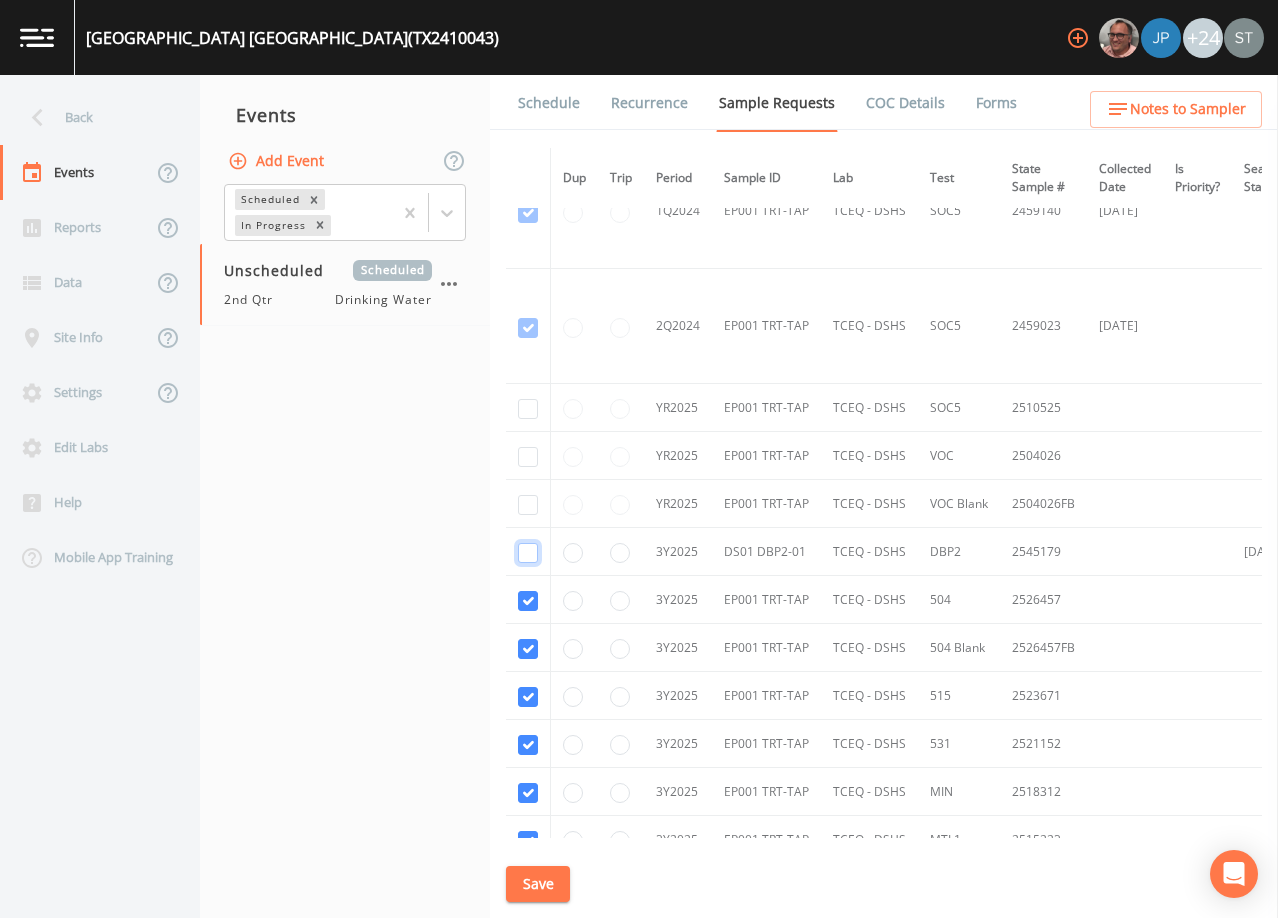 checkbox on "false" 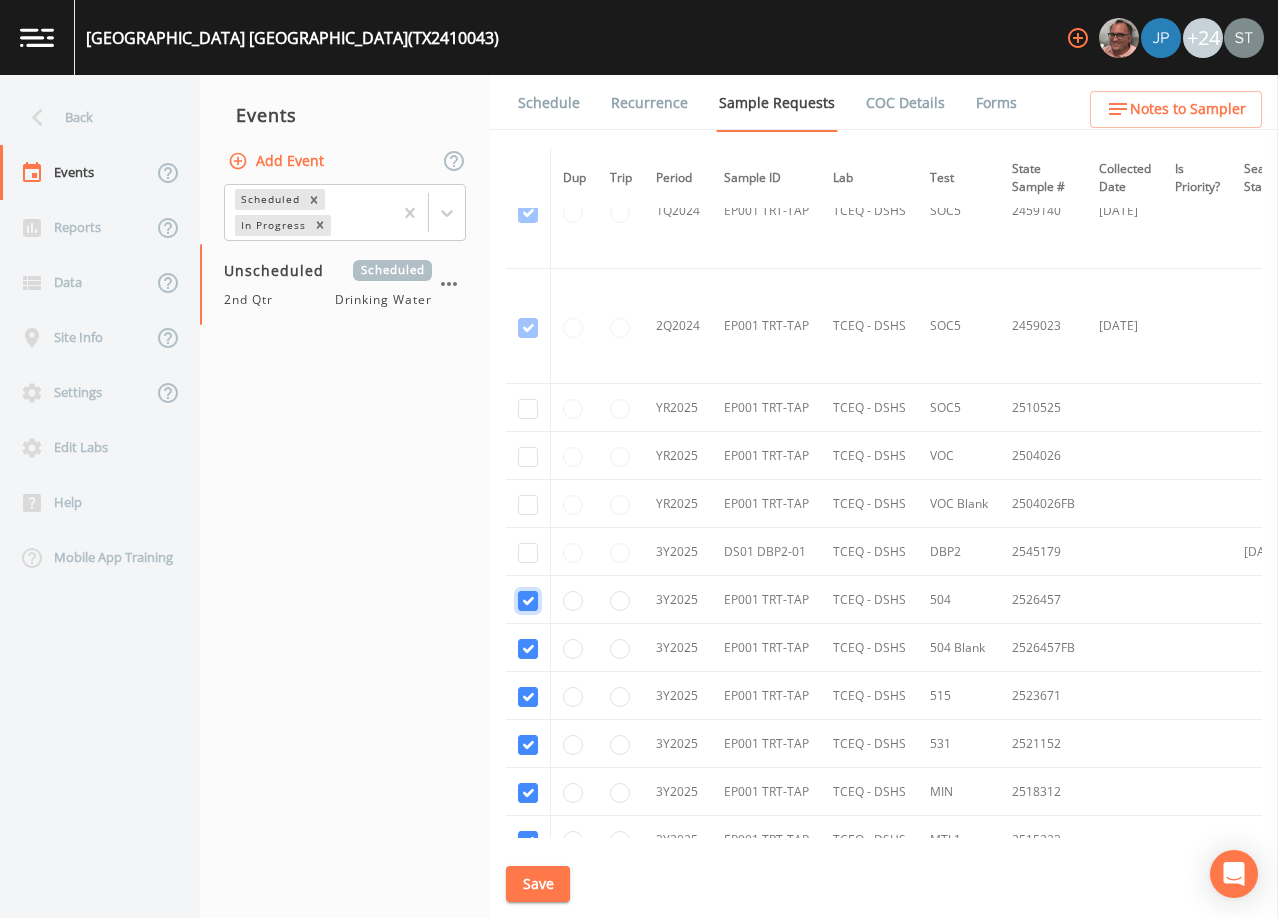 click at bounding box center (528, 601) 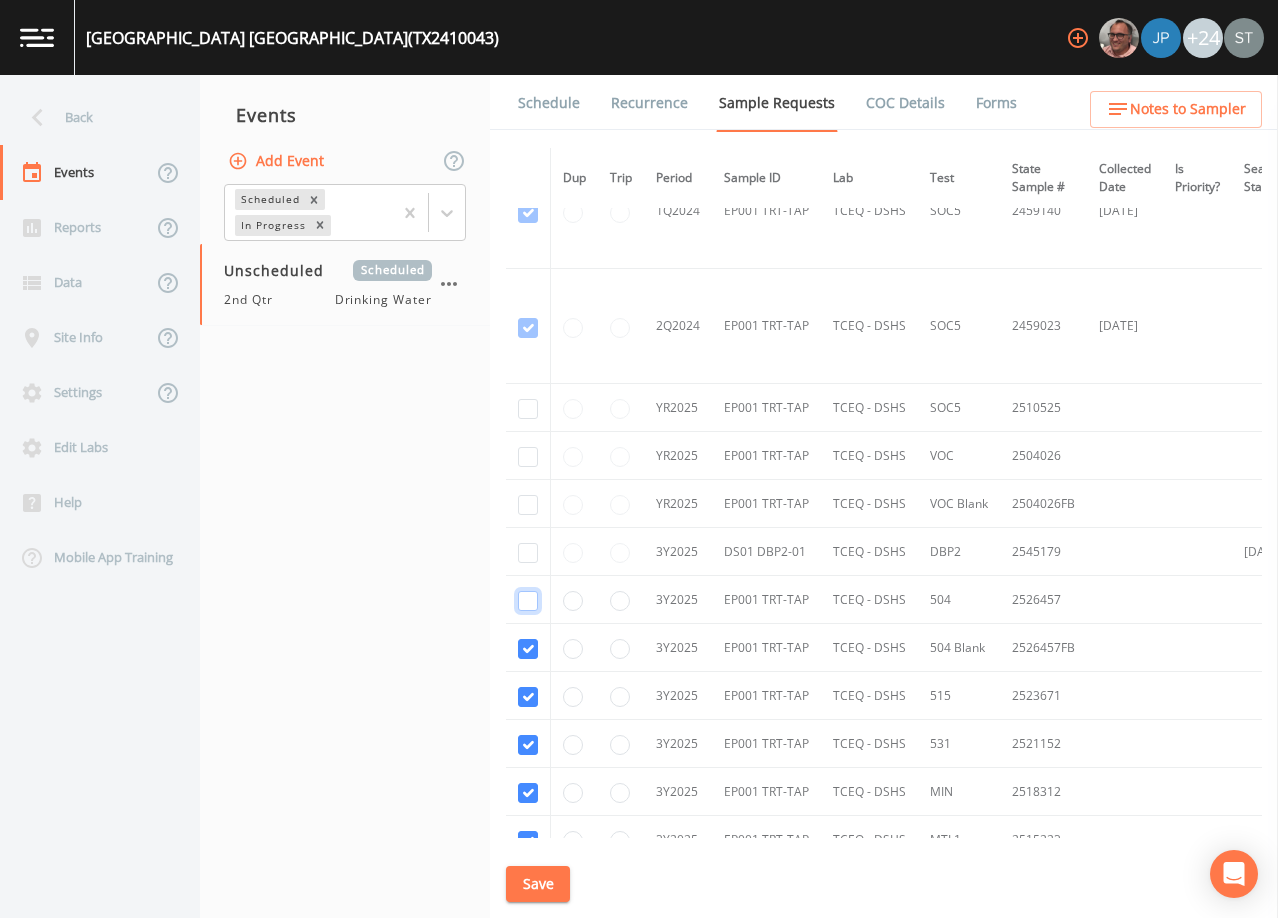 checkbox on "false" 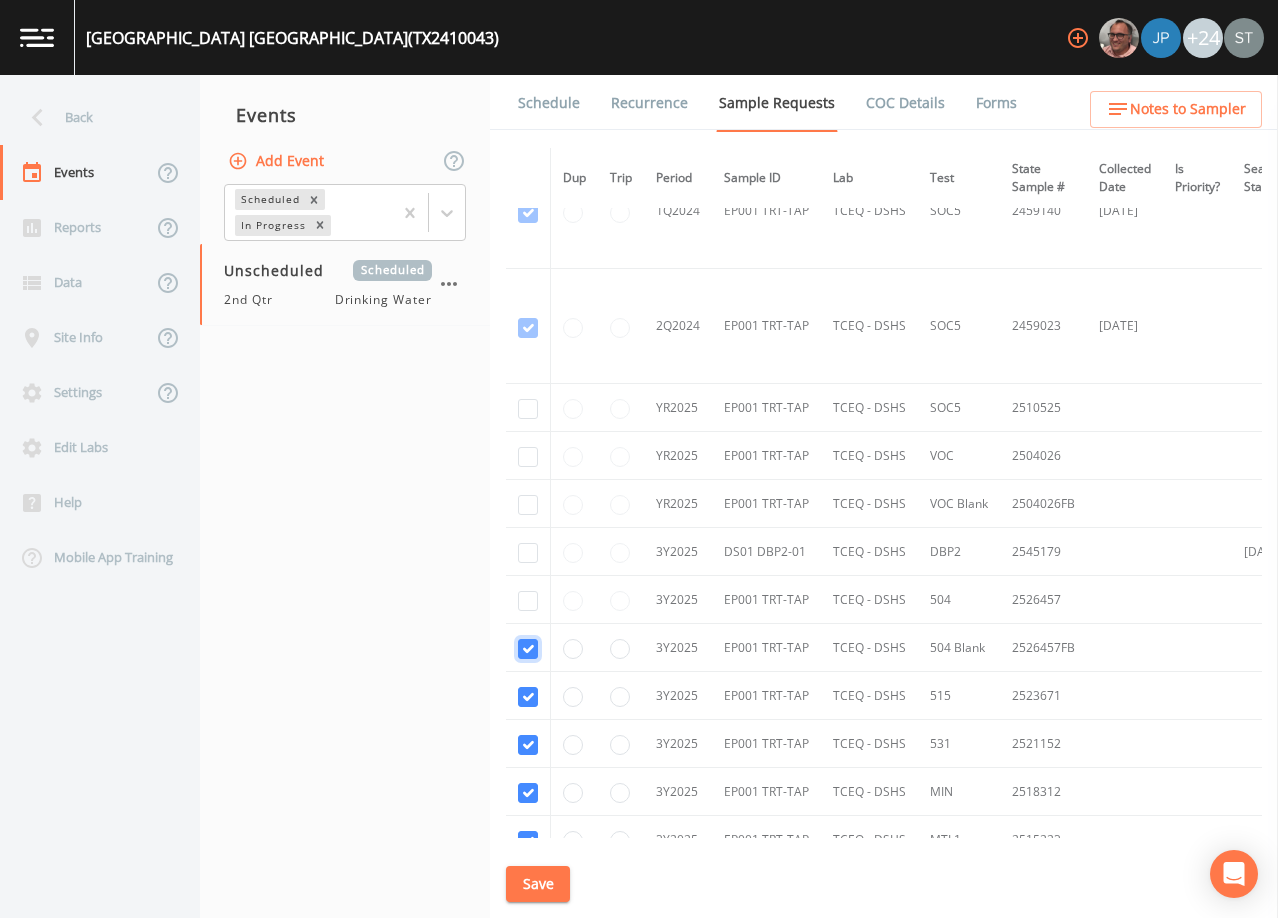 click at bounding box center [528, 649] 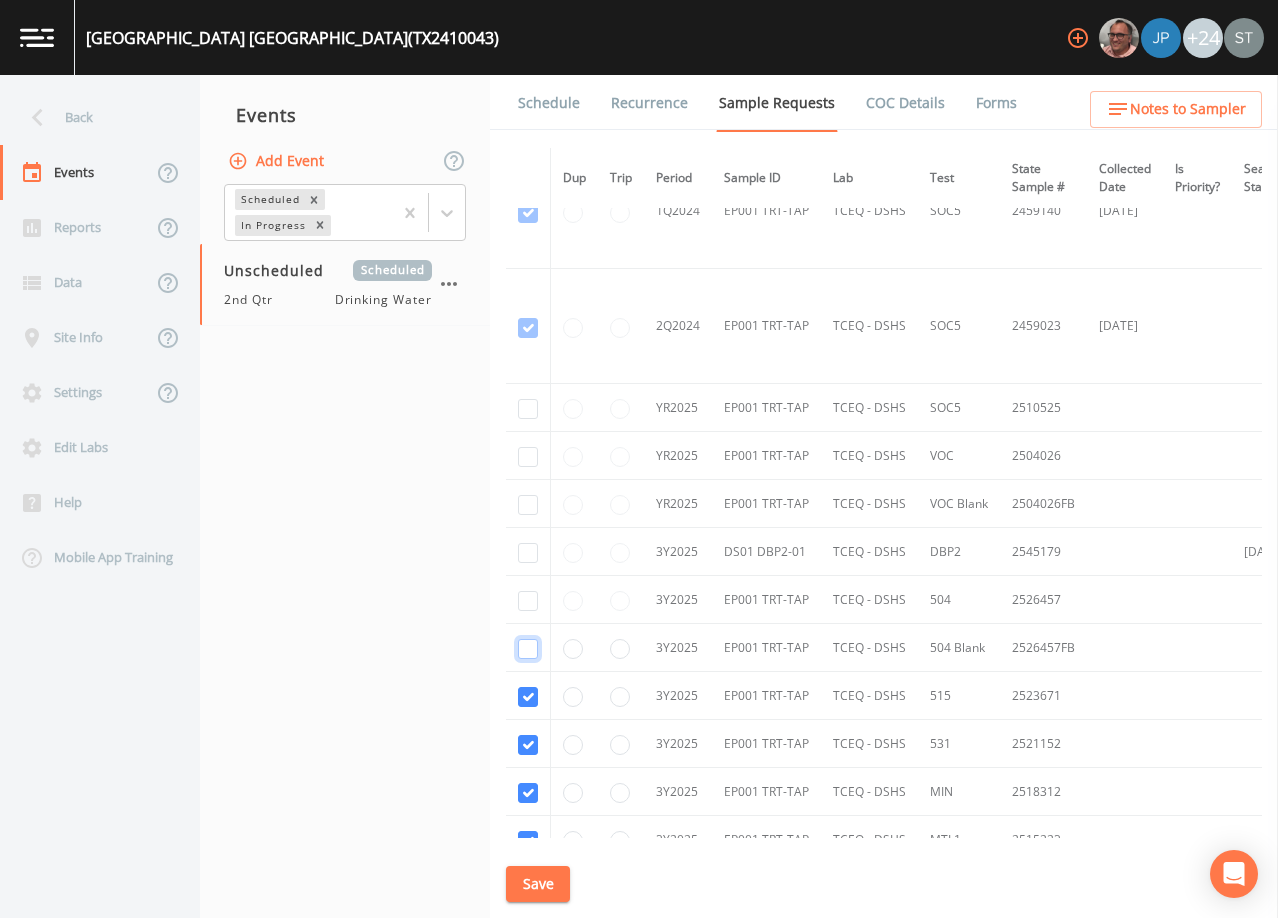 checkbox on "false" 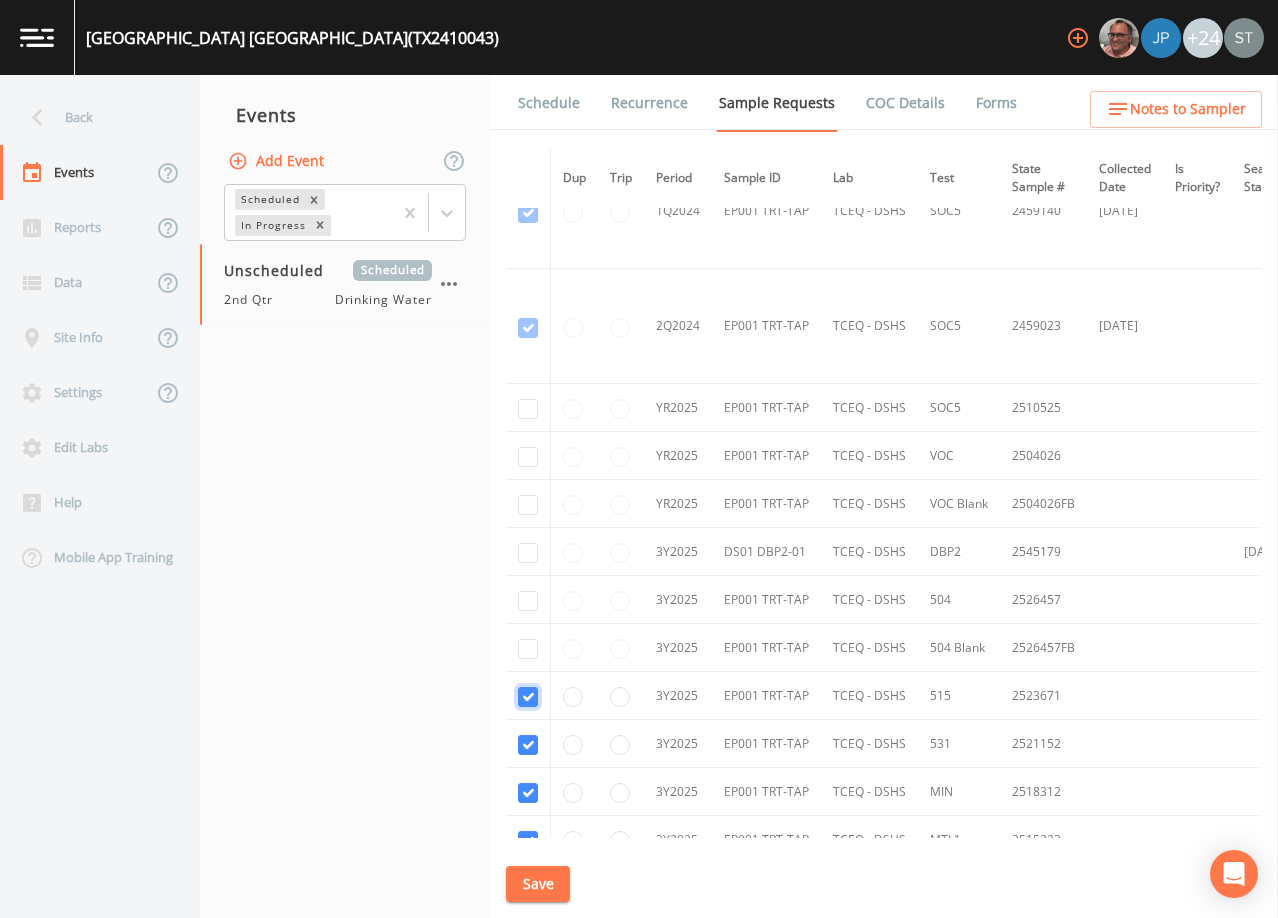 click at bounding box center (528, 697) 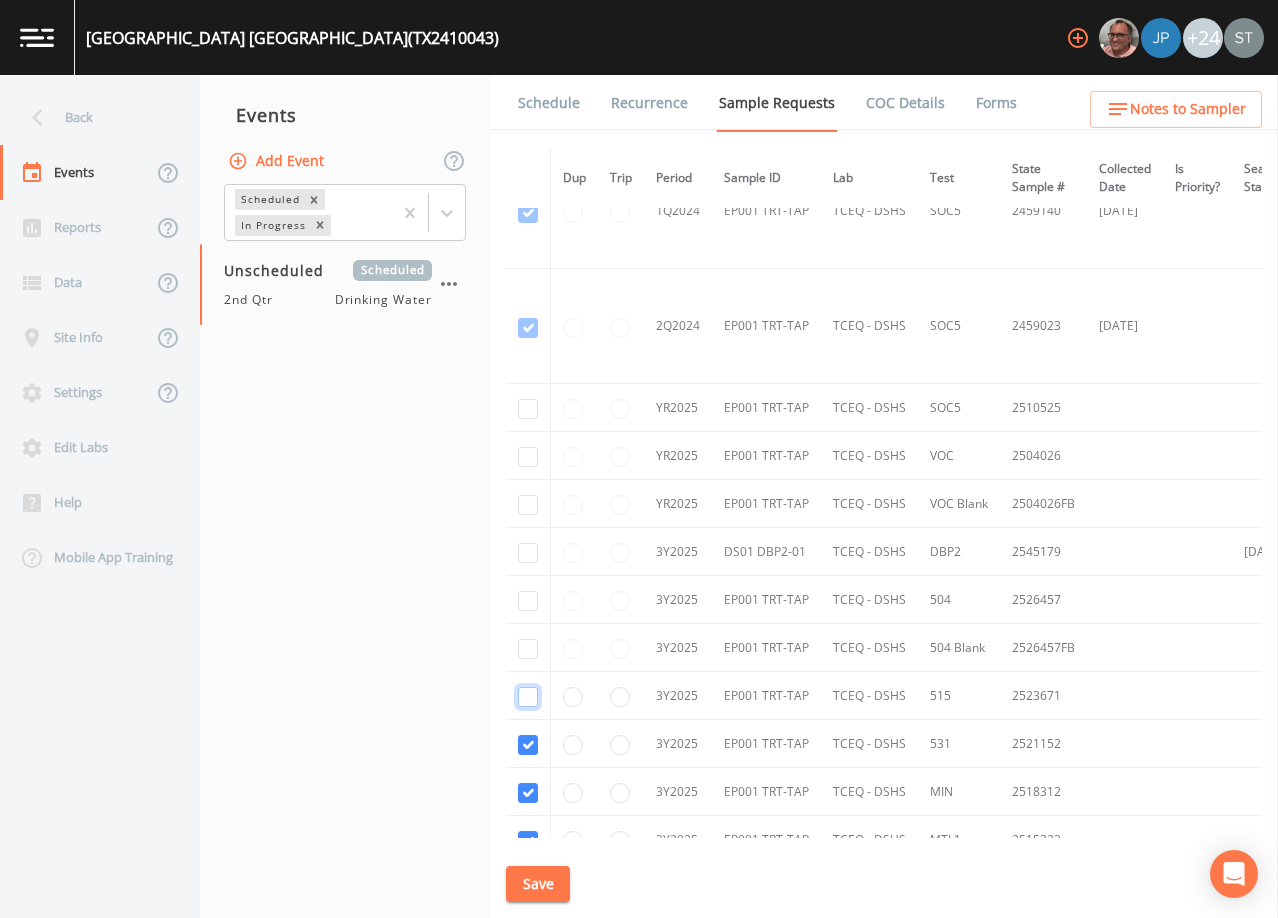 checkbox on "false" 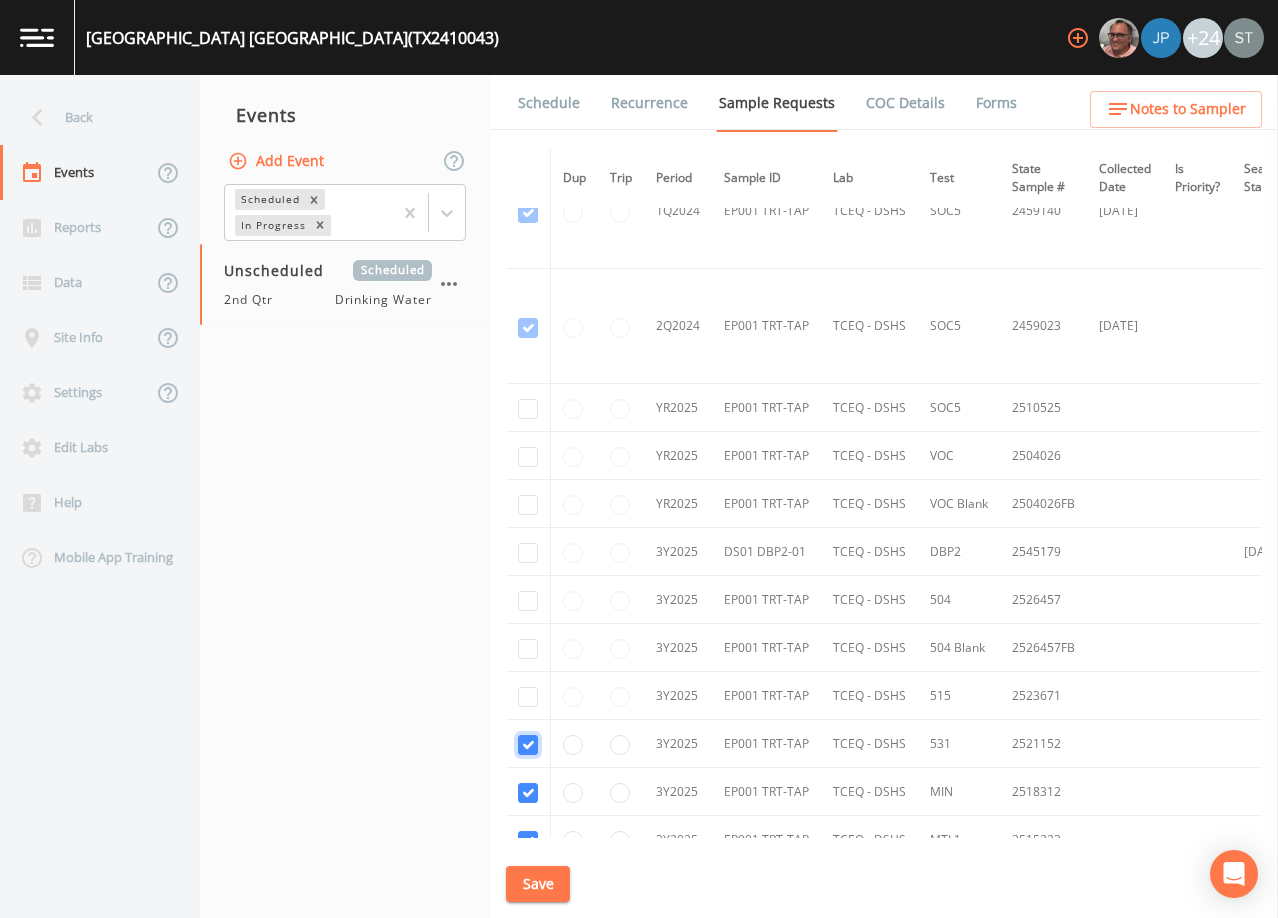 click at bounding box center [528, 745] 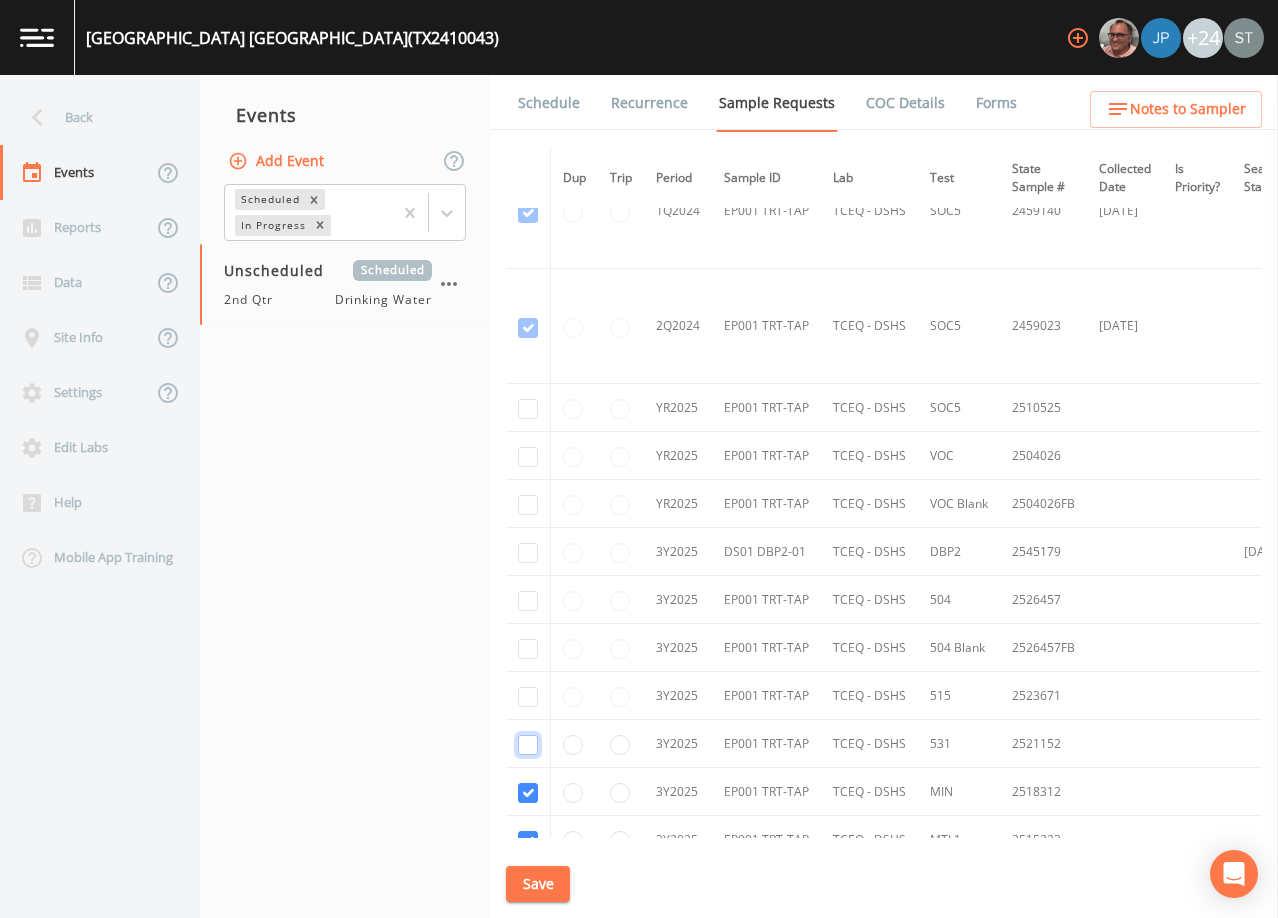 checkbox on "false" 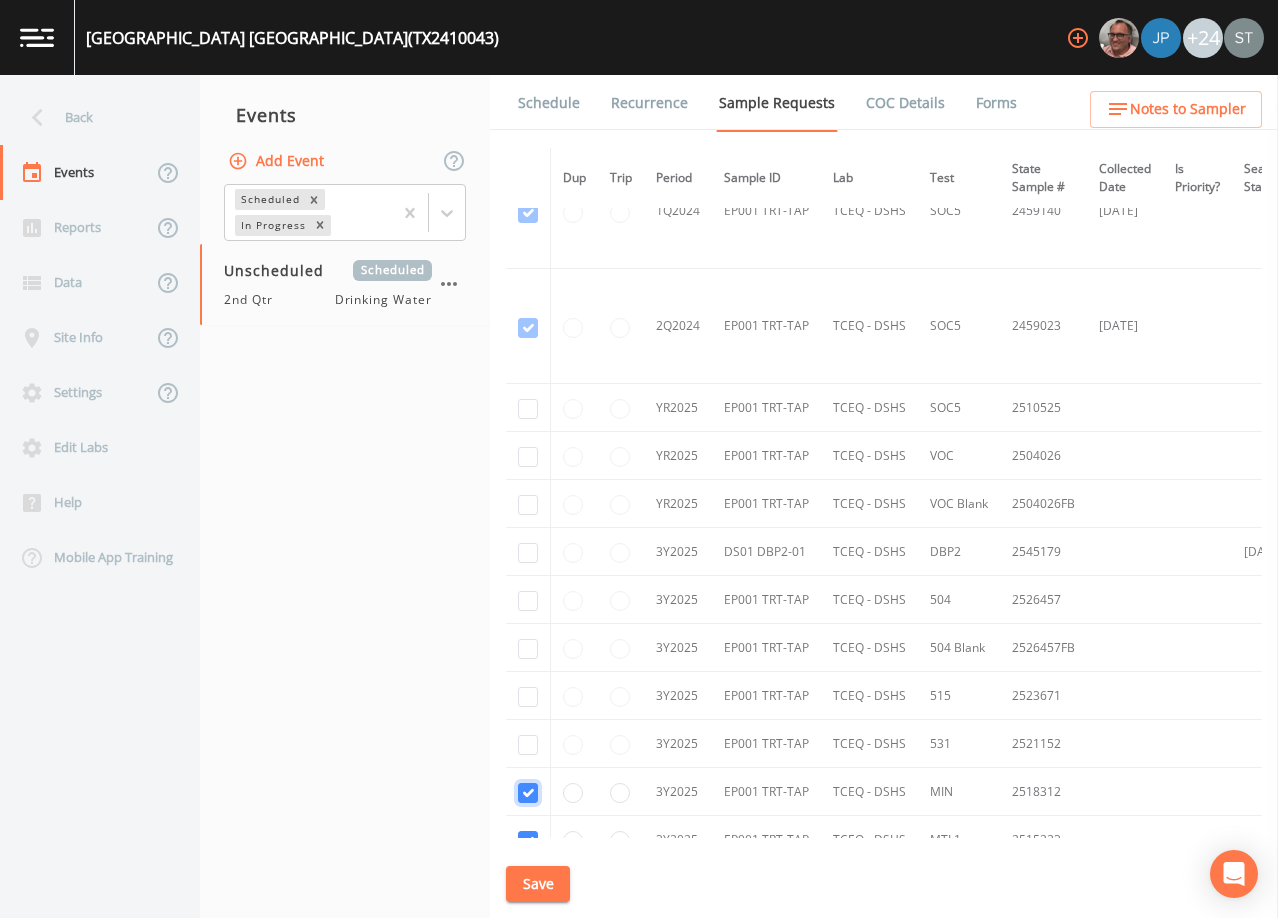 click at bounding box center (528, 793) 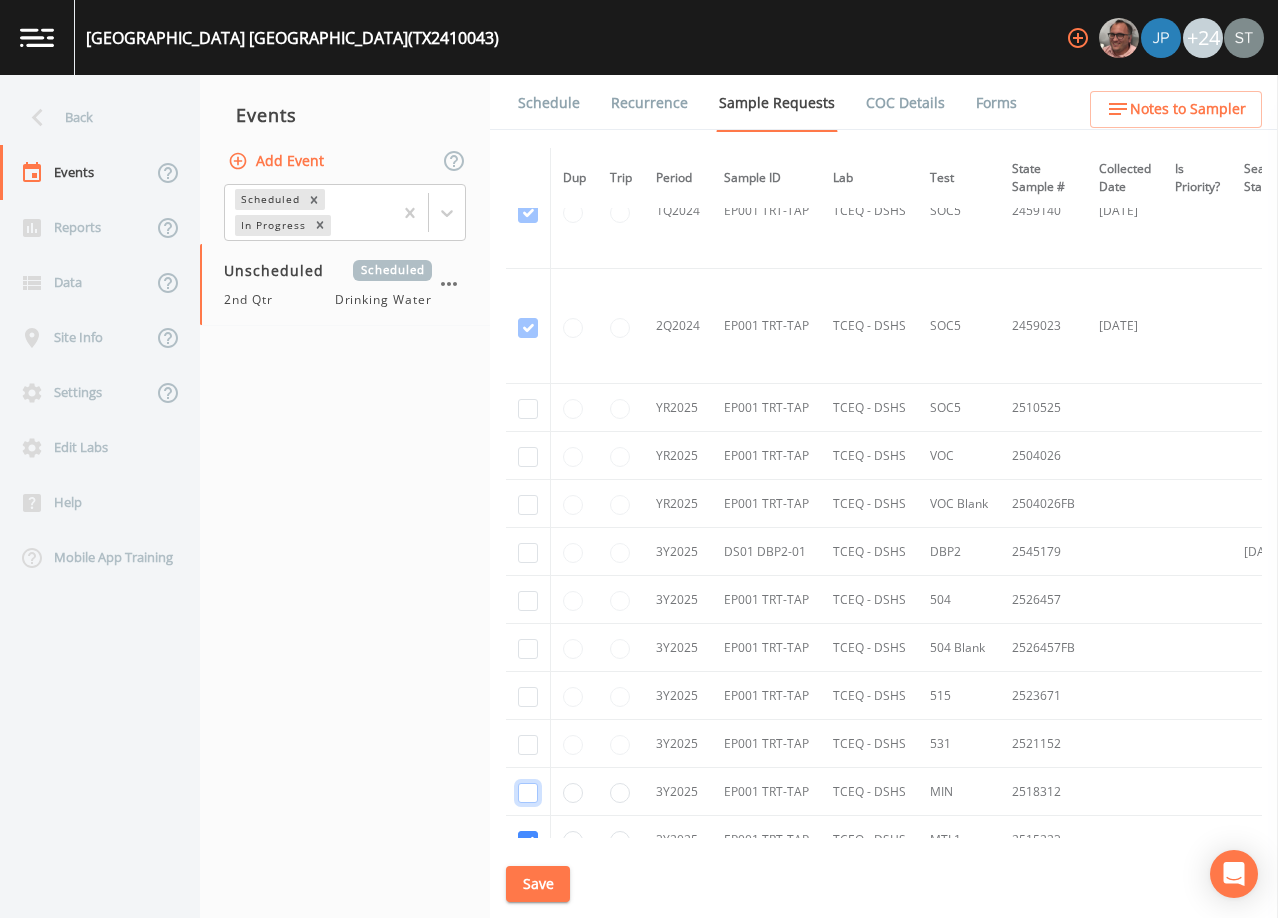 checkbox on "false" 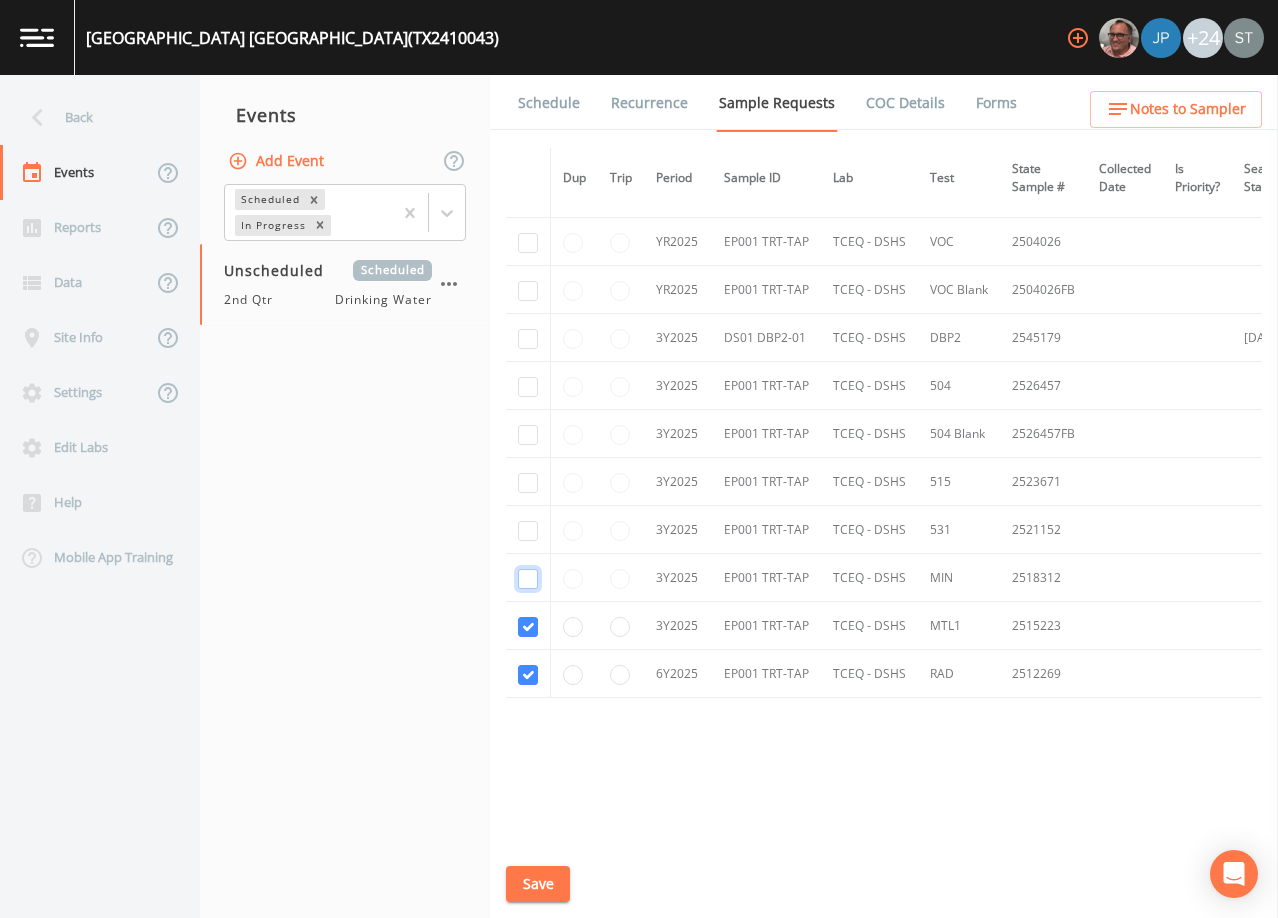 scroll, scrollTop: 639, scrollLeft: 0, axis: vertical 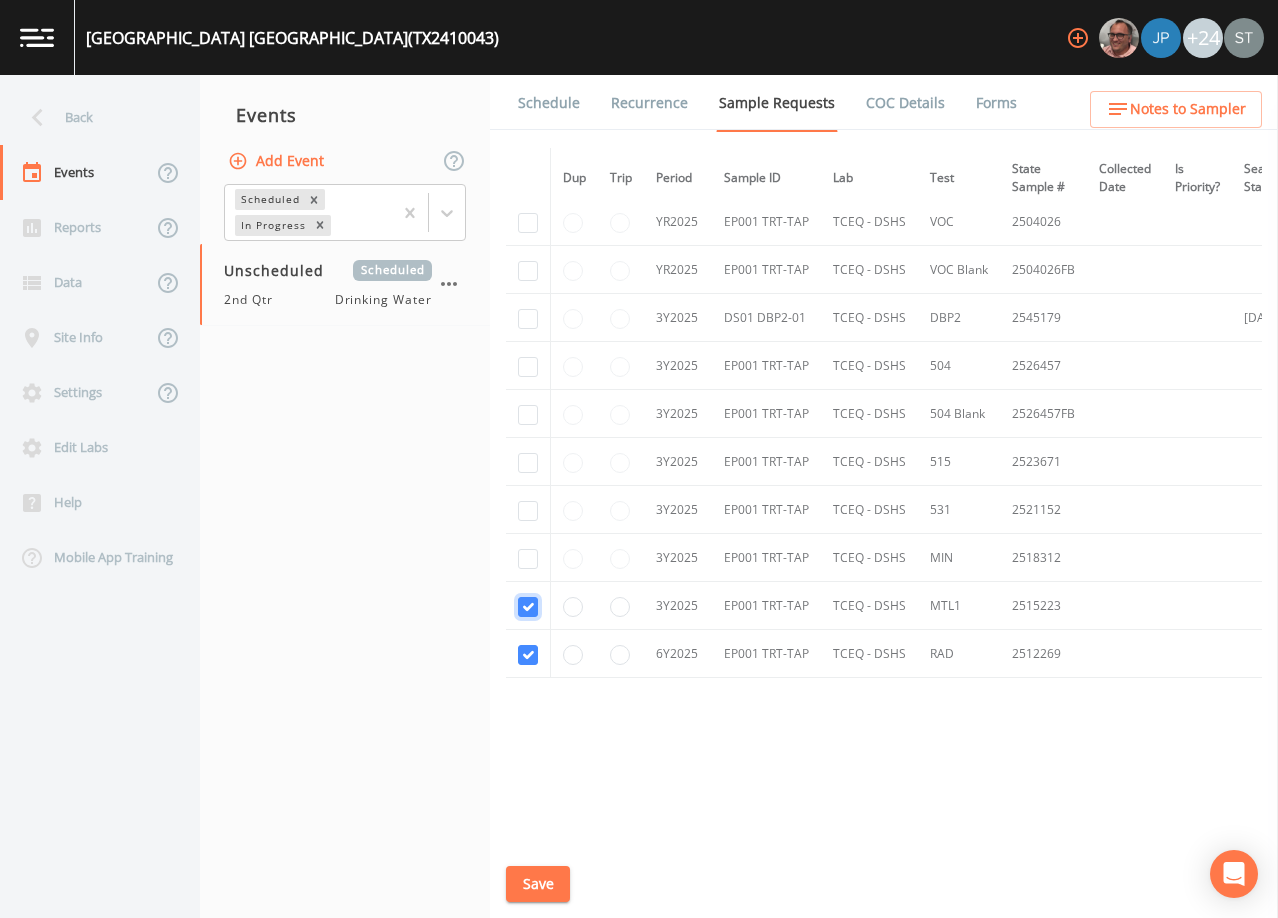 click at bounding box center [528, 607] 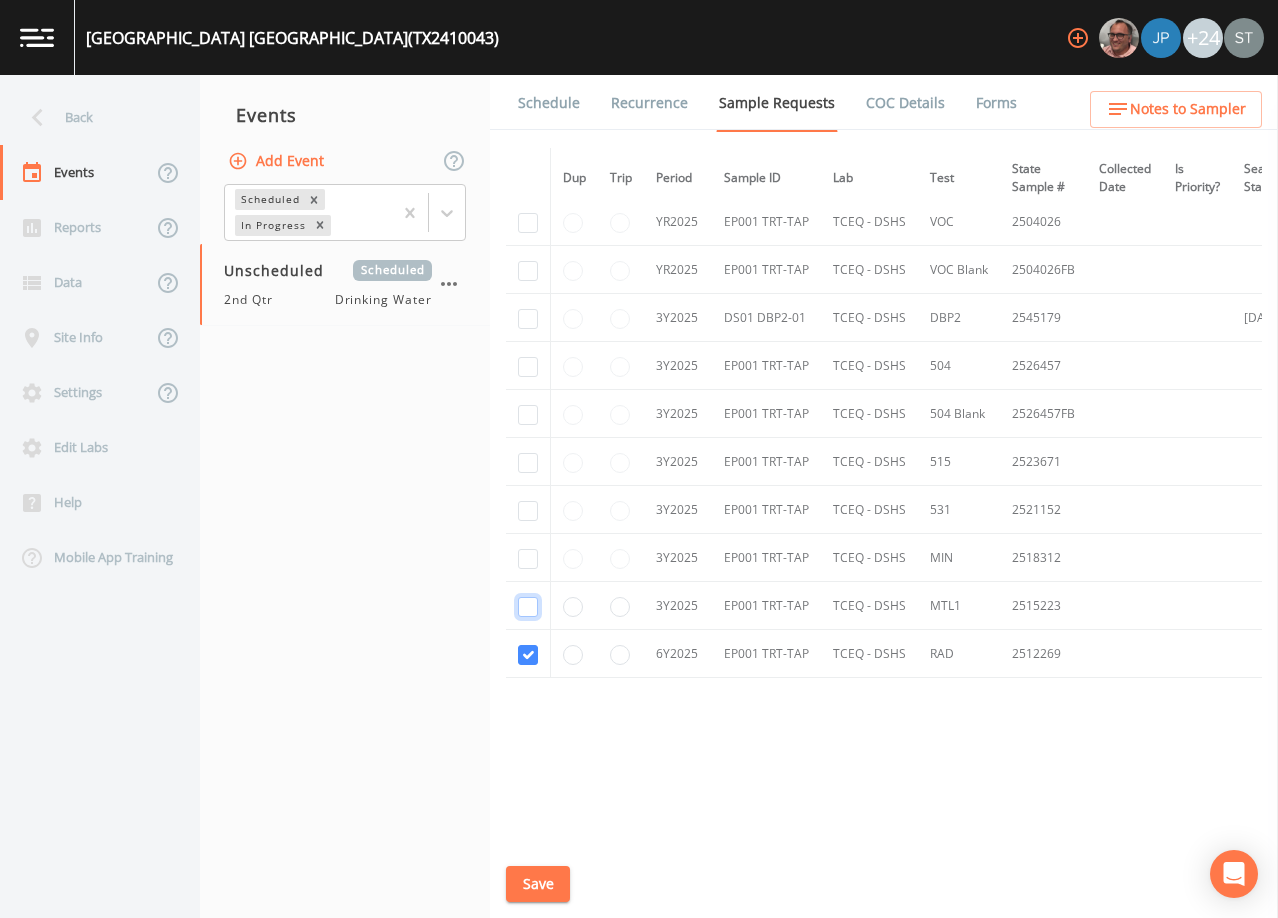 checkbox on "false" 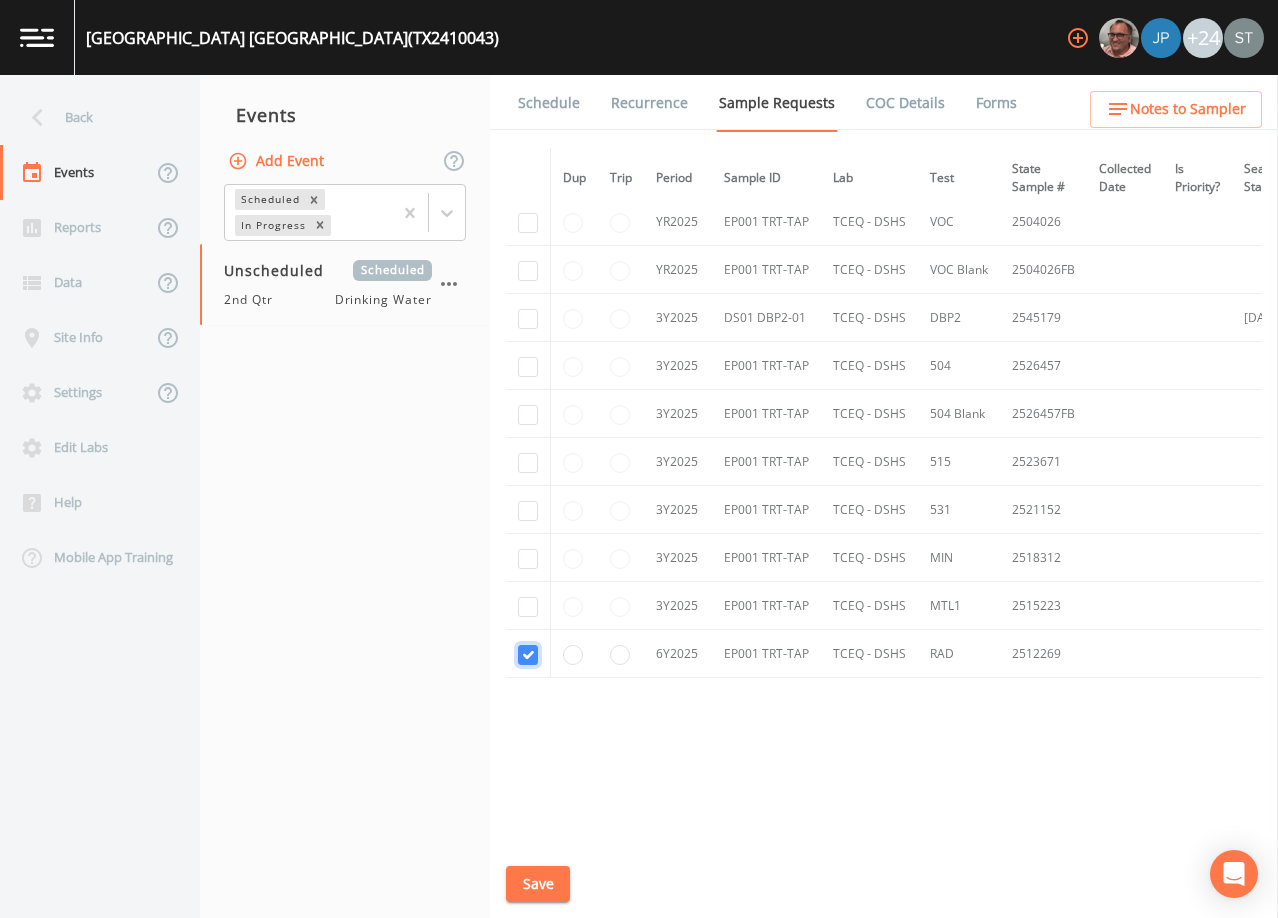 click at bounding box center [528, 655] 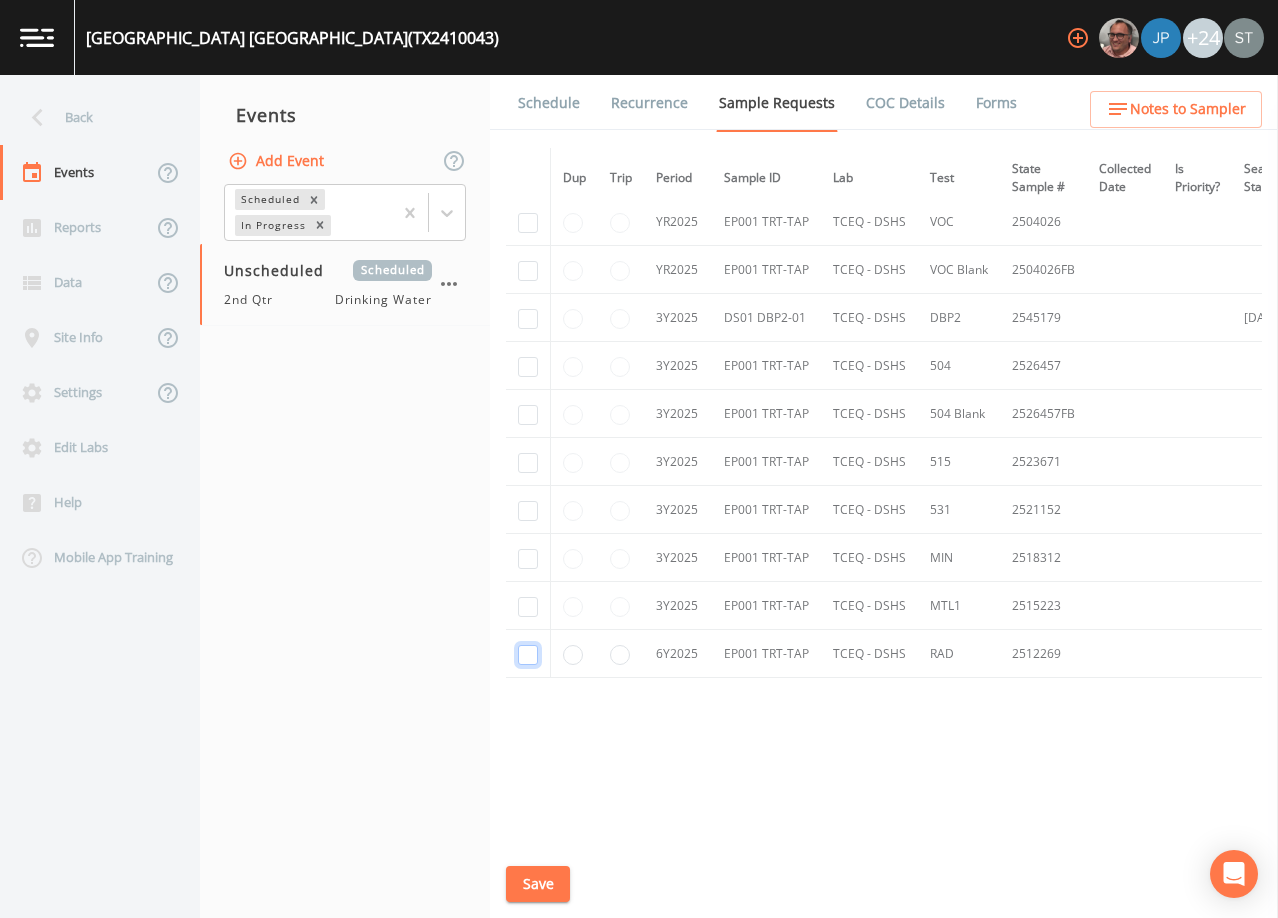 checkbox on "false" 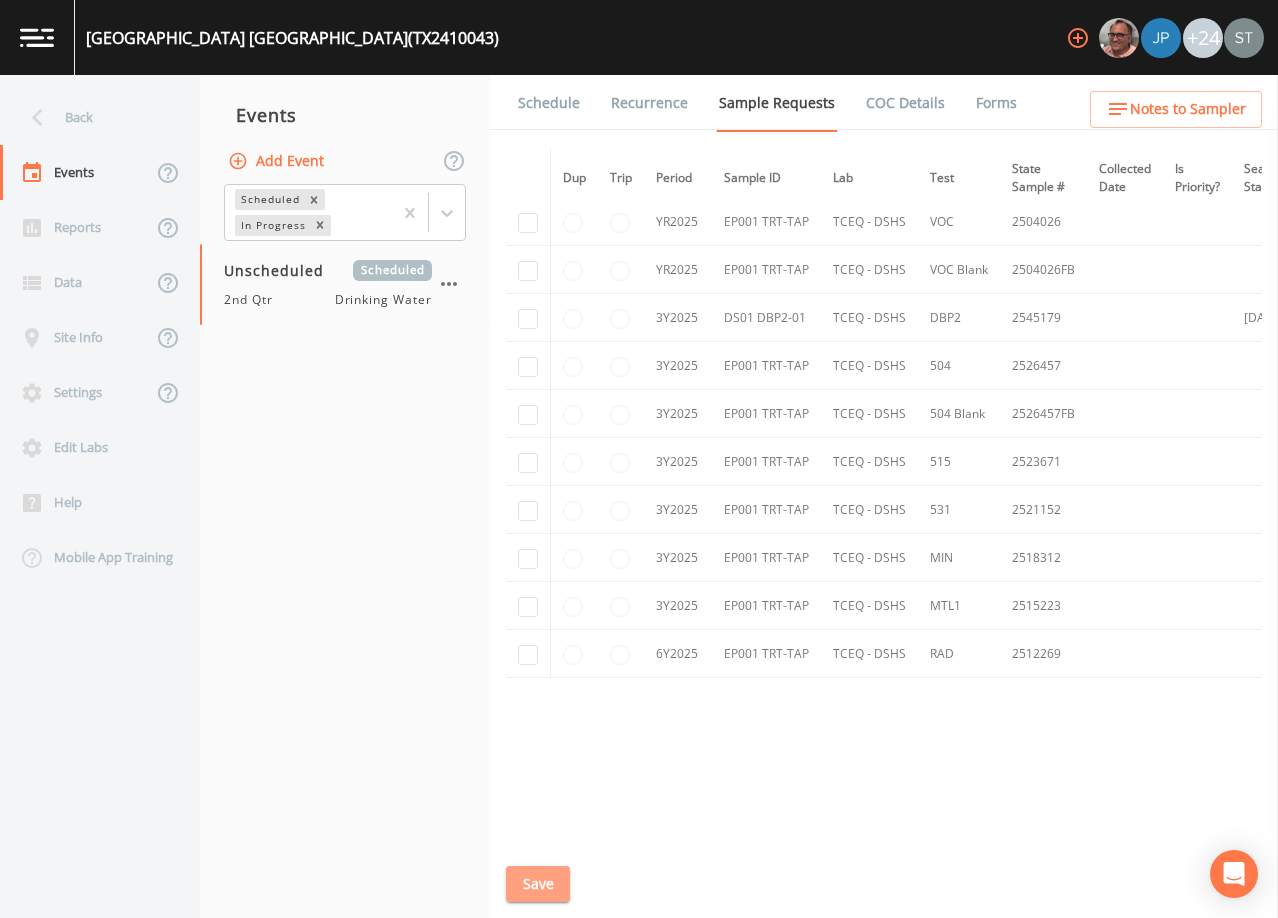 click on "Save" at bounding box center [538, 884] 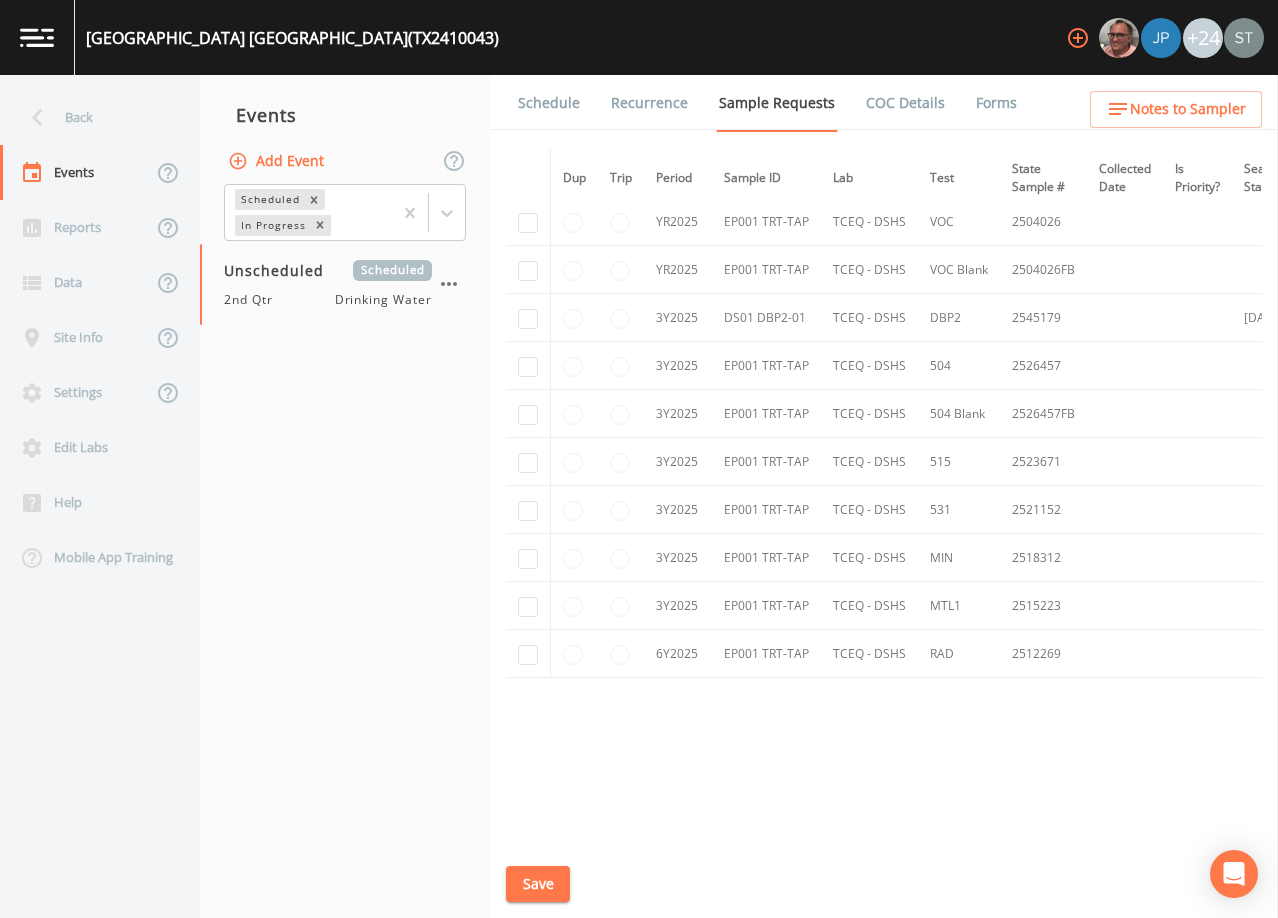 click on "Schedule" at bounding box center (549, 103) 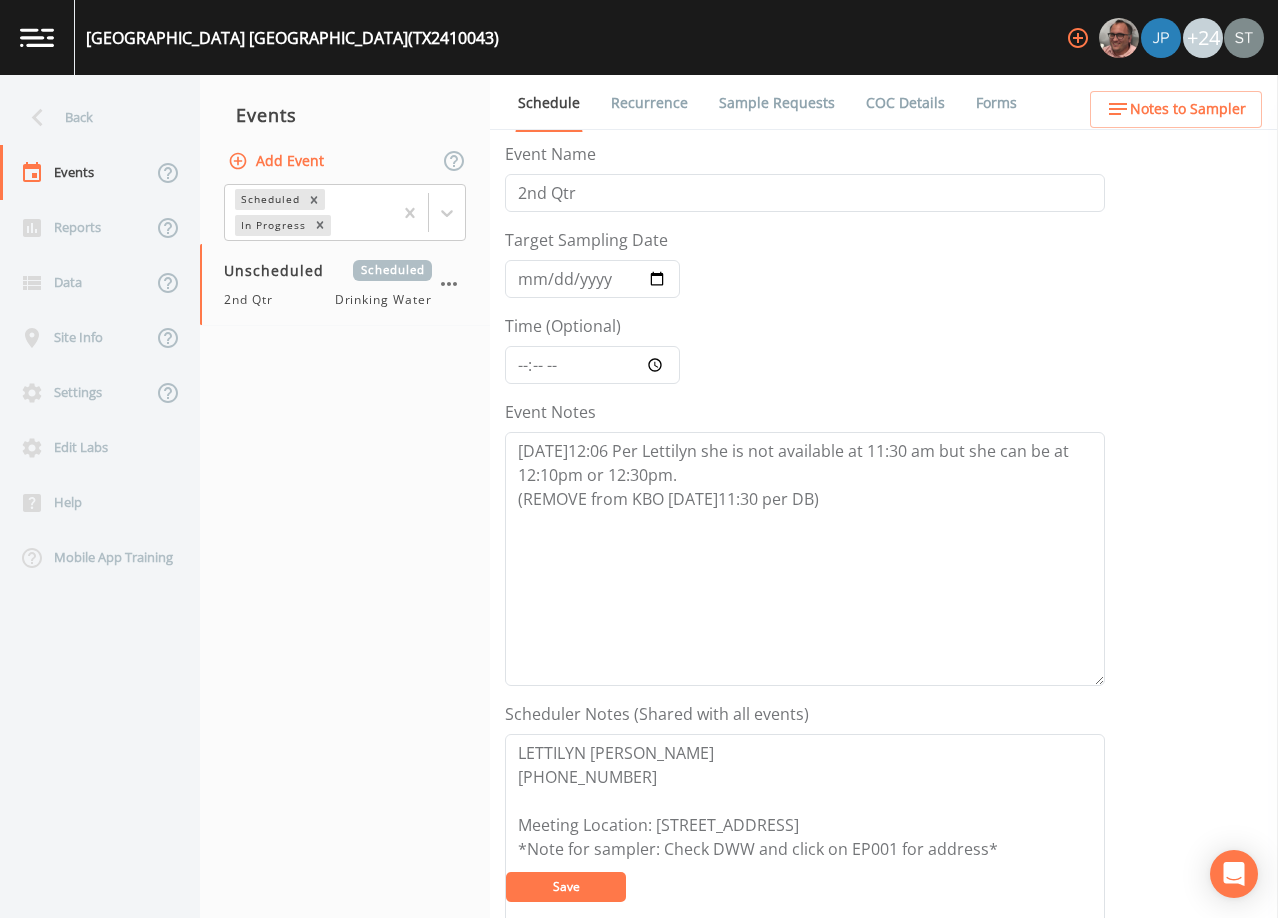 click on "Sample Requests" at bounding box center [777, 103] 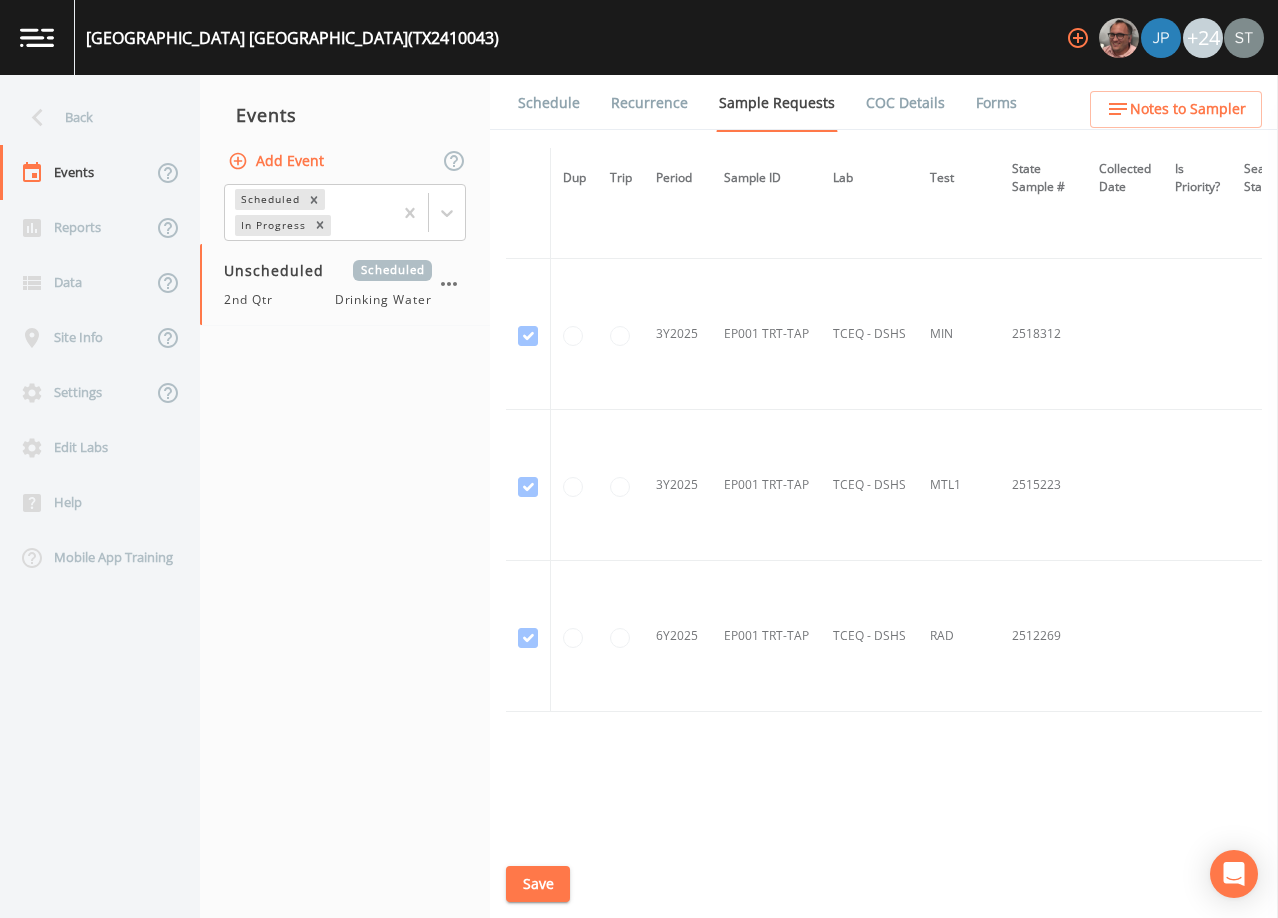 scroll, scrollTop: 1772, scrollLeft: 0, axis: vertical 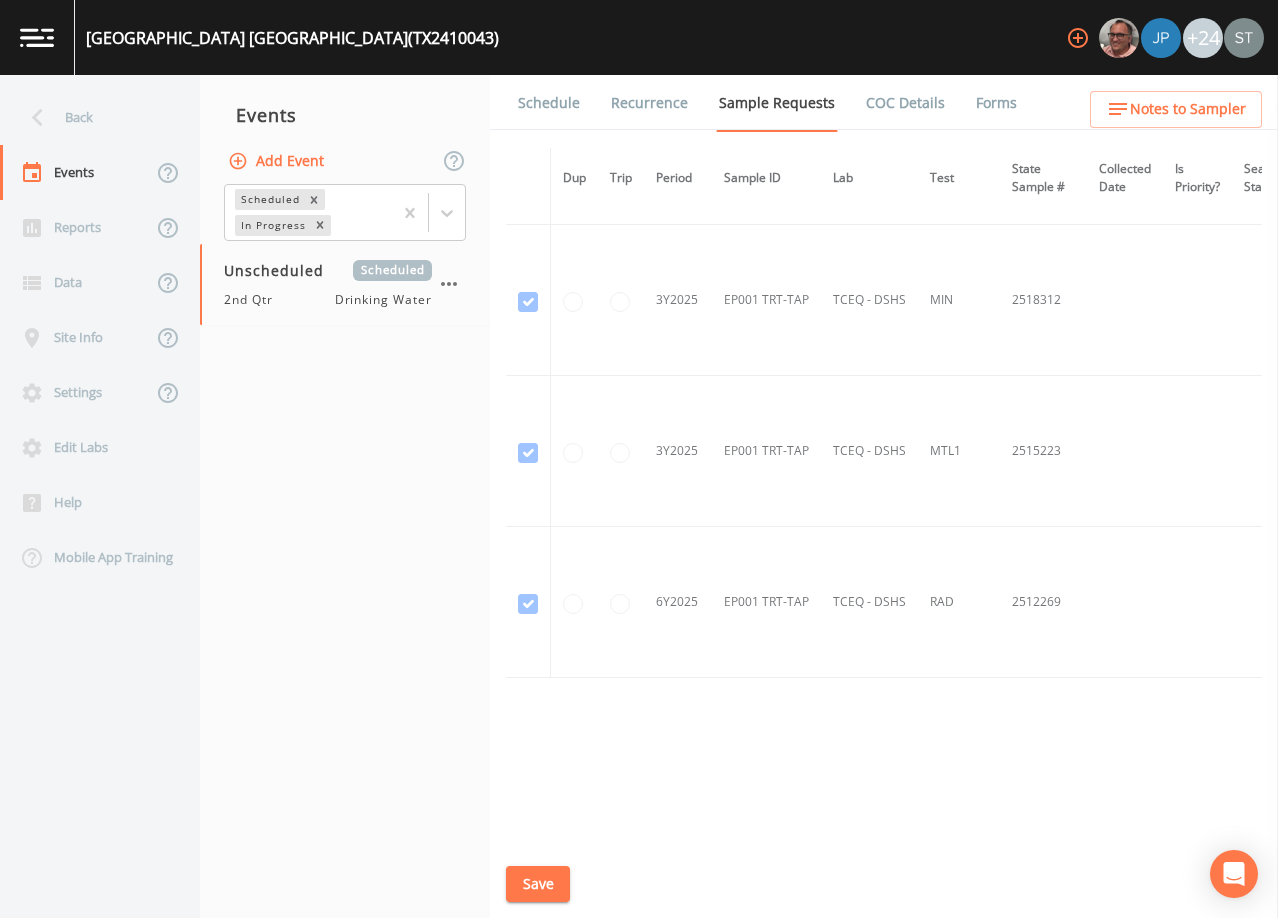 click on "Schedule" at bounding box center (549, 103) 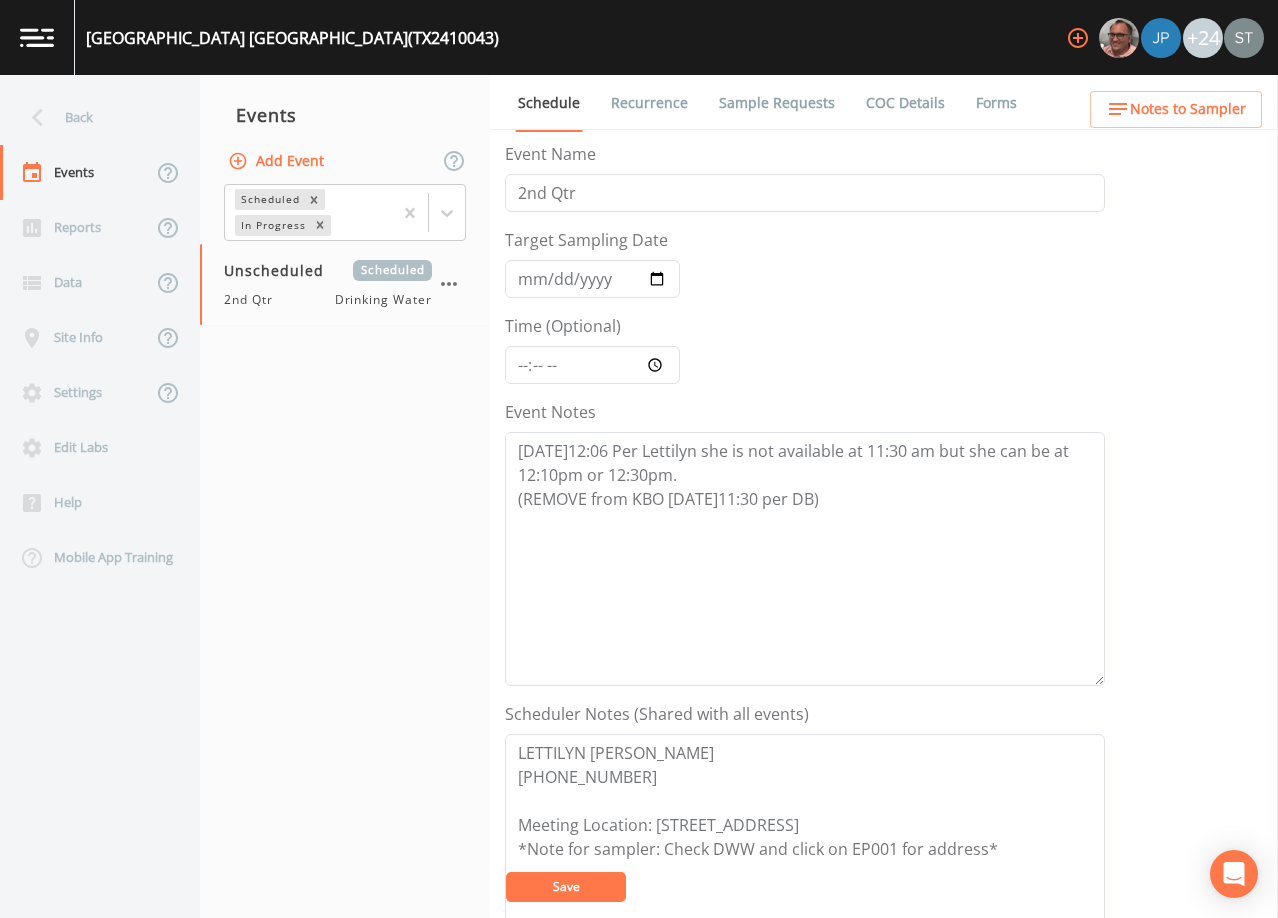 click on "Add Event" at bounding box center [278, 161] 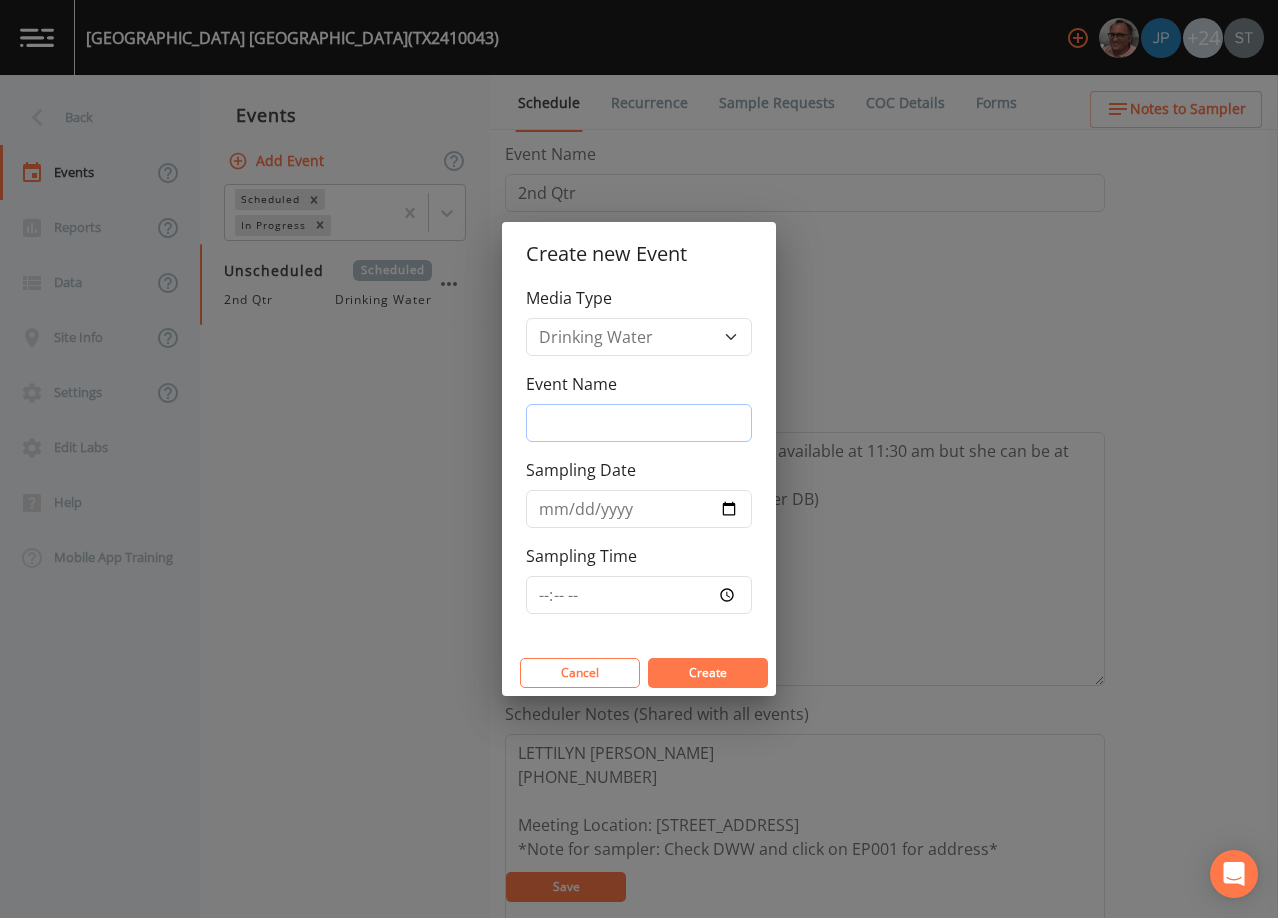 click on "Event Name" at bounding box center (639, 423) 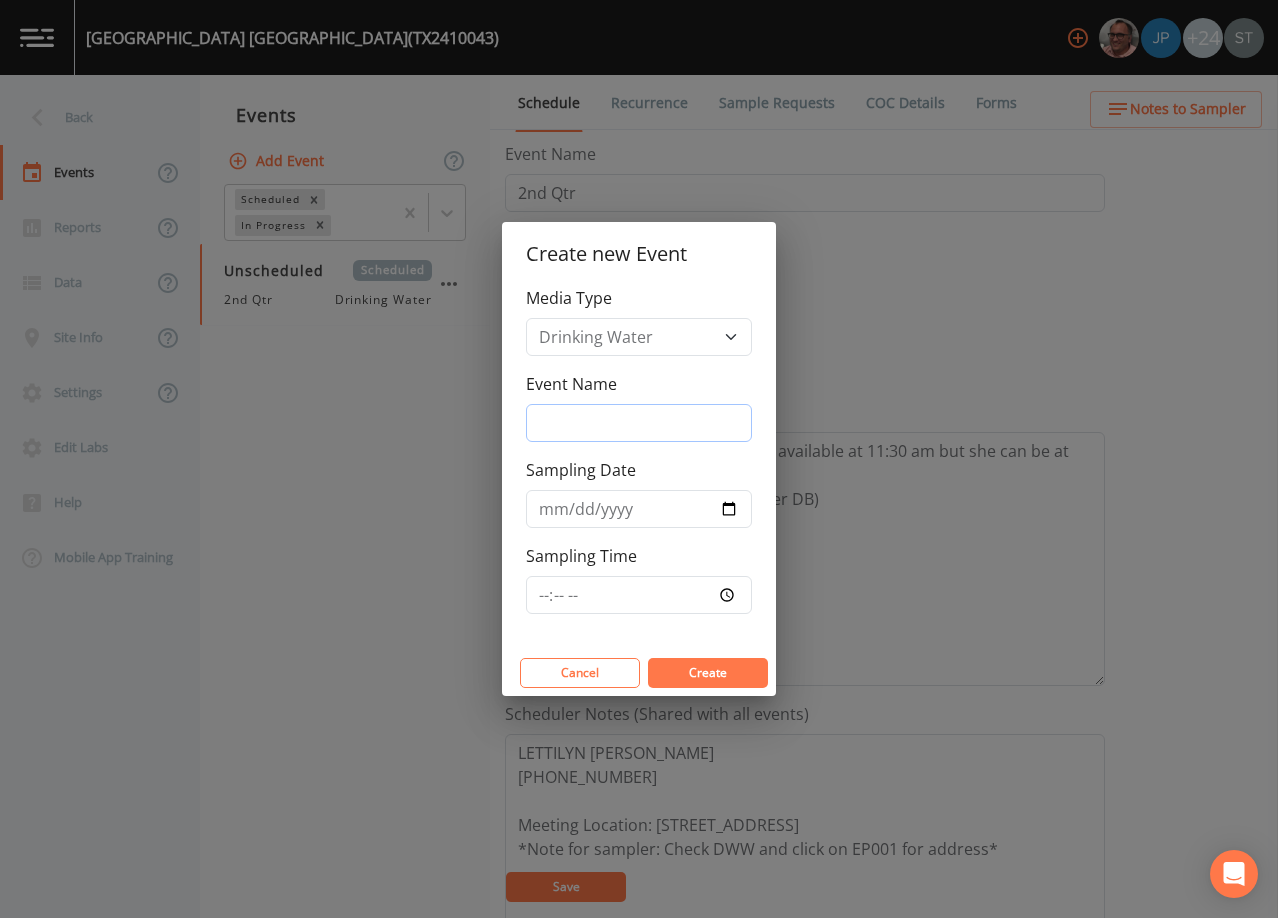 type on "3rd Qtr" 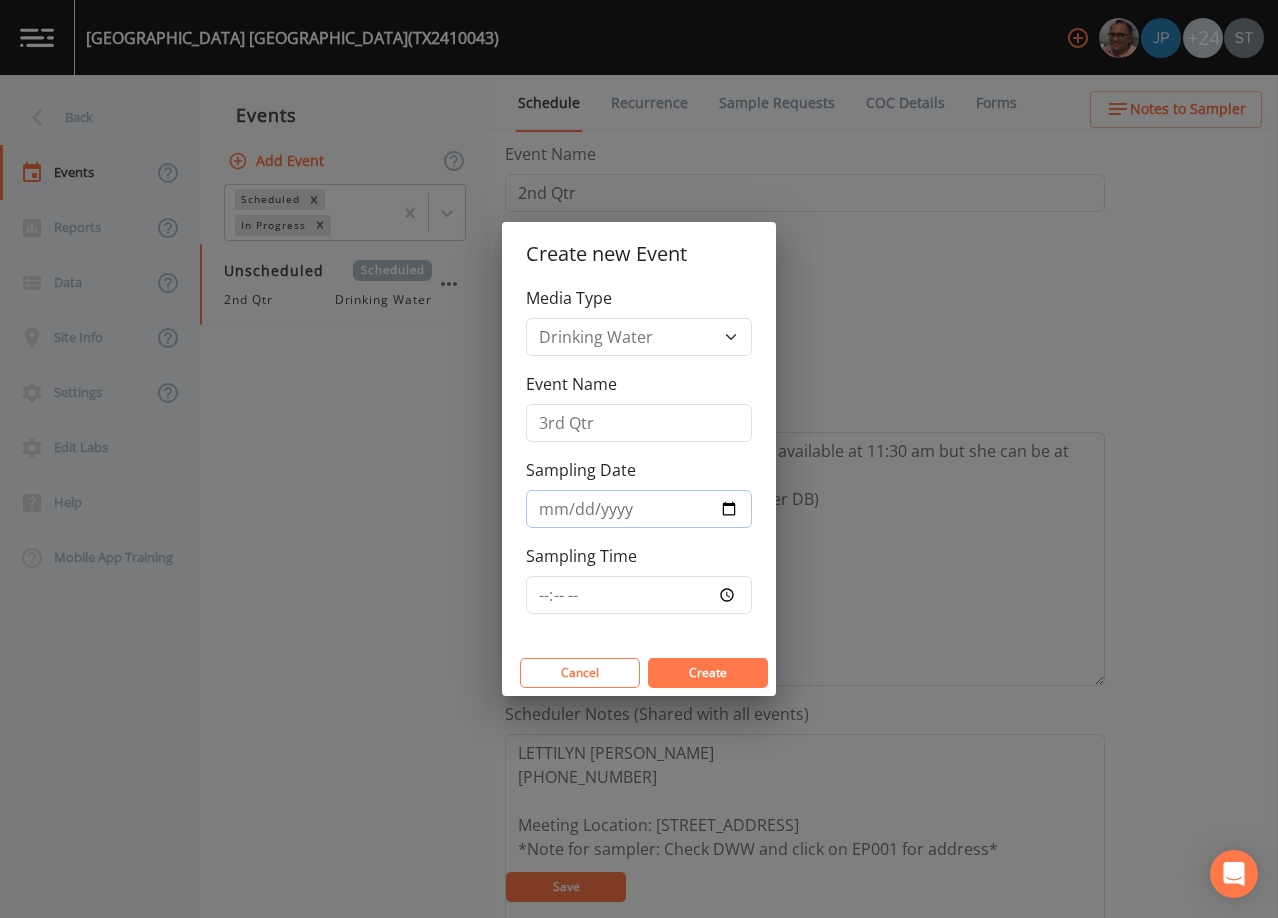 click on "Sampling Date" at bounding box center (639, 509) 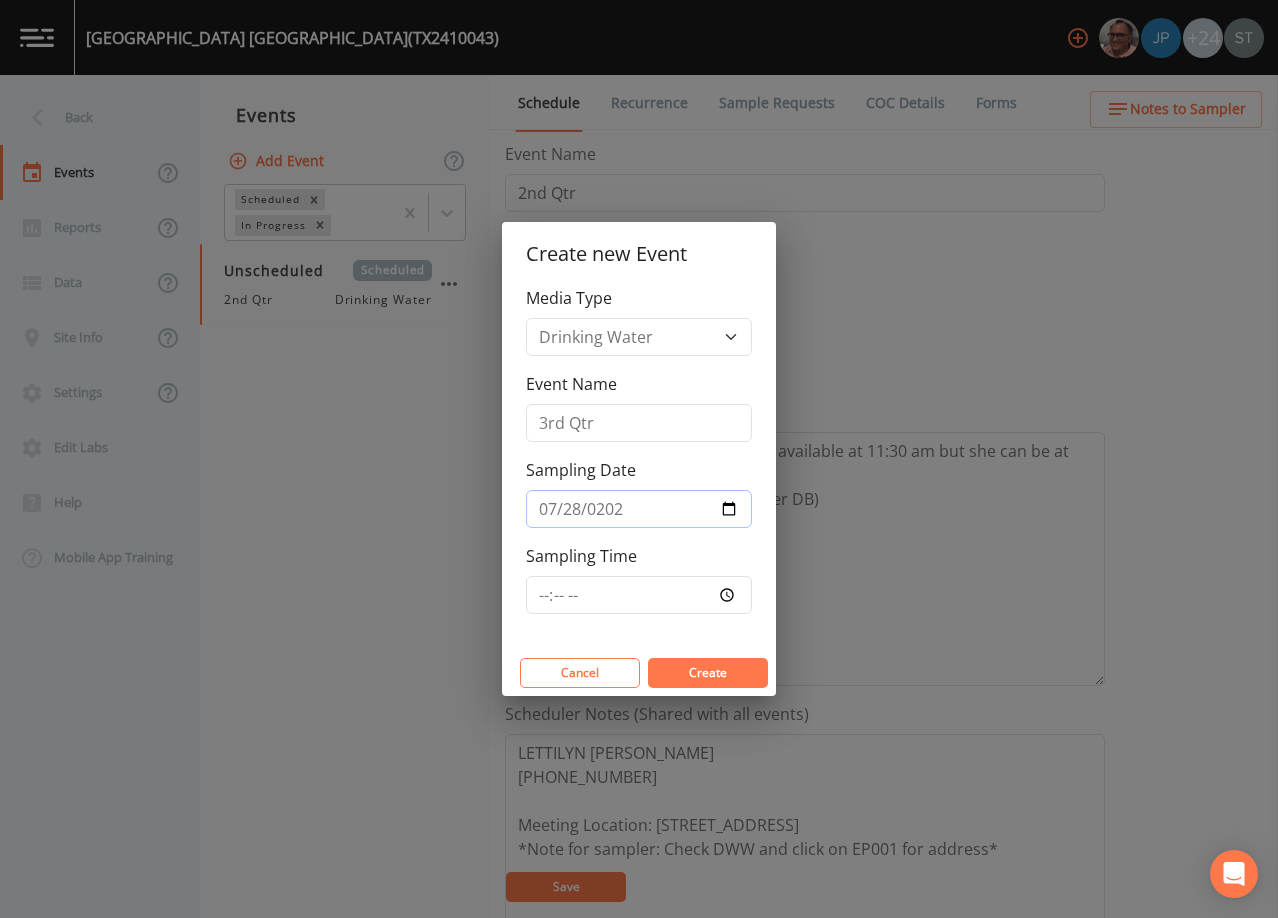 type on "[DATE]" 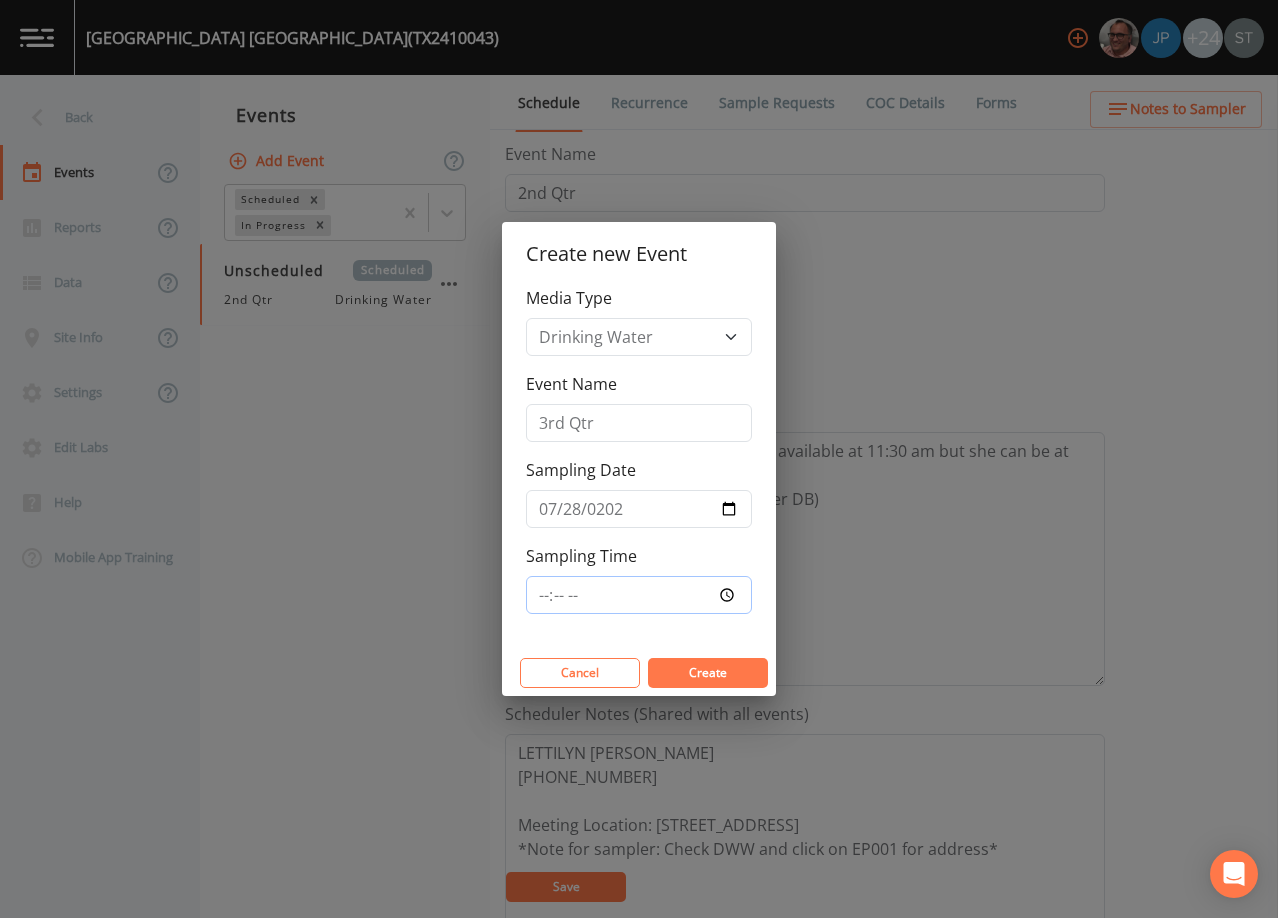 type on "09:30" 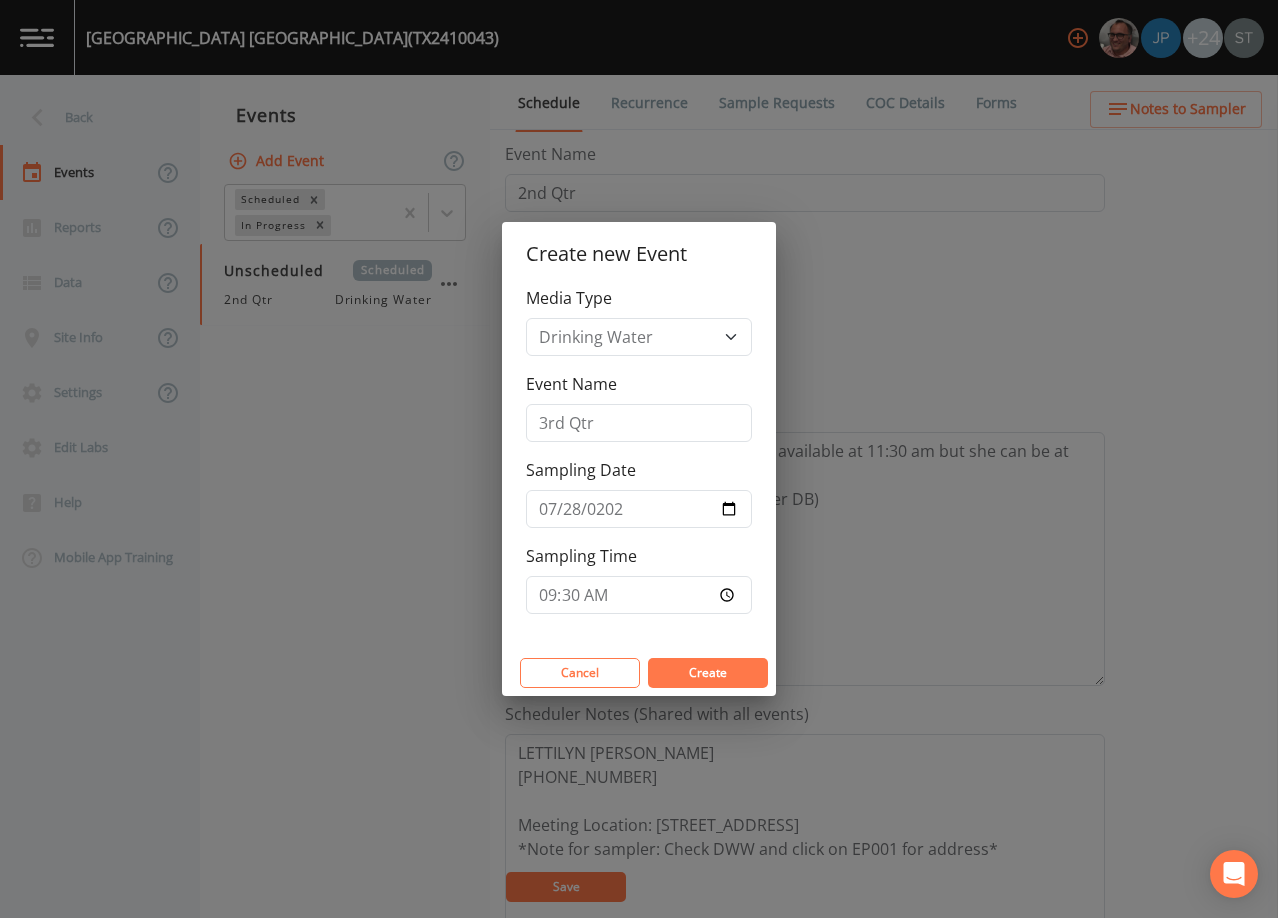 click on "Create" at bounding box center (708, 672) 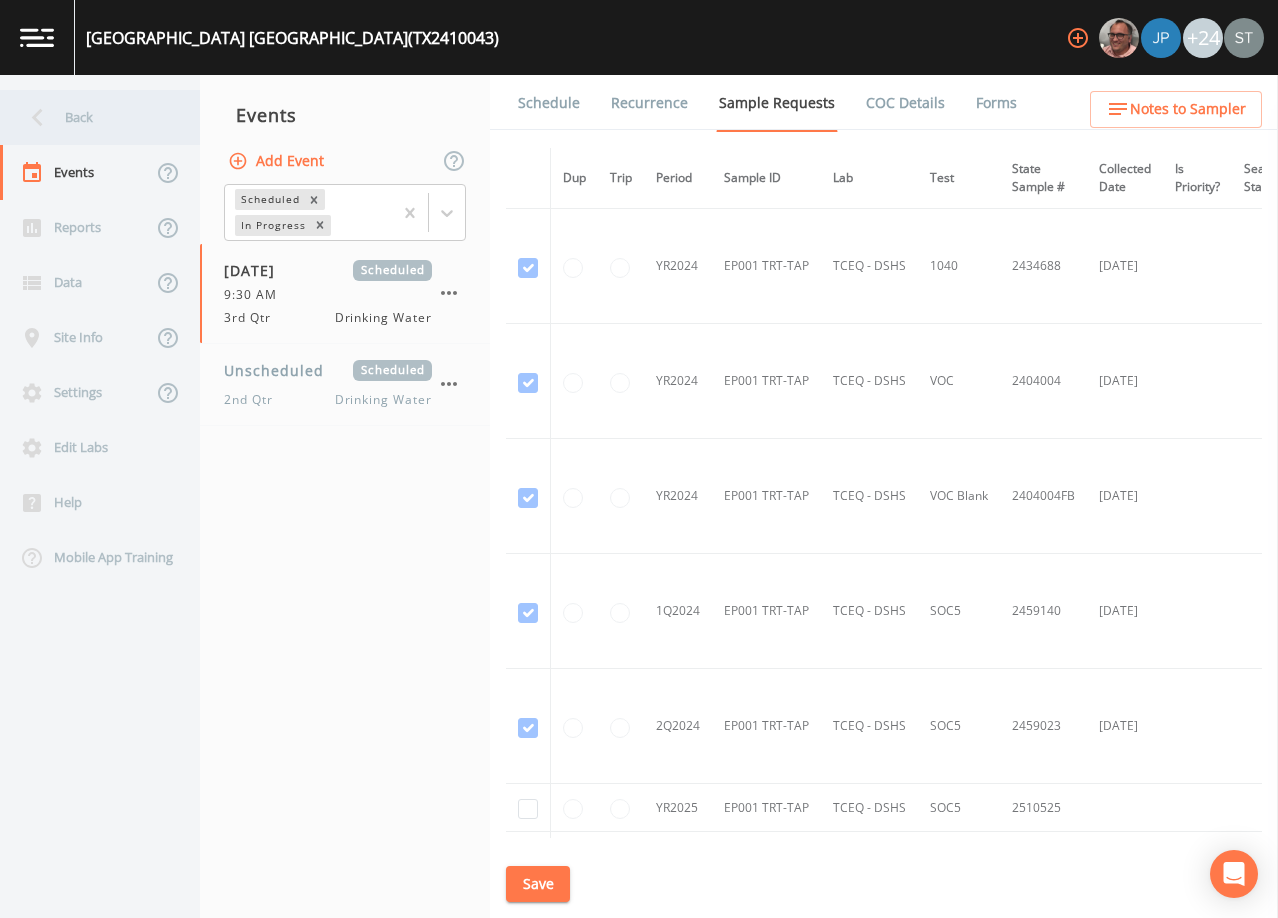click on "Back" at bounding box center [90, 117] 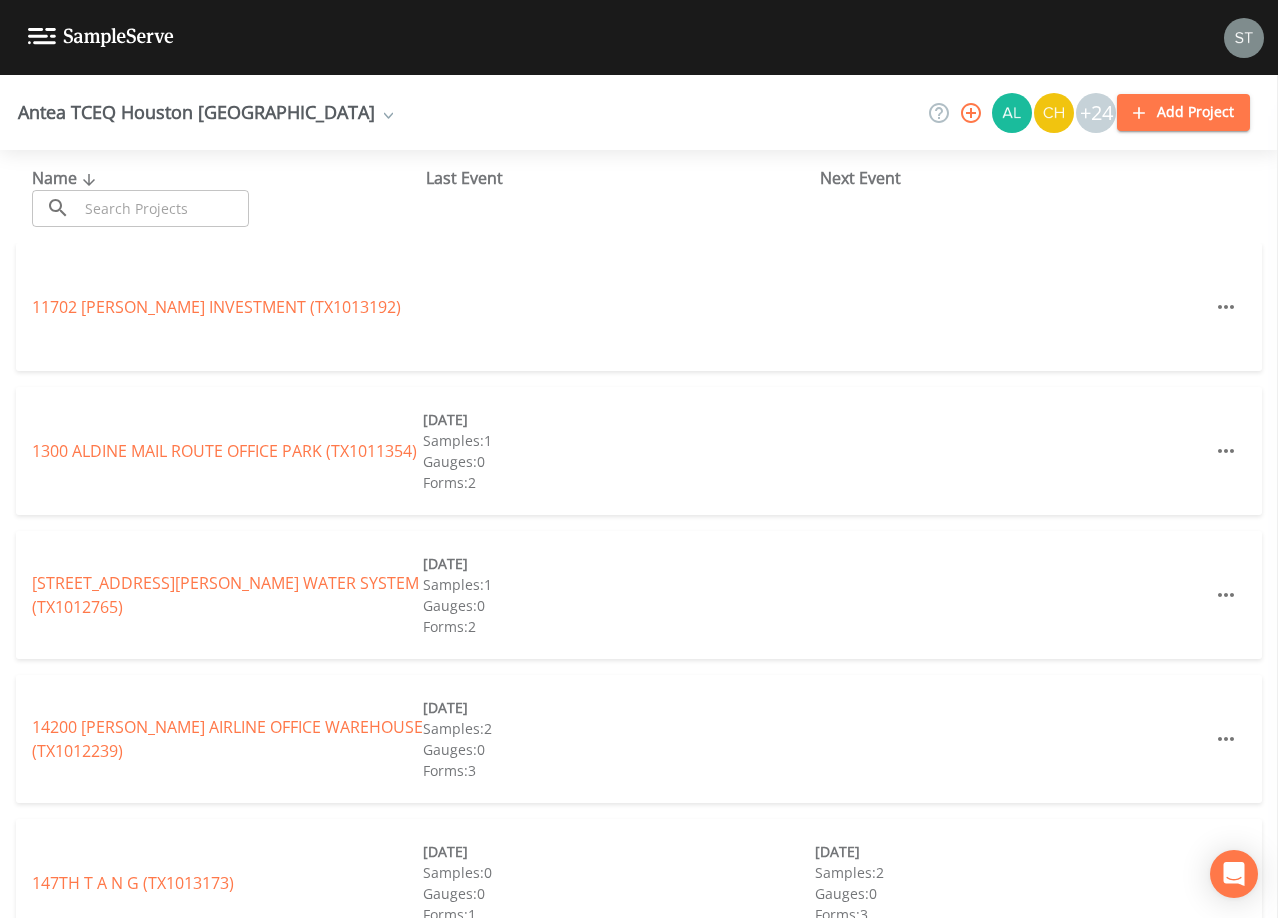 click at bounding box center (163, 208) 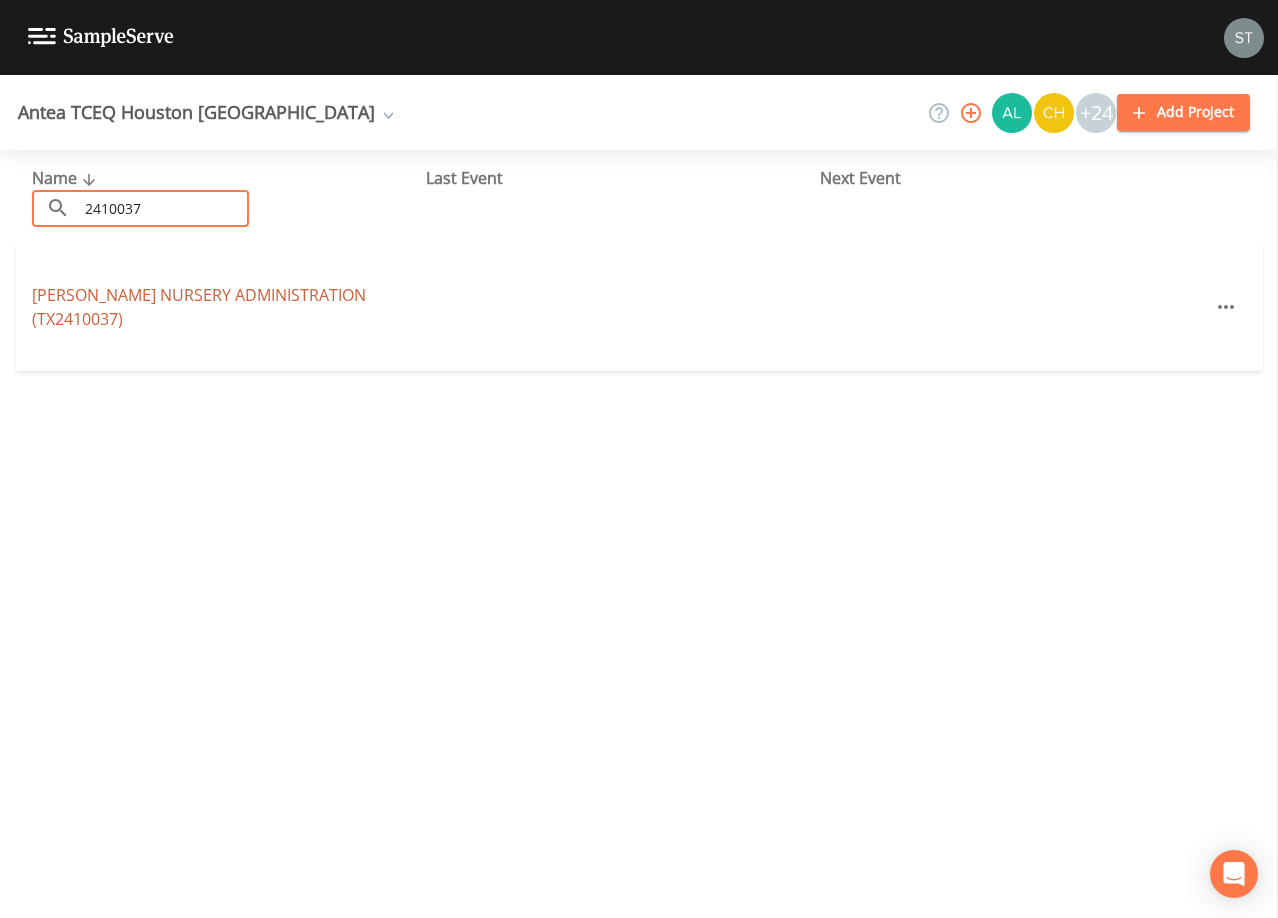 type on "2410037" 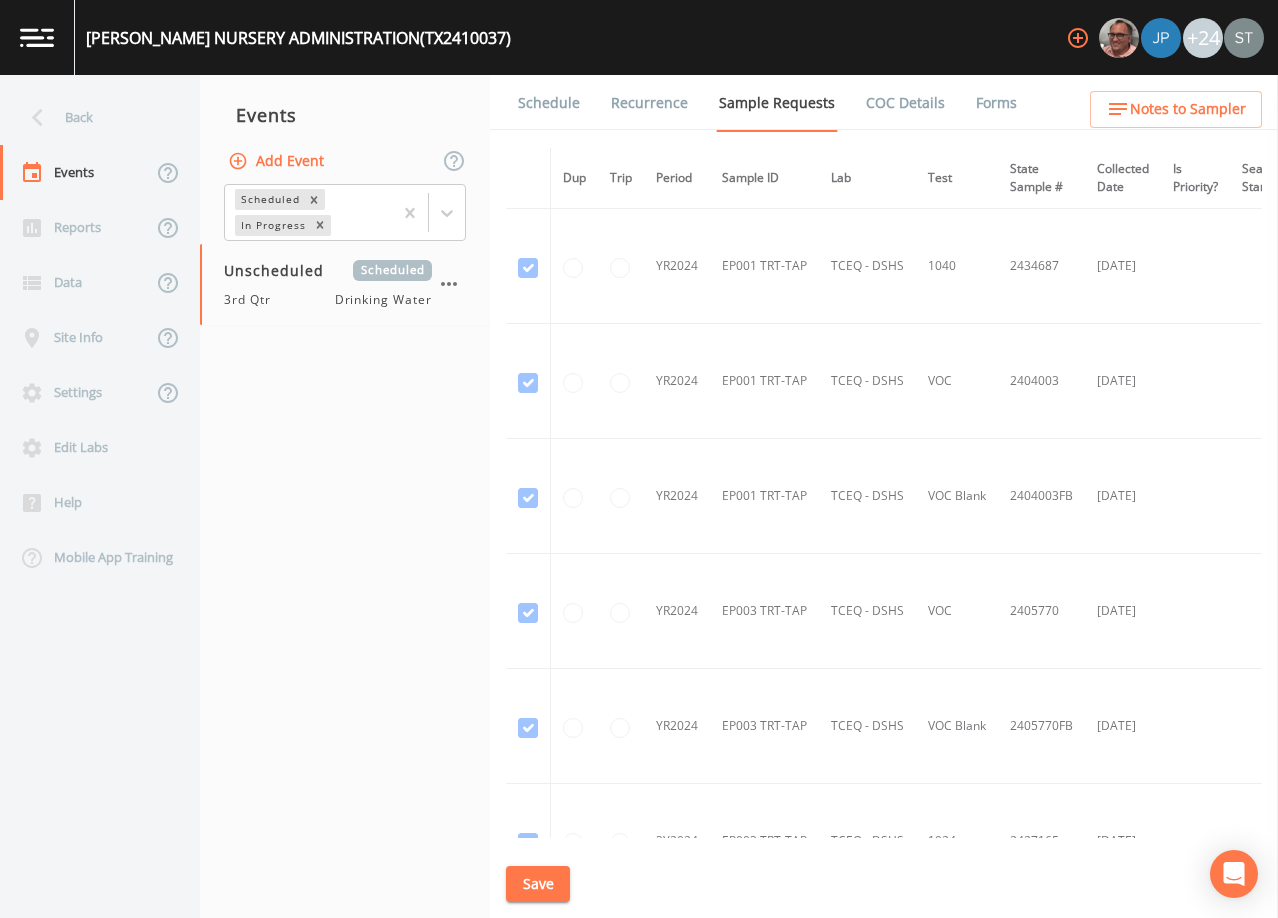 click on "Schedule" at bounding box center (549, 103) 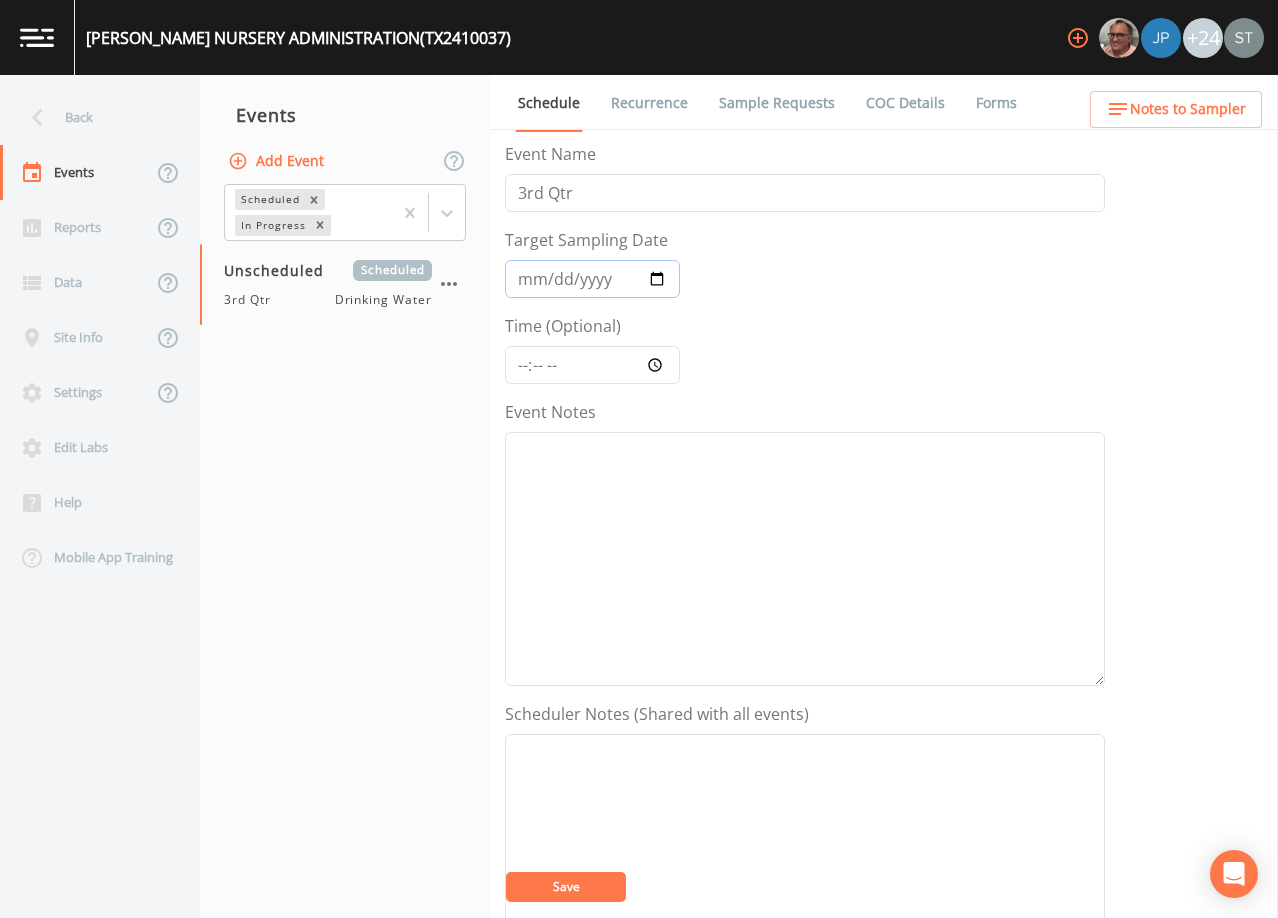 click on "Target Sampling Date" at bounding box center (592, 279) 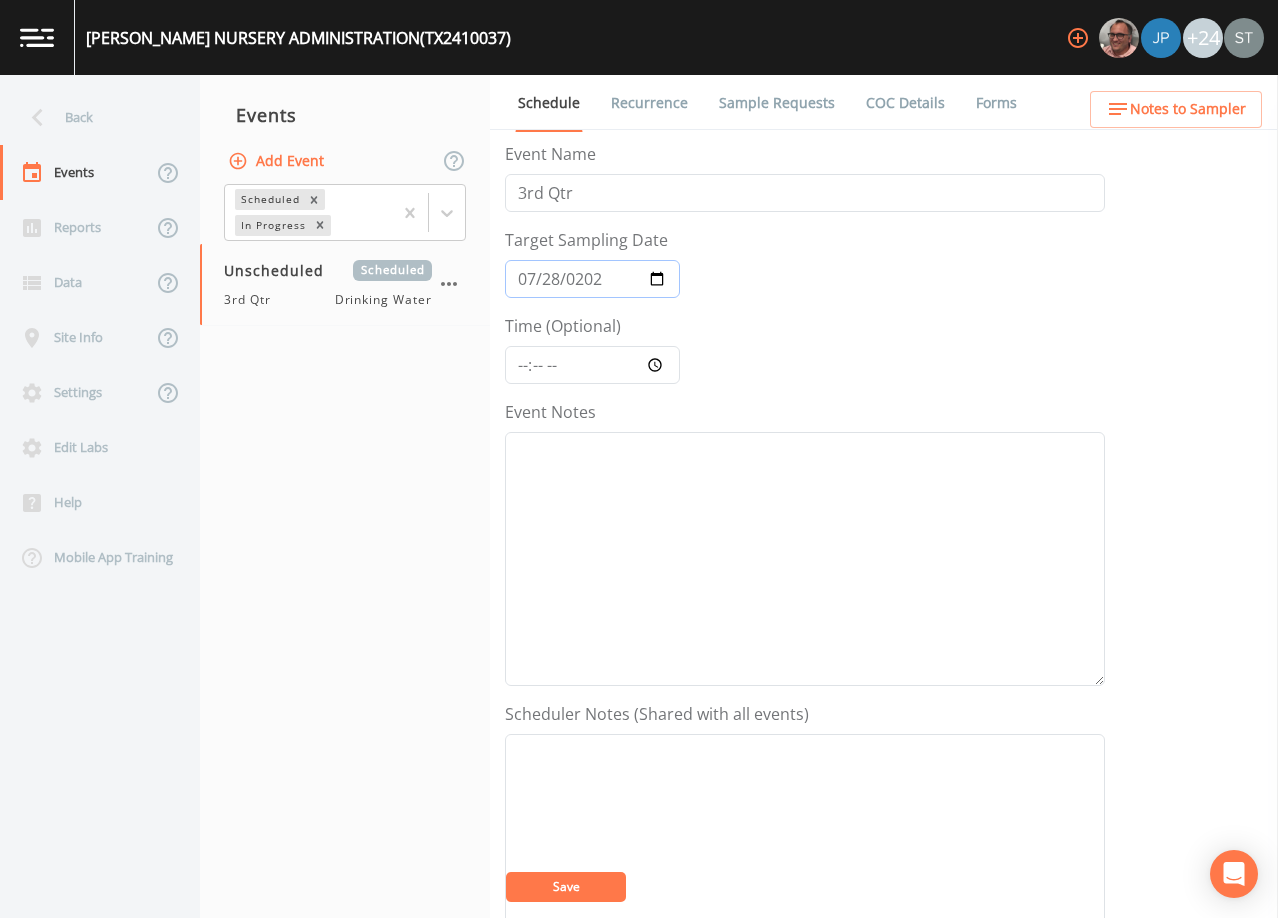 type on "[DATE]" 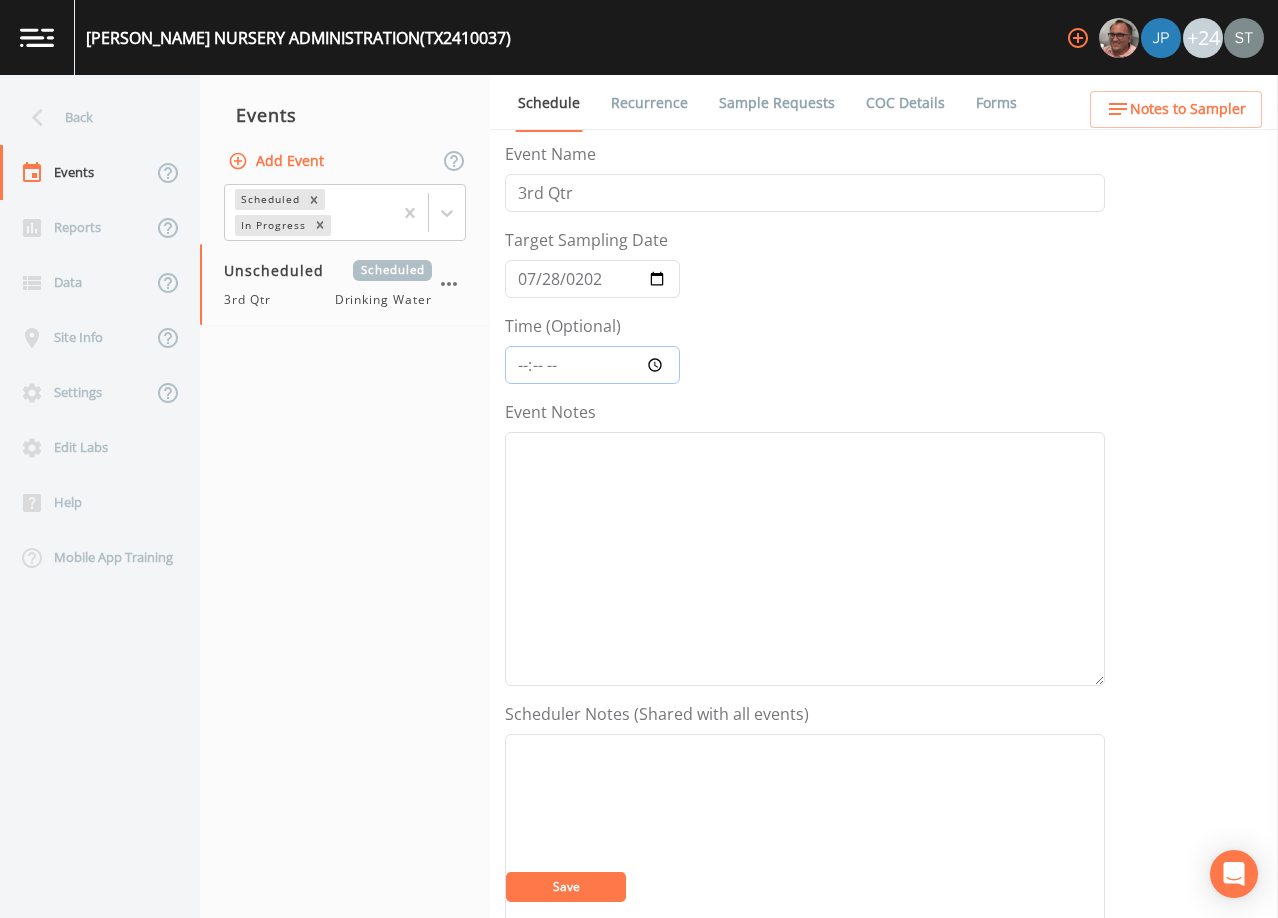 type on "10:00" 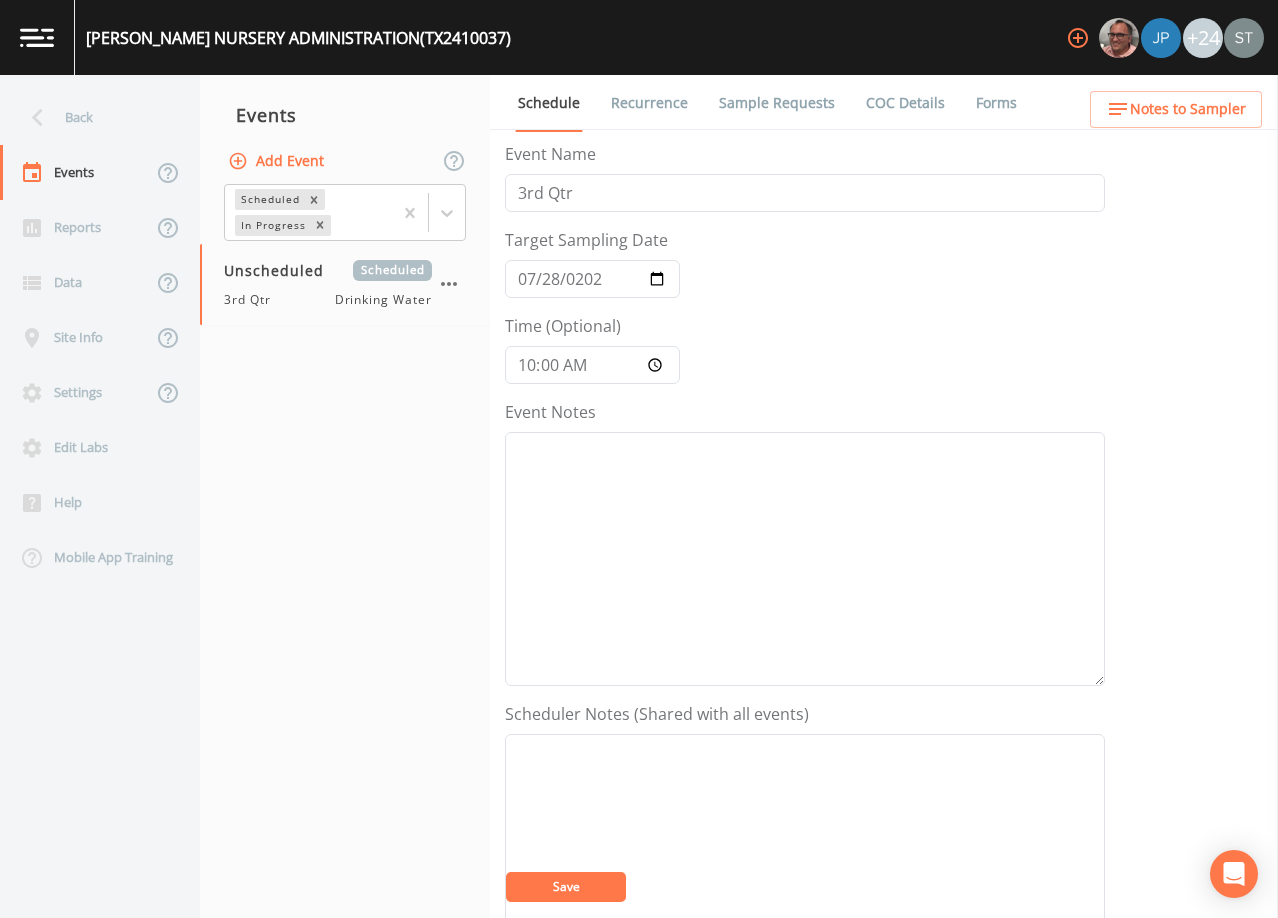 click on "Save" at bounding box center (566, 886) 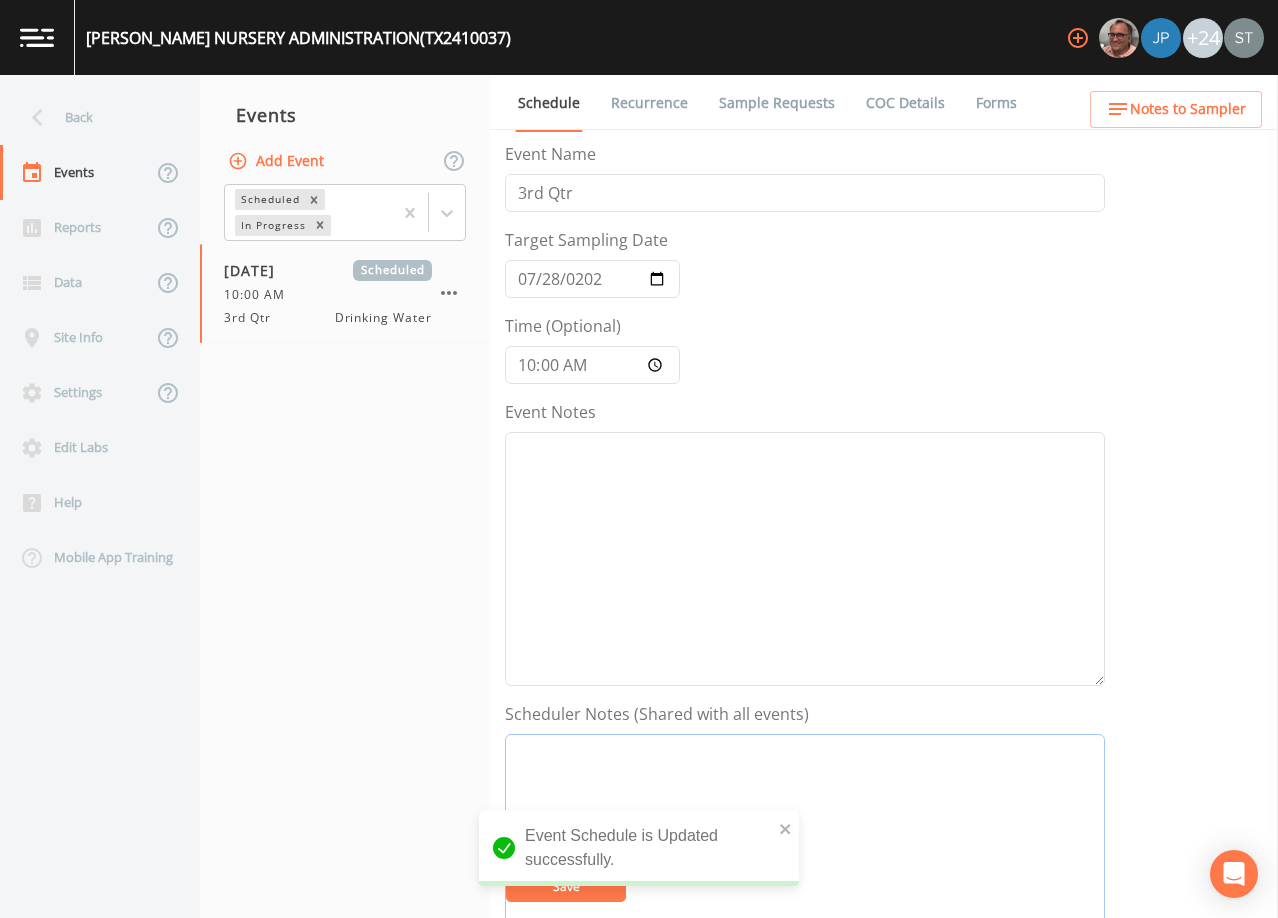 click on "Event Notes" at bounding box center (805, 861) 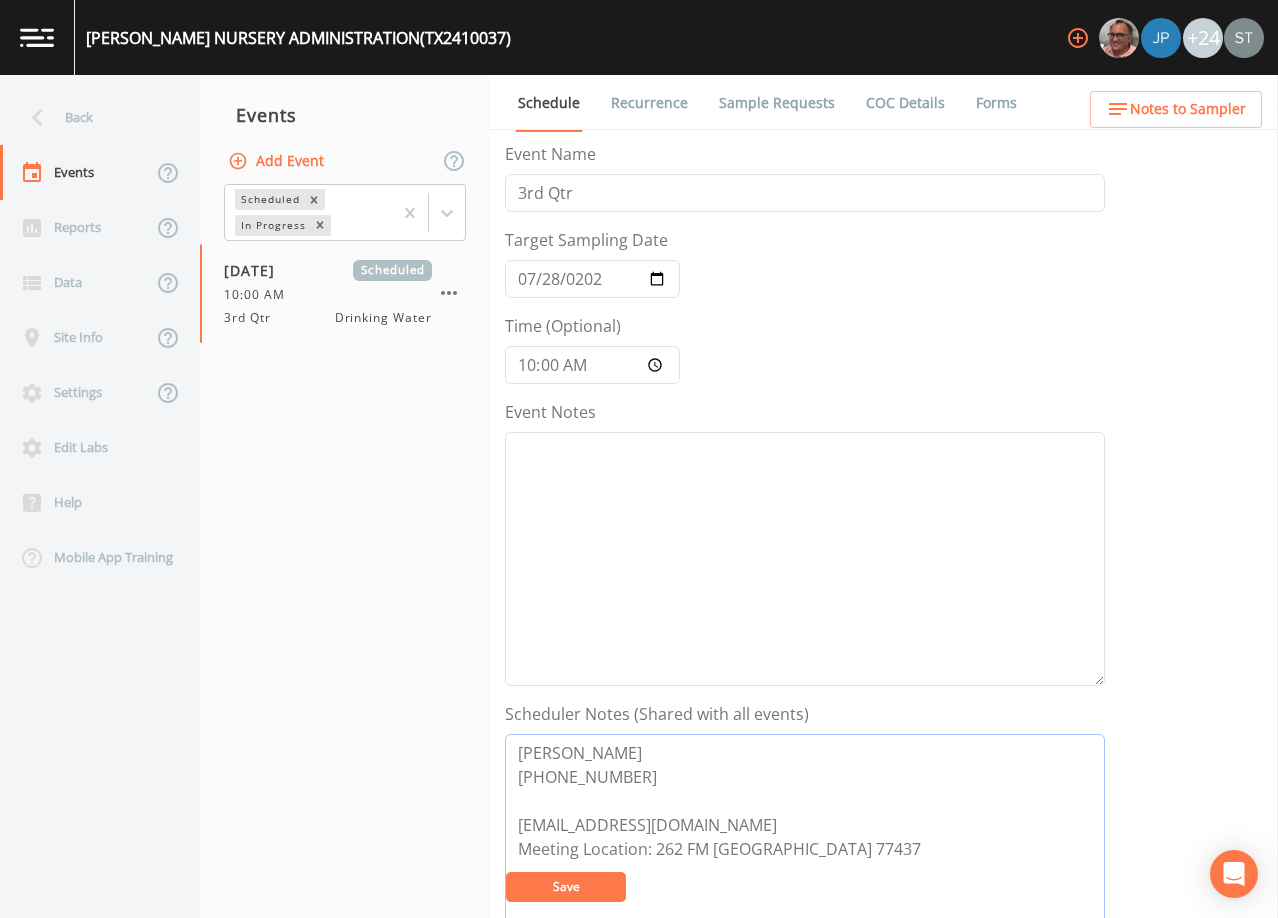 click on "[PERSON_NAME]
[PHONE_NUMBER]
[EMAIL_ADDRESS][DOMAIN_NAME]
Meeting Location: 262 FM [GEOGRAPHIC_DATA] 77437" at bounding box center (805, 861) 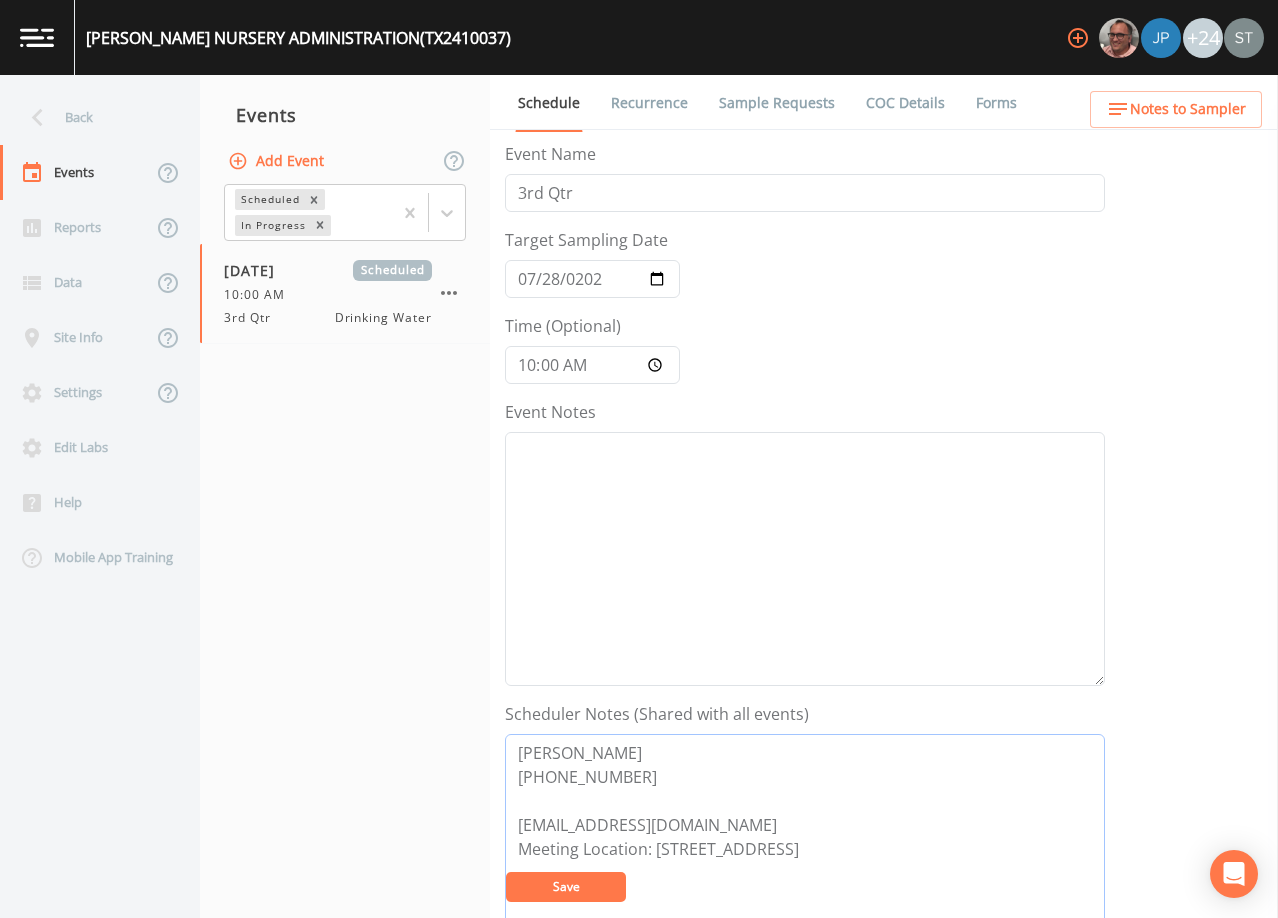 type on "[PERSON_NAME]
[PHONE_NUMBER]
[EMAIL_ADDRESS][DOMAIN_NAME]
Meeting Location: [STREET_ADDRESS]" 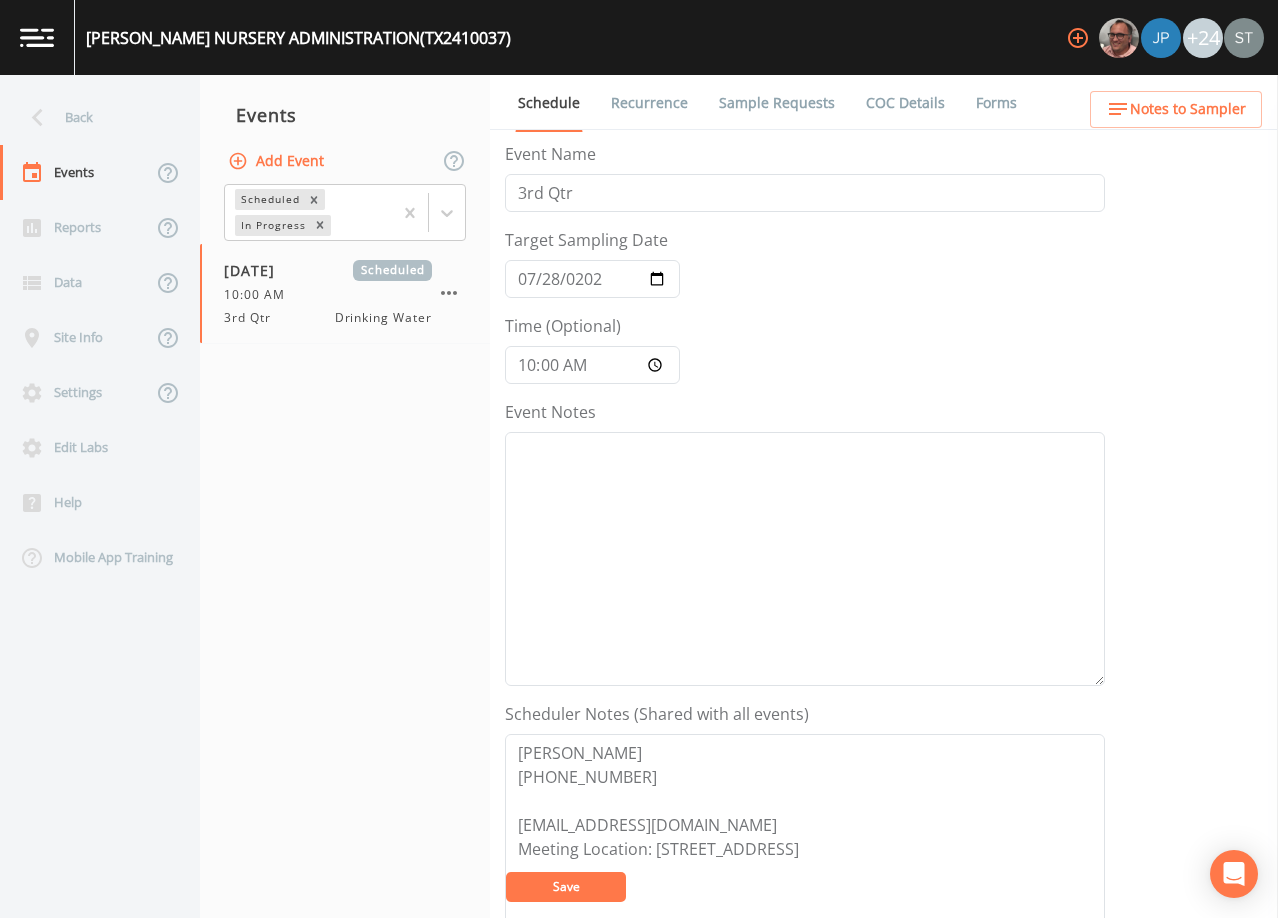 click on "Save" at bounding box center [566, 887] 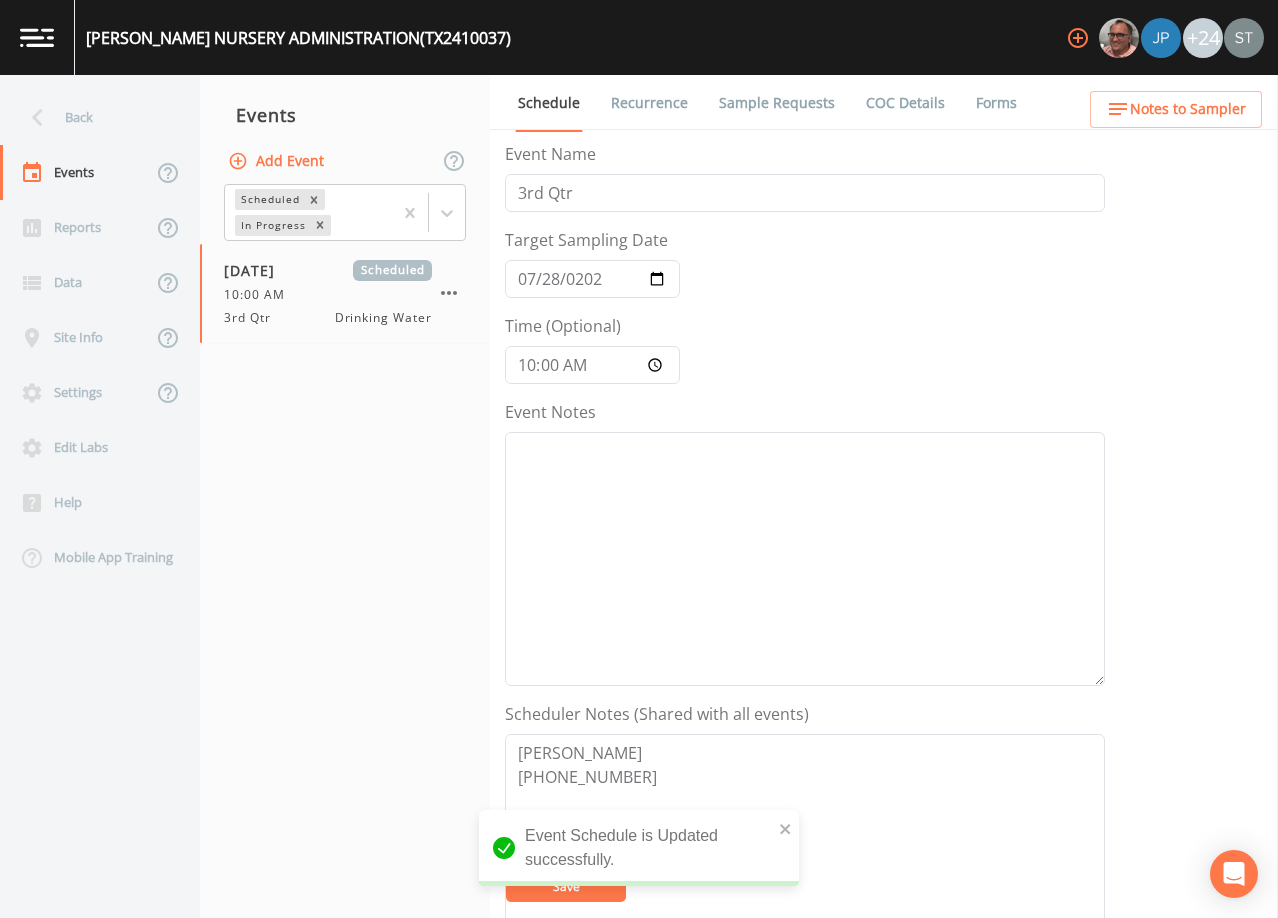 scroll, scrollTop: 100, scrollLeft: 0, axis: vertical 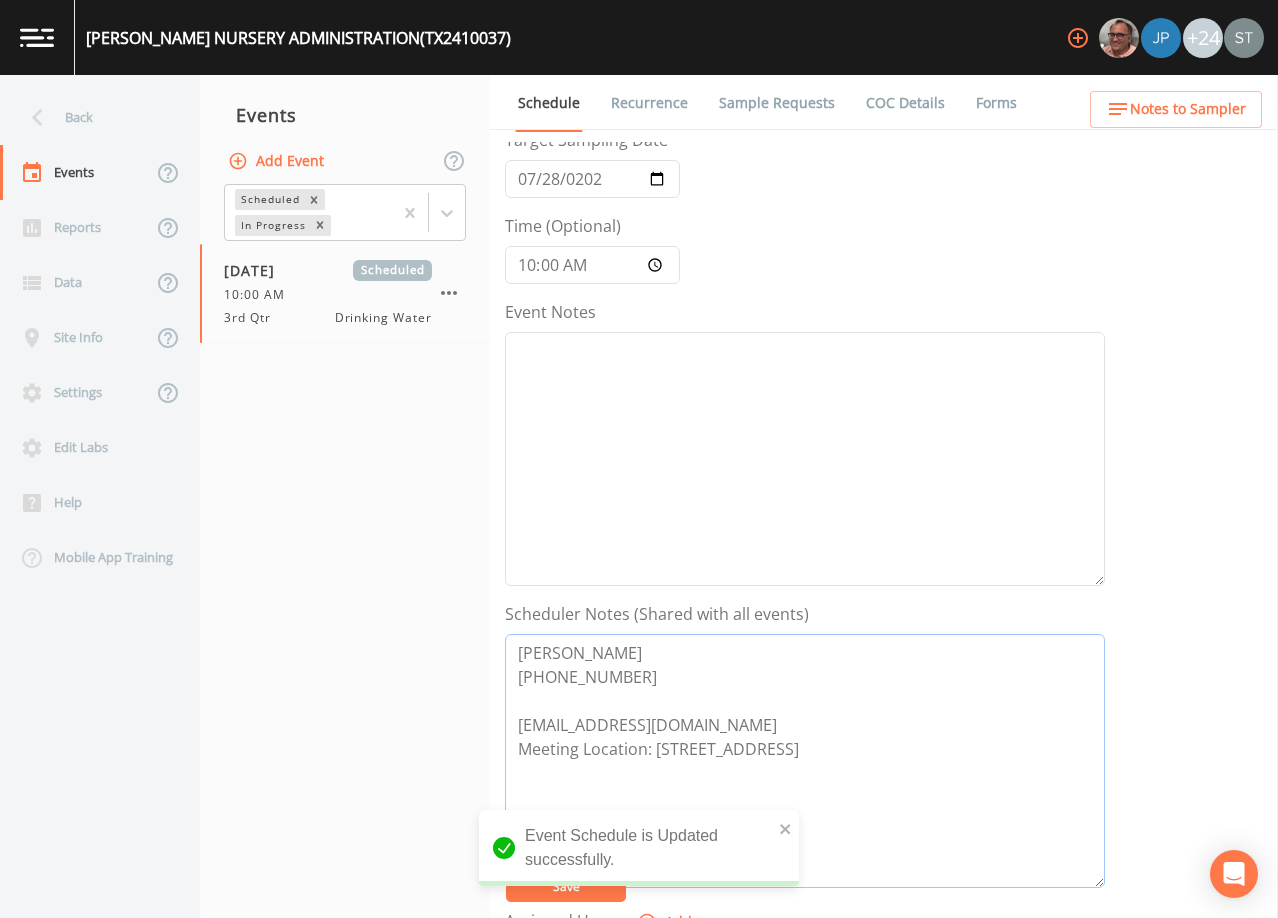 drag, startPoint x: 978, startPoint y: 764, endPoint x: 855, endPoint y: 756, distance: 123.25989 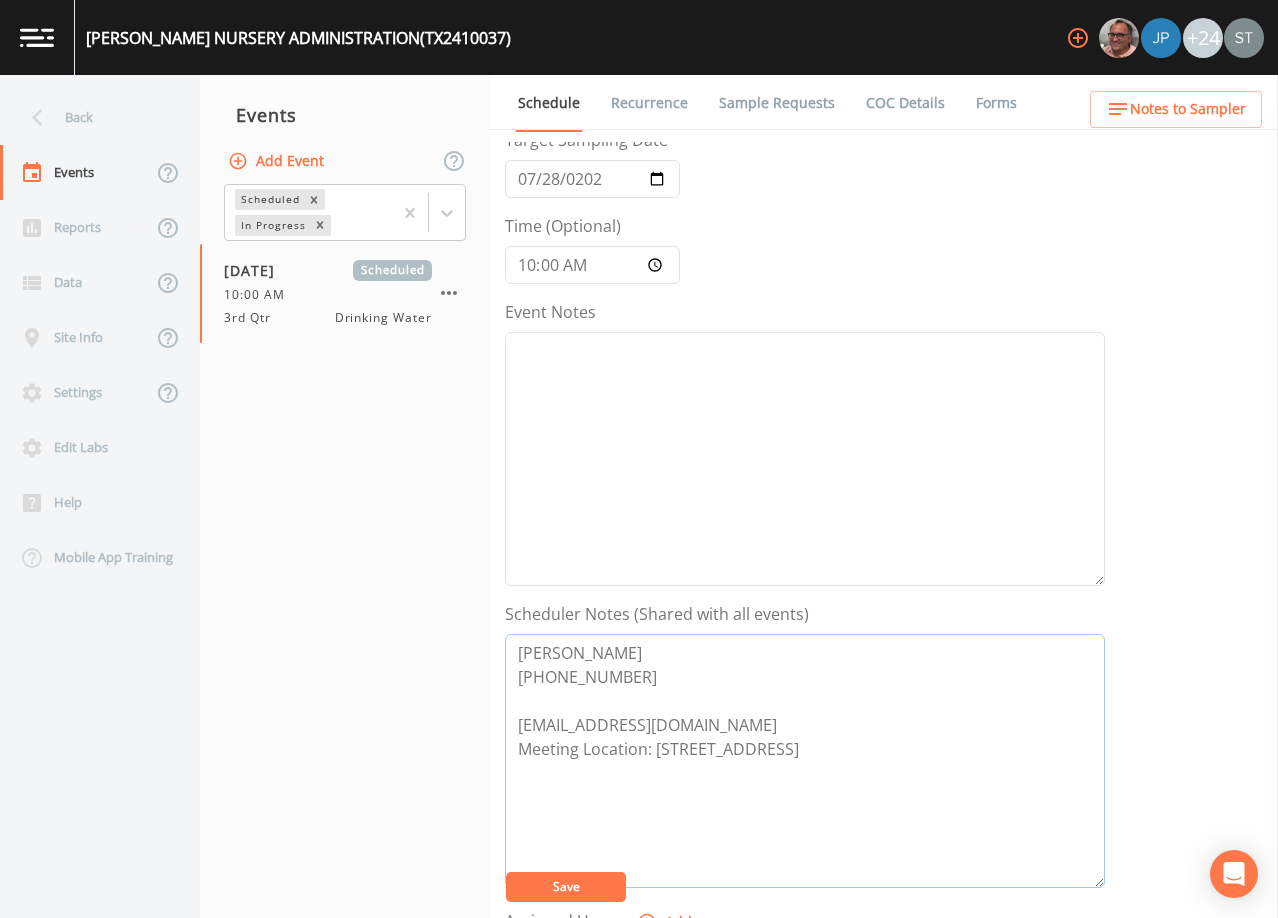 click on "[PERSON_NAME]
[PHONE_NUMBER]
[EMAIL_ADDRESS][DOMAIN_NAME]
Meeting Location: [STREET_ADDRESS]" at bounding box center (805, 761) 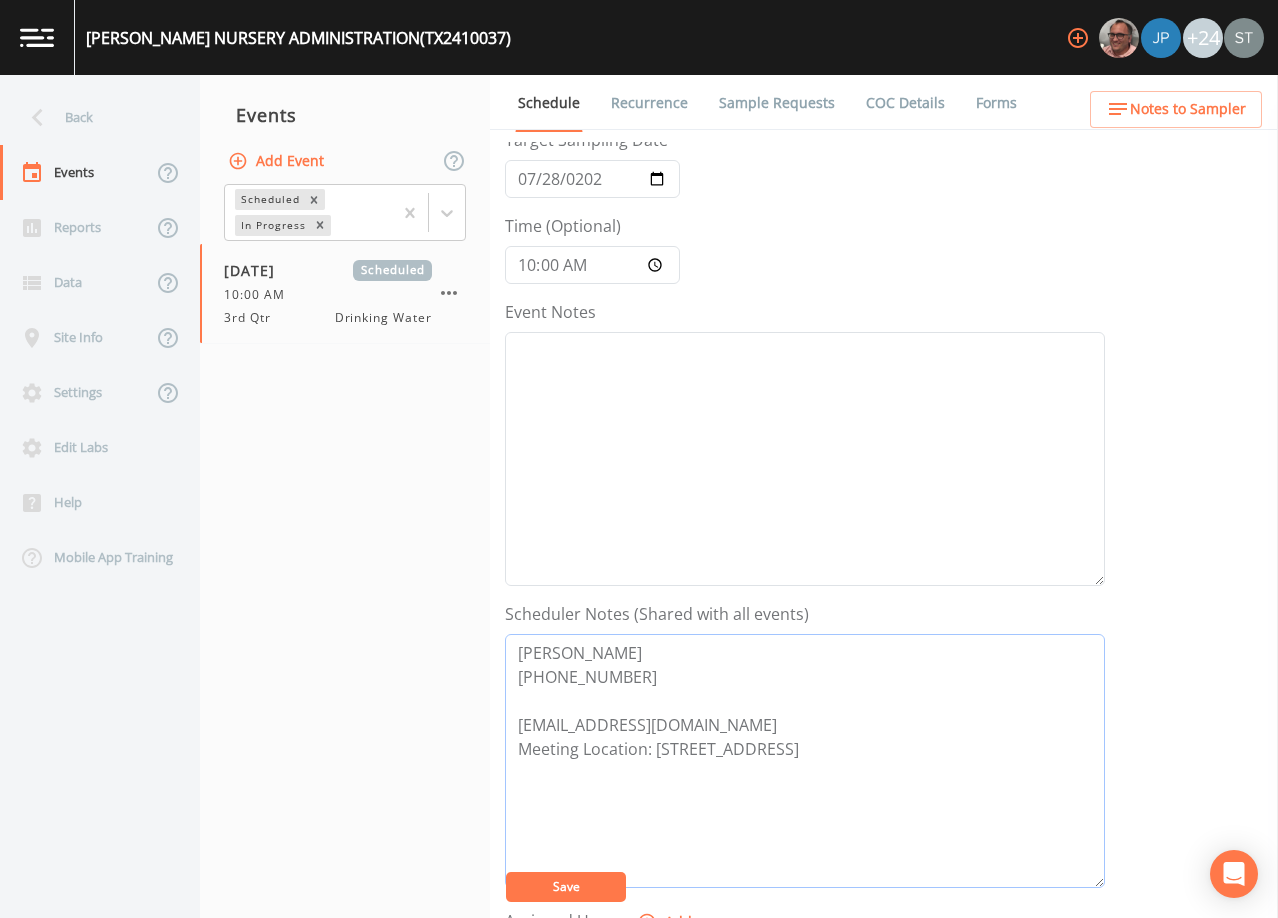 drag, startPoint x: 909, startPoint y: 744, endPoint x: 491, endPoint y: 580, distance: 449.02115 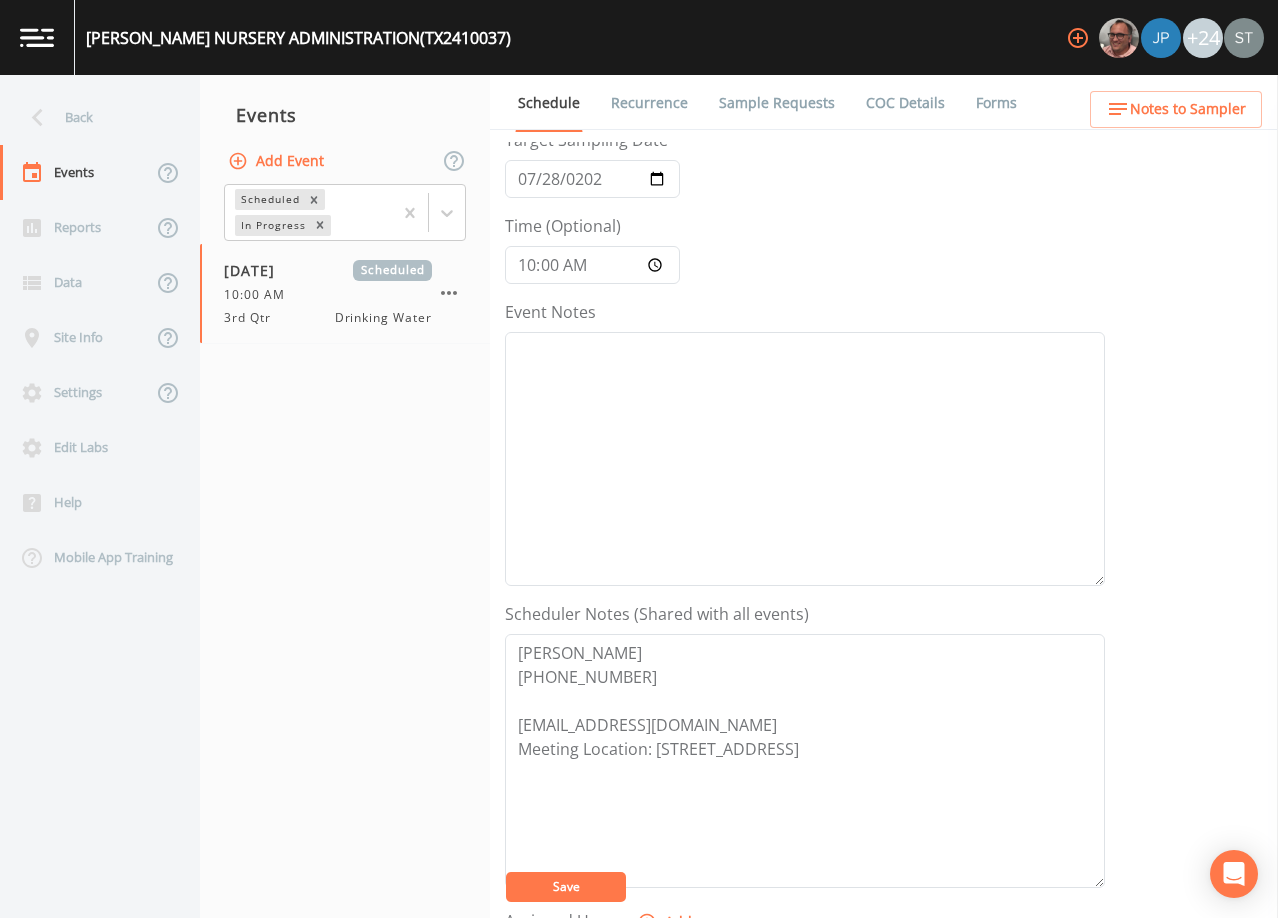 click on "Notes to Sampler" at bounding box center (1188, 109) 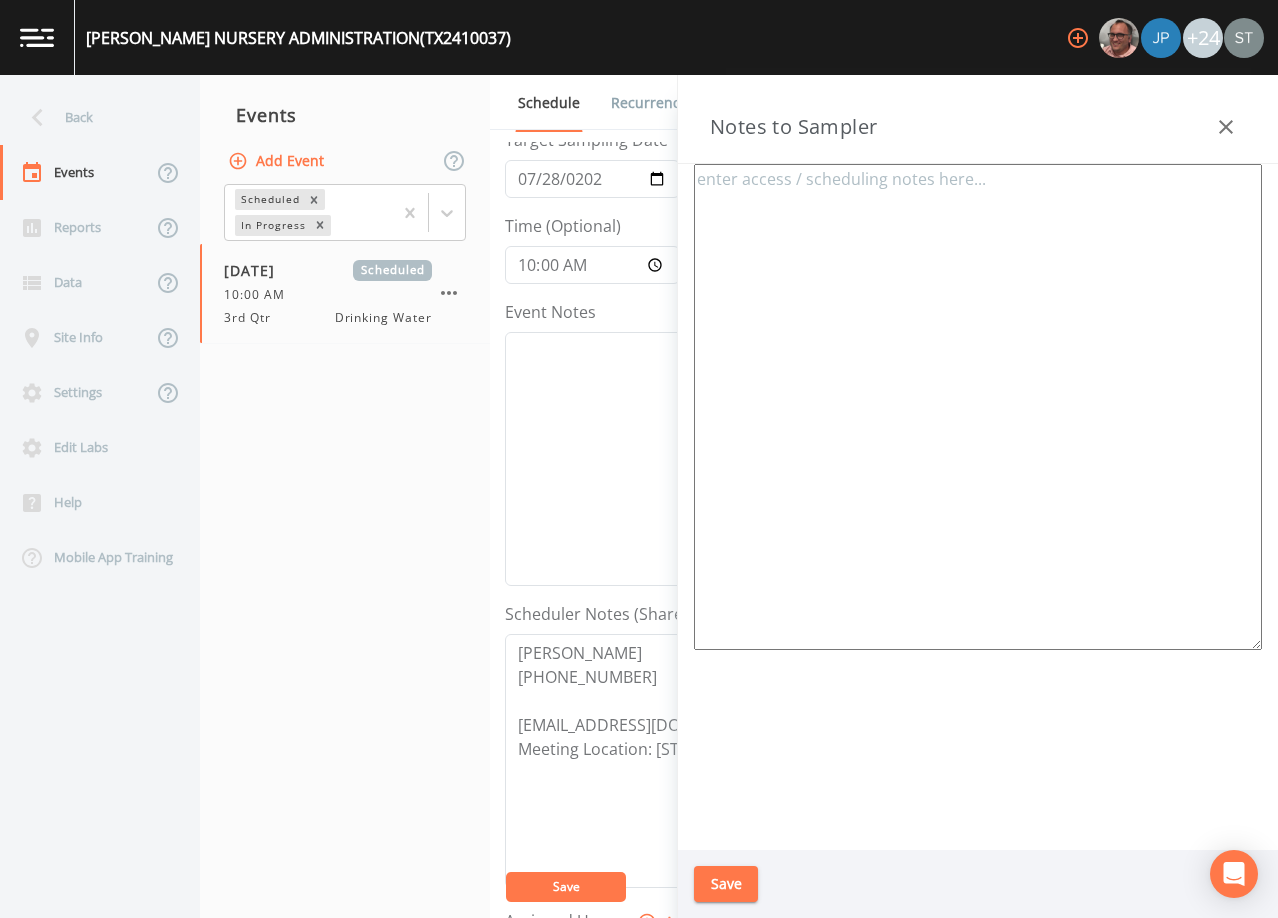 click at bounding box center [978, 407] 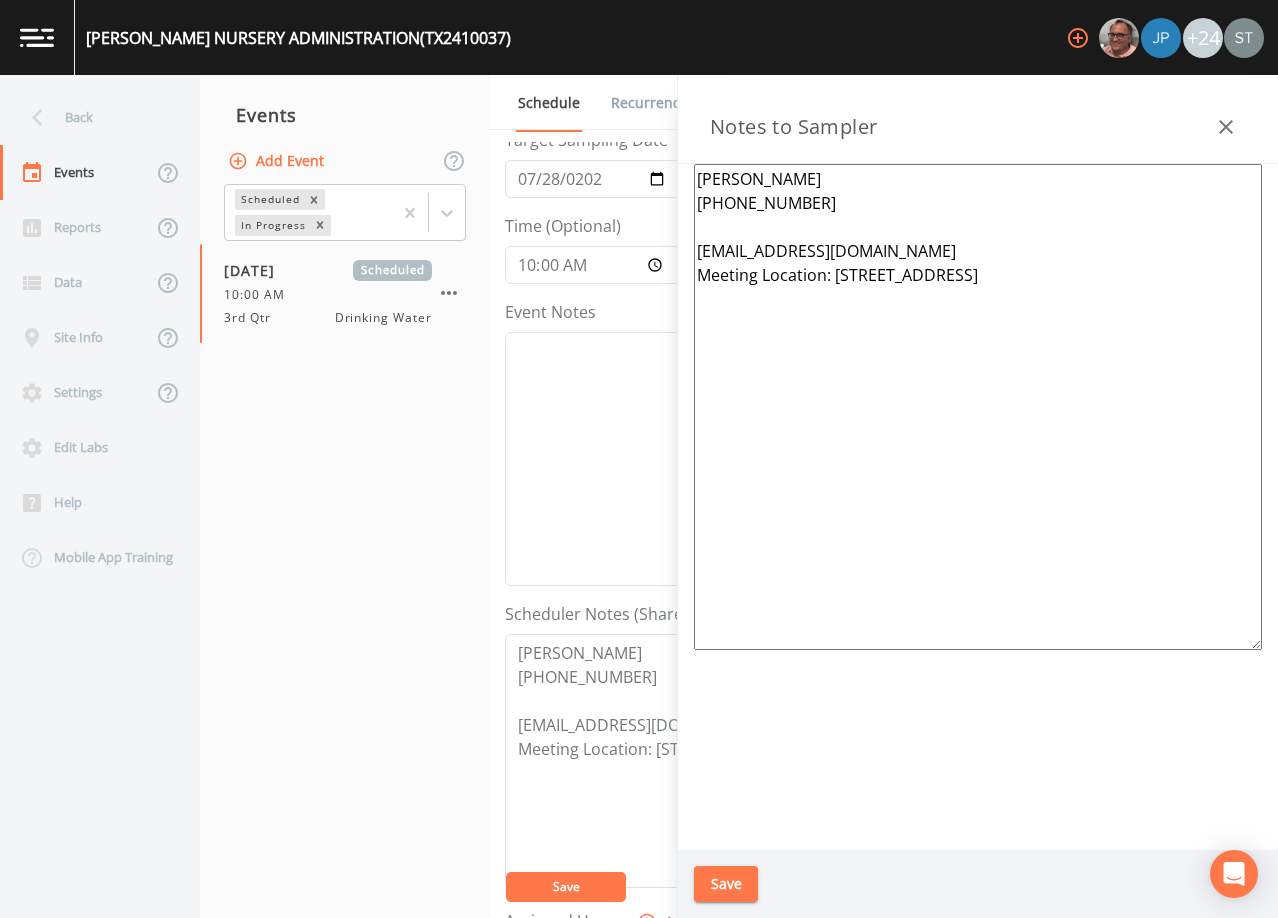 drag, startPoint x: 1038, startPoint y: 251, endPoint x: 683, endPoint y: 226, distance: 355.87918 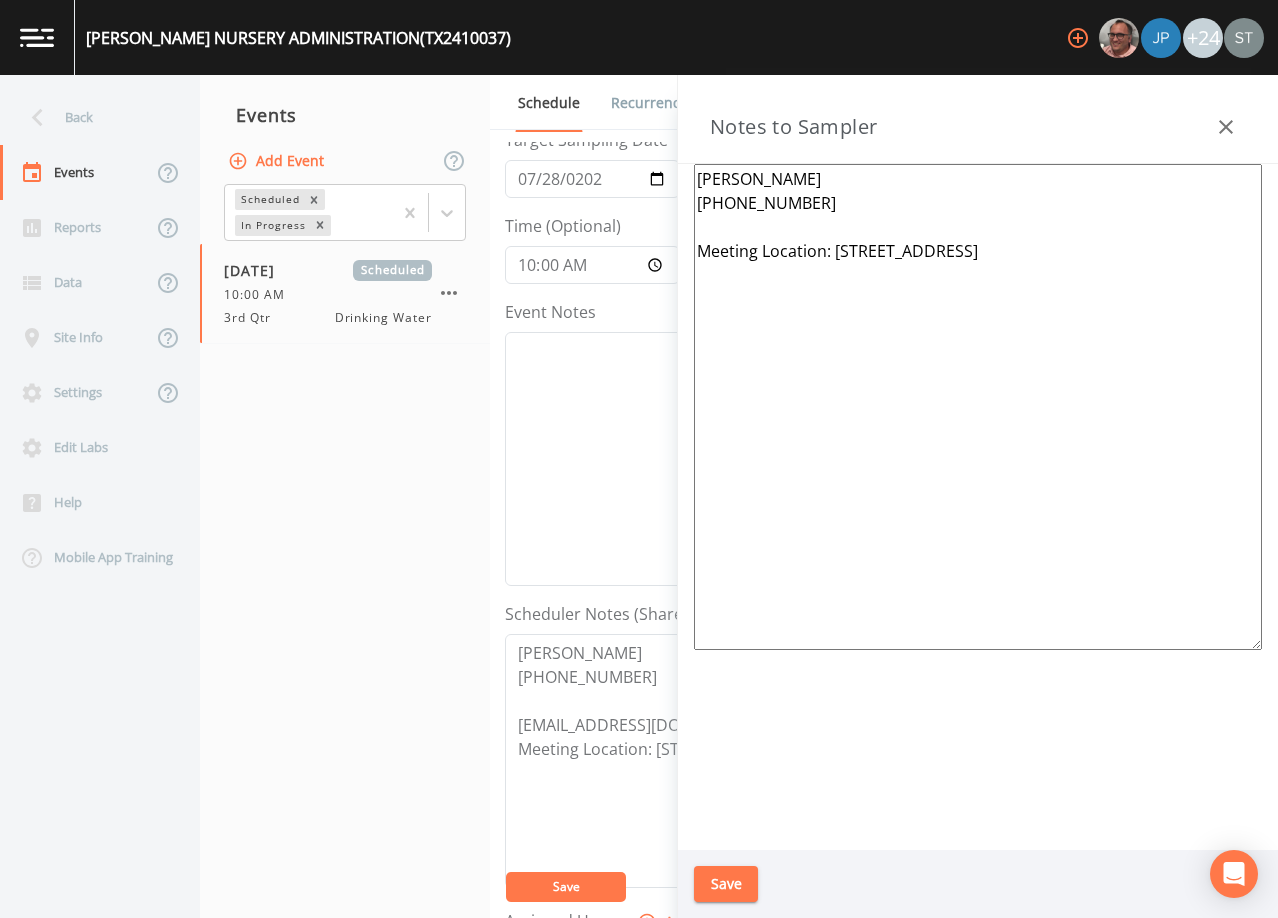 type on "[PERSON_NAME]
[PHONE_NUMBER]
Meeting Location: [STREET_ADDRESS]" 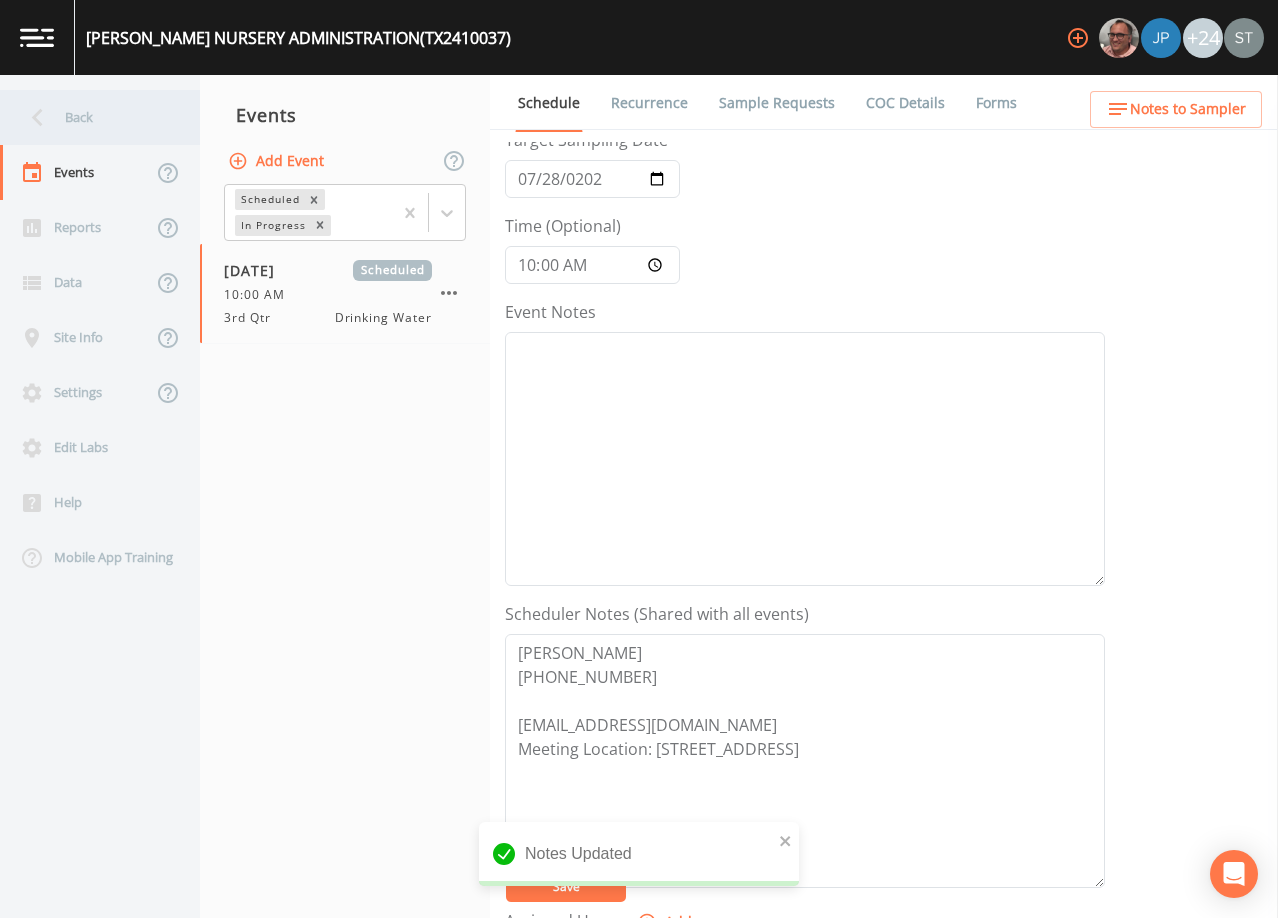 click on "Back" at bounding box center (90, 117) 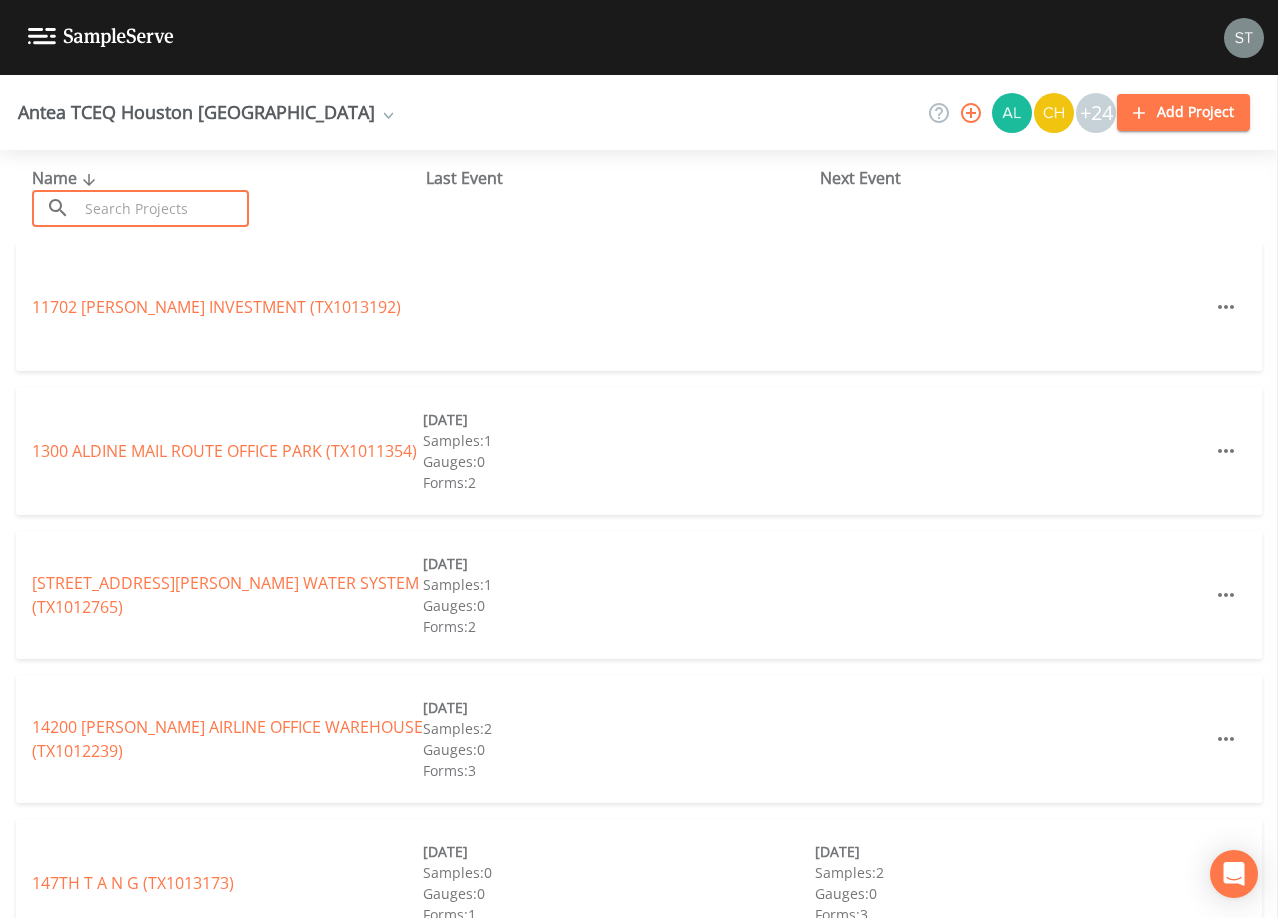 click at bounding box center [163, 208] 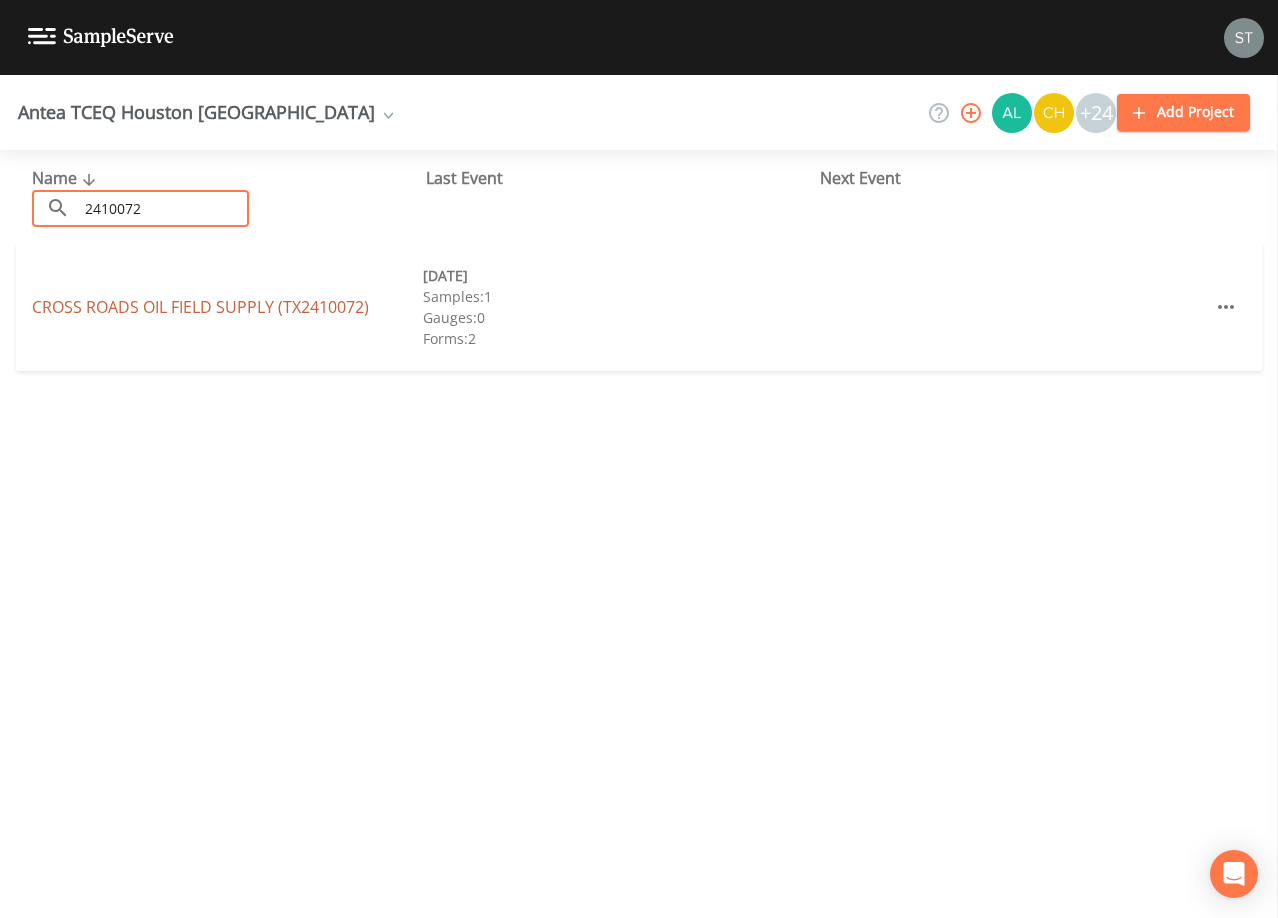 type on "2410072" 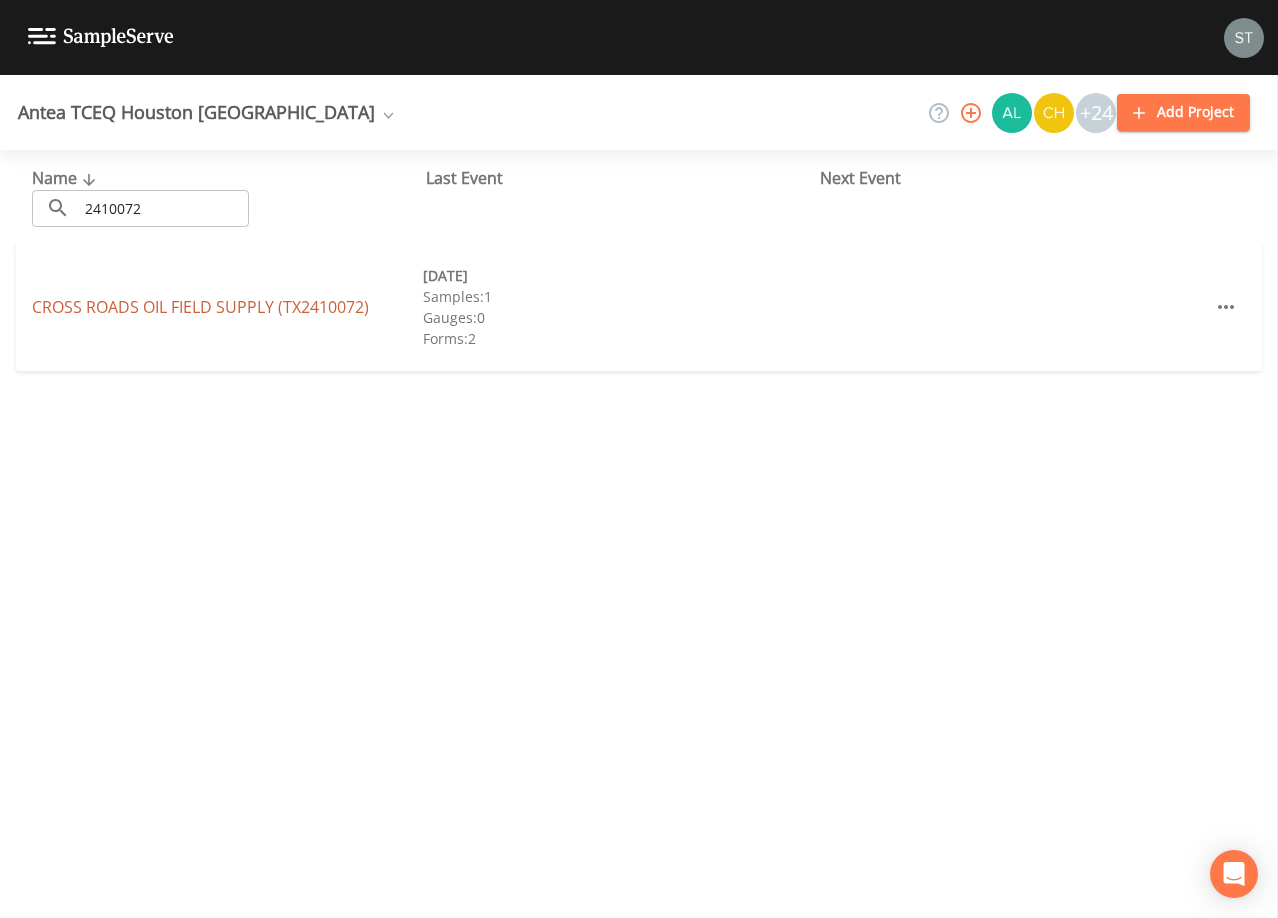 click on "CROSS ROADS OIL FIELD SUPPLY   (TX2410072)" at bounding box center [200, 307] 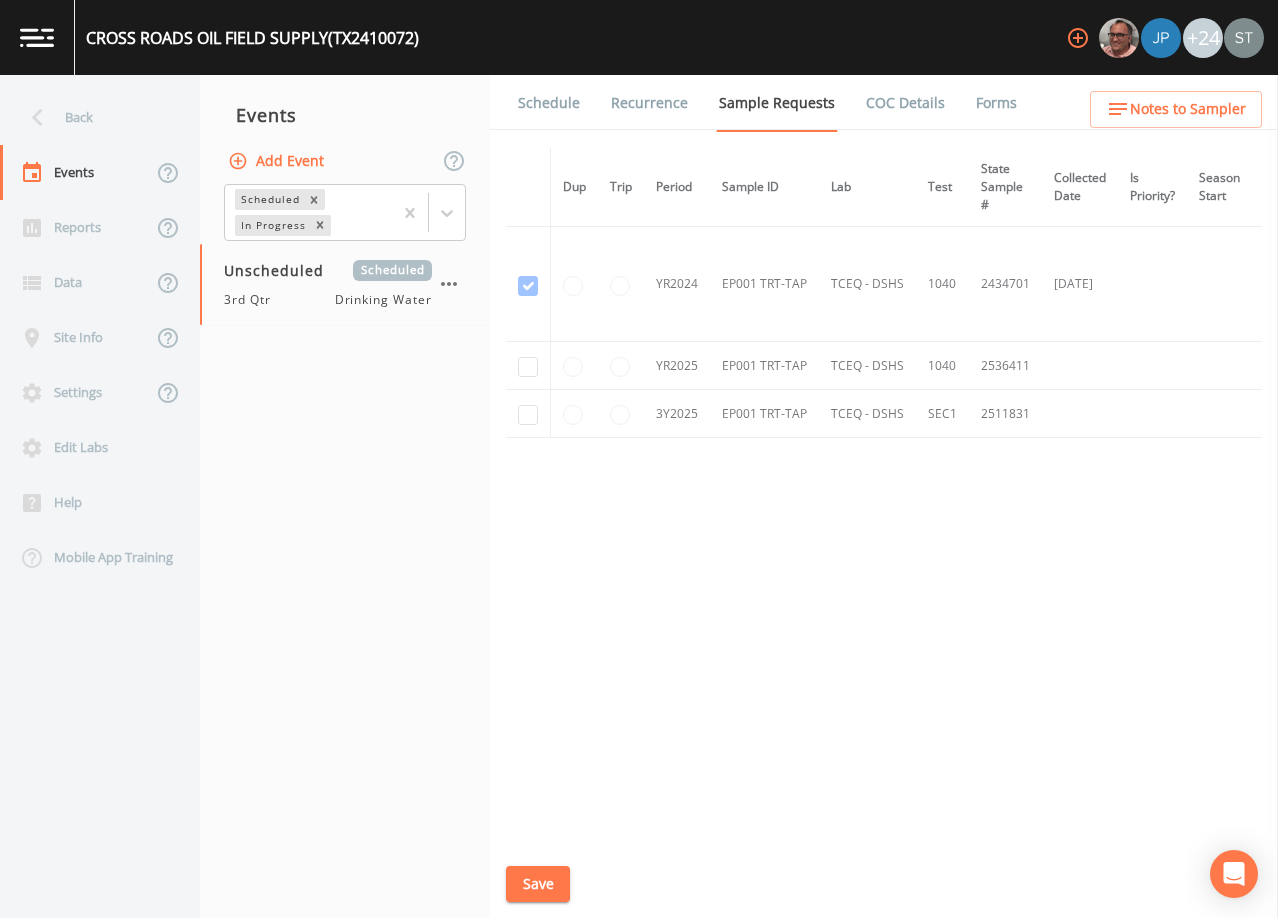click on "Schedule" at bounding box center (549, 103) 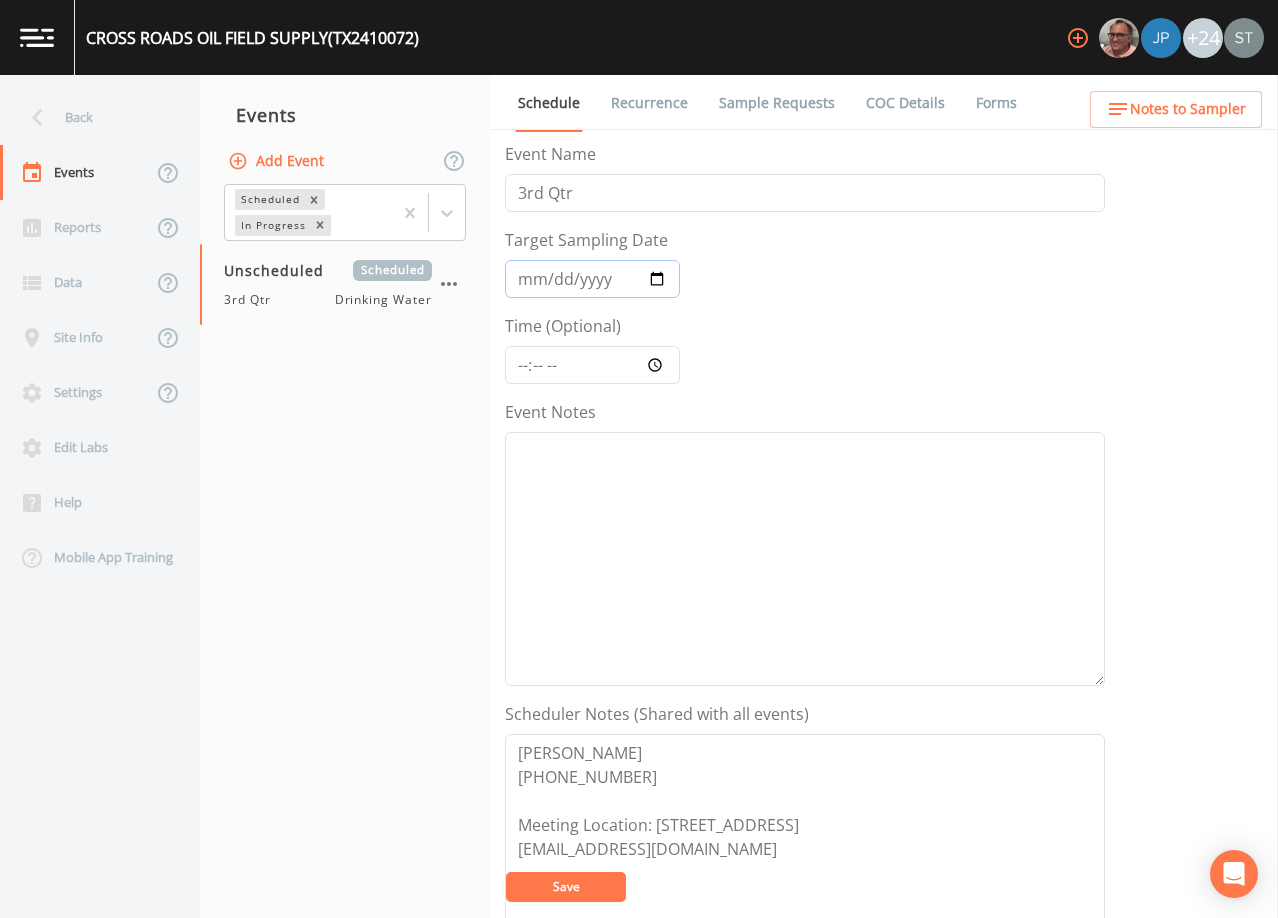 click on "Target Sampling Date" at bounding box center (592, 279) 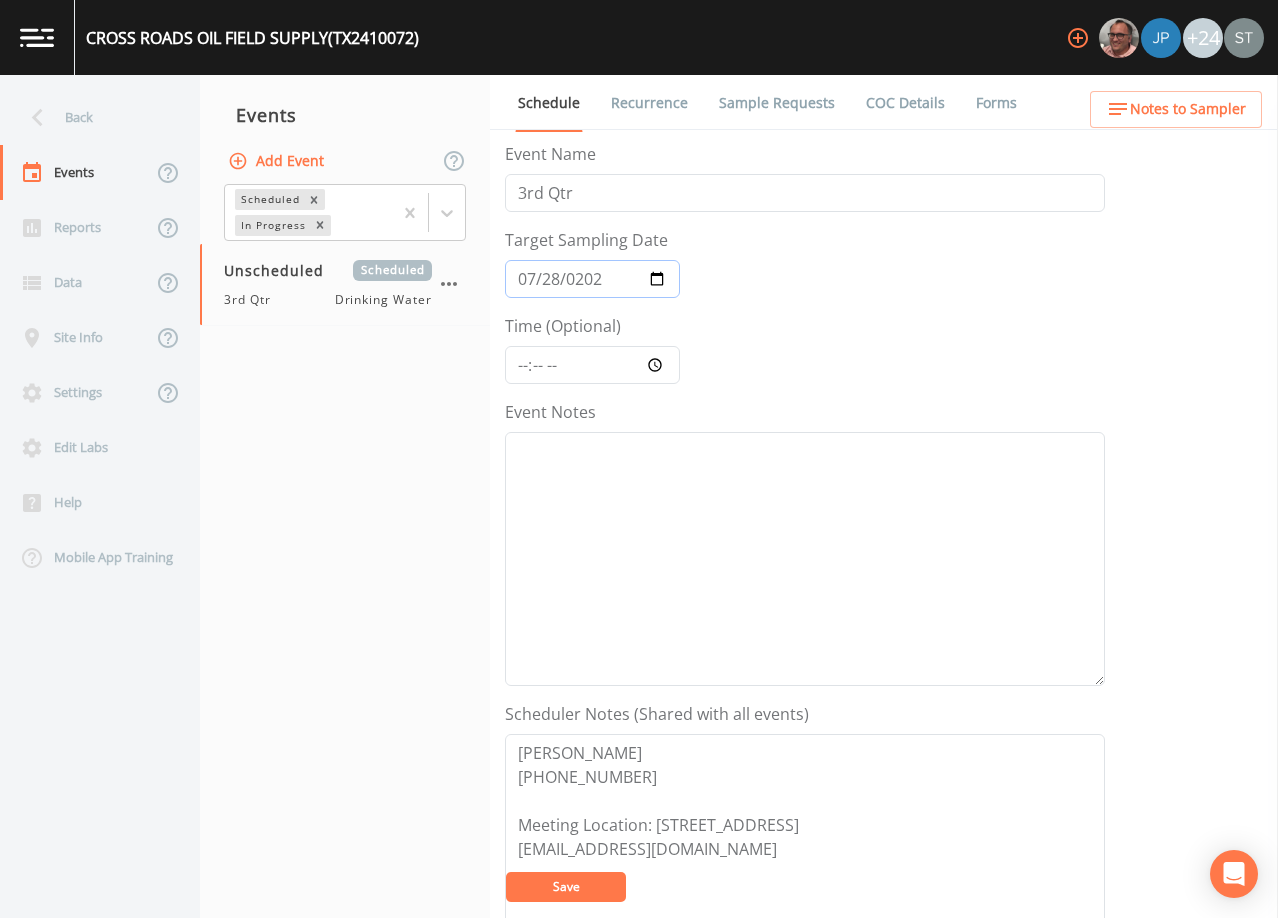 type on "[DATE]" 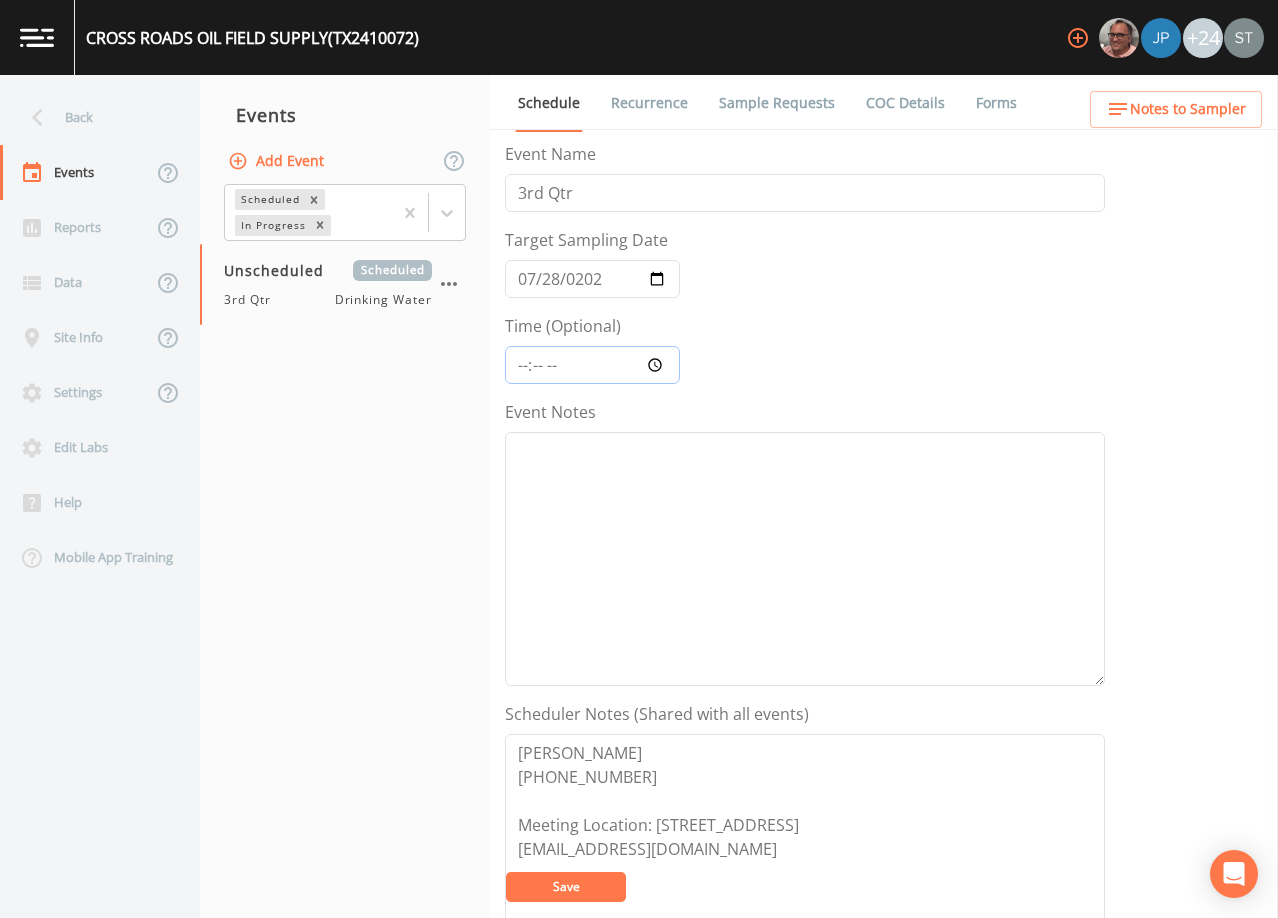 type on "11:30" 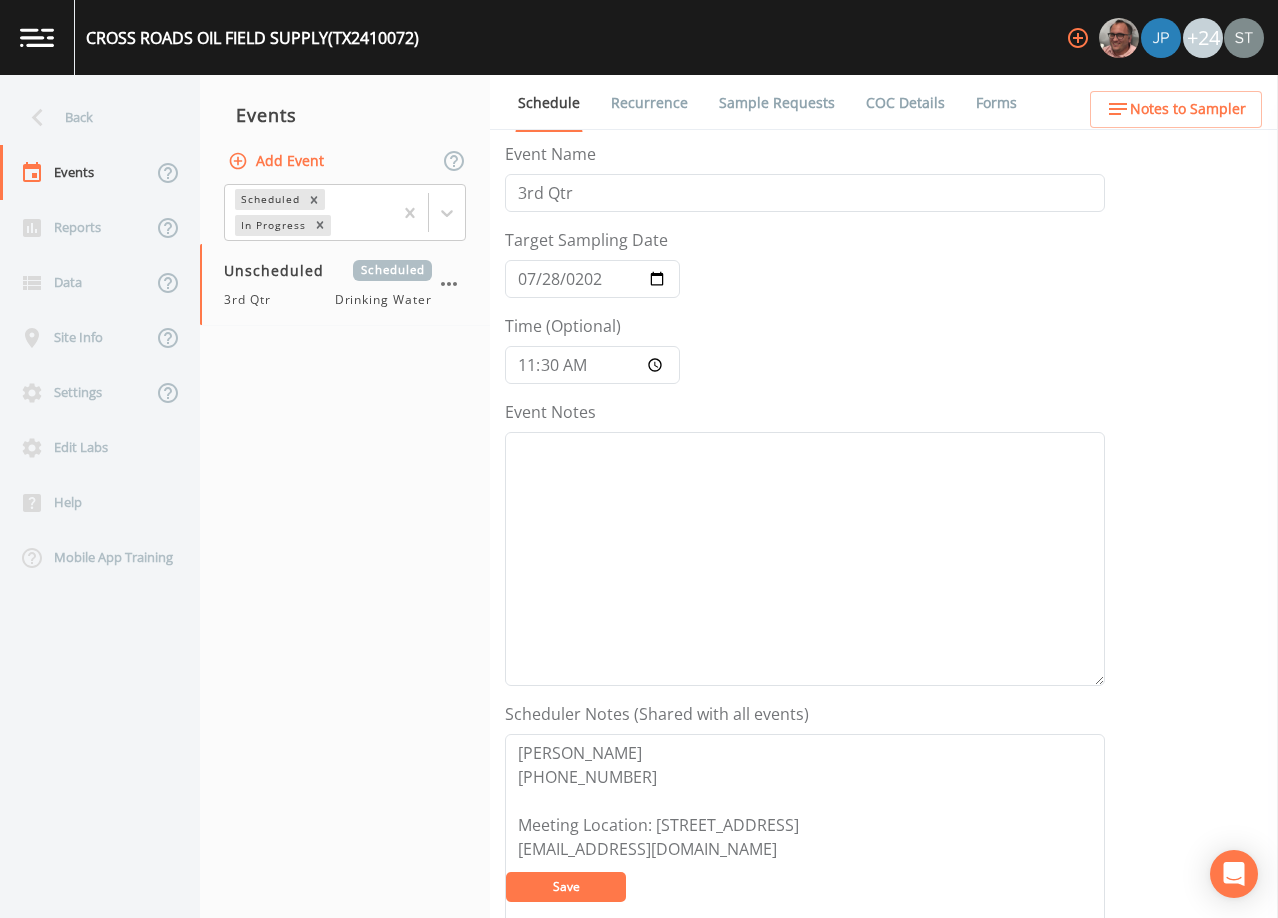 drag, startPoint x: 578, startPoint y: 880, endPoint x: 656, endPoint y: 769, distance: 135.66502 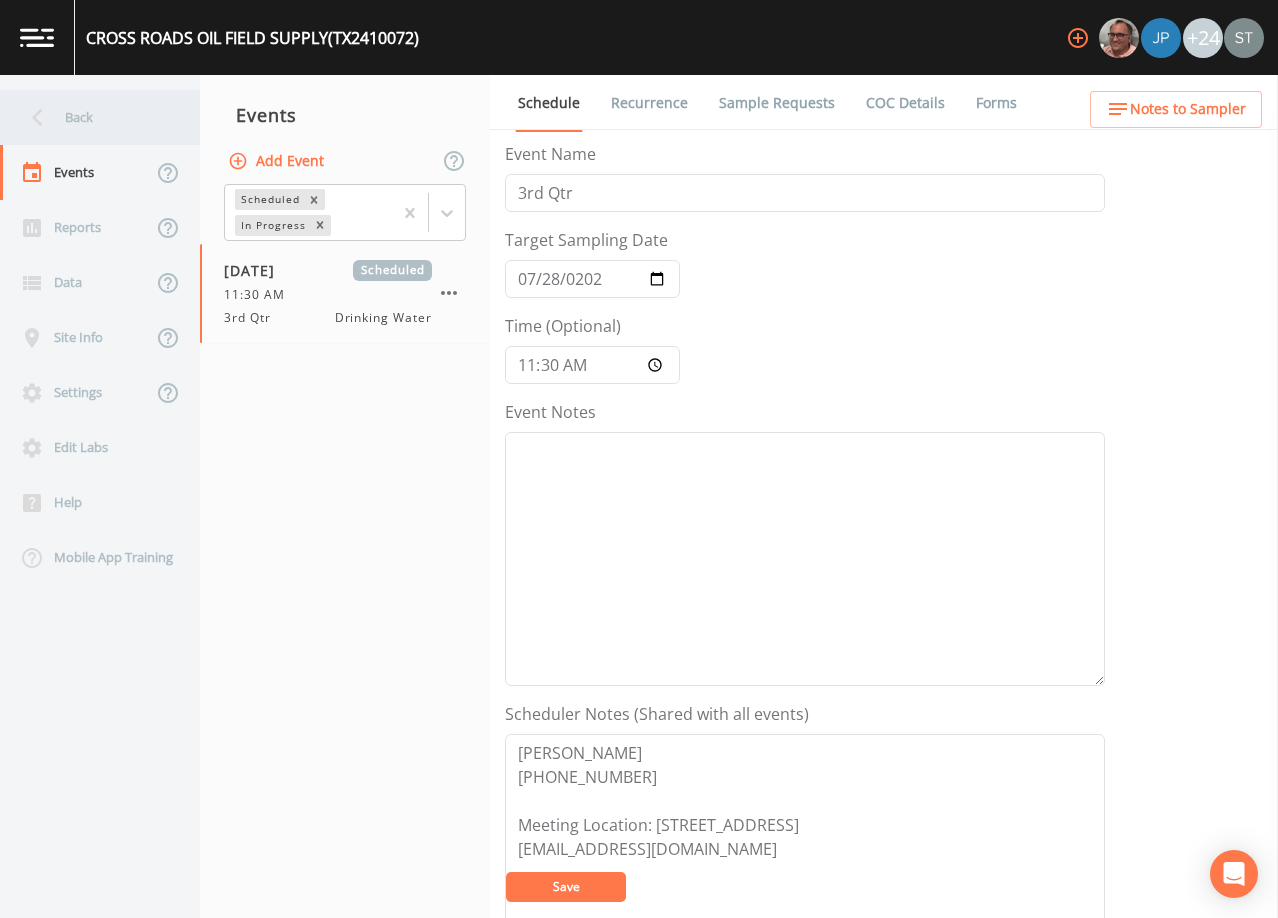 click on "Back" at bounding box center (90, 117) 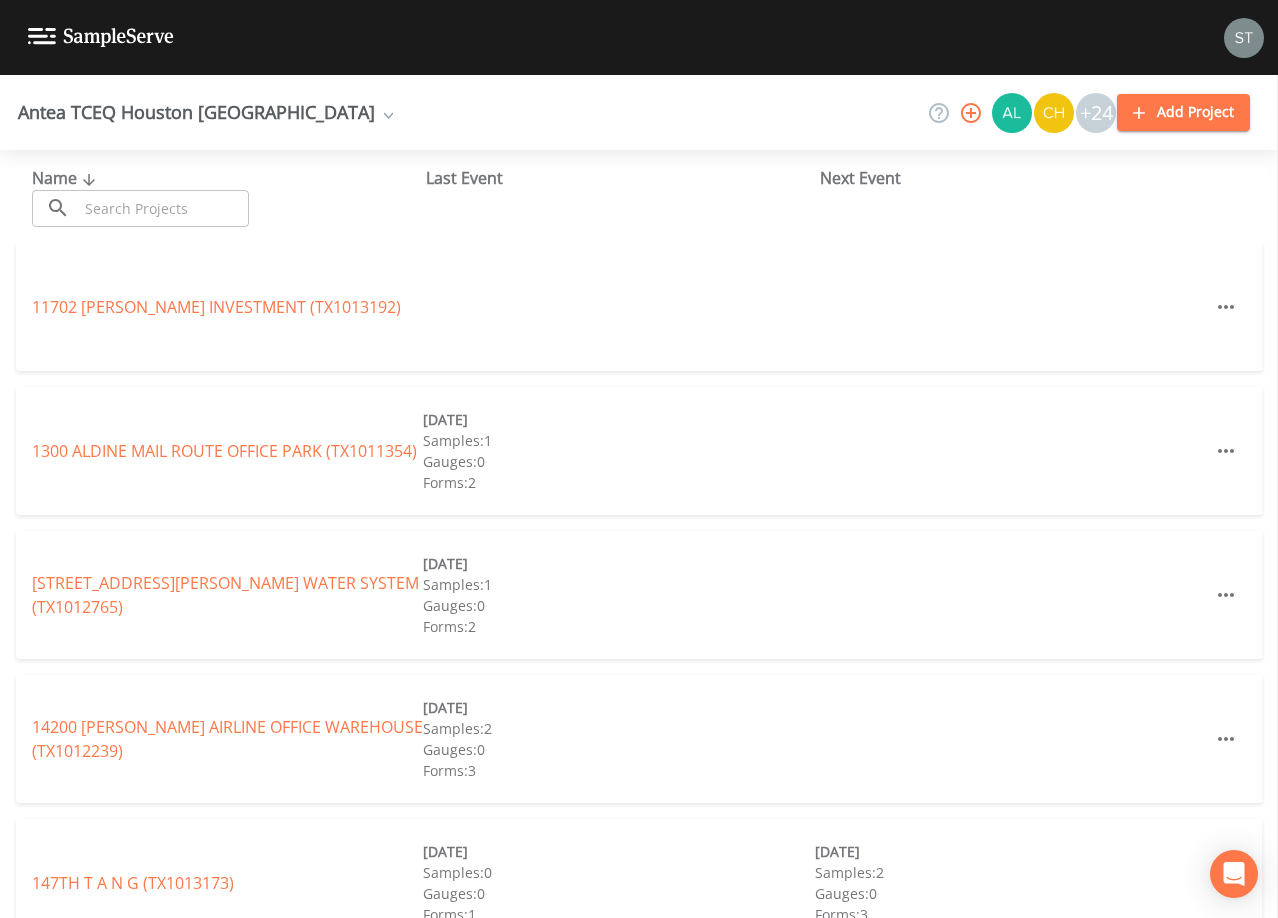 click at bounding box center (163, 208) 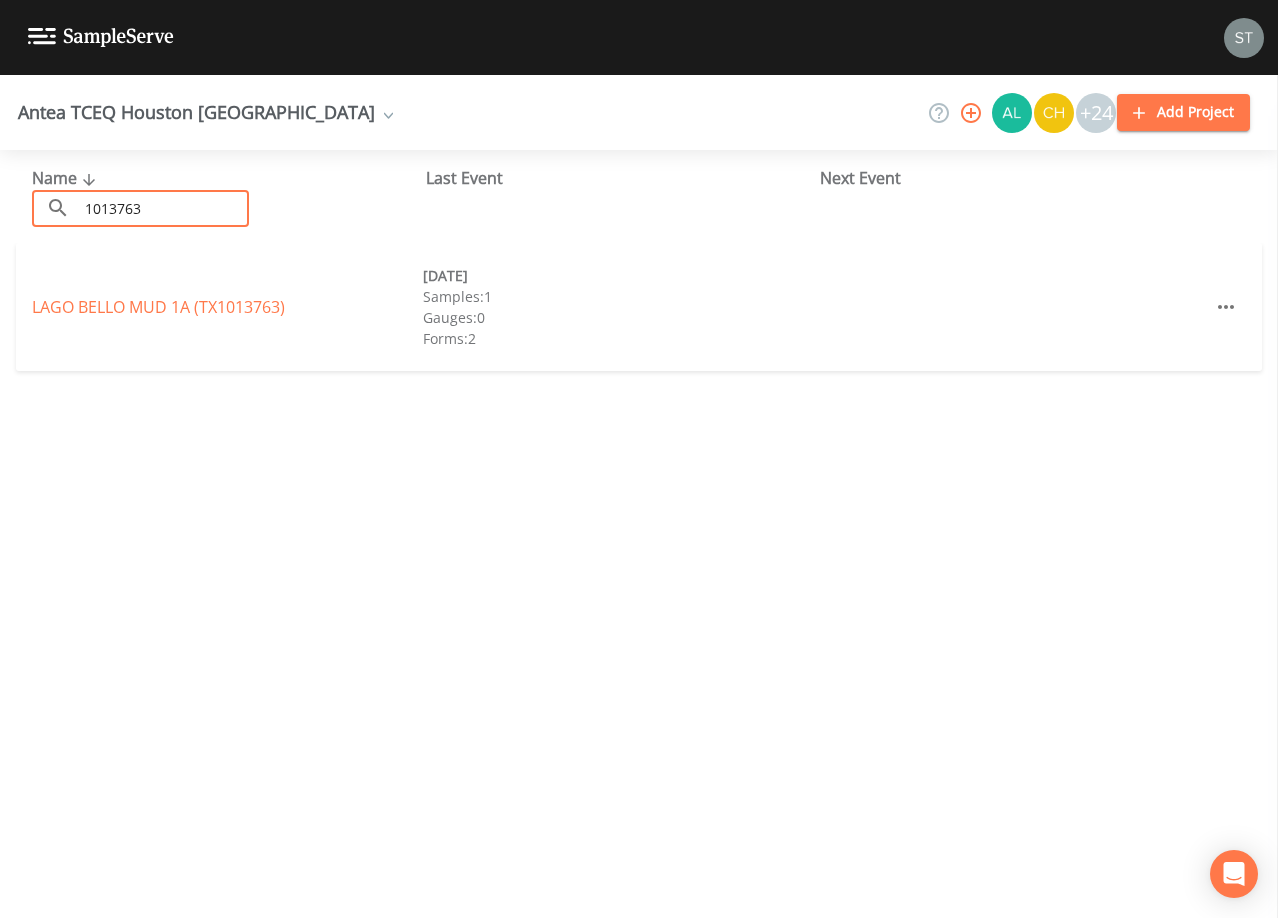 type on "1013763" 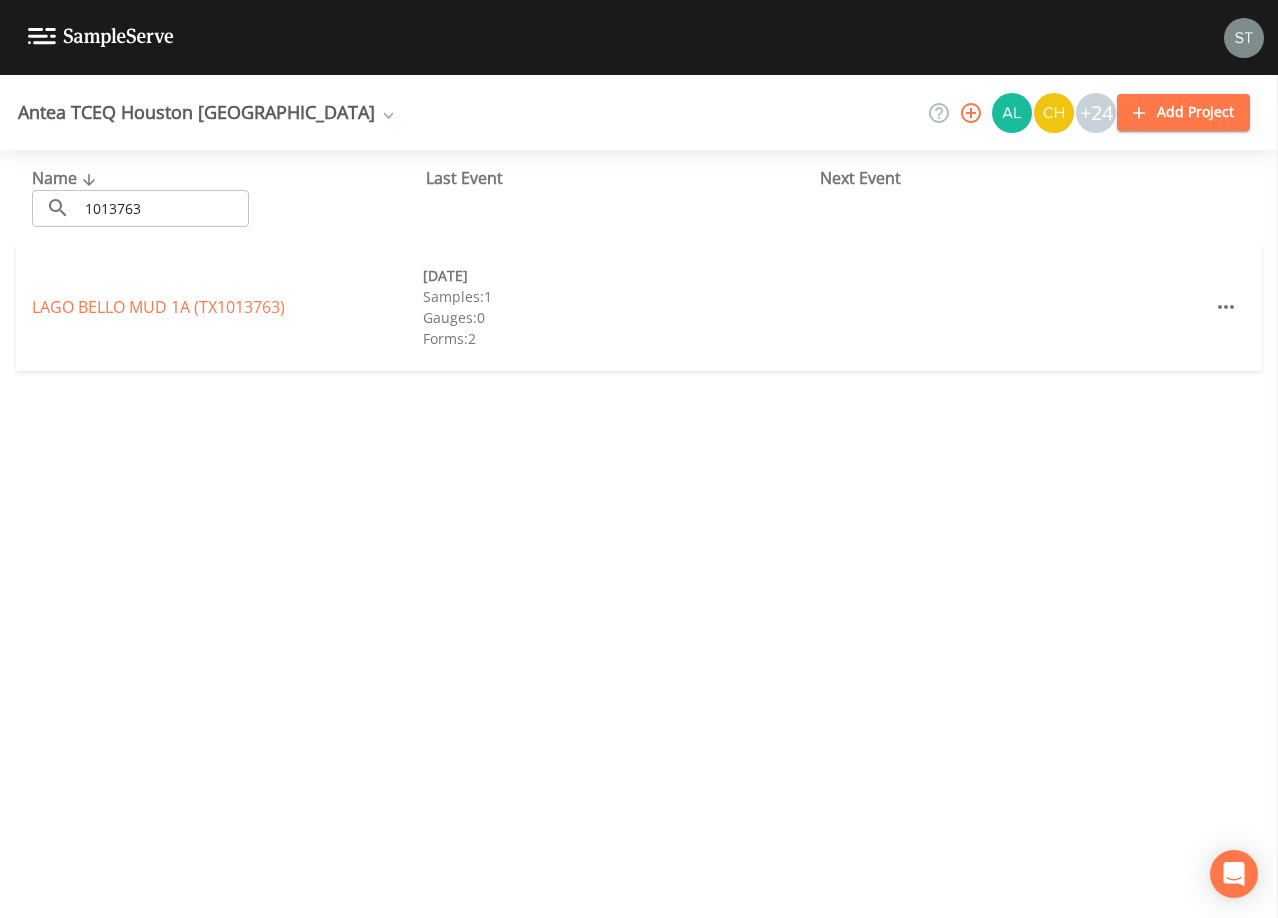 click on "[GEOGRAPHIC_DATA]   (TX1013763)" at bounding box center (158, 307) 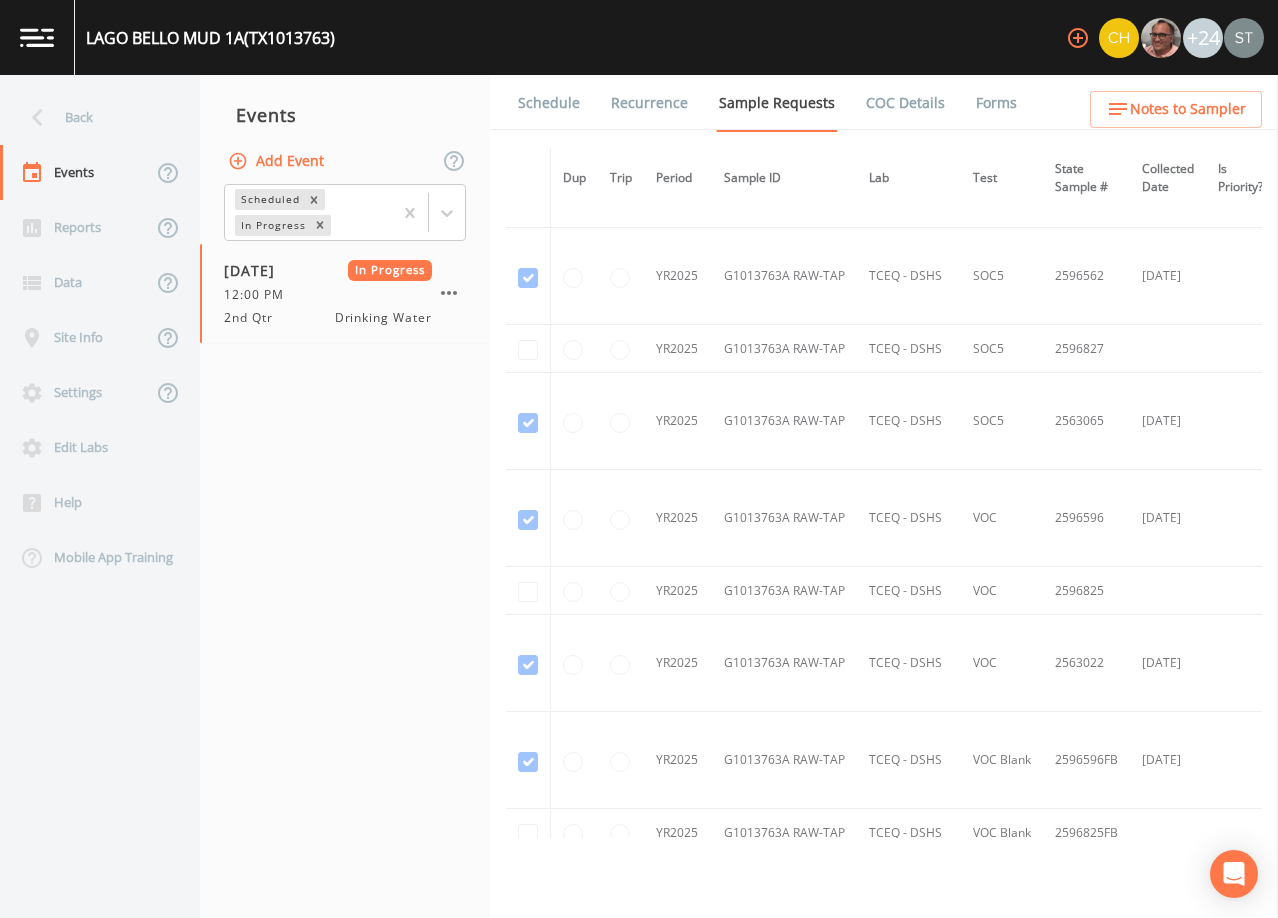 scroll, scrollTop: 2100, scrollLeft: 0, axis: vertical 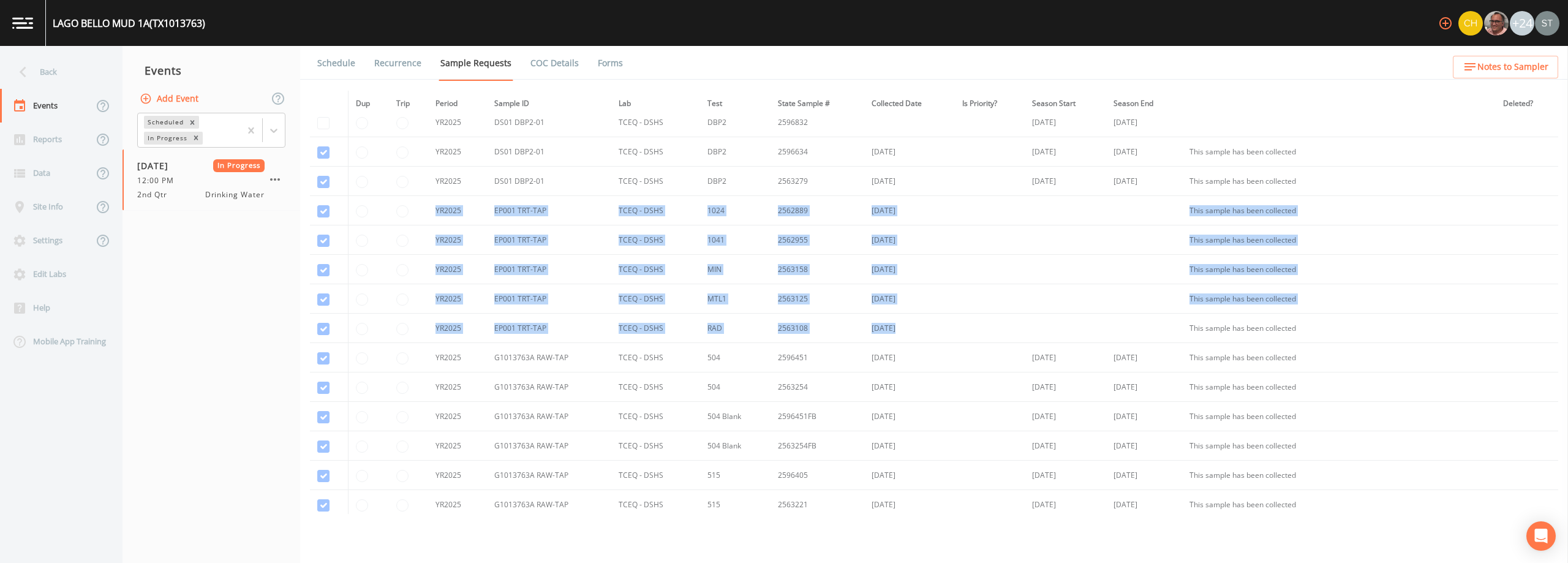 drag, startPoint x: 437, startPoint y: 211, endPoint x: 976, endPoint y: 341, distance: 554.4556 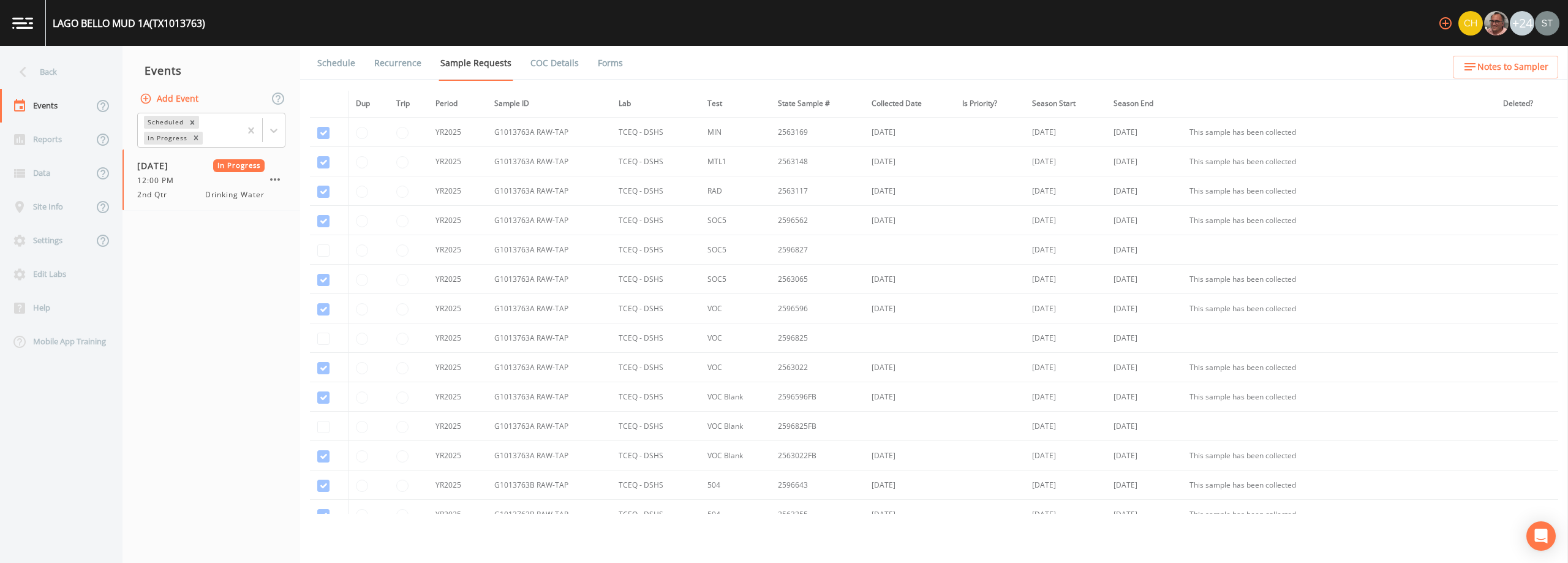 scroll, scrollTop: 590, scrollLeft: 0, axis: vertical 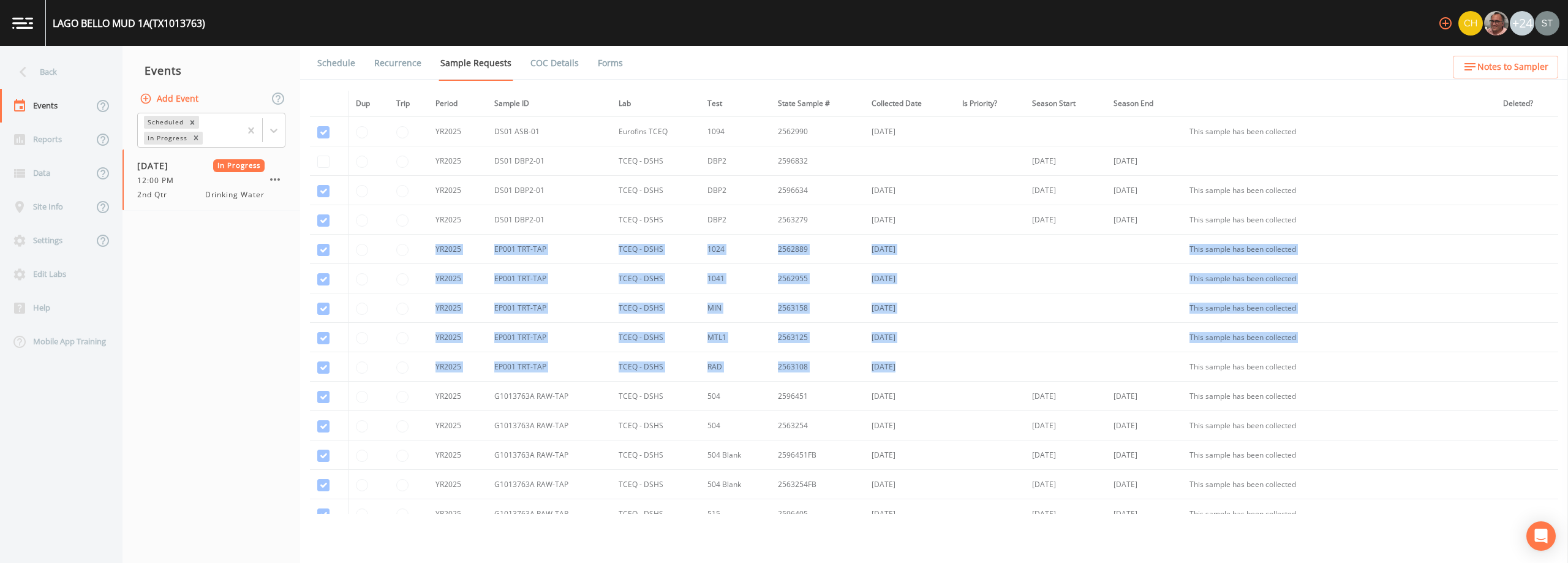 click on "Add Event" at bounding box center [170, 99] 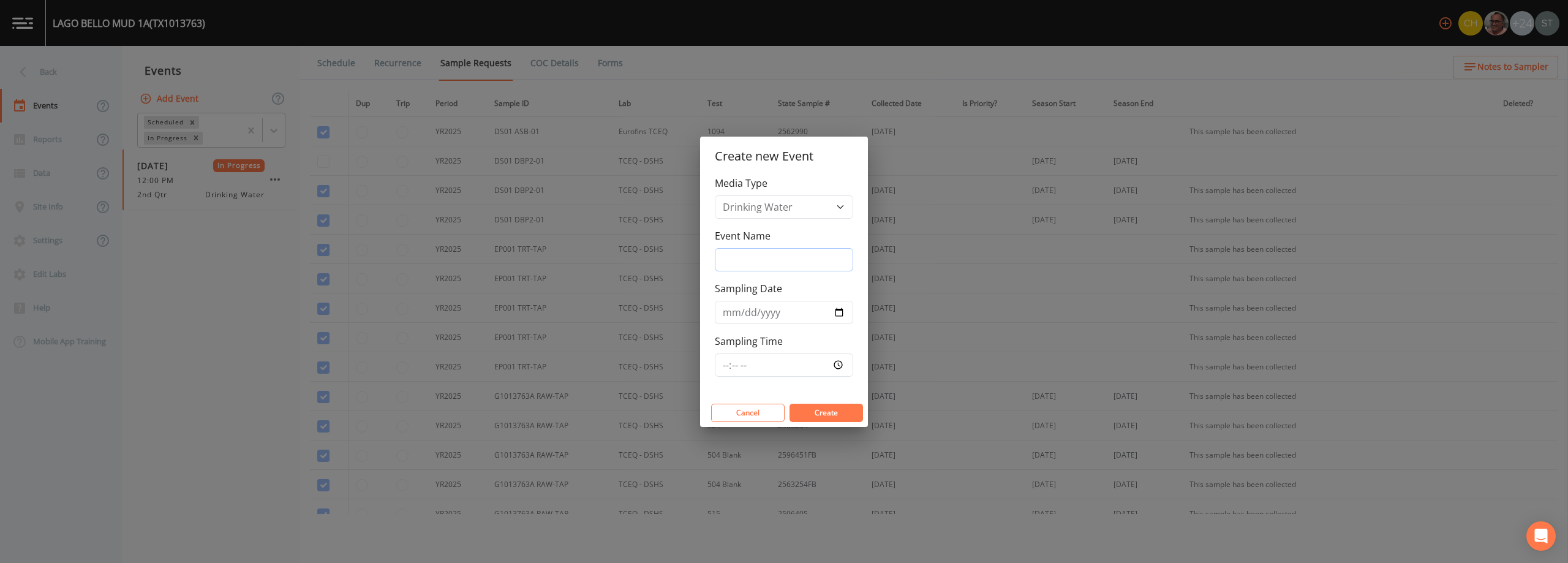 click on "Event Name" at bounding box center (784, 260) 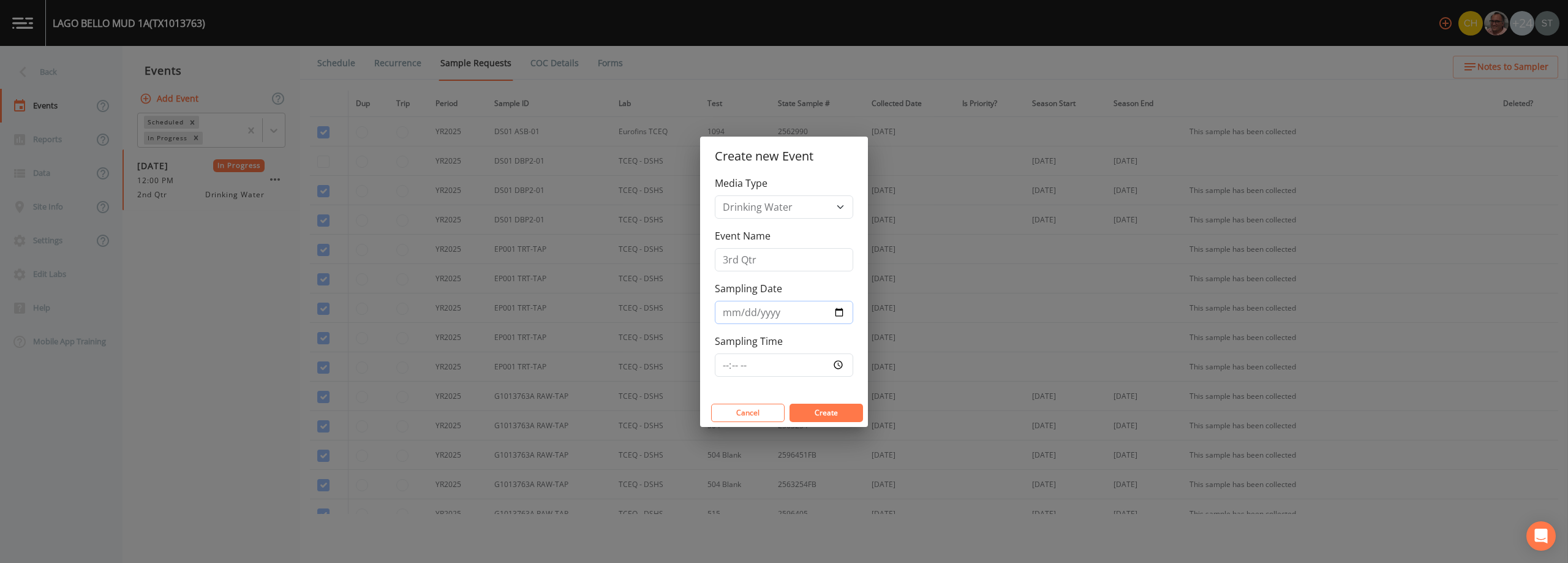 click on "Sampling Date" at bounding box center (784, 312) 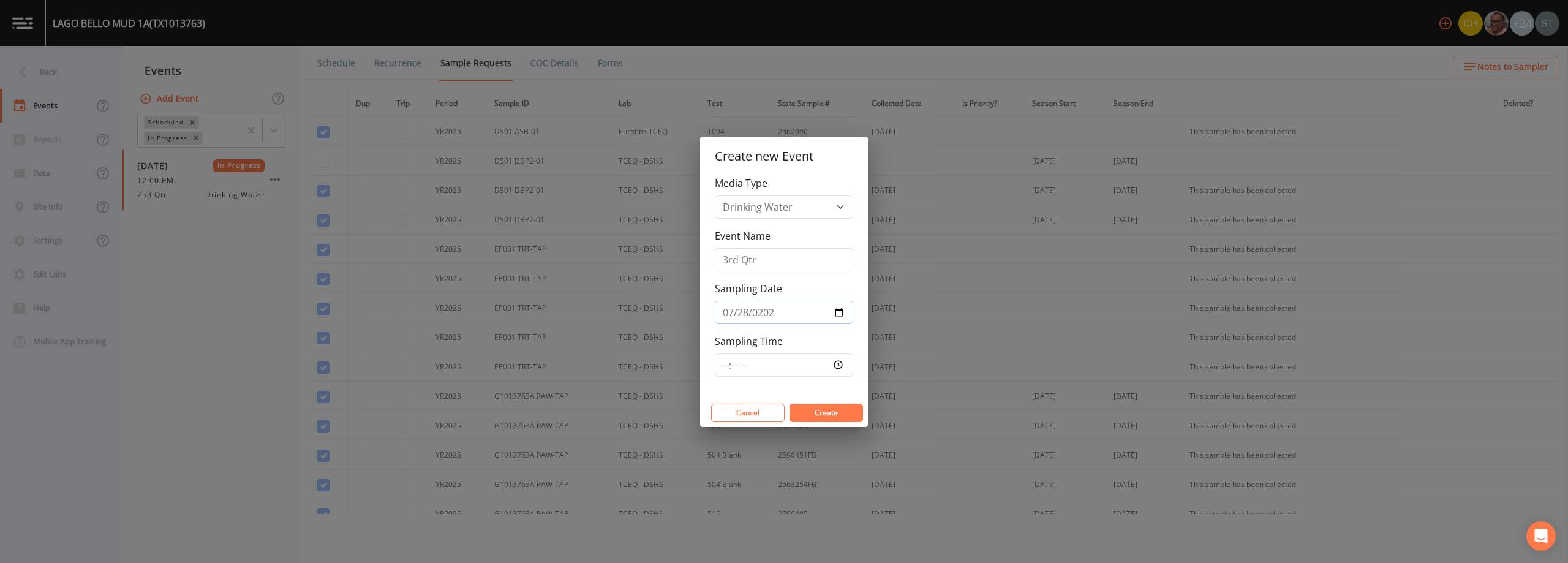 type on "[DATE]" 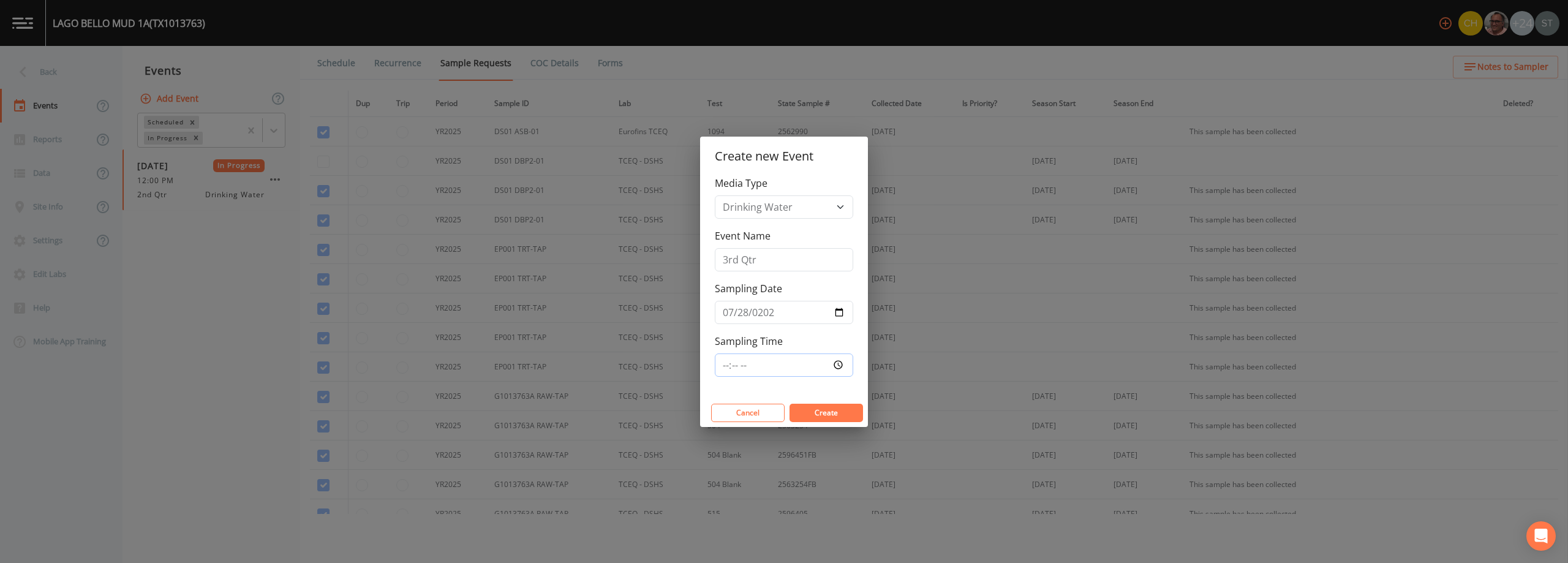 type on "08:30" 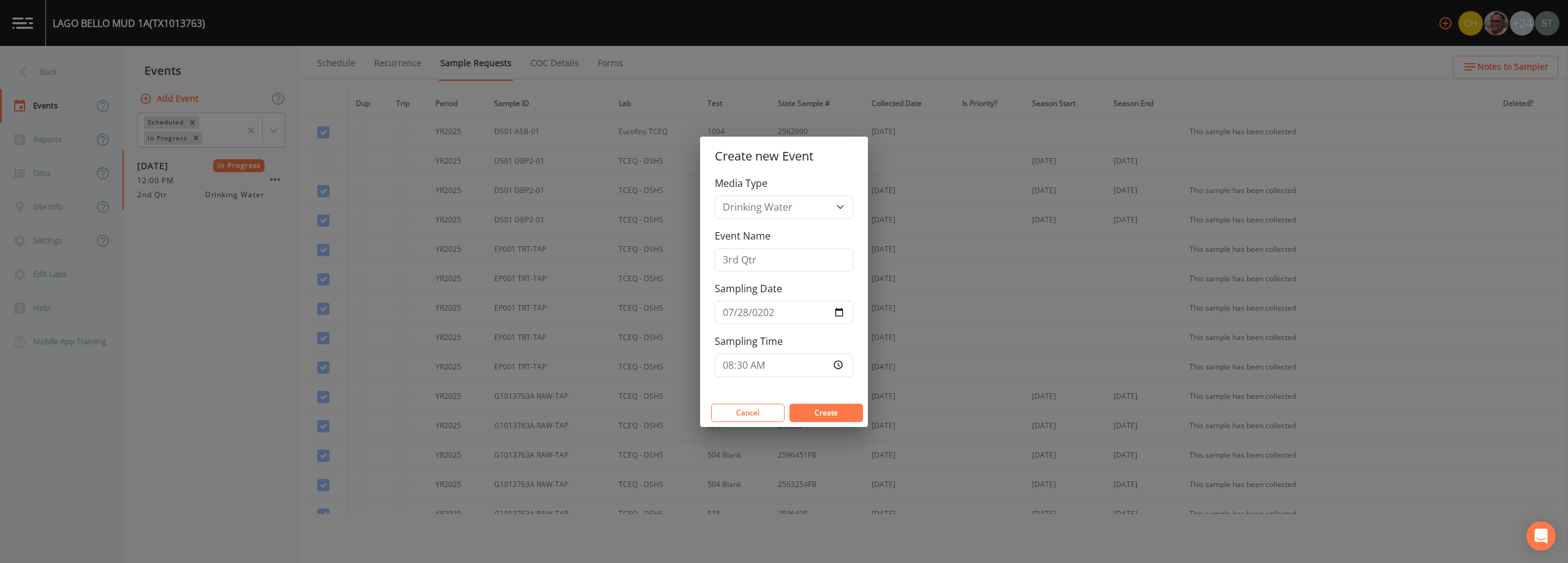 click on "Create" at bounding box center [826, 412] 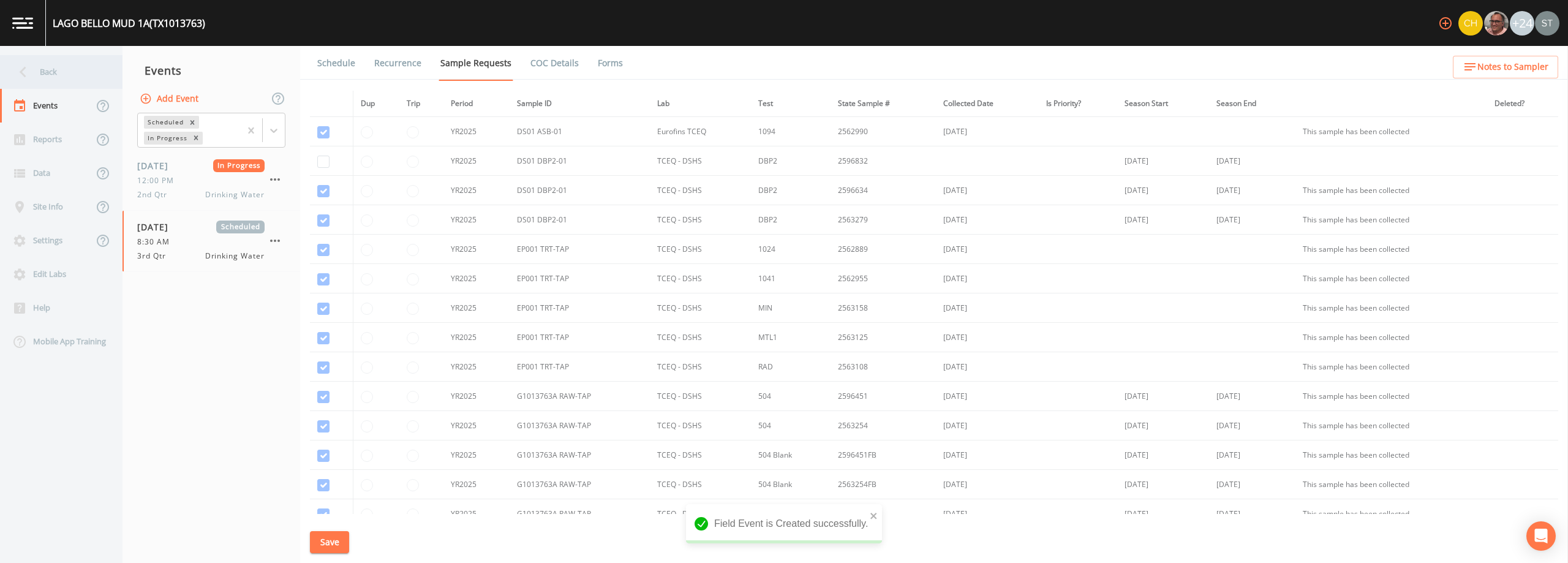 click on "Back" at bounding box center (55, 72) 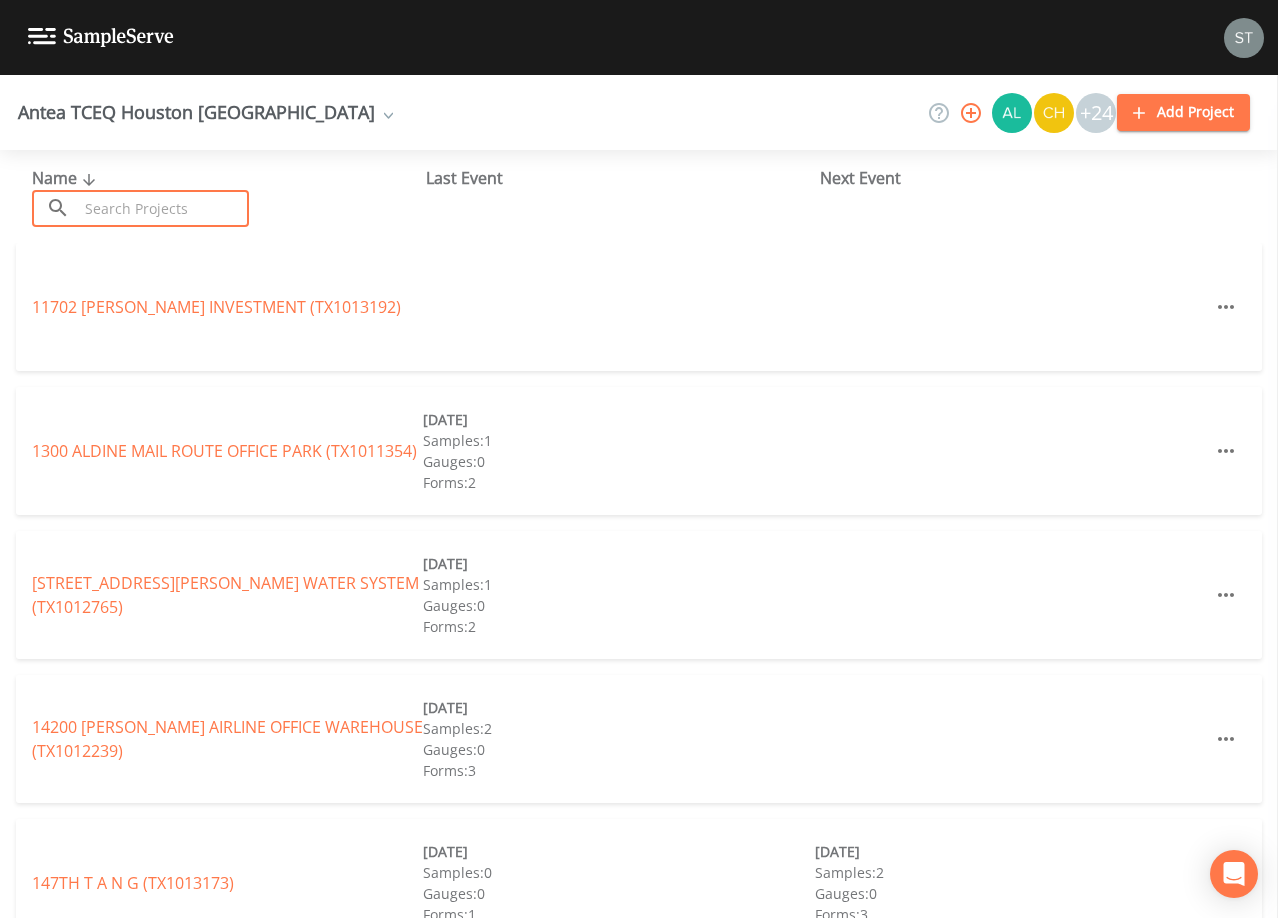click at bounding box center (163, 208) 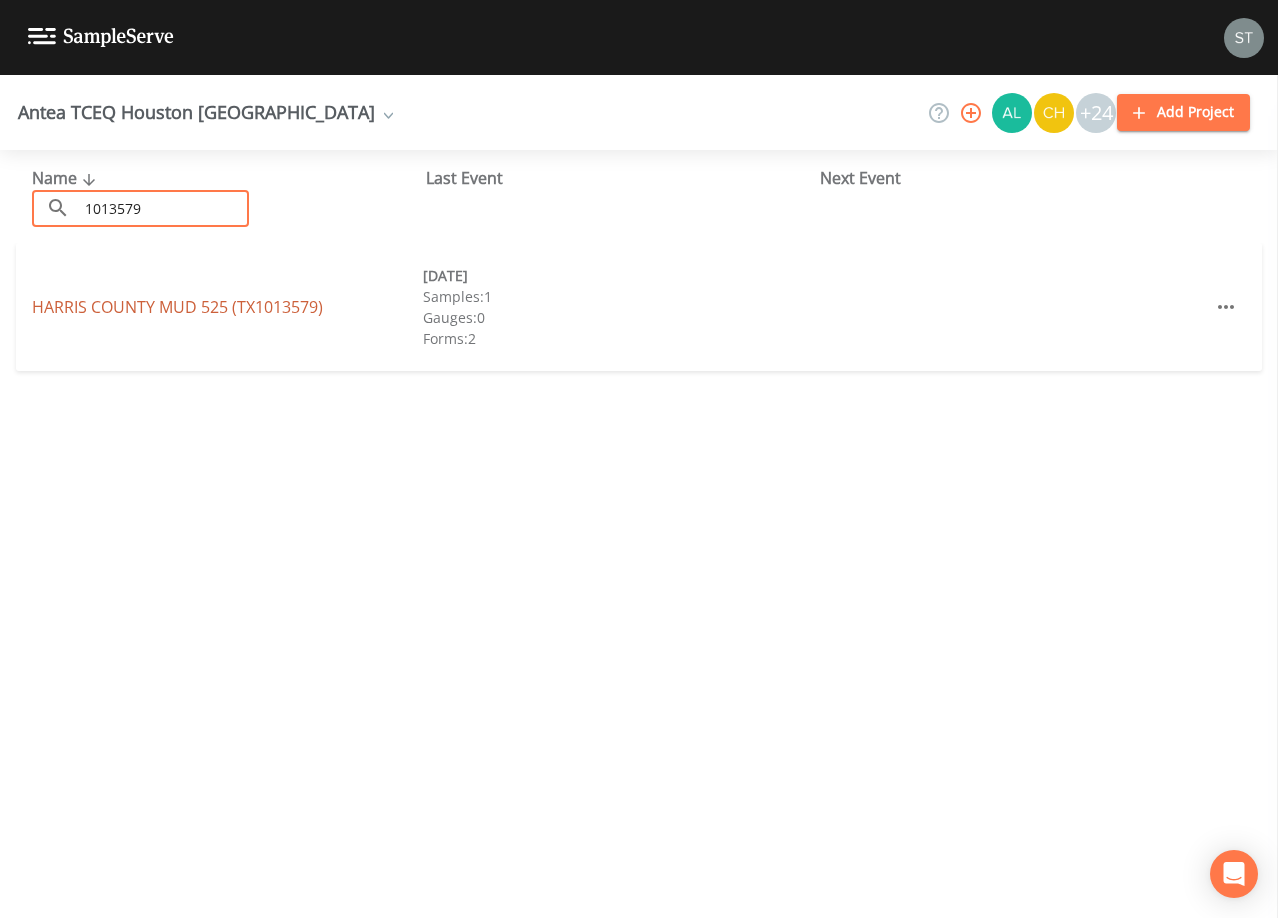 type on "1013579" 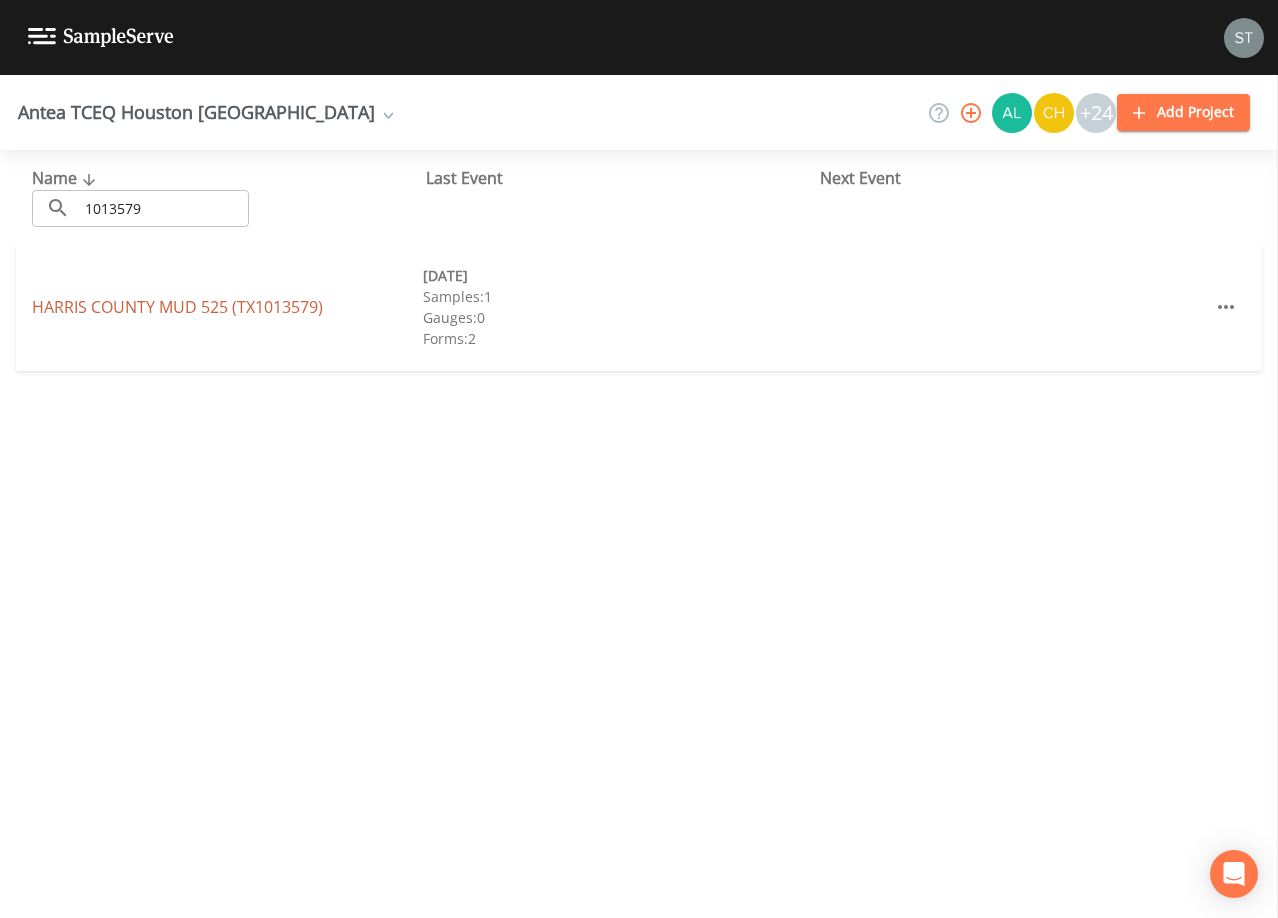 click on "[GEOGRAPHIC_DATA] 525   (TX1013579)" at bounding box center [177, 307] 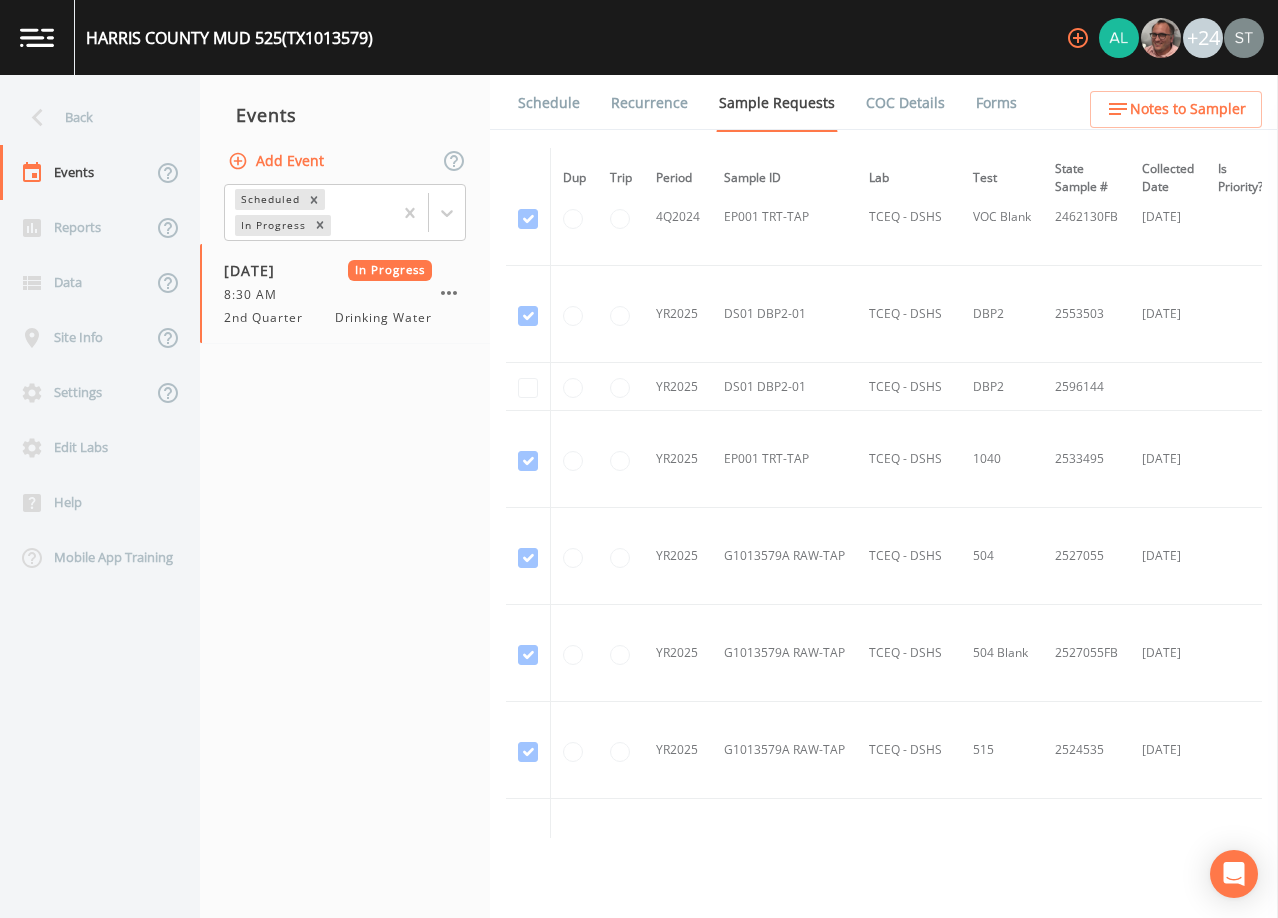scroll, scrollTop: 1189, scrollLeft: 0, axis: vertical 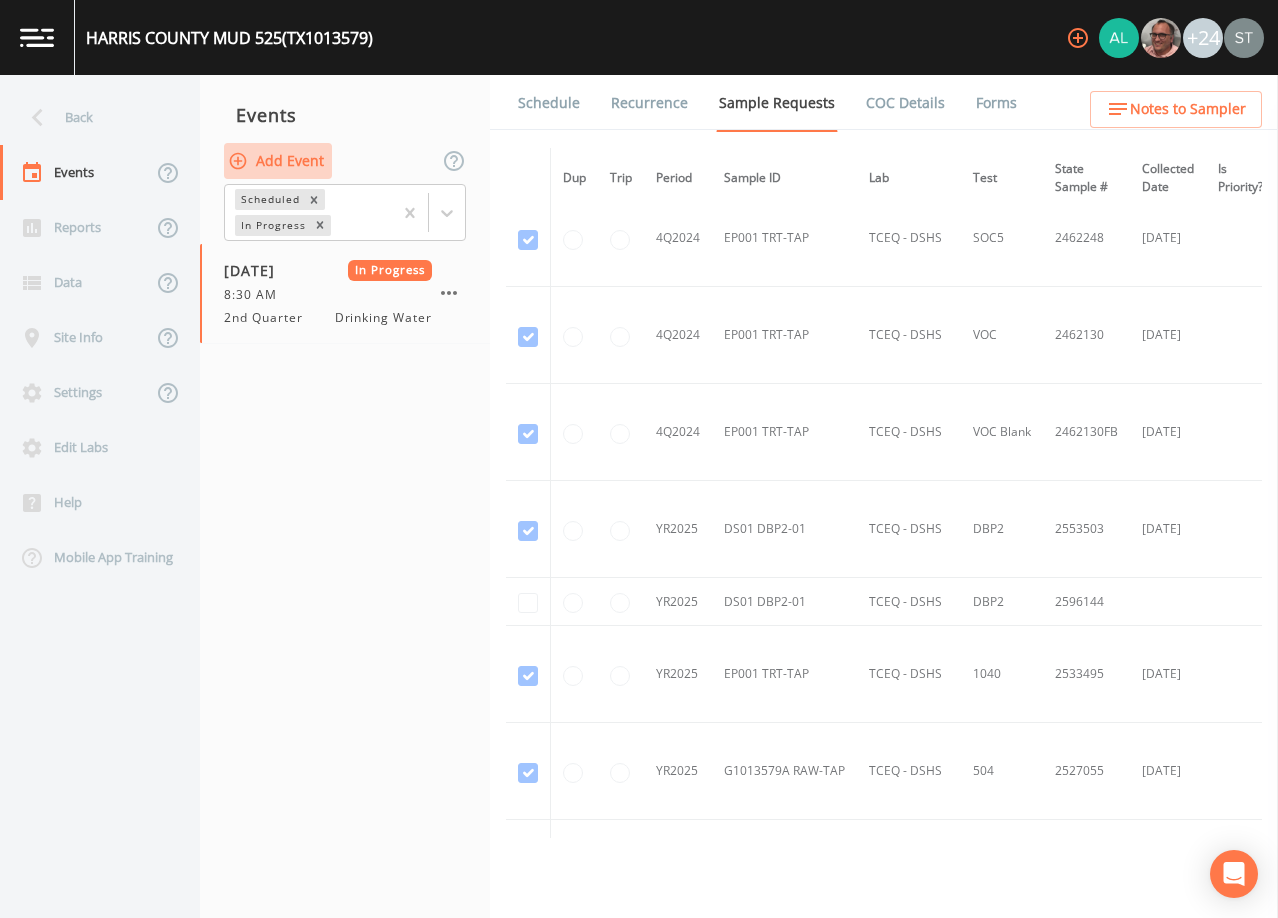 click on "Add Event" at bounding box center (278, 161) 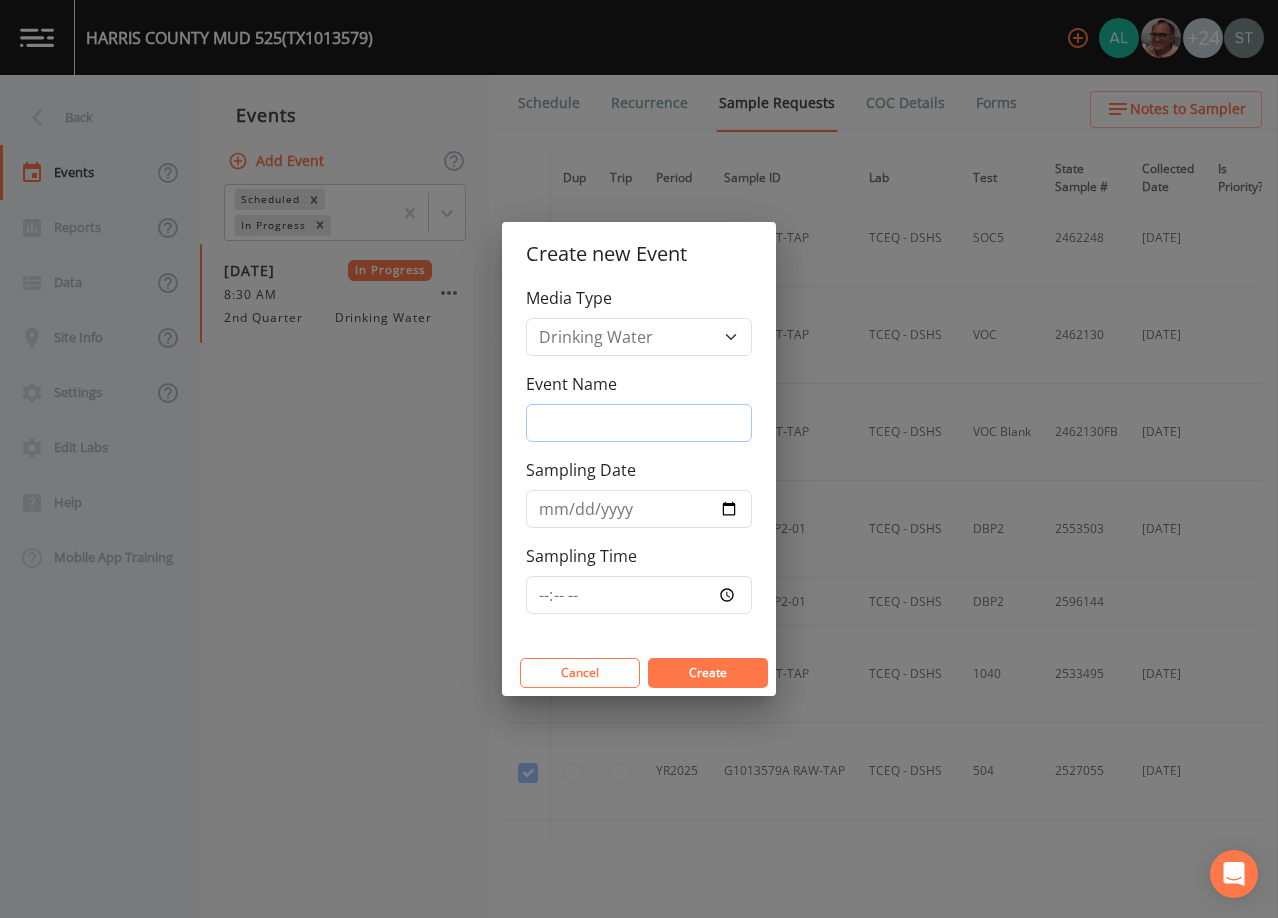 click on "Event Name" at bounding box center [639, 423] 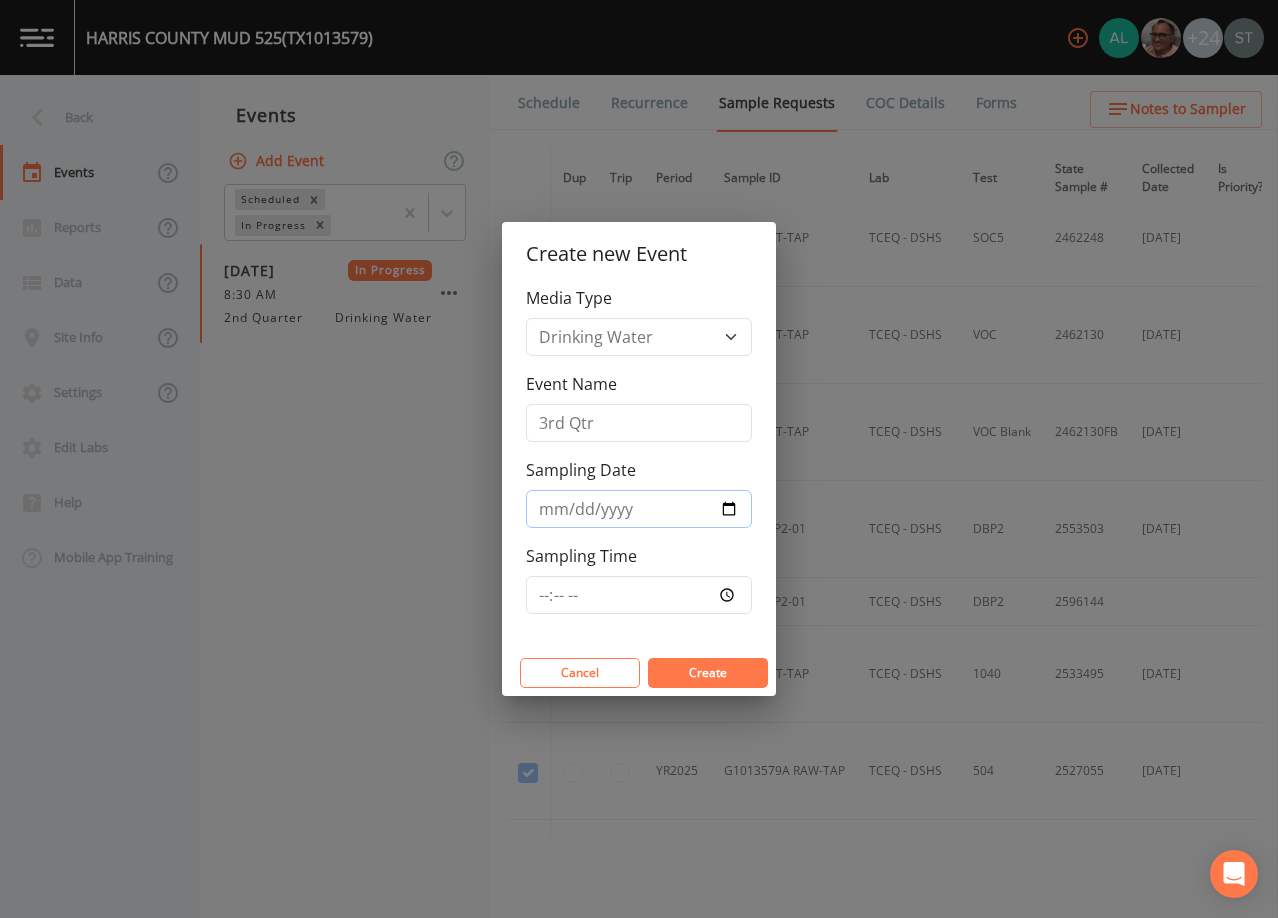 click on "Sampling Date" at bounding box center (639, 509) 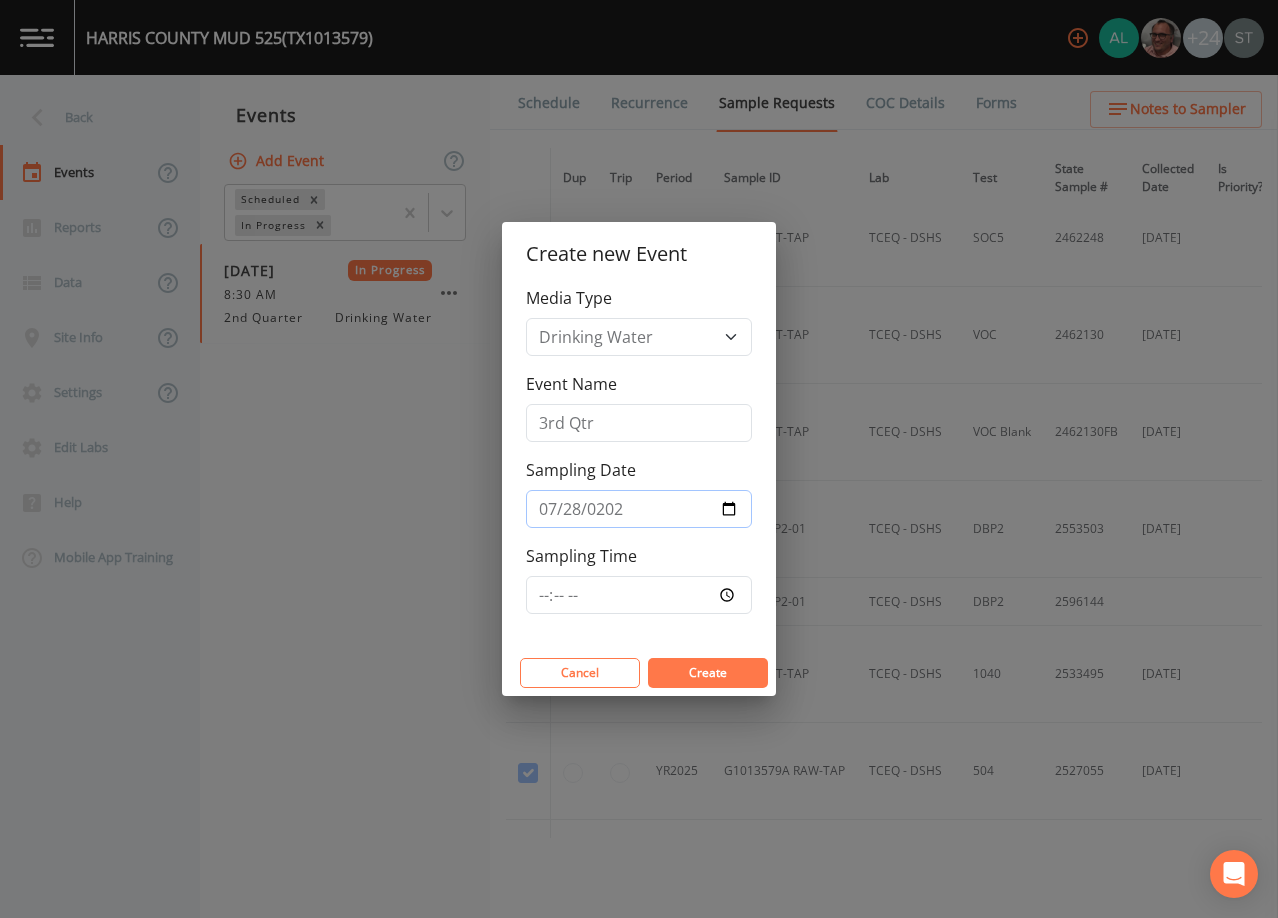 type on "[DATE]" 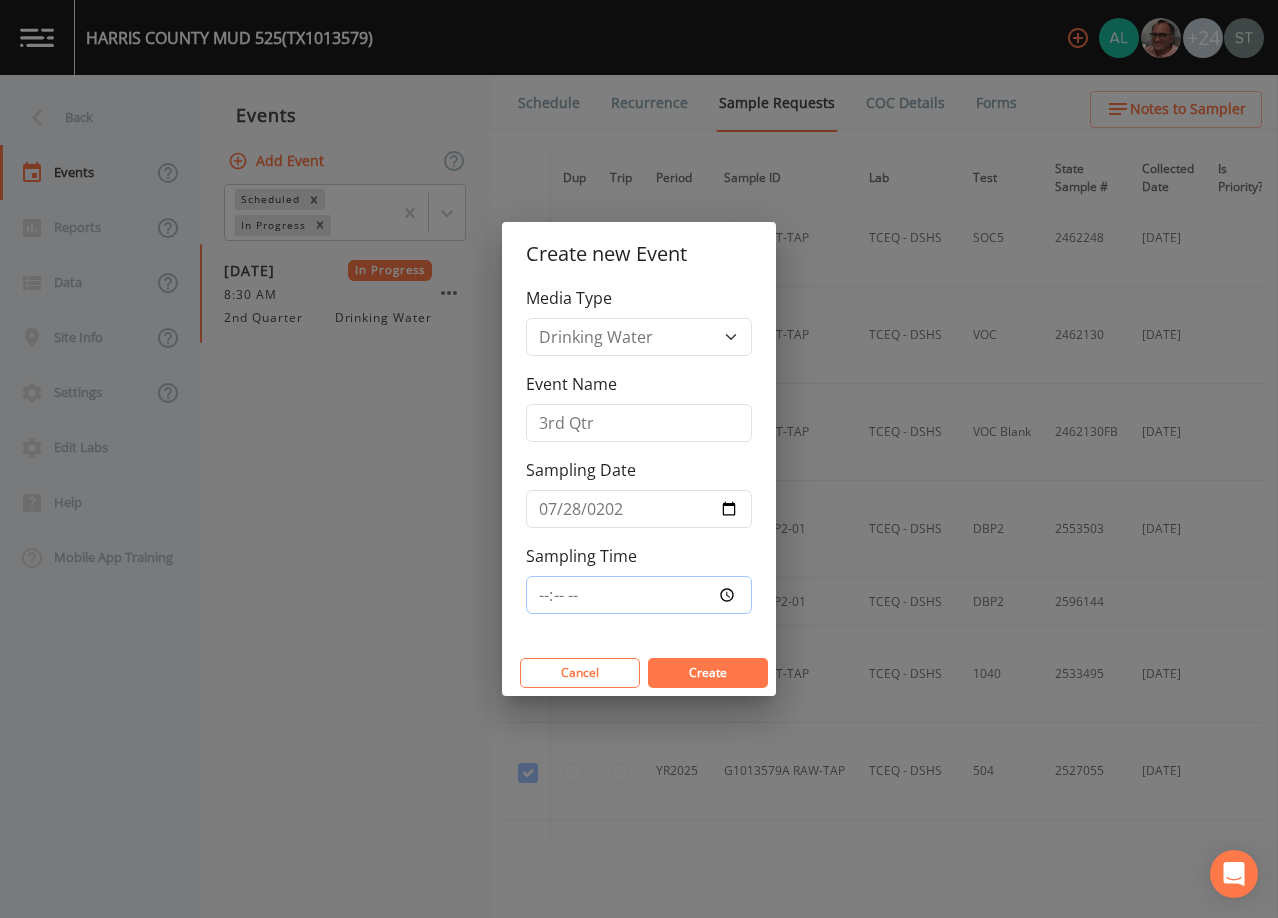 type on "08:30" 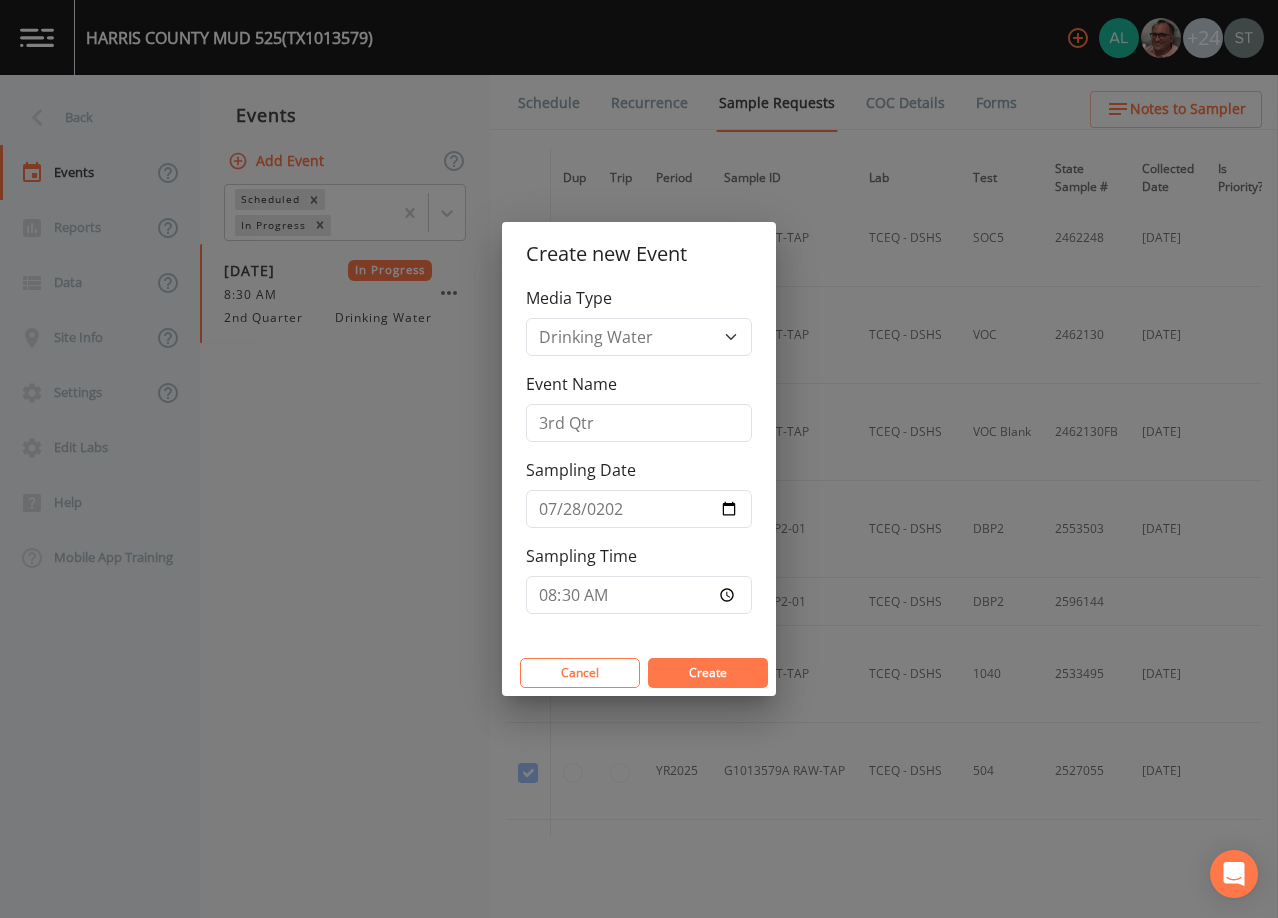 click on "Create" at bounding box center [708, 672] 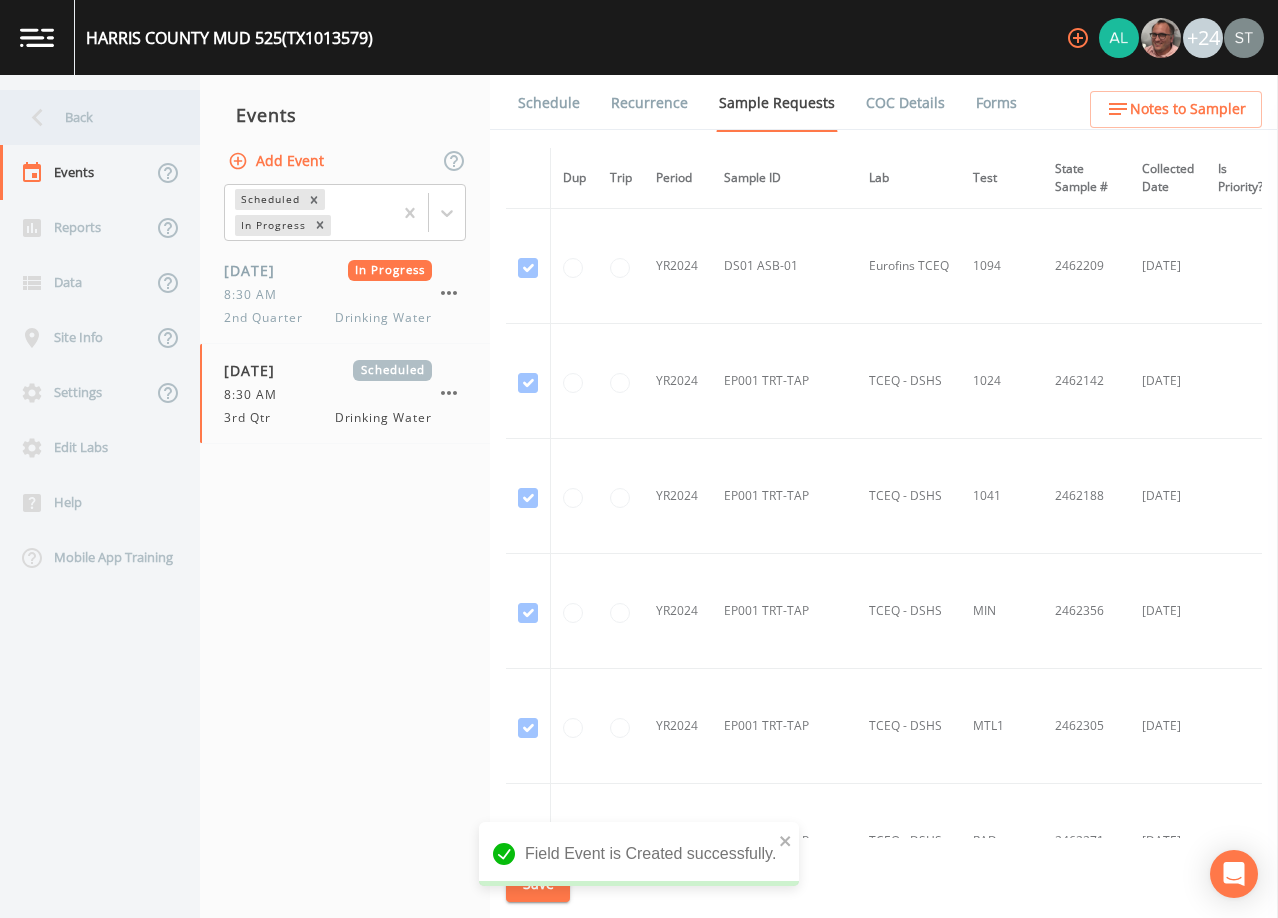 click on "Back" at bounding box center (90, 117) 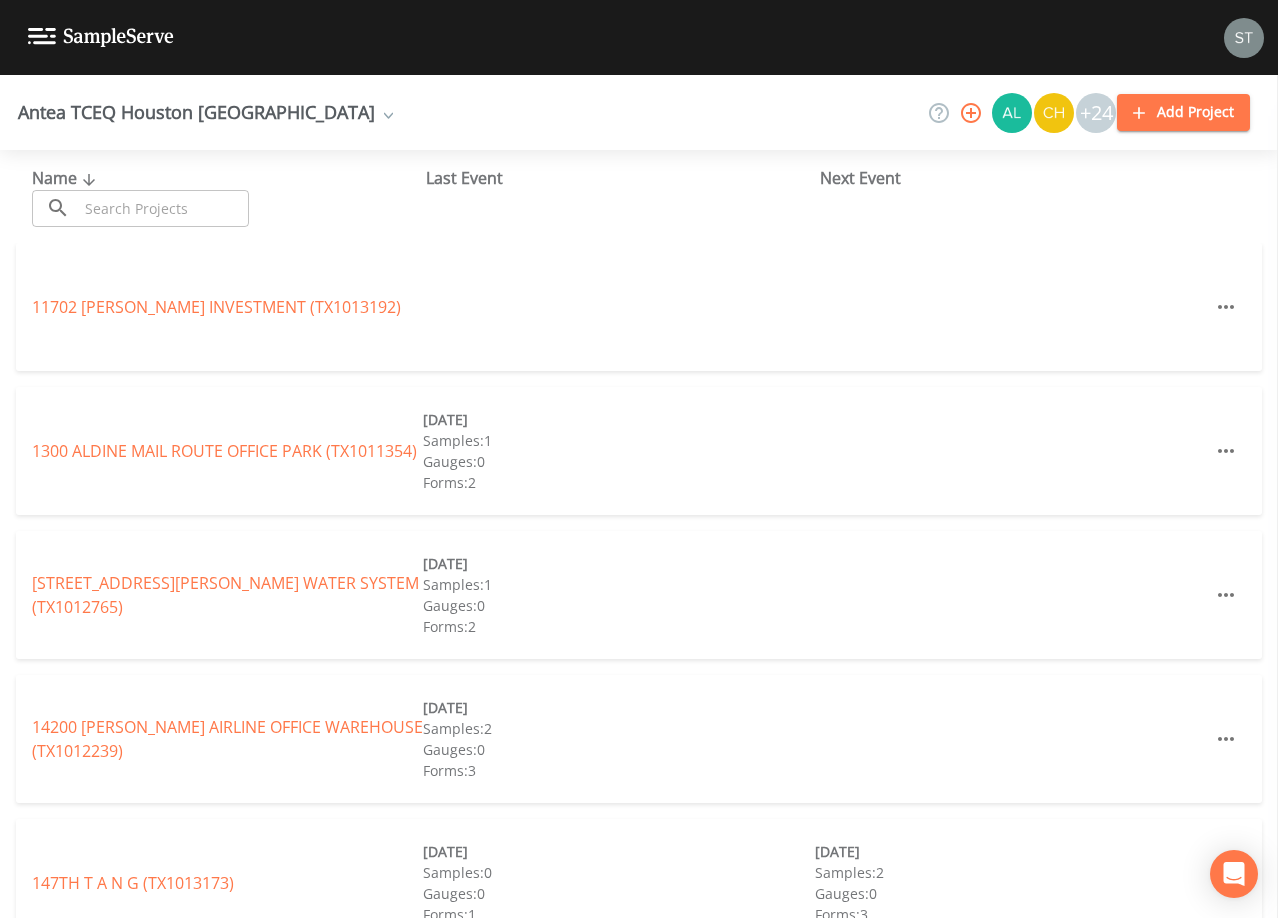 click at bounding box center [163, 208] 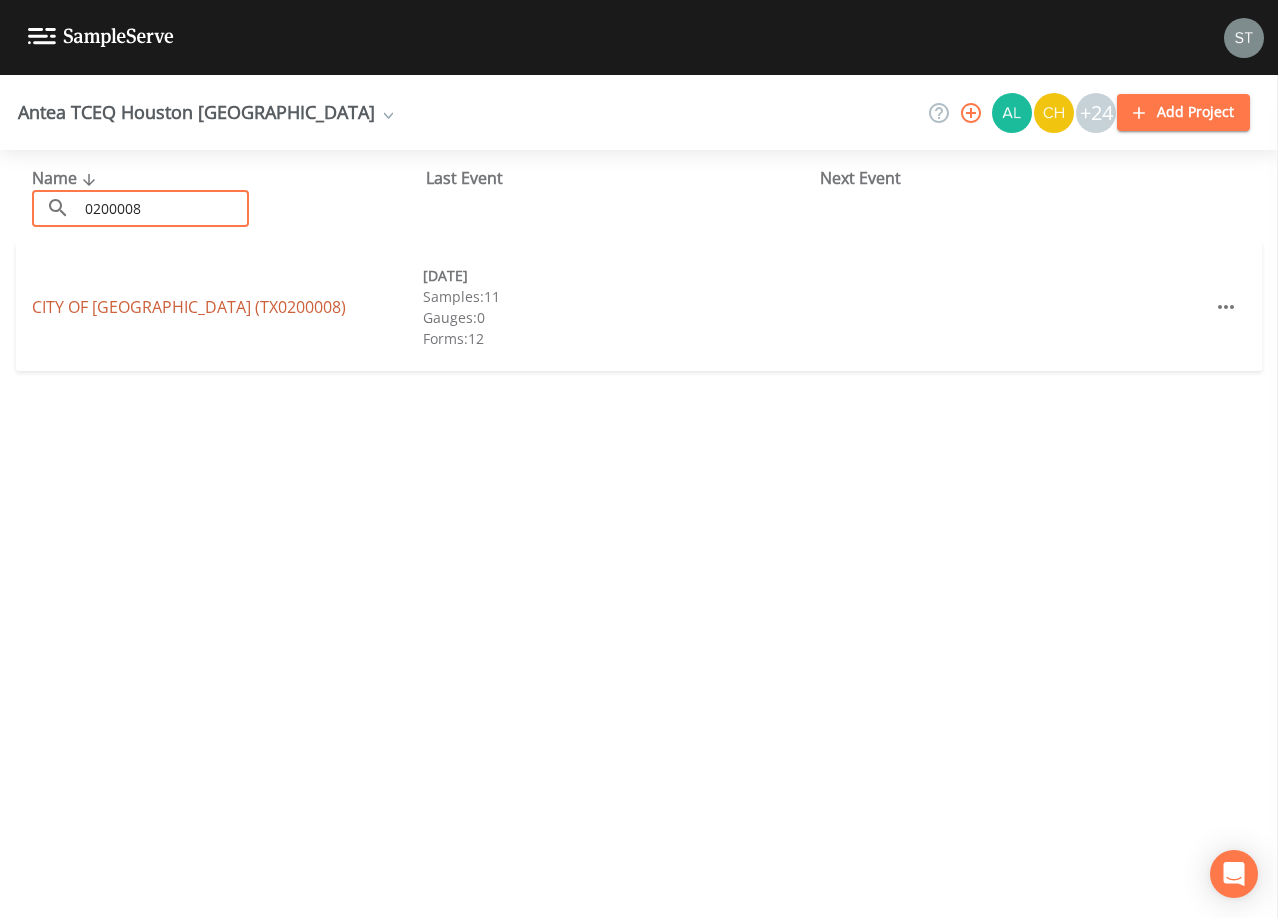 type on "0200008" 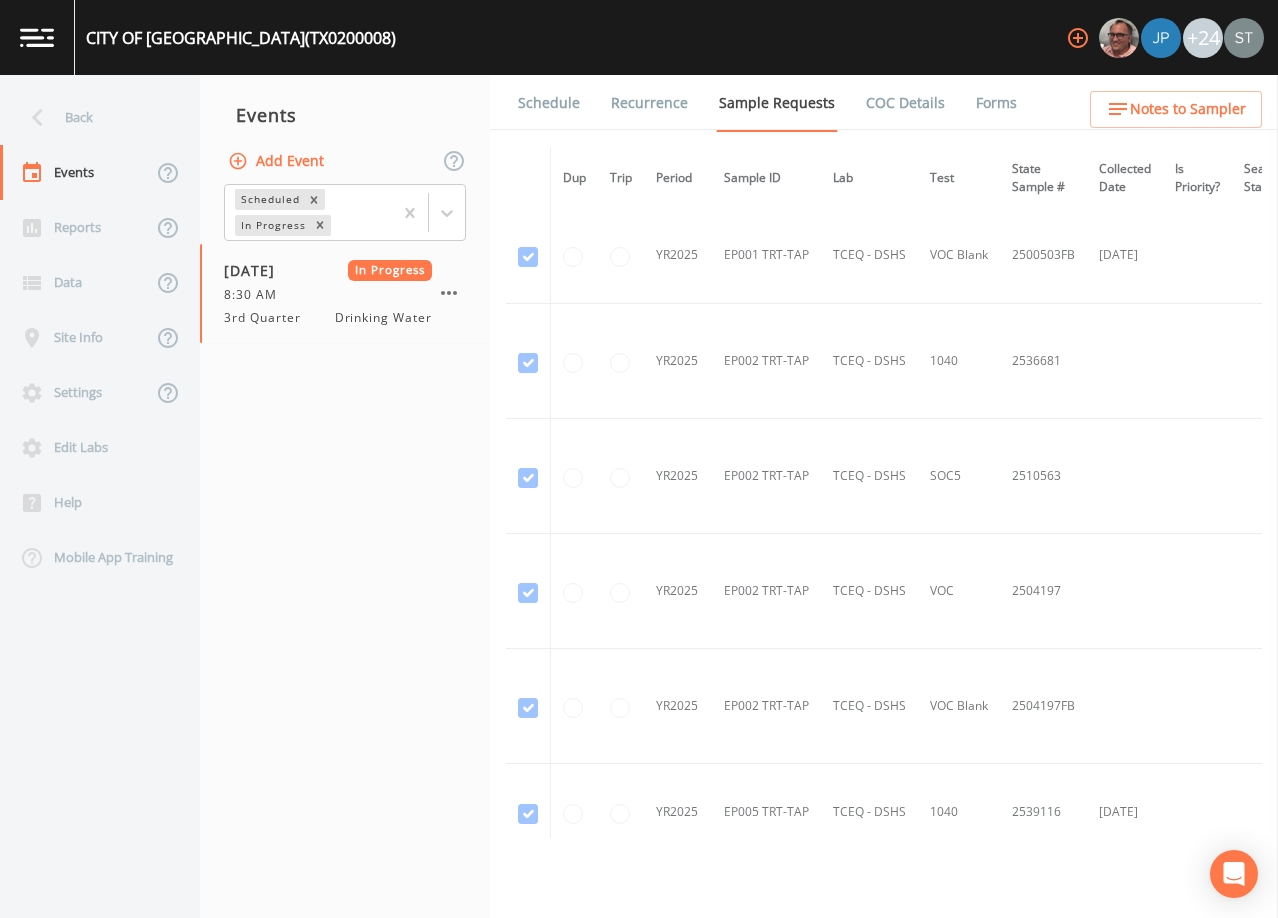 scroll, scrollTop: 8898, scrollLeft: 0, axis: vertical 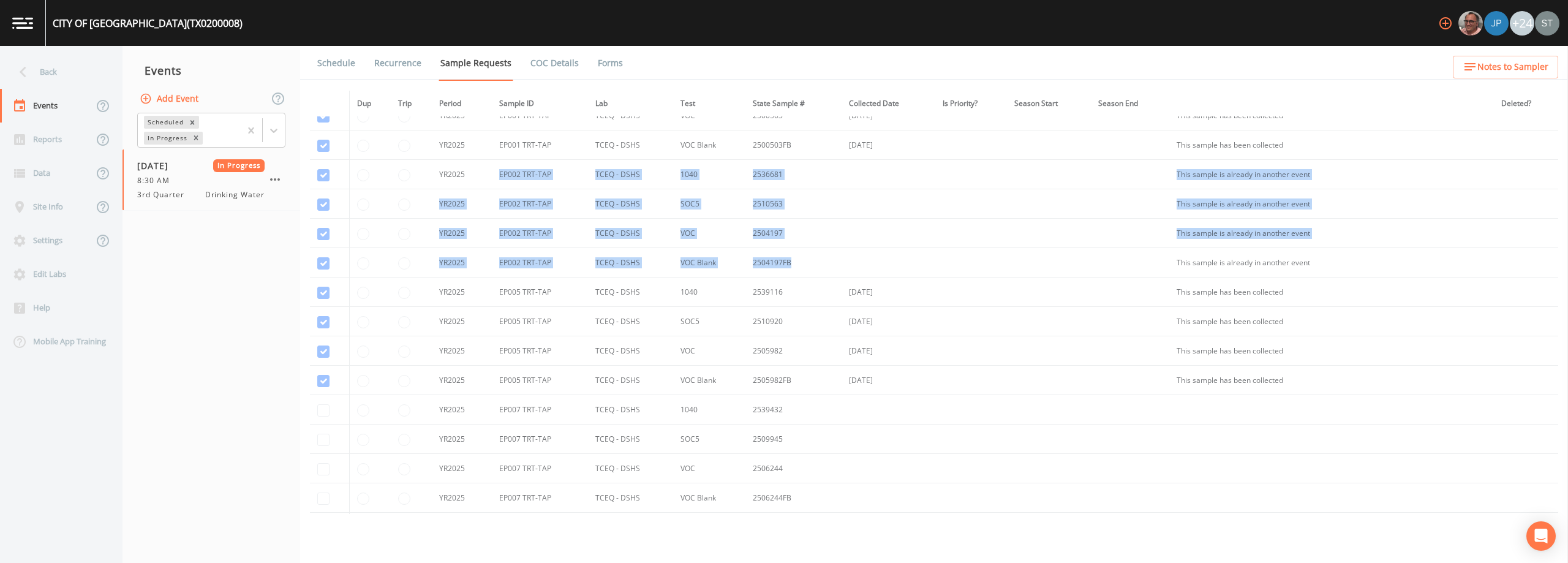 drag, startPoint x: 501, startPoint y: 173, endPoint x: 883, endPoint y: 252, distance: 390.08332 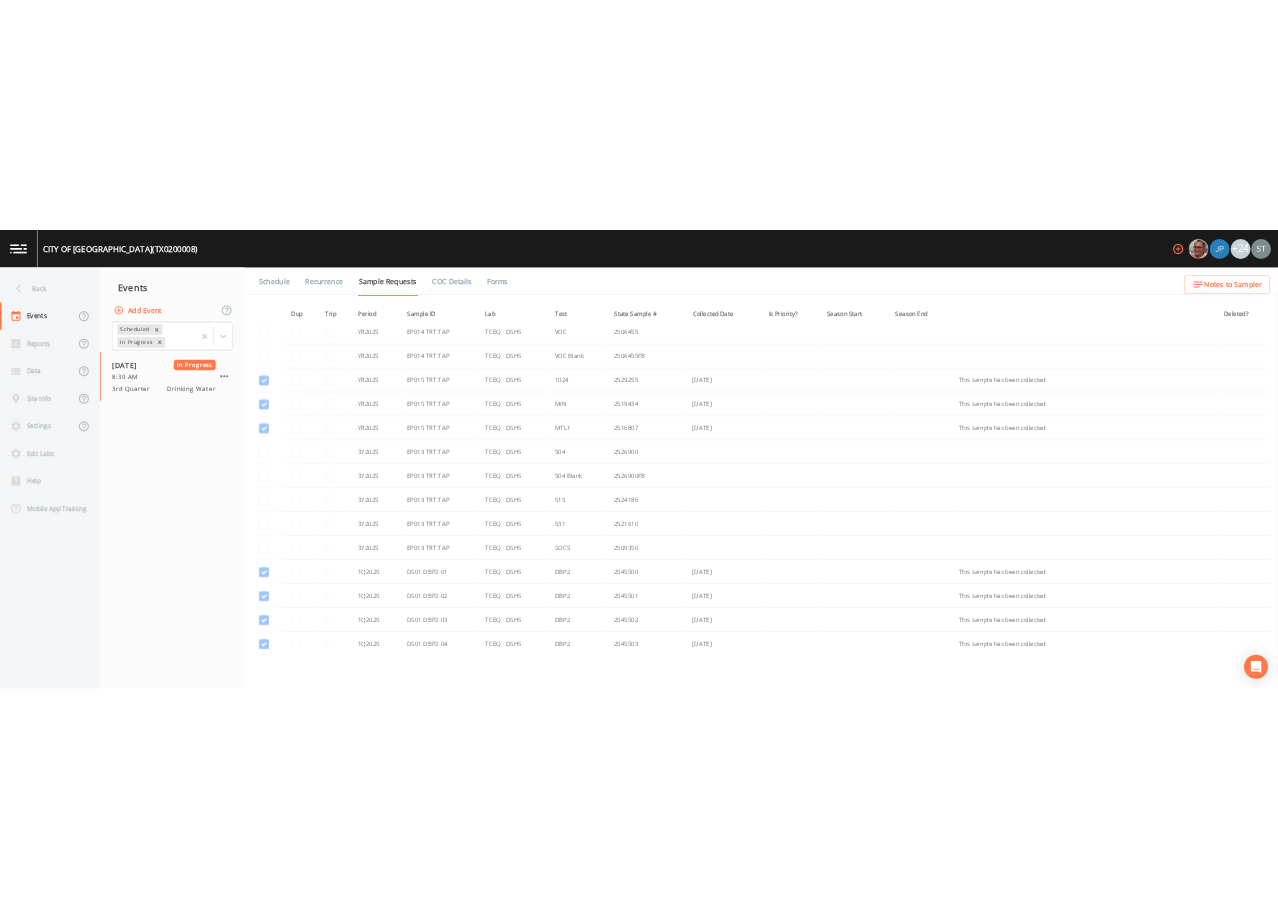 scroll, scrollTop: 5650, scrollLeft: 0, axis: vertical 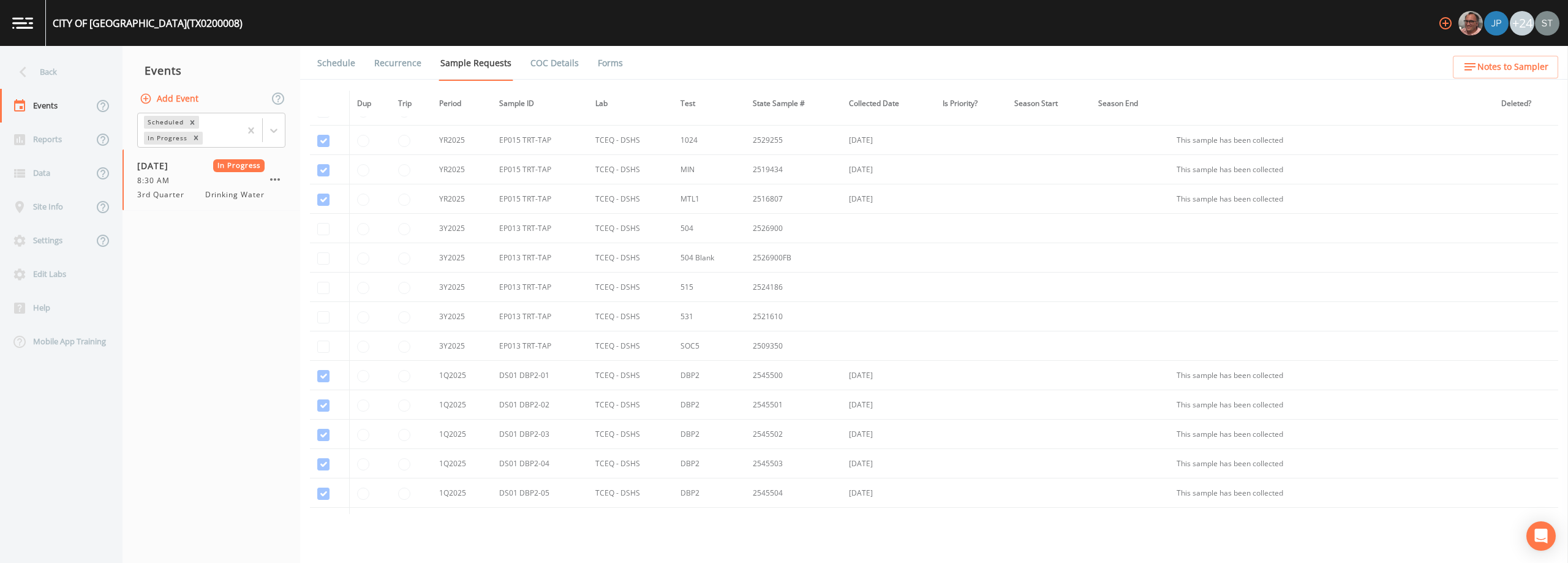 click on "Add Event" at bounding box center (170, 99) 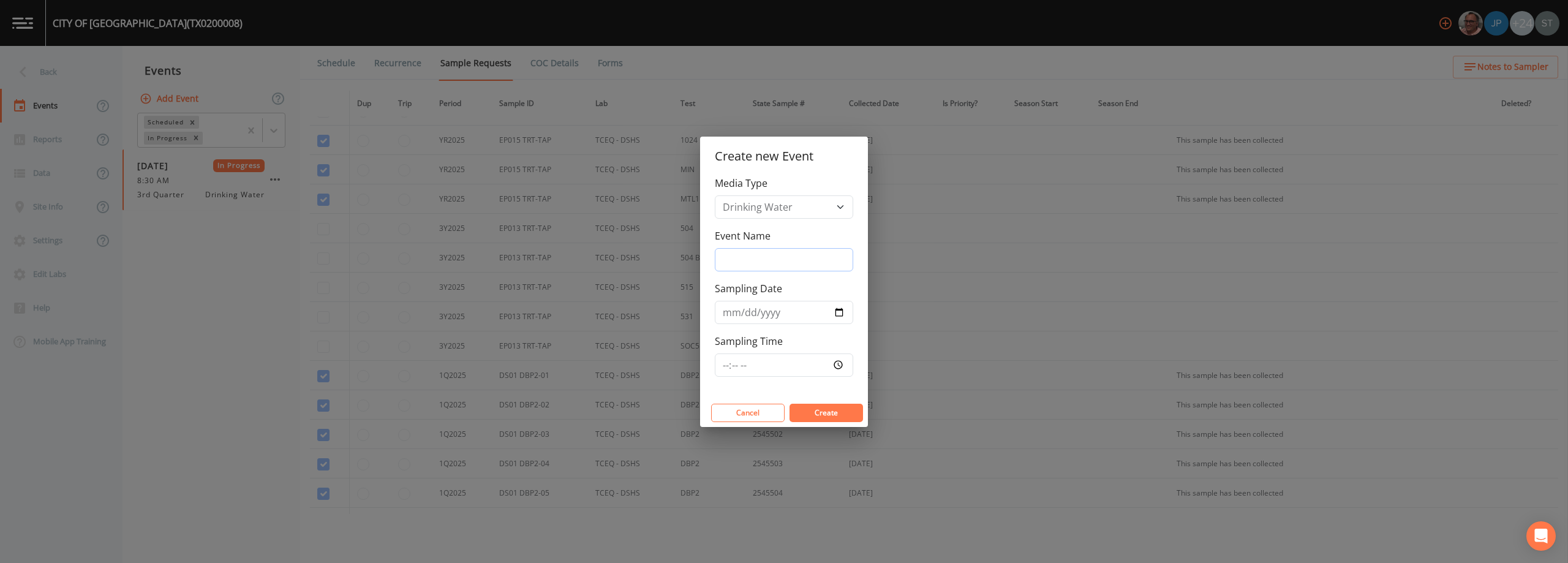 click on "Event Name" at bounding box center [784, 260] 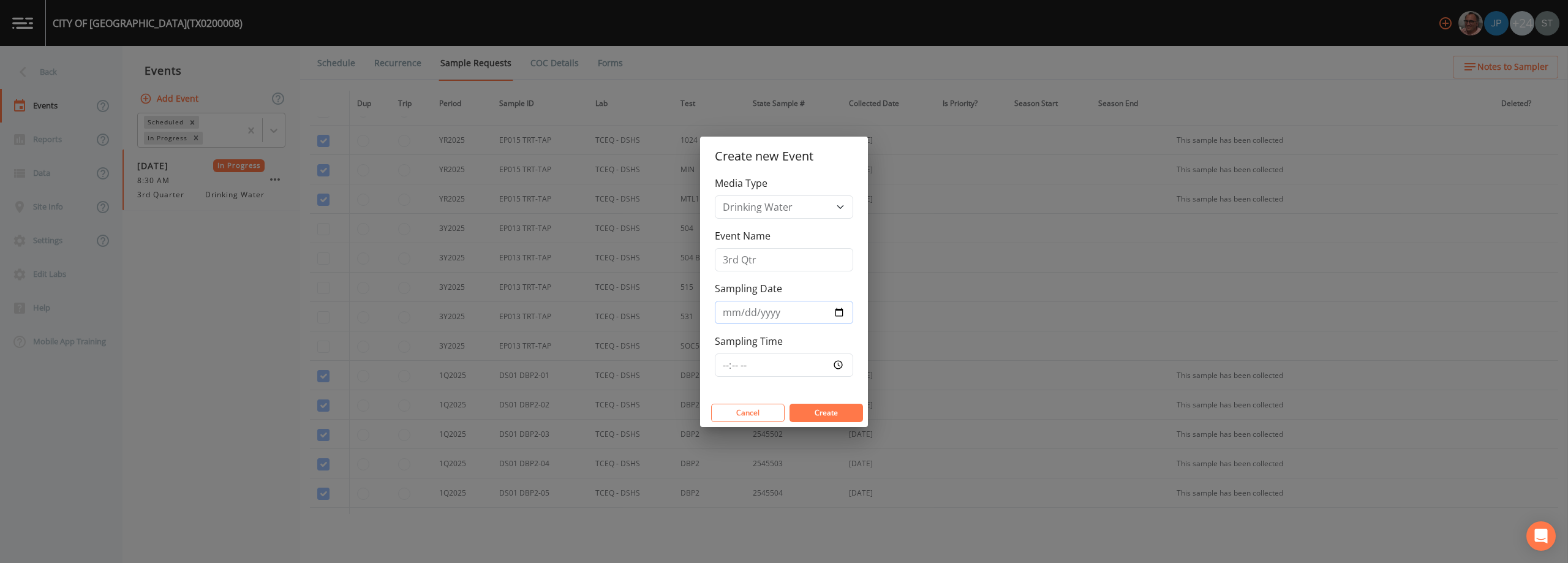 click on "Sampling Date" at bounding box center (784, 312) 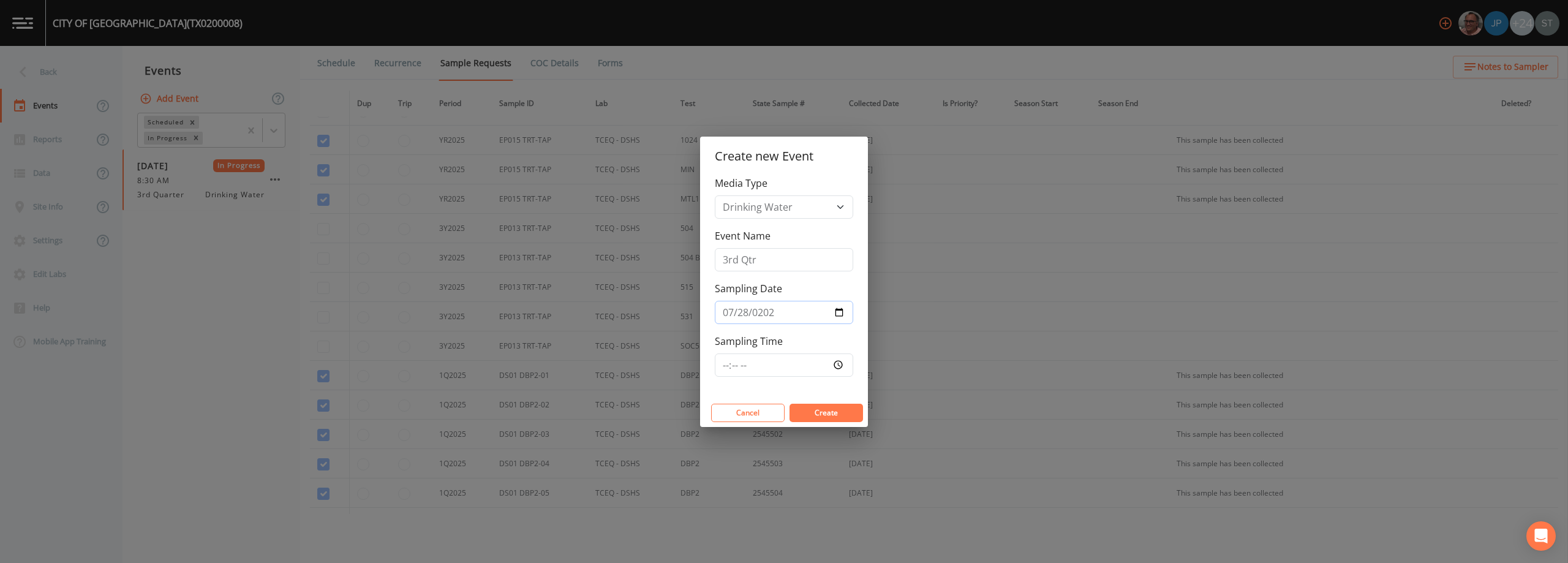 type on "[DATE]" 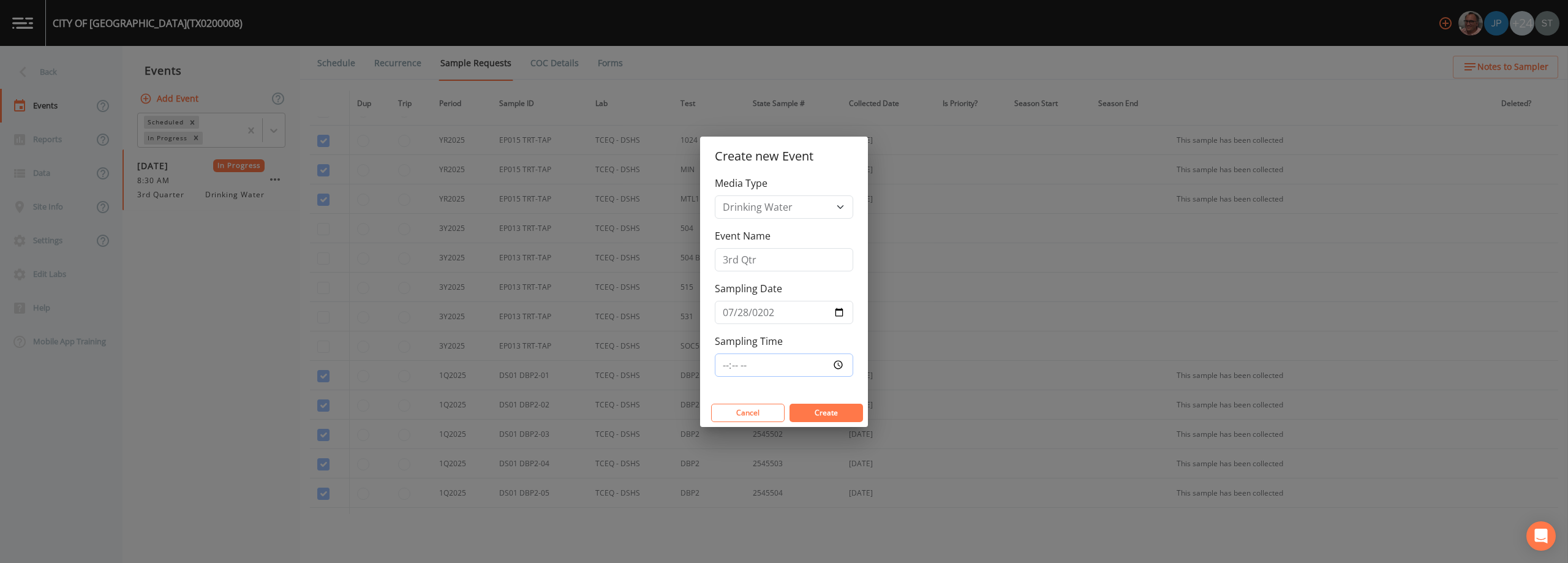 type on "08:00" 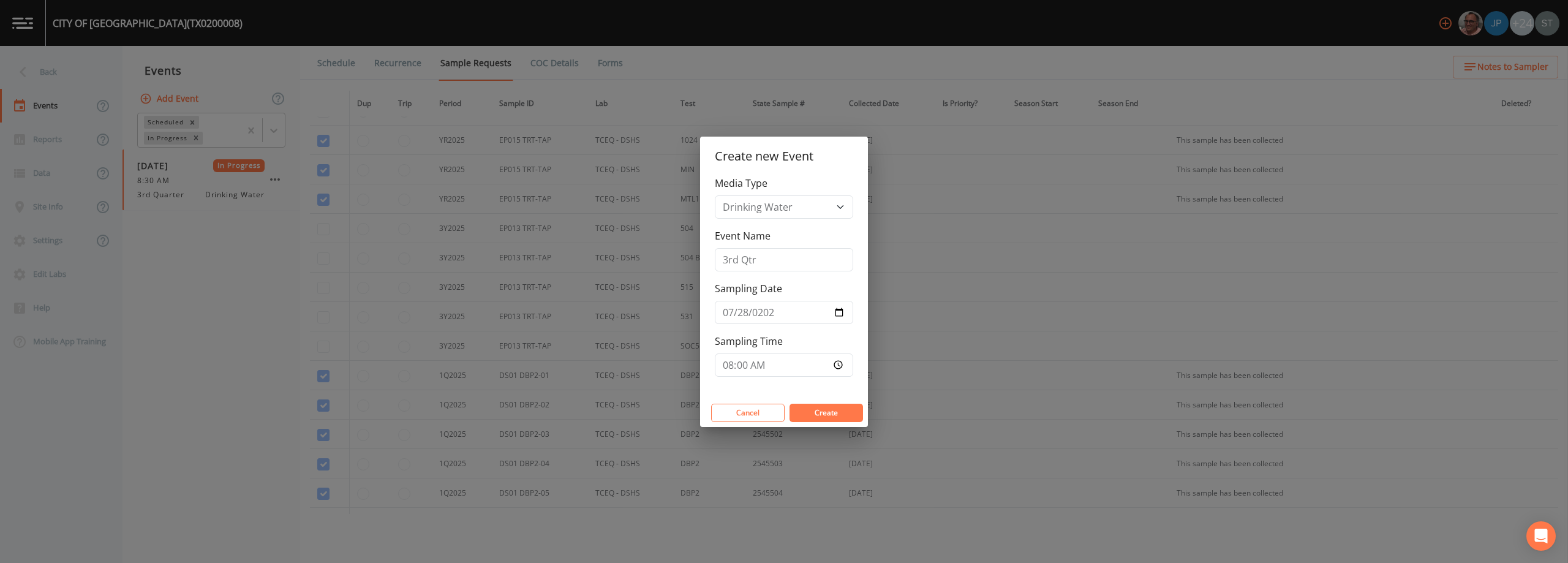 click on "Create" at bounding box center (826, 412) 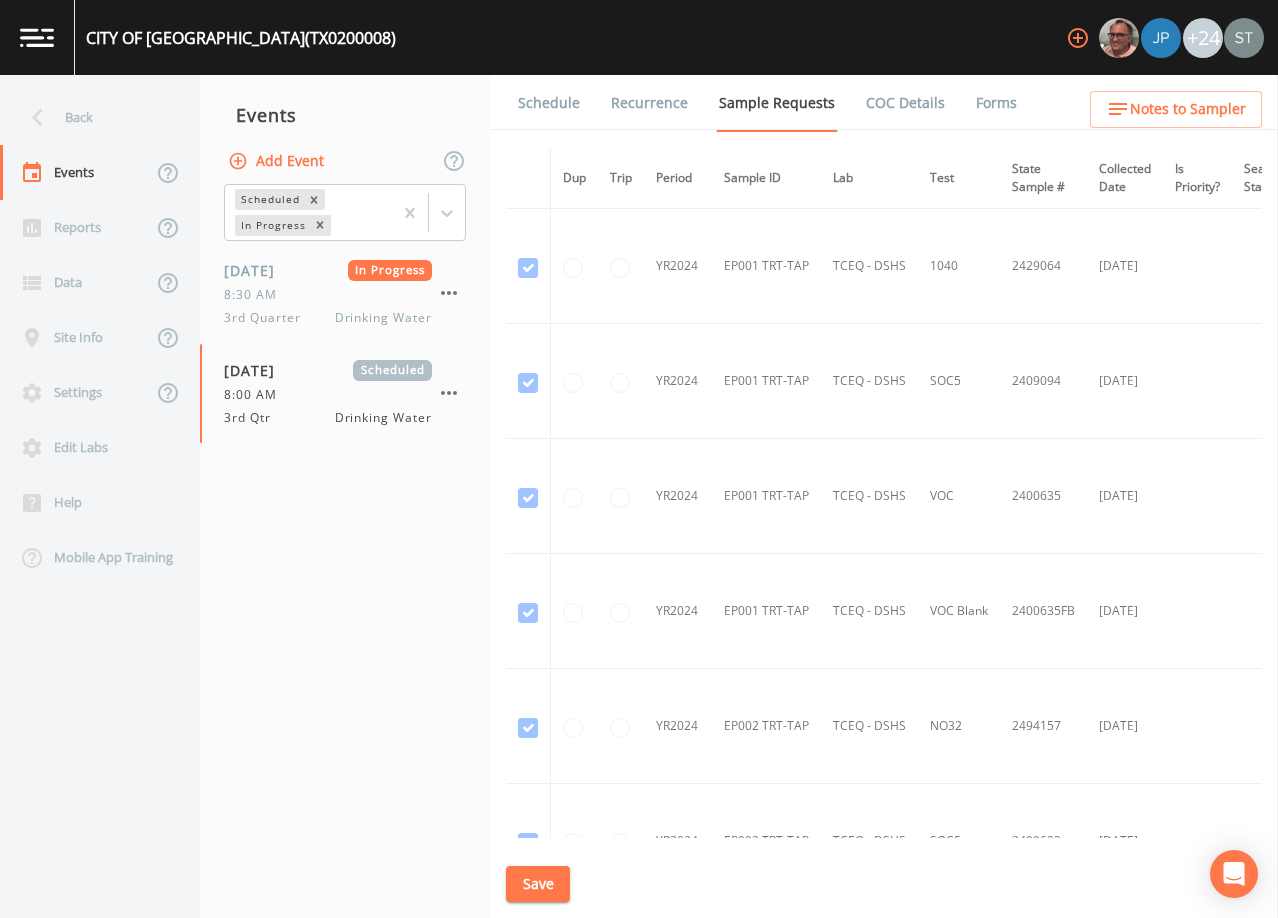 click on "Back" at bounding box center [90, 117] 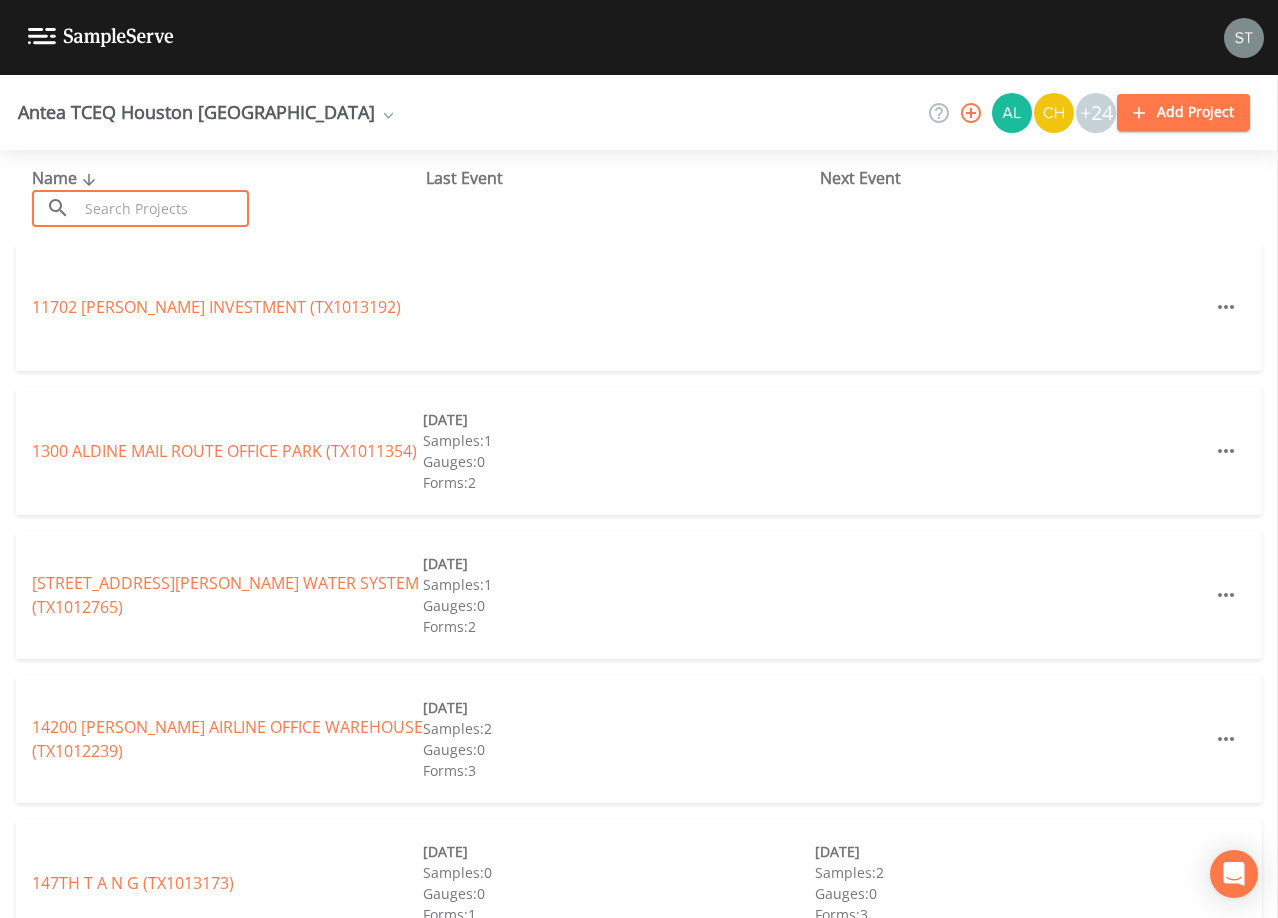 click at bounding box center (163, 208) 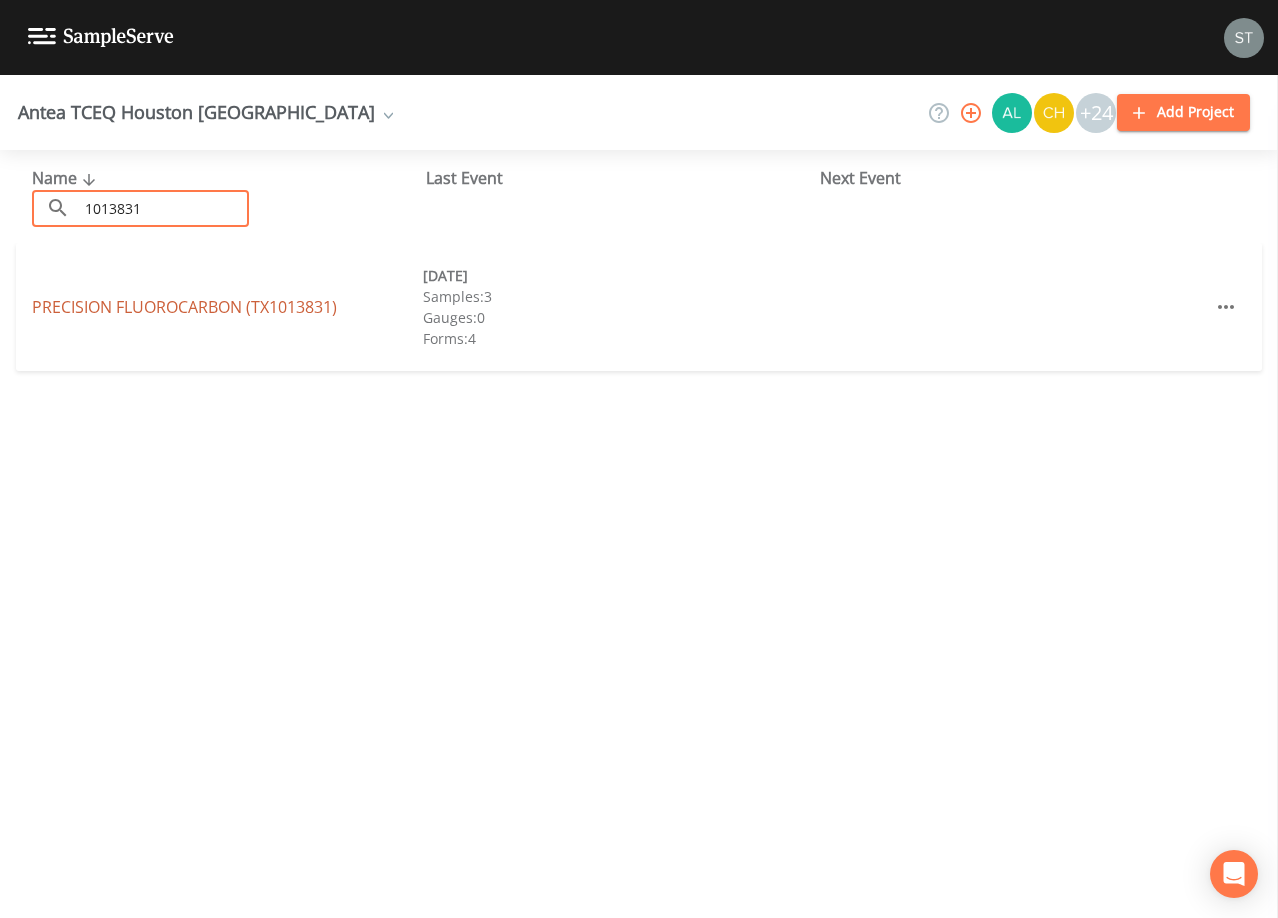type on "1013831" 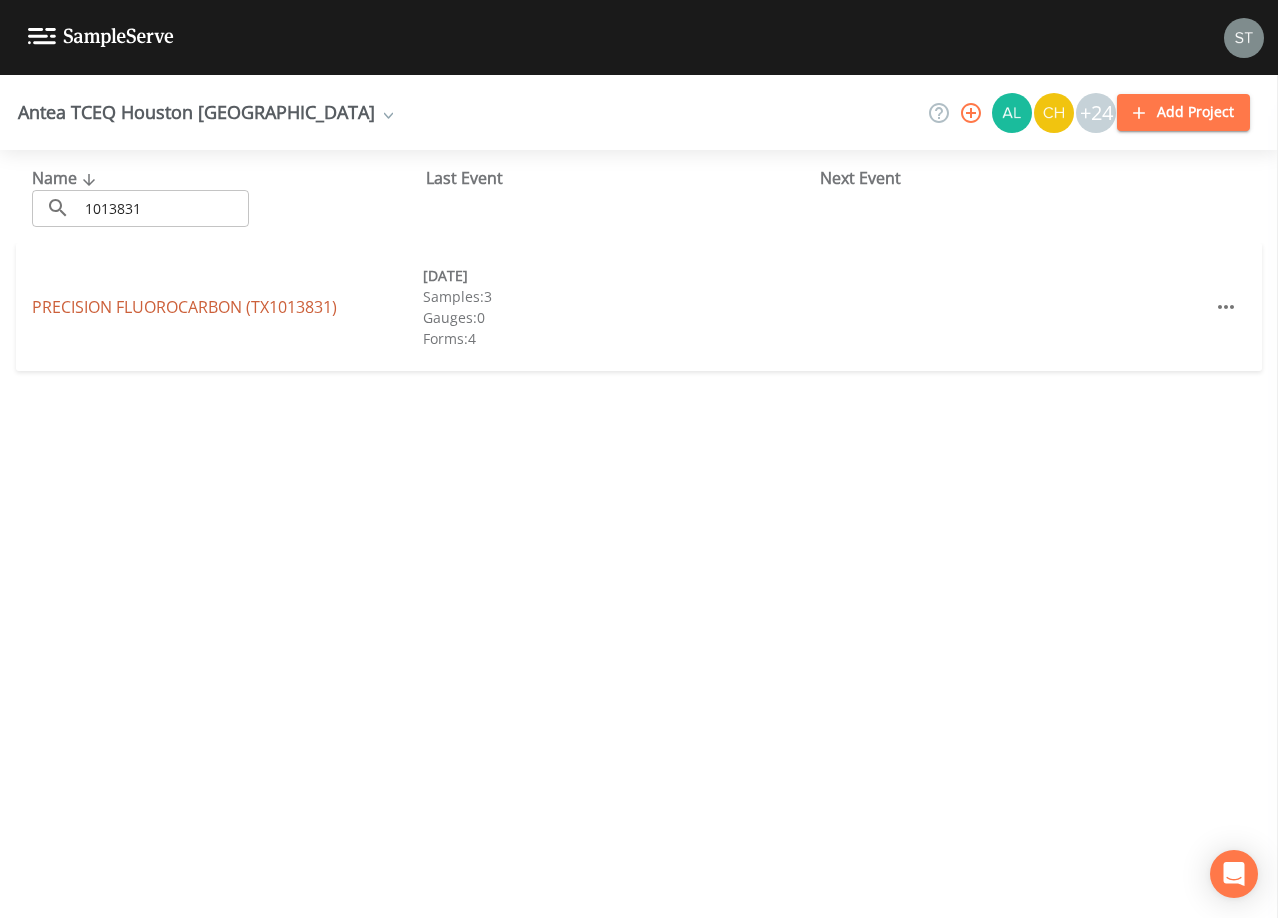 click on "PRECISION FLUOROCARBON   (TX1013831)" at bounding box center (184, 307) 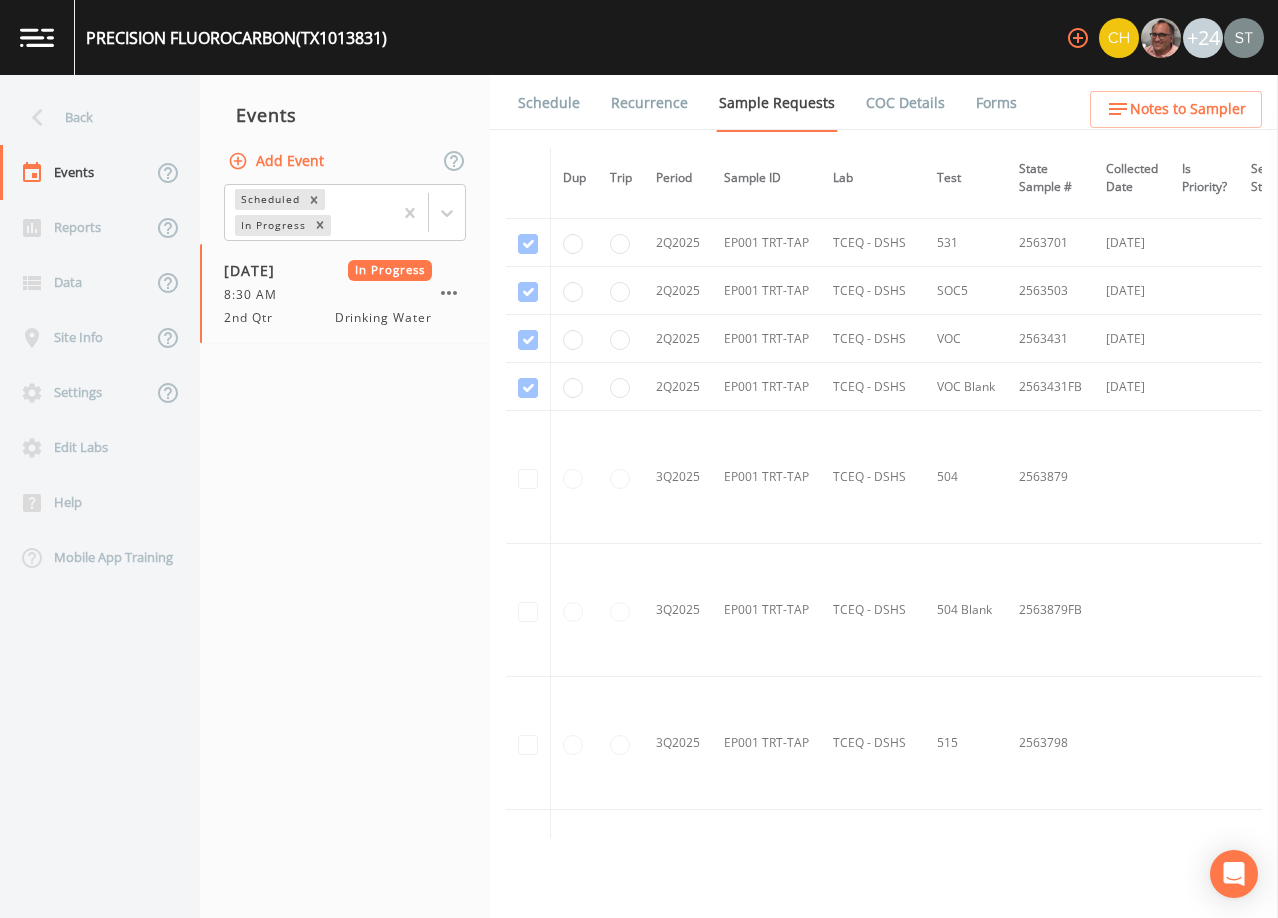 scroll, scrollTop: 400, scrollLeft: 0, axis: vertical 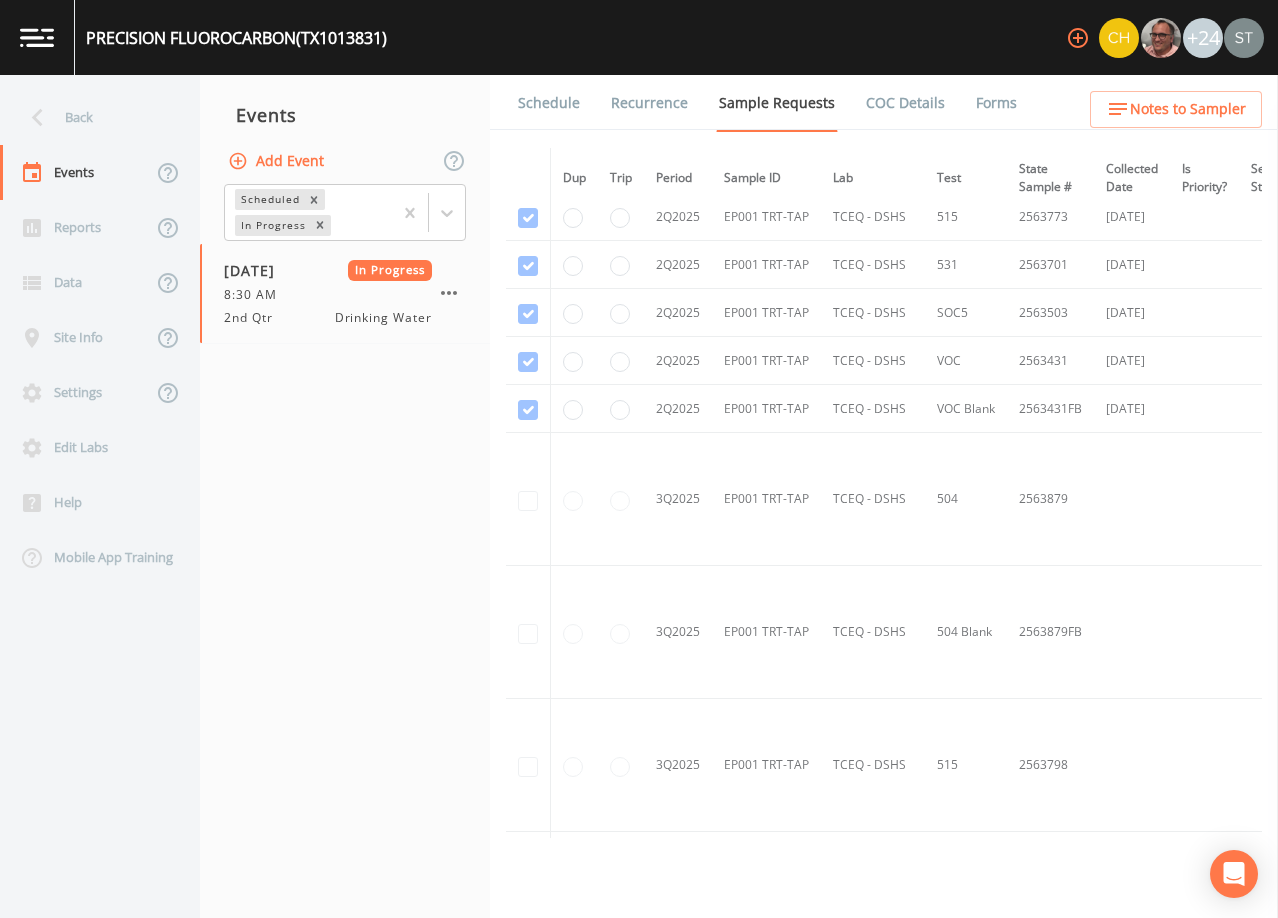 click on "Add Event" at bounding box center [278, 161] 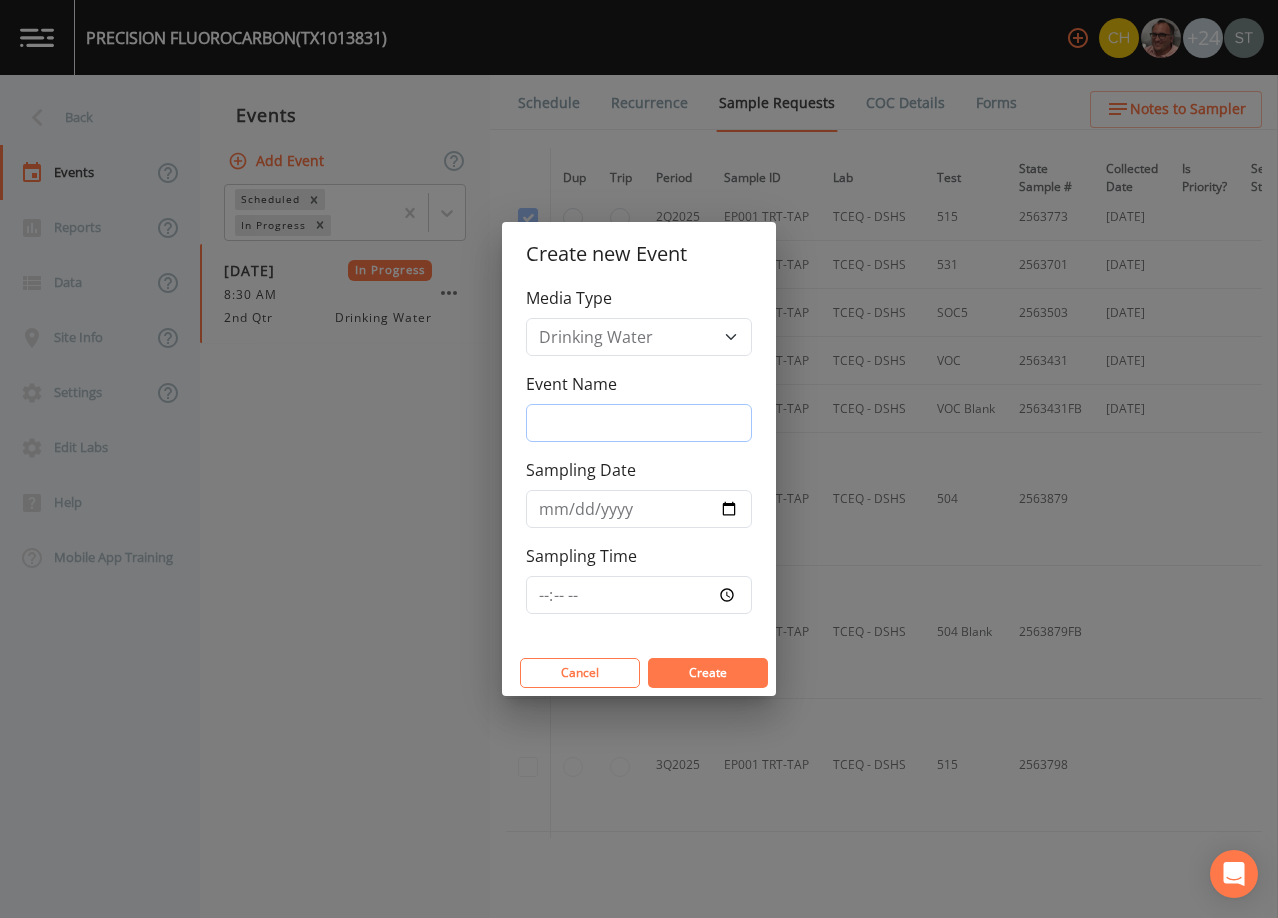 click on "Event Name" at bounding box center [639, 423] 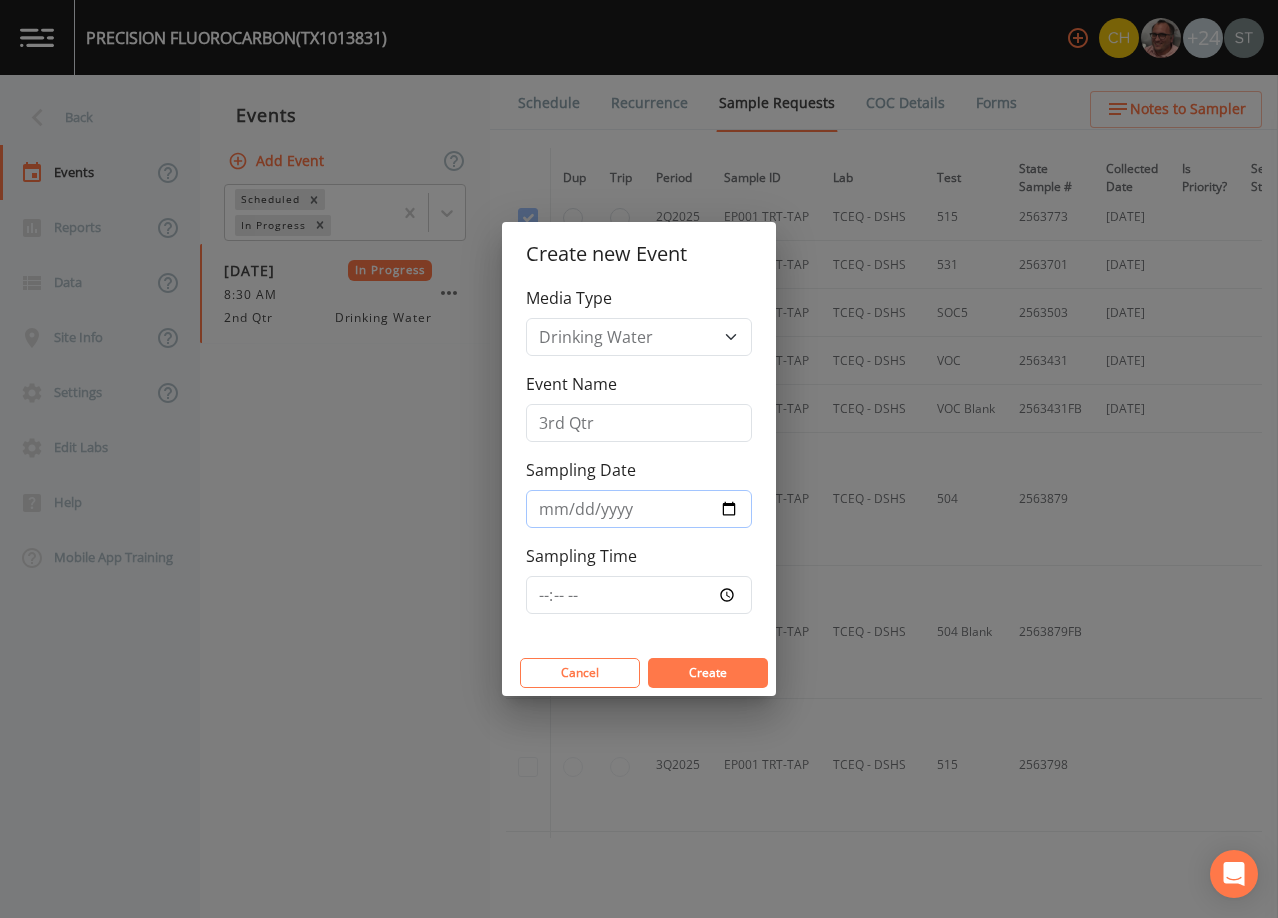 click on "Sampling Date" at bounding box center [639, 509] 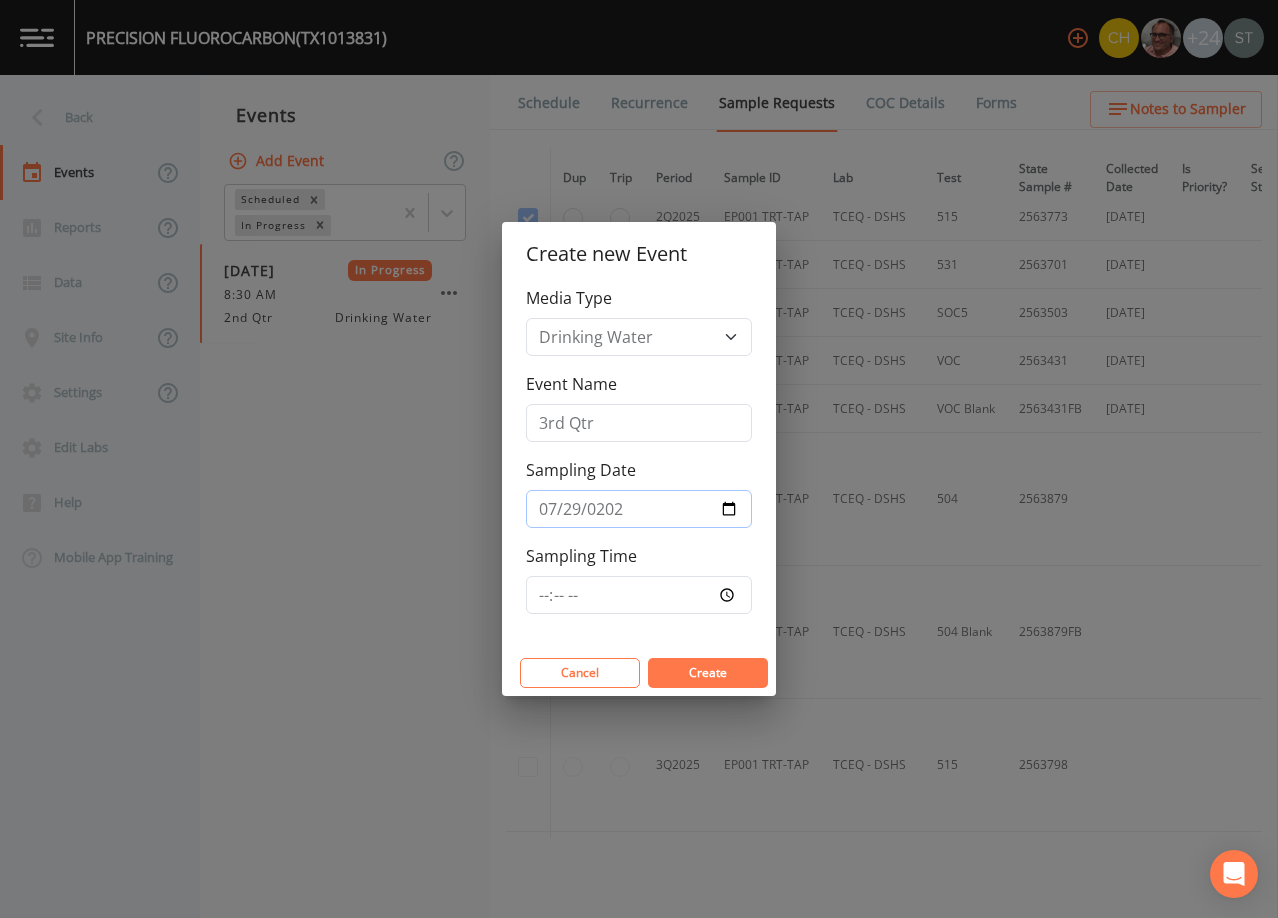 type on "[DATE]" 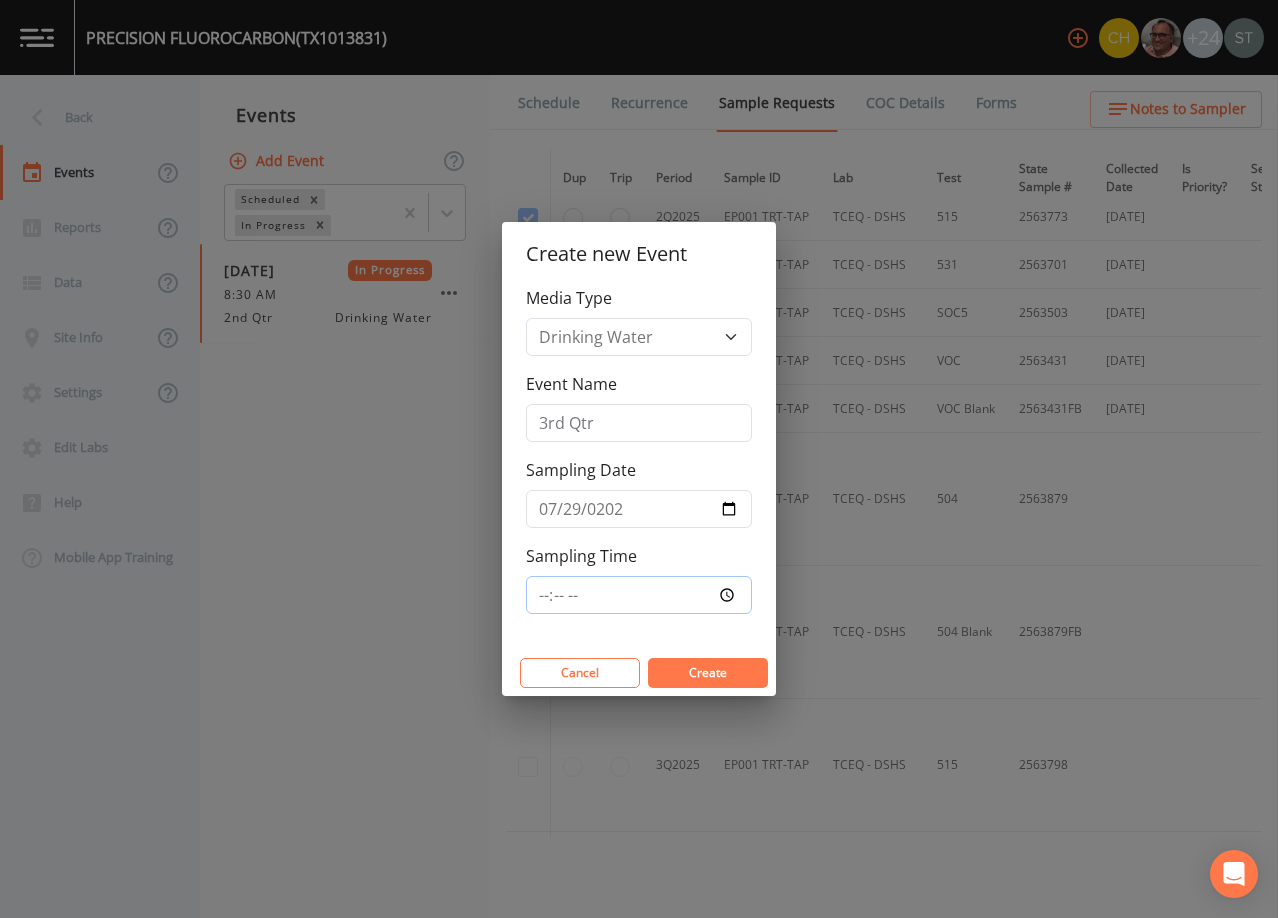 type on "08:30" 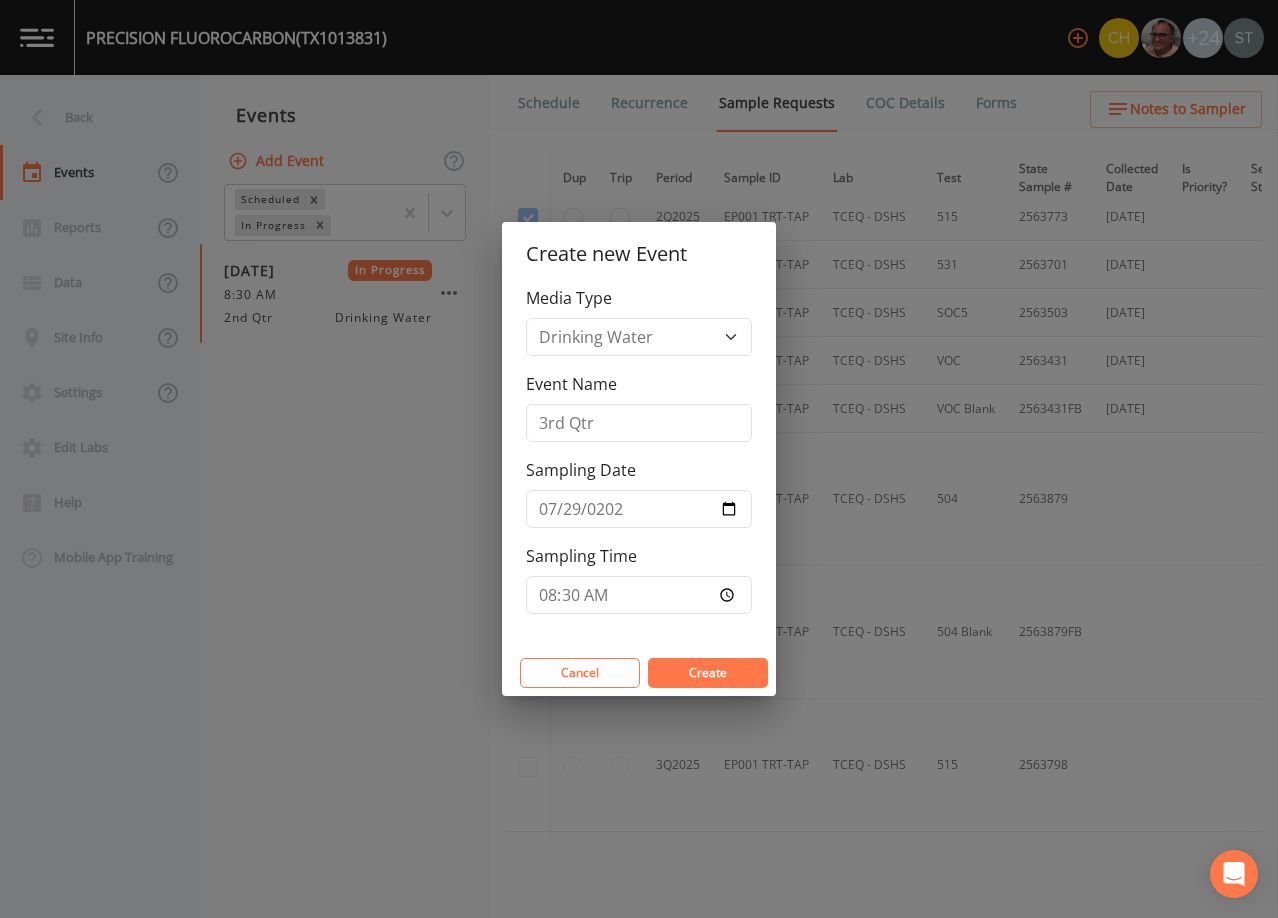click on "Create" at bounding box center [708, 672] 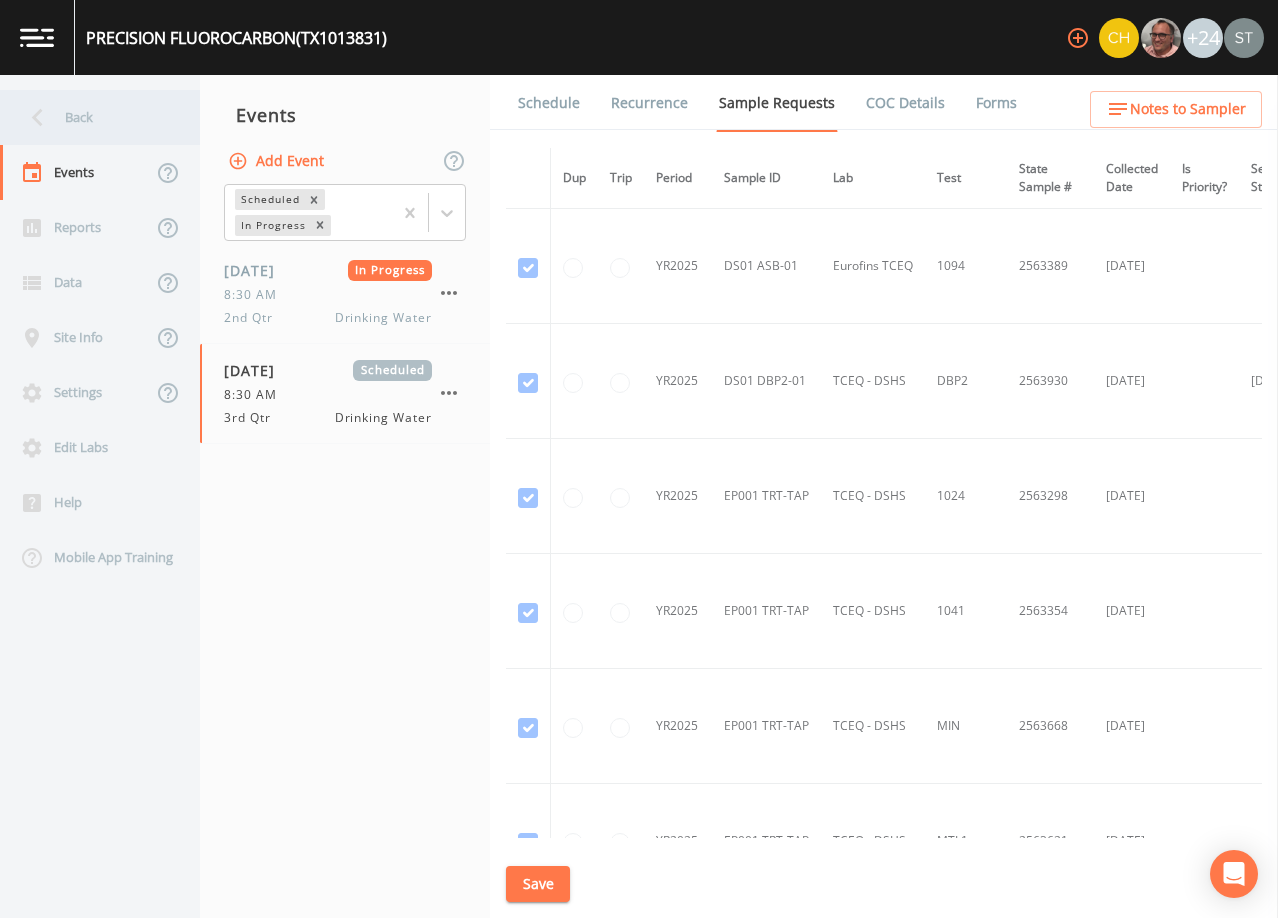 click on "Back" at bounding box center [90, 117] 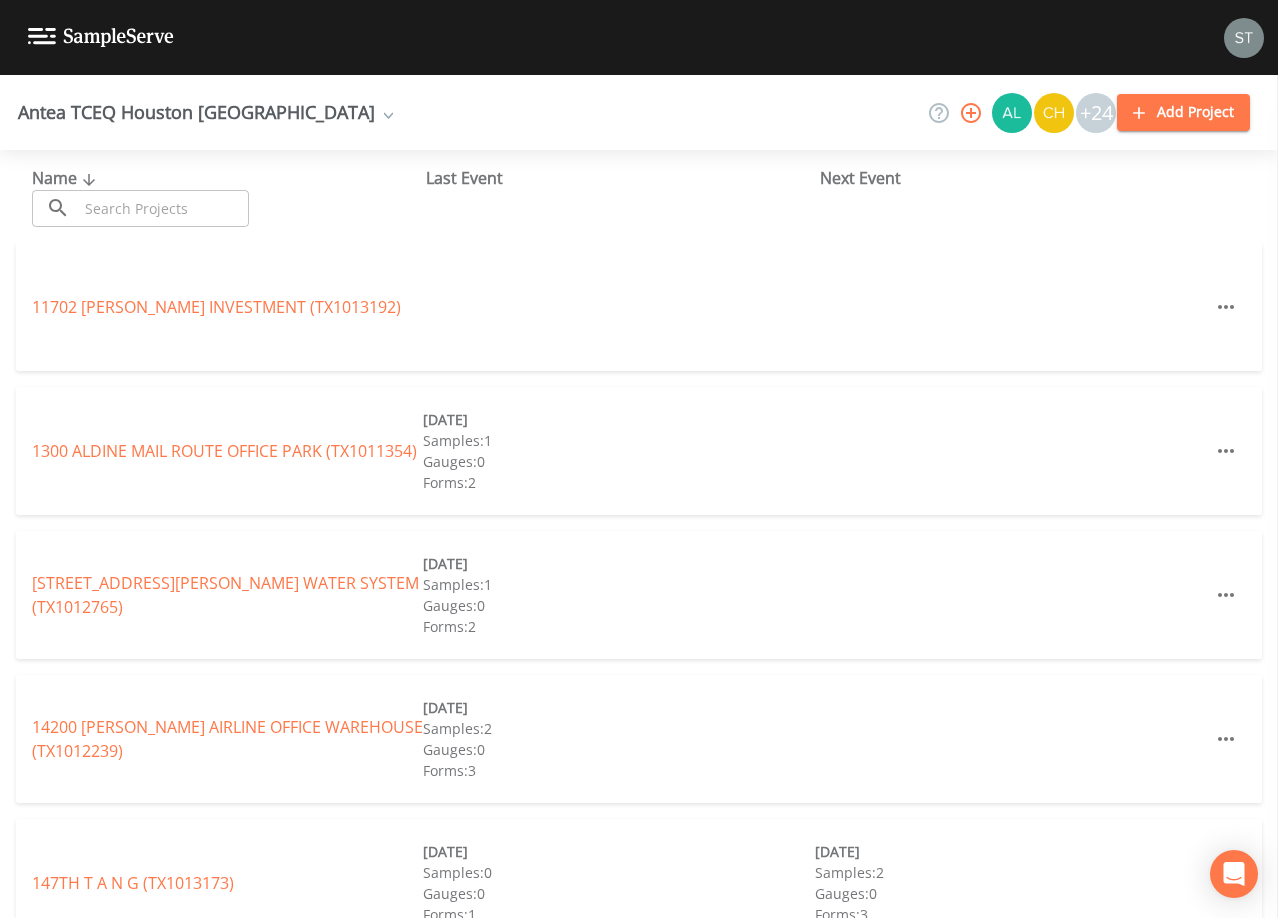 click at bounding box center [163, 208] 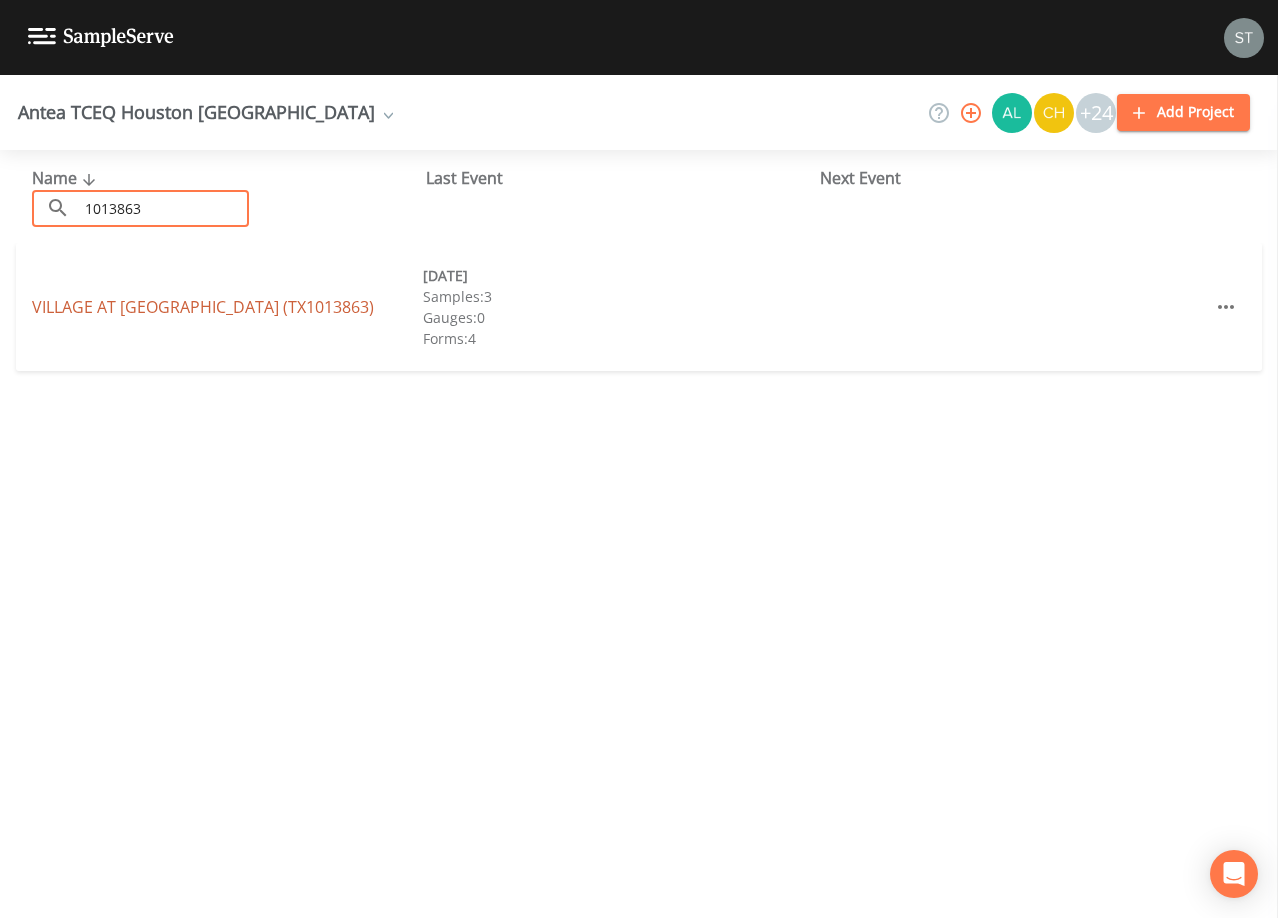 type on "1013863" 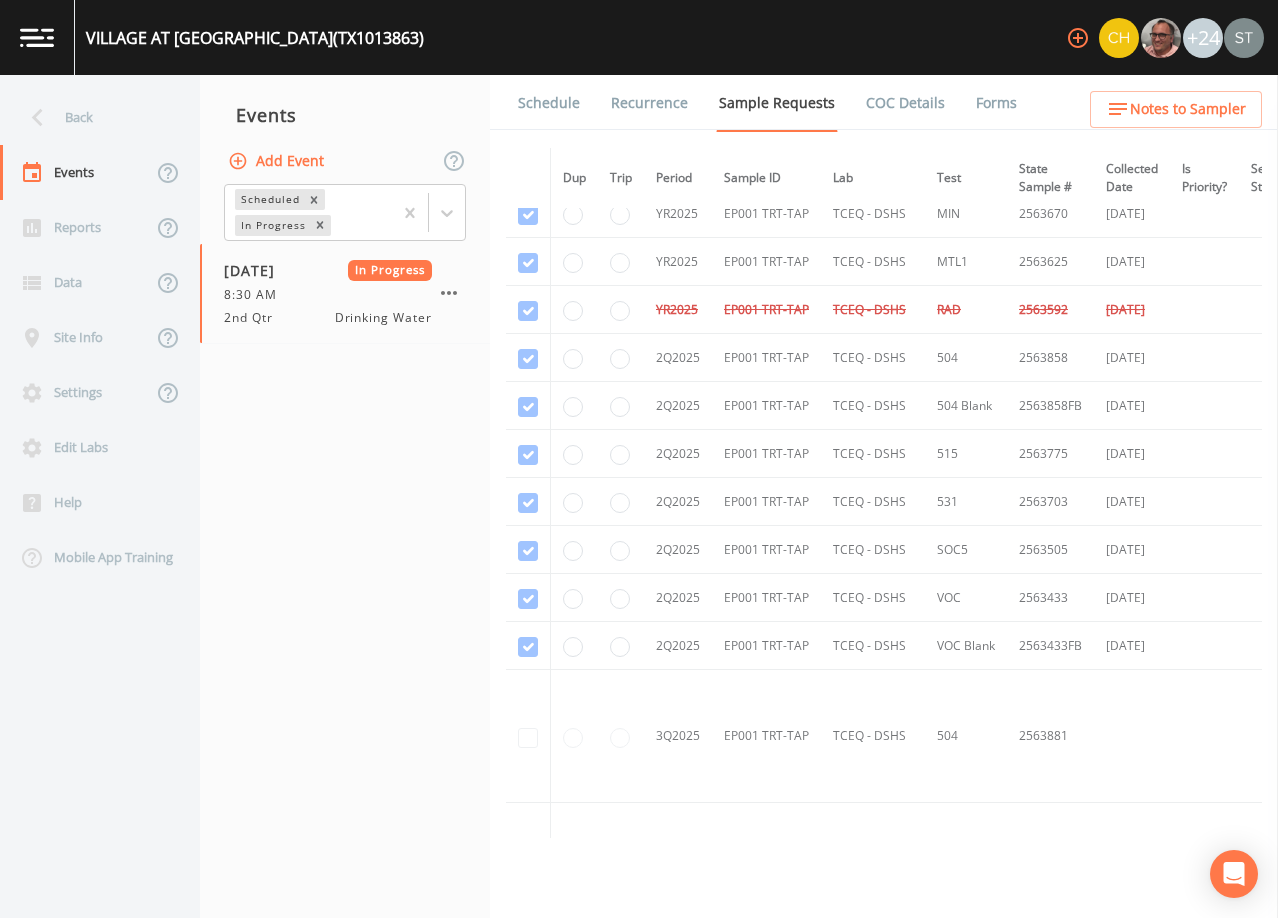 scroll, scrollTop: 200, scrollLeft: 0, axis: vertical 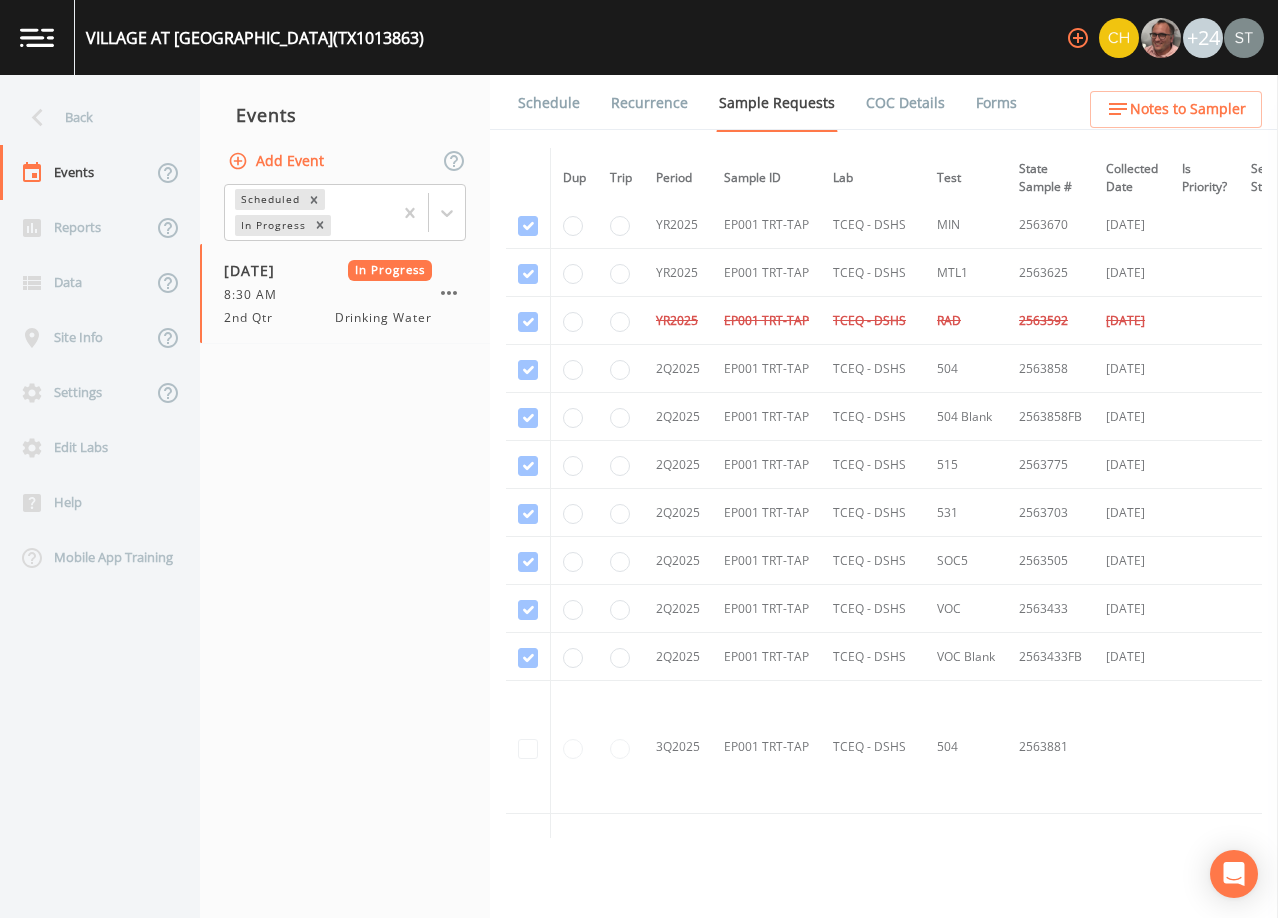 click on "Add Event" at bounding box center [278, 161] 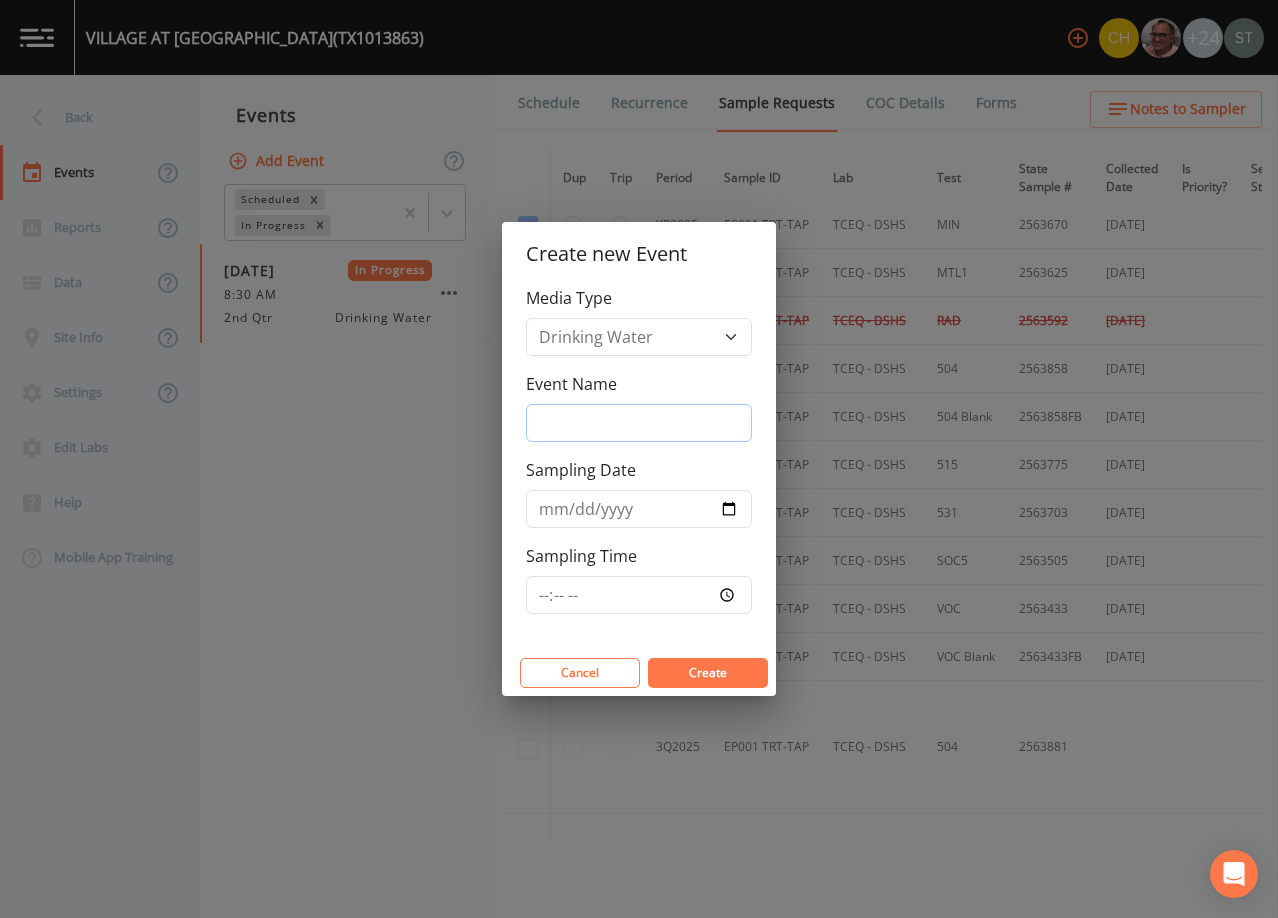 click on "Event Name" at bounding box center (639, 423) 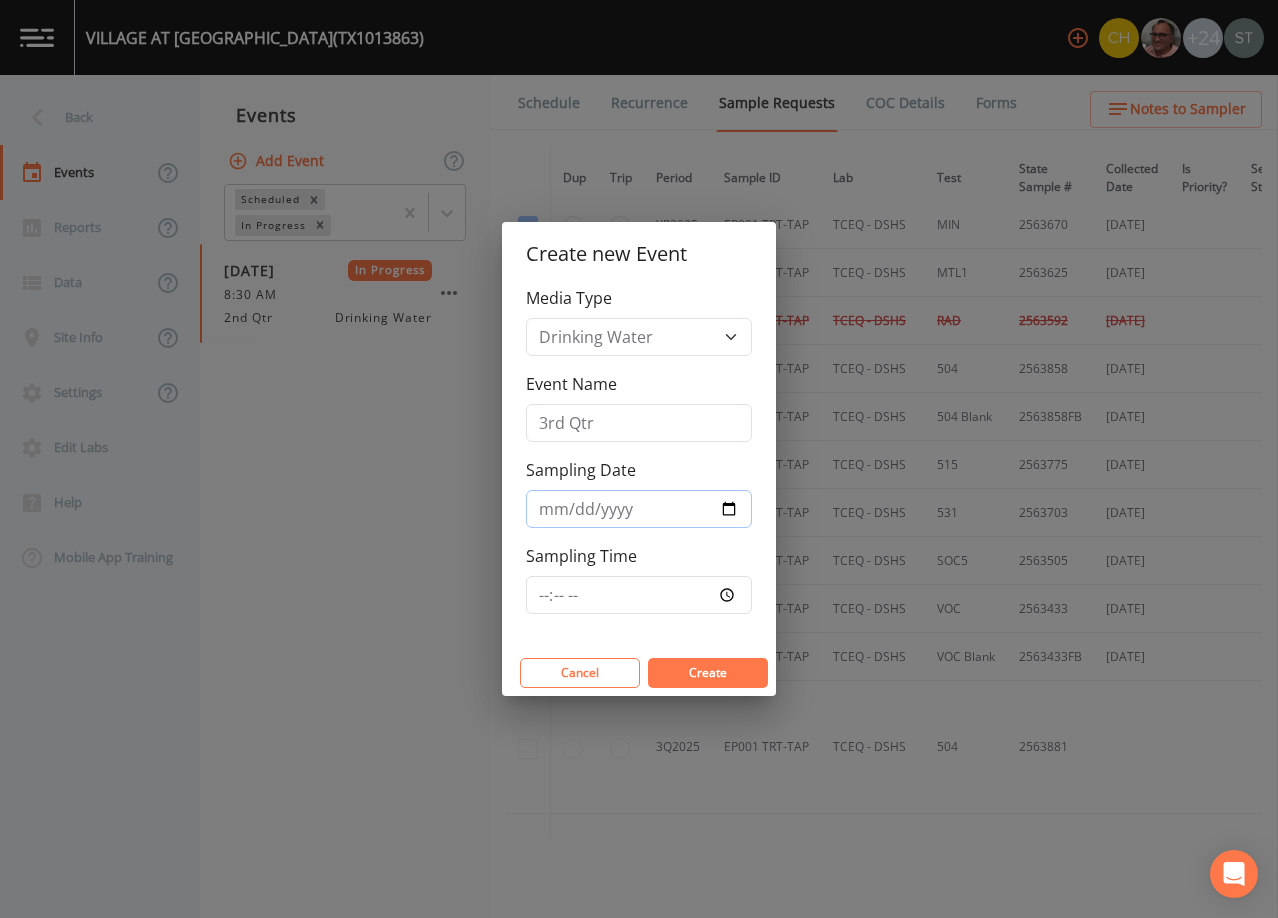 click on "Sampling Date" at bounding box center [639, 509] 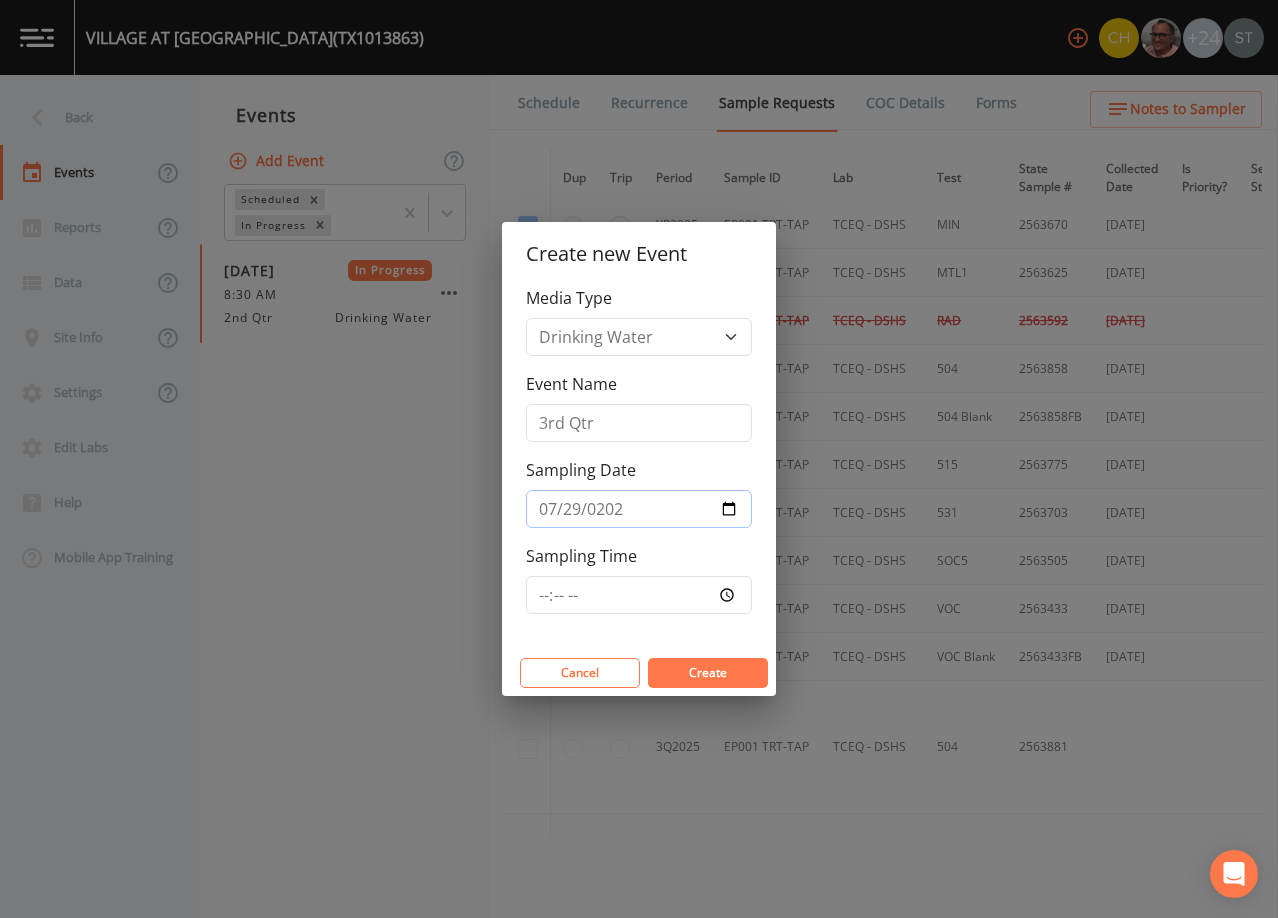 type on "[DATE]" 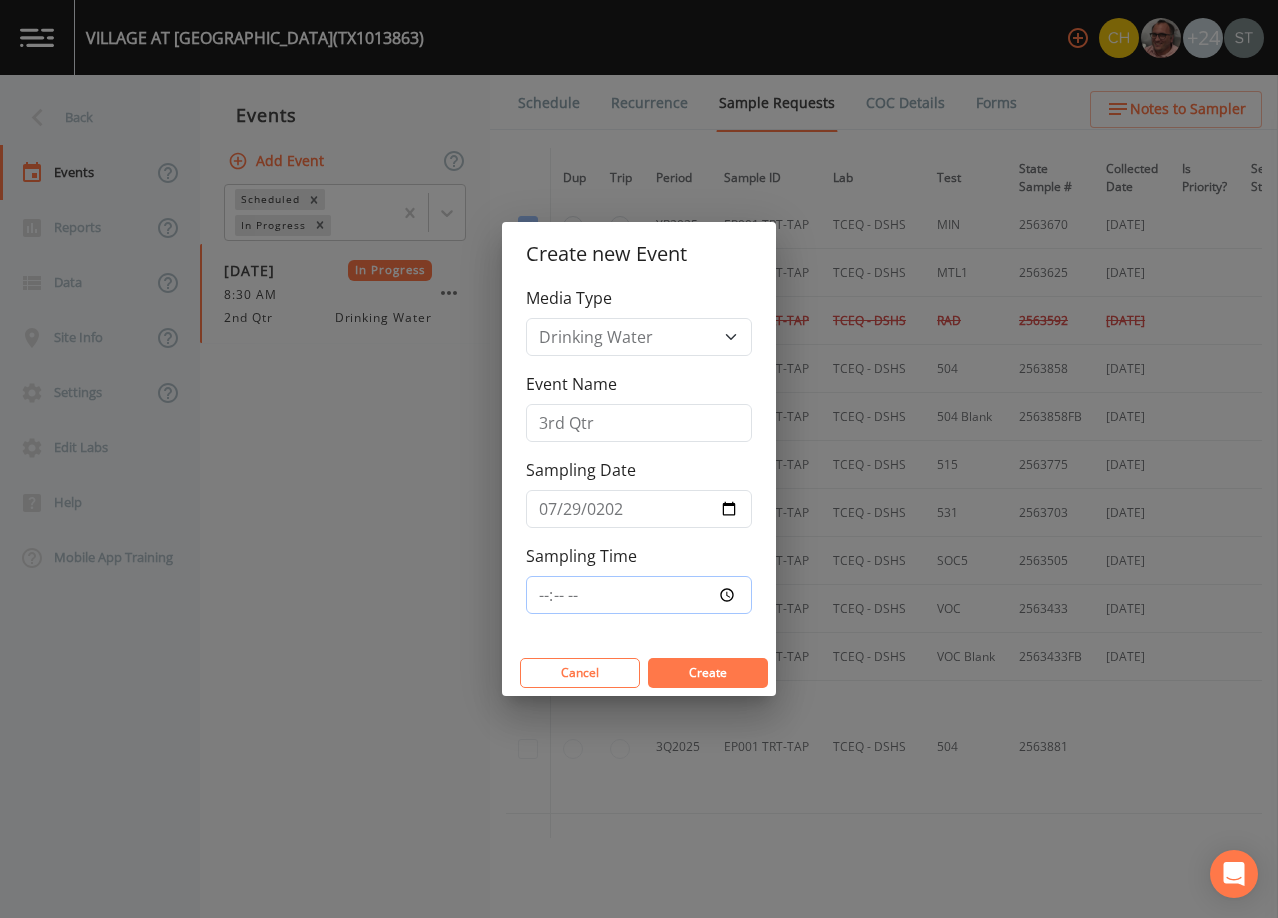 type on "08:30" 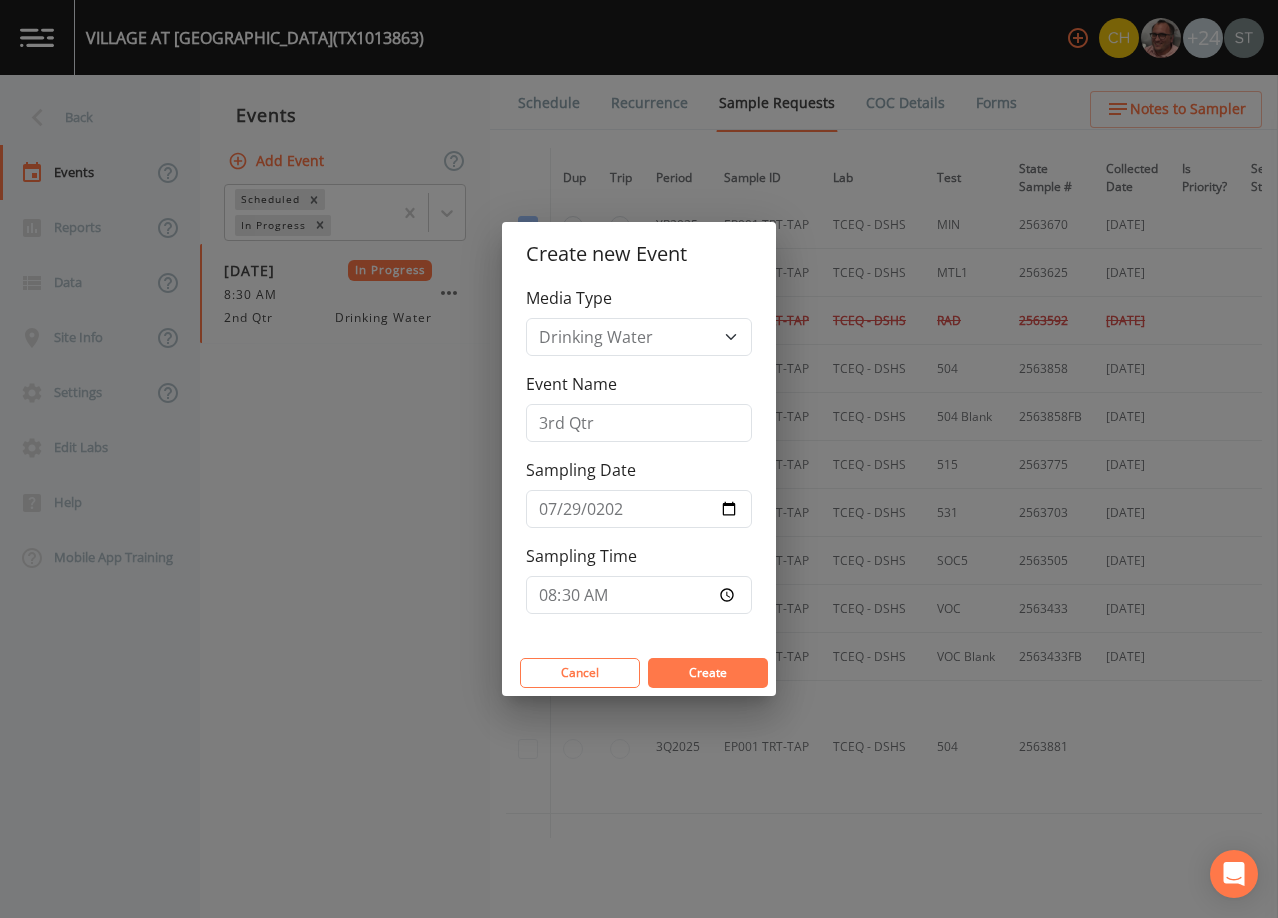 click on "Create" at bounding box center (708, 672) 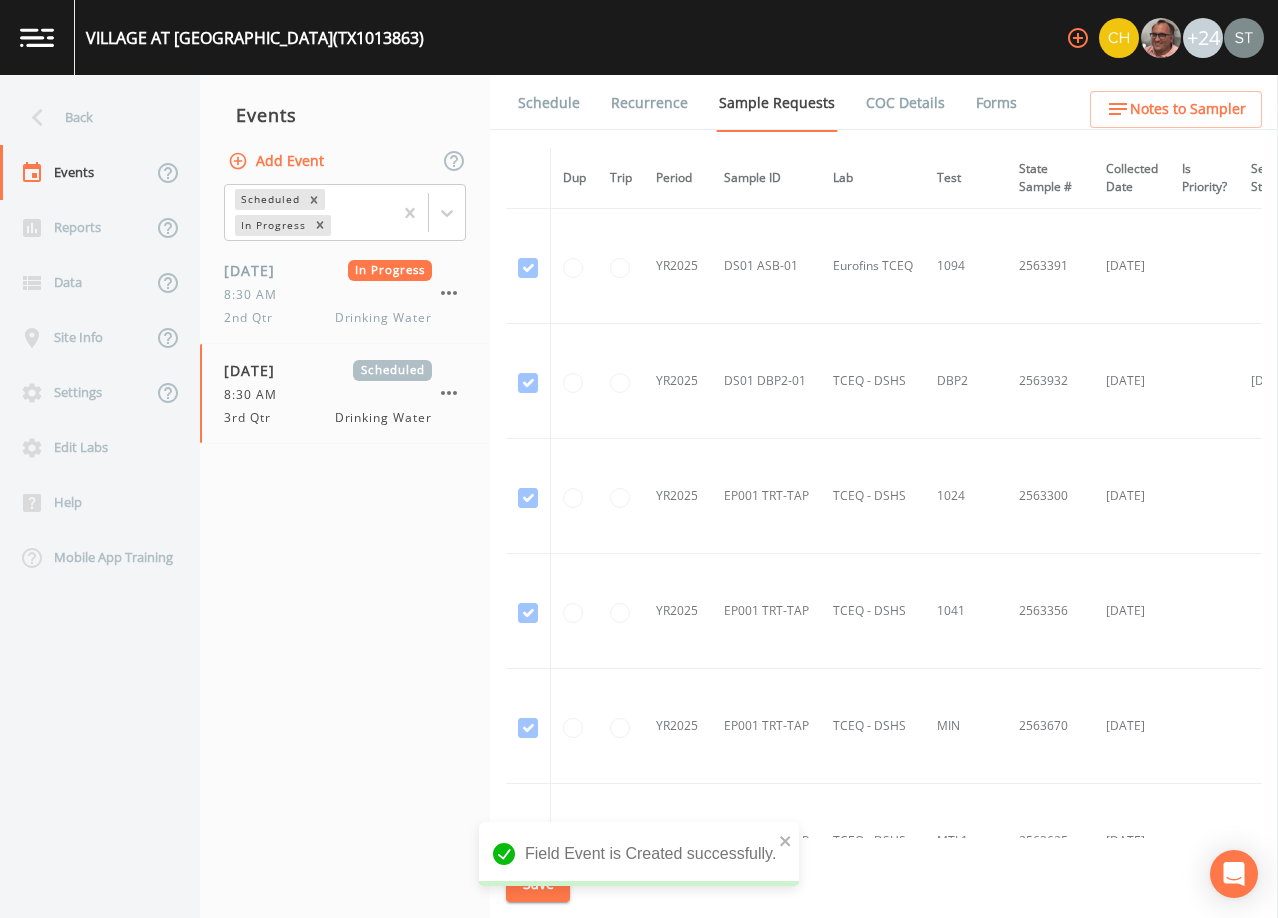 click on "Schedule" at bounding box center (549, 103) 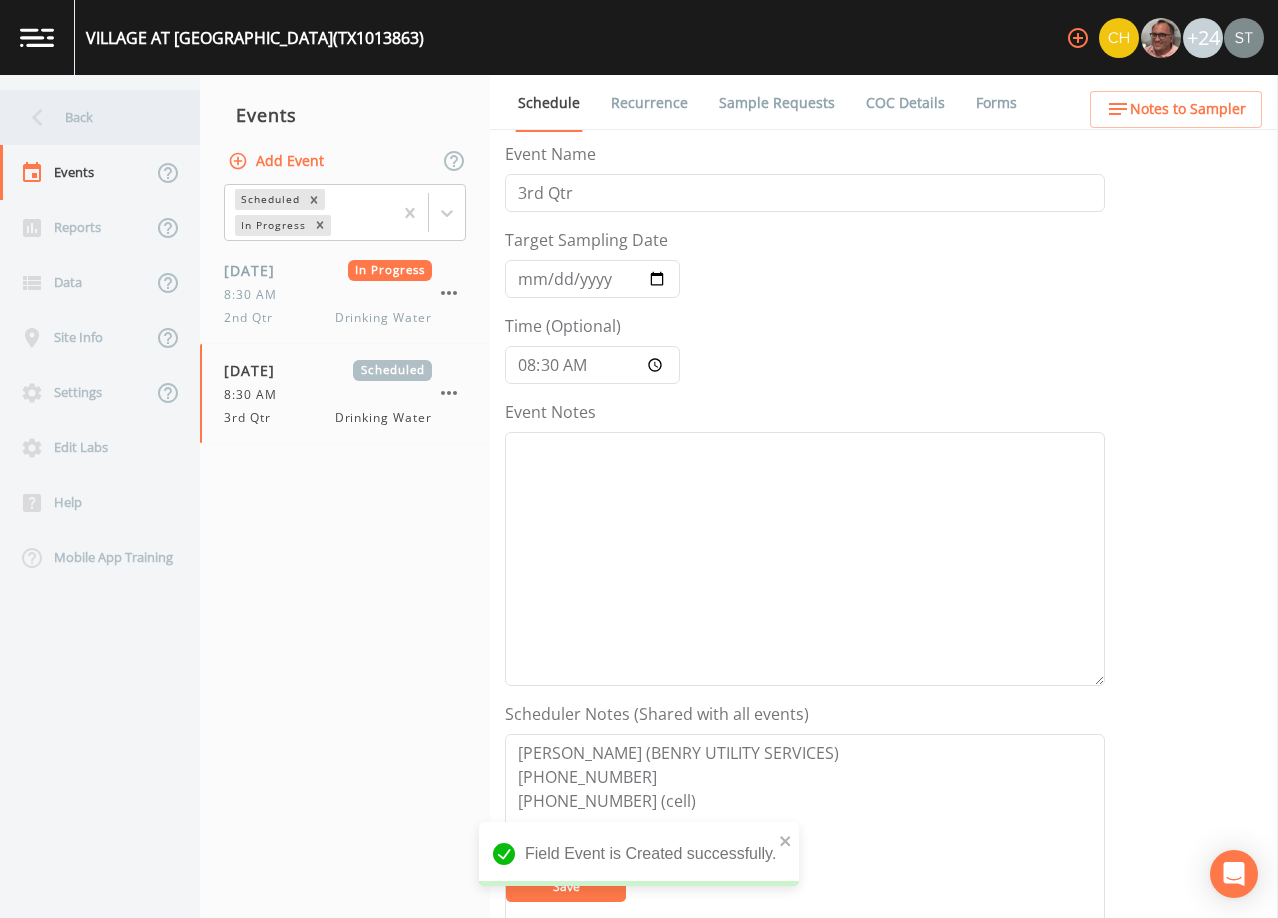 click on "Back" at bounding box center (90, 117) 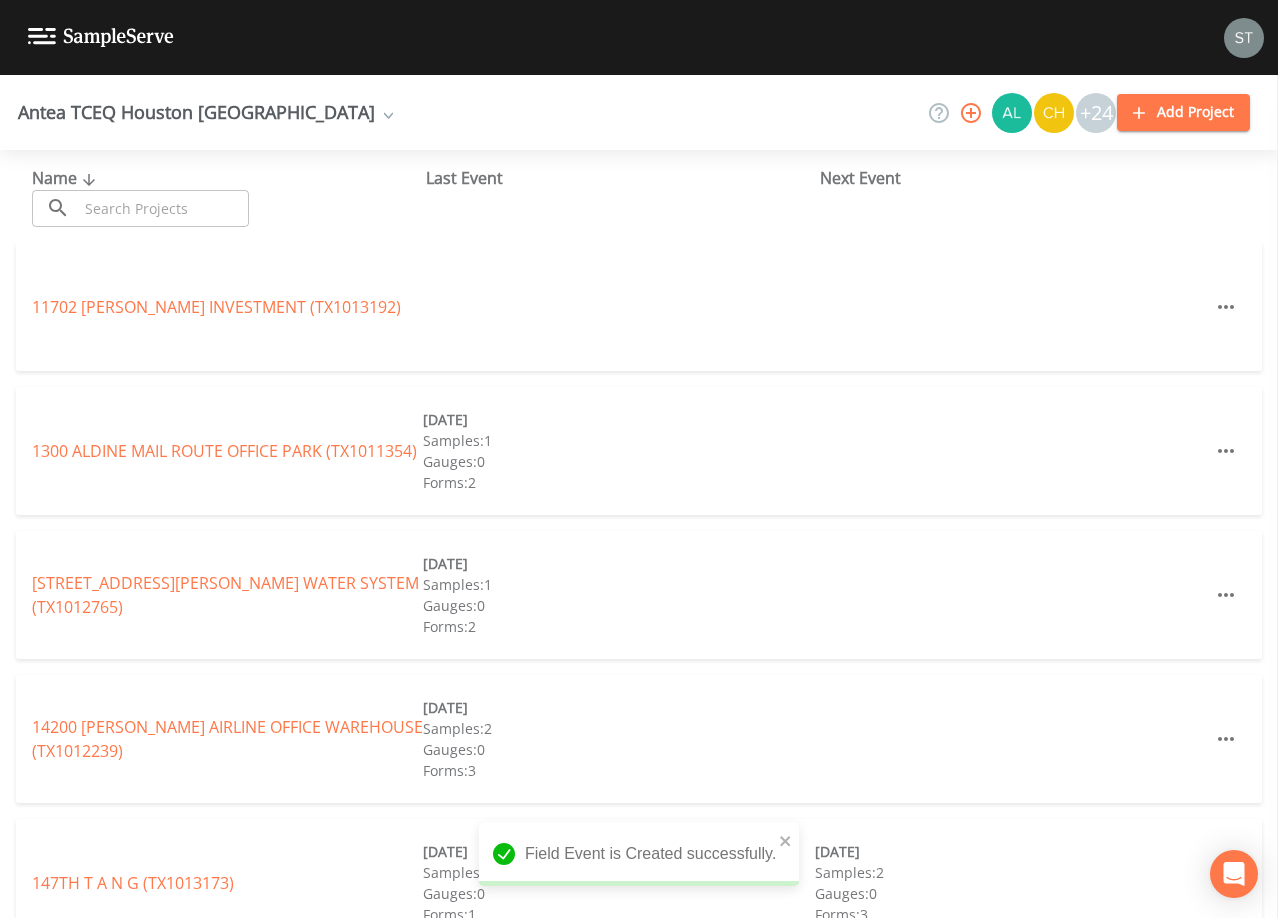 click at bounding box center [163, 208] 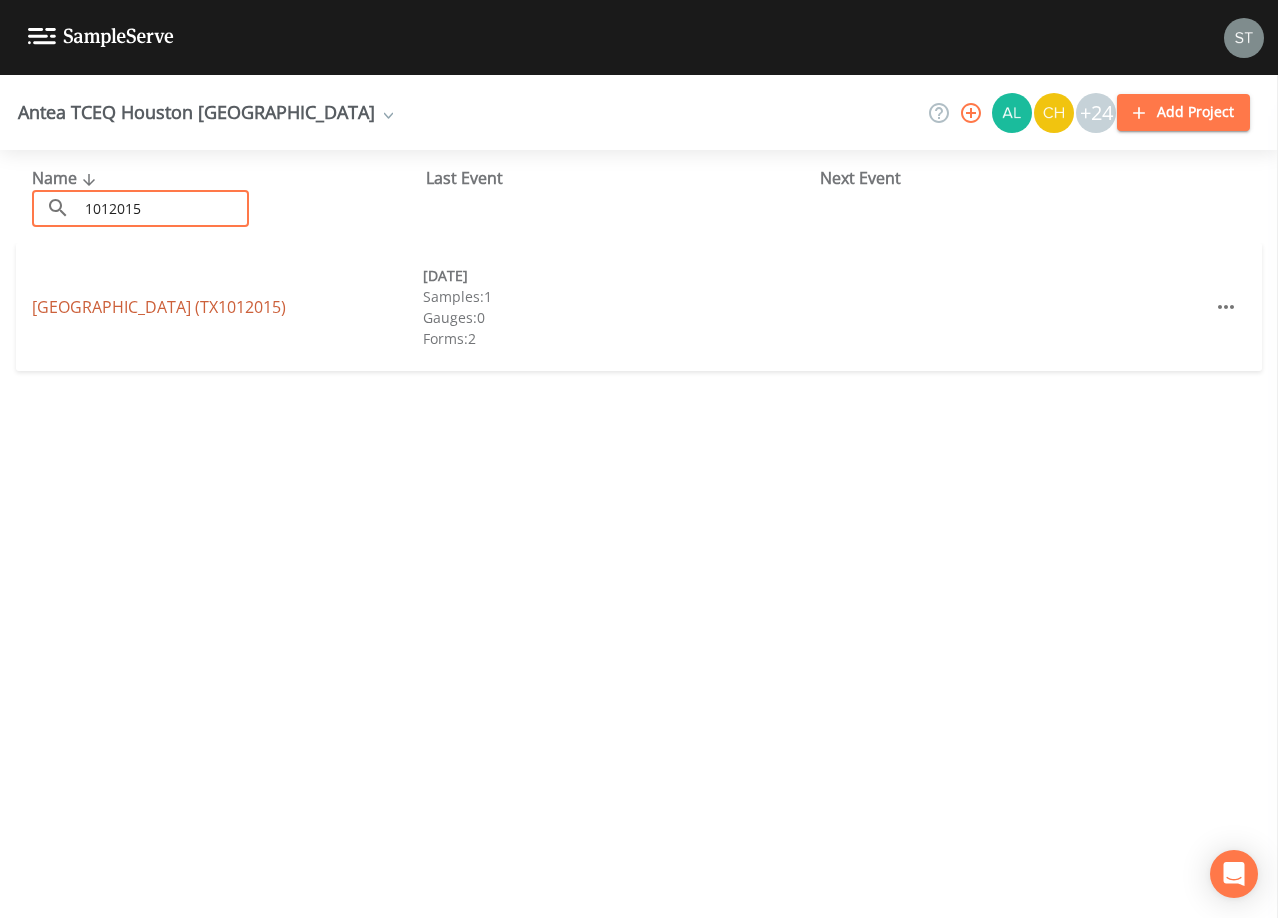 type on "1012015" 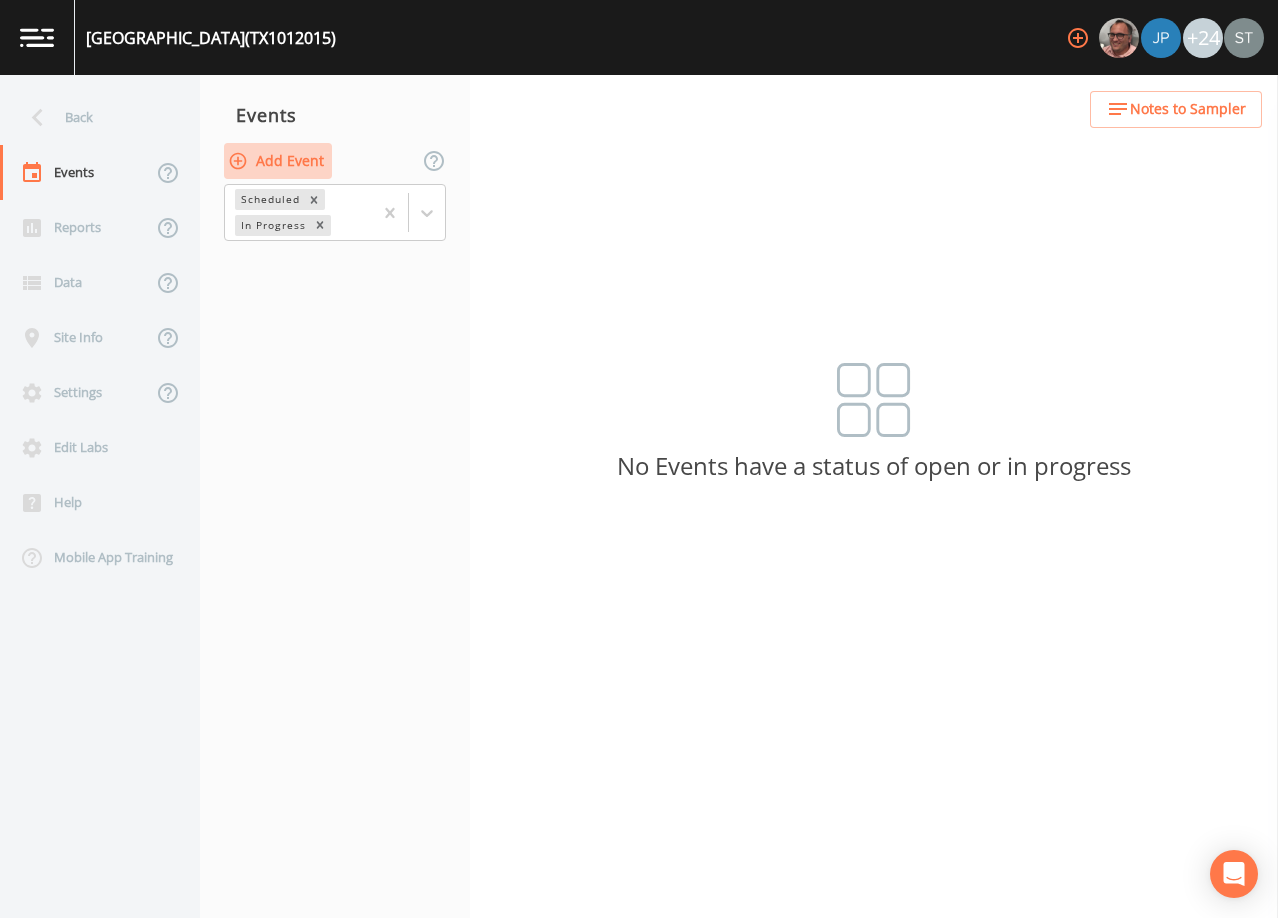 click on "Add Event" at bounding box center (278, 161) 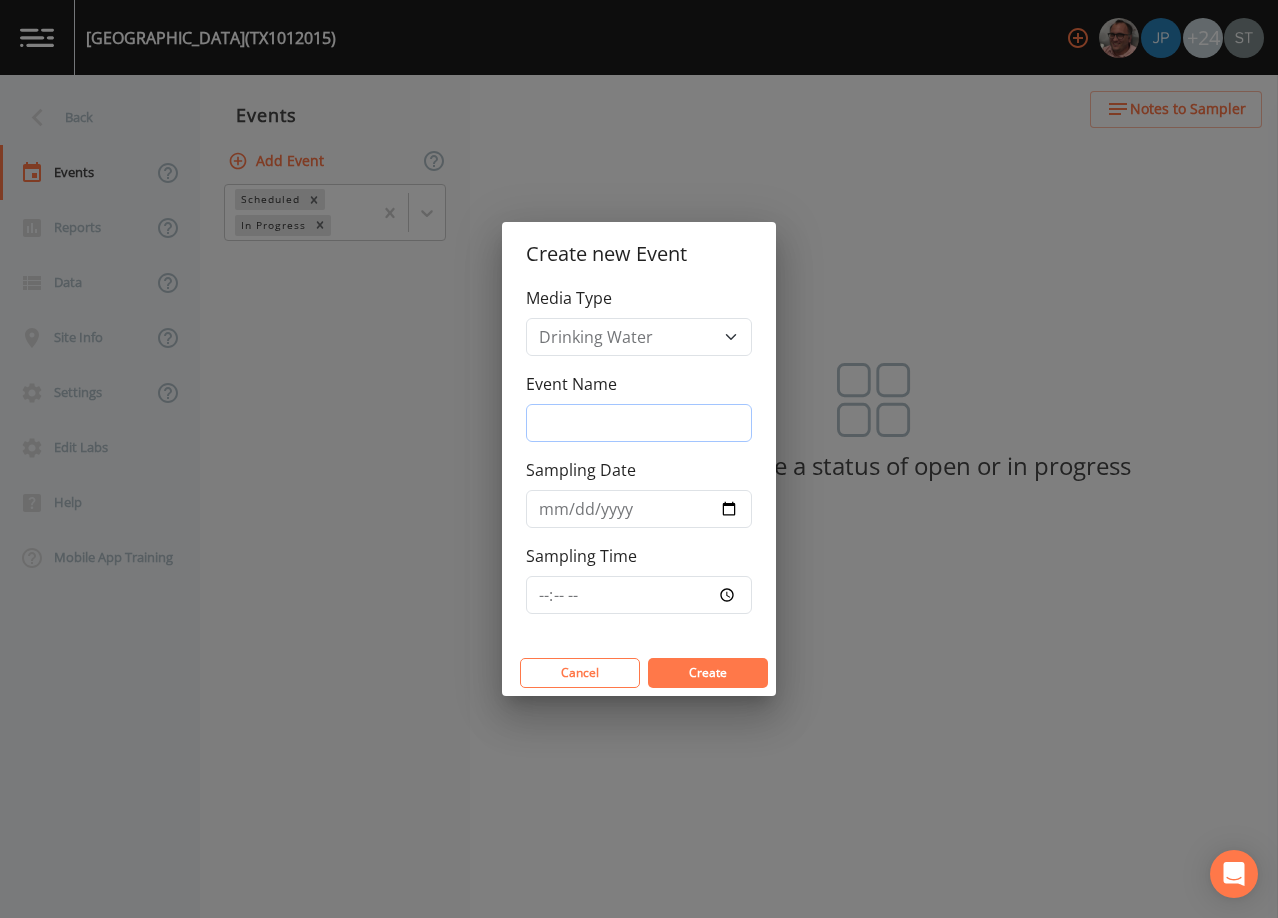 click on "Event Name" at bounding box center [639, 423] 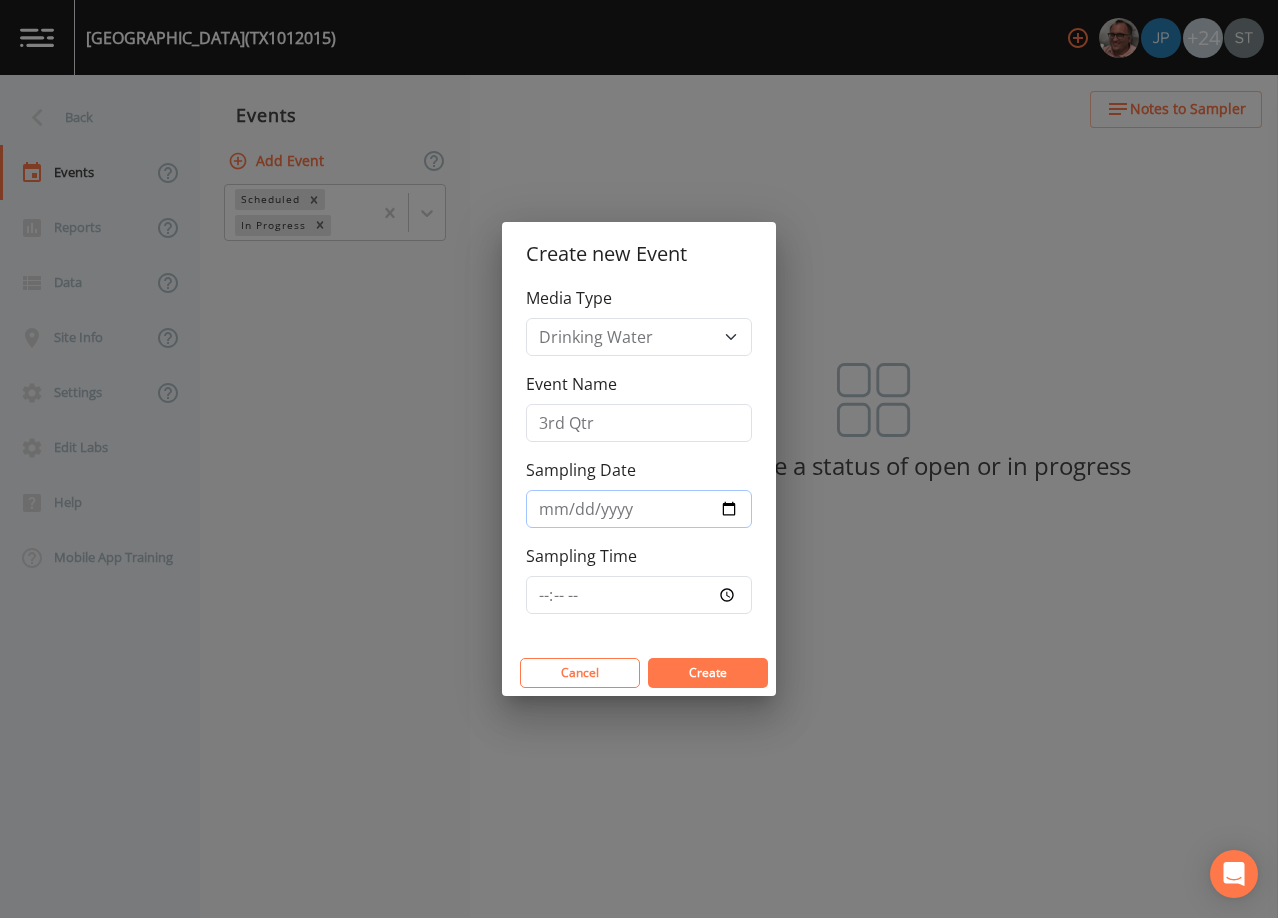 click on "Sampling Date" at bounding box center (639, 509) 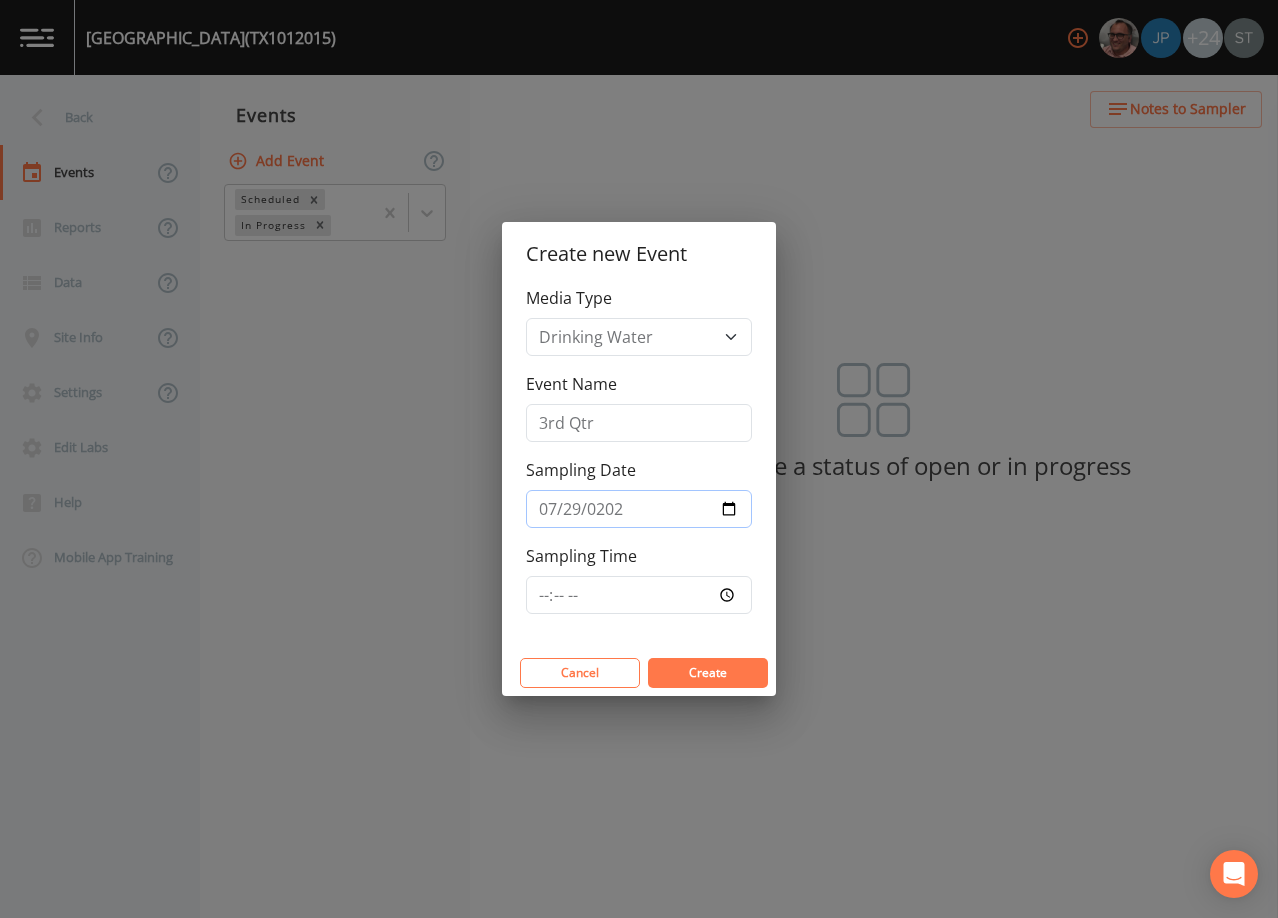 type on "[DATE]" 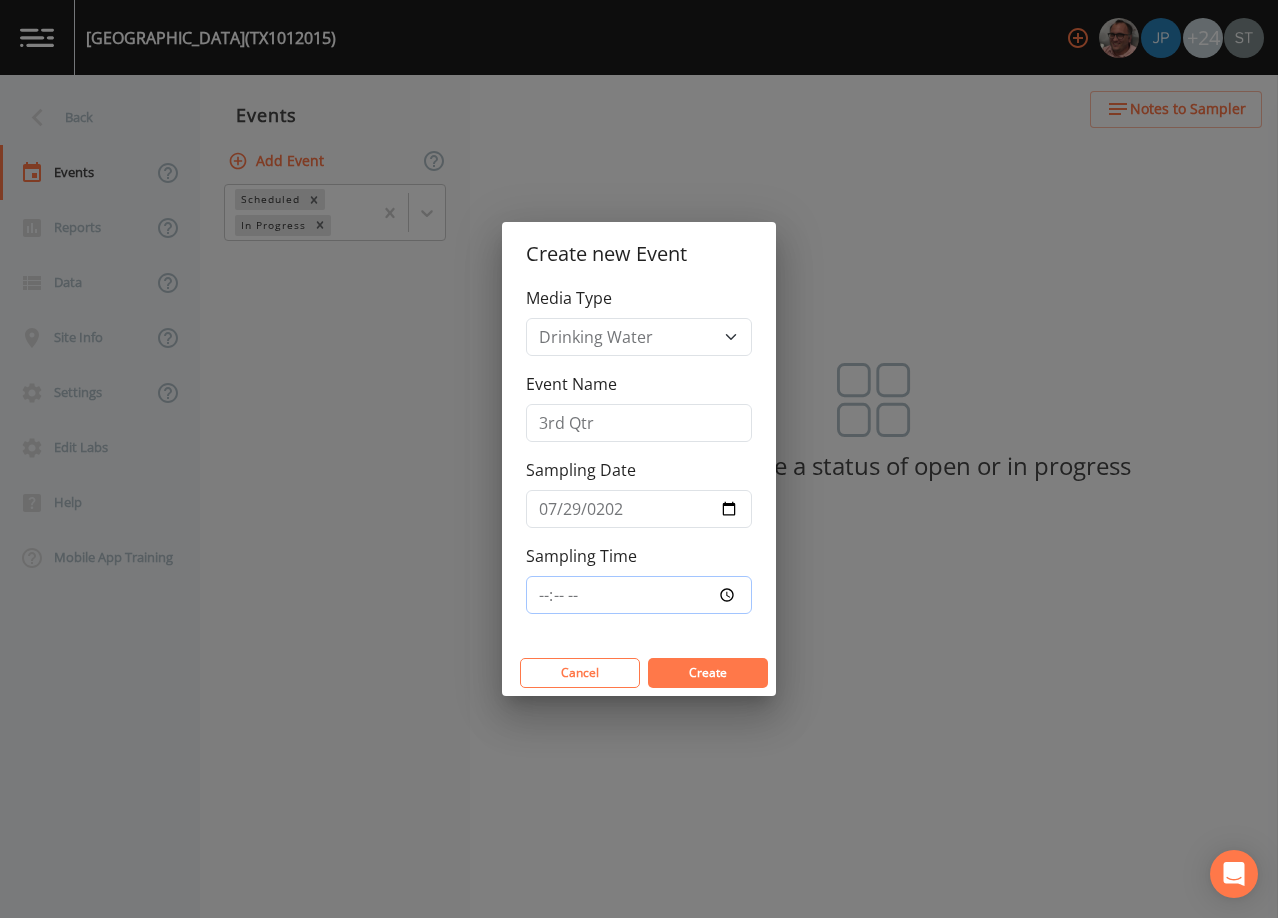 type on "08:30" 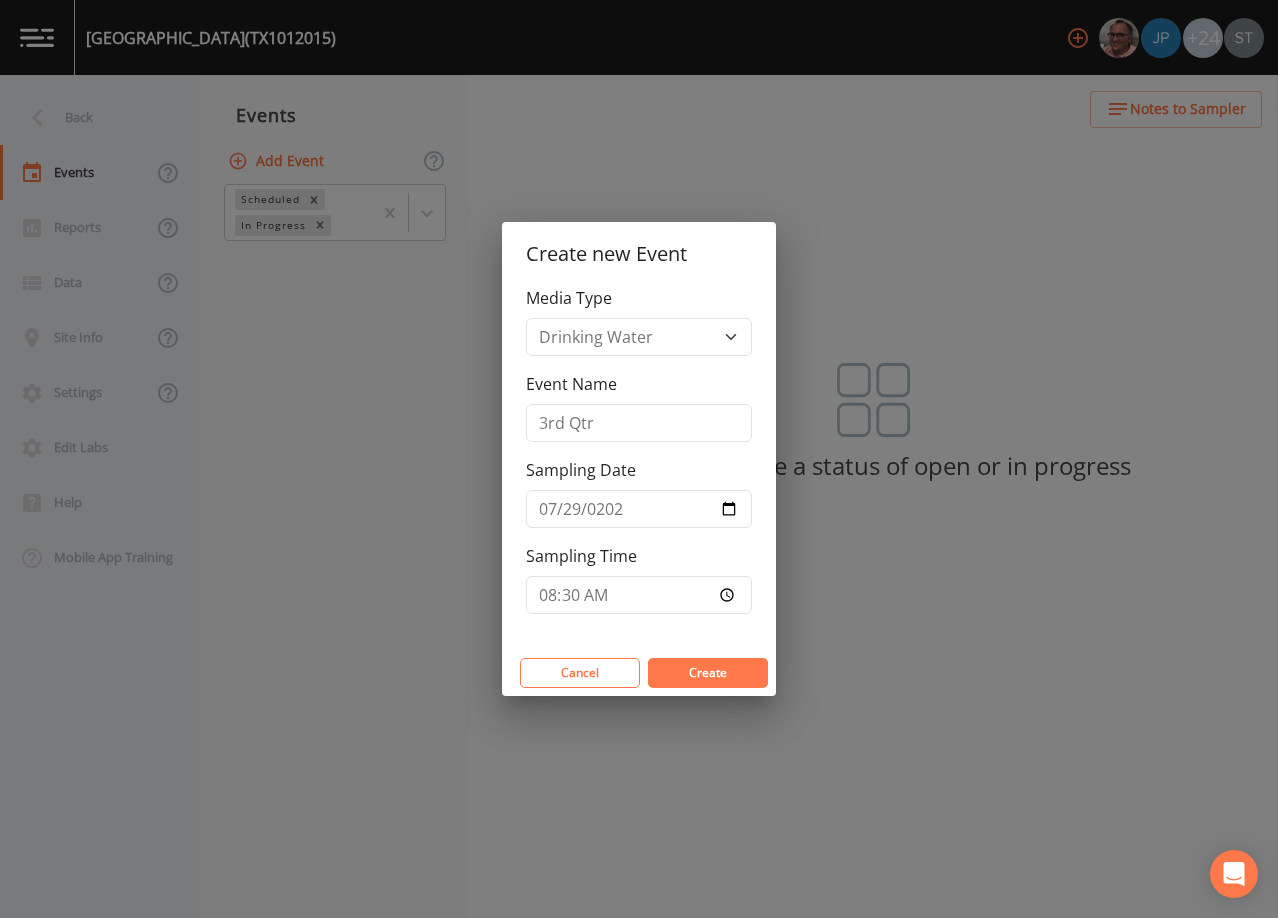 click on "Create" at bounding box center (708, 672) 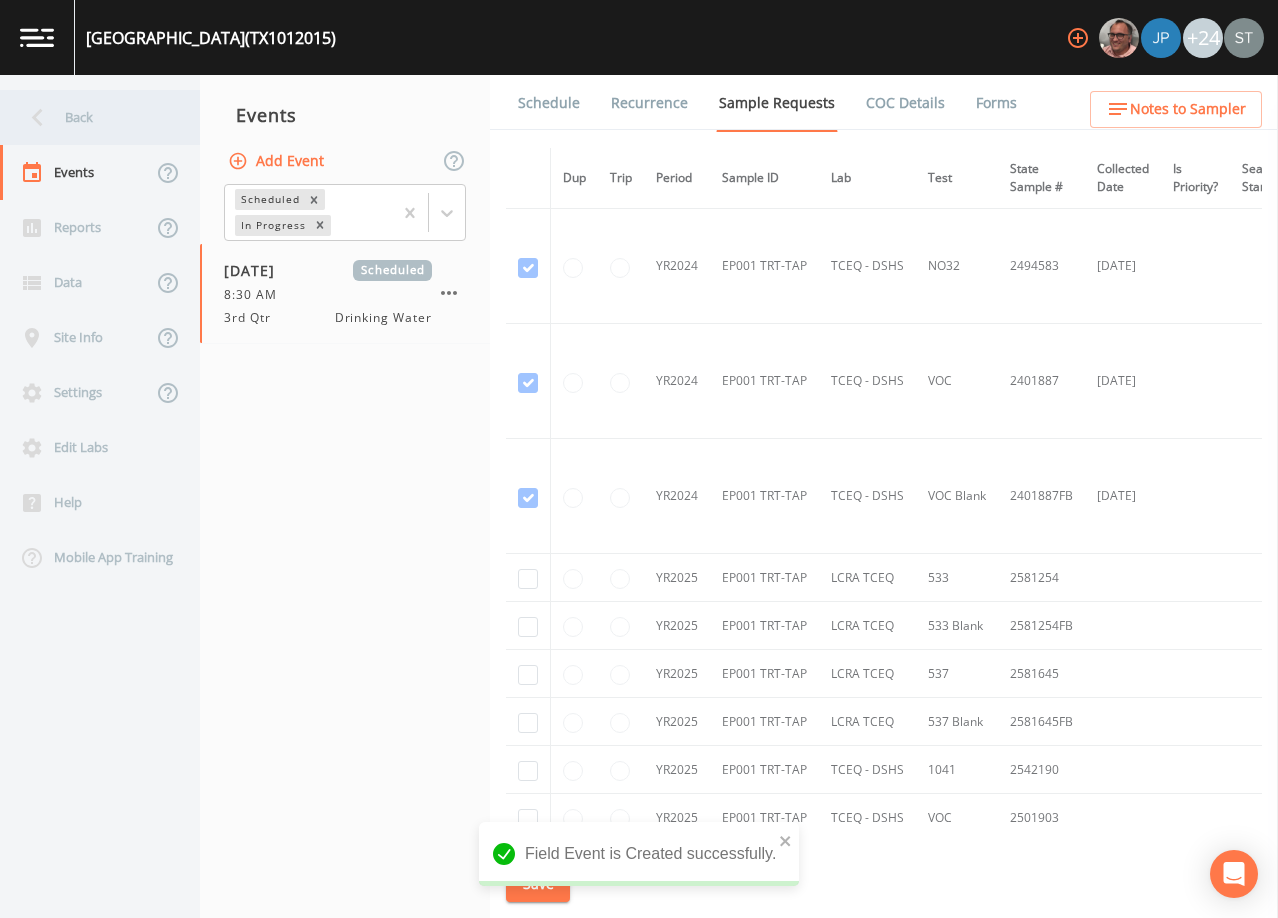 click on "Back" at bounding box center [90, 117] 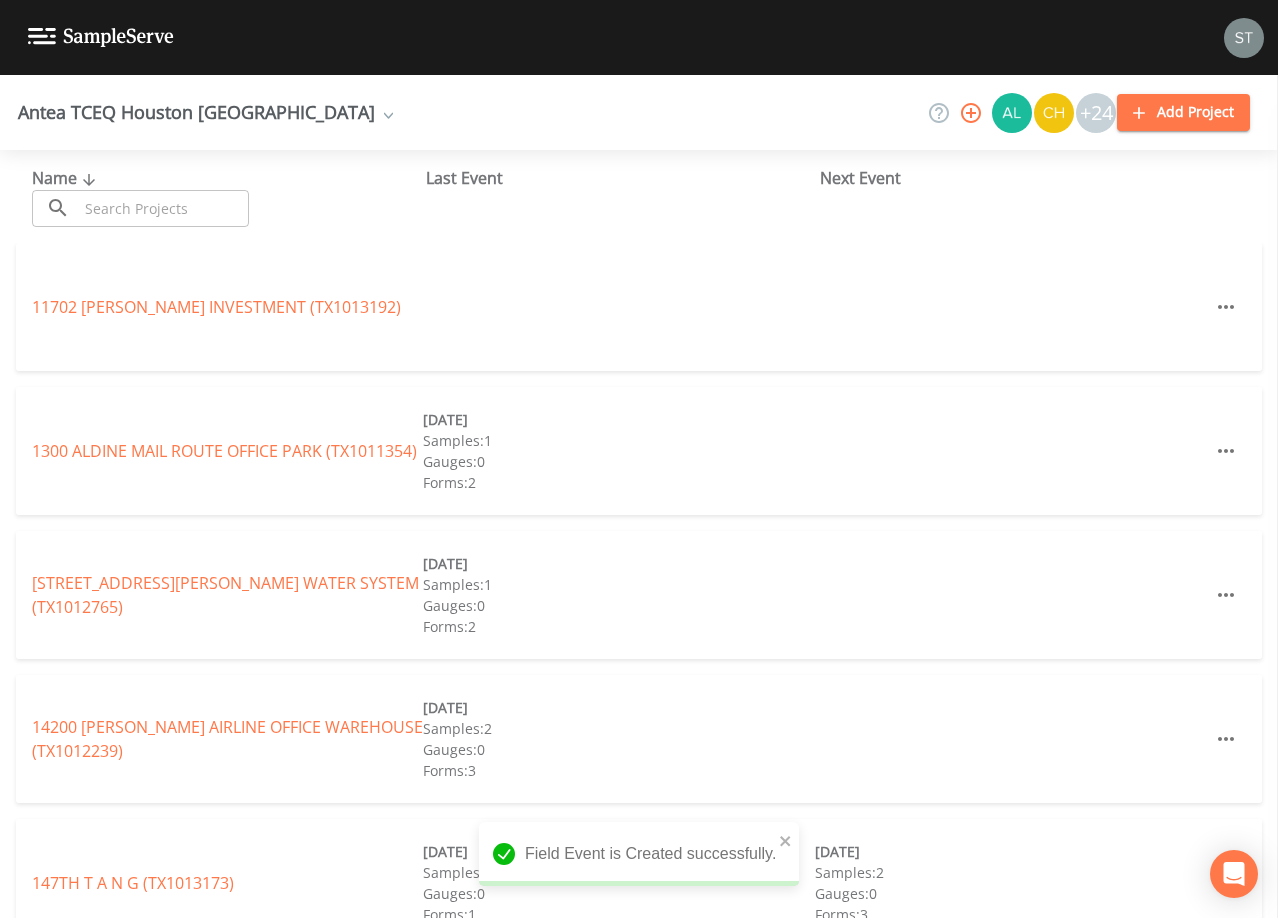 click at bounding box center [163, 208] 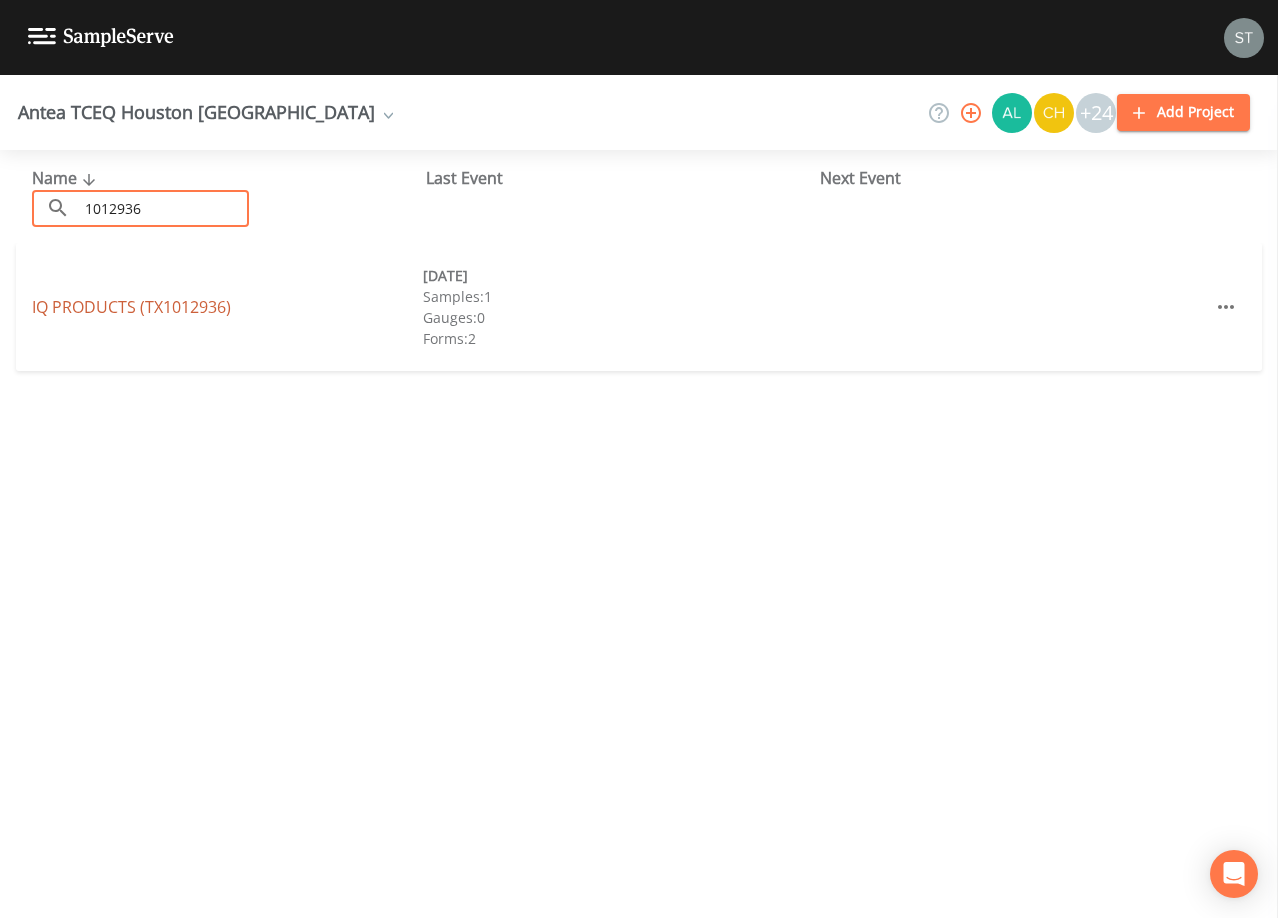 type on "1012936" 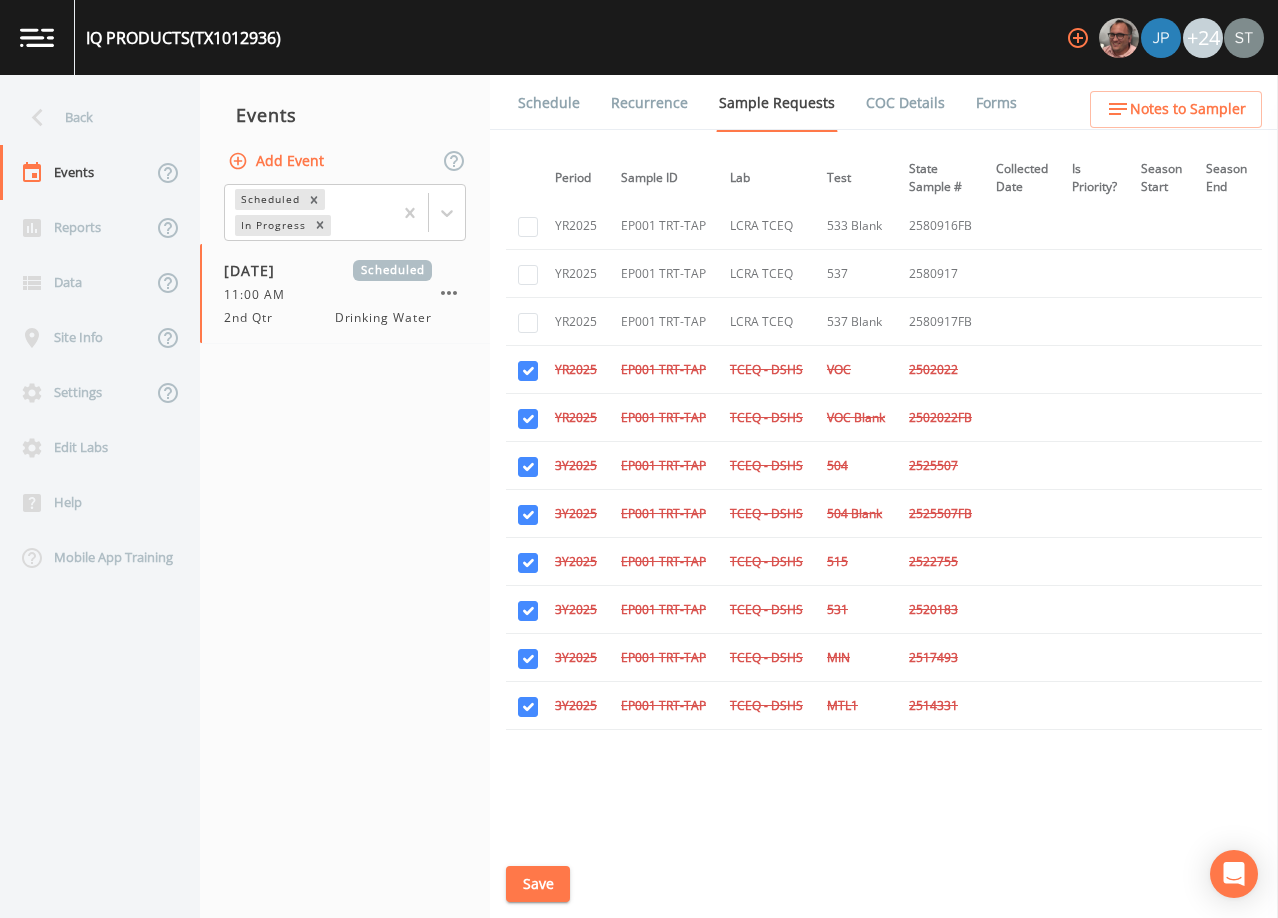 scroll, scrollTop: 400, scrollLeft: 94, axis: both 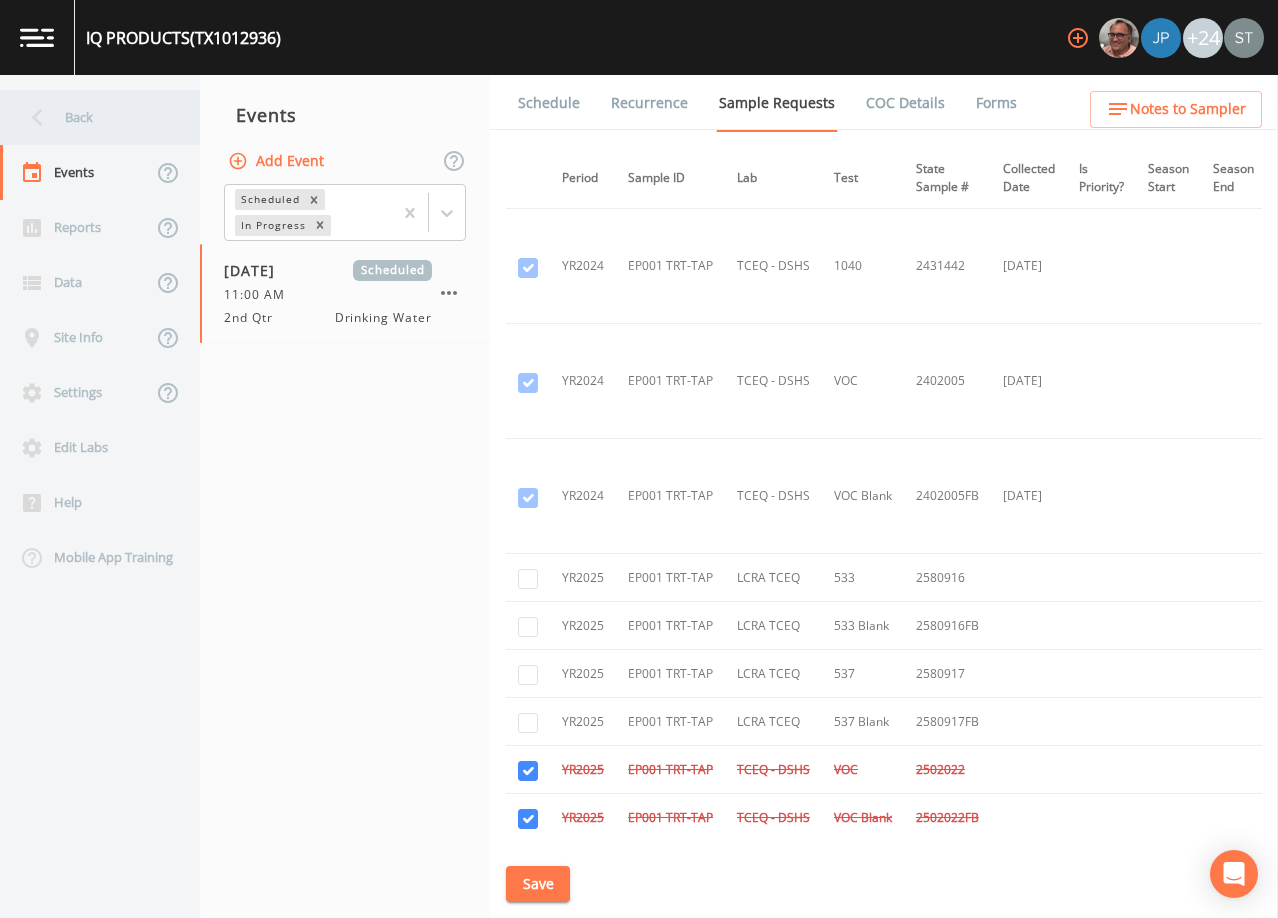 click on "Back" at bounding box center [90, 117] 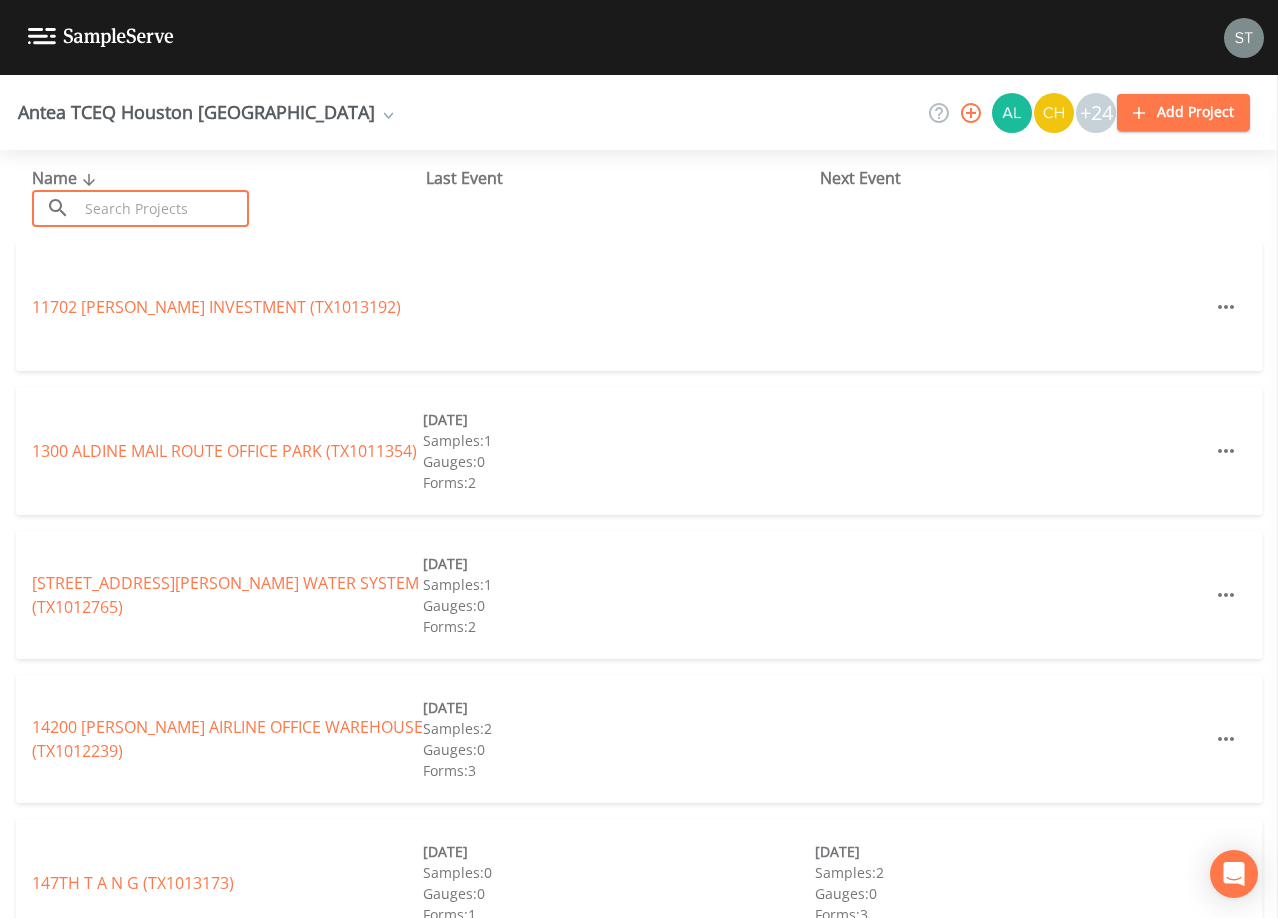 click at bounding box center [163, 208] 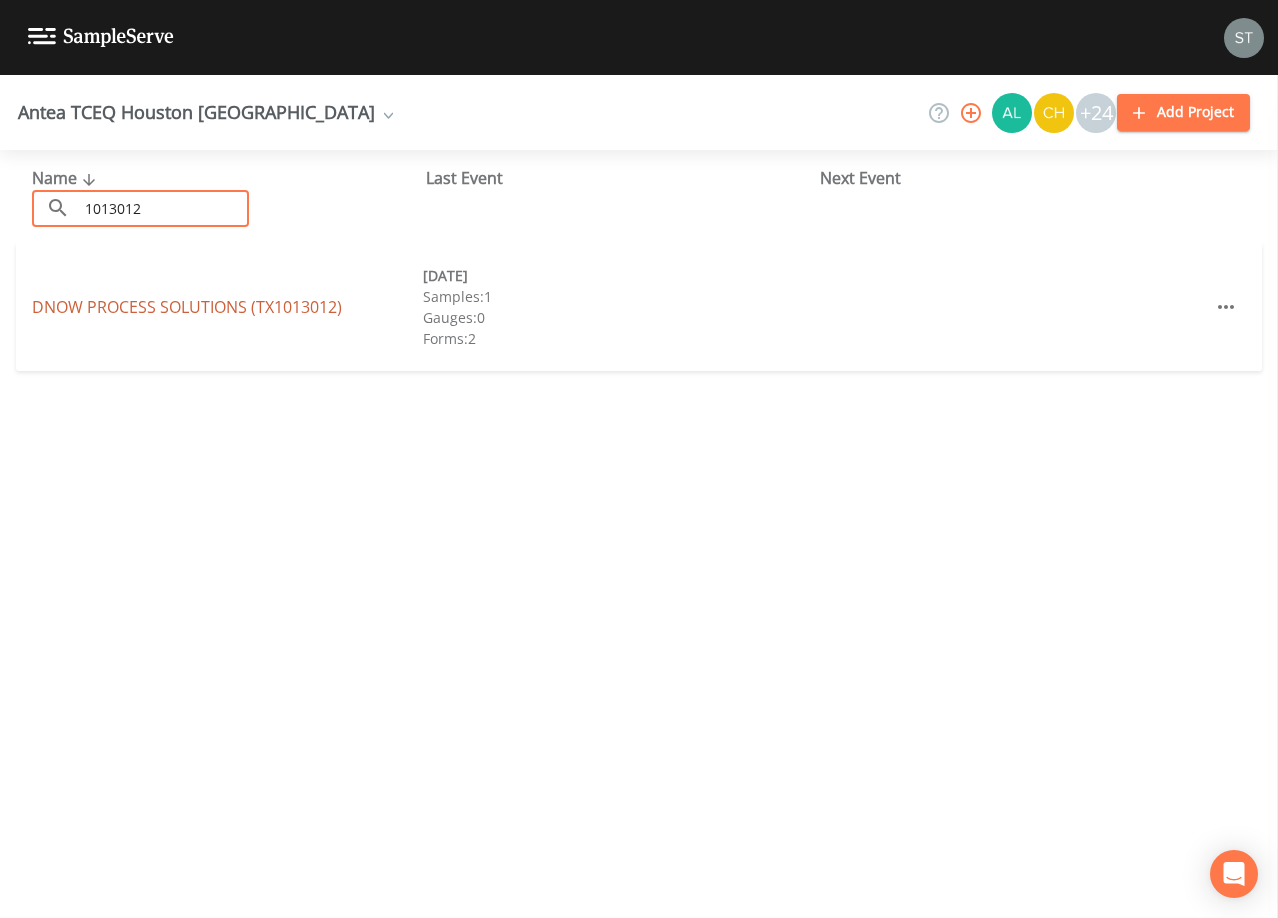 type on "1013012" 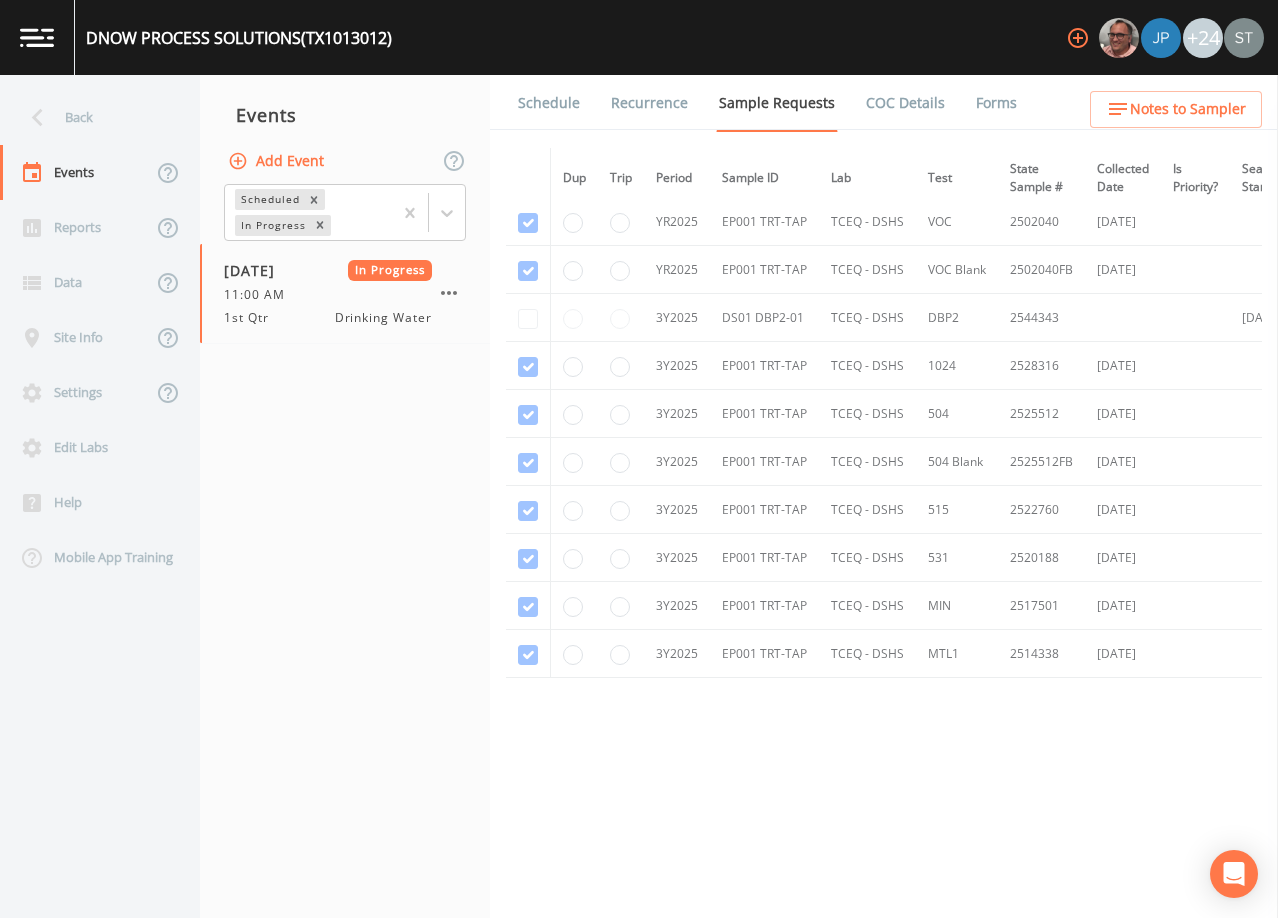 scroll, scrollTop: 716, scrollLeft: 0, axis: vertical 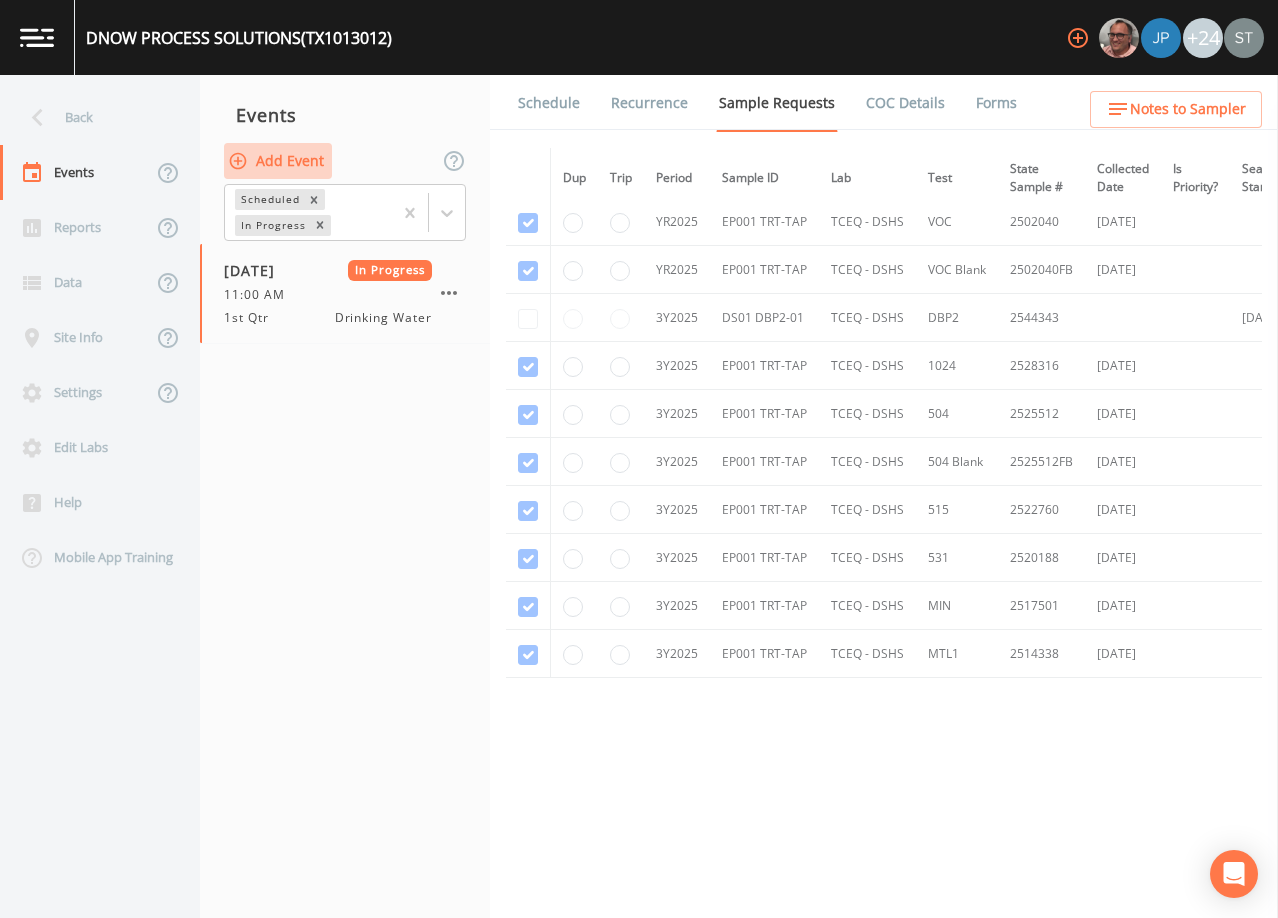 click on "Add Event" at bounding box center [278, 161] 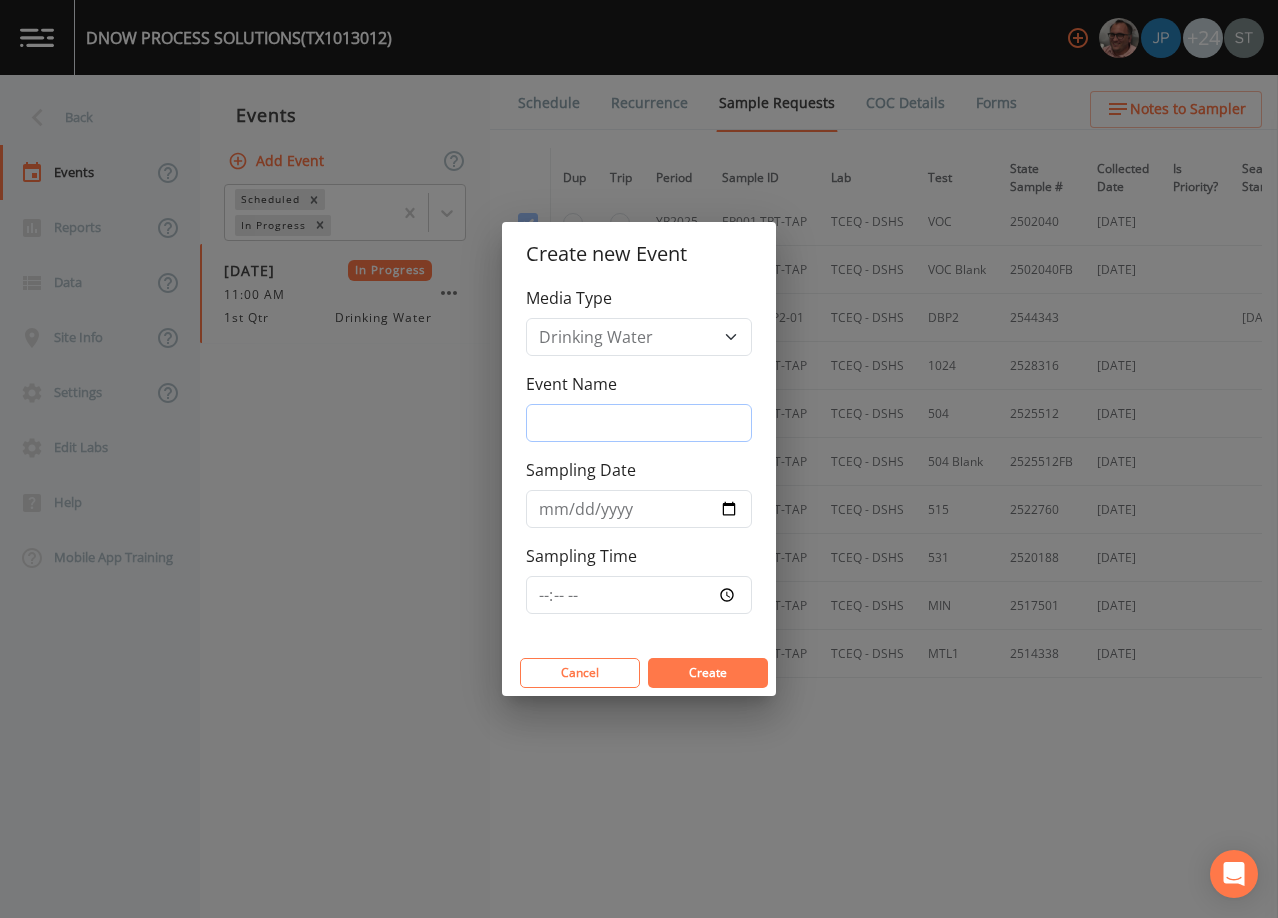 click on "Event Name" at bounding box center [639, 423] 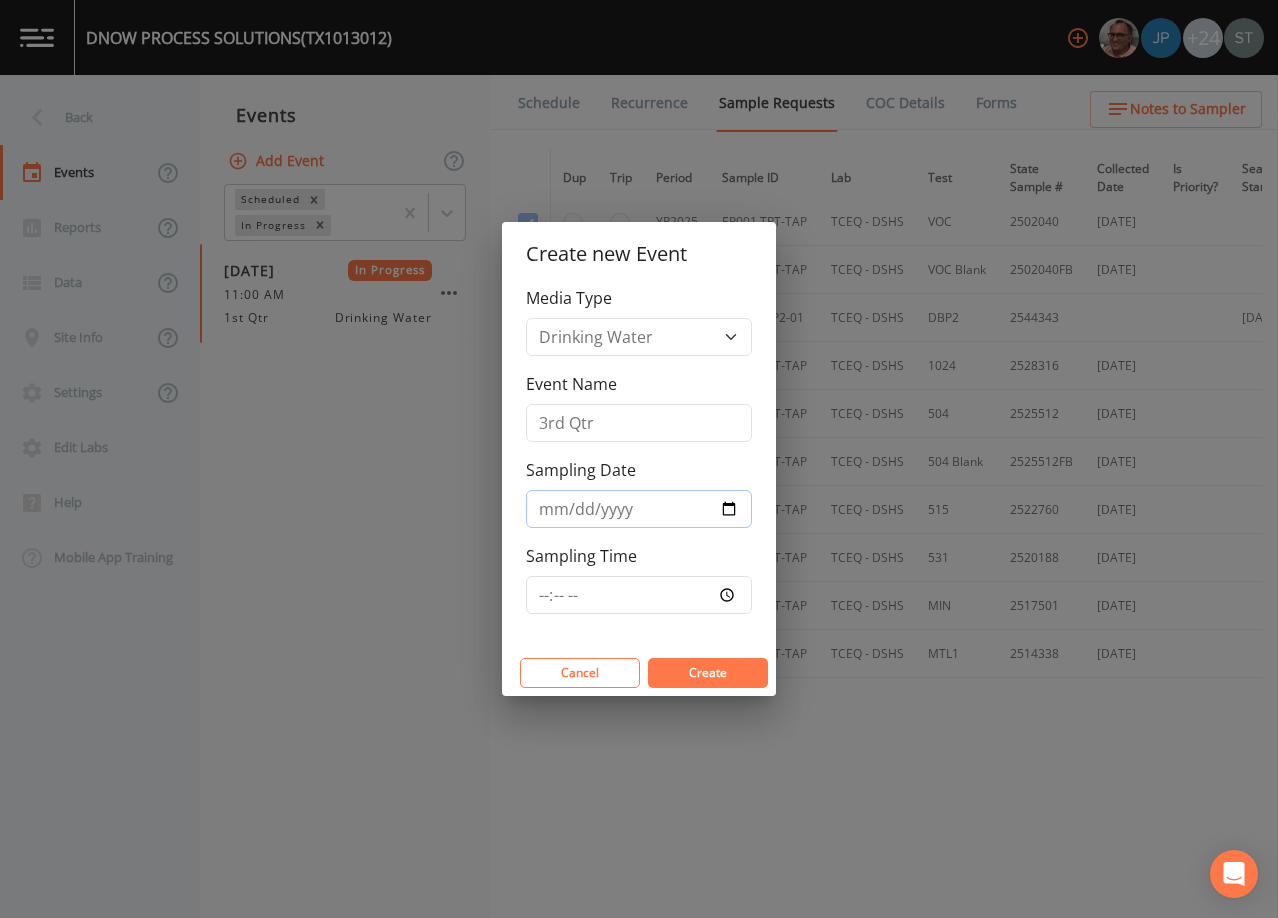 click on "Sampling Date" at bounding box center [639, 509] 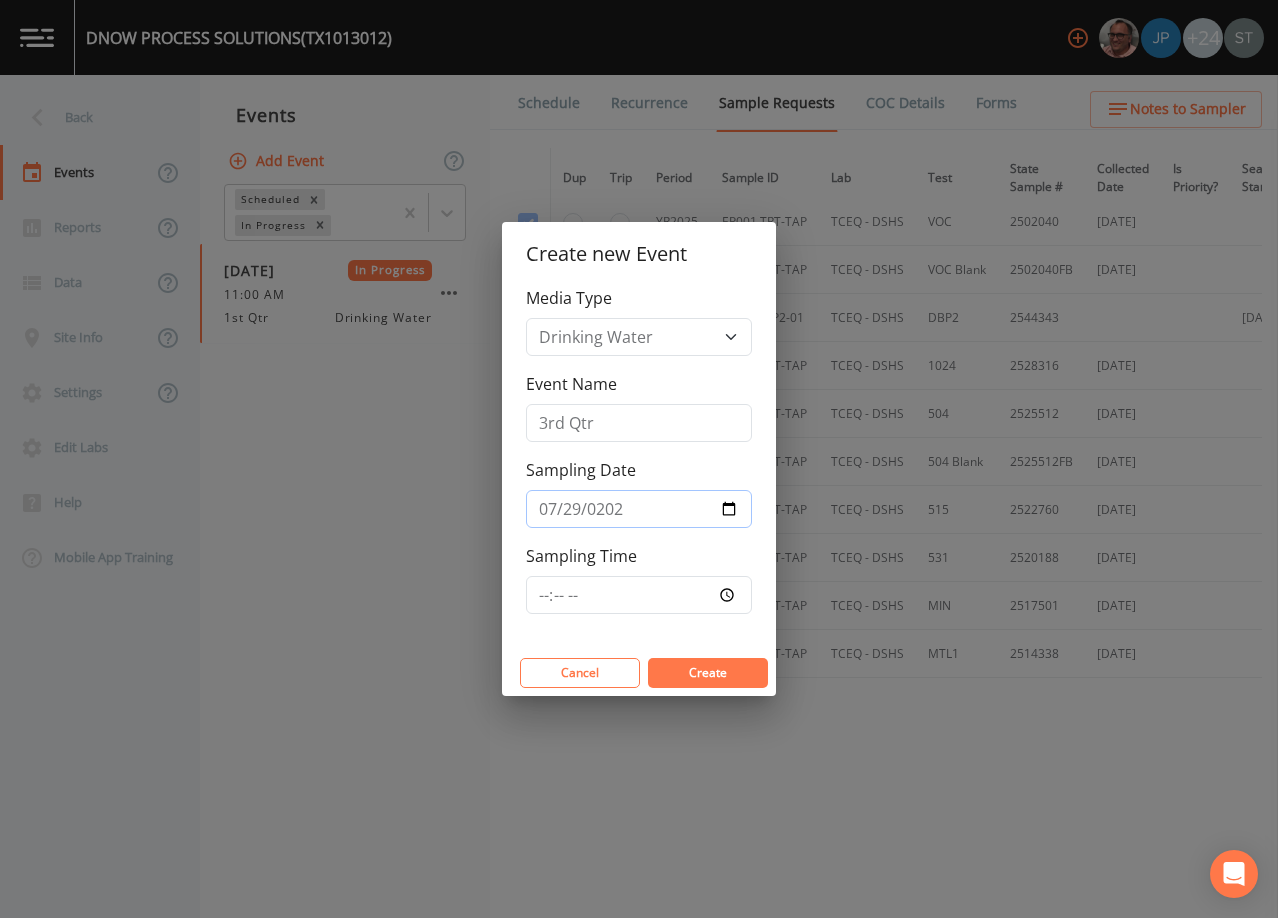 type on "[DATE]" 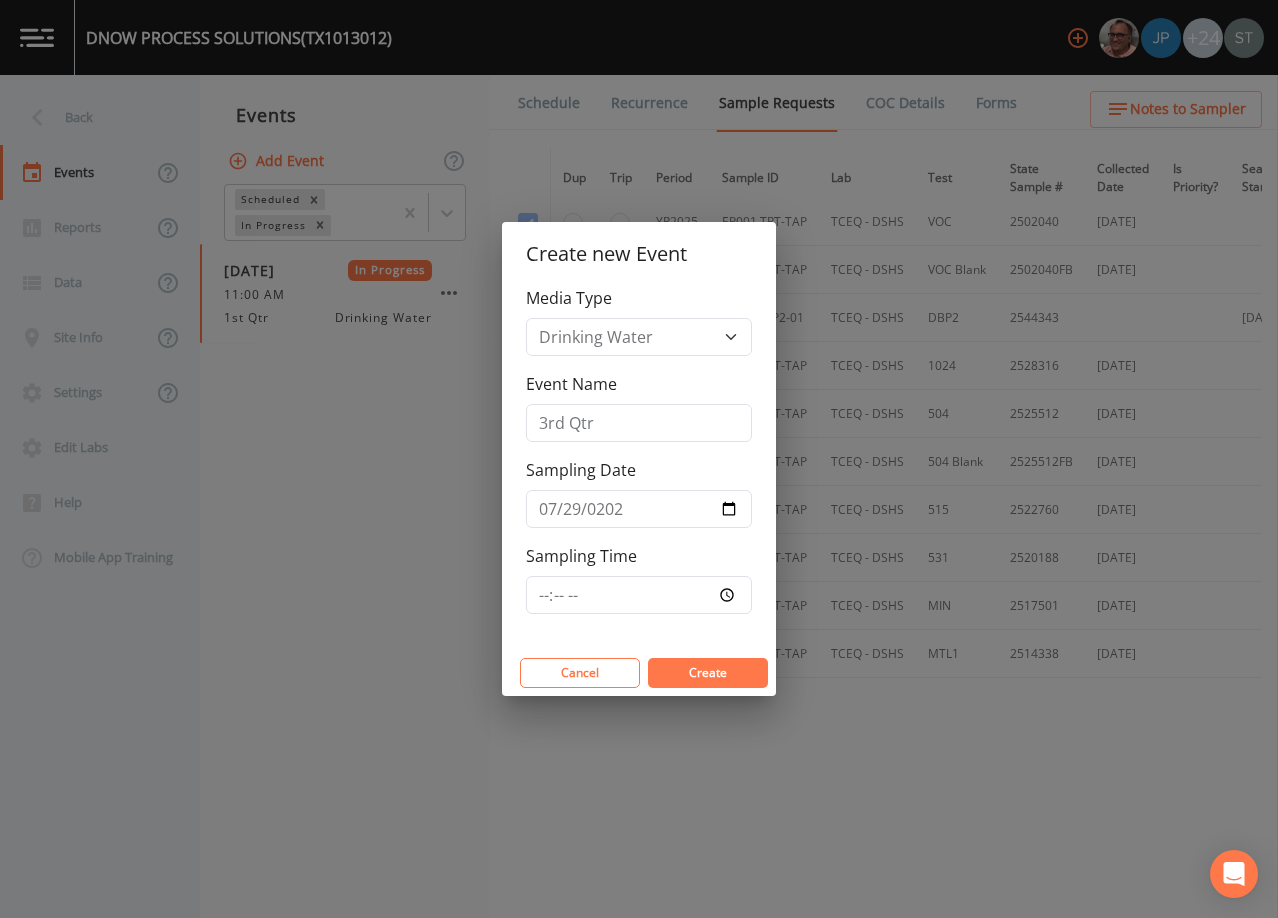 click on "Create" at bounding box center (708, 672) 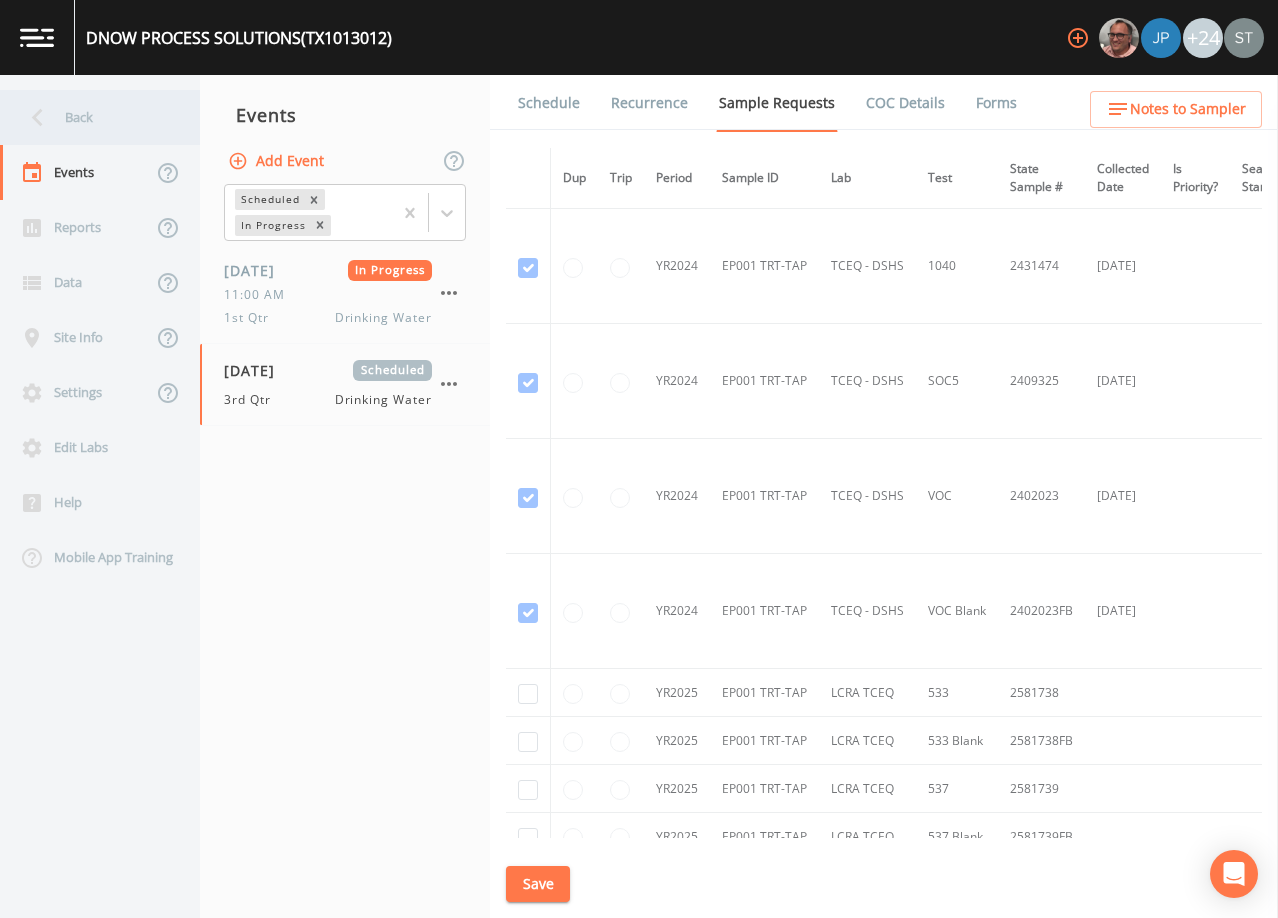click on "Back" at bounding box center (90, 117) 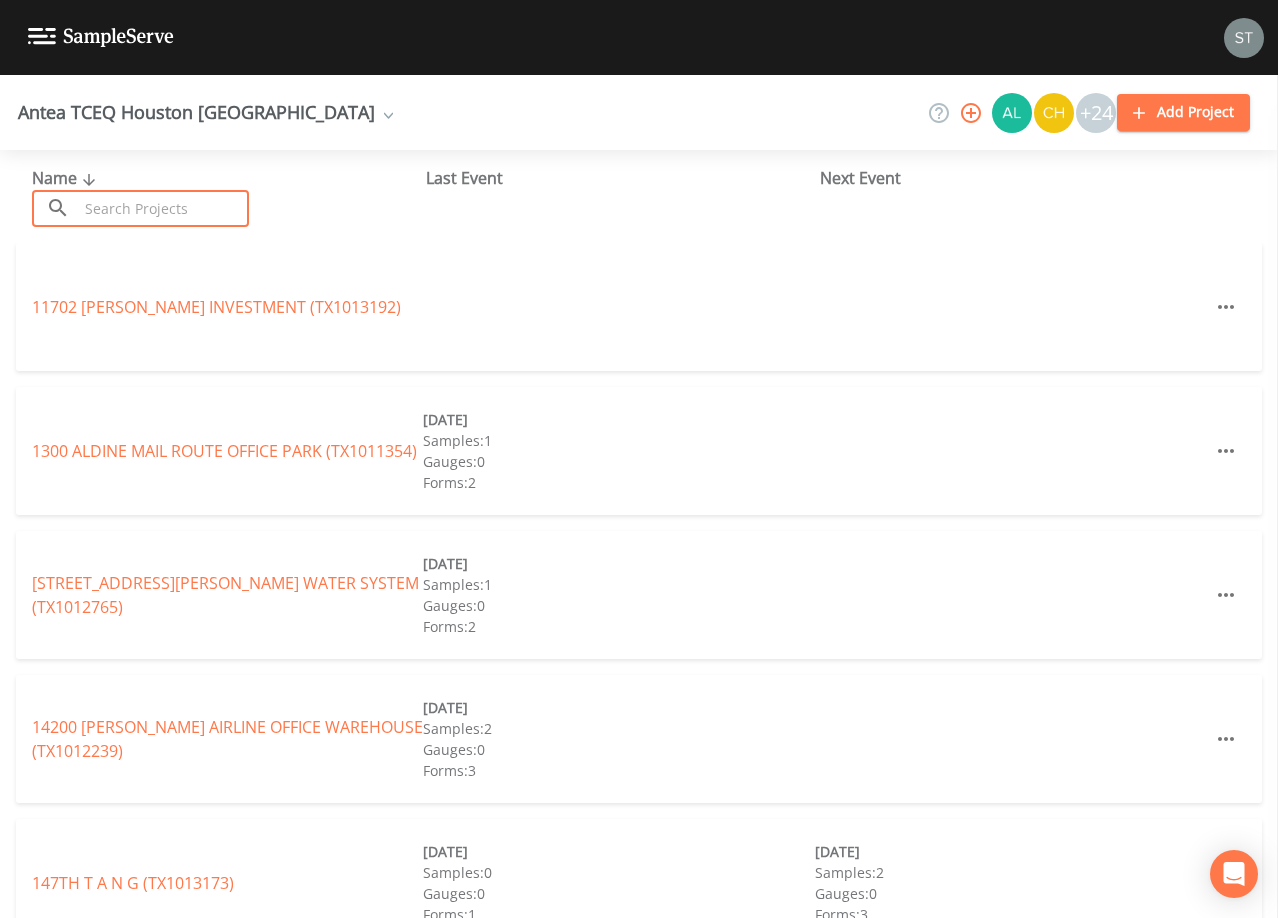 click at bounding box center [163, 208] 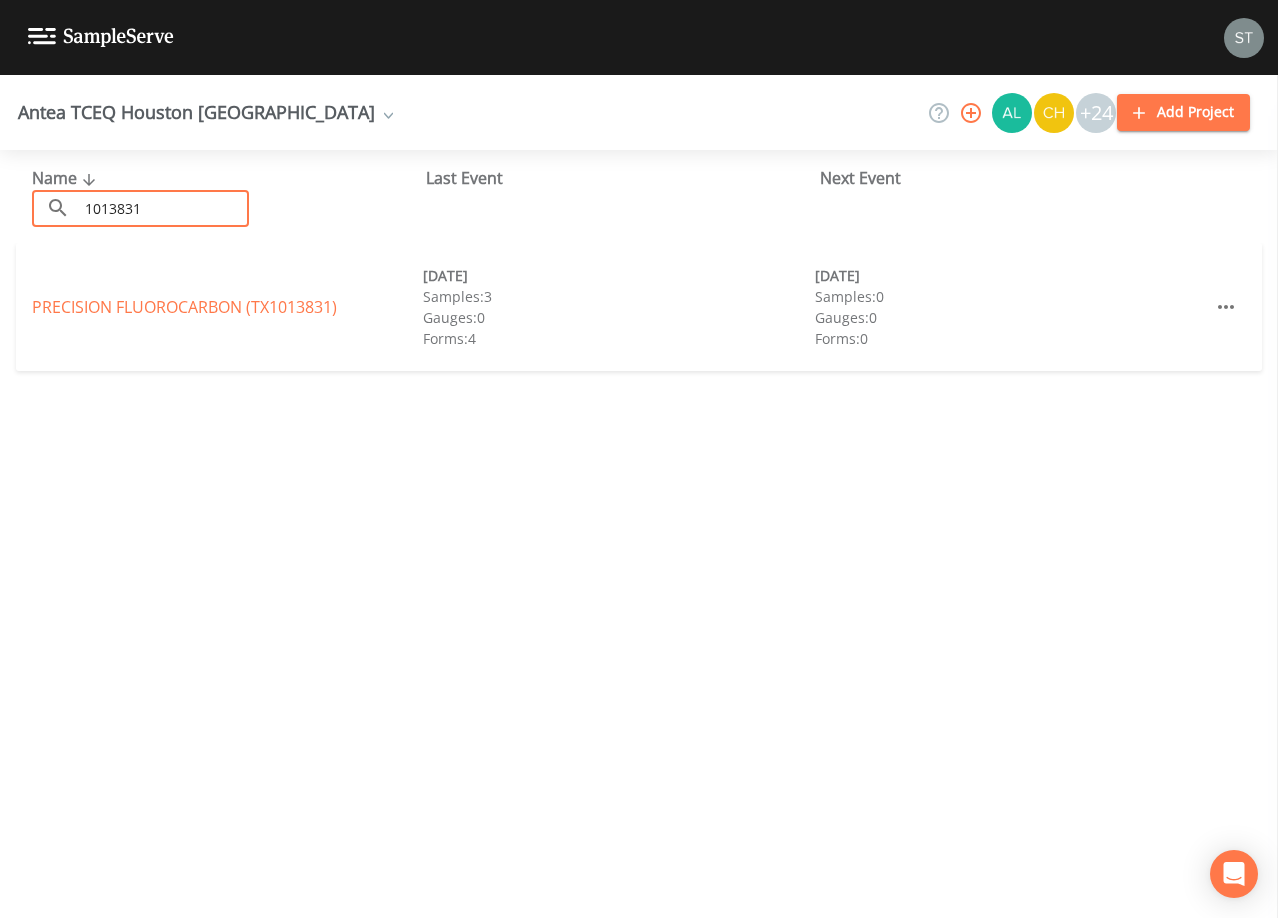 drag, startPoint x: 200, startPoint y: 213, endPoint x: 64, endPoint y: 189, distance: 138.10141 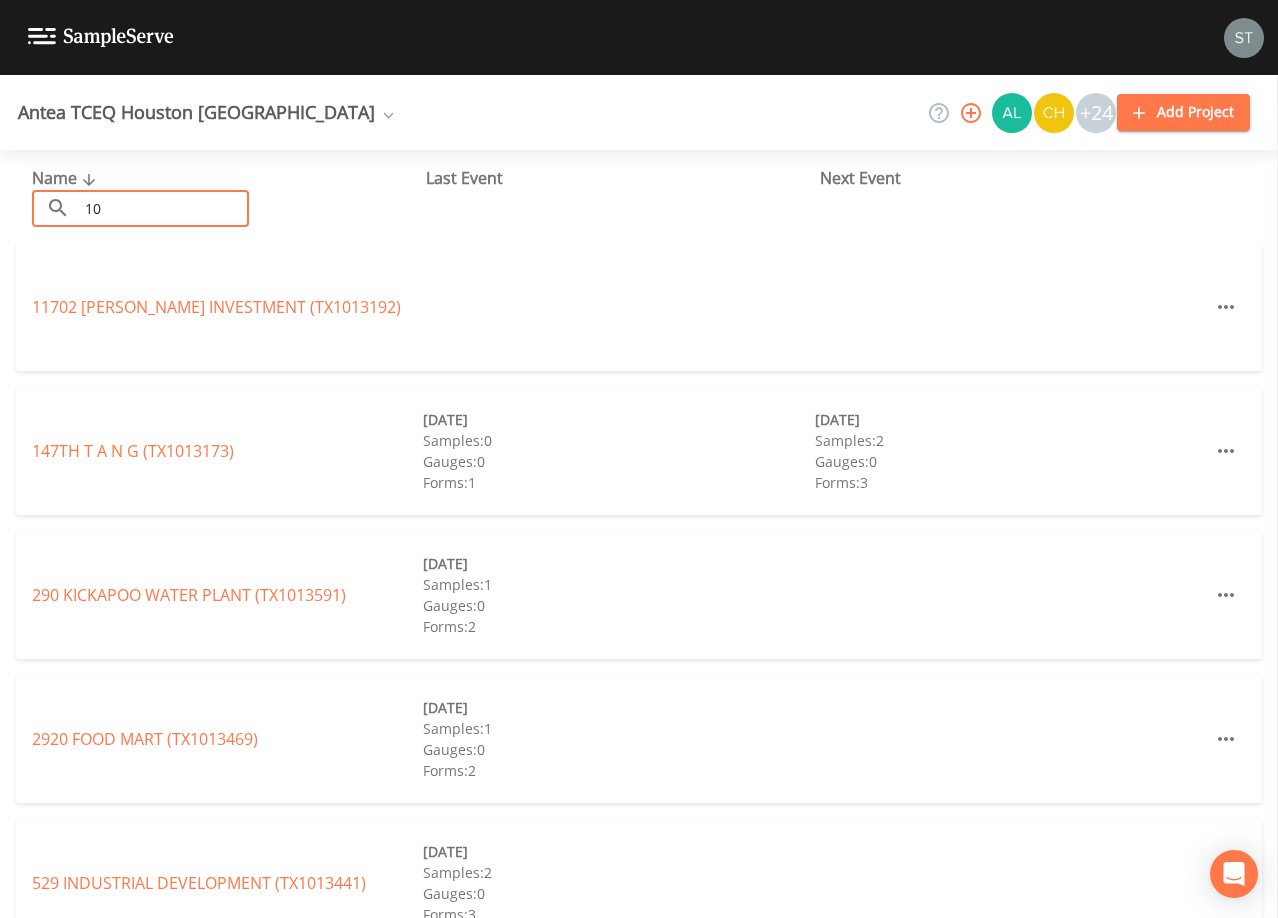 type on "1" 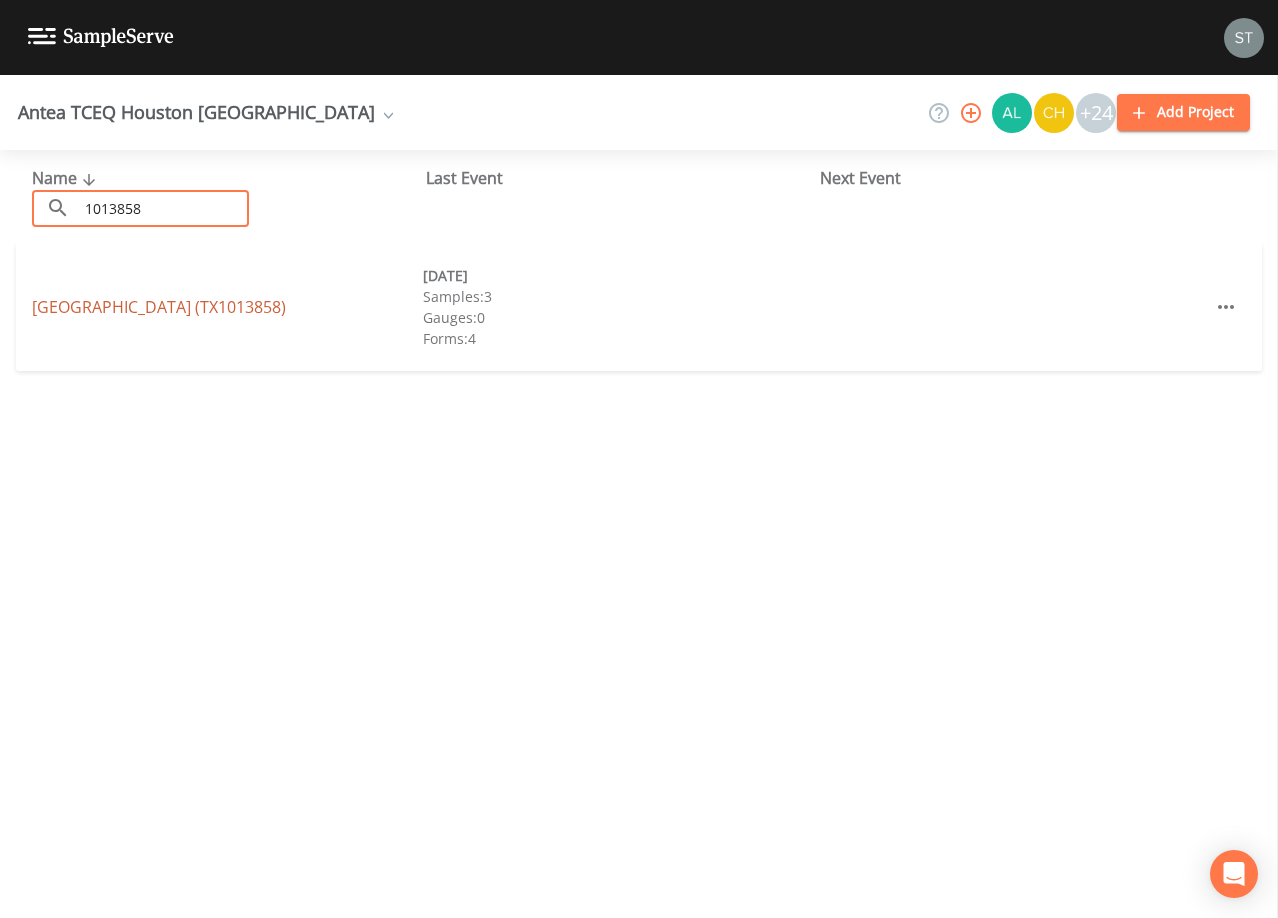 type on "1013858" 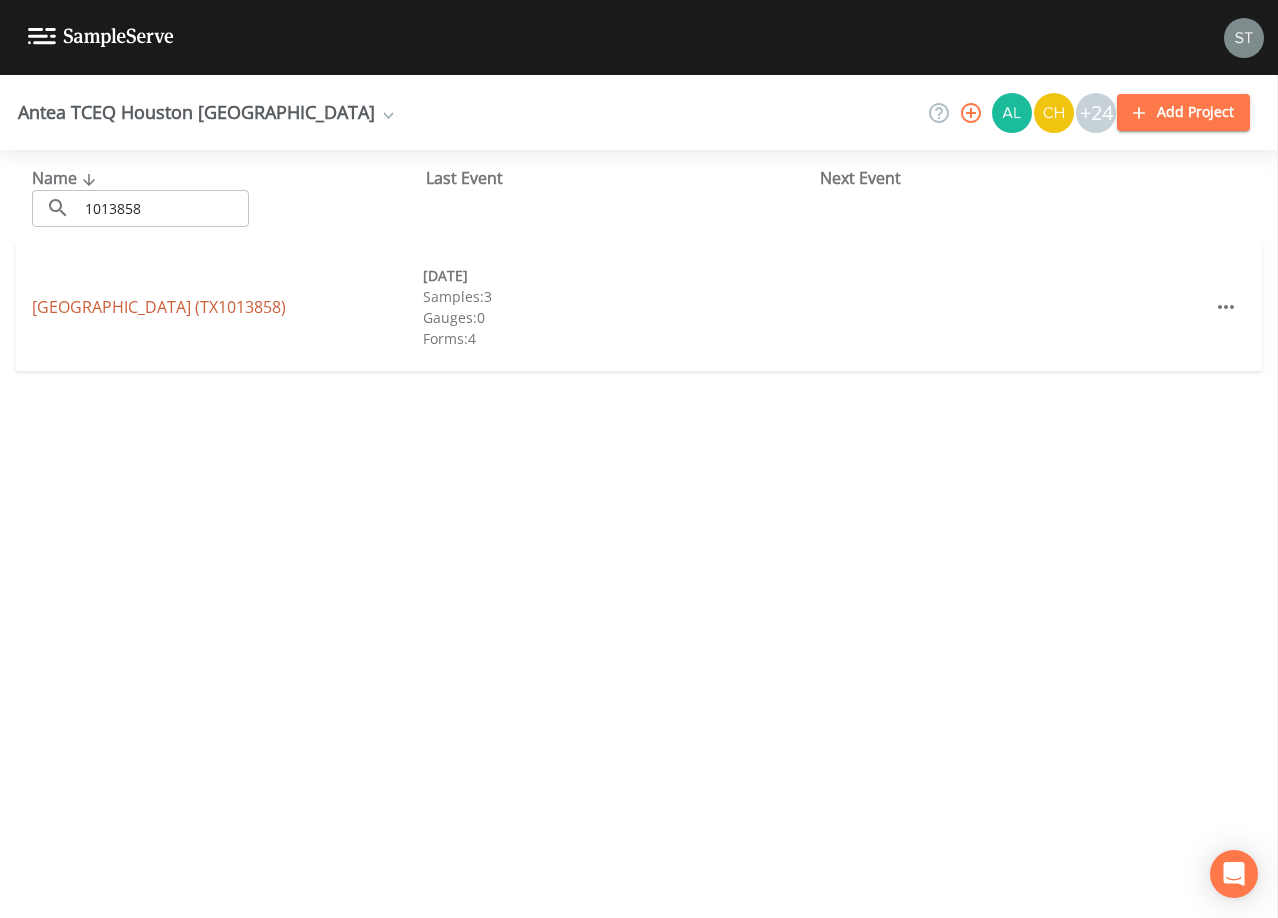 click on "[GEOGRAPHIC_DATA]   (TX1013858)" at bounding box center (159, 307) 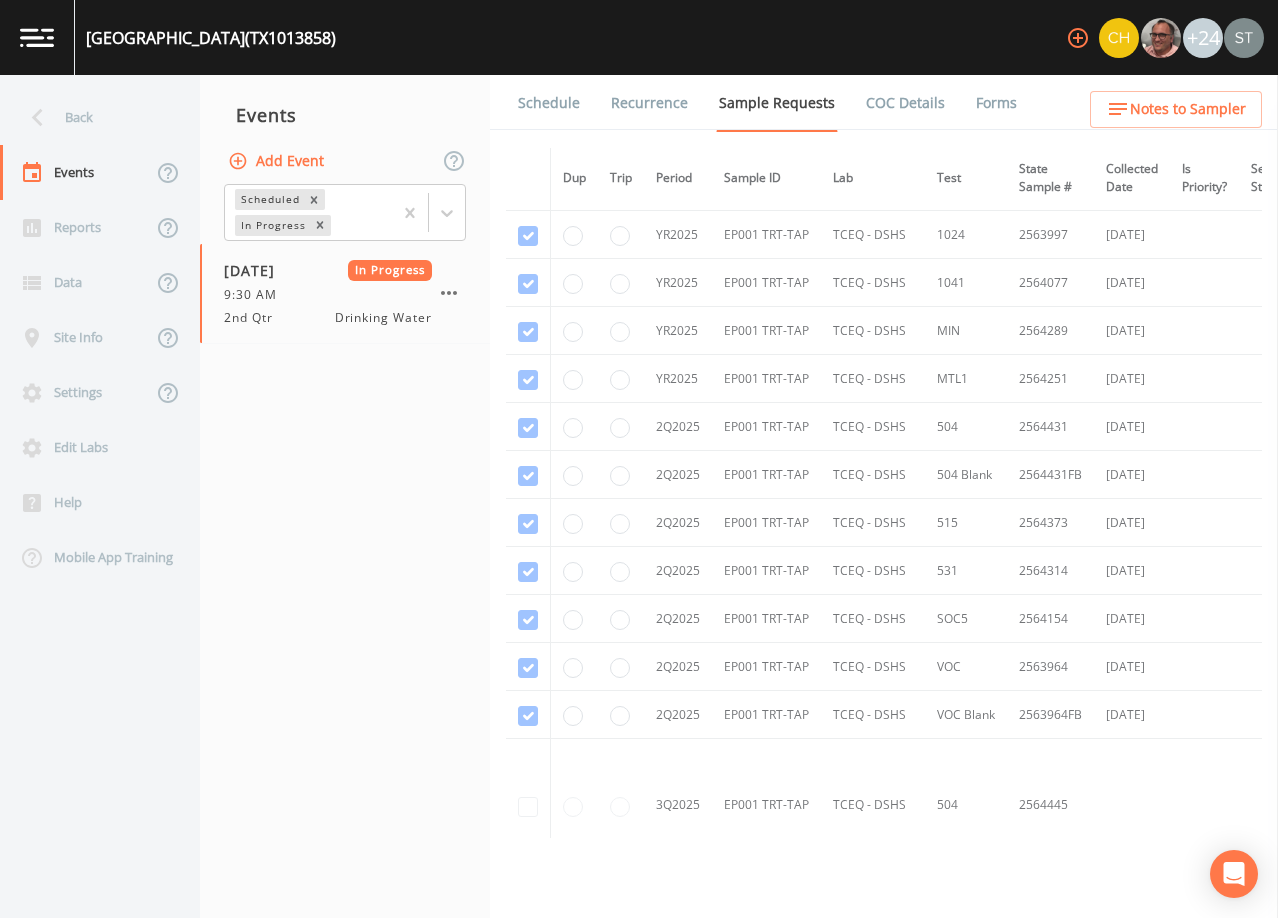 scroll, scrollTop: 0, scrollLeft: 0, axis: both 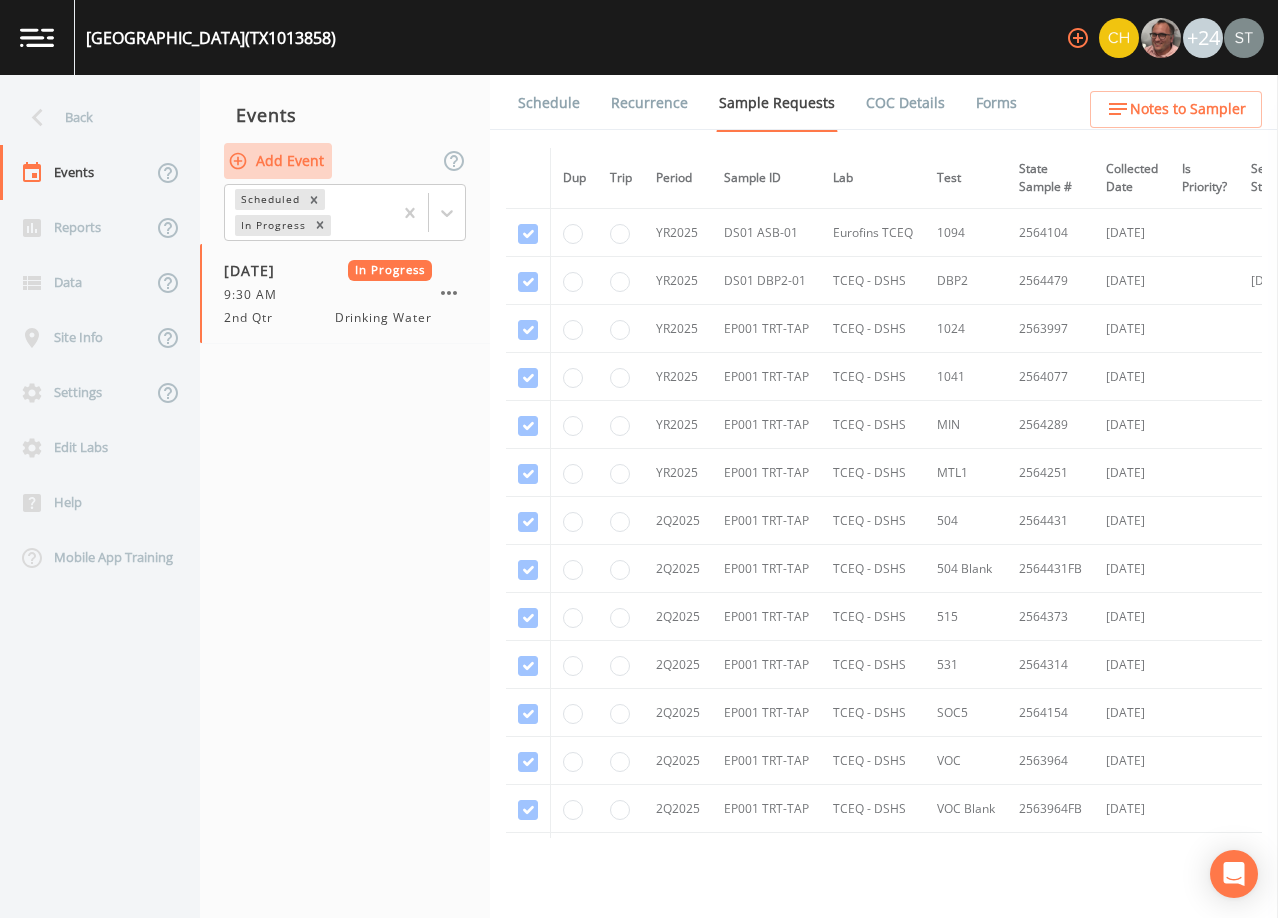 click on "Add Event" at bounding box center (278, 161) 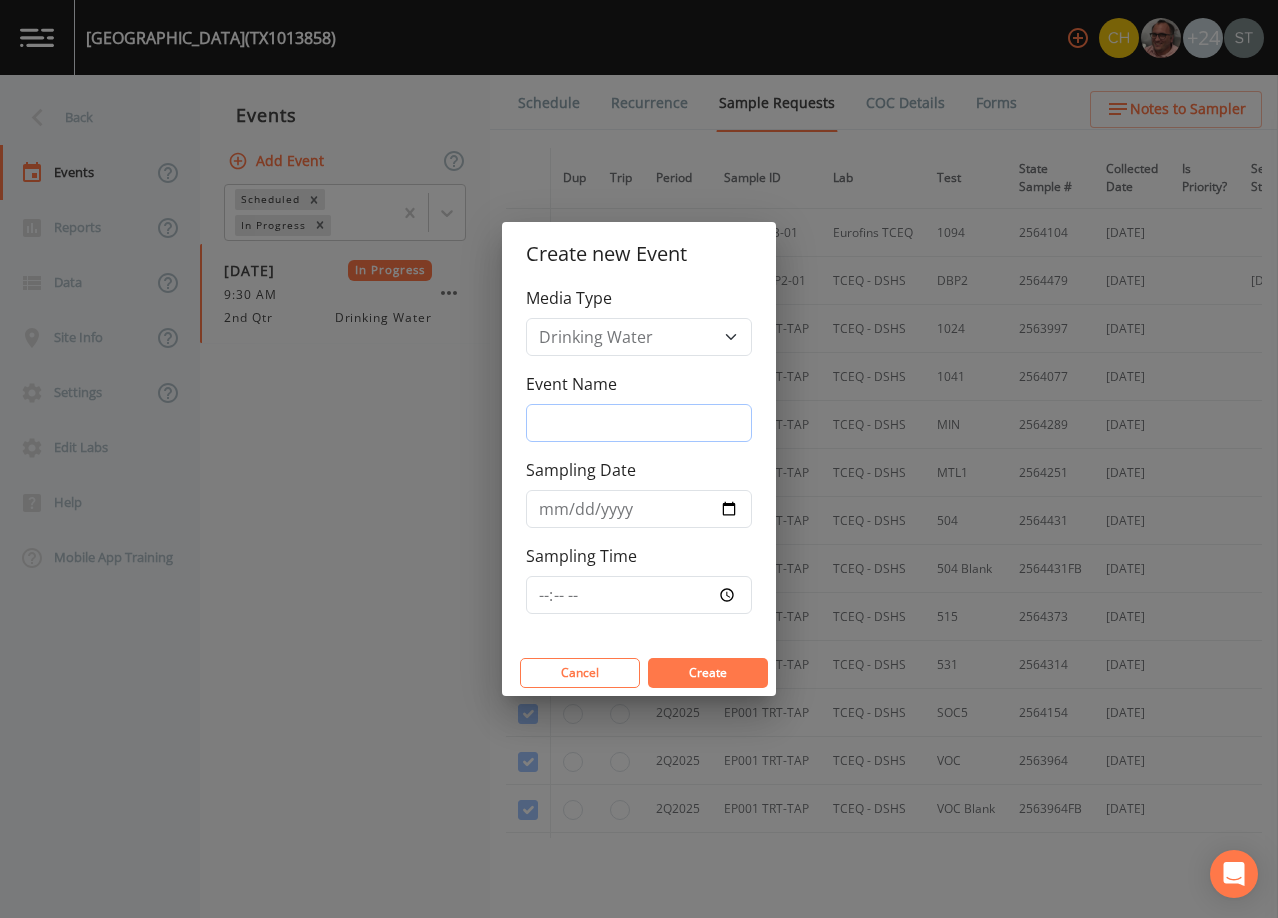 click on "Event Name" at bounding box center [639, 423] 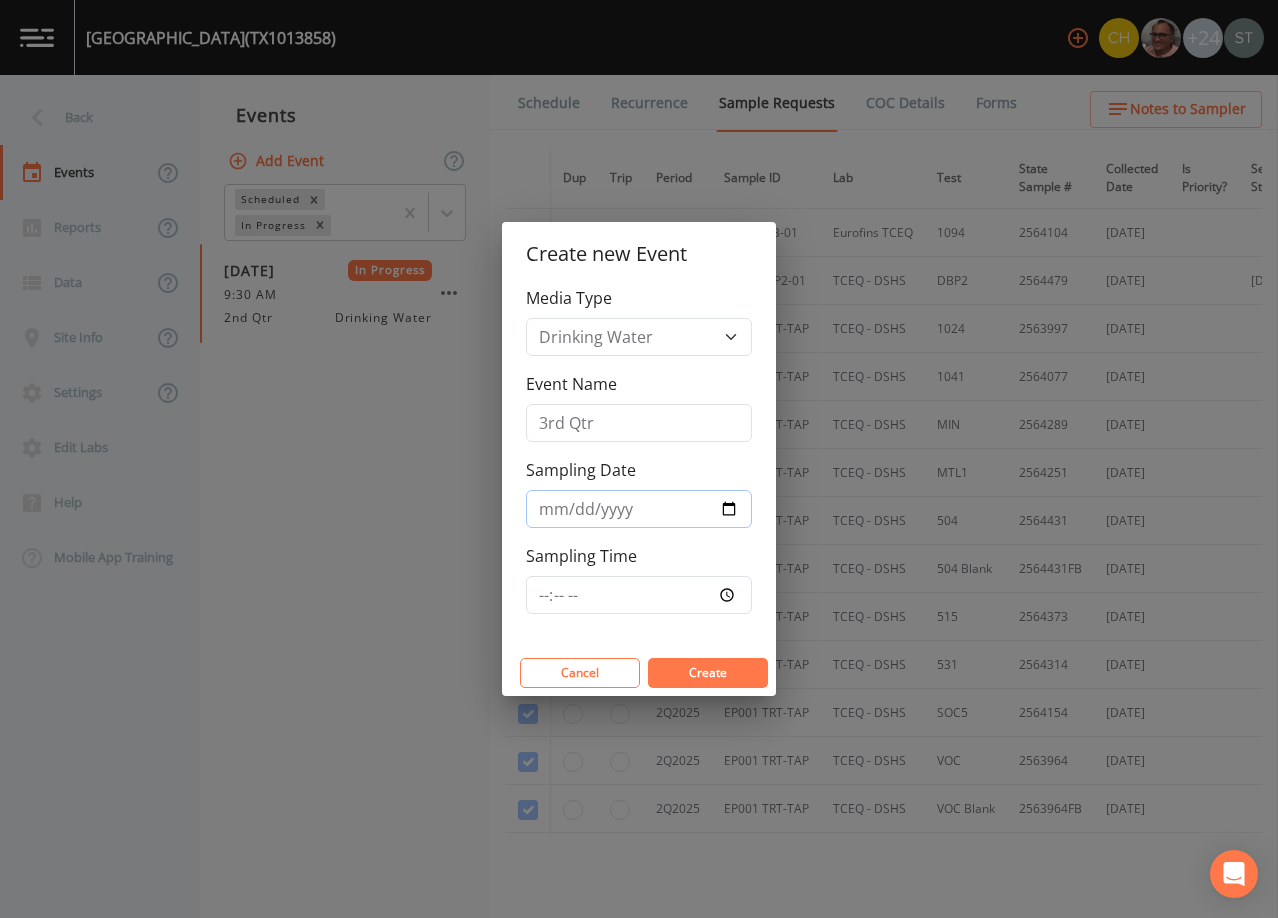 click on "Sampling Date" at bounding box center (639, 509) 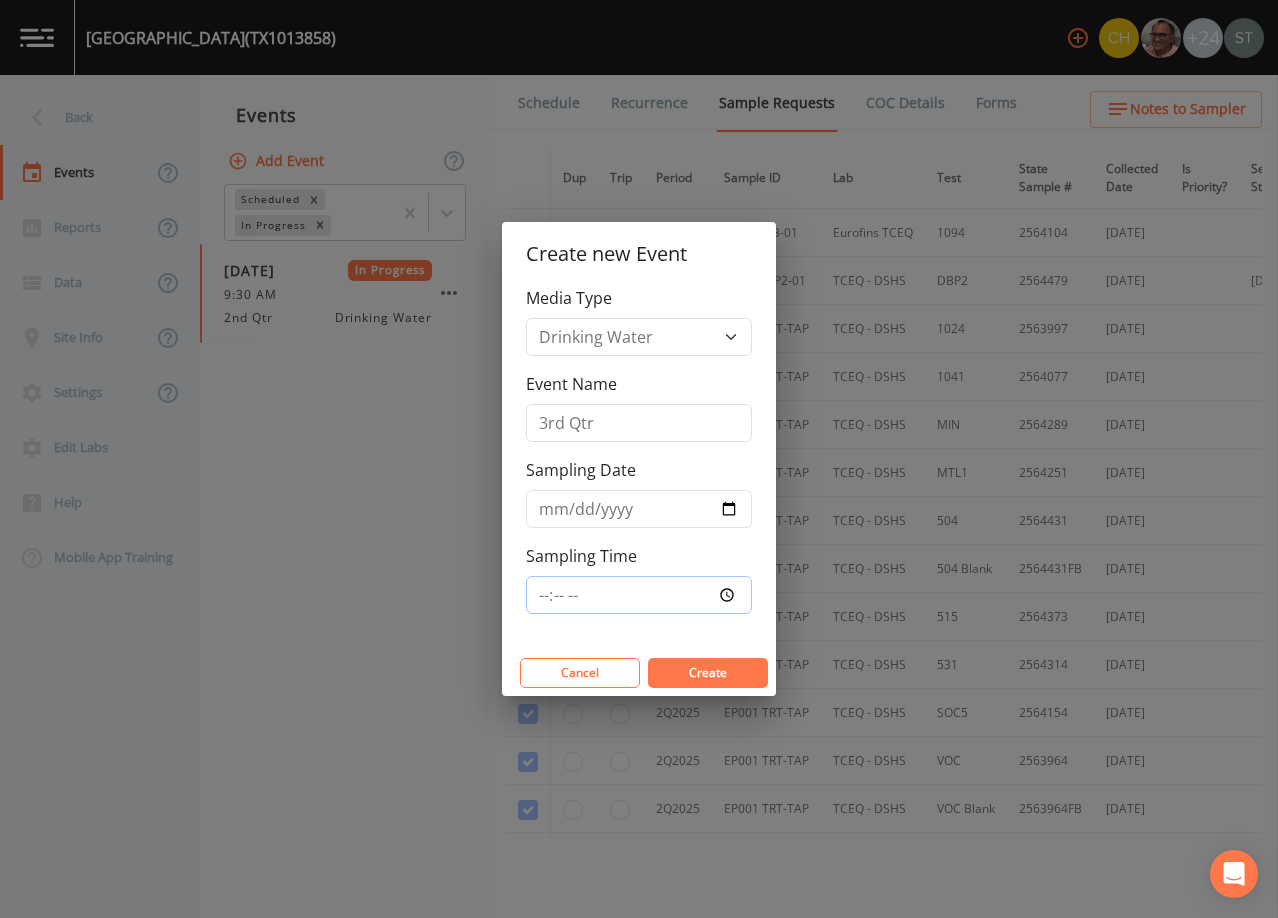 click on "Sampling Time" at bounding box center (639, 595) 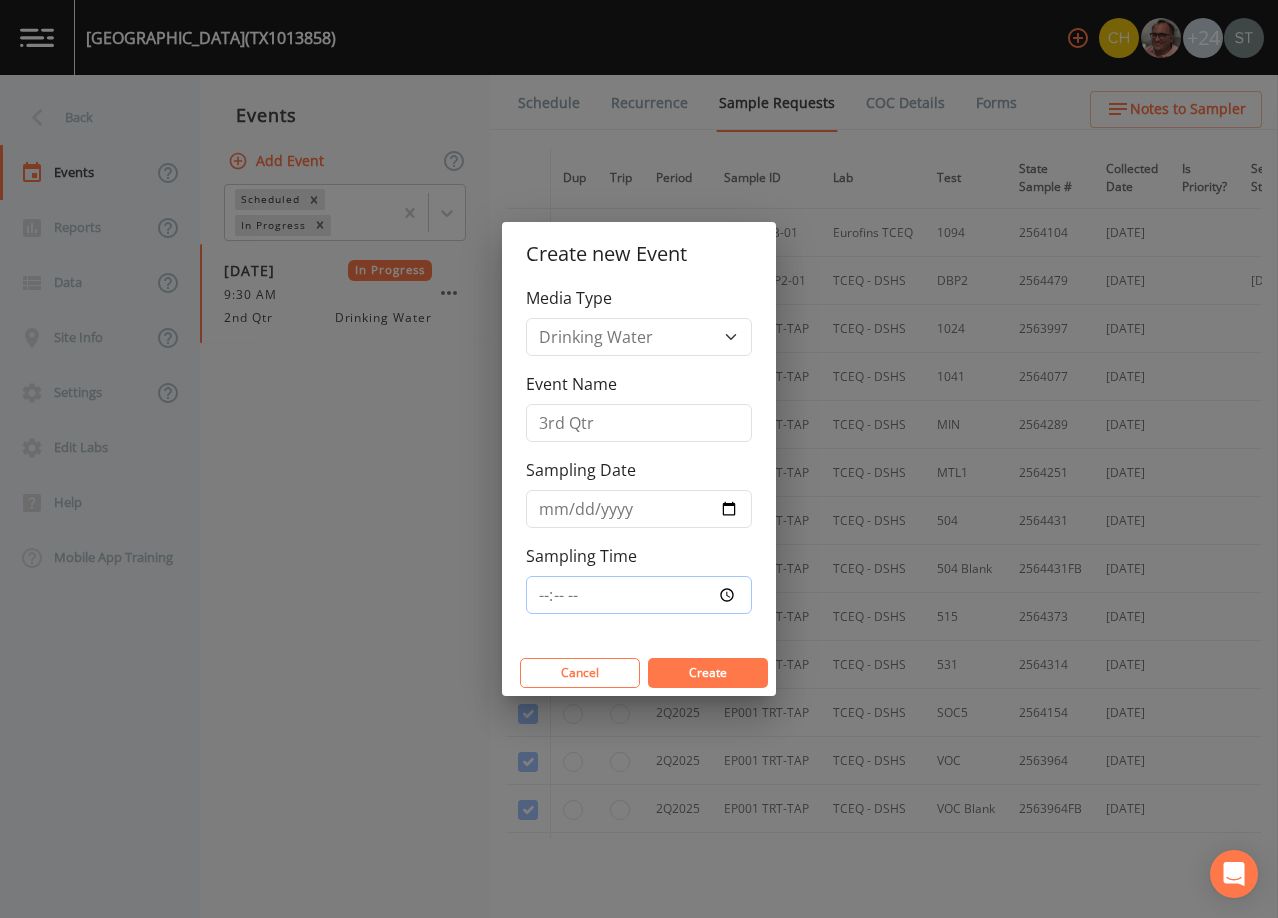 type on "08:00" 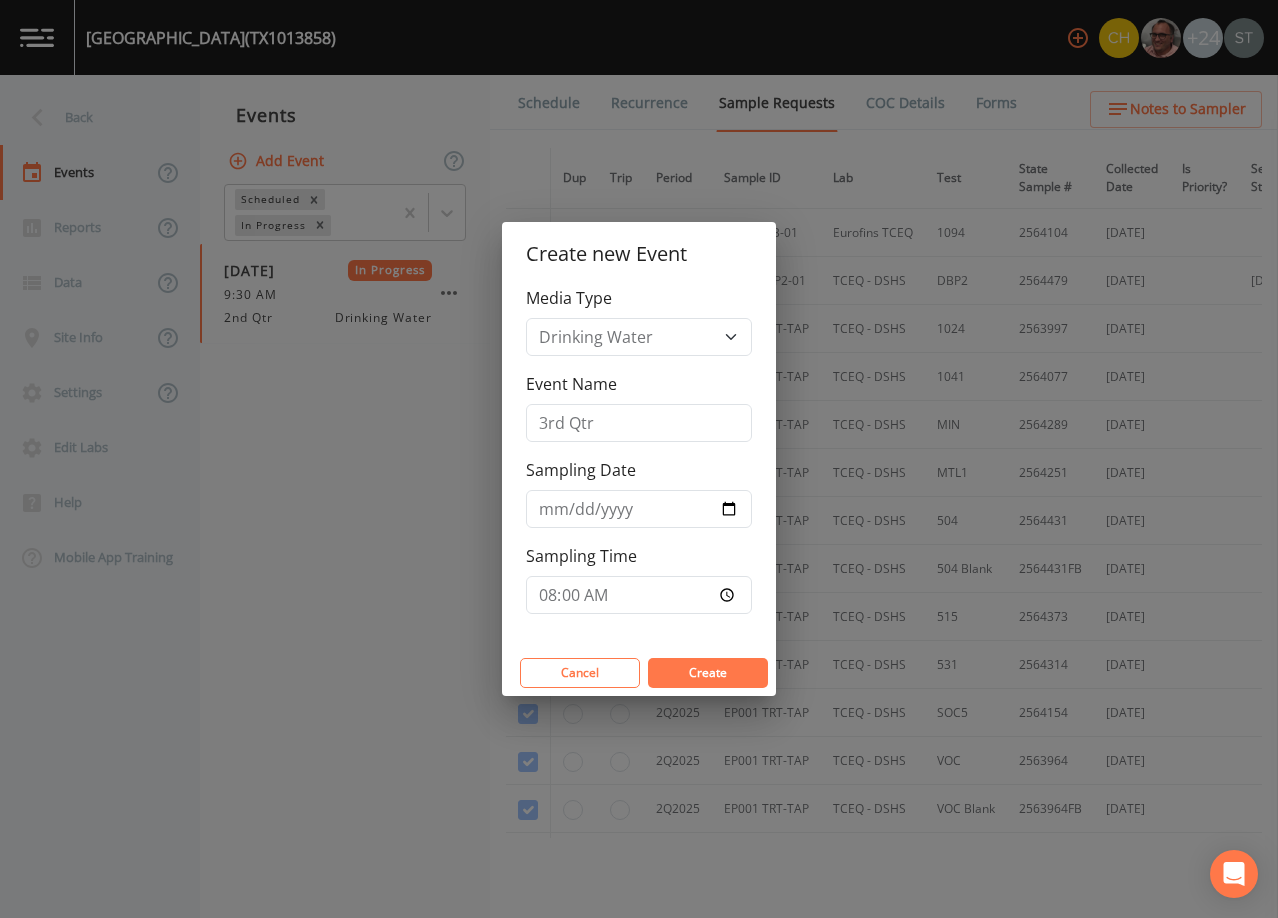 click on "Create" at bounding box center [708, 672] 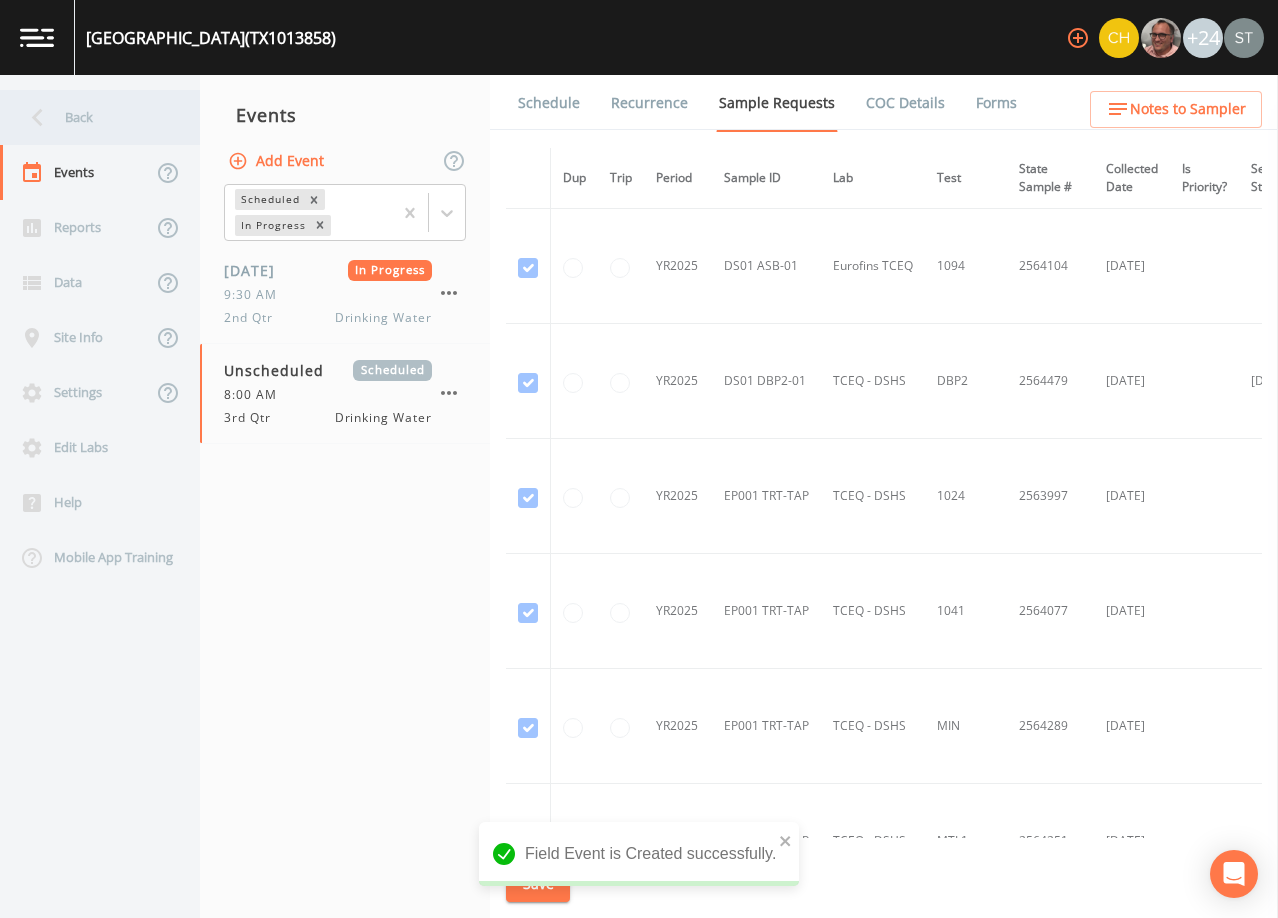 click on "Back" at bounding box center [90, 117] 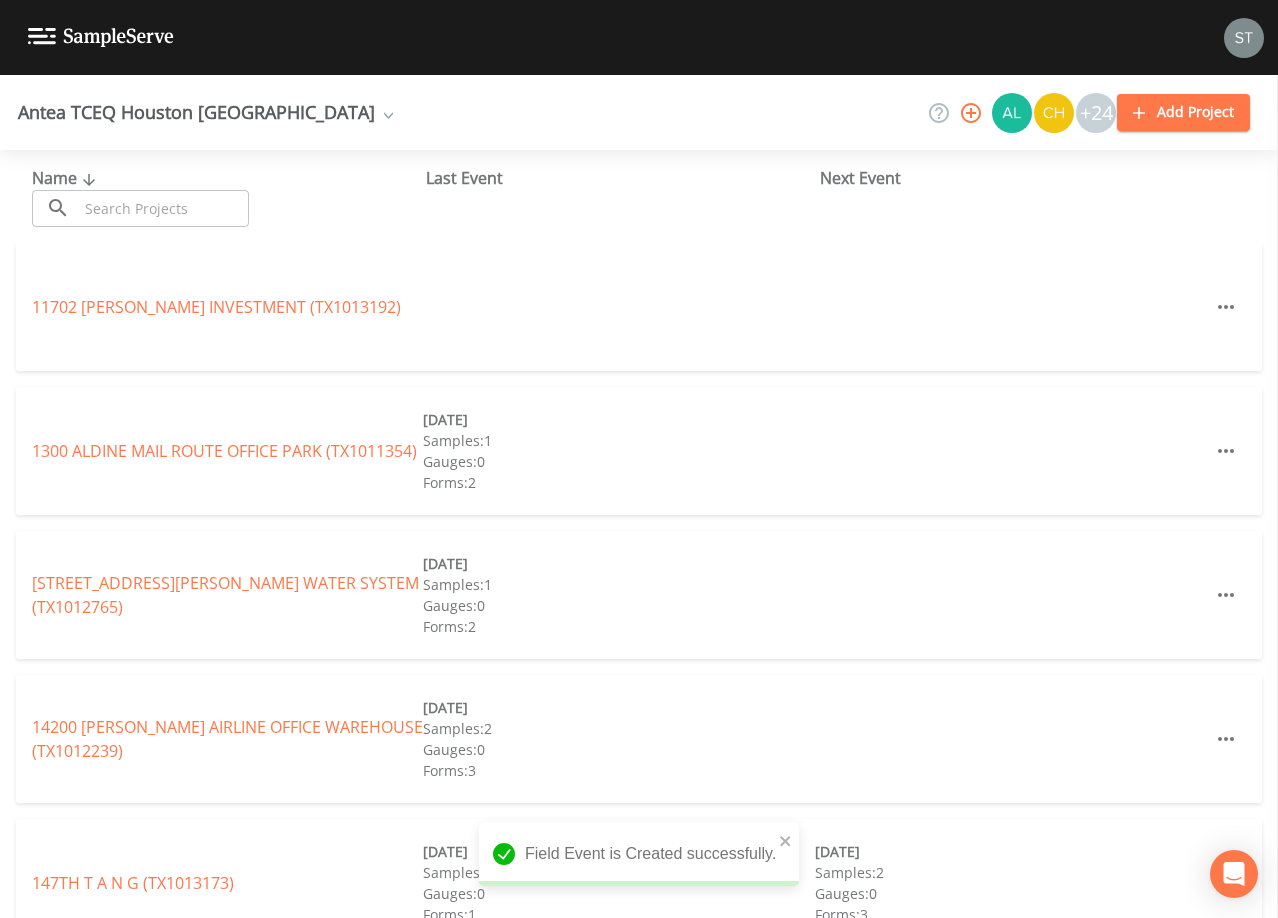 click at bounding box center (163, 208) 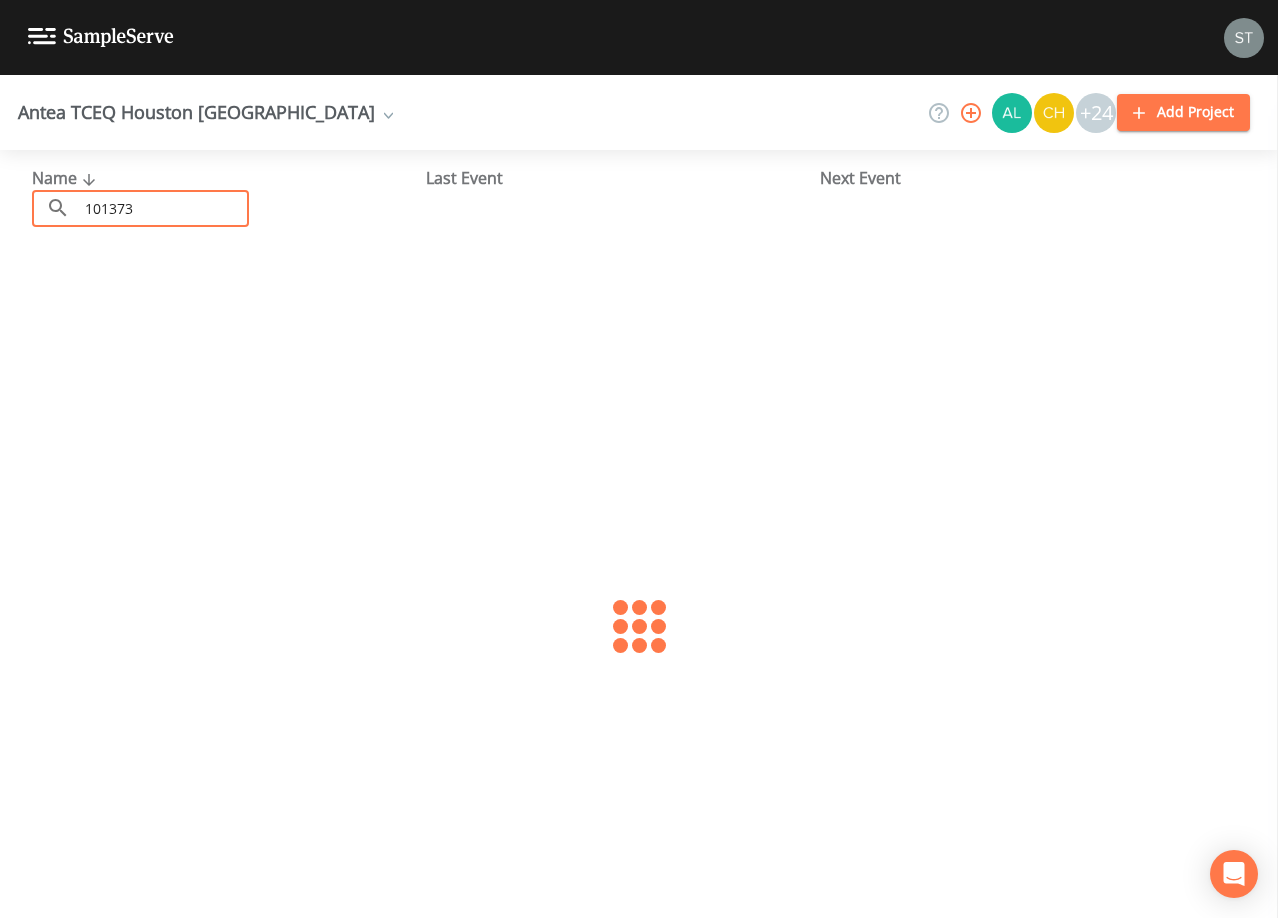 type on "1013739" 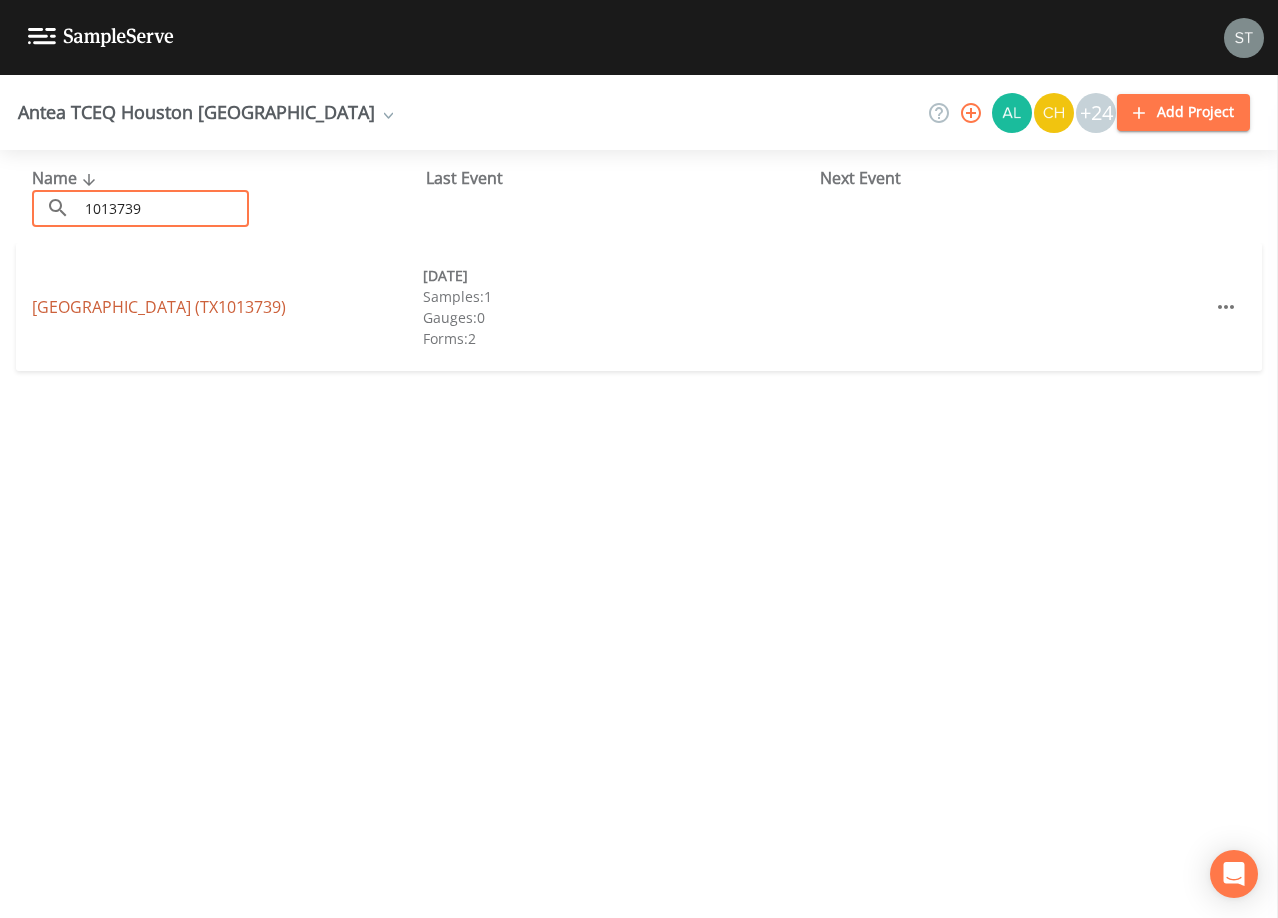 click on "[GEOGRAPHIC_DATA]   (TX1013739)" at bounding box center (159, 307) 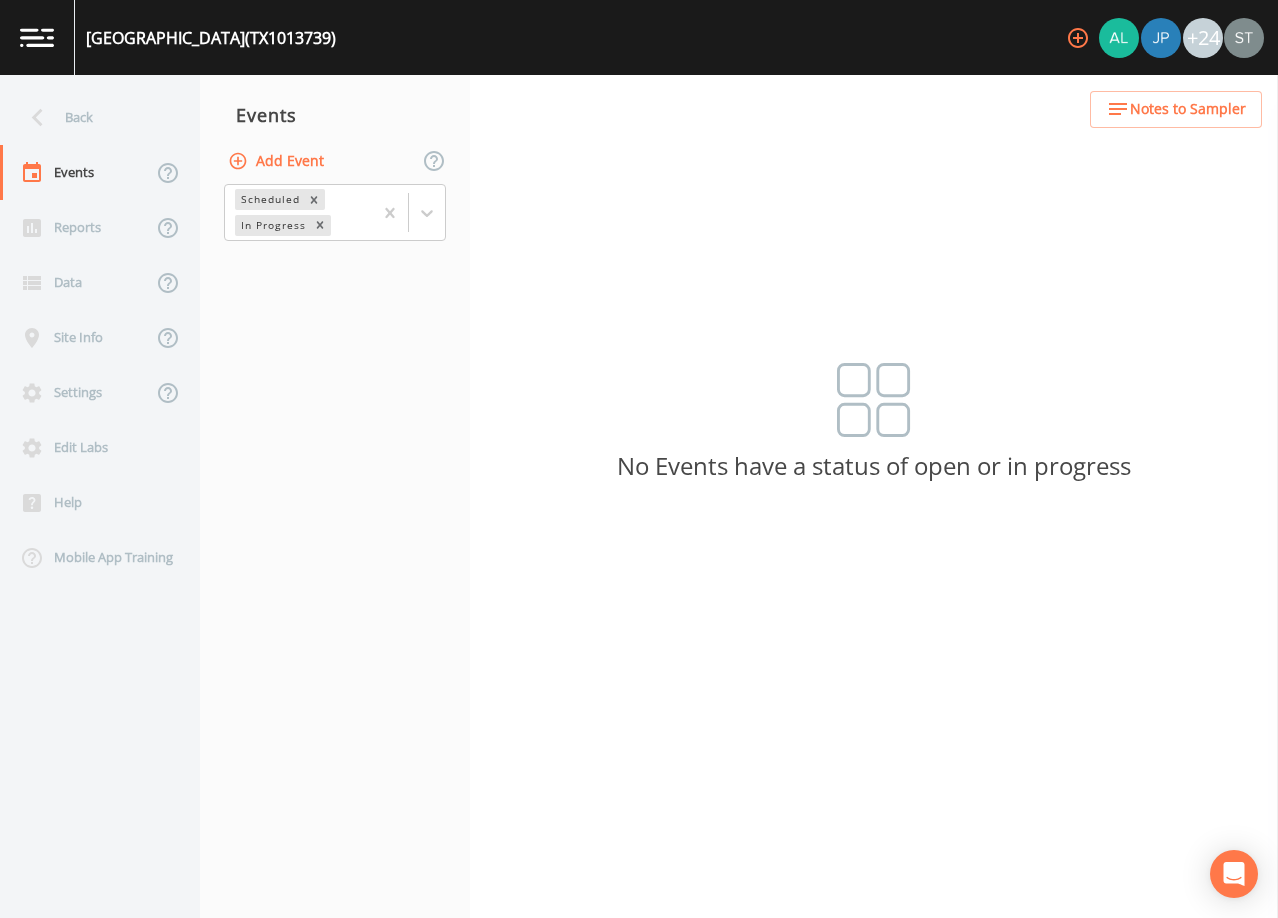 click on "Add Event" at bounding box center [278, 161] 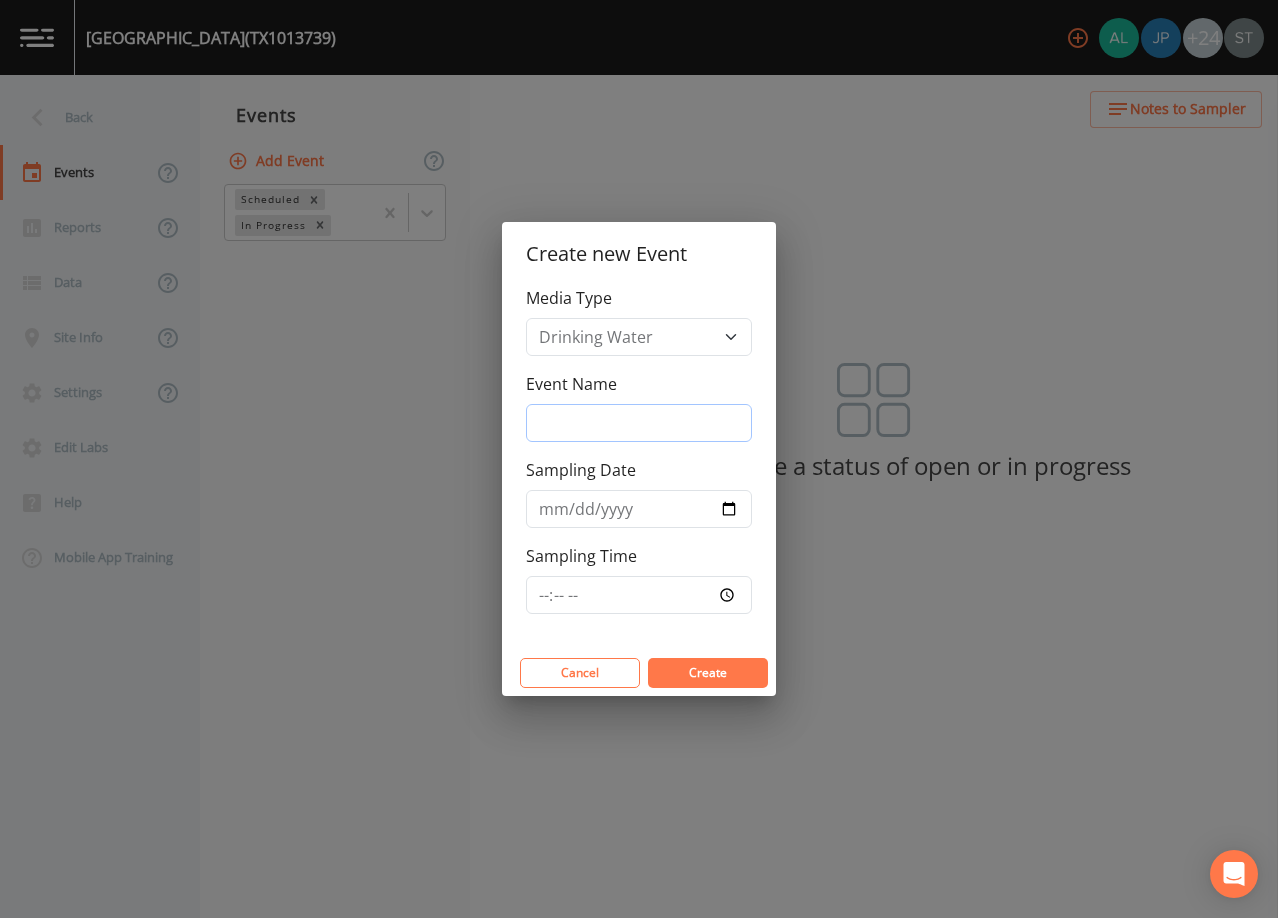 click on "Event Name" at bounding box center (639, 423) 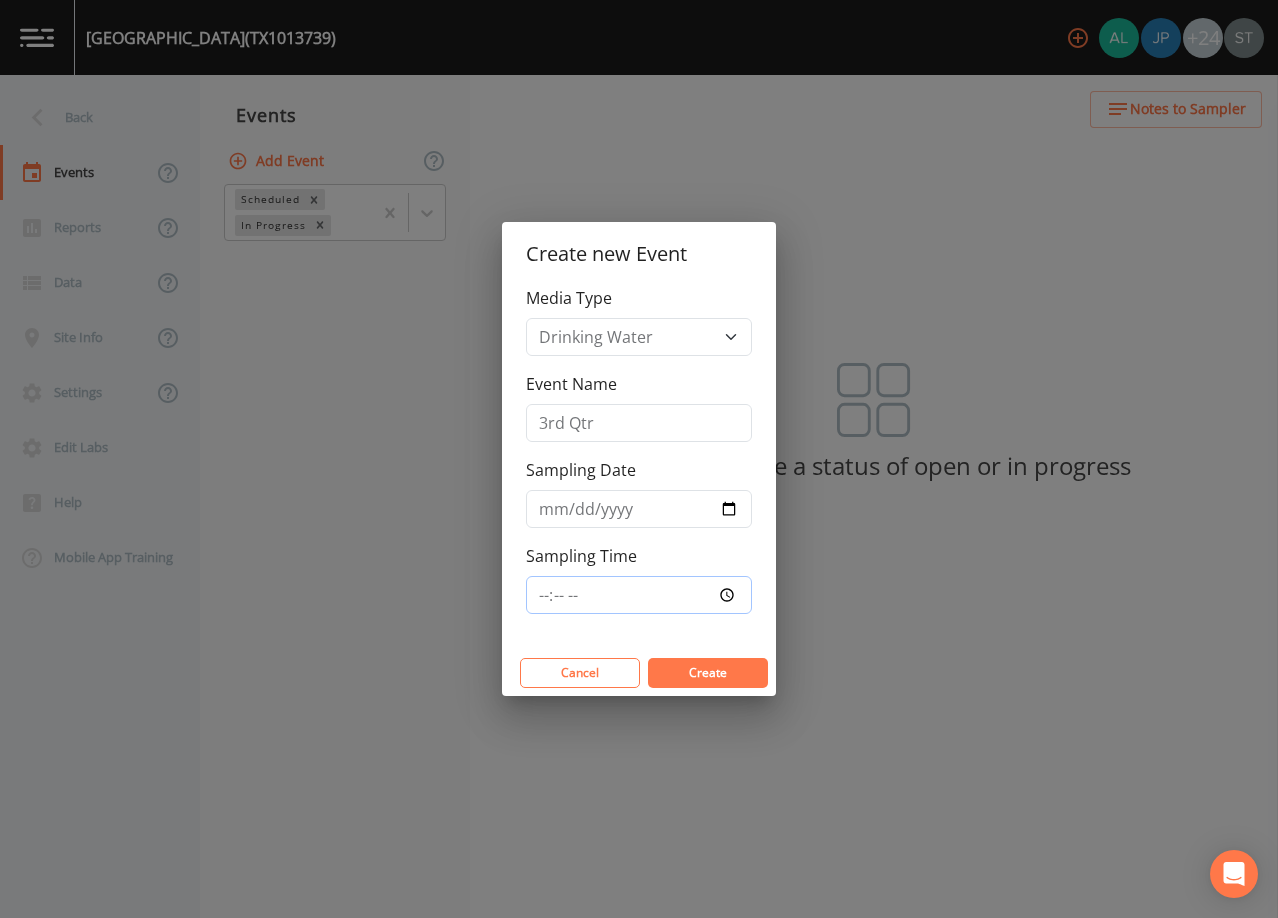 click on "Sampling Time" at bounding box center [639, 595] 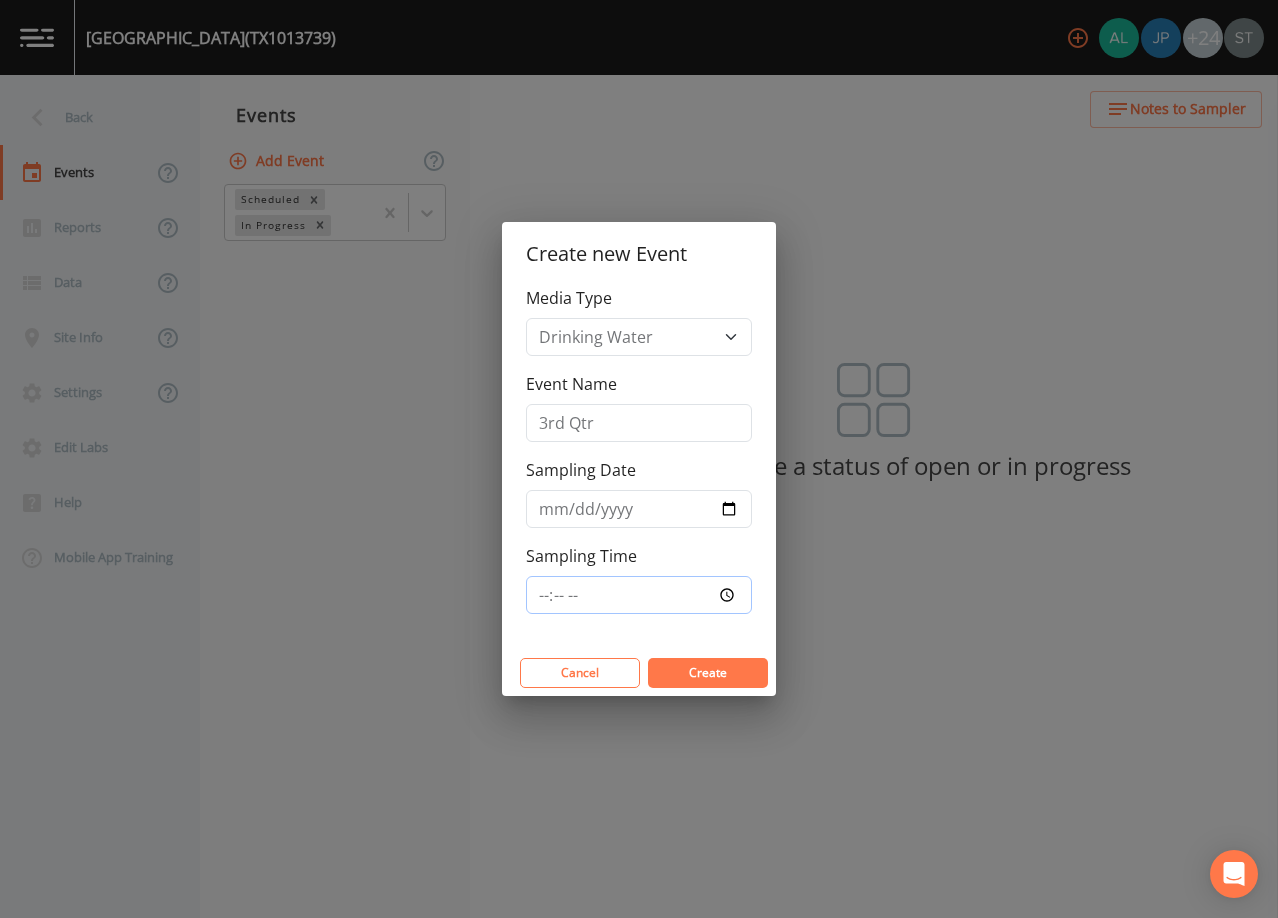 type on "09:00" 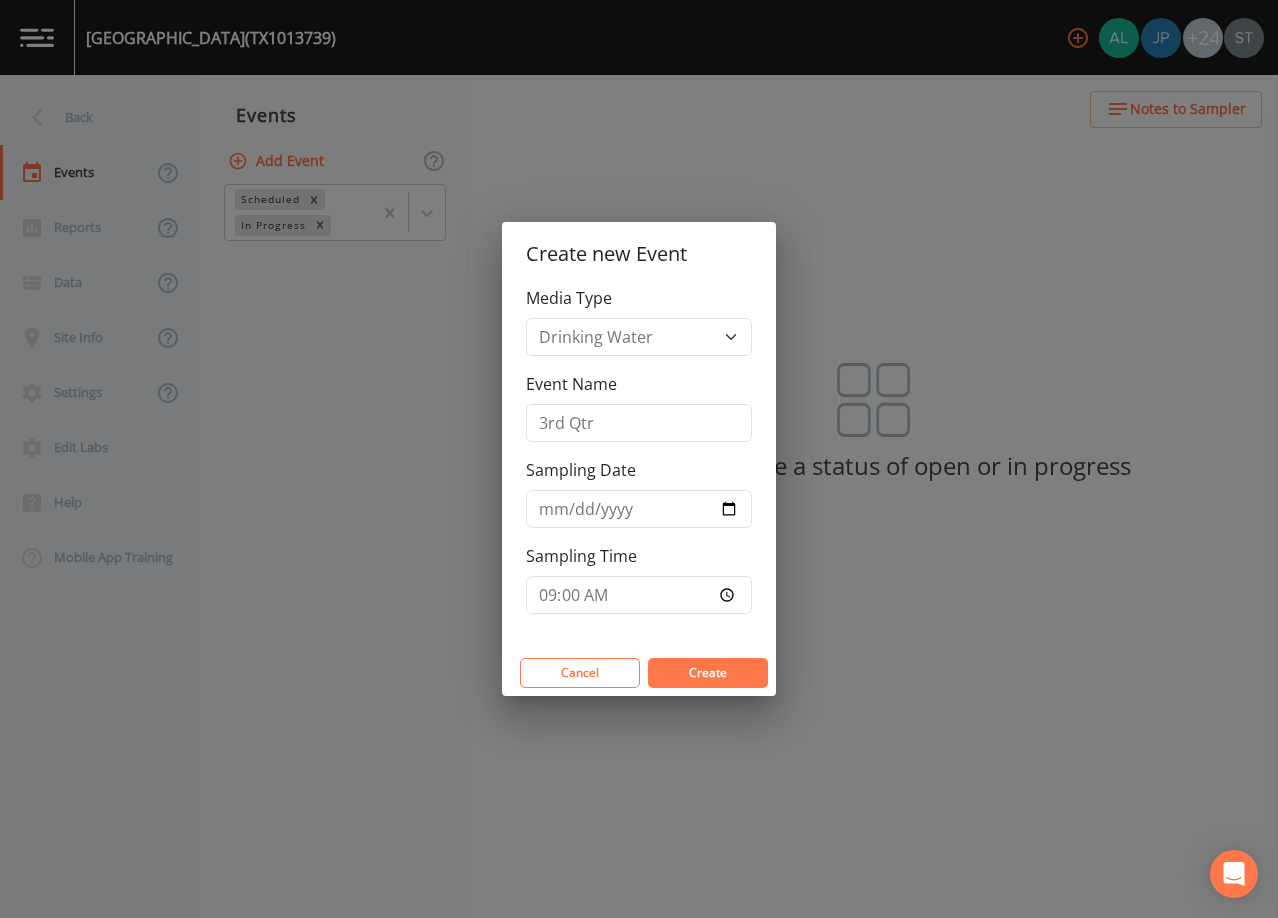 click on "Create" at bounding box center (708, 673) 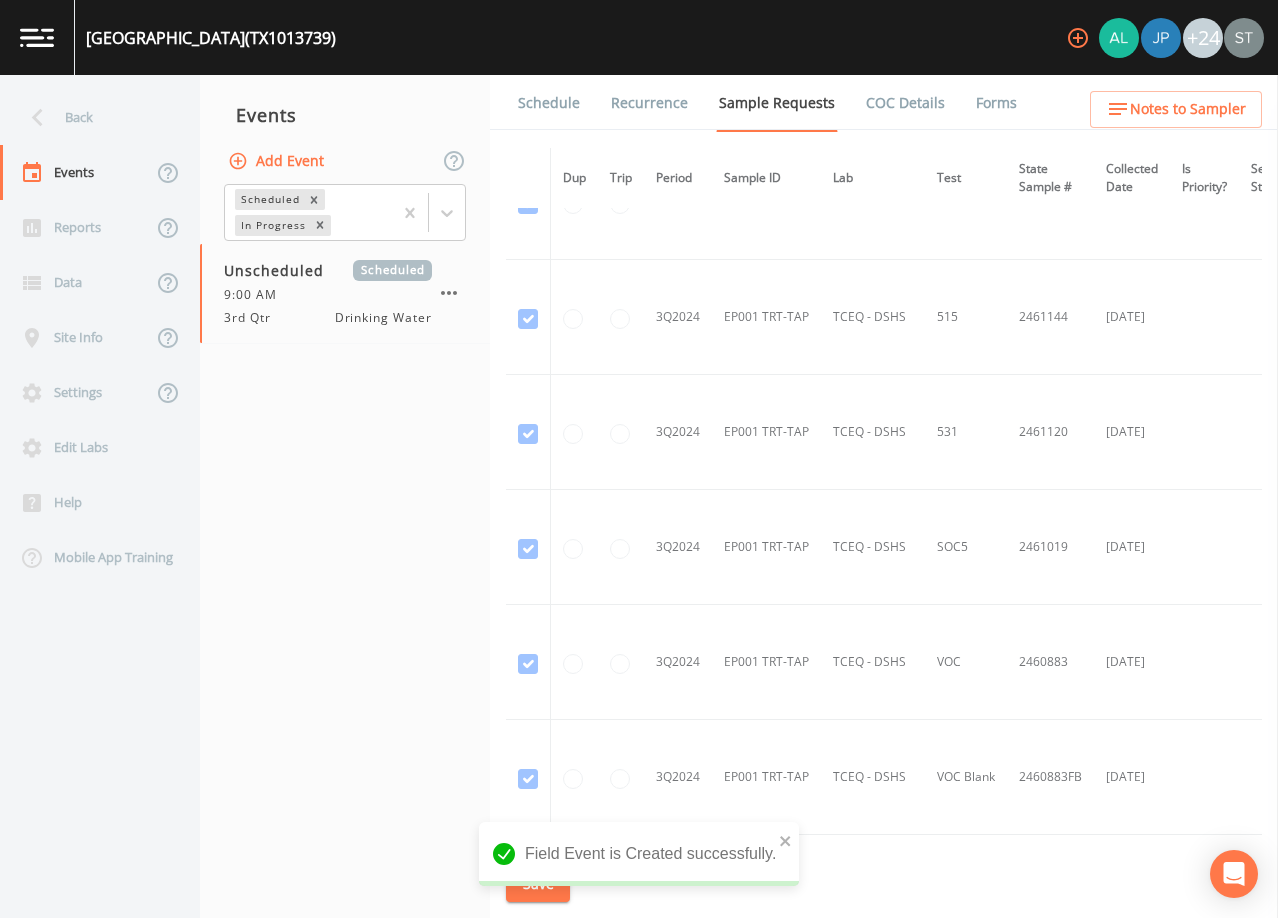 scroll, scrollTop: 1000, scrollLeft: 0, axis: vertical 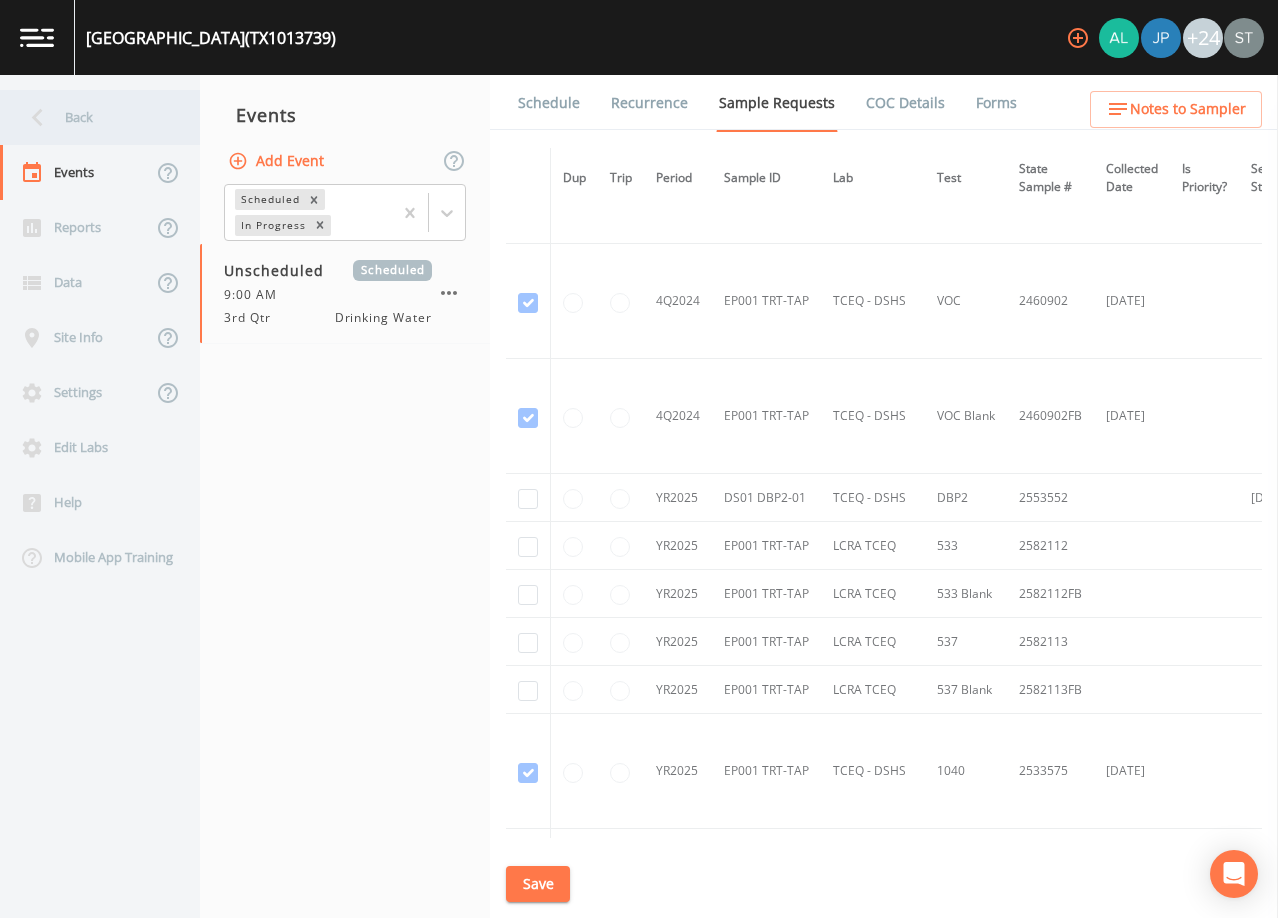 click on "Back" at bounding box center [90, 117] 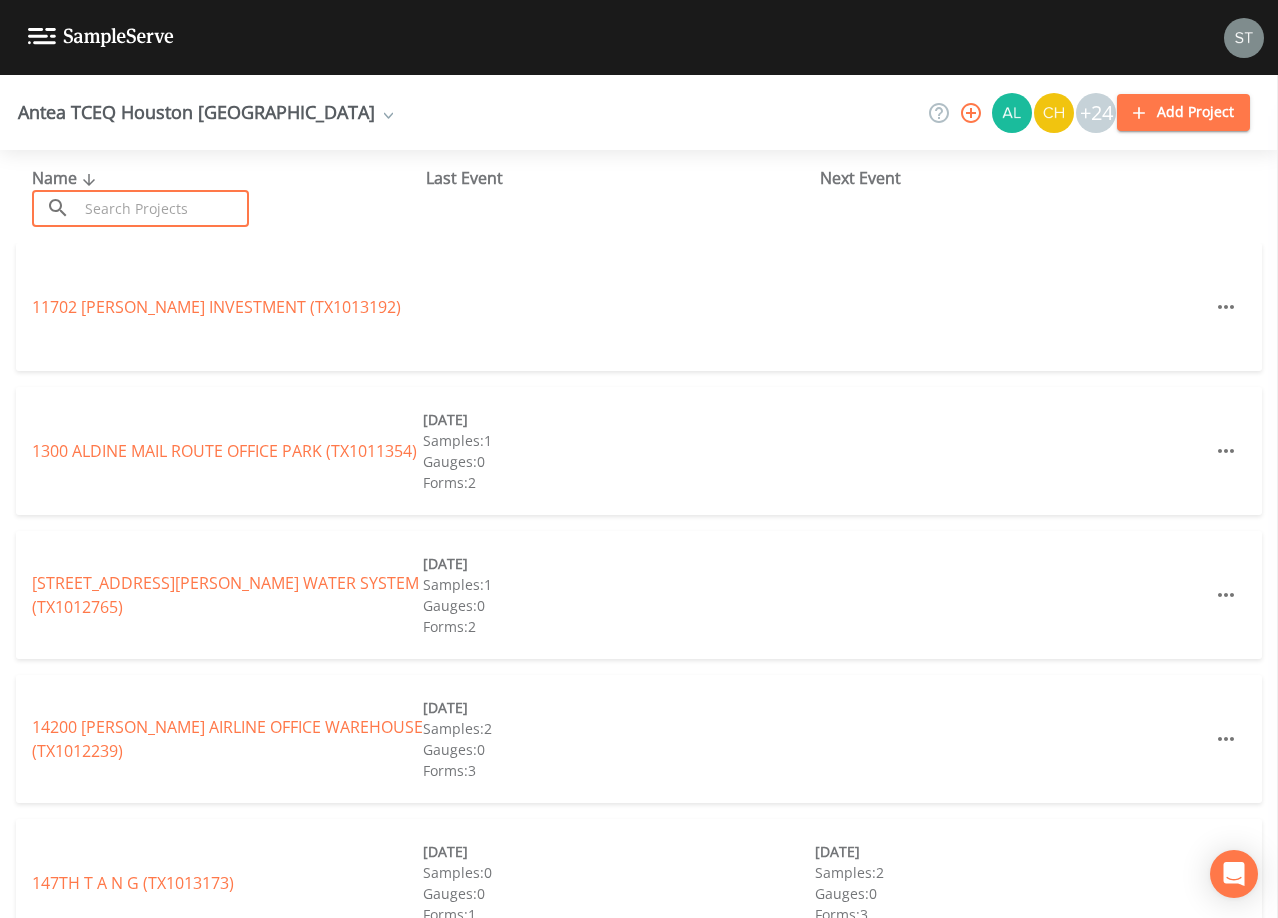 click at bounding box center [163, 208] 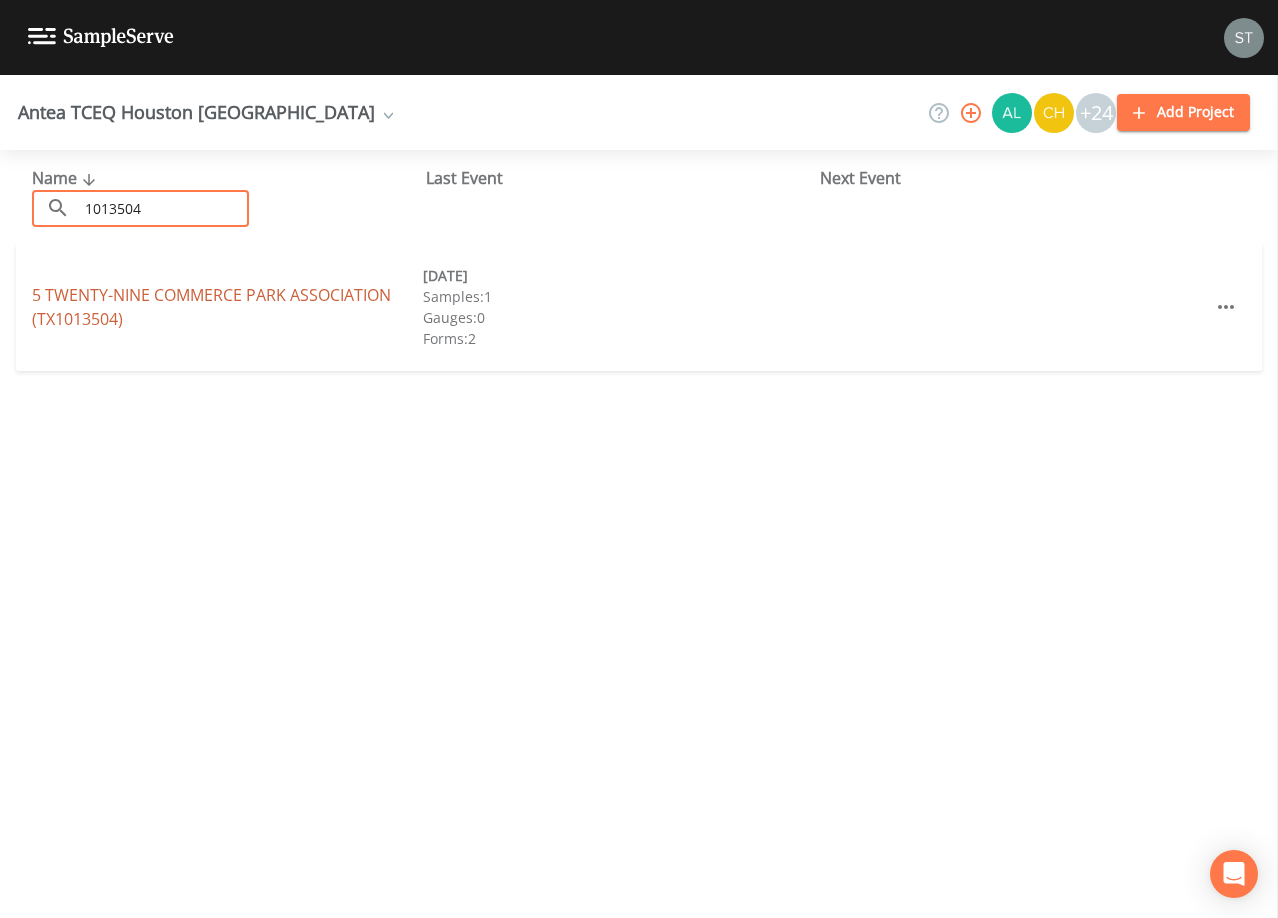 type on "1013504" 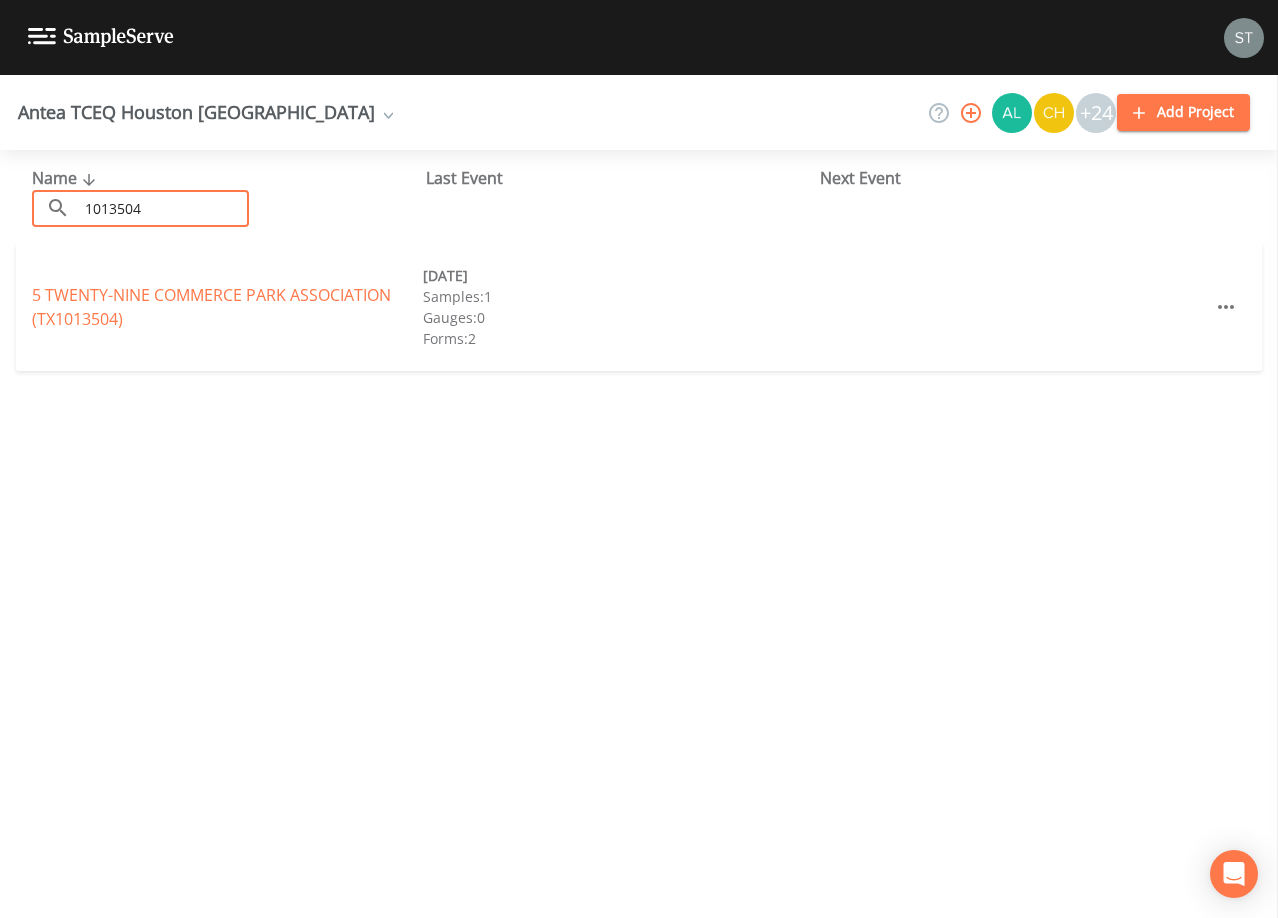 click on "5 TWENTY-NINE COMMERCE PARK ASSOCIATION   (TX1013504)" at bounding box center (211, 307) 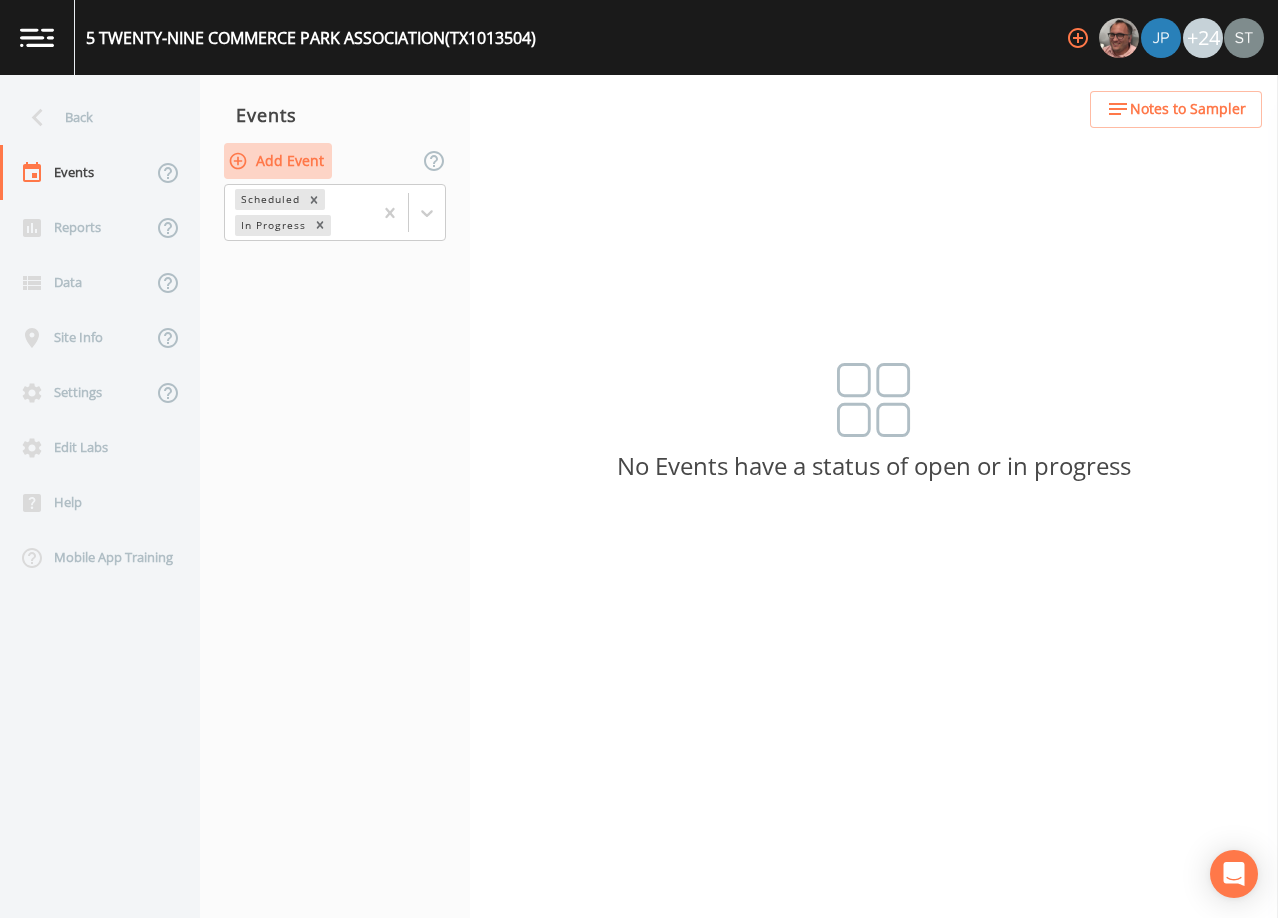 click on "Add Event" at bounding box center (278, 161) 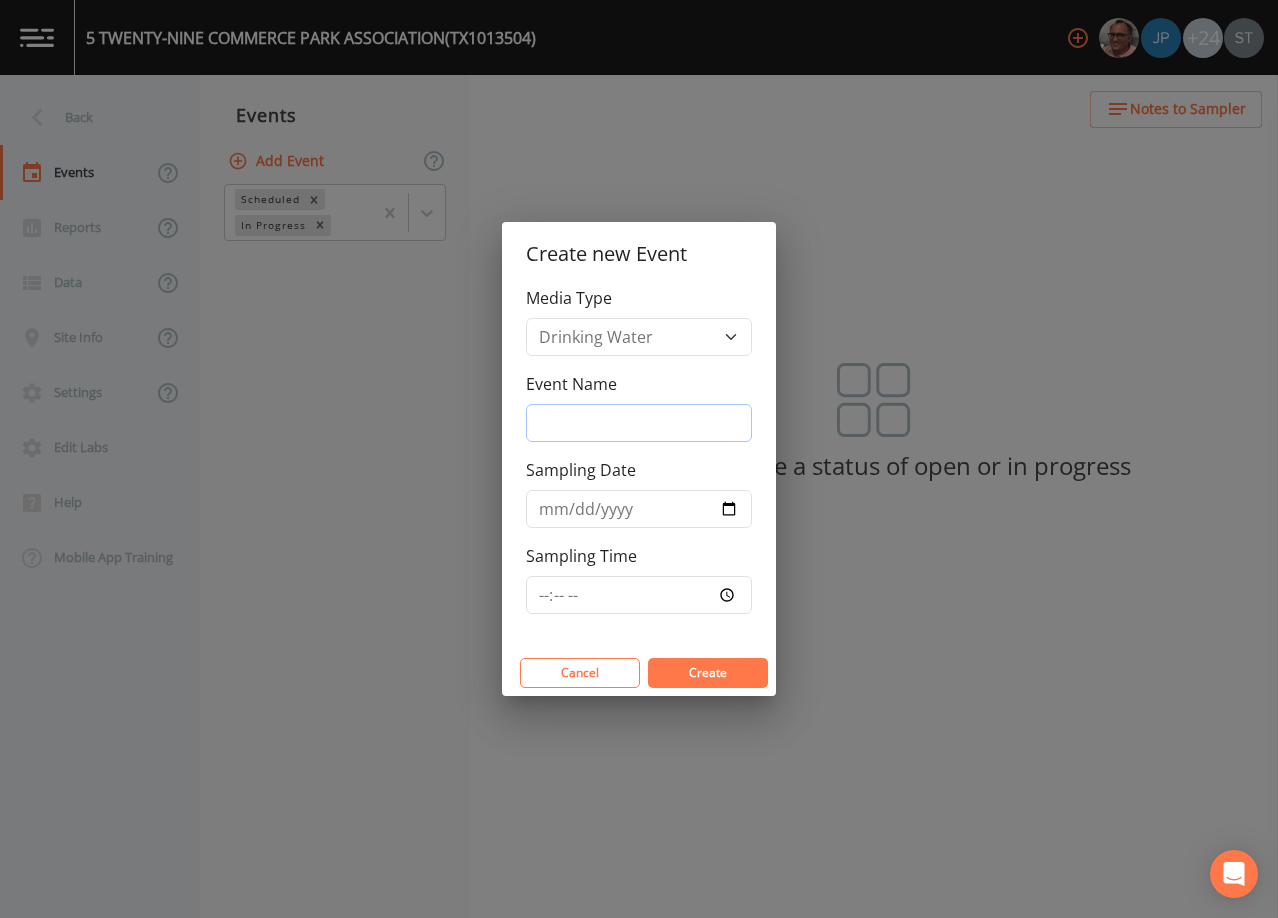 click on "Event Name" at bounding box center [639, 423] 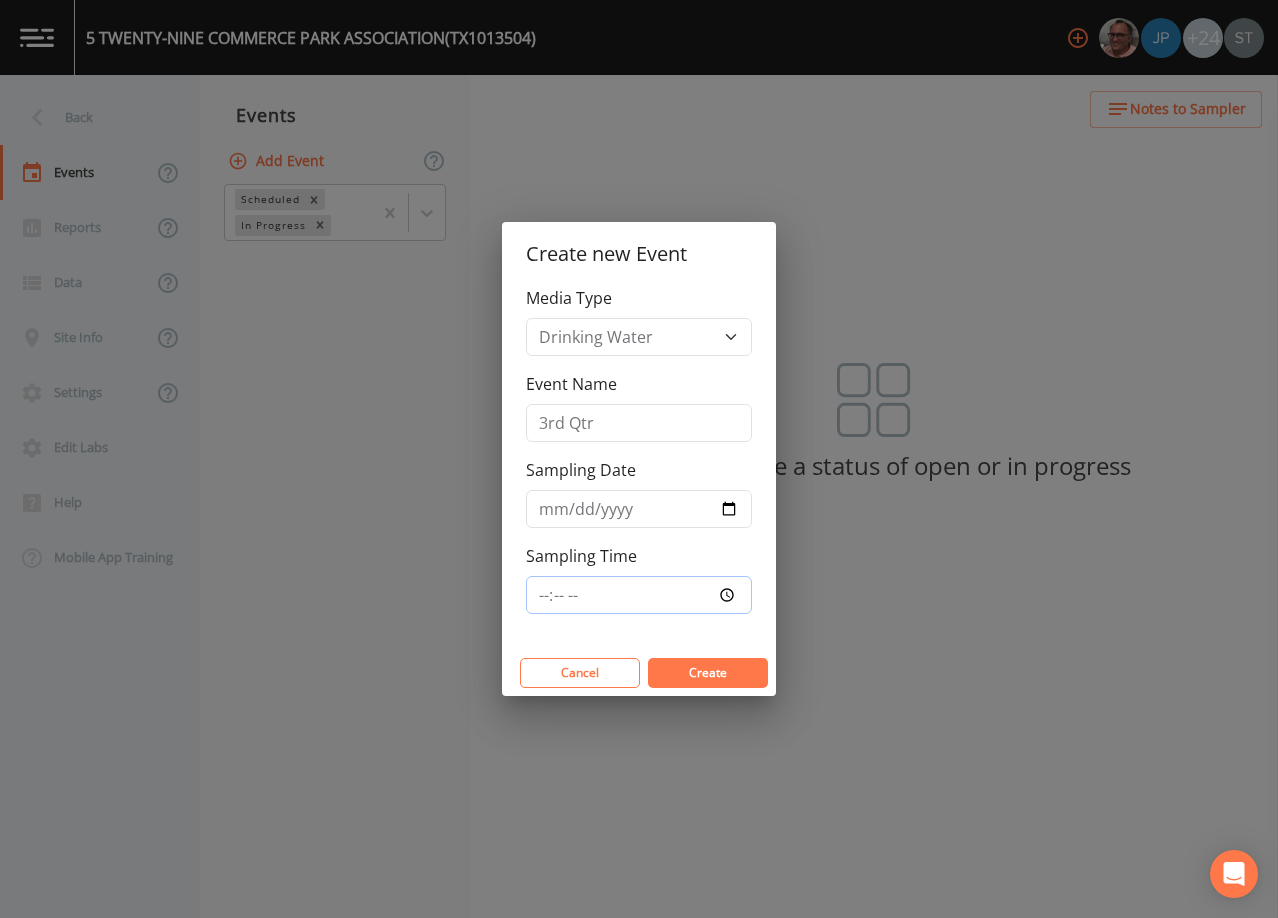 click on "Sampling Time" at bounding box center (639, 595) 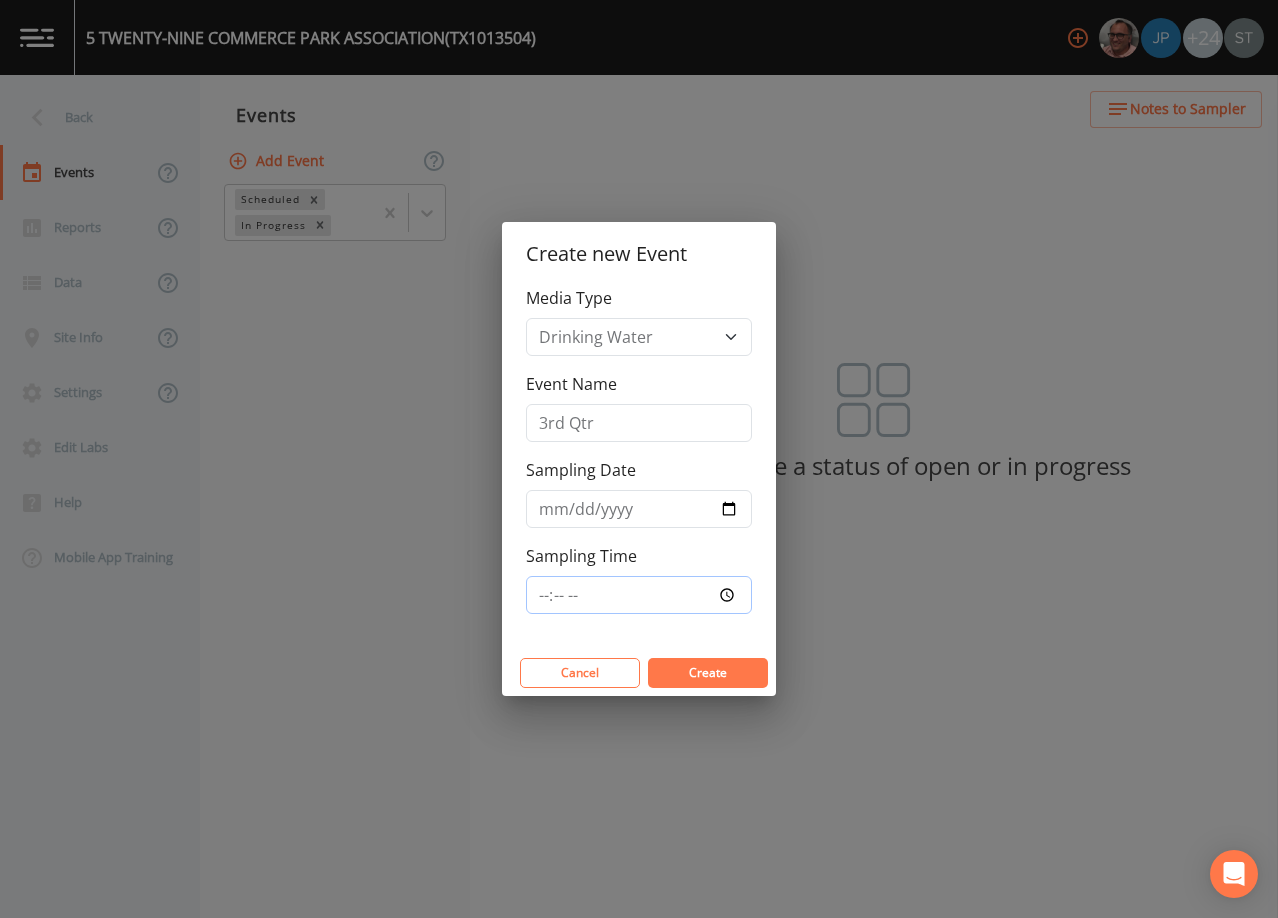 type on "09:30" 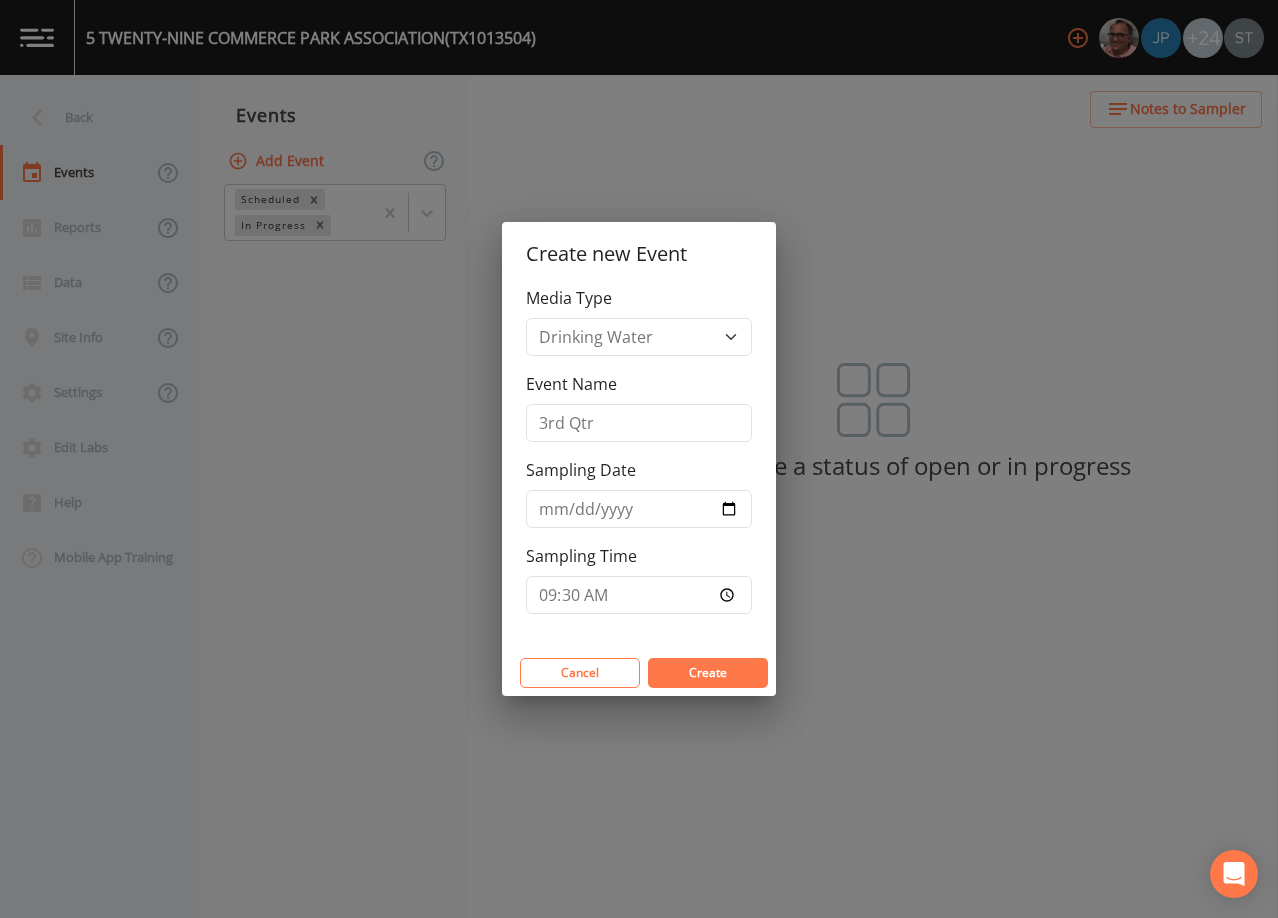 click on "Create" at bounding box center [708, 672] 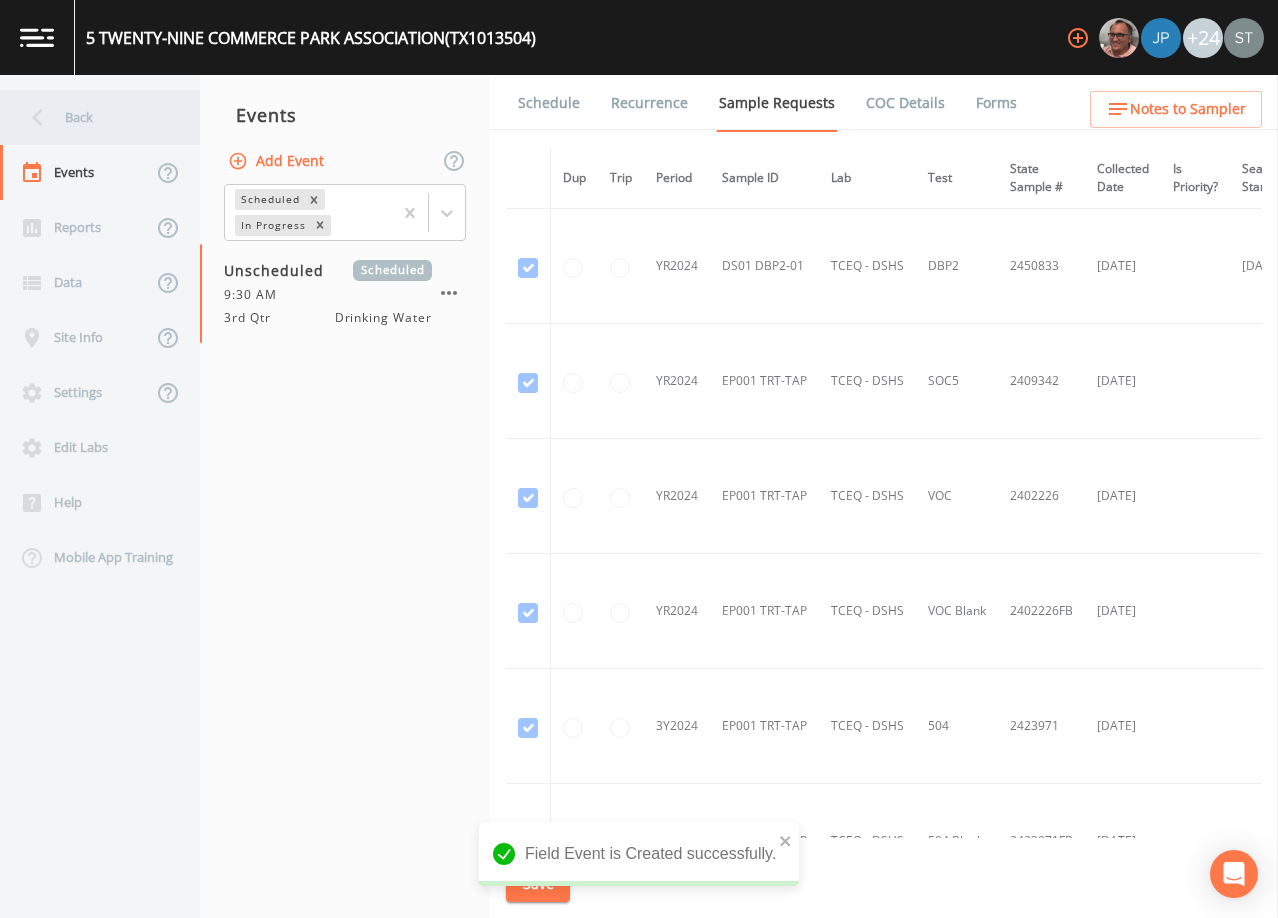 click on "Back" at bounding box center [90, 117] 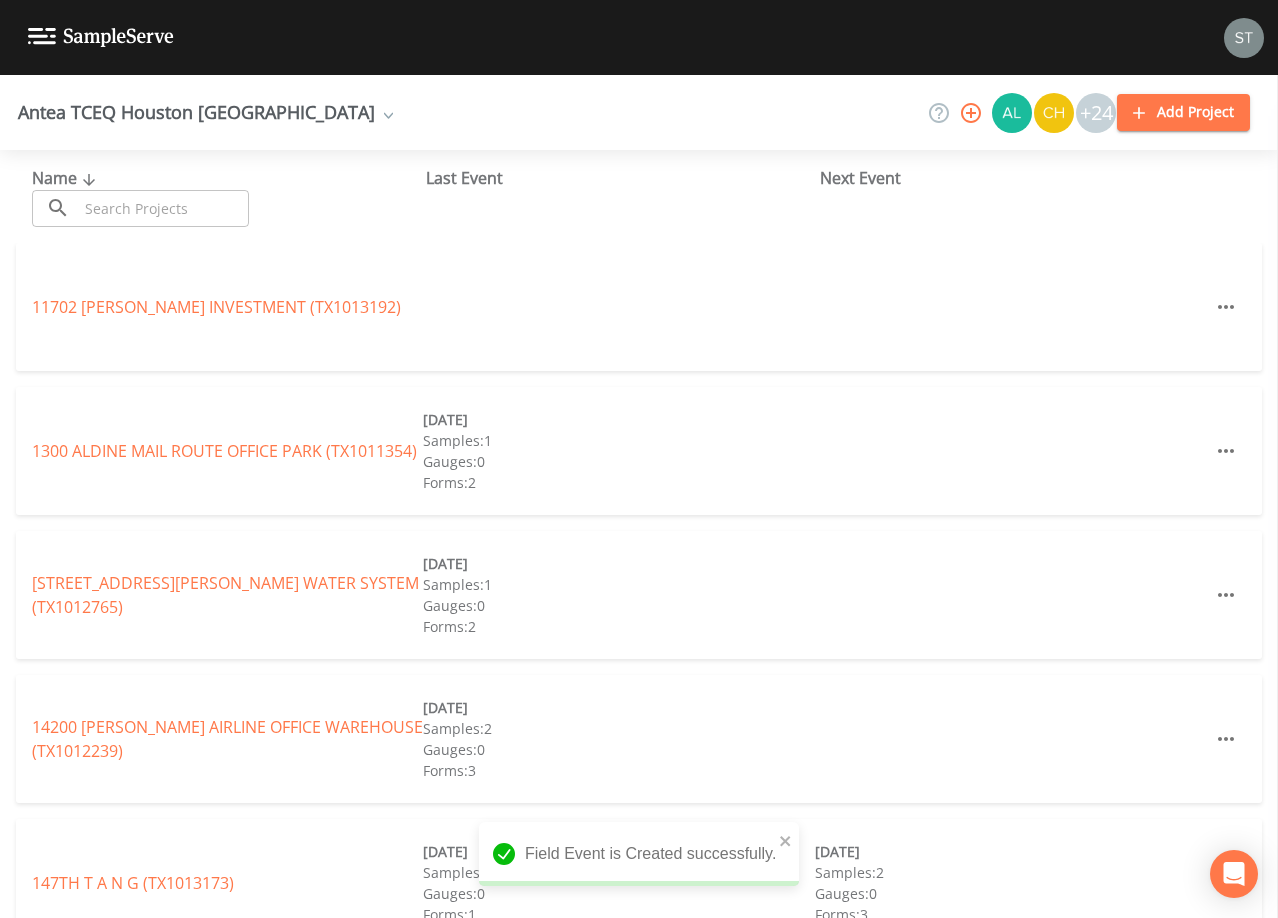 click at bounding box center (163, 208) 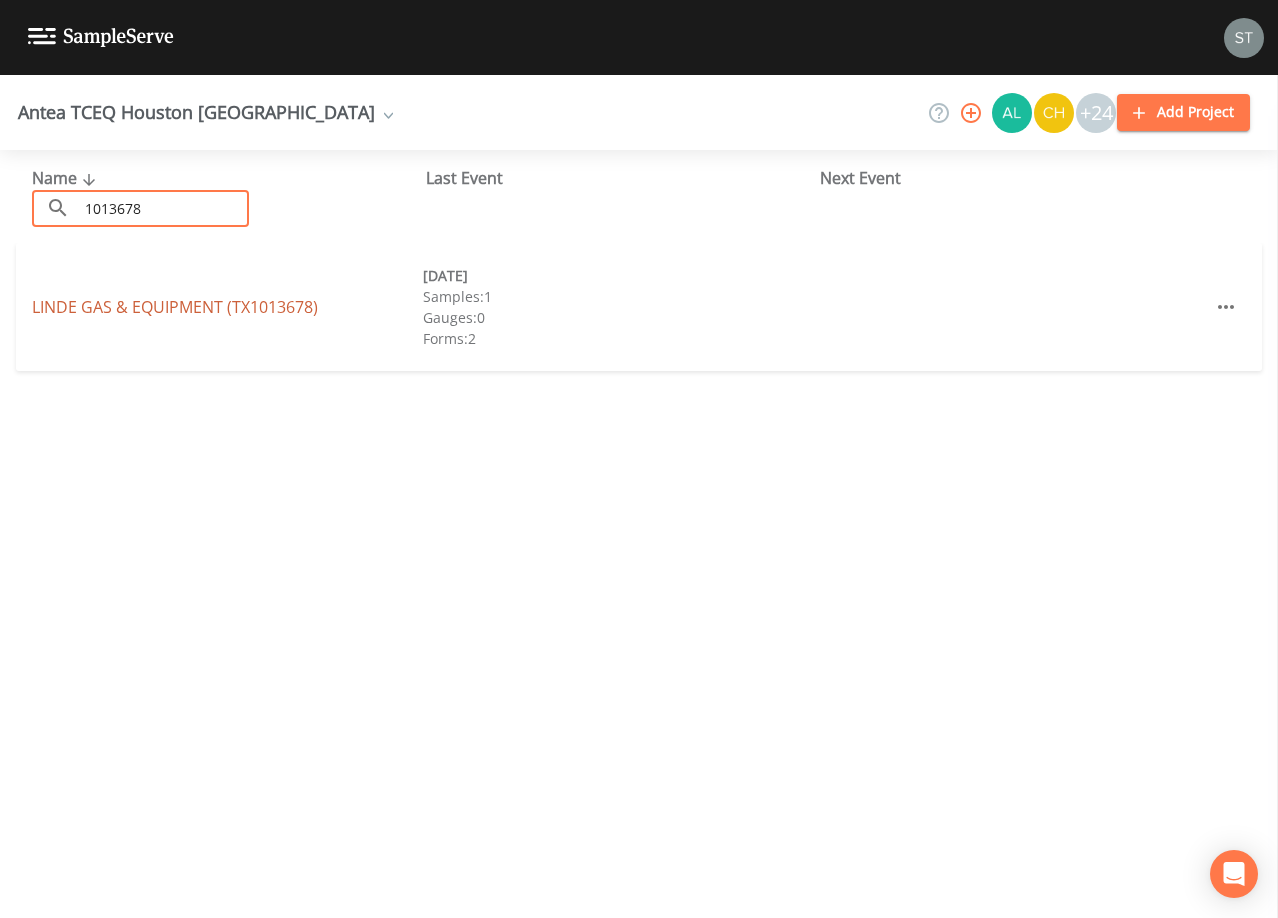 type on "1013678" 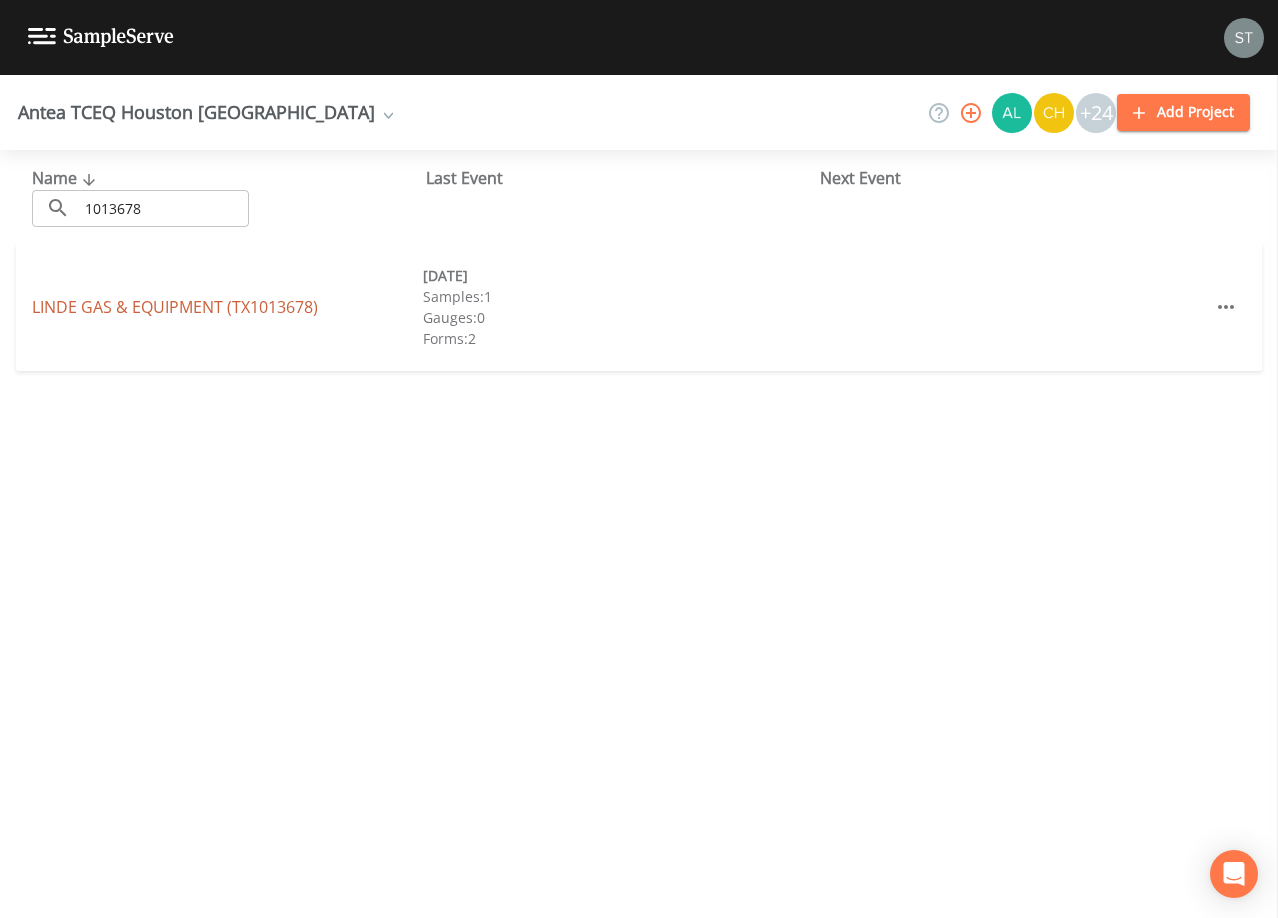 click on "LINDE GAS & EQUIPMENT   (TX1013678)" at bounding box center (175, 307) 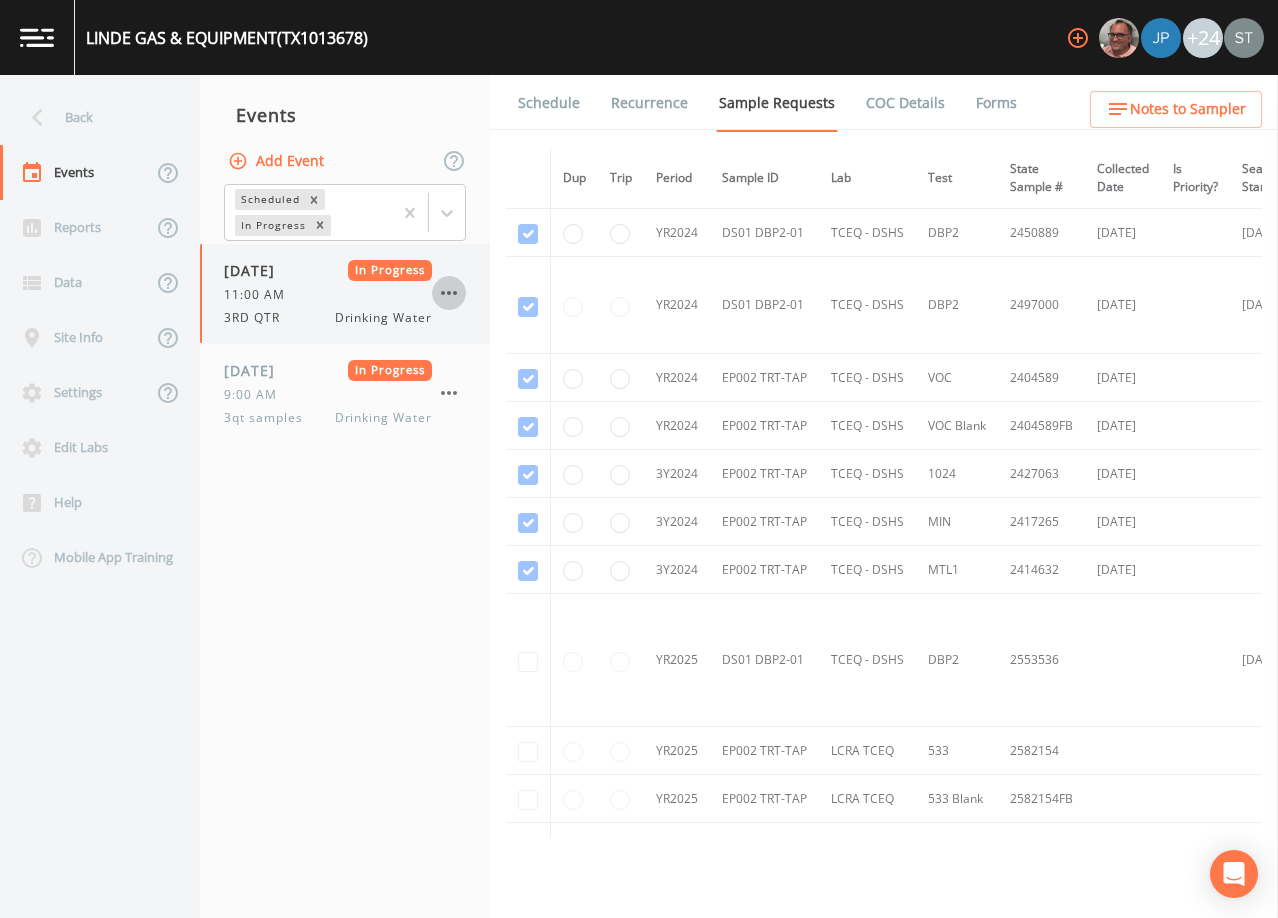 click 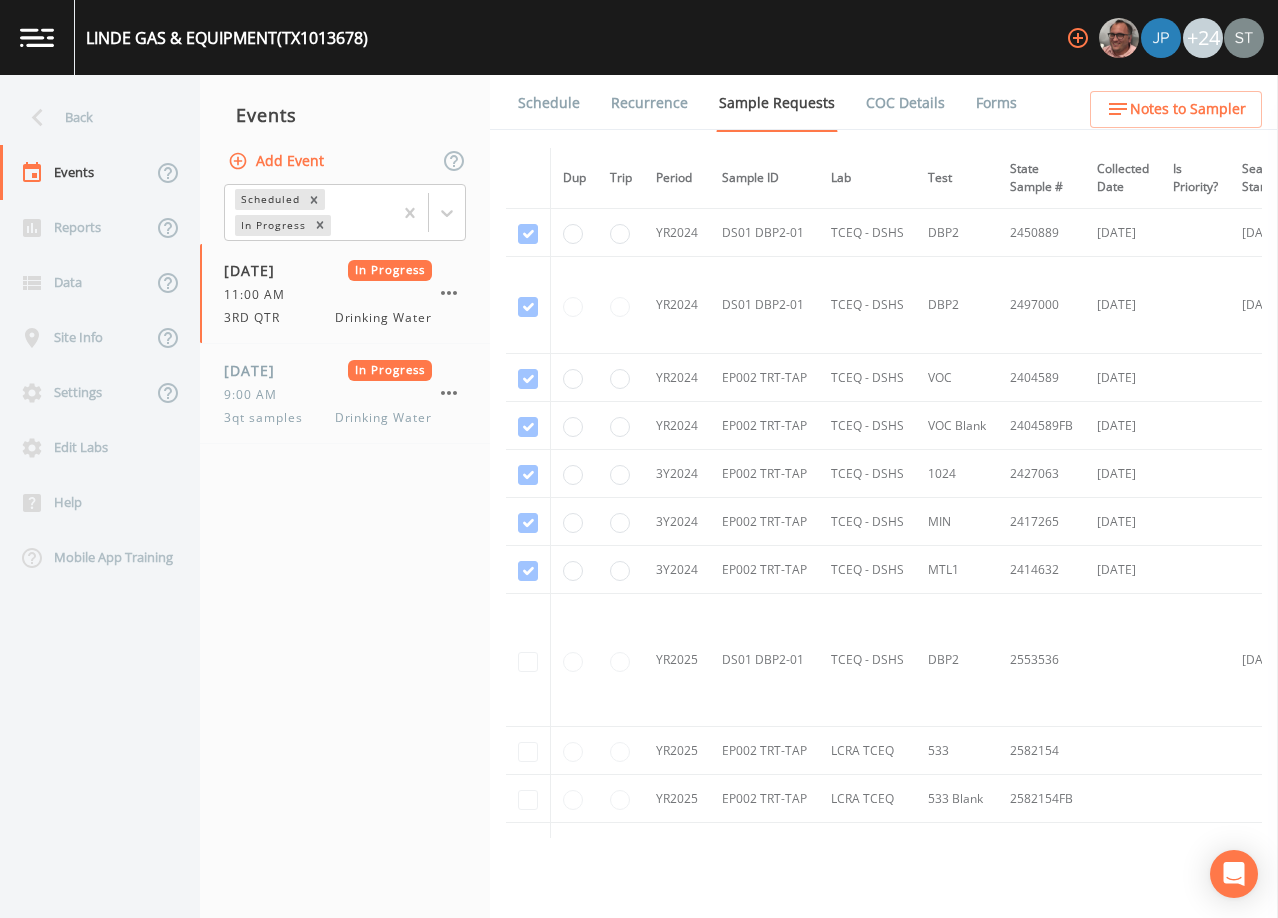 click on "Mark Complete" at bounding box center [89, 3446] 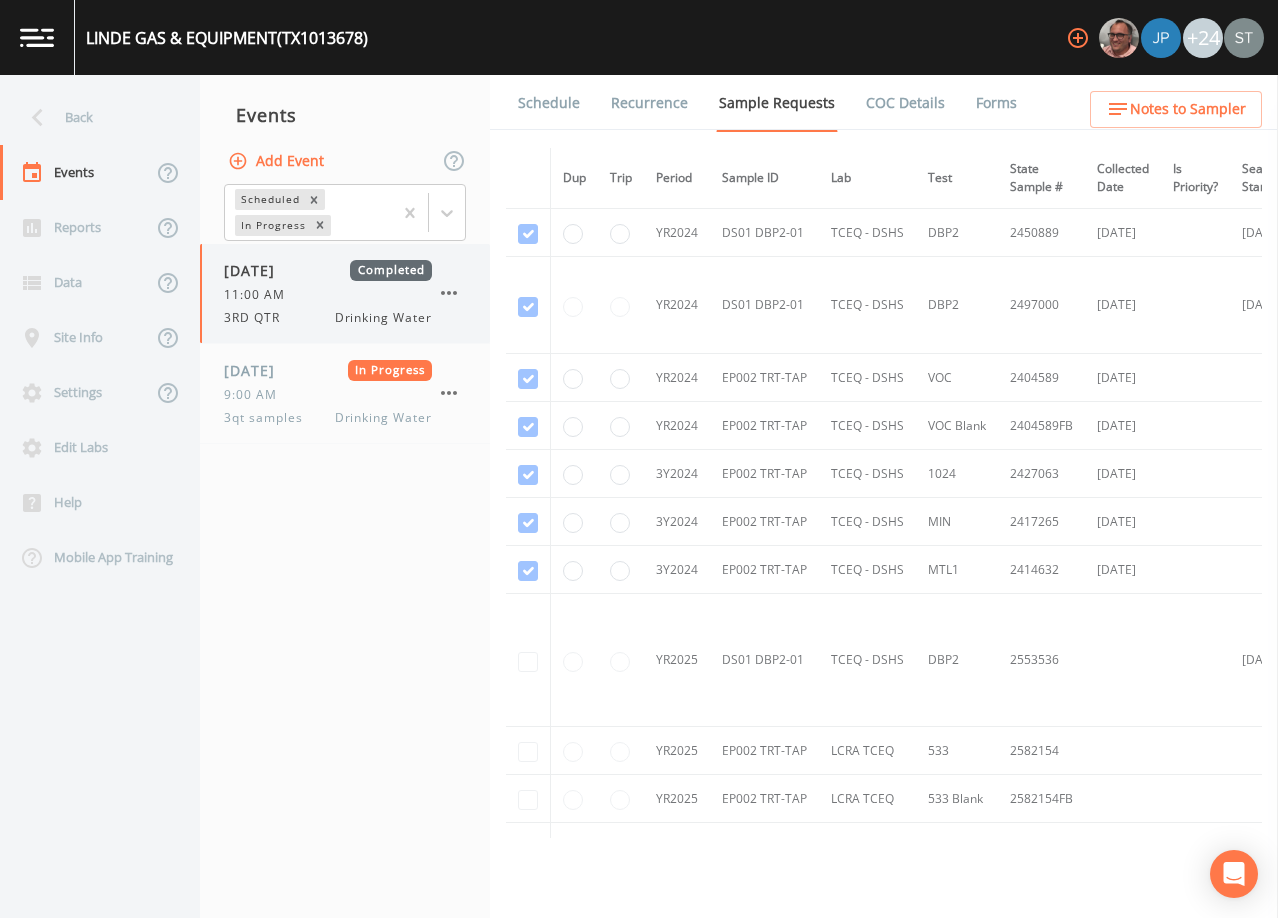 click 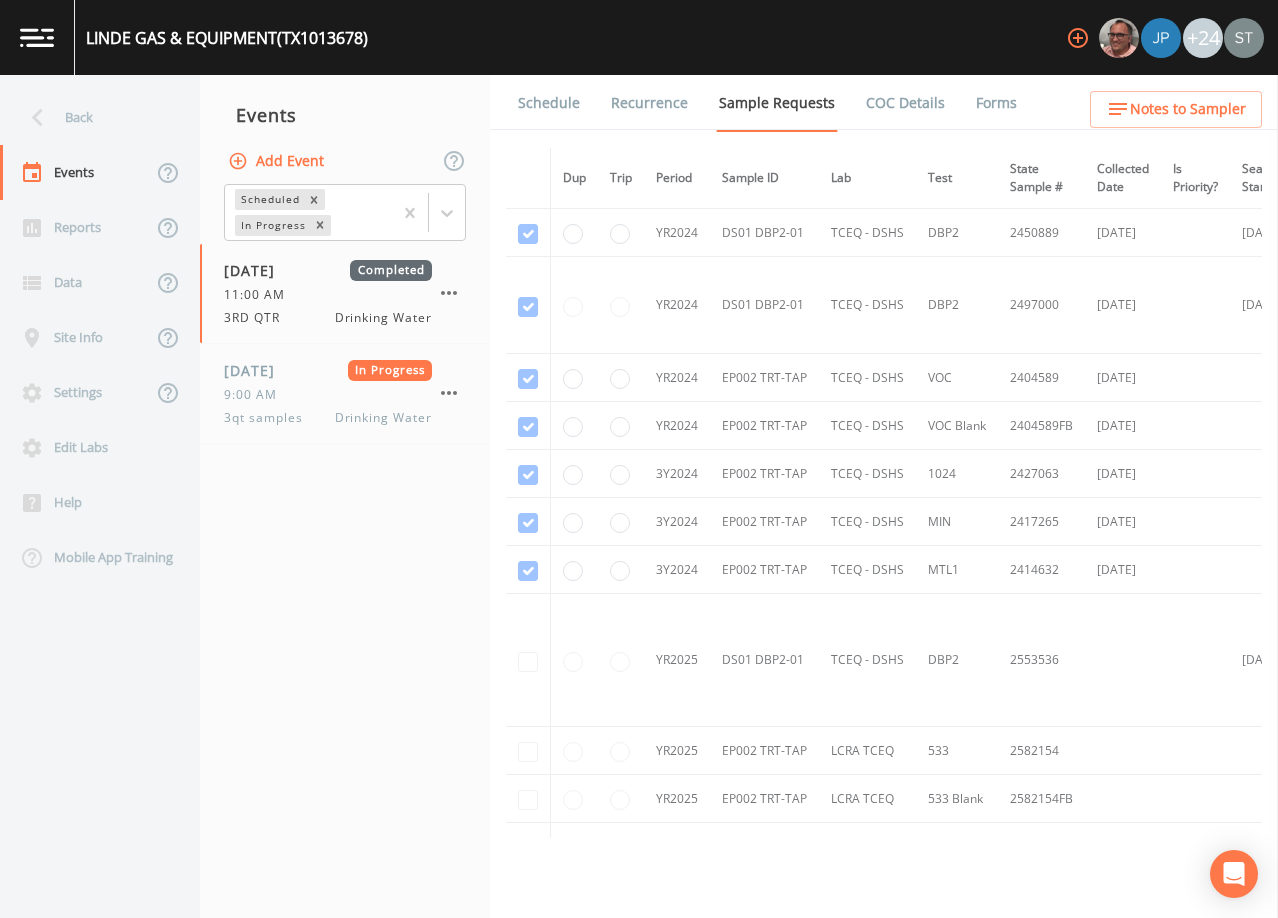 click at bounding box center [639, 918] 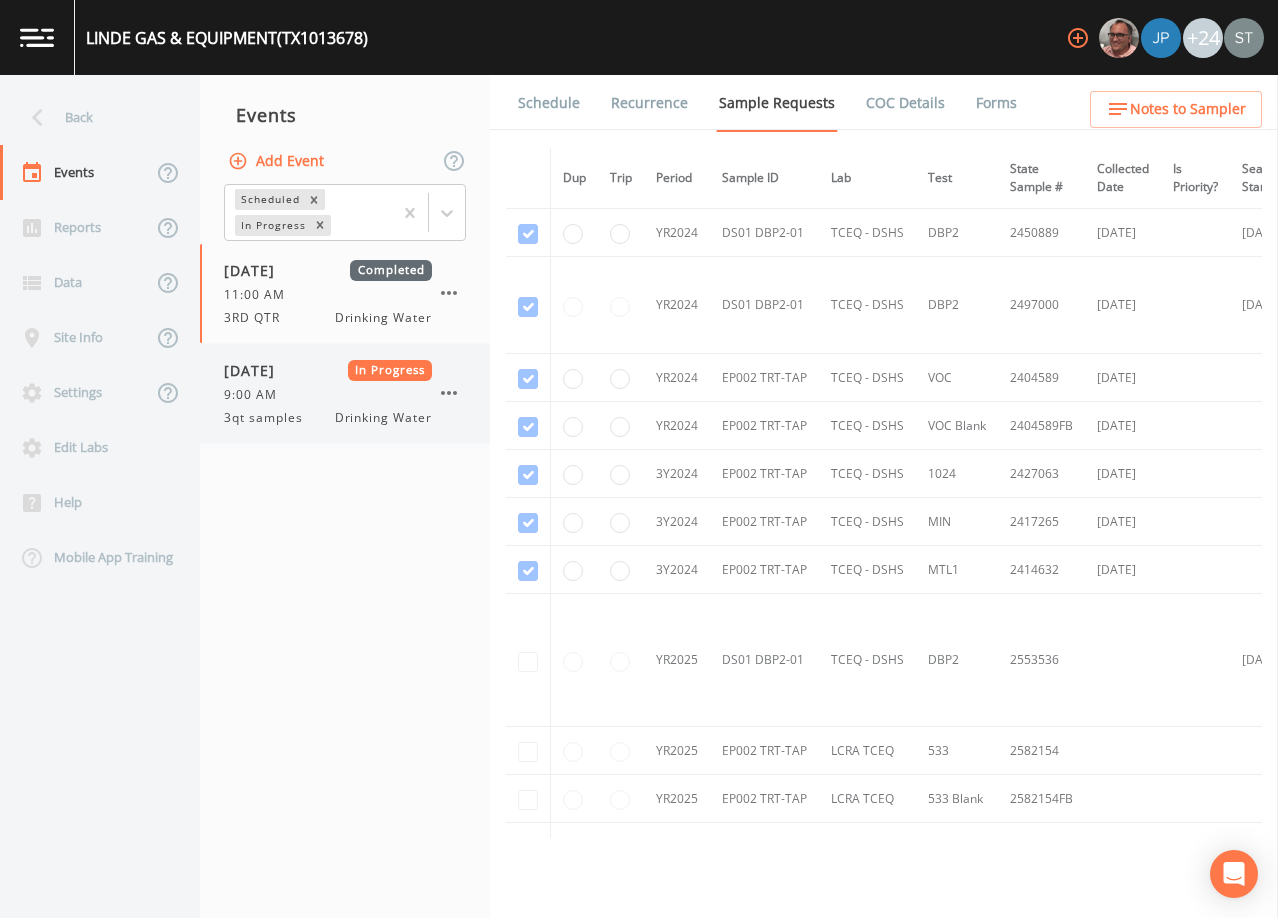 click on "Drinking Water" at bounding box center [383, 418] 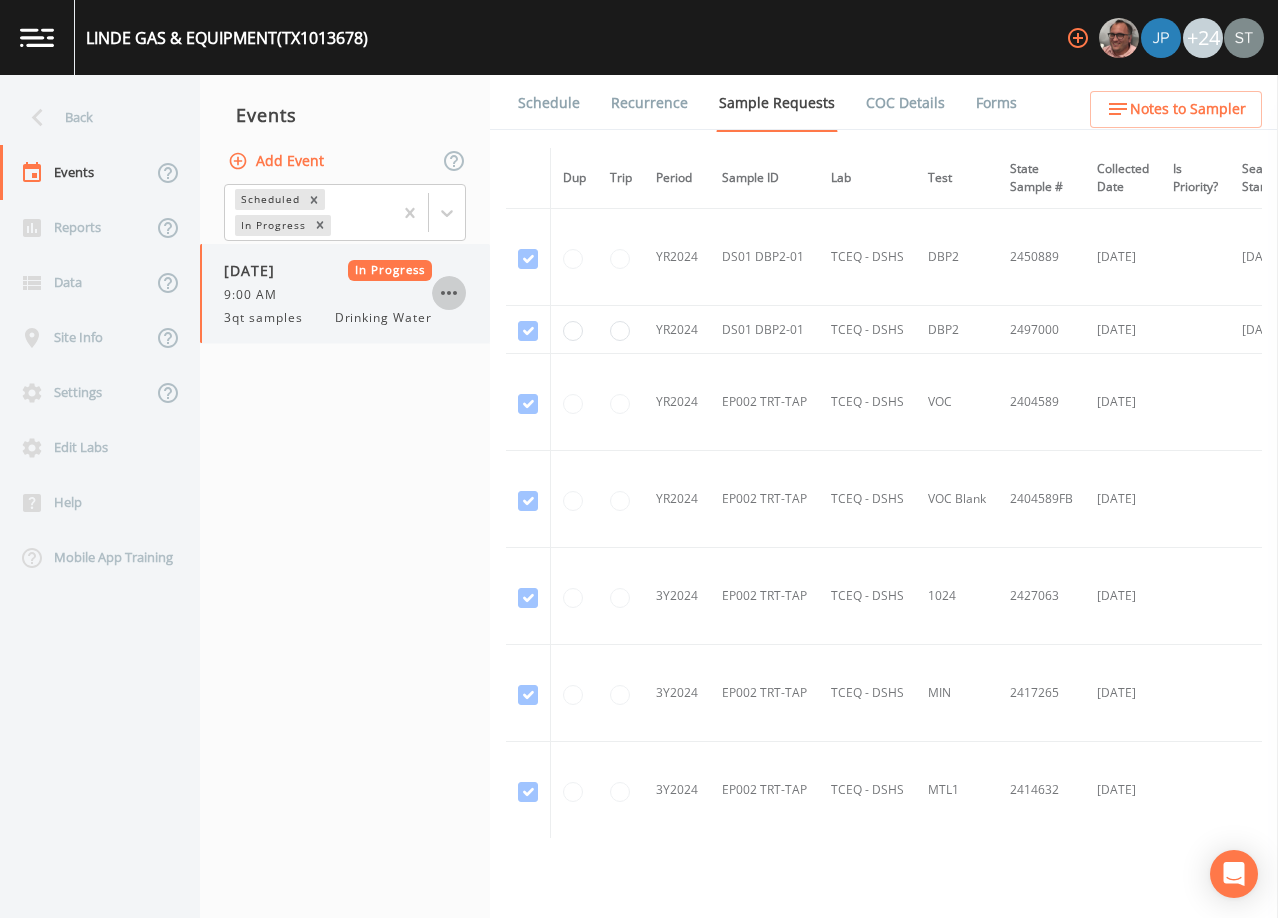 click 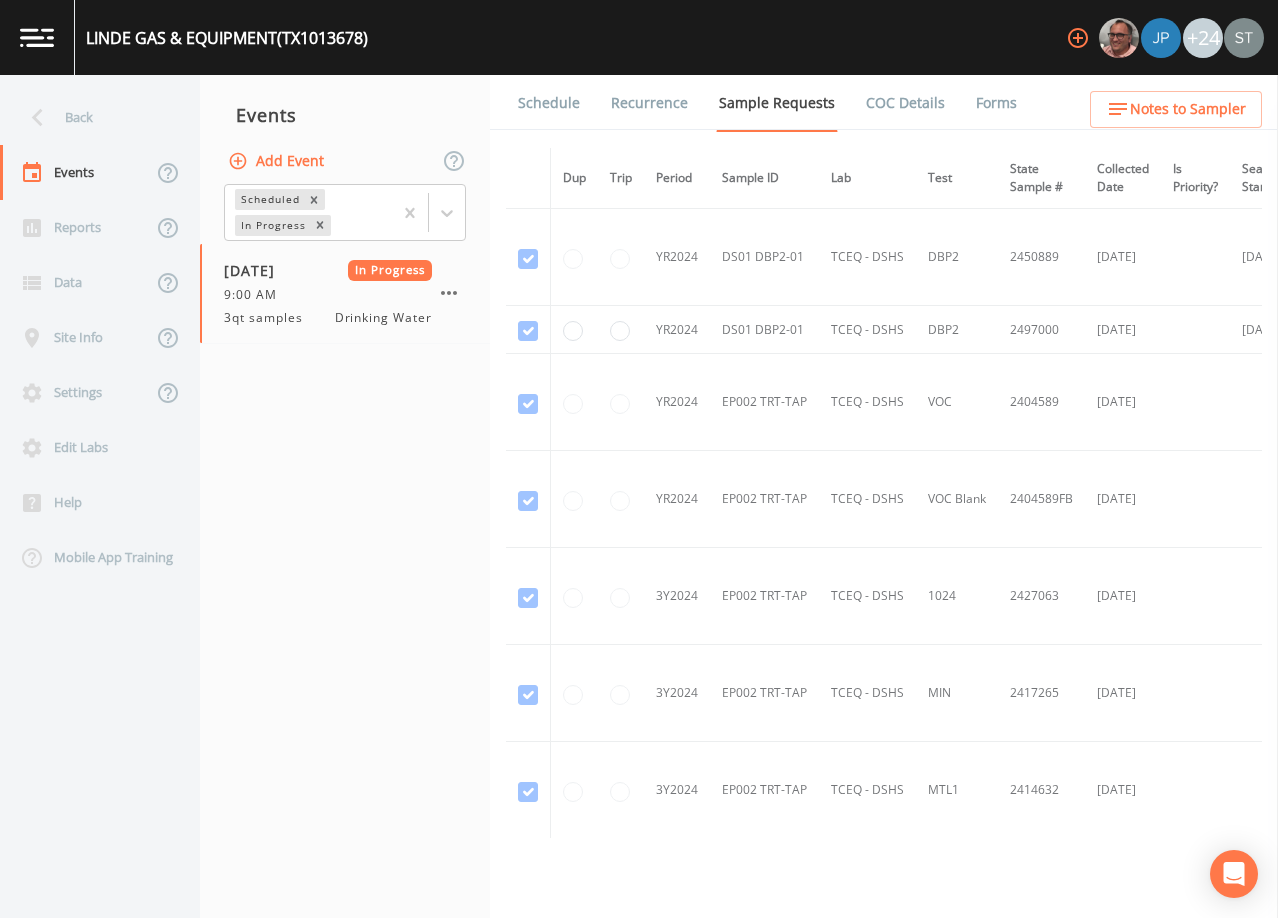 click on "Mark Complete" at bounding box center (89, 3446) 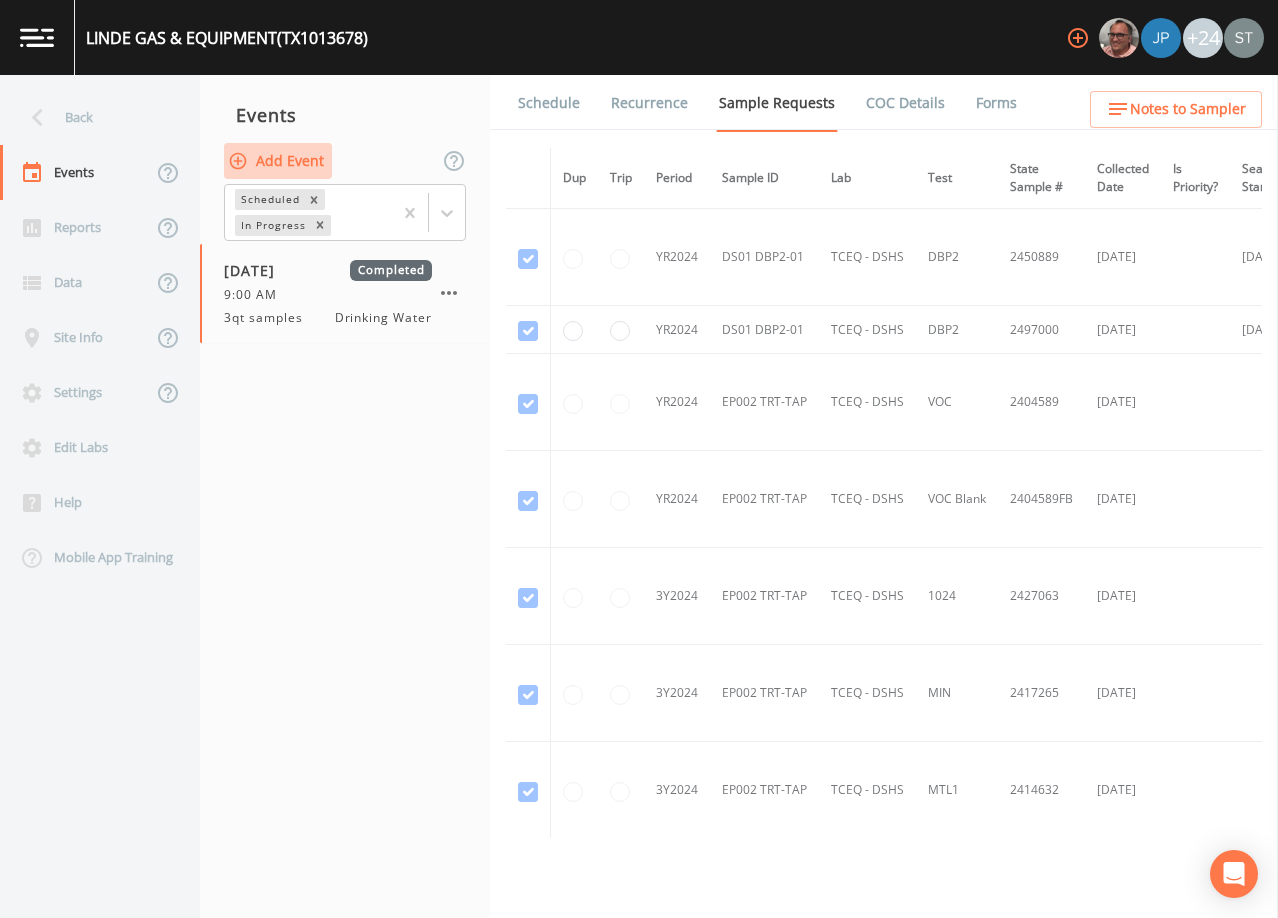 click on "Add Event" at bounding box center (278, 161) 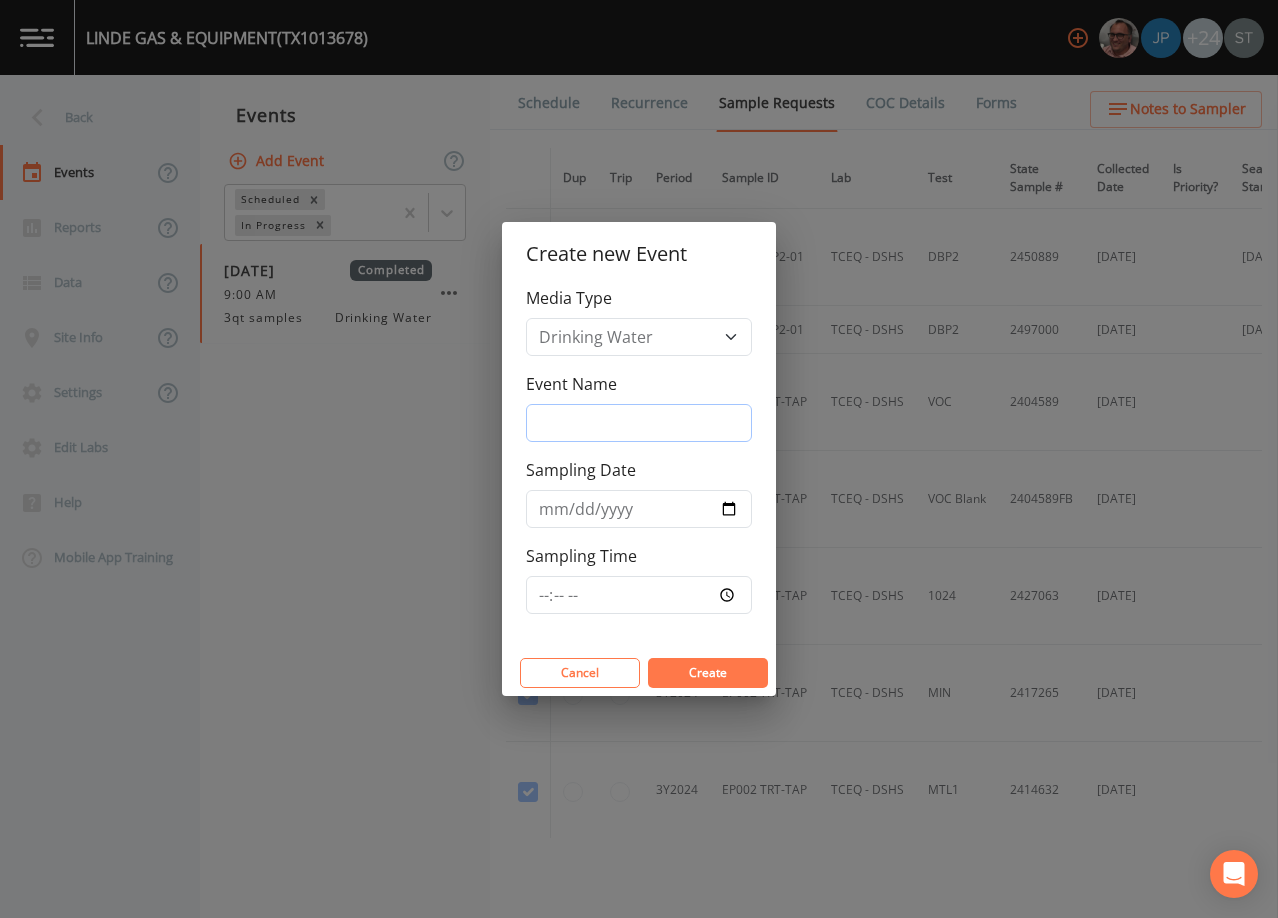 drag, startPoint x: 592, startPoint y: 414, endPoint x: 604, endPoint y: 422, distance: 14.422205 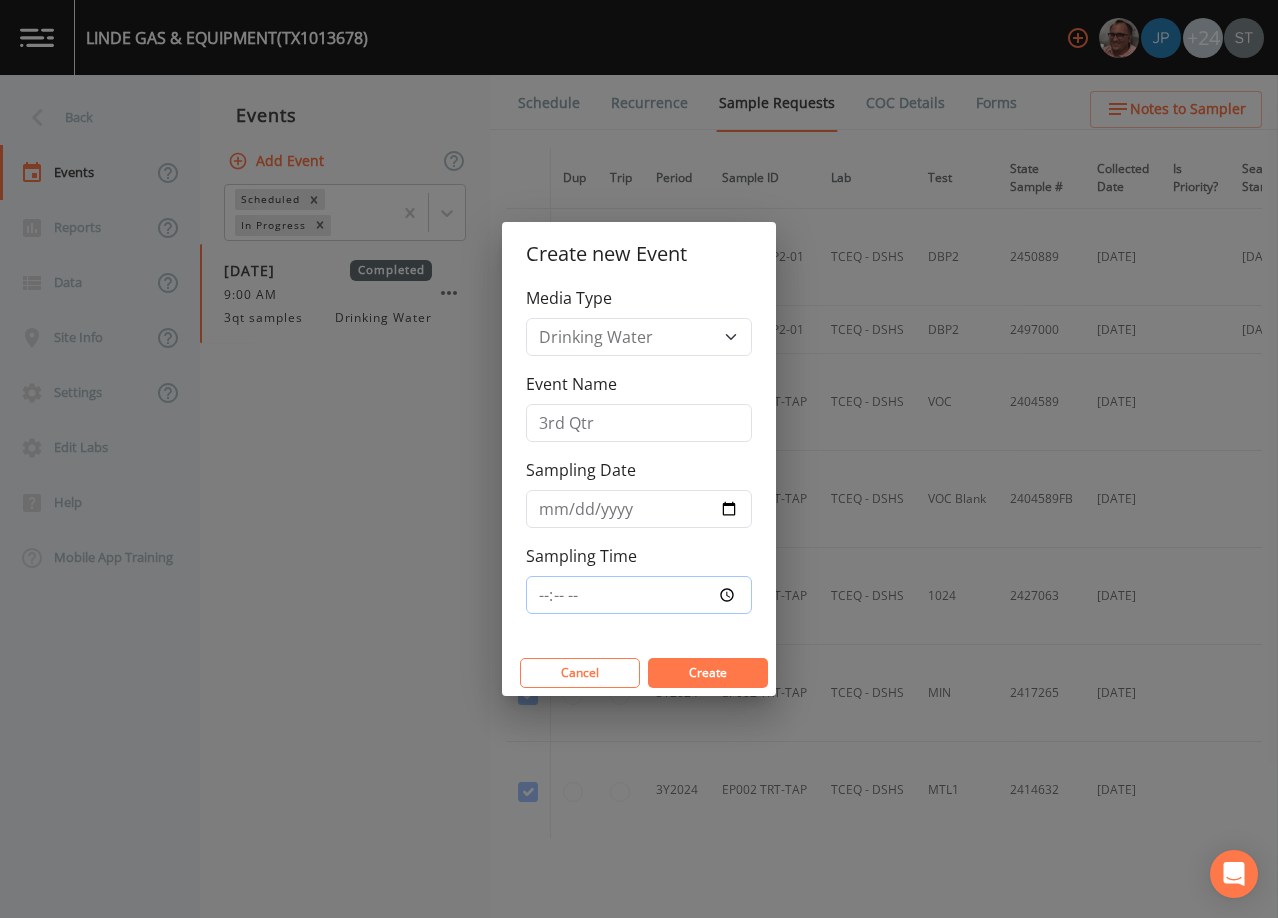 click on "Sampling Time" at bounding box center (639, 595) 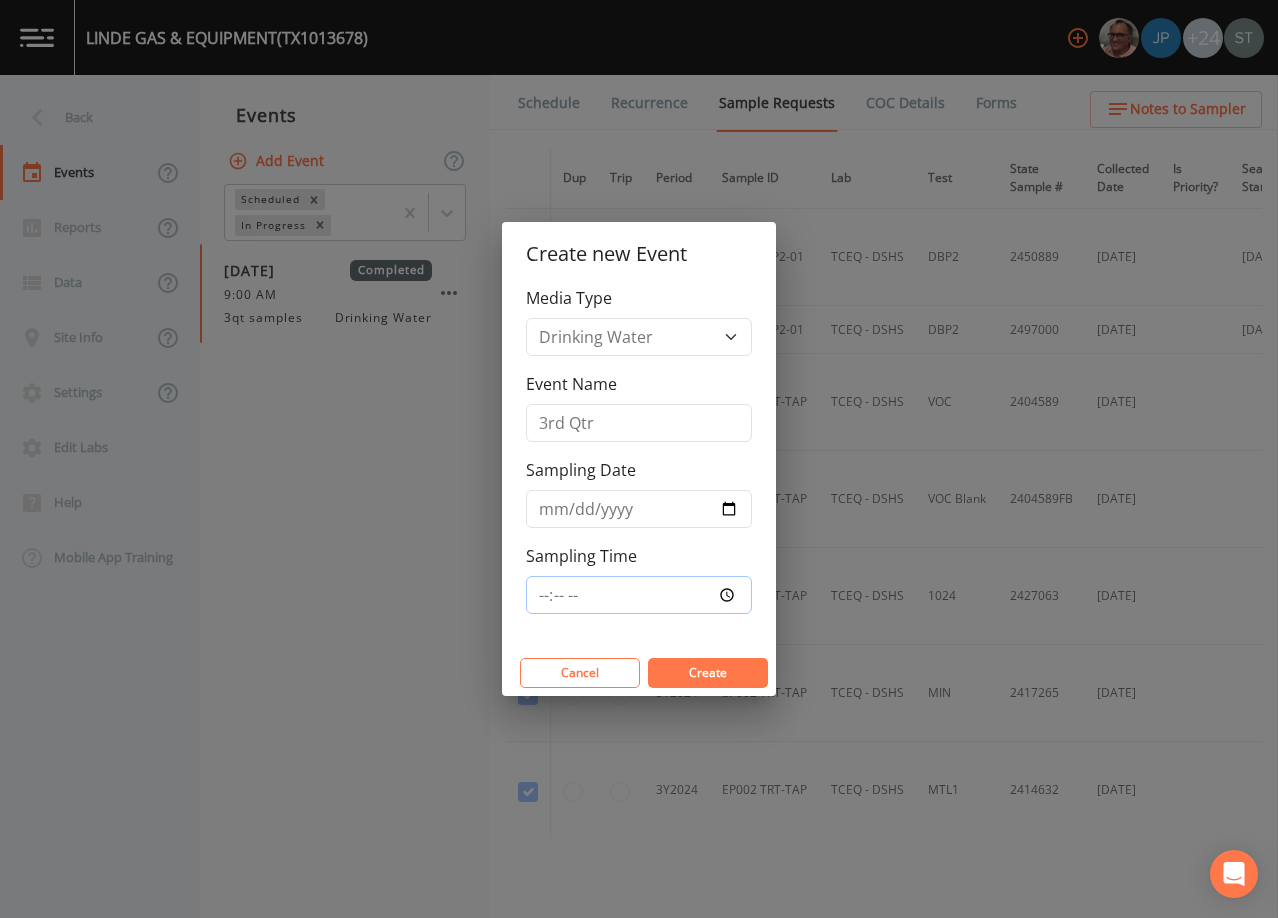 type on "09:30" 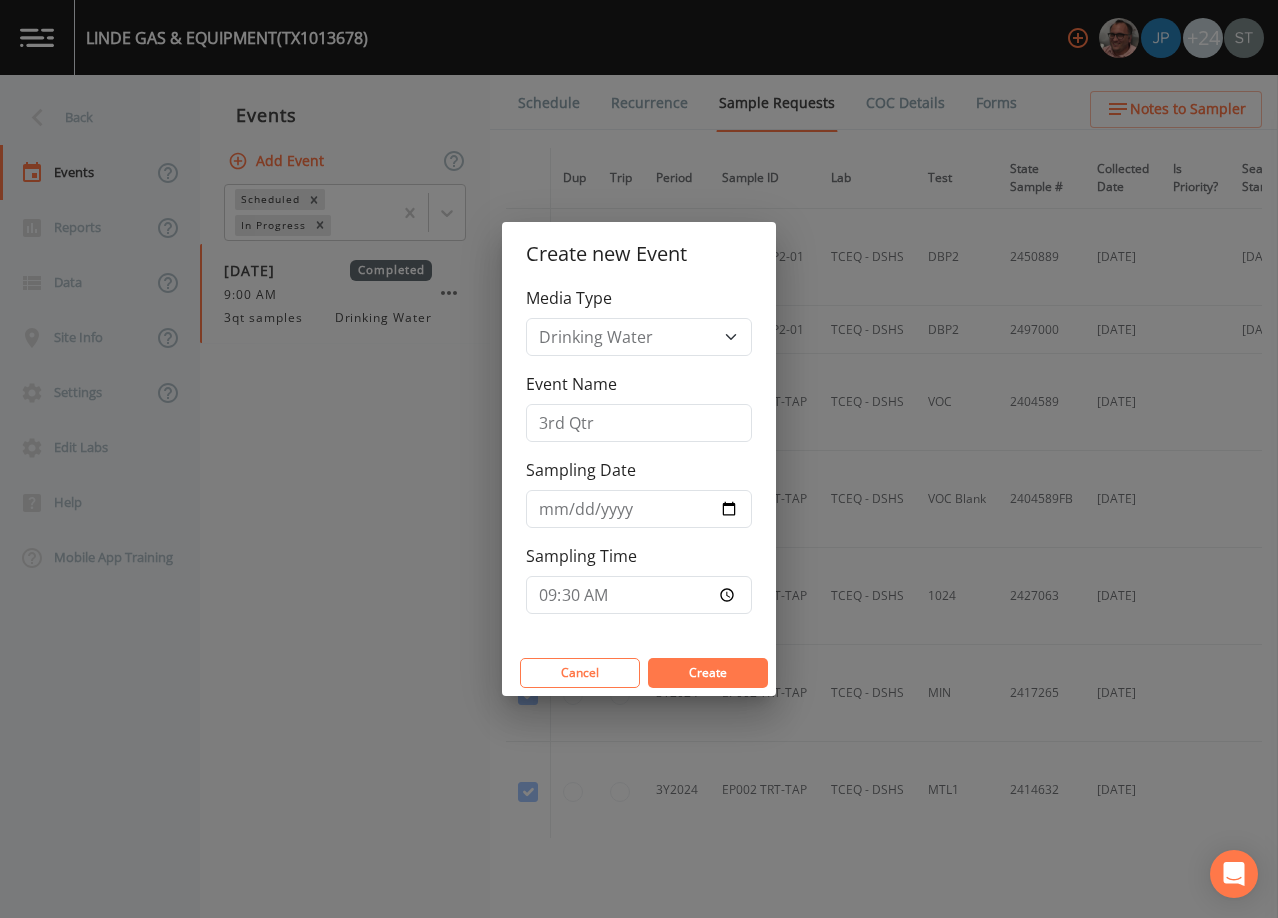 click on "Create" at bounding box center (708, 673) 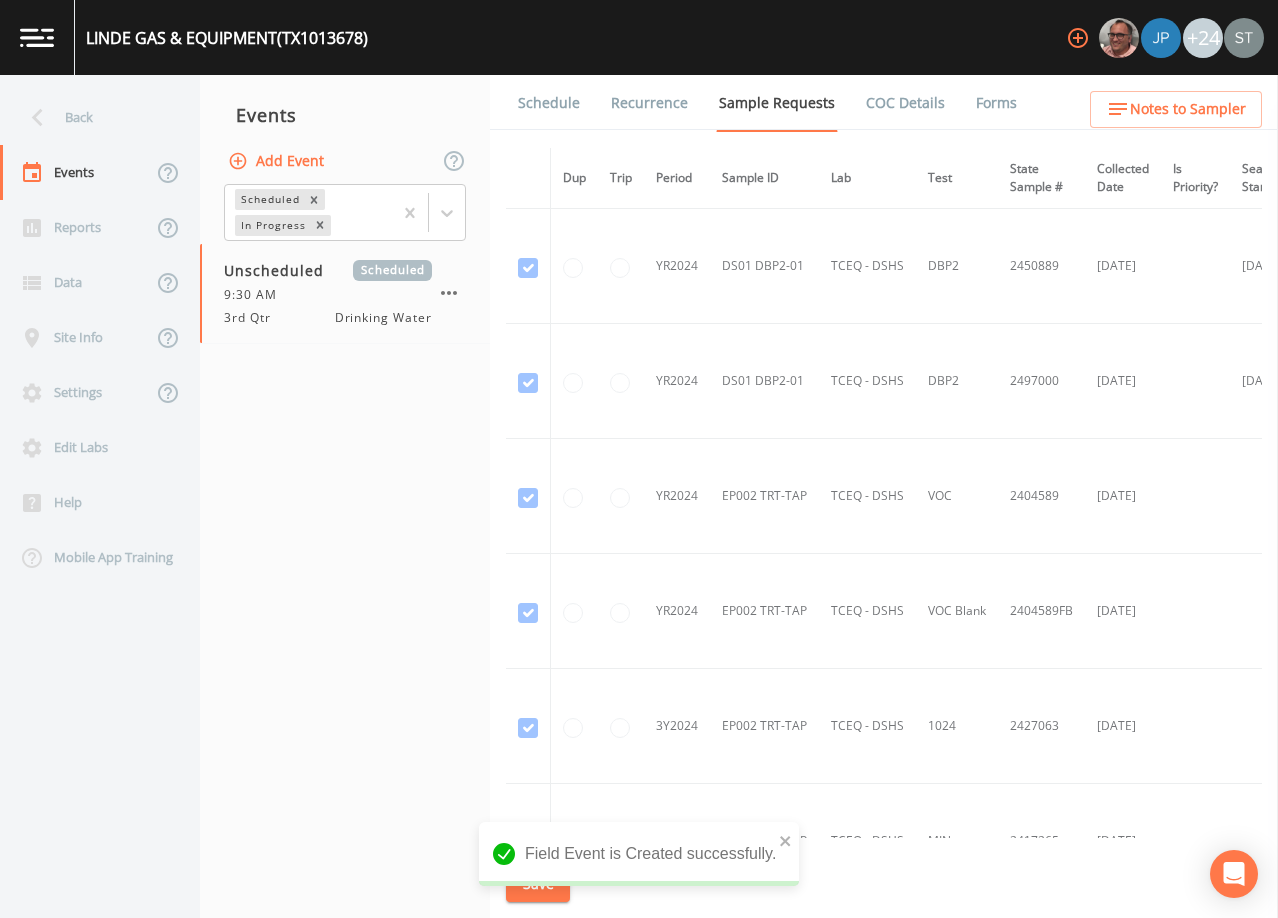 click on "Events Add Event Scheduled In Progress Unscheduled Scheduled 9:30 AM 3rd Qtr Drinking Water" at bounding box center [345, 496] 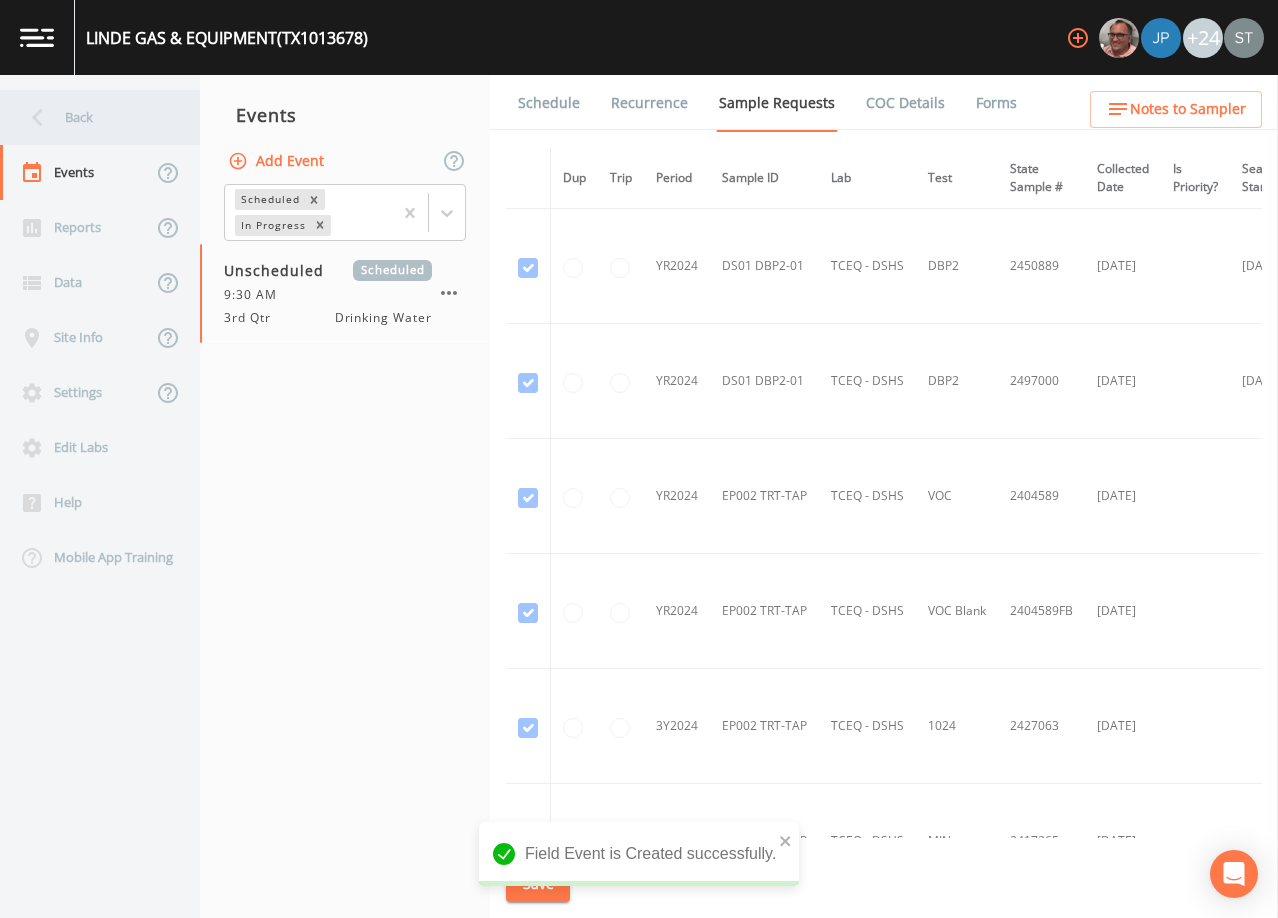 click on "Back" at bounding box center [90, 117] 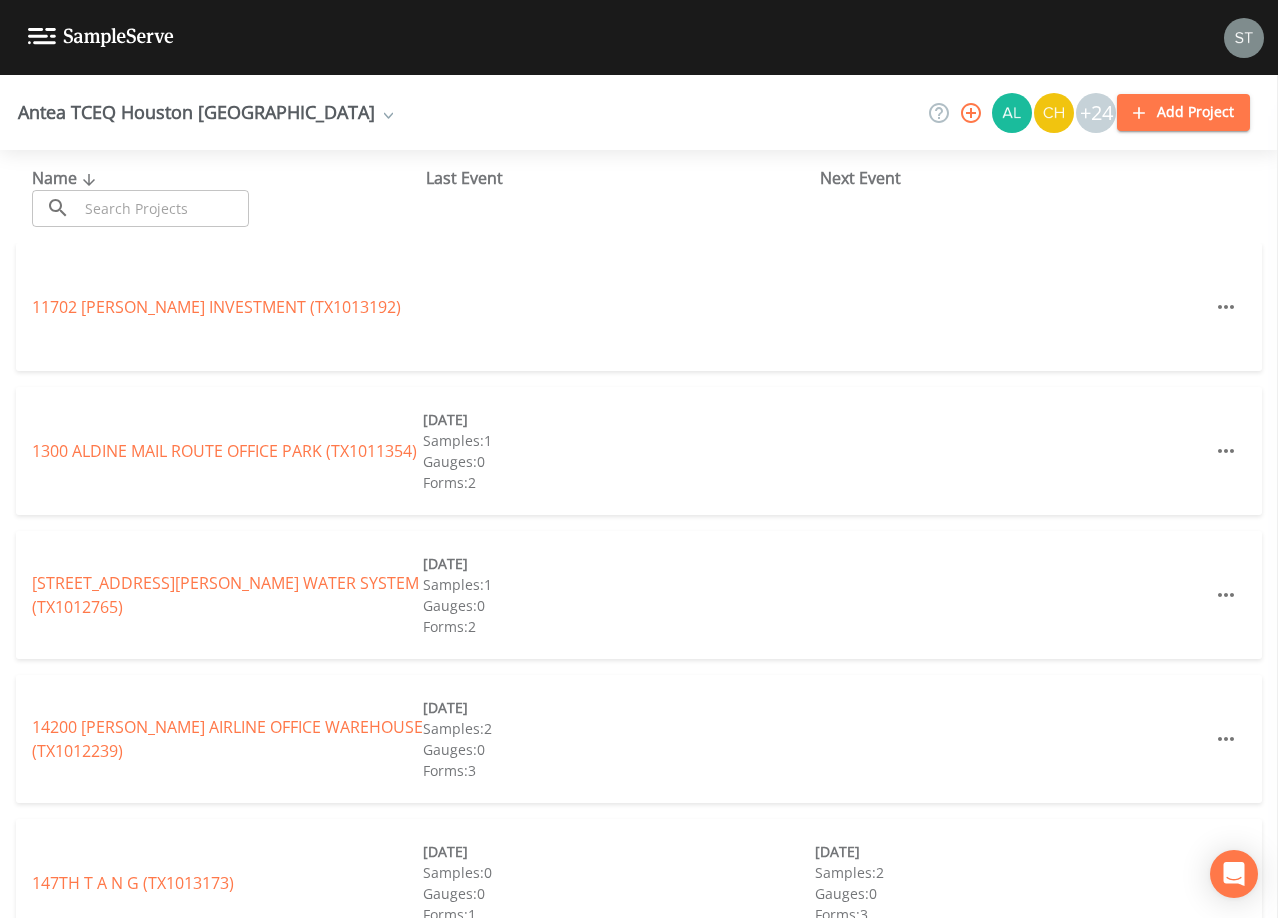 click at bounding box center [163, 208] 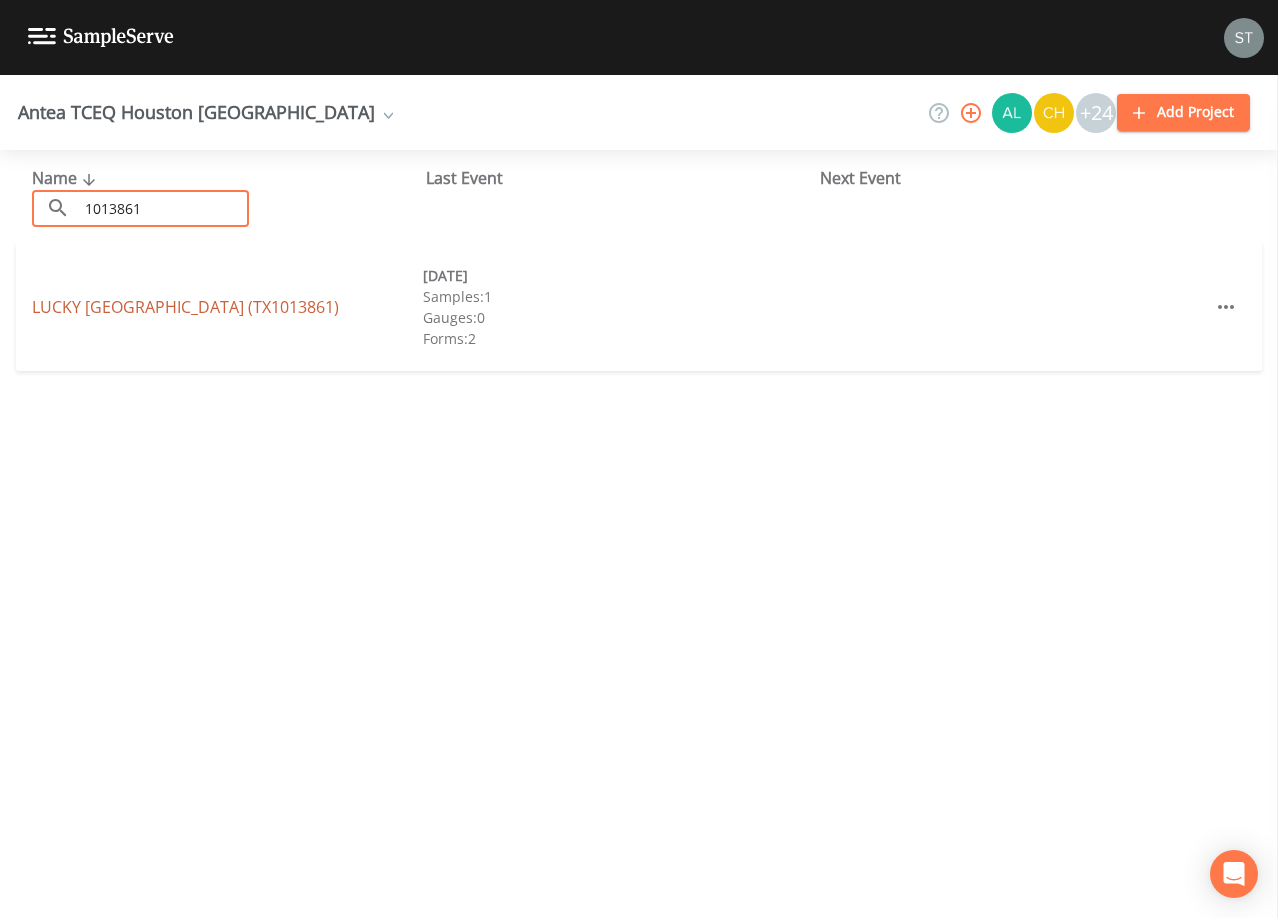 type on "1013861" 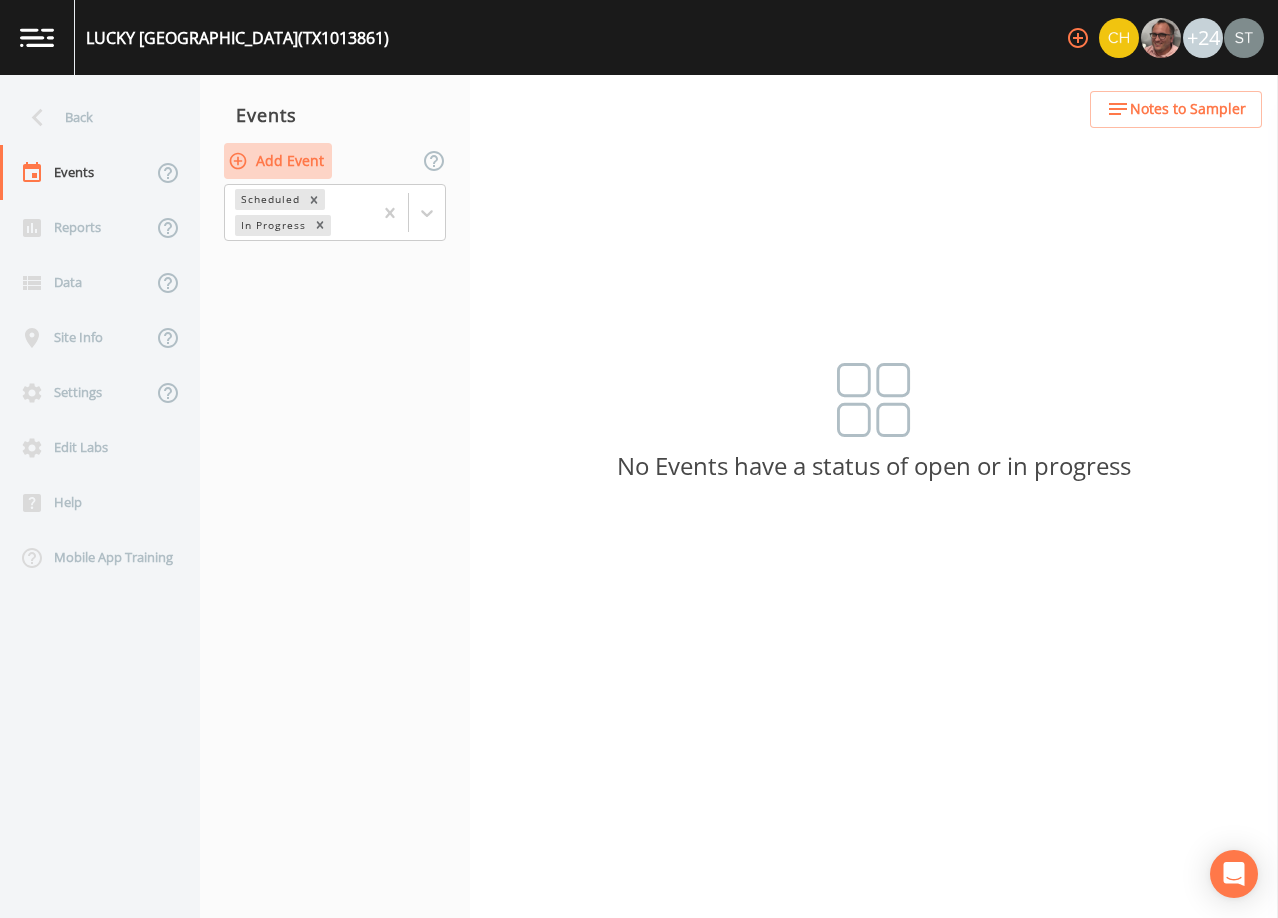 click on "Add Event" at bounding box center [278, 161] 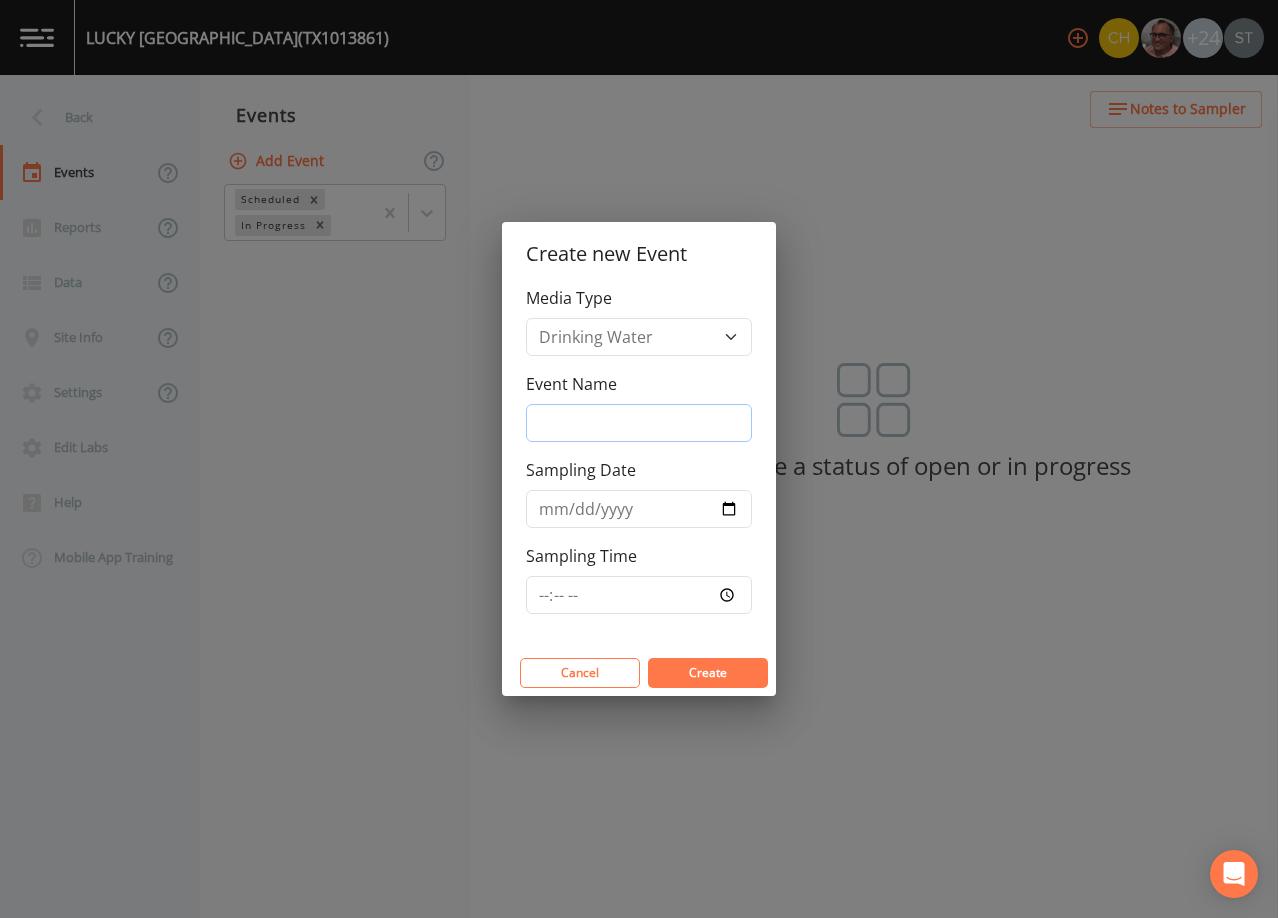 drag, startPoint x: 573, startPoint y: 423, endPoint x: 582, endPoint y: 431, distance: 12.0415945 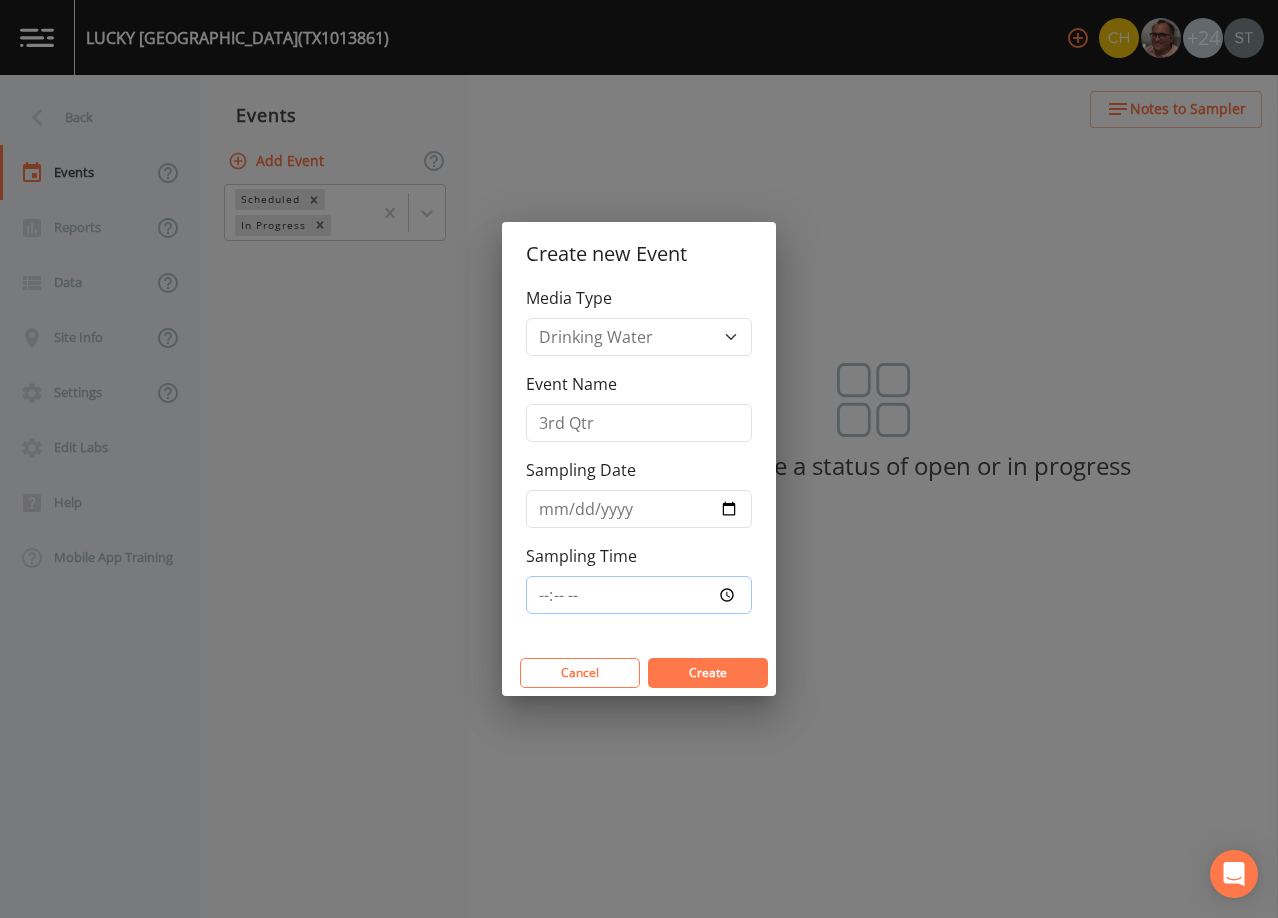 click on "Sampling Time" at bounding box center [639, 595] 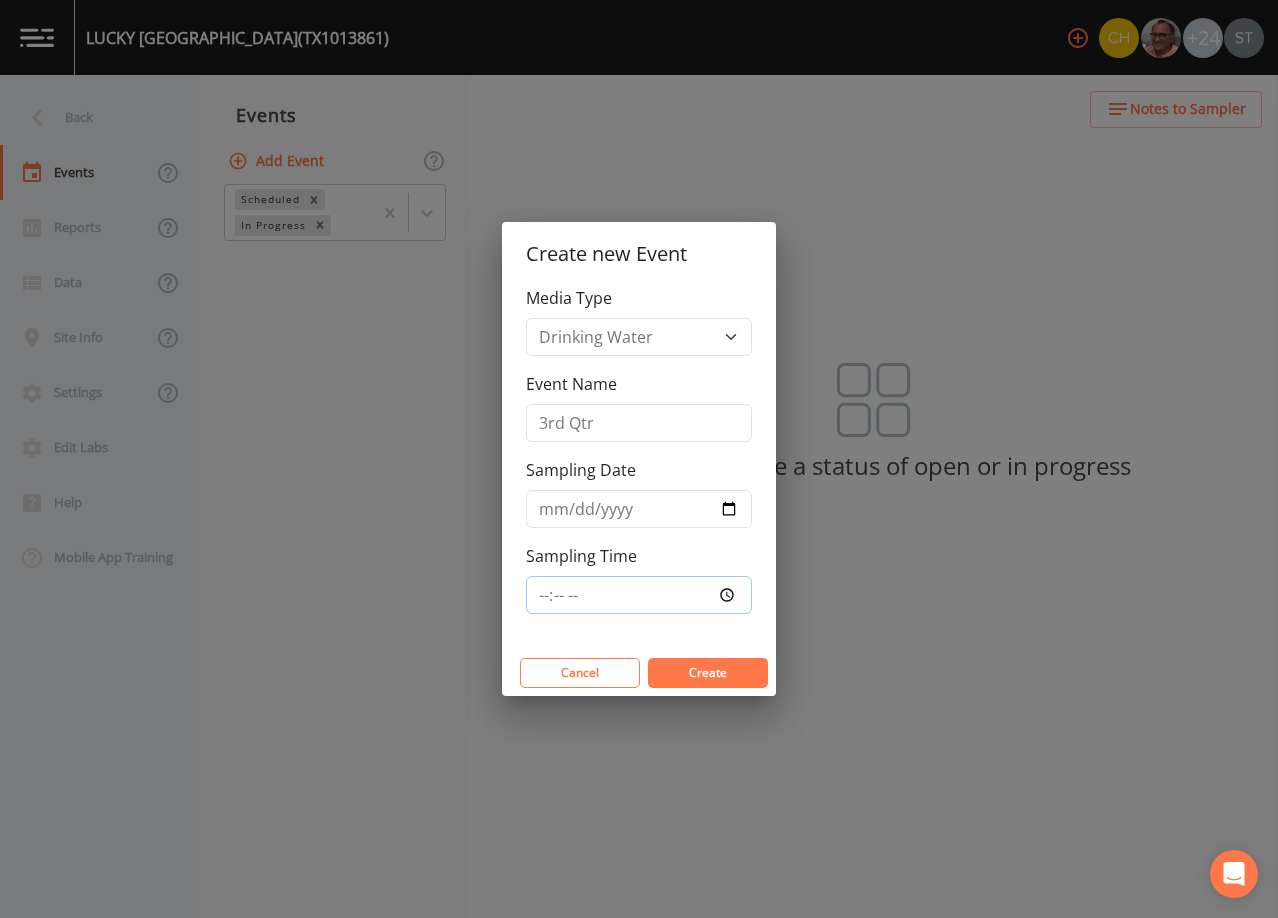 type on "12:00" 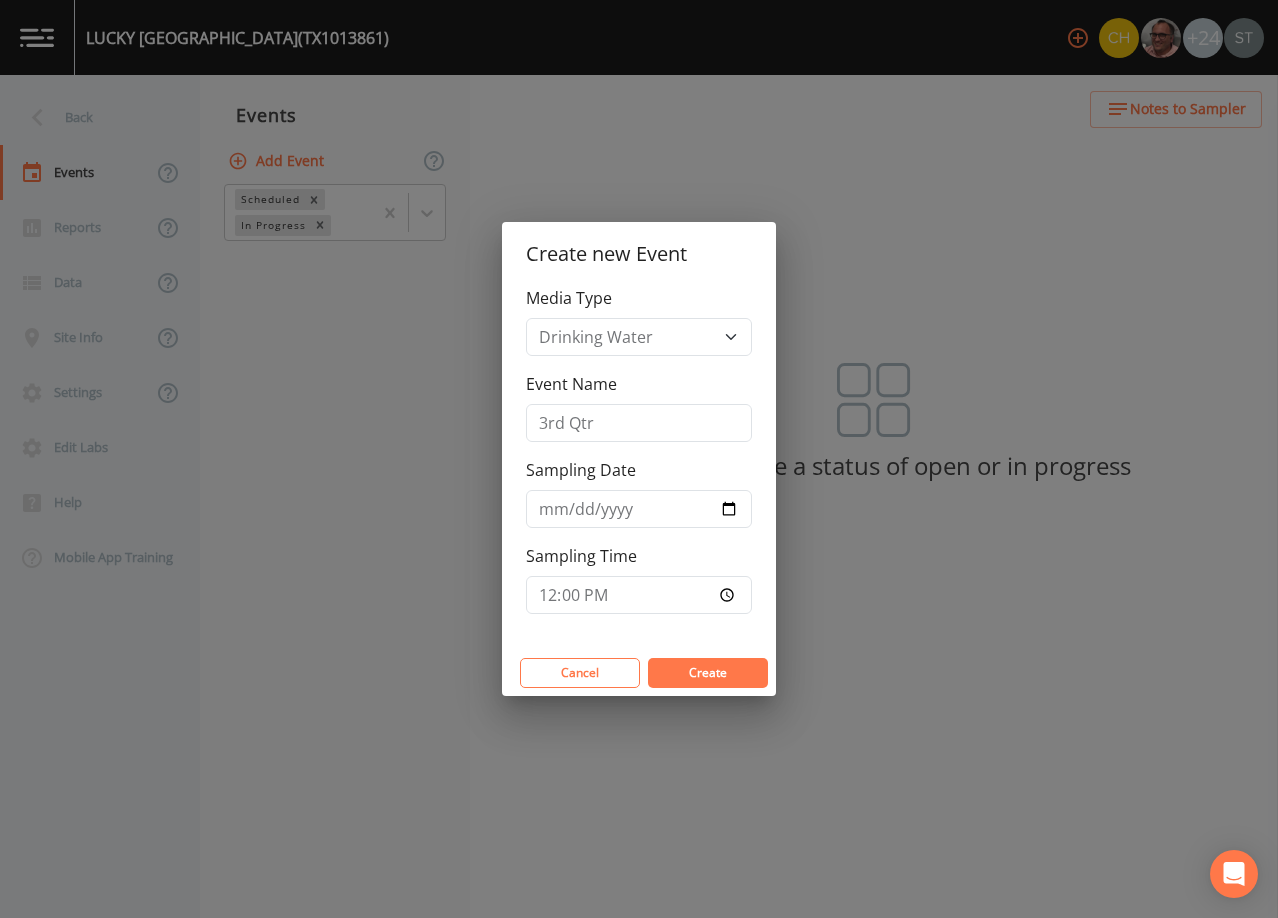 click on "Create" at bounding box center [708, 672] 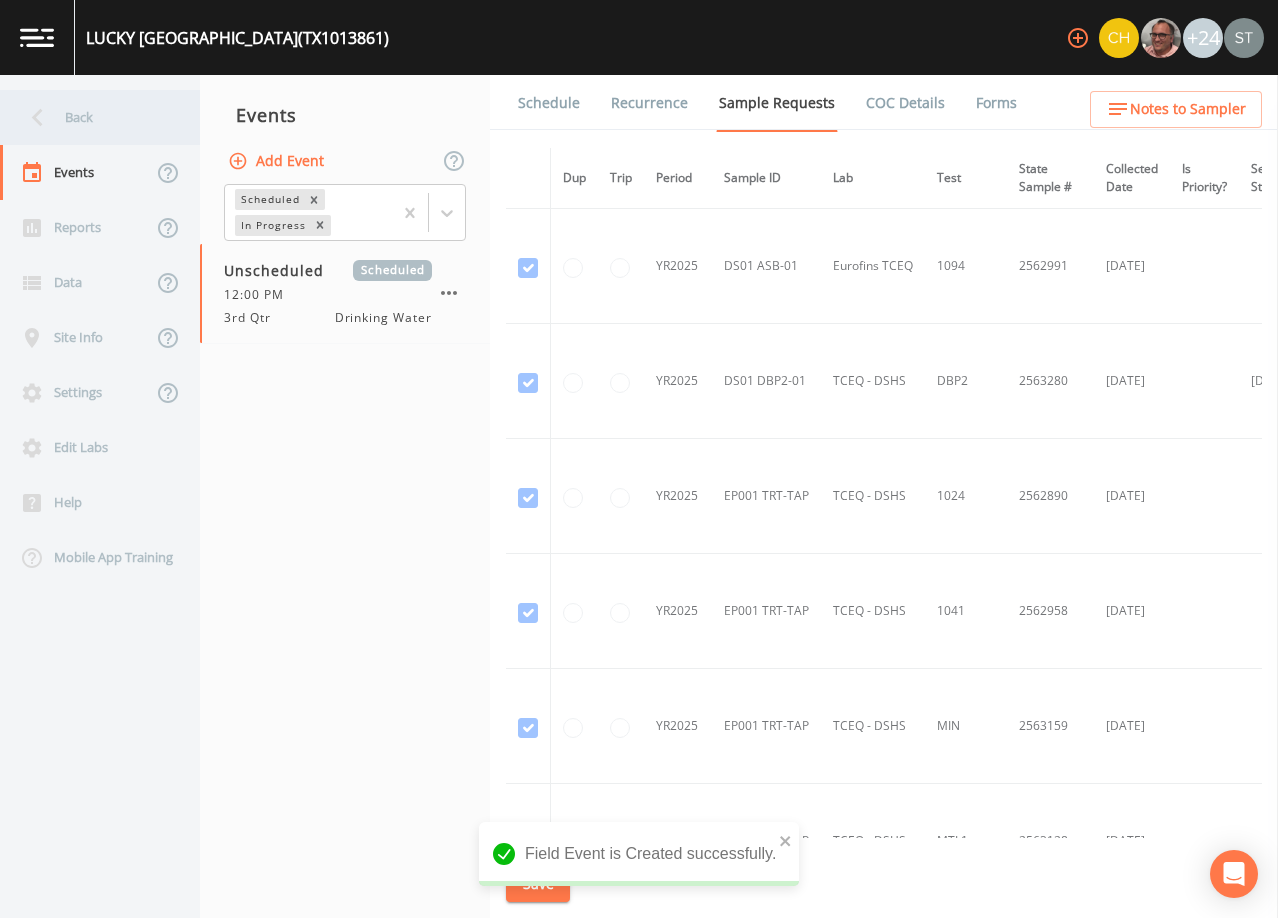 click on "Back" at bounding box center [90, 117] 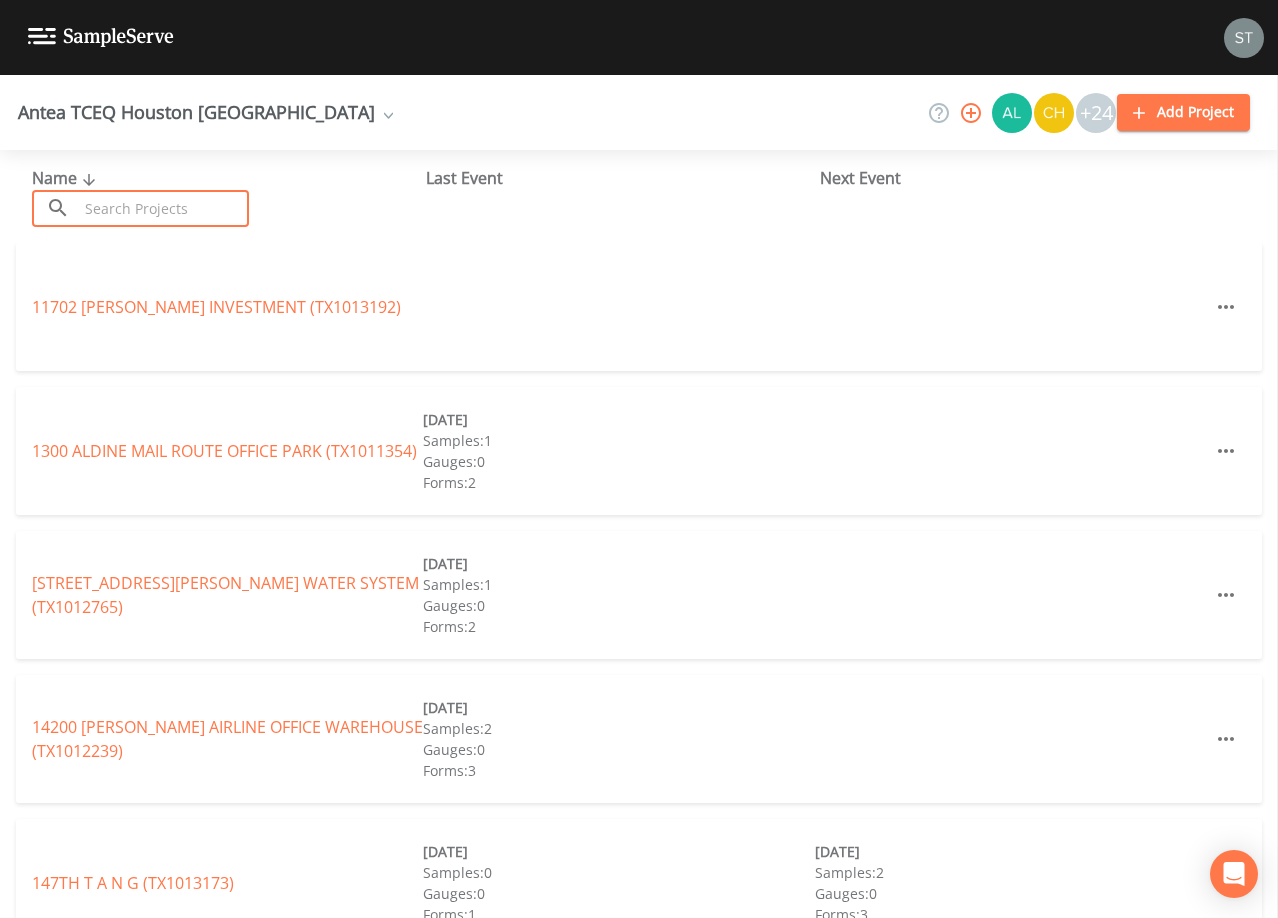click at bounding box center [163, 208] 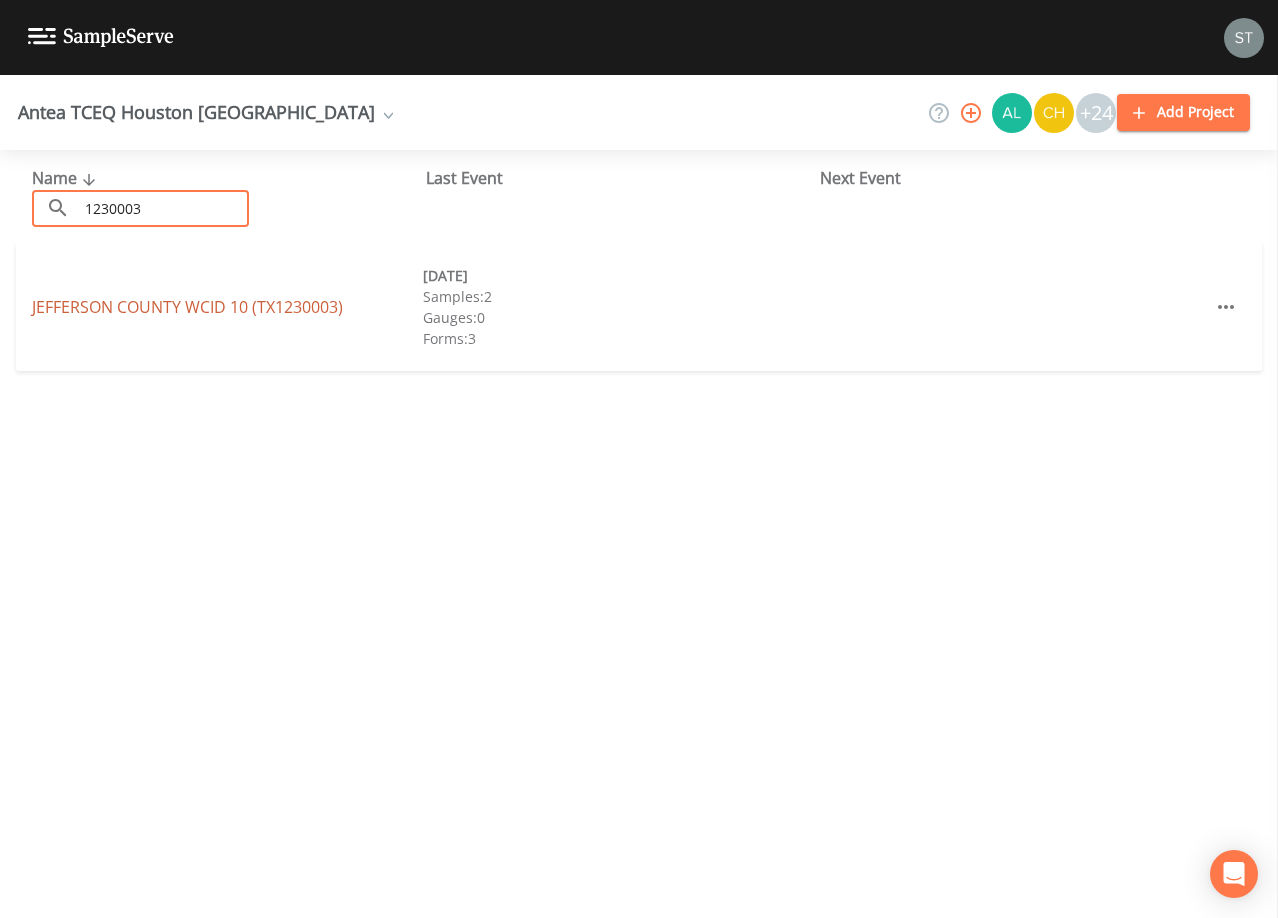type on "1230003" 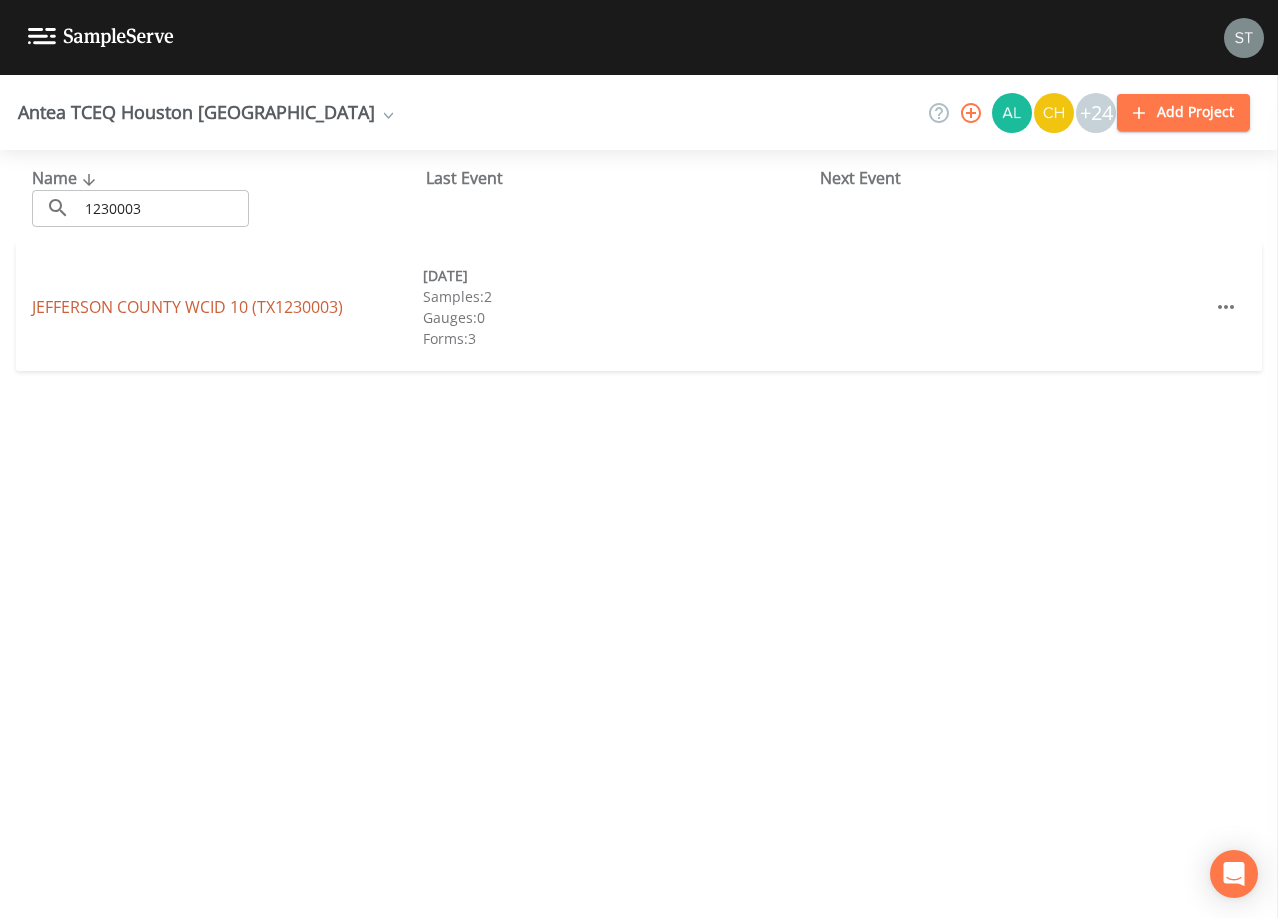 click on "[GEOGRAPHIC_DATA] 10   (TX1230003)" at bounding box center [187, 307] 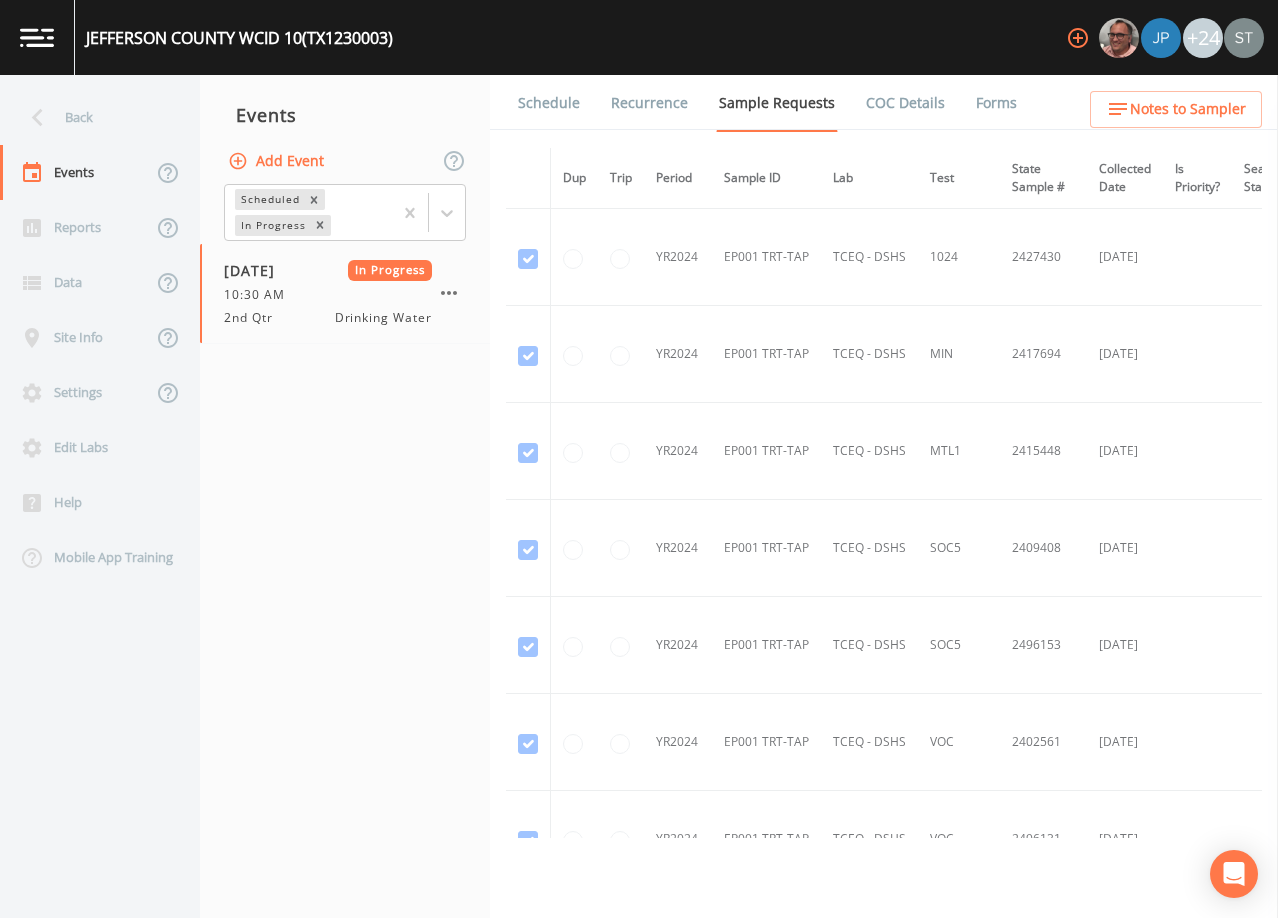 click on "Add Event" at bounding box center [278, 161] 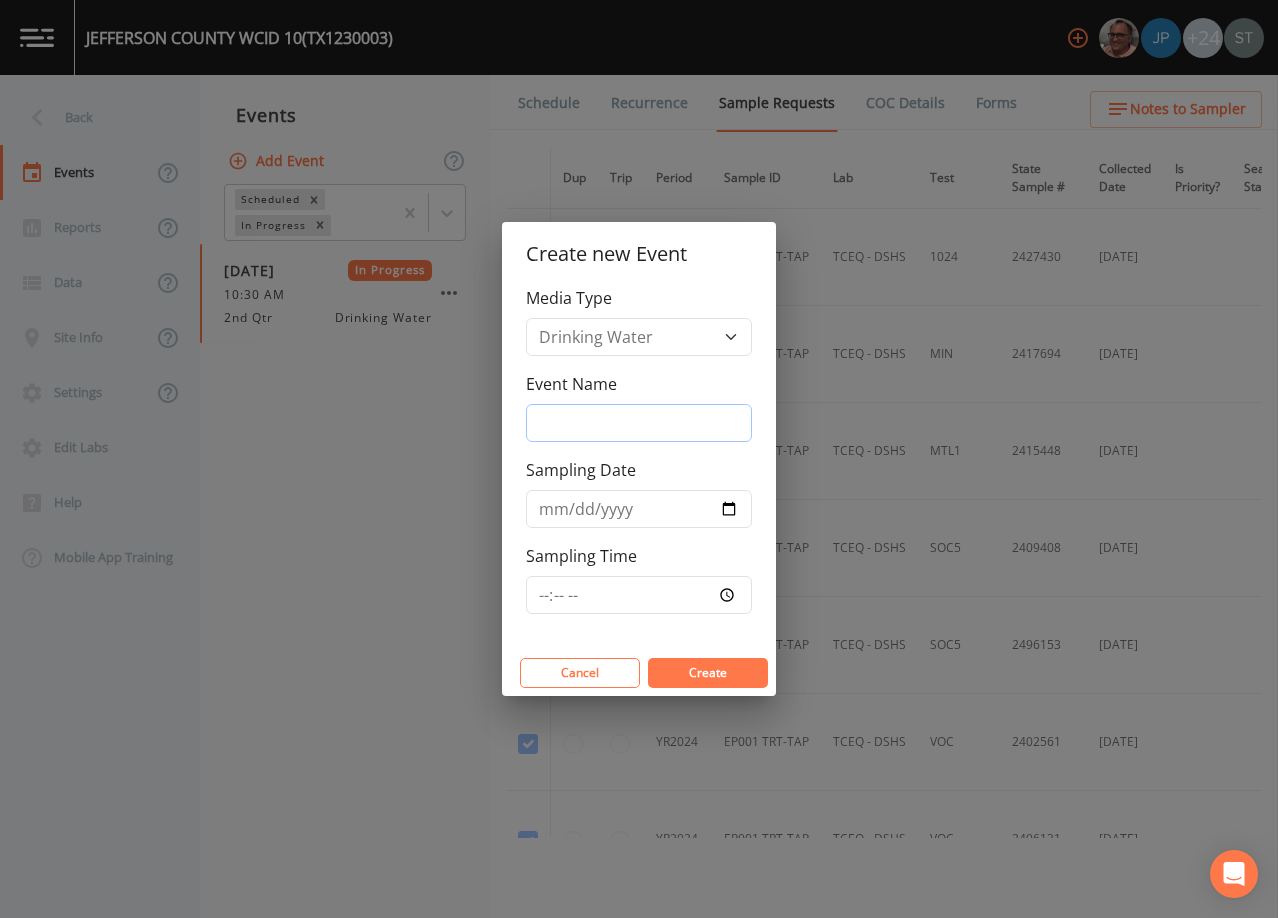 click on "Event Name" at bounding box center [639, 423] 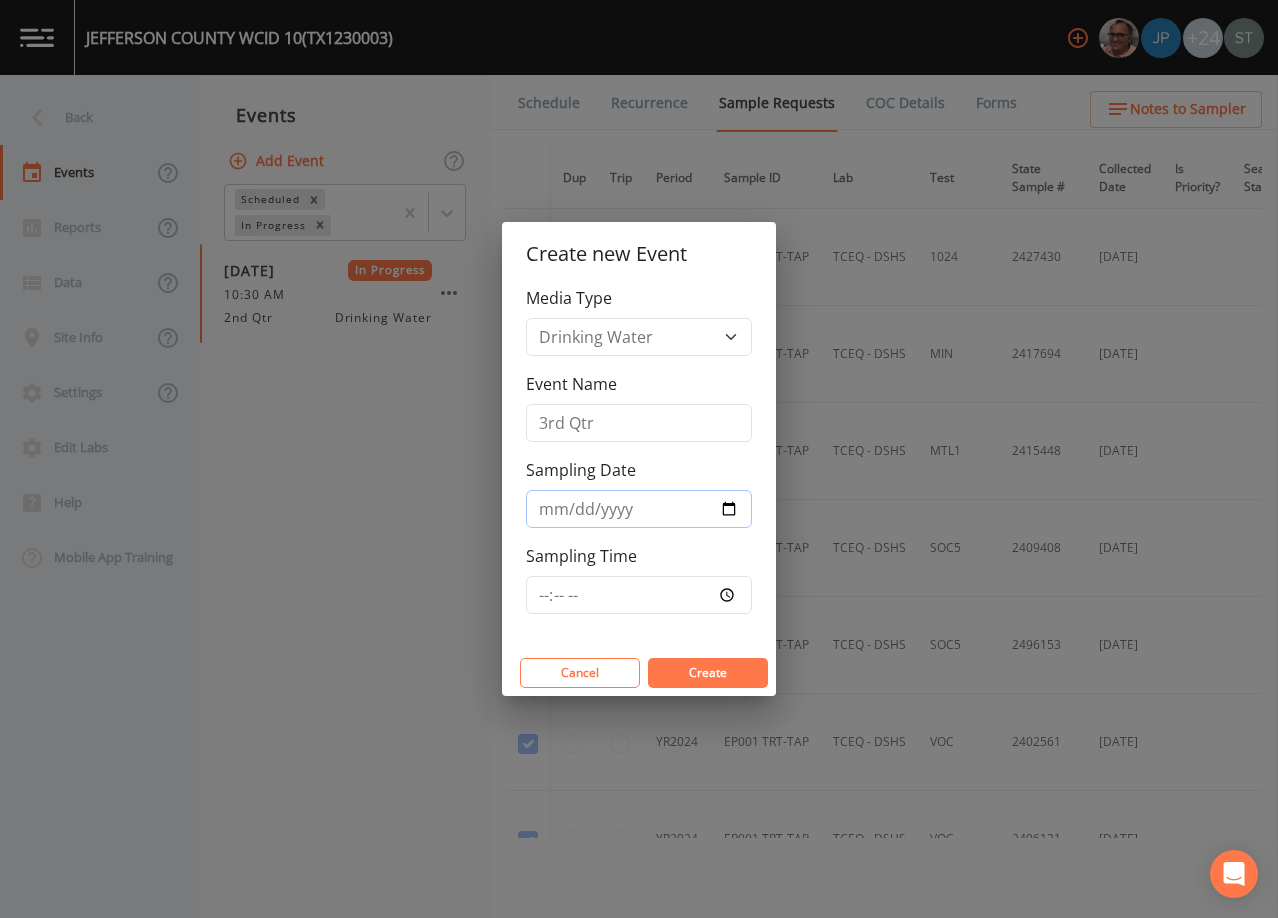 click on "Sampling Date" at bounding box center [639, 509] 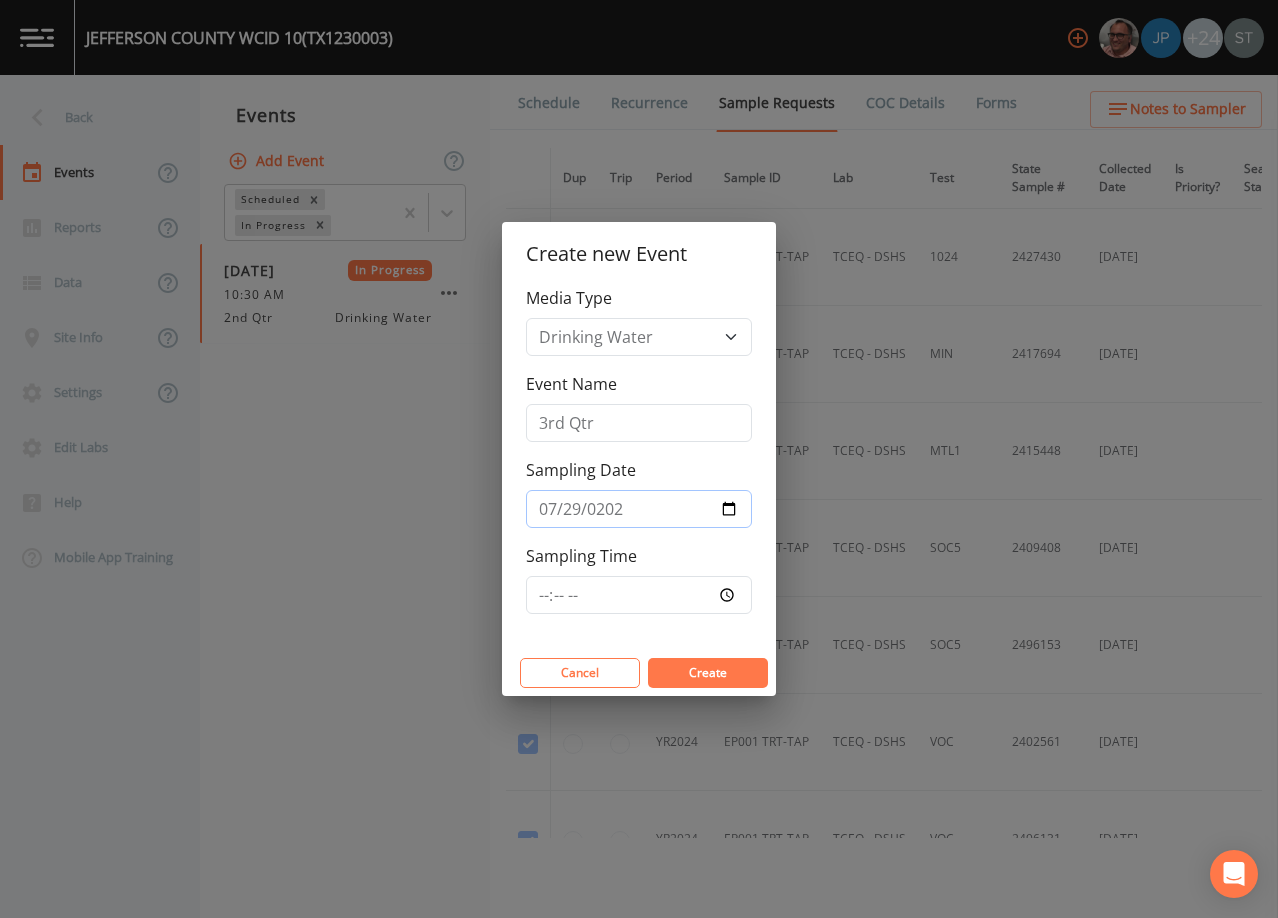 type on "[DATE]" 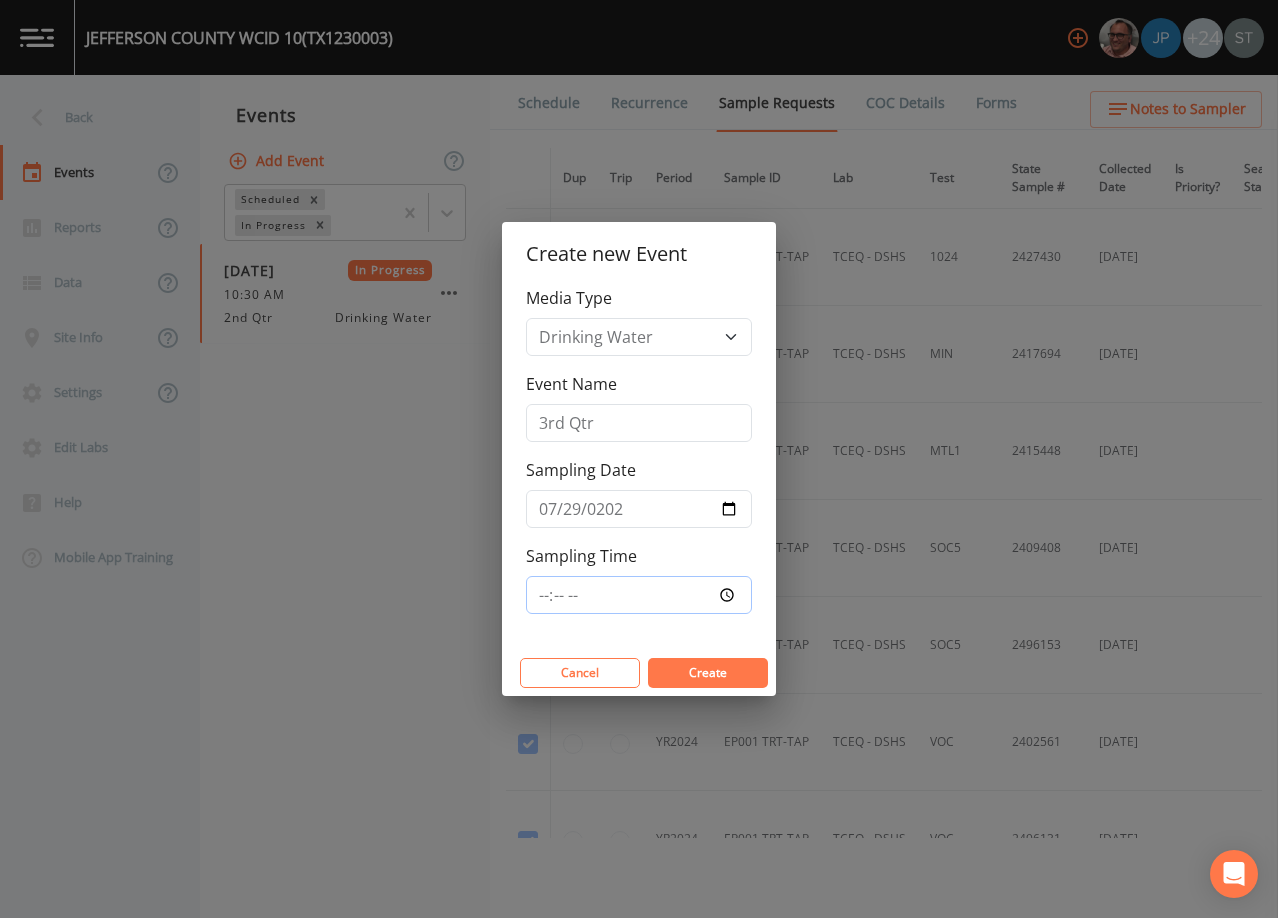 type on "08:30" 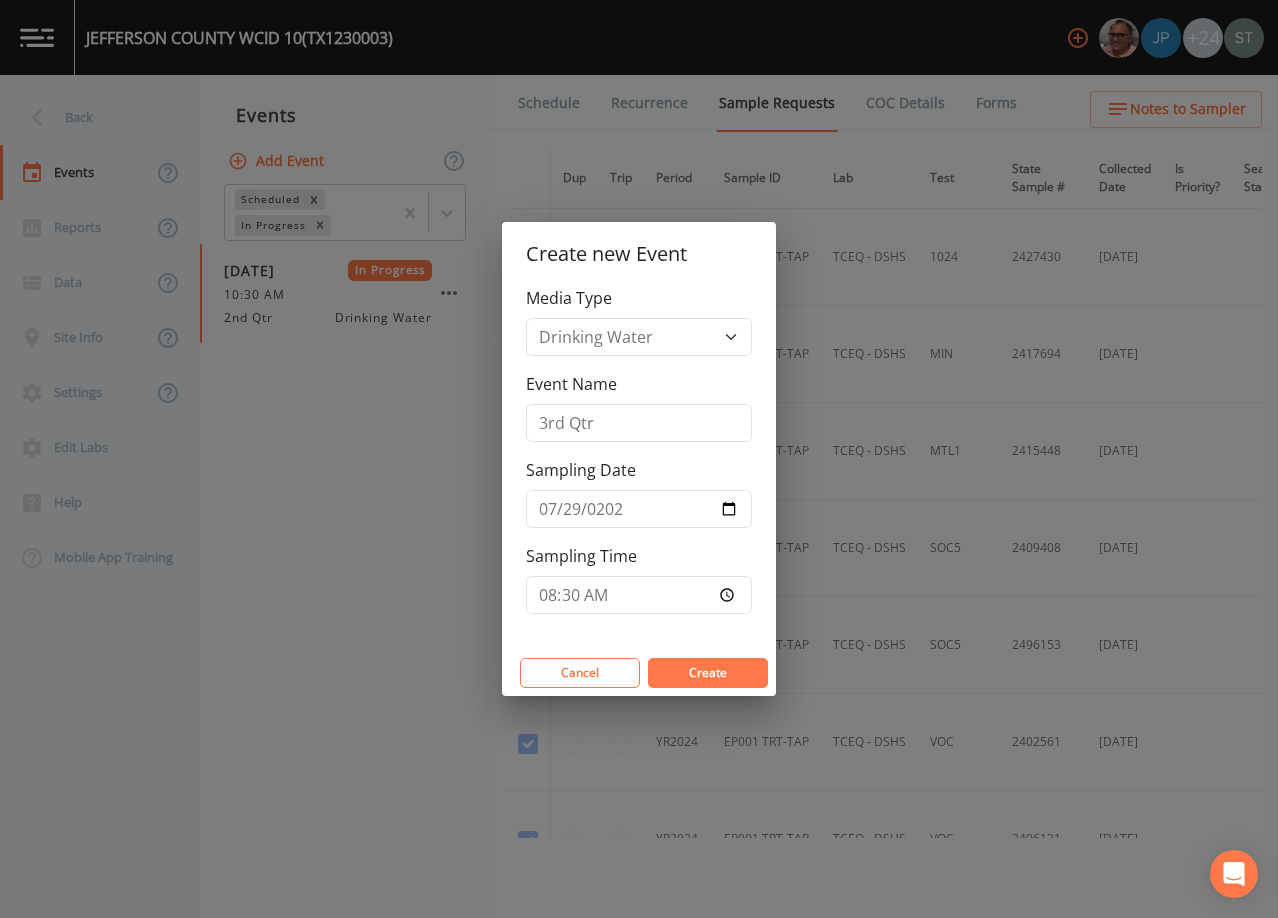 click on "Create" at bounding box center (708, 673) 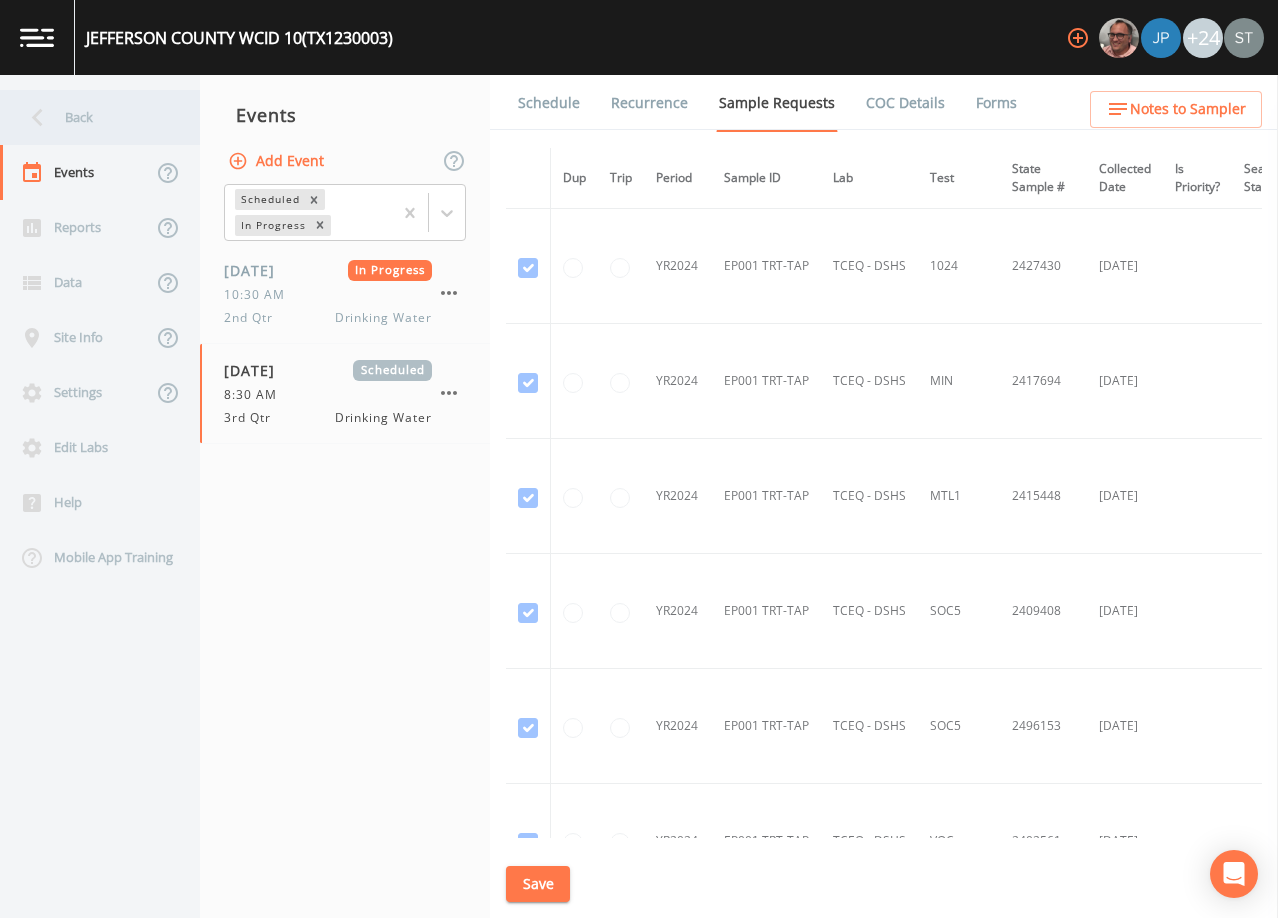 click on "Back" at bounding box center [90, 117] 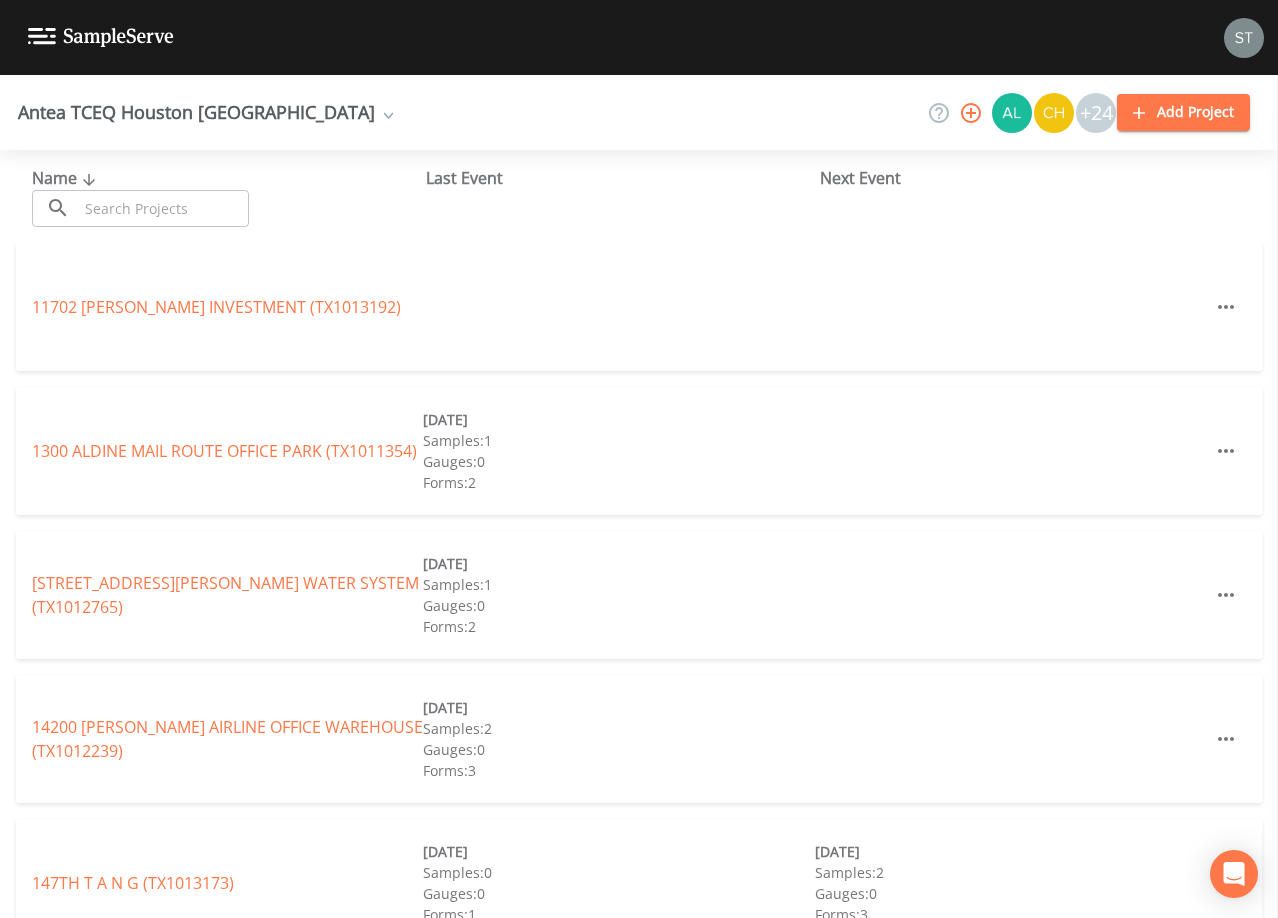 click at bounding box center [163, 208] 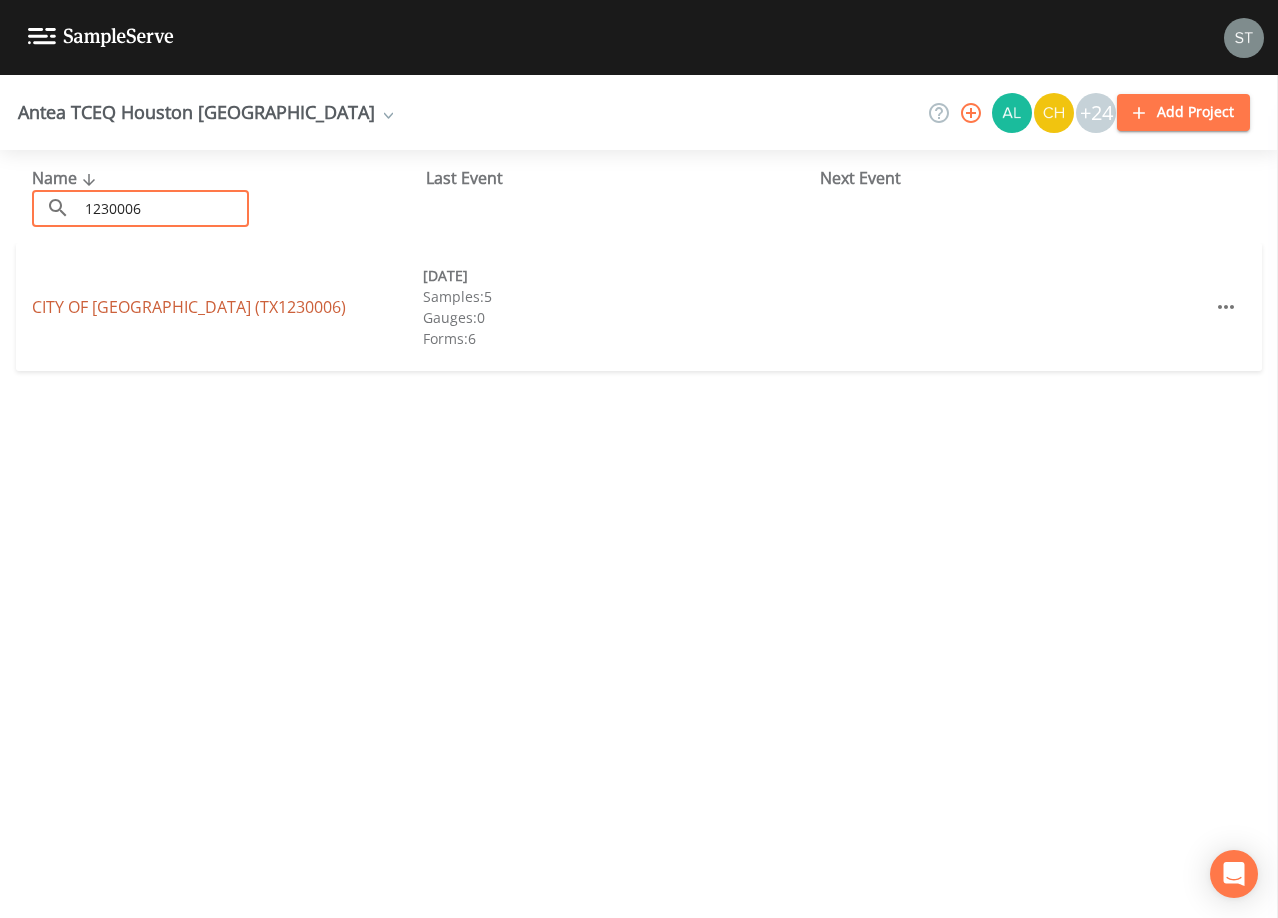 type on "1230006" 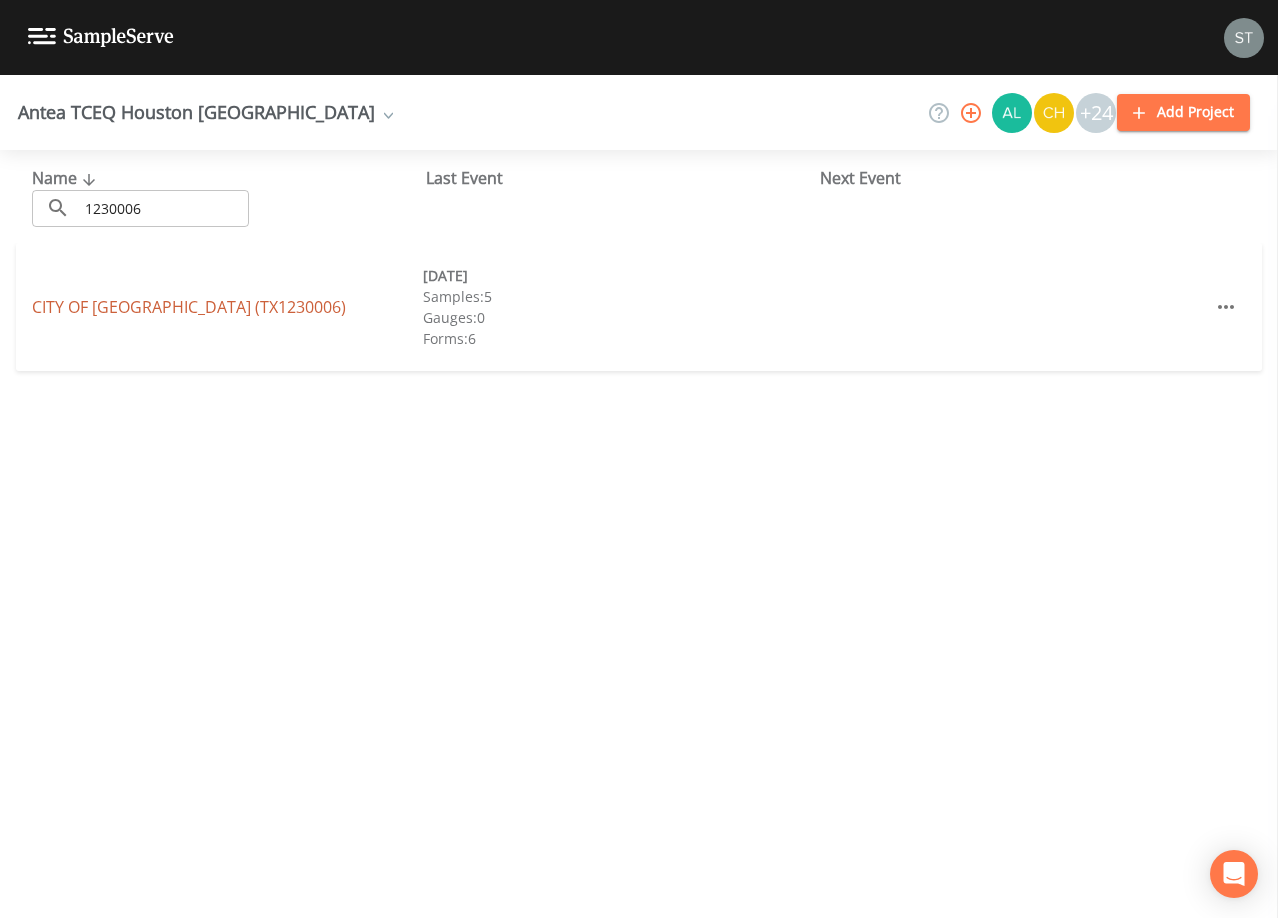 click on "CITY OF [GEOGRAPHIC_DATA]   (TX1230006)" at bounding box center [189, 307] 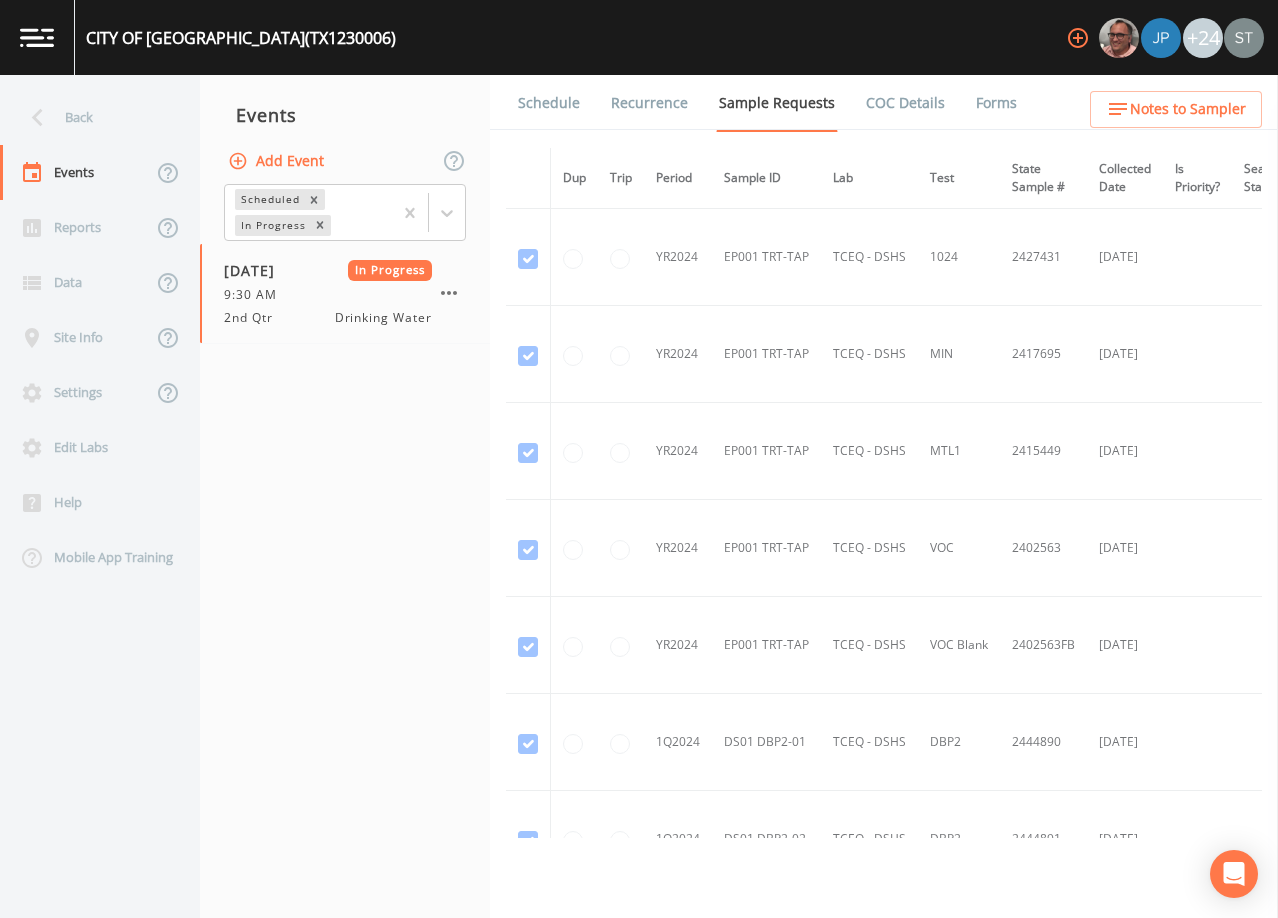 click on "Schedule" at bounding box center (549, 103) 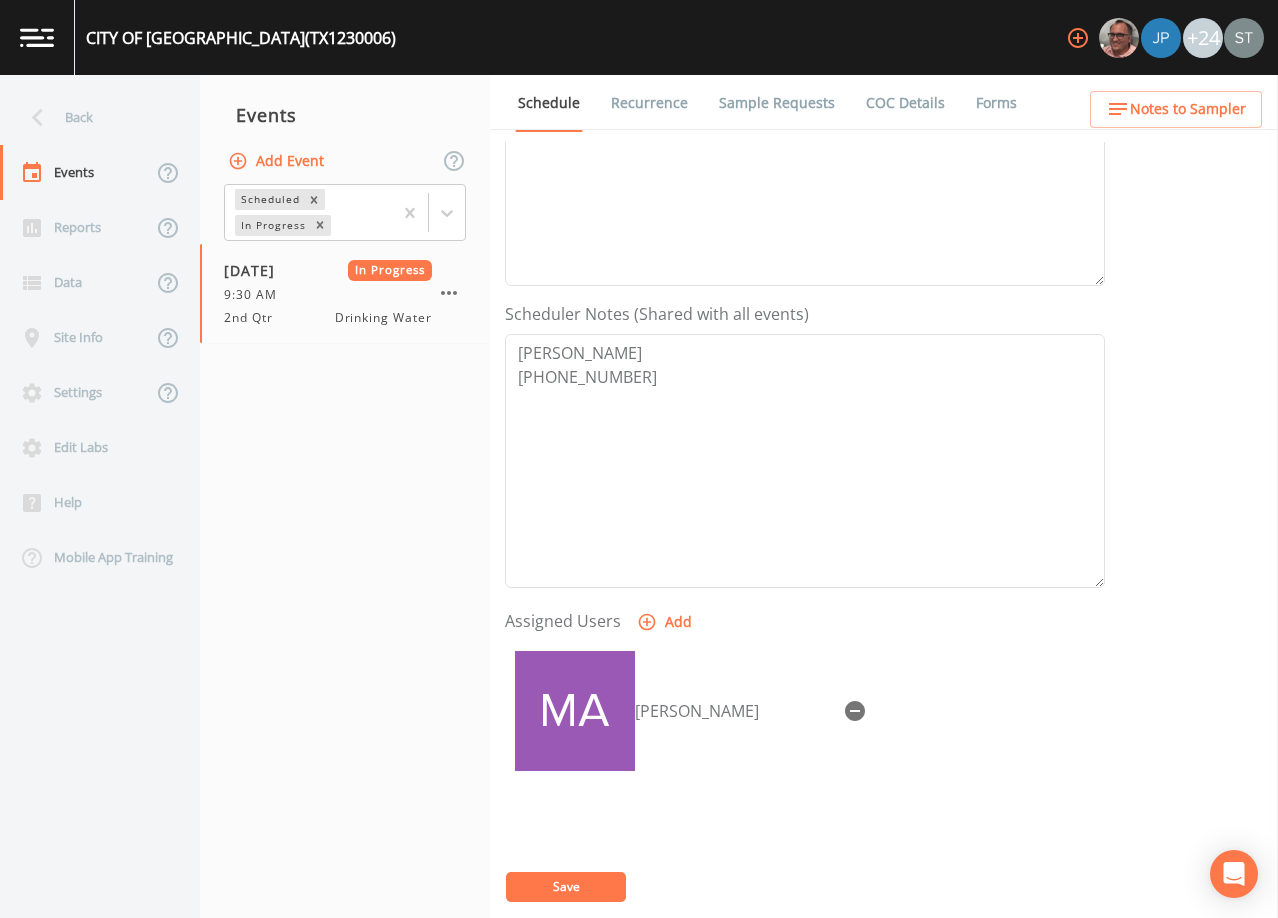 scroll, scrollTop: 0, scrollLeft: 0, axis: both 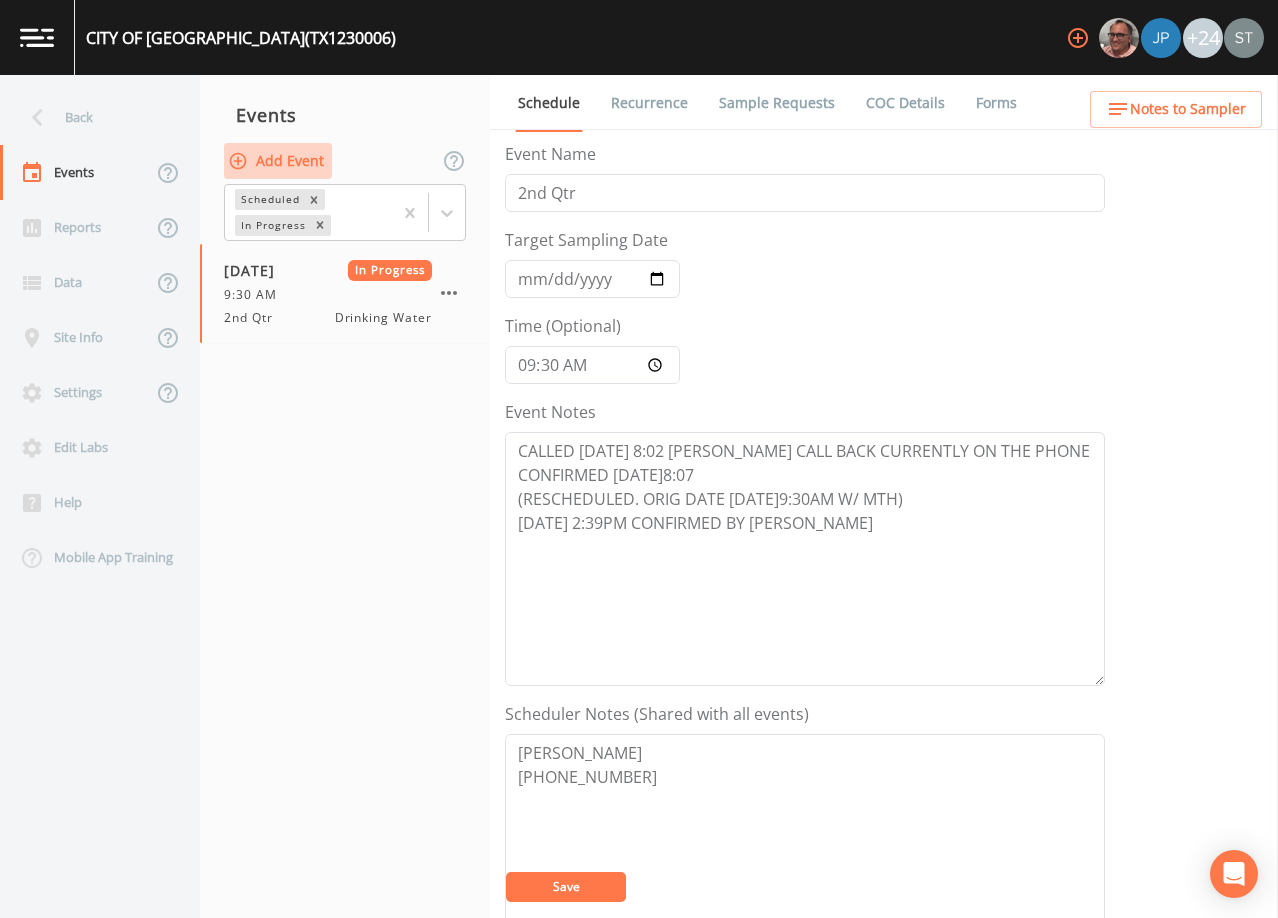 click on "Add Event" at bounding box center (278, 161) 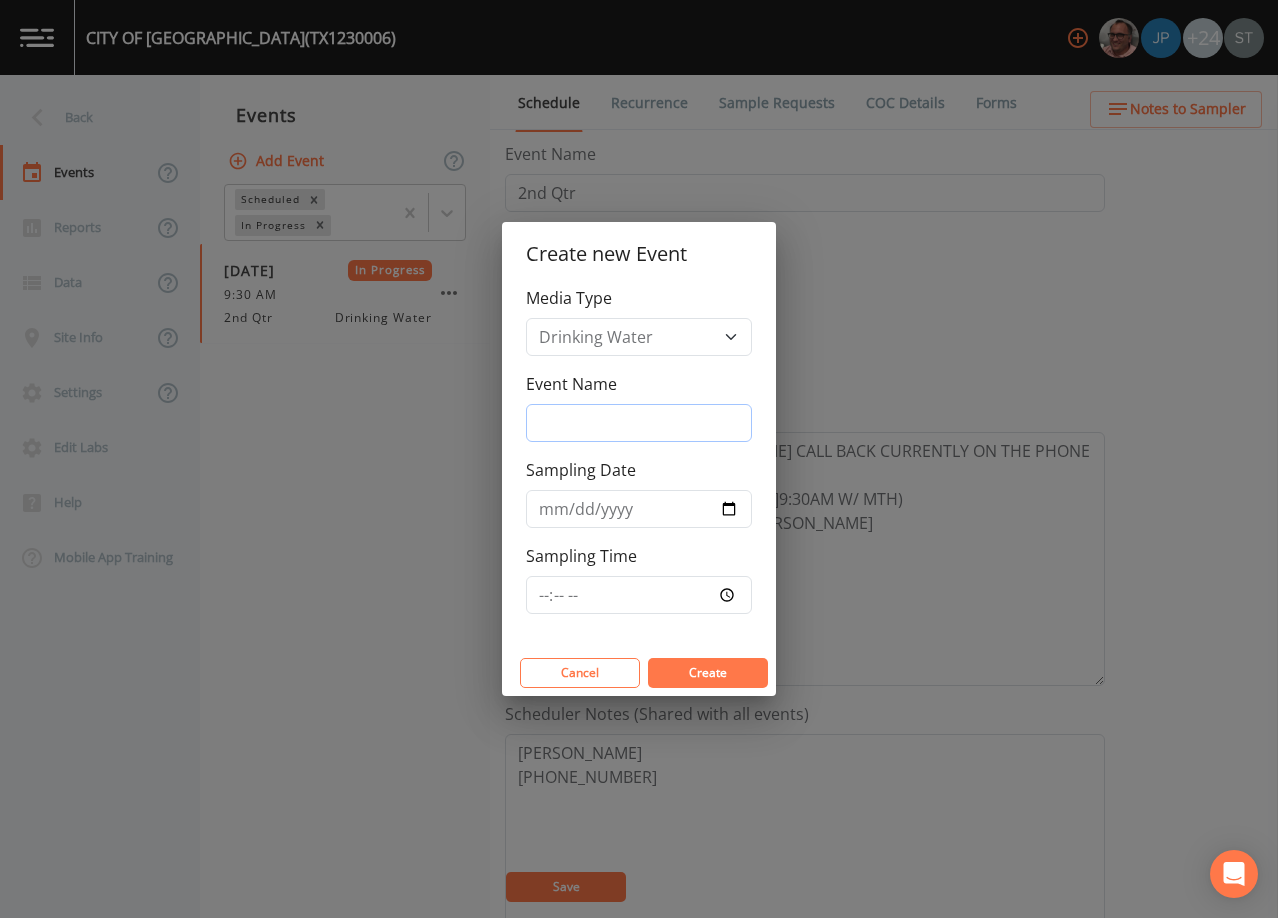 click on "Event Name" at bounding box center (639, 423) 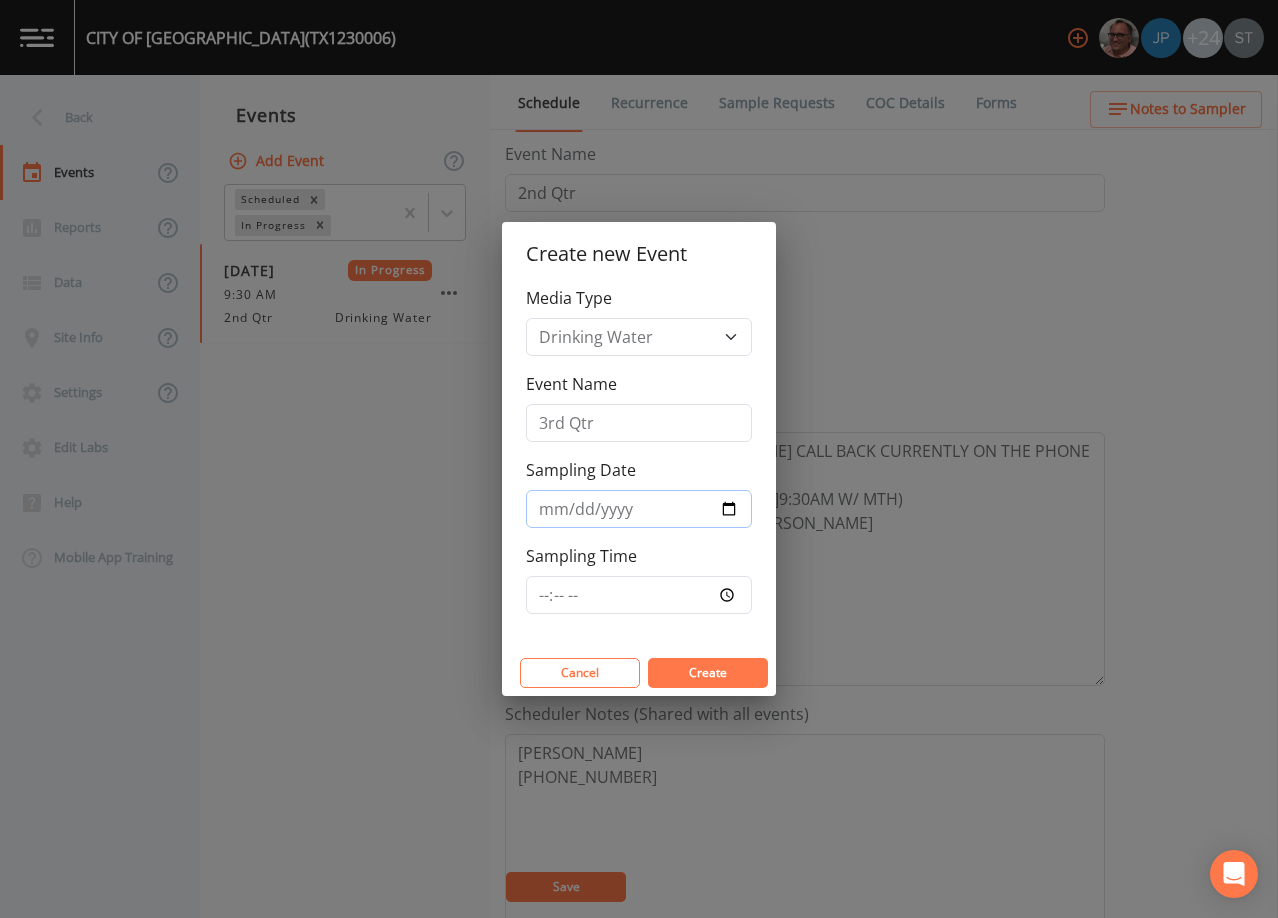 click on "Sampling Date" at bounding box center (639, 509) 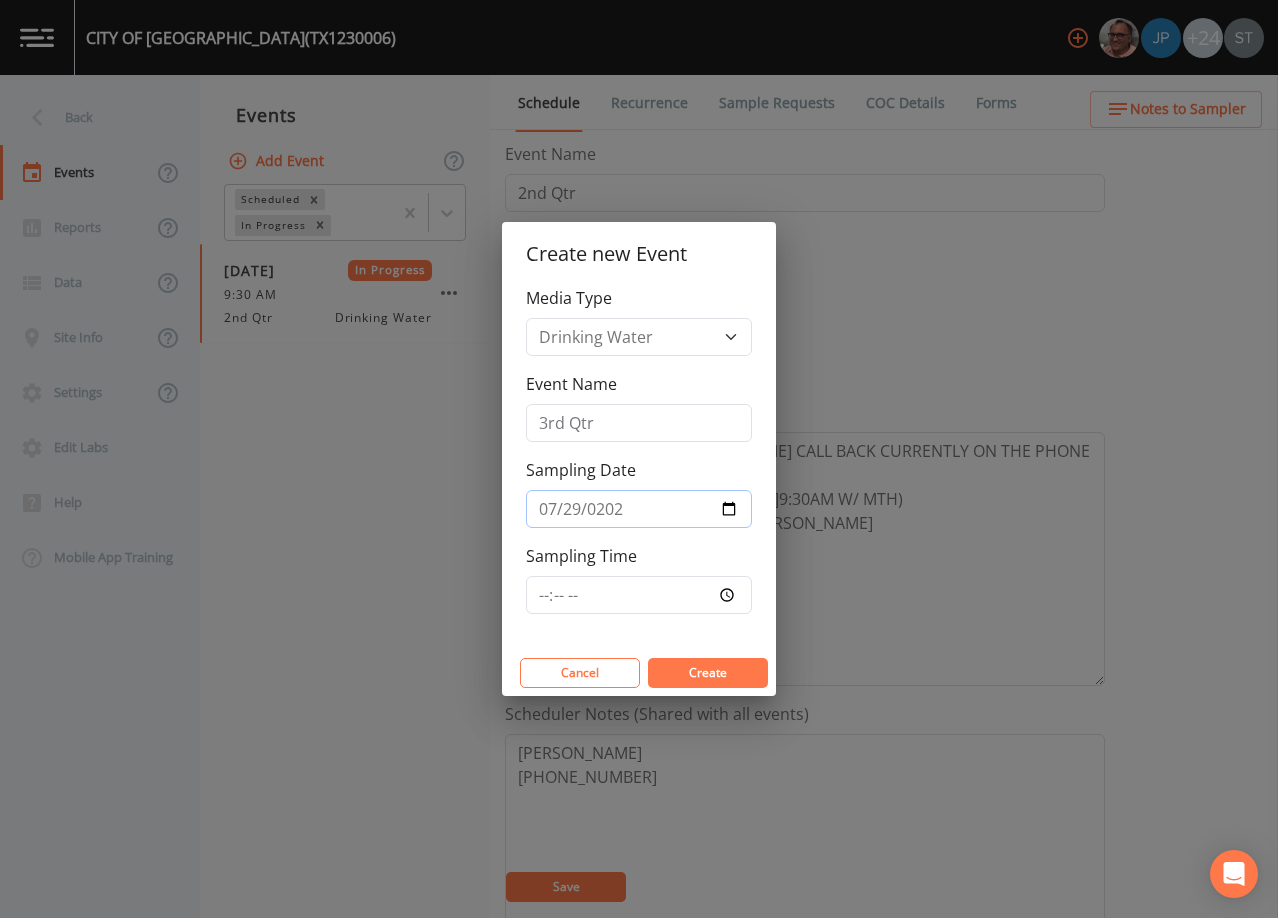 type on "[DATE]" 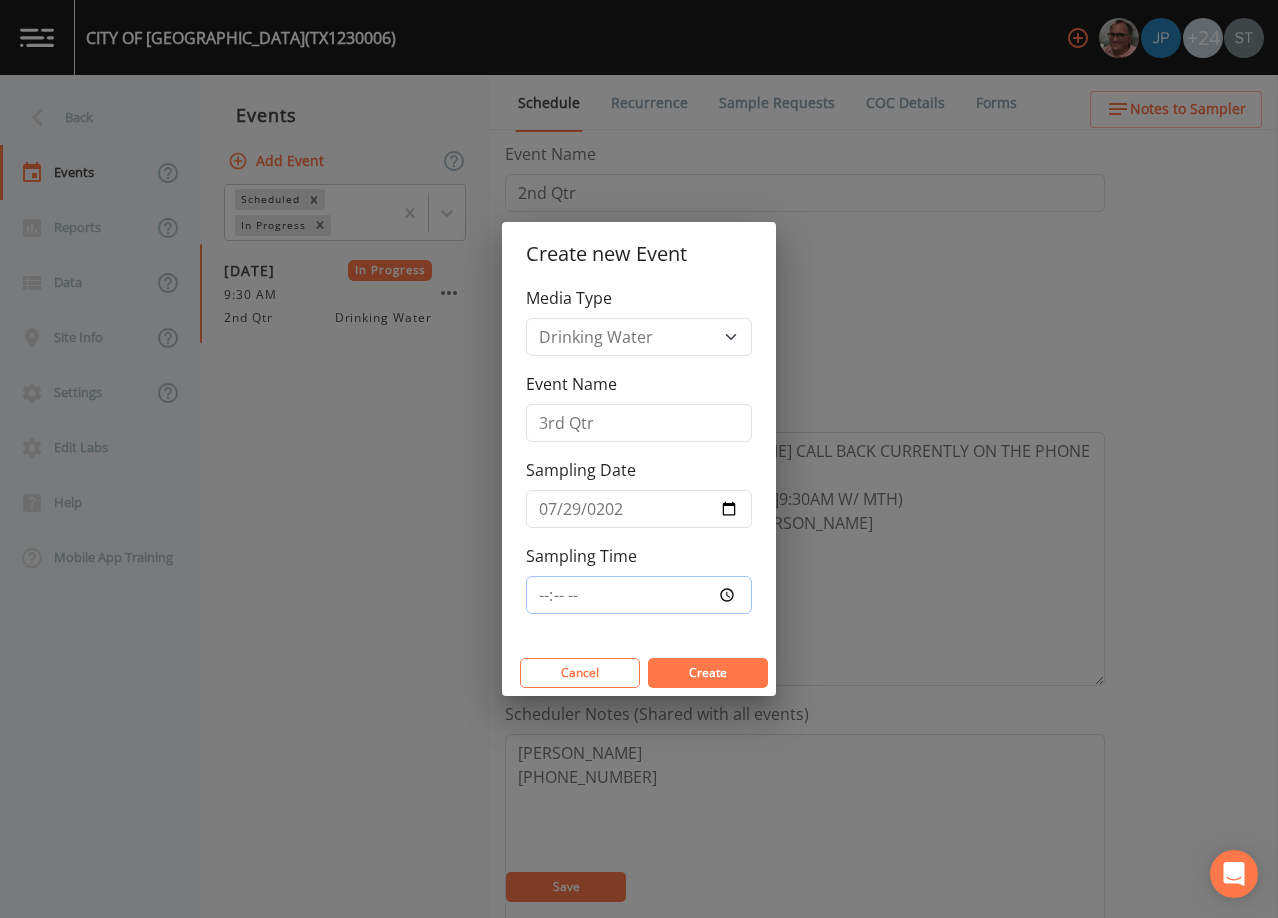 type on "09:30" 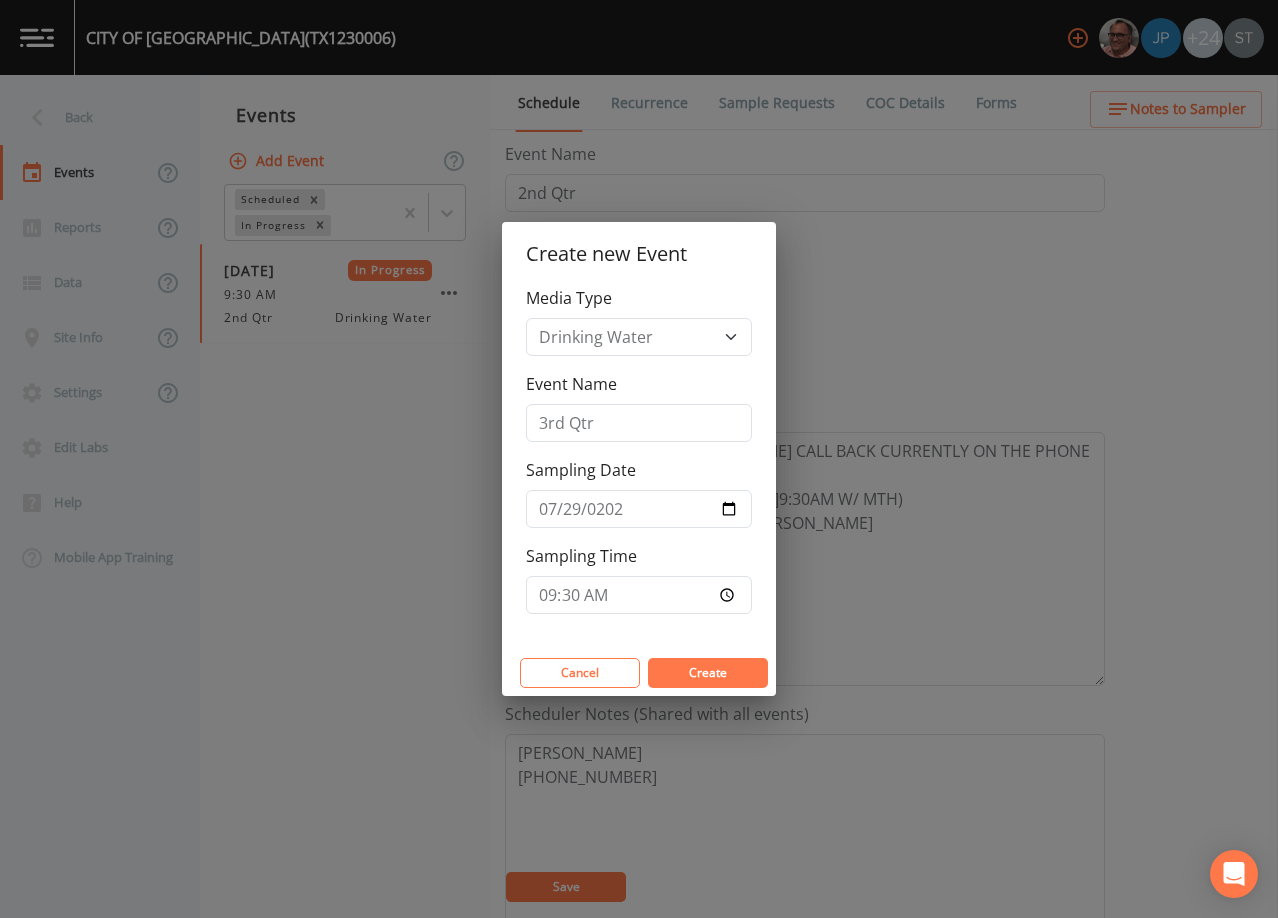 click on "Create" at bounding box center [708, 672] 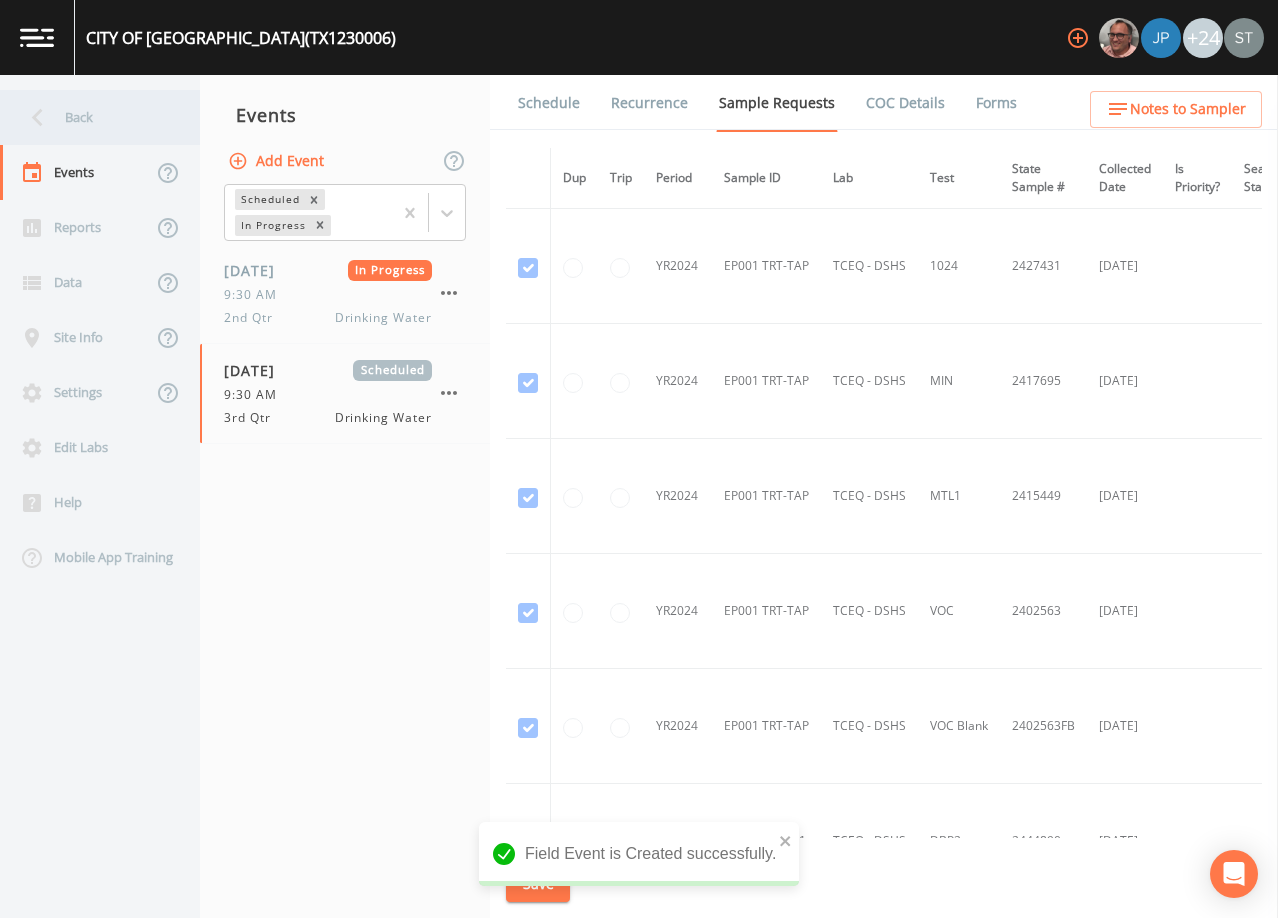 click on "Back" at bounding box center (90, 117) 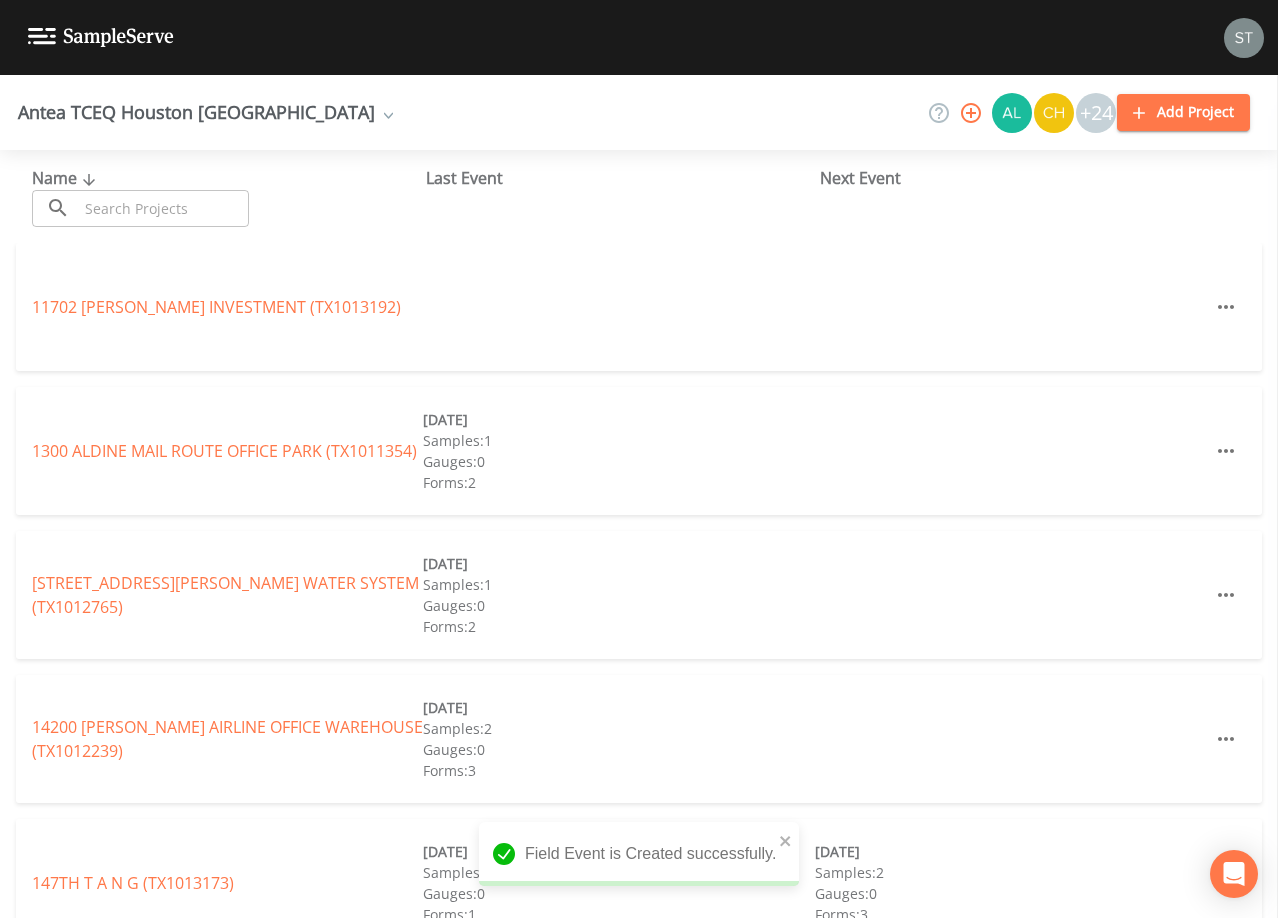 click at bounding box center (163, 208) 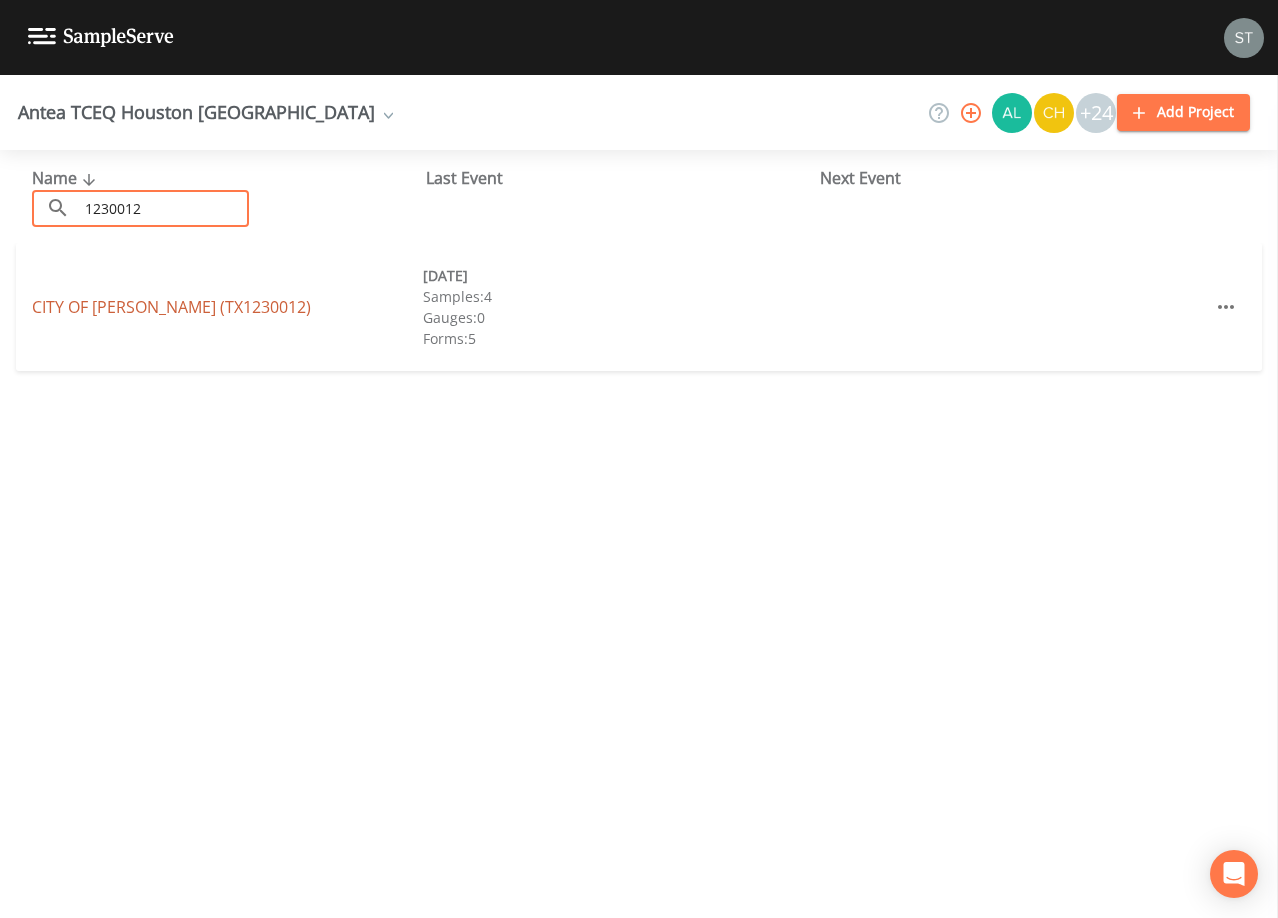 type on "1230012" 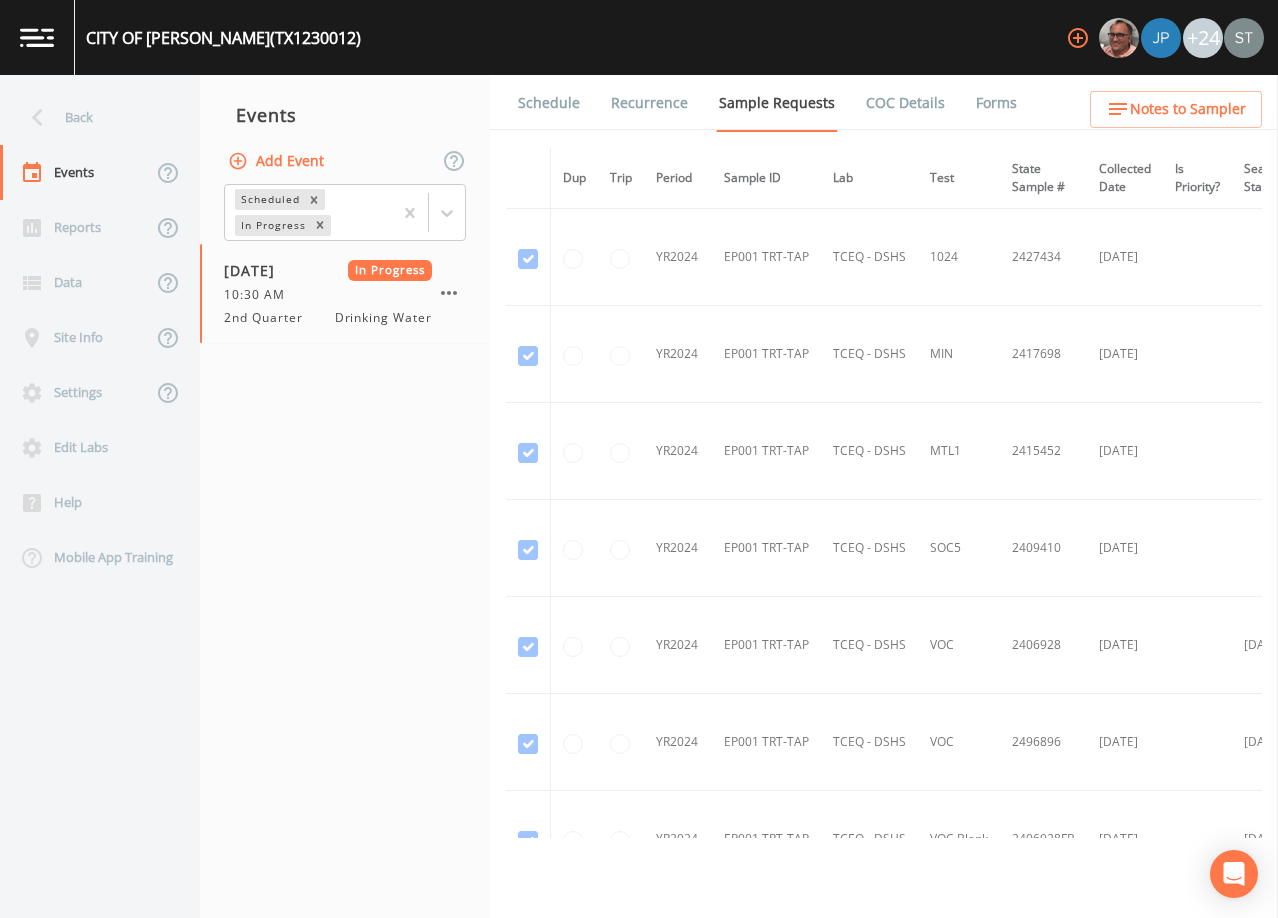 click on "Add Event" at bounding box center (278, 161) 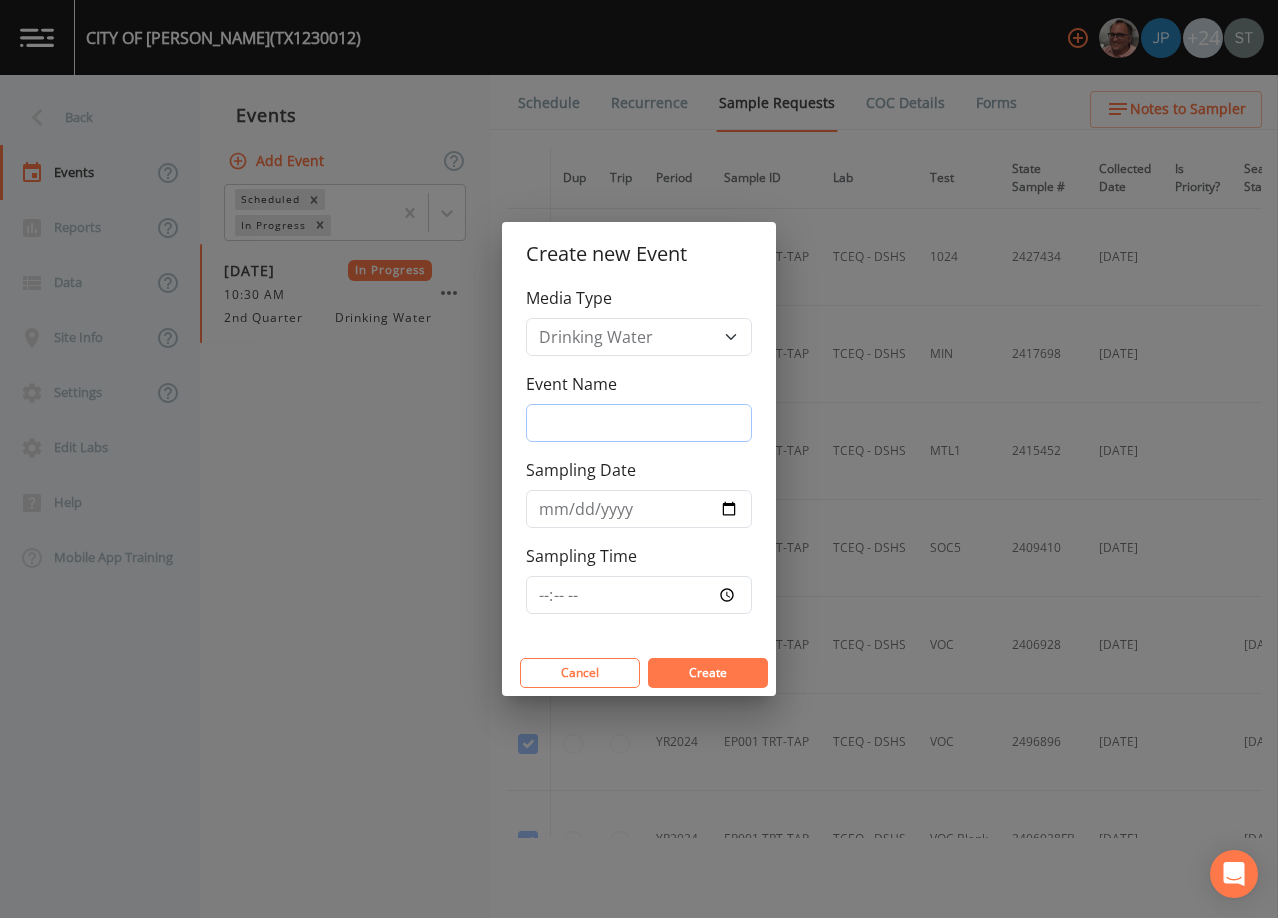 click on "Event Name" at bounding box center (639, 423) 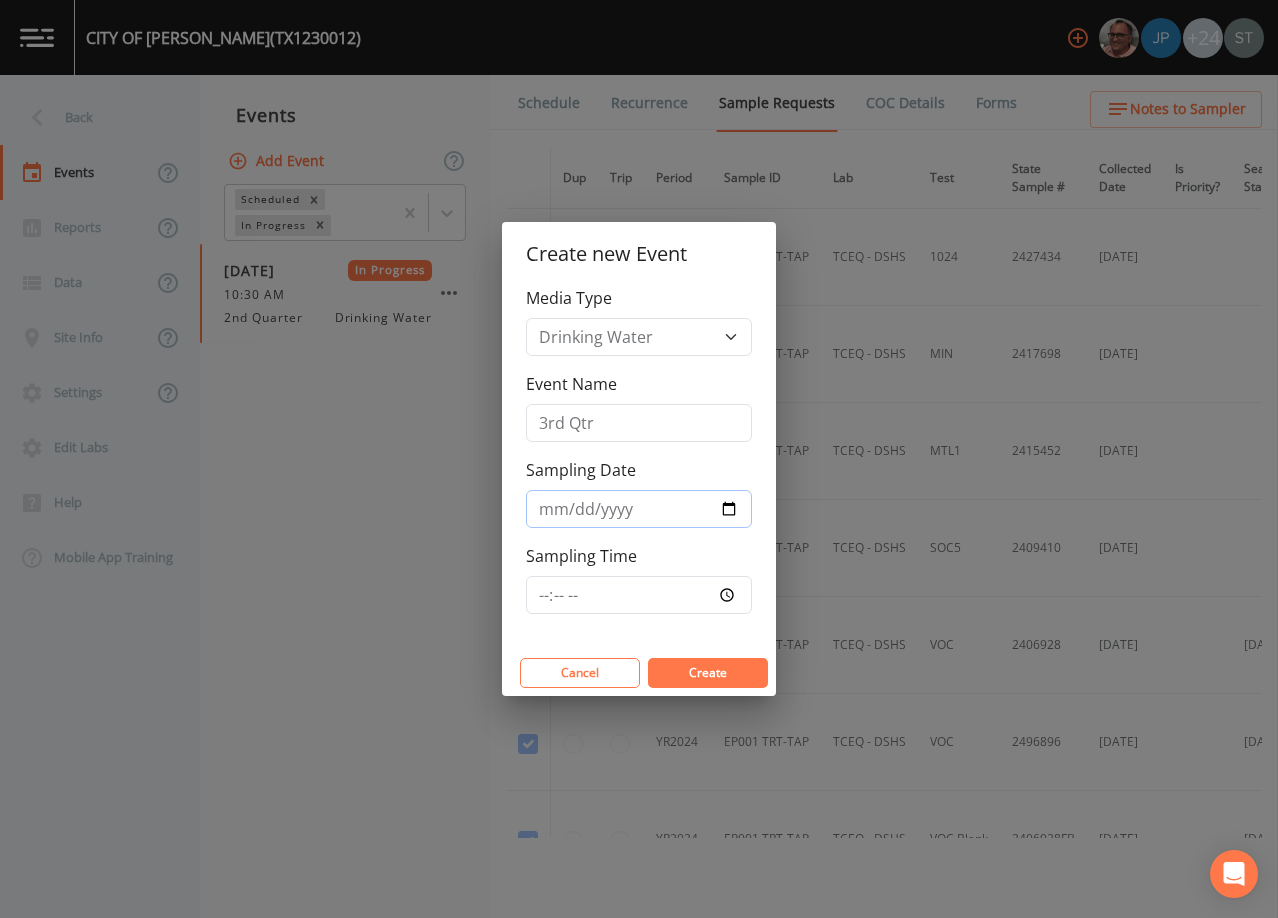 click on "Sampling Date" at bounding box center (639, 509) 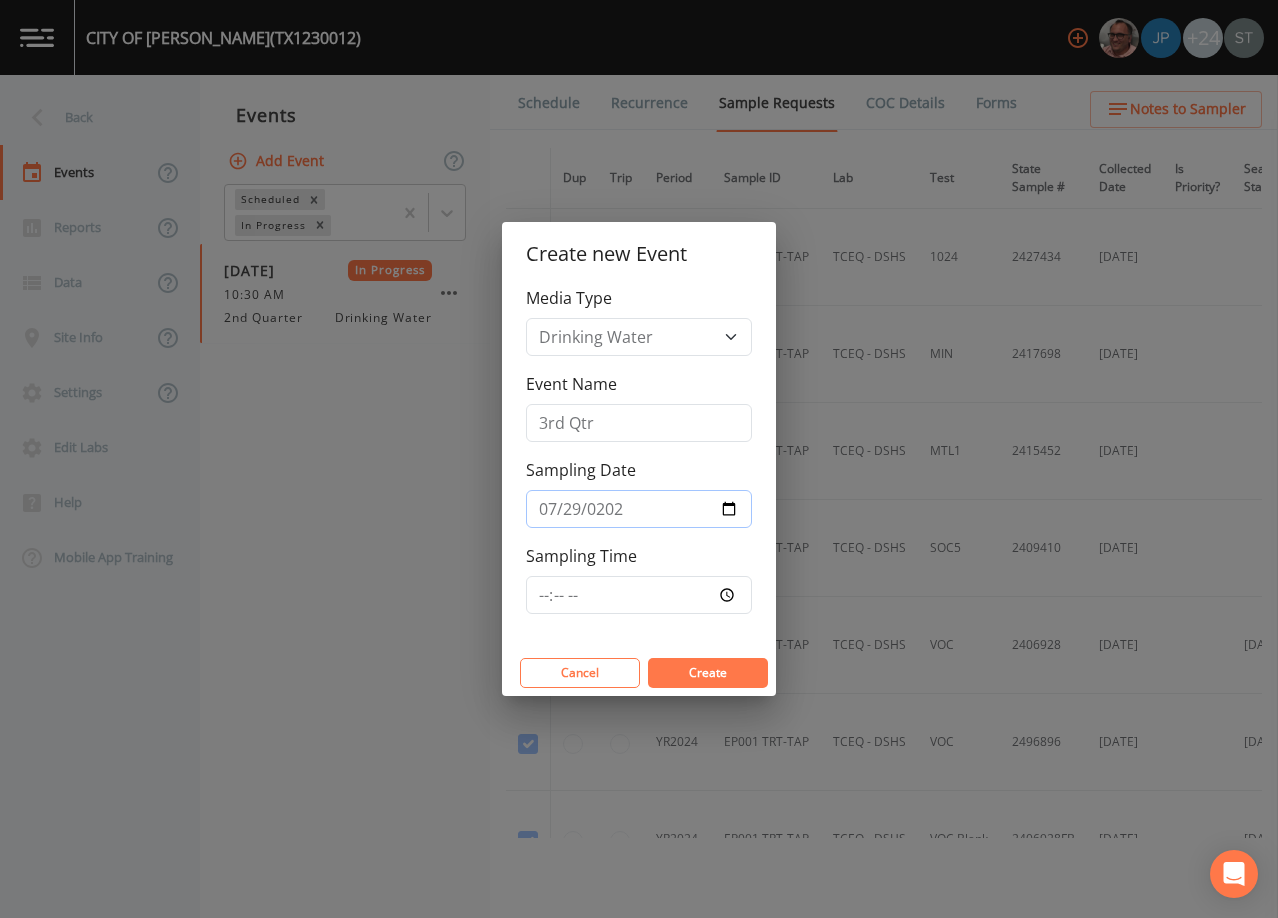type on "[DATE]" 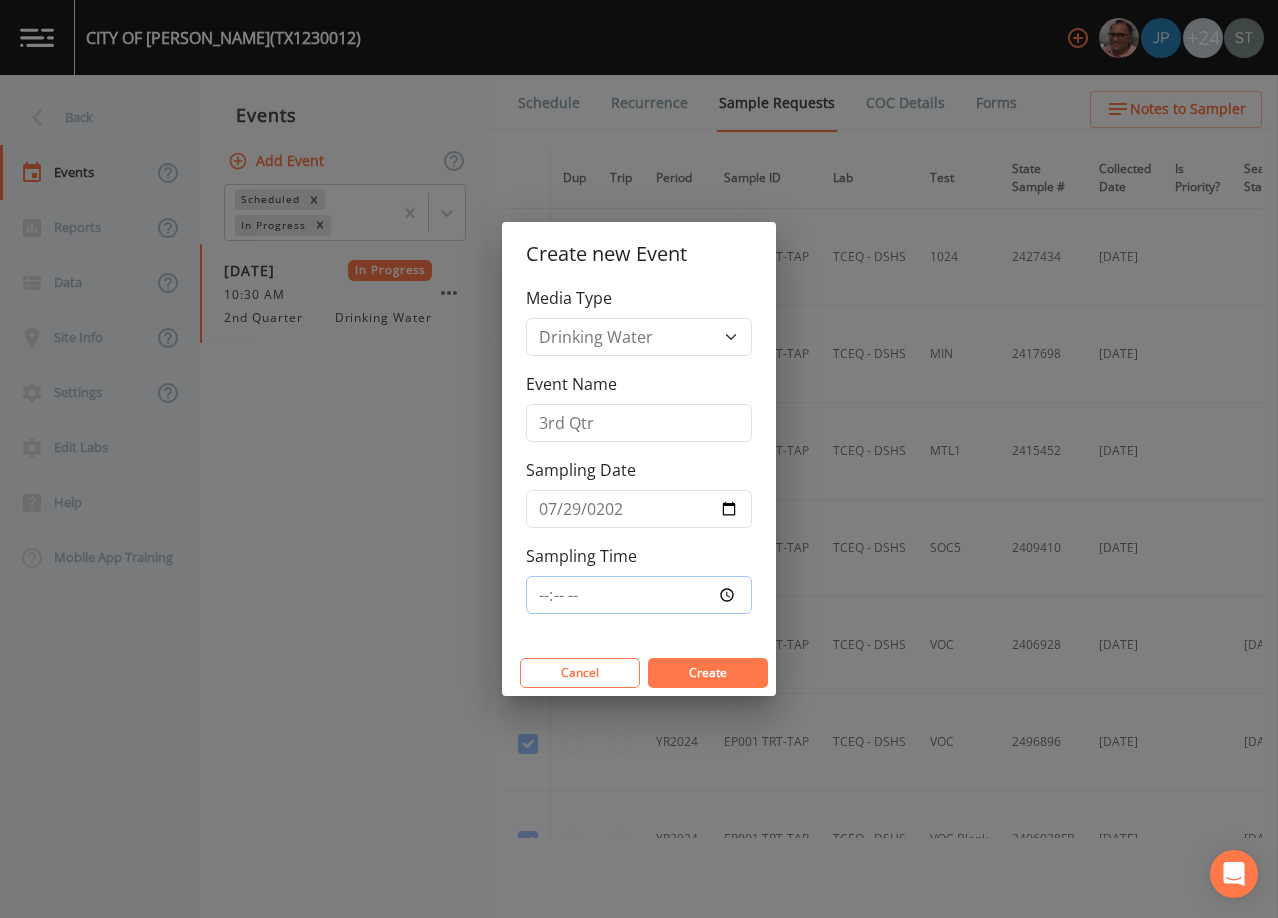 type on "11:00" 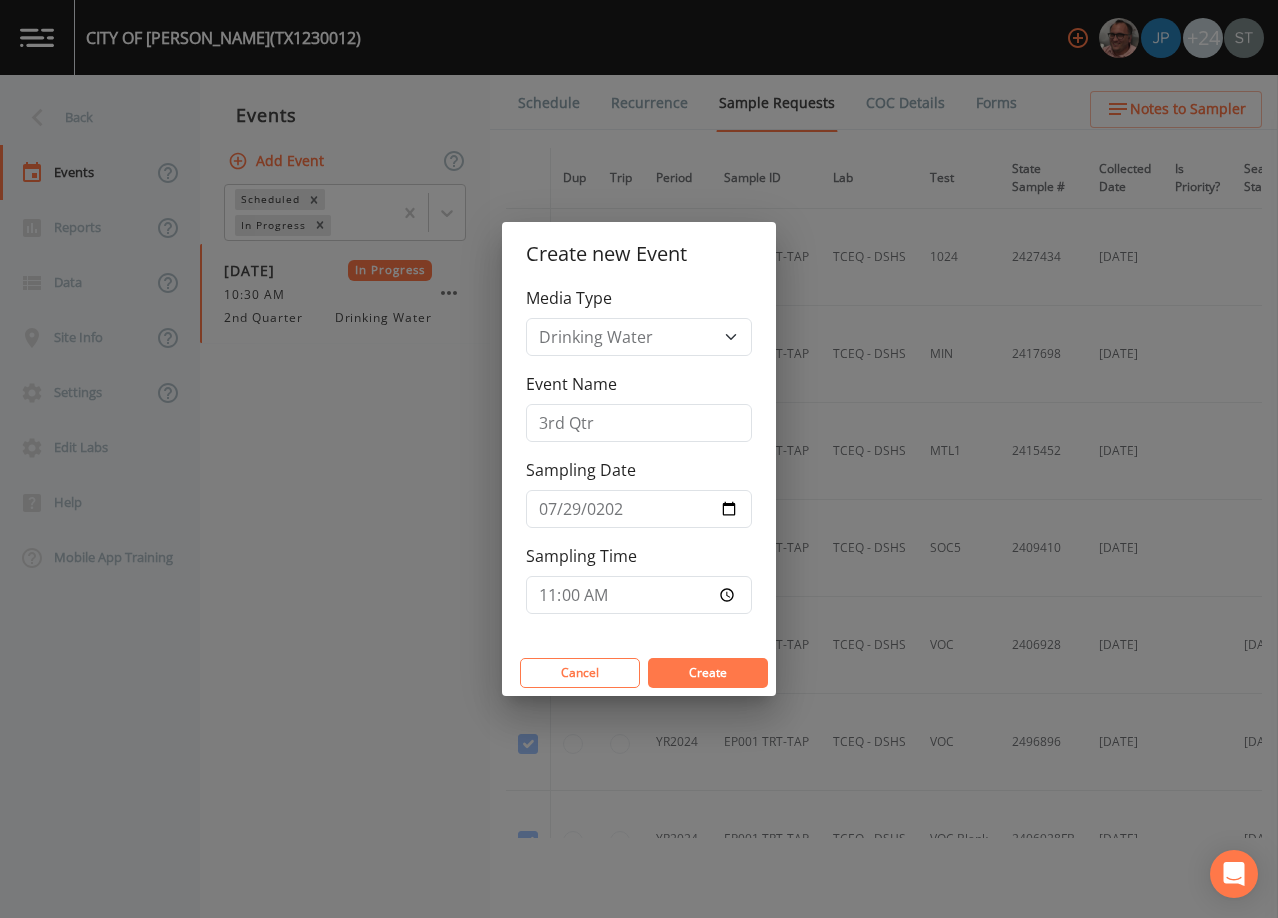 click on "Create" at bounding box center [708, 672] 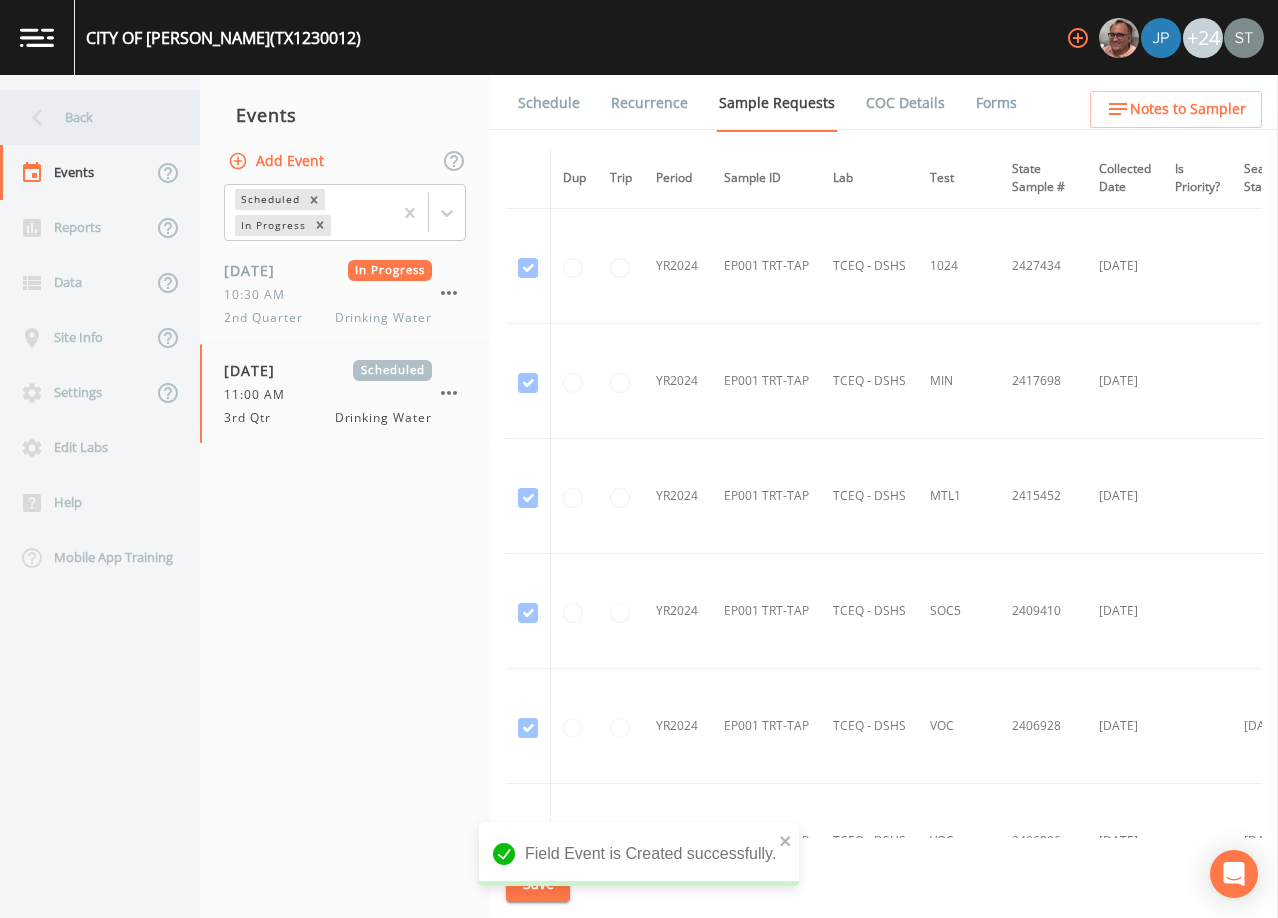 click on "Back" at bounding box center [90, 117] 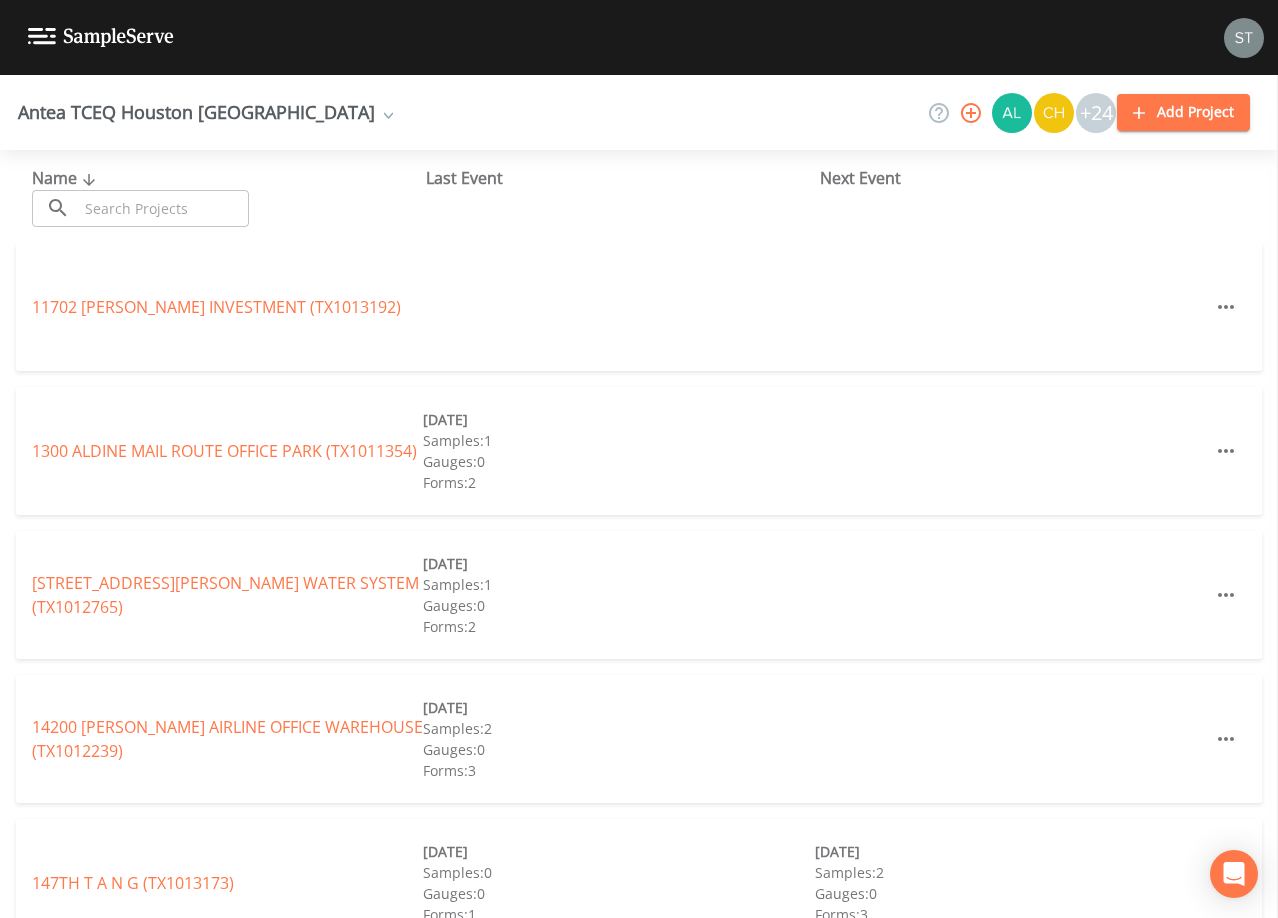 click at bounding box center [163, 208] 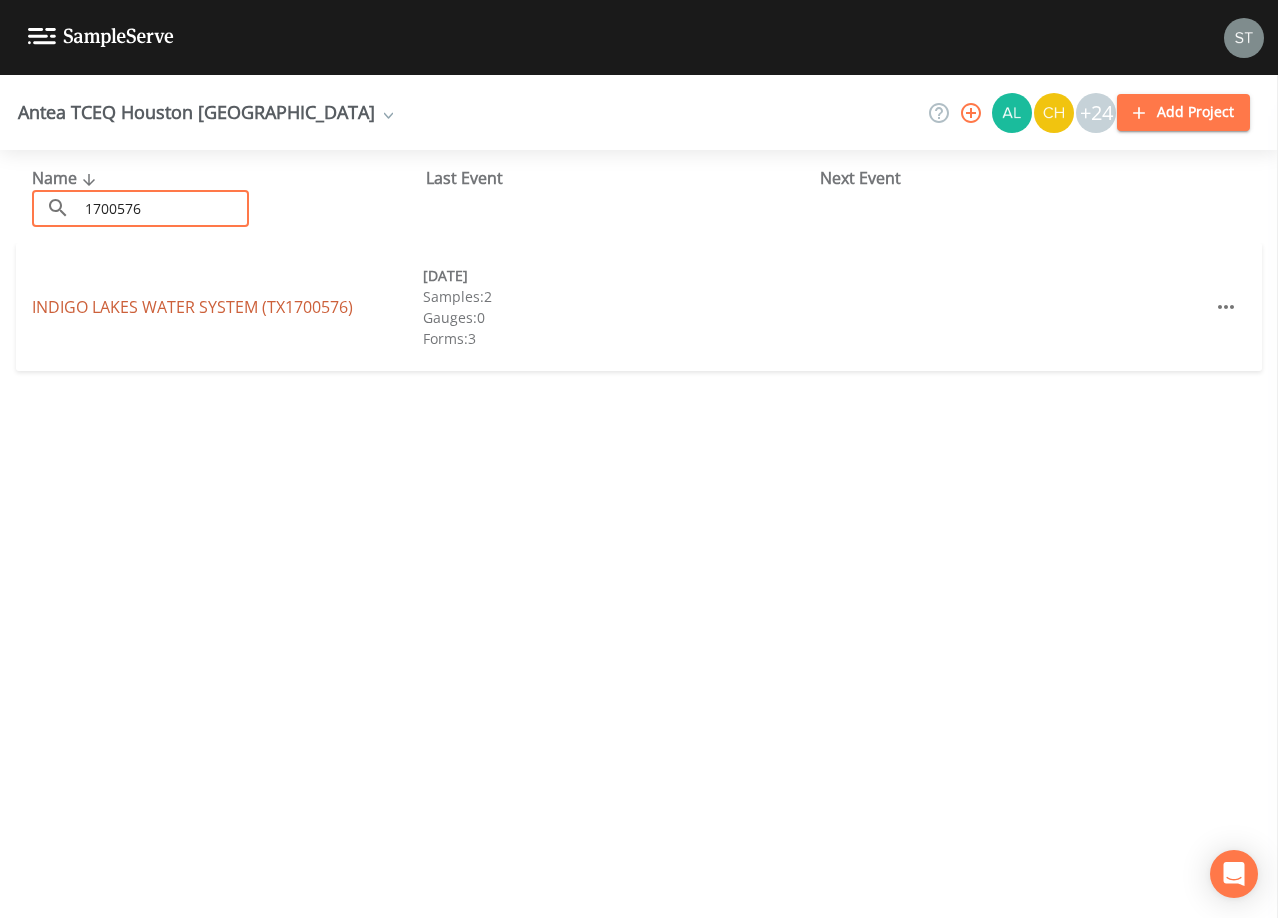 type on "1700576" 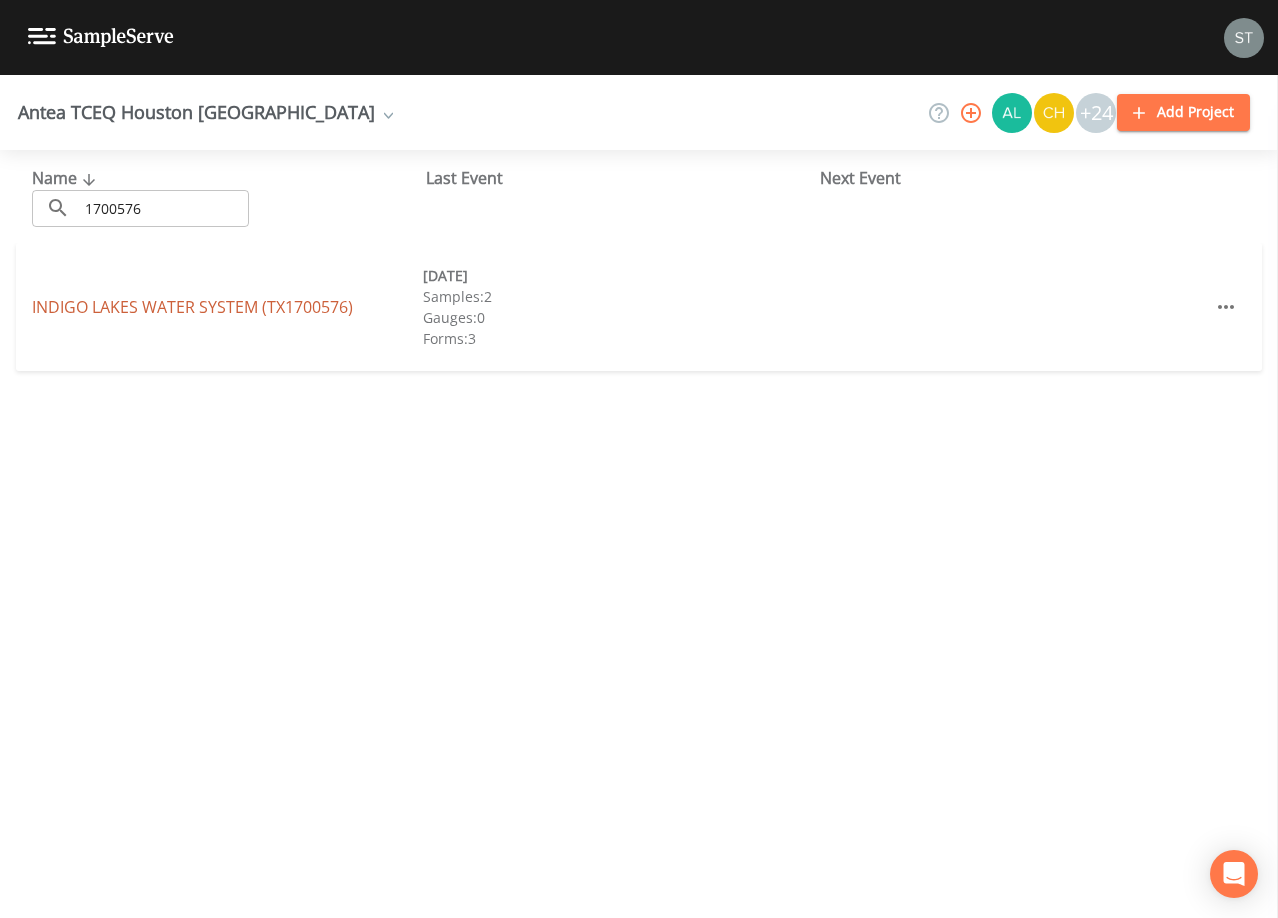 click on "INDIGO LAKES WATER SYSTEM   (TX1700576)" at bounding box center [192, 307] 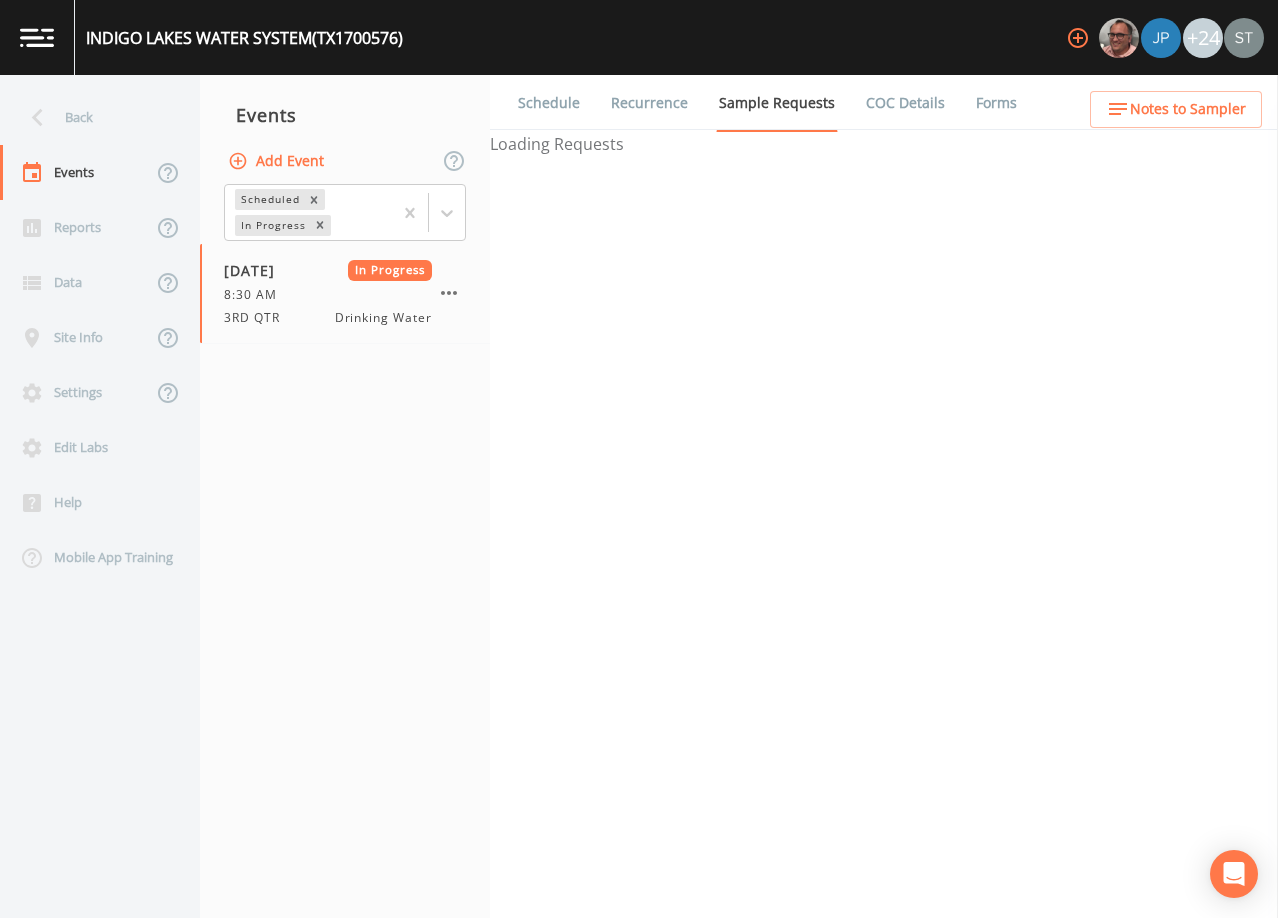 click on "Add Event" at bounding box center (278, 161) 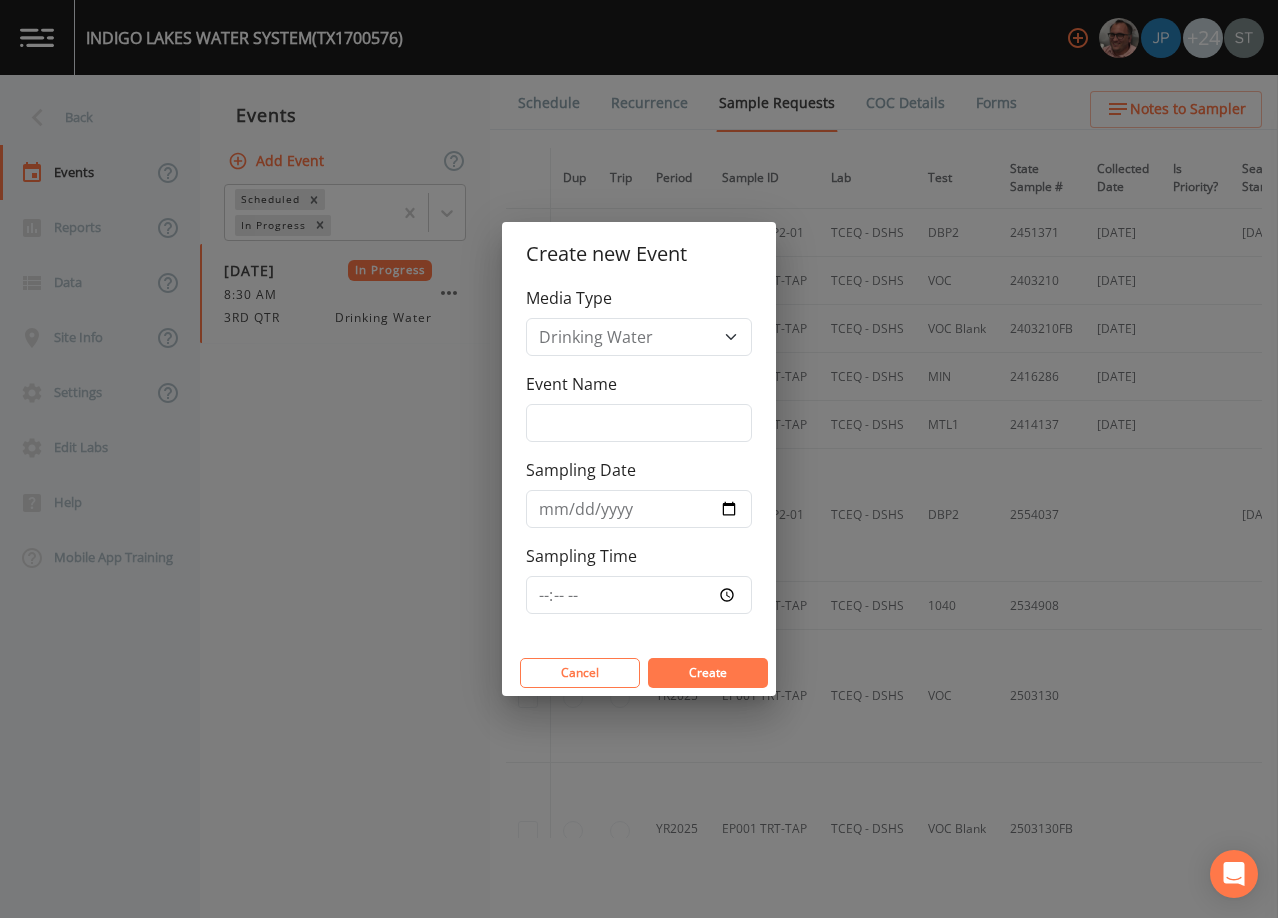 click on "Create new Event Media Type Drinking Water Event Name Sampling Date Sampling Time Cancel Create" at bounding box center (639, 459) 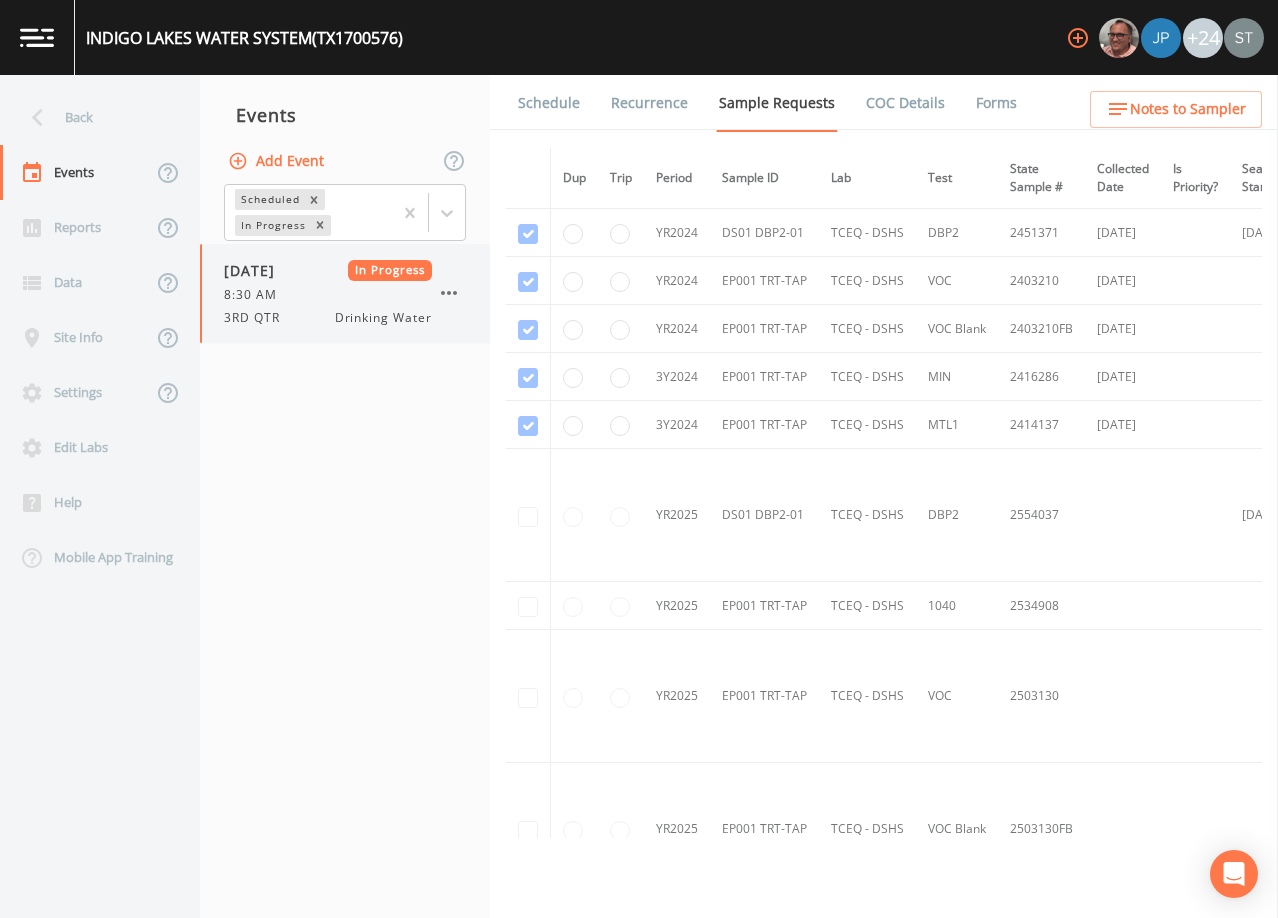 click 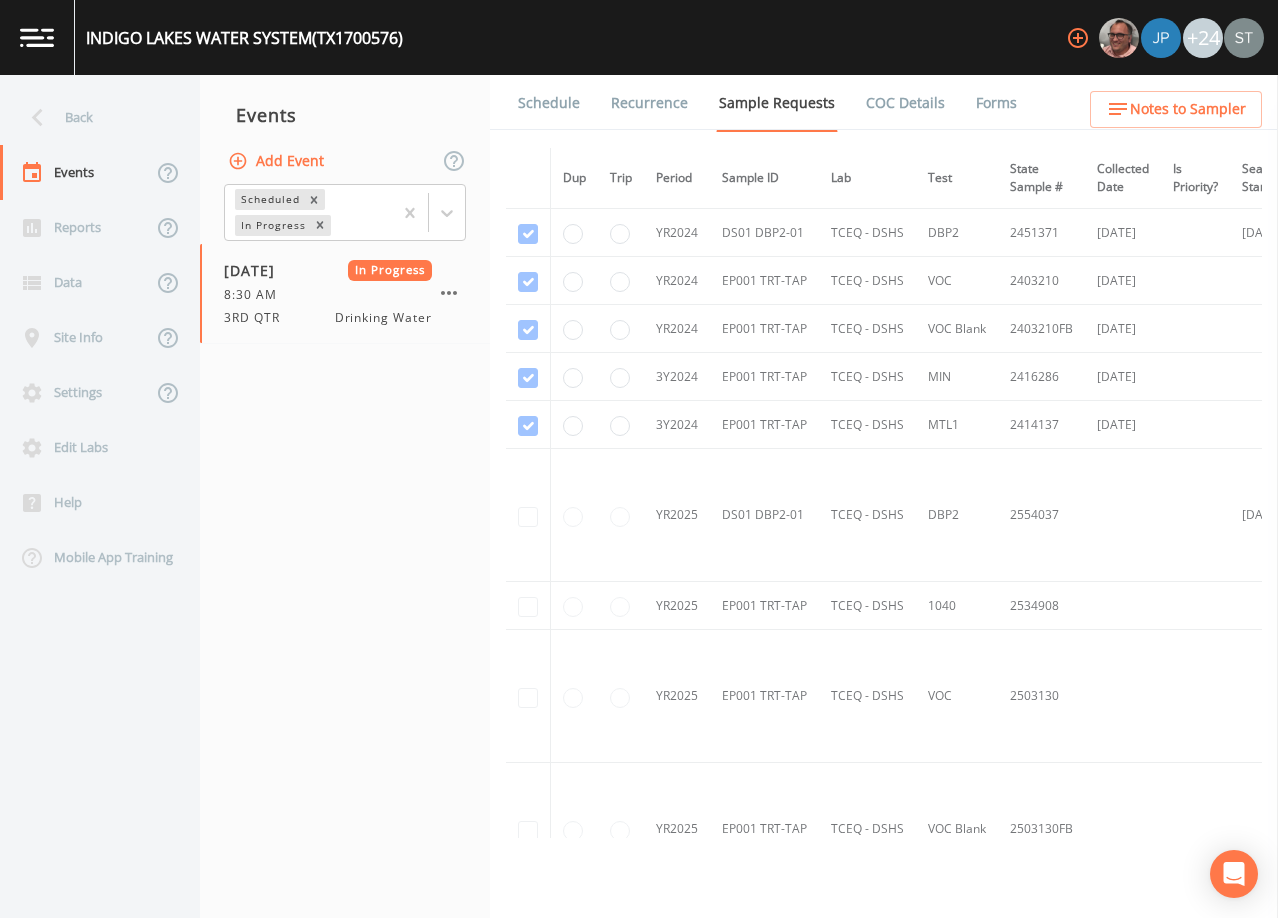 click on "Mark Complete" at bounding box center [89, 3446] 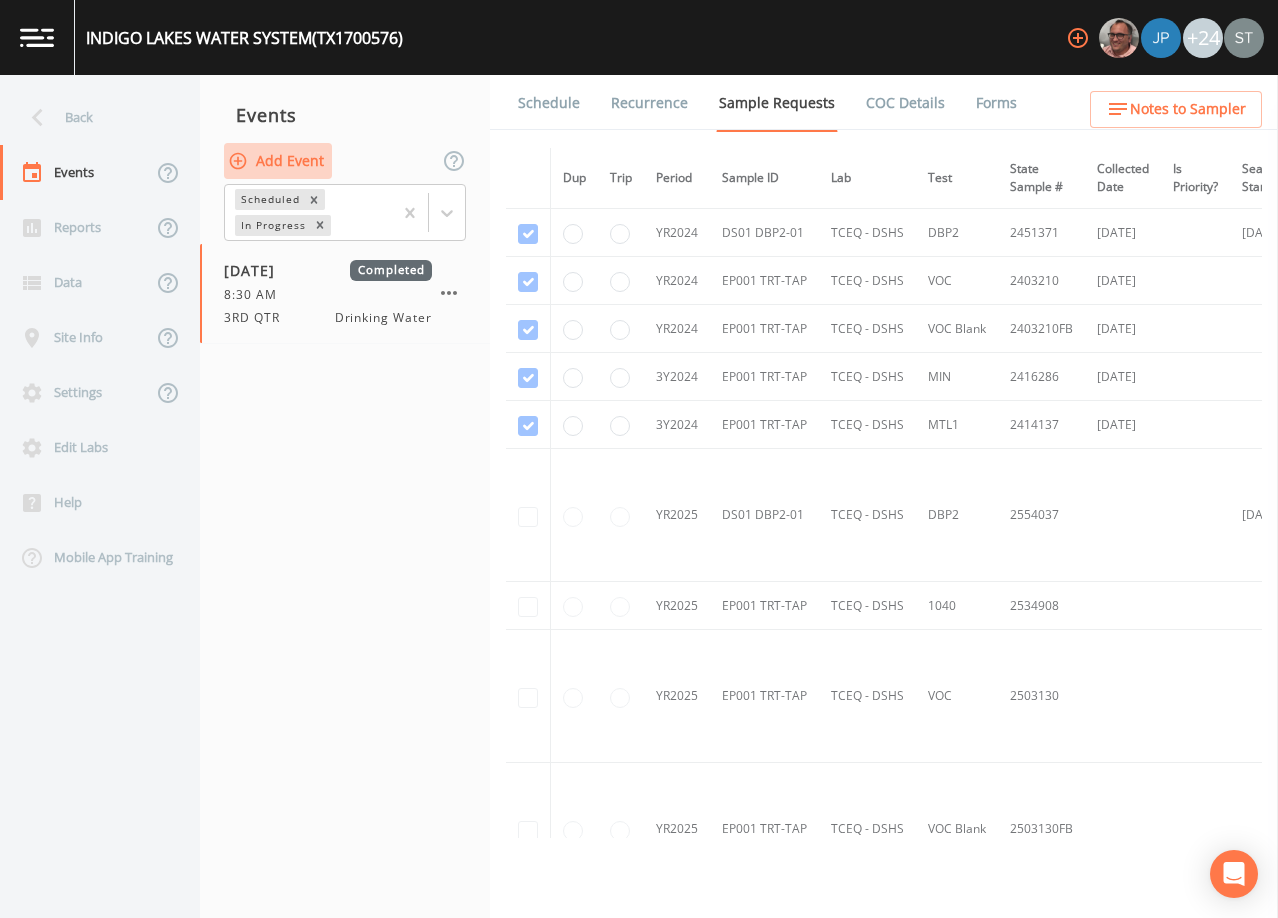 click on "Add Event" at bounding box center (278, 161) 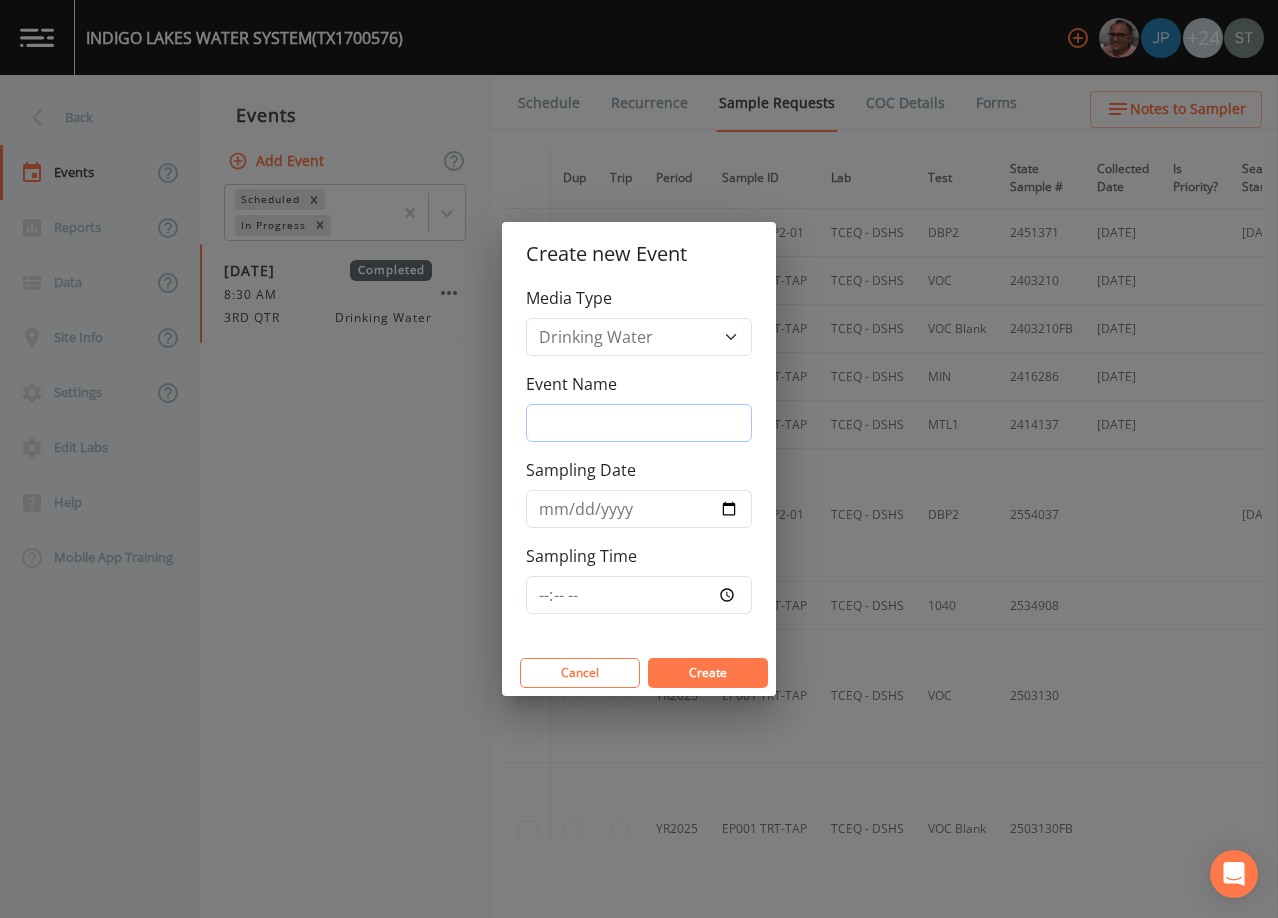 click on "Event Name" at bounding box center [639, 423] 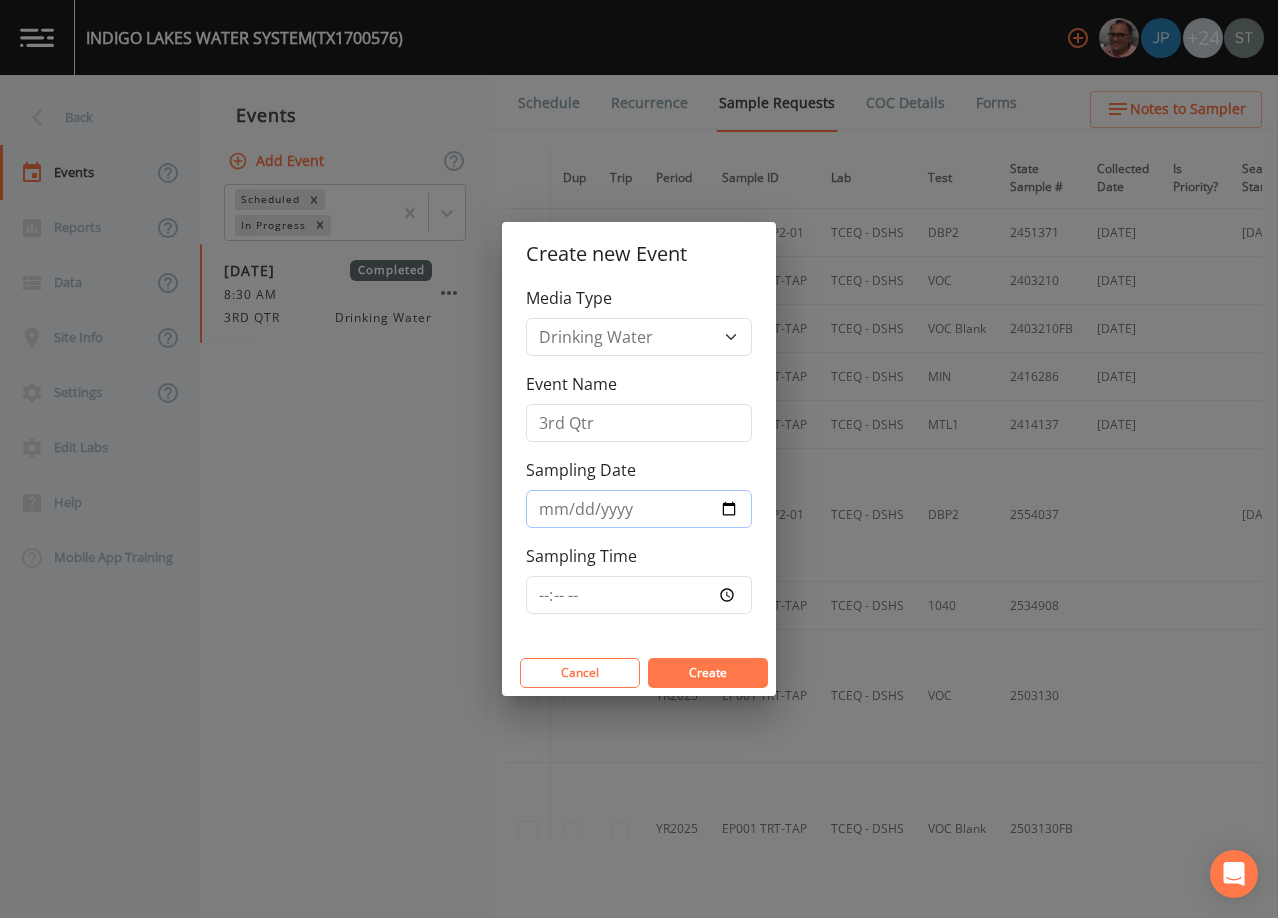 click on "Sampling Date" at bounding box center [639, 509] 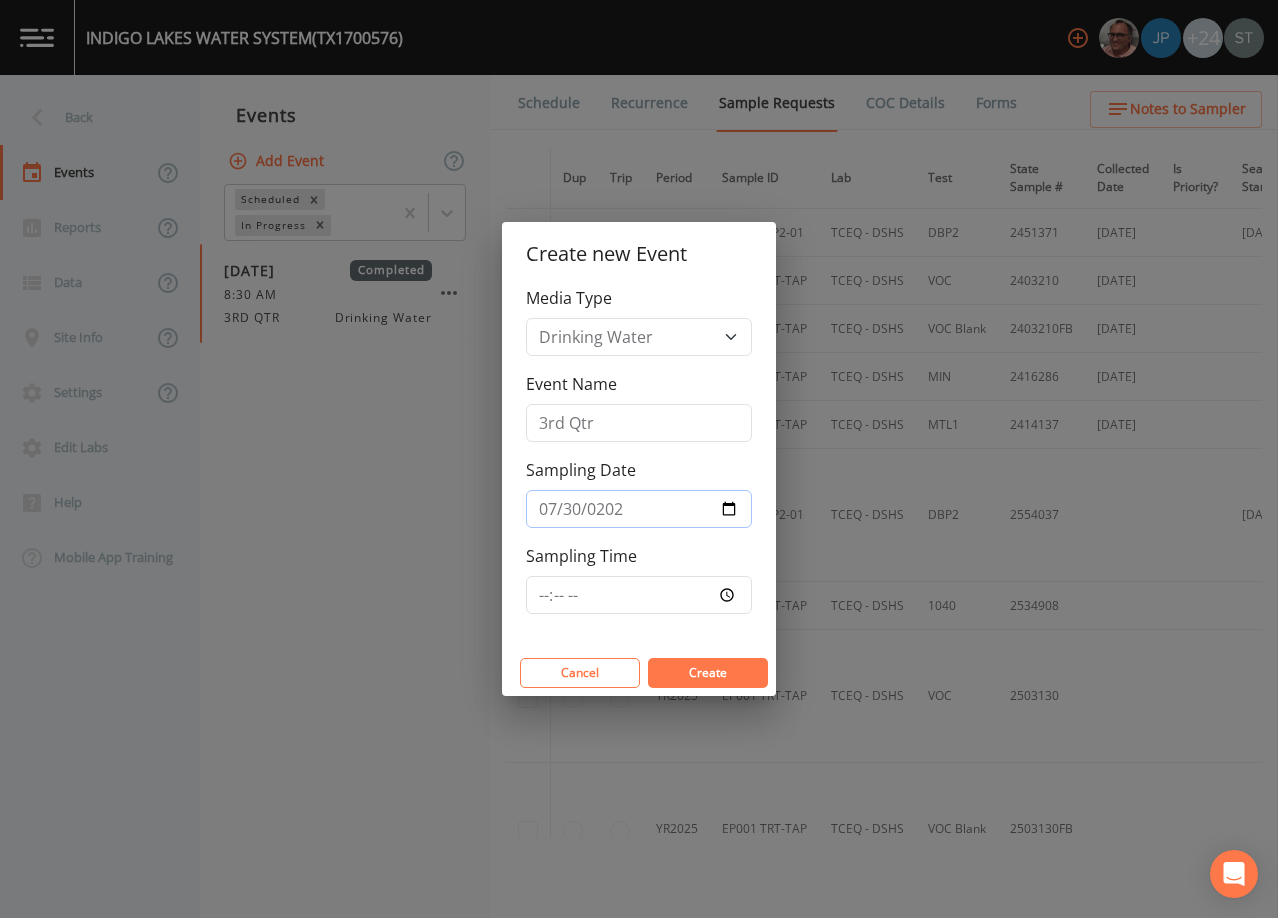 type on "[DATE]" 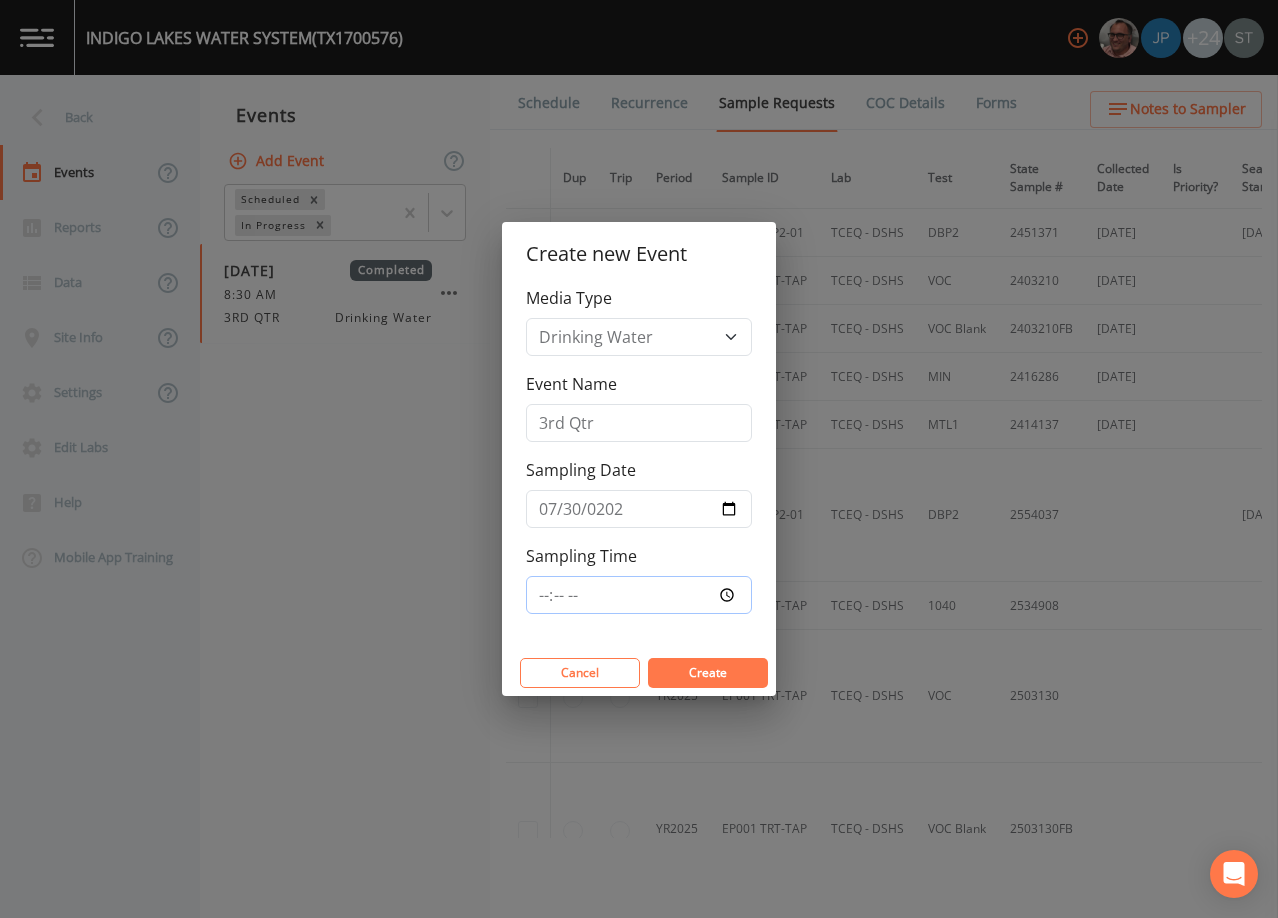 type on "08:30" 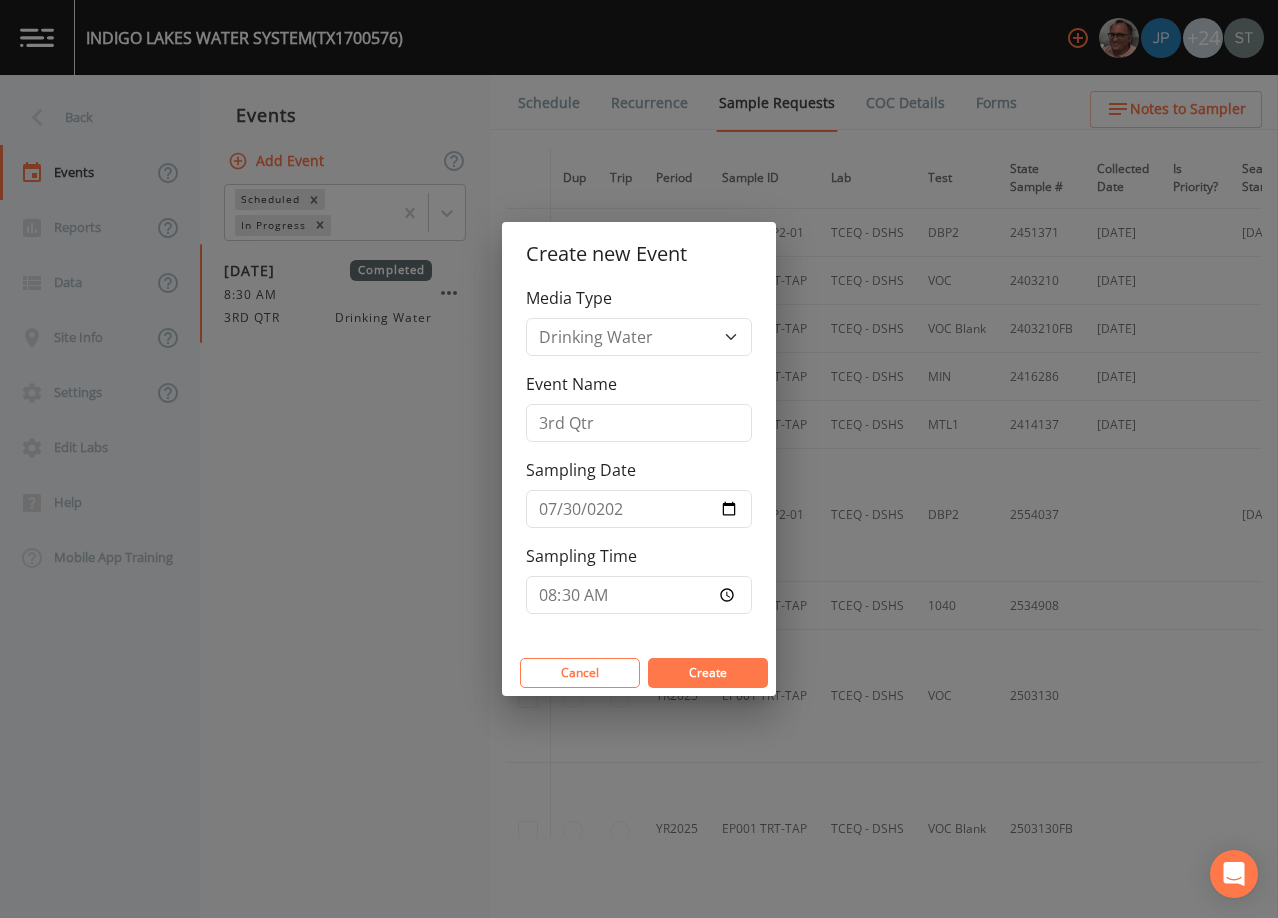 click on "Create" at bounding box center [708, 672] 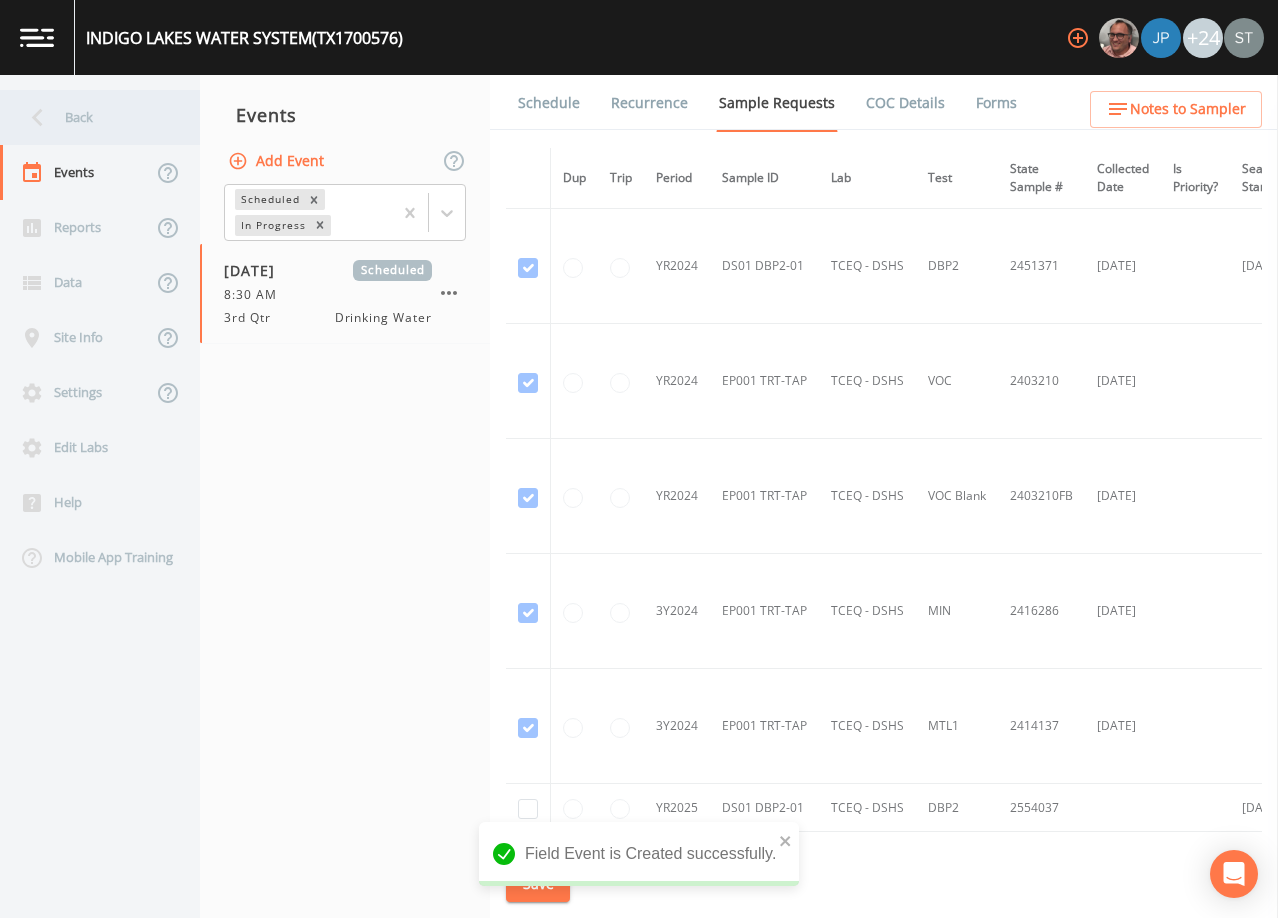 click on "Back" at bounding box center [90, 117] 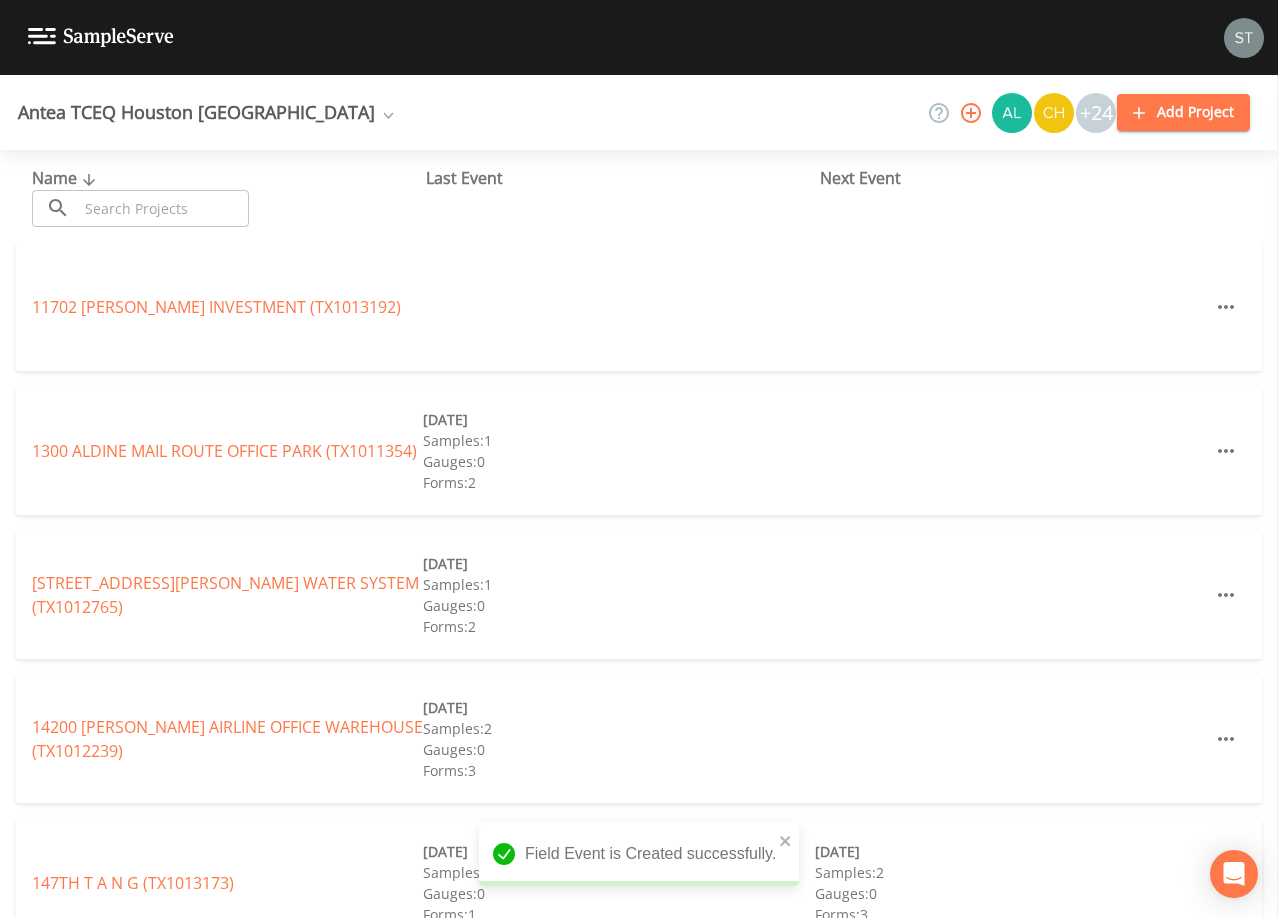 drag, startPoint x: 176, startPoint y: 213, endPoint x: 184, endPoint y: 203, distance: 12.806249 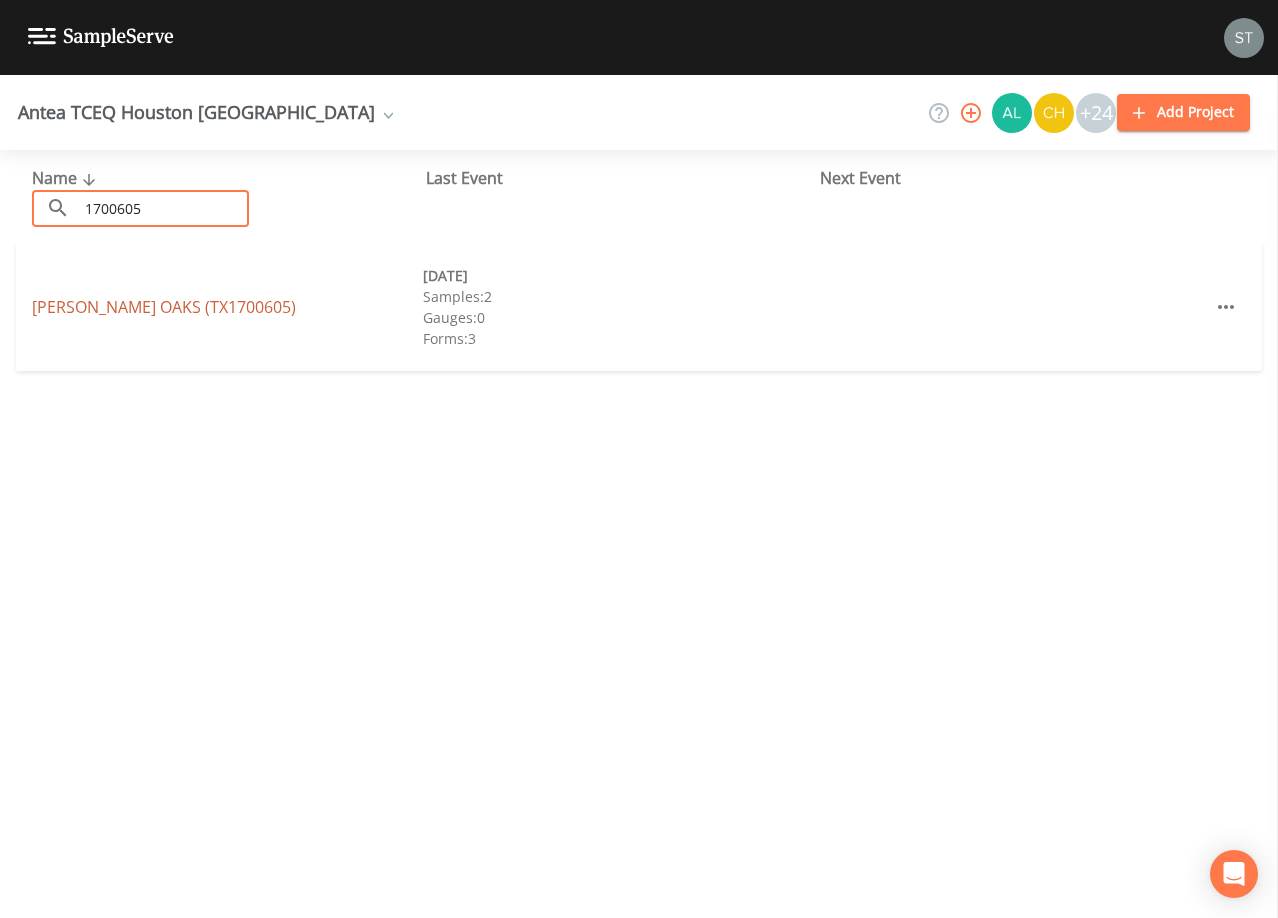 type on "1700605" 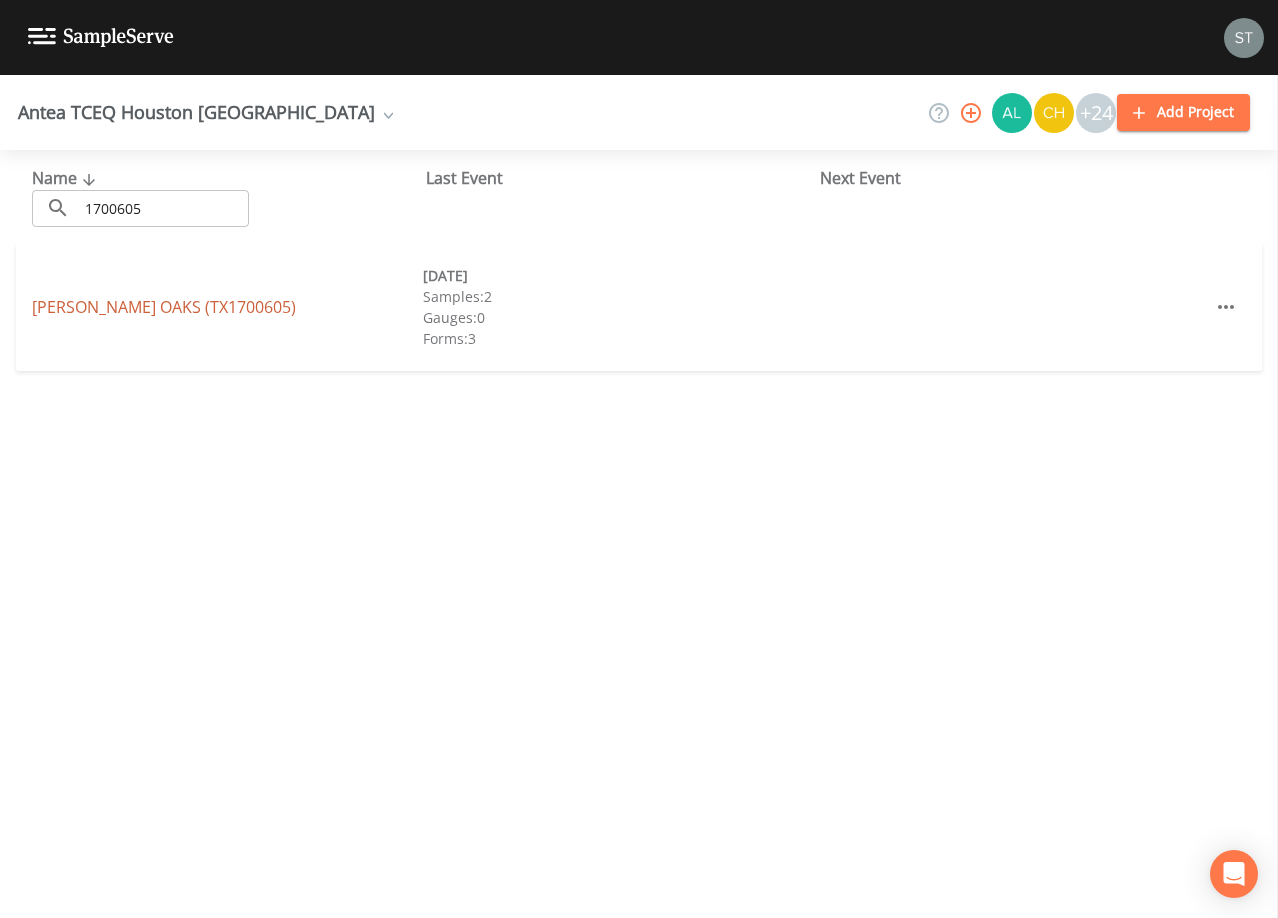 click on "[PERSON_NAME] OAKS   (TX1700605)" at bounding box center [164, 307] 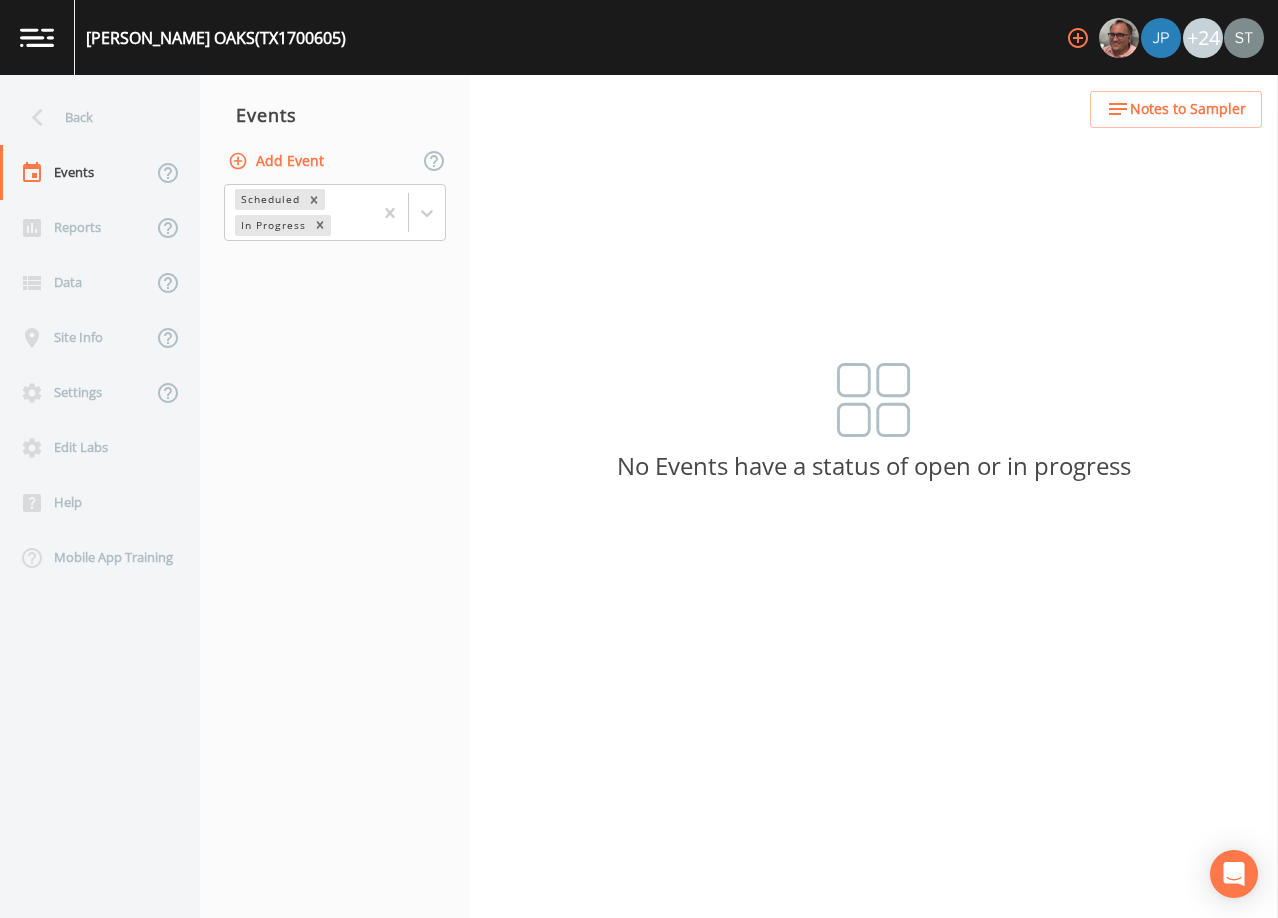 click on "Add Event" at bounding box center (278, 161) 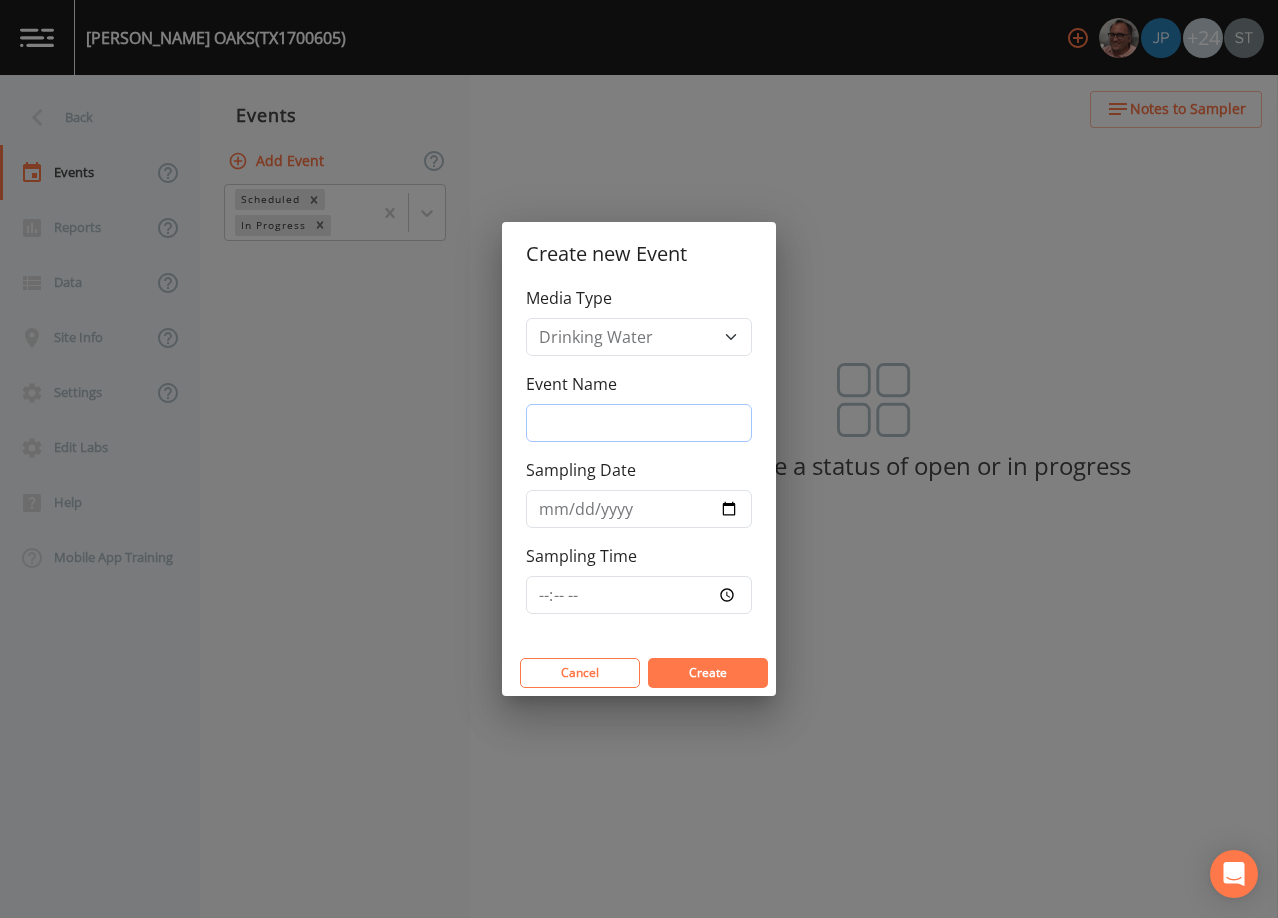 click on "Event Name" at bounding box center [639, 423] 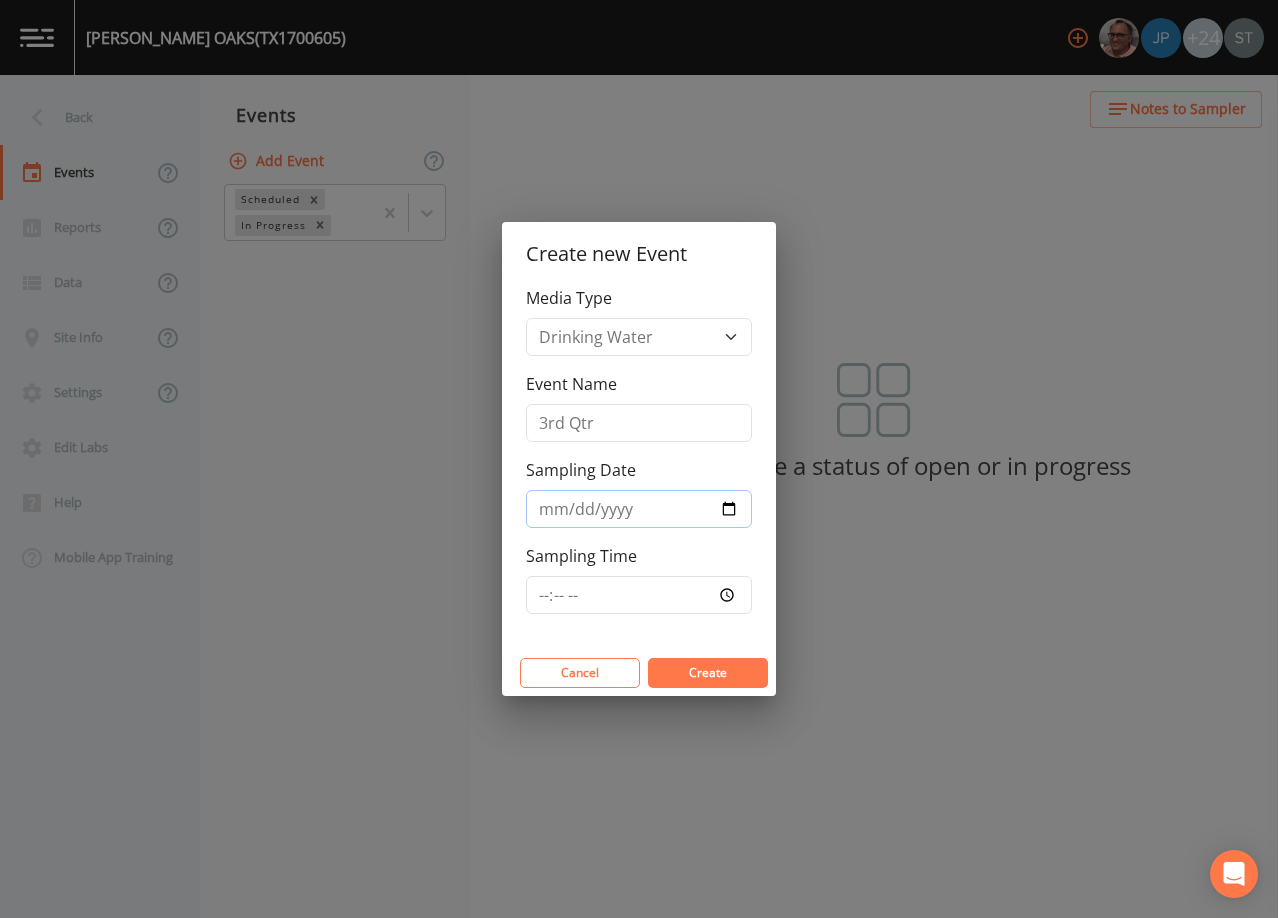 click on "Sampling Date" at bounding box center [639, 509] 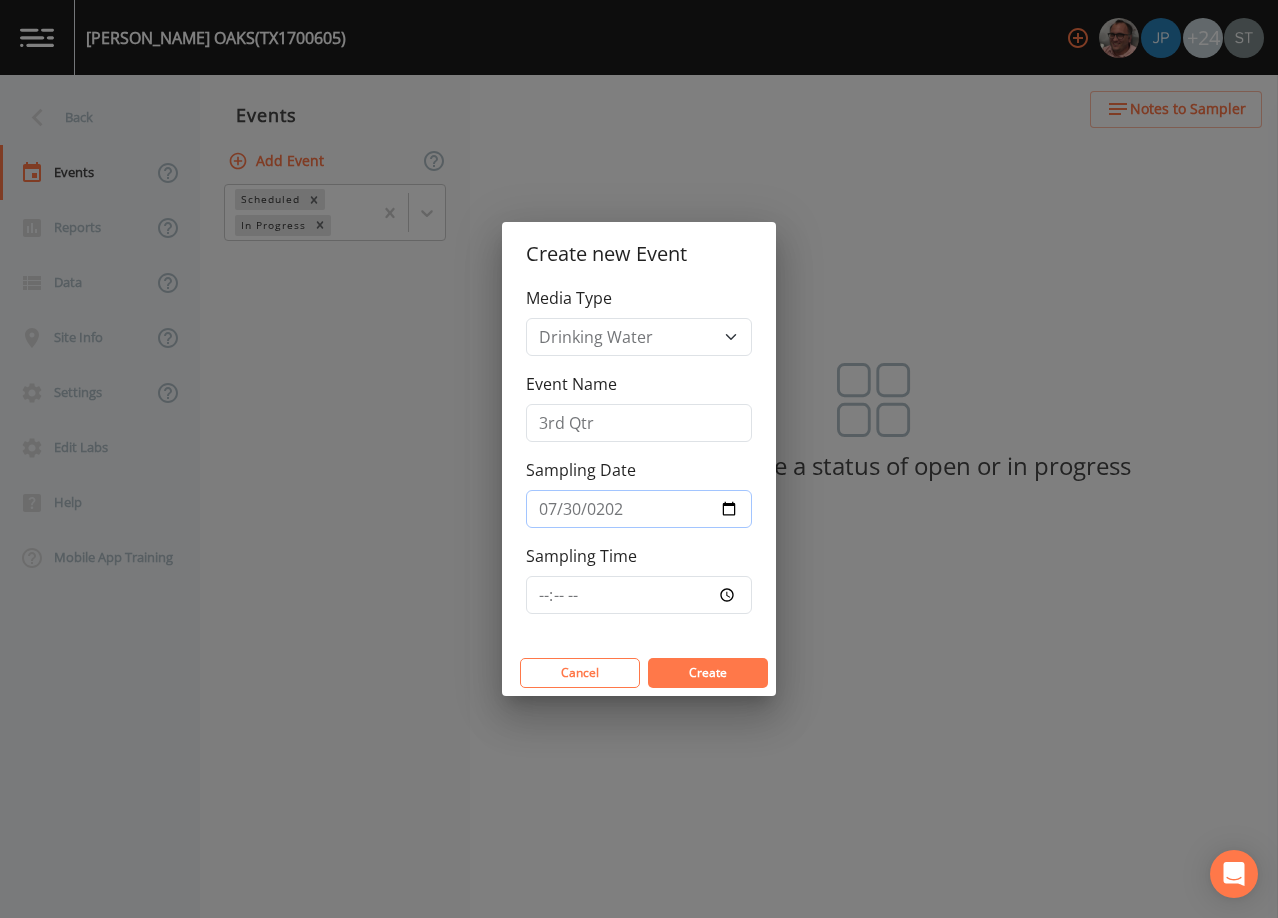 type on "[DATE]" 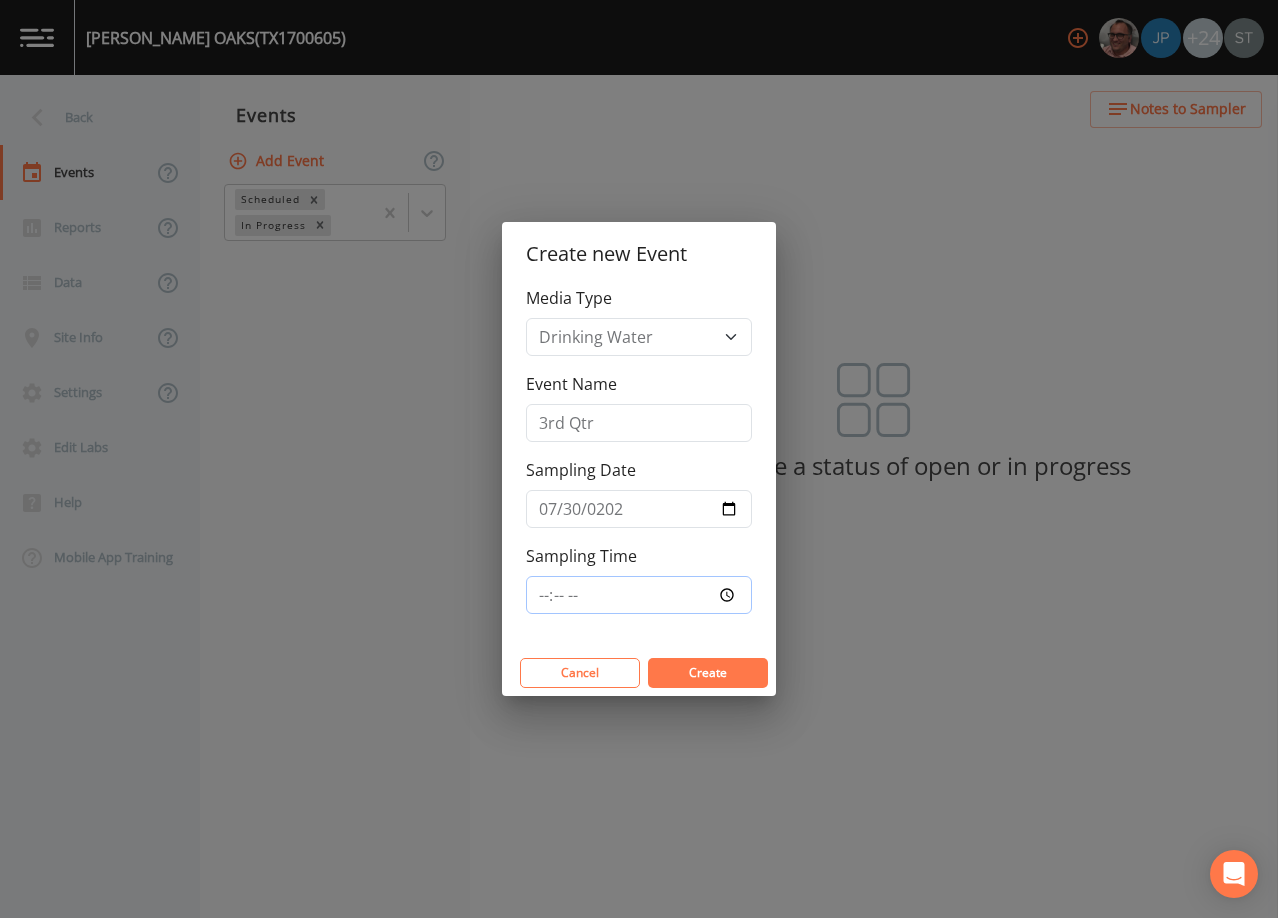 type on "08:30" 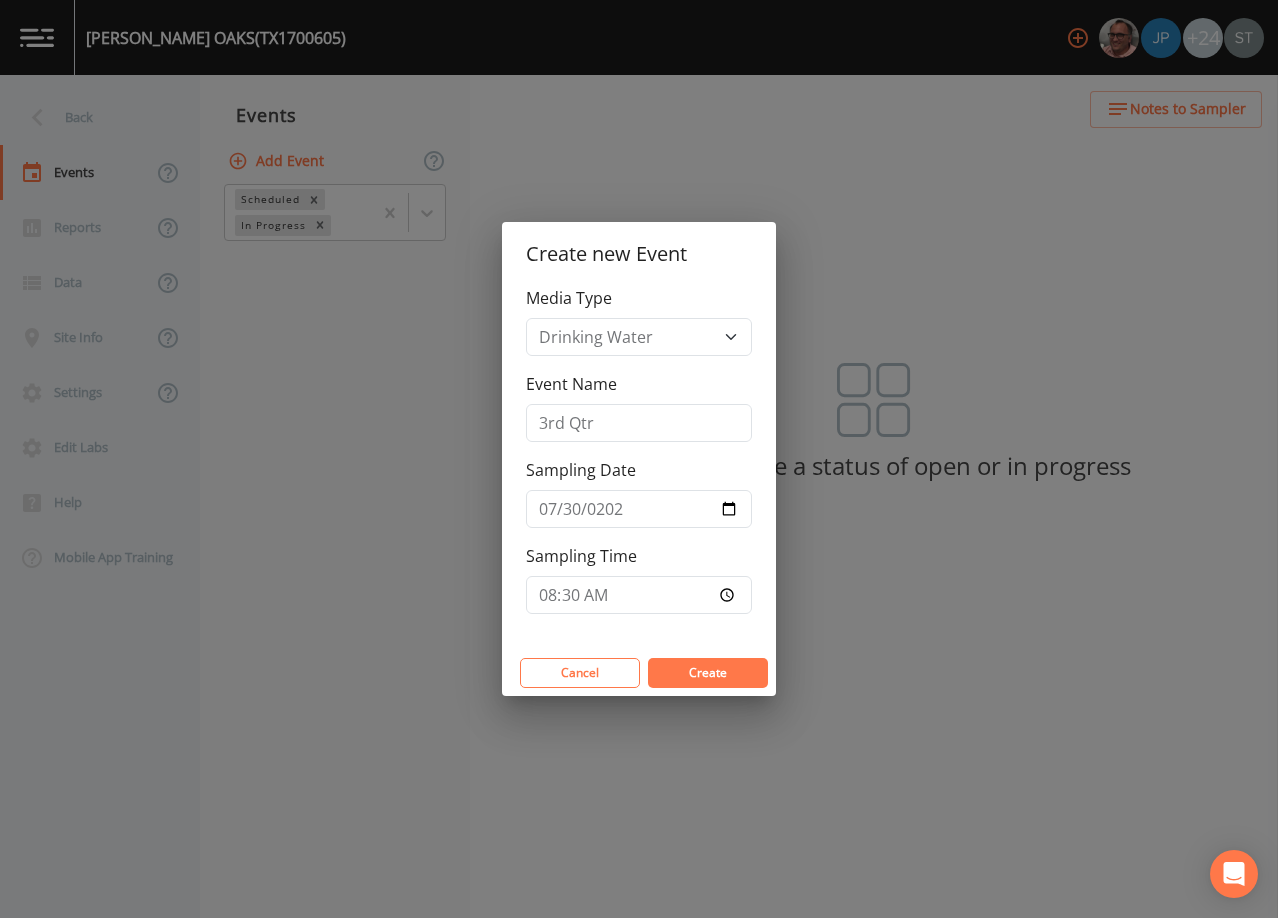 click on "Create" at bounding box center (708, 672) 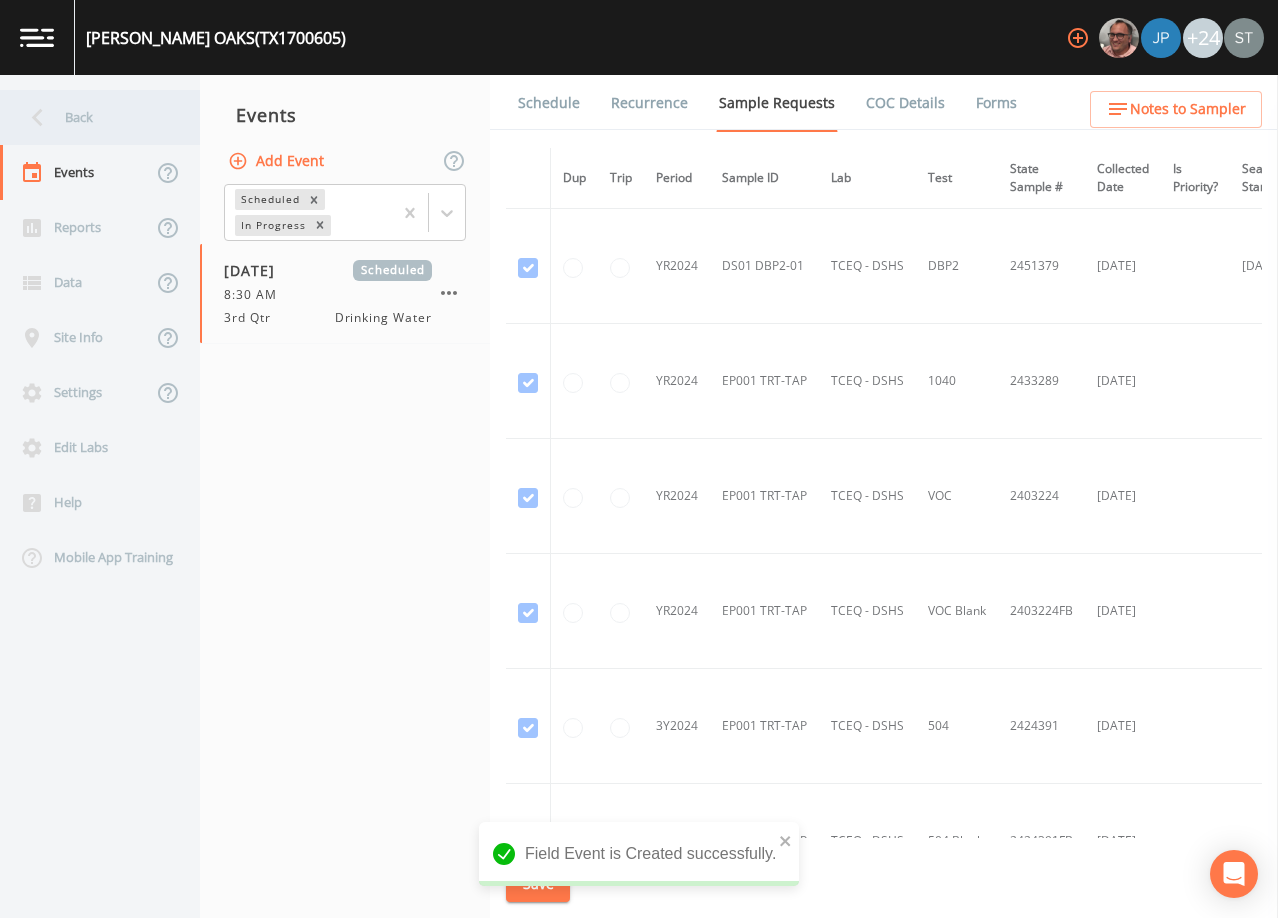 click on "Back" at bounding box center (90, 117) 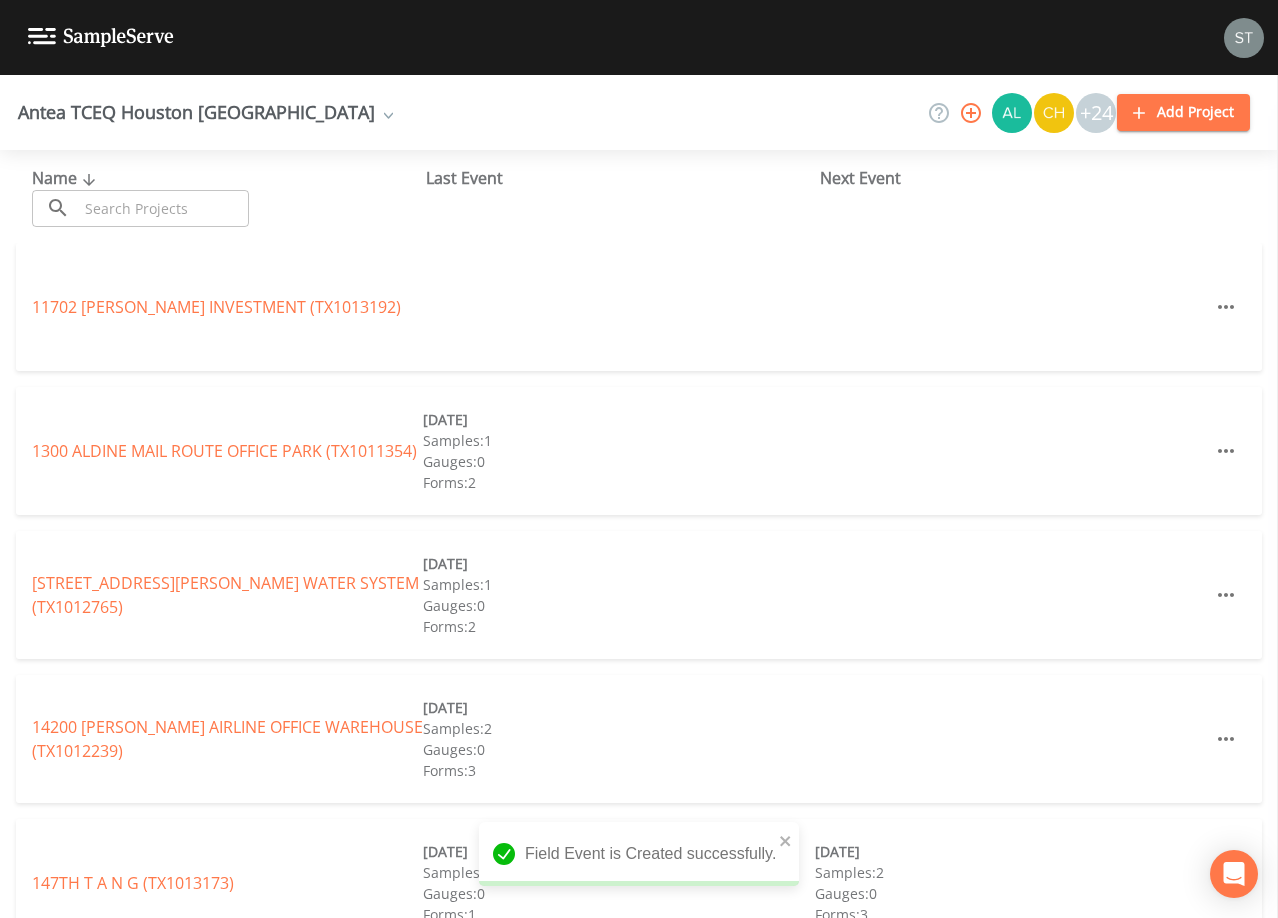 click at bounding box center [163, 208] 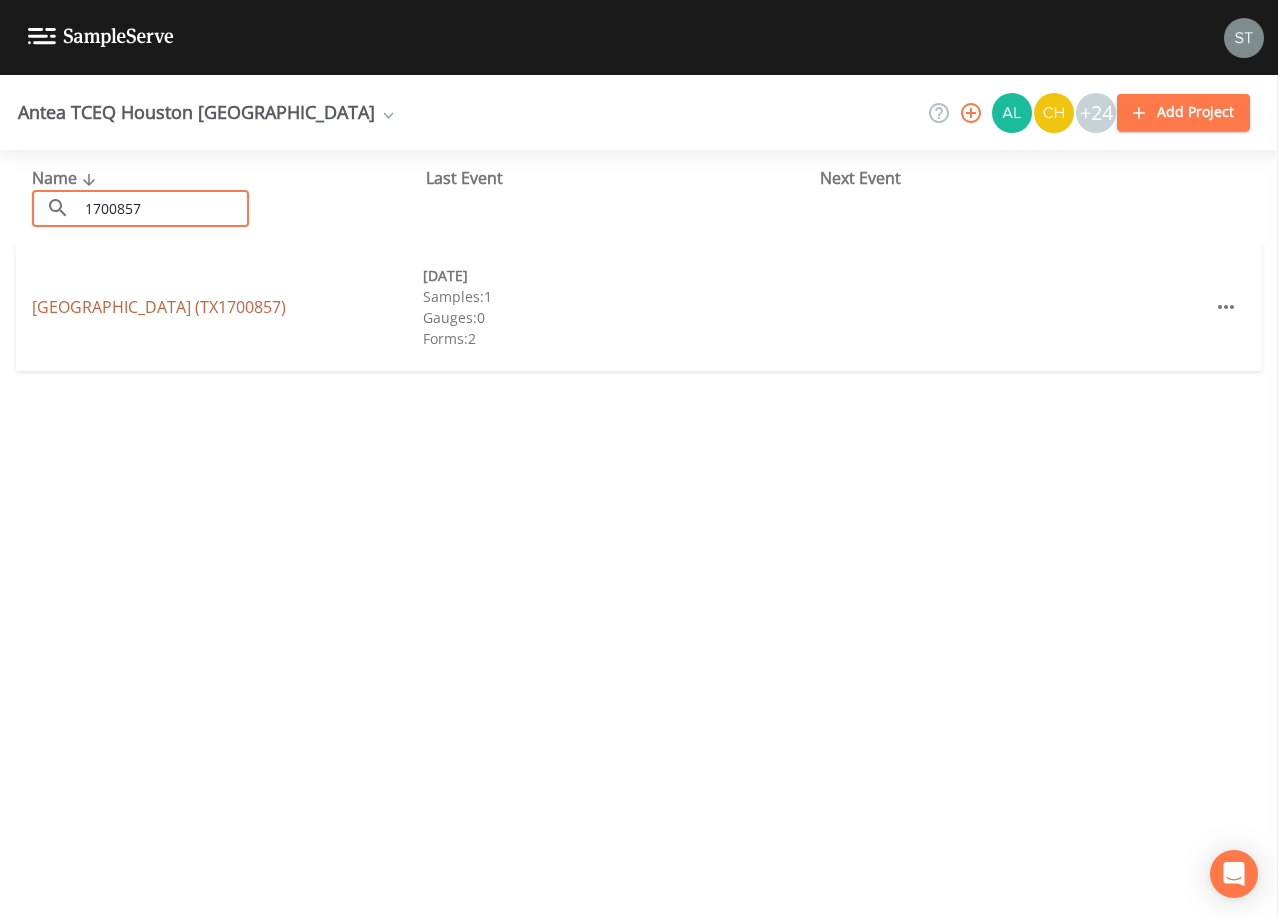 type on "1700857" 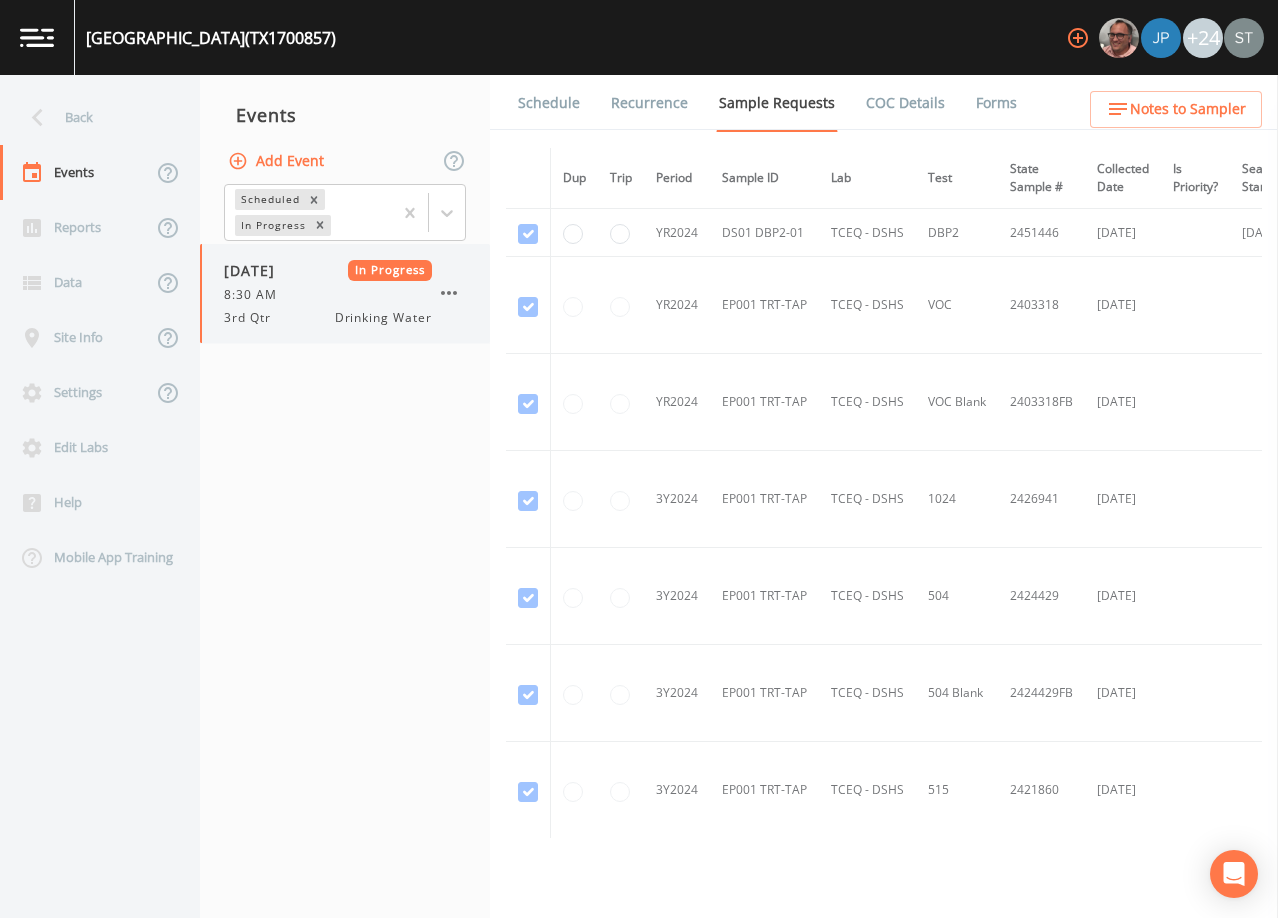click 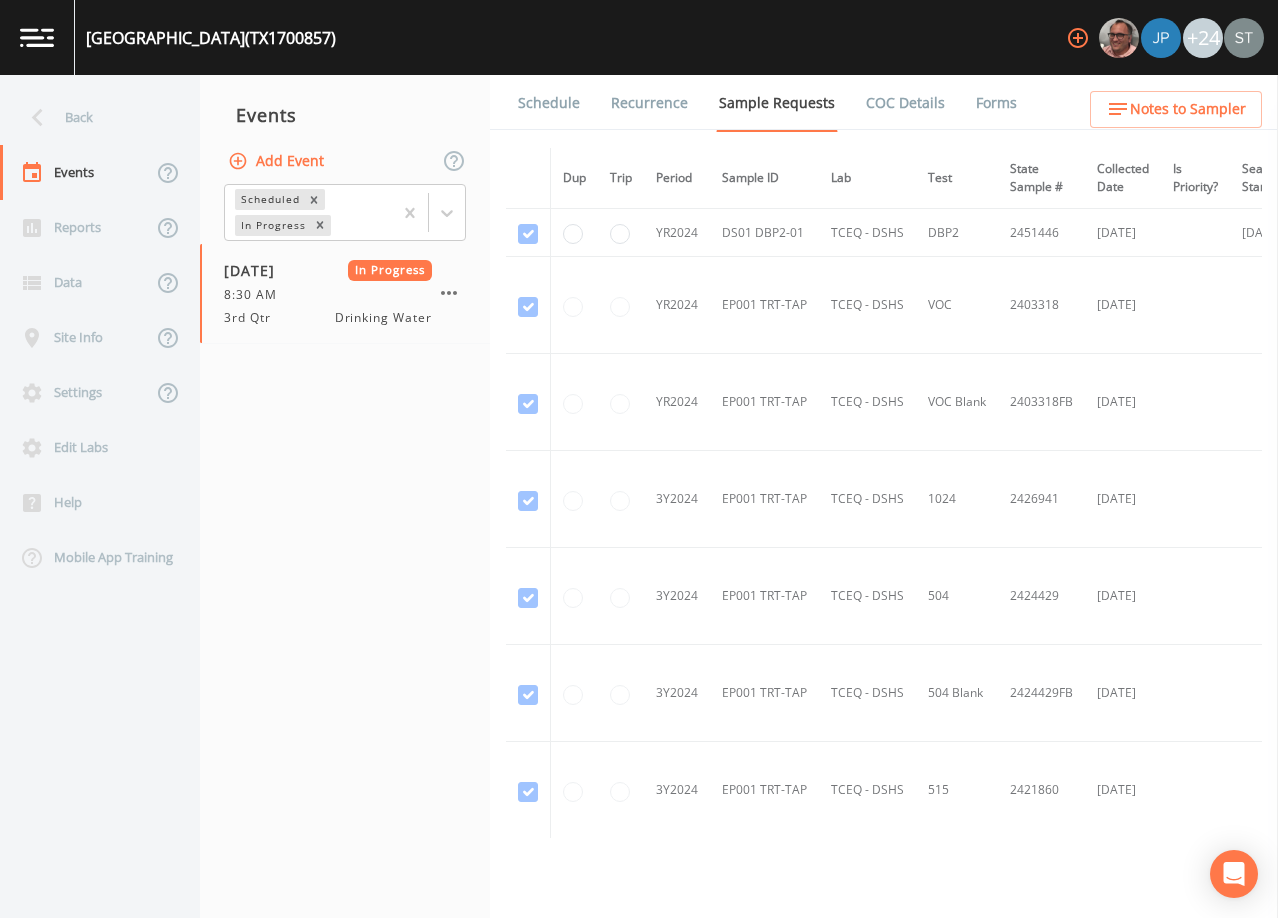 click on "Mark Complete" at bounding box center [89, 3446] 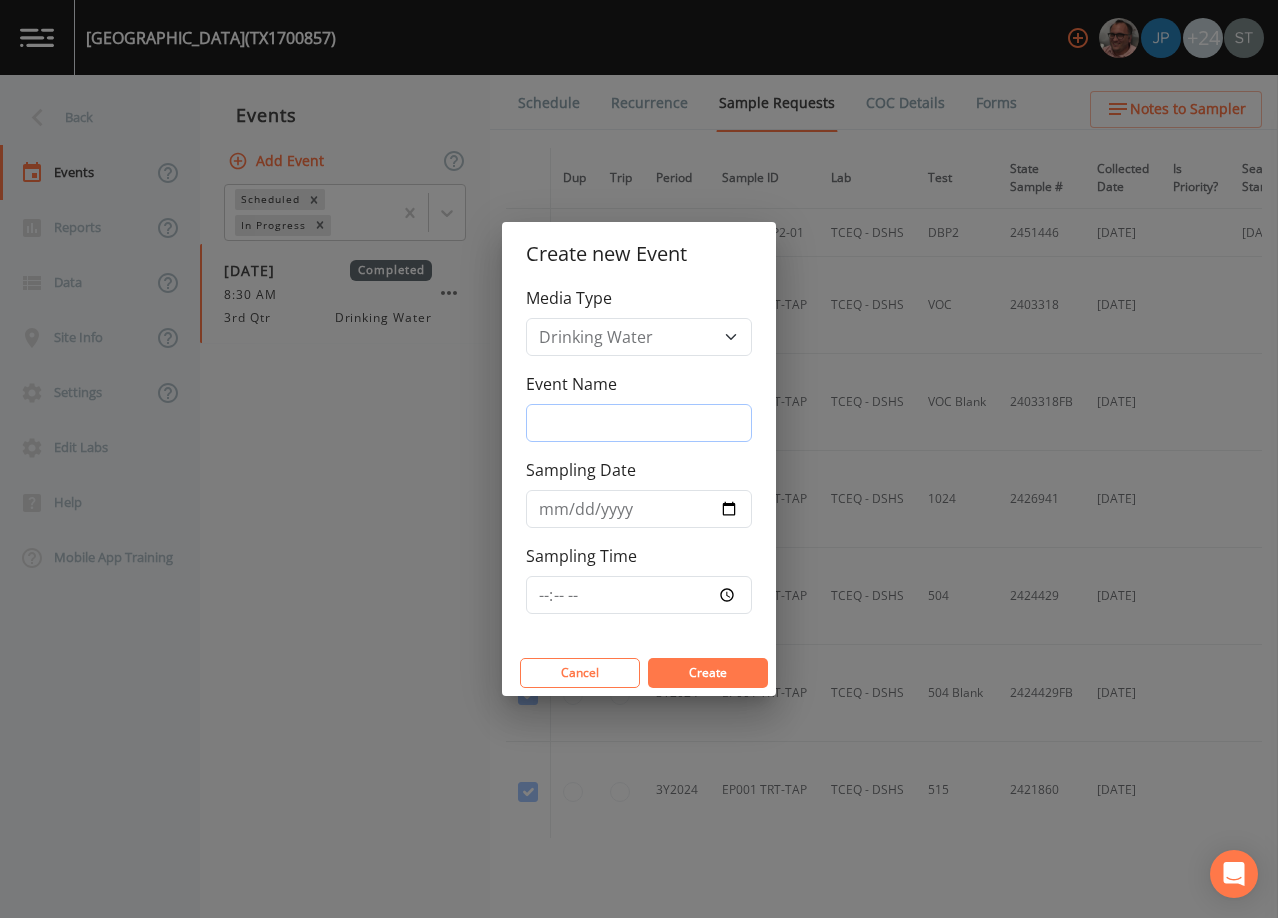 click on "Event Name" at bounding box center [639, 423] 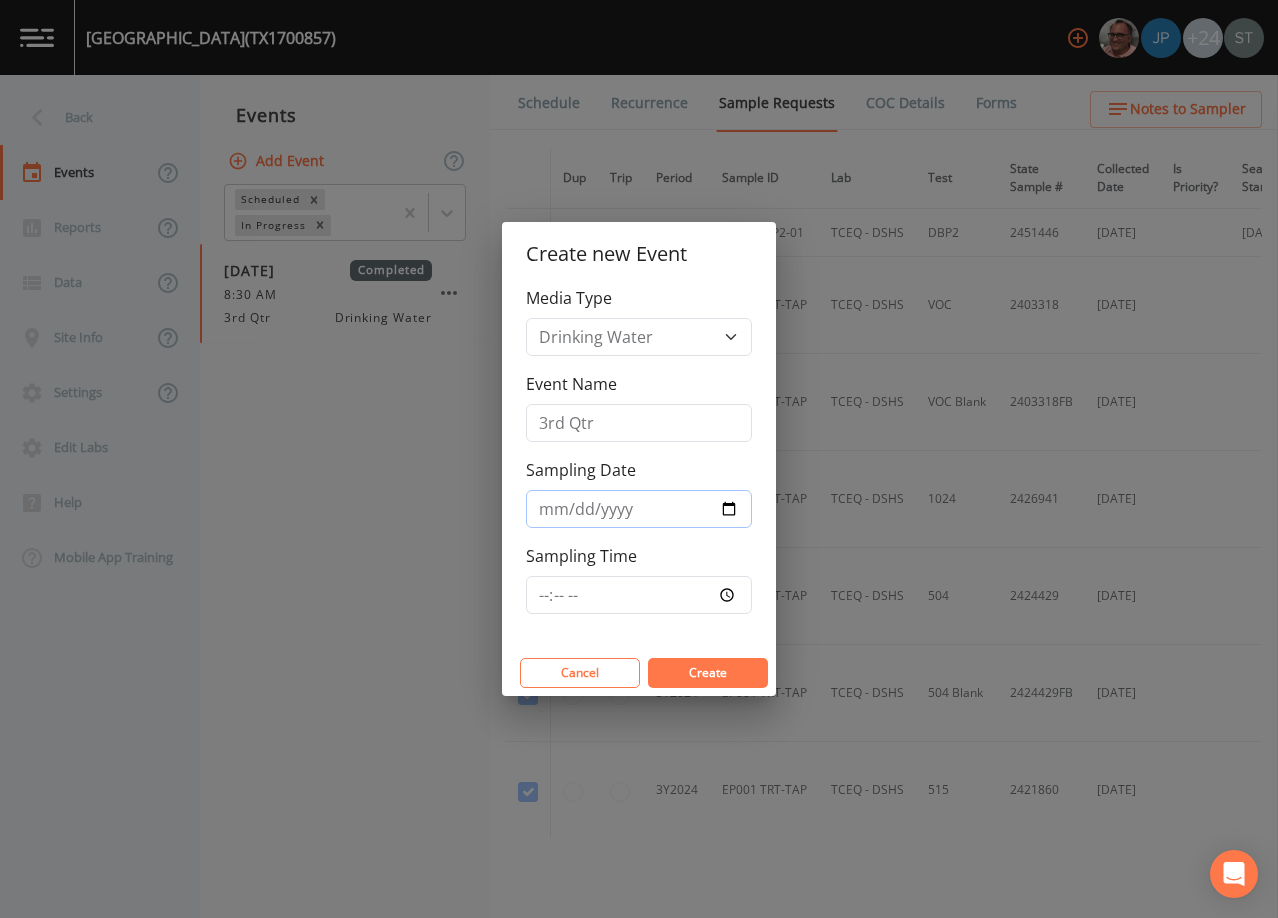 click on "Sampling Date" at bounding box center [639, 509] 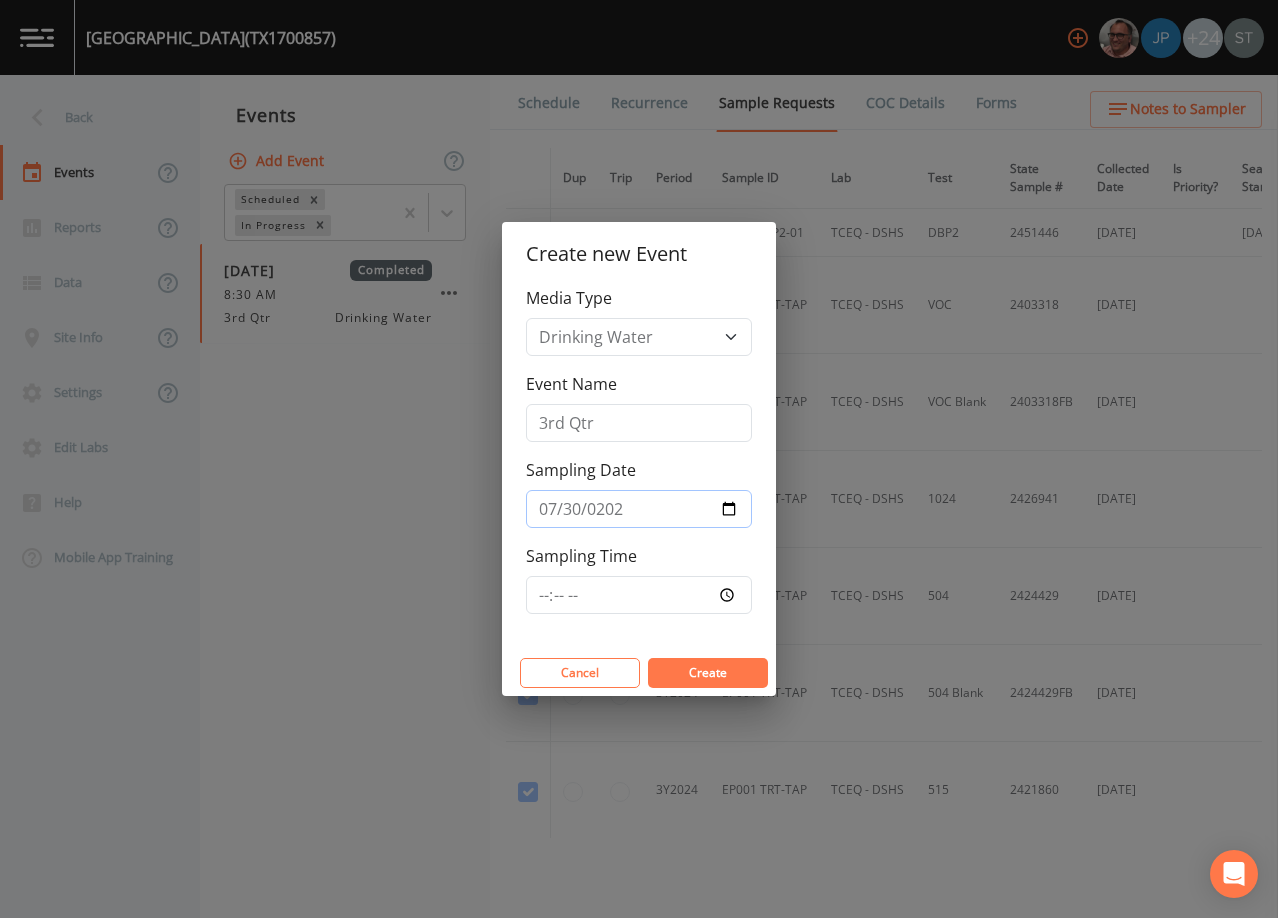 type on "[DATE]" 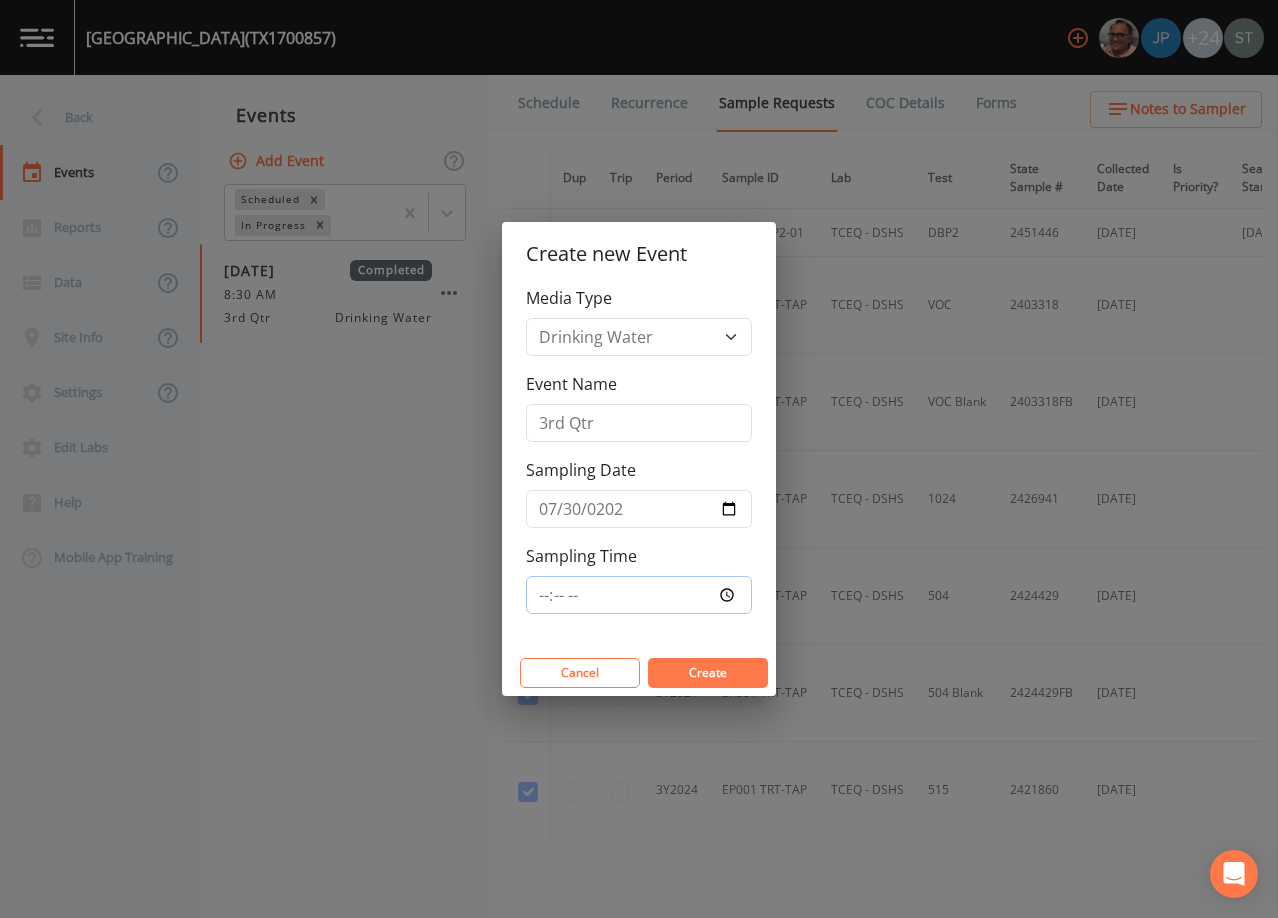 type on "08:30" 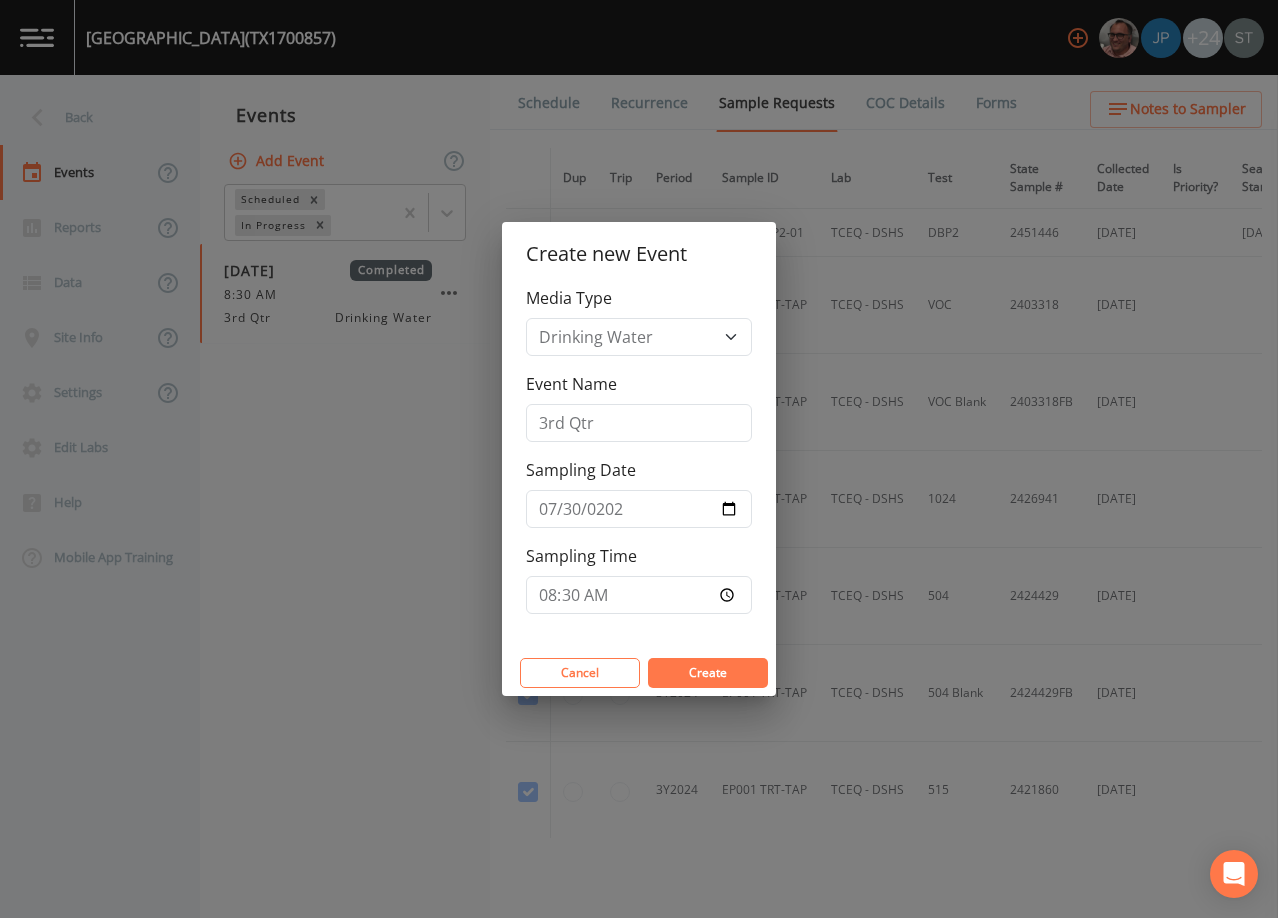click on "Create" at bounding box center (708, 672) 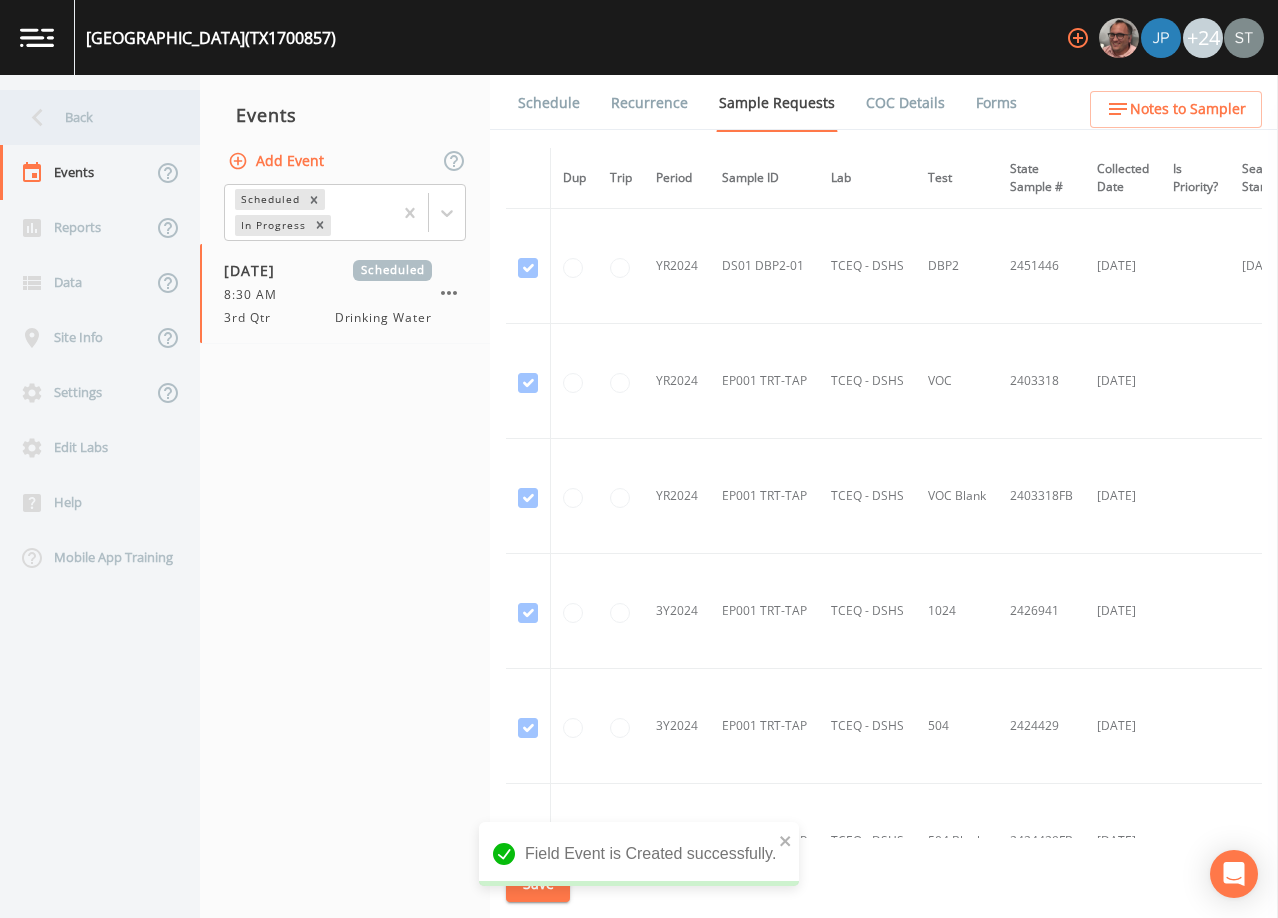 click on "Back" at bounding box center [90, 117] 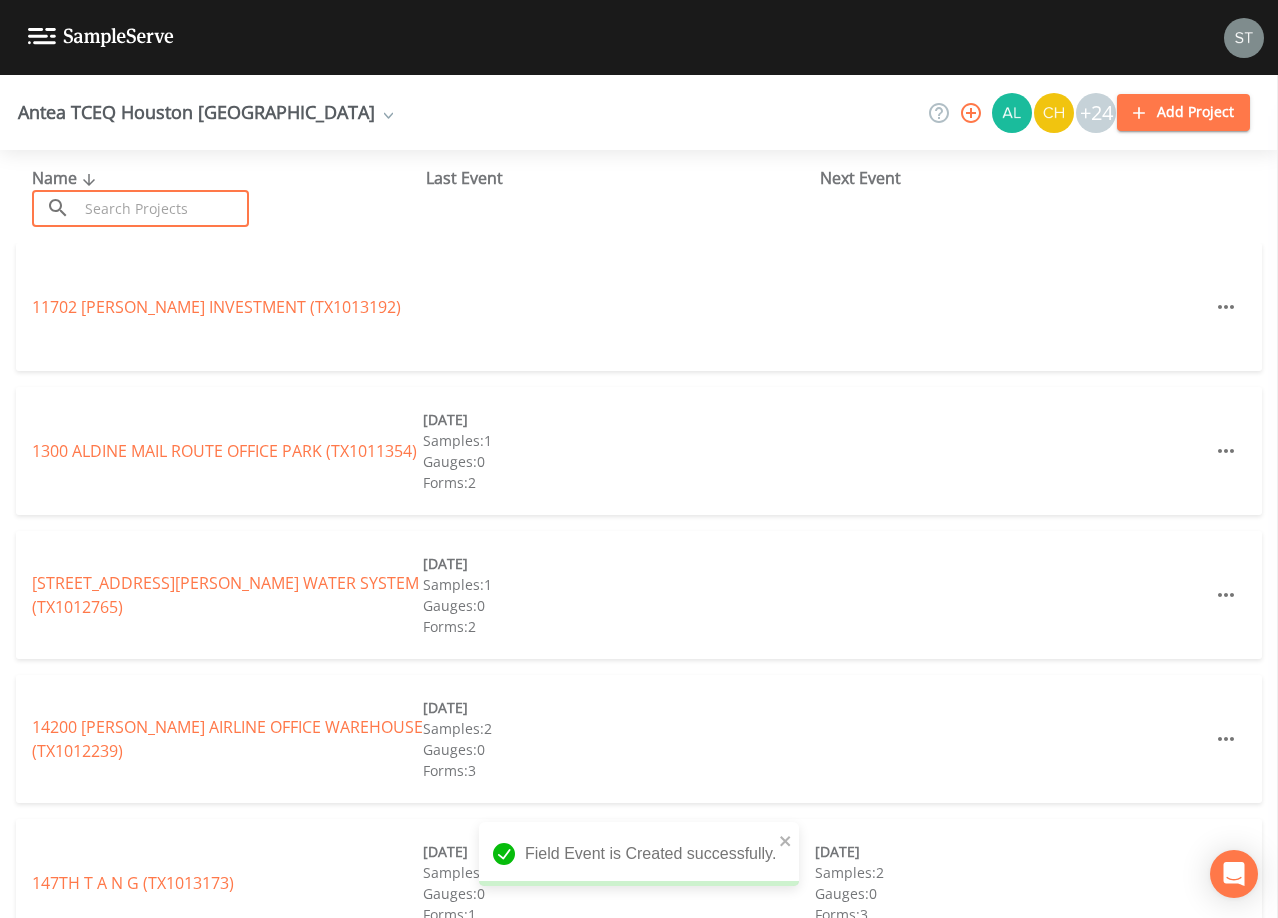 click at bounding box center (163, 208) 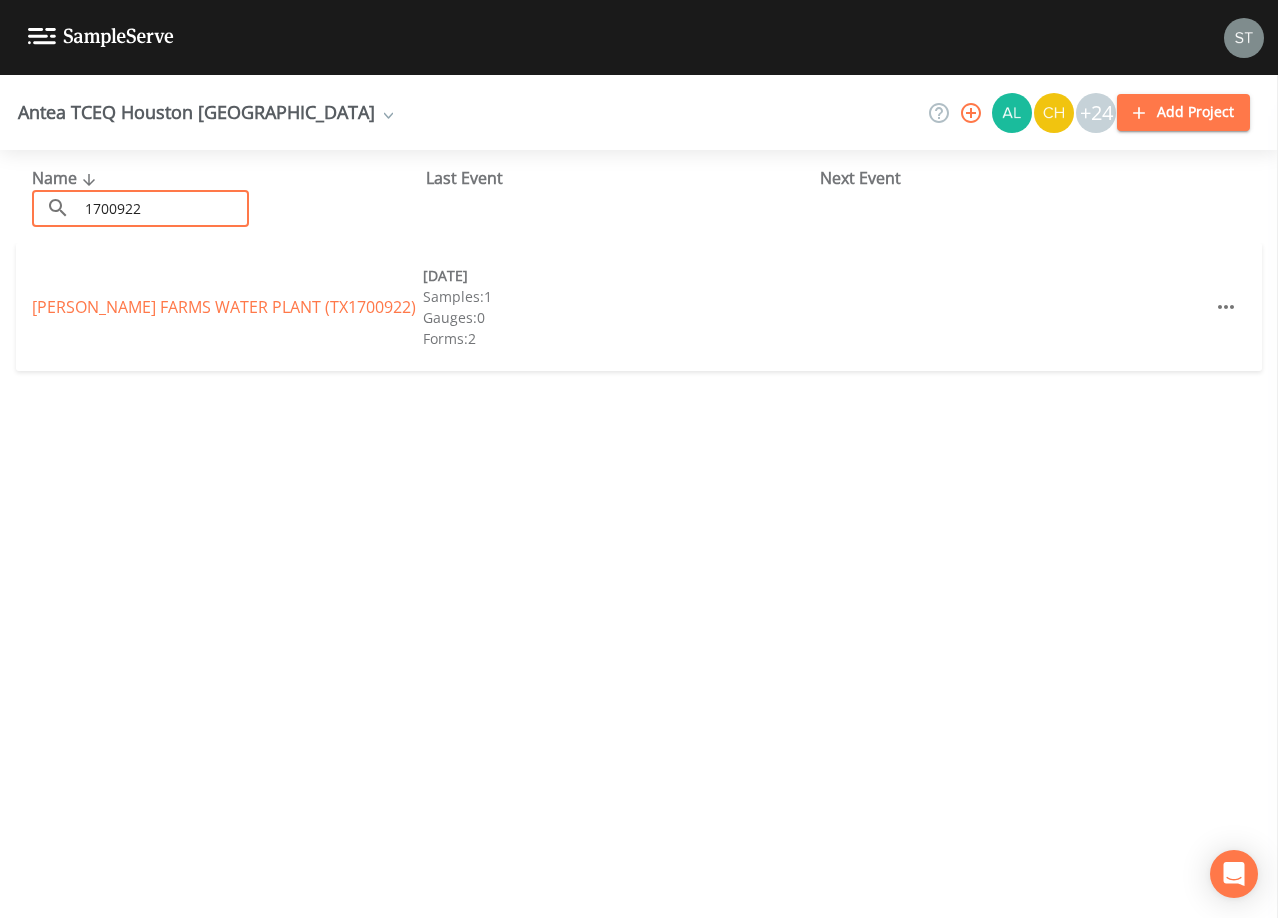 type on "1700922" 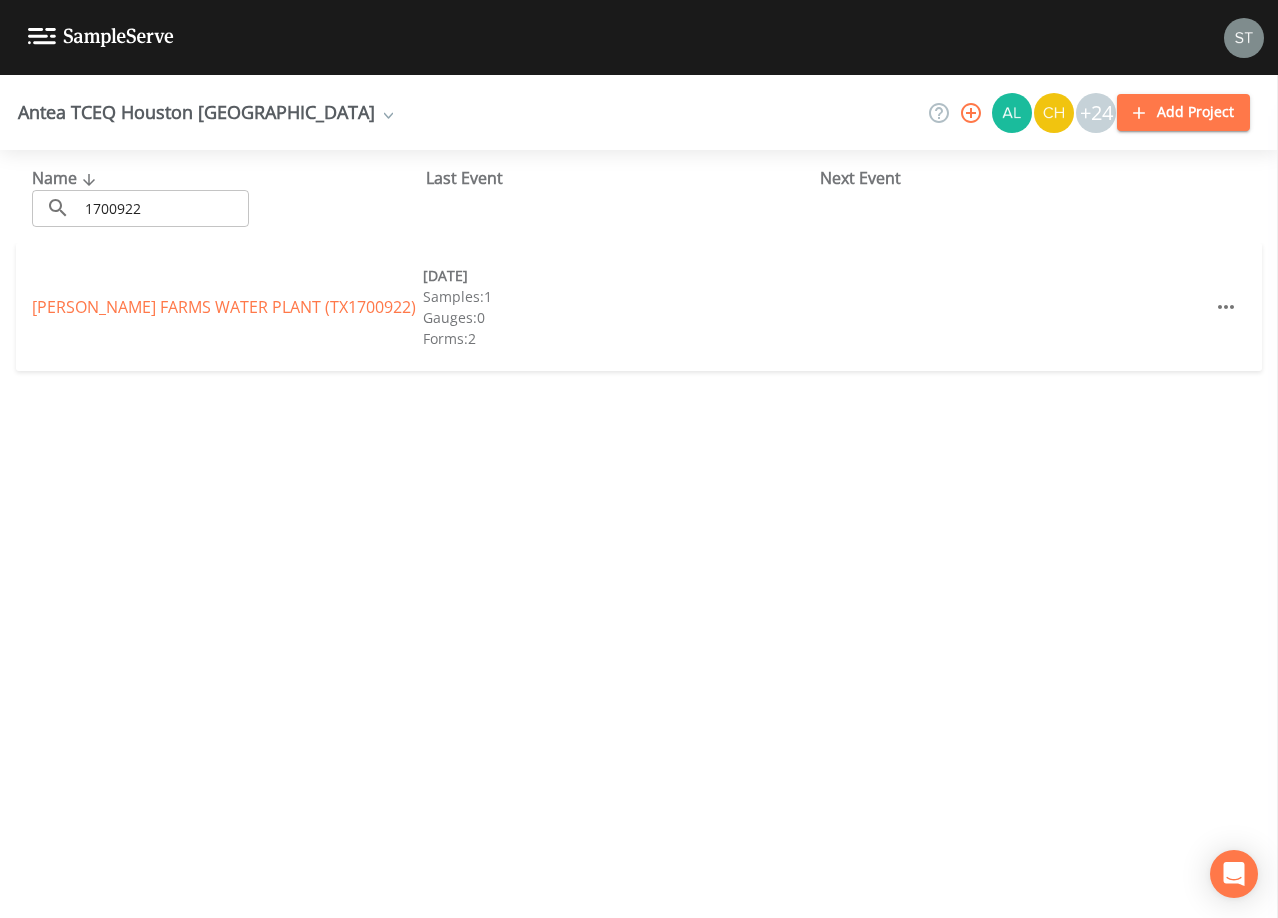click on "[PERSON_NAME] FARMS WATER PLANT   (TX1700922)" at bounding box center [224, 307] 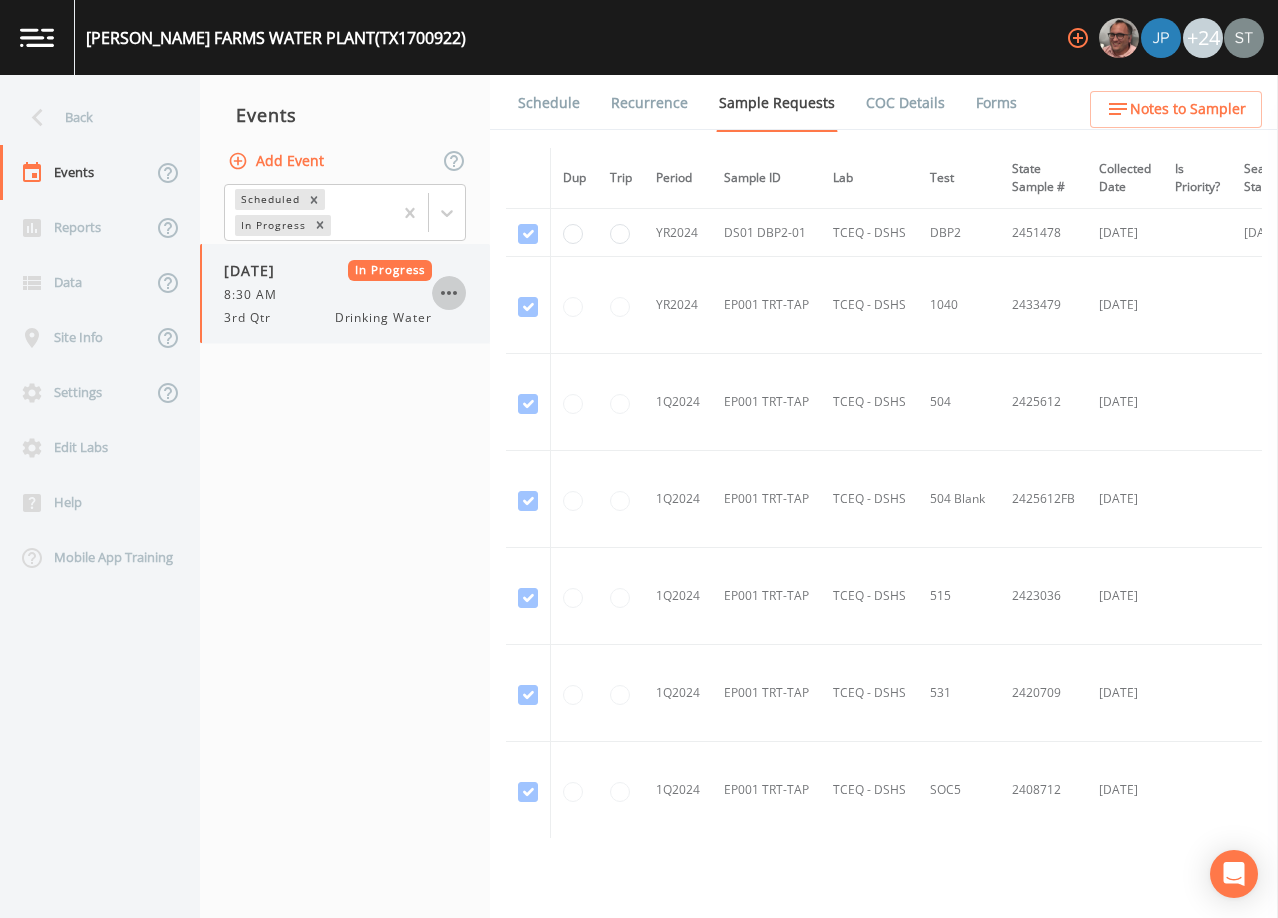 click 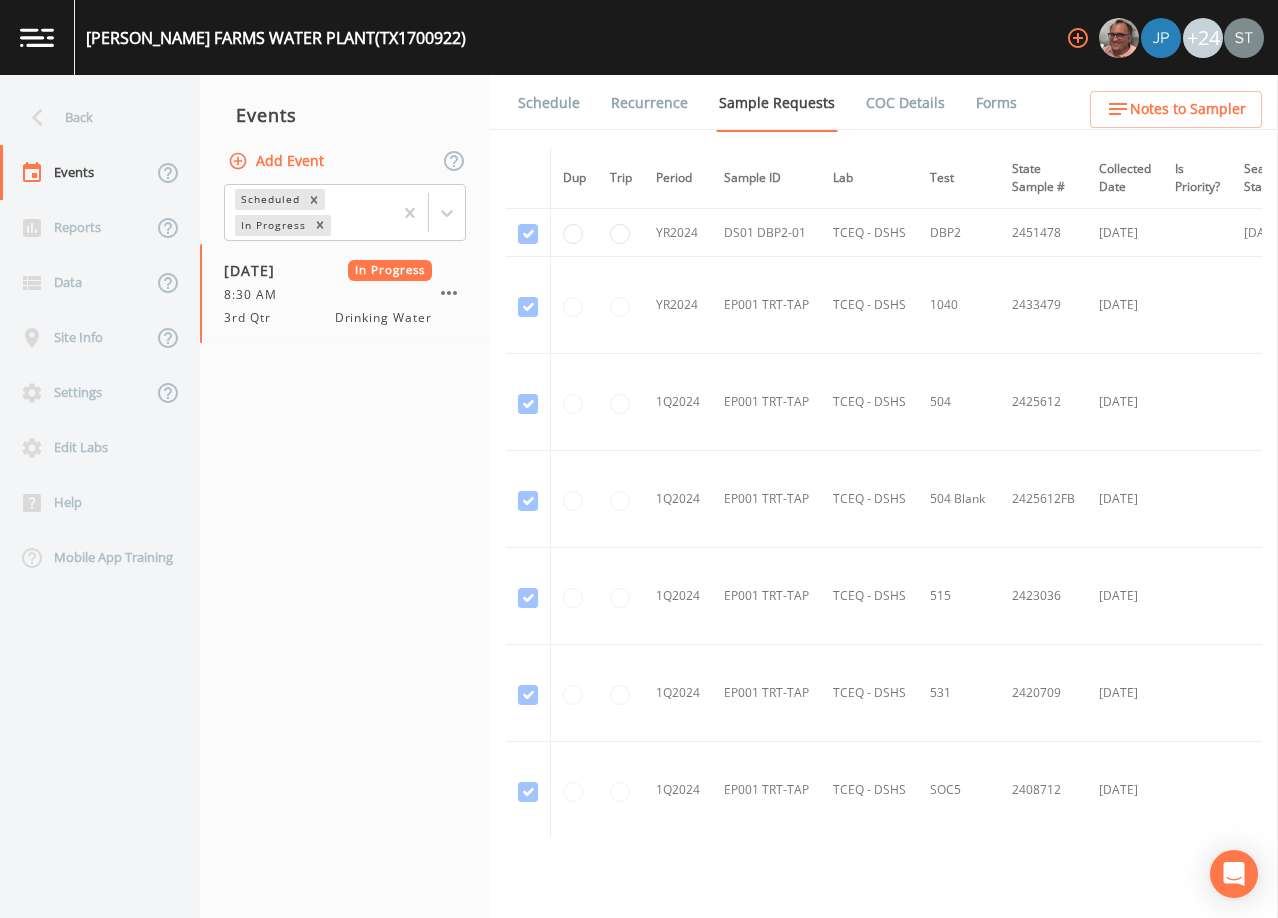click on "Mark Complete" at bounding box center (89, 3446) 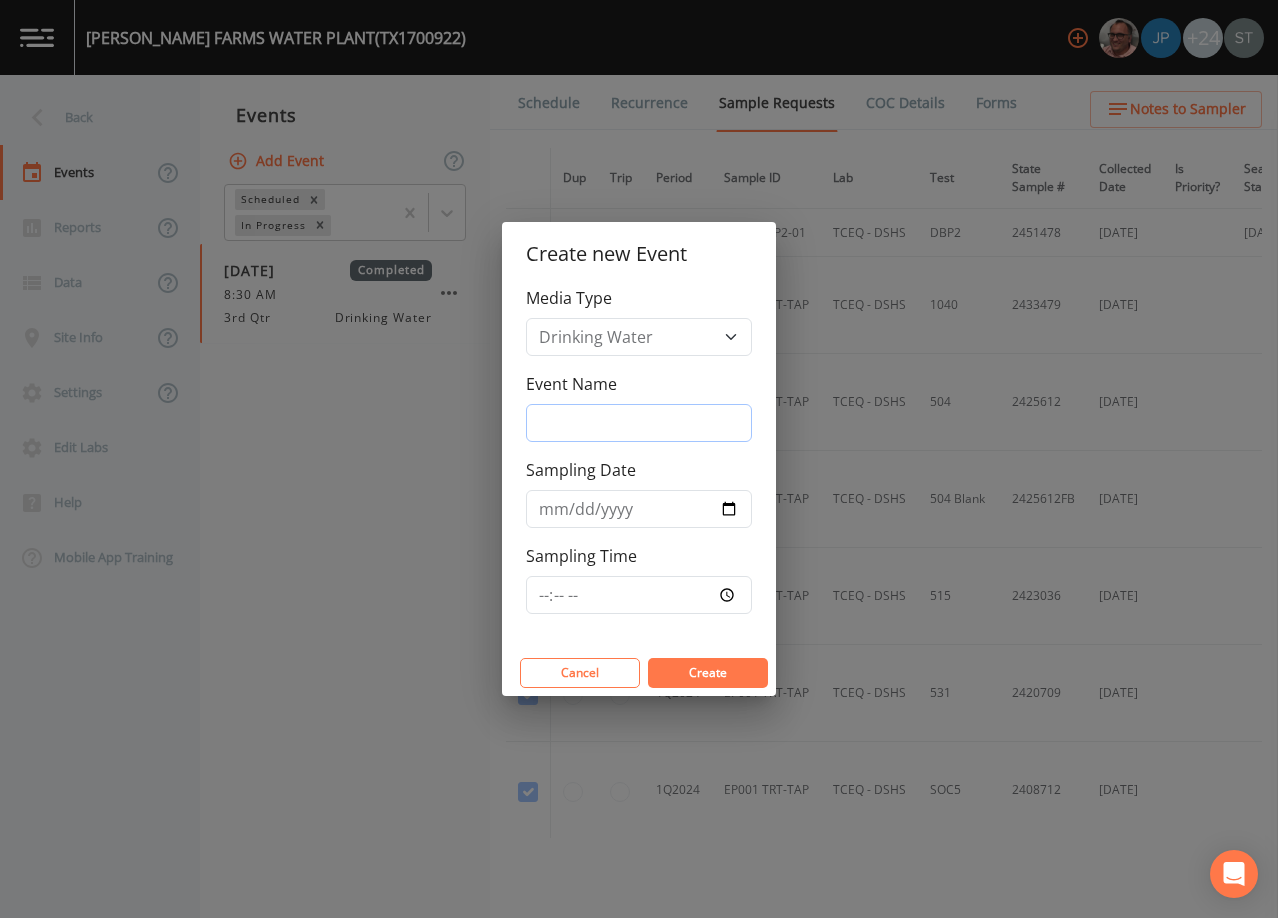 click on "Event Name" at bounding box center (639, 423) 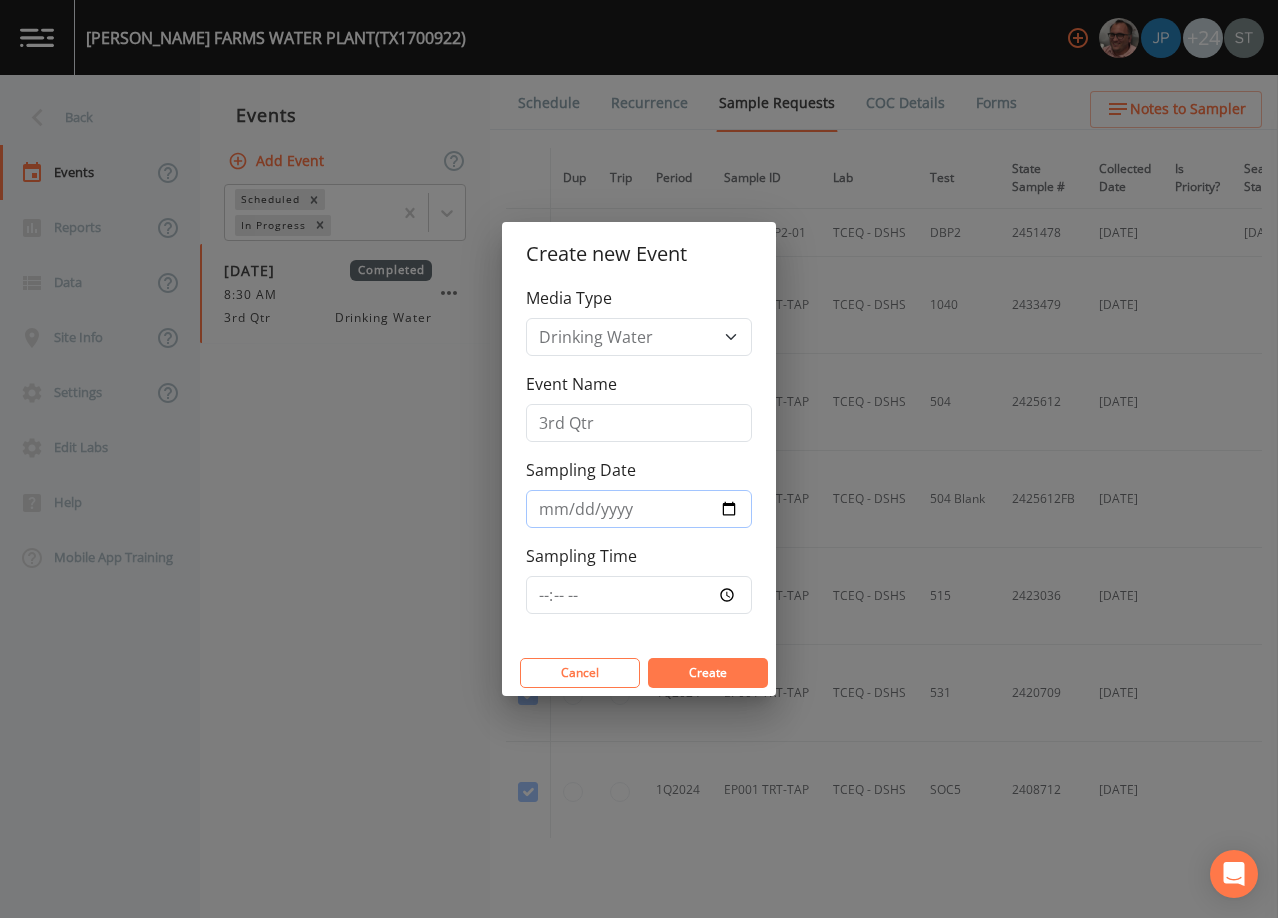 click on "Sampling Date" at bounding box center (639, 509) 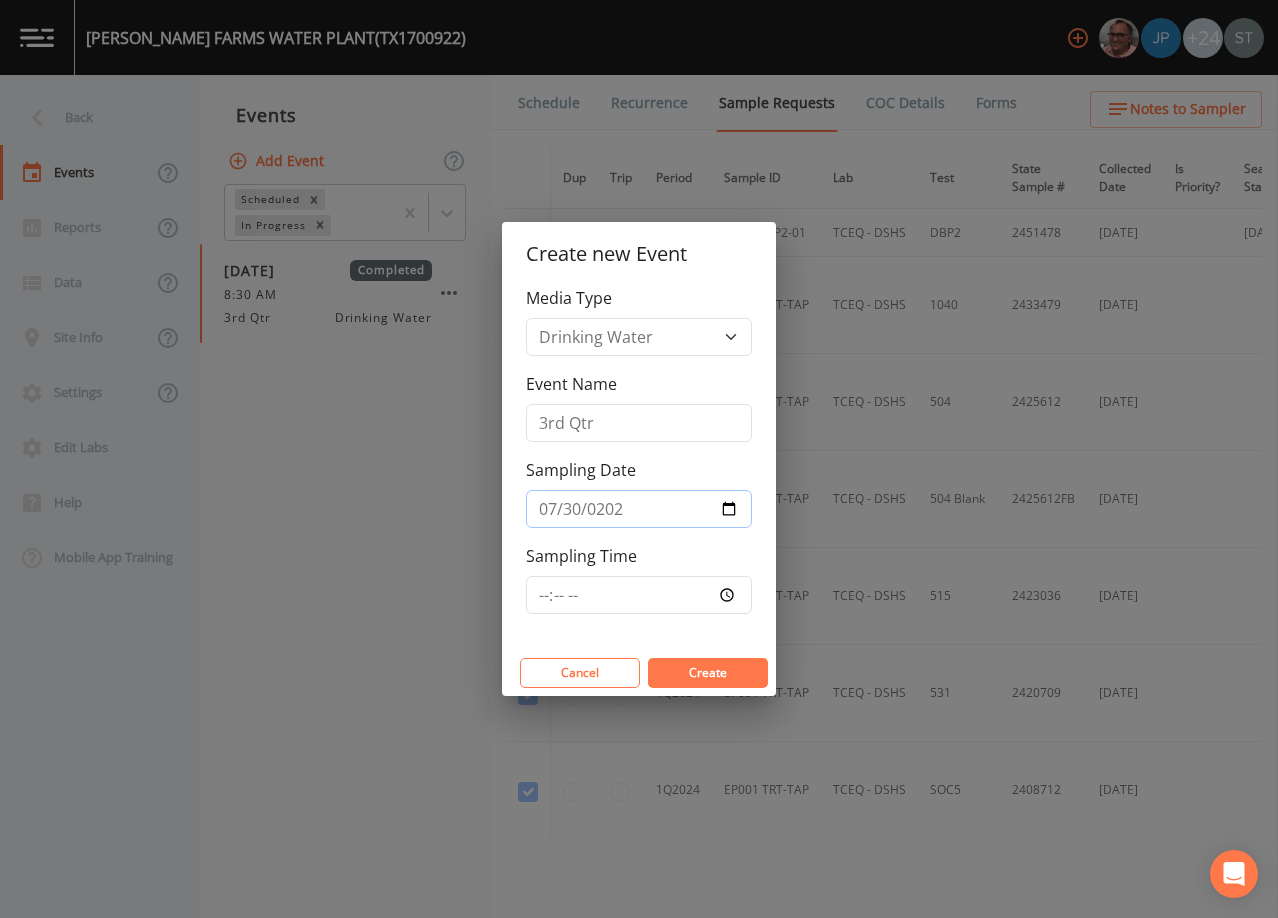 type on "[DATE]" 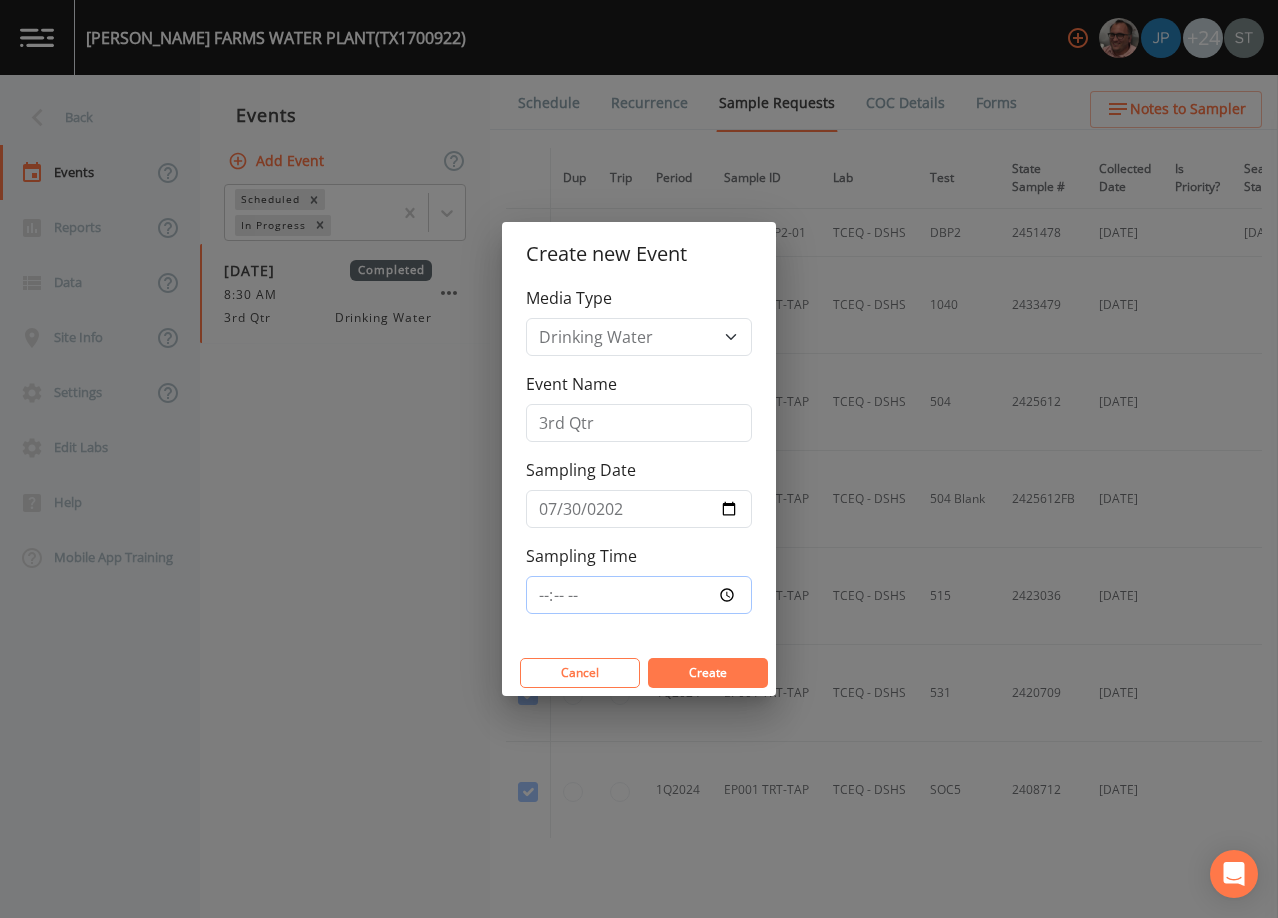 type on "08:30" 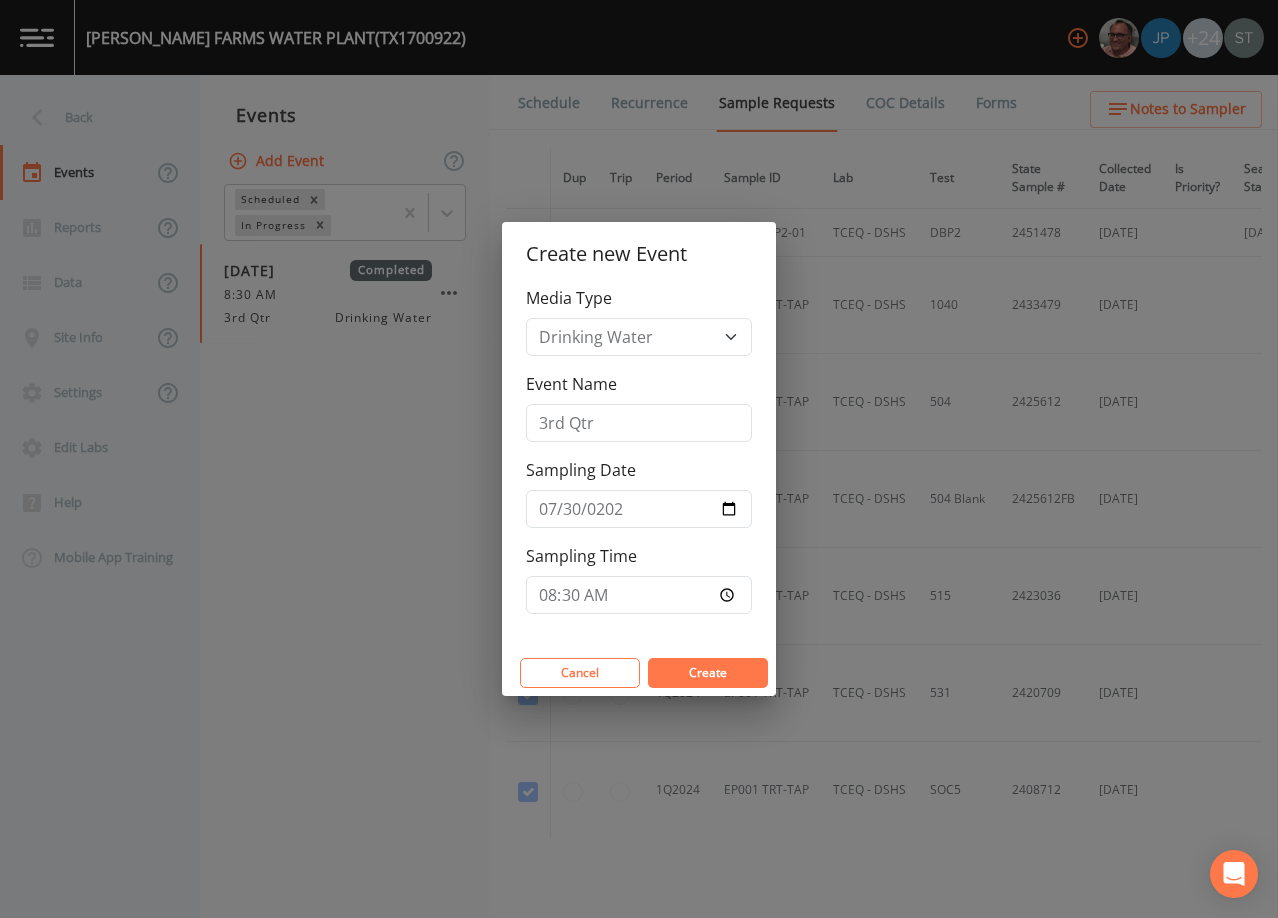 click on "Create" at bounding box center (708, 672) 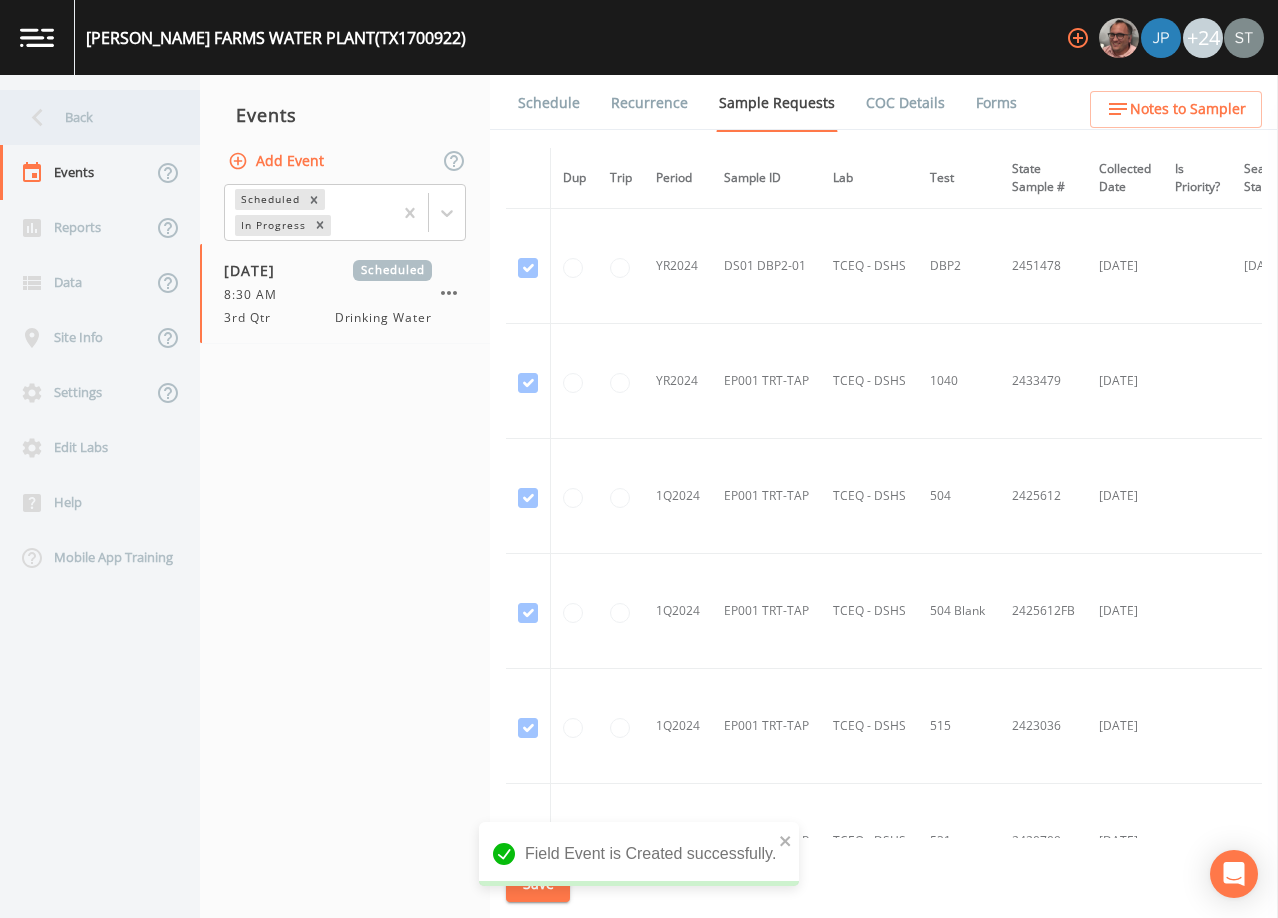 click on "Back" at bounding box center [90, 117] 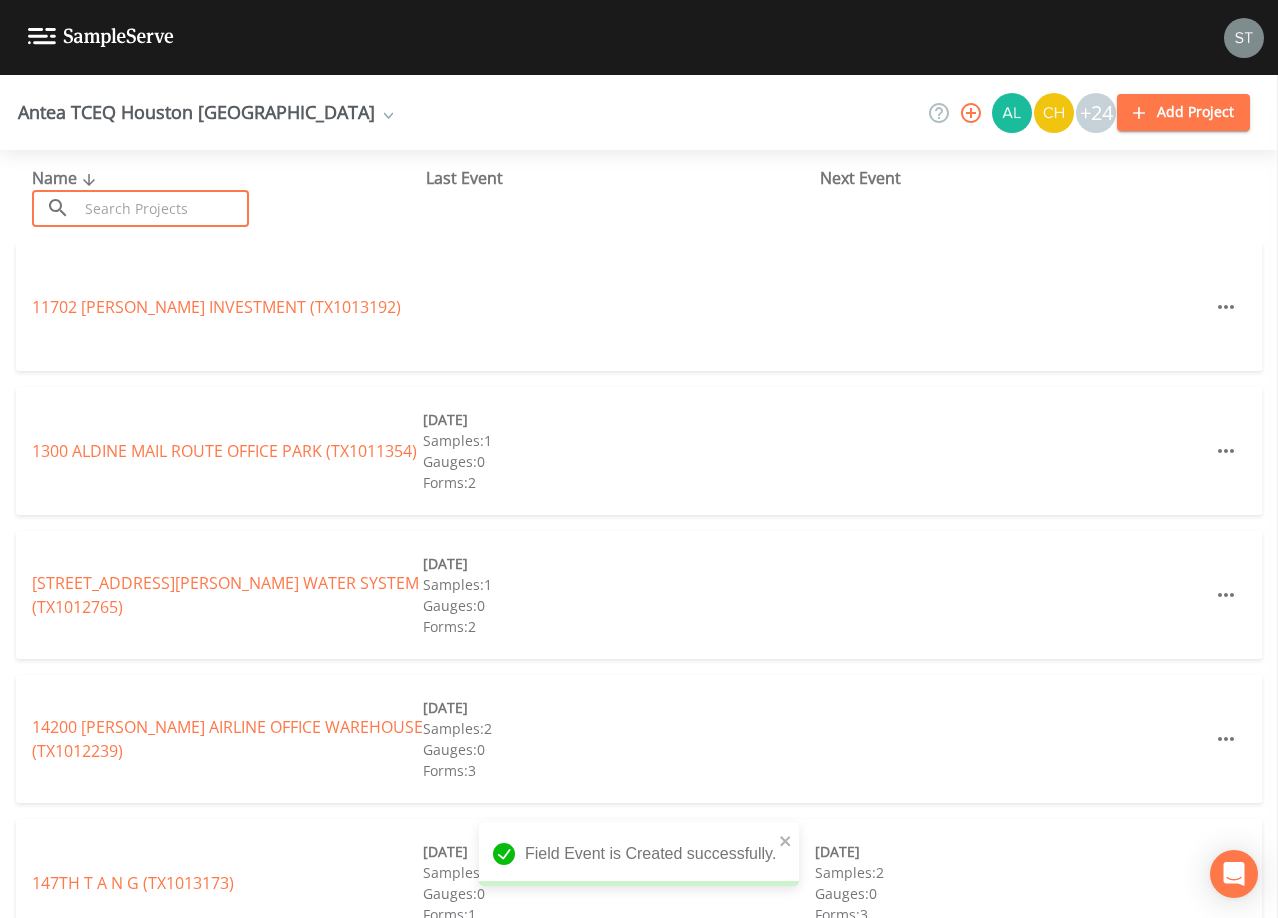 drag, startPoint x: 146, startPoint y: 202, endPoint x: 163, endPoint y: 191, distance: 20.248457 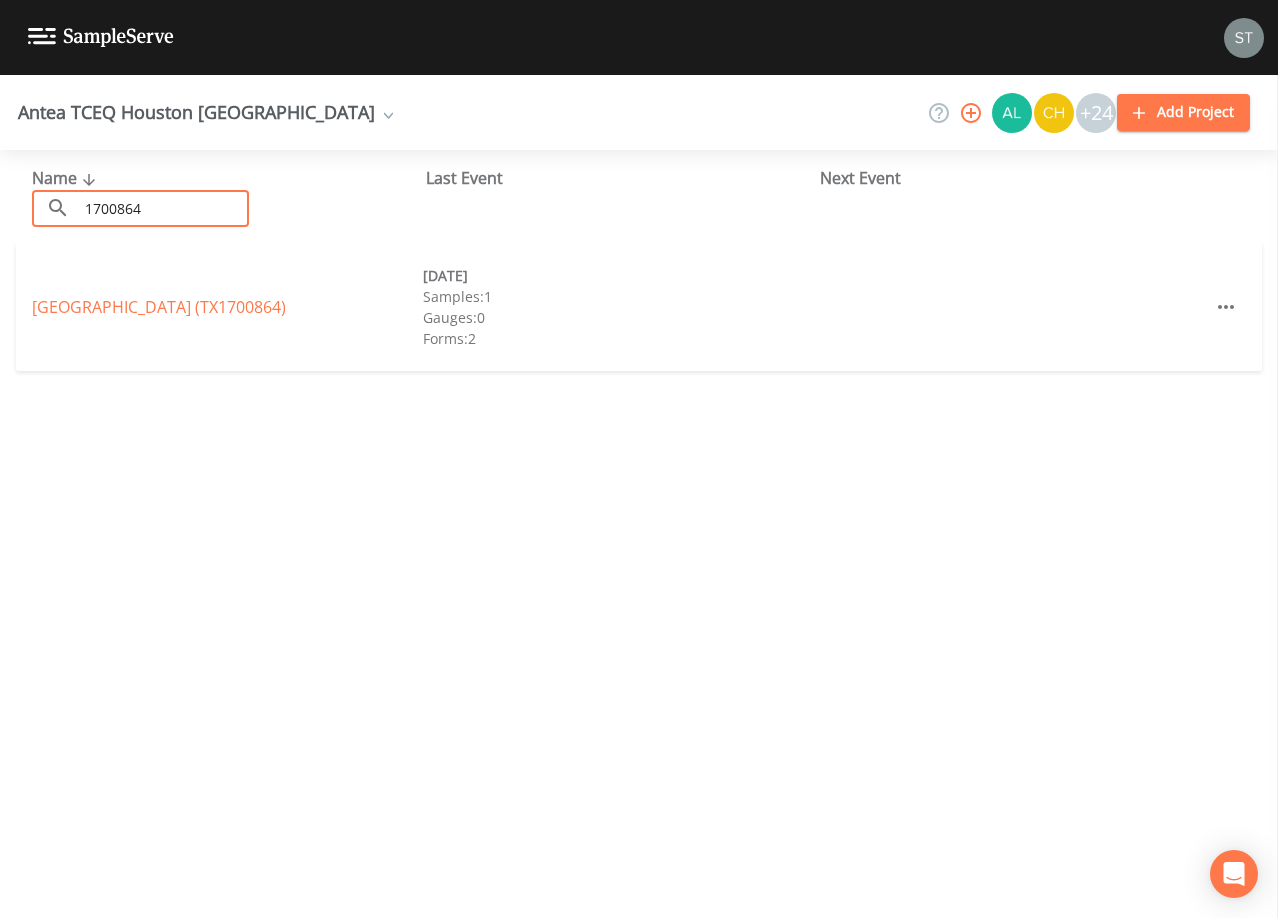 type on "1700864" 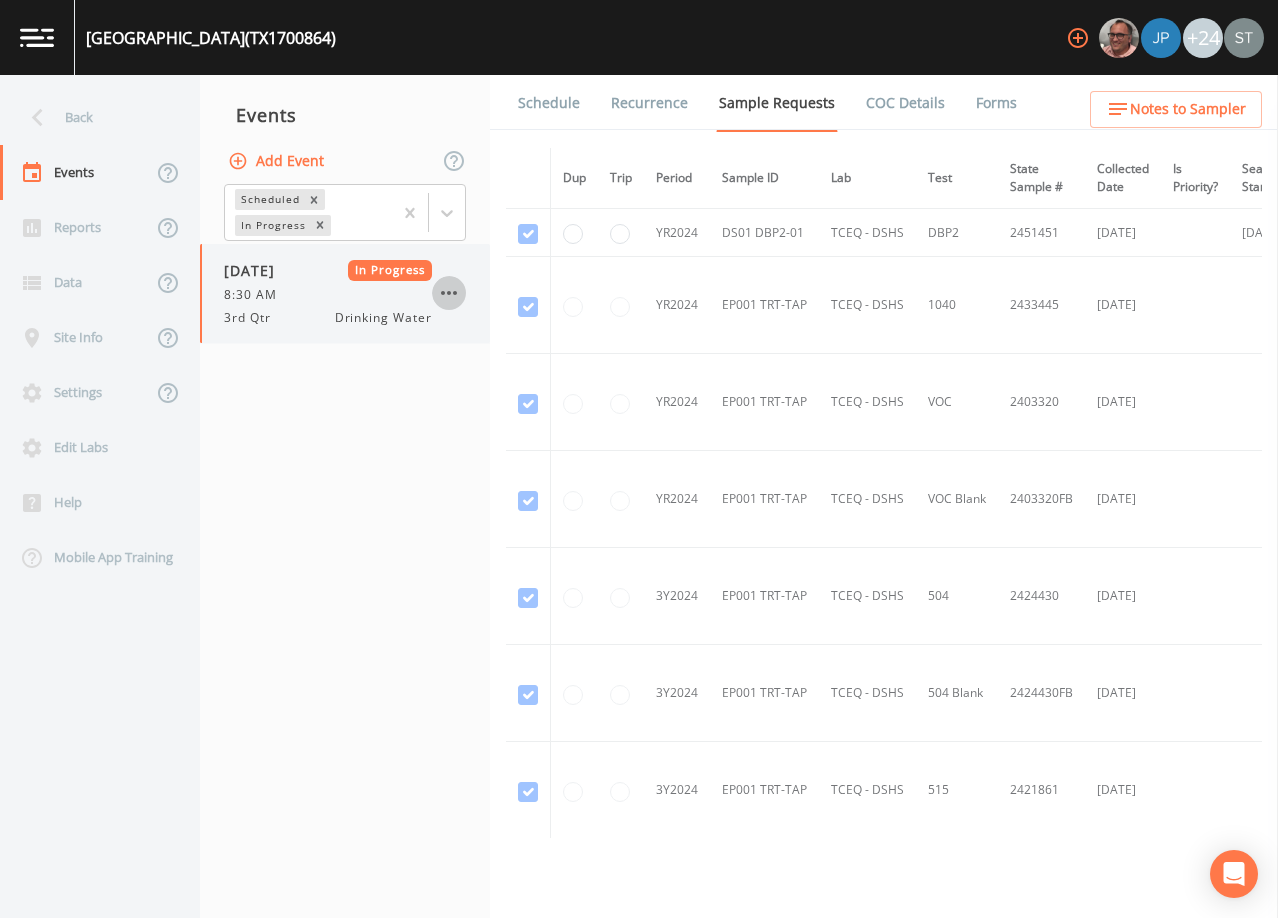 click 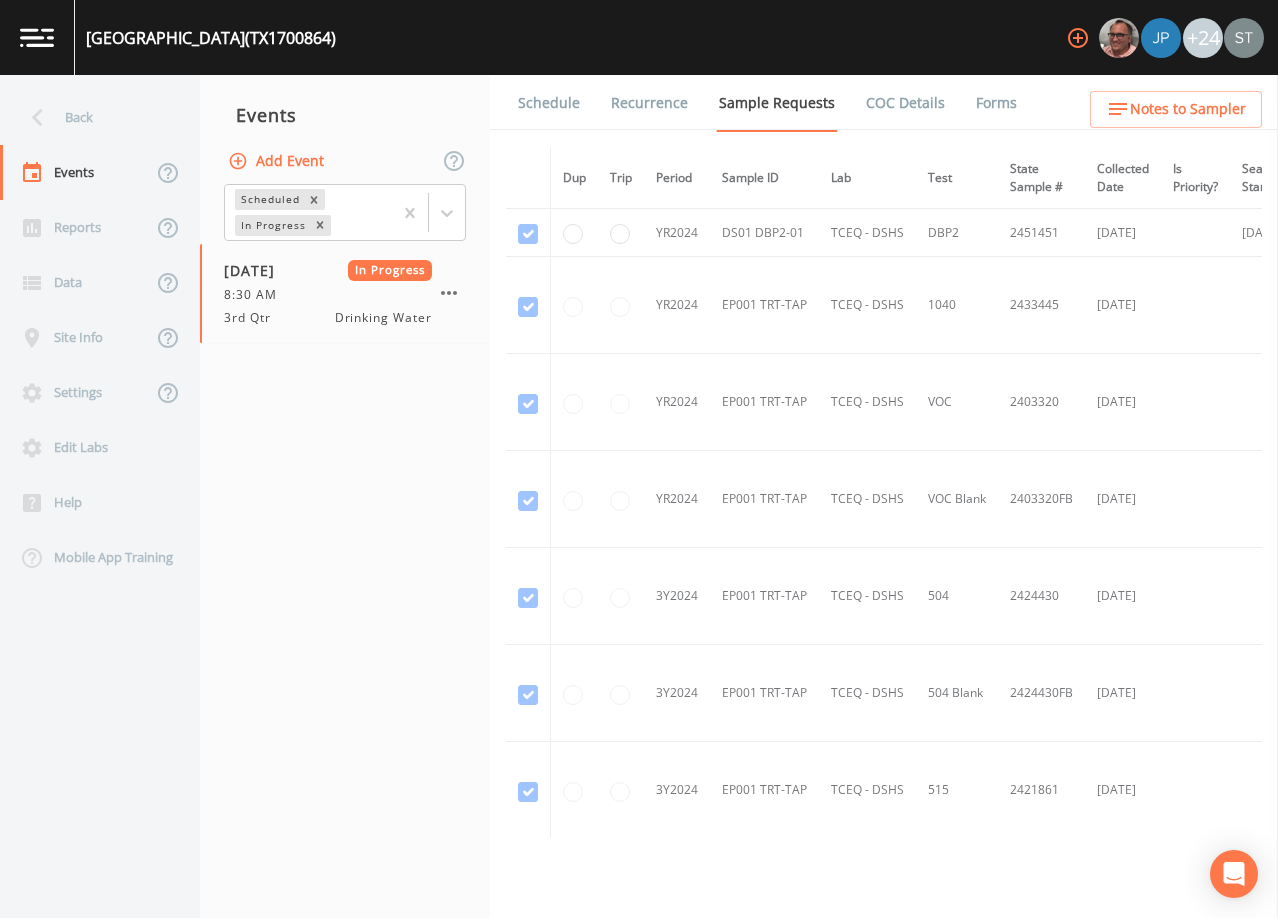 click on "Mark Complete" at bounding box center [89, 3446] 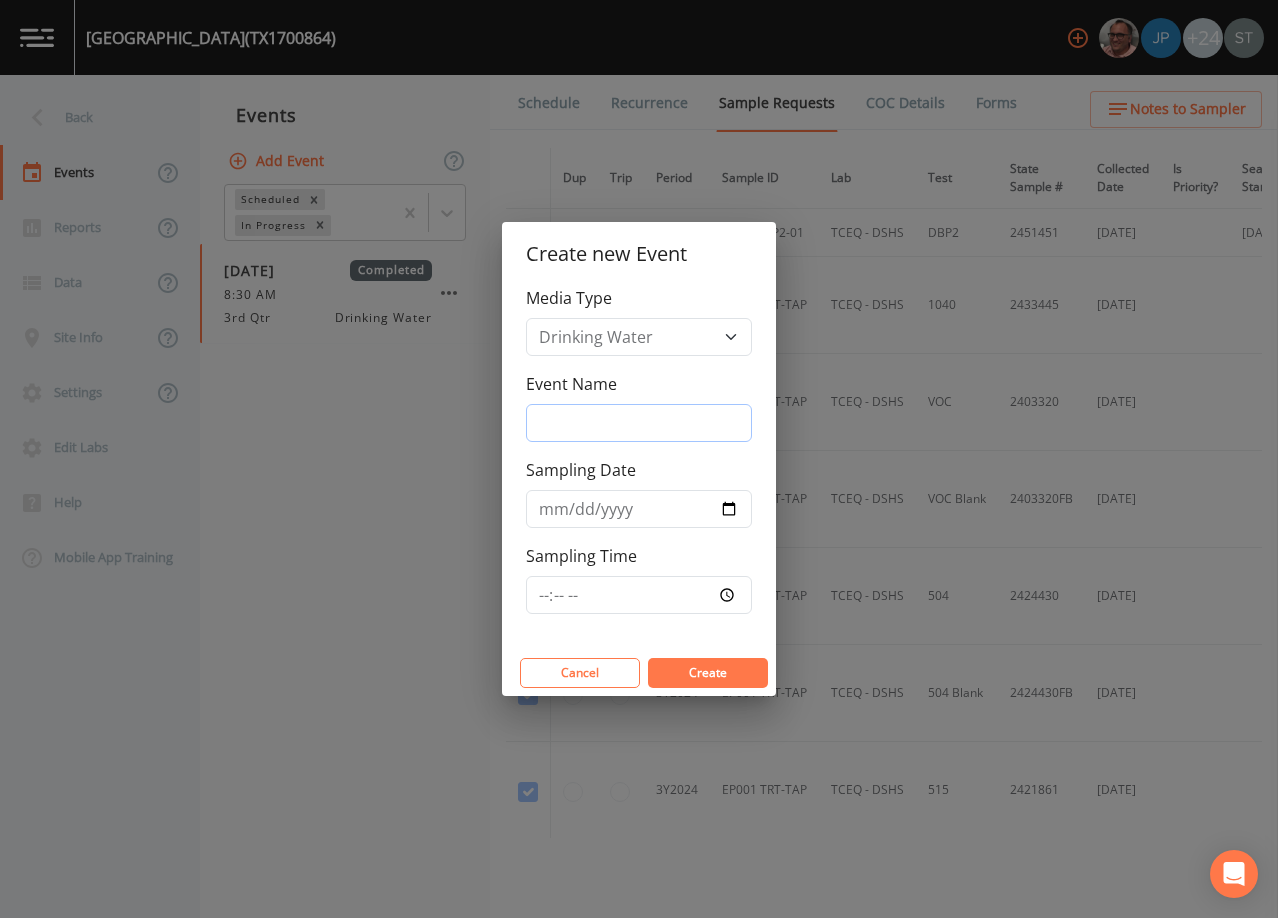 click on "Event Name" at bounding box center [639, 423] 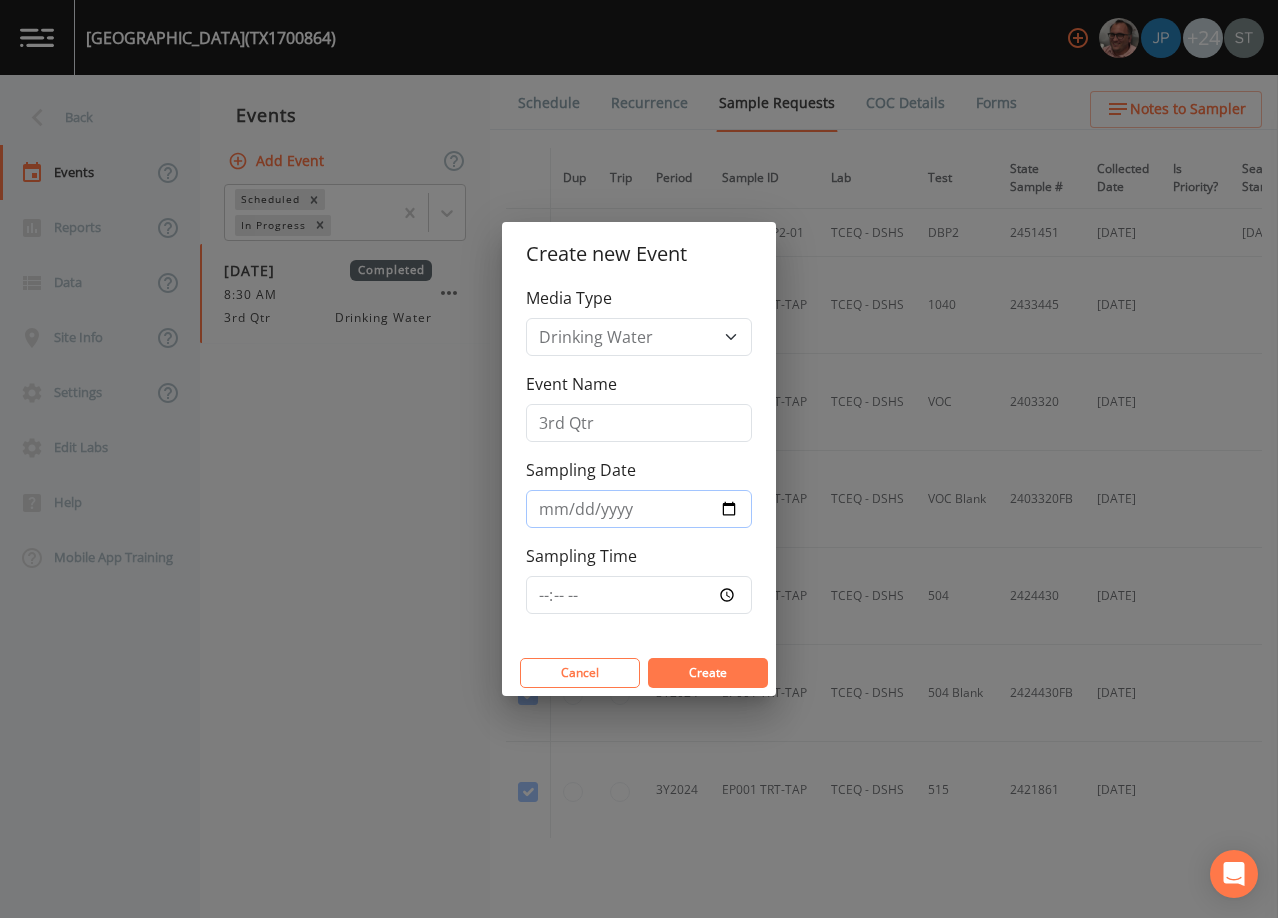 click on "Sampling Date" at bounding box center [639, 509] 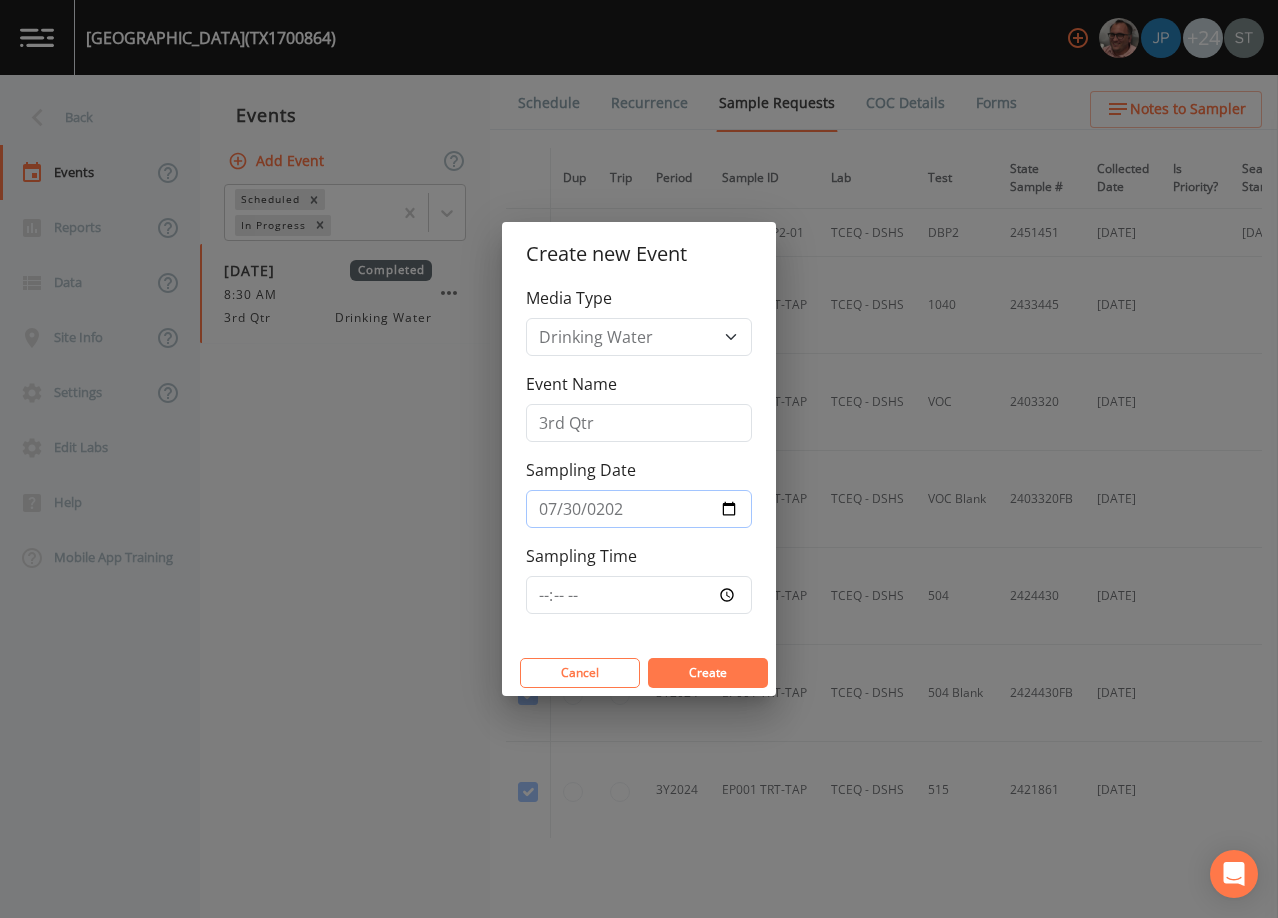 type on "[DATE]" 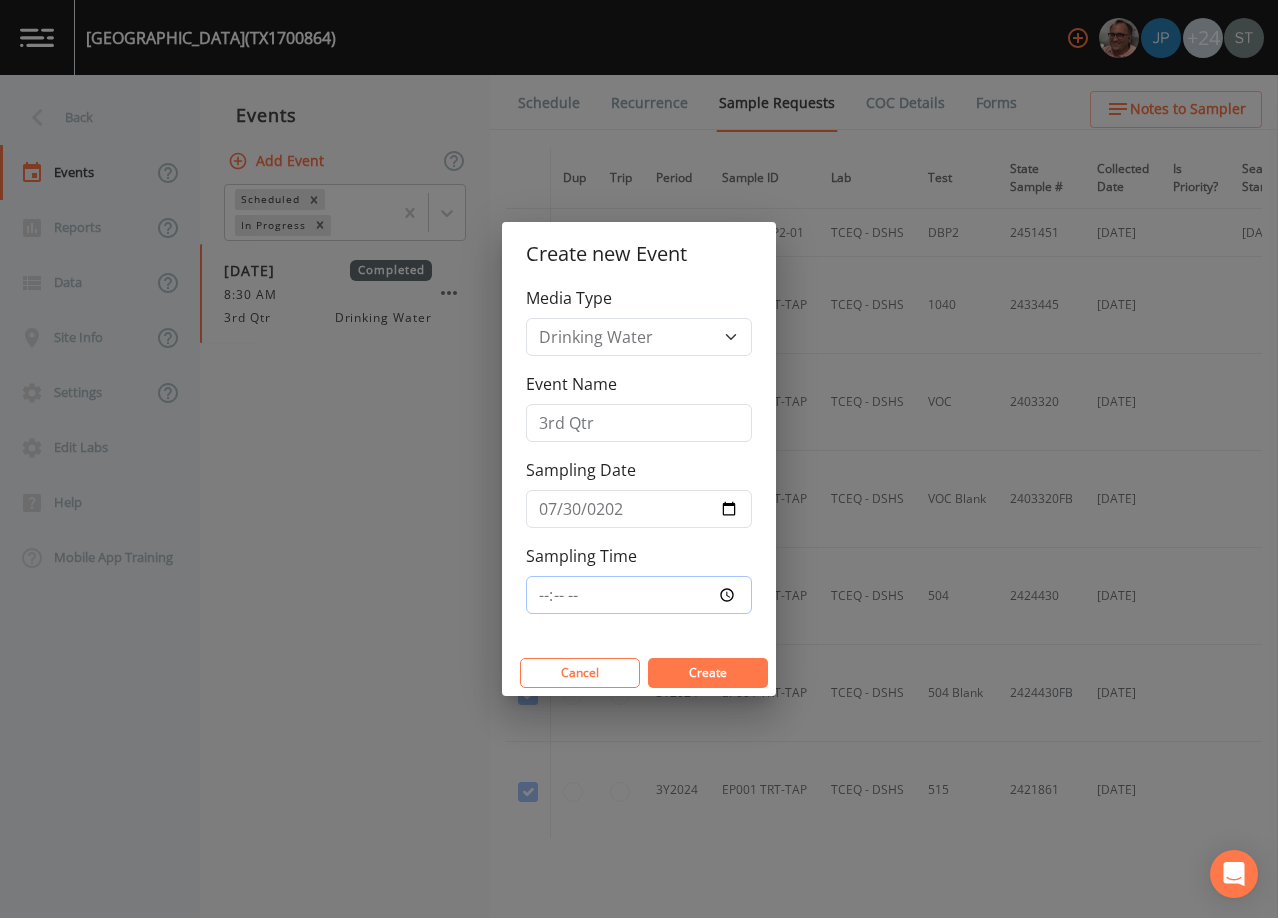 type on "08:30" 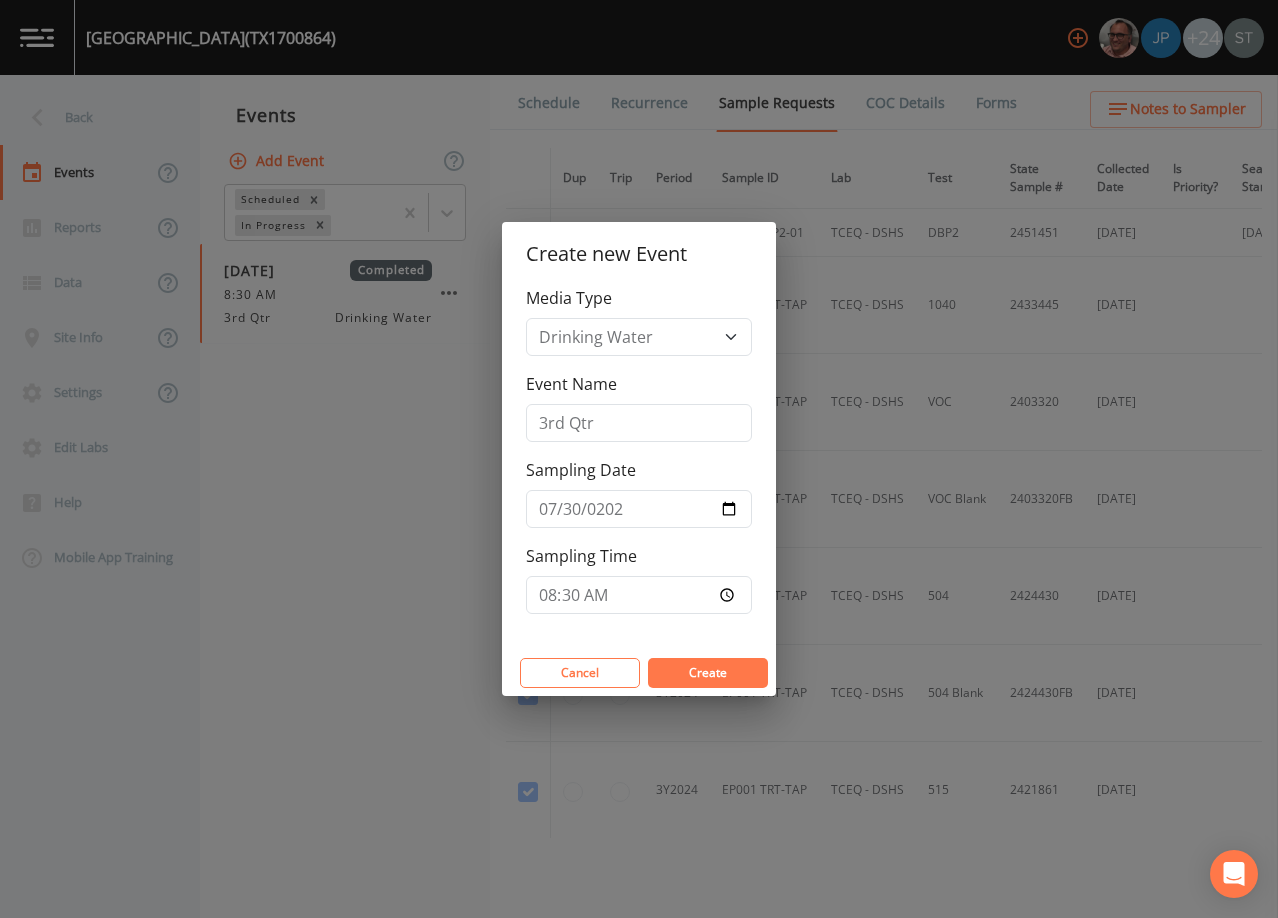 click on "Create" at bounding box center (708, 672) 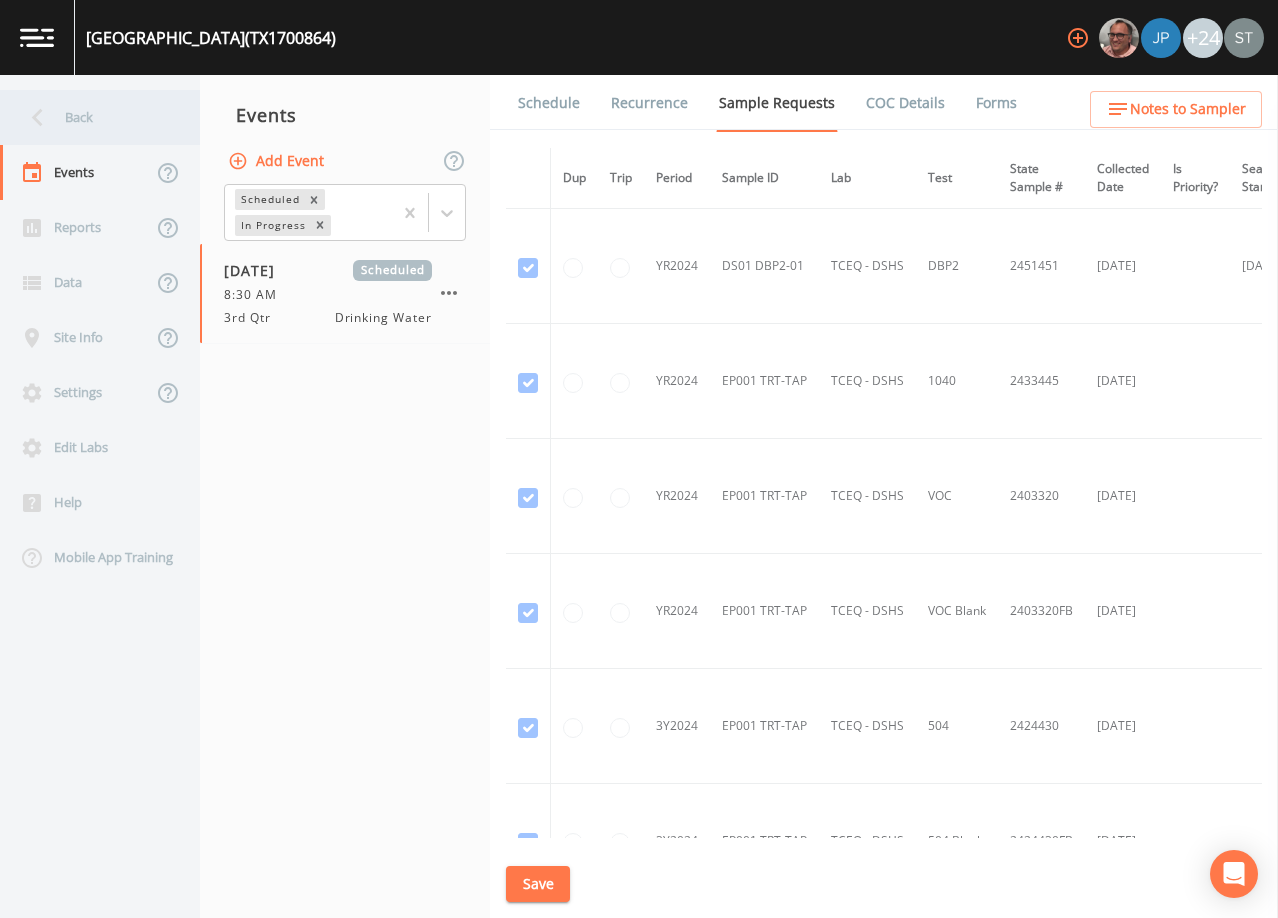 click on "Back" at bounding box center (90, 117) 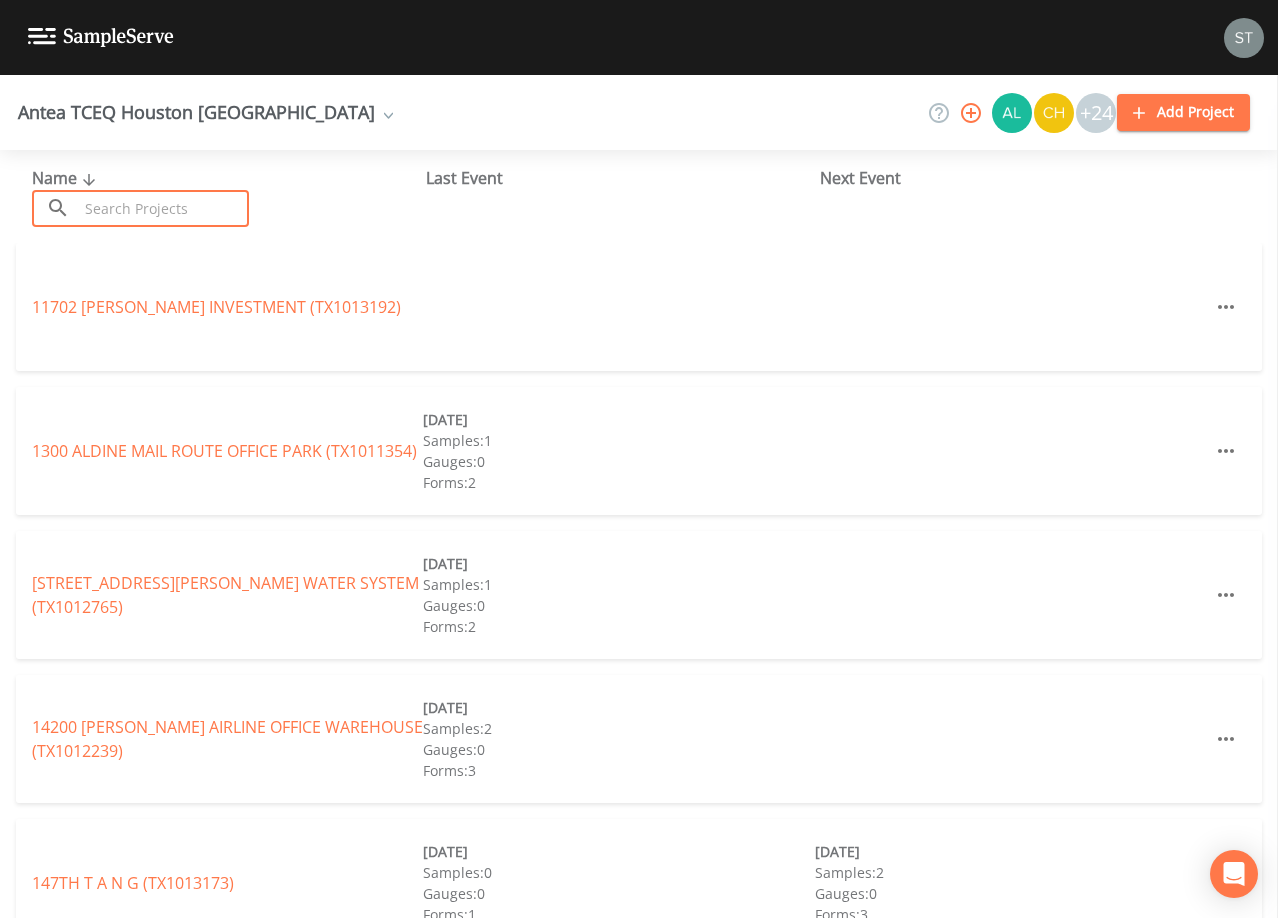 click at bounding box center [163, 208] 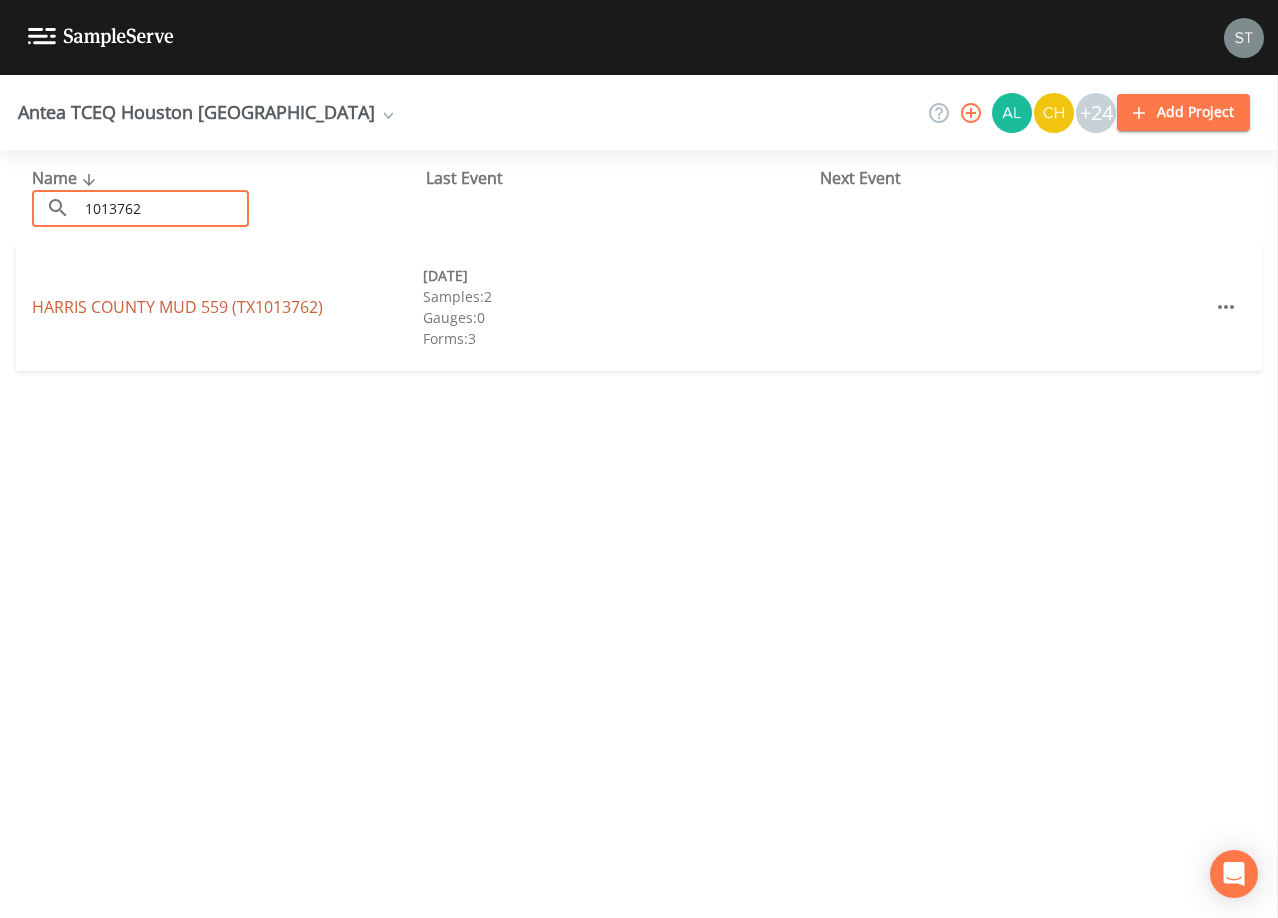 type on "1013762" 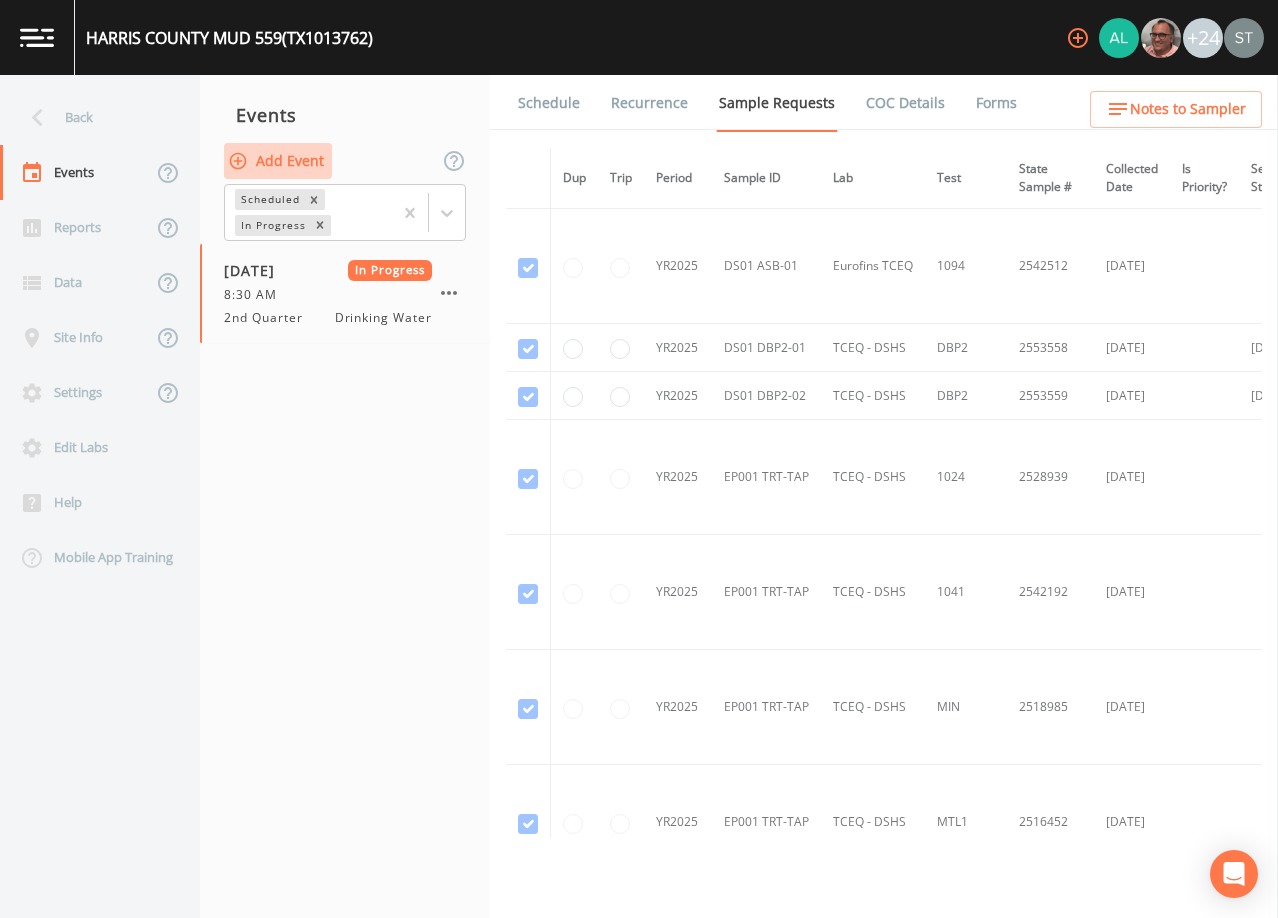 click on "Add Event" at bounding box center (278, 161) 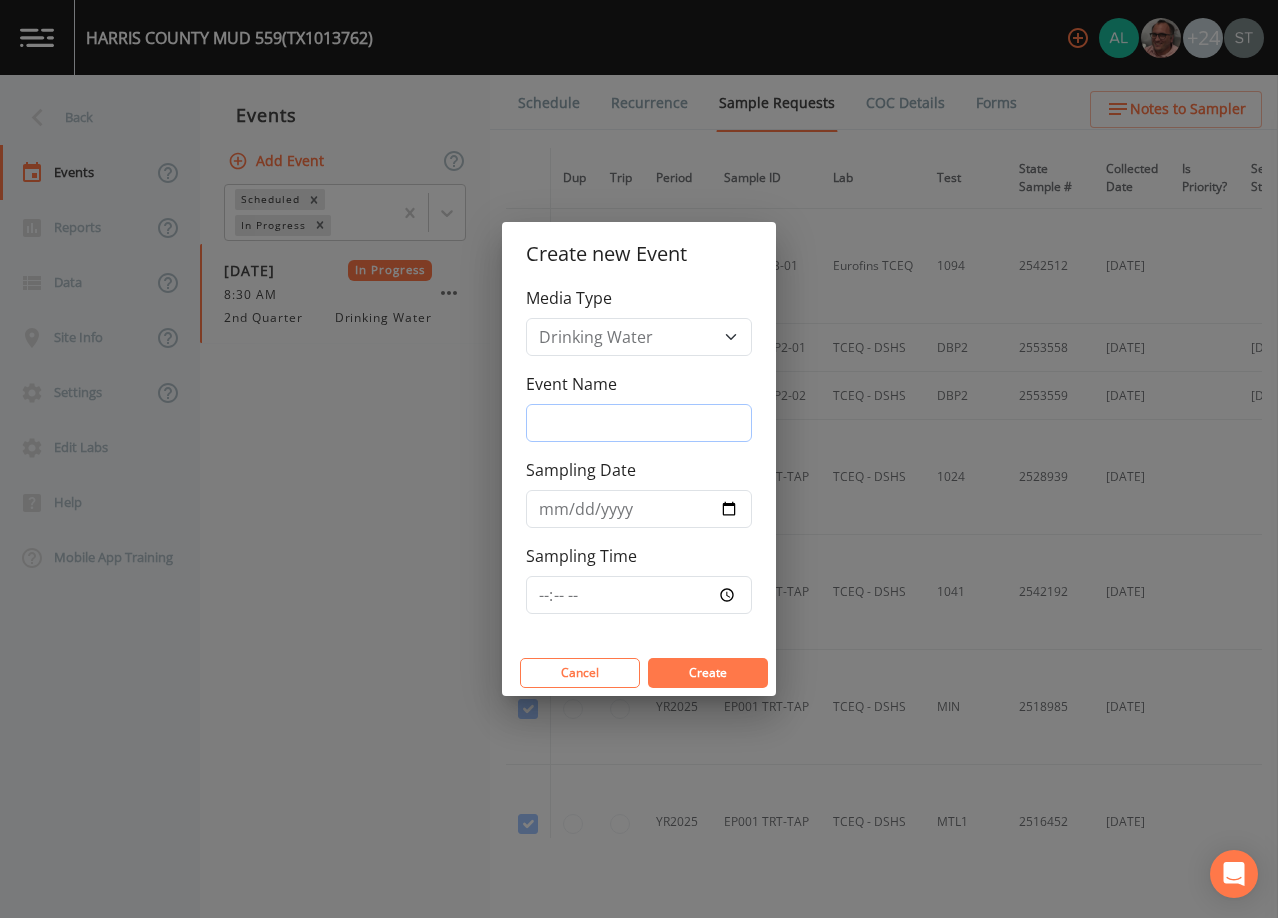 click on "Event Name" at bounding box center (639, 423) 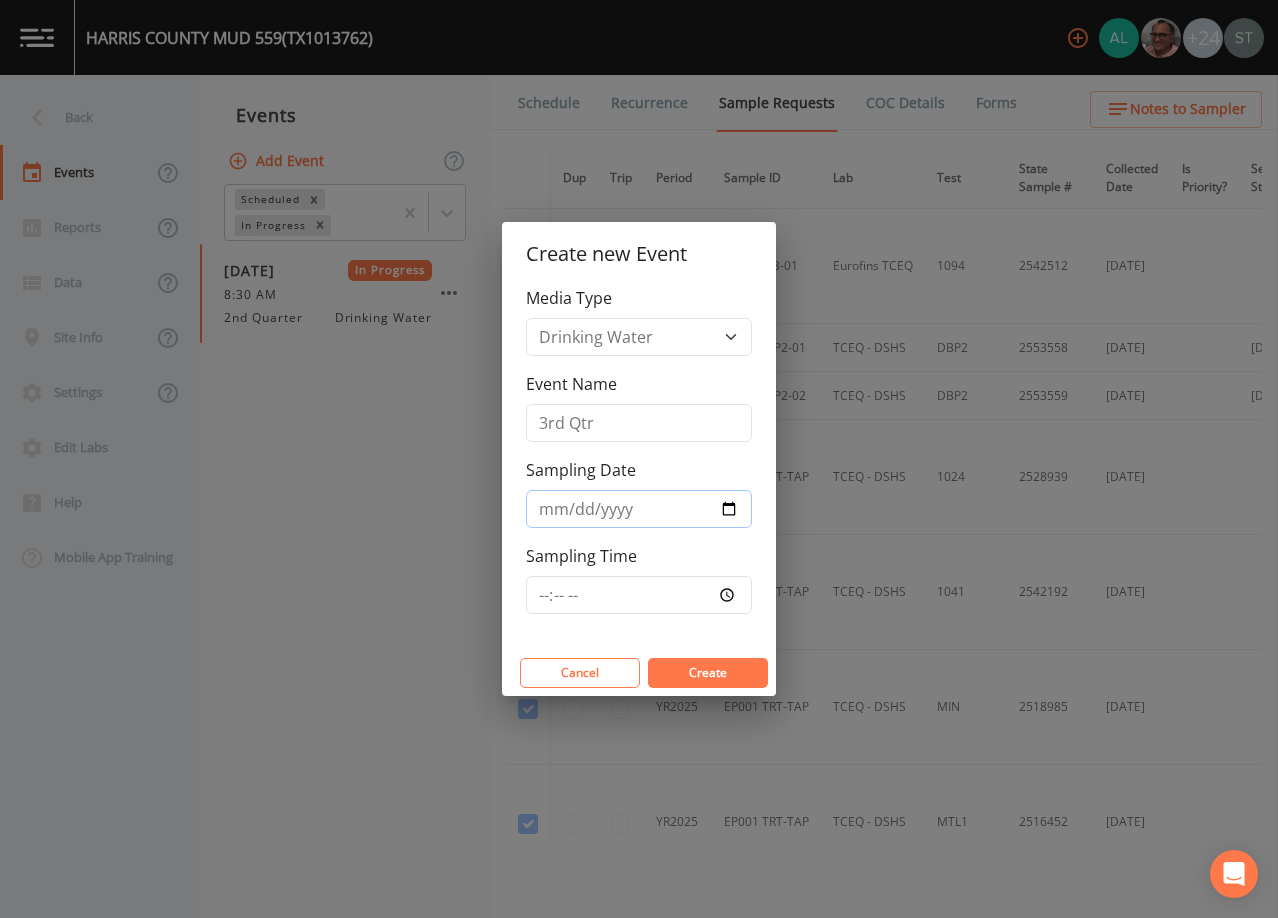 drag, startPoint x: 544, startPoint y: 509, endPoint x: 538, endPoint y: 487, distance: 22.803509 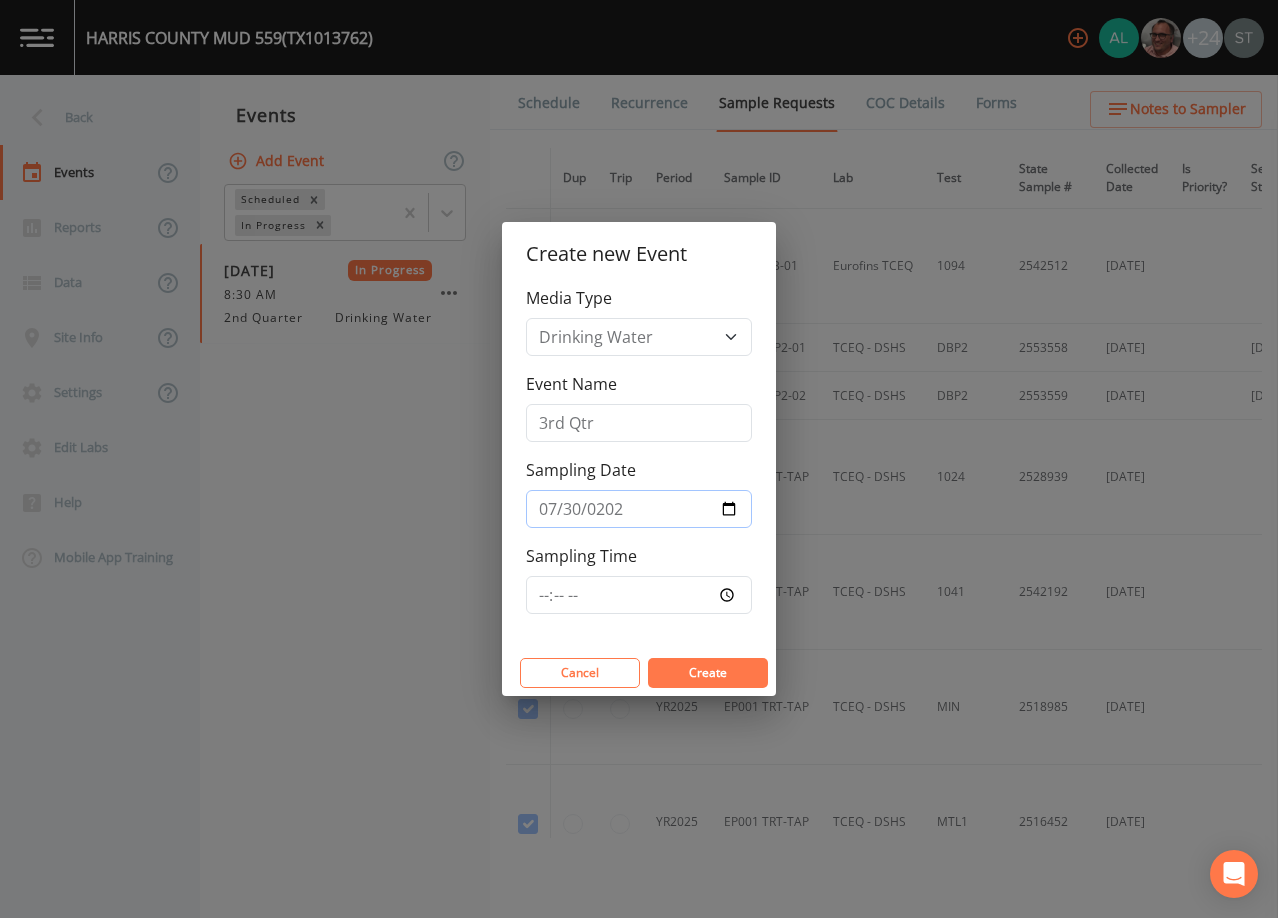 type on "[DATE]" 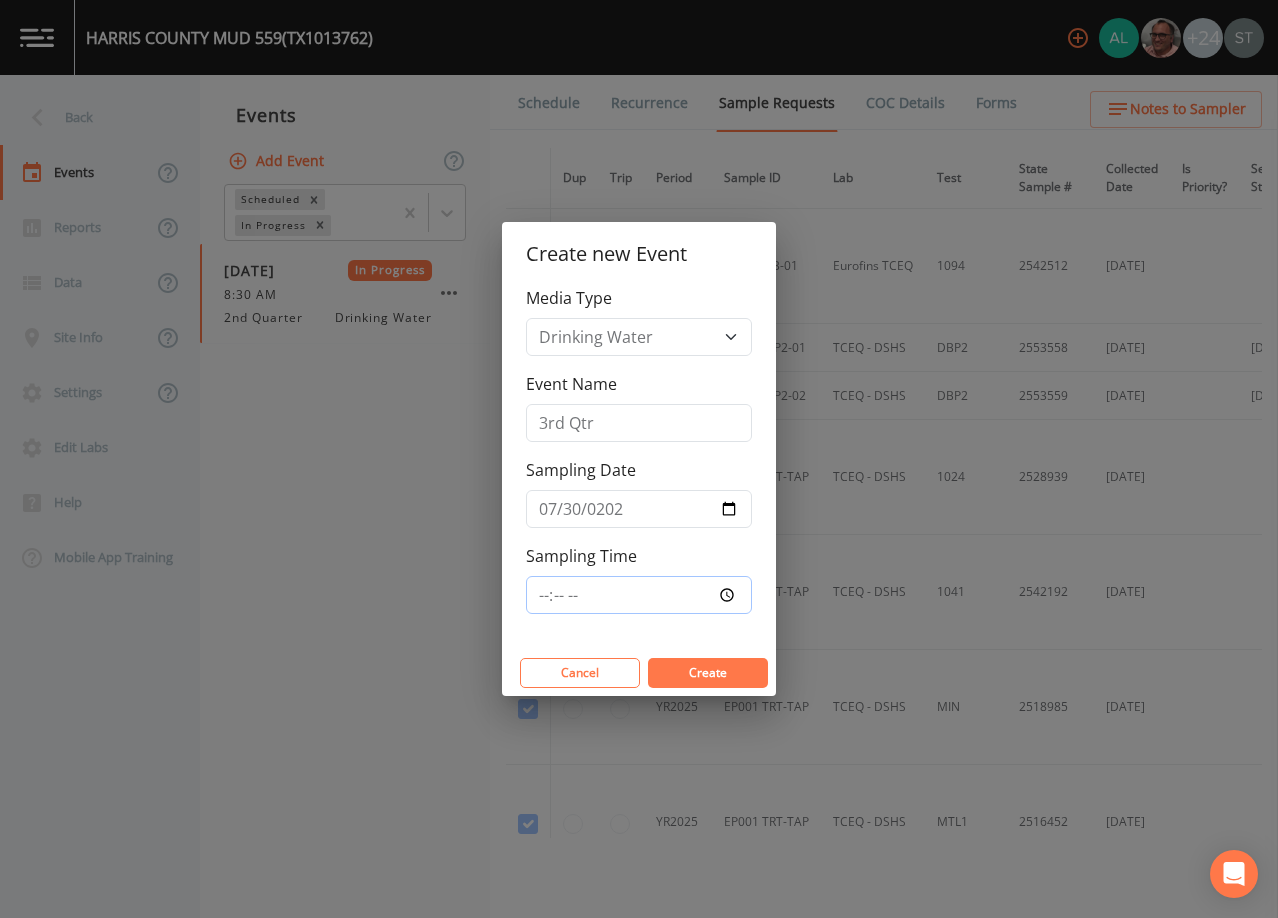 type on "08:00" 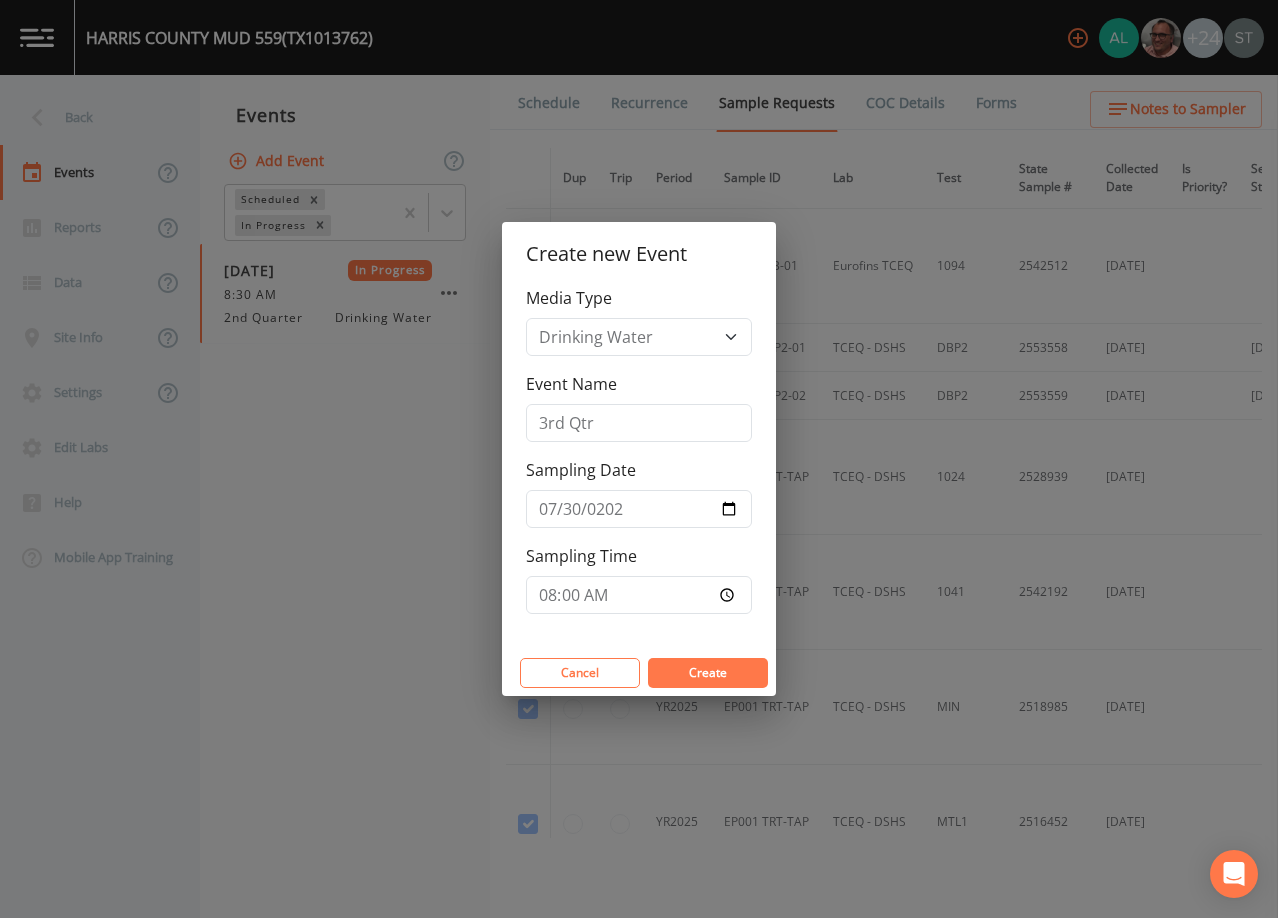 click on "Create" at bounding box center (708, 672) 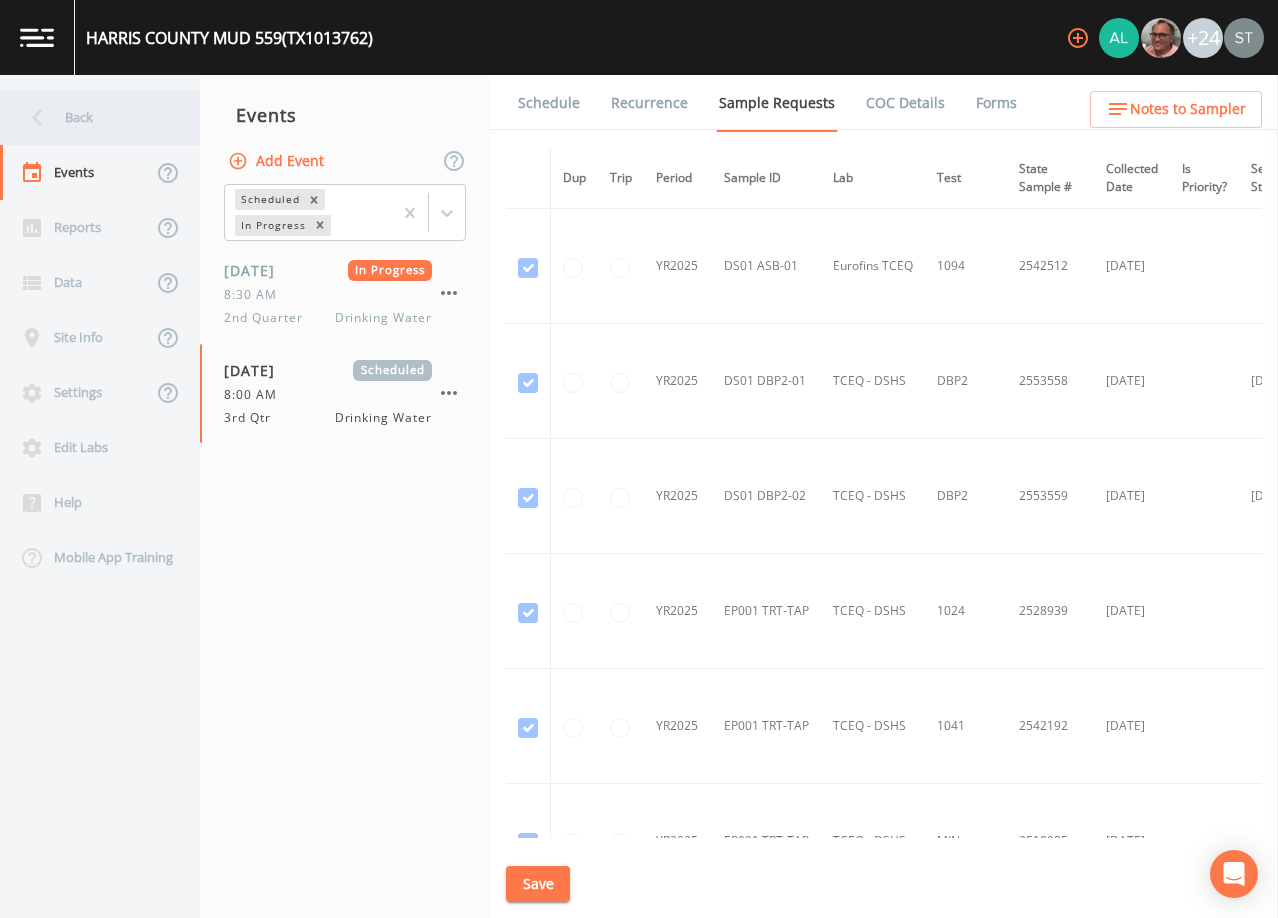 click on "Back" at bounding box center (90, 117) 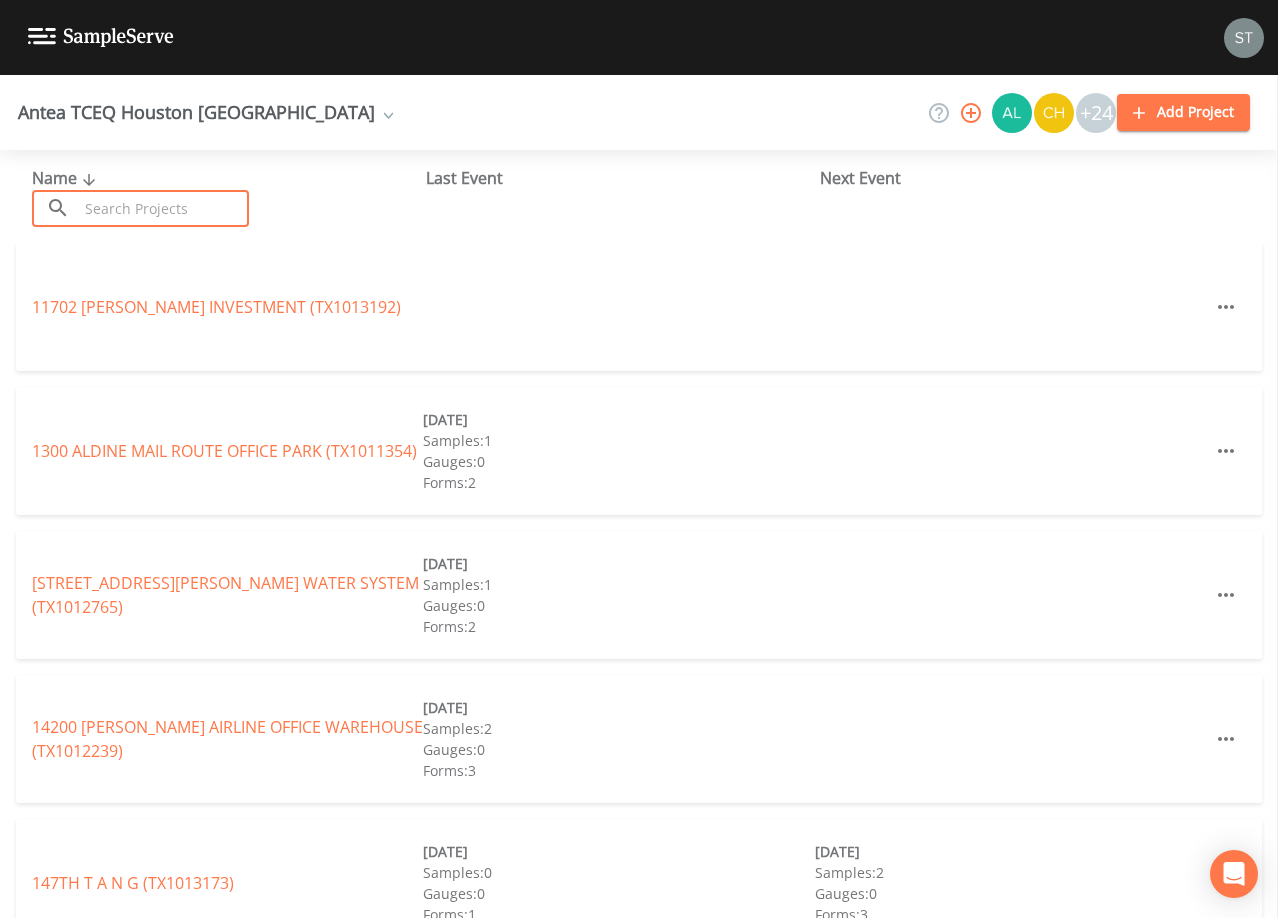 click at bounding box center [163, 208] 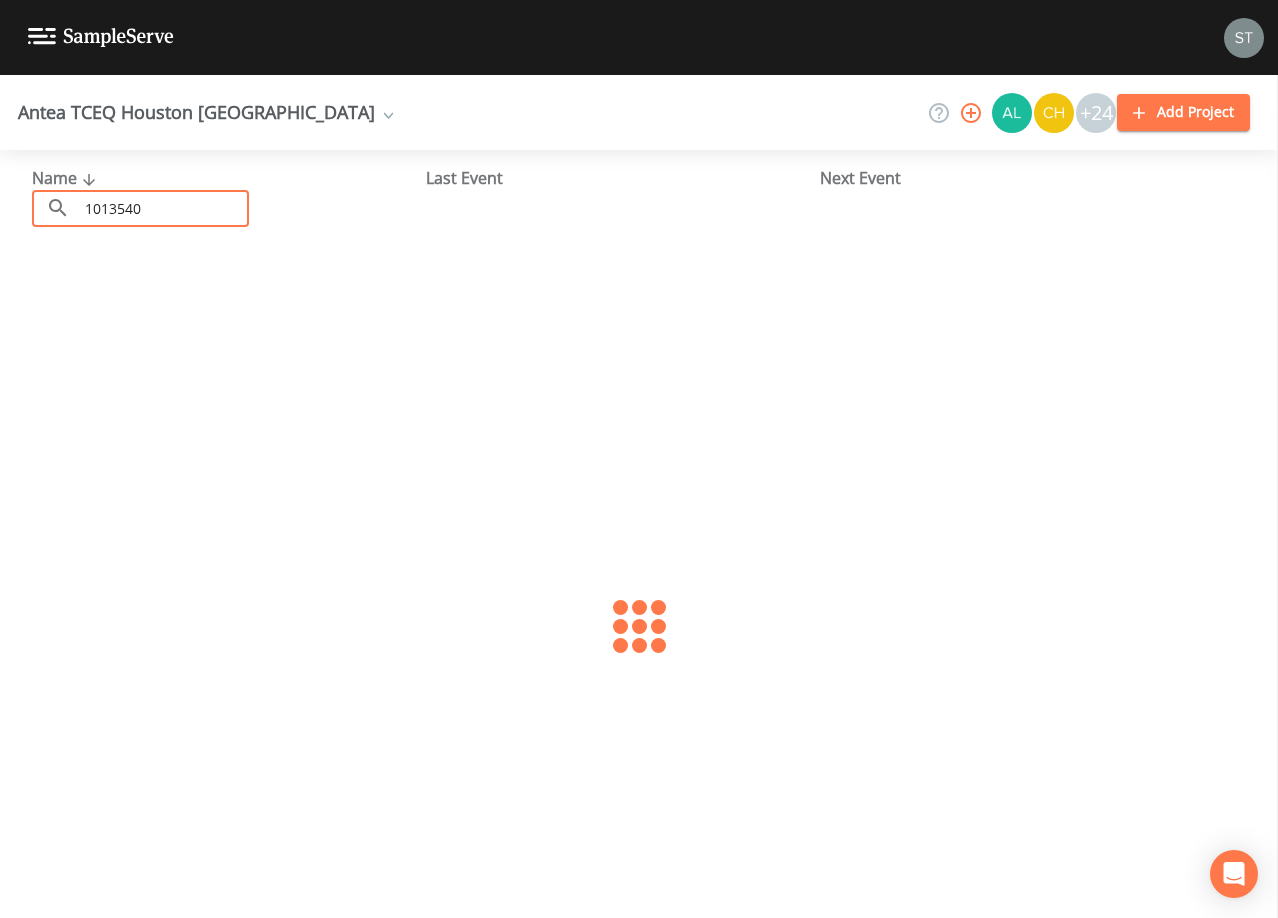 type on "1013540" 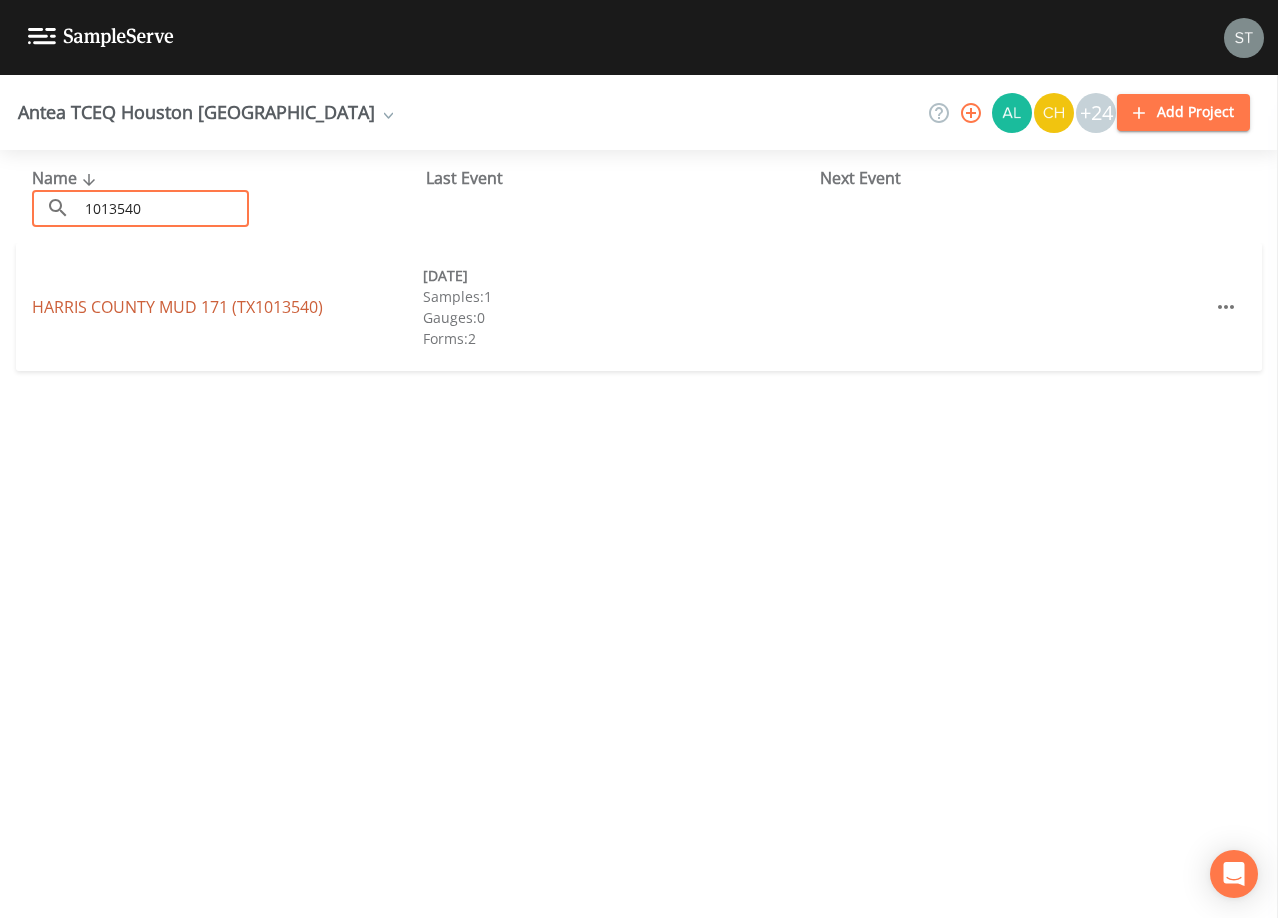click on "[GEOGRAPHIC_DATA] 171   (TX1013540)" at bounding box center (177, 307) 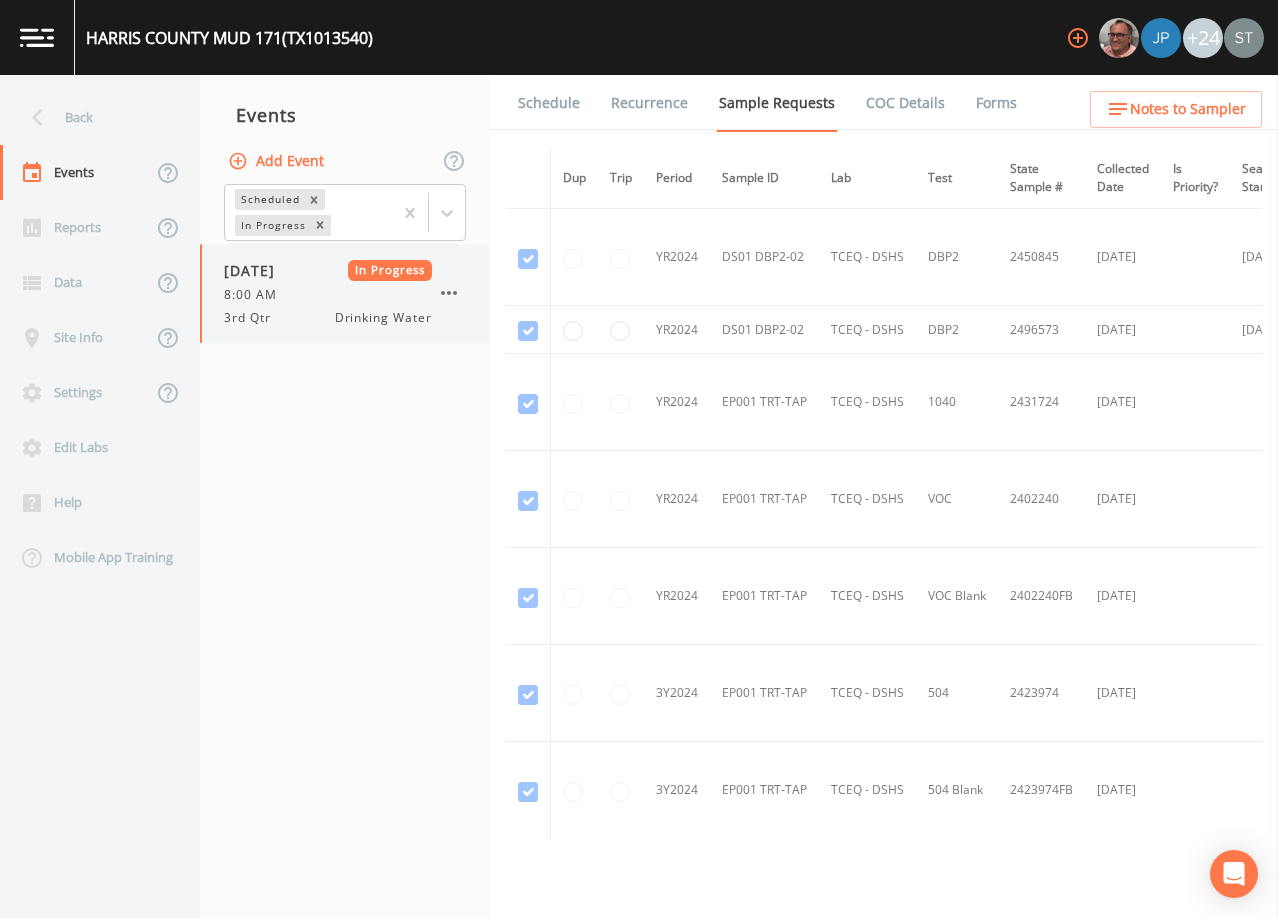 click 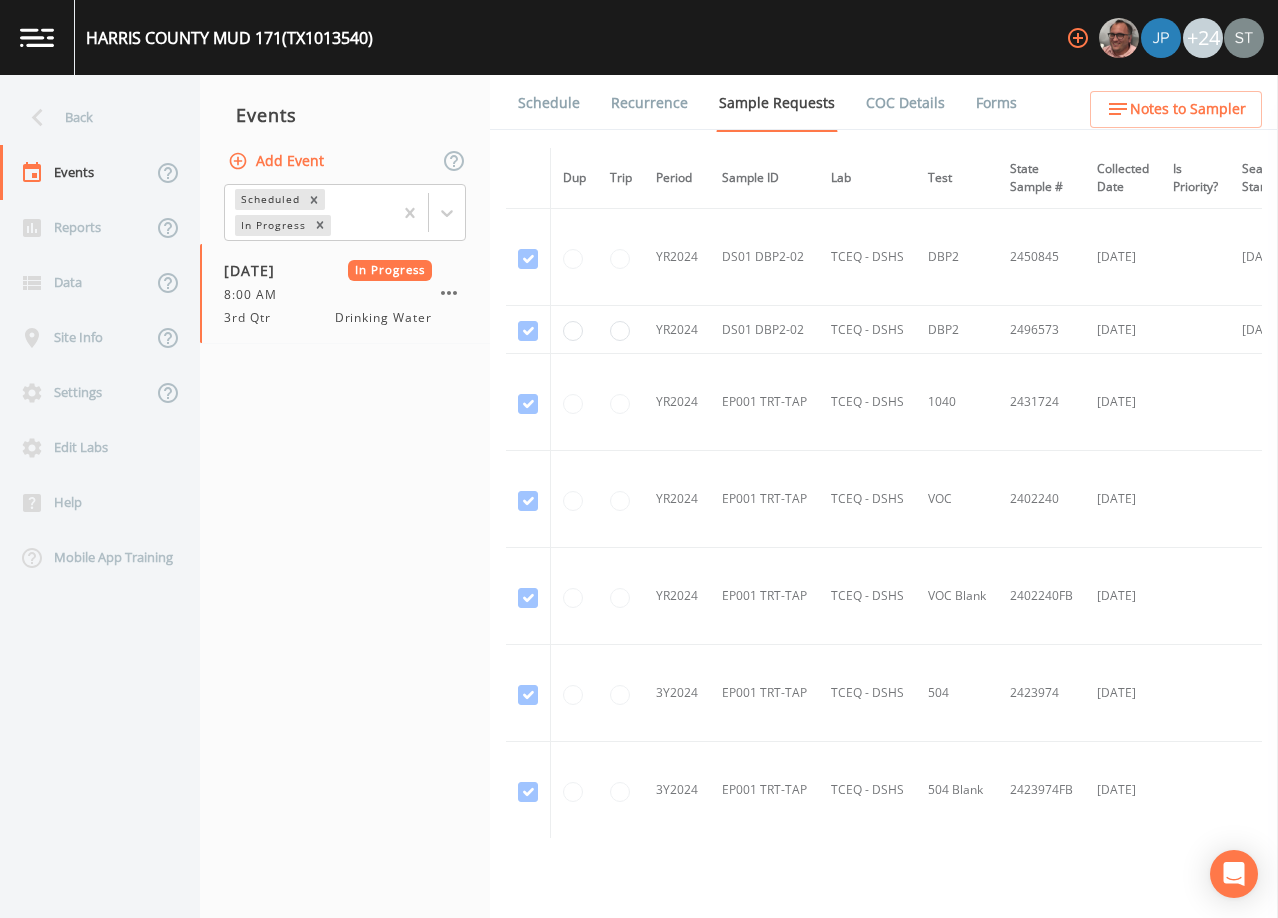 click on "Mark Complete" at bounding box center [89, 3446] 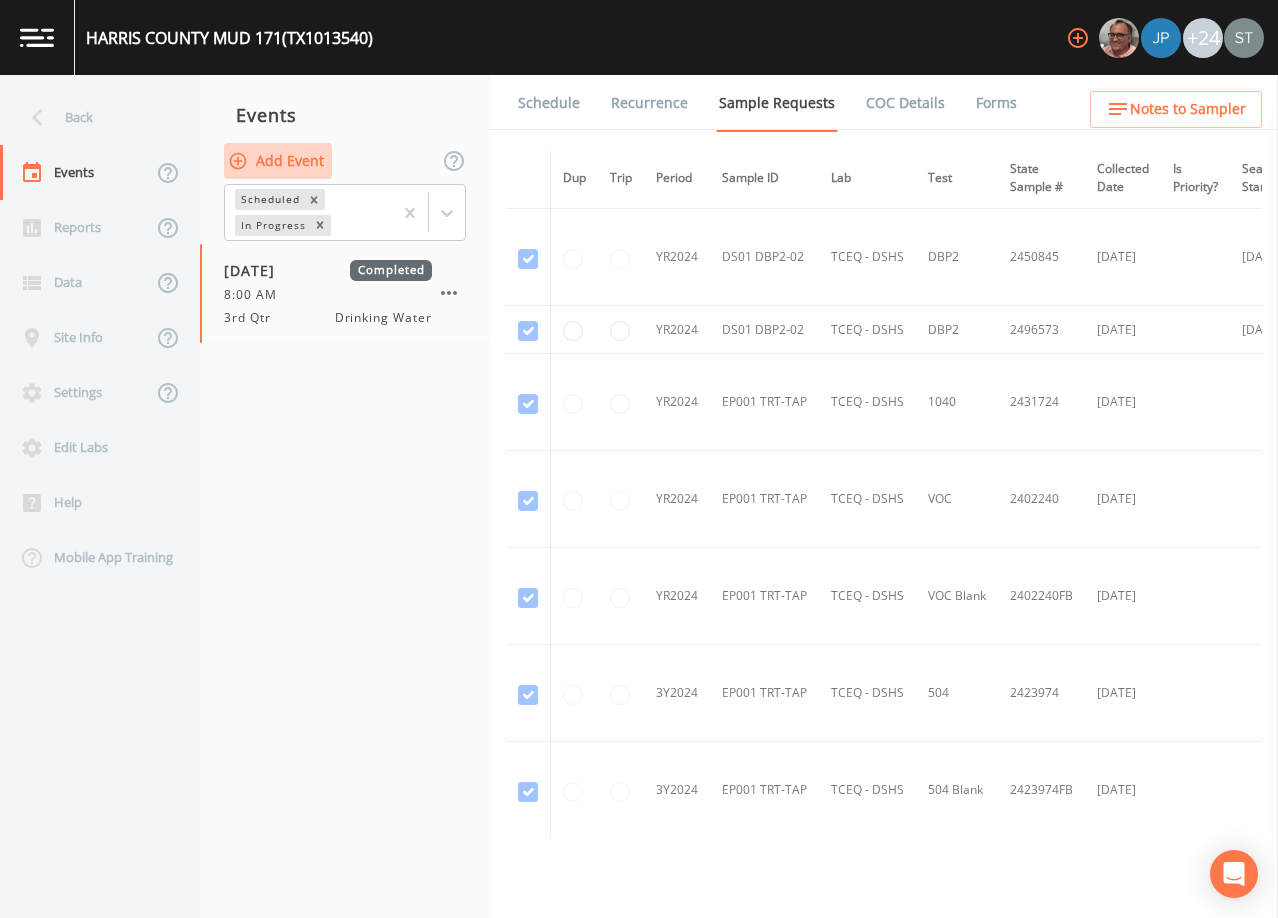 click on "Add Event" at bounding box center [278, 161] 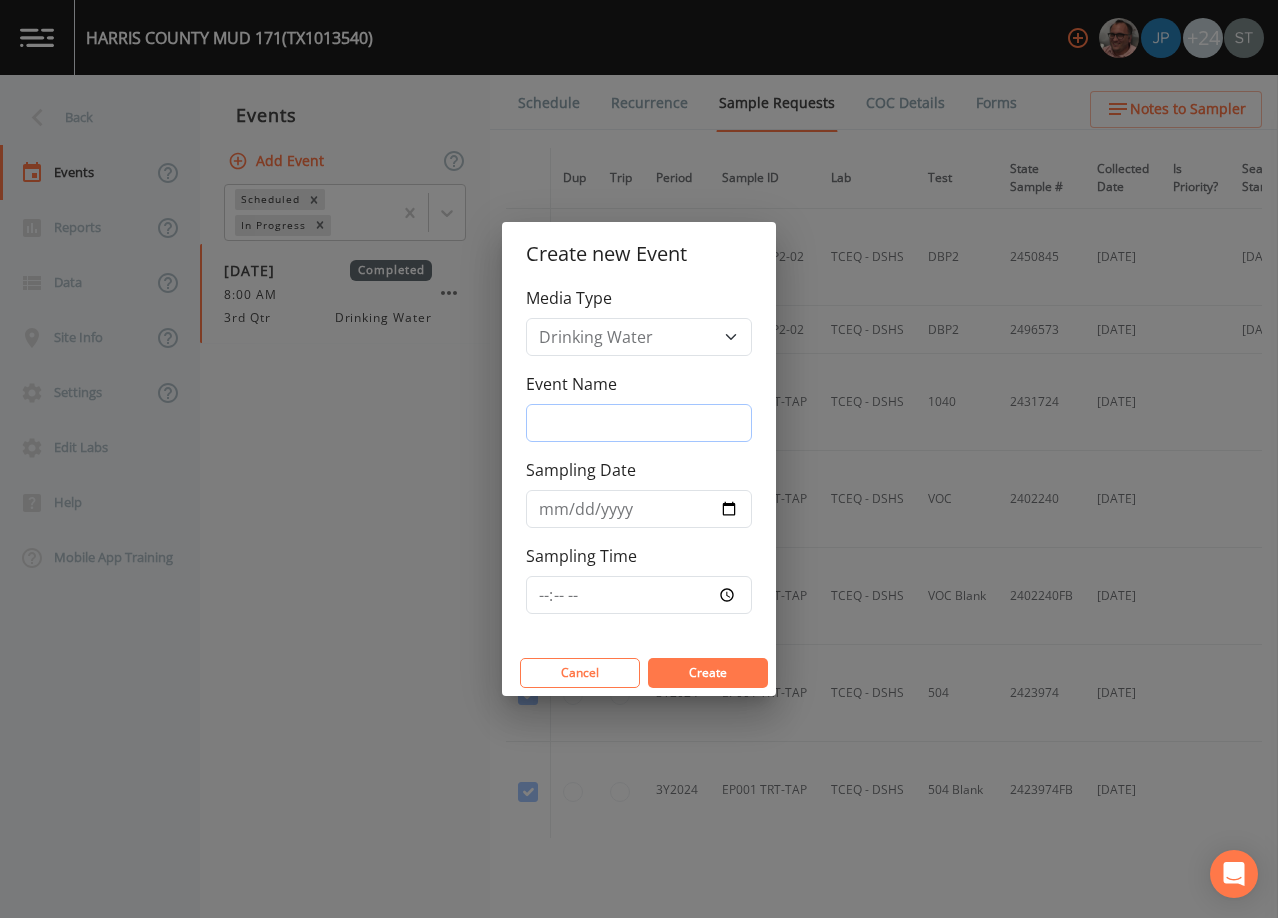 click on "Event Name" at bounding box center [639, 423] 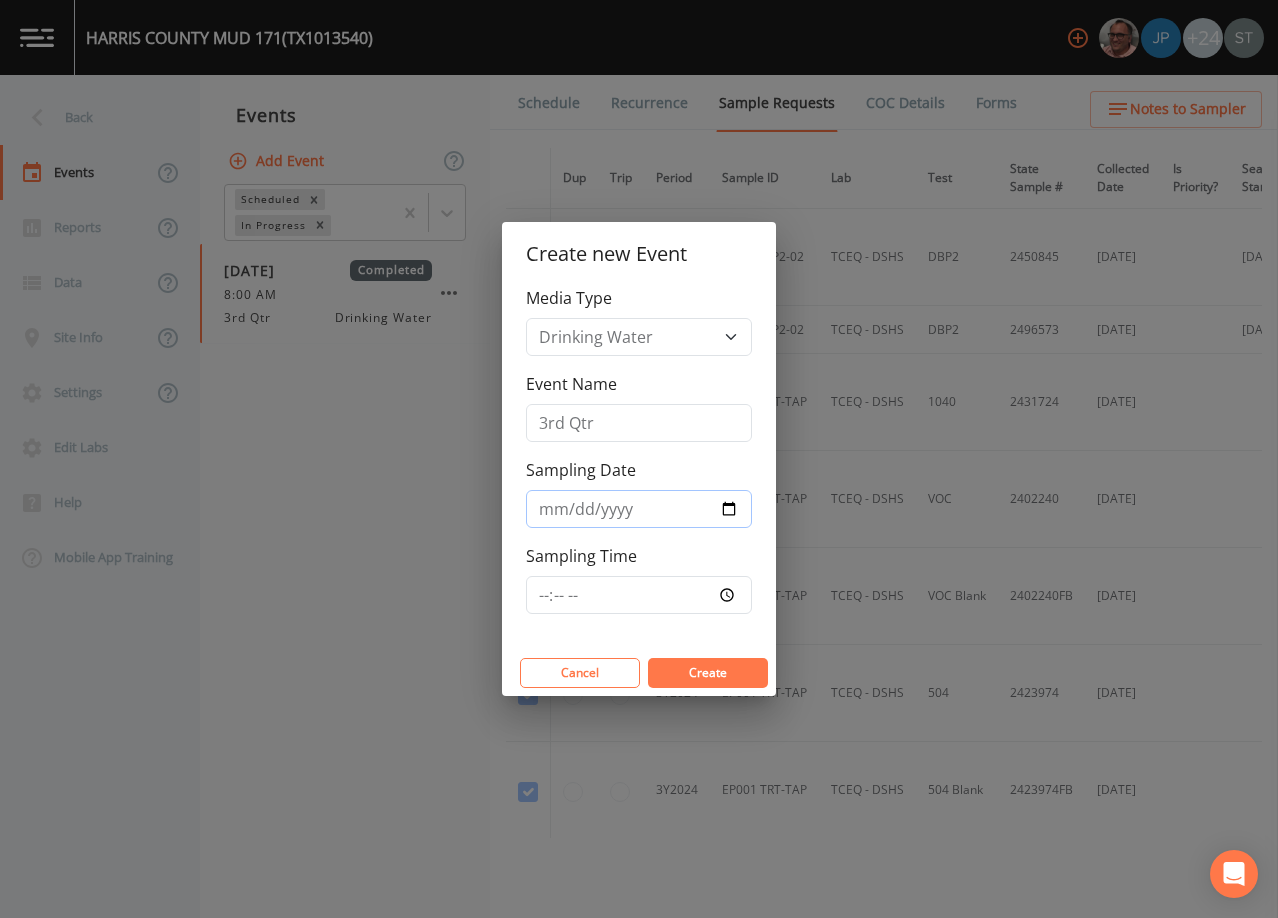 click on "Sampling Date" at bounding box center [639, 509] 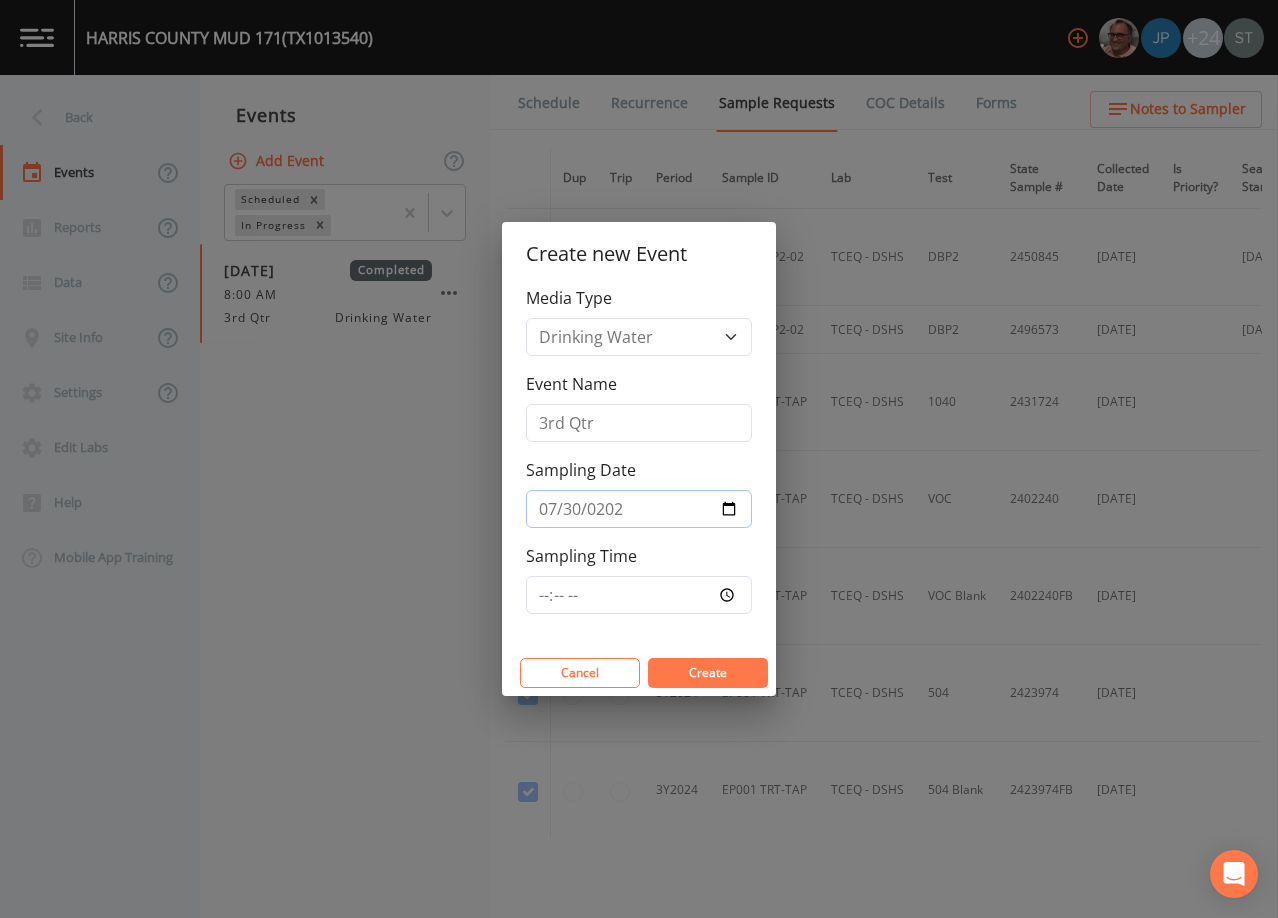 type on "[DATE]" 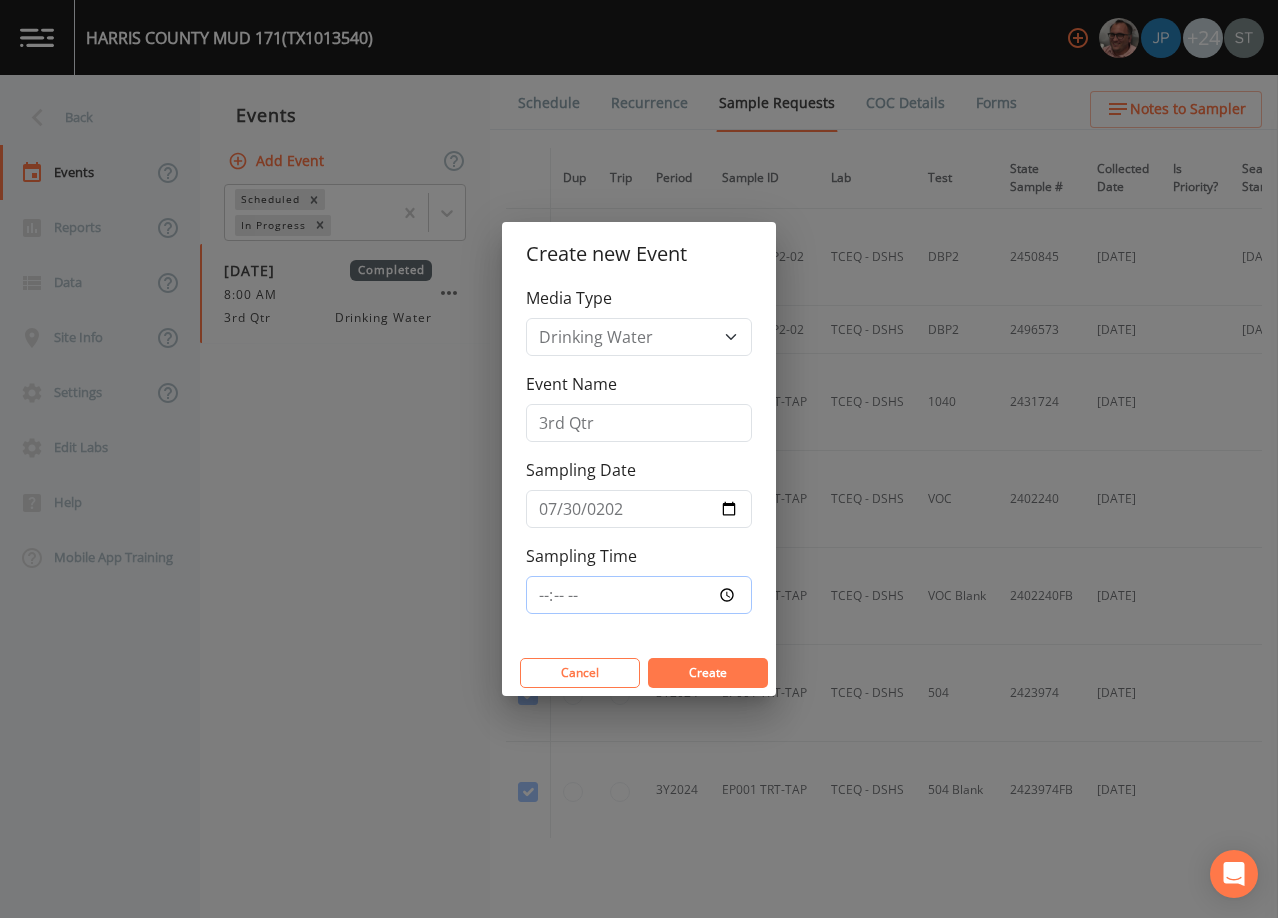 type on "08:00" 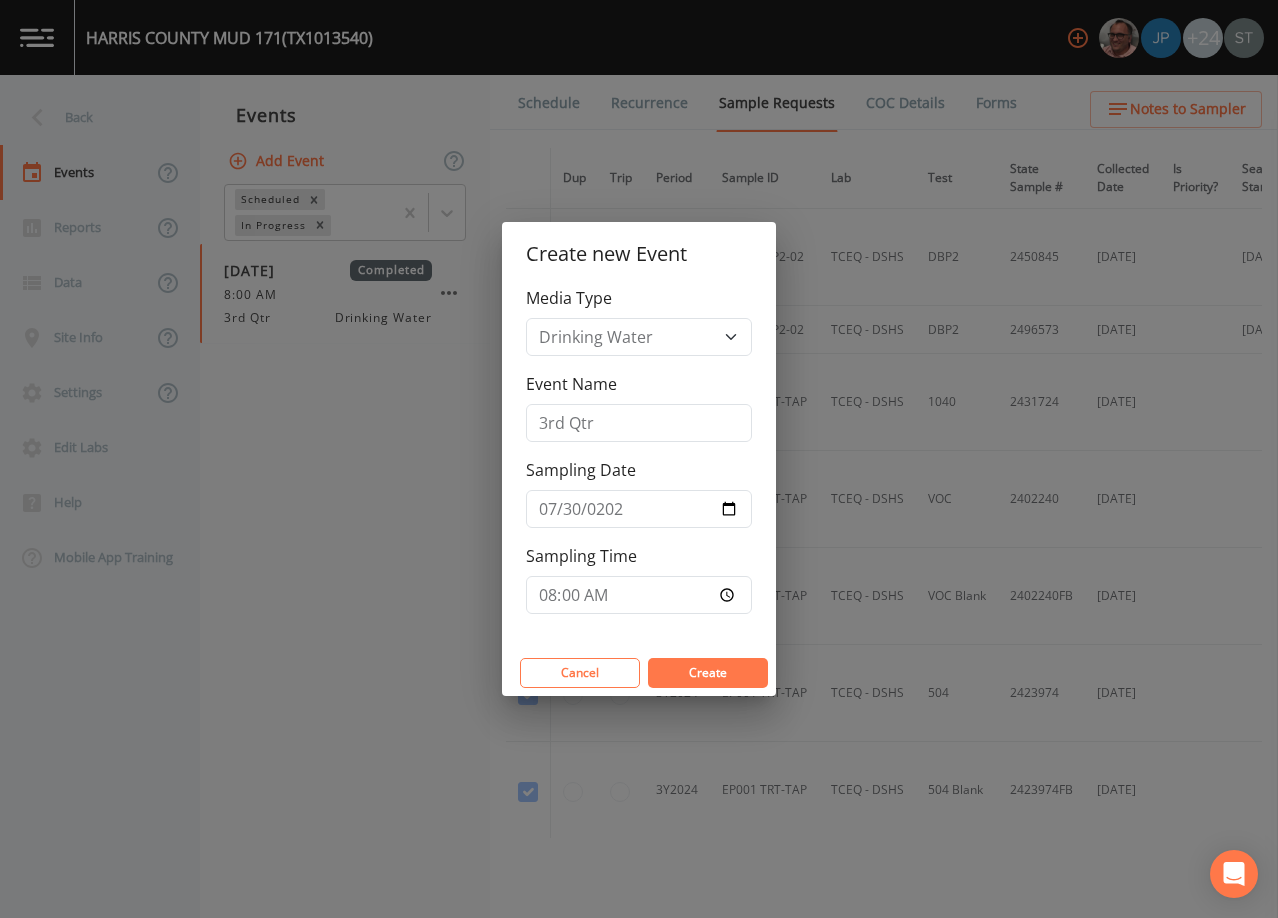 click on "Create" at bounding box center [708, 672] 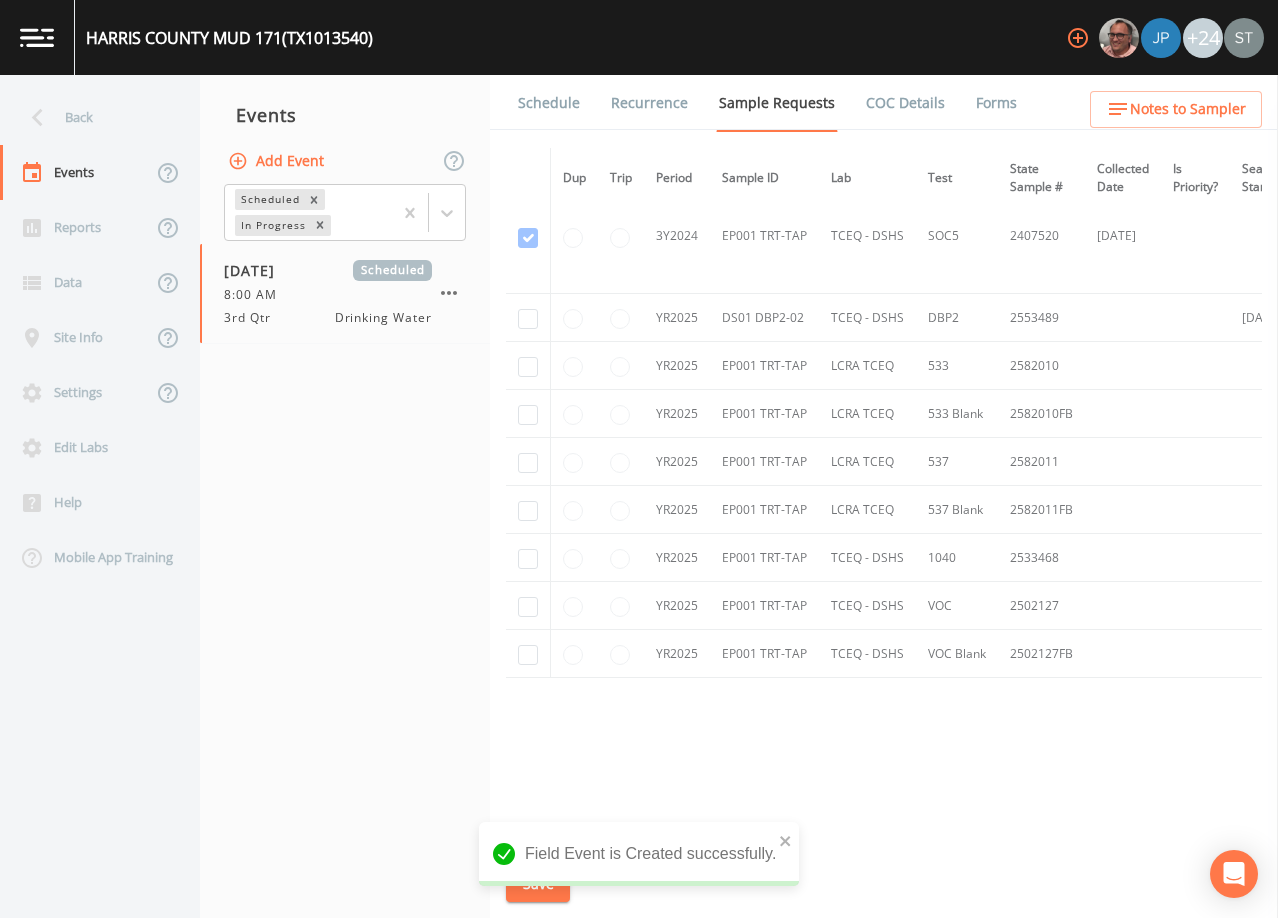scroll, scrollTop: 1070, scrollLeft: 0, axis: vertical 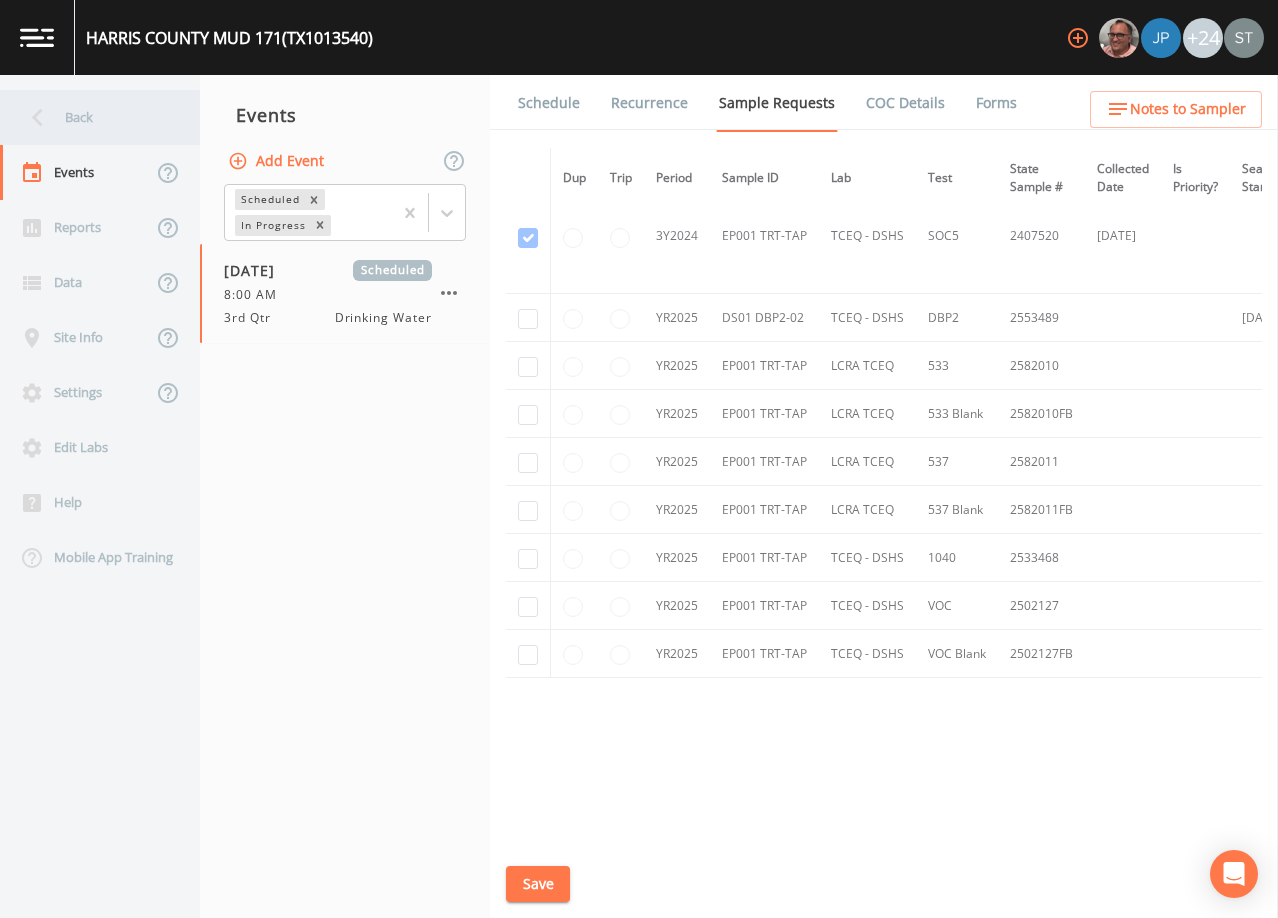 click on "Back" at bounding box center [90, 117] 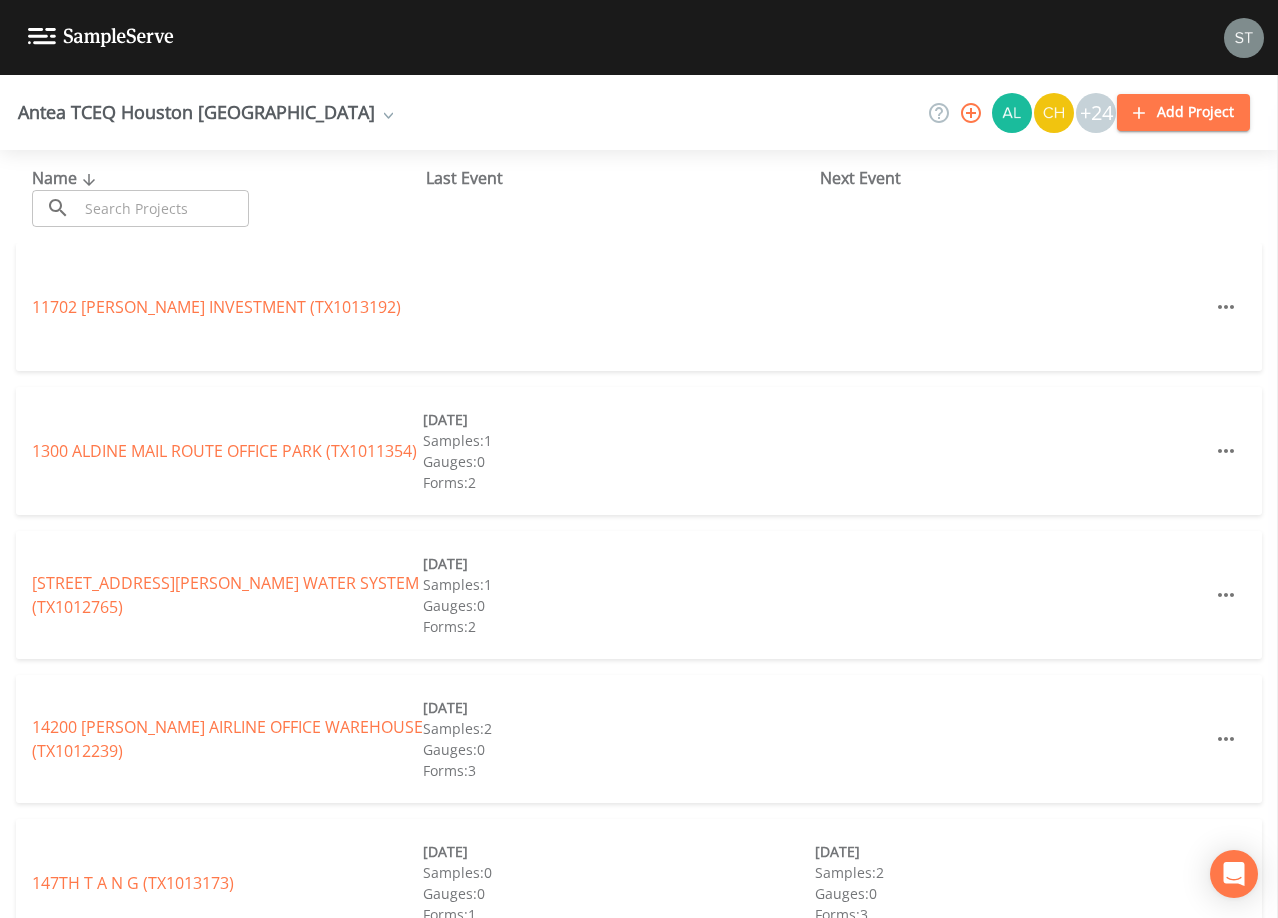 click at bounding box center (163, 208) 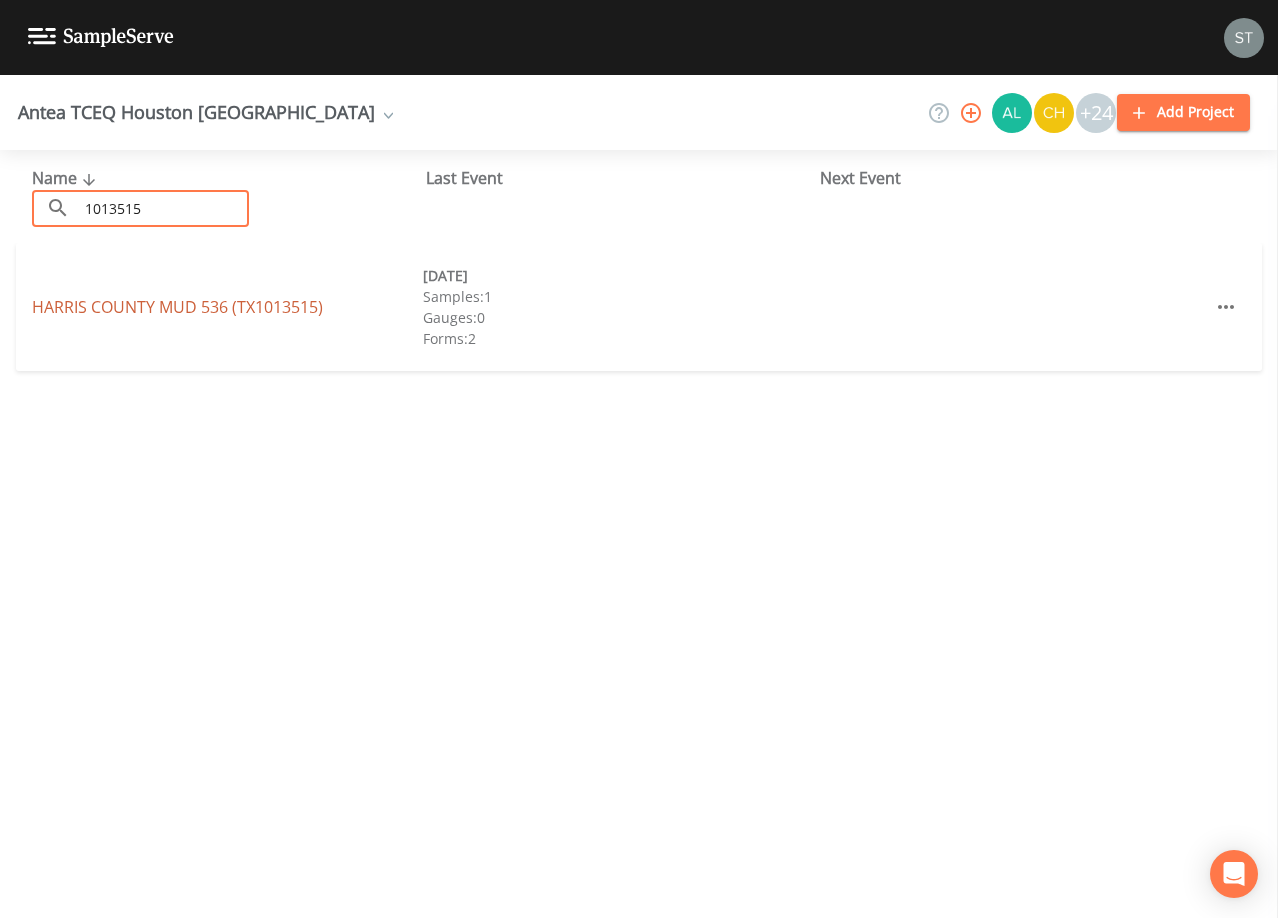 type on "1013515" 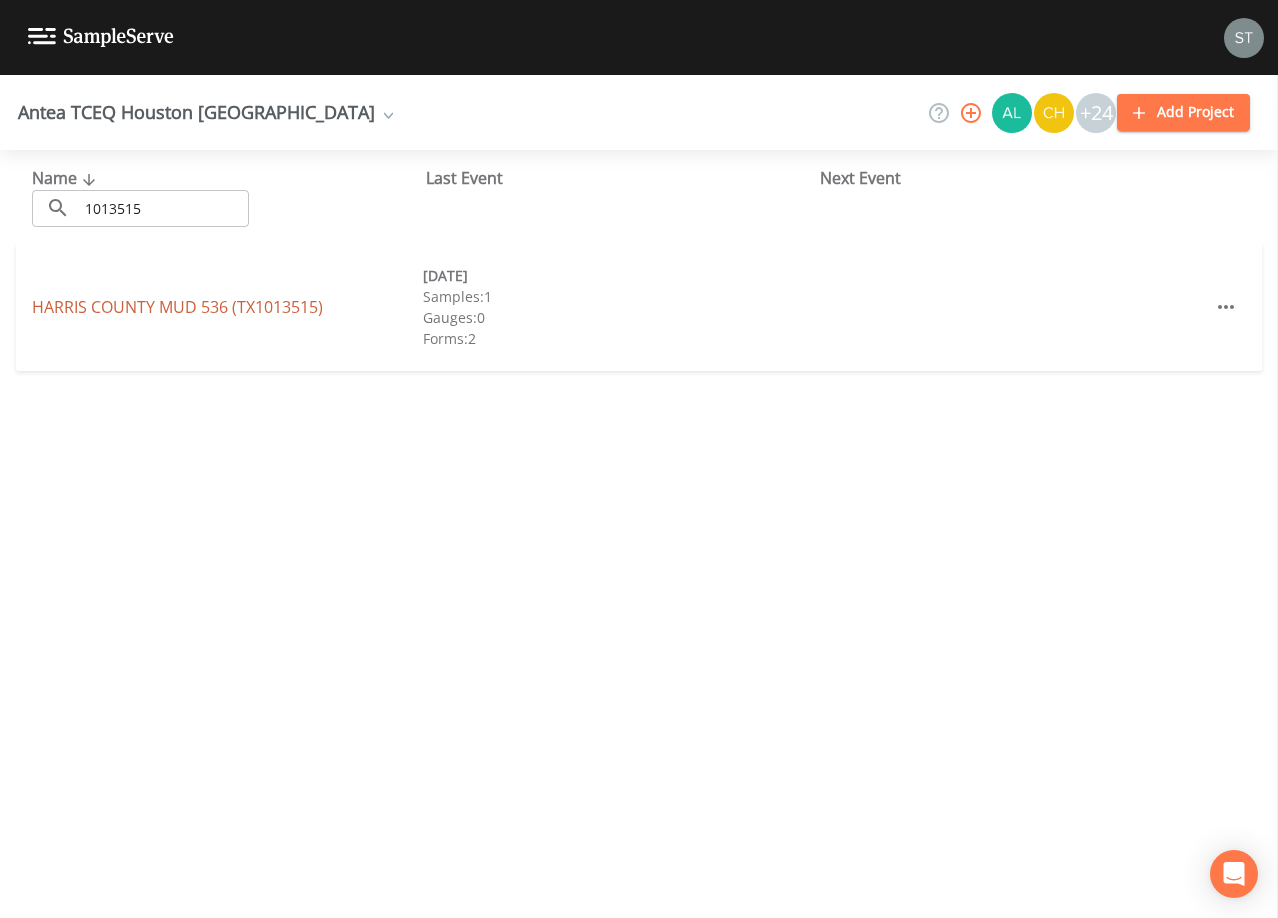 click on "HARRIS COUNTY MUD 536   (TX1013515)" at bounding box center [177, 307] 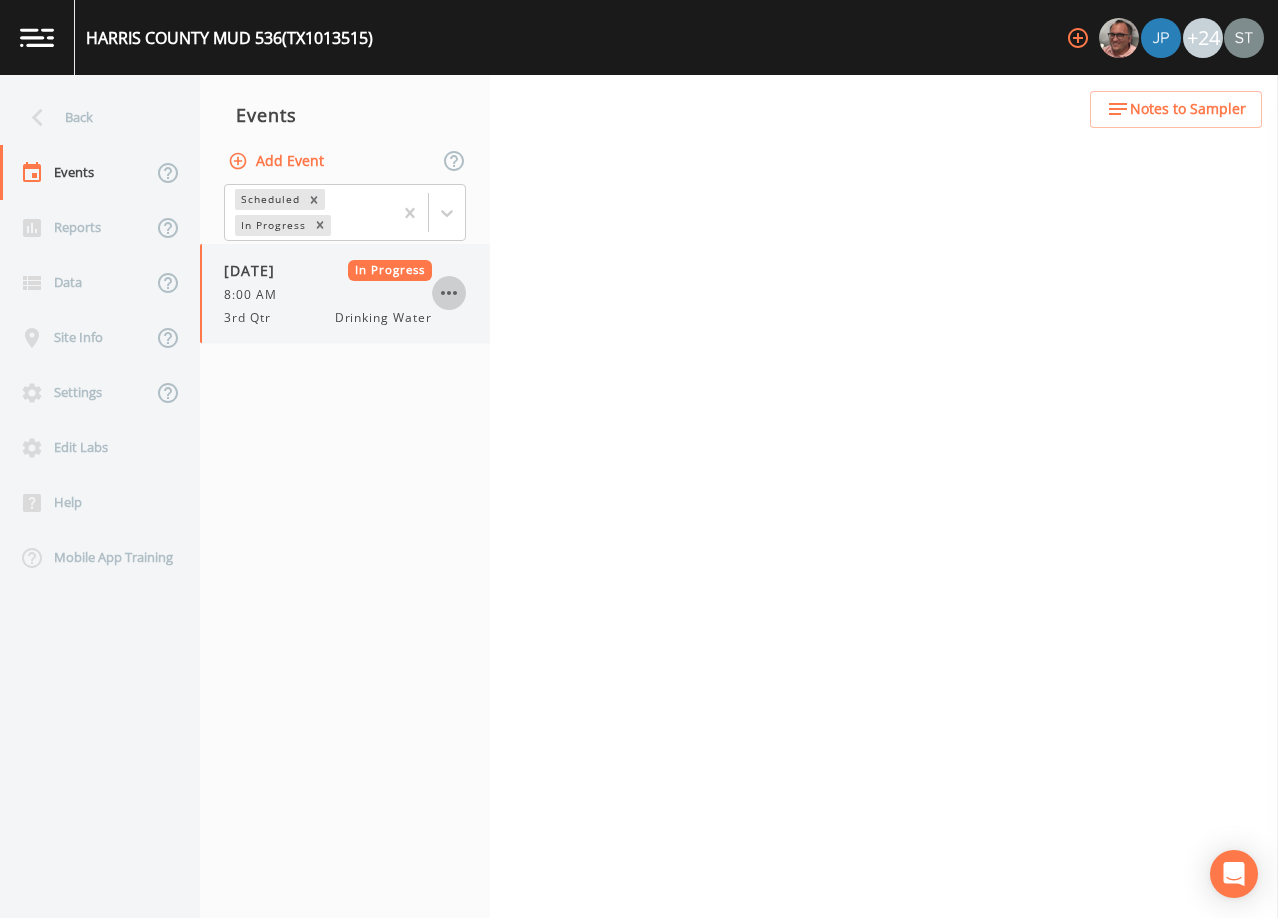 click at bounding box center (449, 293) 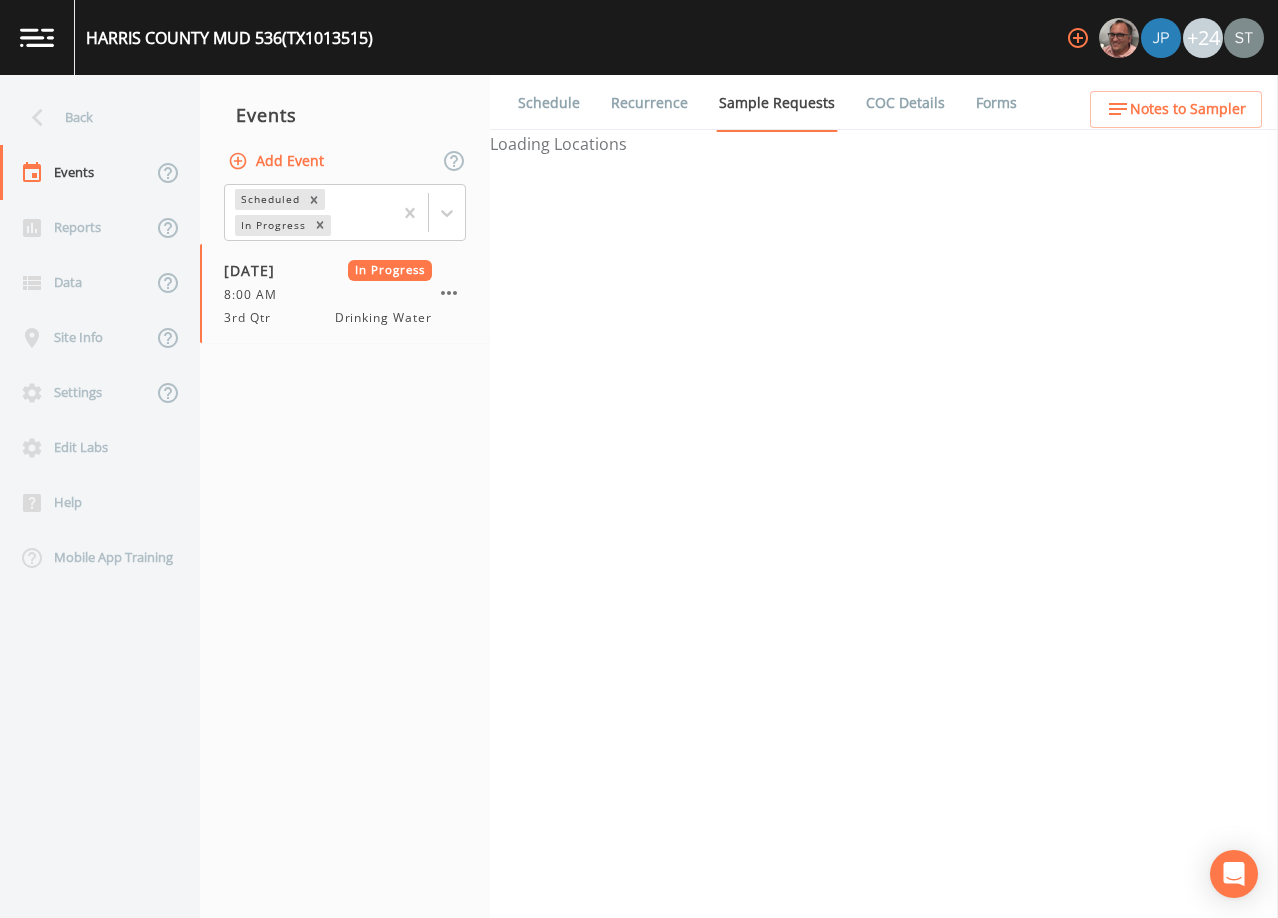 click on "Mark Complete" at bounding box center [89, 3446] 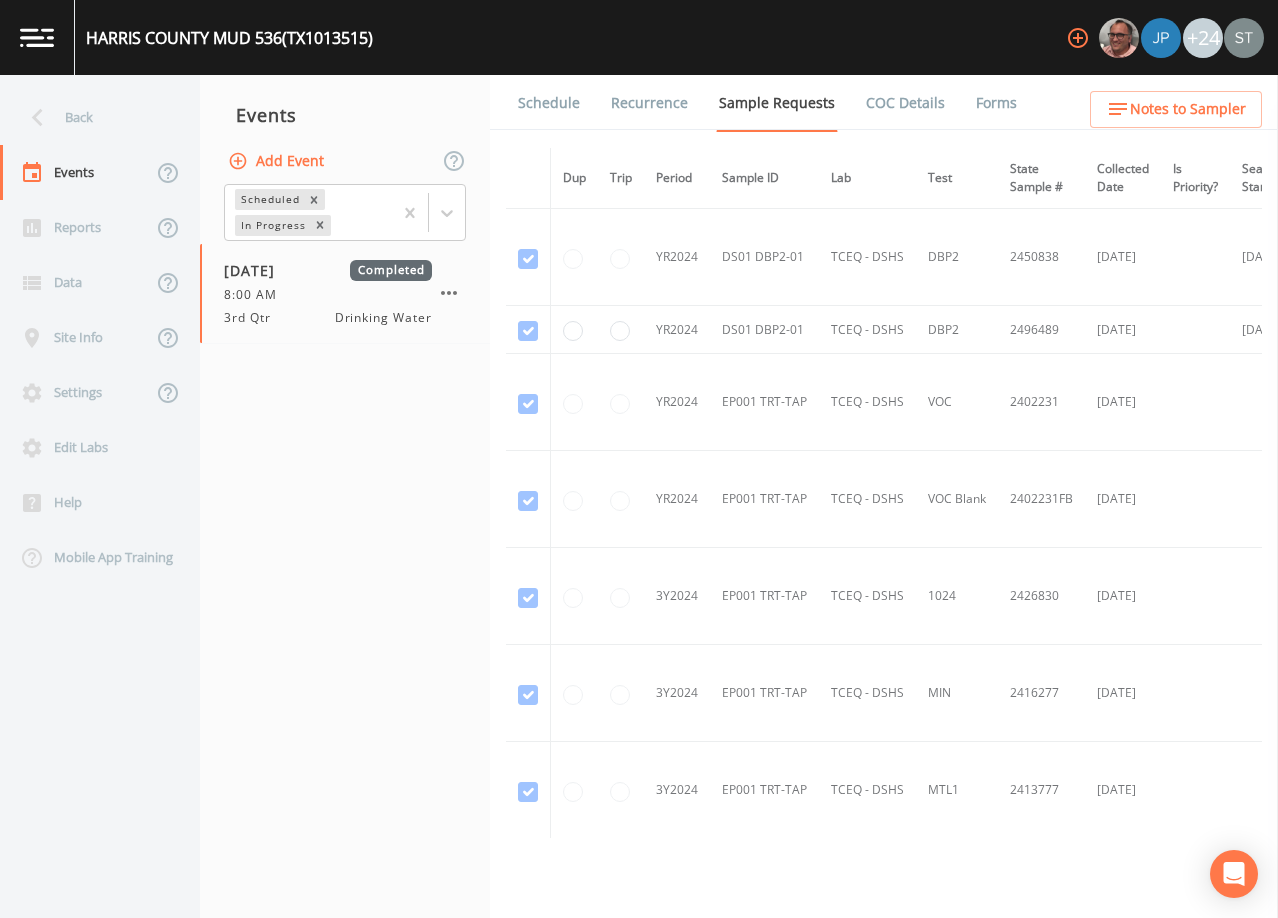 click on "Add Event" at bounding box center [278, 161] 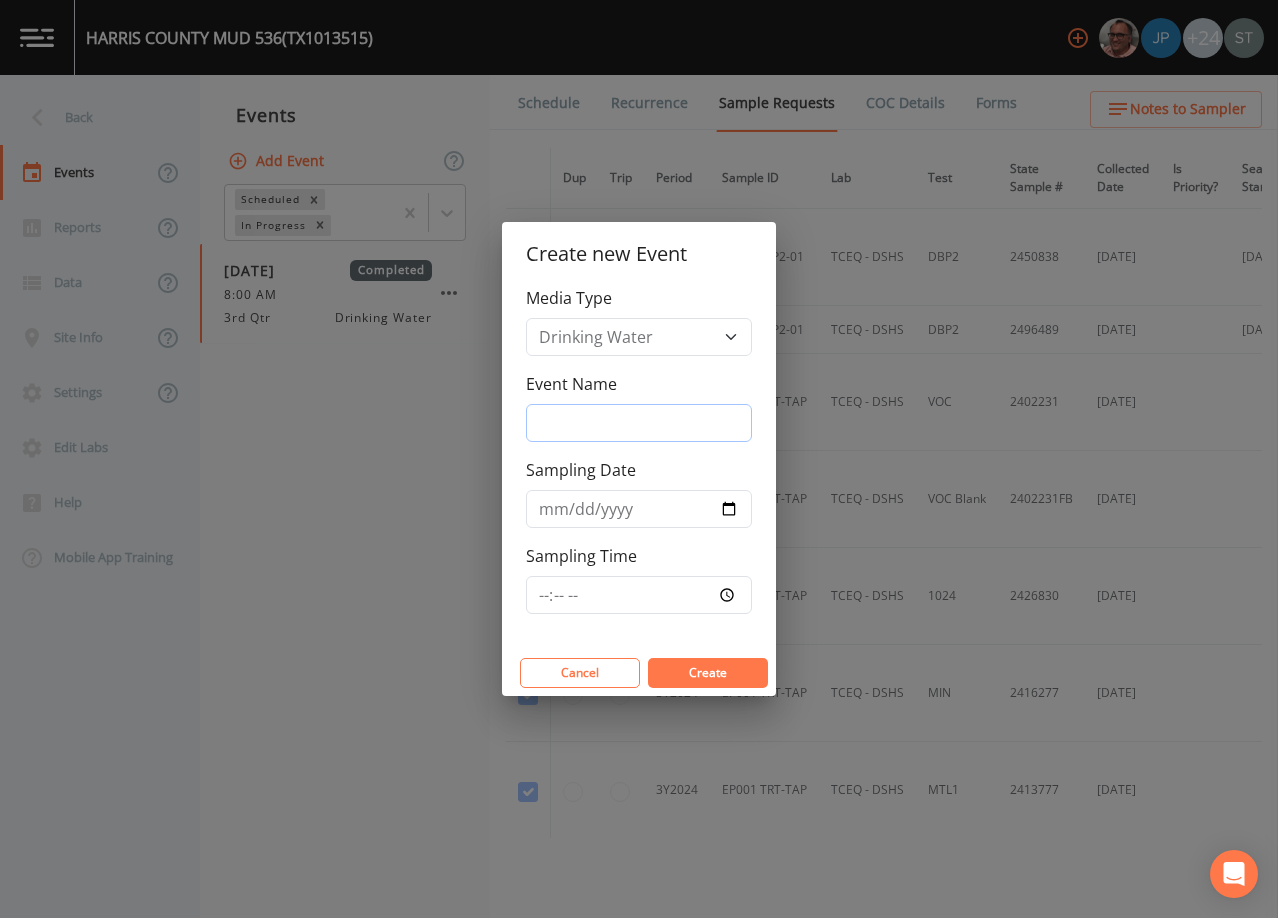 click on "Event Name" at bounding box center [639, 423] 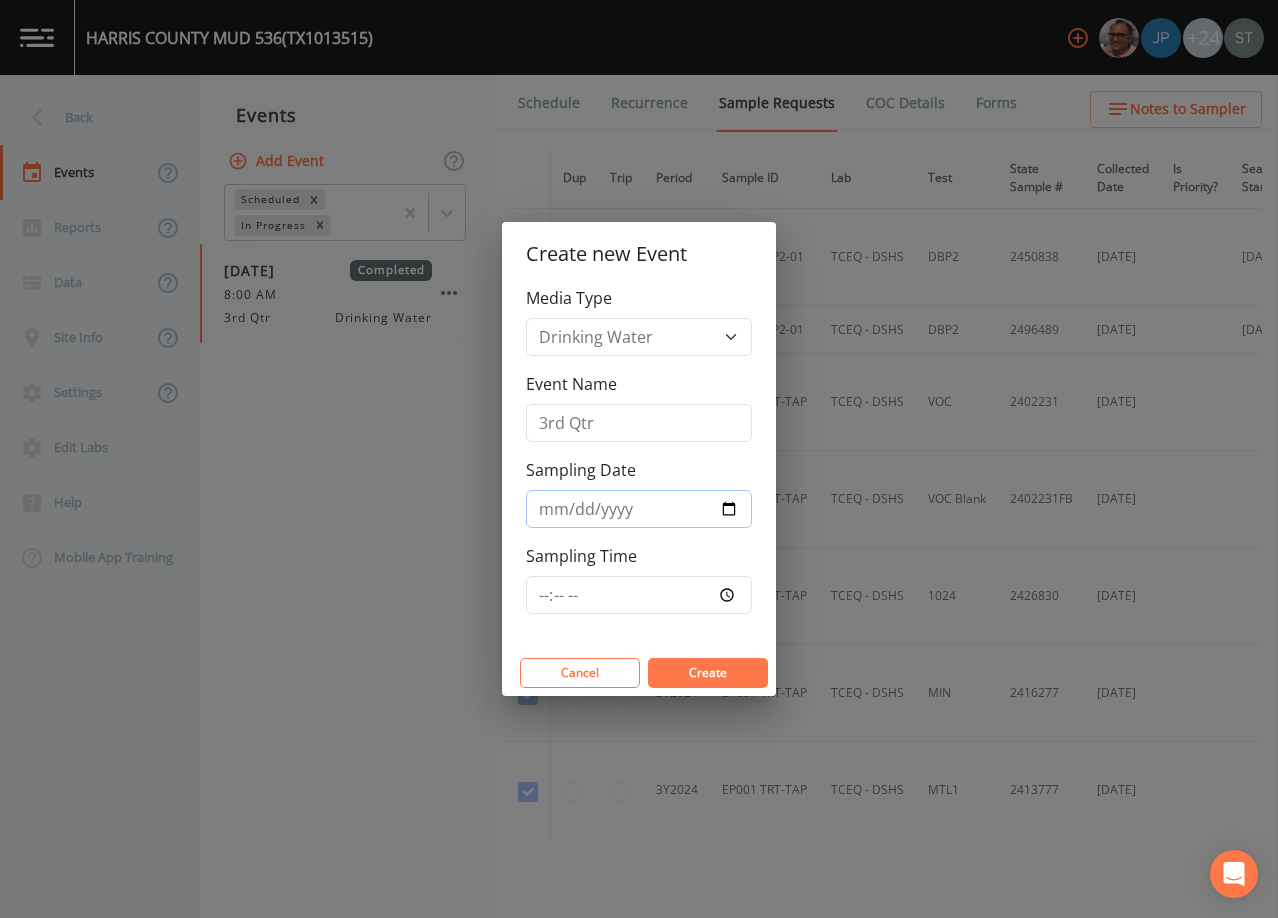 click on "Sampling Date" at bounding box center (639, 509) 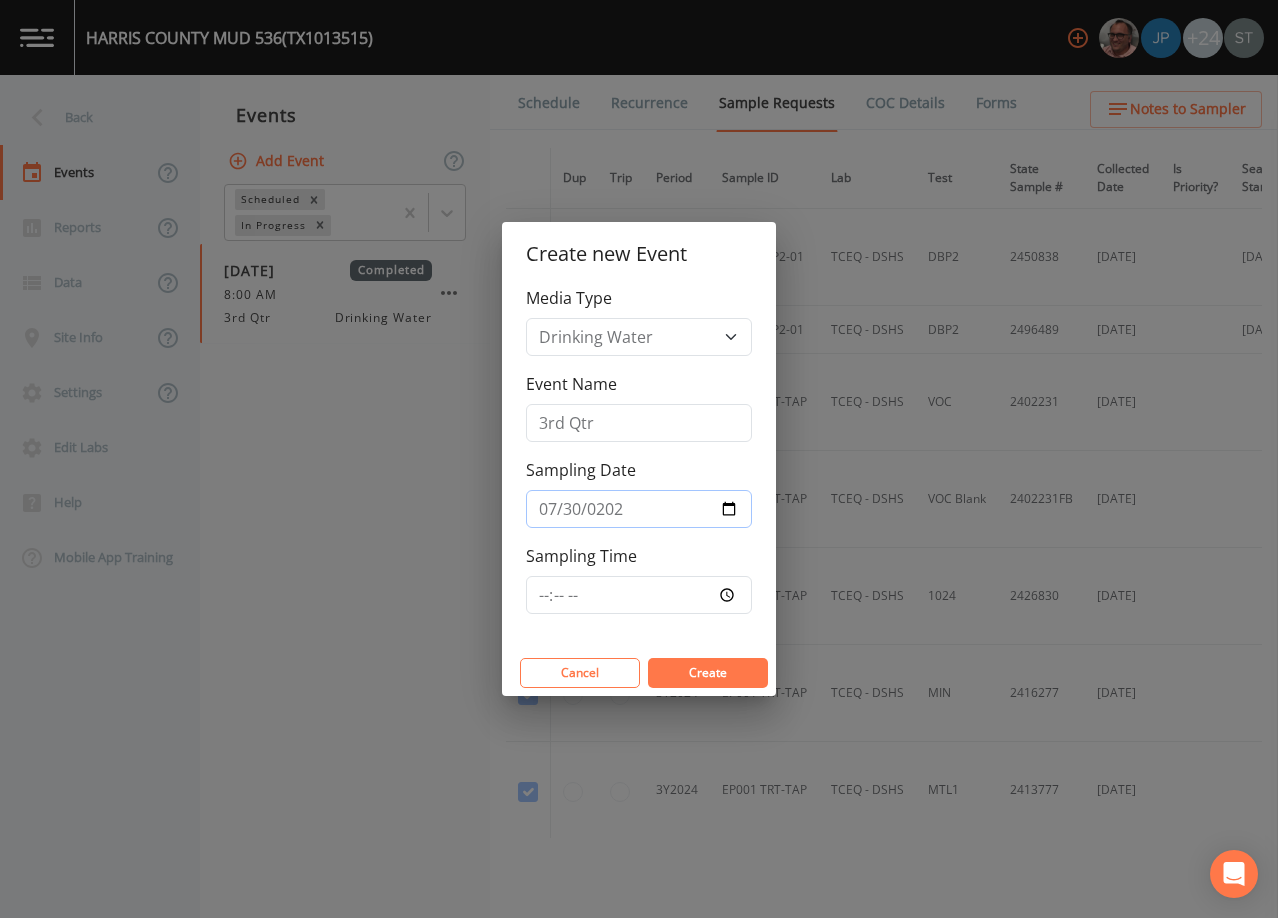 type on "[DATE]" 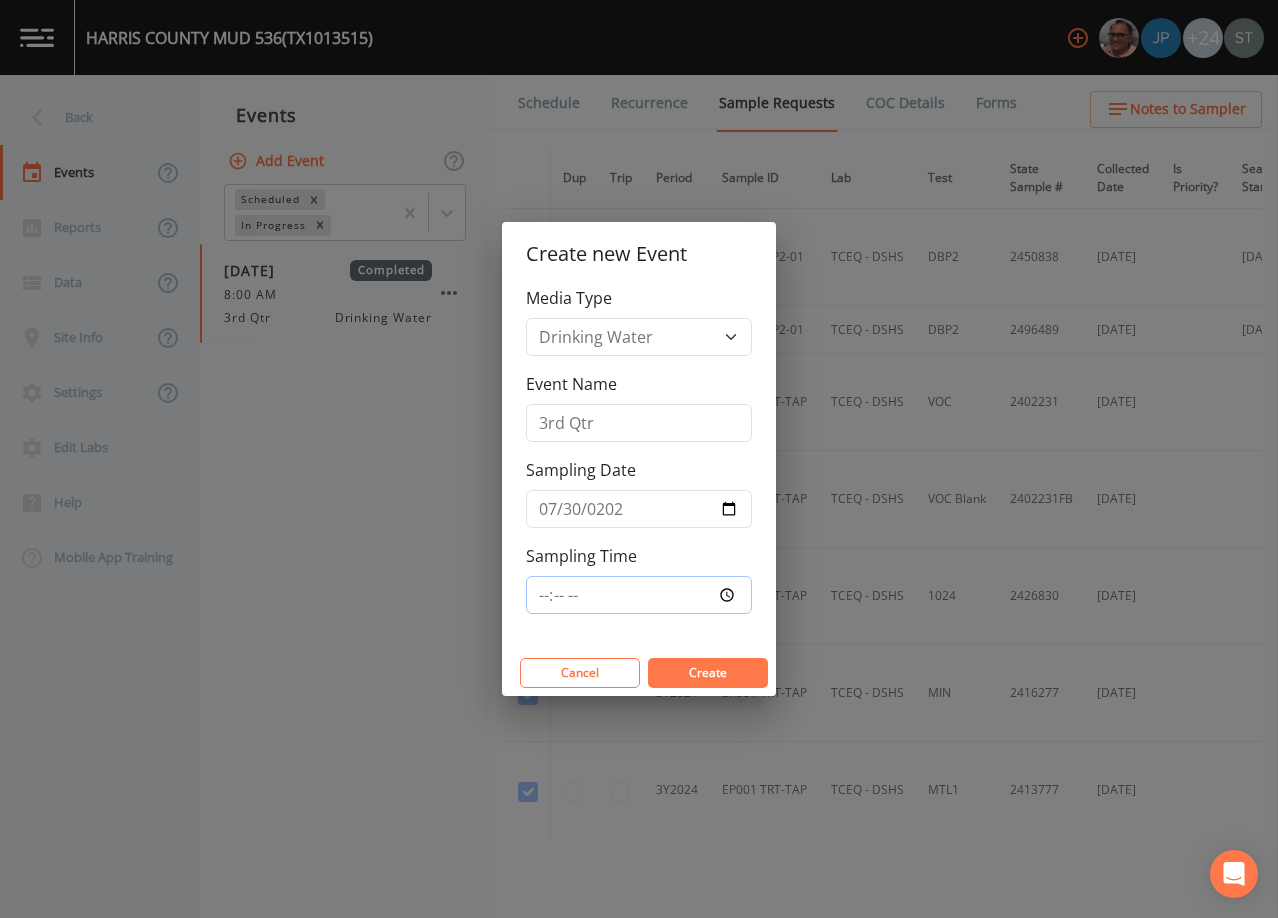 type on "08:00" 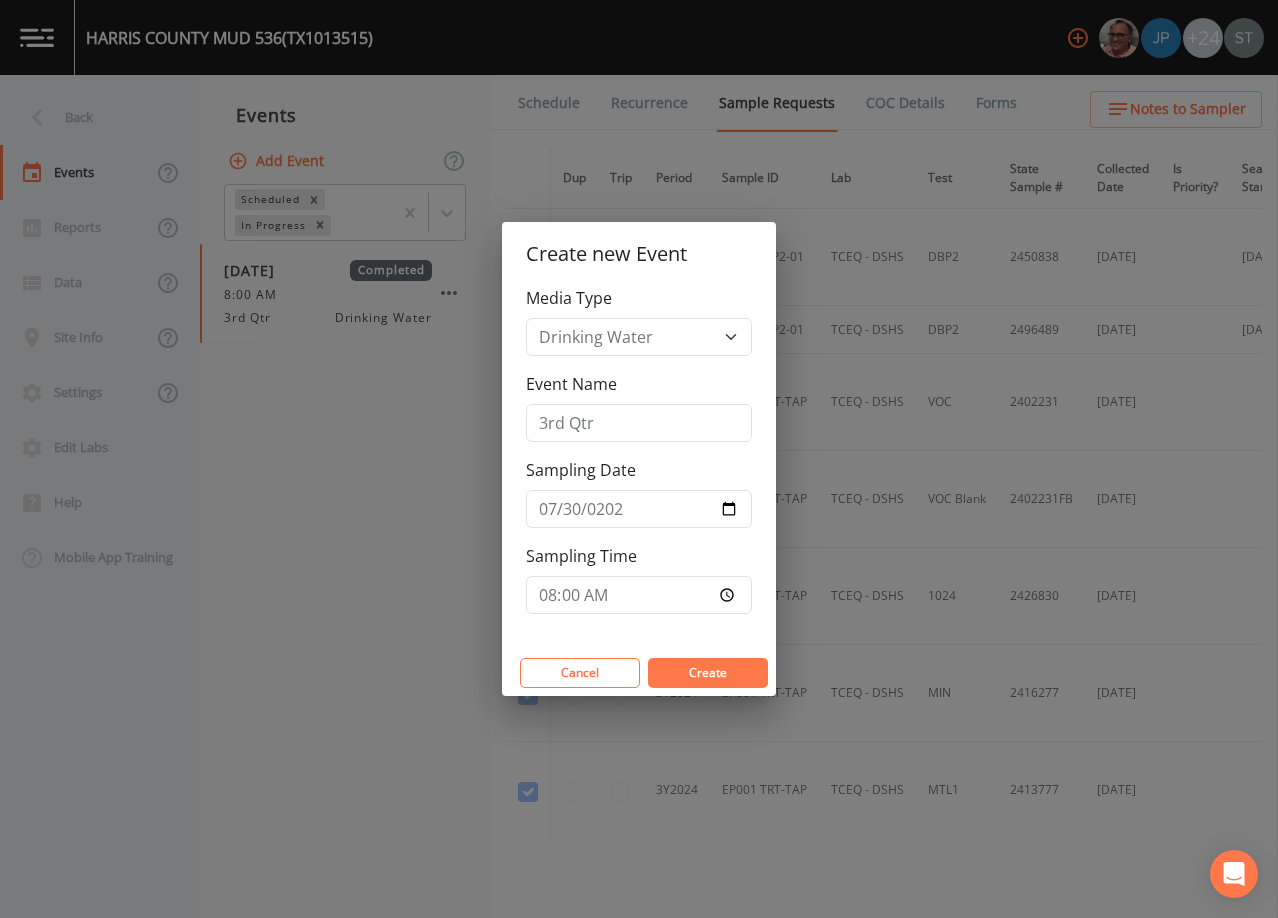 click on "Create" at bounding box center [708, 672] 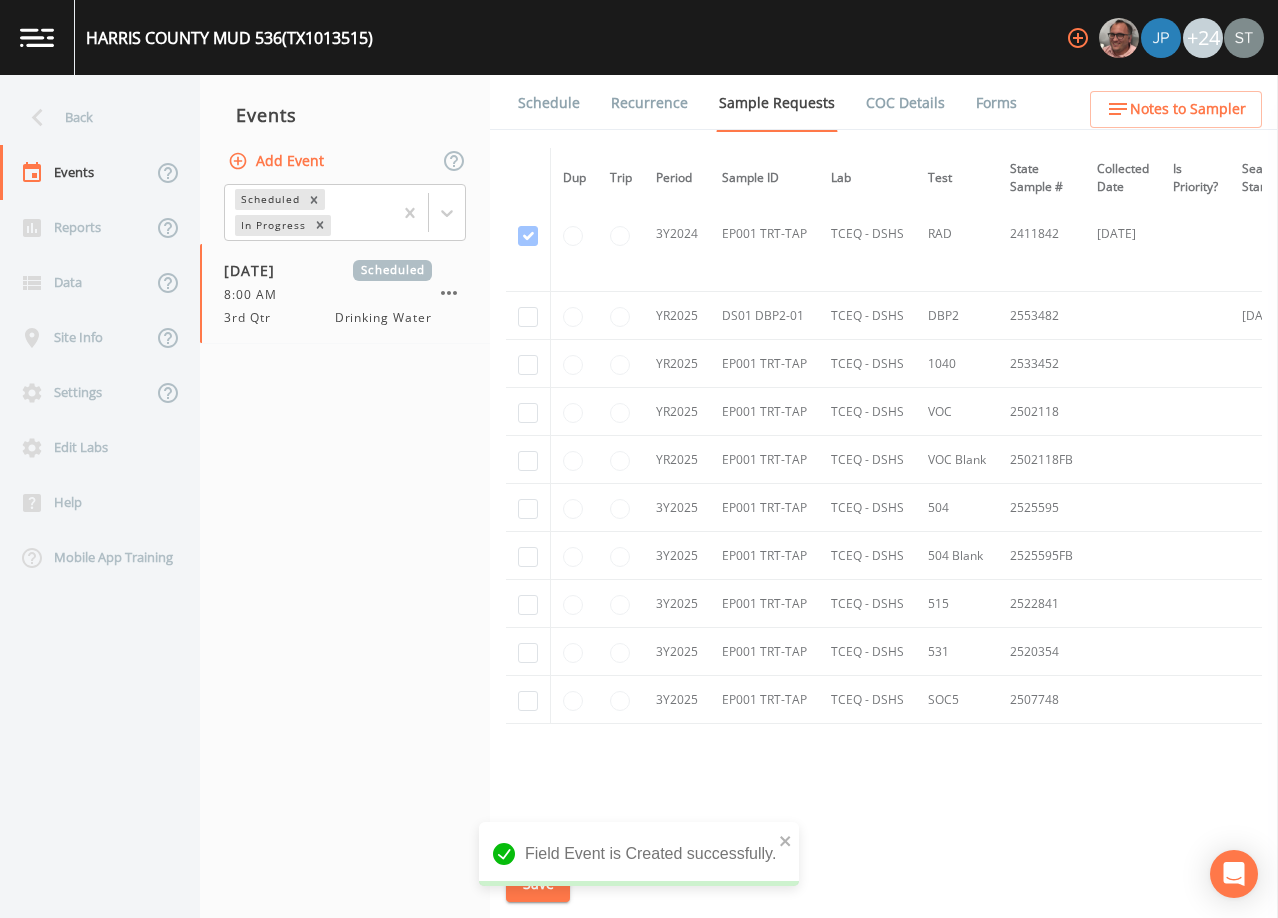 scroll, scrollTop: 840, scrollLeft: 0, axis: vertical 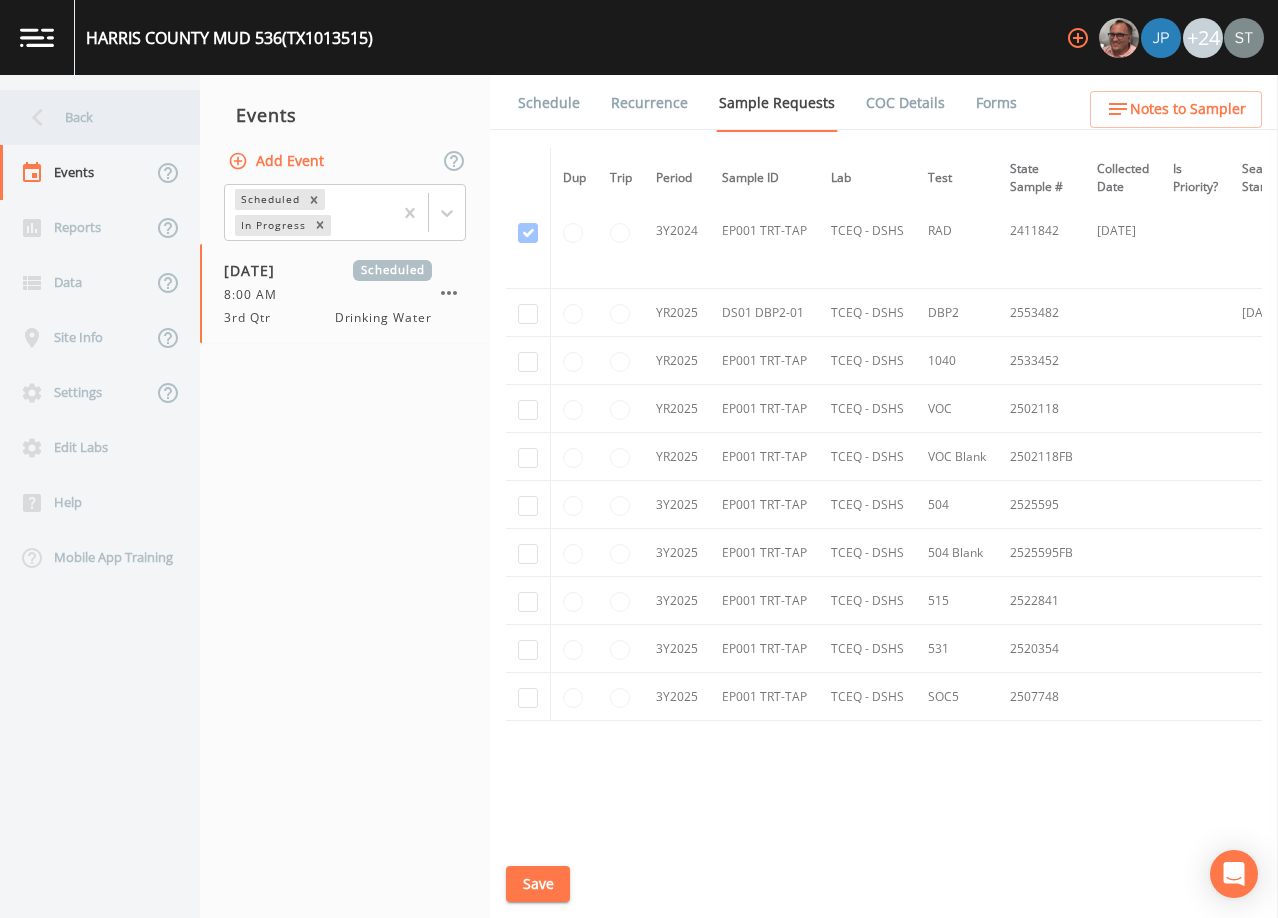click on "Back" at bounding box center (90, 117) 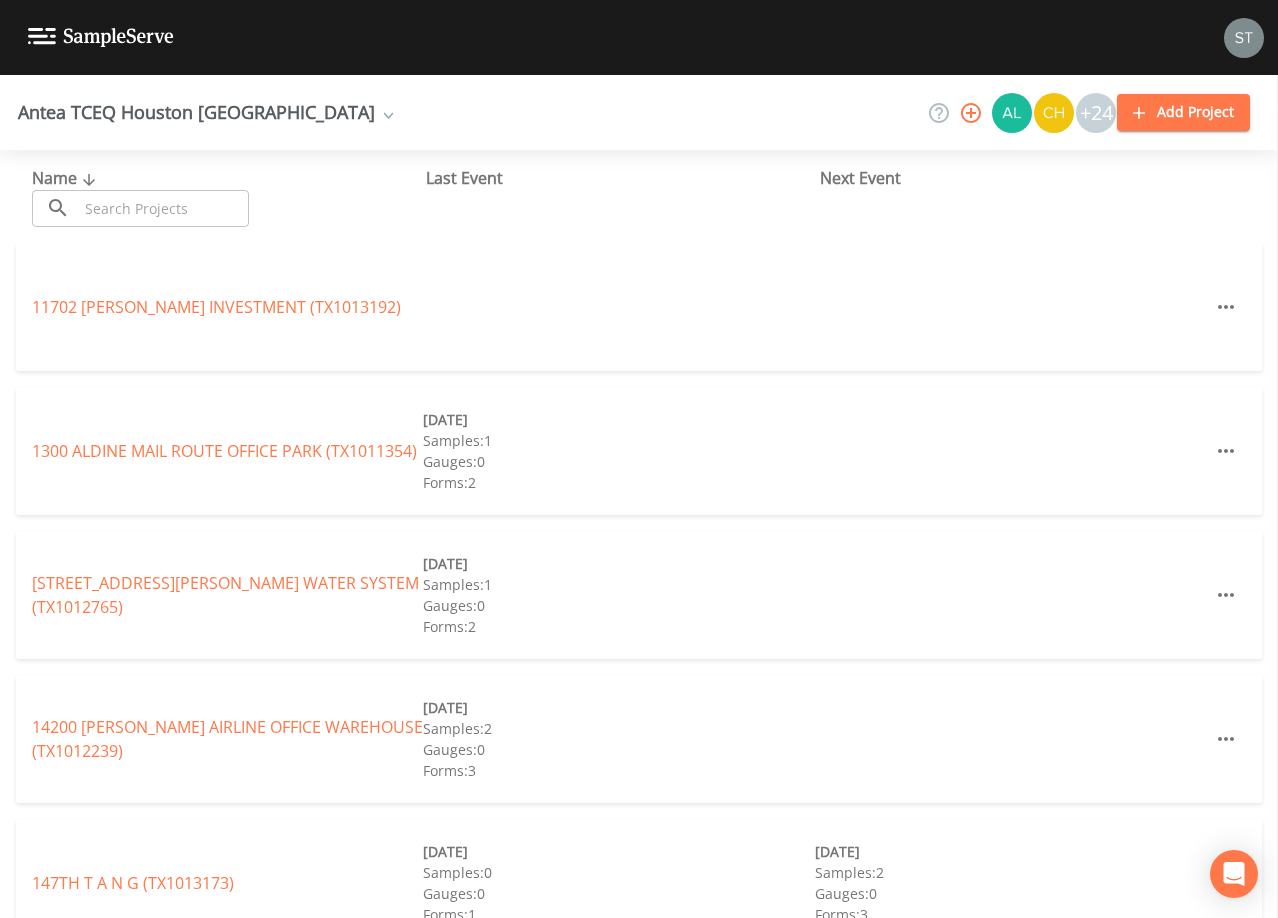 click at bounding box center (163, 208) 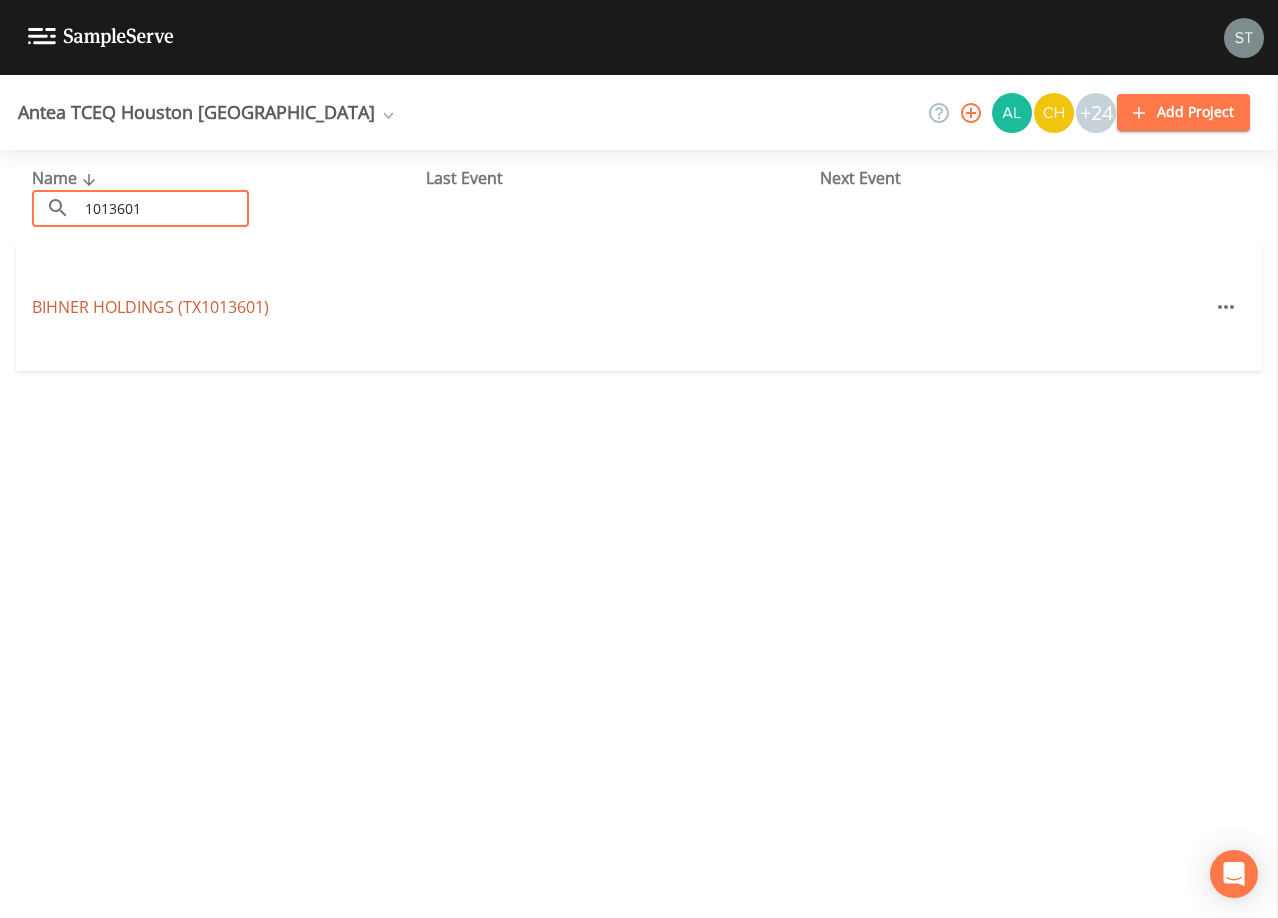 type on "1013601" 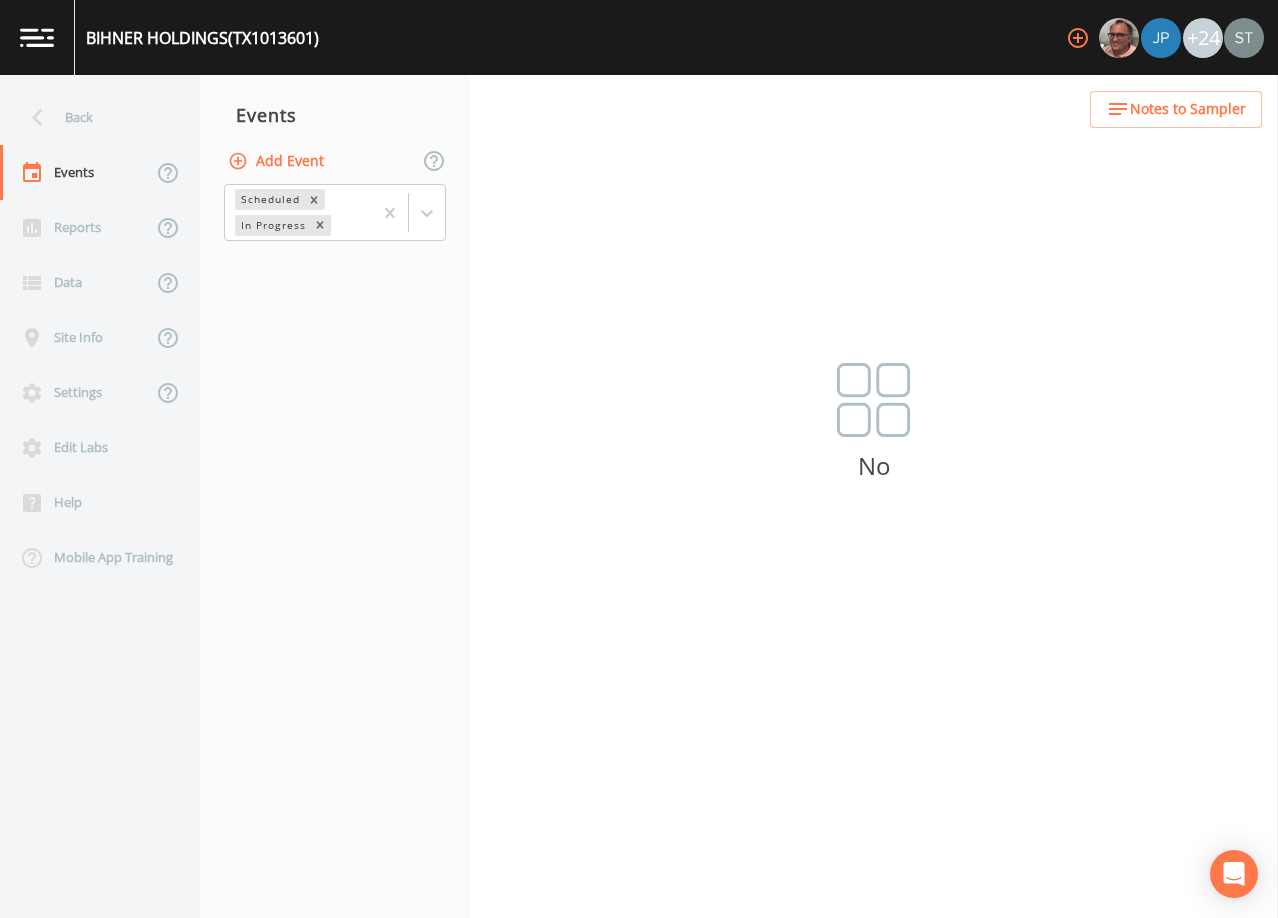 click on "Add Event" at bounding box center (278, 161) 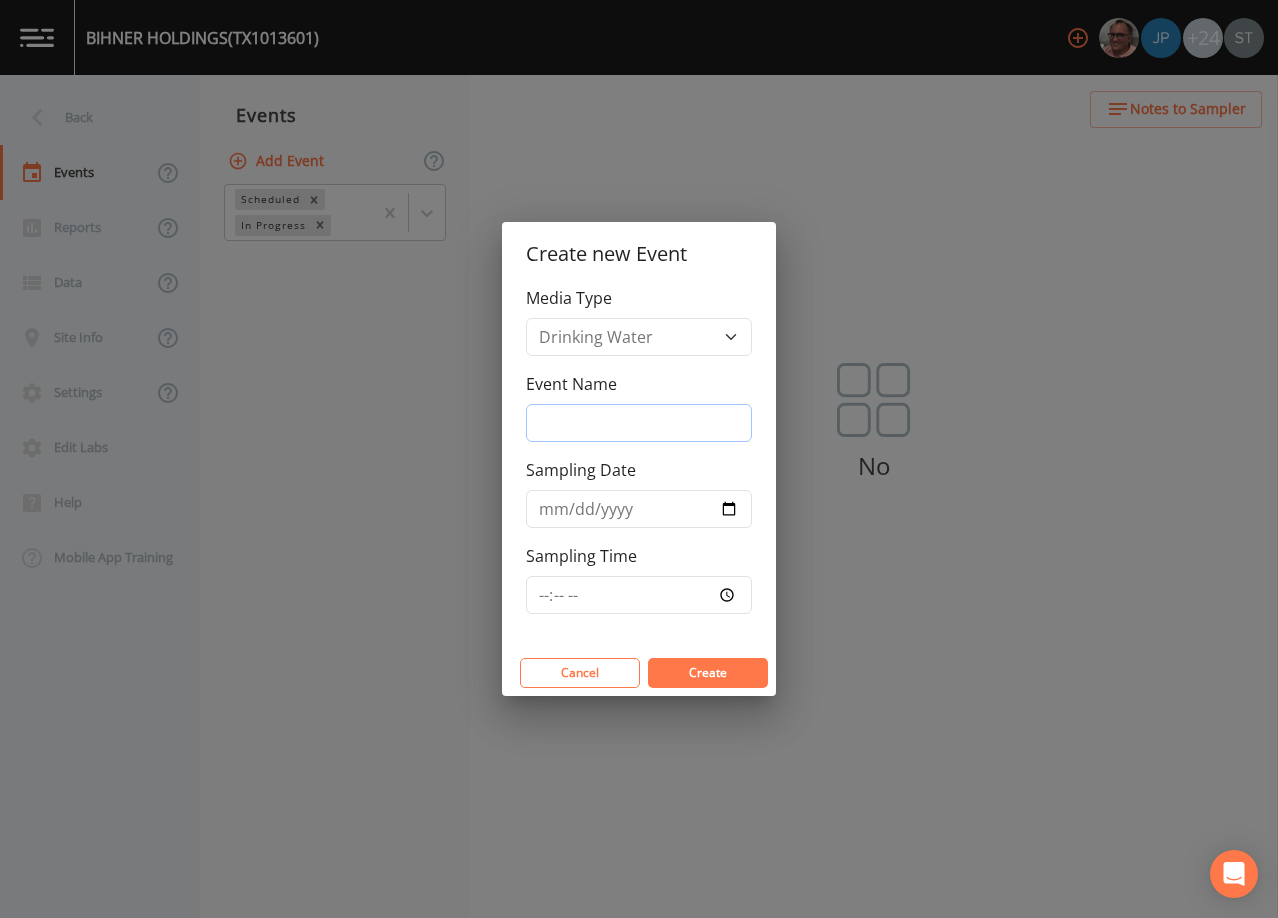 click on "Event Name" at bounding box center [639, 423] 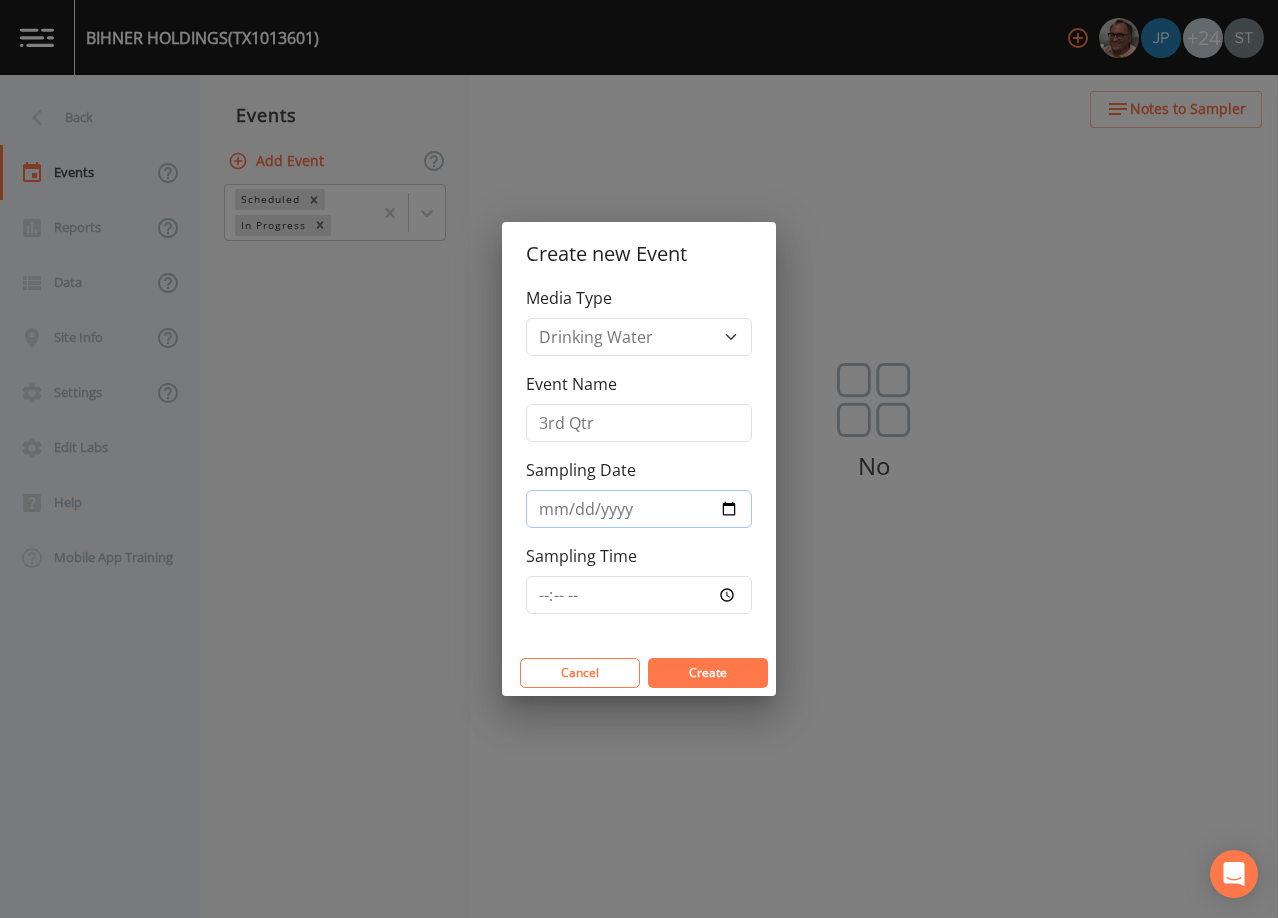 click on "Sampling Date" at bounding box center (639, 509) 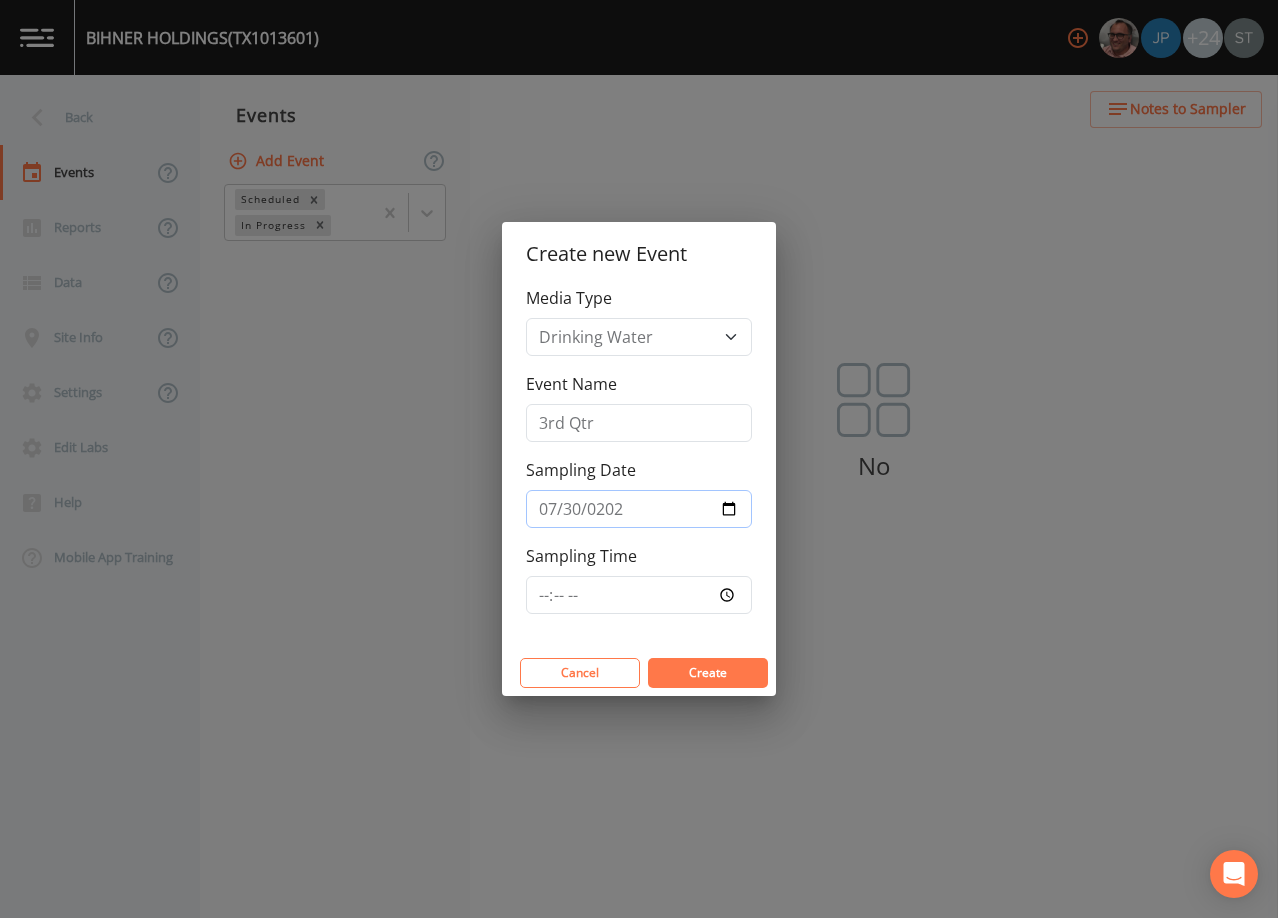 type on "[DATE]" 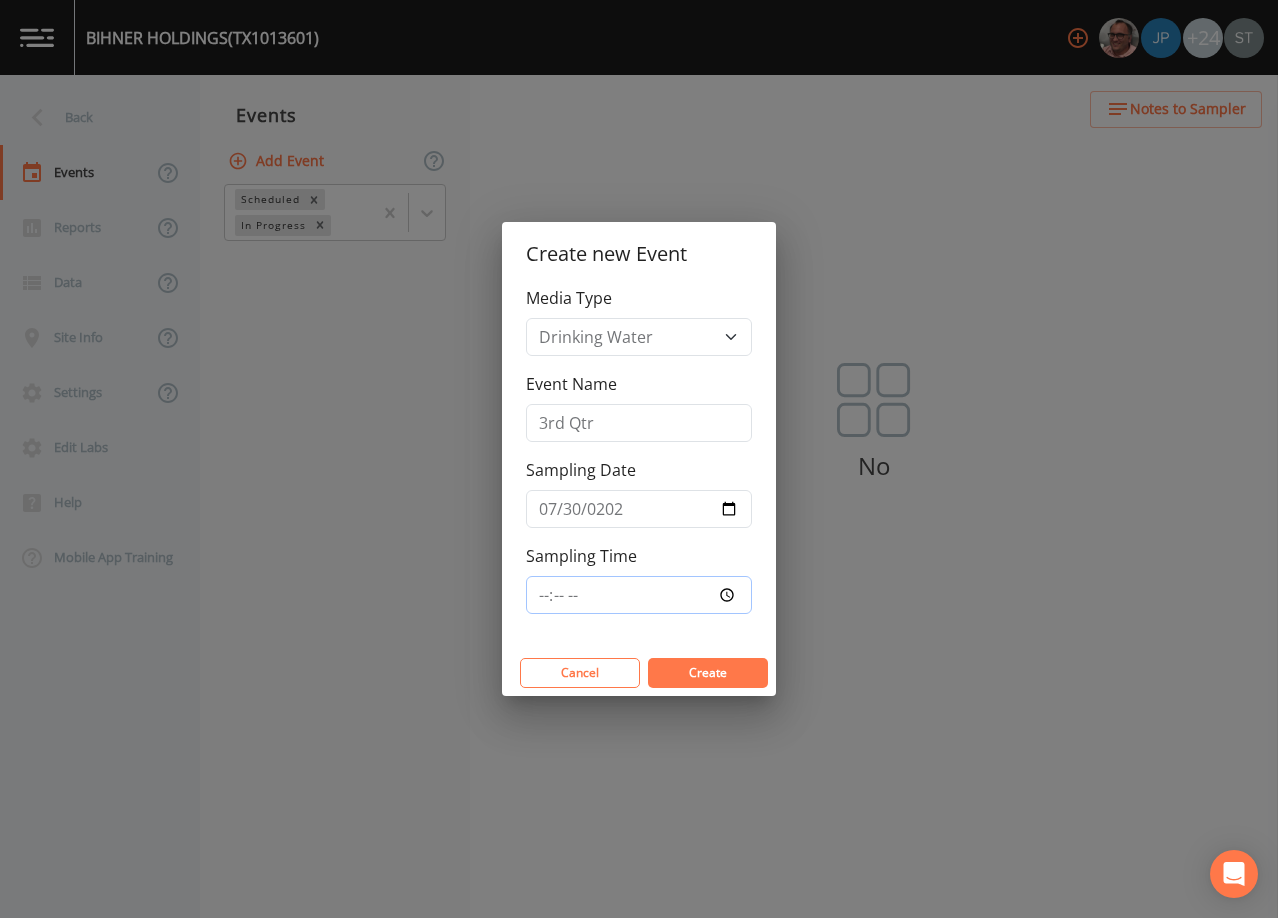 type on "10:00" 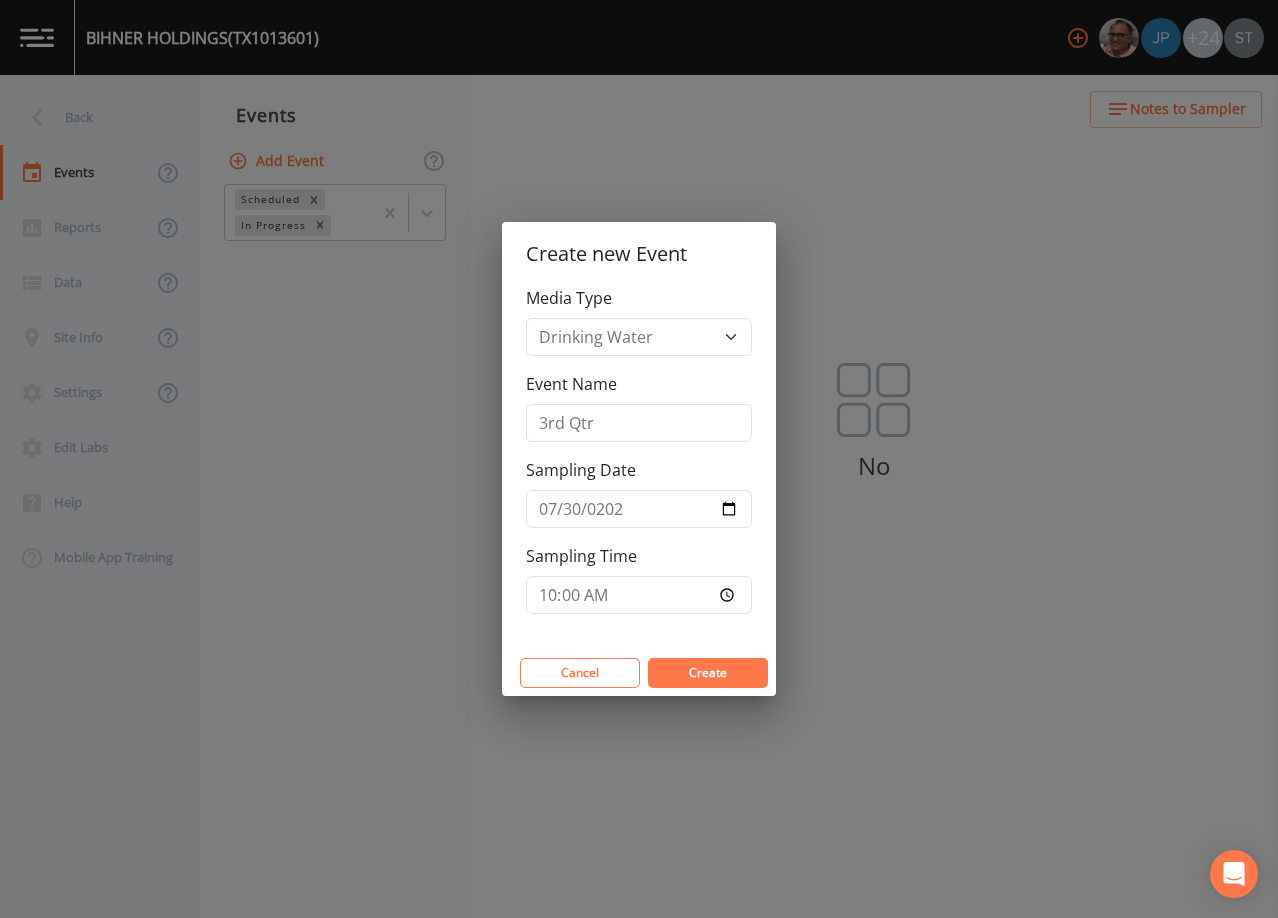 click on "Create" at bounding box center (708, 672) 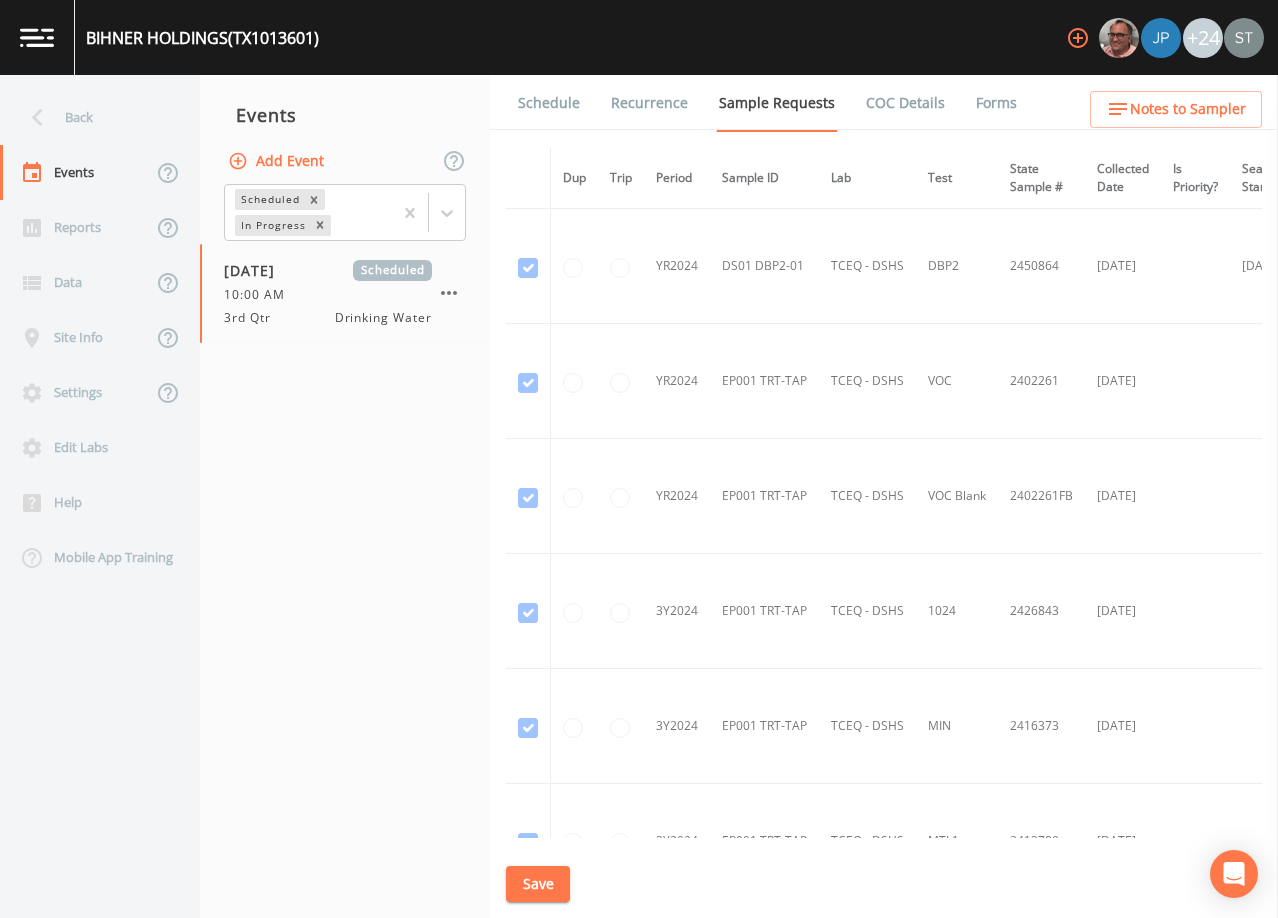 scroll, scrollTop: 226, scrollLeft: 0, axis: vertical 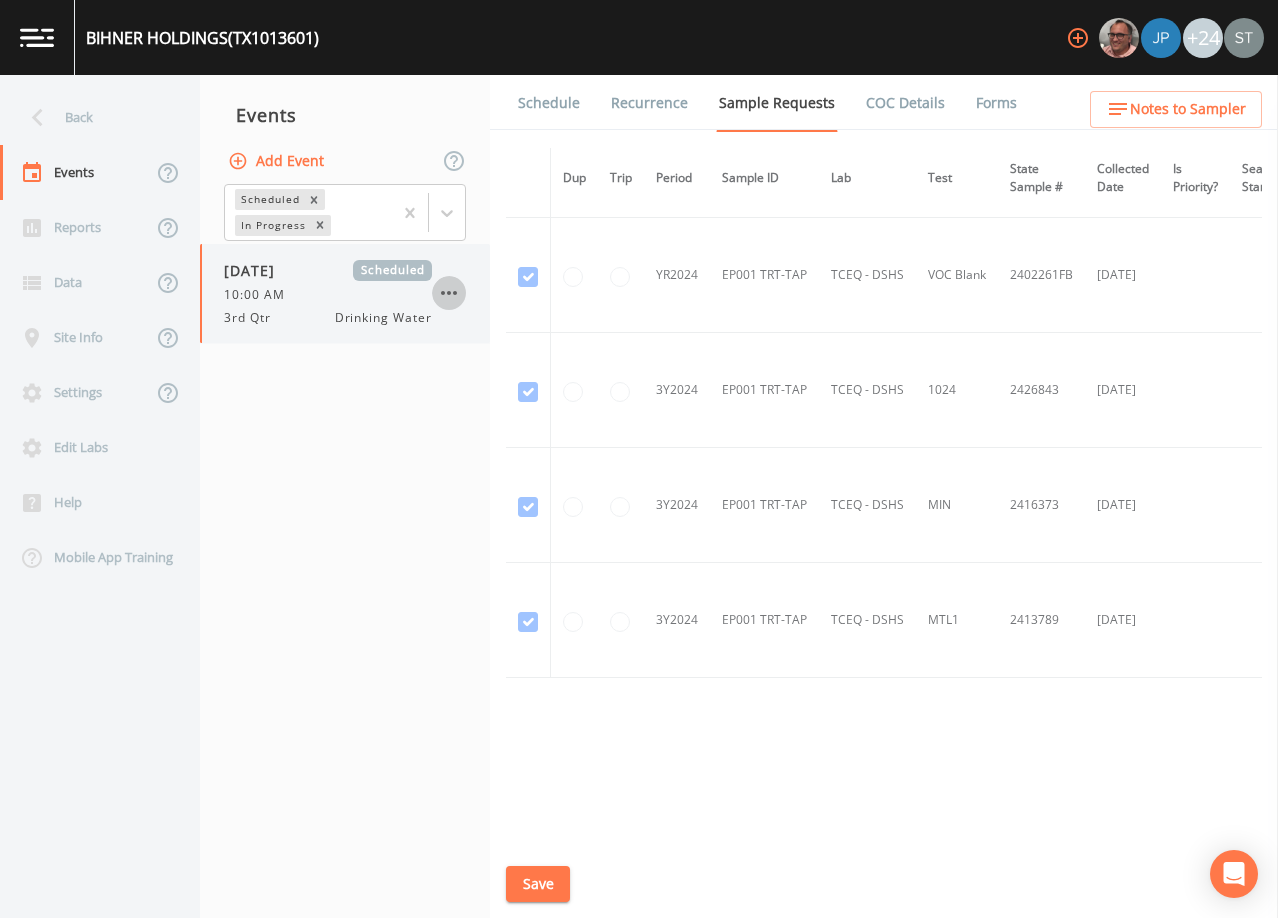 click 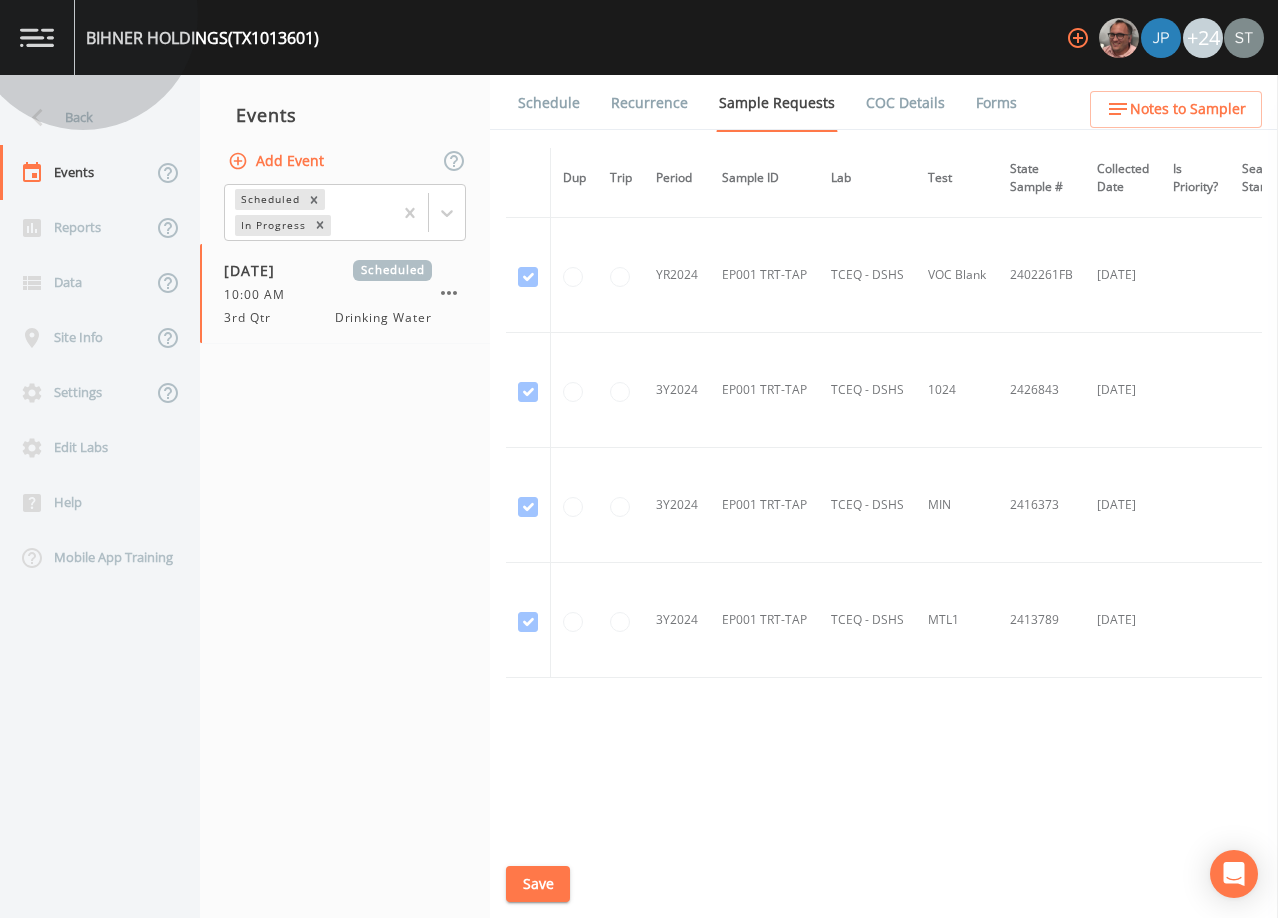 click on "Delete" at bounding box center (655, 5984) 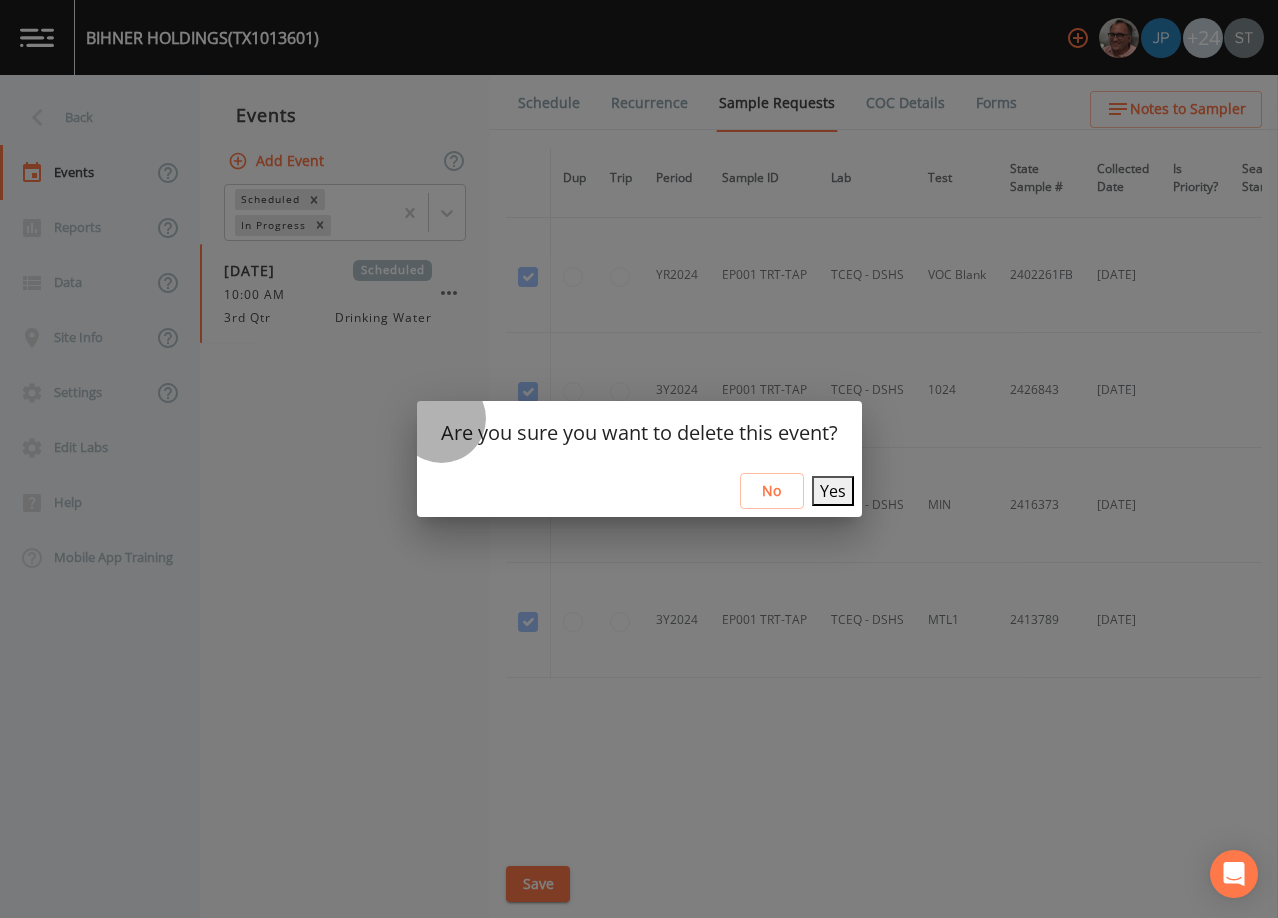 click on "Yes" at bounding box center [833, 491] 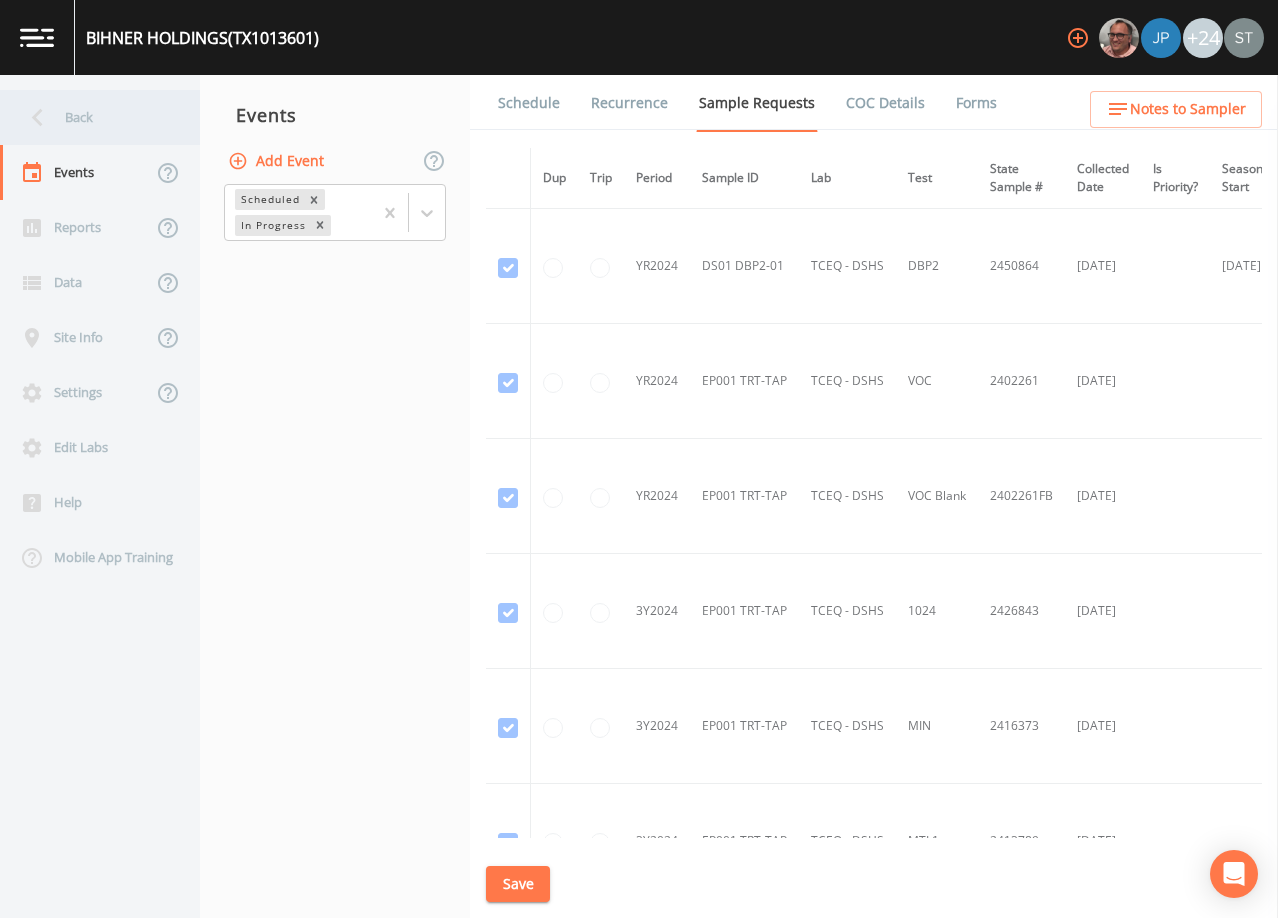click on "Back" at bounding box center [90, 117] 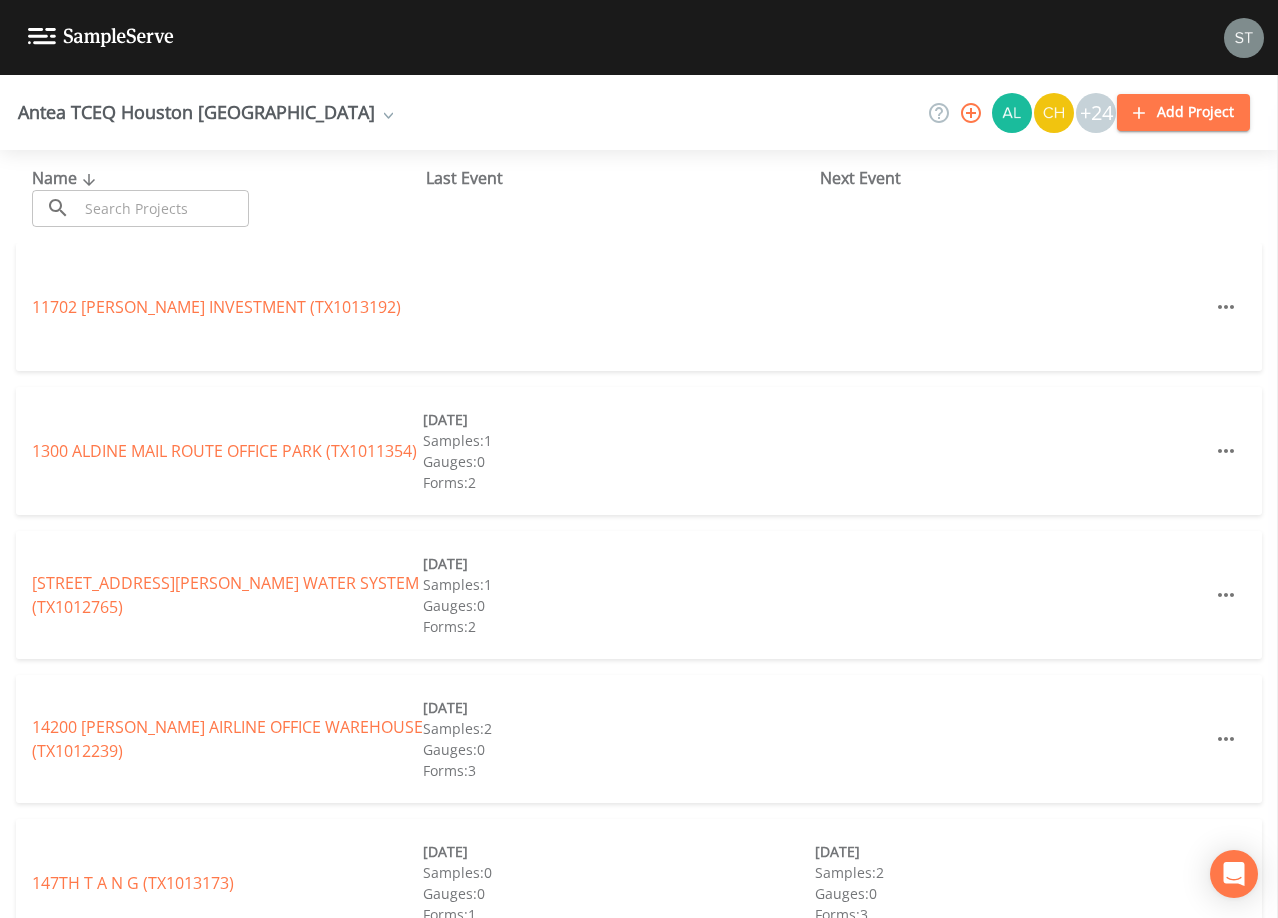 click at bounding box center [163, 208] 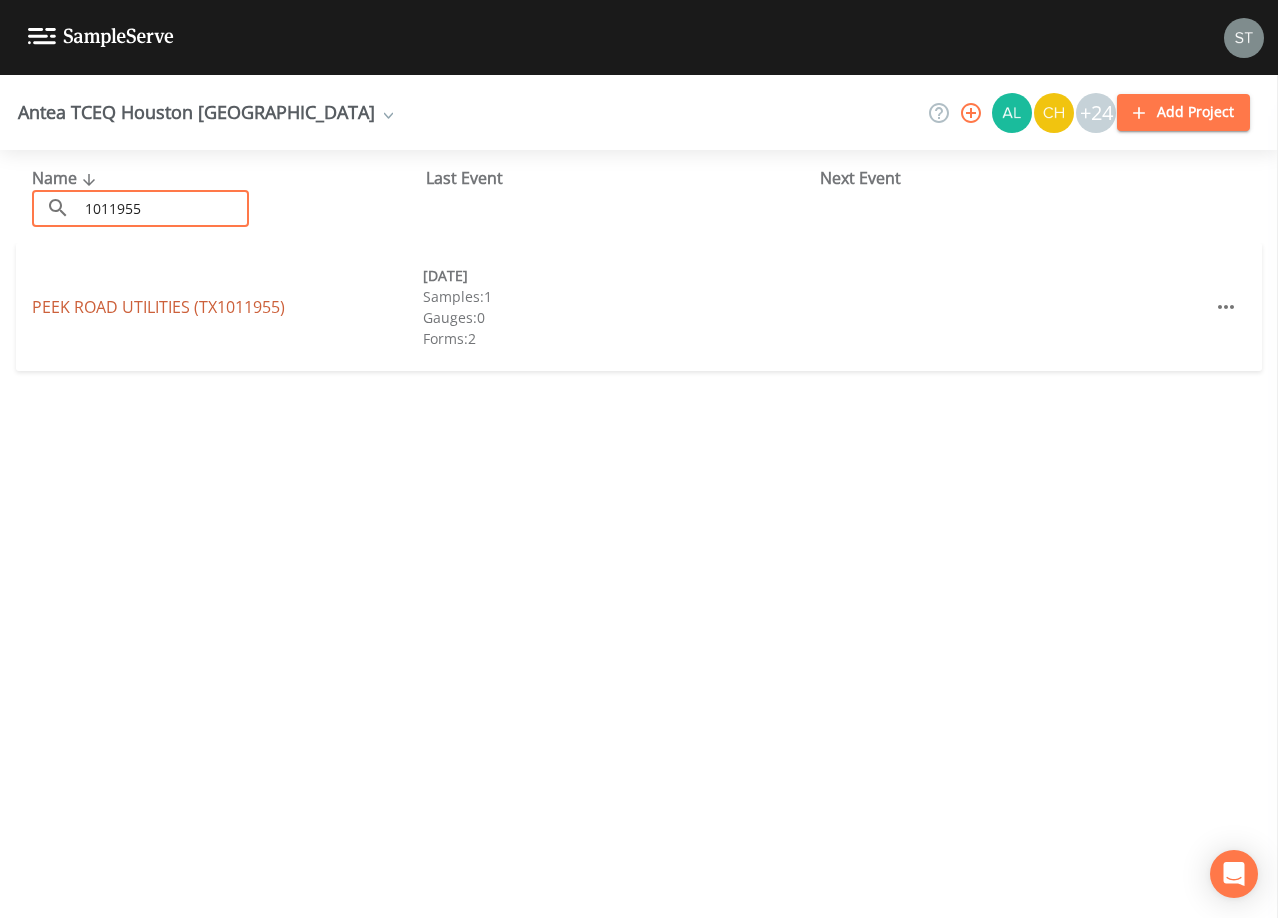 type on "1011955" 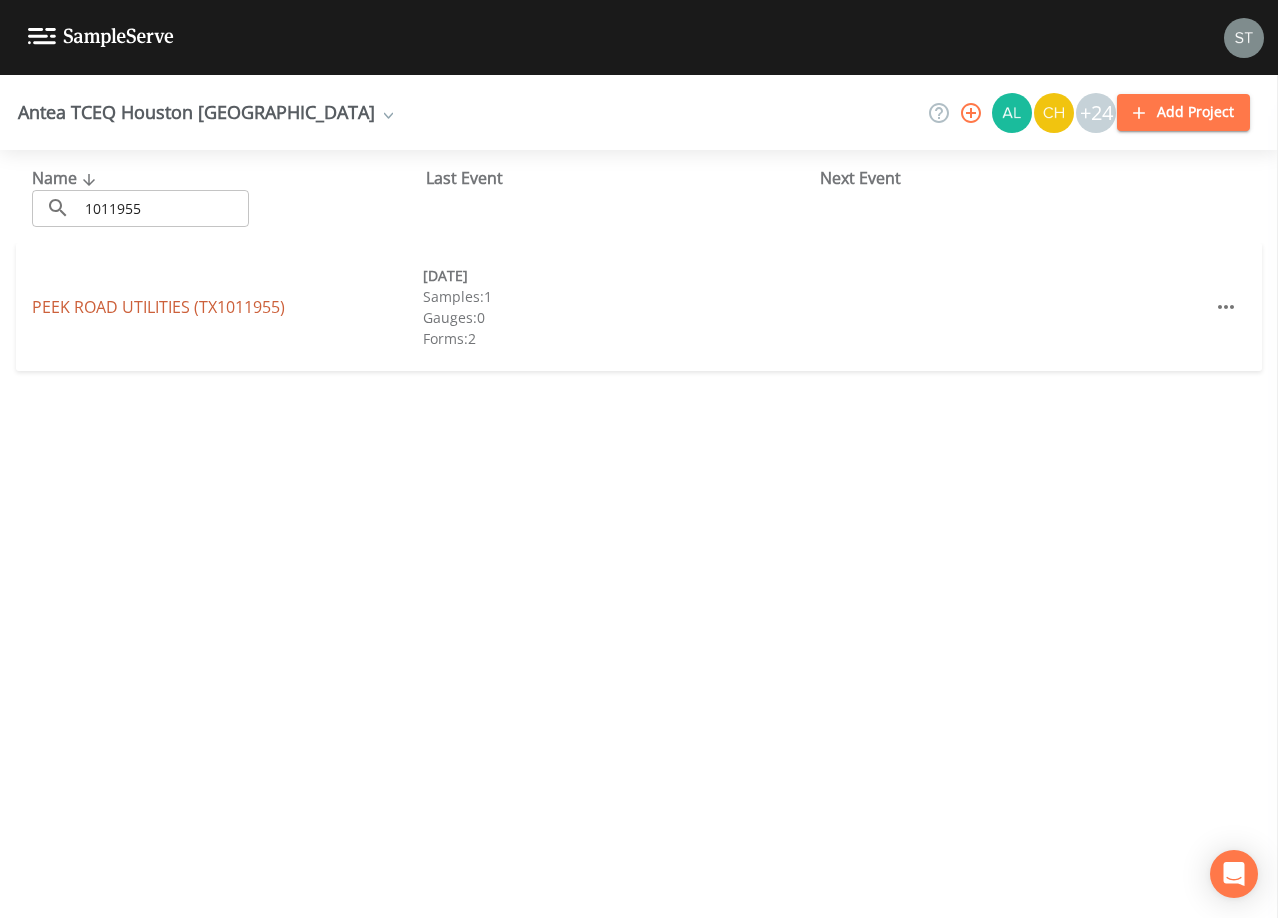 click on "PEEK ROAD UTILITIES   (TX1011955)" at bounding box center (158, 307) 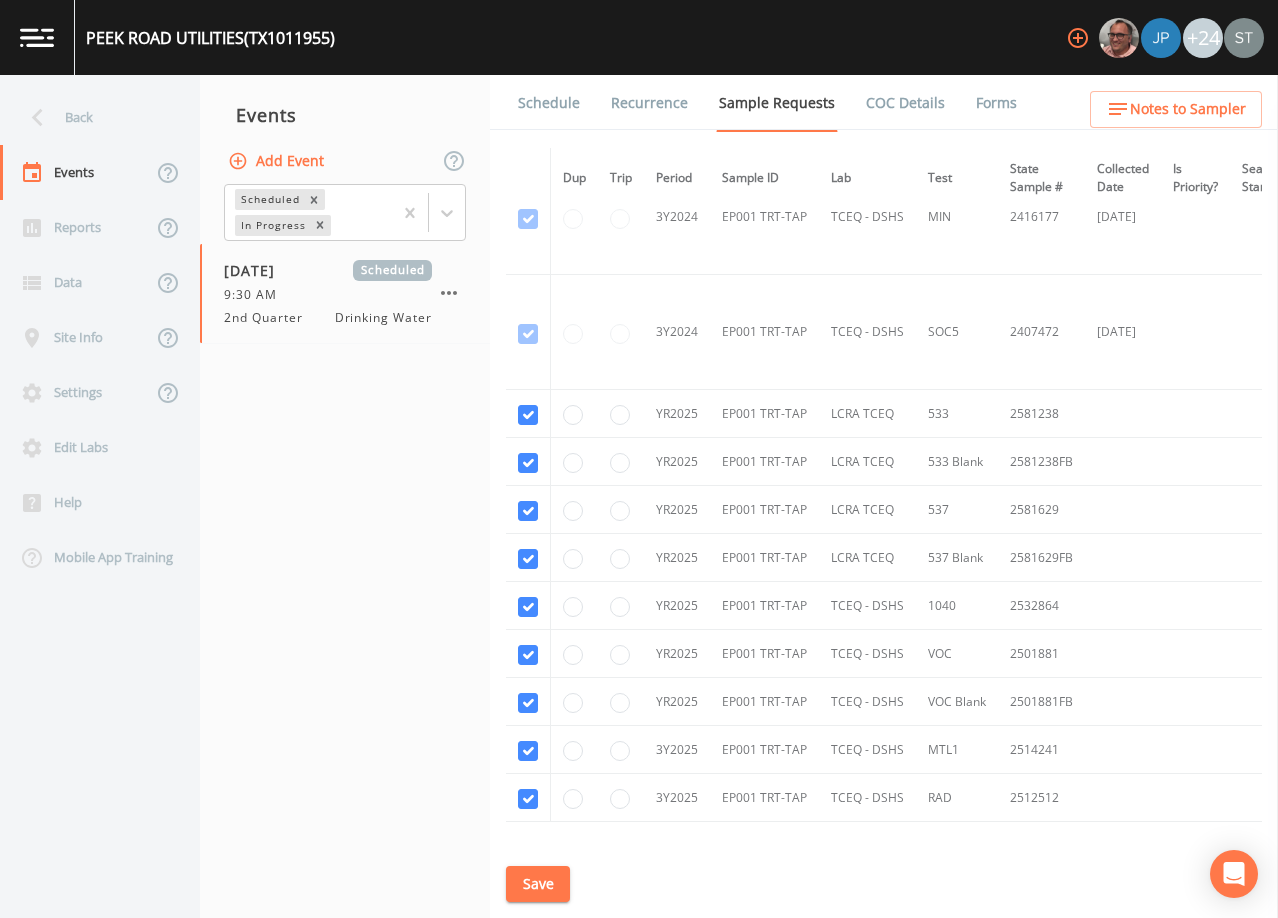 scroll, scrollTop: 1000, scrollLeft: 0, axis: vertical 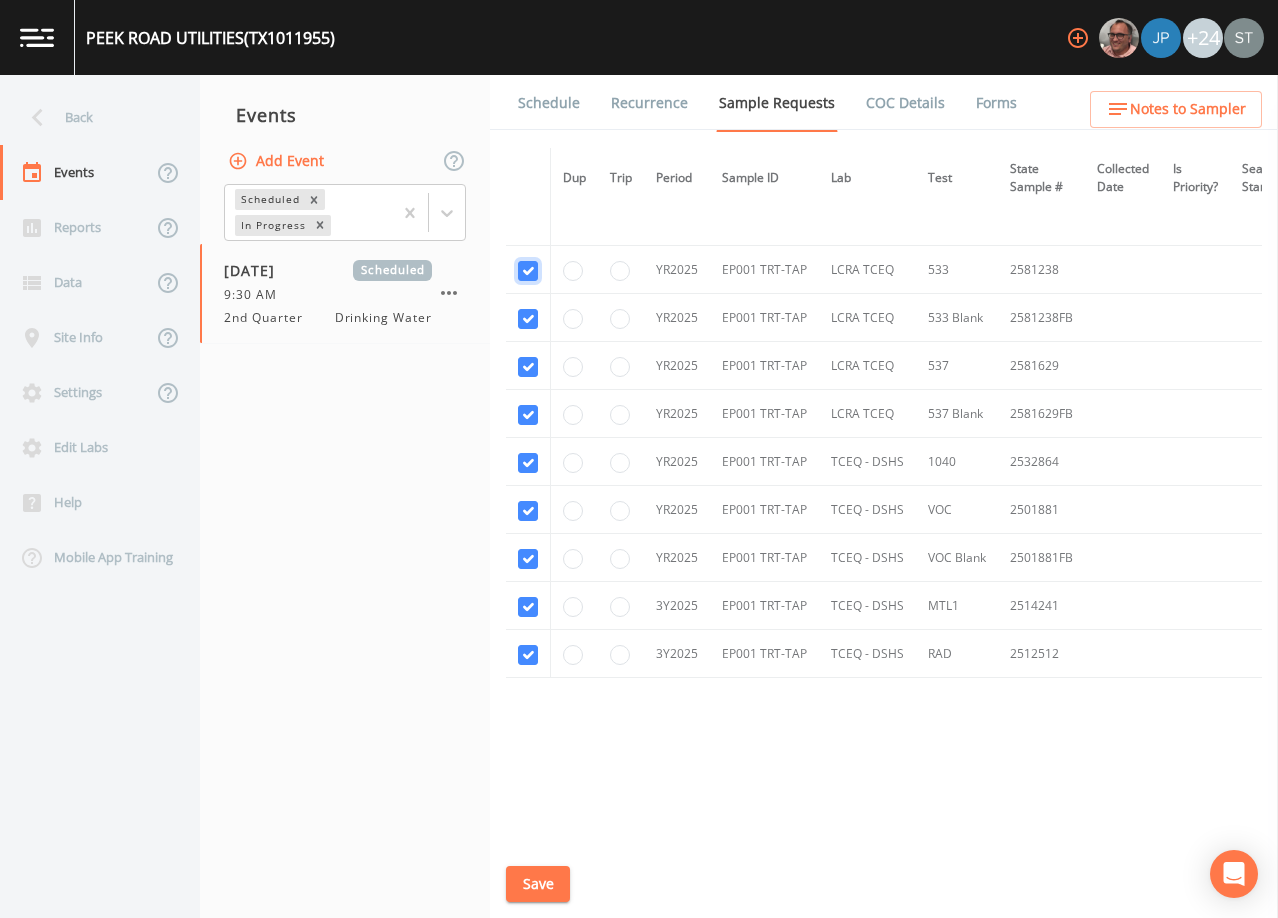 click at bounding box center (528, 271) 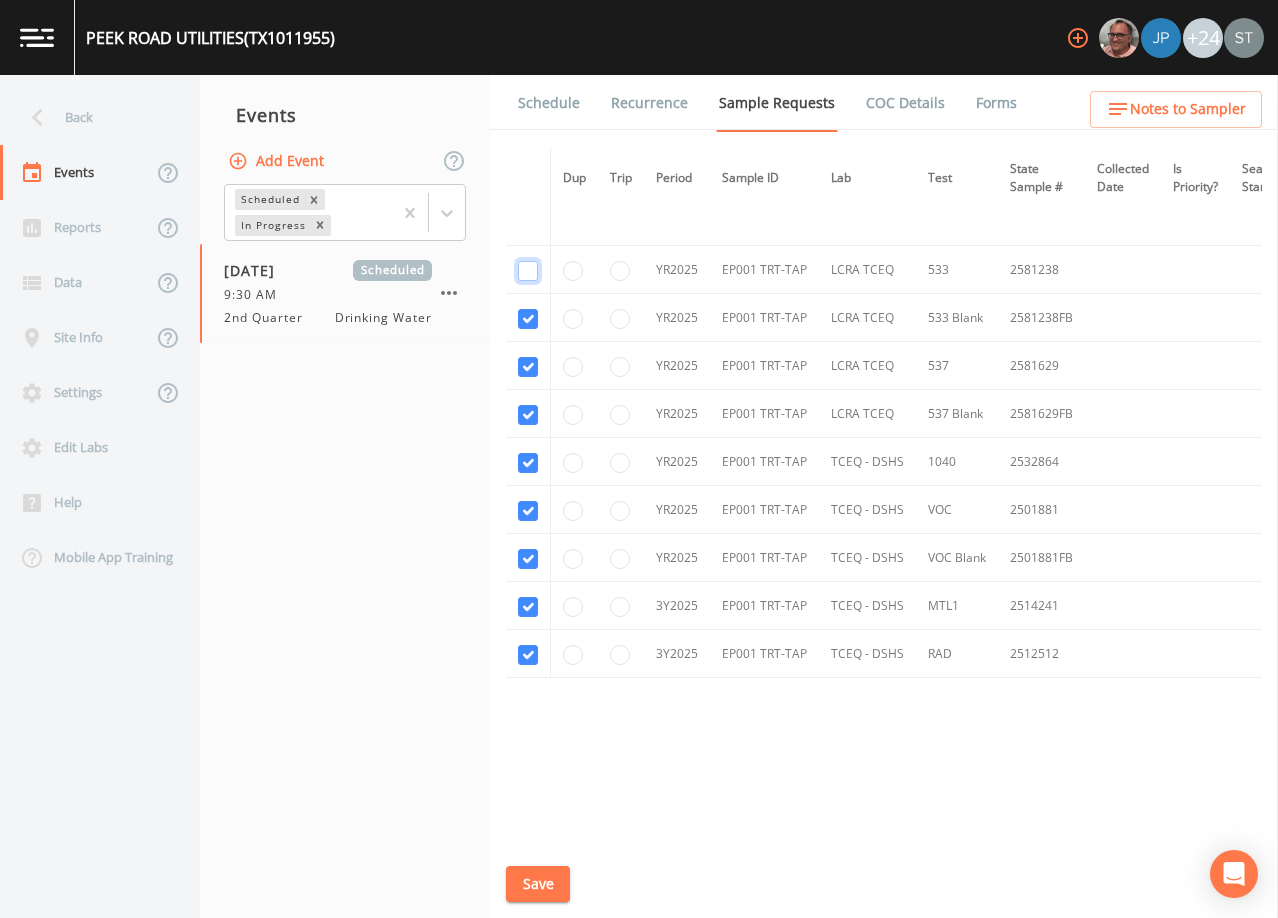 checkbox on "false" 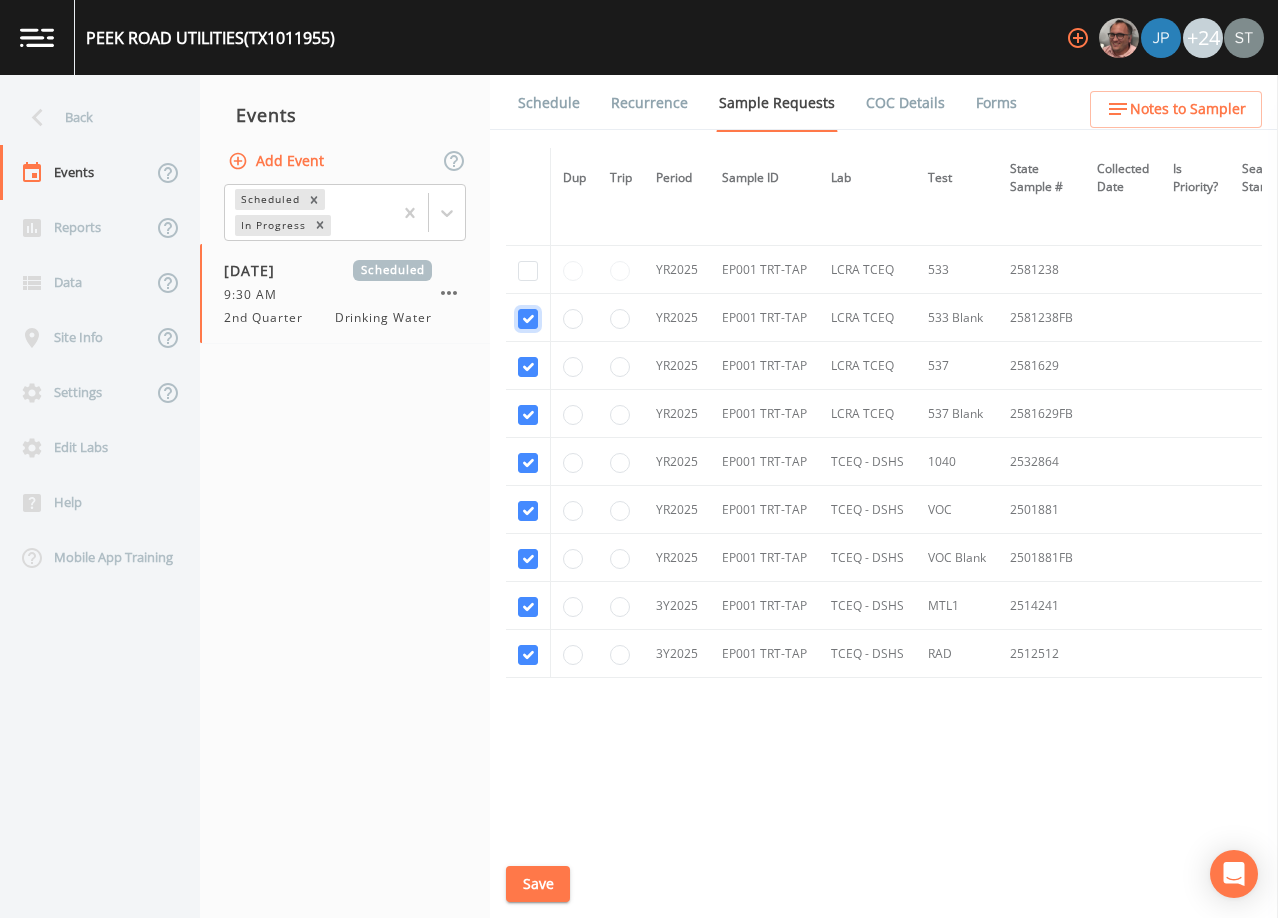 click at bounding box center (528, 319) 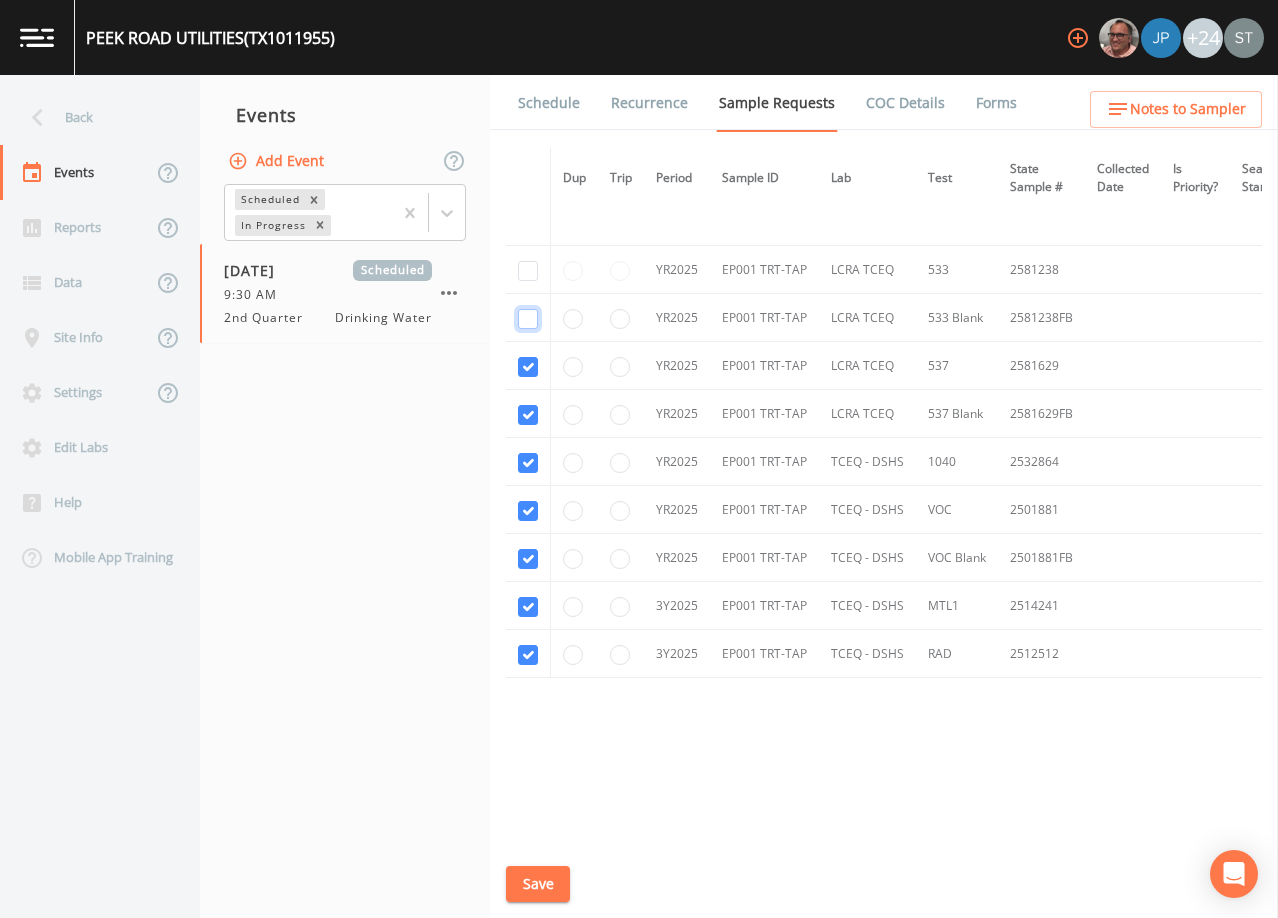 checkbox on "false" 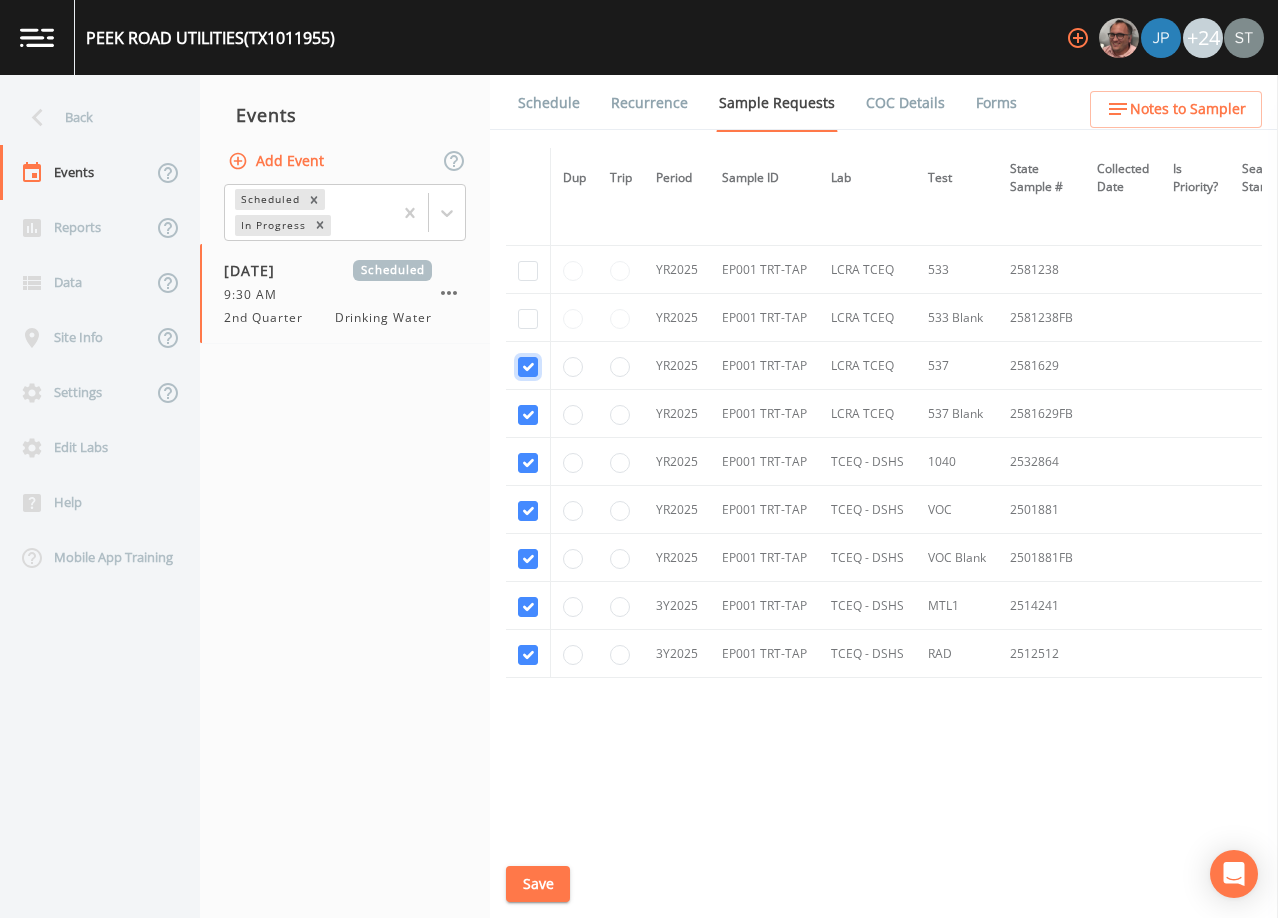 click at bounding box center (528, 367) 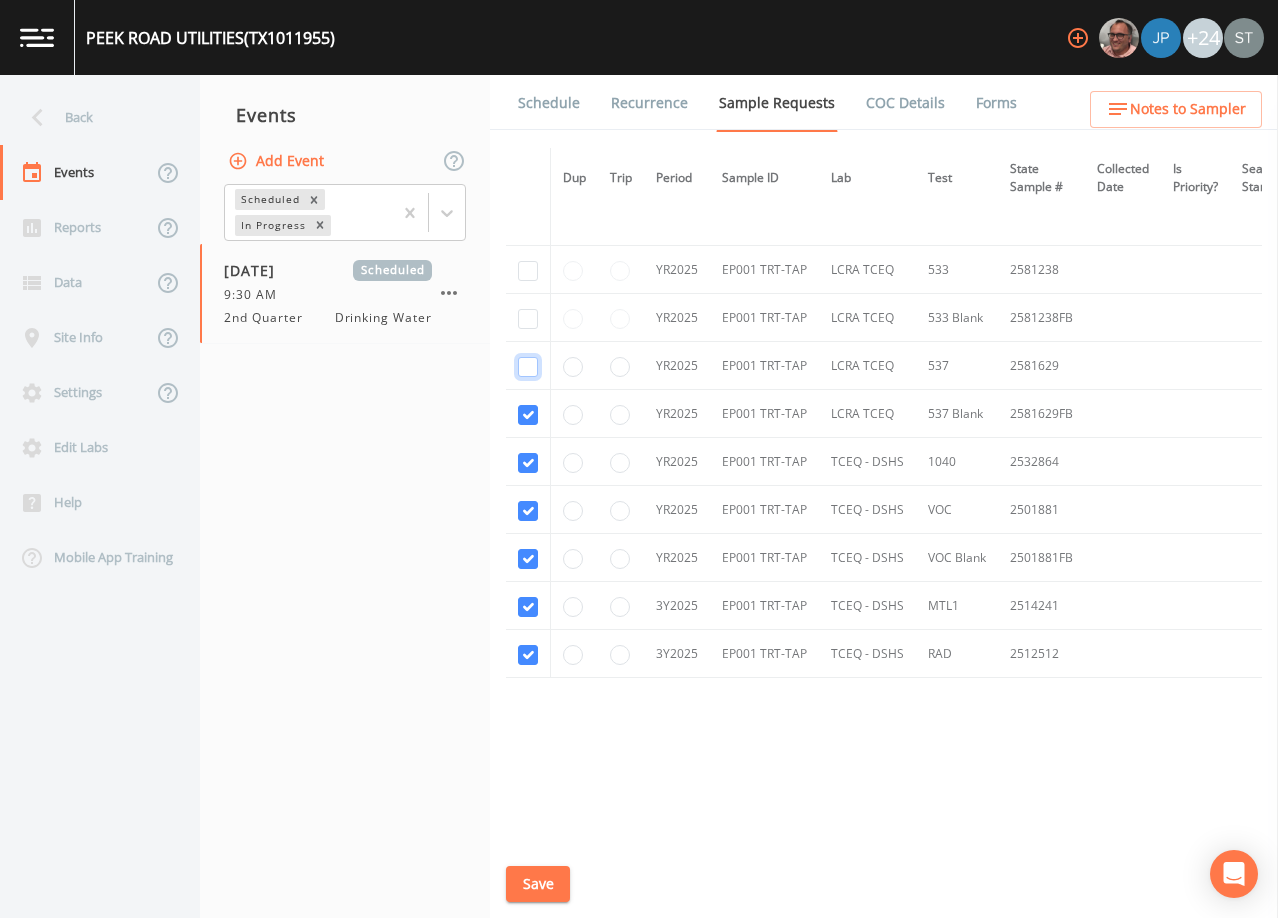 checkbox on "false" 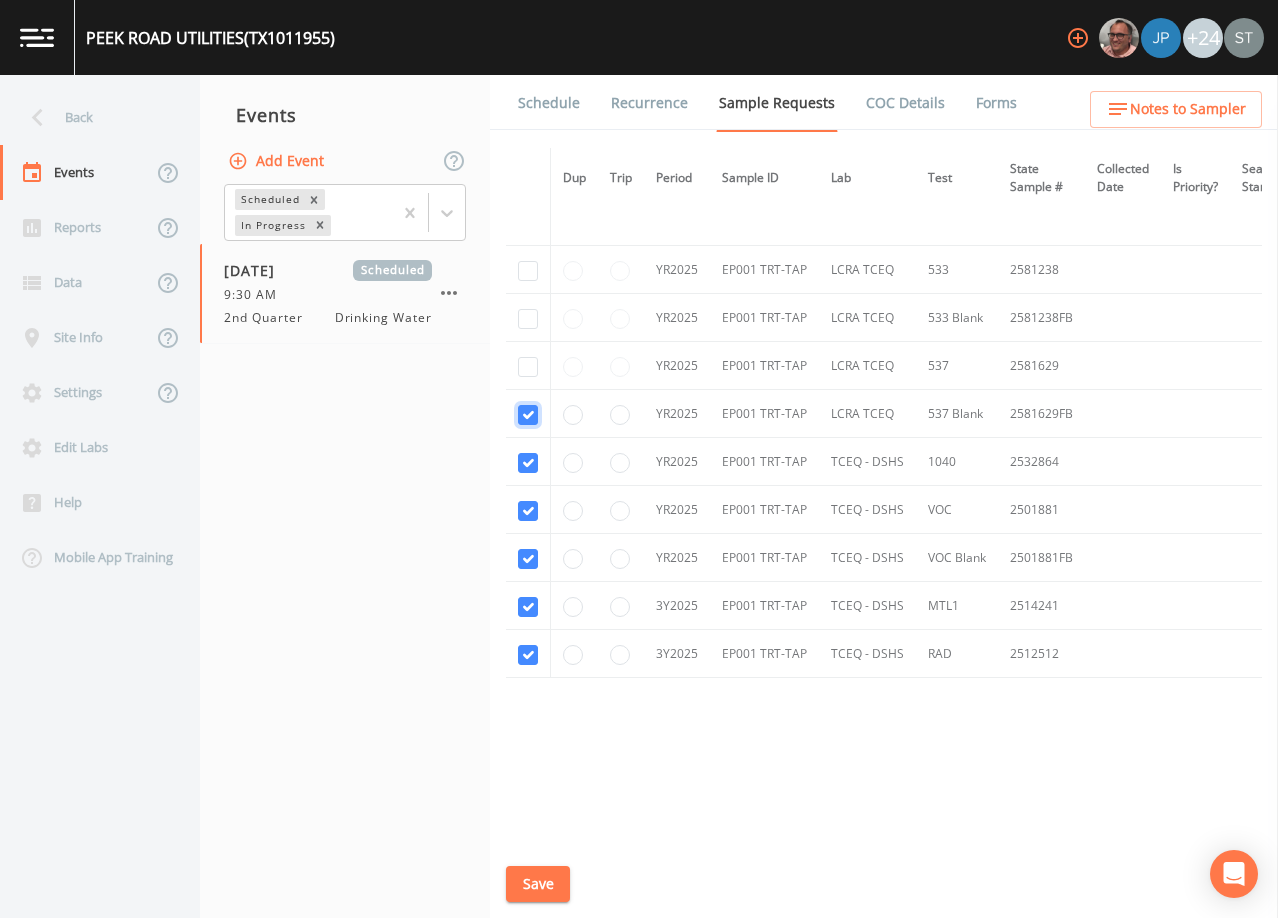 click at bounding box center (528, 415) 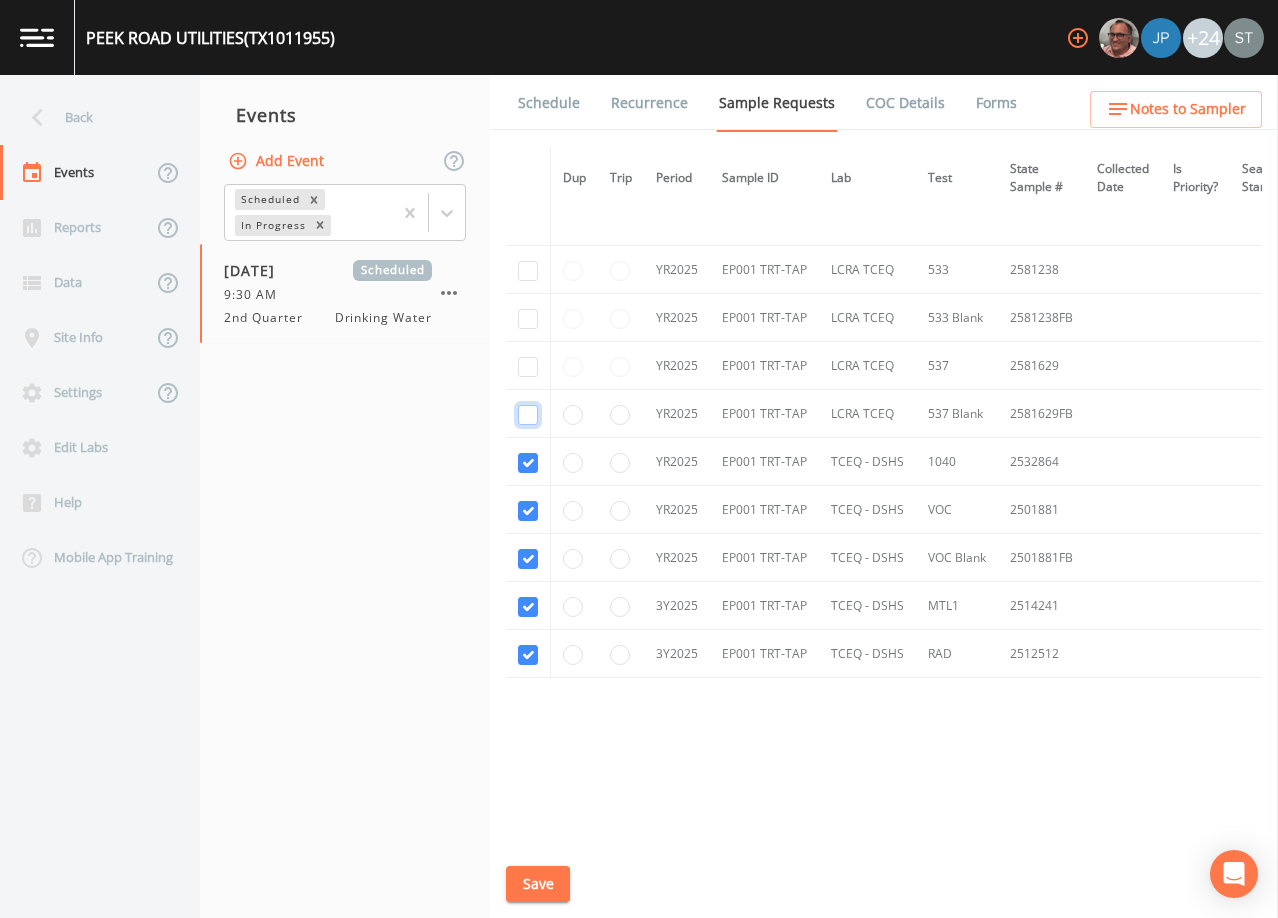 checkbox on "false" 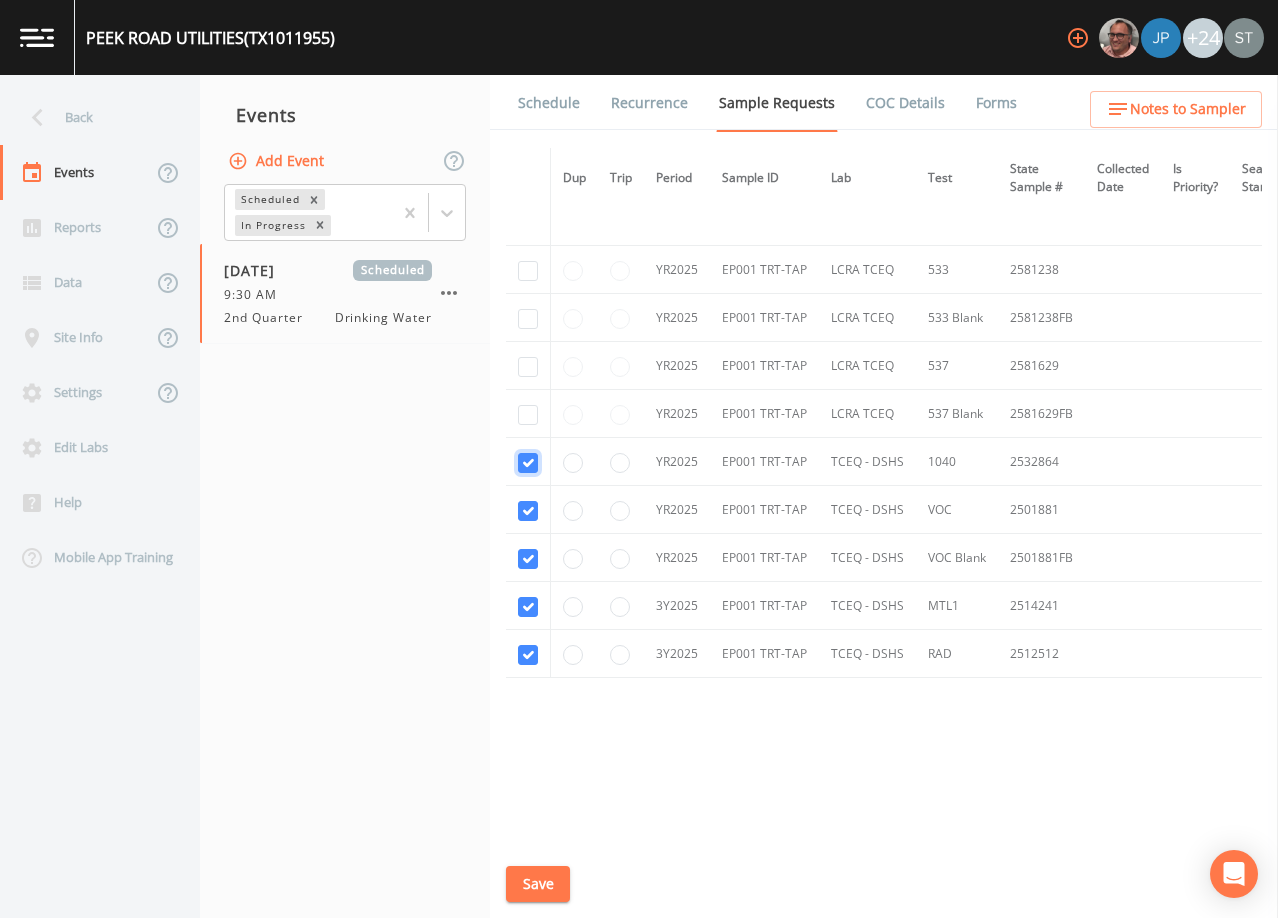 click at bounding box center (528, 463) 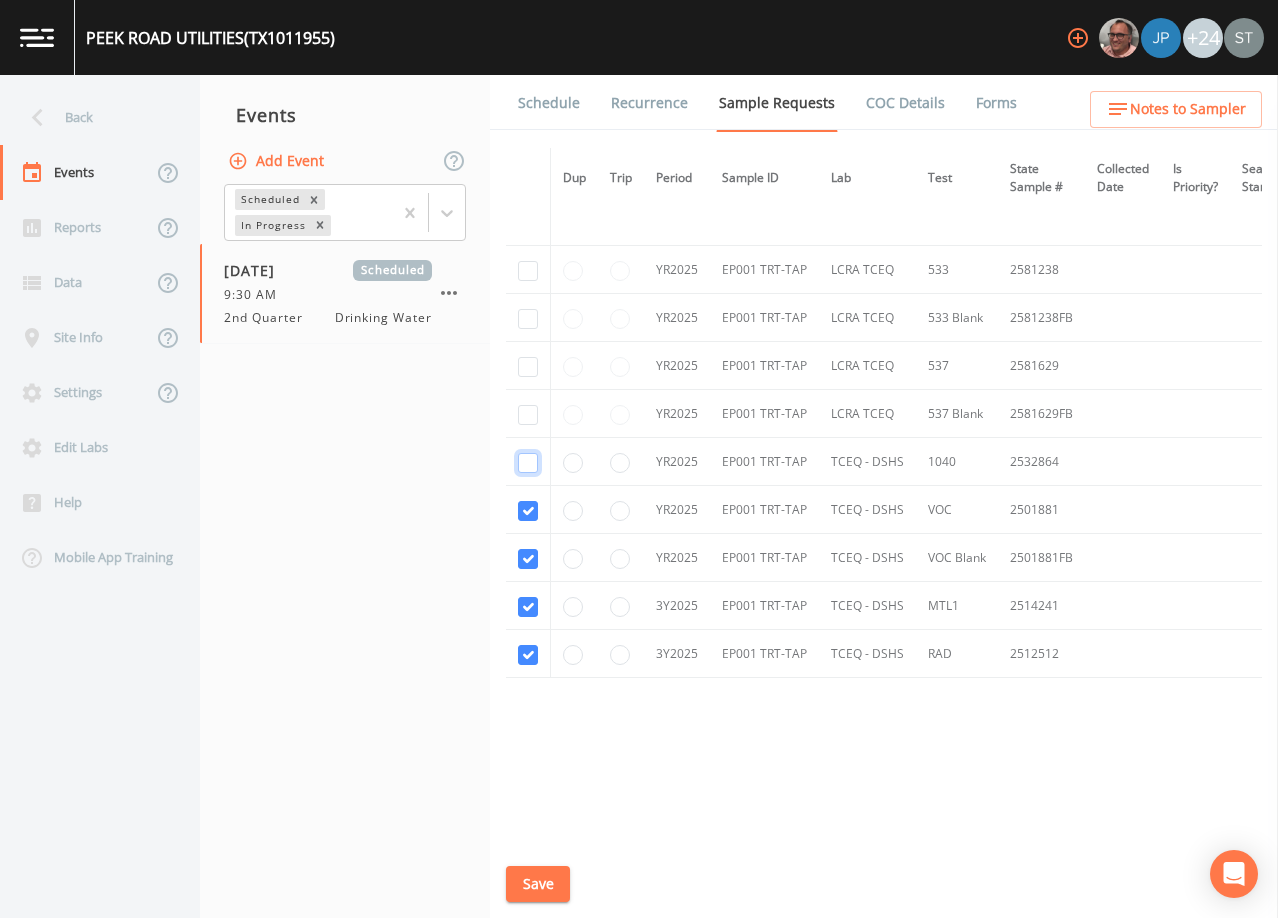checkbox on "false" 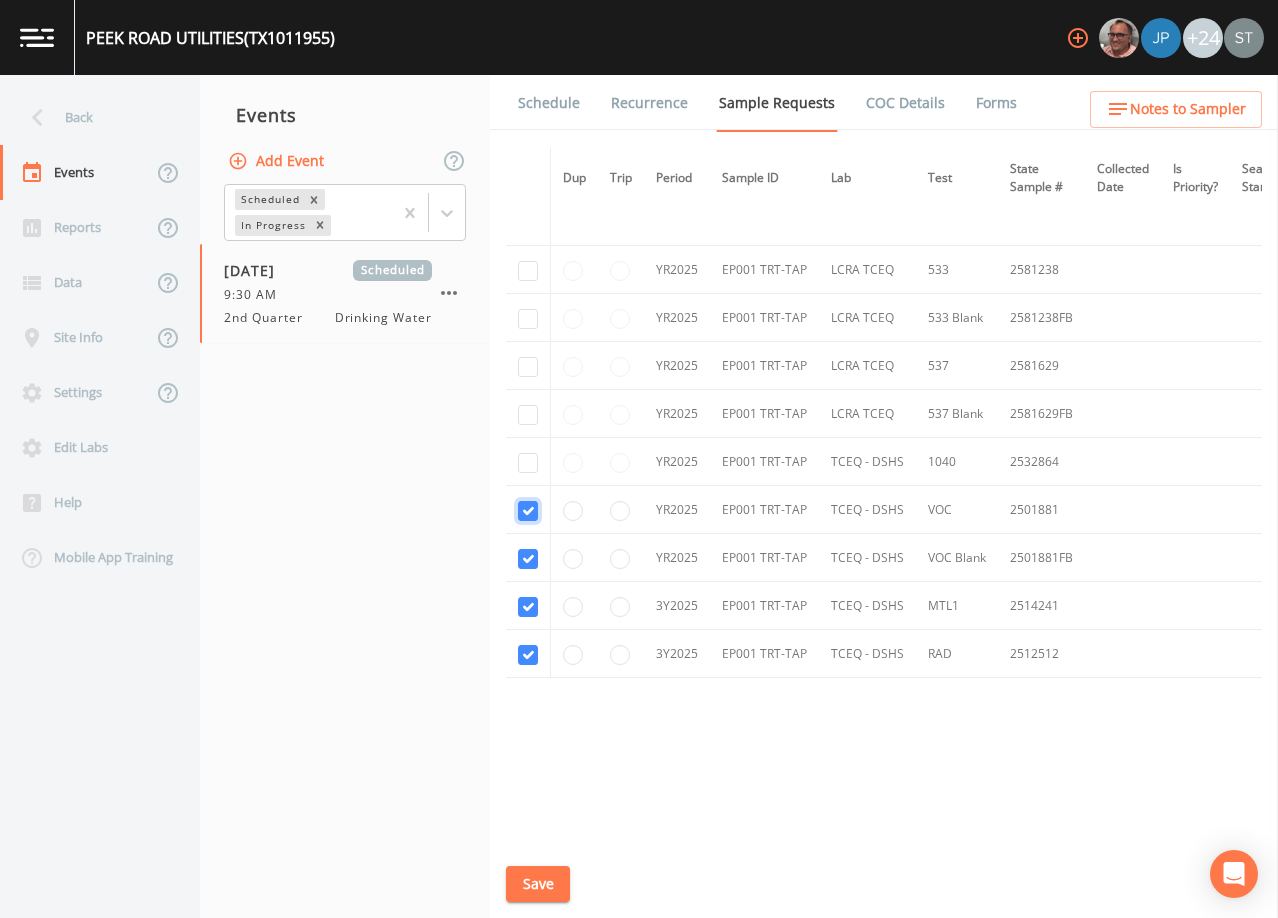 click at bounding box center [528, -730] 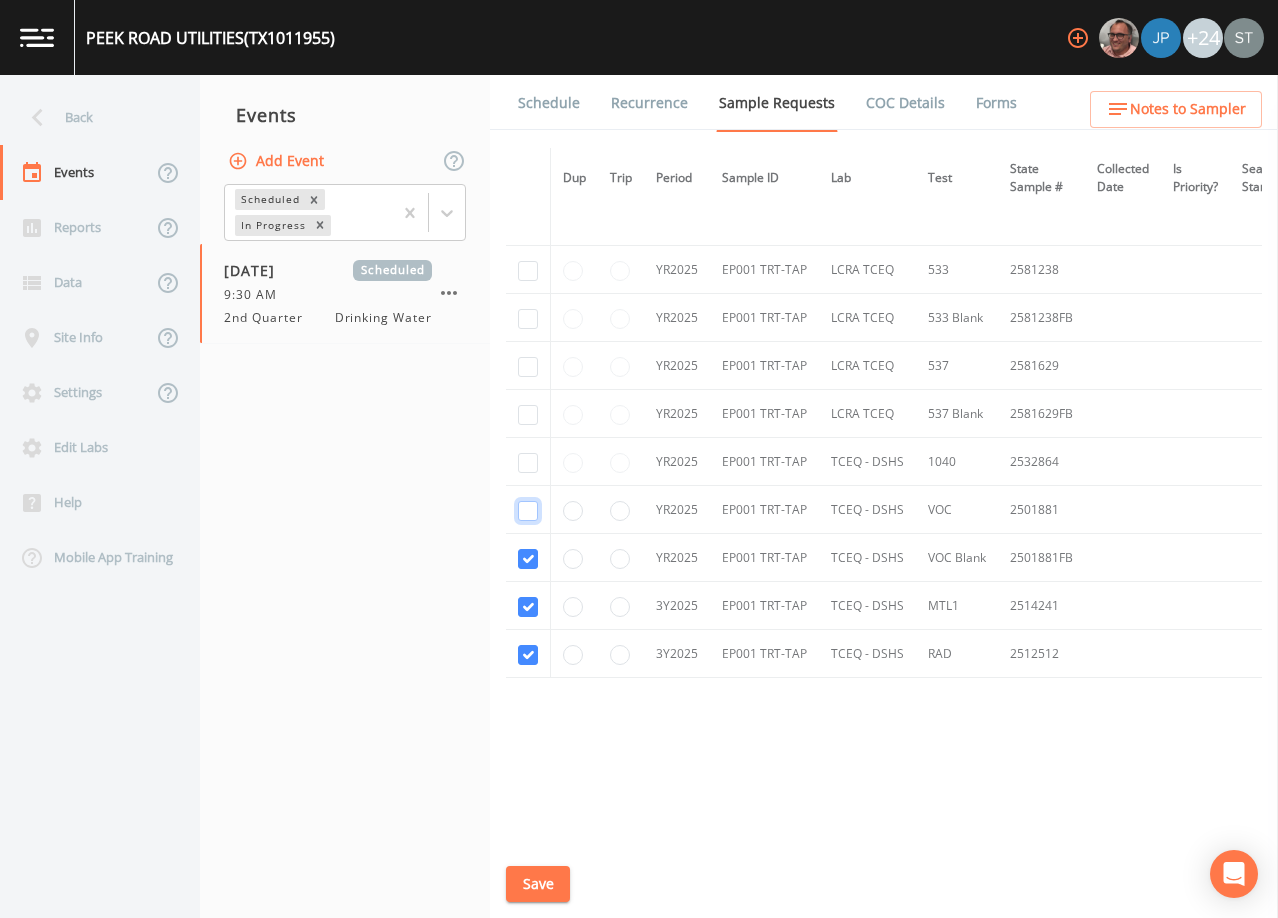 checkbox on "false" 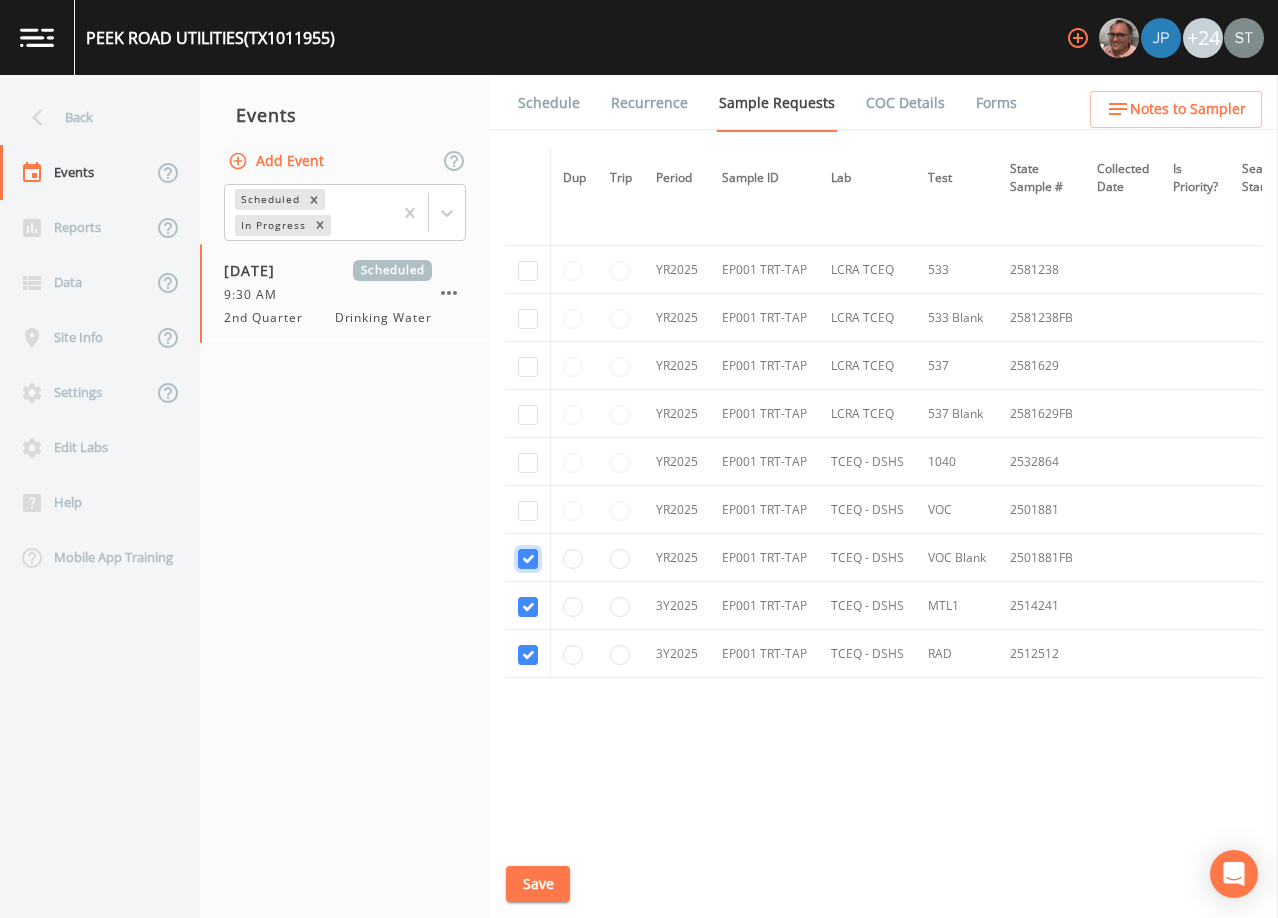 click at bounding box center (528, -615) 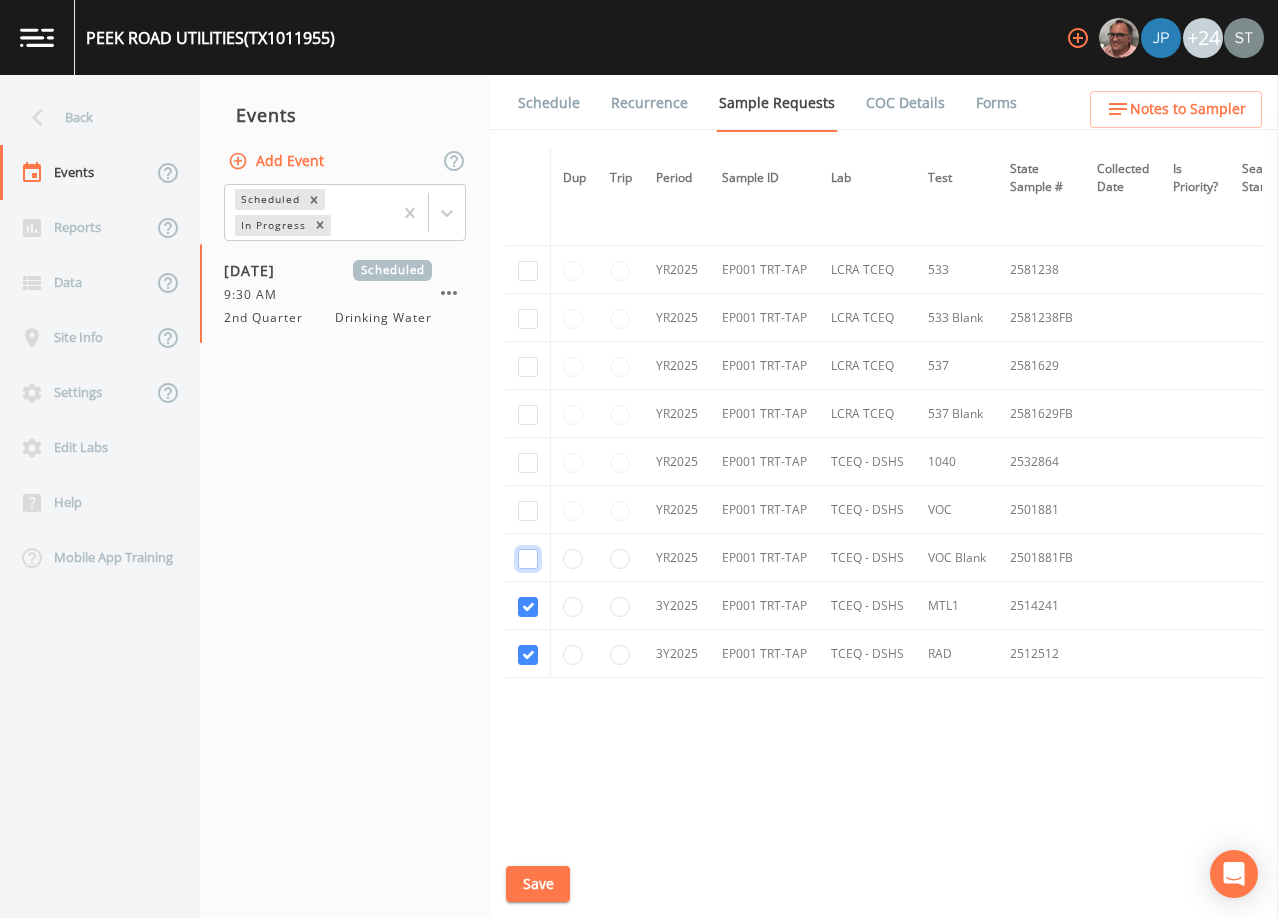 checkbox on "false" 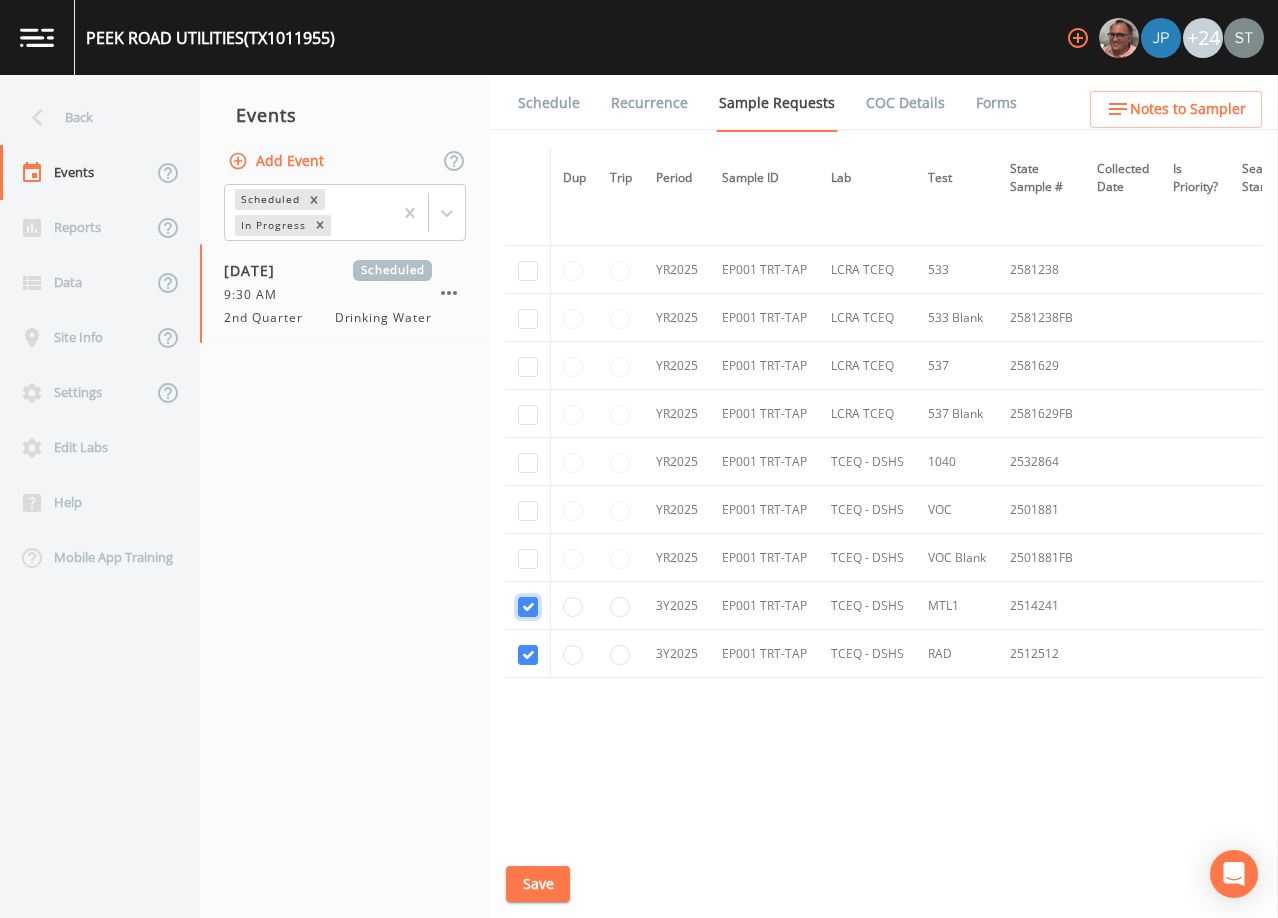 click at bounding box center [528, 607] 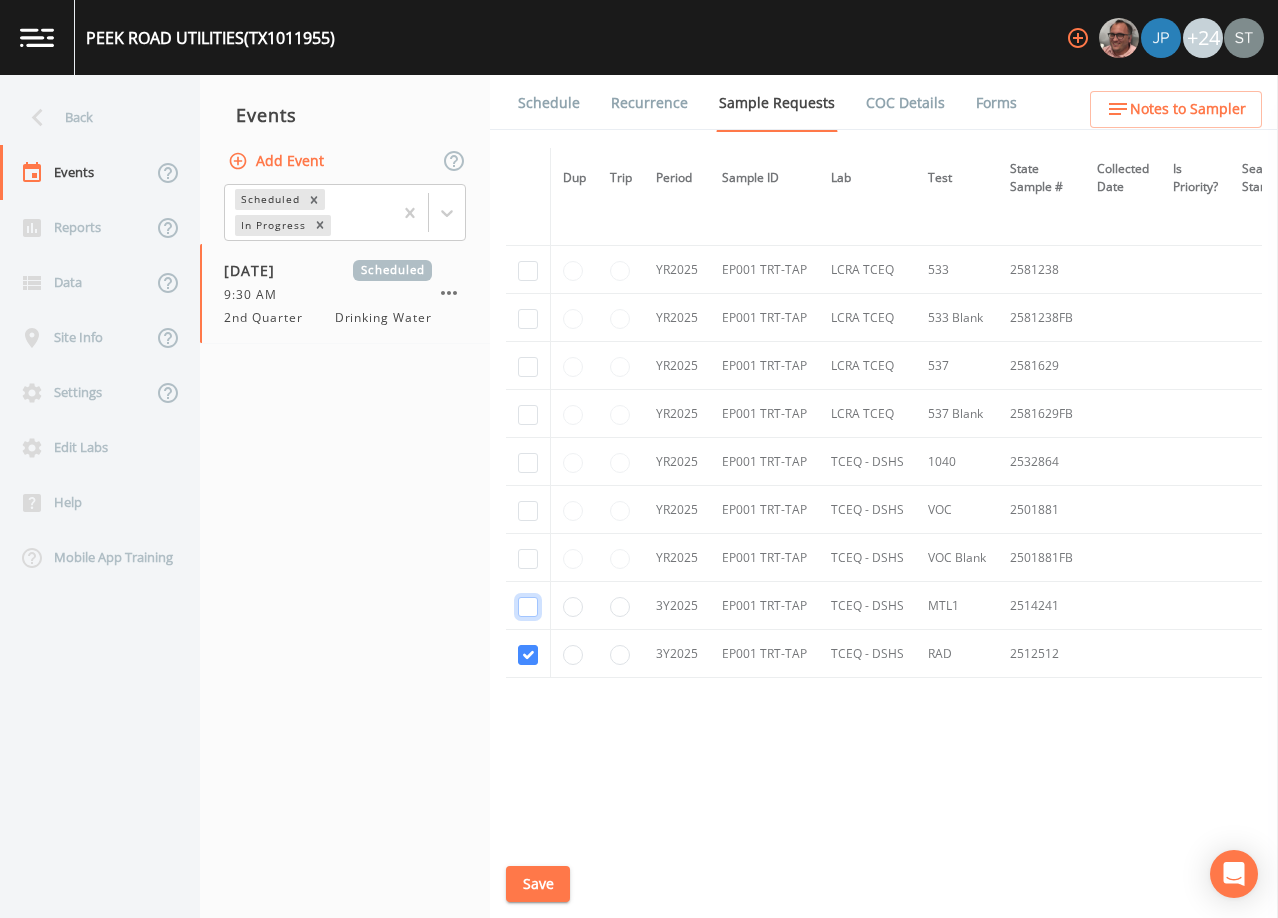 checkbox on "false" 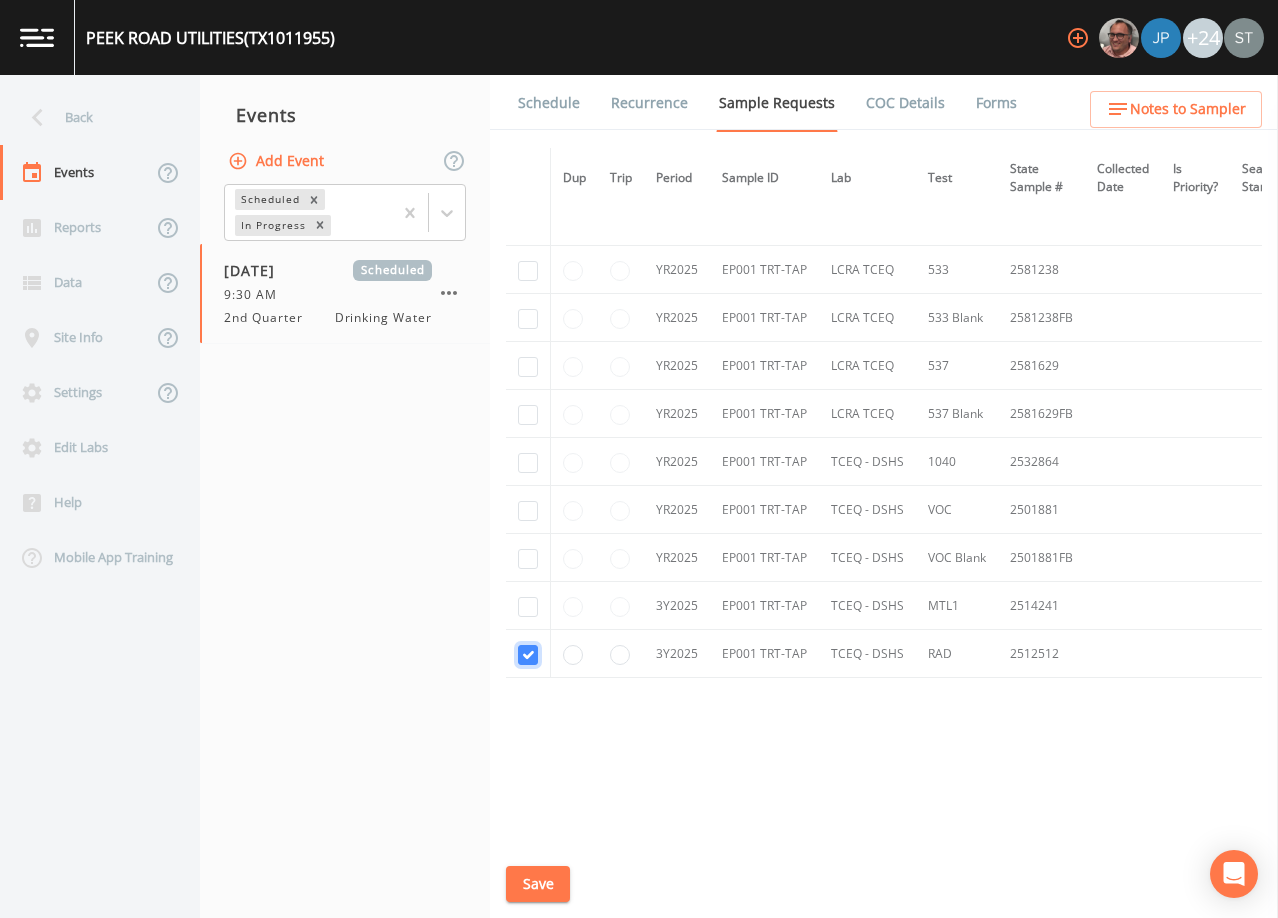 click at bounding box center [528, 655] 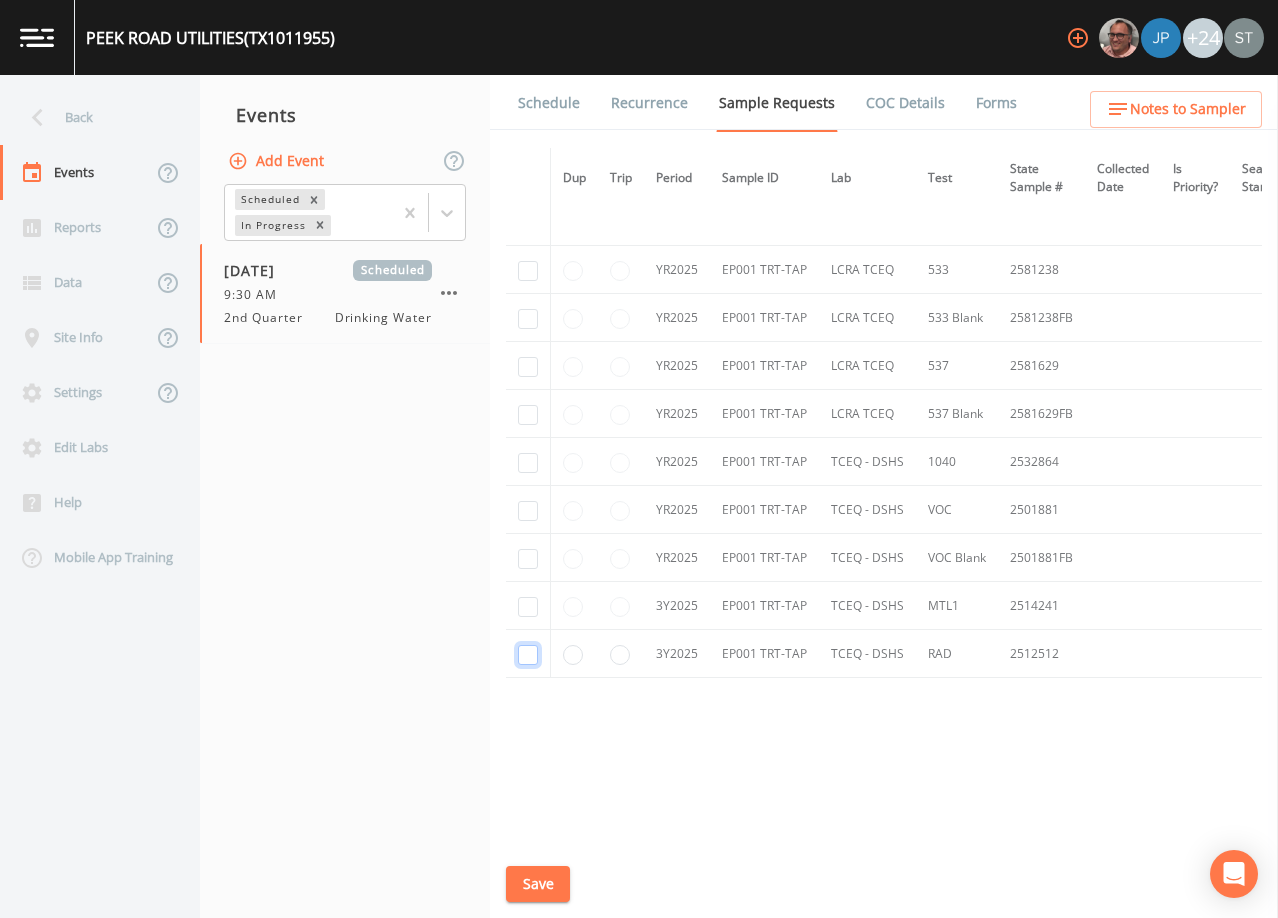 checkbox on "false" 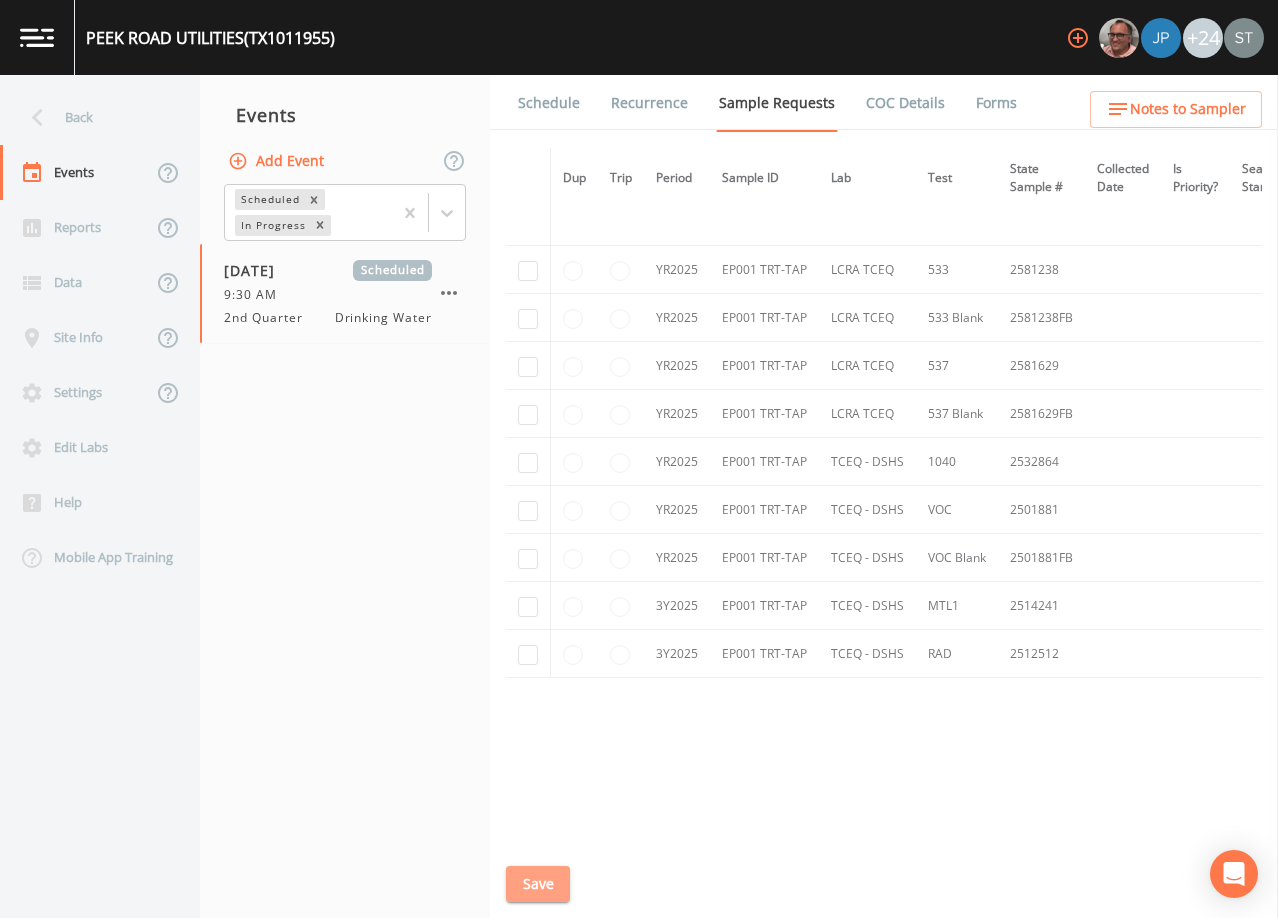 click on "Save" at bounding box center [538, 884] 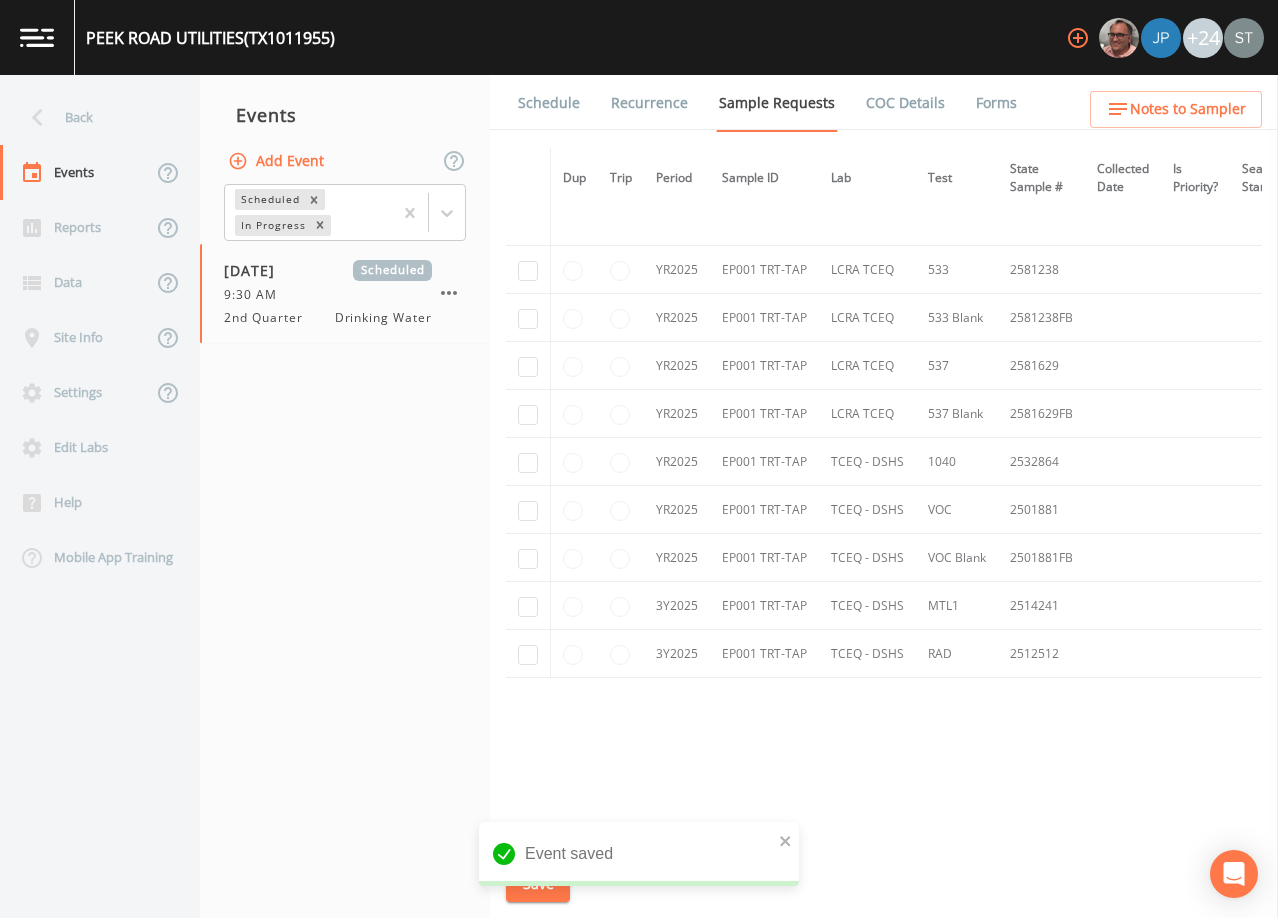 click on "Schedule" at bounding box center [549, 103] 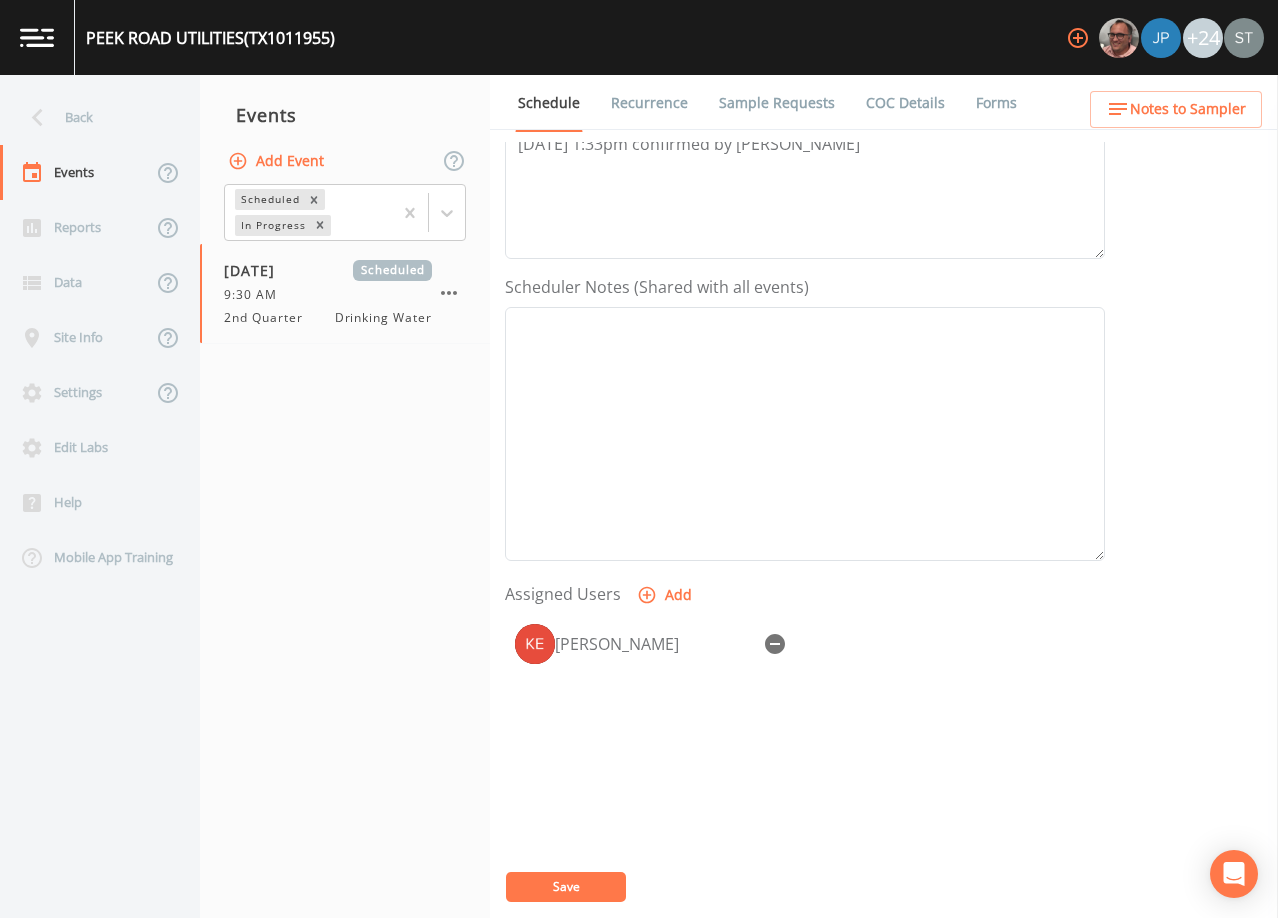 scroll, scrollTop: 393, scrollLeft: 0, axis: vertical 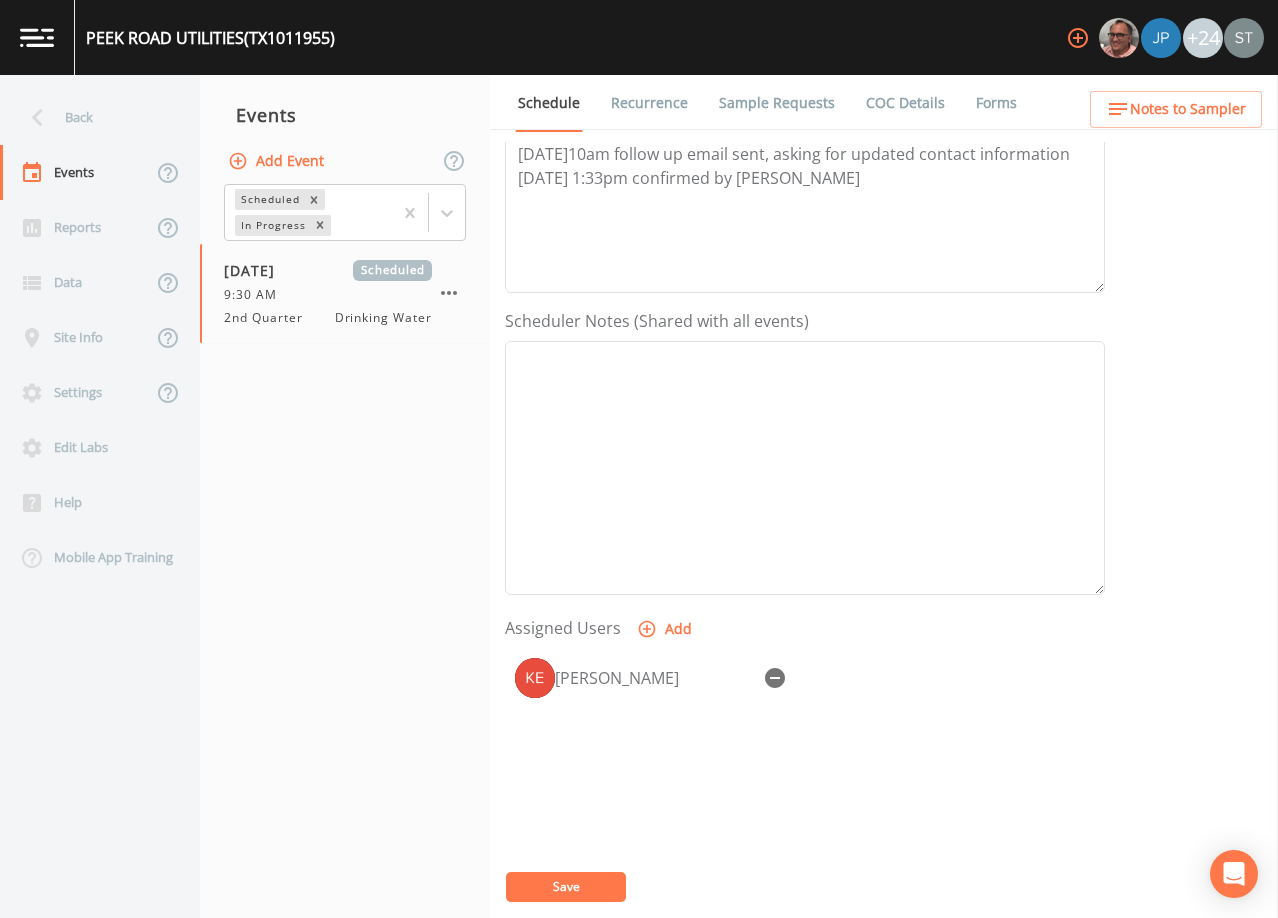 click on "Forms" at bounding box center [996, 103] 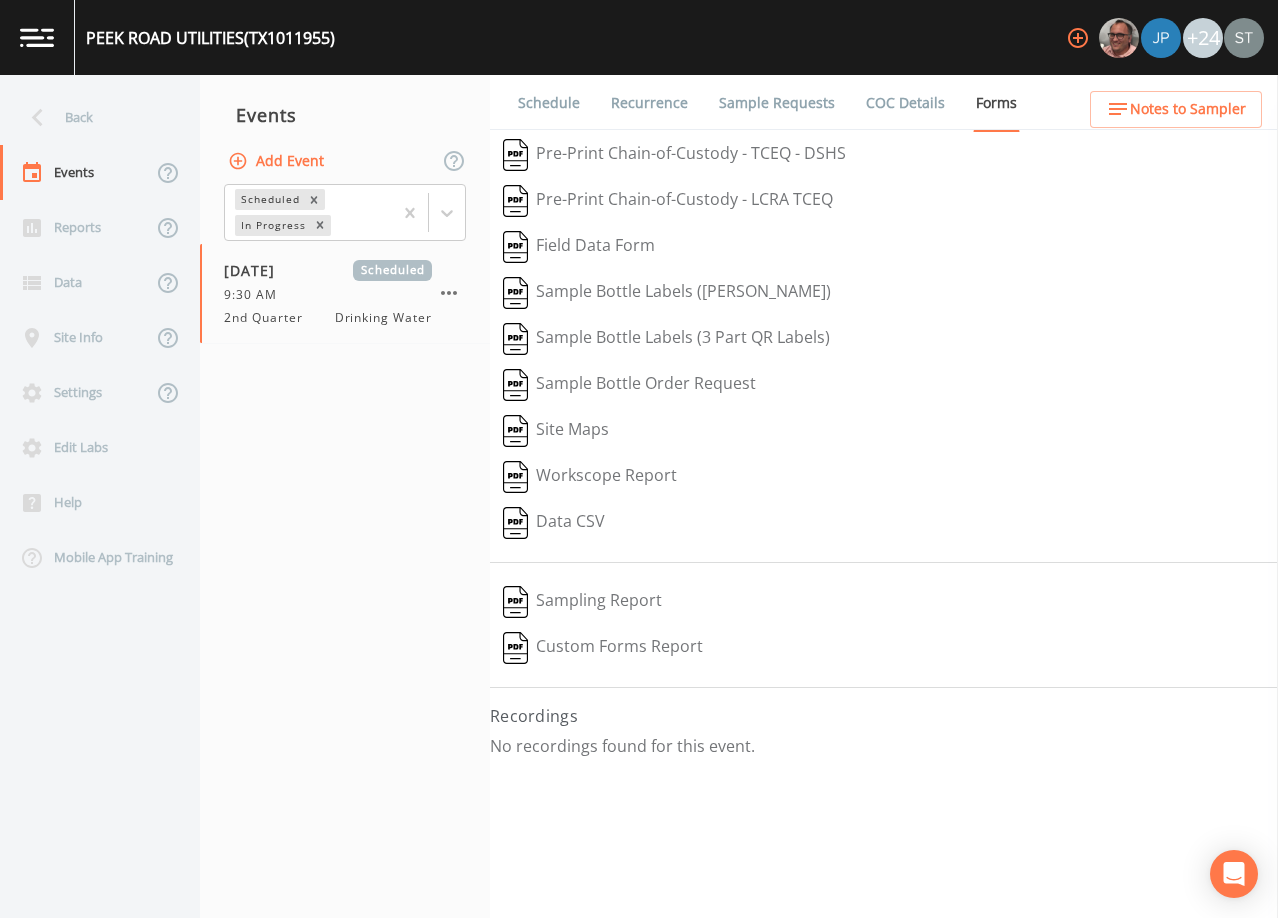 click on "Schedule" at bounding box center (549, 103) 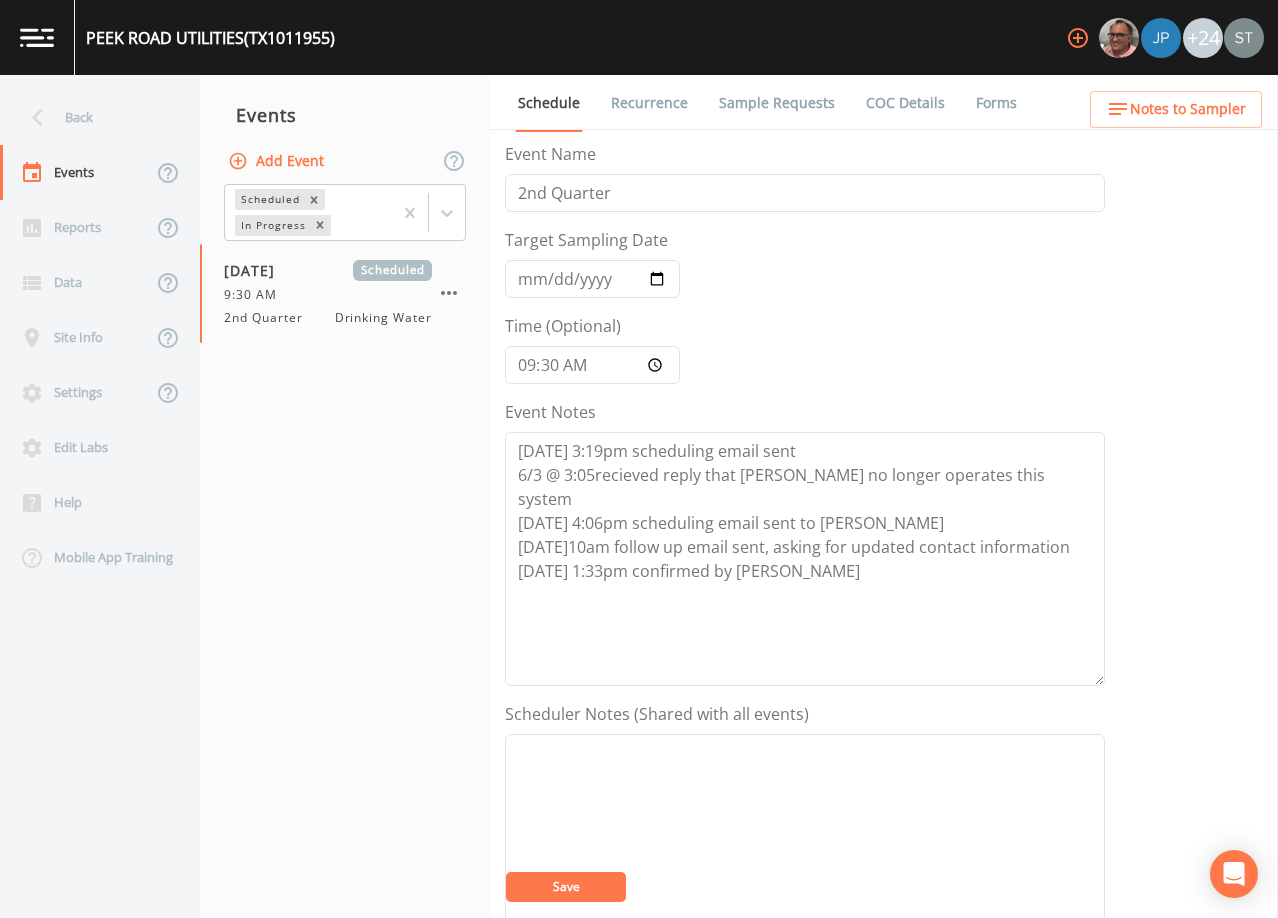 click on "Sample Requests" at bounding box center [777, 103] 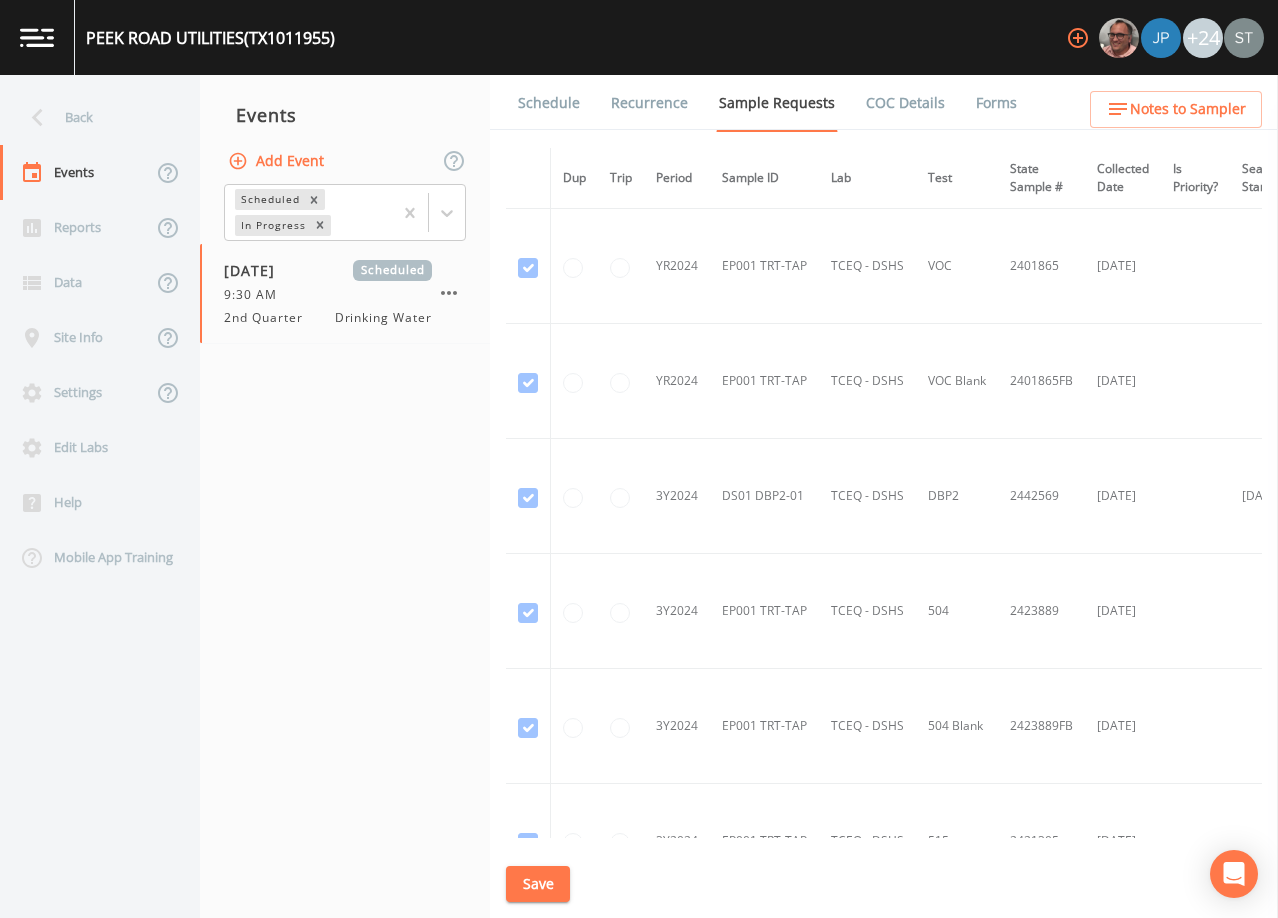 click on "Add Event" at bounding box center [278, 161] 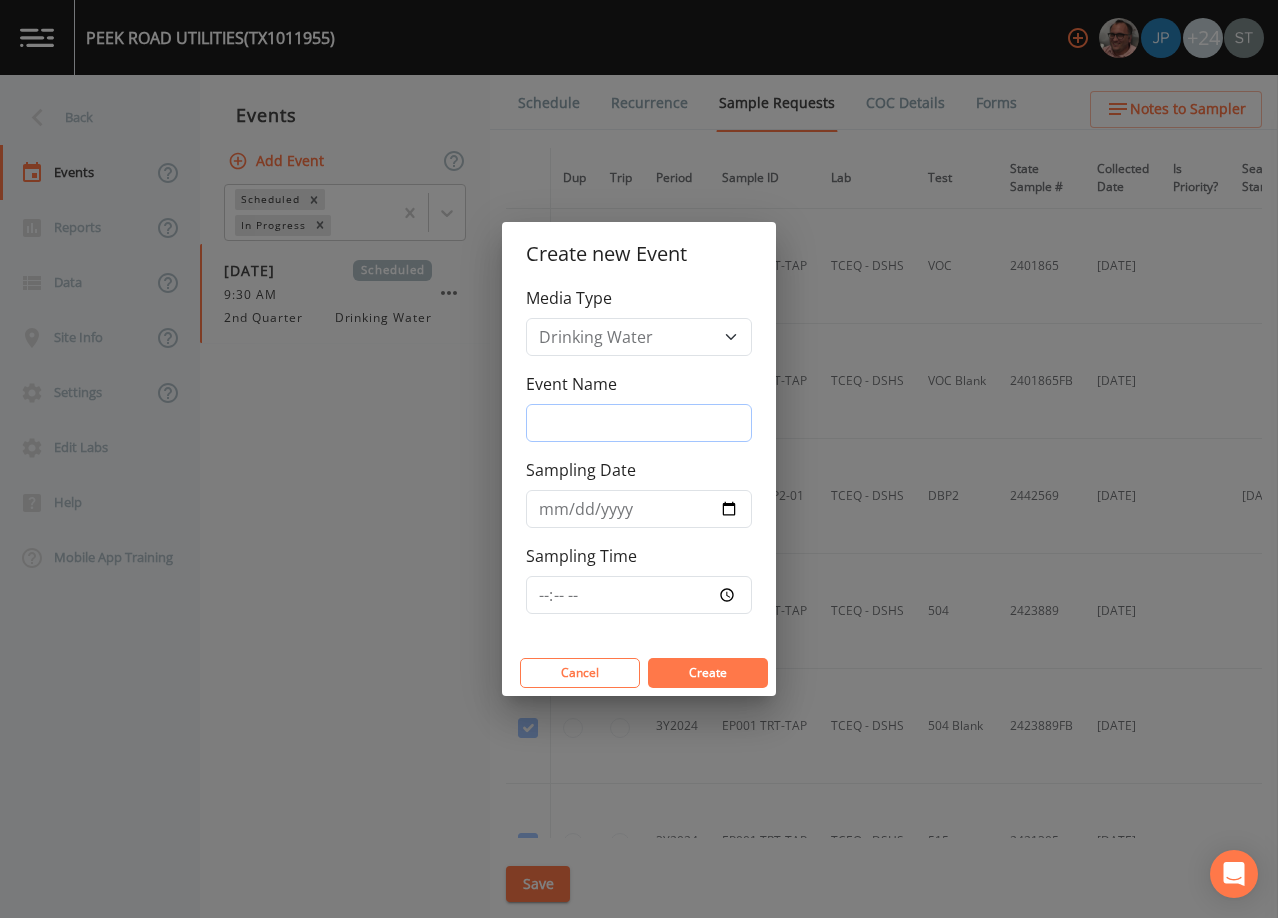 click on "Event Name" at bounding box center [639, 423] 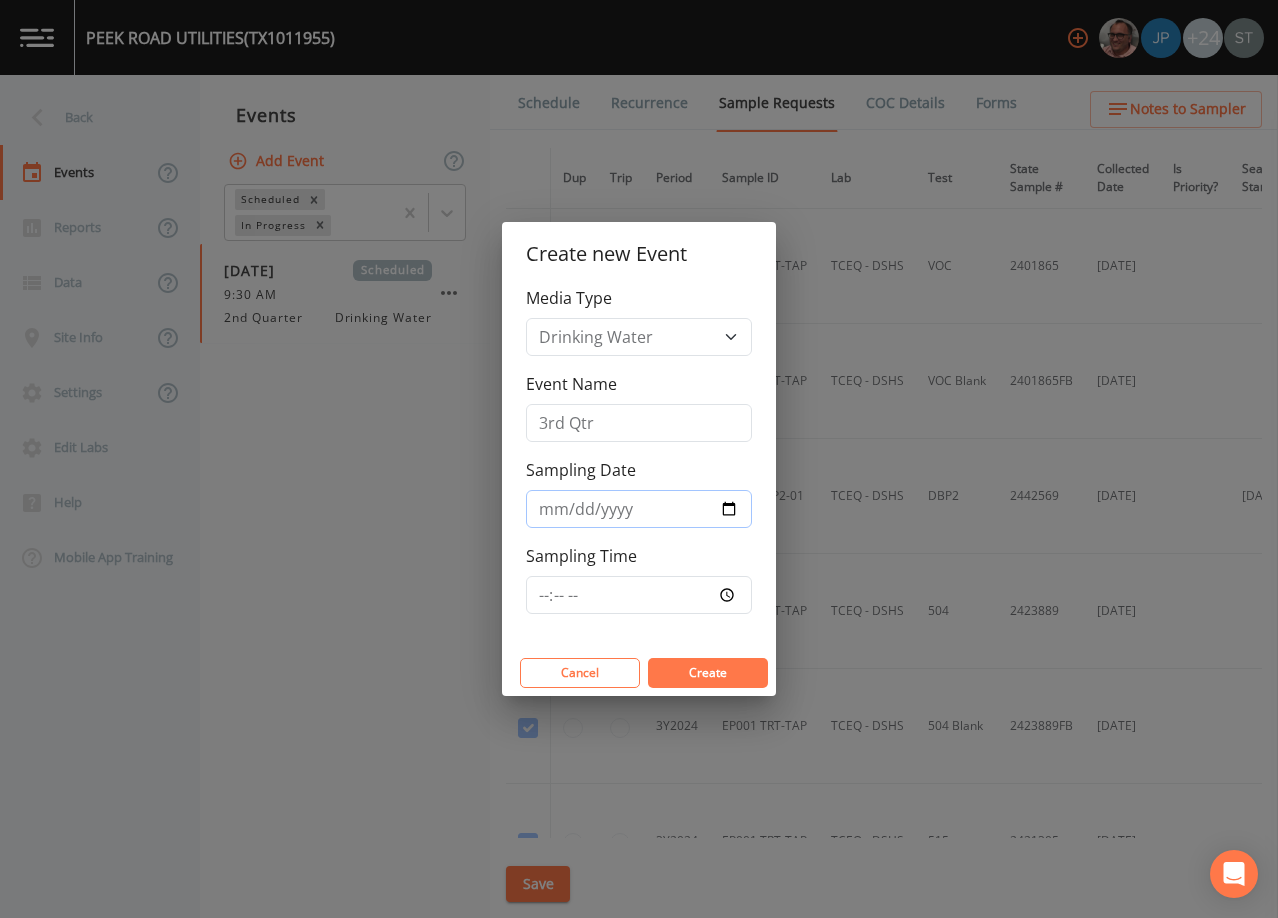 click on "Sampling Date" at bounding box center (639, 509) 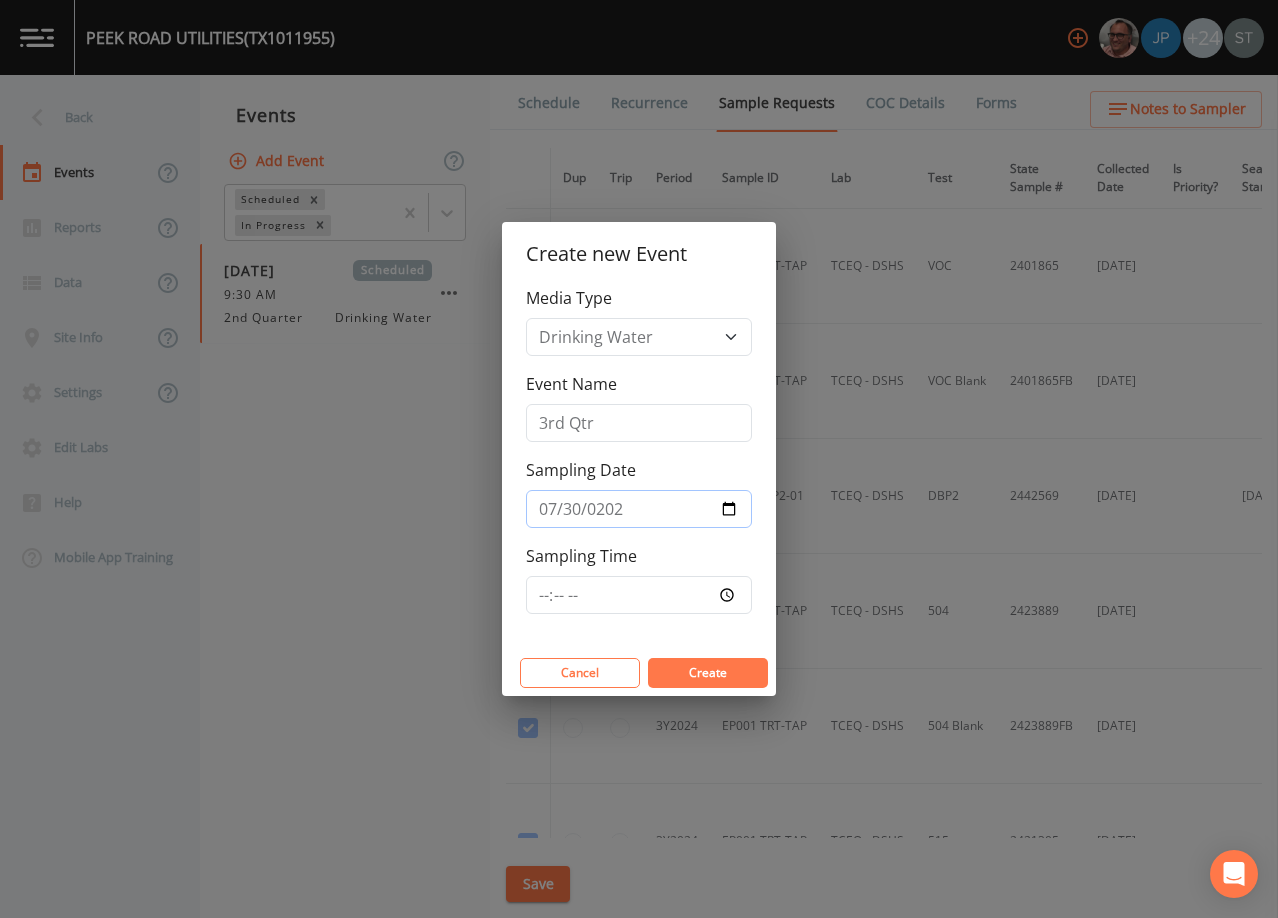 type on "[DATE]" 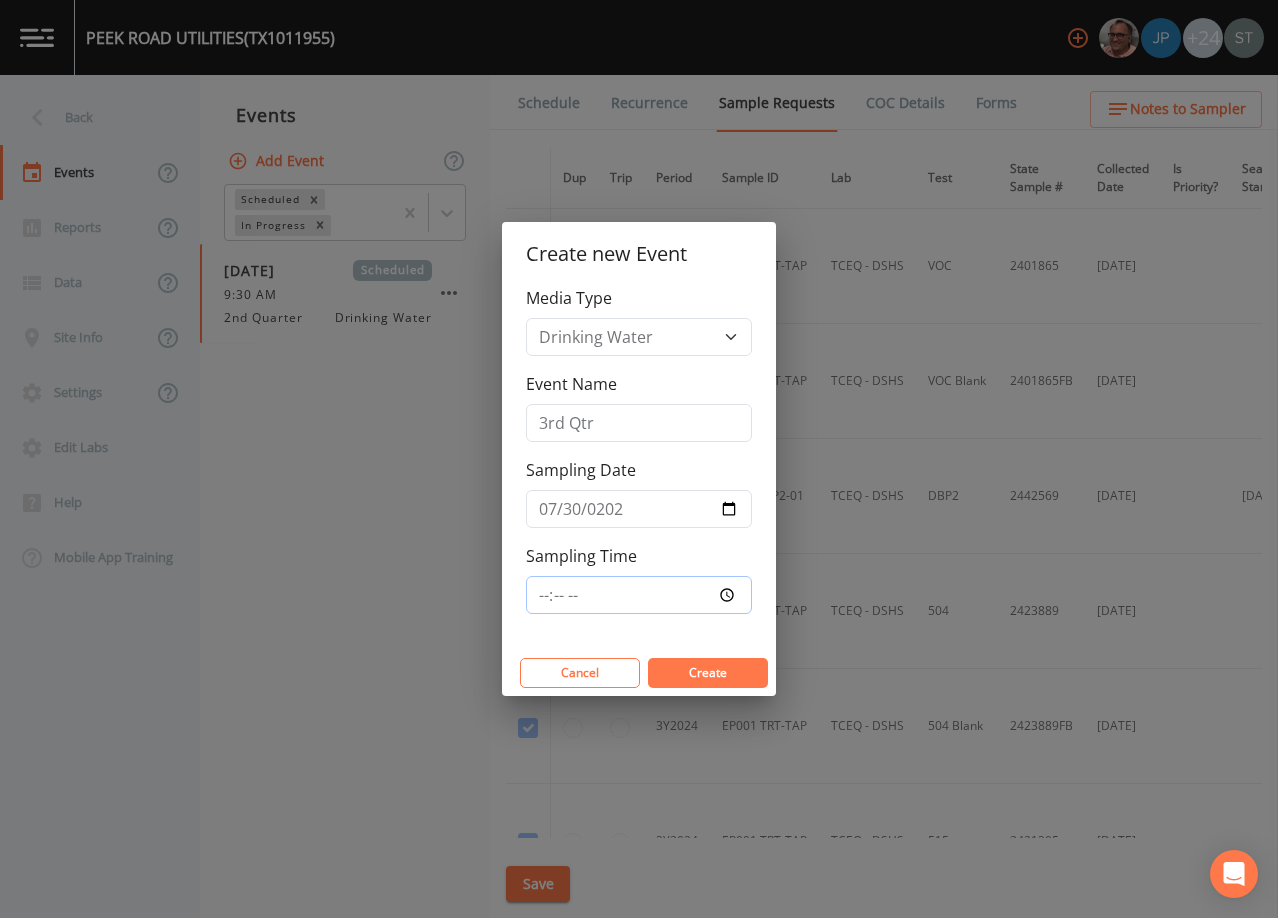 type on "11:00" 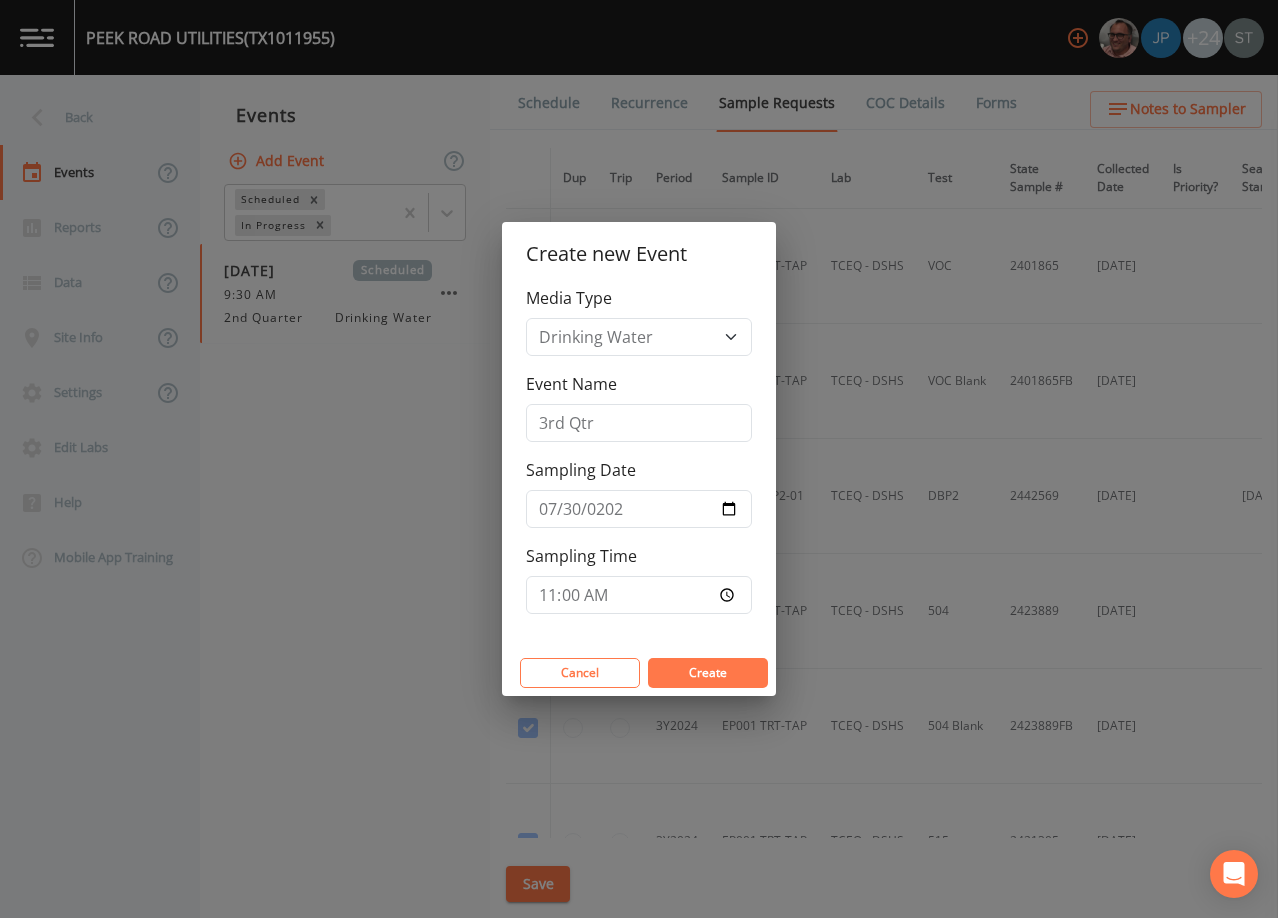 click on "Create" at bounding box center (708, 673) 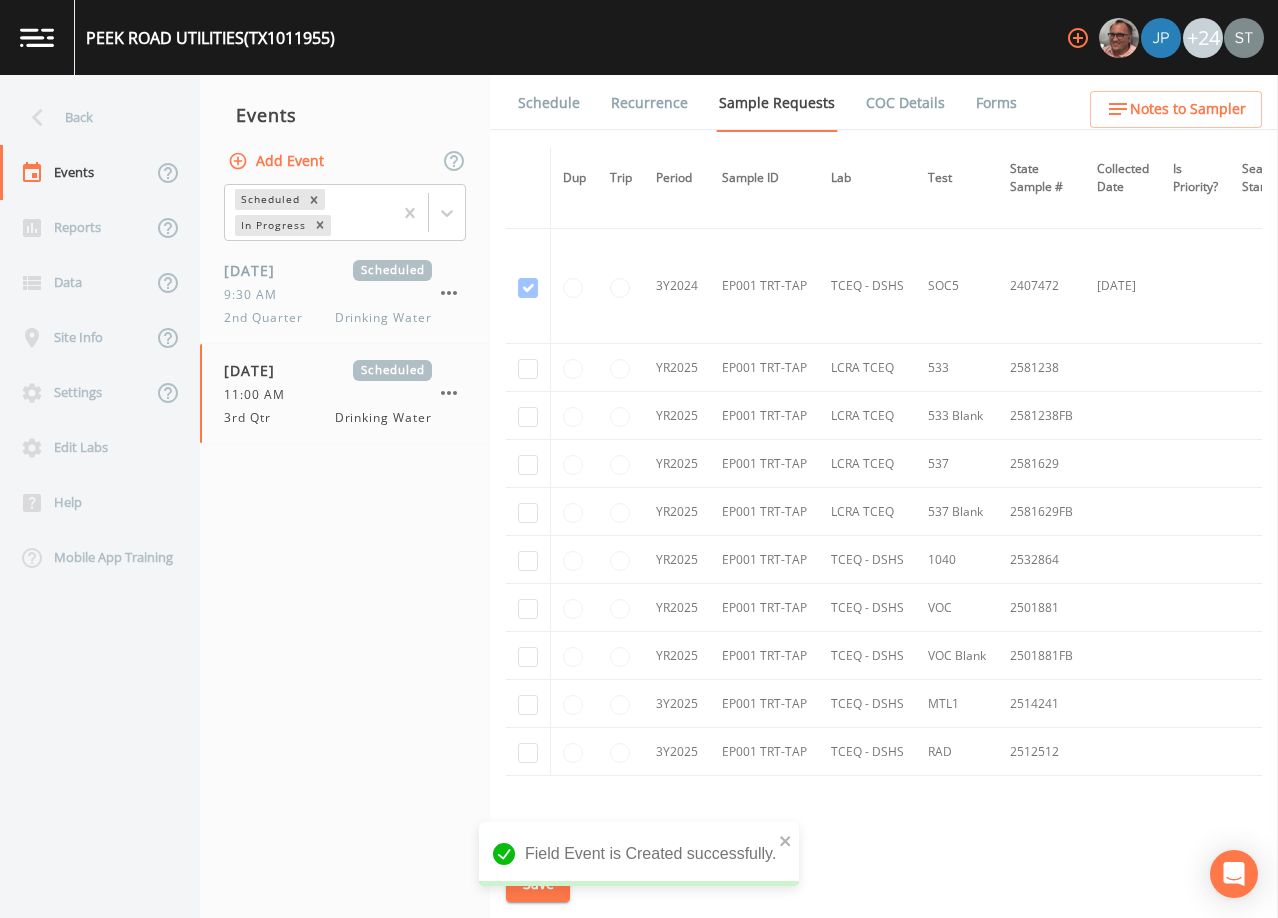scroll, scrollTop: 1000, scrollLeft: 0, axis: vertical 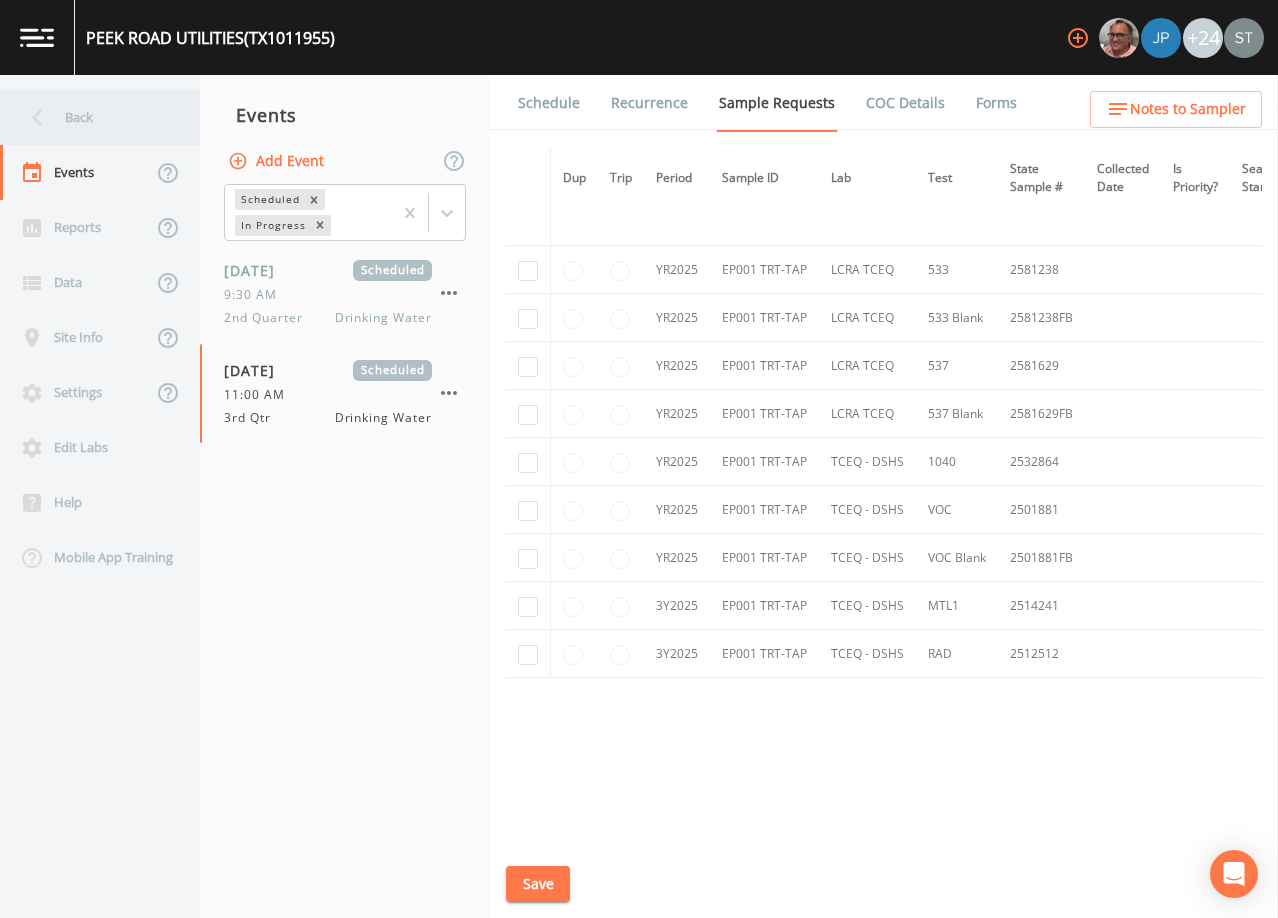 click on "Back" at bounding box center (90, 117) 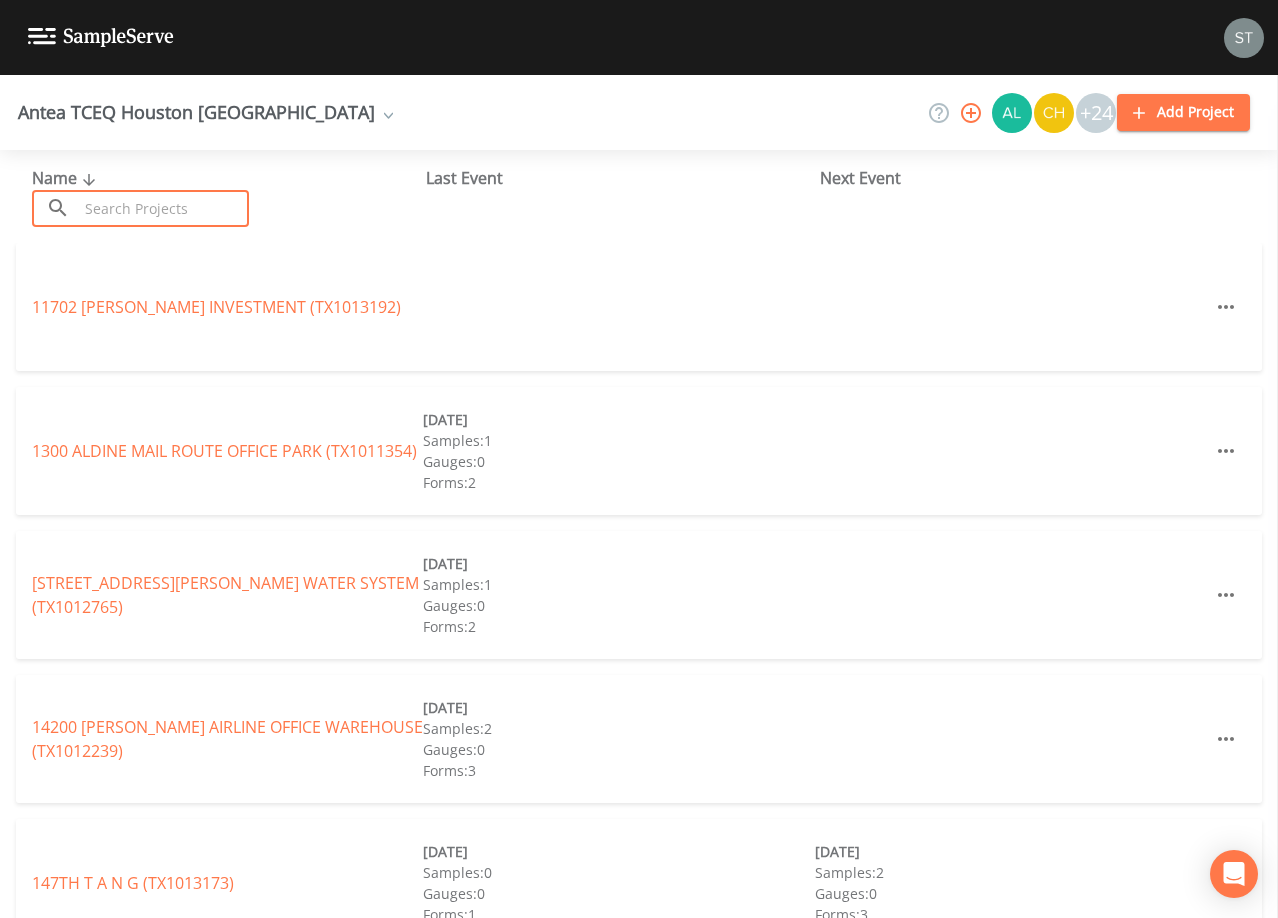 click at bounding box center (163, 208) 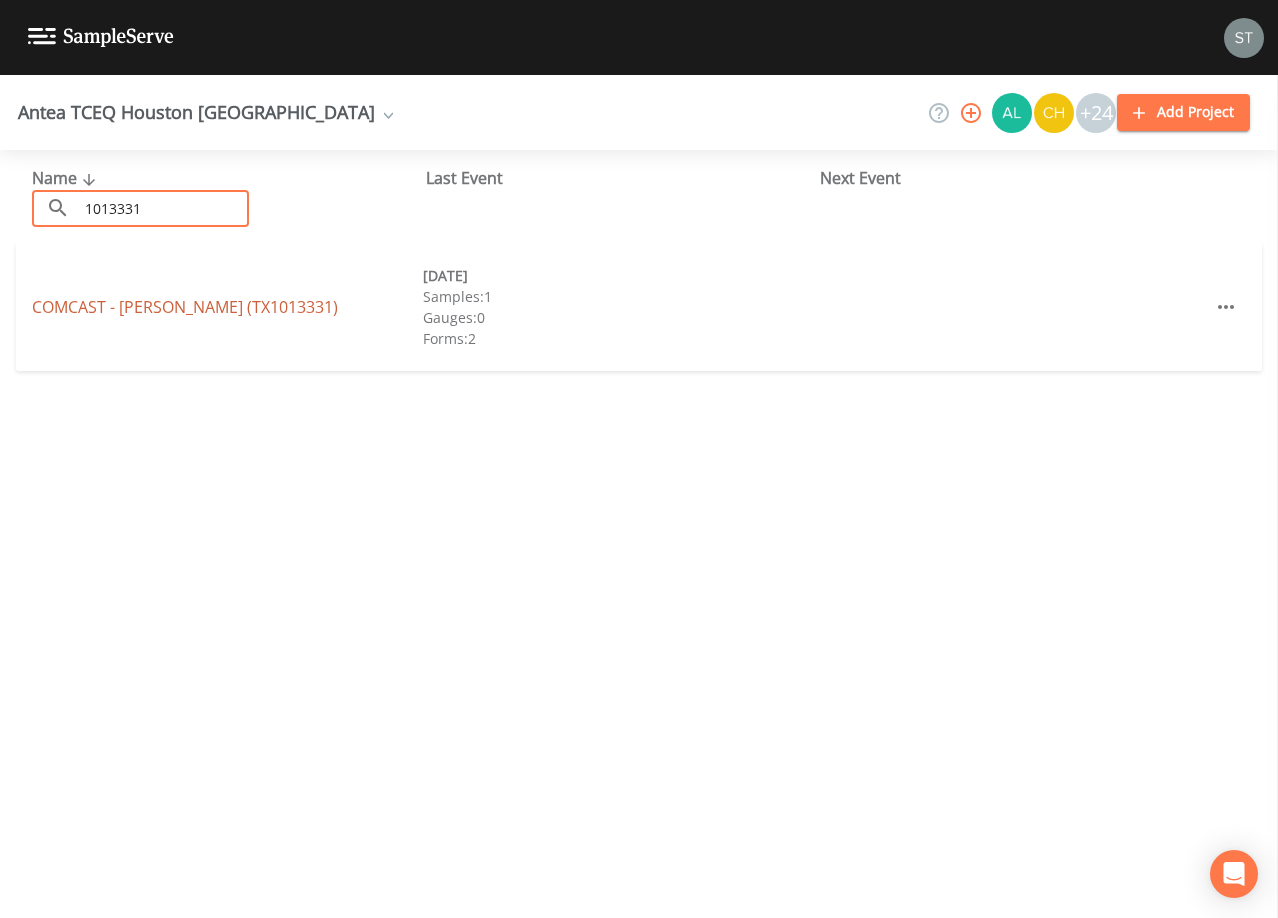 type on "1013331" 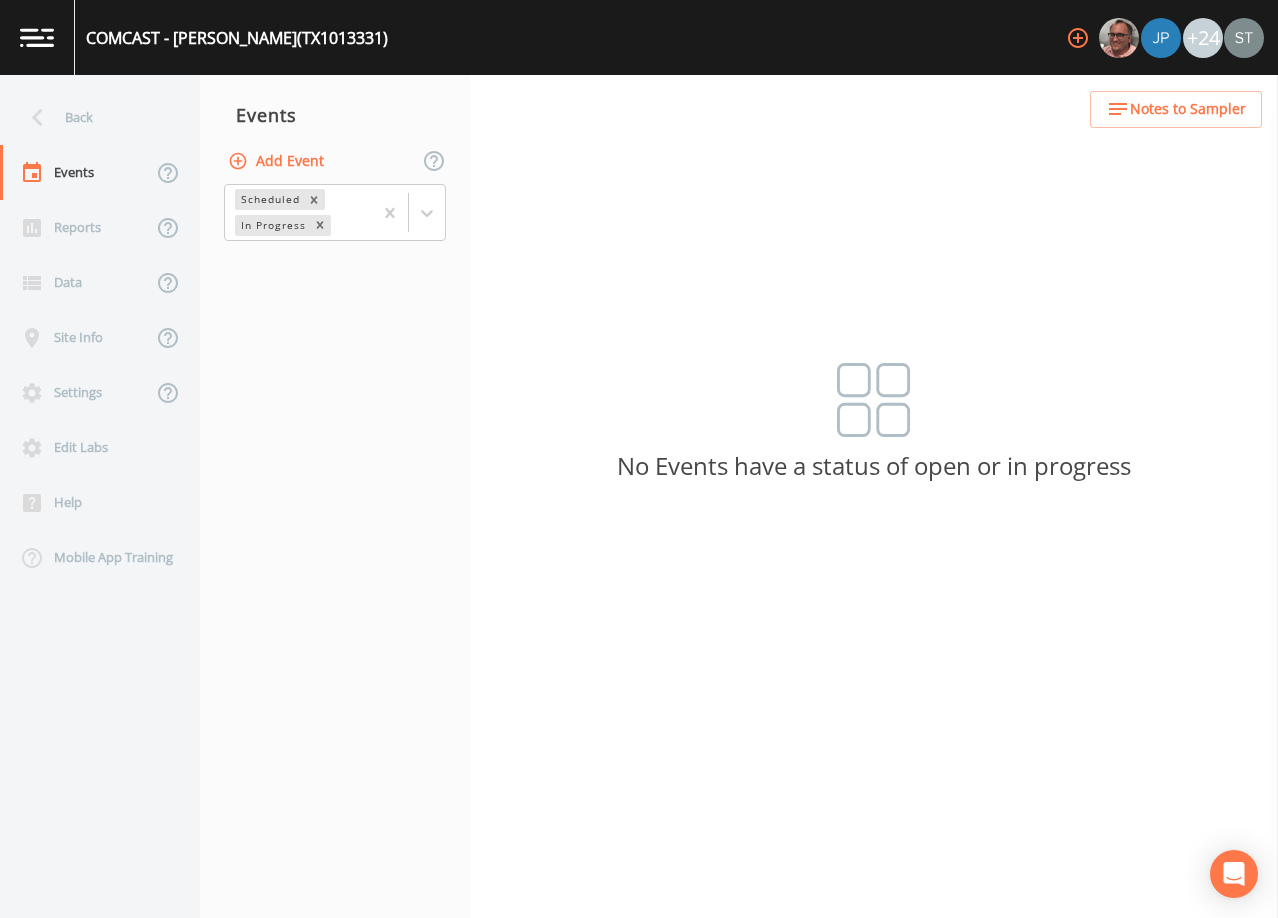 click on "Add Event" at bounding box center (278, 161) 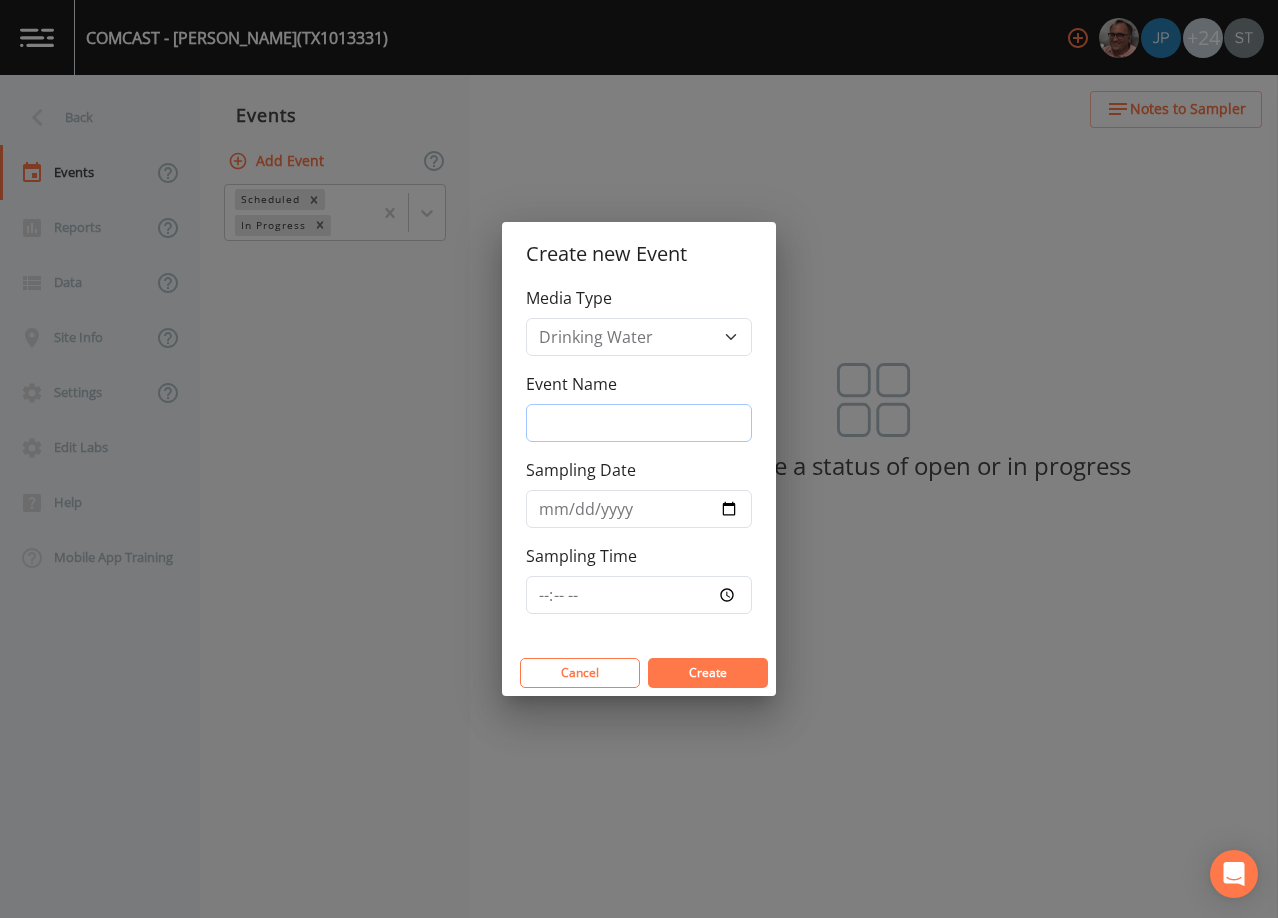 click on "Event Name" at bounding box center (639, 423) 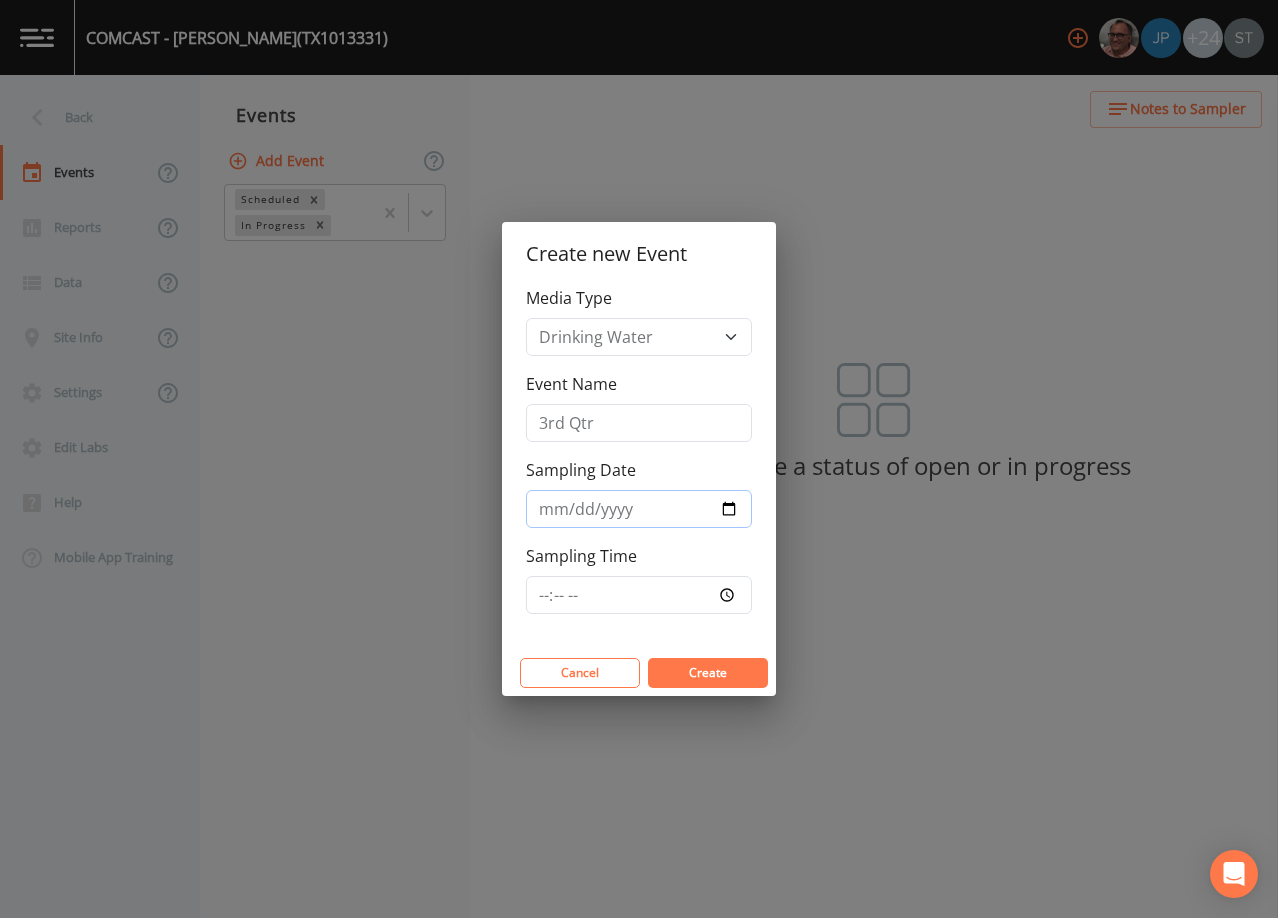 click on "Sampling Date" at bounding box center [639, 509] 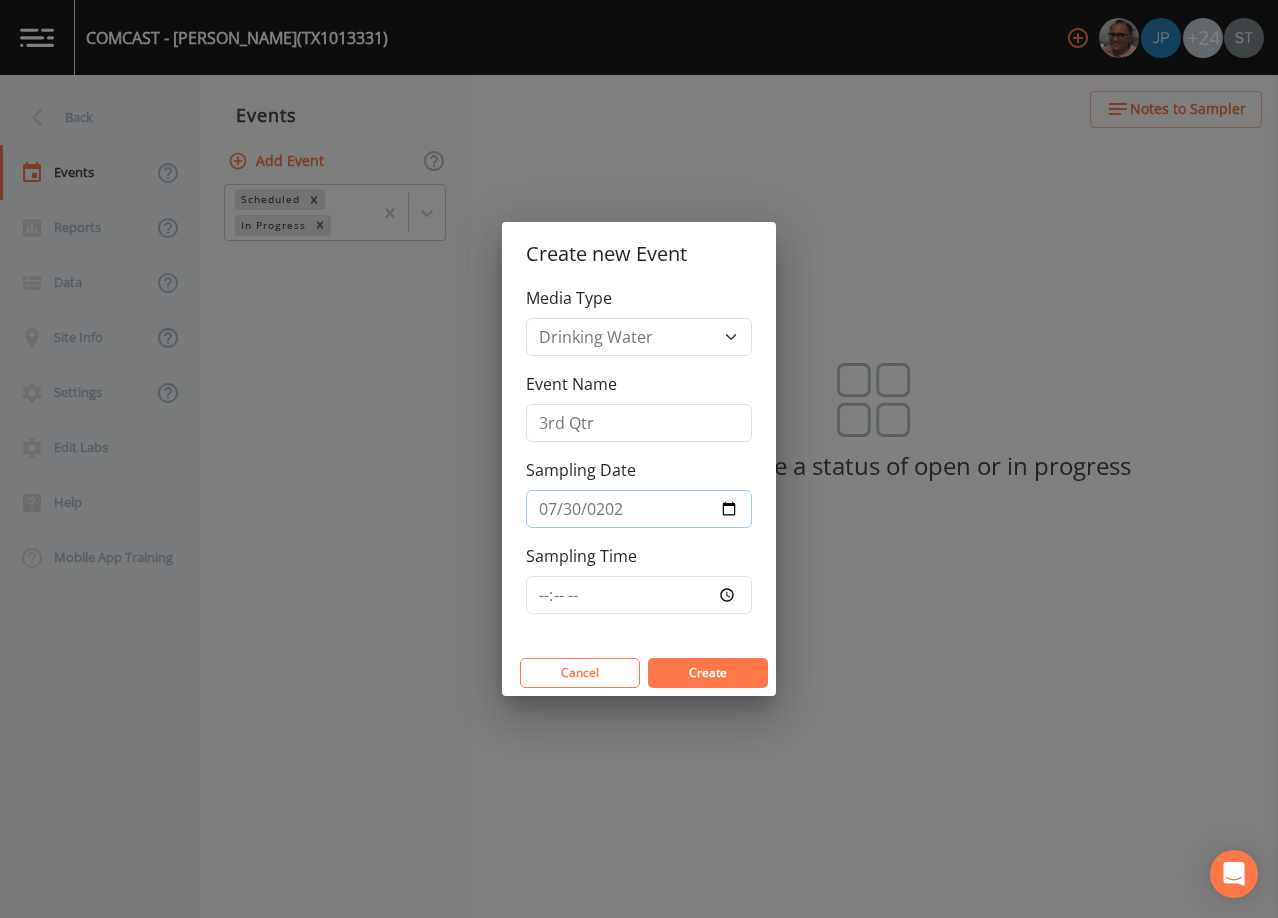 type on "[DATE]" 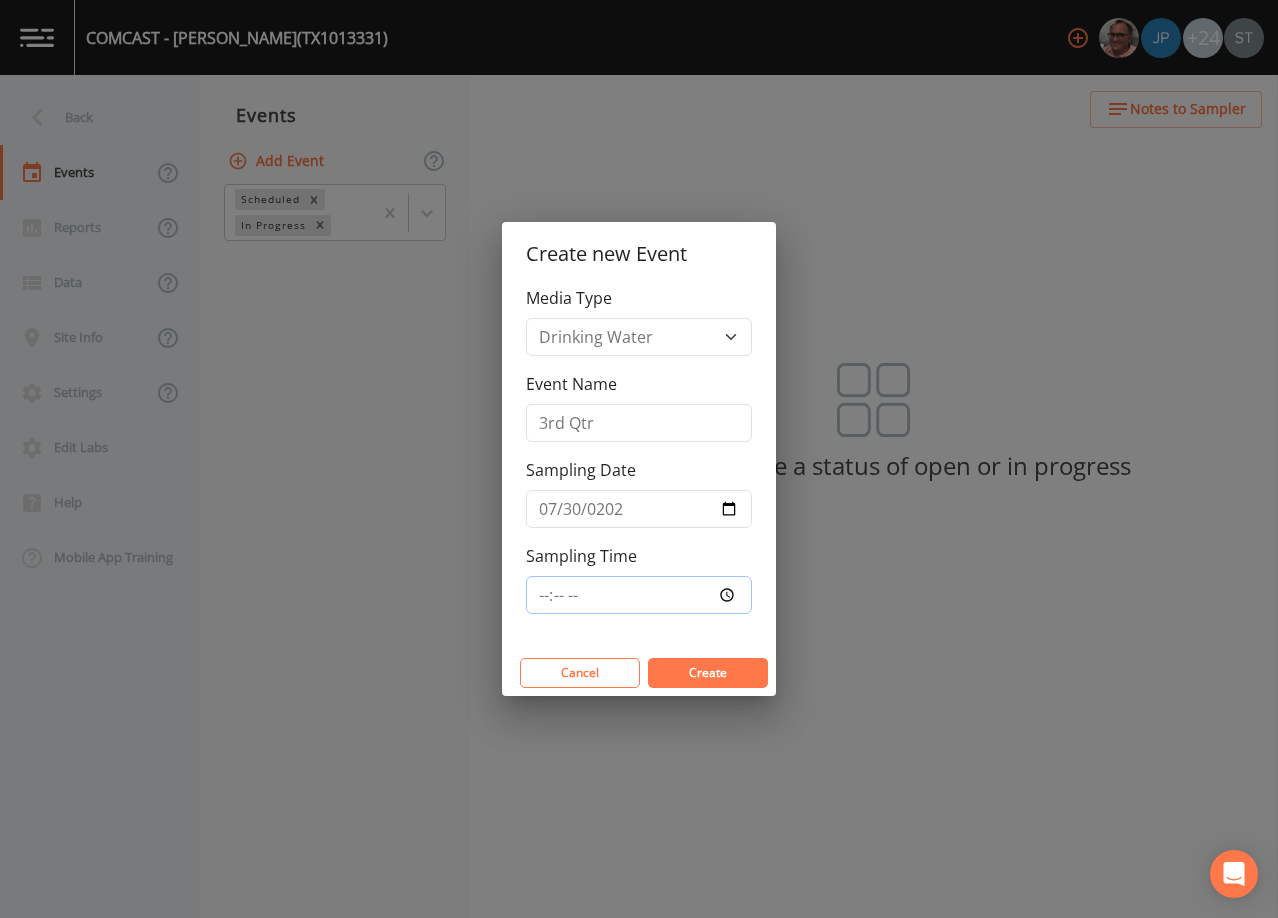 type on "12:00" 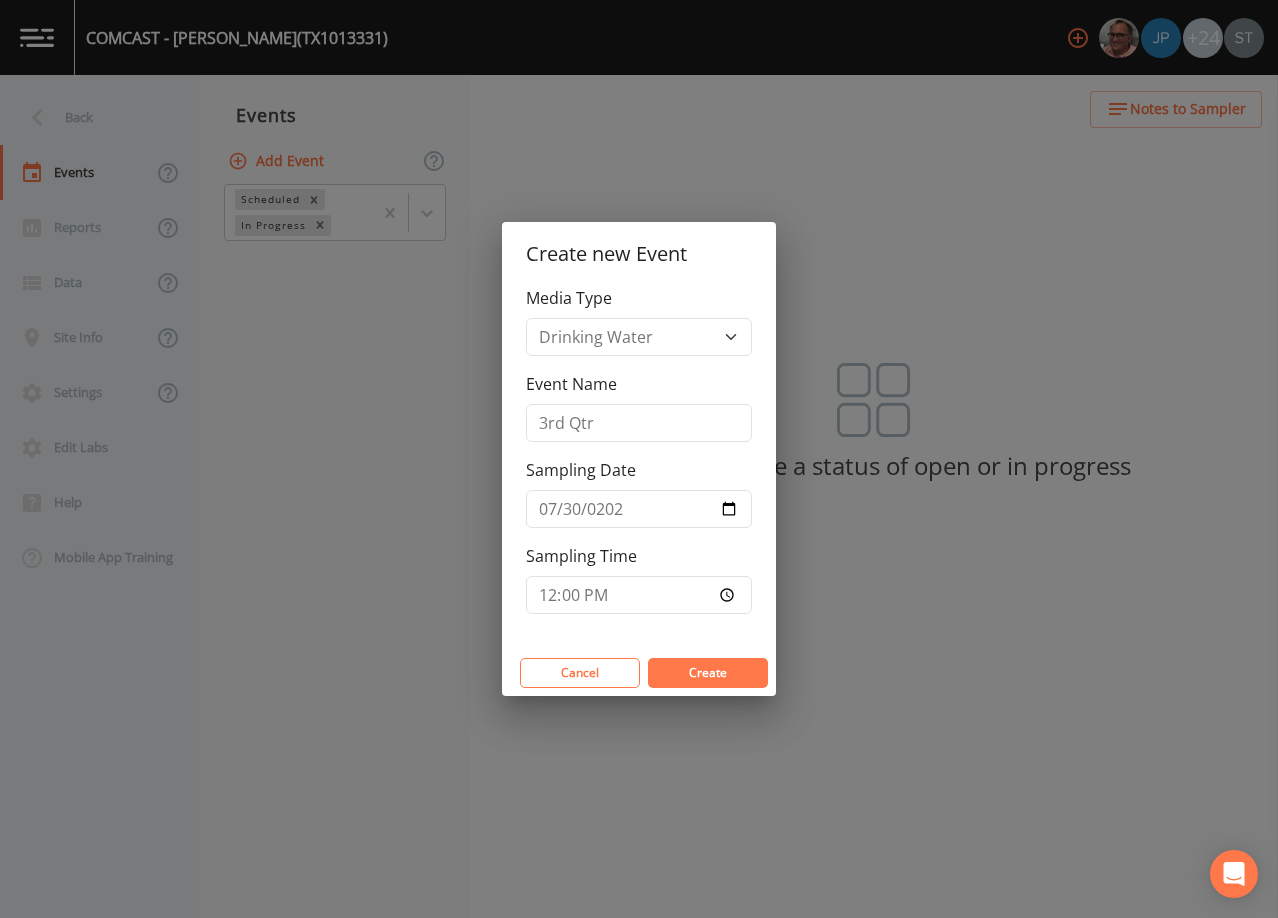 click on "Create" at bounding box center (708, 672) 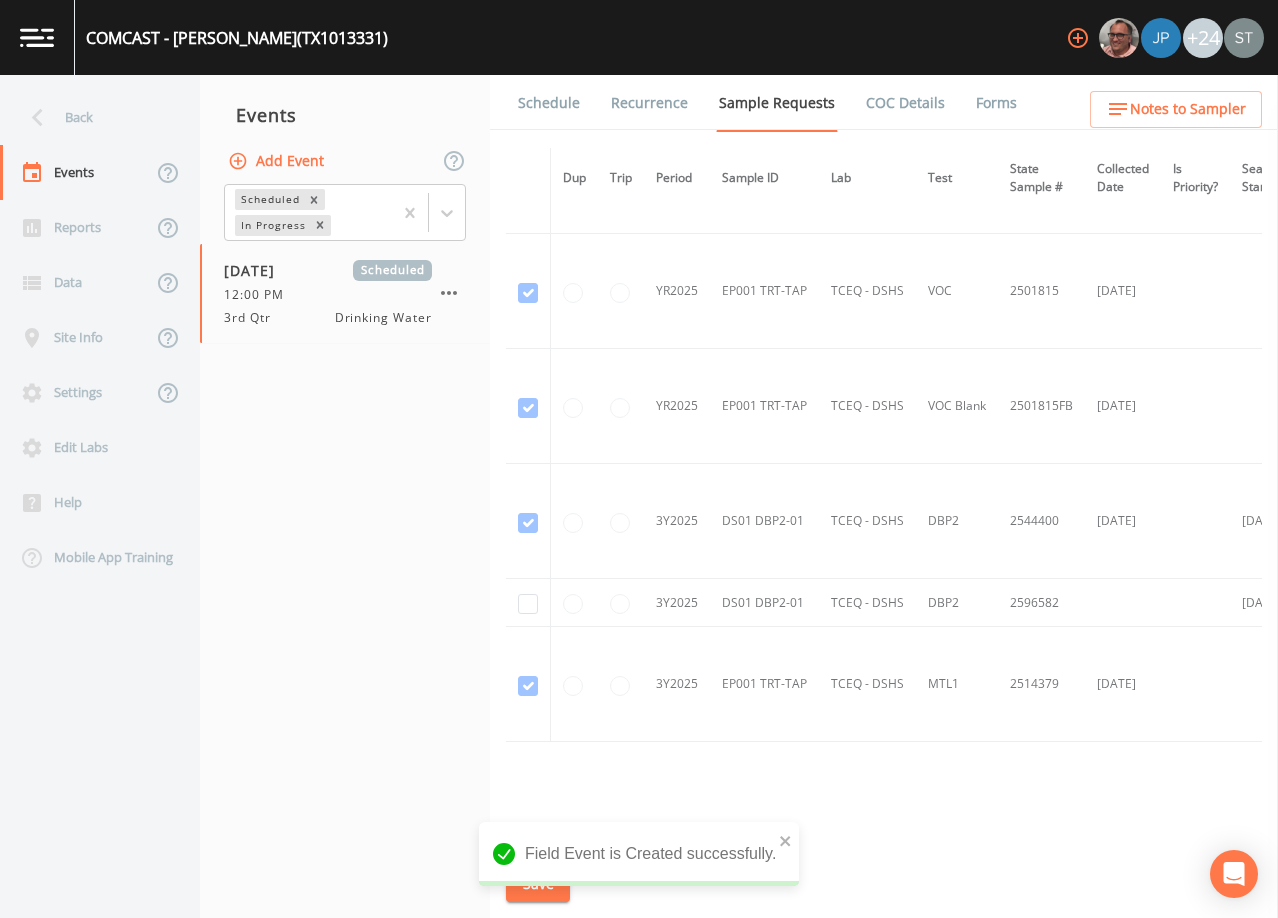 scroll, scrollTop: 696, scrollLeft: 0, axis: vertical 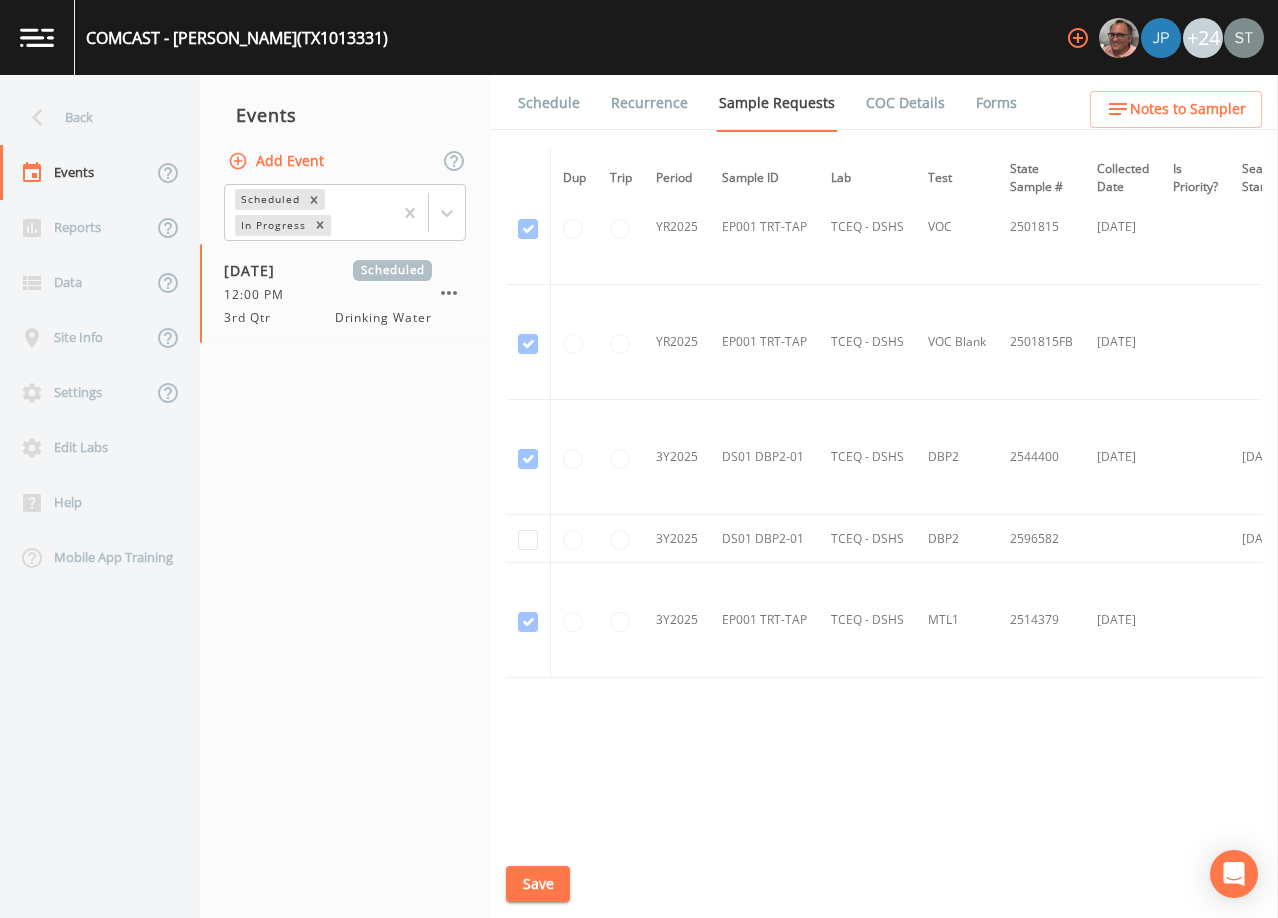 type 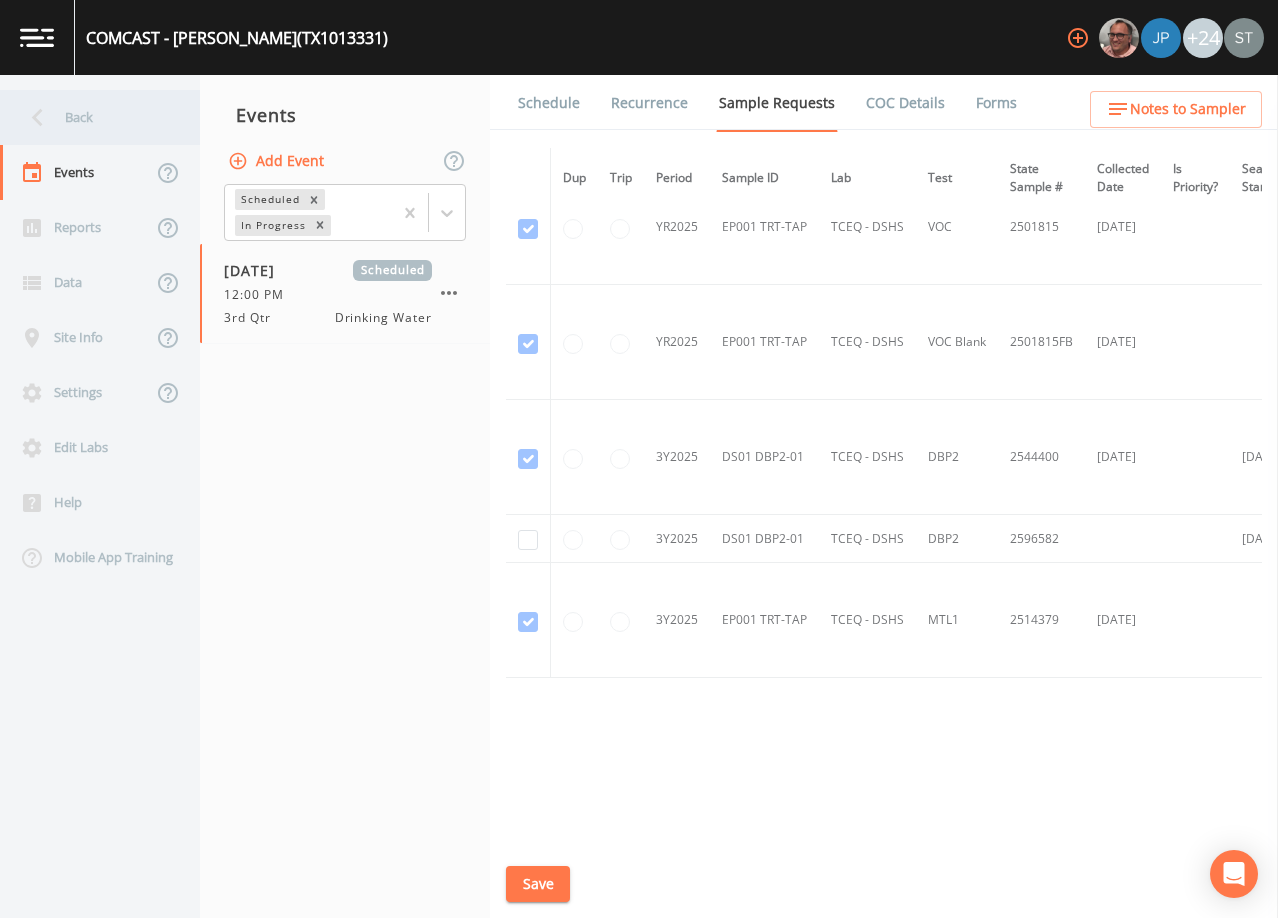 click on "Back" at bounding box center [90, 117] 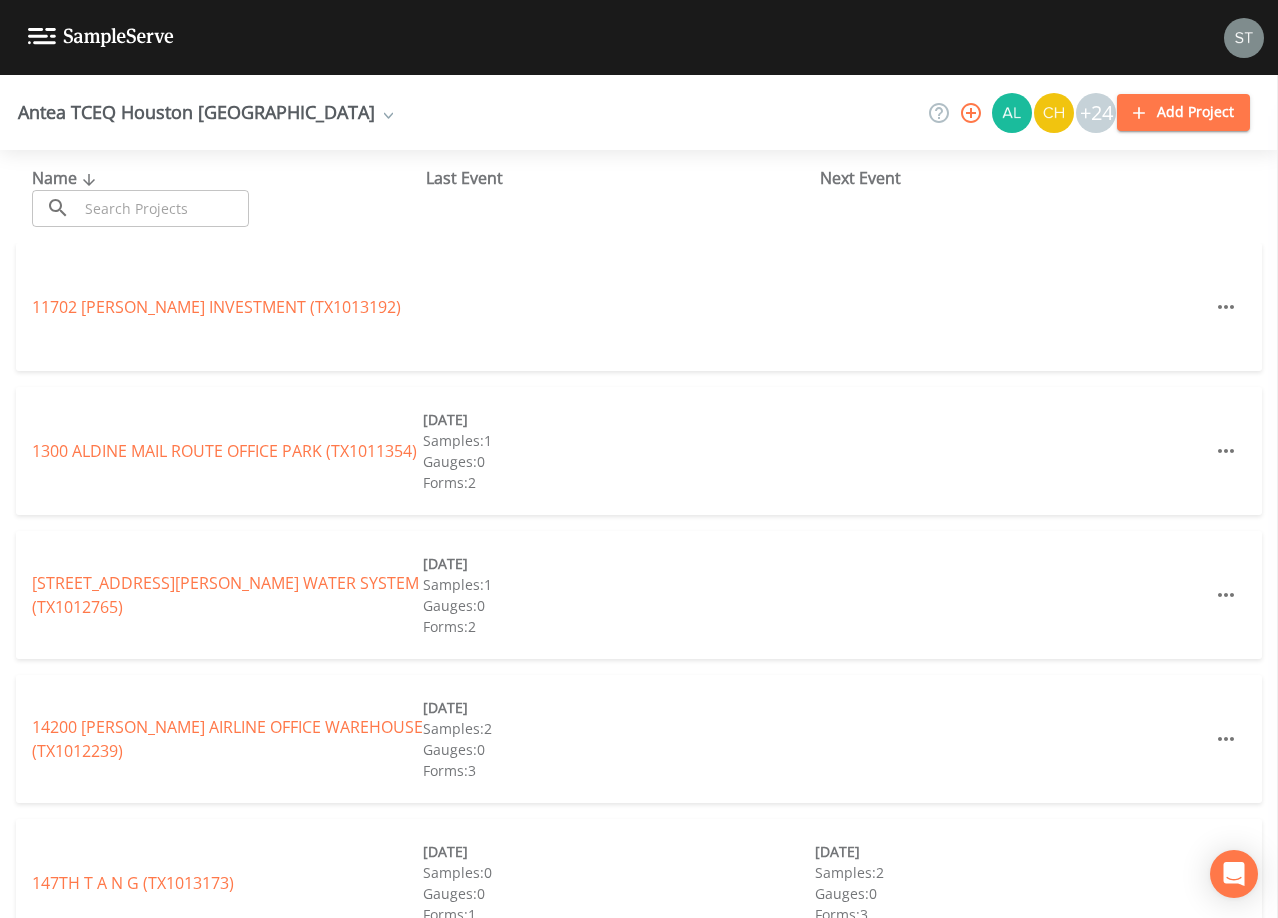 click at bounding box center [163, 208] 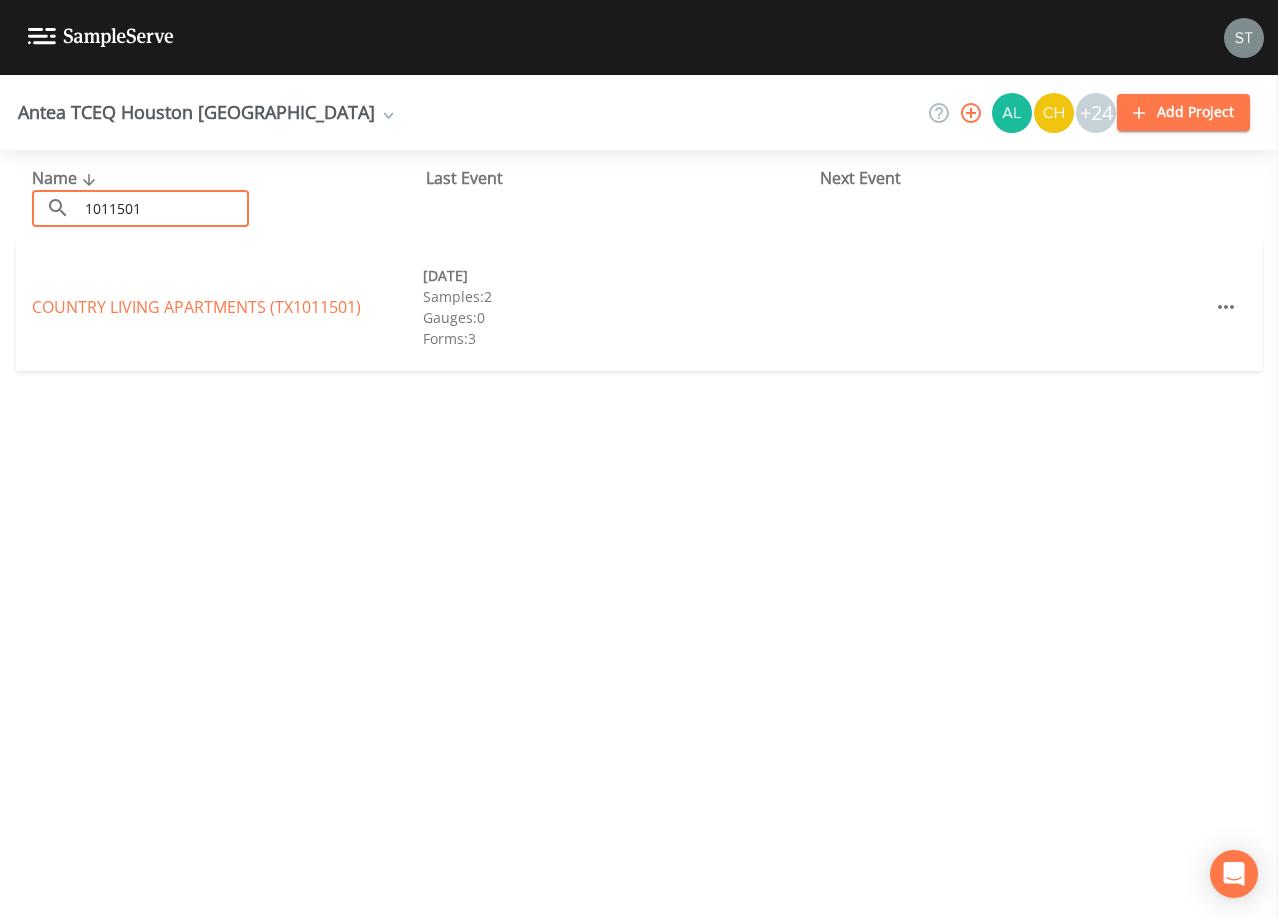 type on "1011501" 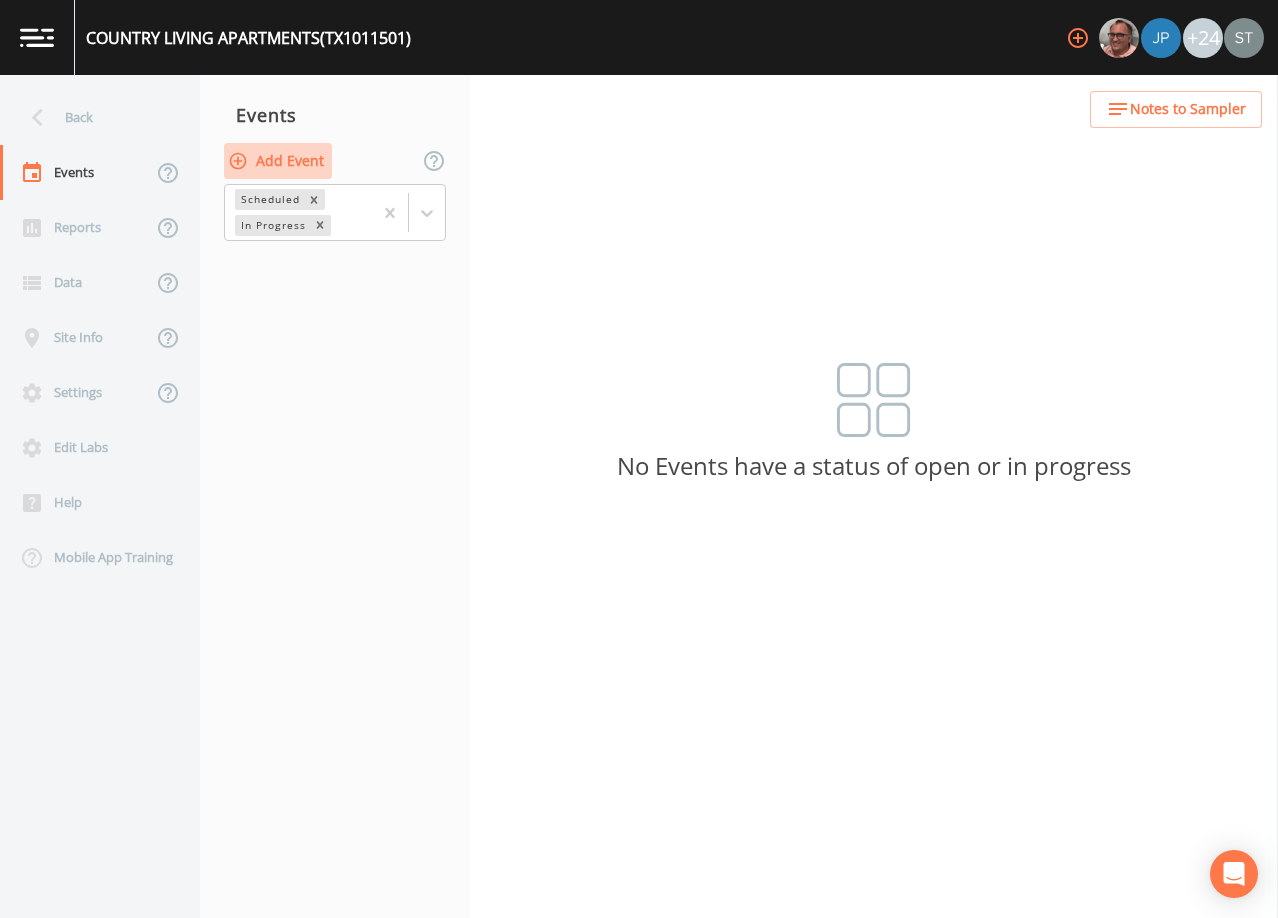 click on "Add Event" at bounding box center [278, 161] 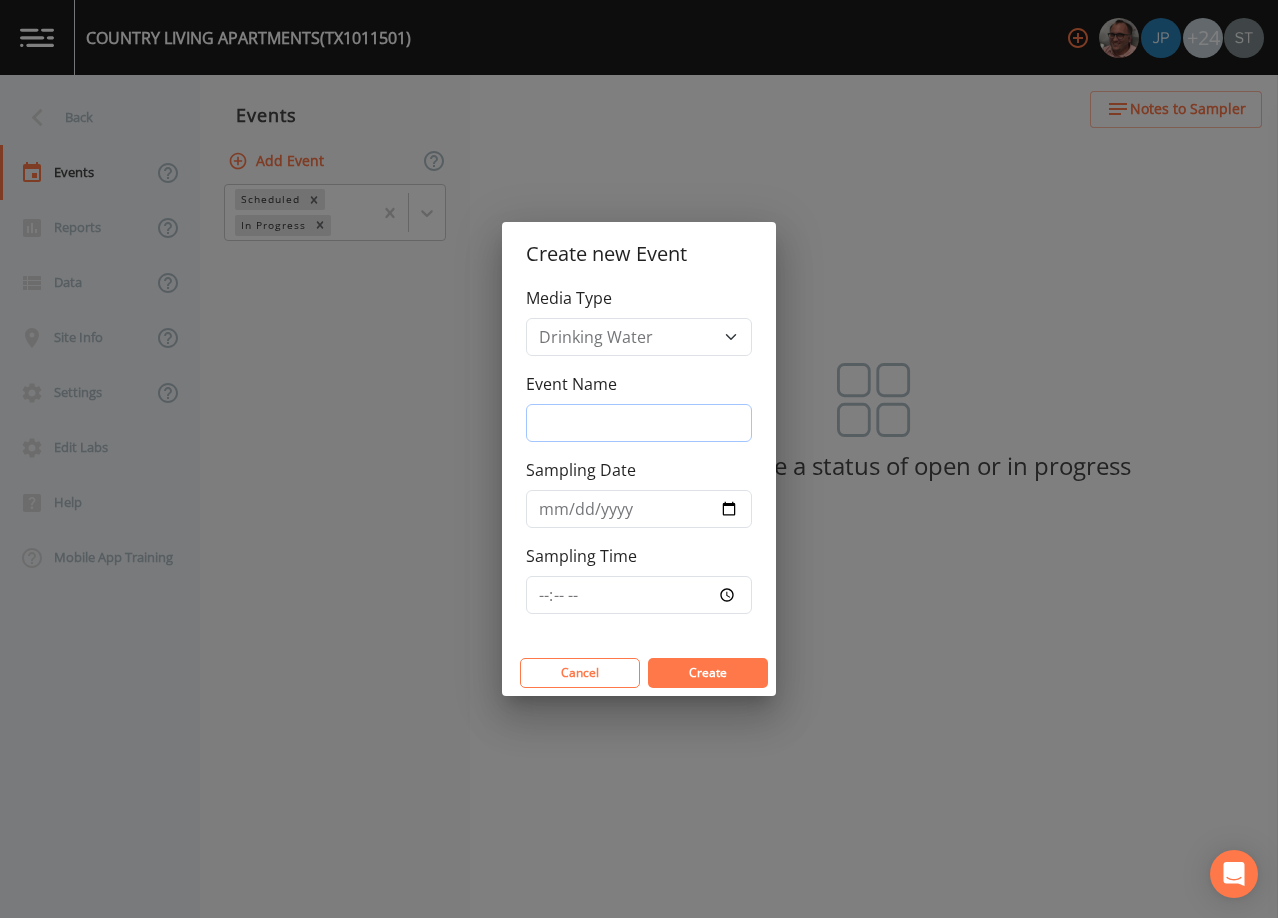 click on "Event Name" at bounding box center (639, 423) 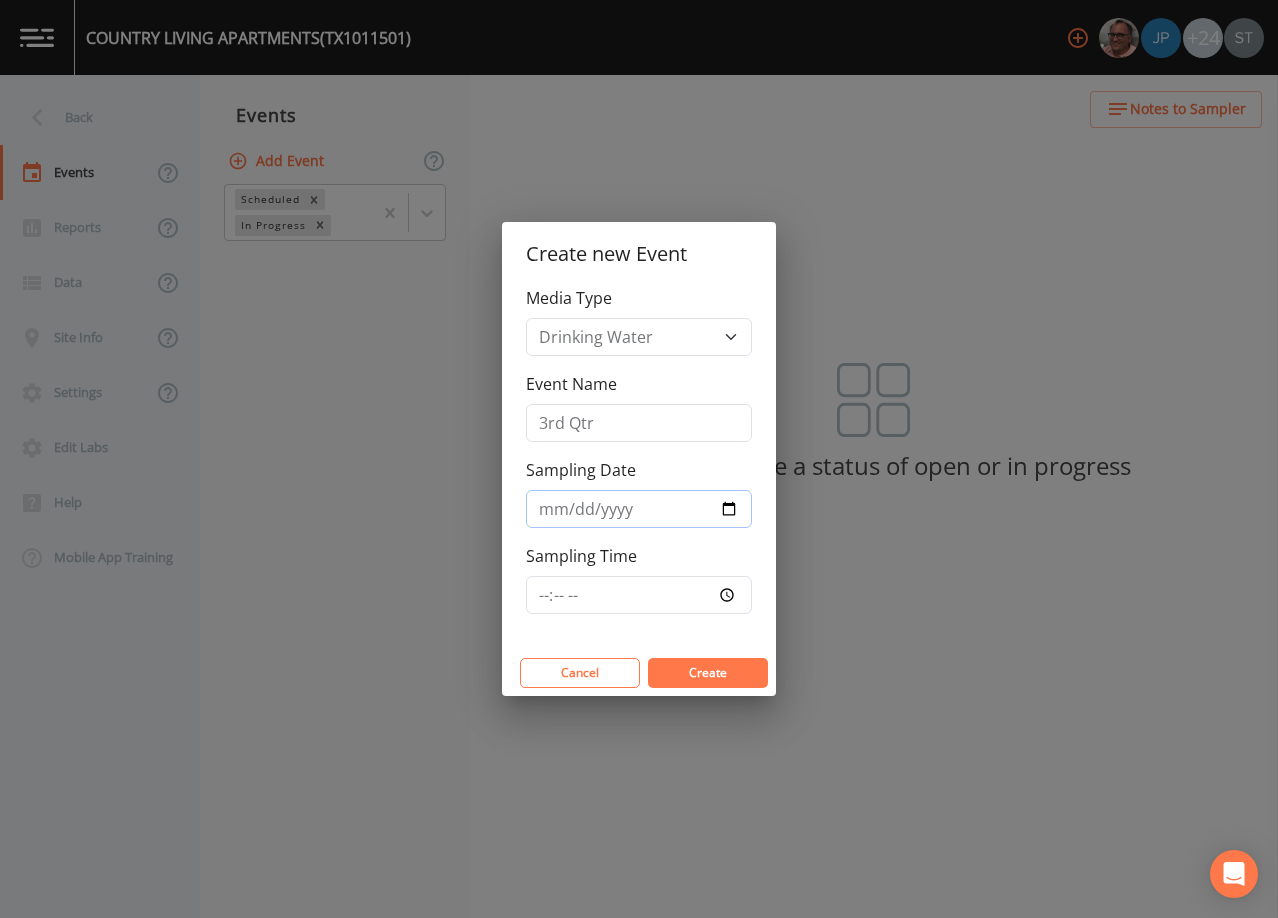 click on "Sampling Date" at bounding box center [639, 509] 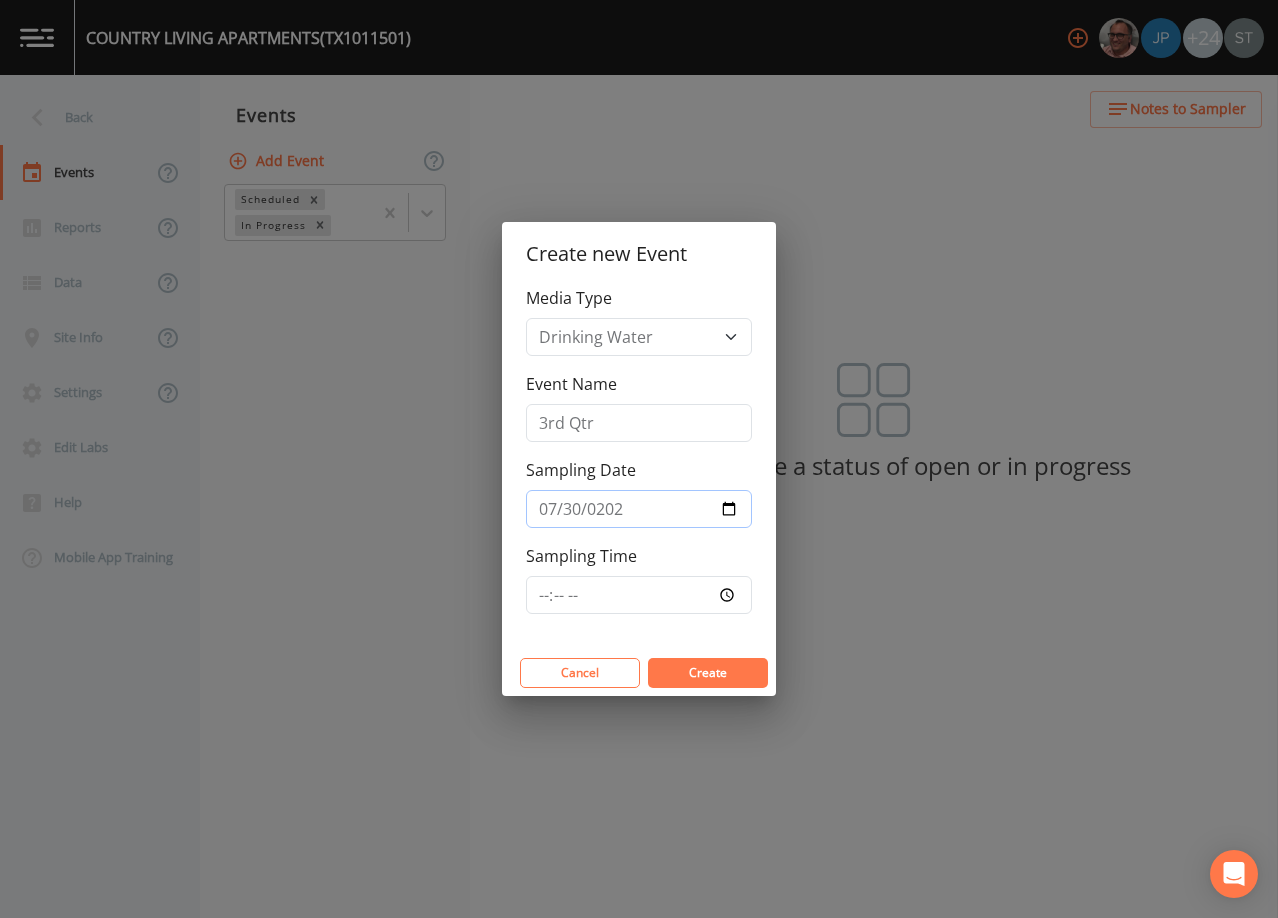 type on "[DATE]" 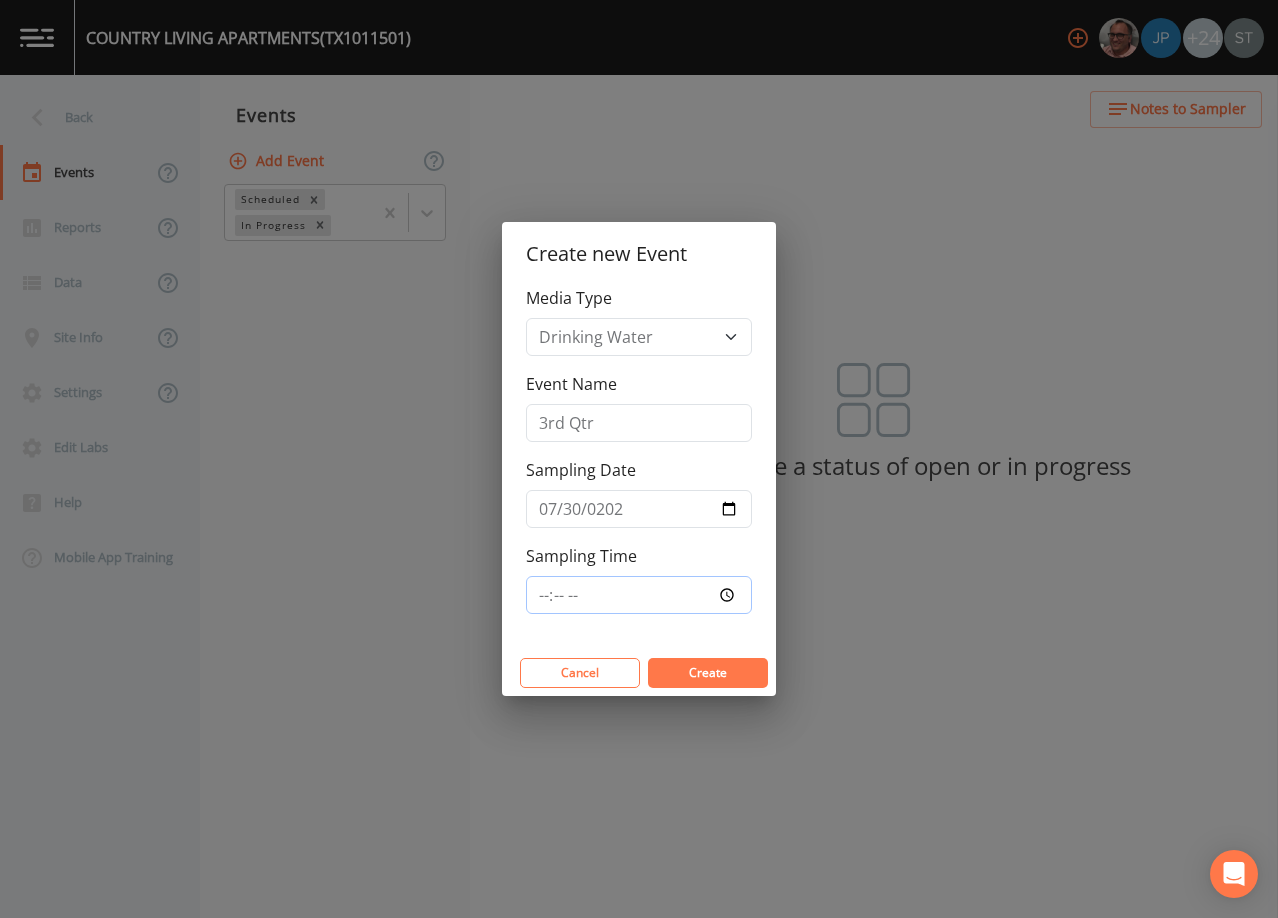 type on "08:30" 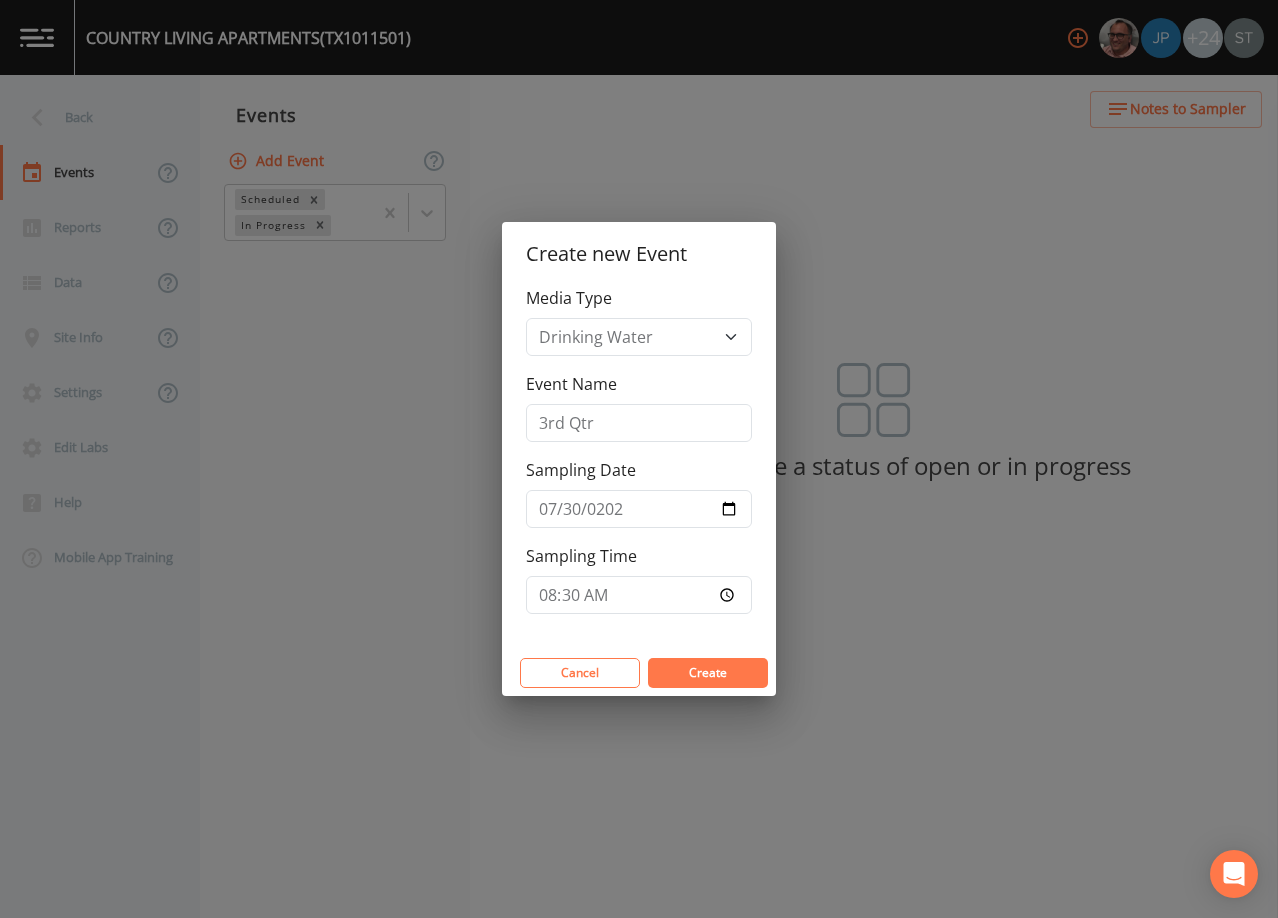 click on "Create" at bounding box center (708, 672) 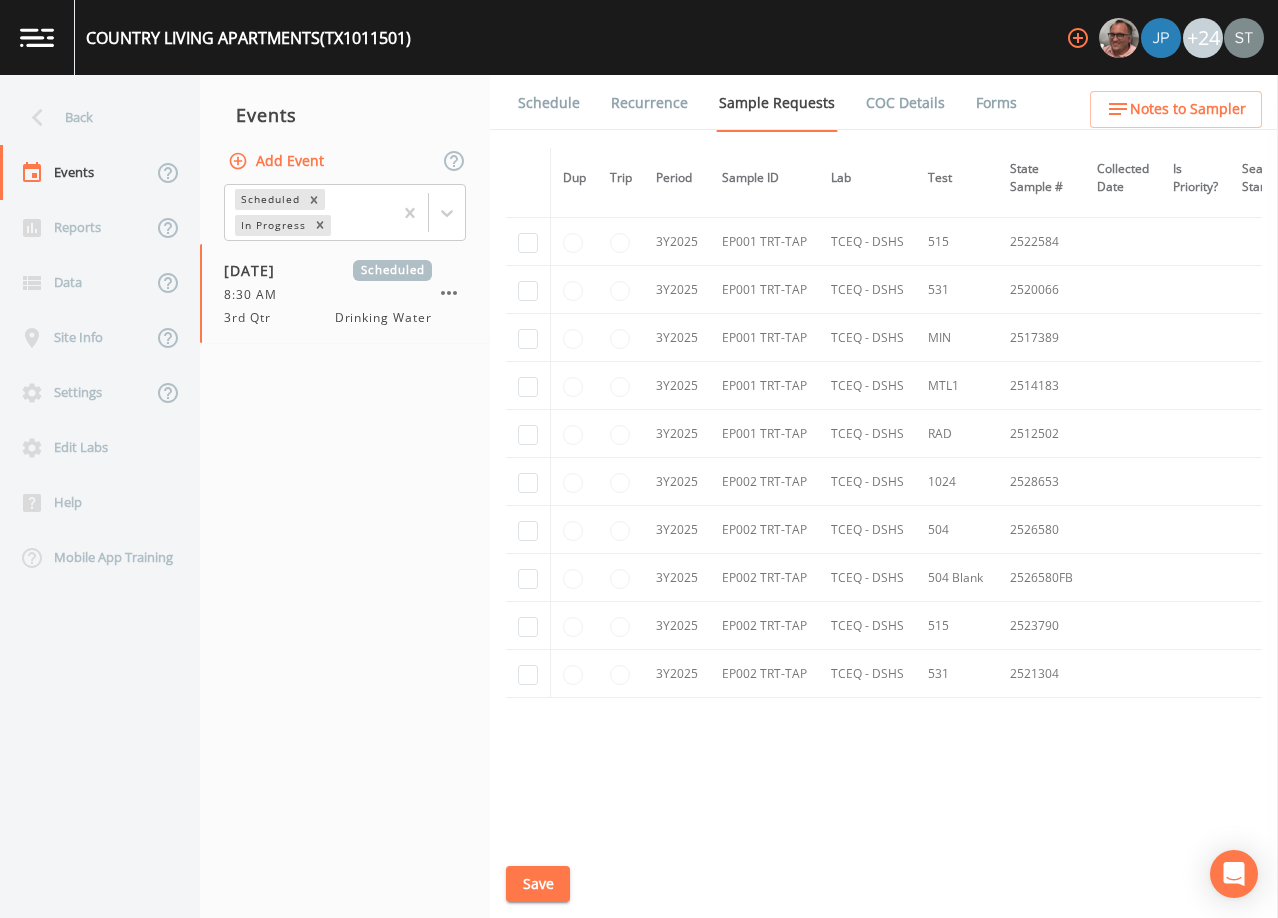 scroll, scrollTop: 1752, scrollLeft: 0, axis: vertical 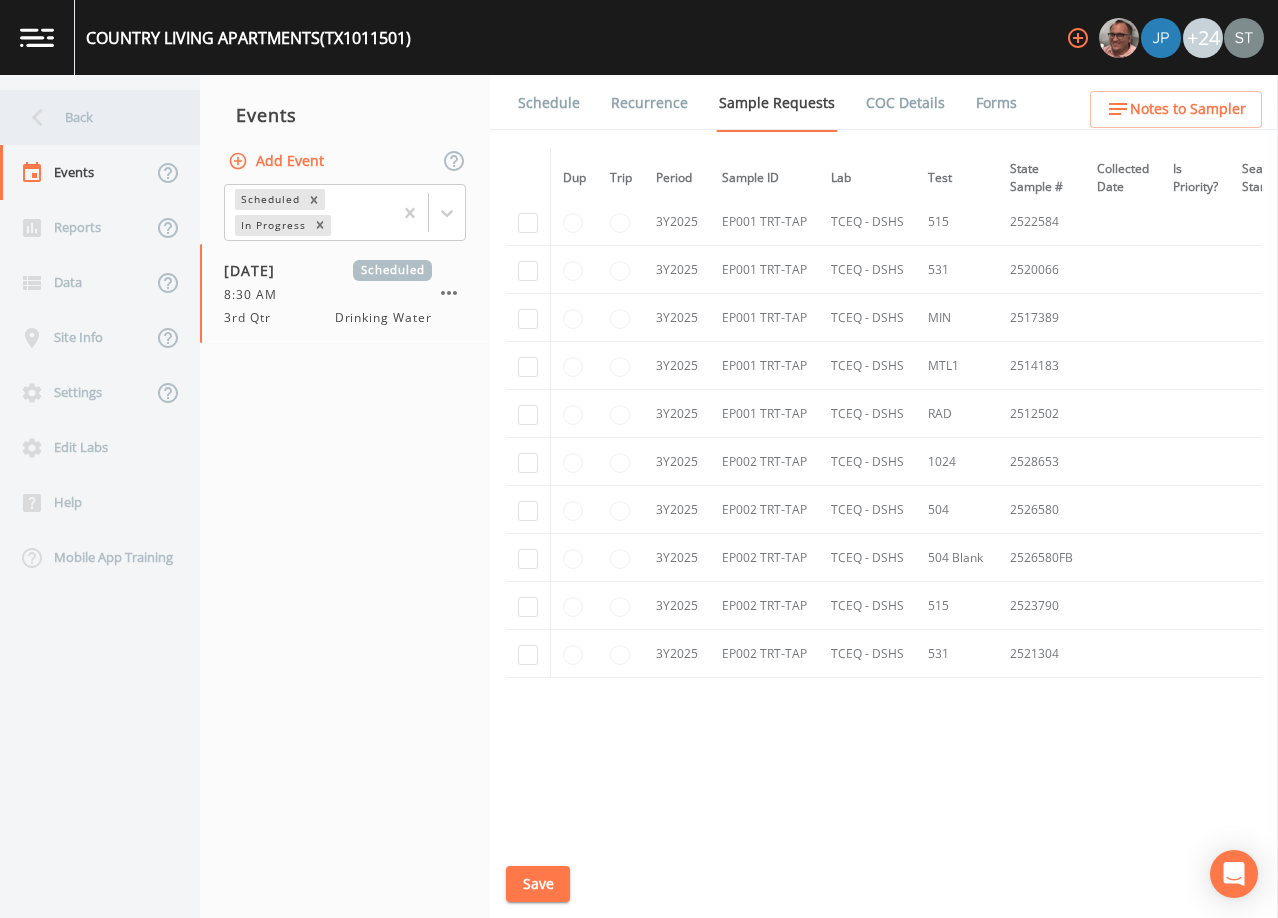 click on "Back" at bounding box center (90, 117) 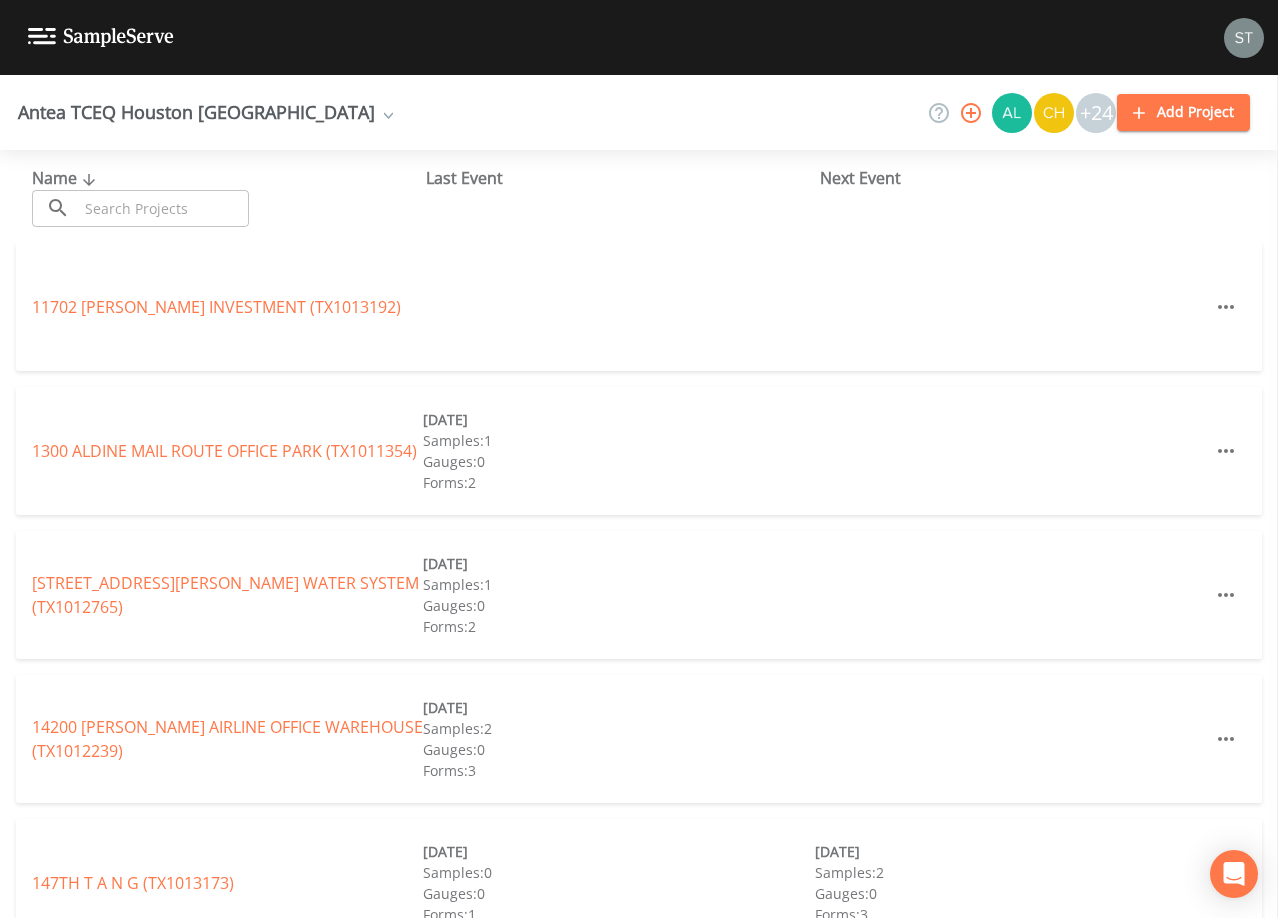 click at bounding box center [163, 208] 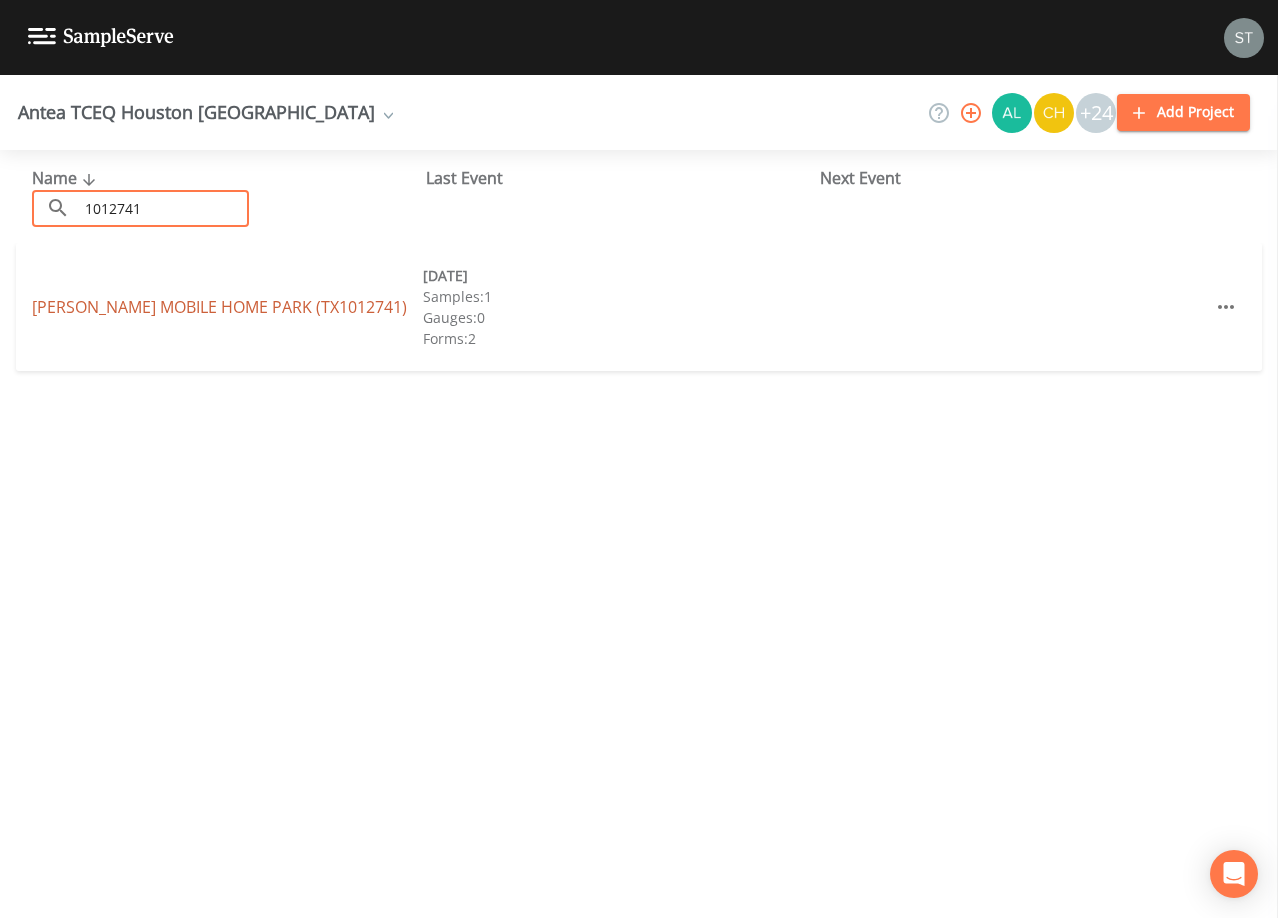 type on "1012741" 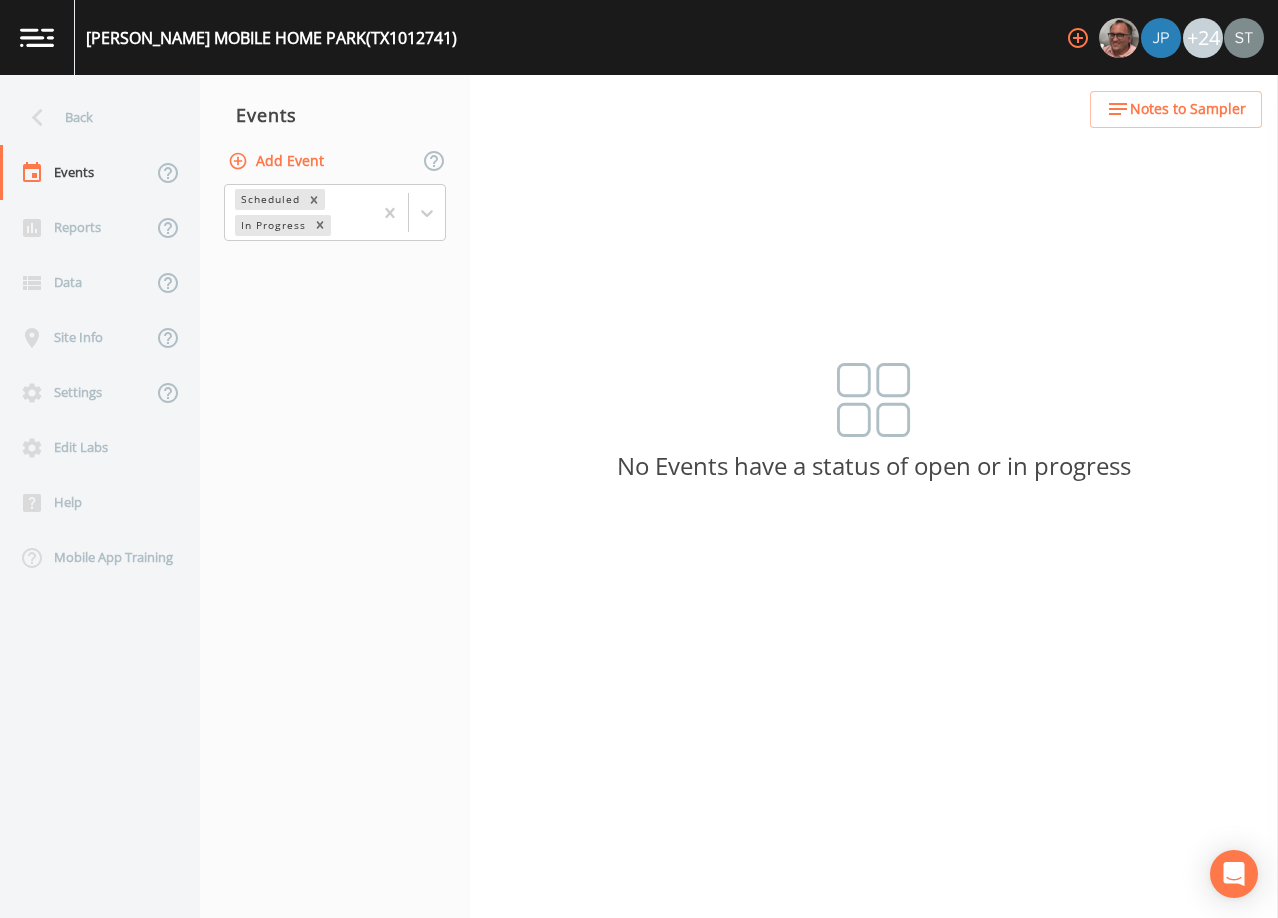 click on "Add Event" at bounding box center [278, 161] 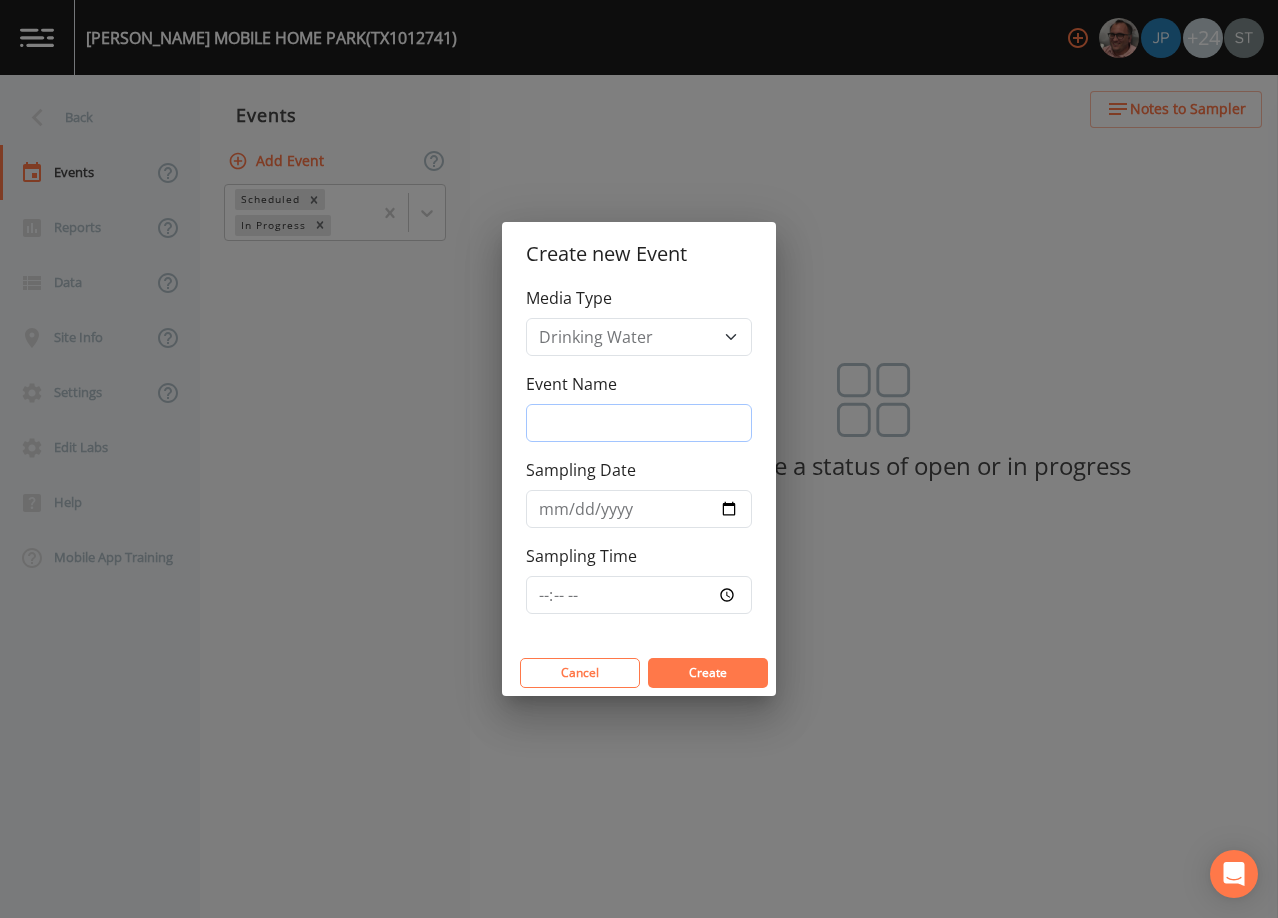 click on "Event Name" at bounding box center [639, 423] 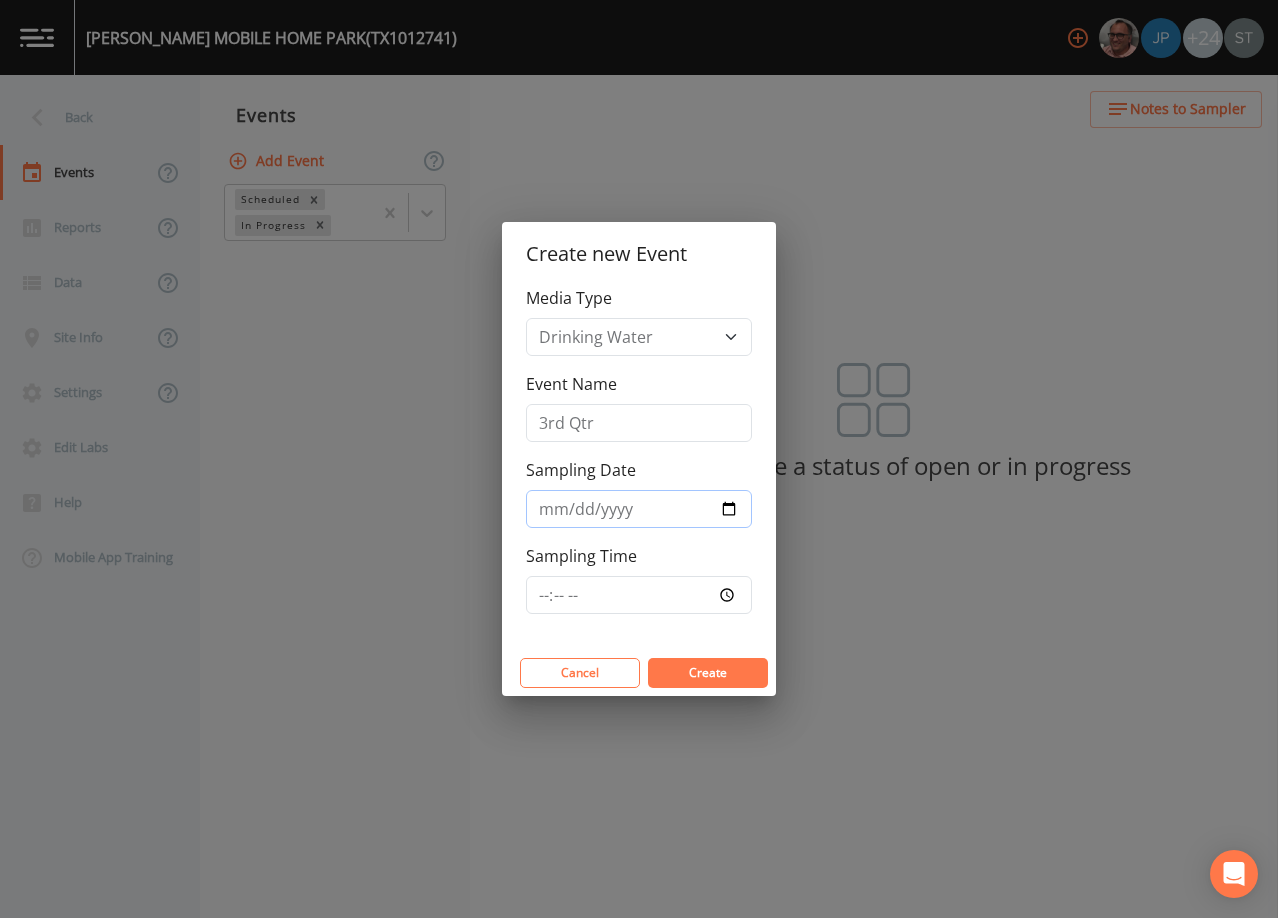 click on "Sampling Date" at bounding box center (639, 509) 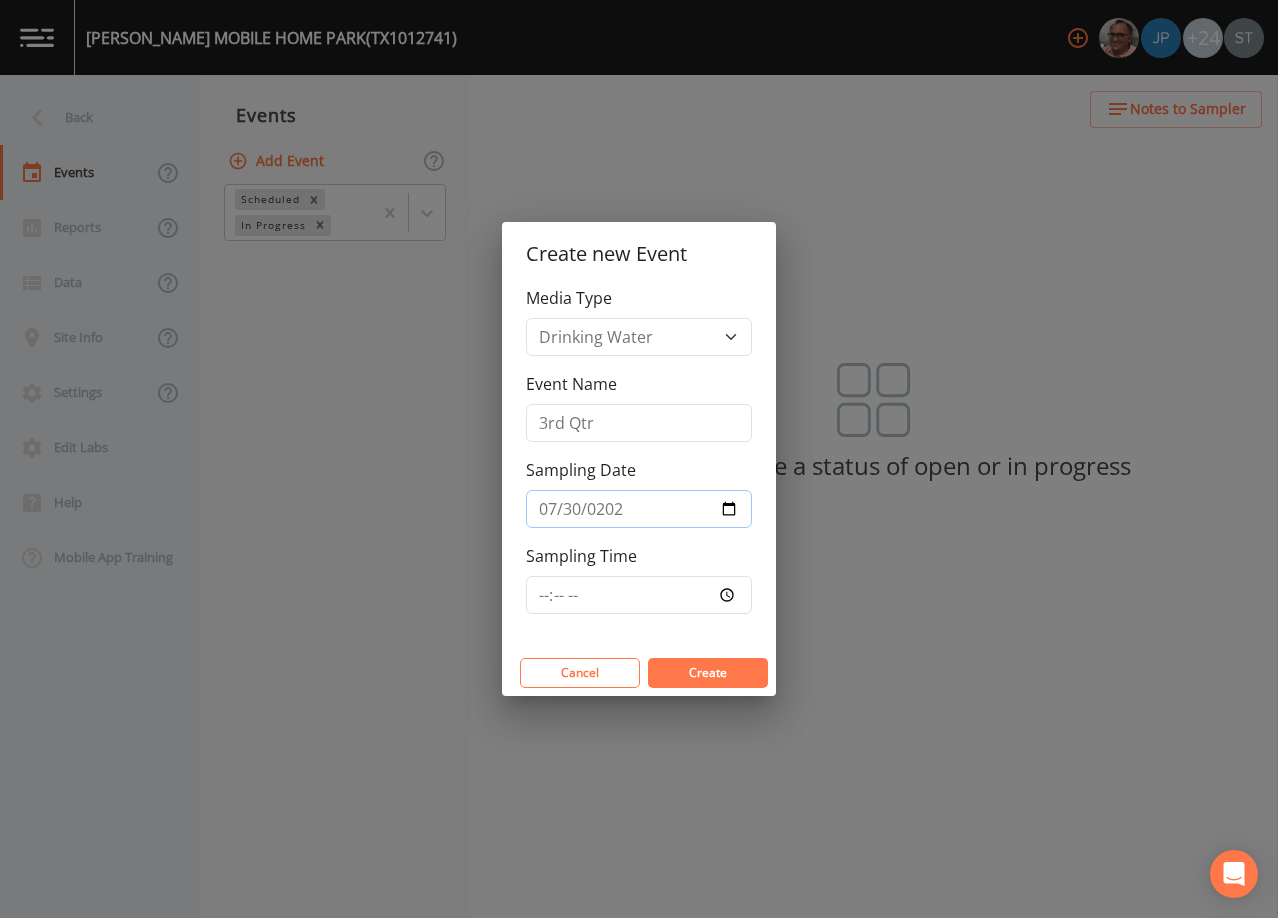 type on "[DATE]" 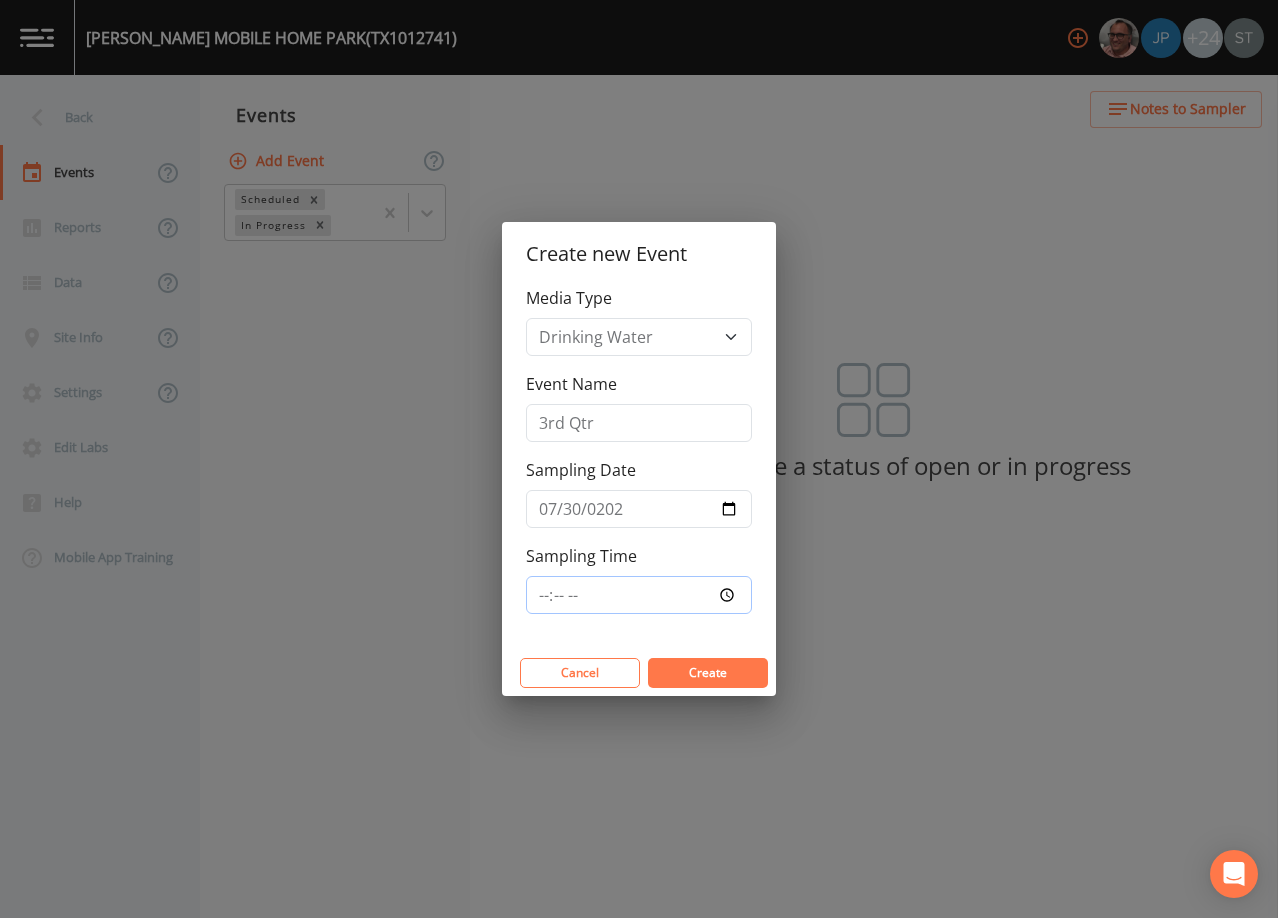 type on "08:30" 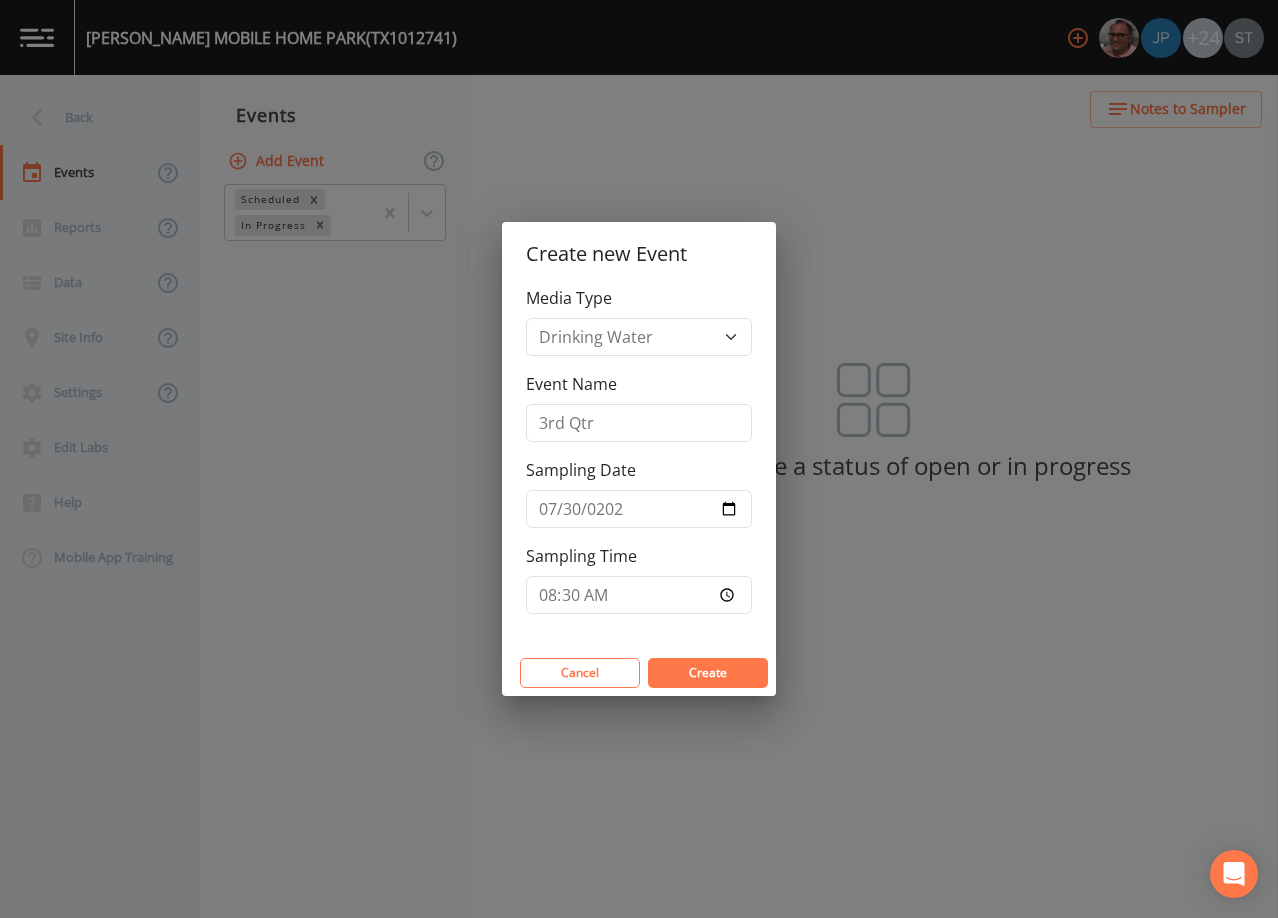 click on "Create" at bounding box center [708, 673] 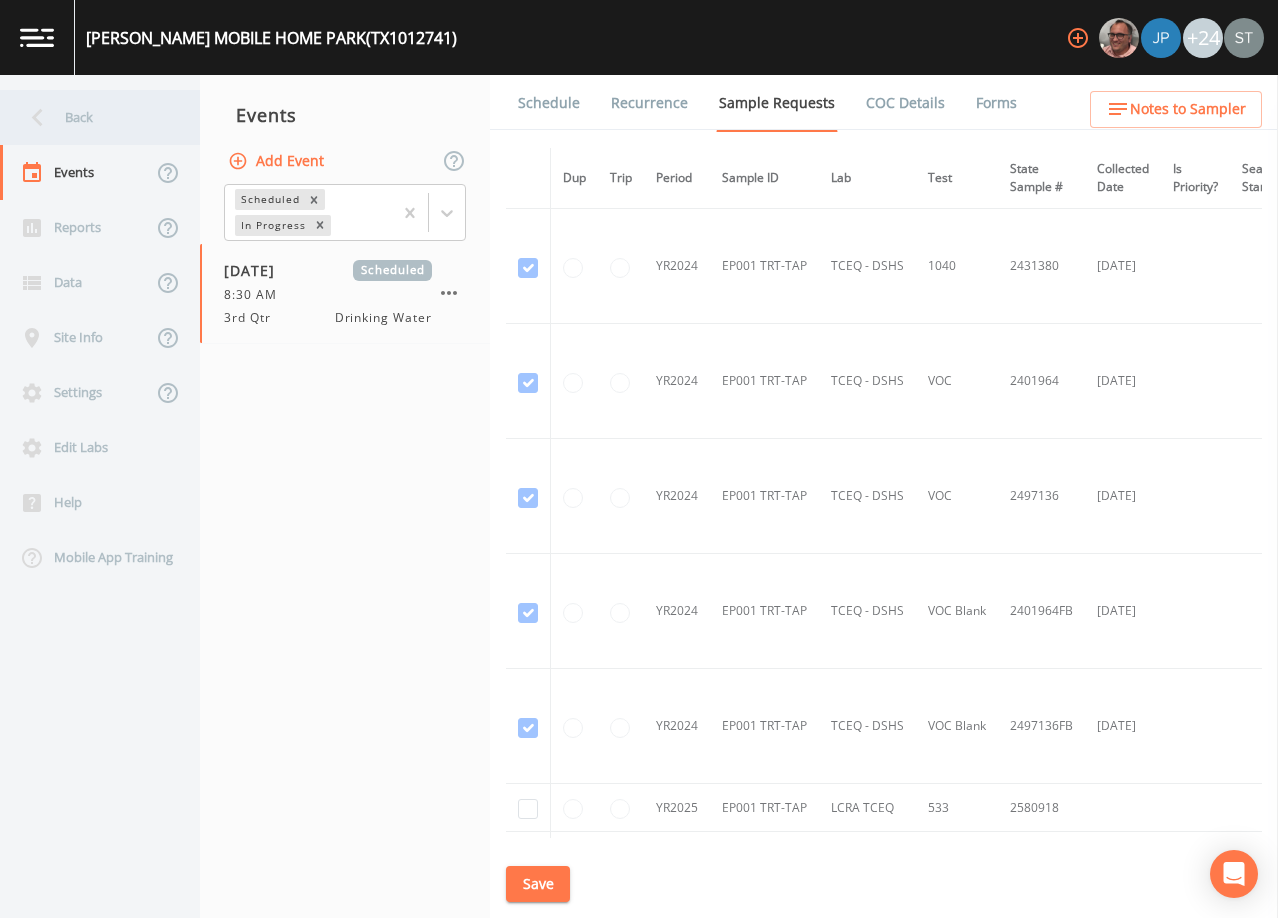 click on "Back" at bounding box center [90, 117] 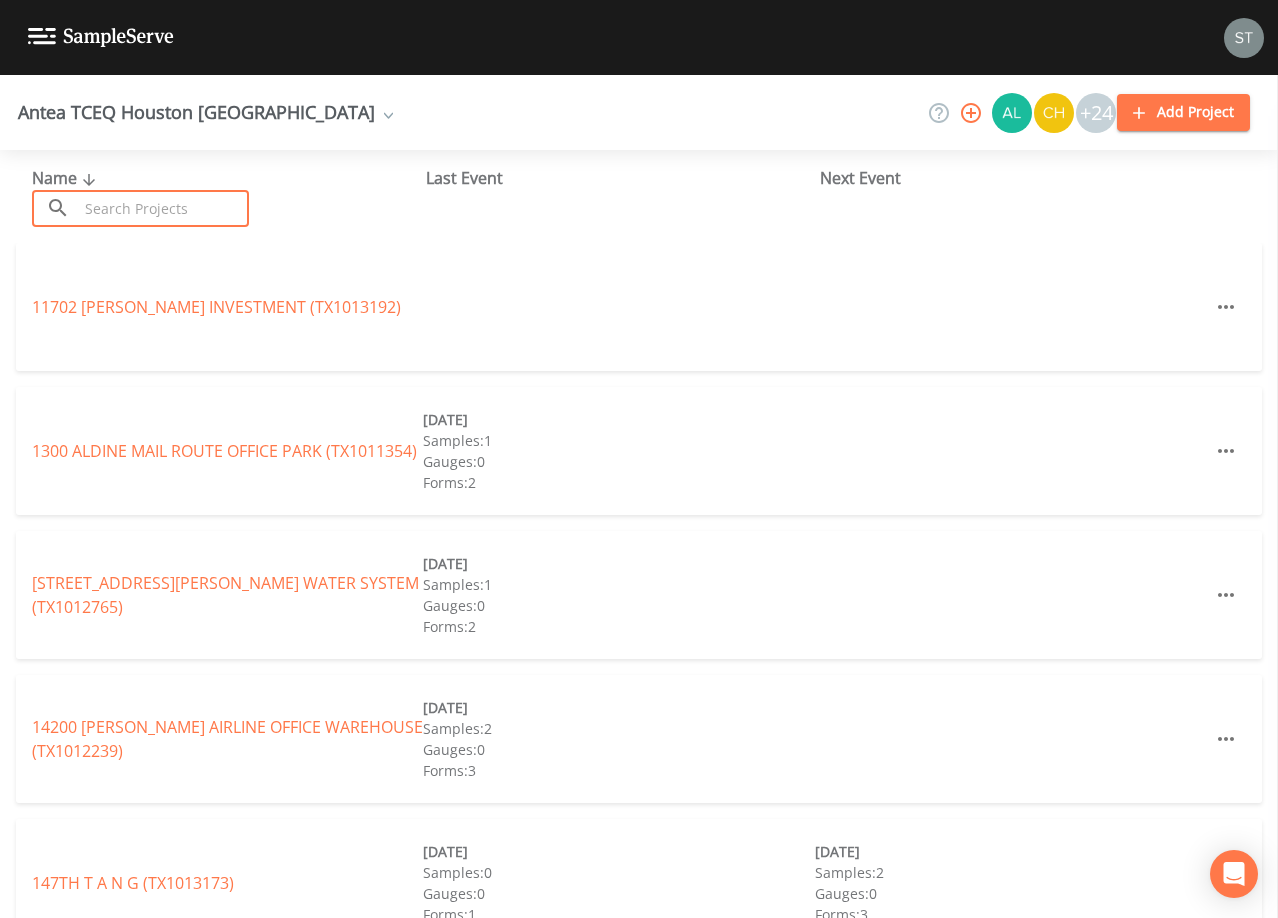 click at bounding box center [163, 208] 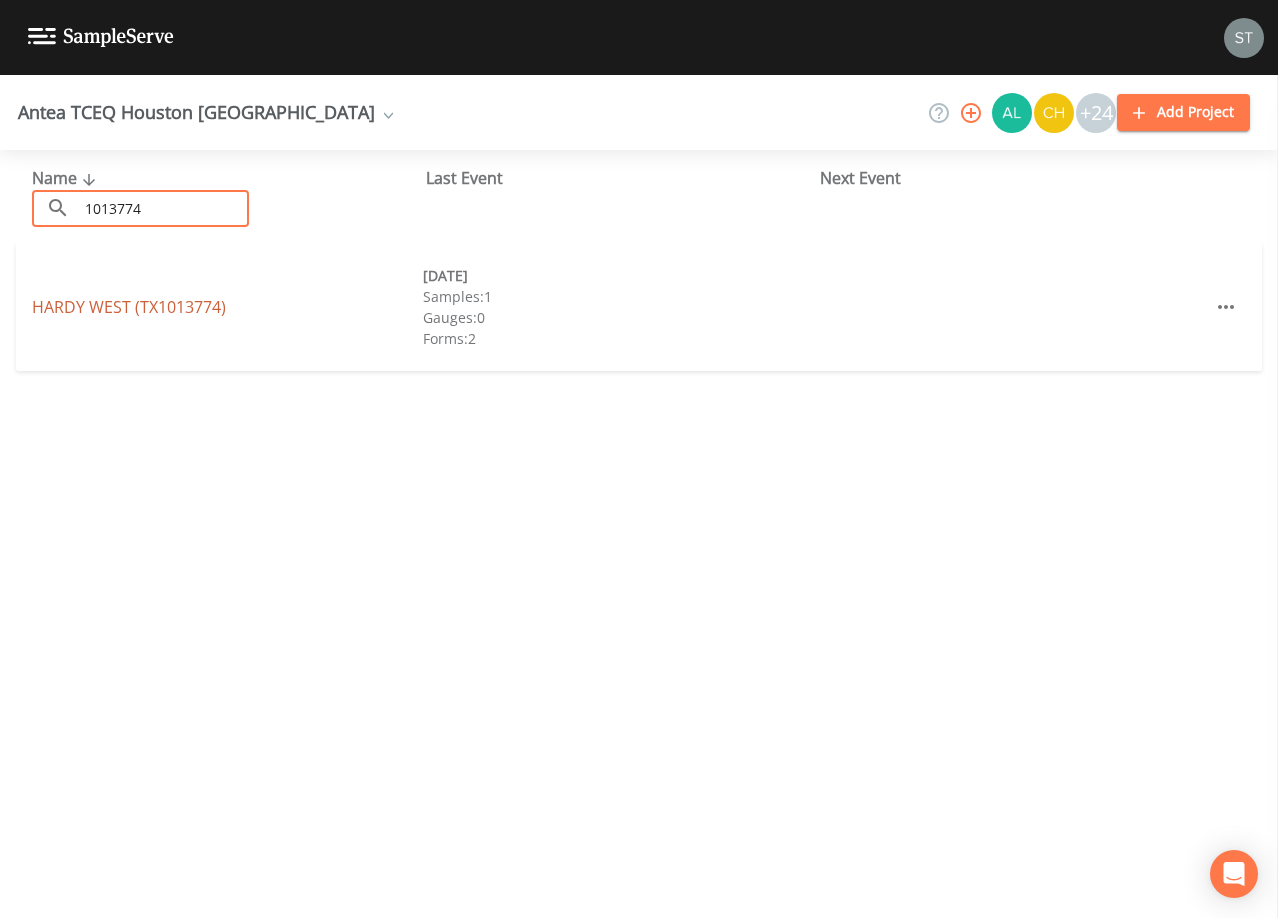 type on "1013774" 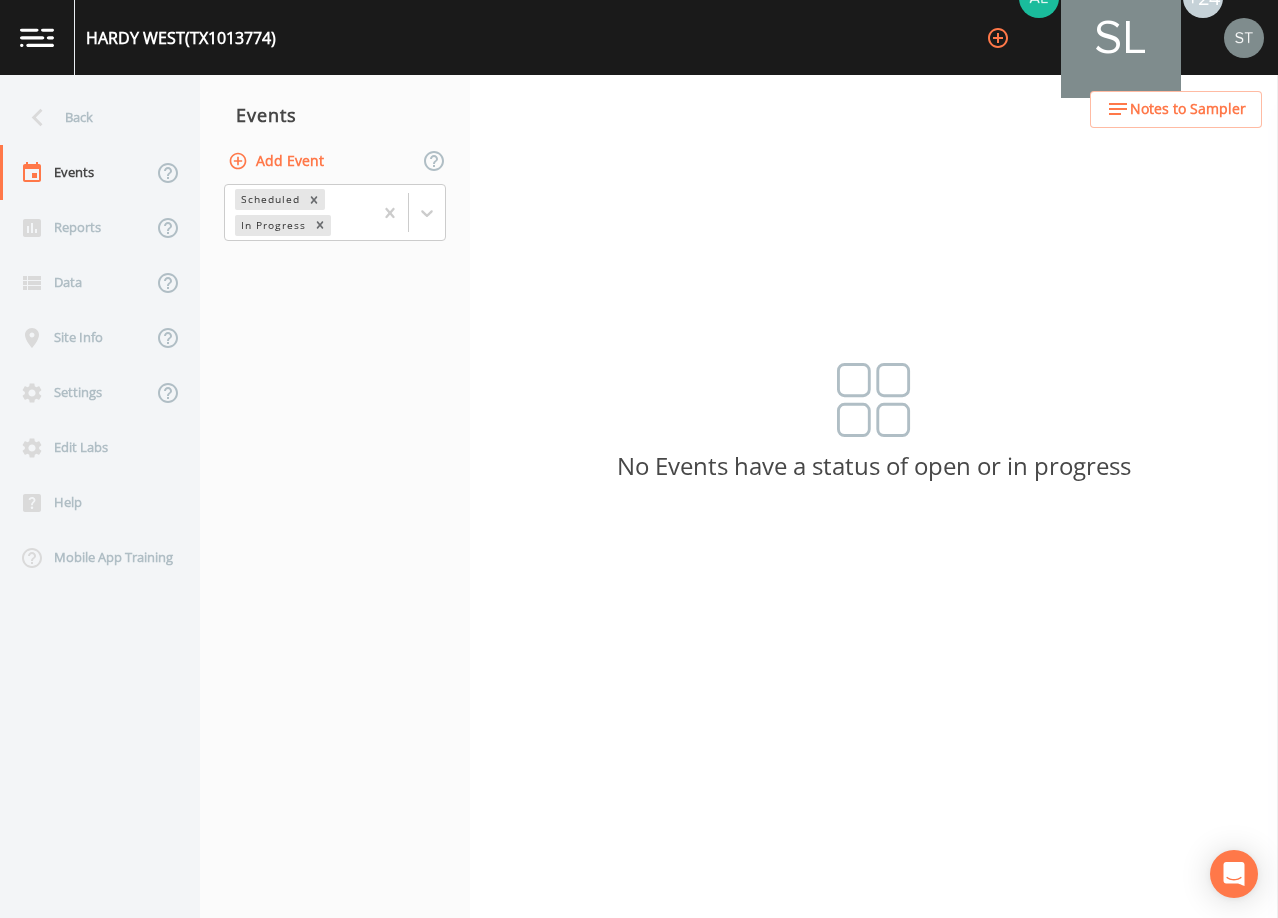 click on "Add Event" at bounding box center (278, 161) 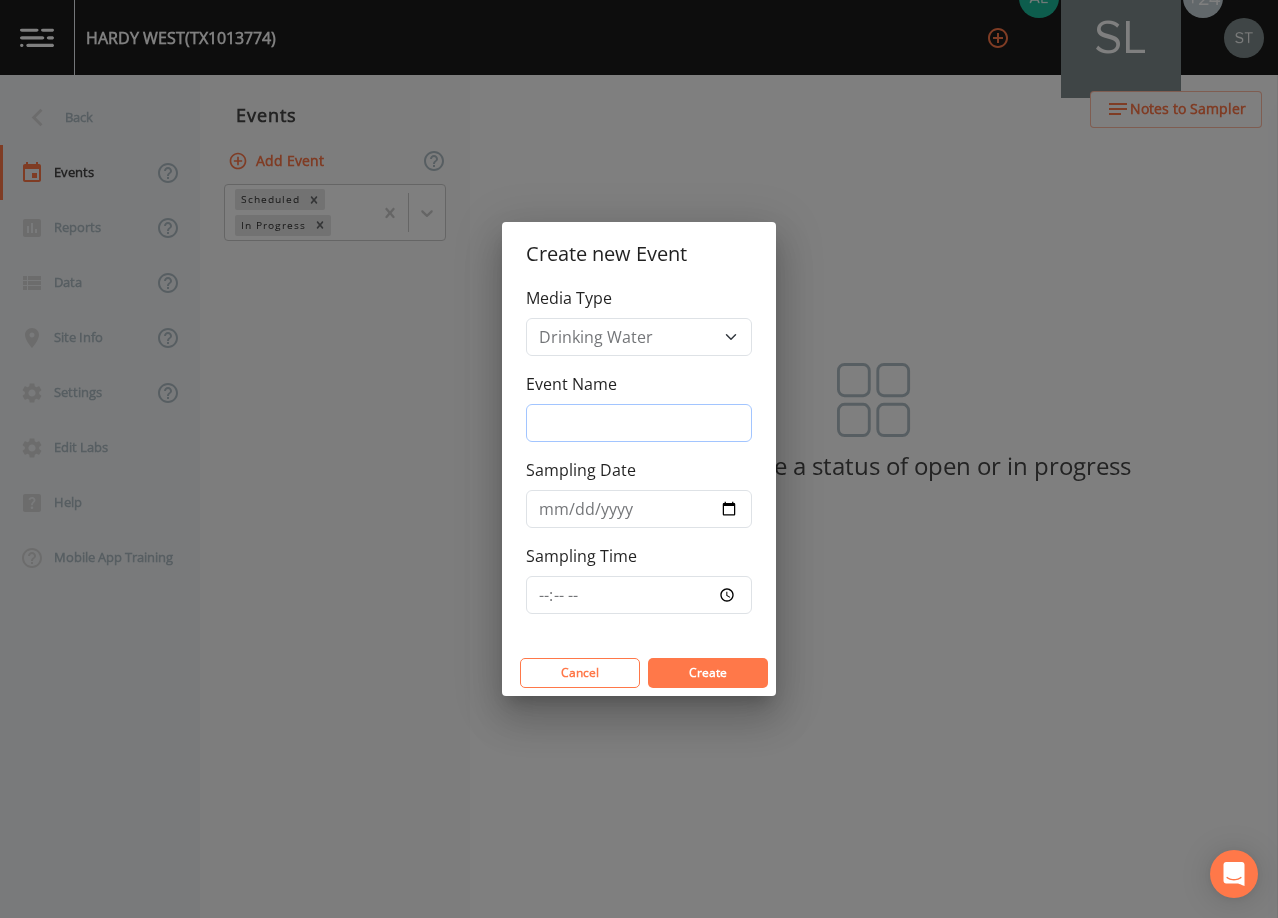click on "Event Name" at bounding box center (639, 423) 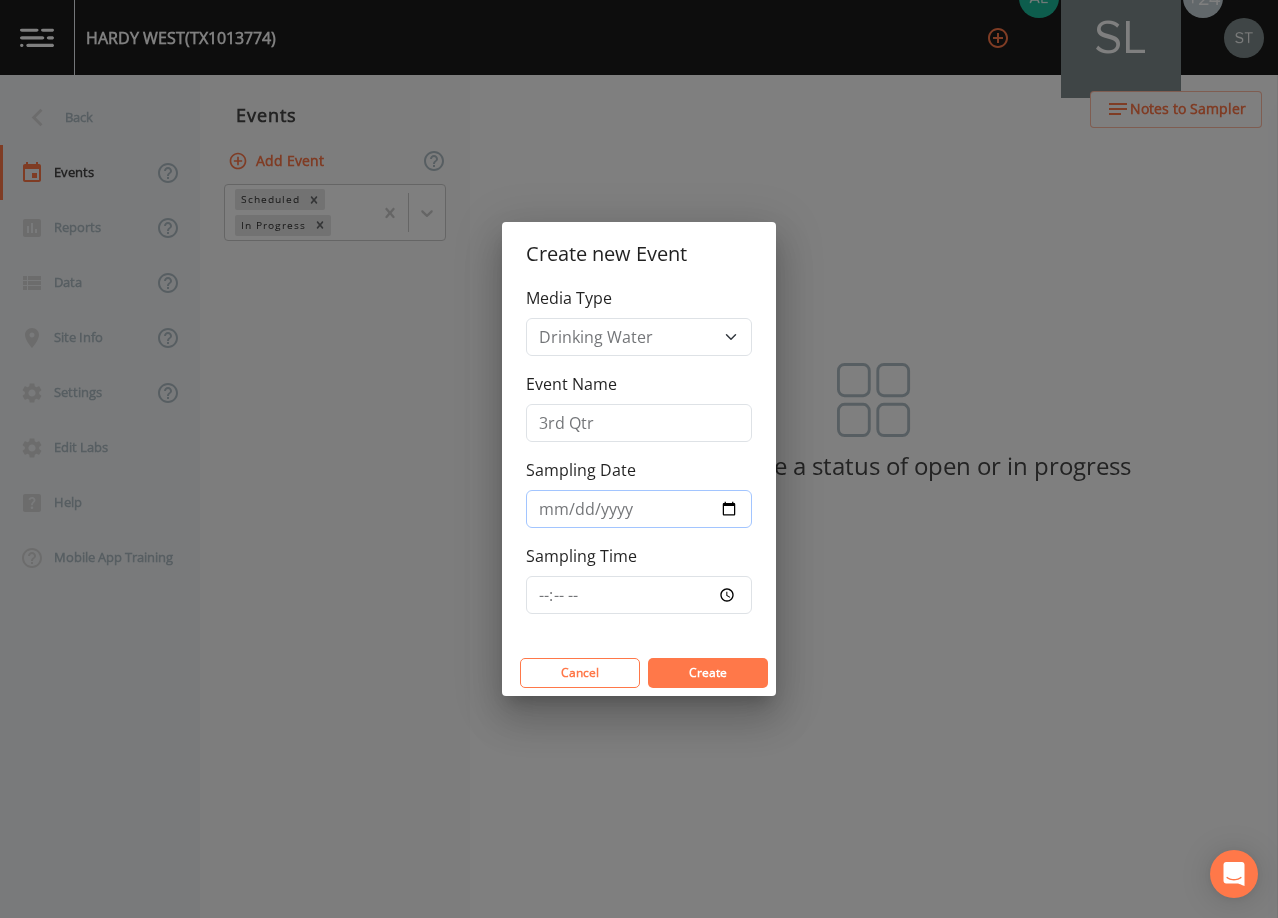 click on "Sampling Date" at bounding box center [639, 509] 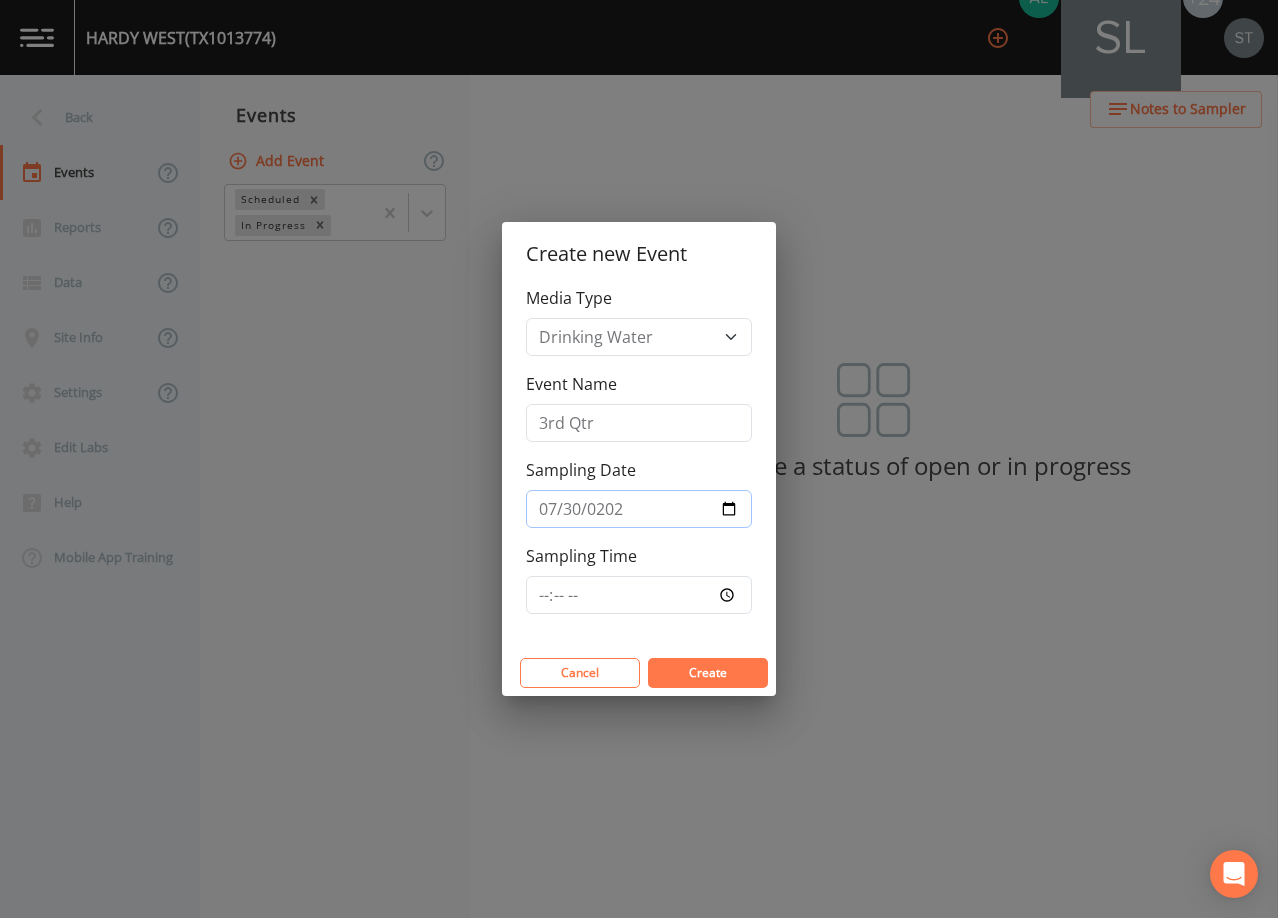 type on "[DATE]" 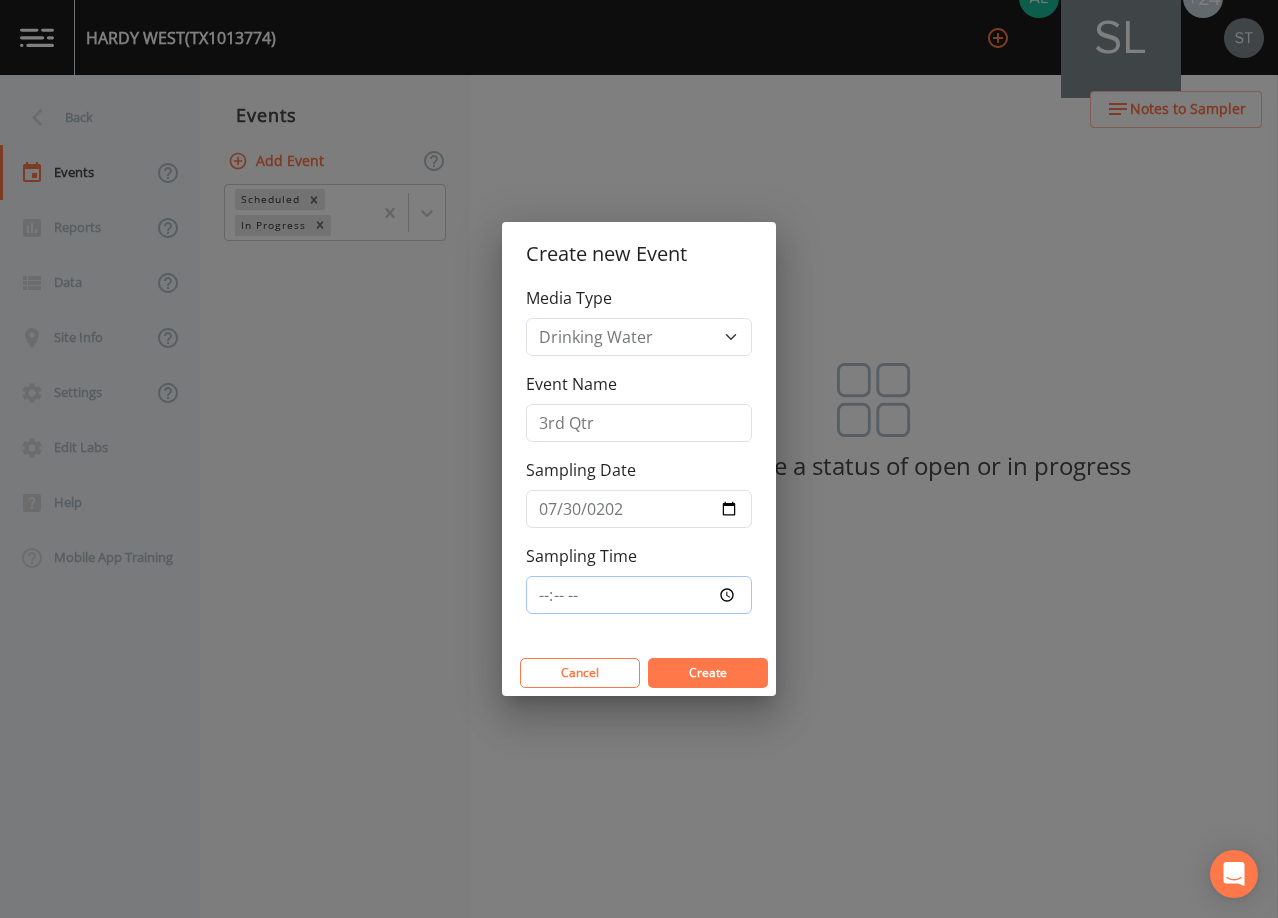 type on "08:30" 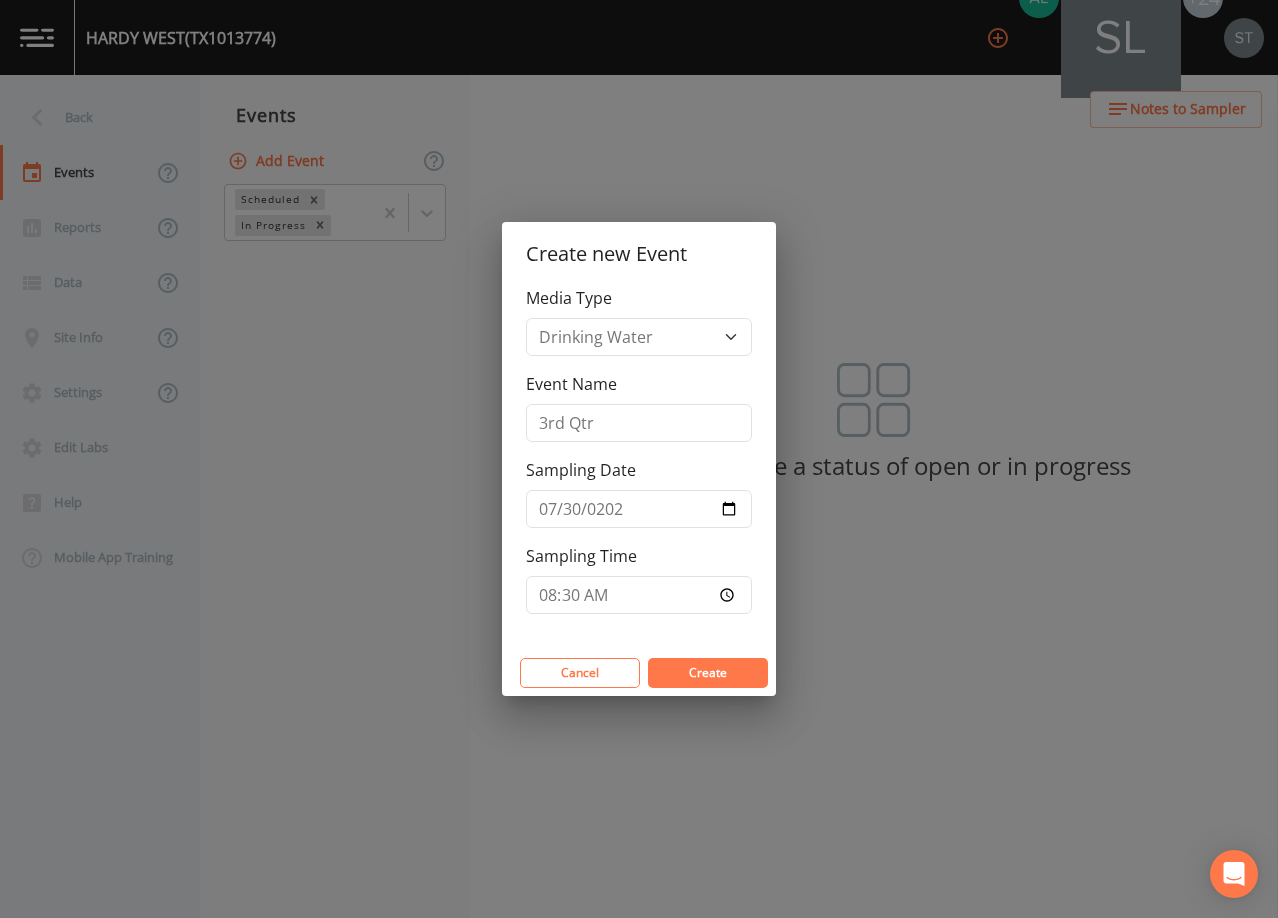 click on "Create" at bounding box center (708, 672) 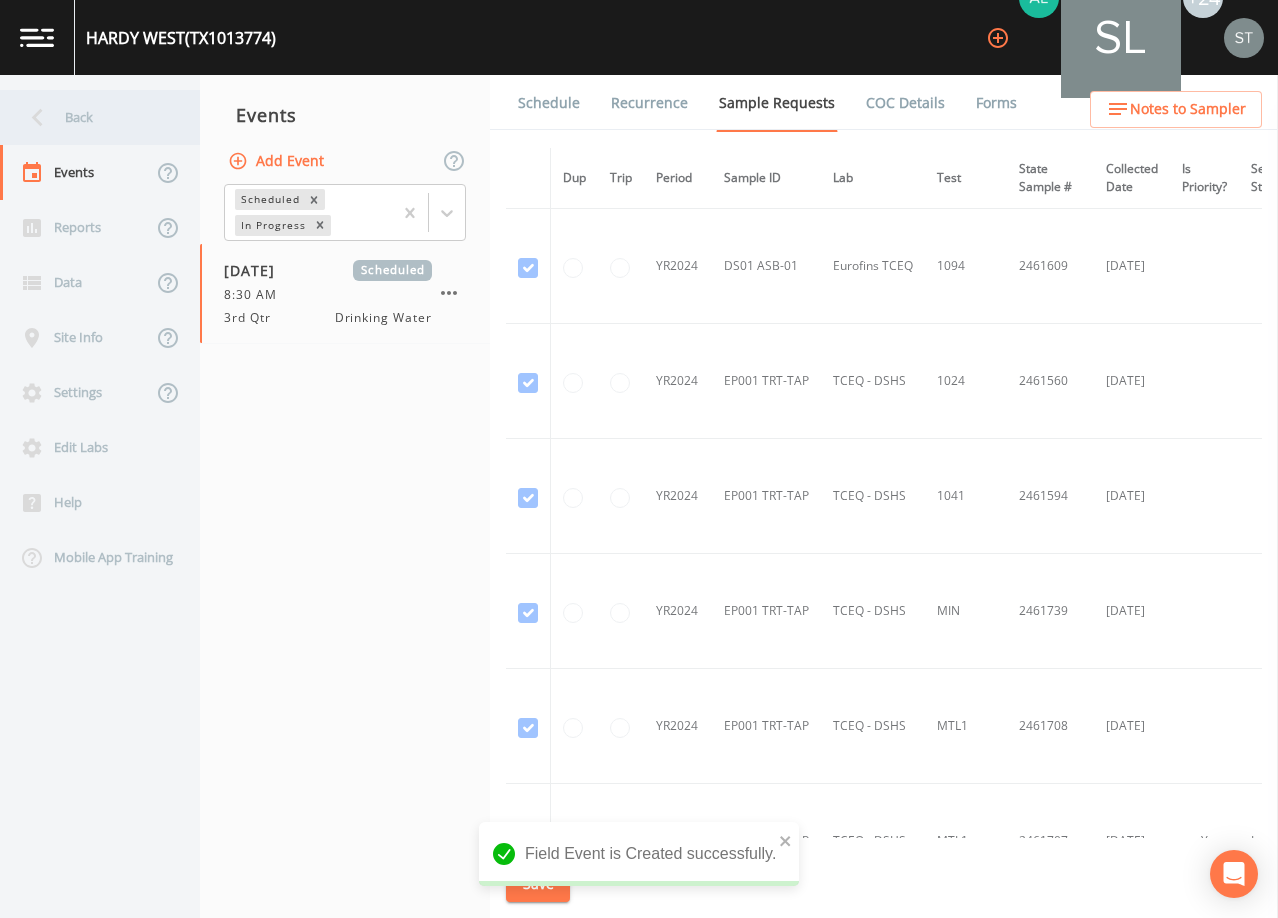 click on "Back" at bounding box center [90, 117] 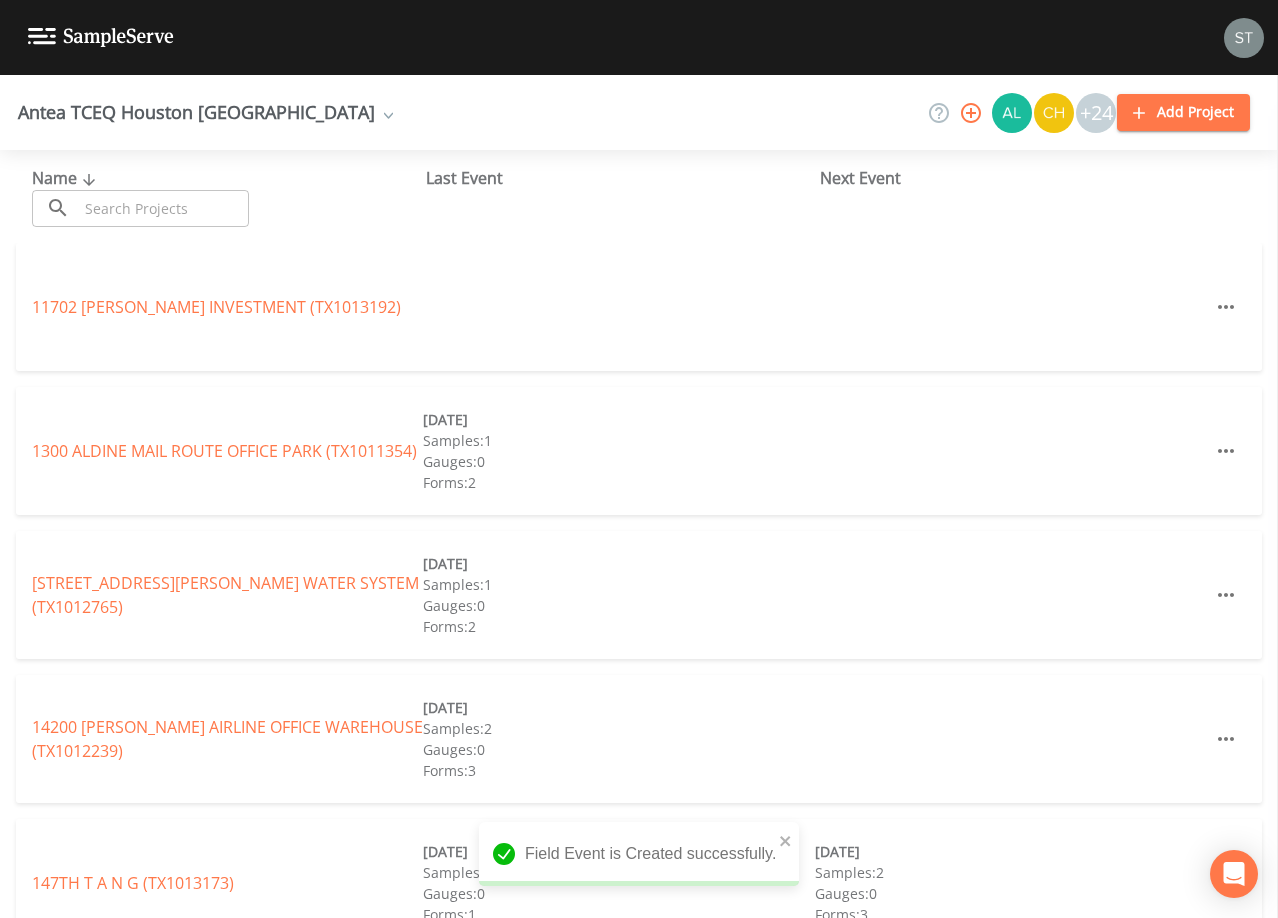 click at bounding box center (163, 208) 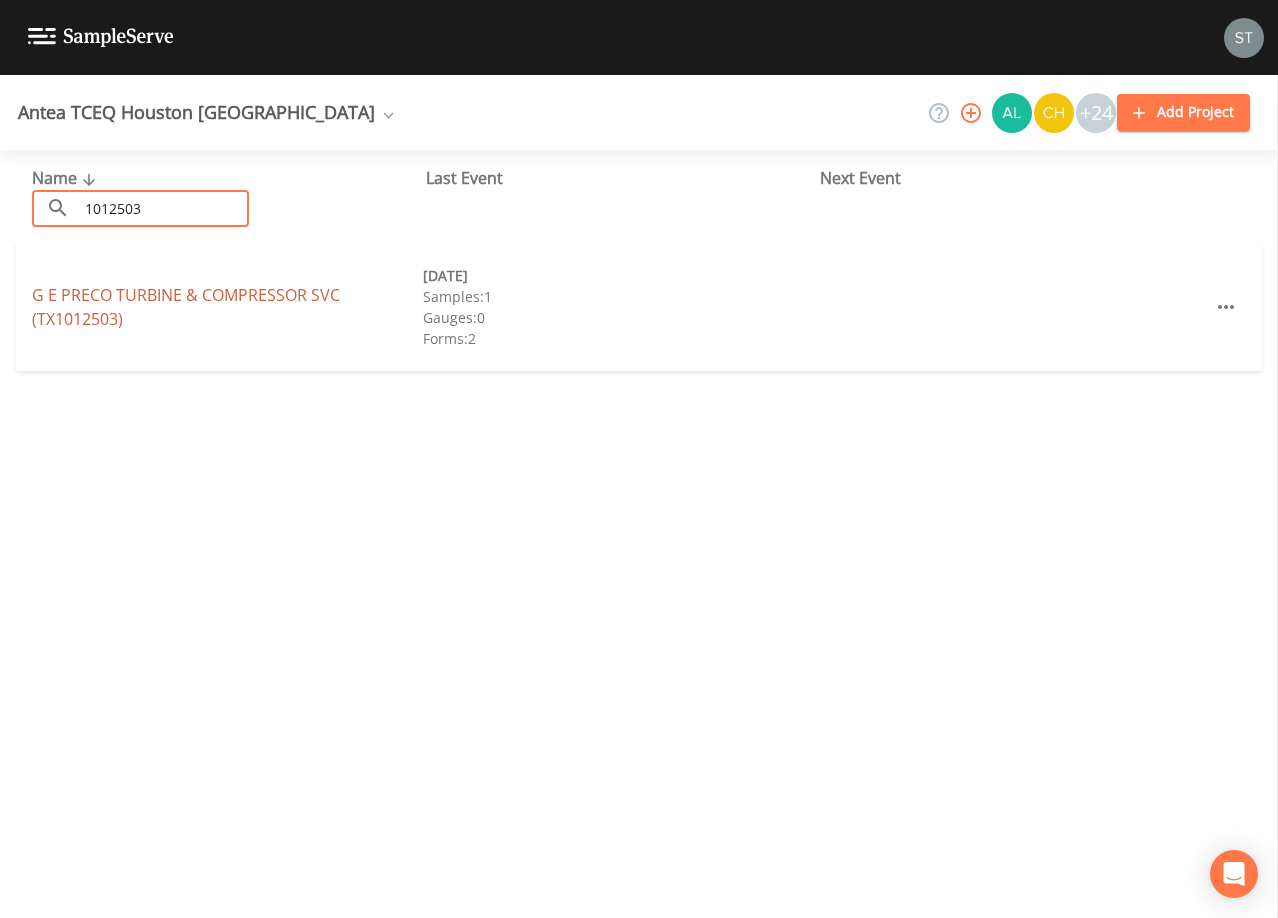 type on "1012503" 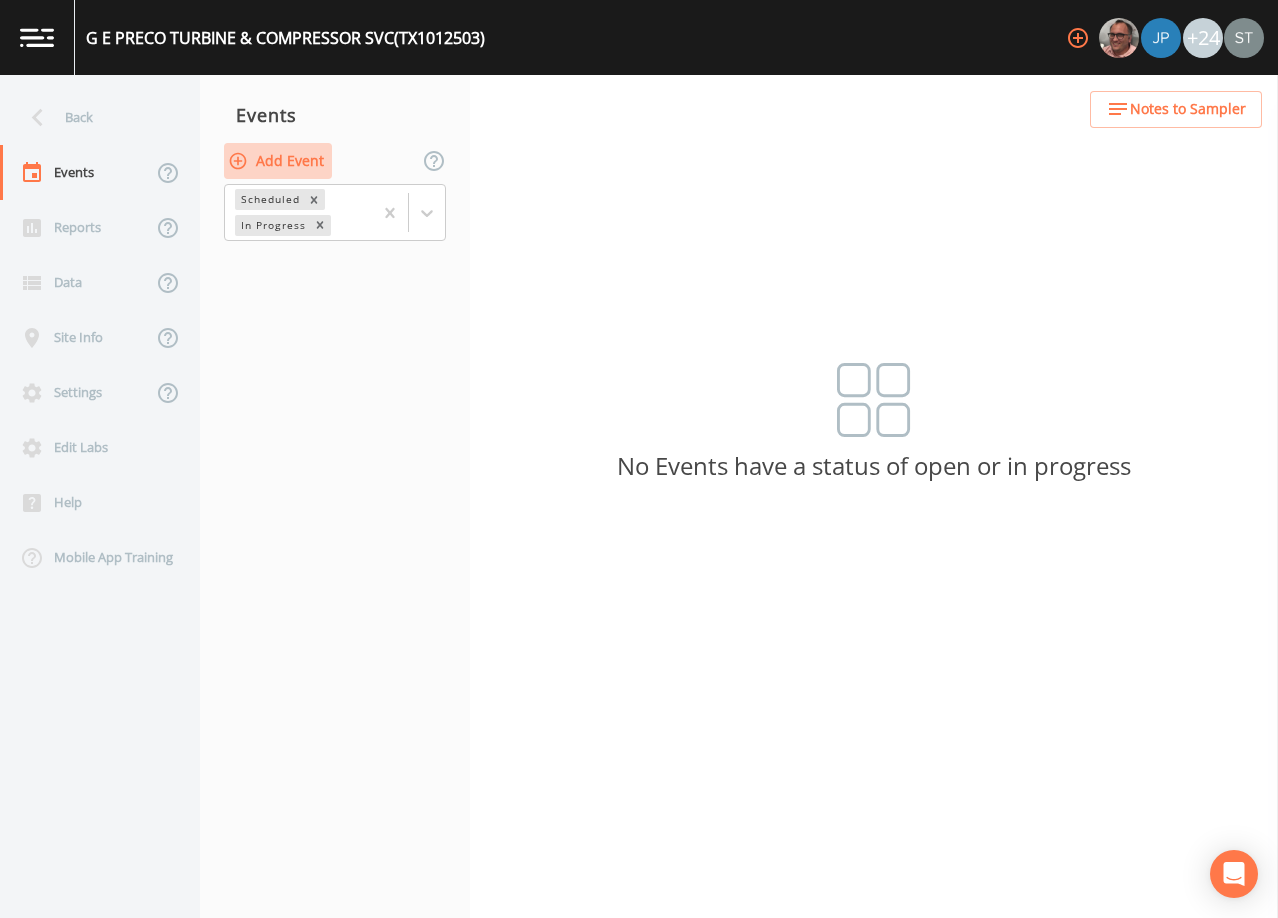 click on "Add Event" at bounding box center [278, 161] 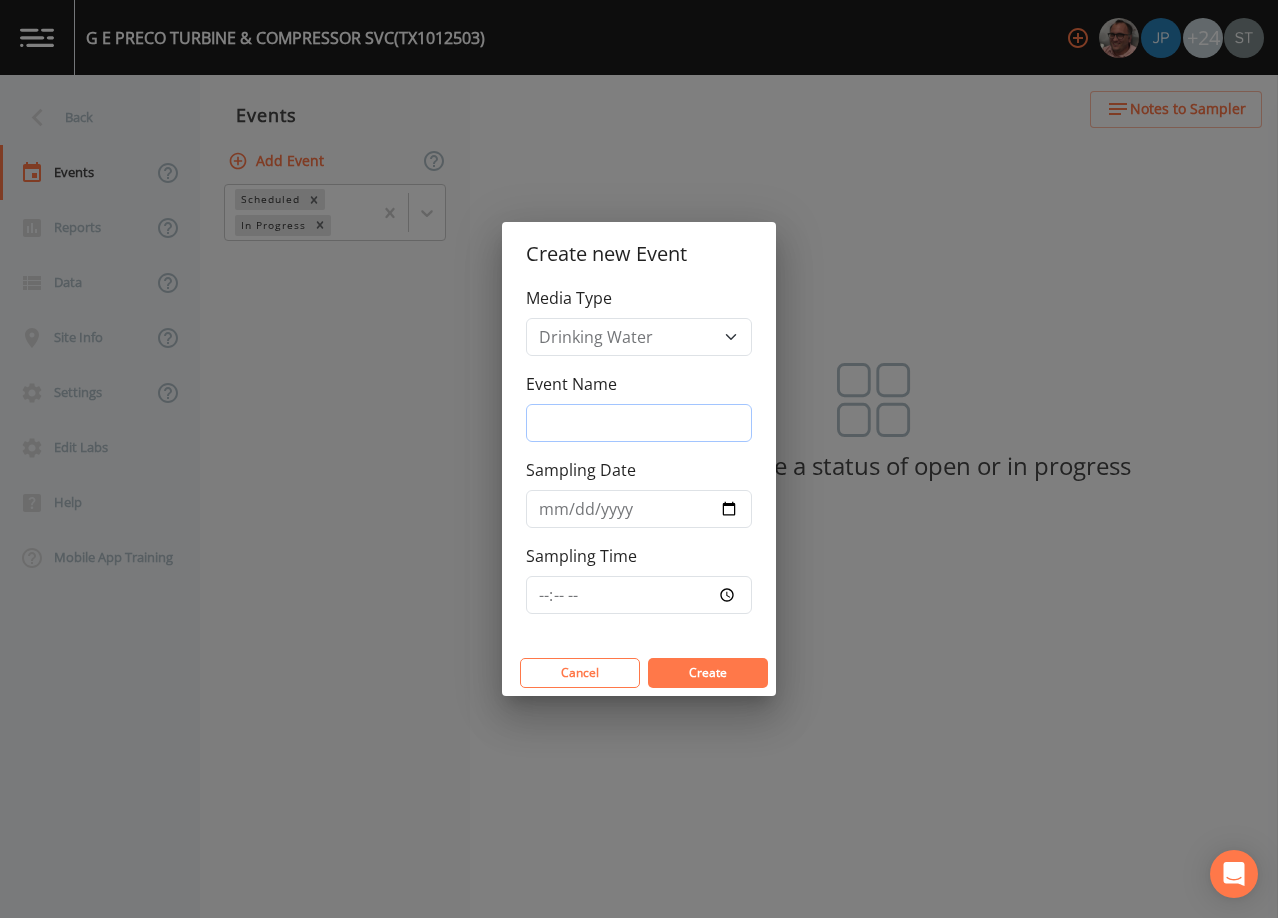 click on "Event Name" at bounding box center [639, 423] 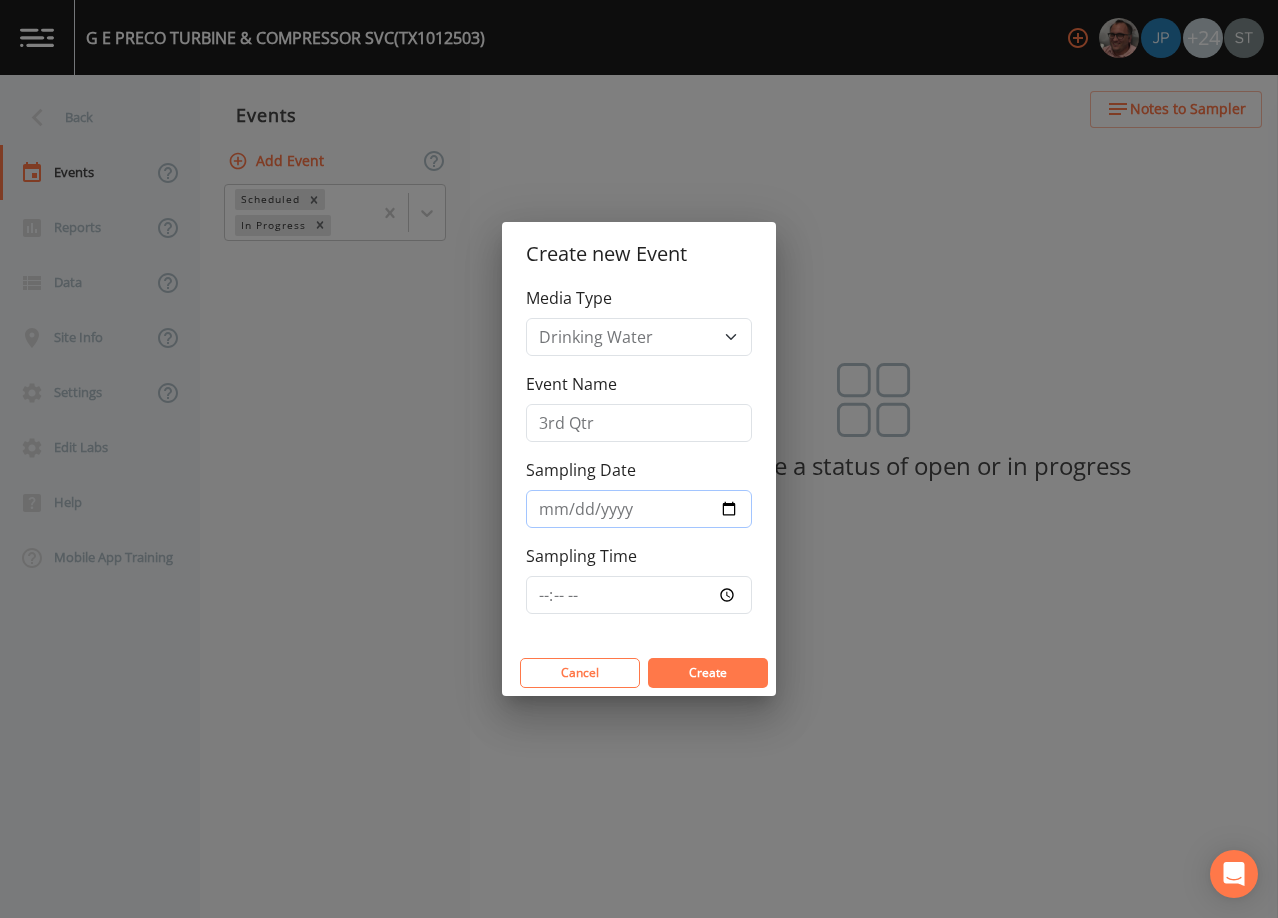click on "Sampling Date" at bounding box center [639, 509] 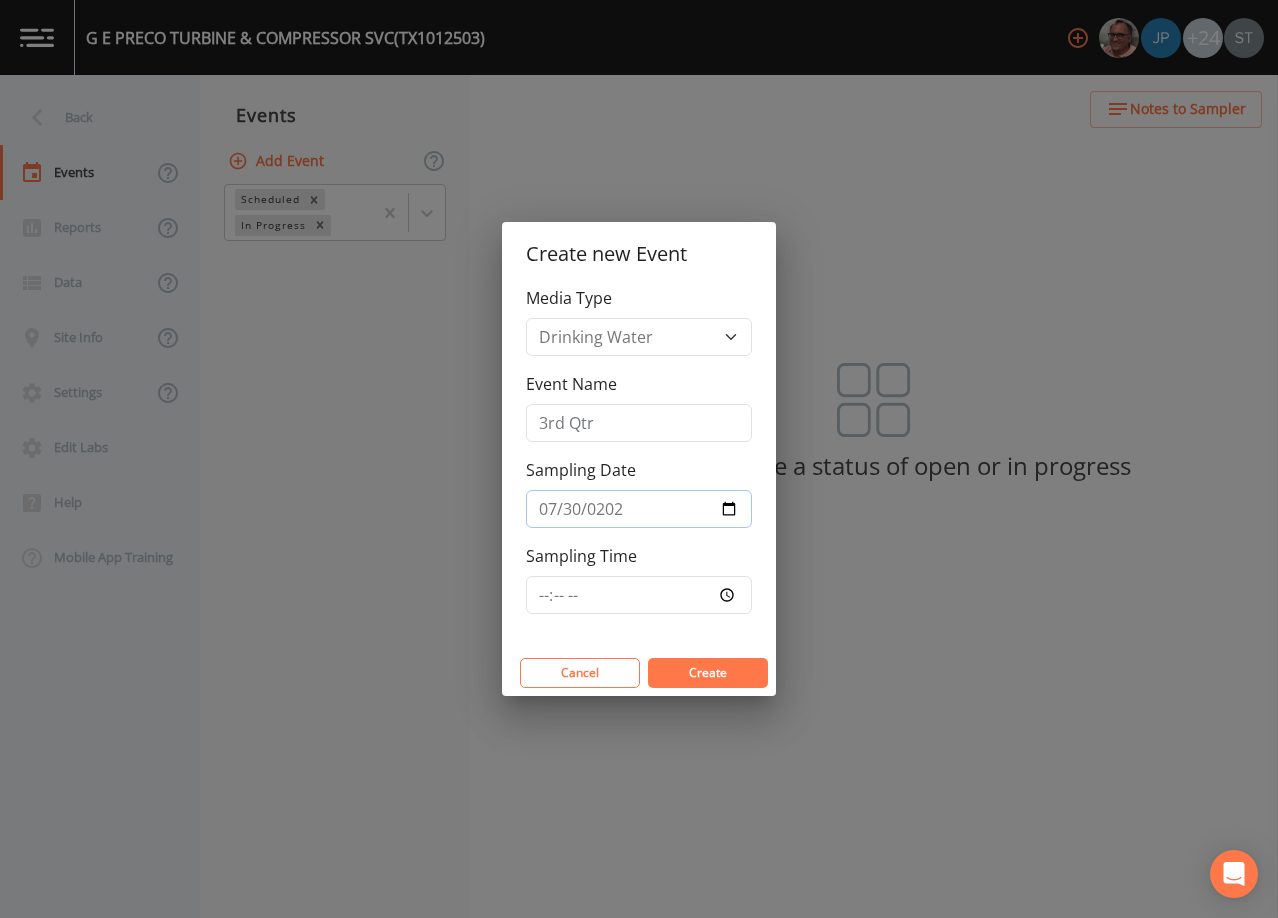 type on "[DATE]" 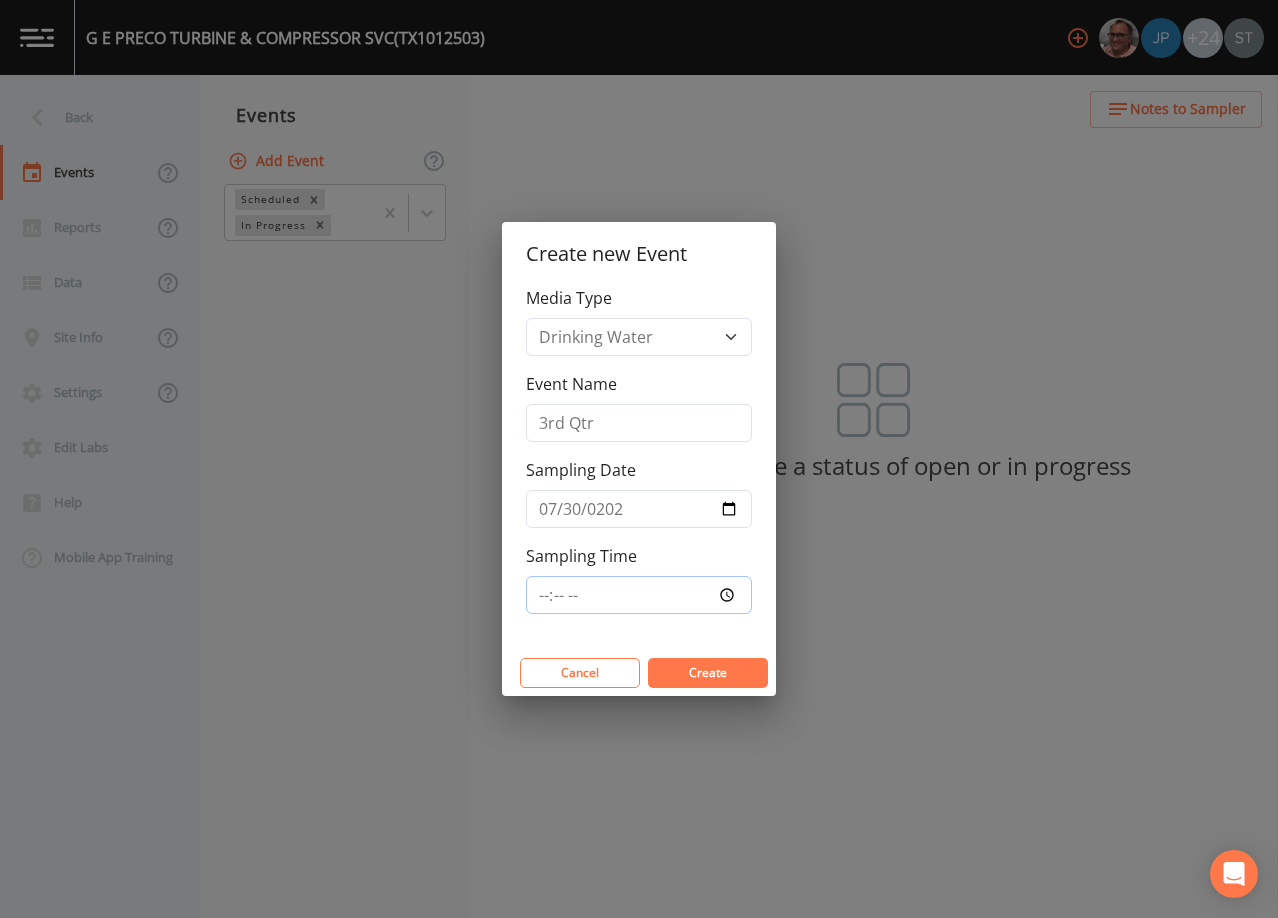type on "08:30" 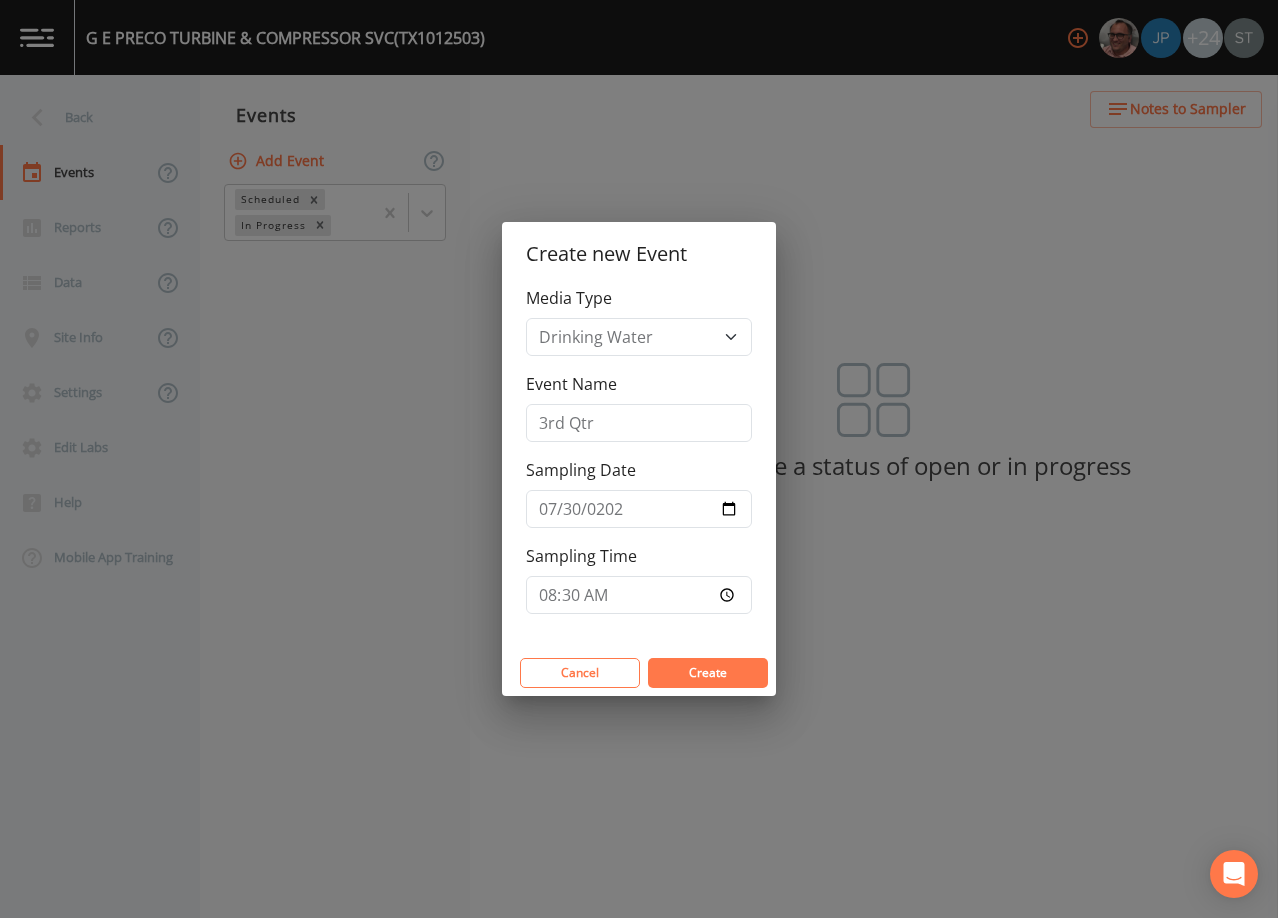 click on "Create" at bounding box center [708, 672] 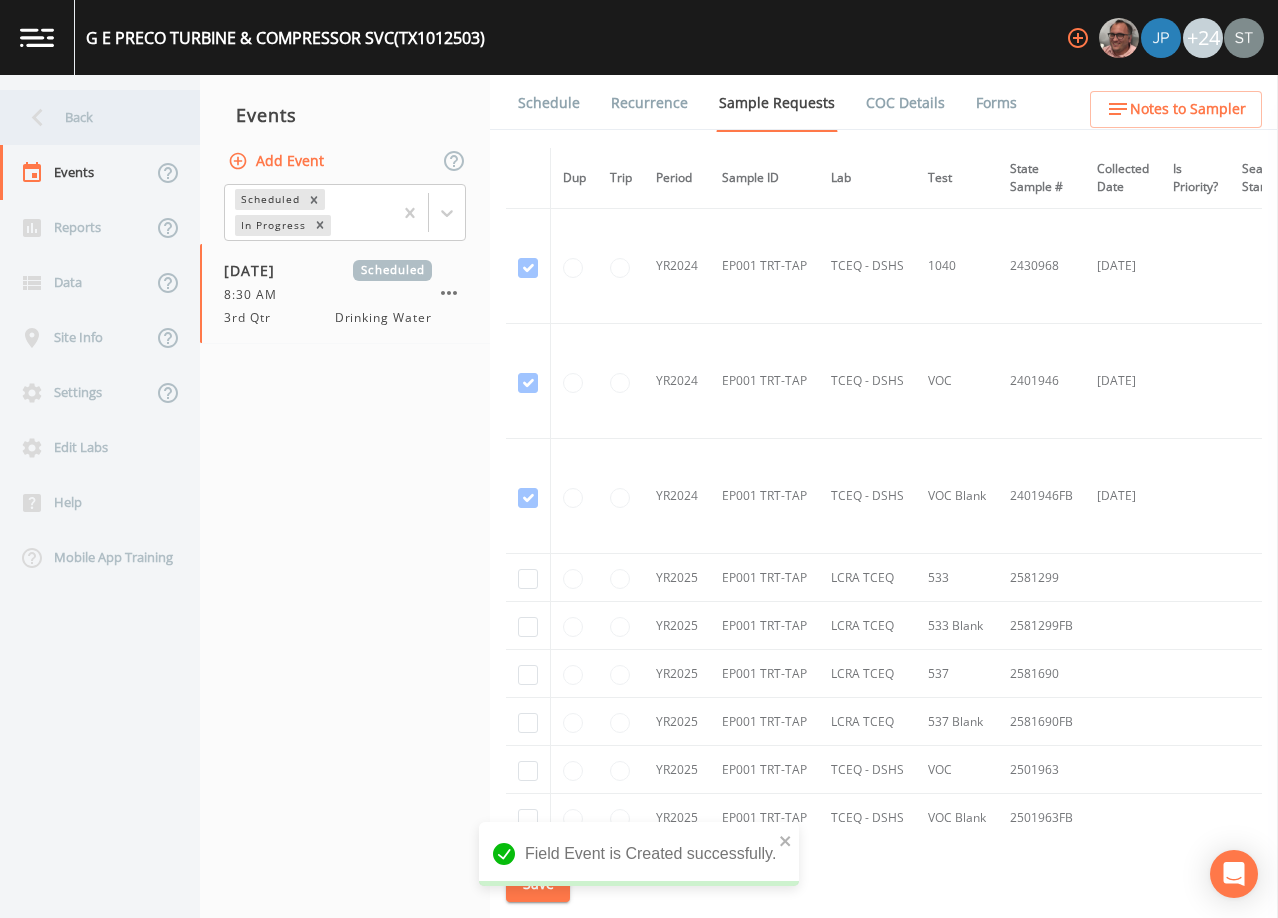 click on "Back" at bounding box center [90, 117] 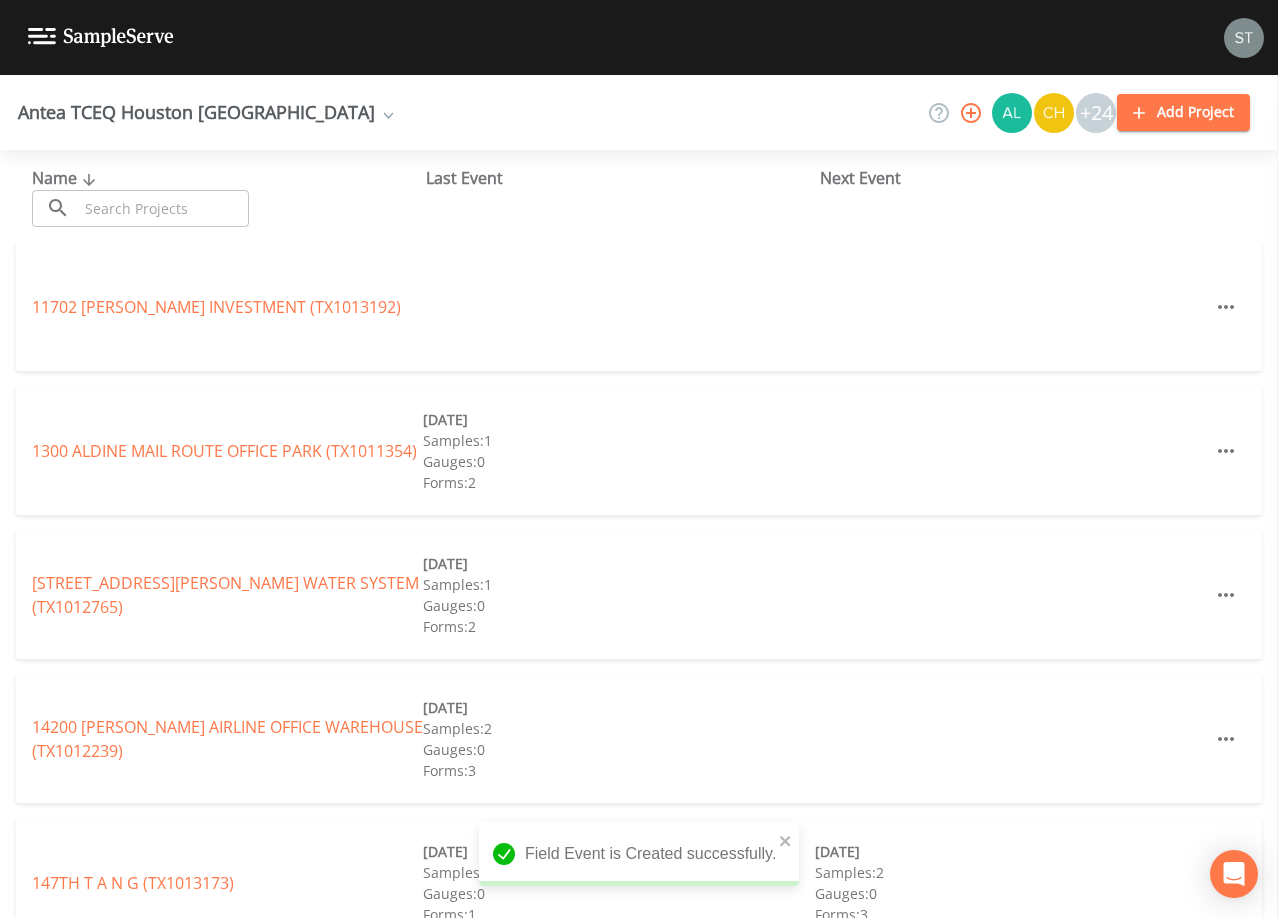 click at bounding box center [163, 208] 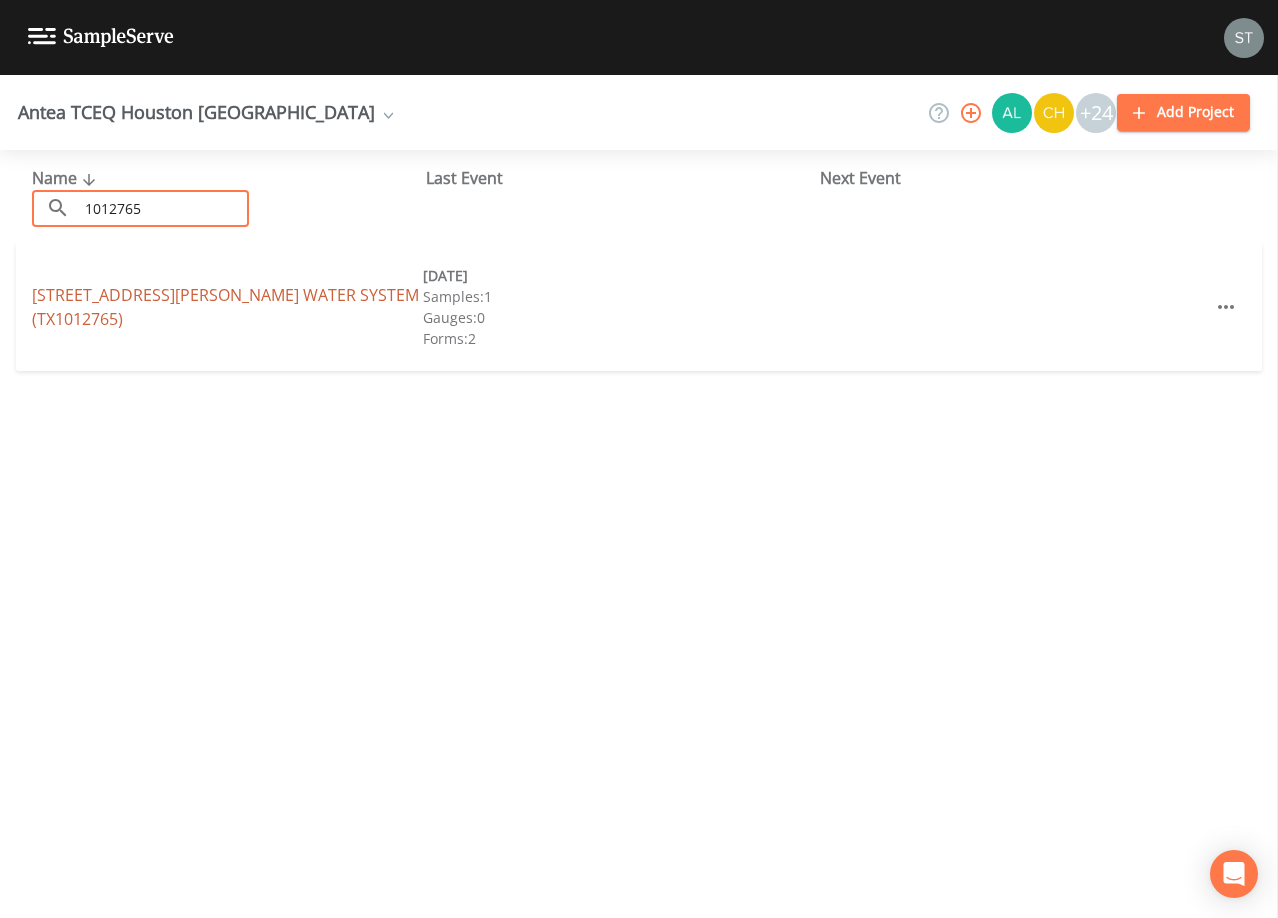 type on "1012765" 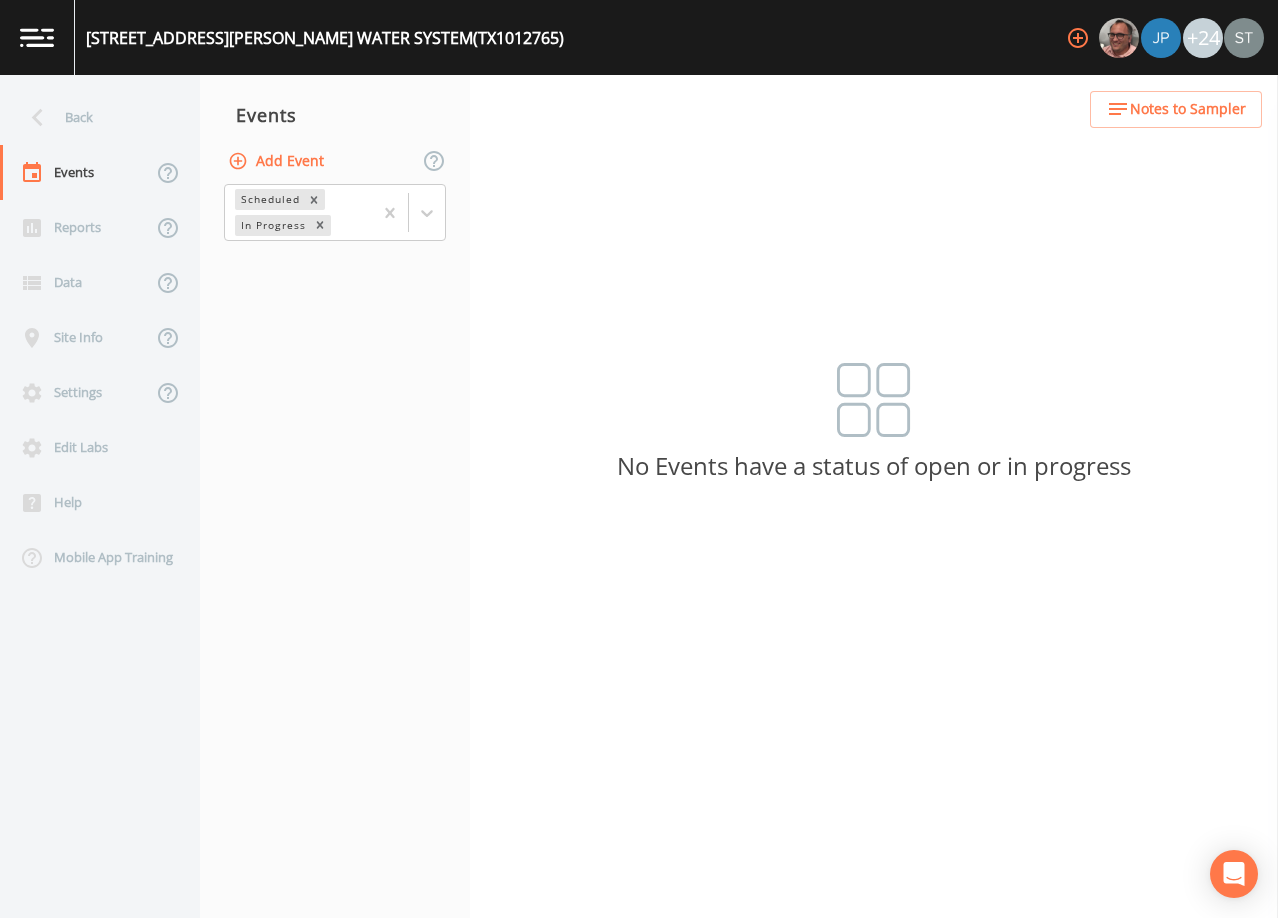 click on "Add Event" at bounding box center [278, 161] 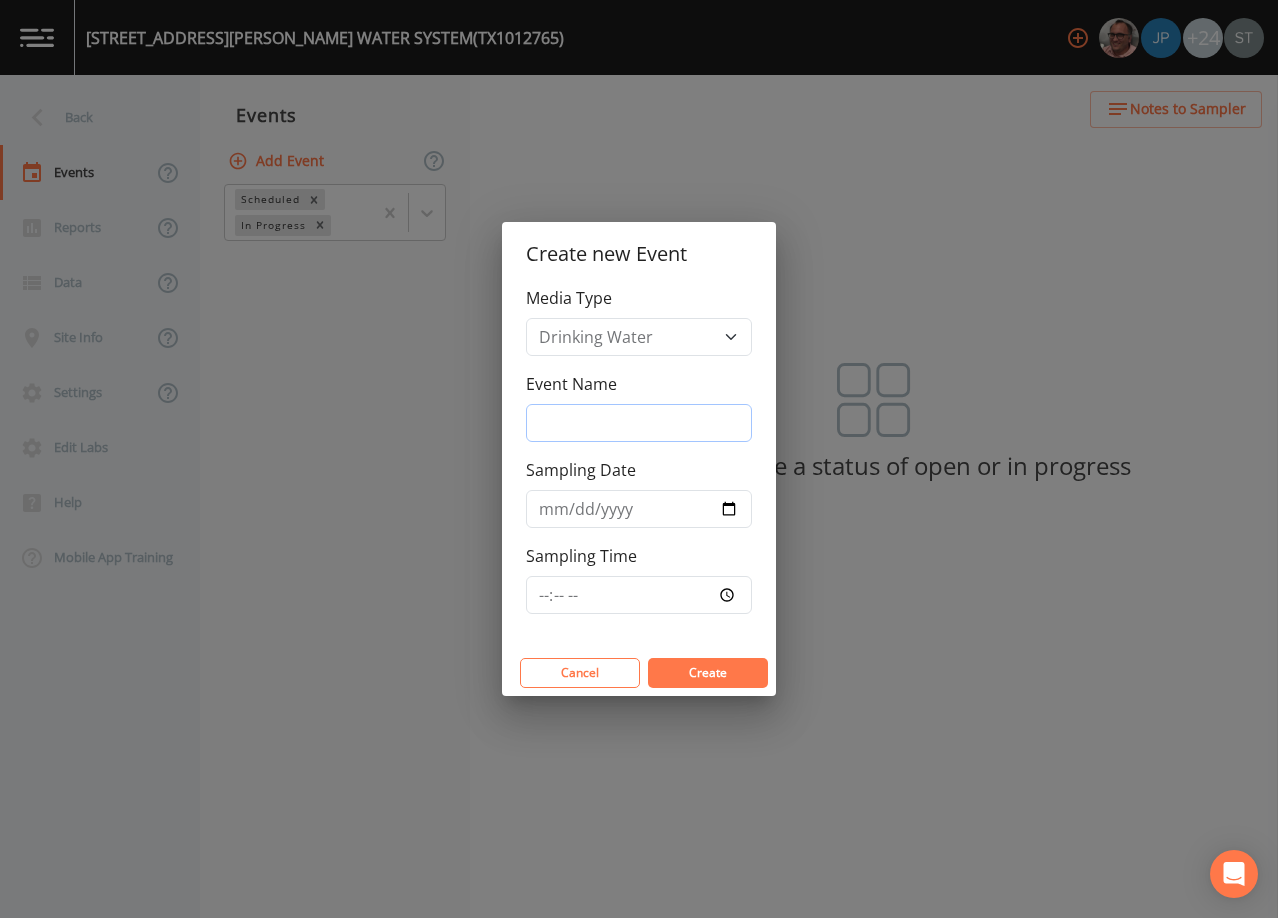click on "Event Name" at bounding box center (639, 423) 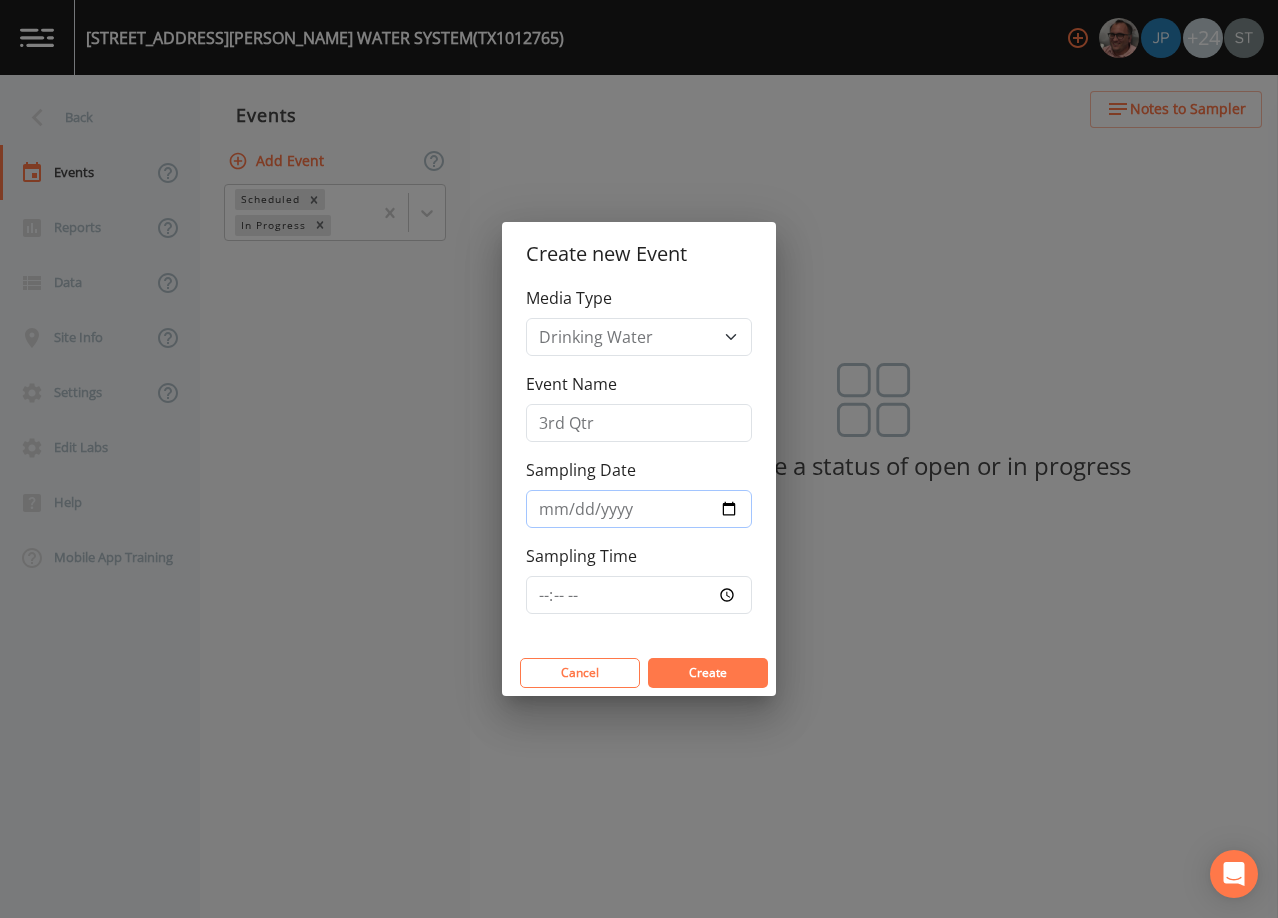 click on "Sampling Date" at bounding box center [639, 509] 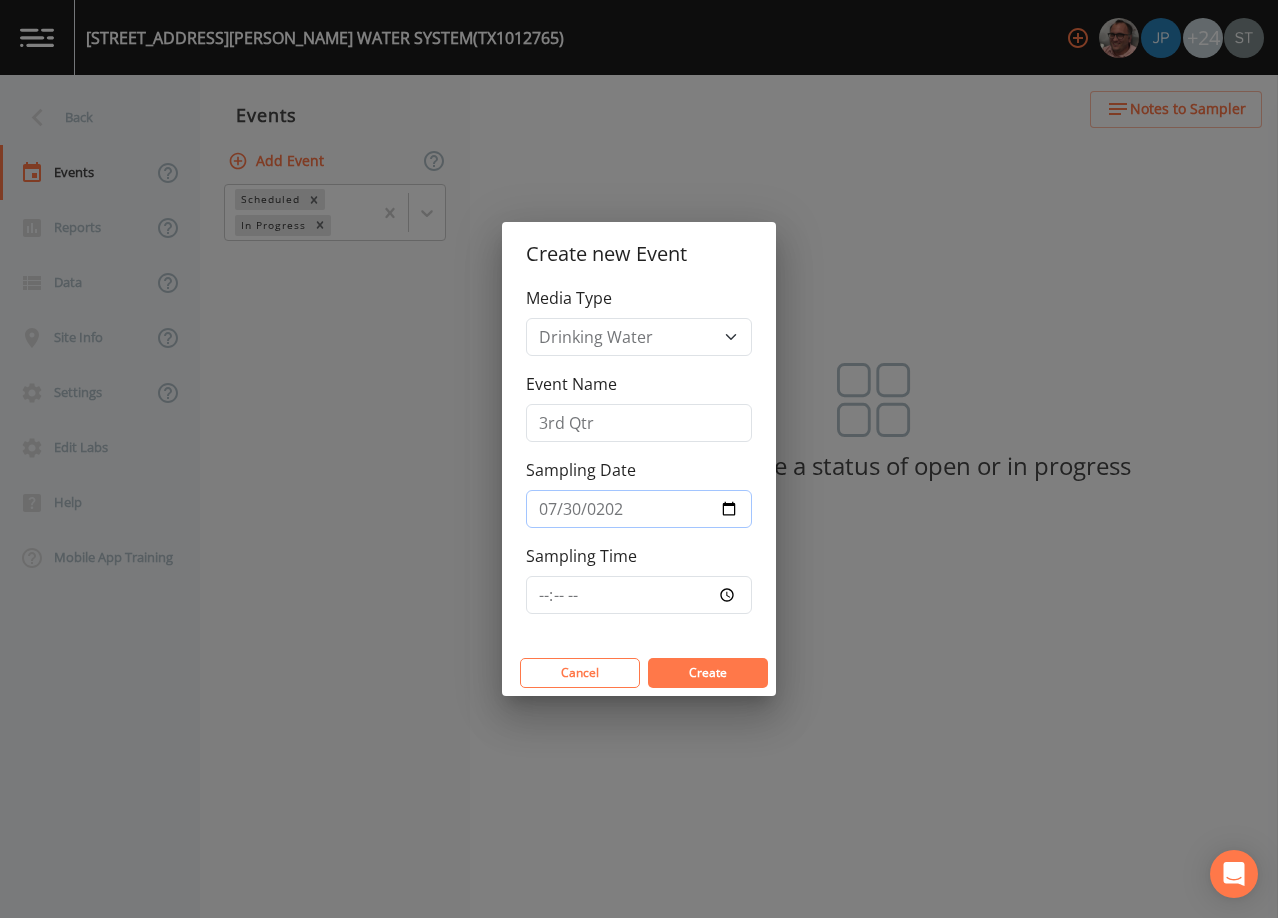 type on "[DATE]" 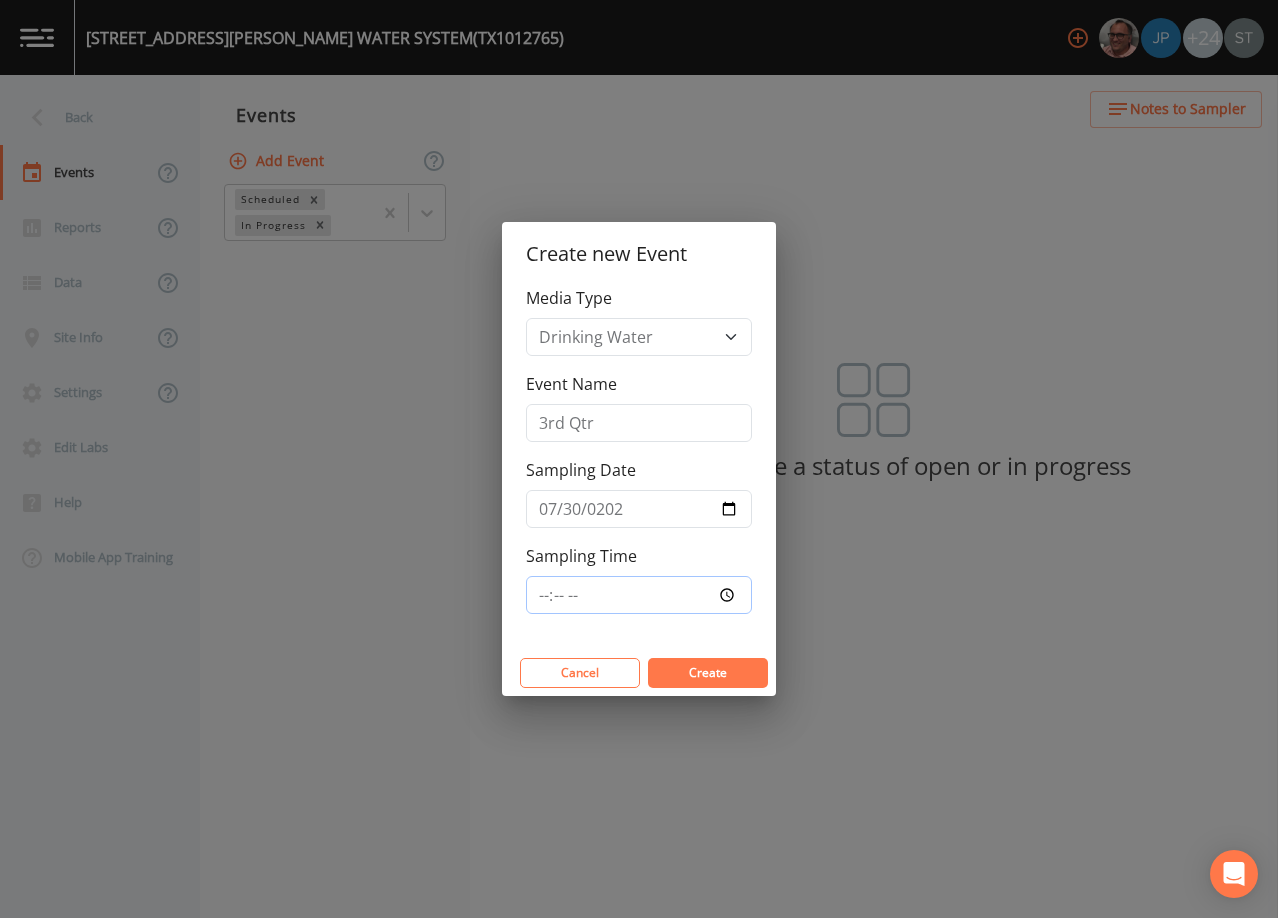 type on "08:30" 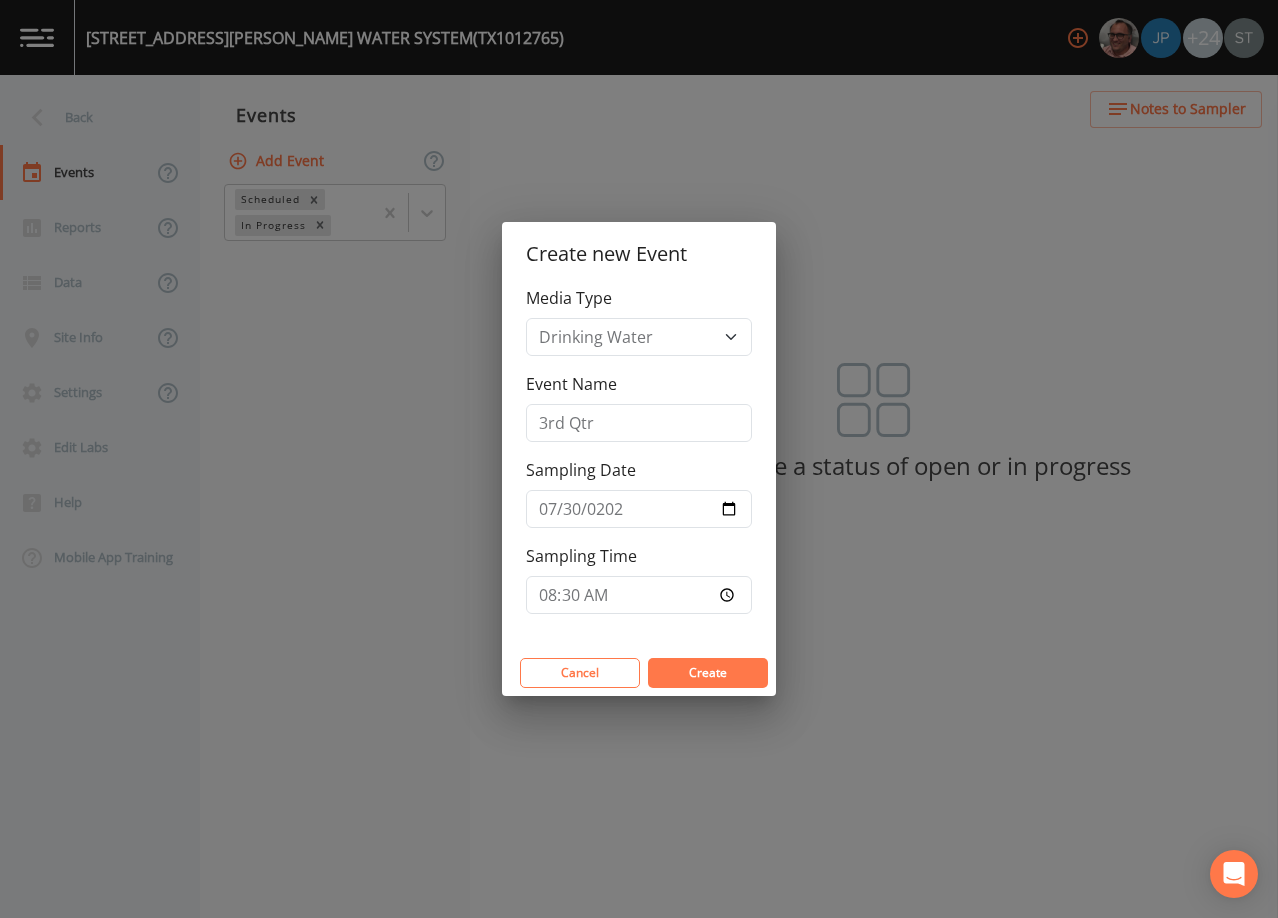 click on "Create" at bounding box center (708, 672) 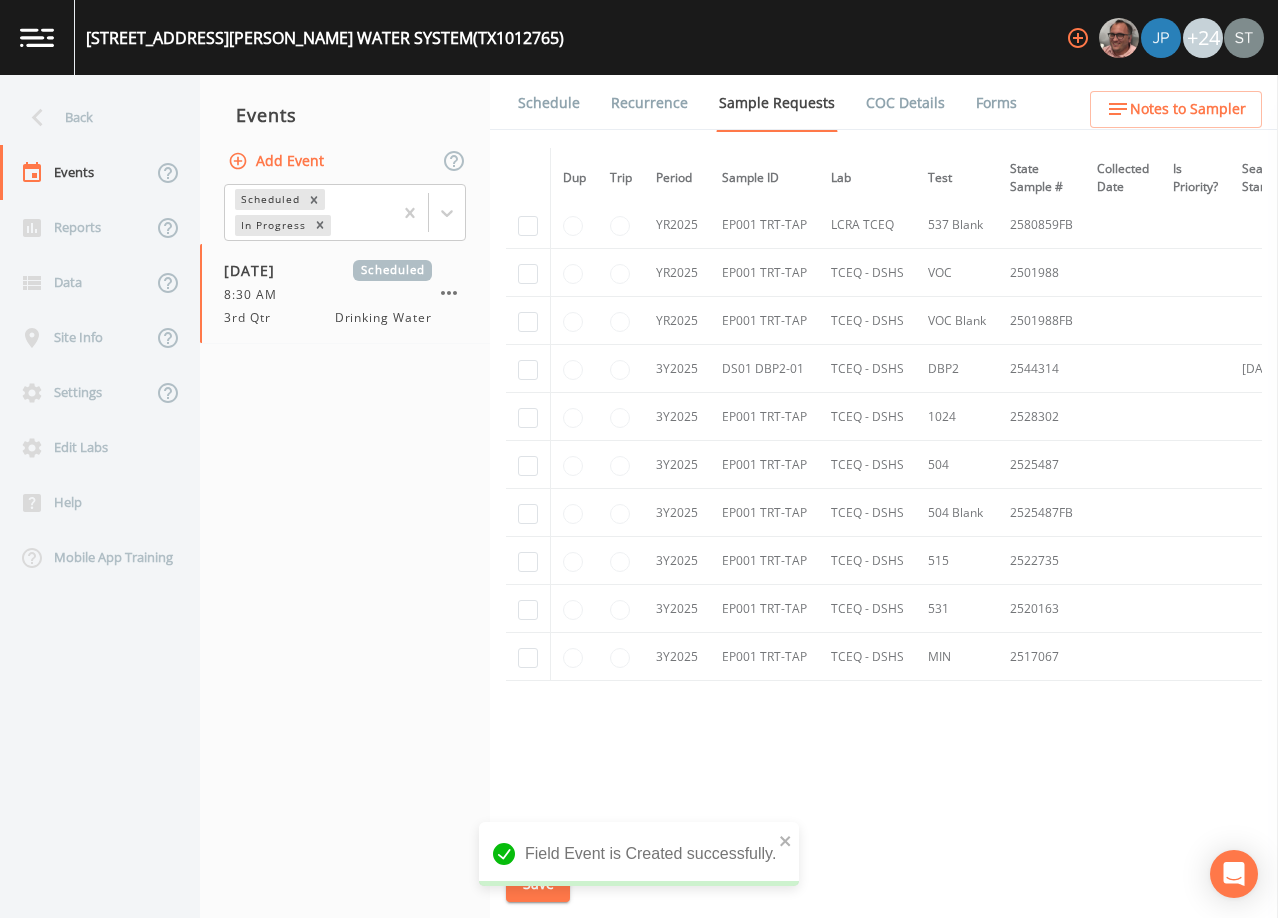 scroll, scrollTop: 500, scrollLeft: 0, axis: vertical 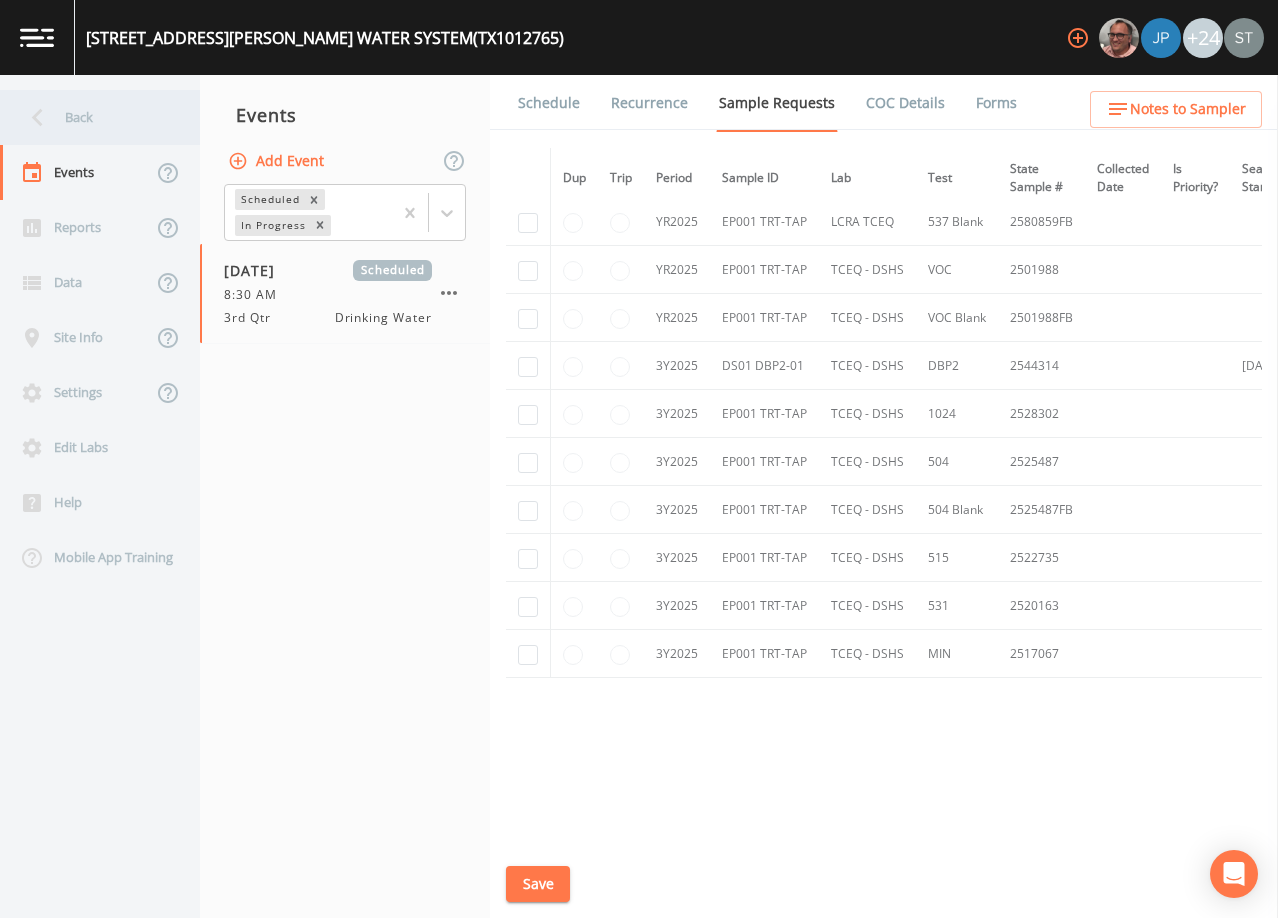 click on "Back" at bounding box center [90, 117] 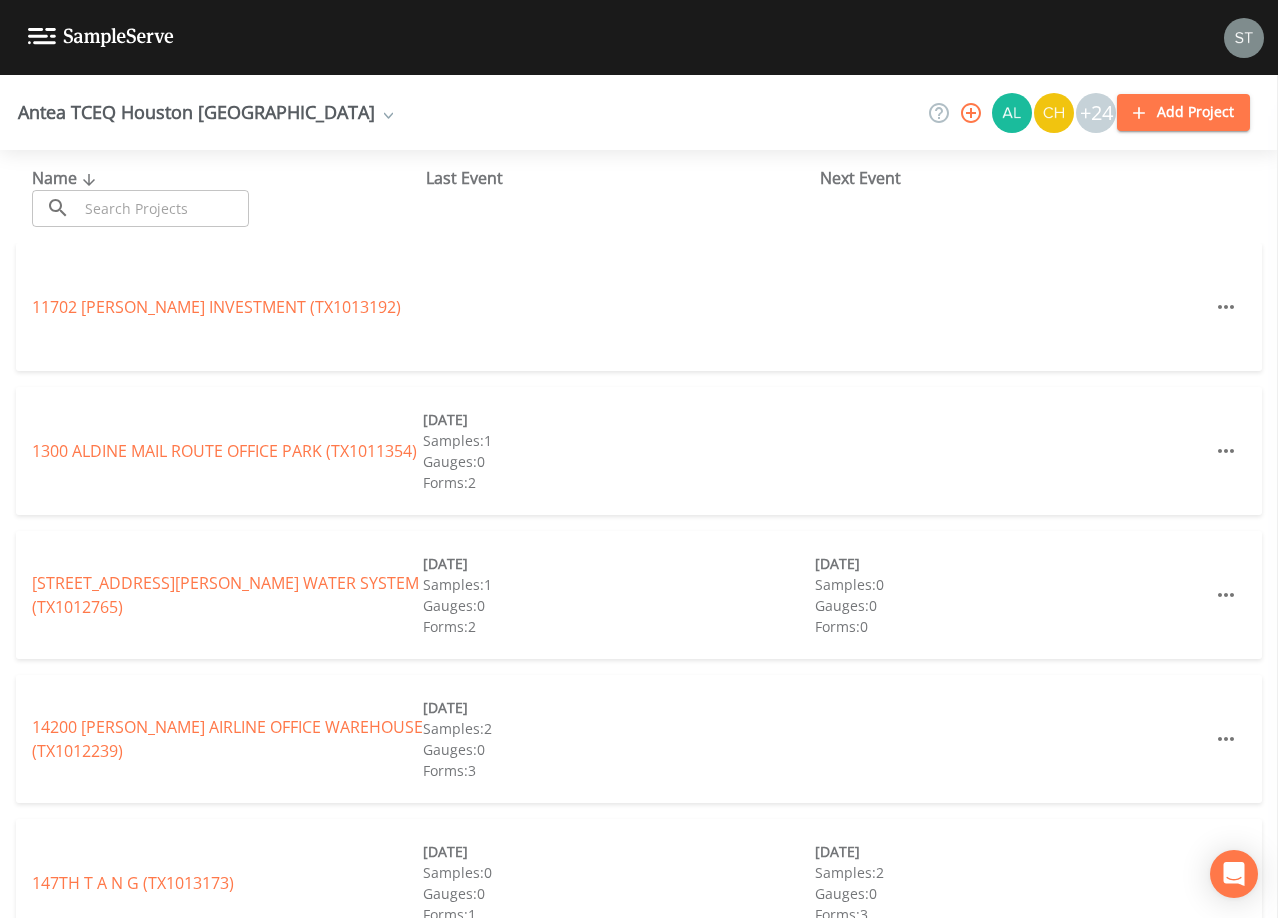 click at bounding box center [163, 208] 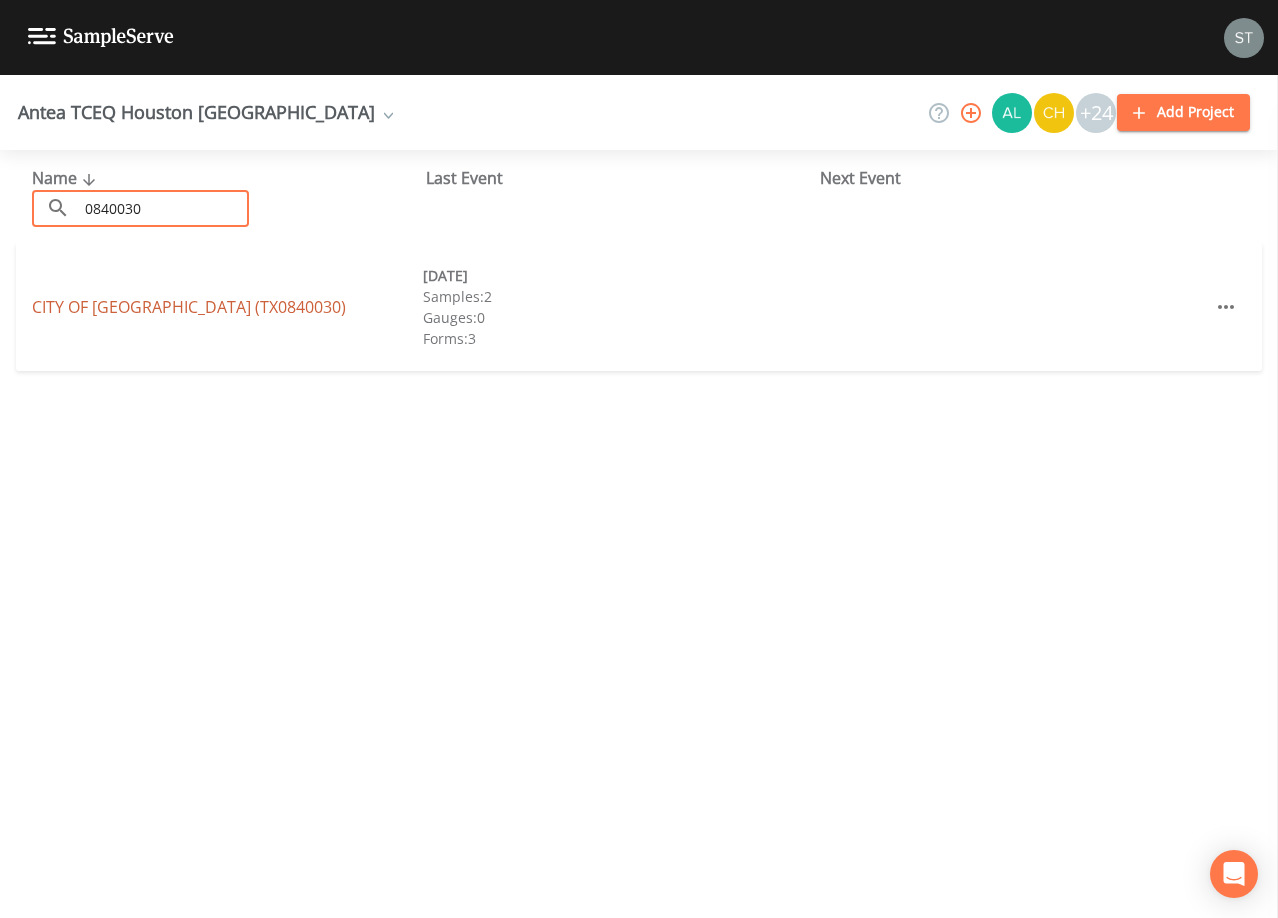 type on "0840030" 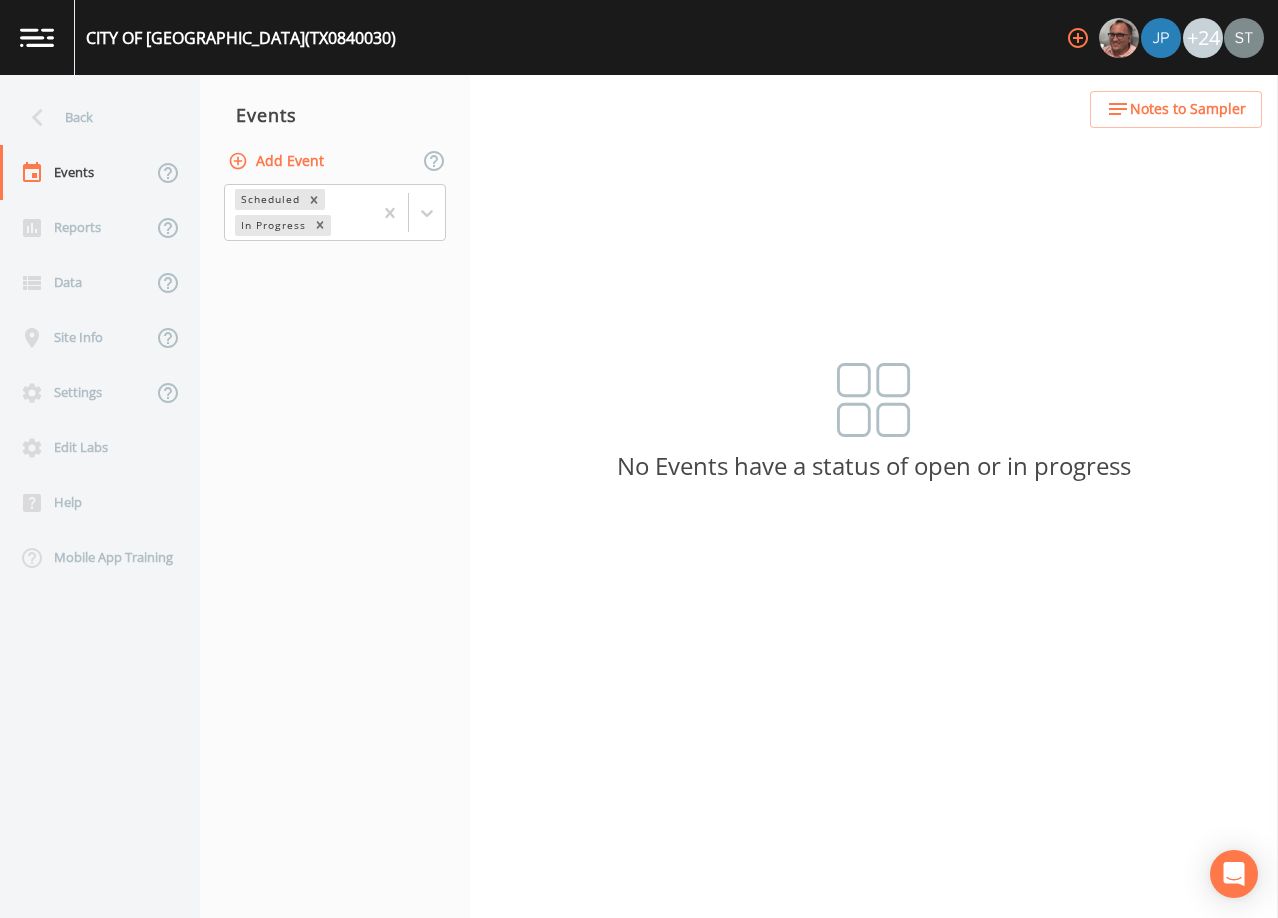 click on "Add Event" at bounding box center [278, 161] 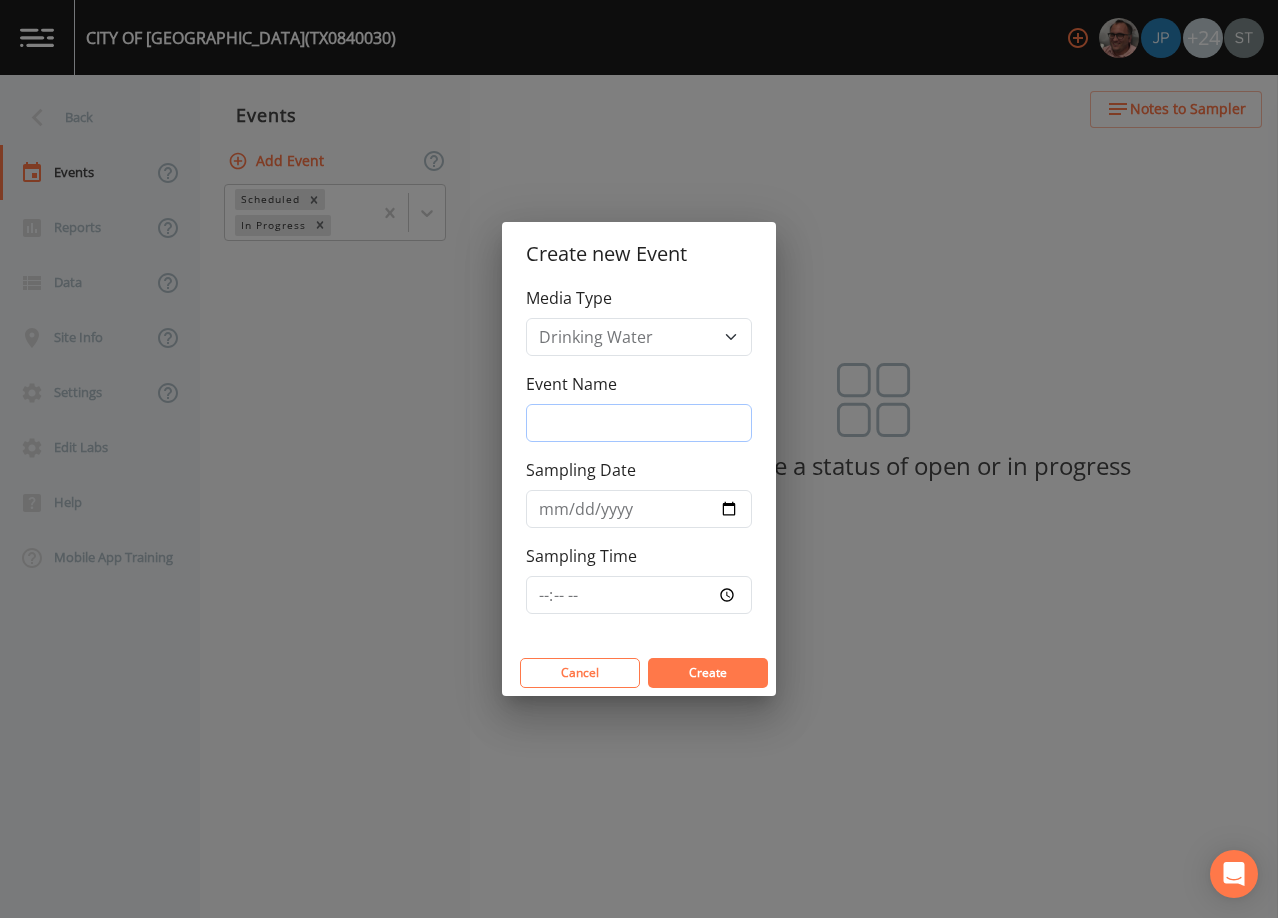 click on "Event Name" at bounding box center [639, 423] 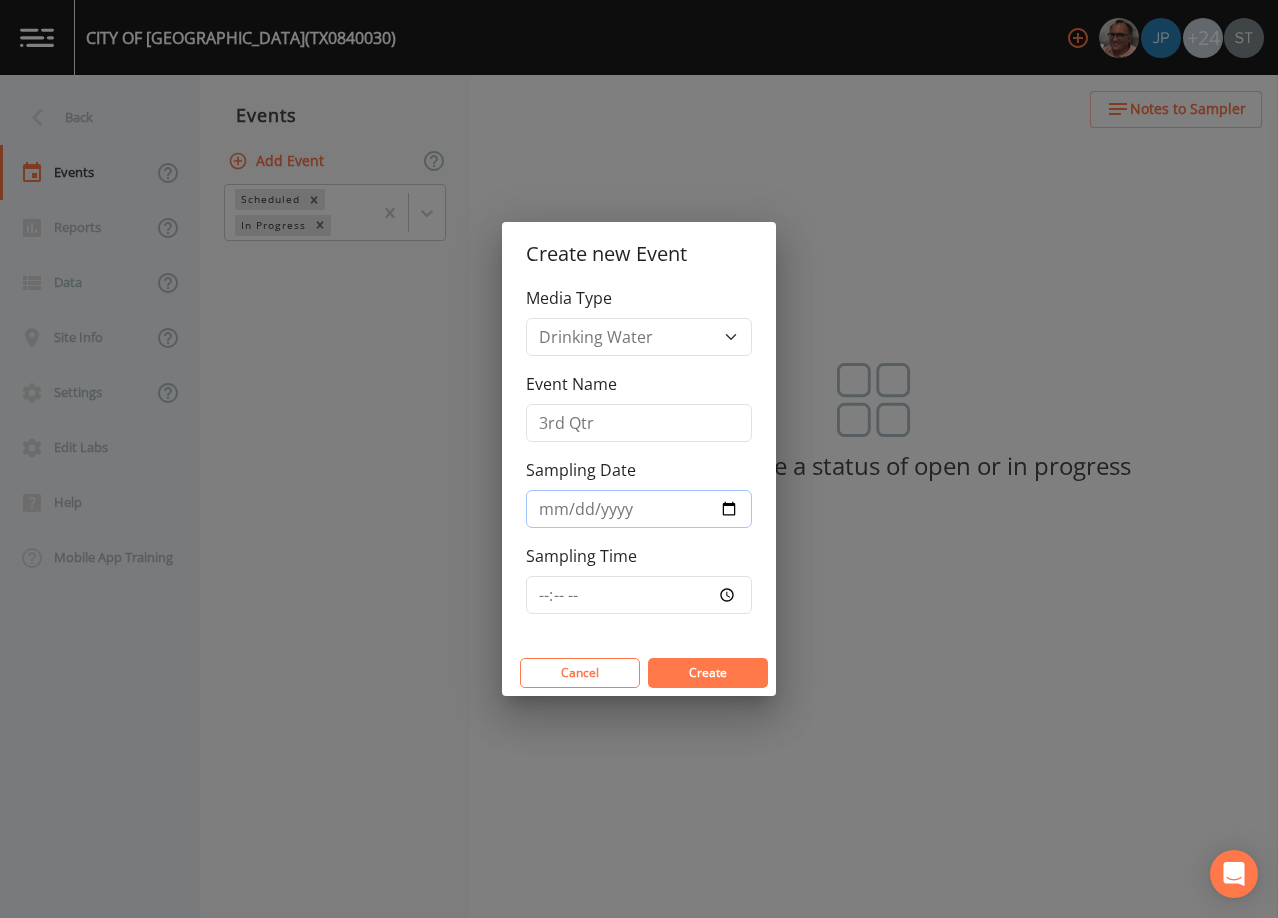 click on "Sampling Date" at bounding box center (639, 509) 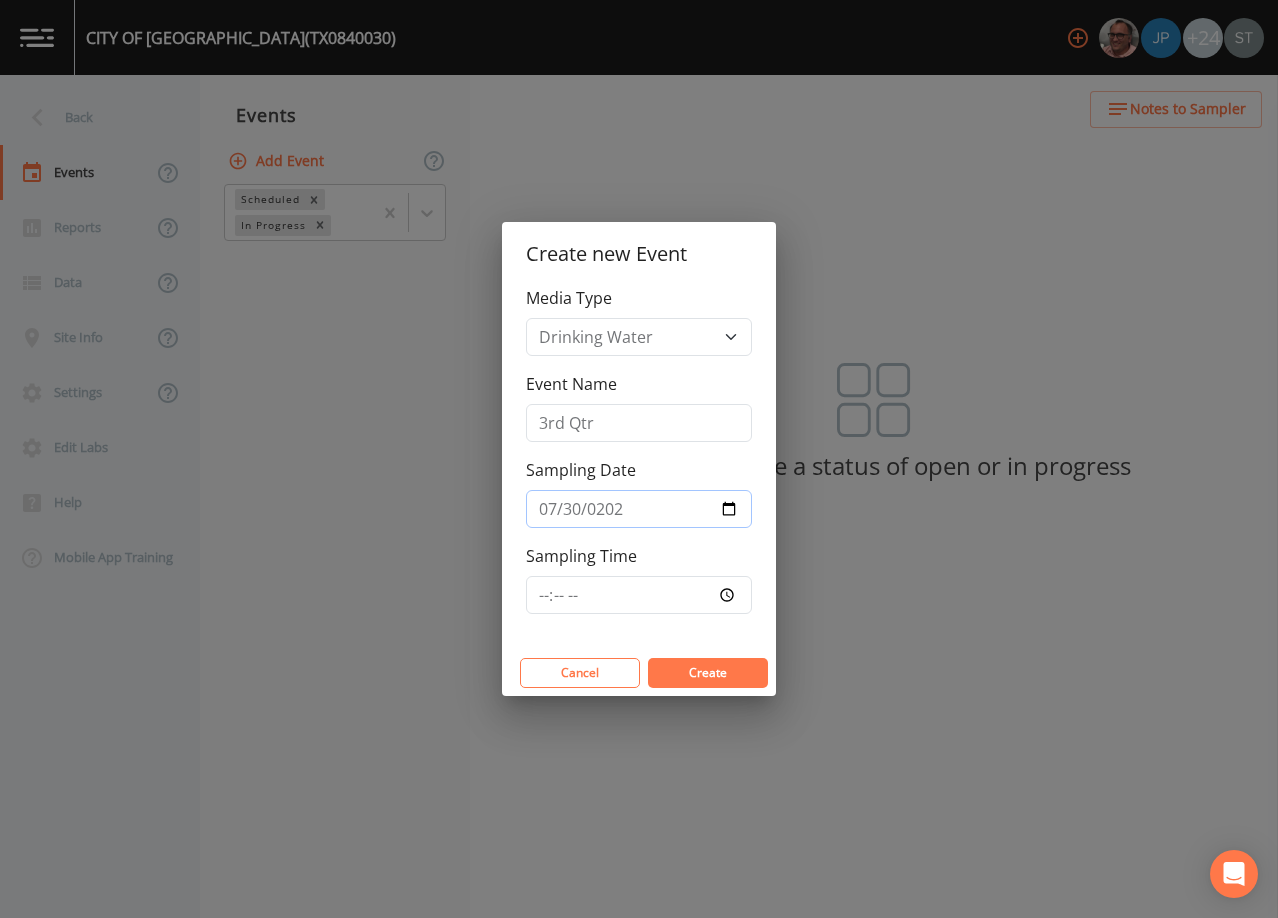 type on "[DATE]" 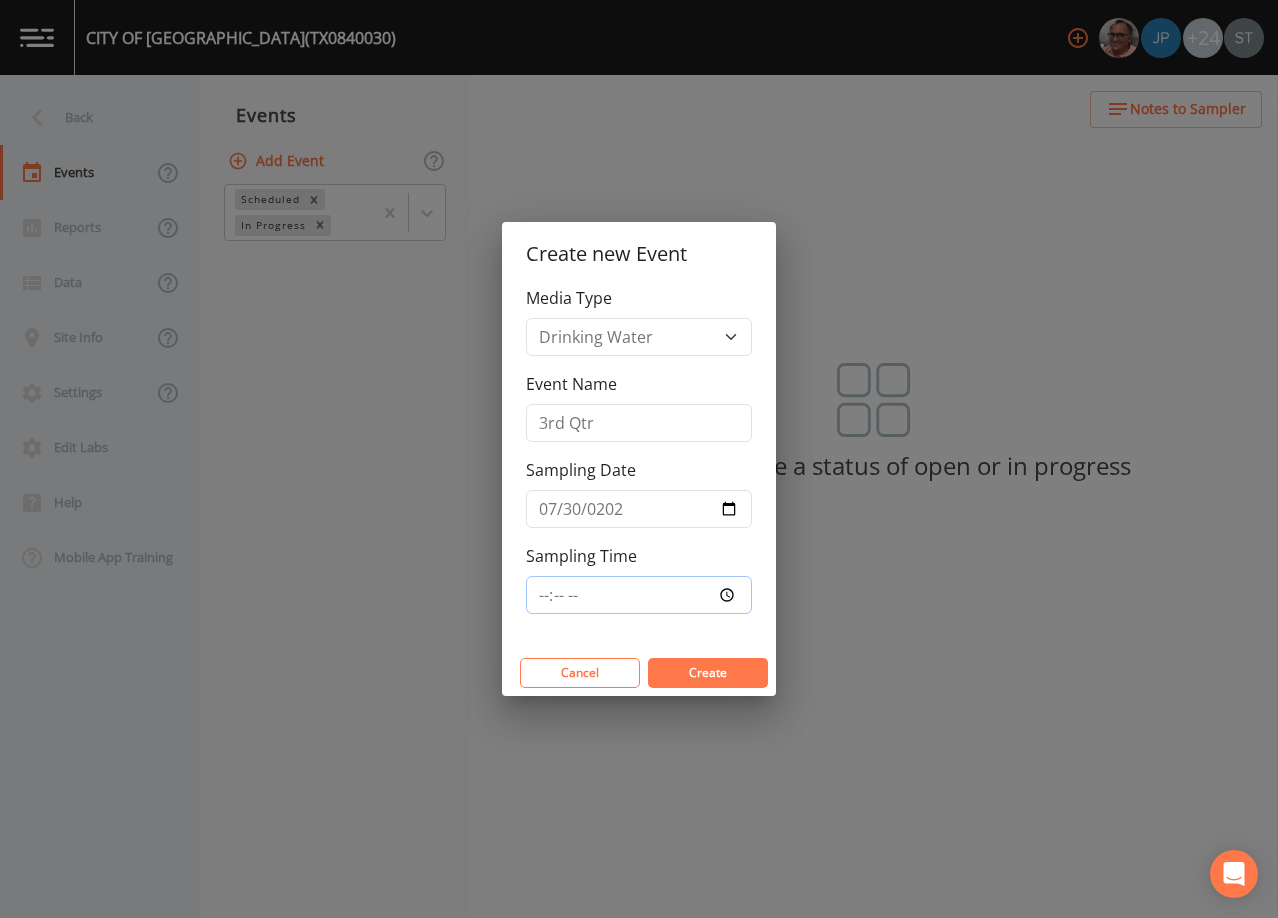 type on "08:30" 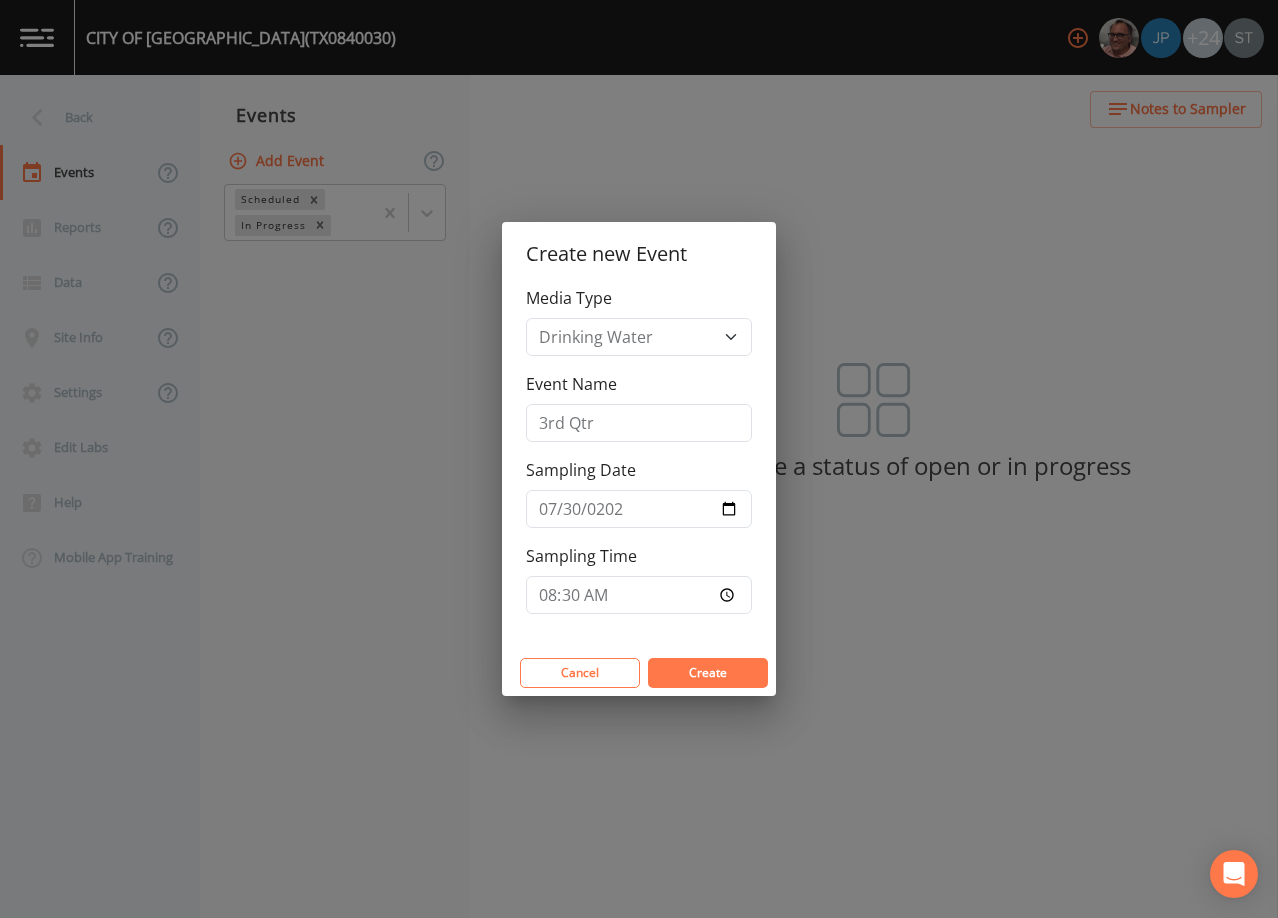 click on "Create" at bounding box center [708, 673] 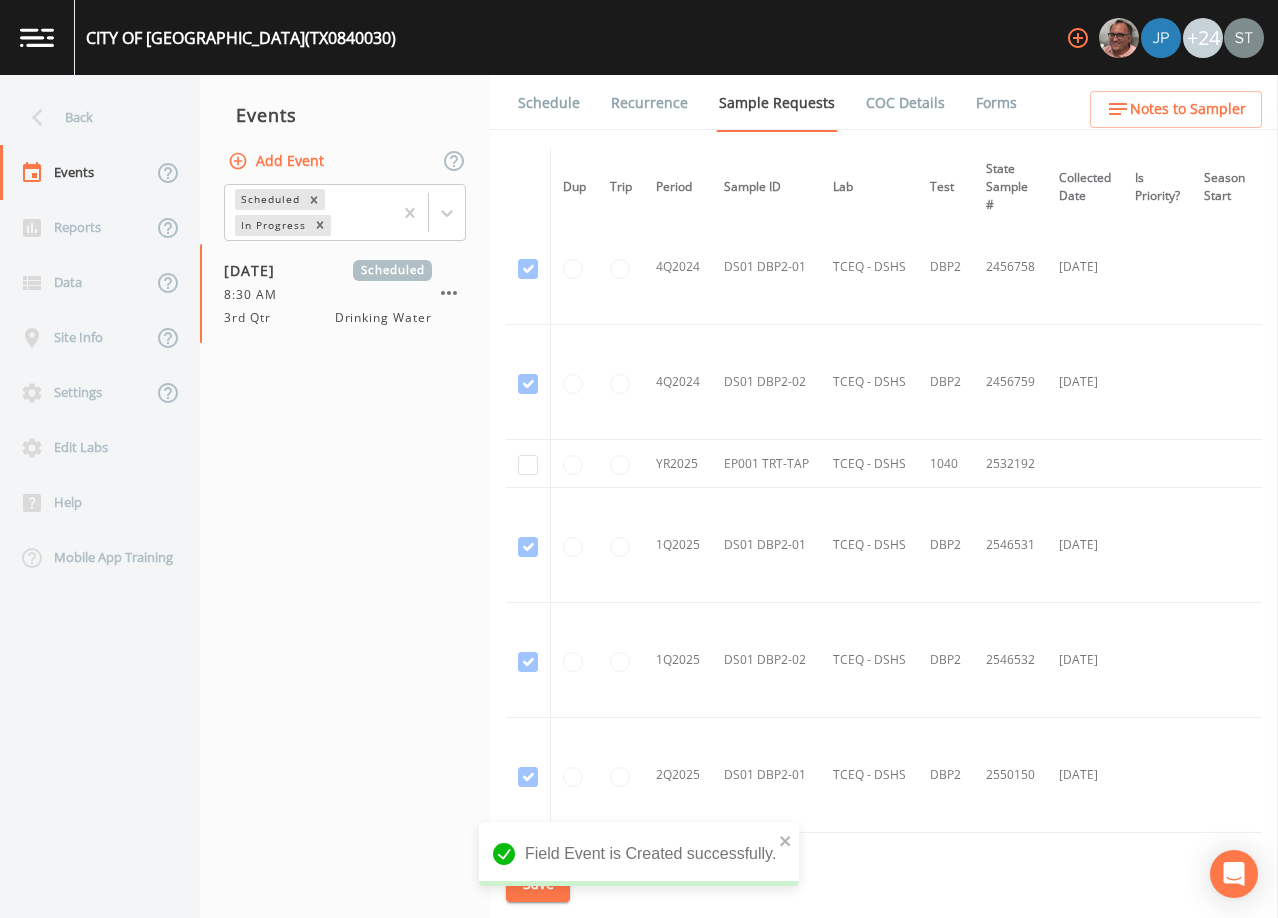 scroll, scrollTop: 824, scrollLeft: 0, axis: vertical 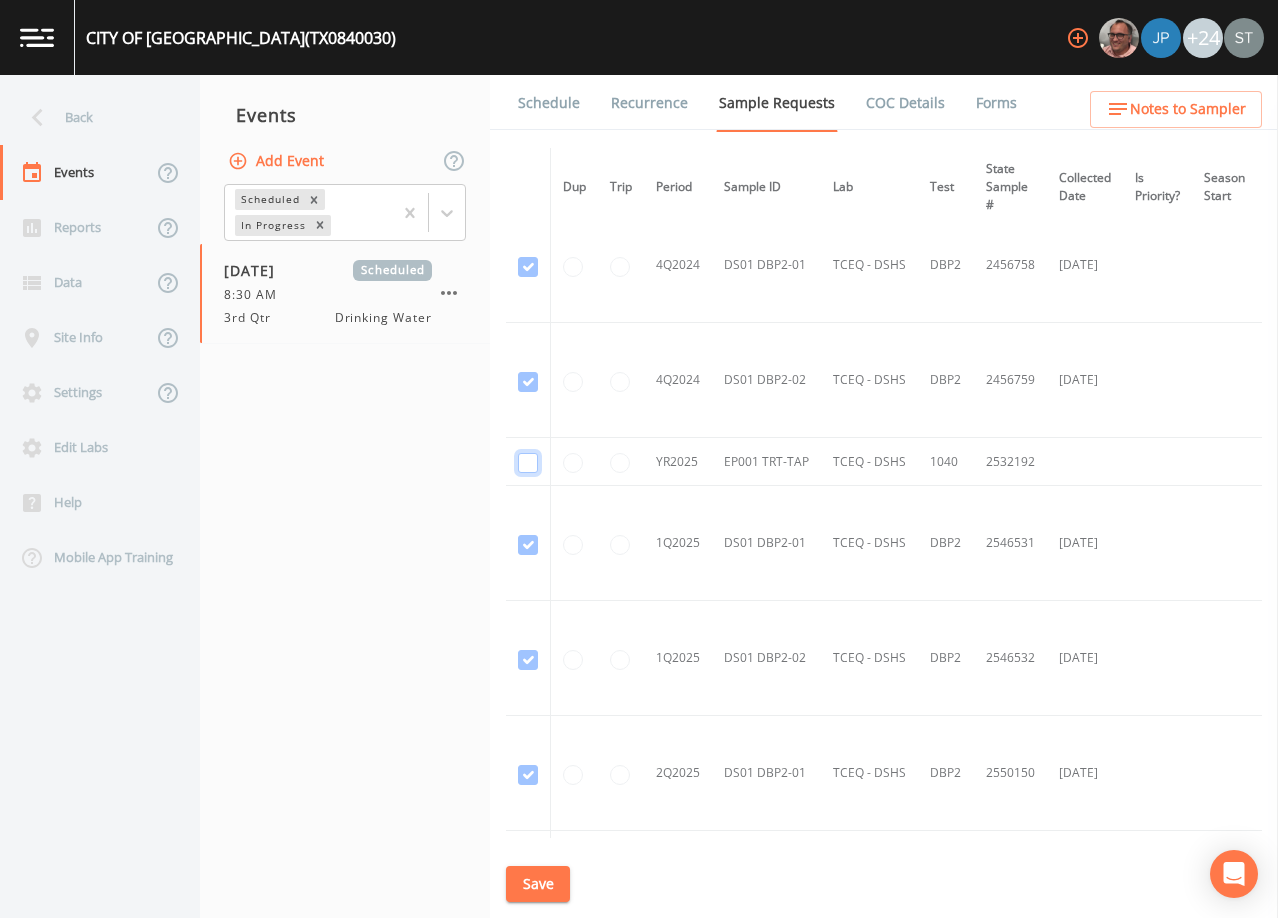 click at bounding box center (528, 463) 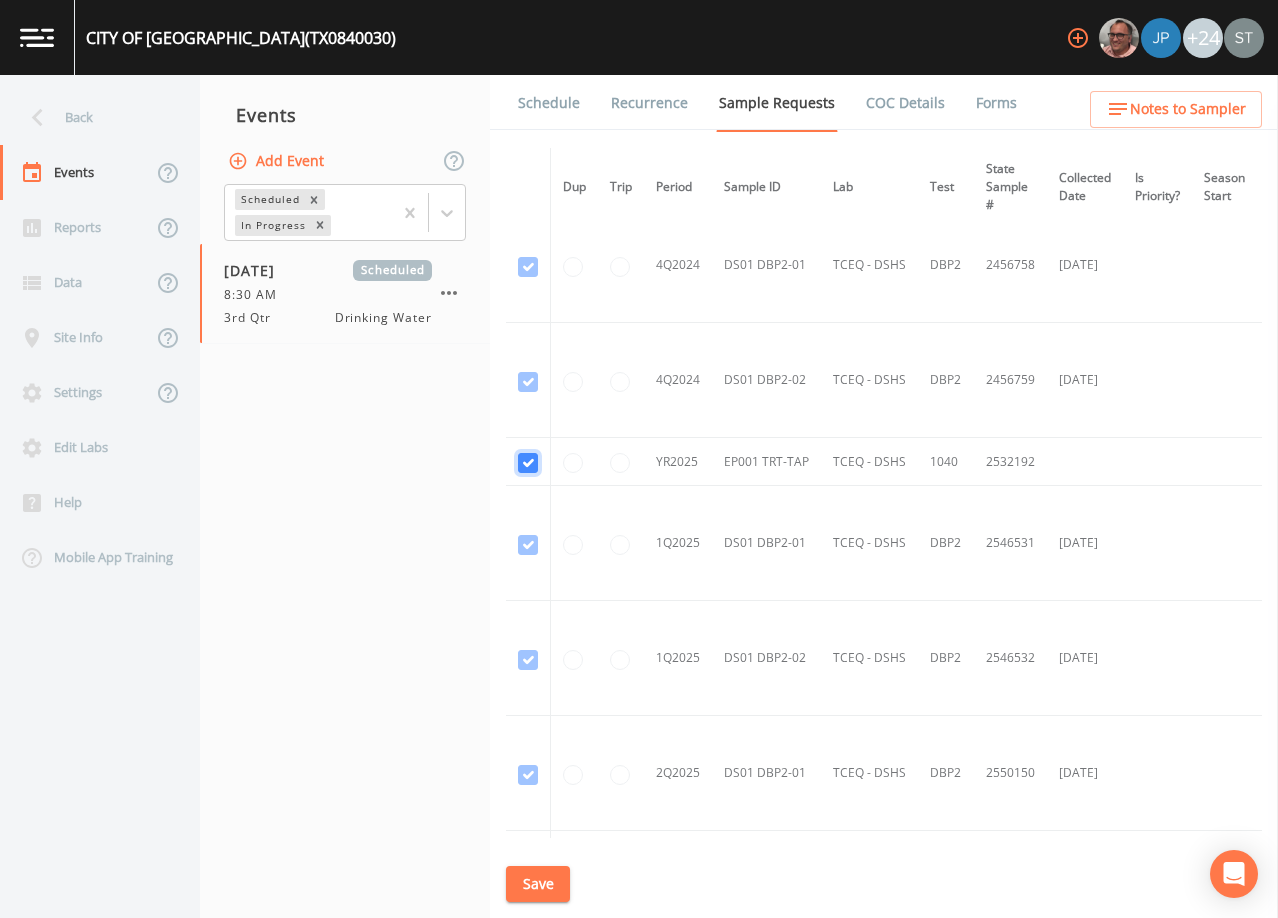 checkbox on "true" 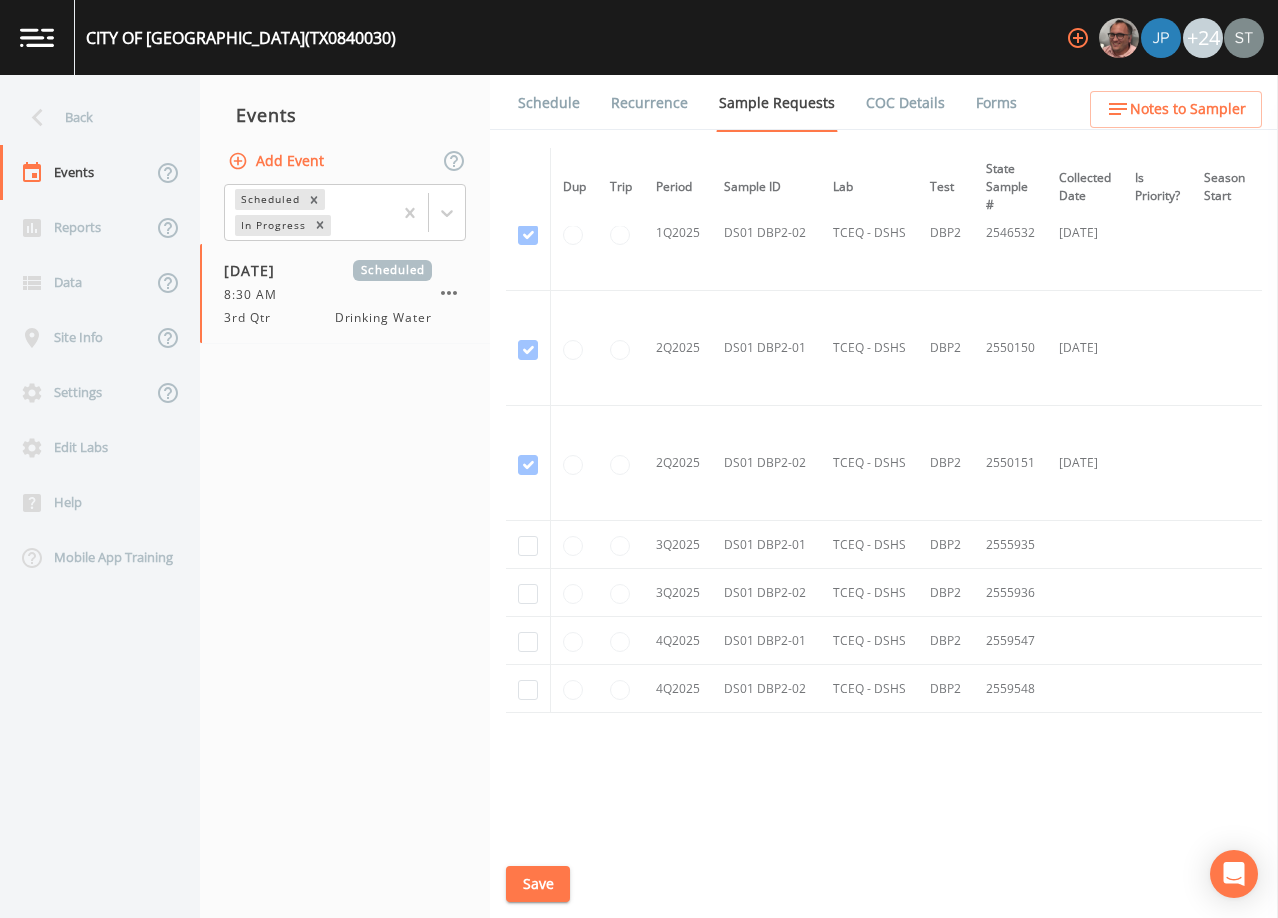 scroll, scrollTop: 1289, scrollLeft: 0, axis: vertical 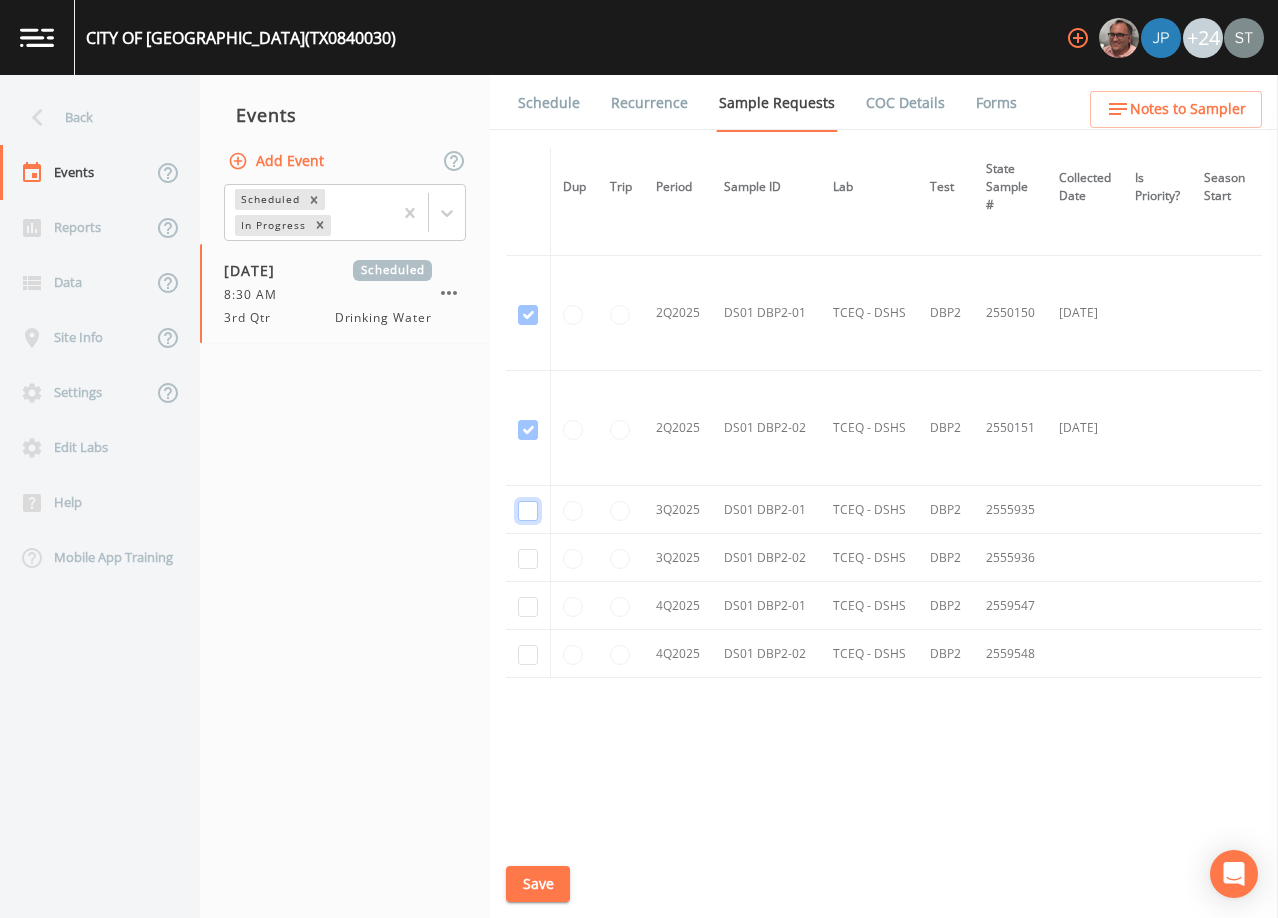 click at bounding box center (528, -883) 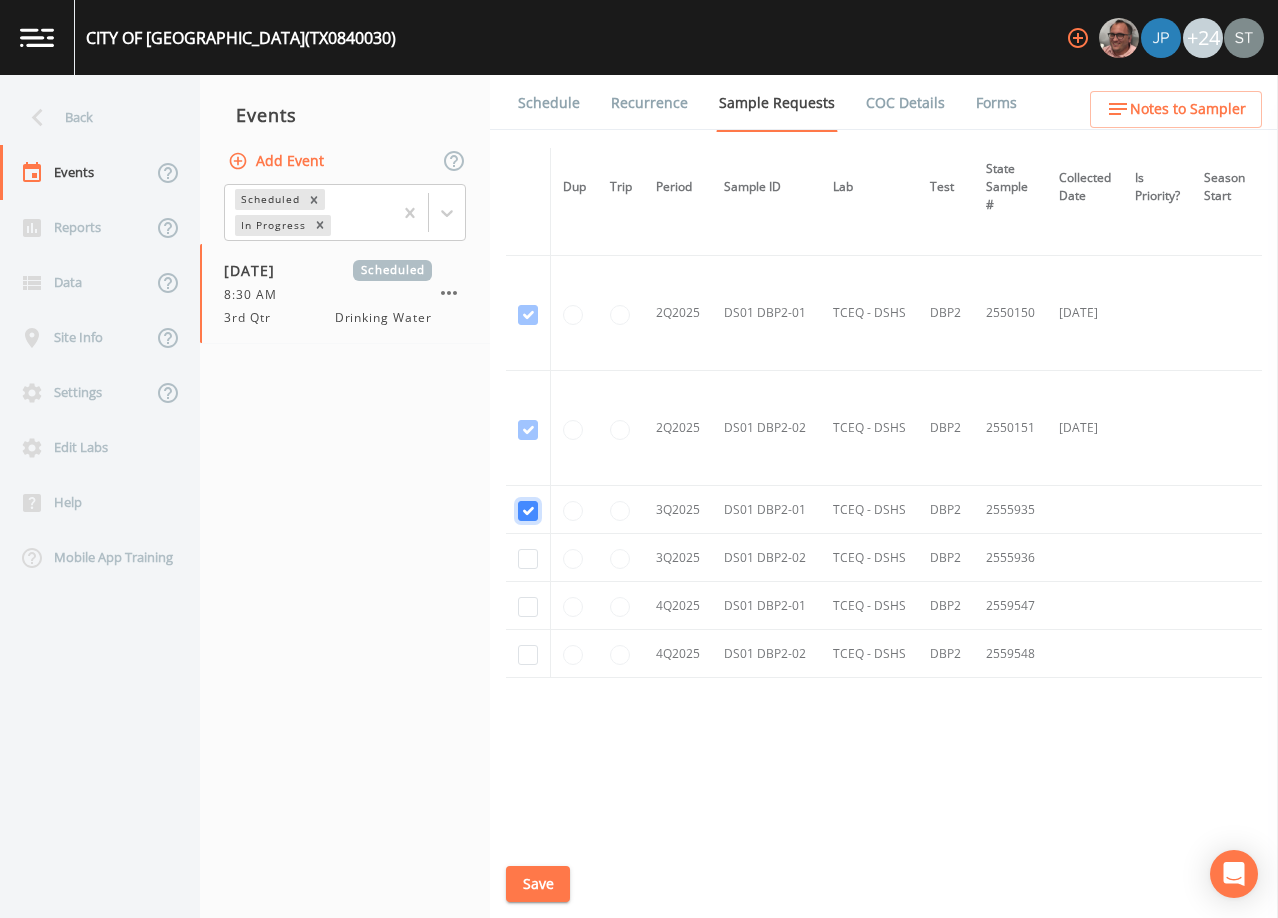 checkbox on "true" 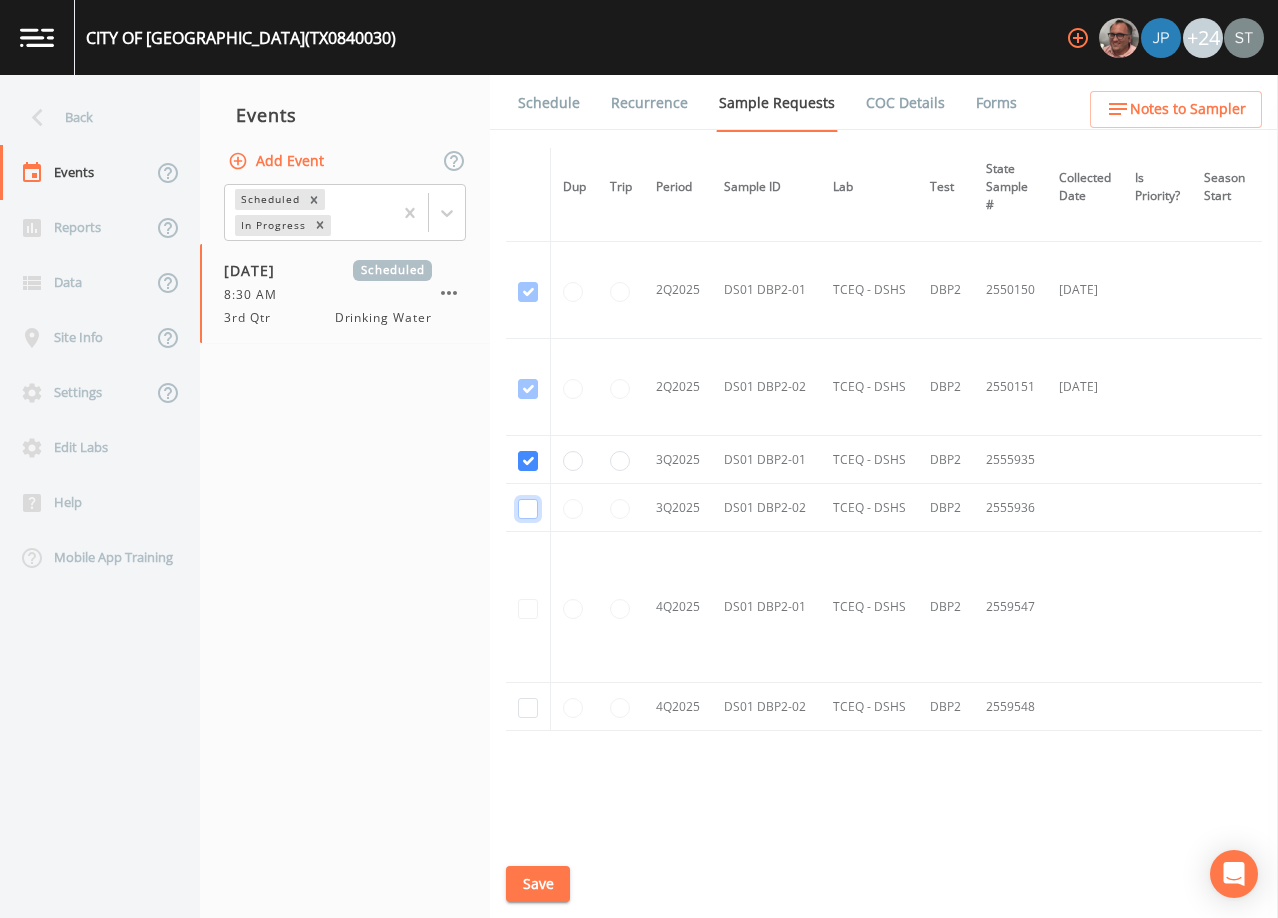 click at bounding box center (528, -629) 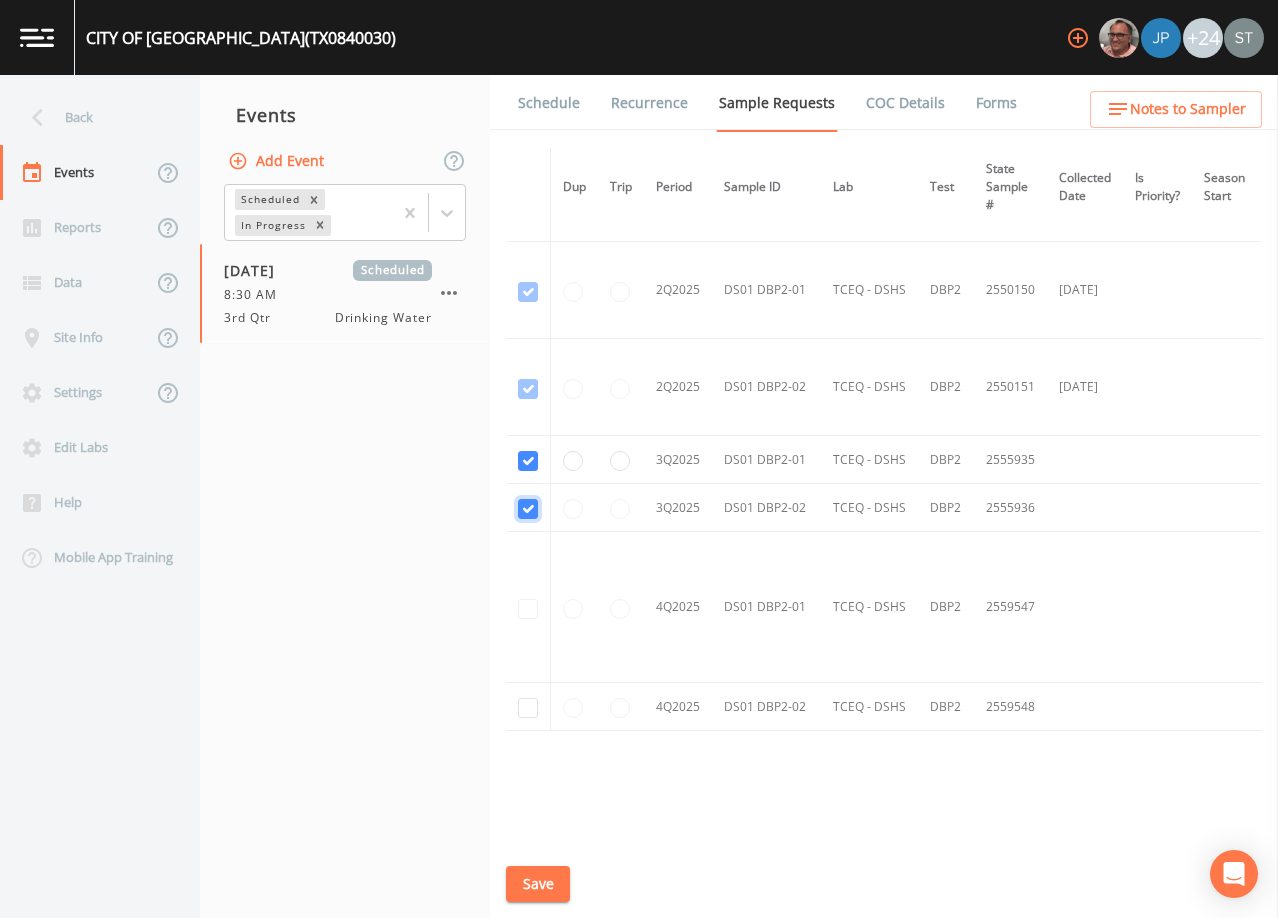 checkbox on "true" 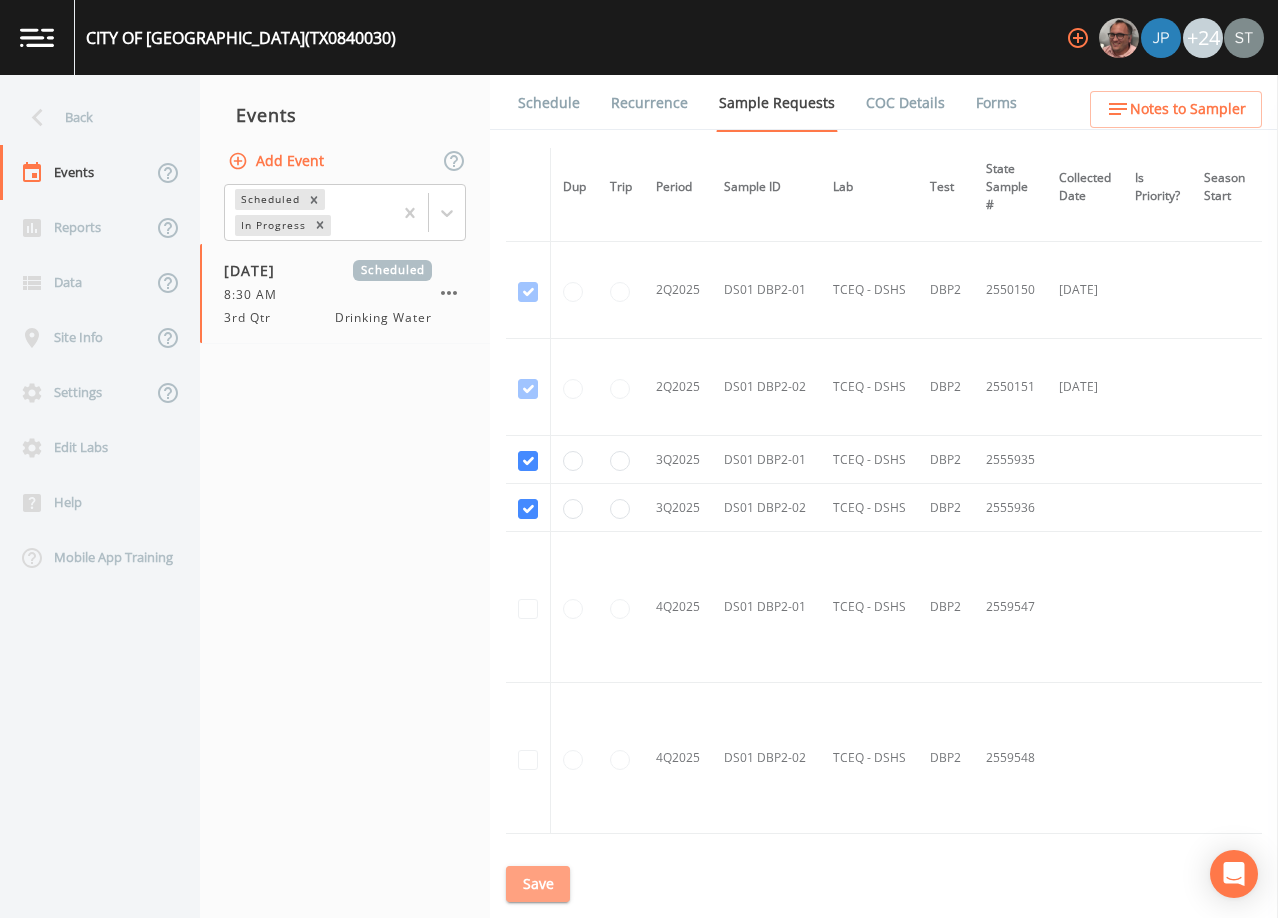 click on "Save" at bounding box center (538, 884) 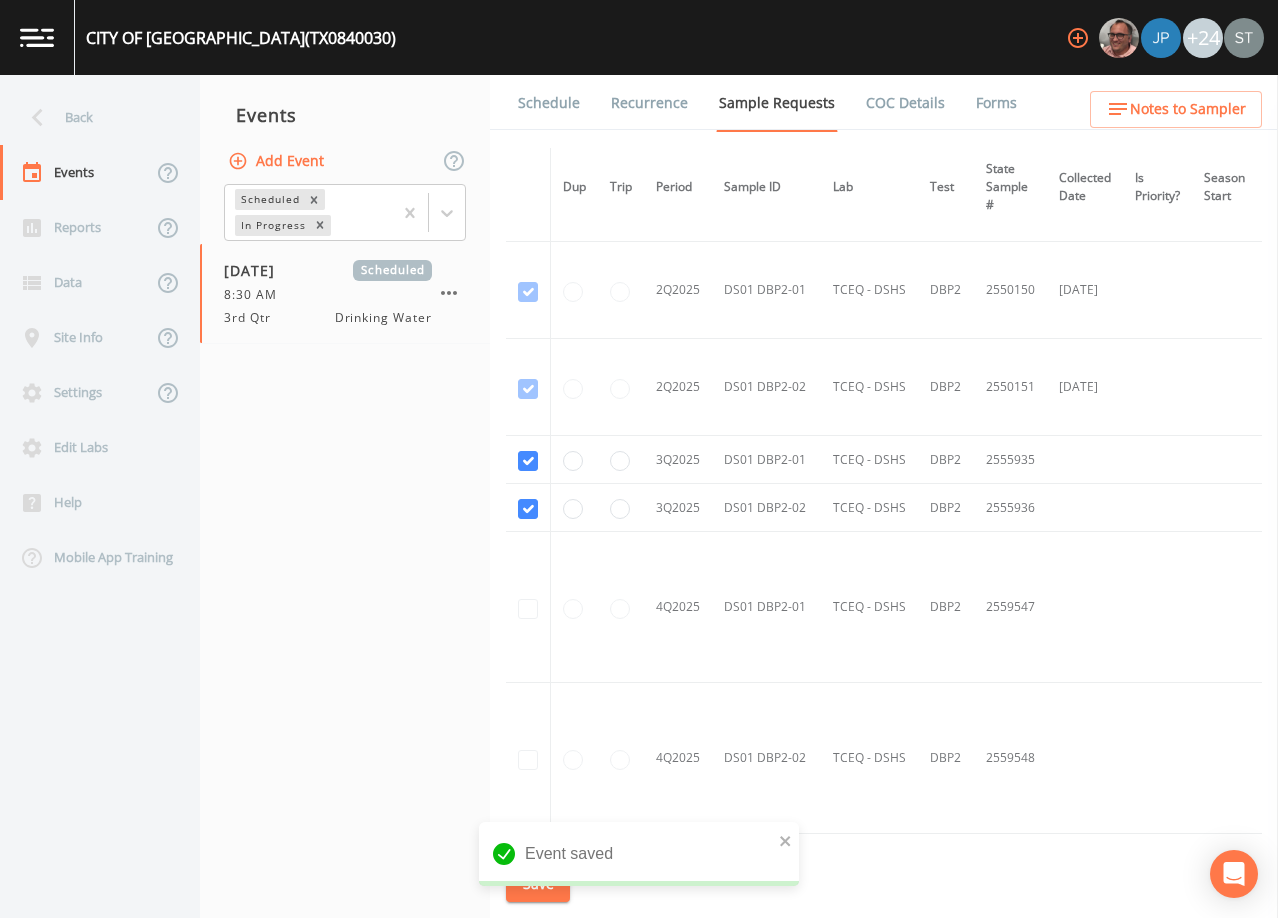 click on "Schedule" at bounding box center [549, 103] 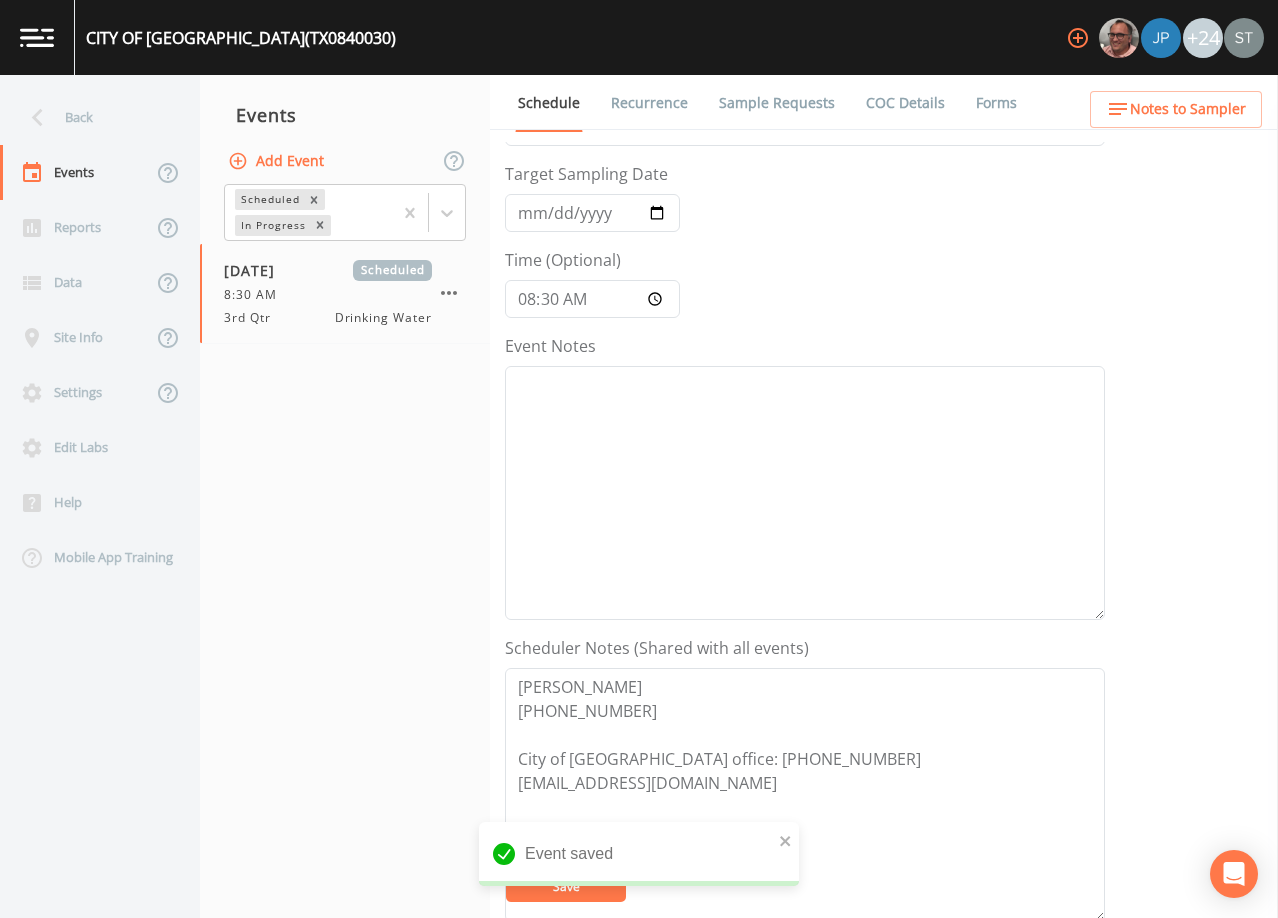 scroll, scrollTop: 200, scrollLeft: 0, axis: vertical 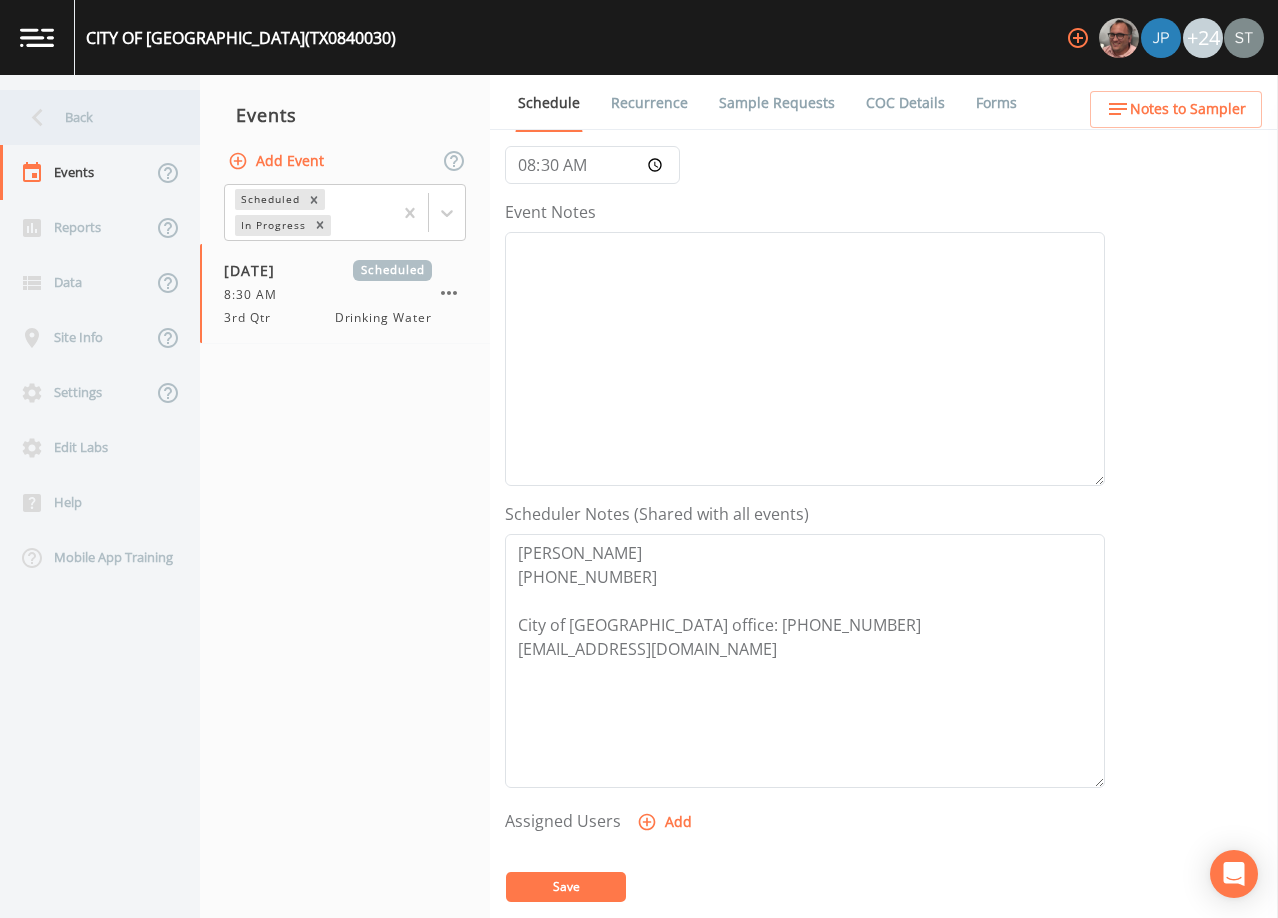 click on "Back" at bounding box center [90, 117] 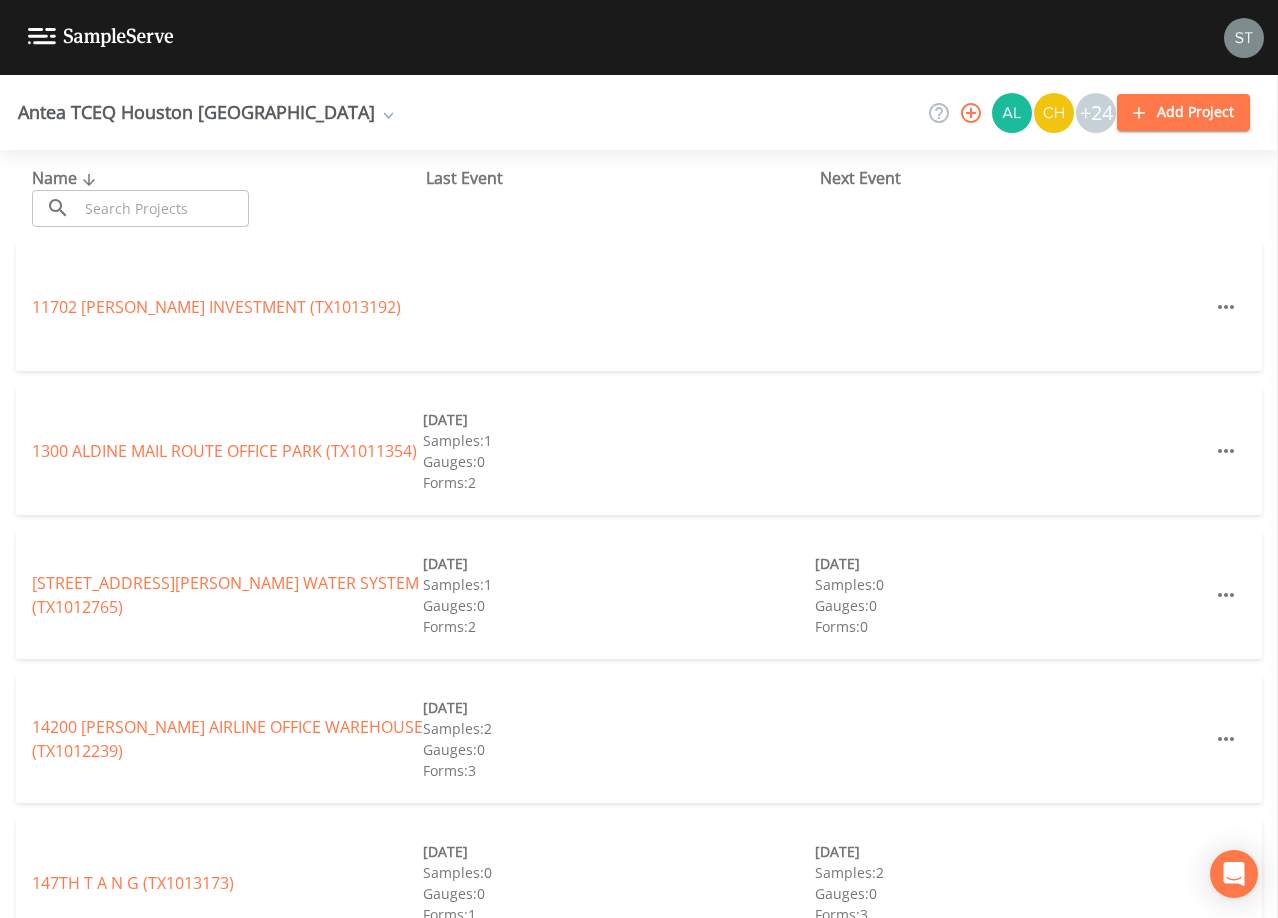 click at bounding box center (163, 208) 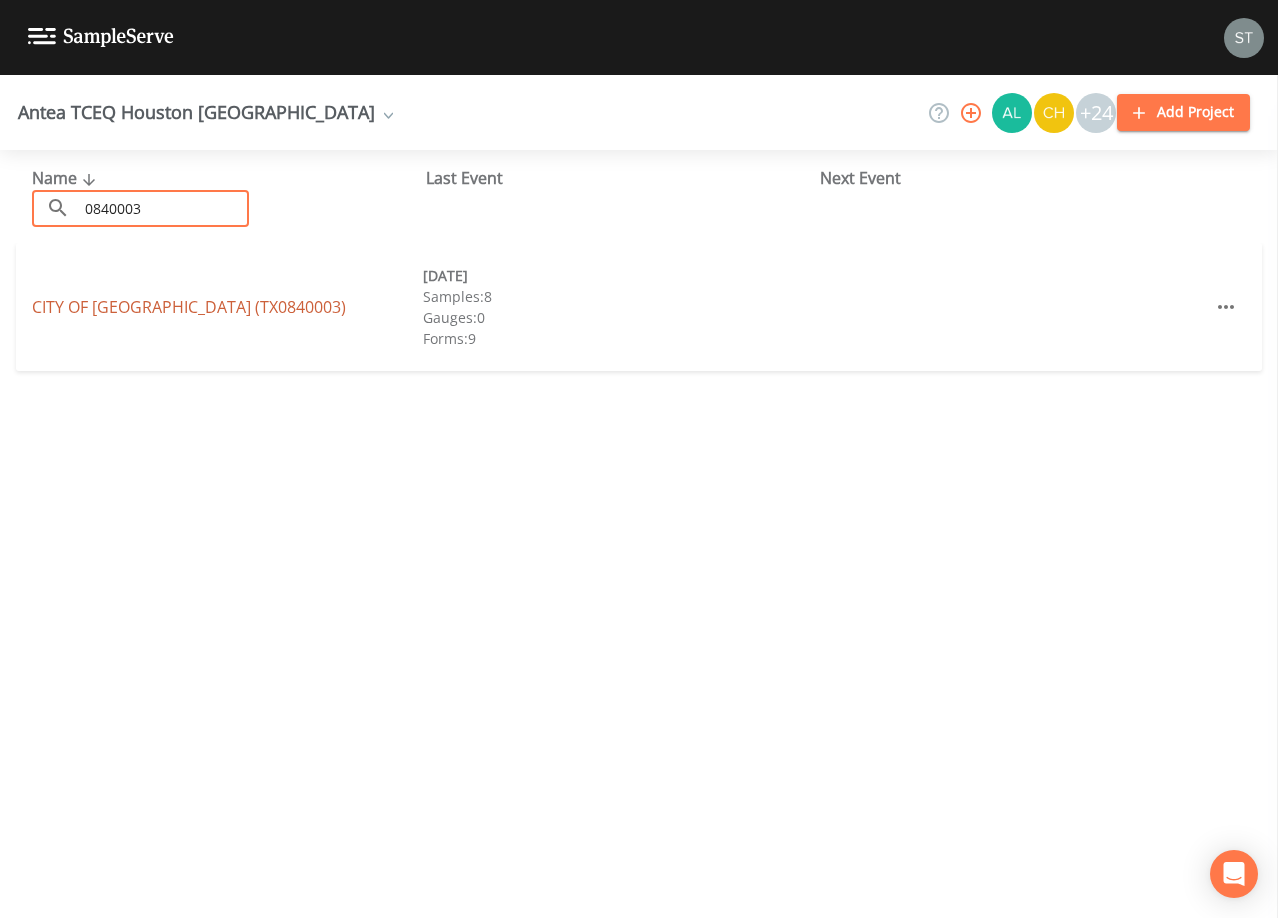type on "0840003" 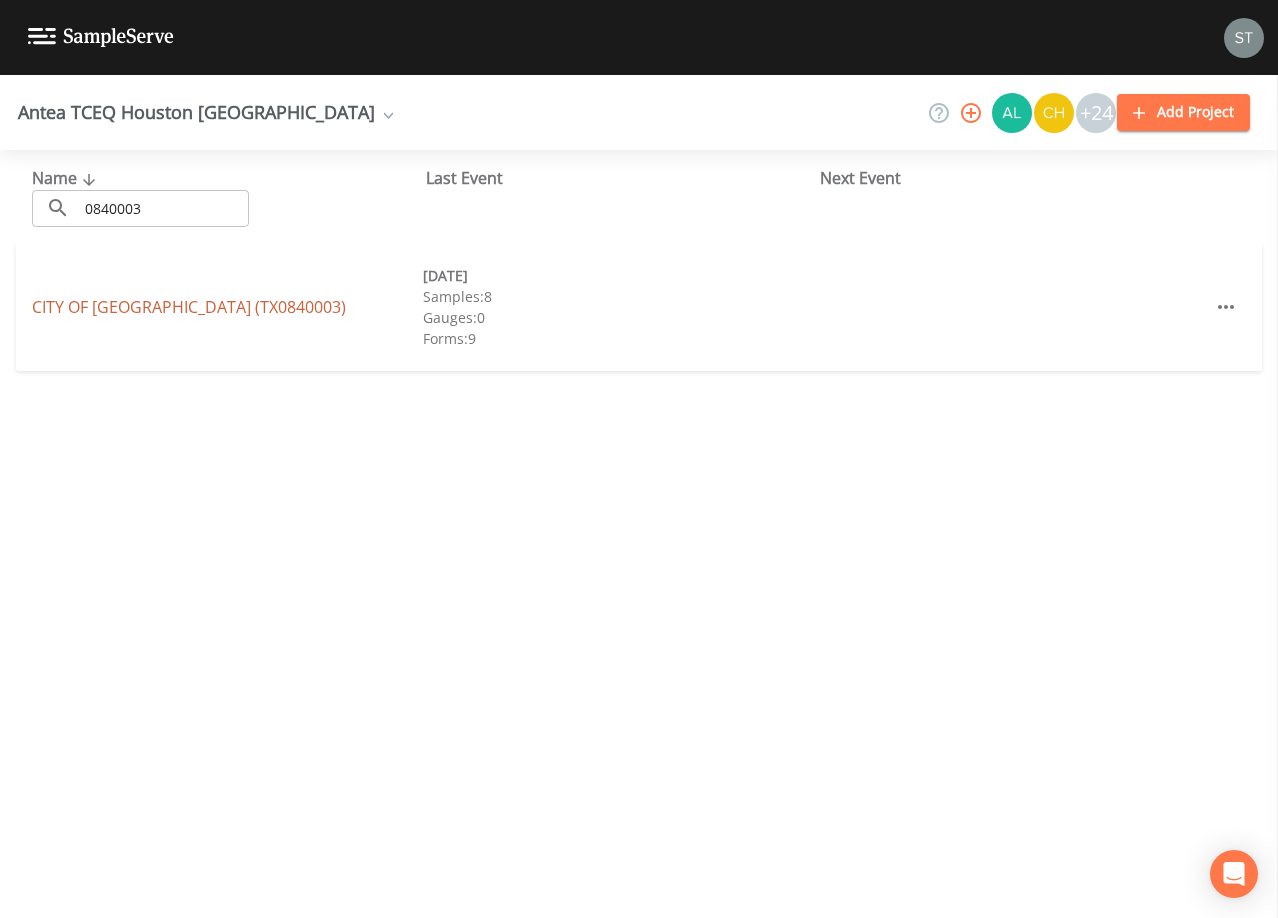 click on "CITY OF [GEOGRAPHIC_DATA]   (TX0840003)" at bounding box center [189, 307] 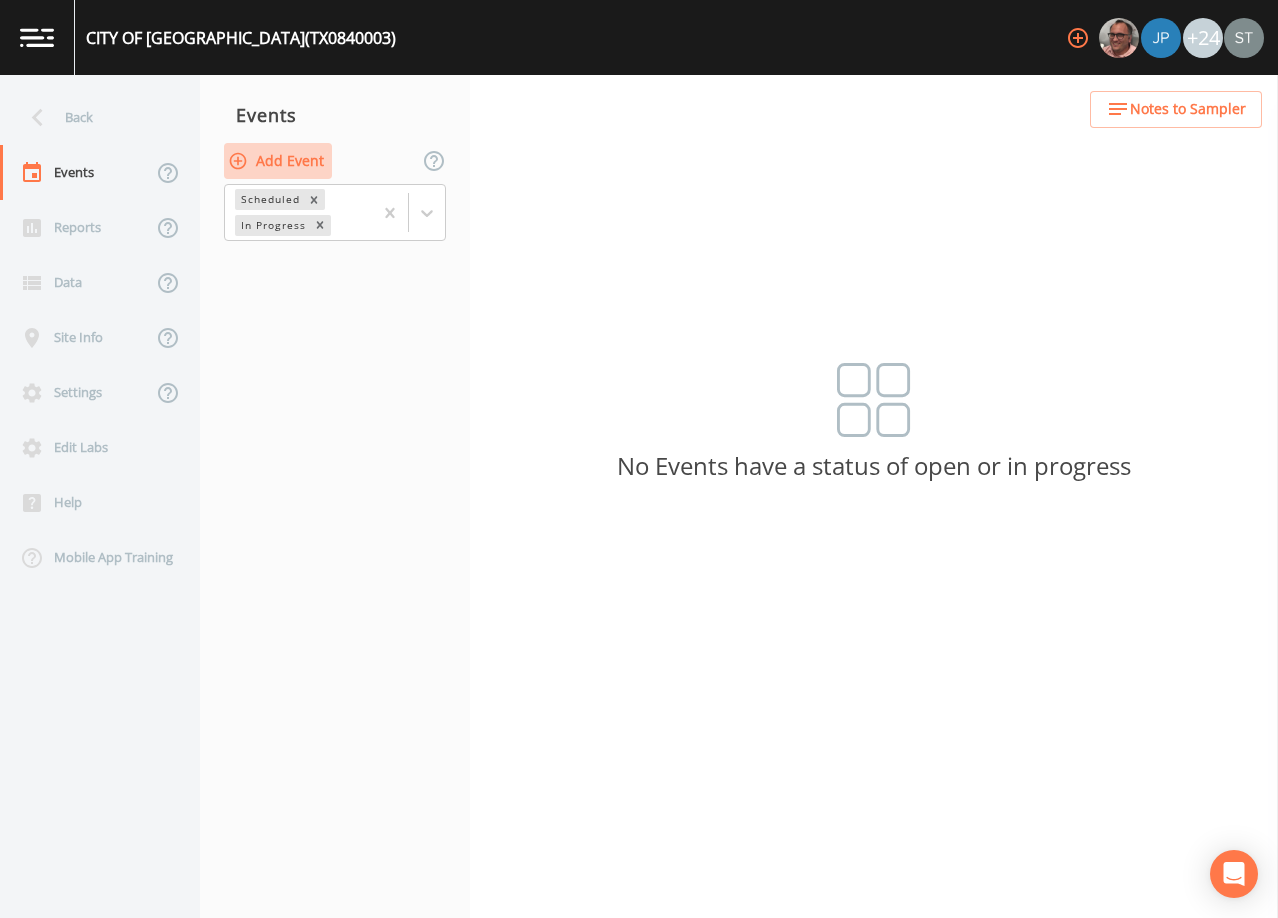 click on "Add Event" at bounding box center (278, 161) 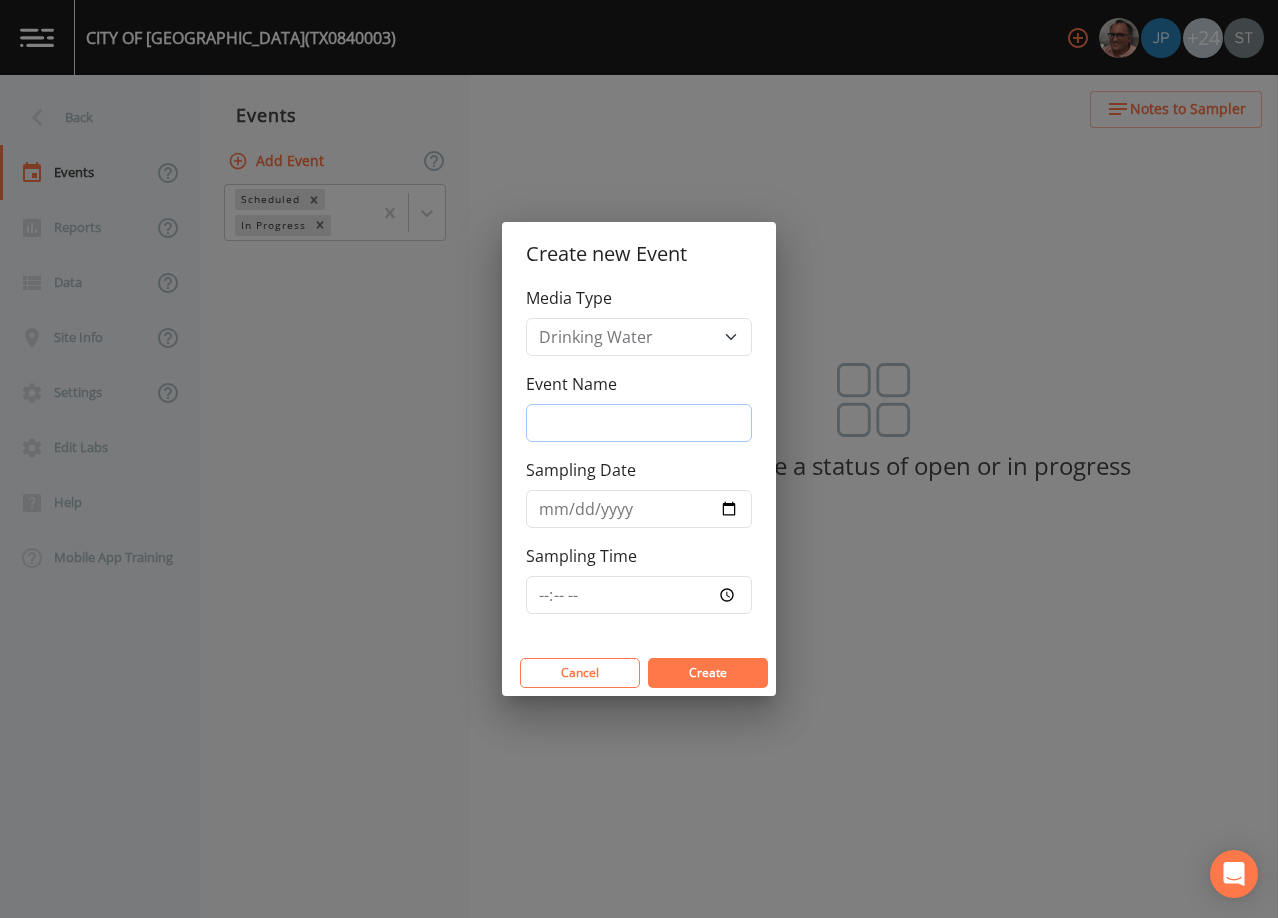 click on "Event Name" at bounding box center (639, 423) 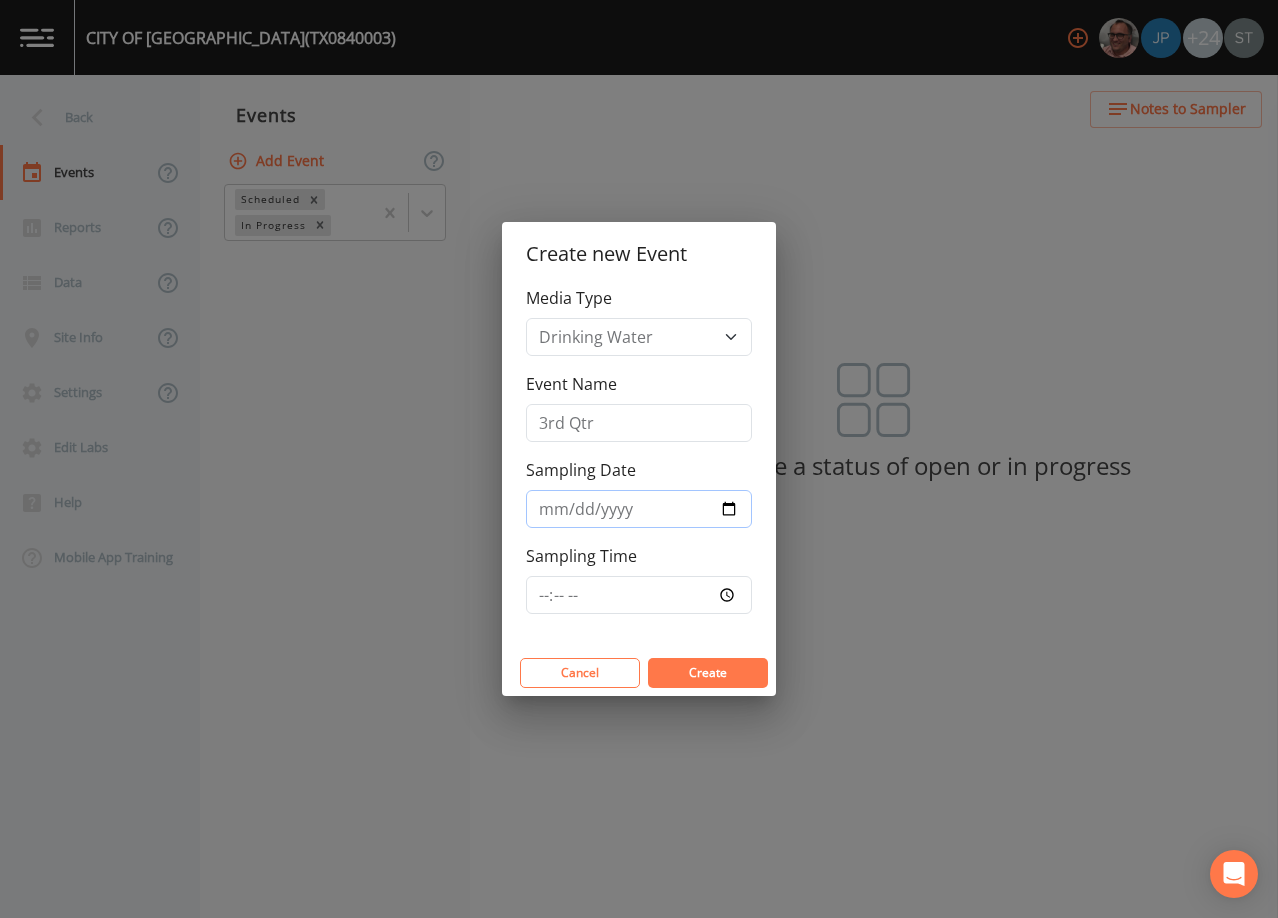 click on "Sampling Date" at bounding box center [639, 509] 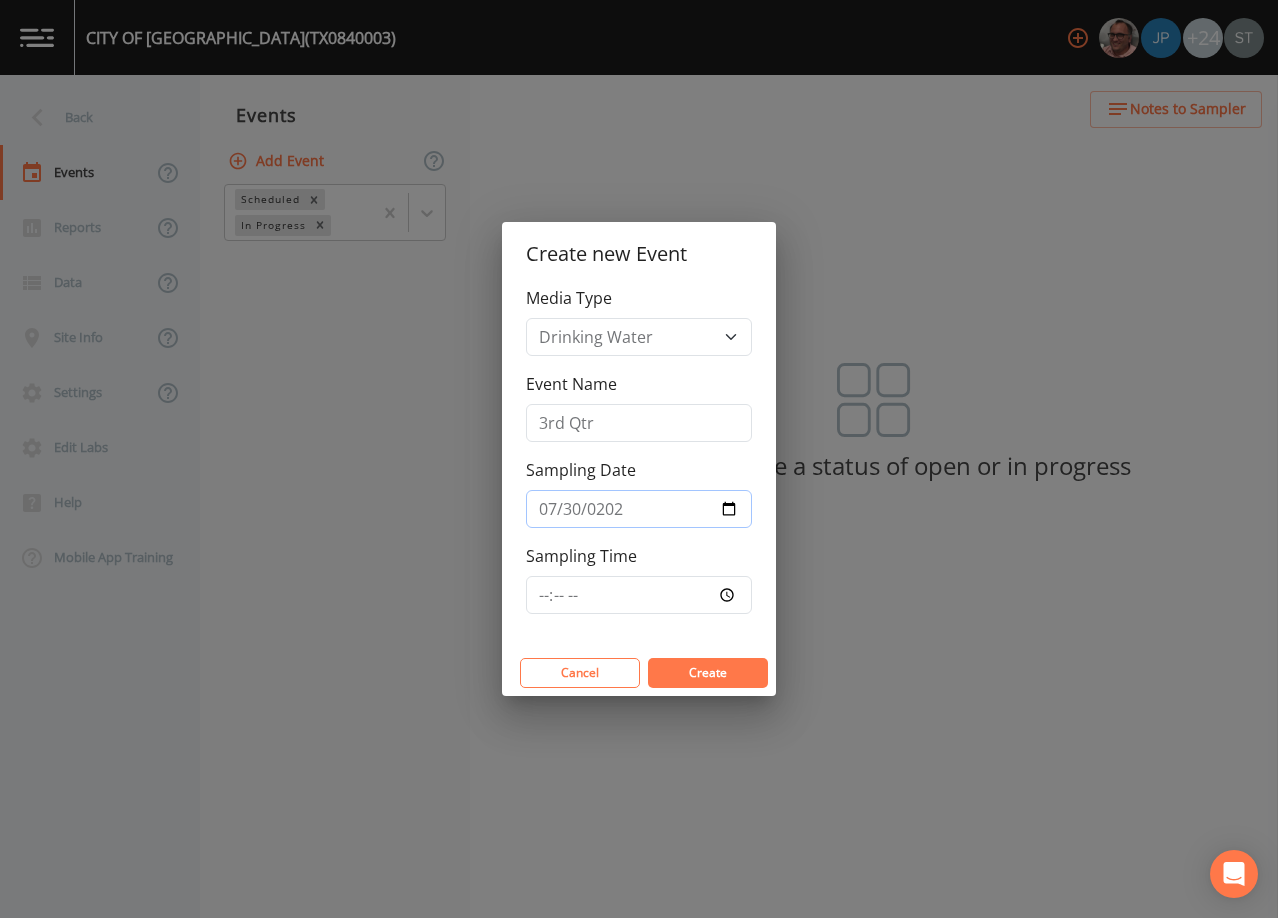 type on "[DATE]" 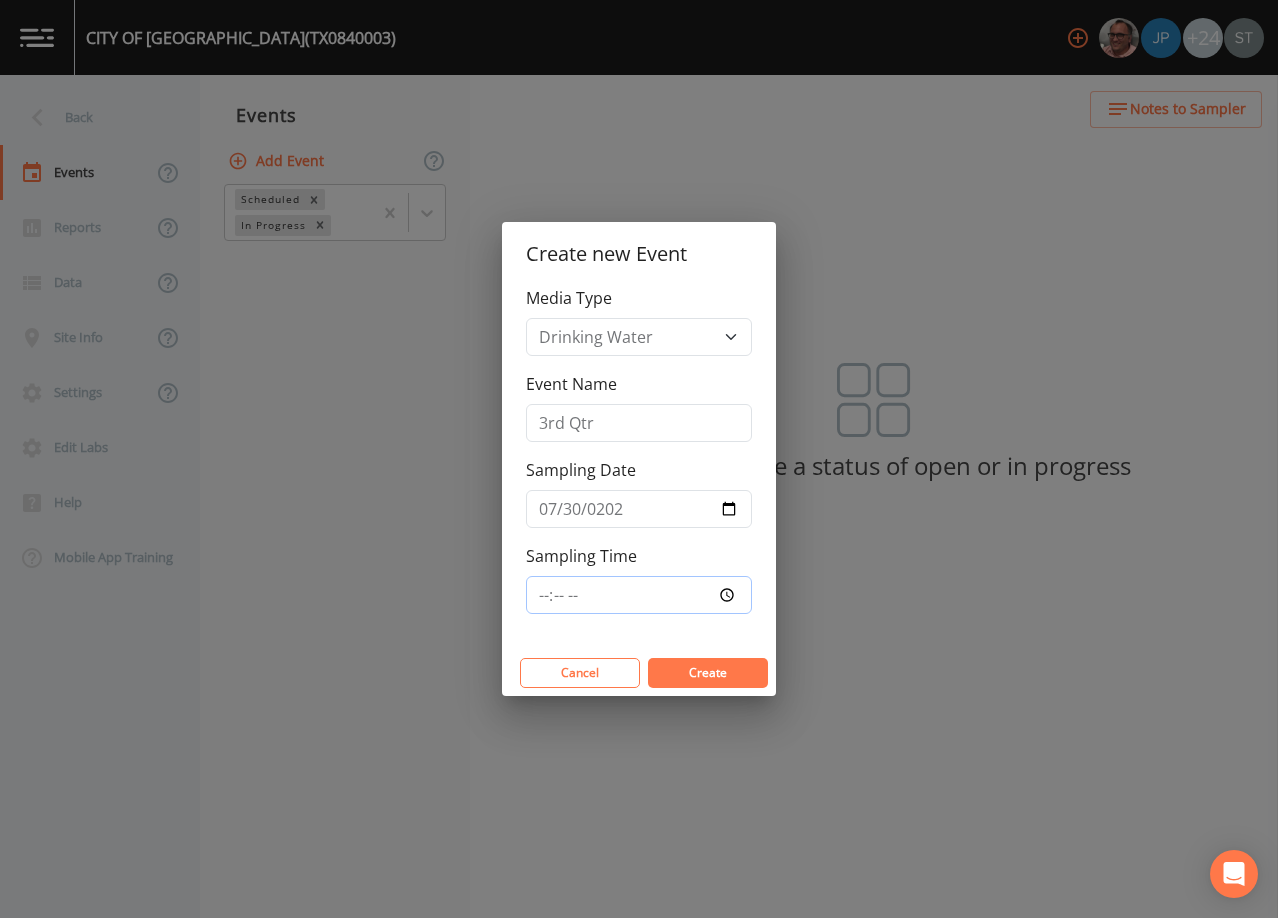 type on "09:00" 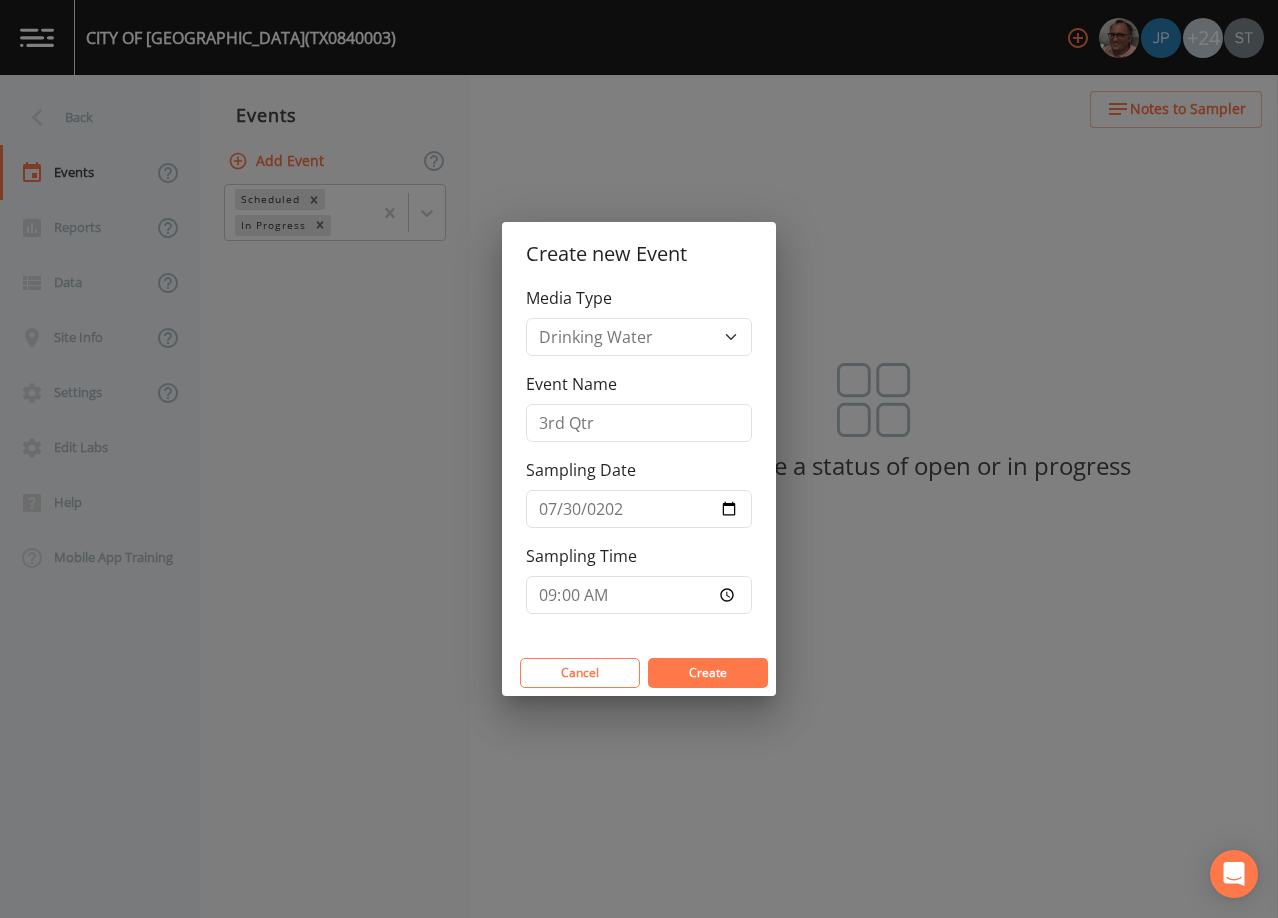 click on "Create" at bounding box center [708, 672] 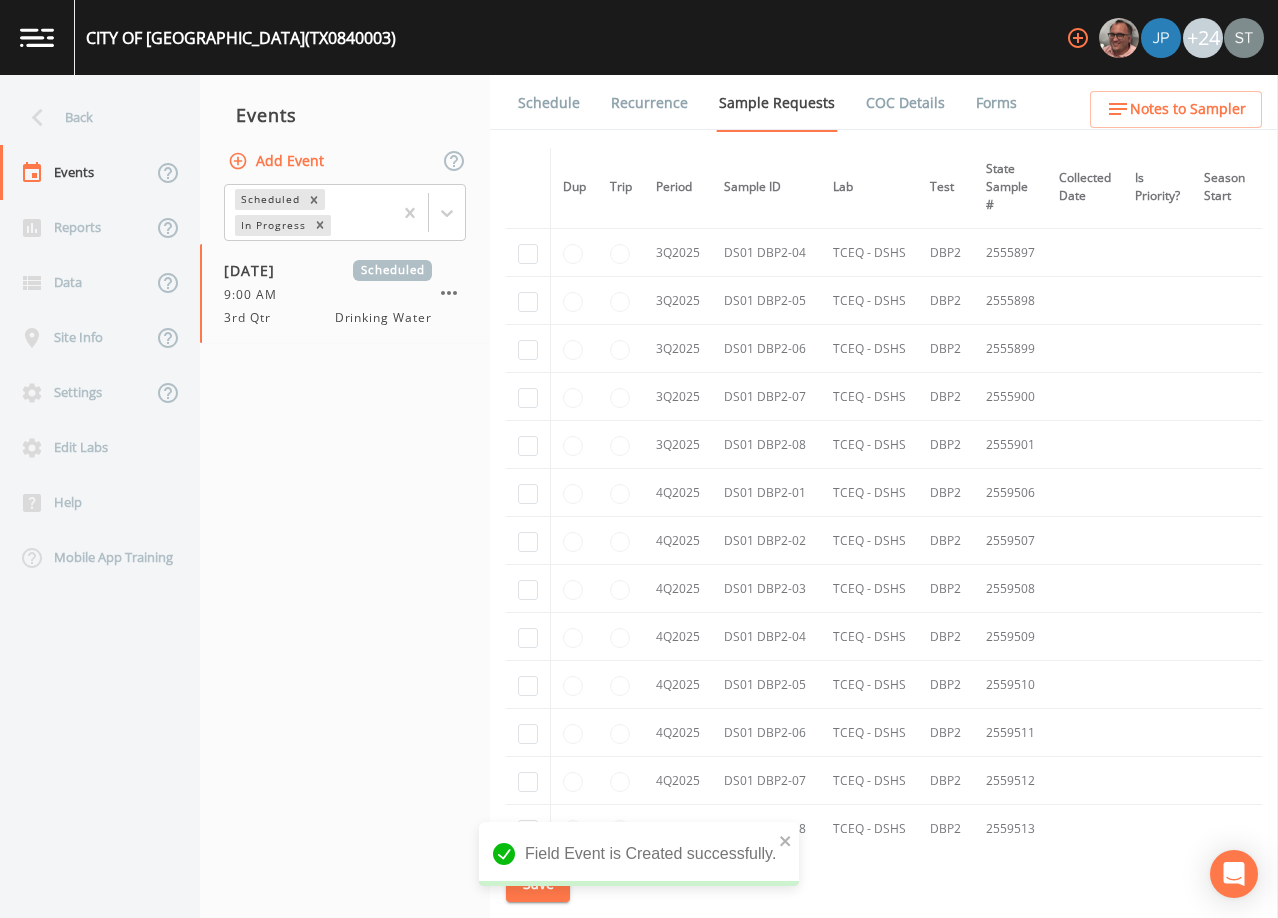 scroll, scrollTop: 6338, scrollLeft: 0, axis: vertical 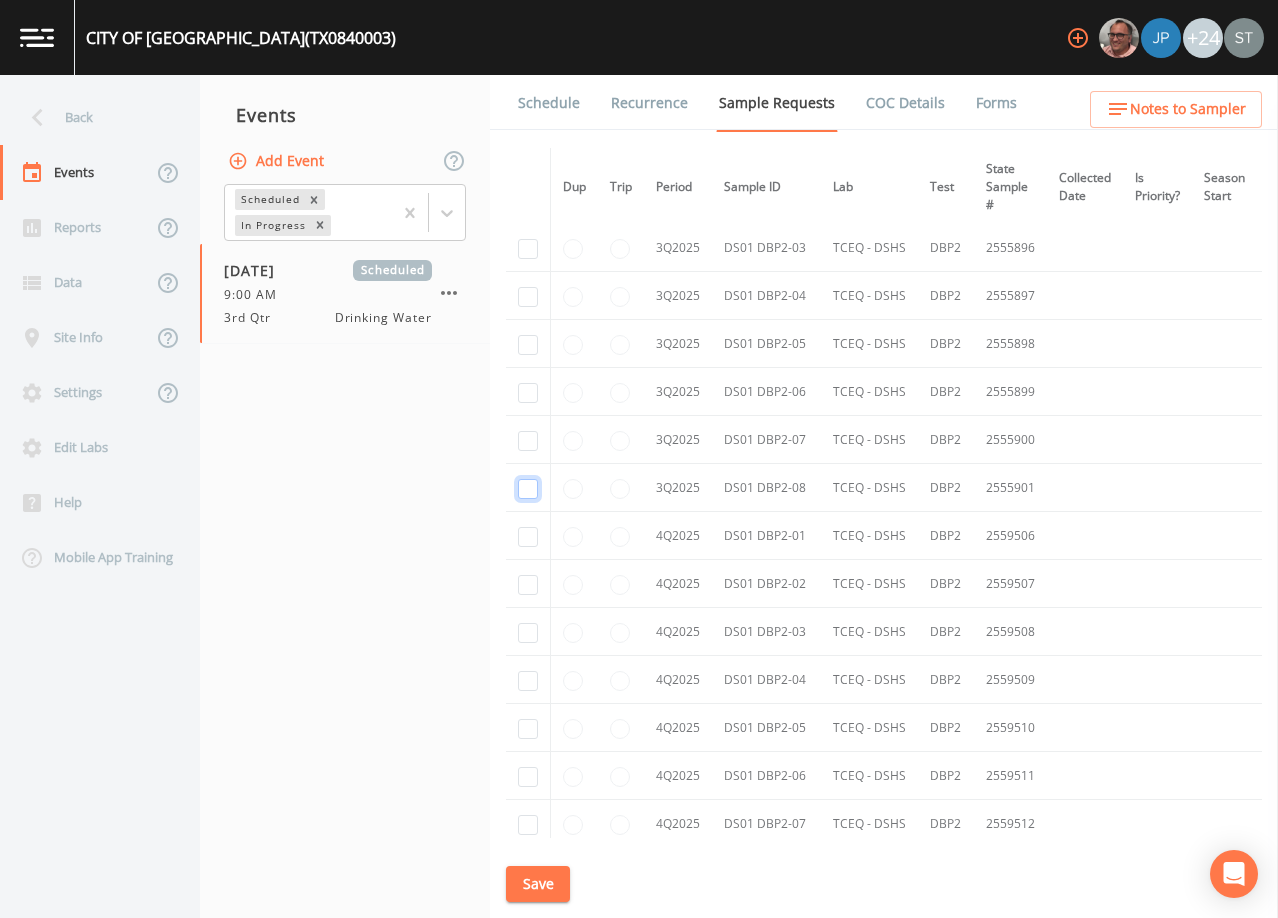 click at bounding box center (528, -4787) 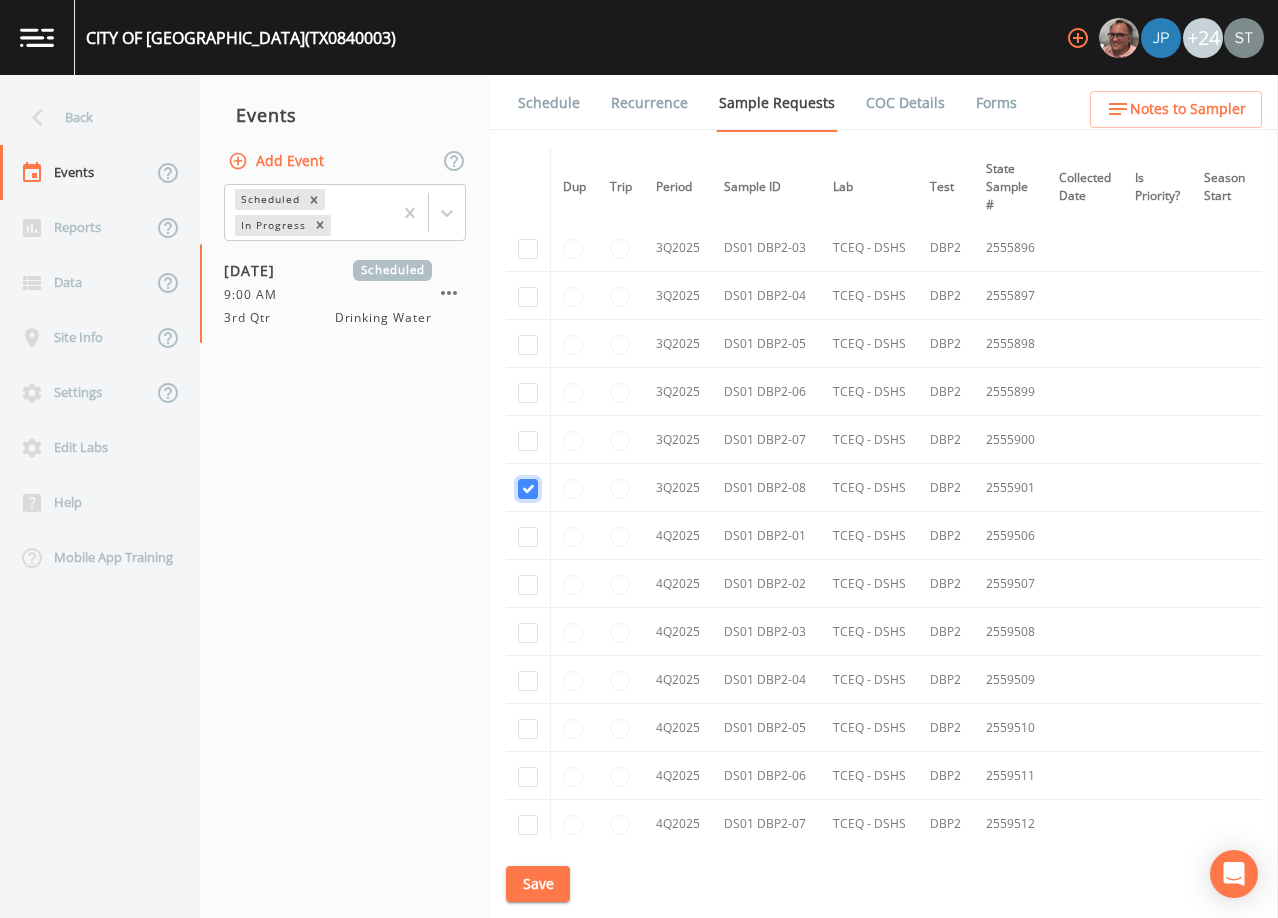 checkbox on "true" 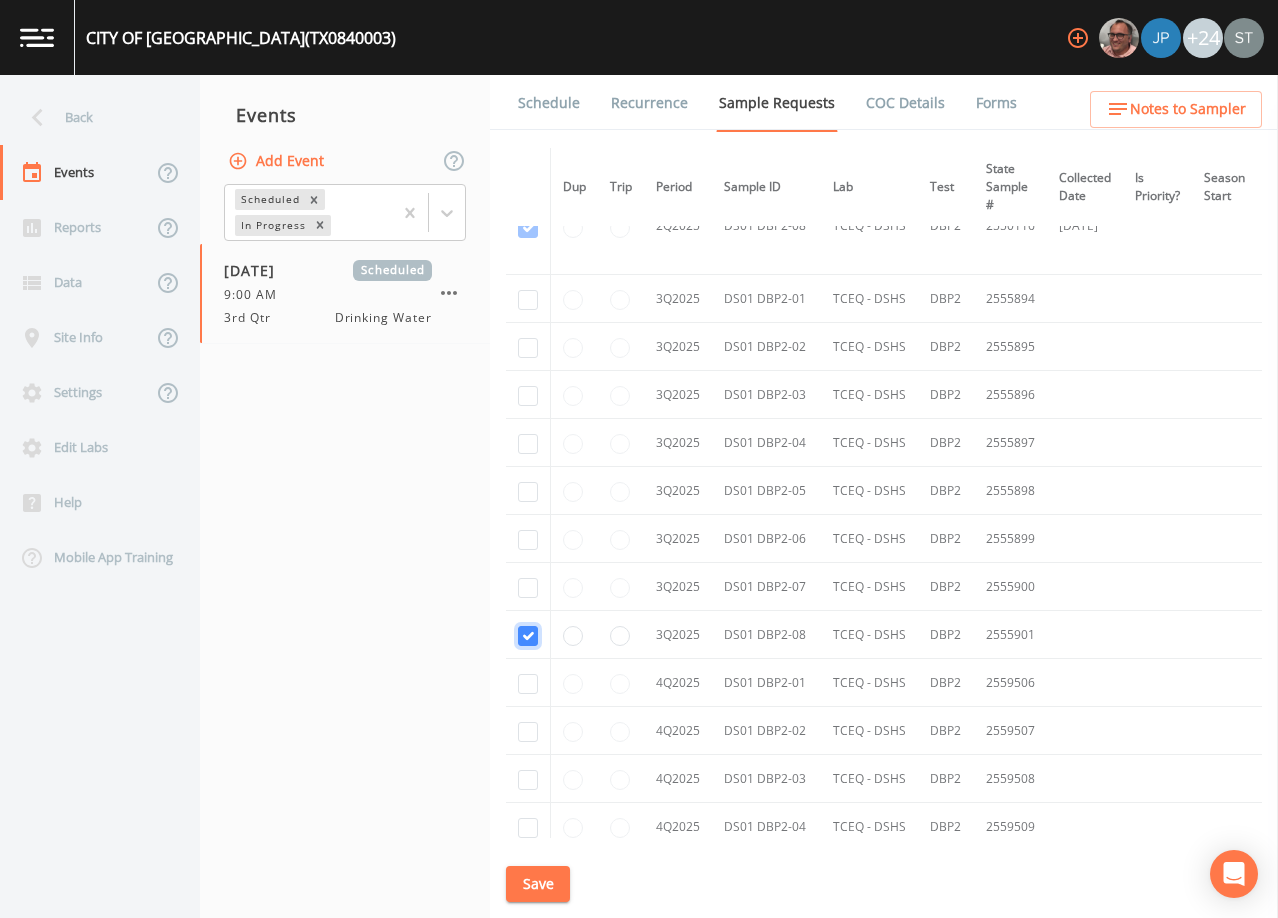 scroll, scrollTop: 5184, scrollLeft: 0, axis: vertical 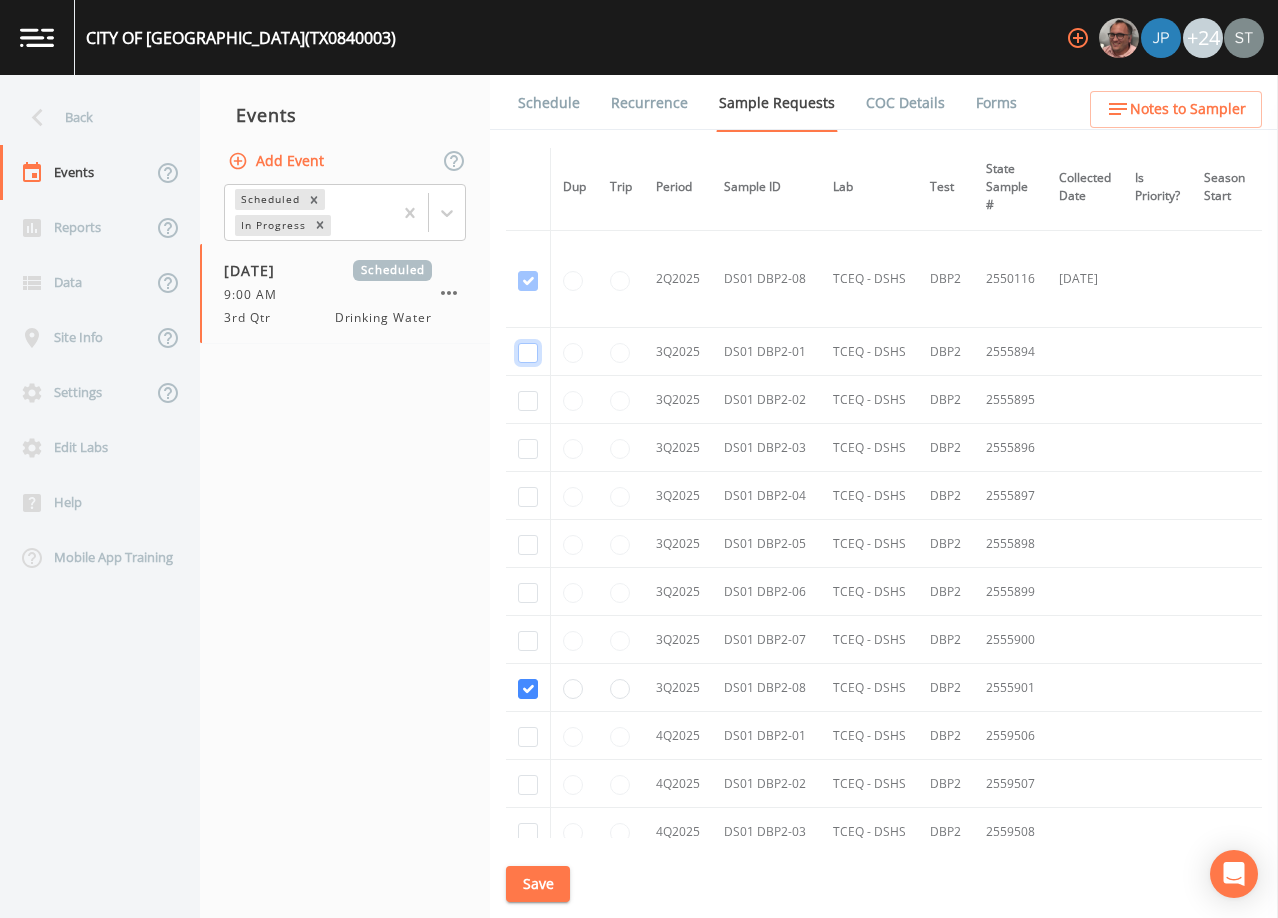 click at bounding box center [528, -4519] 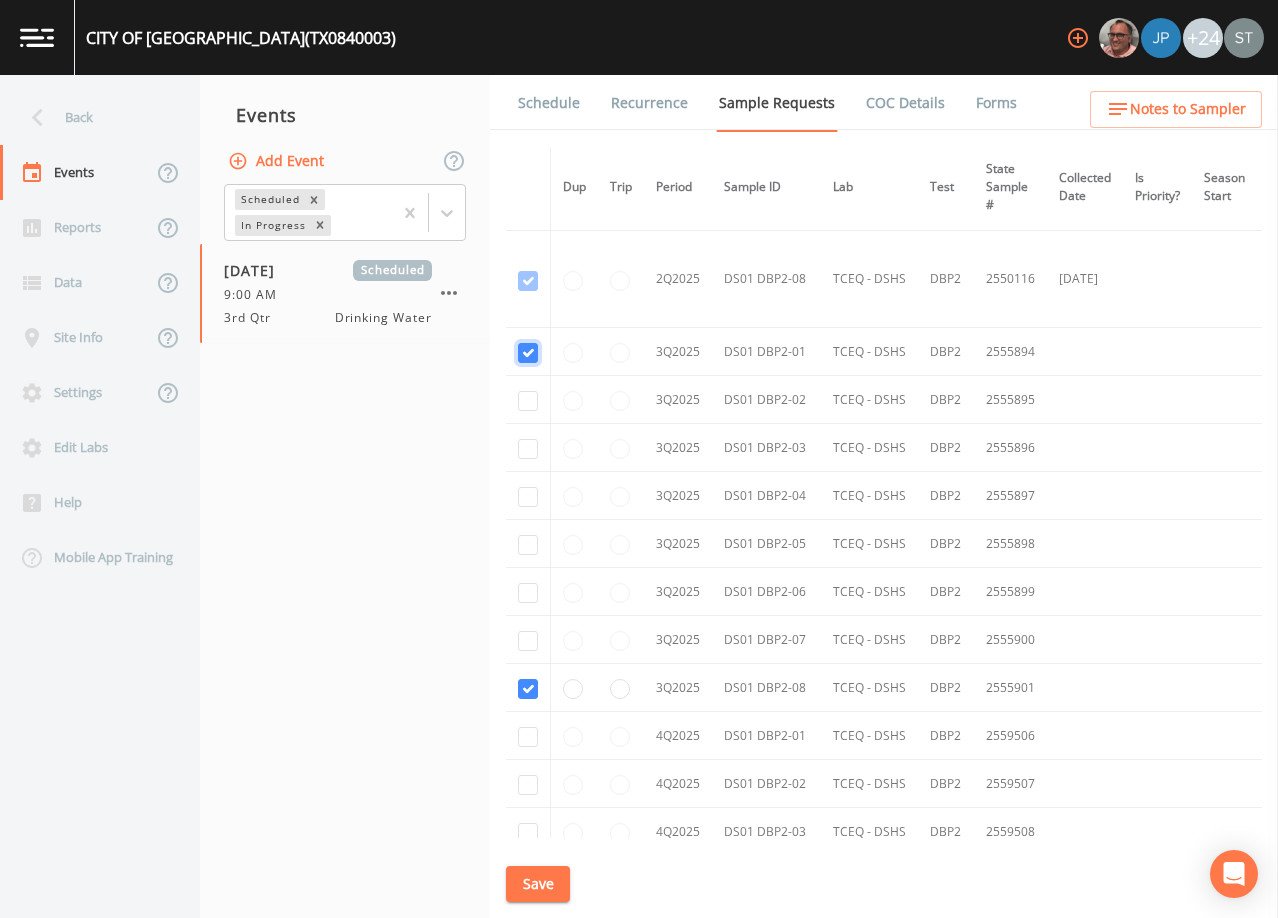 checkbox on "true" 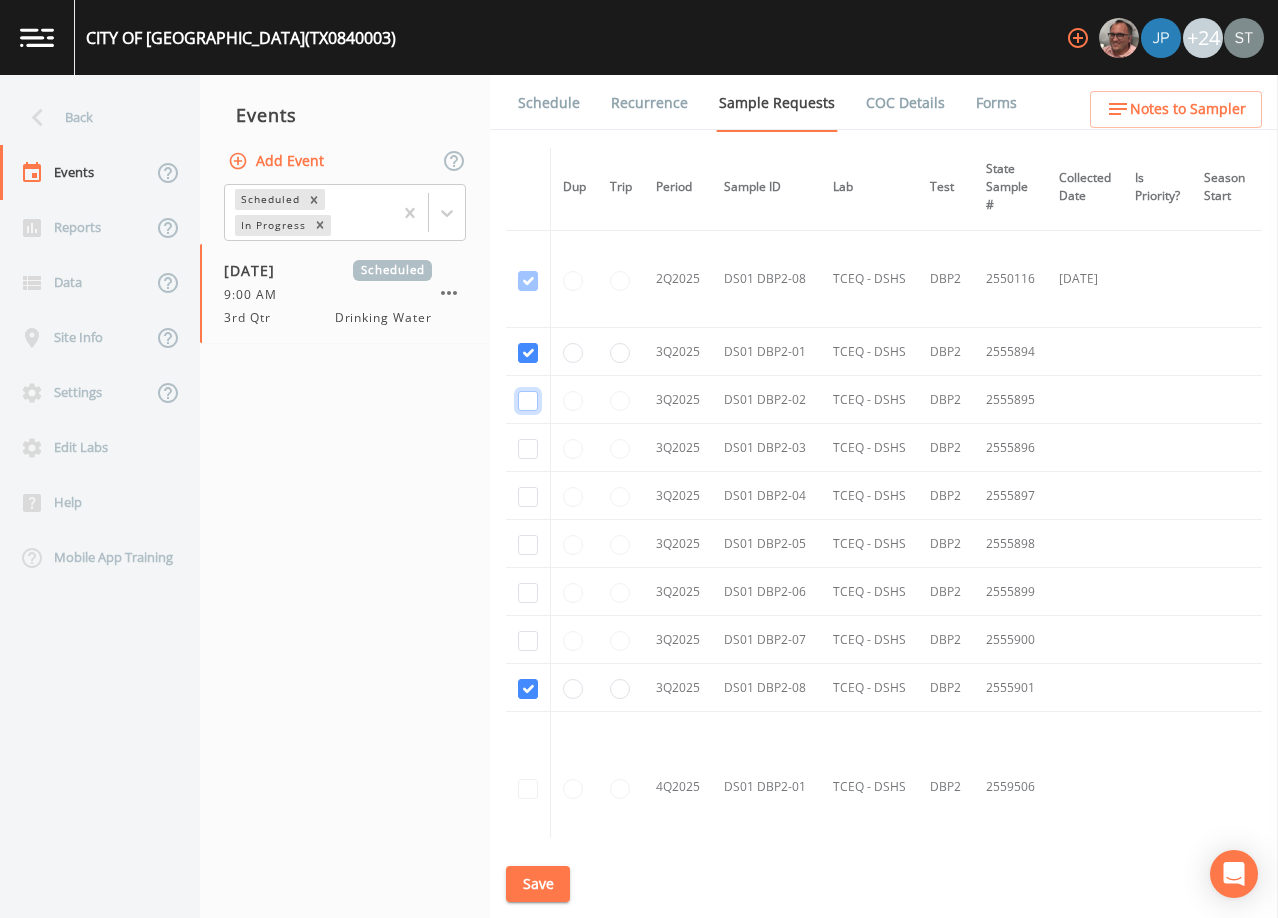 click at bounding box center [528, -4422] 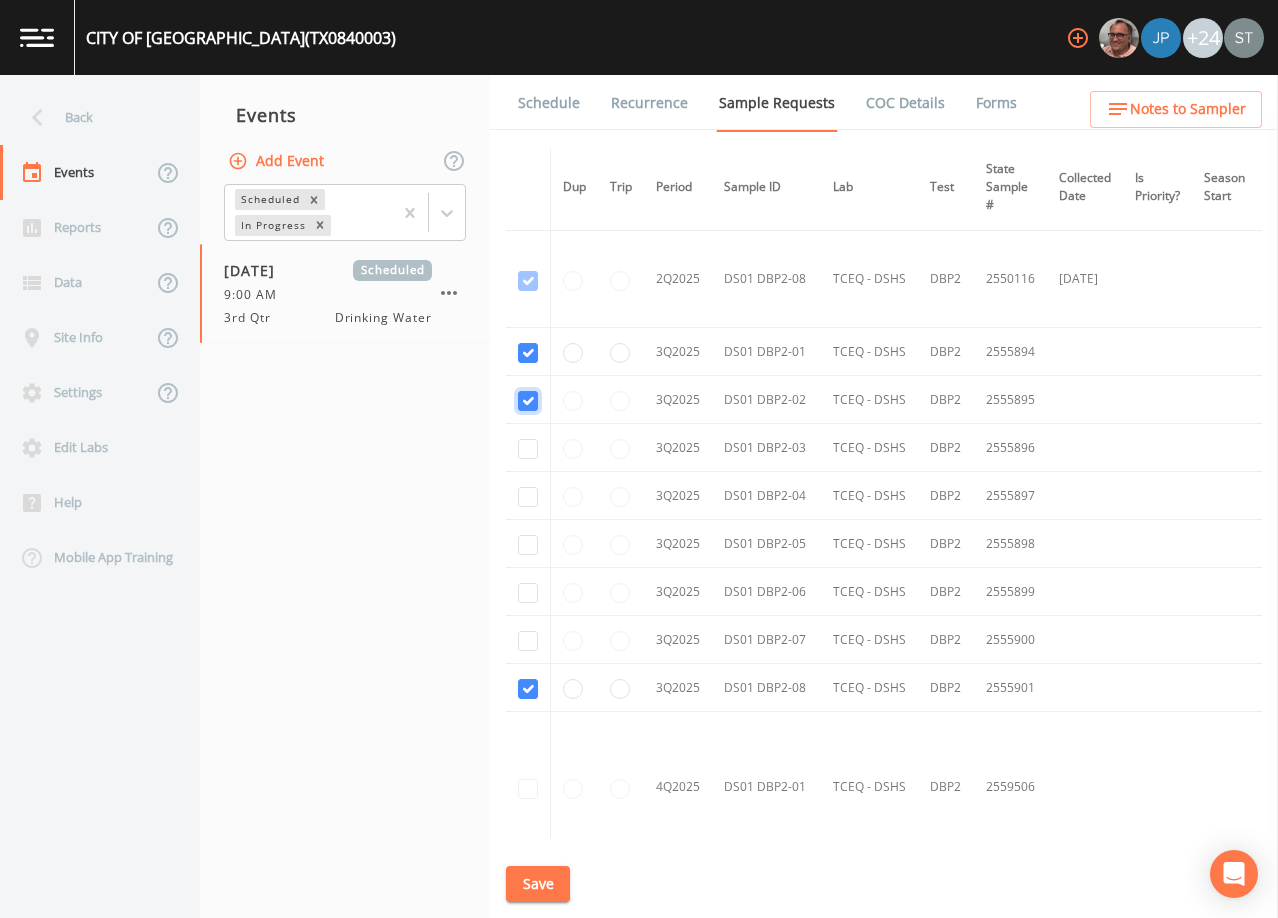 checkbox on "true" 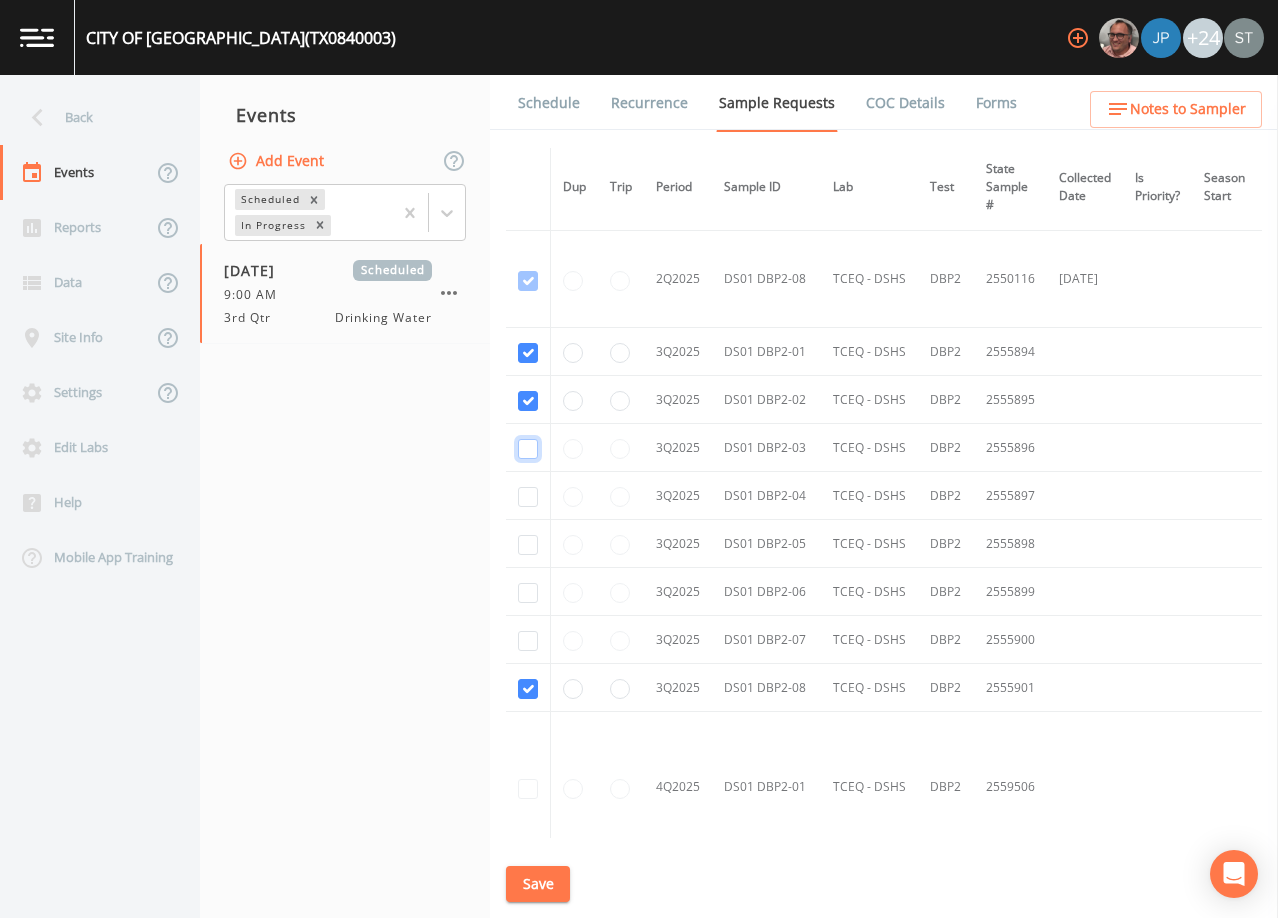 drag, startPoint x: 529, startPoint y: 449, endPoint x: 528, endPoint y: 460, distance: 11.045361 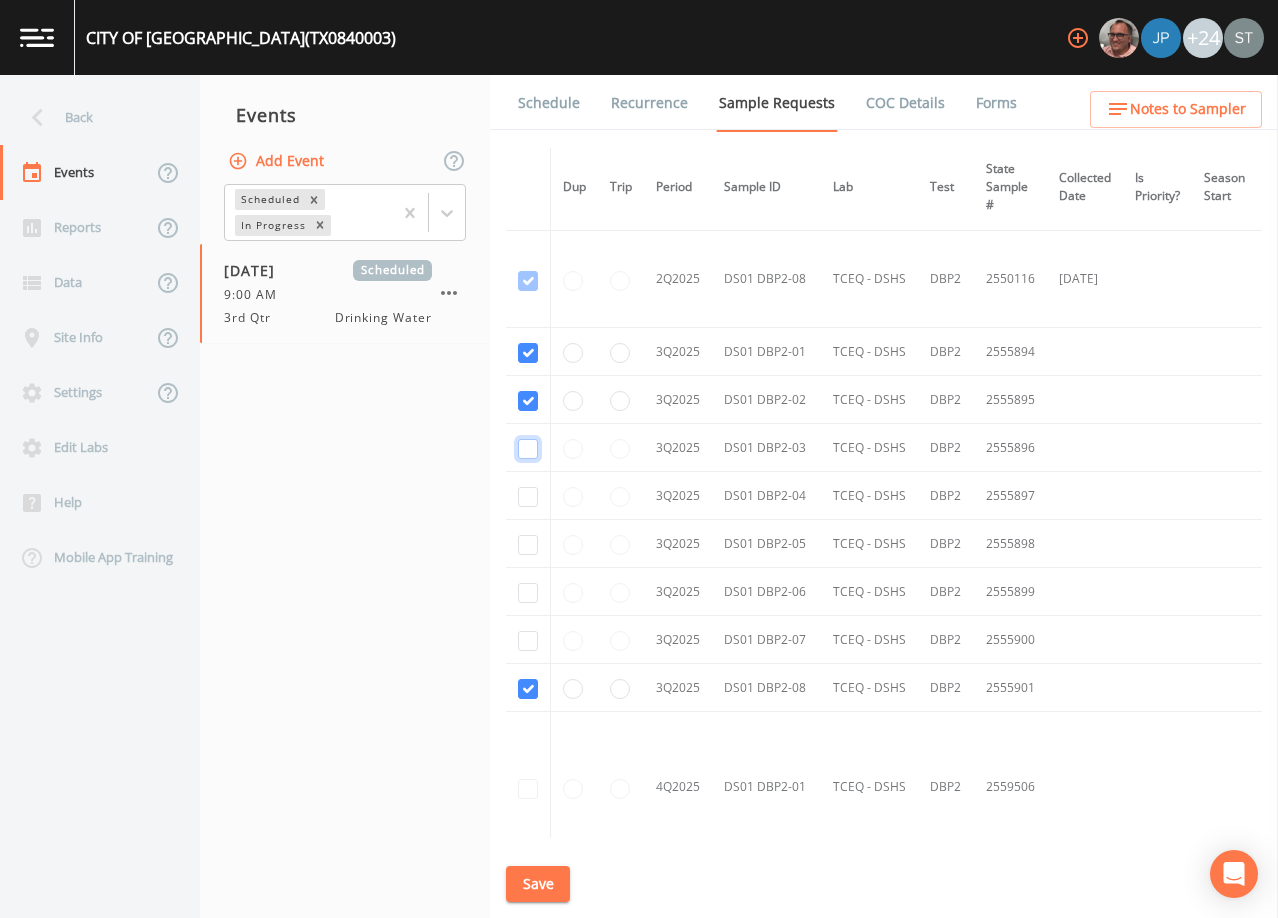 click at bounding box center [528, -4325] 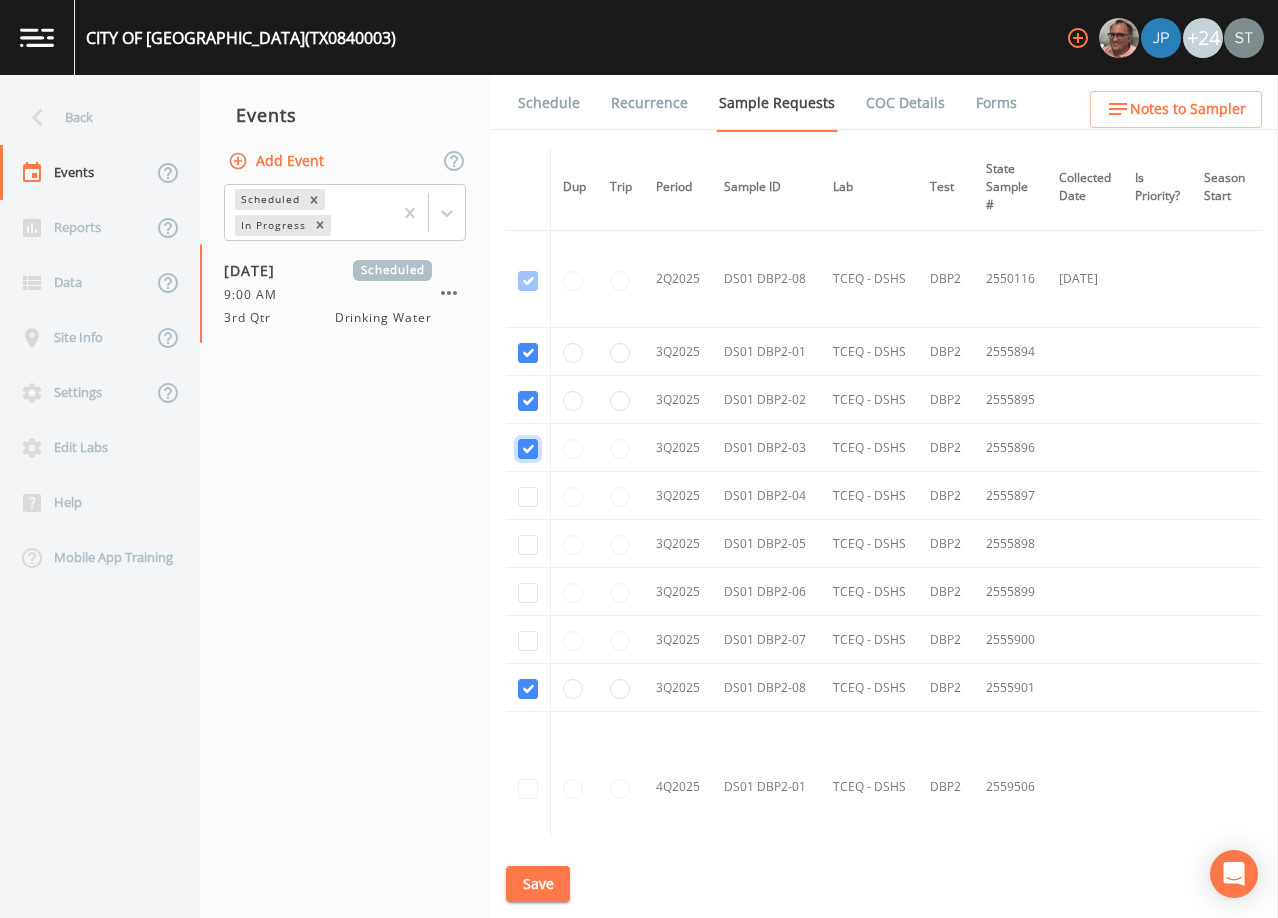 checkbox on "true" 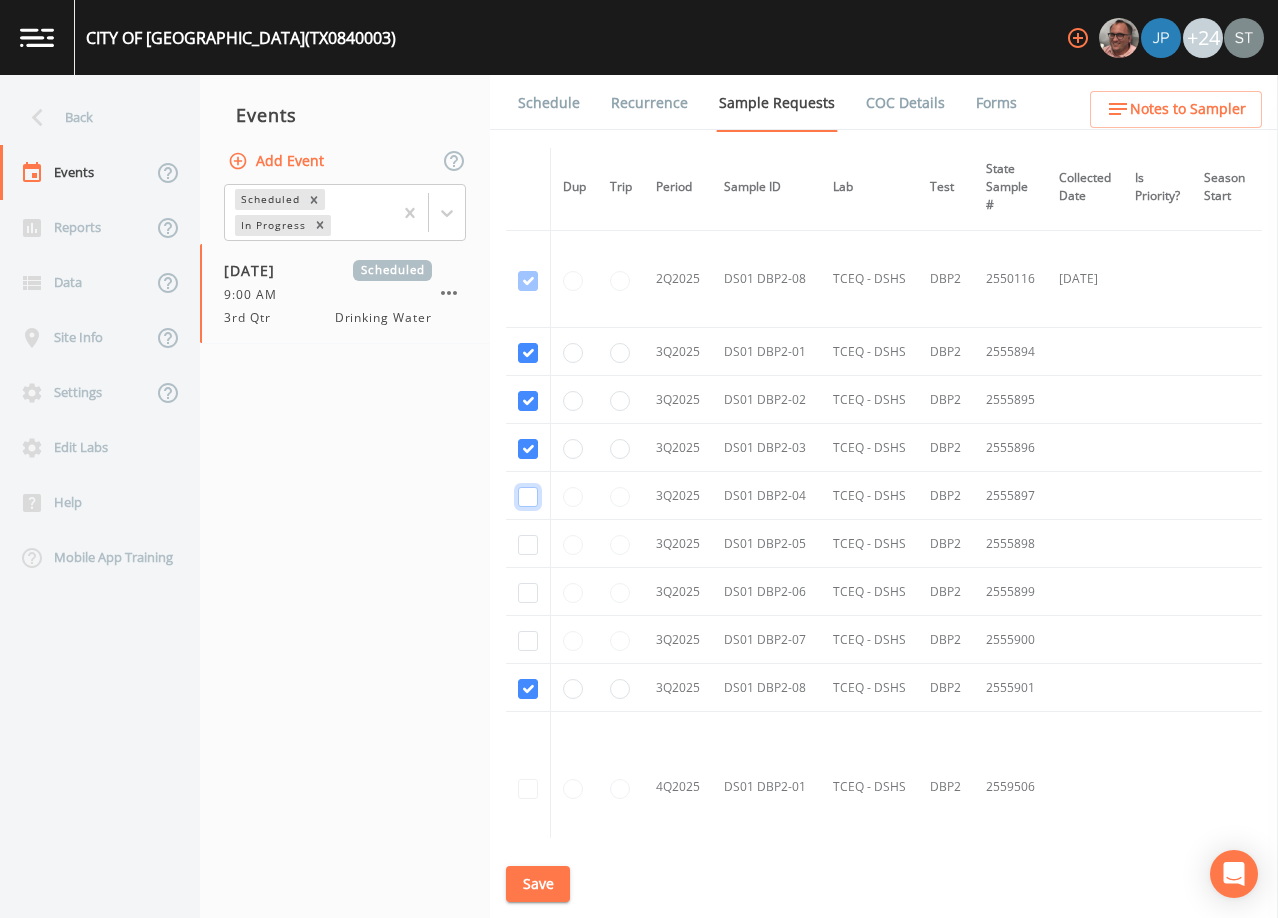 click at bounding box center (528, -4228) 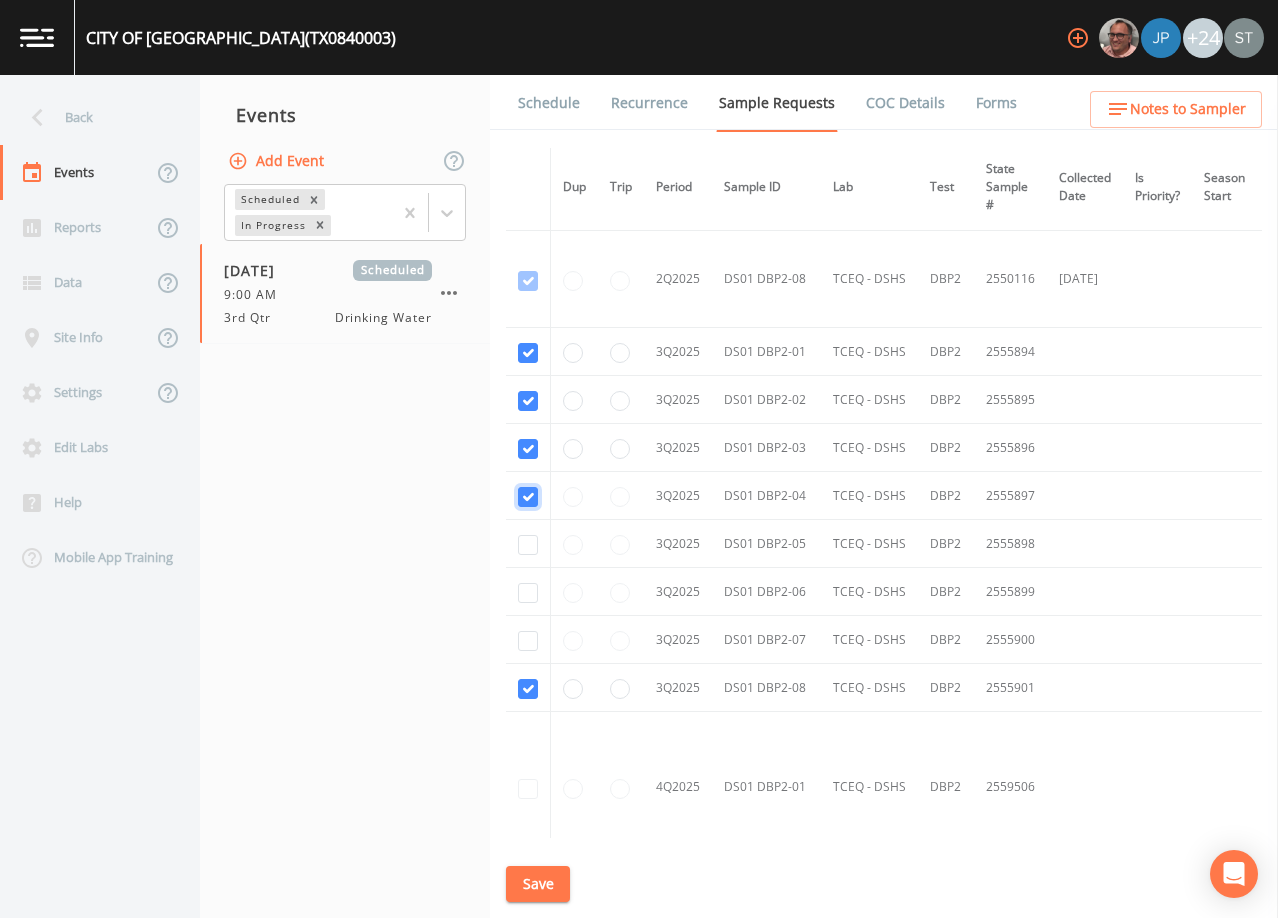 checkbox on "true" 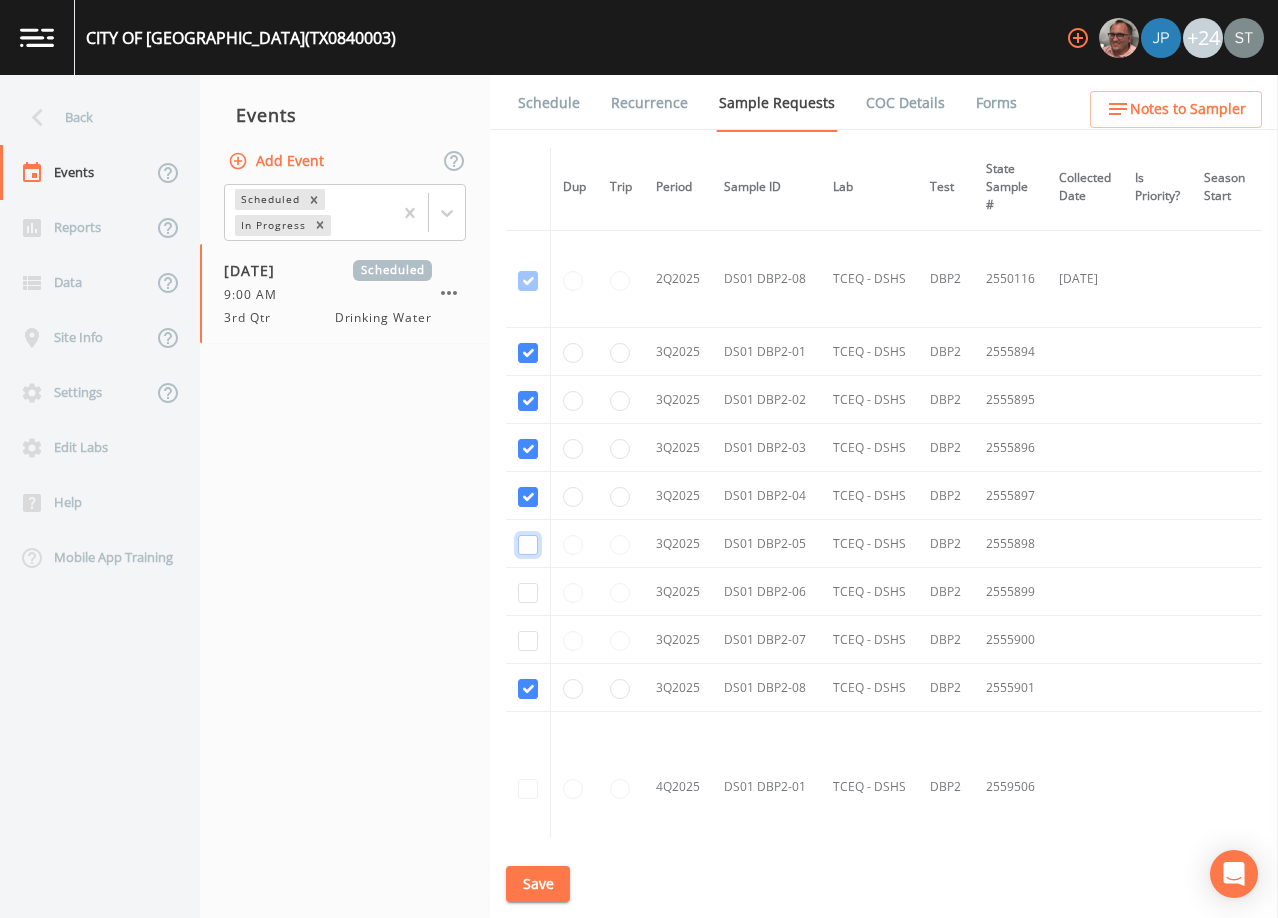 click at bounding box center [528, -4131] 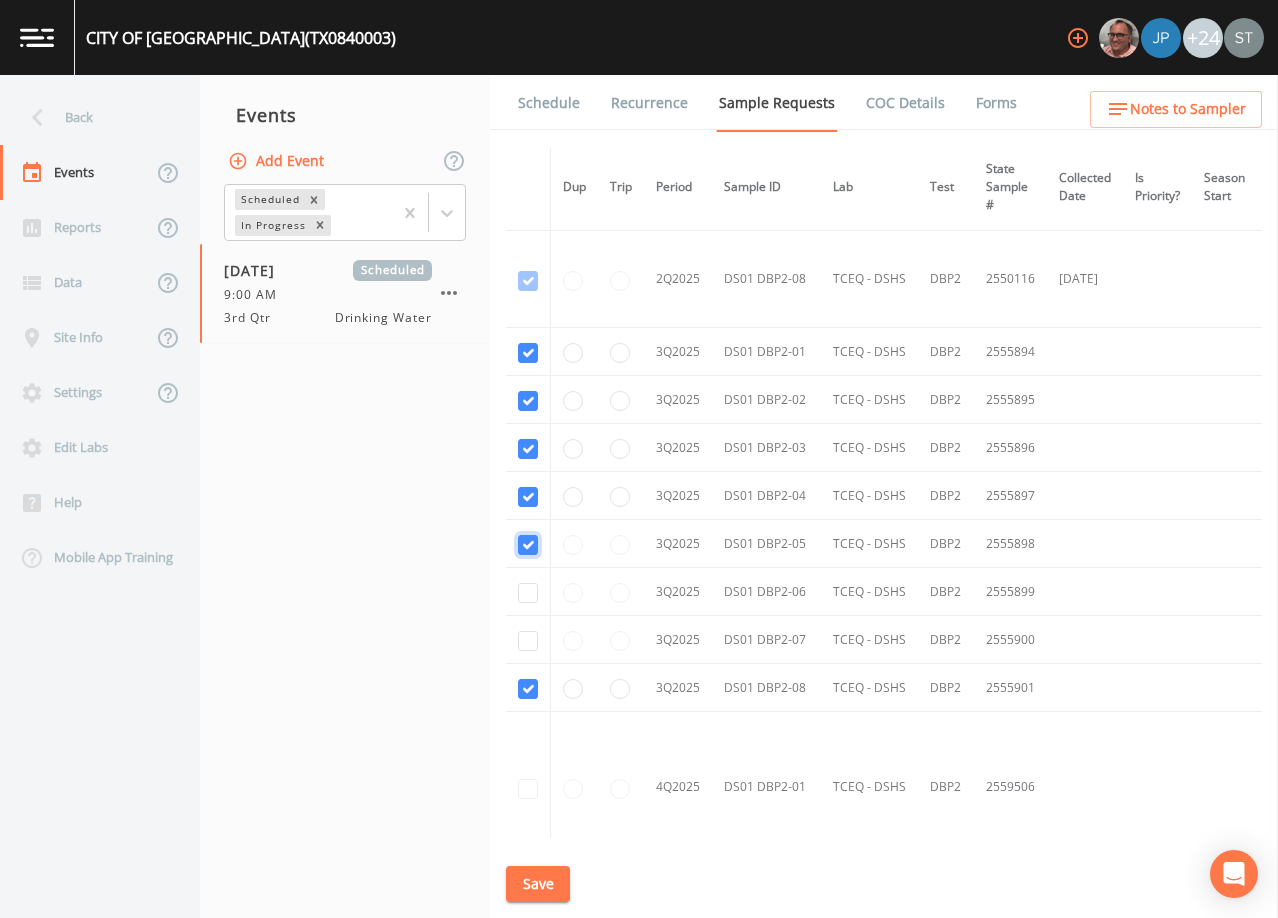 checkbox on "true" 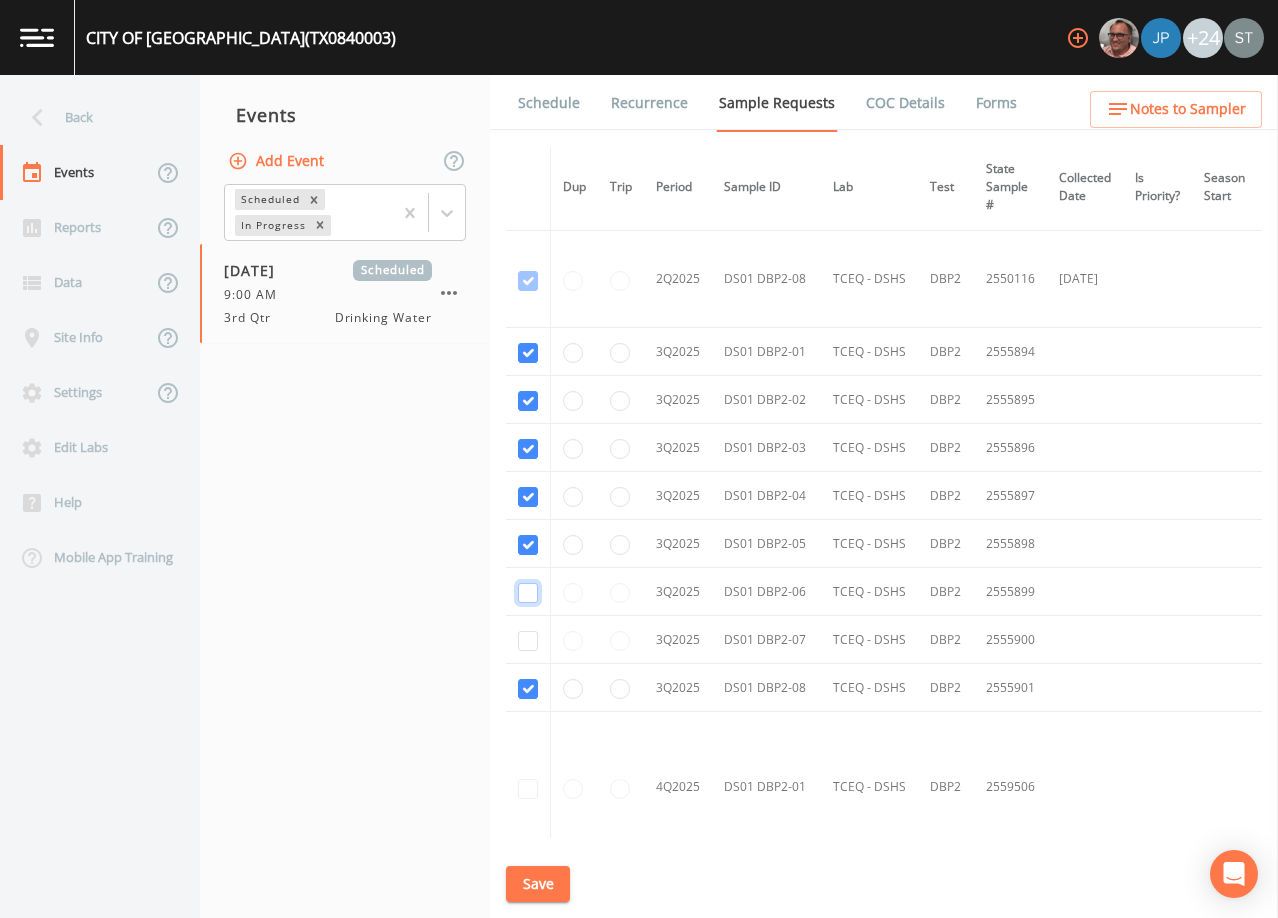 click at bounding box center [528, -4034] 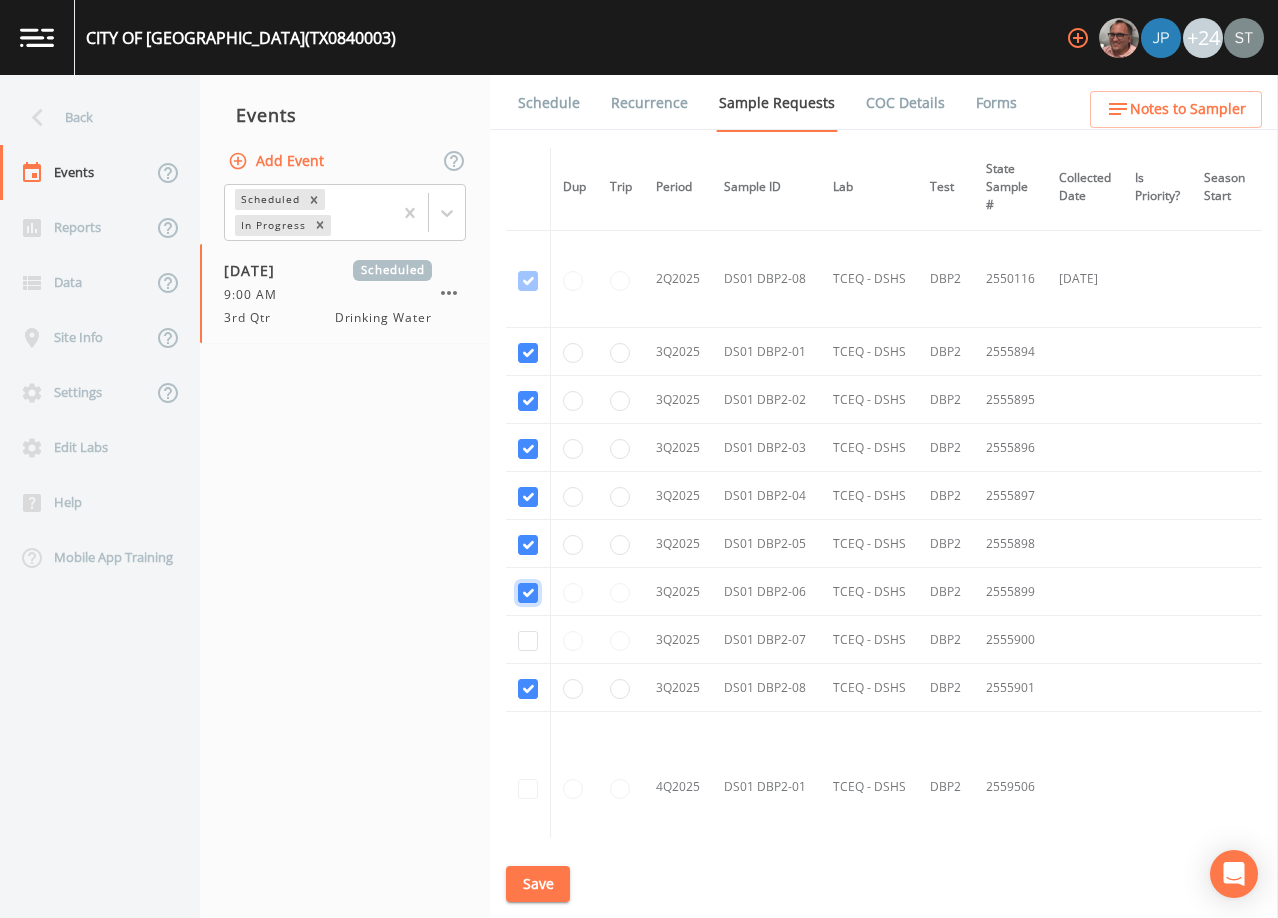 checkbox on "true" 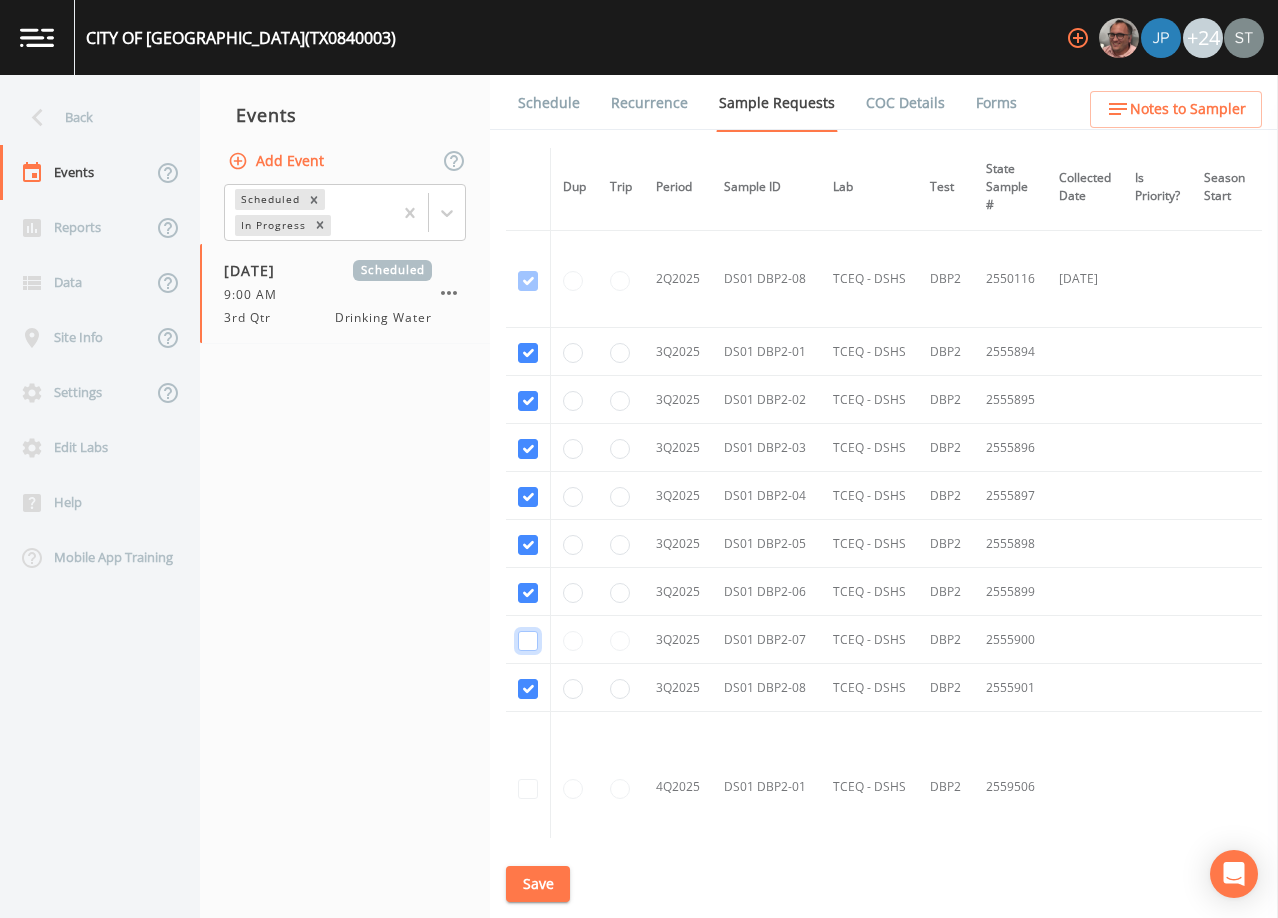 drag, startPoint x: 530, startPoint y: 645, endPoint x: 542, endPoint y: 643, distance: 12.165525 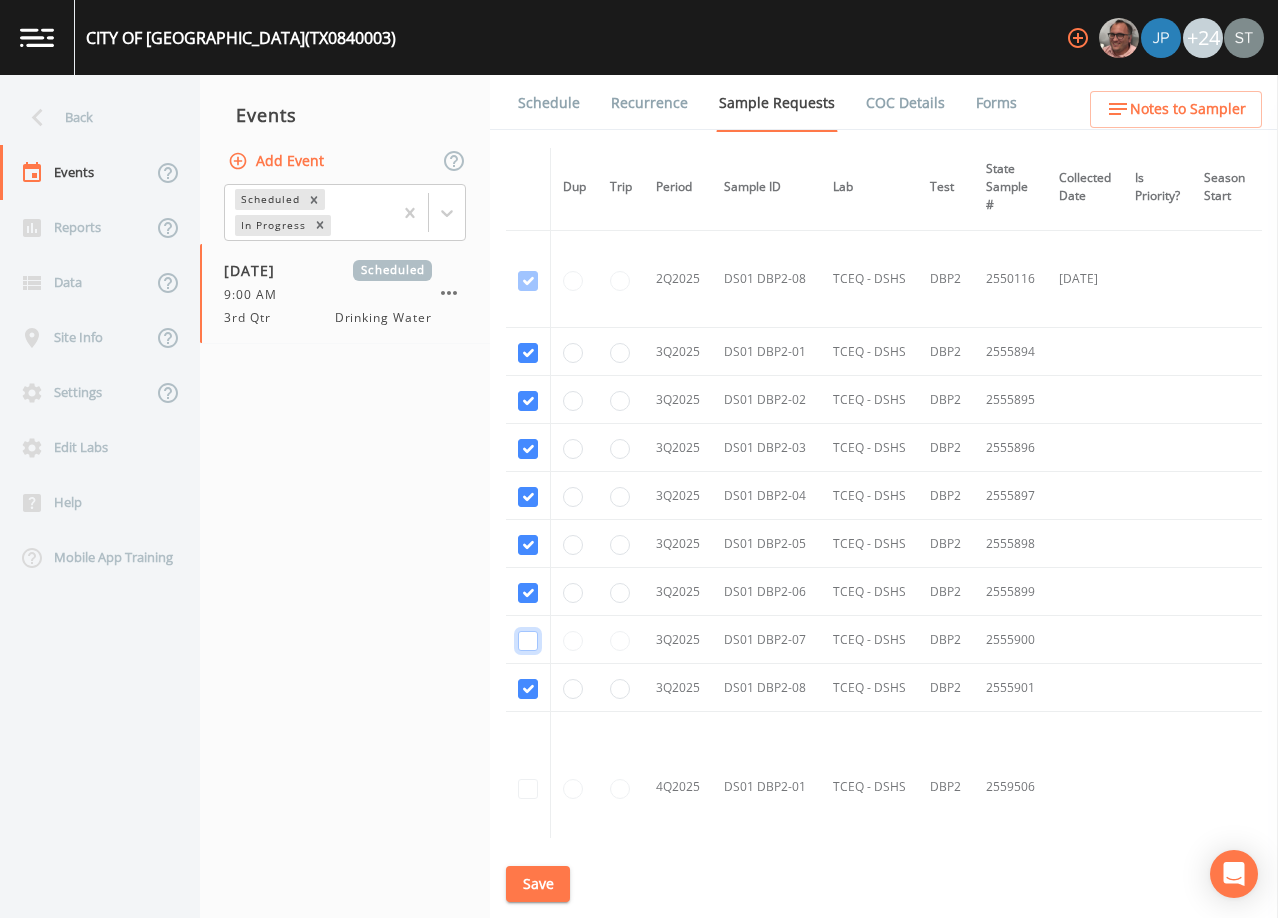 click at bounding box center [528, -3937] 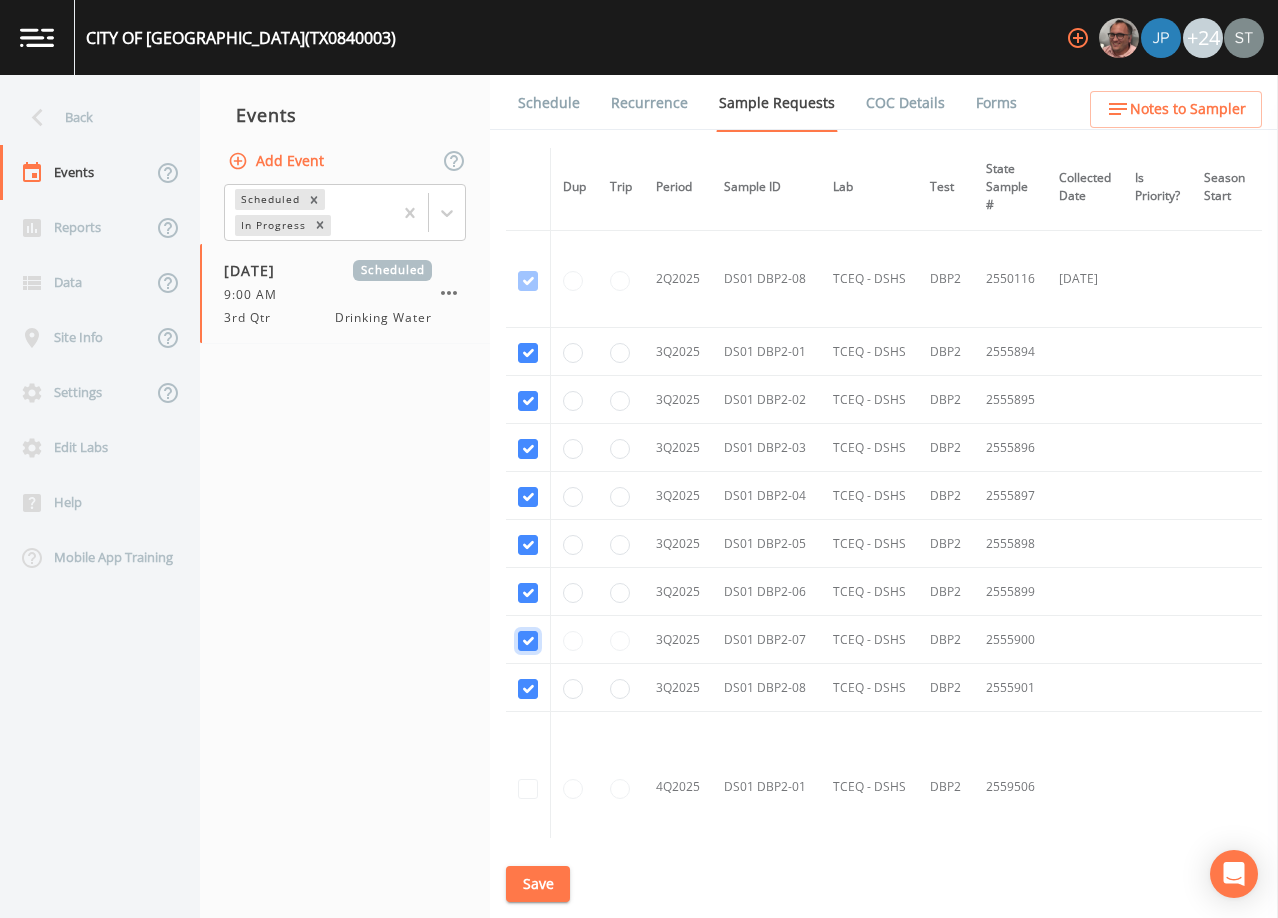 type 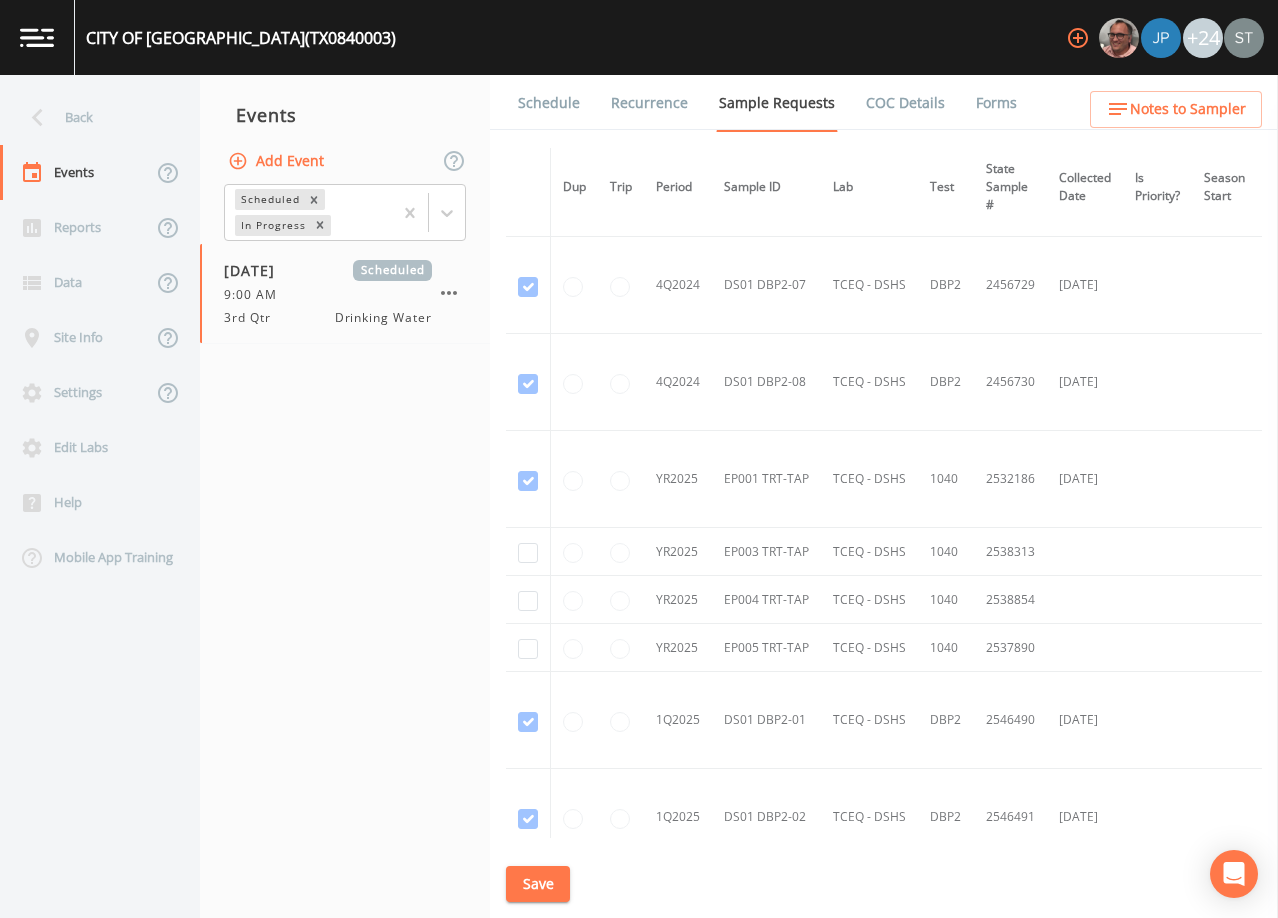 scroll, scrollTop: 3284, scrollLeft: 0, axis: vertical 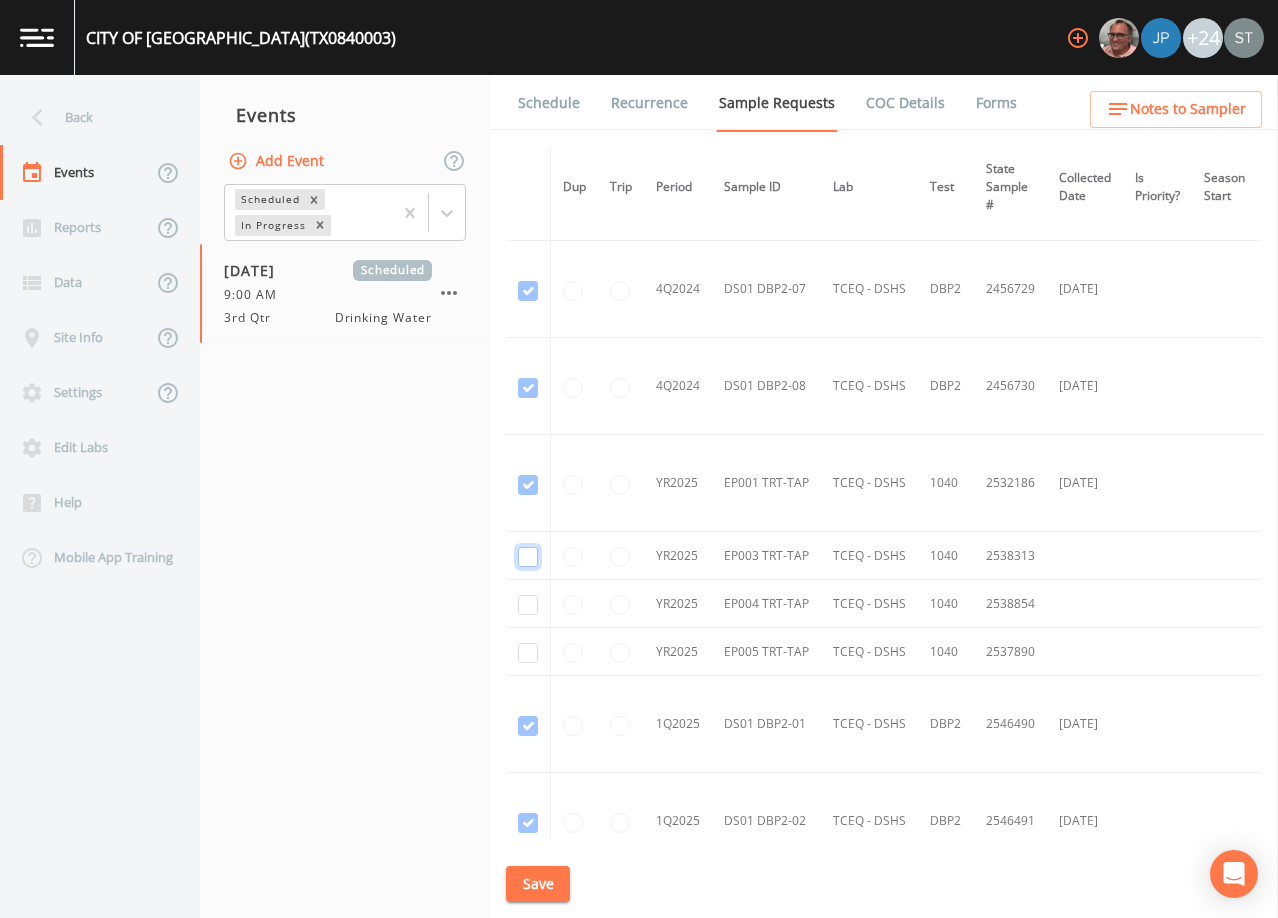 click at bounding box center [528, 557] 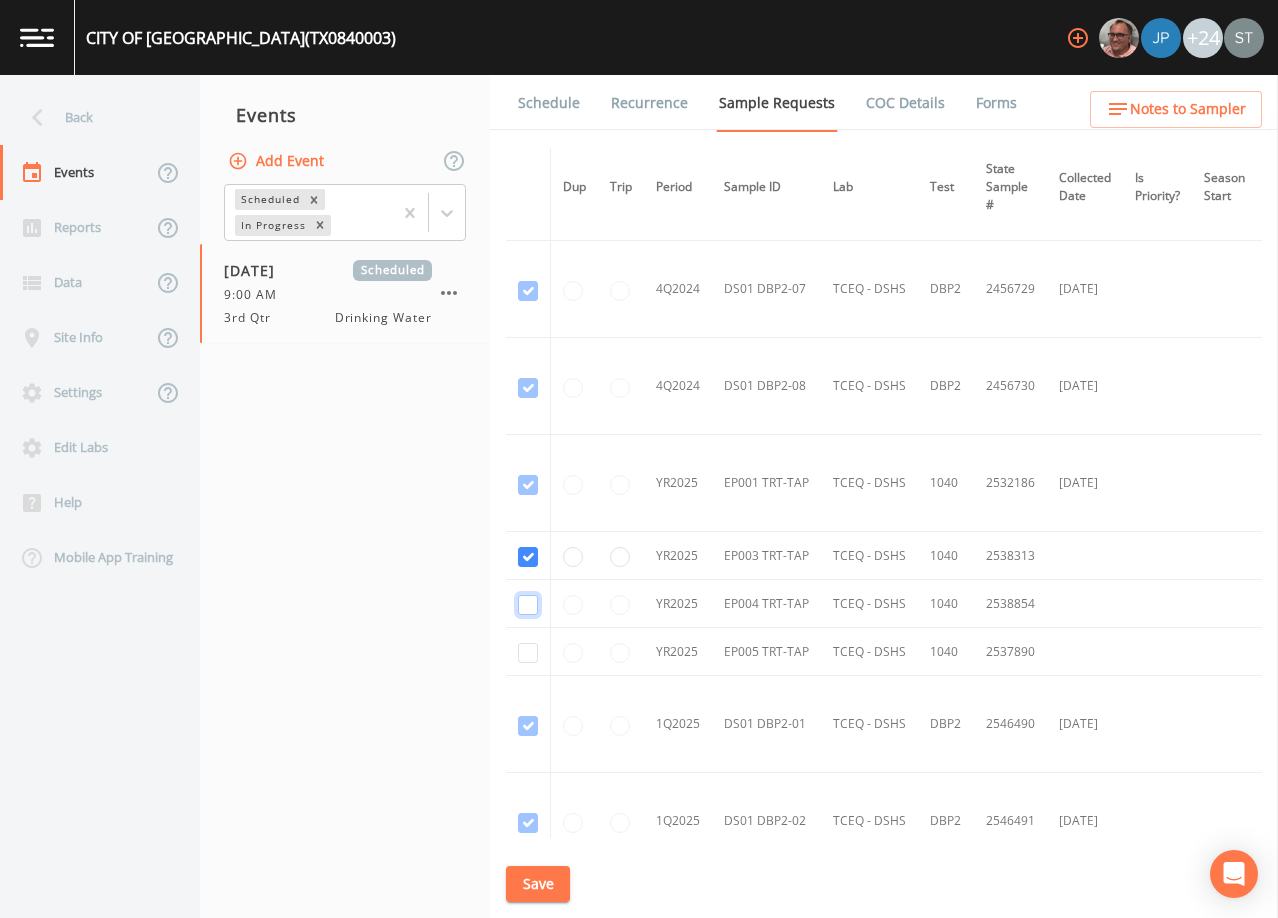 click at bounding box center (528, 605) 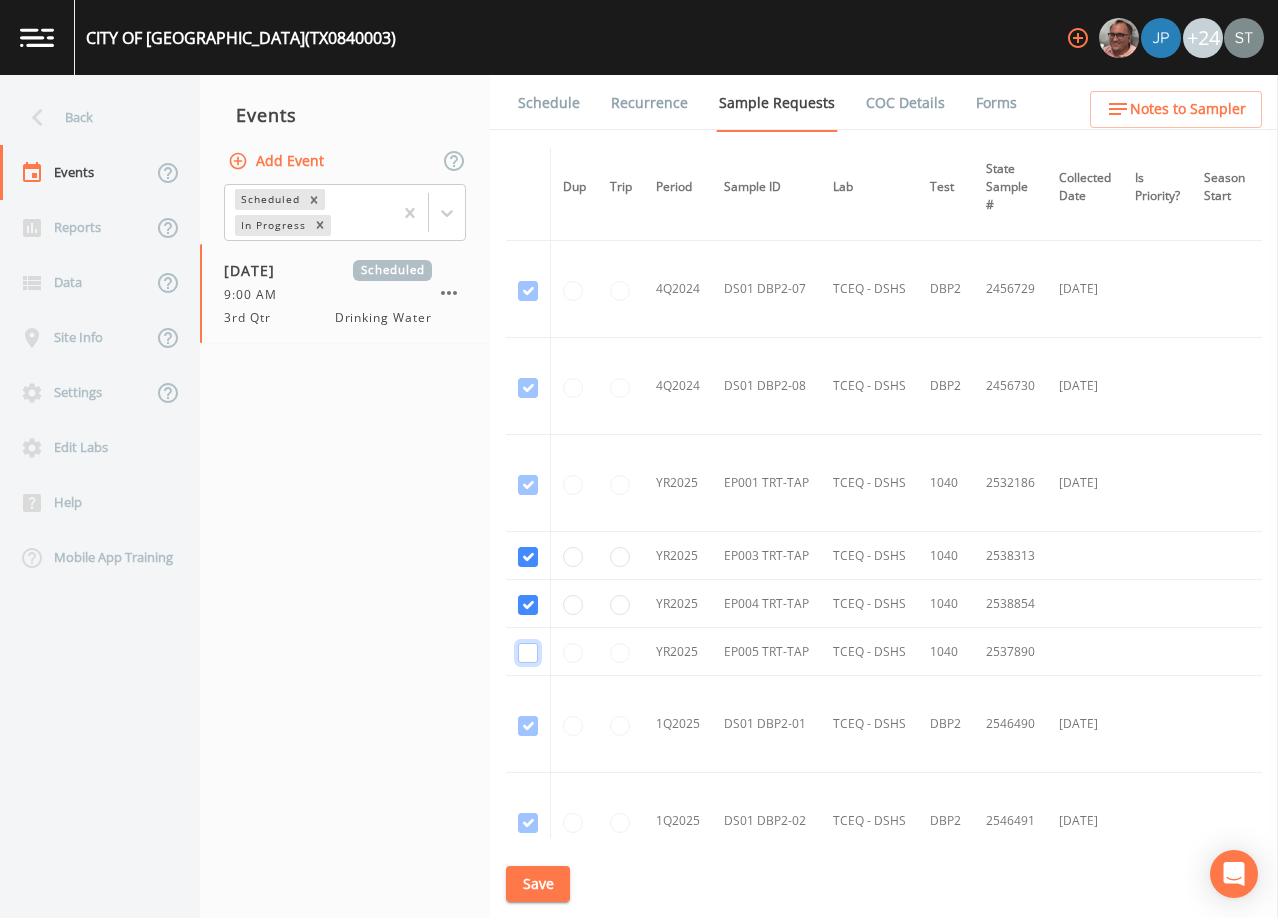 click at bounding box center (528, 653) 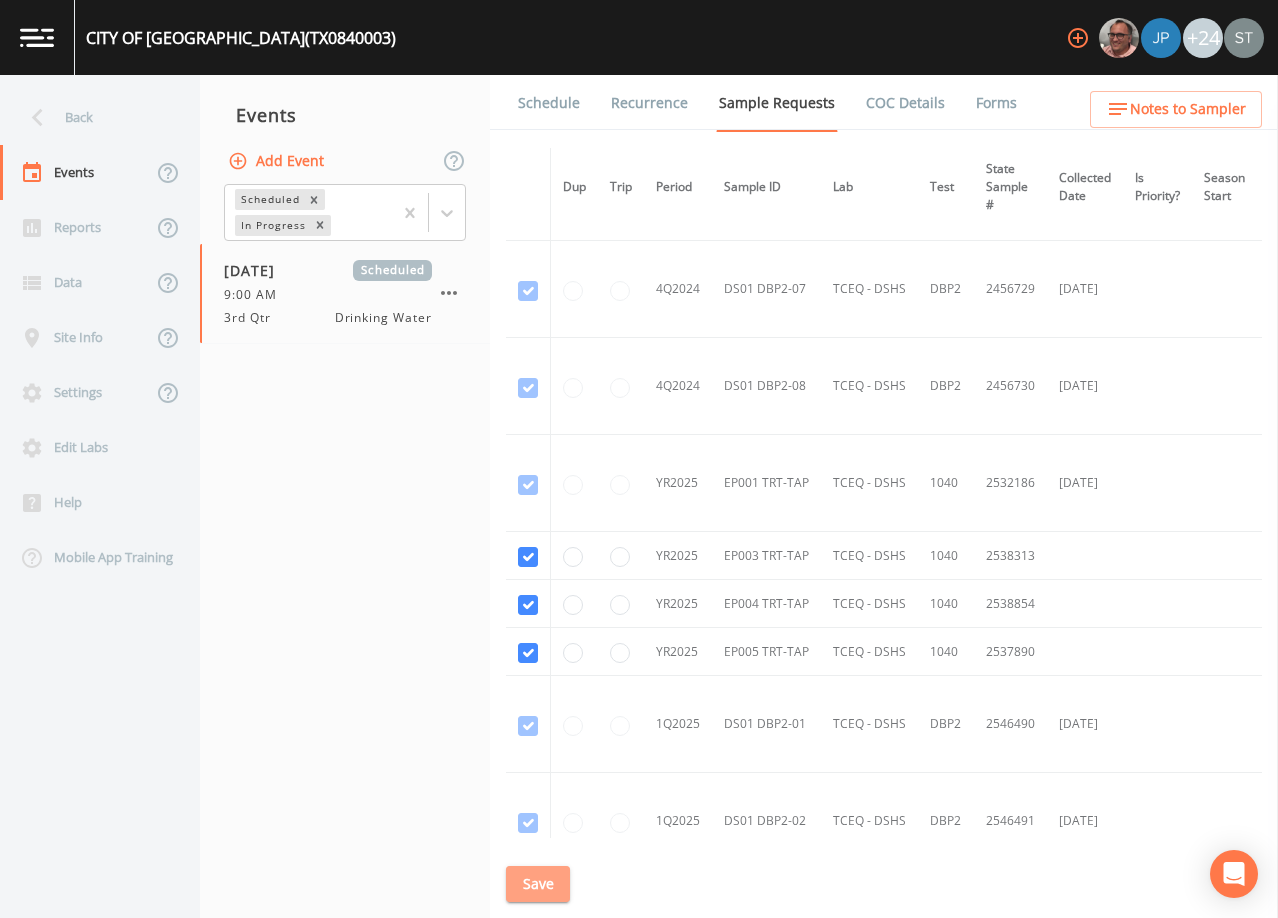 click on "Save" at bounding box center (538, 884) 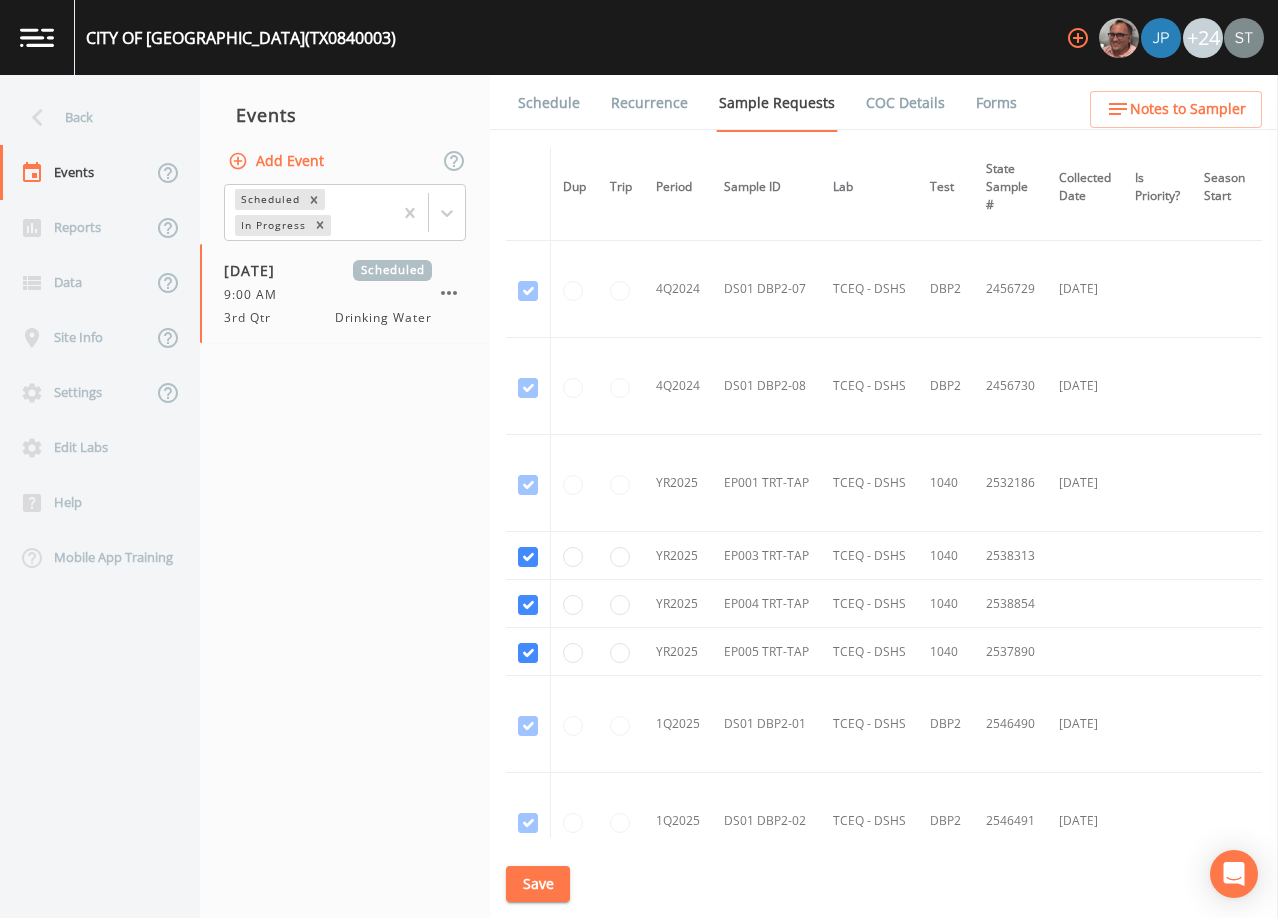 click on "Save" at bounding box center (538, 884) 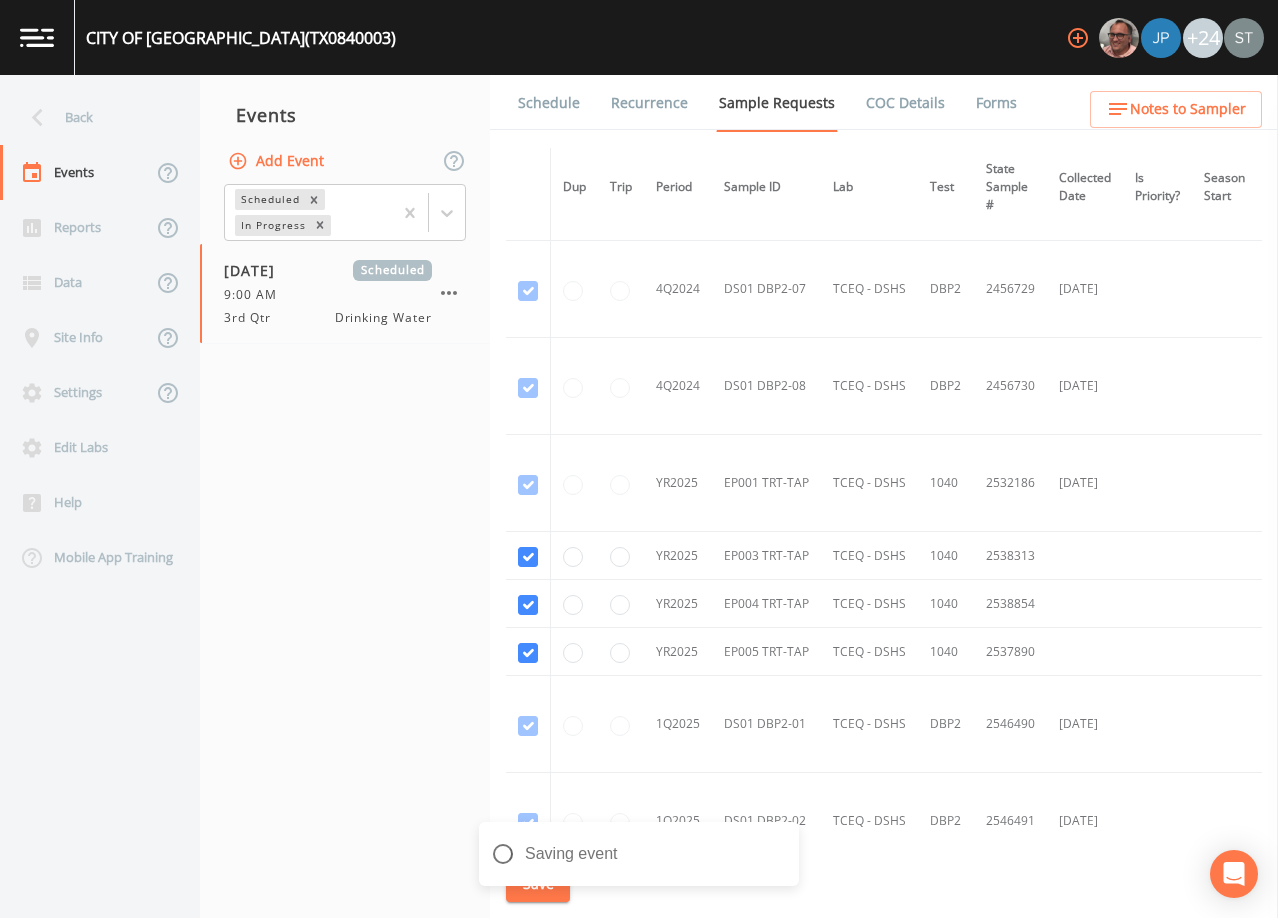 click on "Schedule" at bounding box center [549, 103] 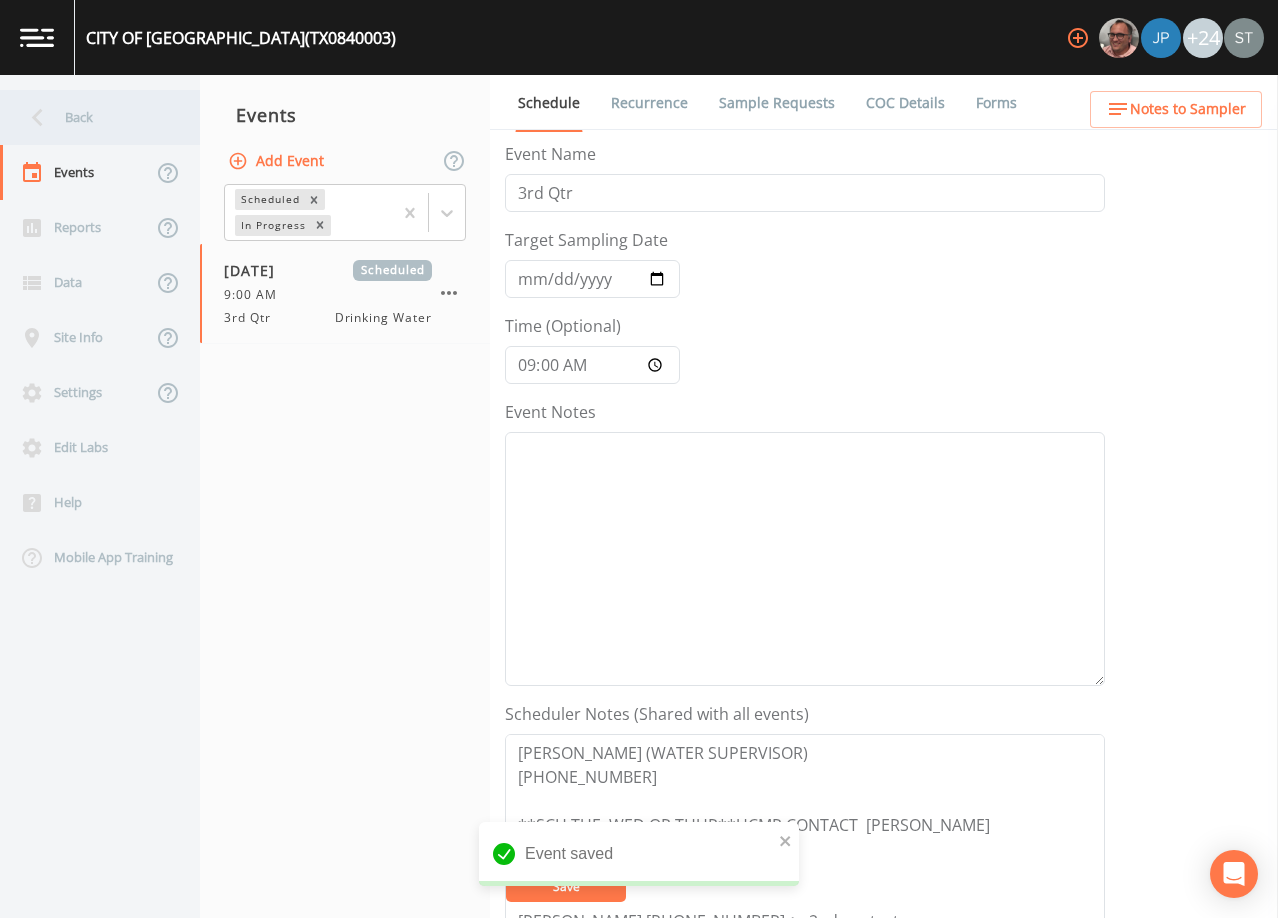 click on "Back" at bounding box center (90, 117) 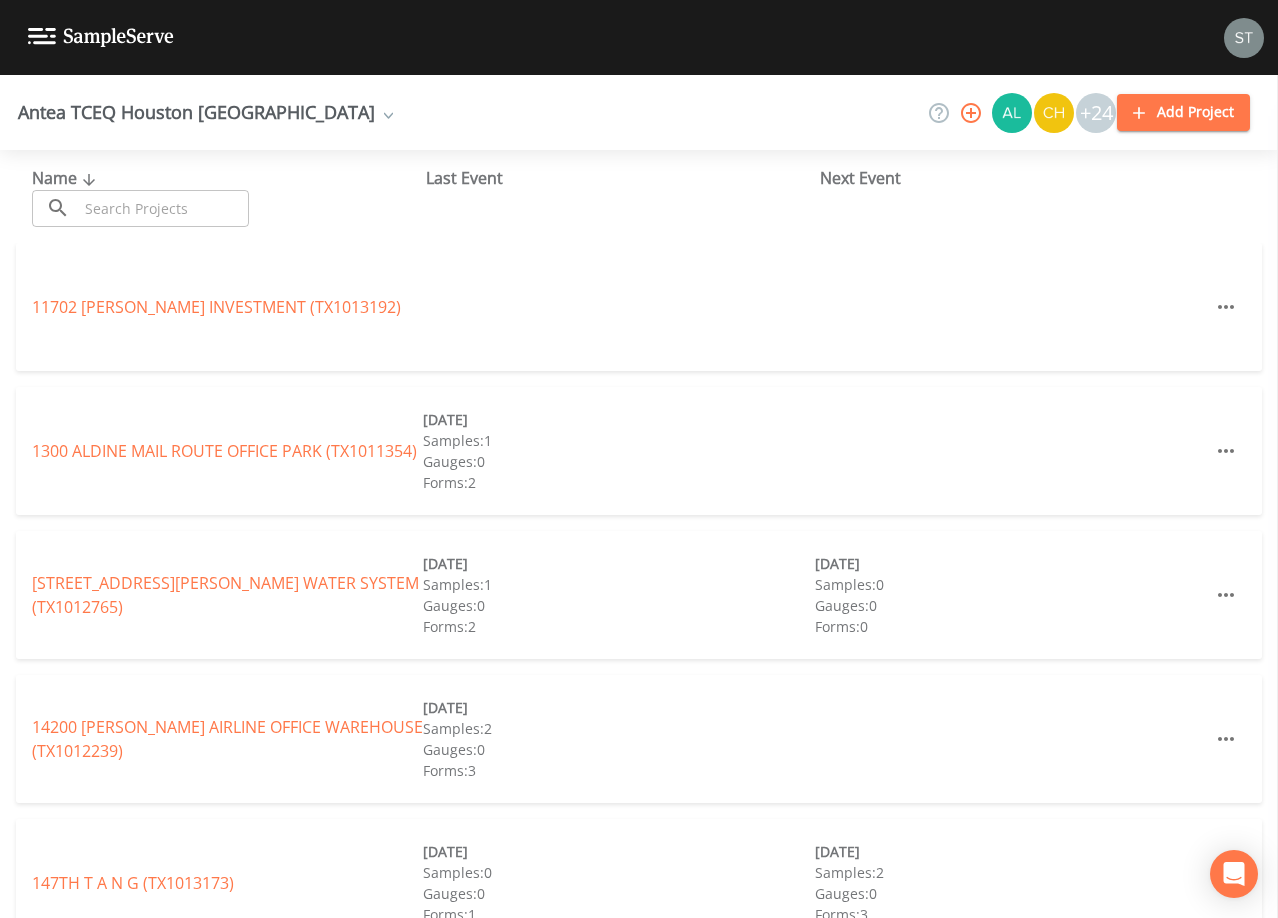 click at bounding box center (163, 208) 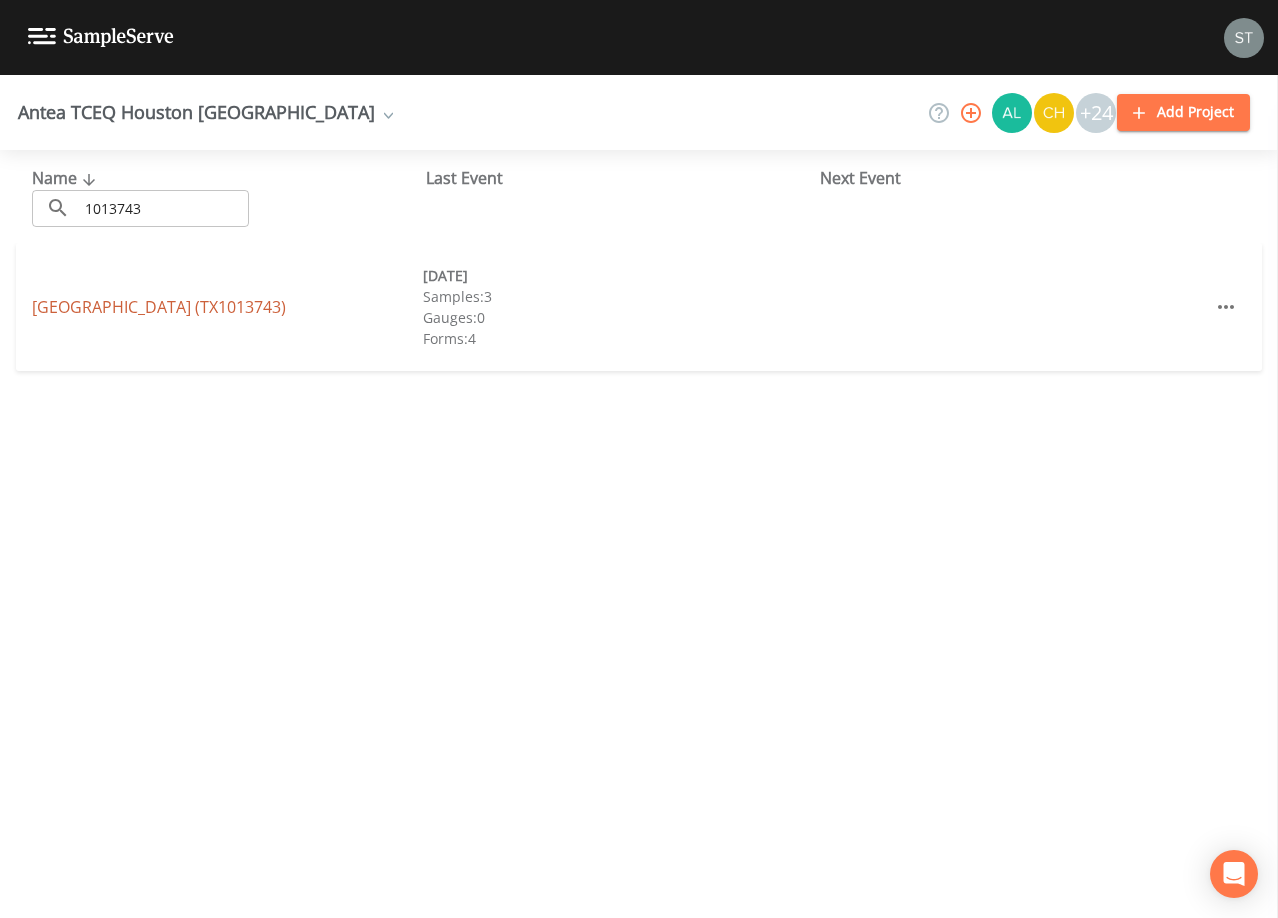 click on "[GEOGRAPHIC_DATA]   (TX1013743)" at bounding box center [159, 307] 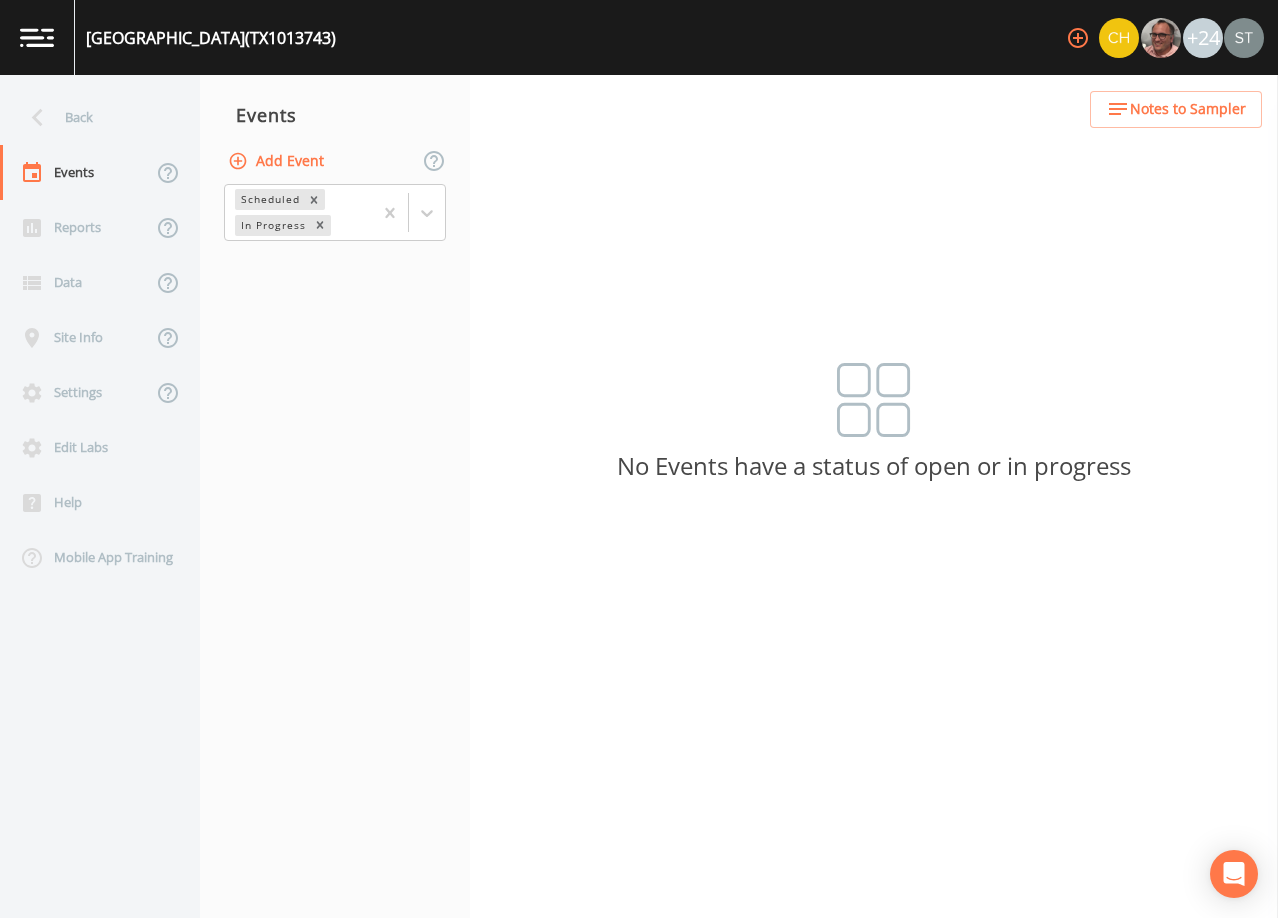 click on "Add Event" at bounding box center [278, 161] 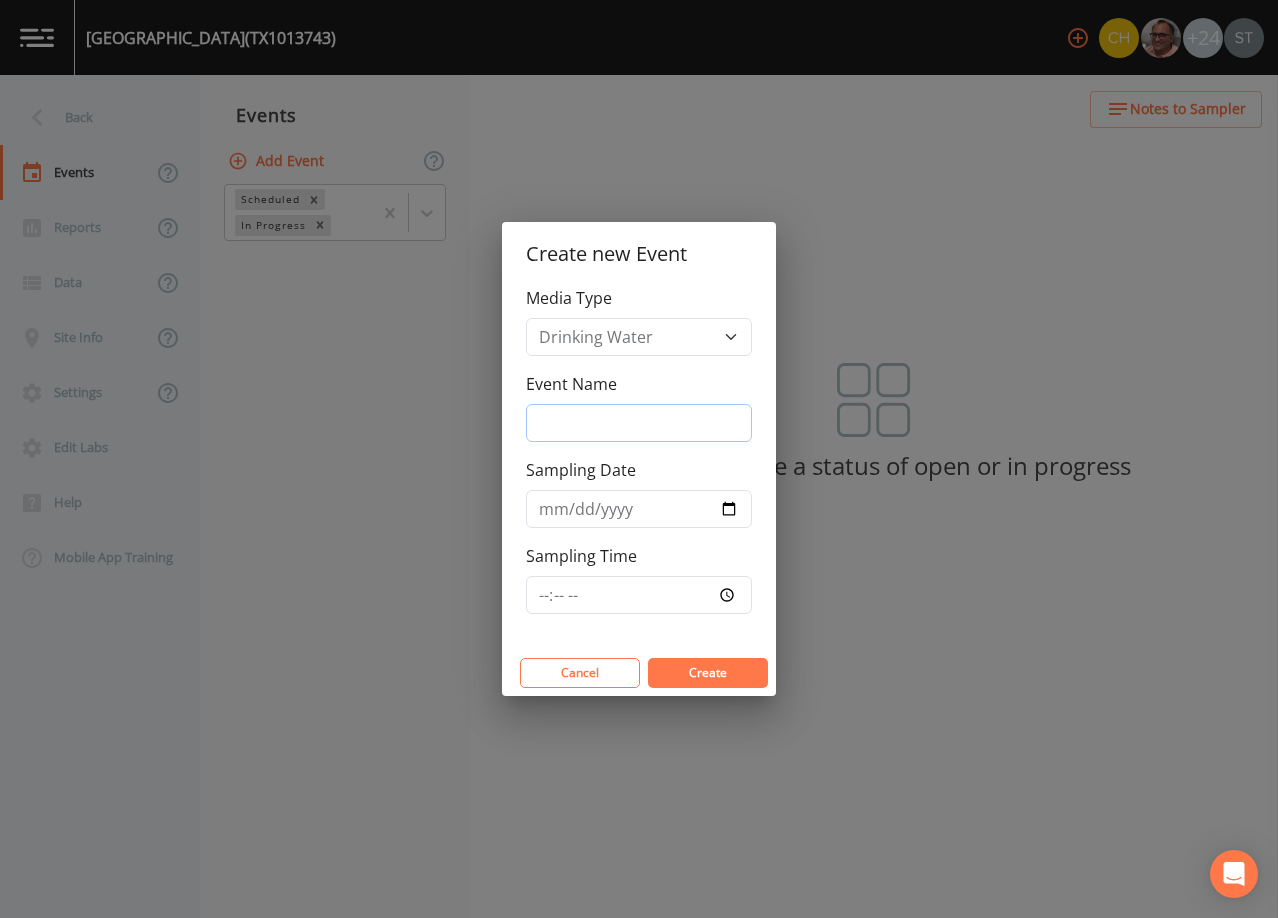 click on "Event Name" at bounding box center (639, 423) 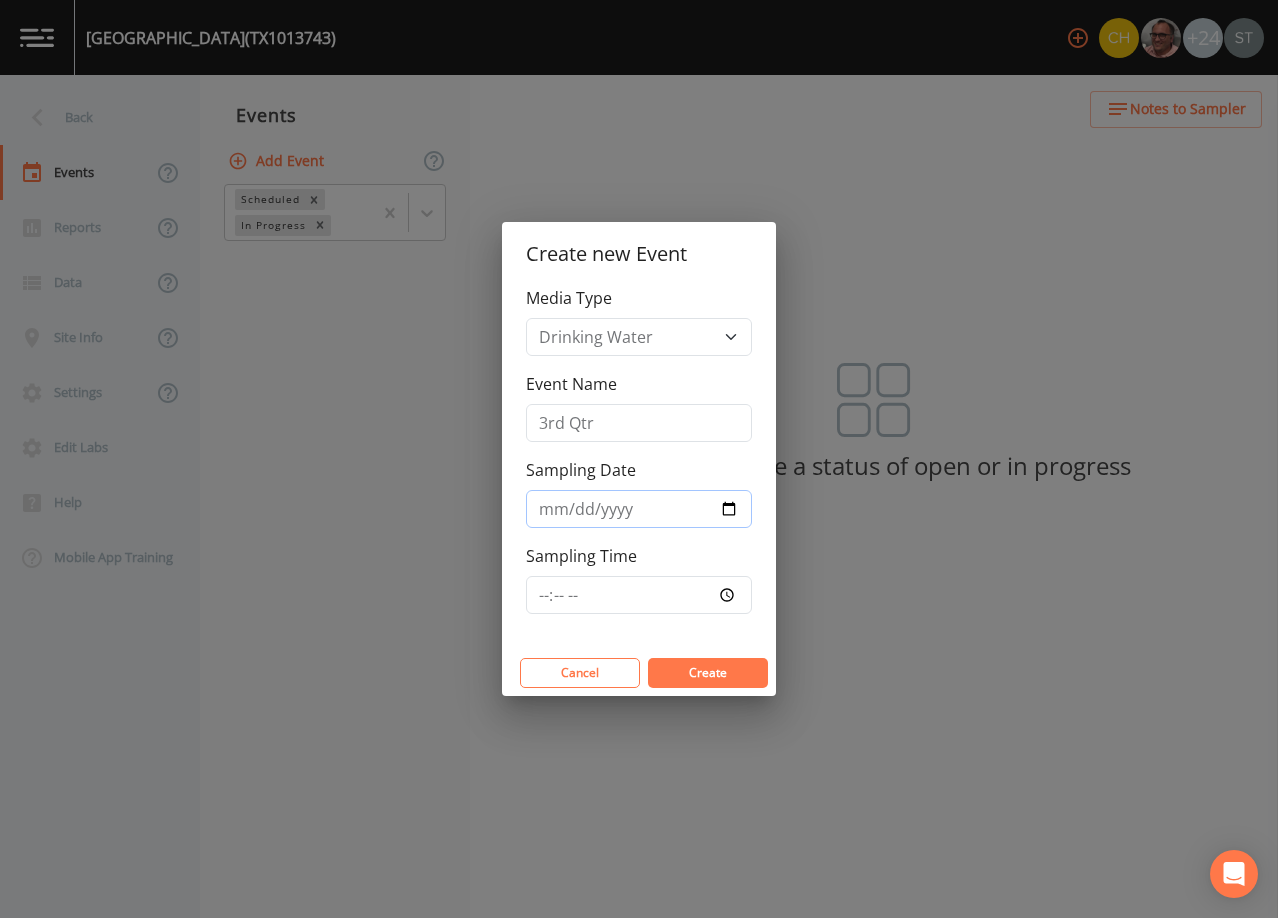 click on "Sampling Date" at bounding box center (639, 509) 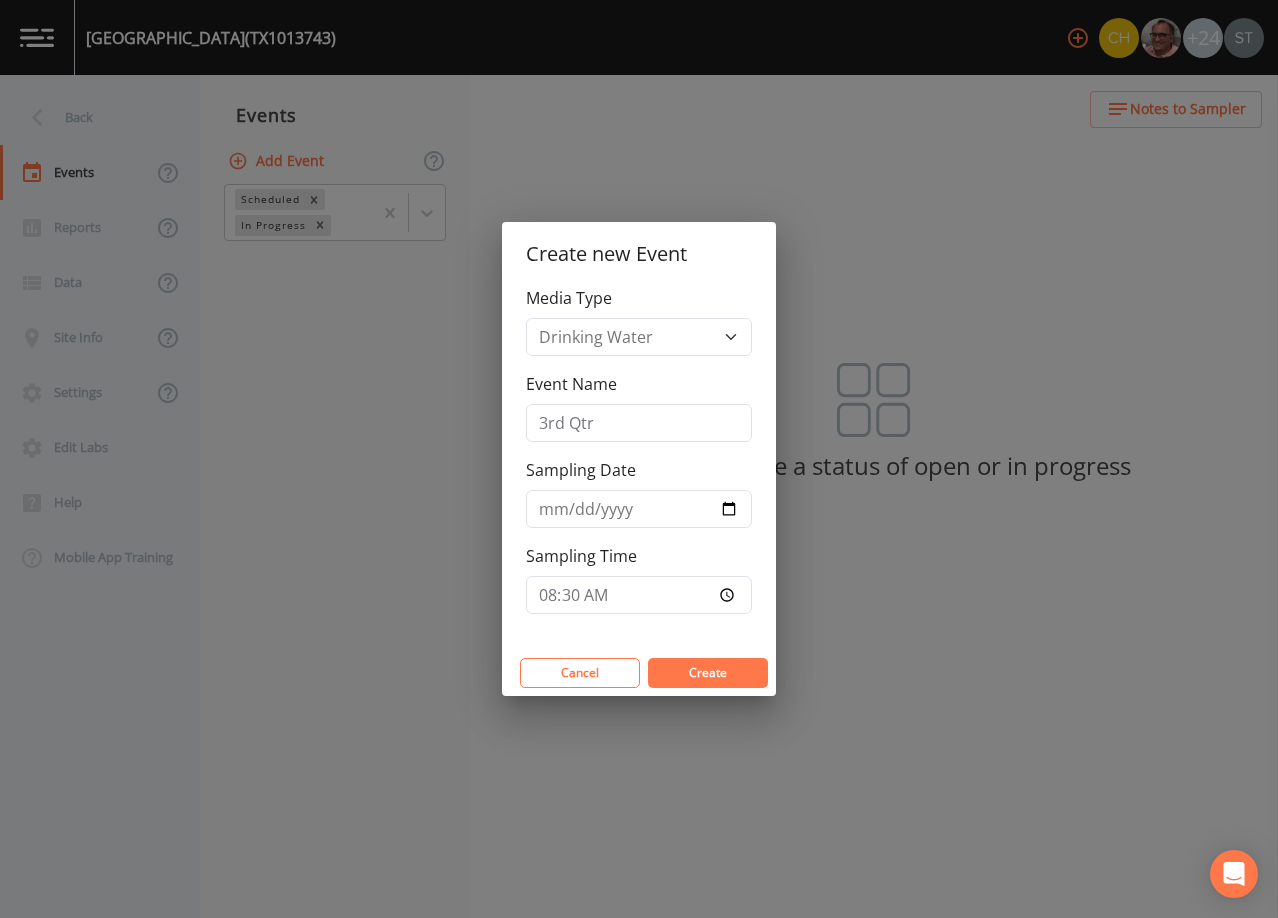 click on "Create" at bounding box center (708, 672) 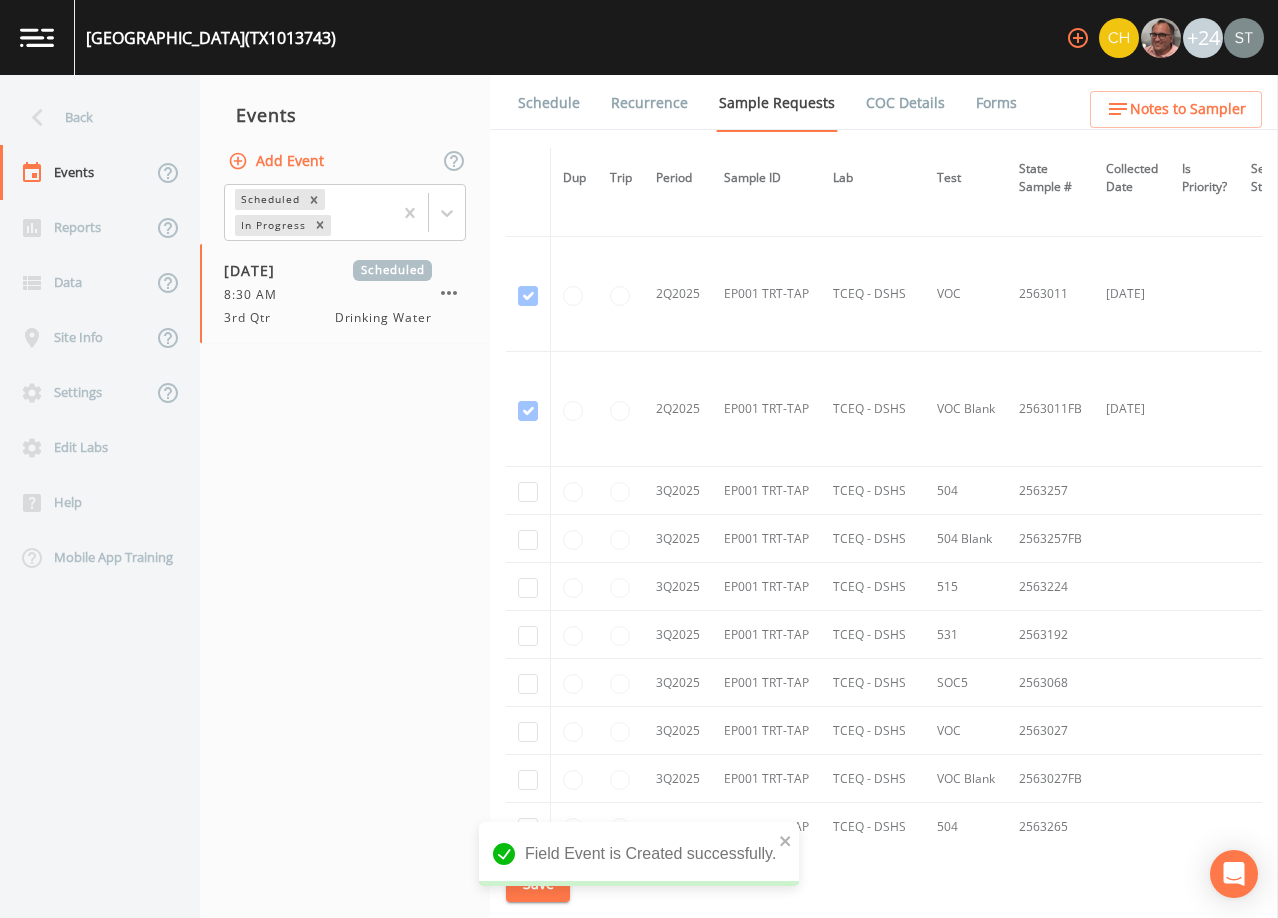 scroll, scrollTop: 1285, scrollLeft: 0, axis: vertical 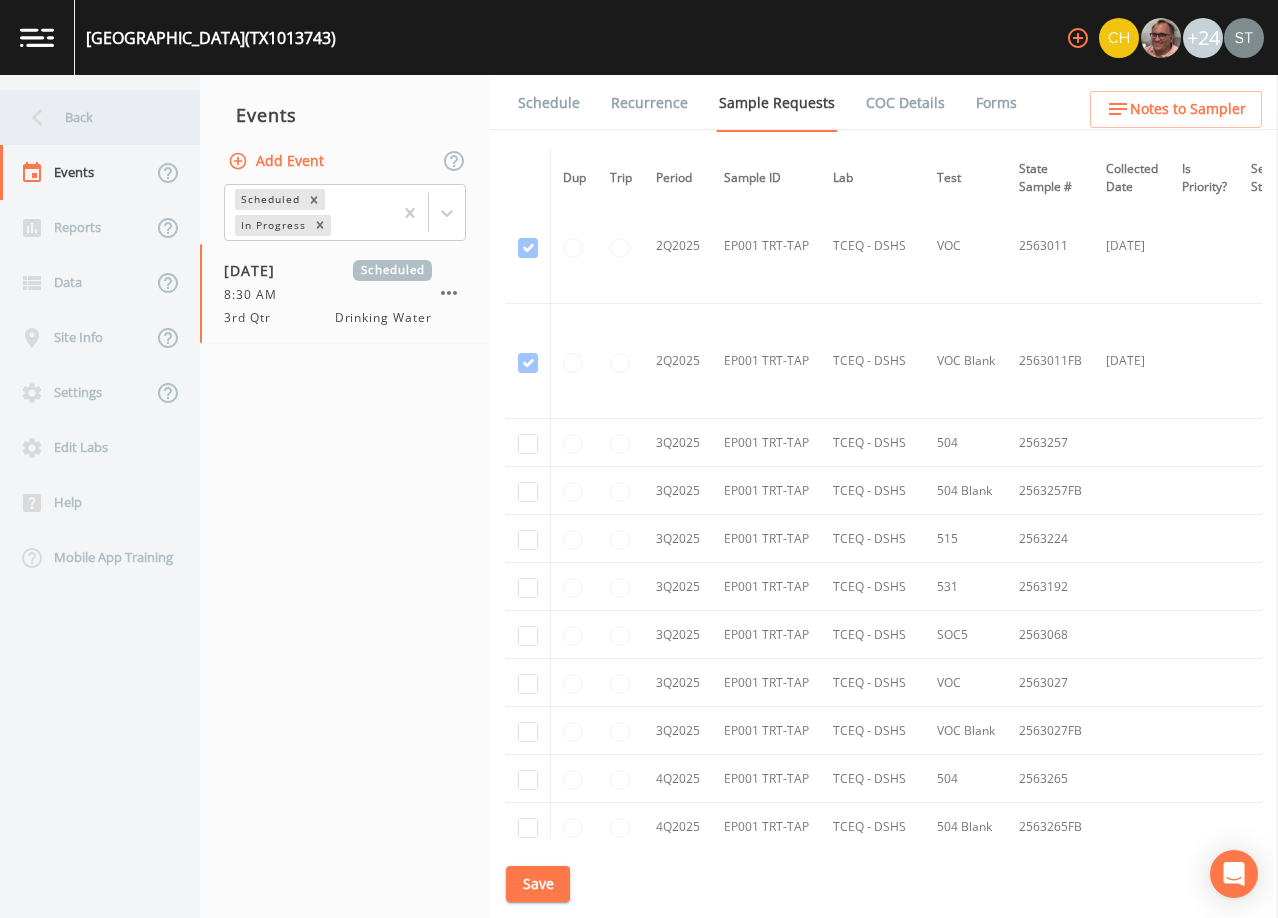 click on "Back" at bounding box center [90, 117] 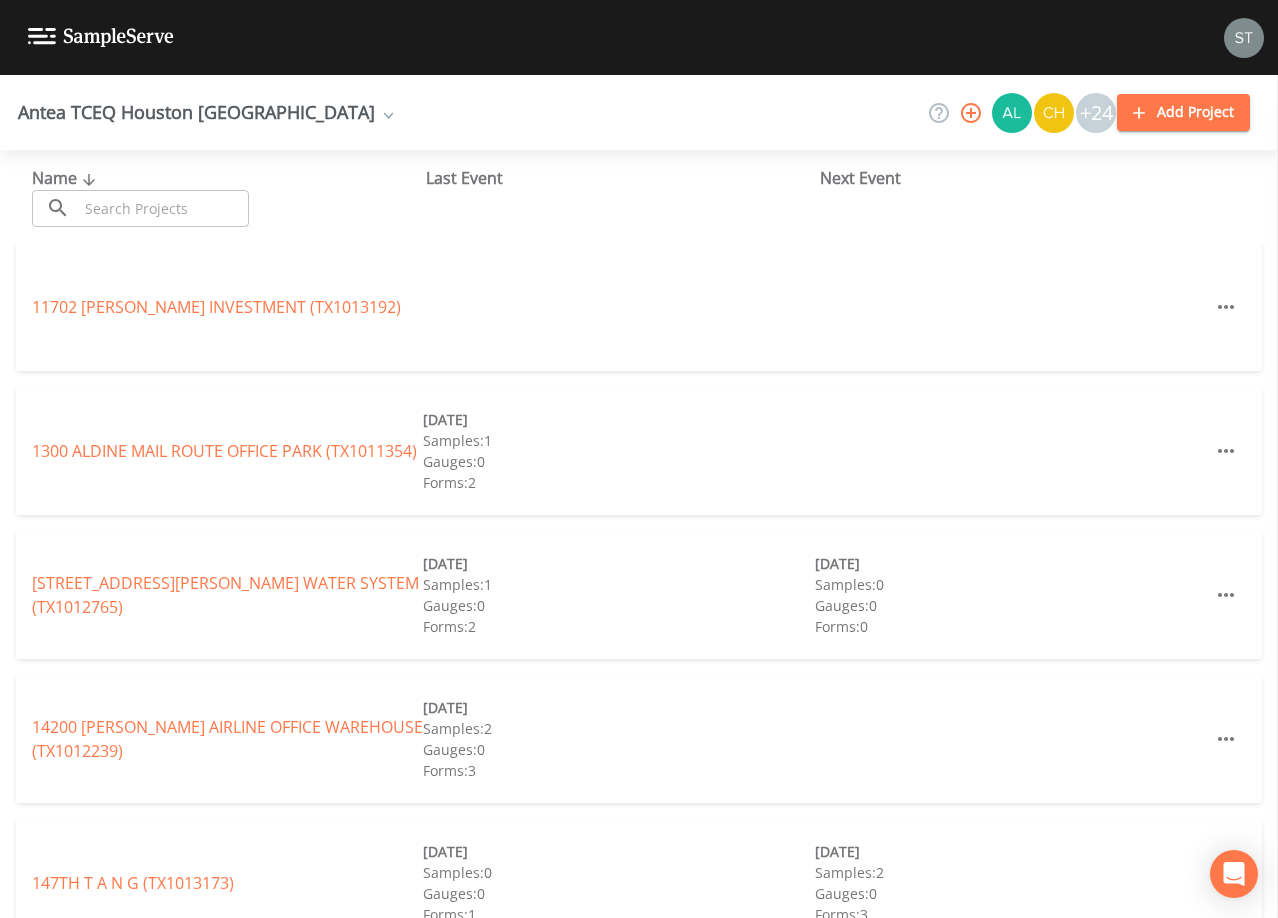 click at bounding box center [163, 208] 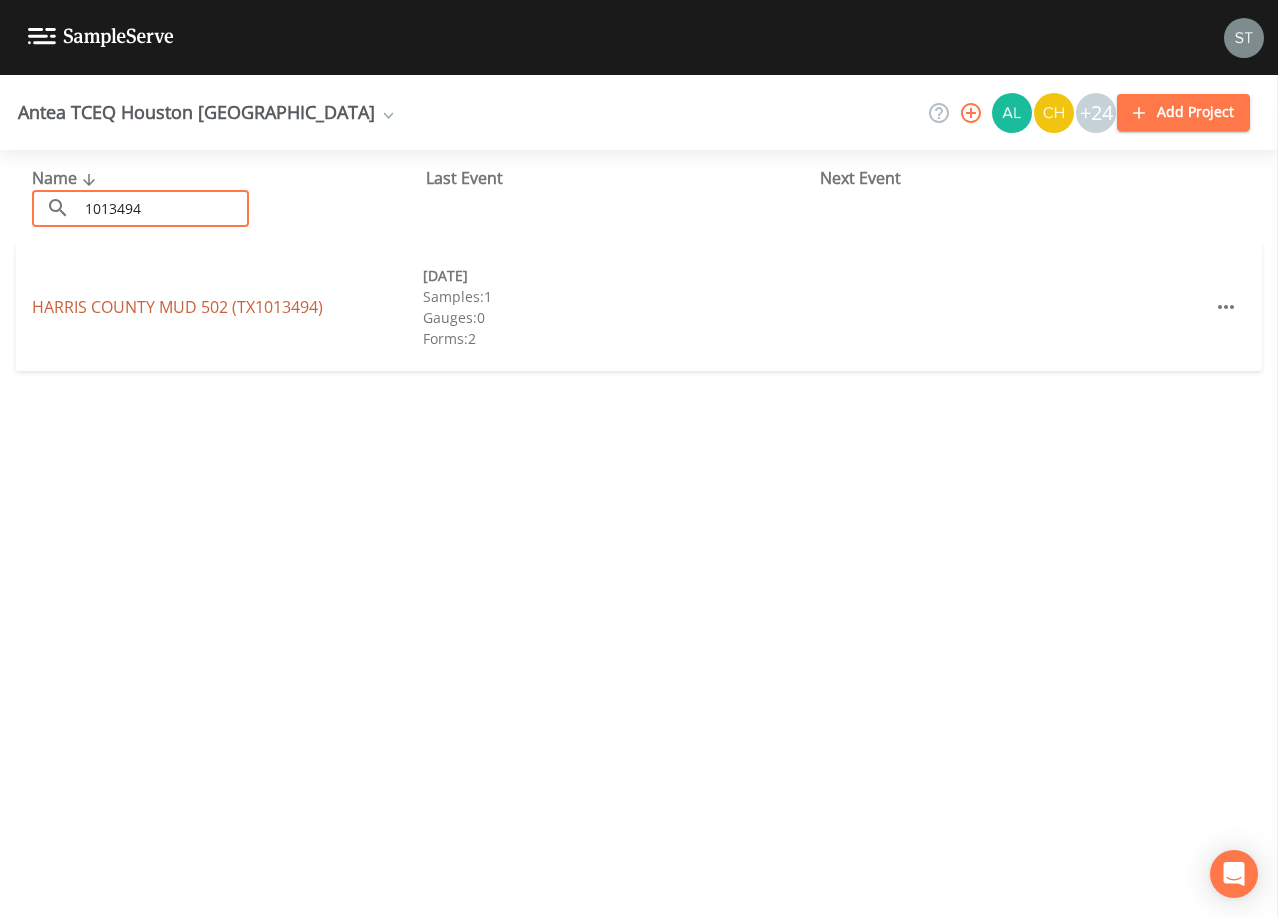 click on "[GEOGRAPHIC_DATA] 502   (TX1013494)" at bounding box center (177, 307) 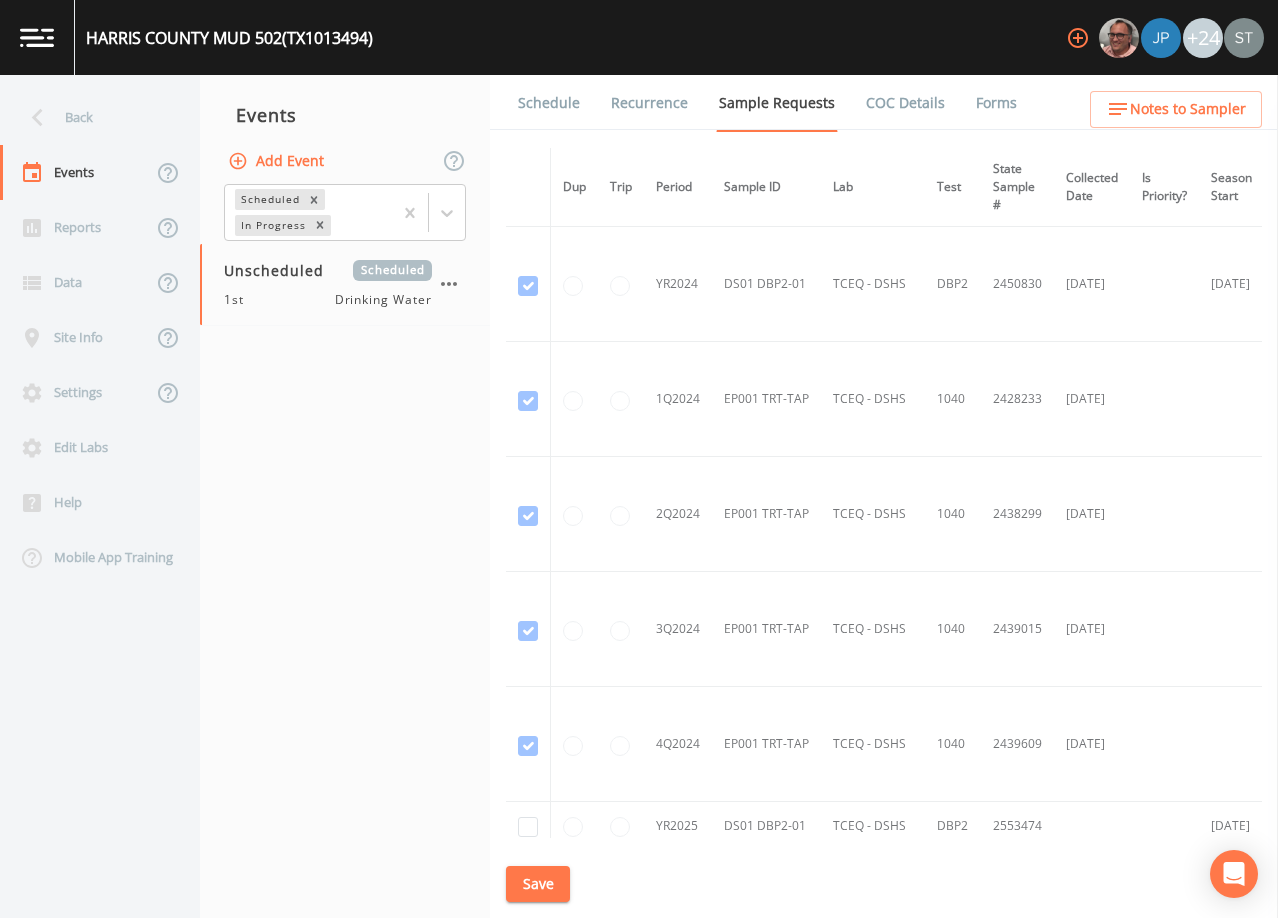 click on "Schedule" at bounding box center [549, 103] 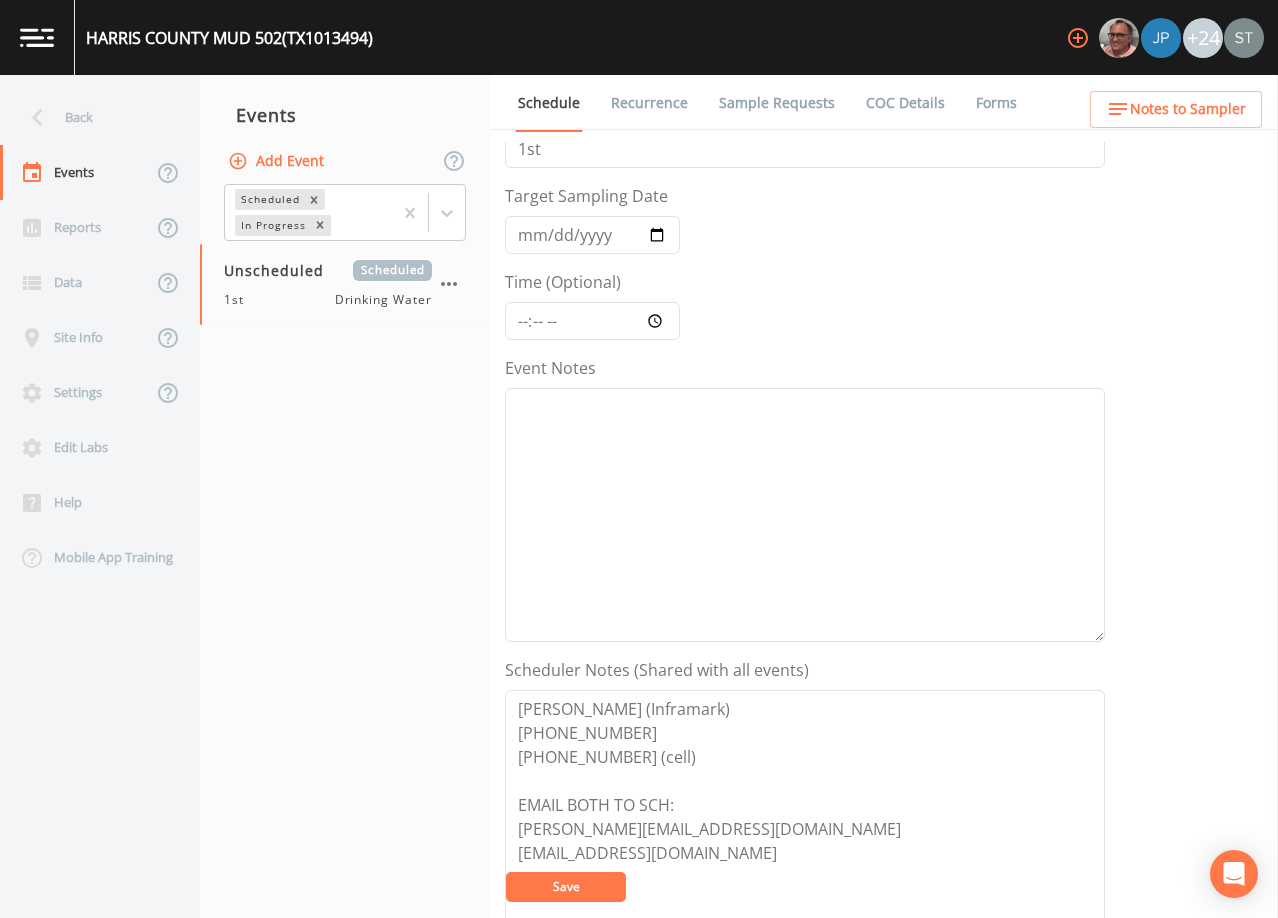scroll, scrollTop: 0, scrollLeft: 0, axis: both 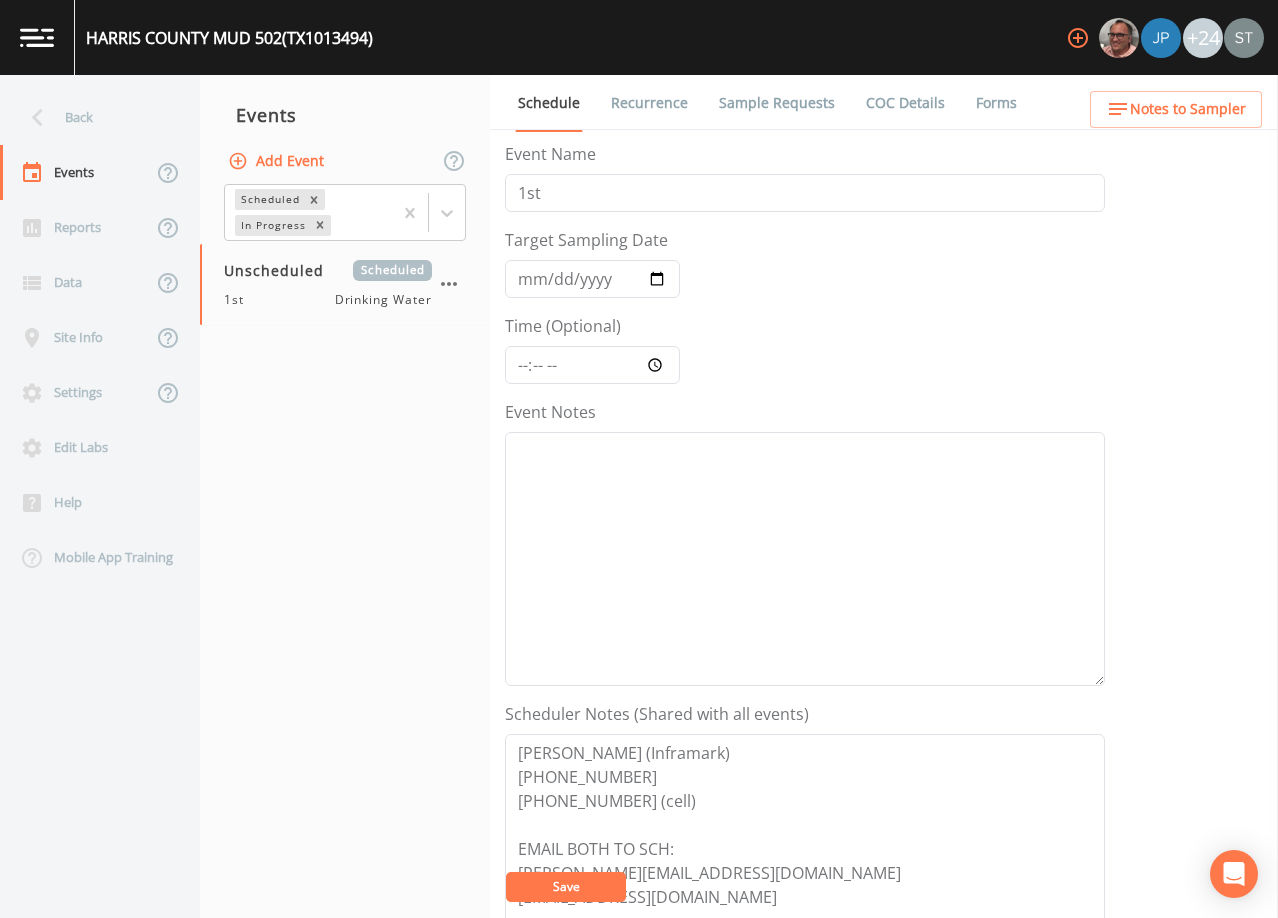 click on "Sample Requests" at bounding box center [777, 103] 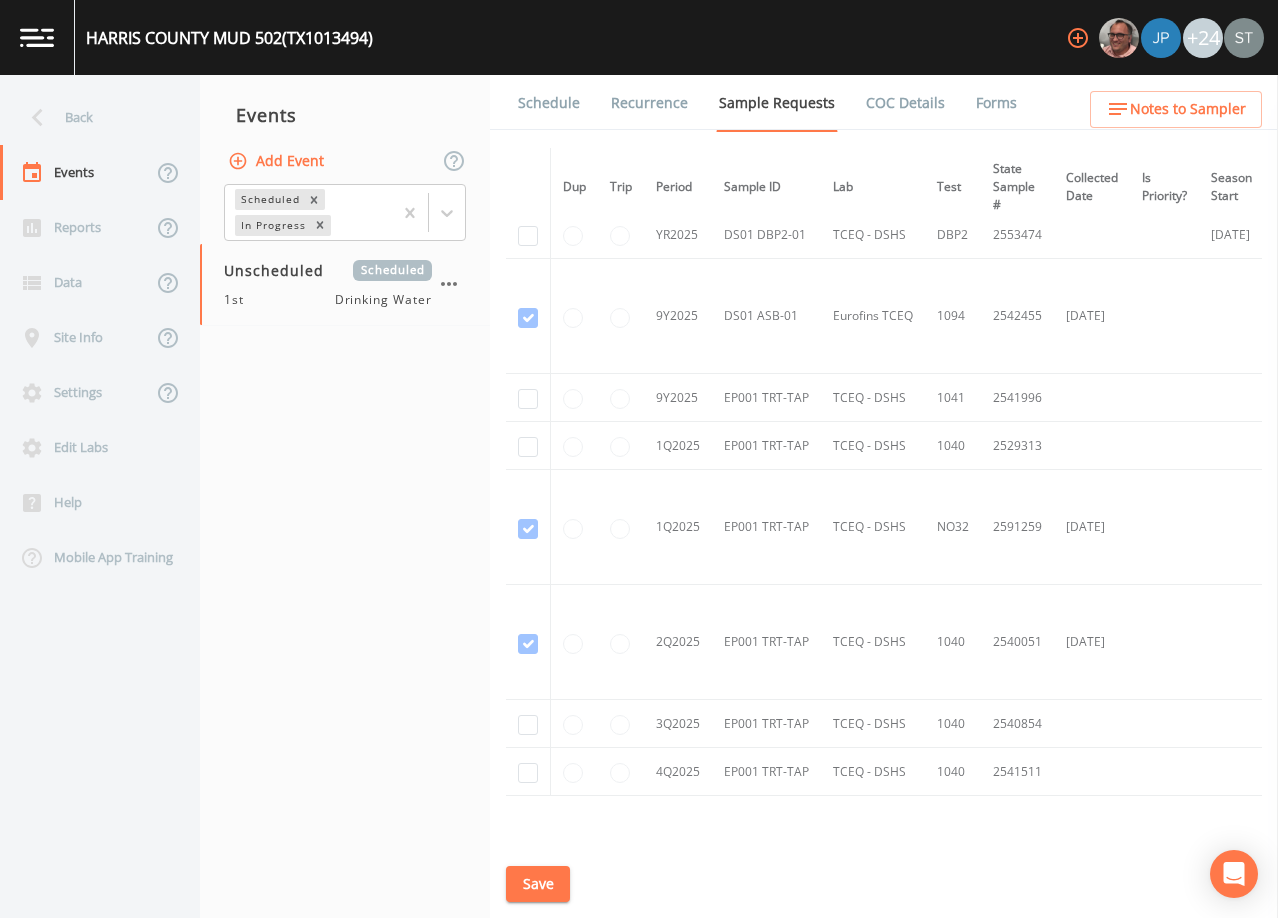 scroll, scrollTop: 714, scrollLeft: 0, axis: vertical 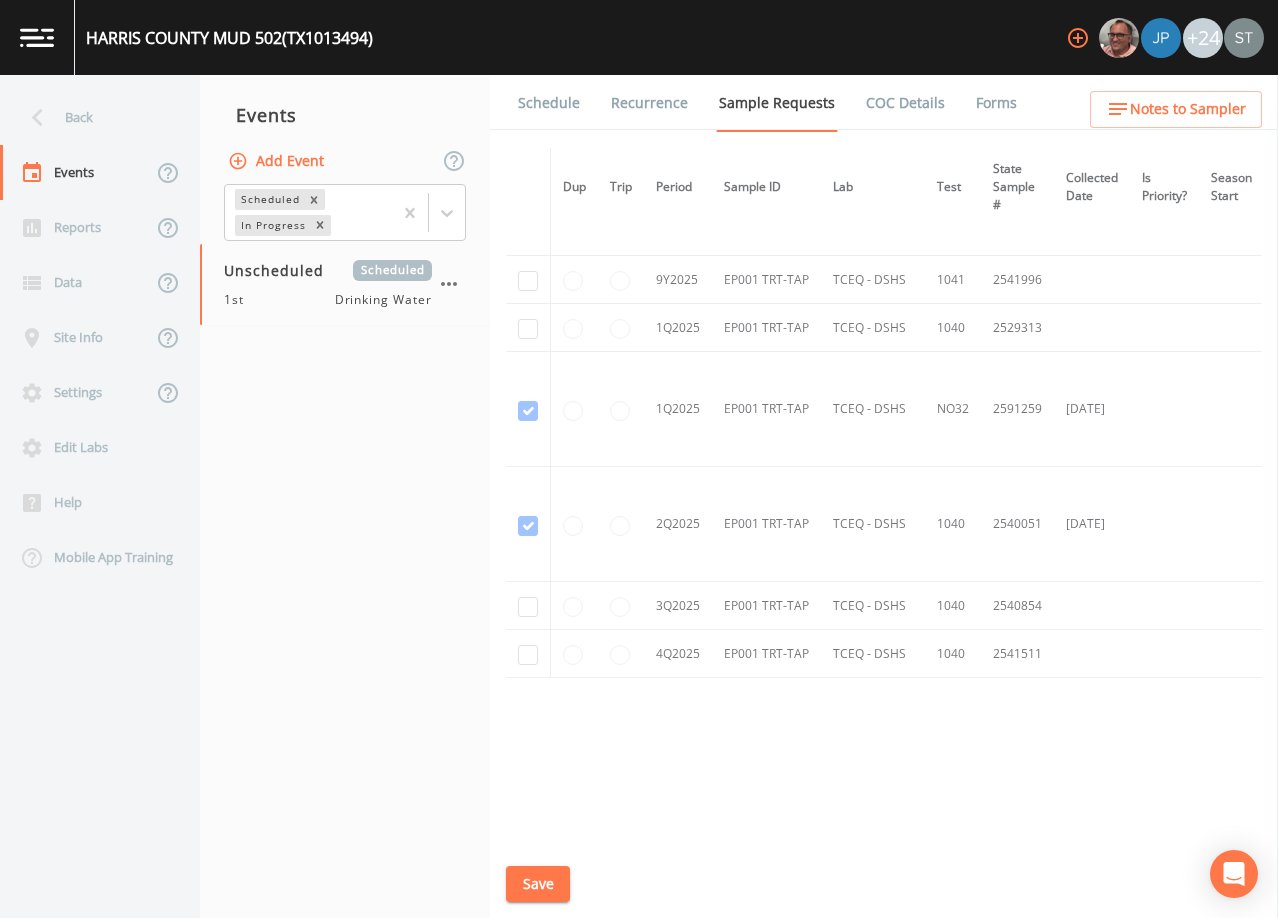 click on "Add Event" at bounding box center [278, 161] 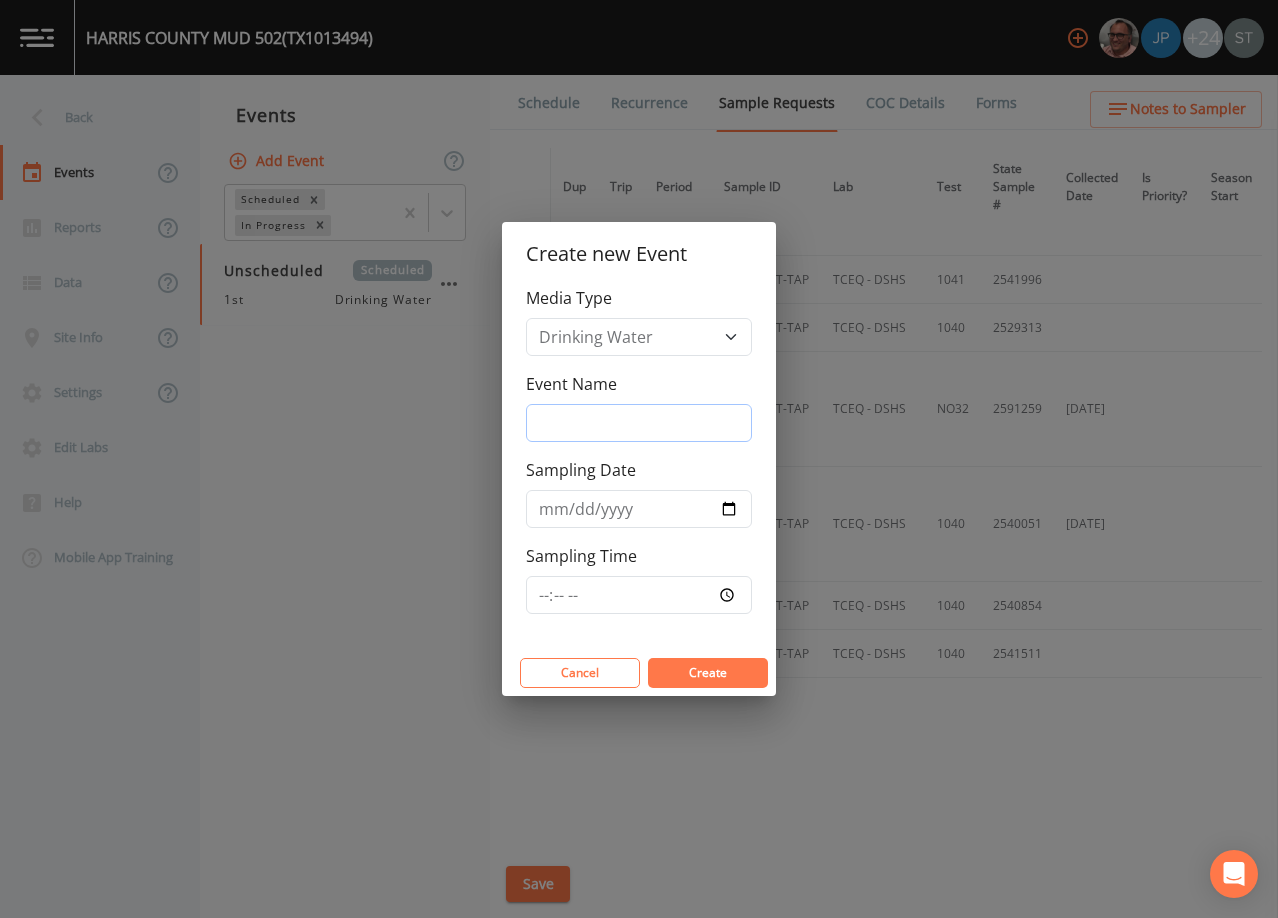 click on "Event Name" at bounding box center (639, 423) 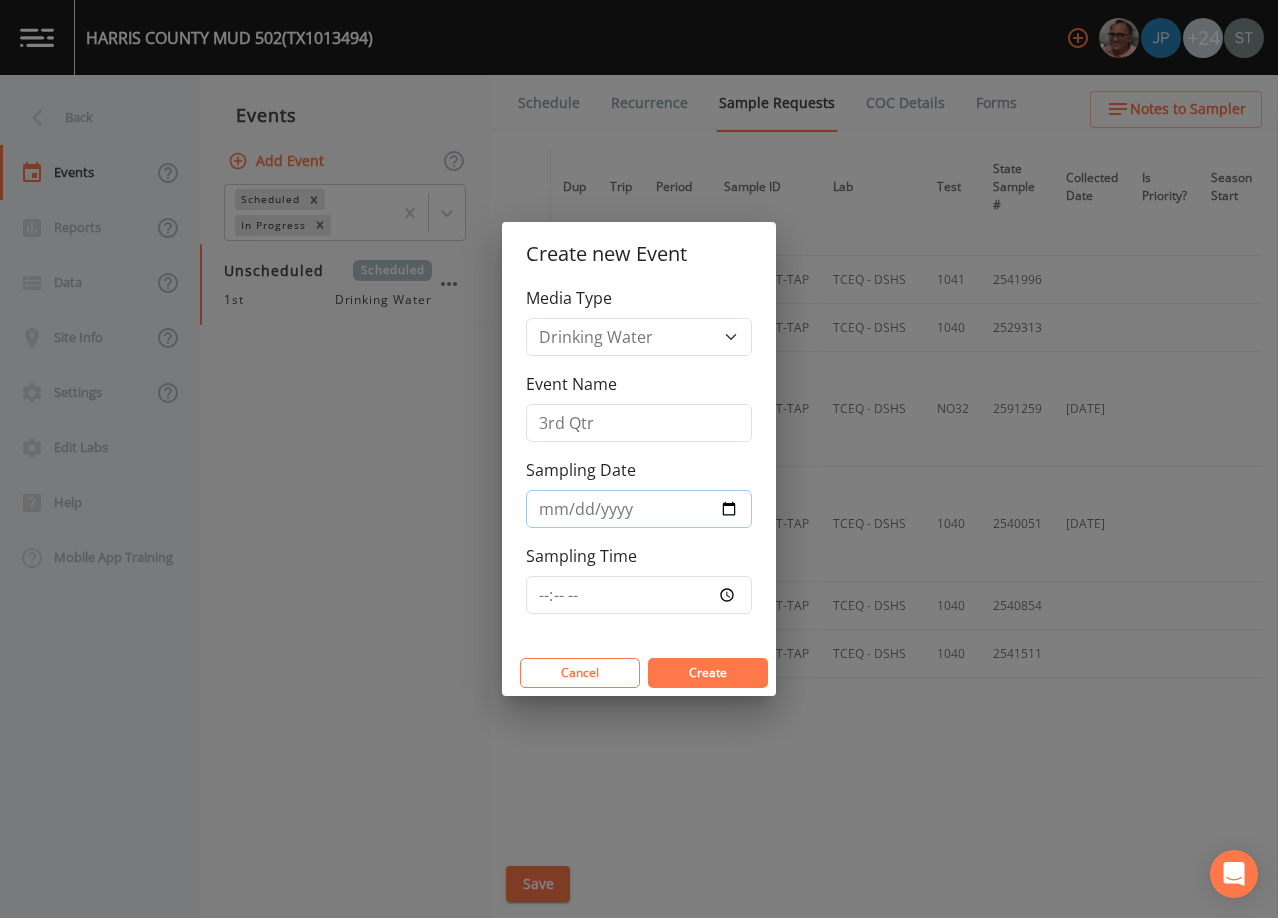 click on "Sampling Date" at bounding box center (639, 509) 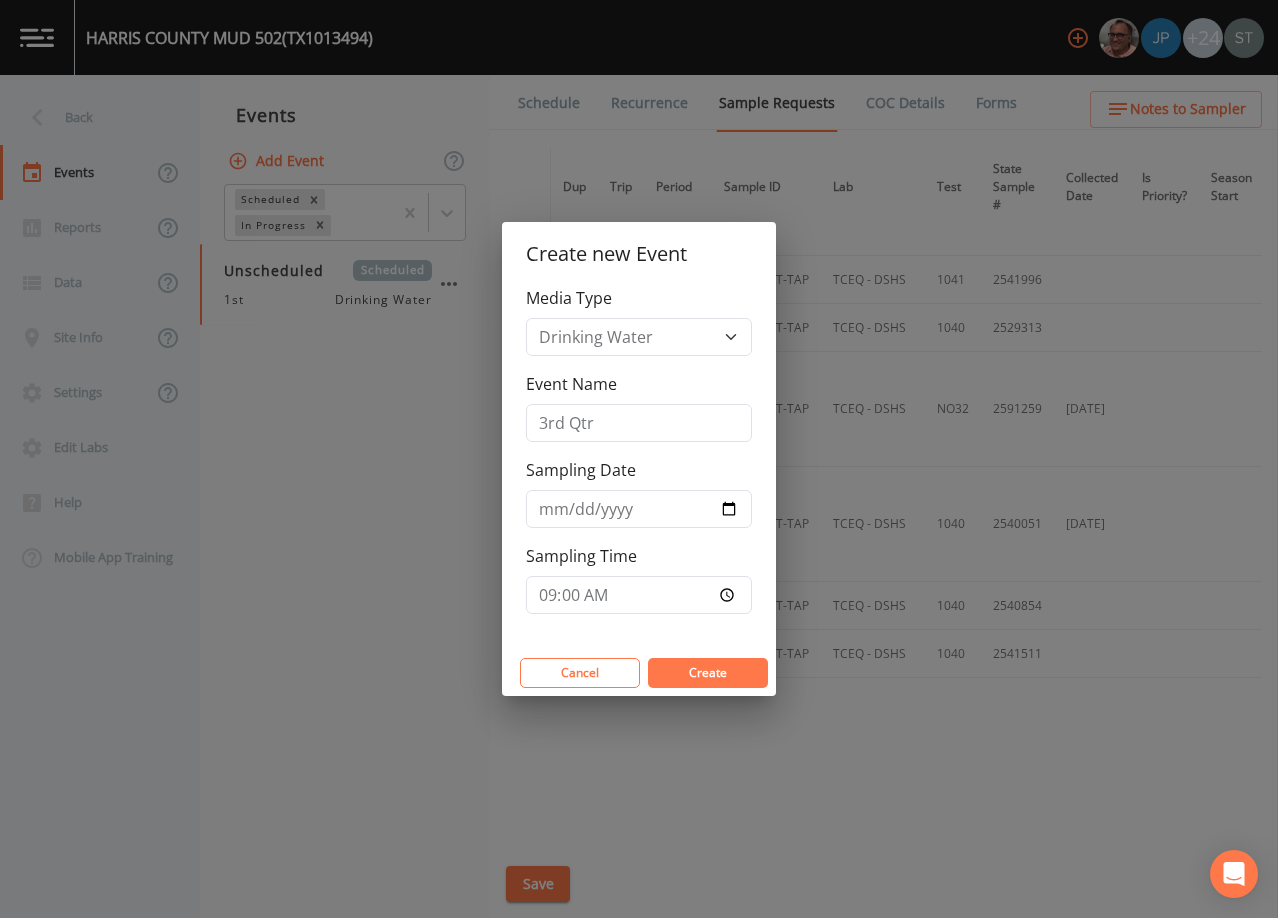 click on "Create" at bounding box center (708, 672) 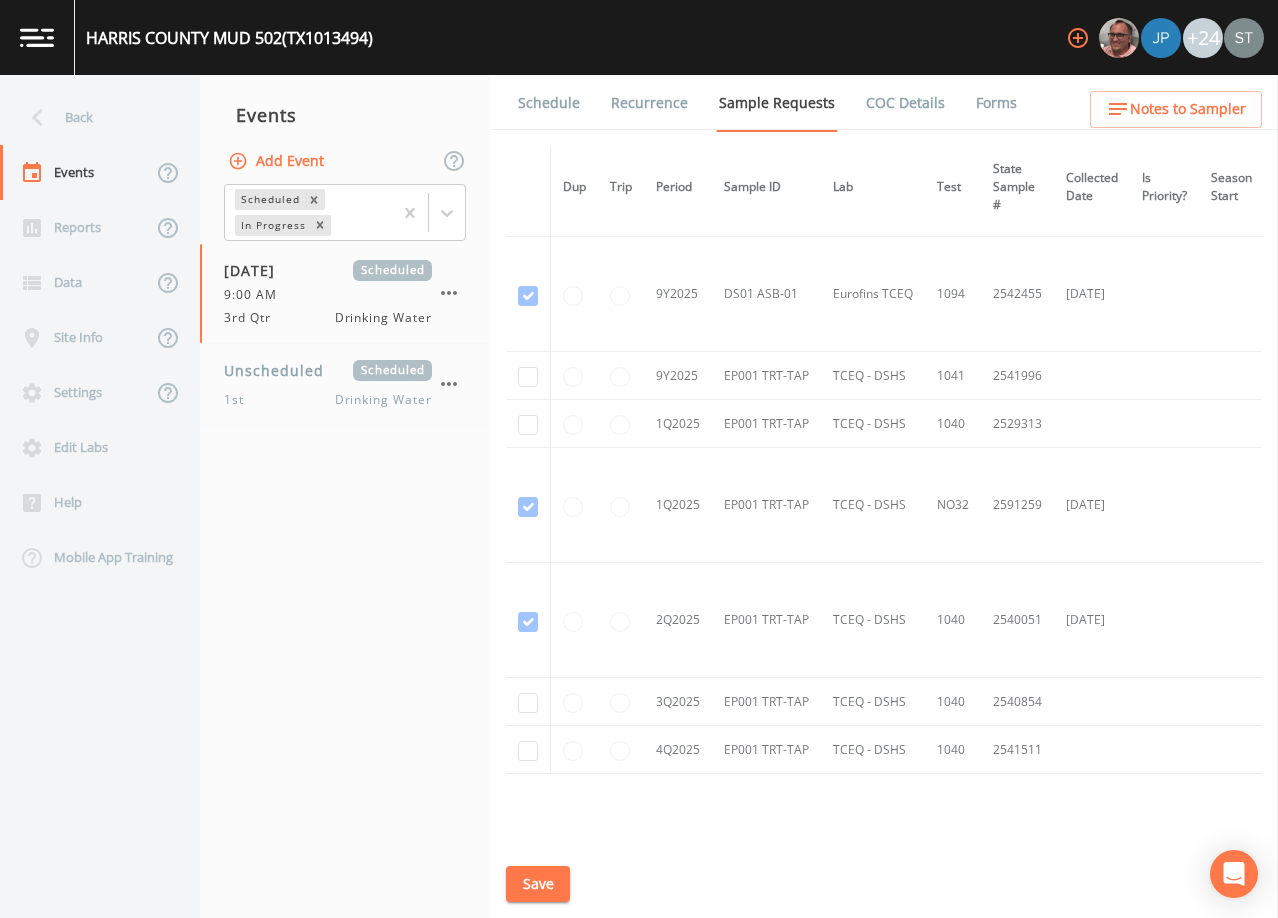 scroll, scrollTop: 514, scrollLeft: 0, axis: vertical 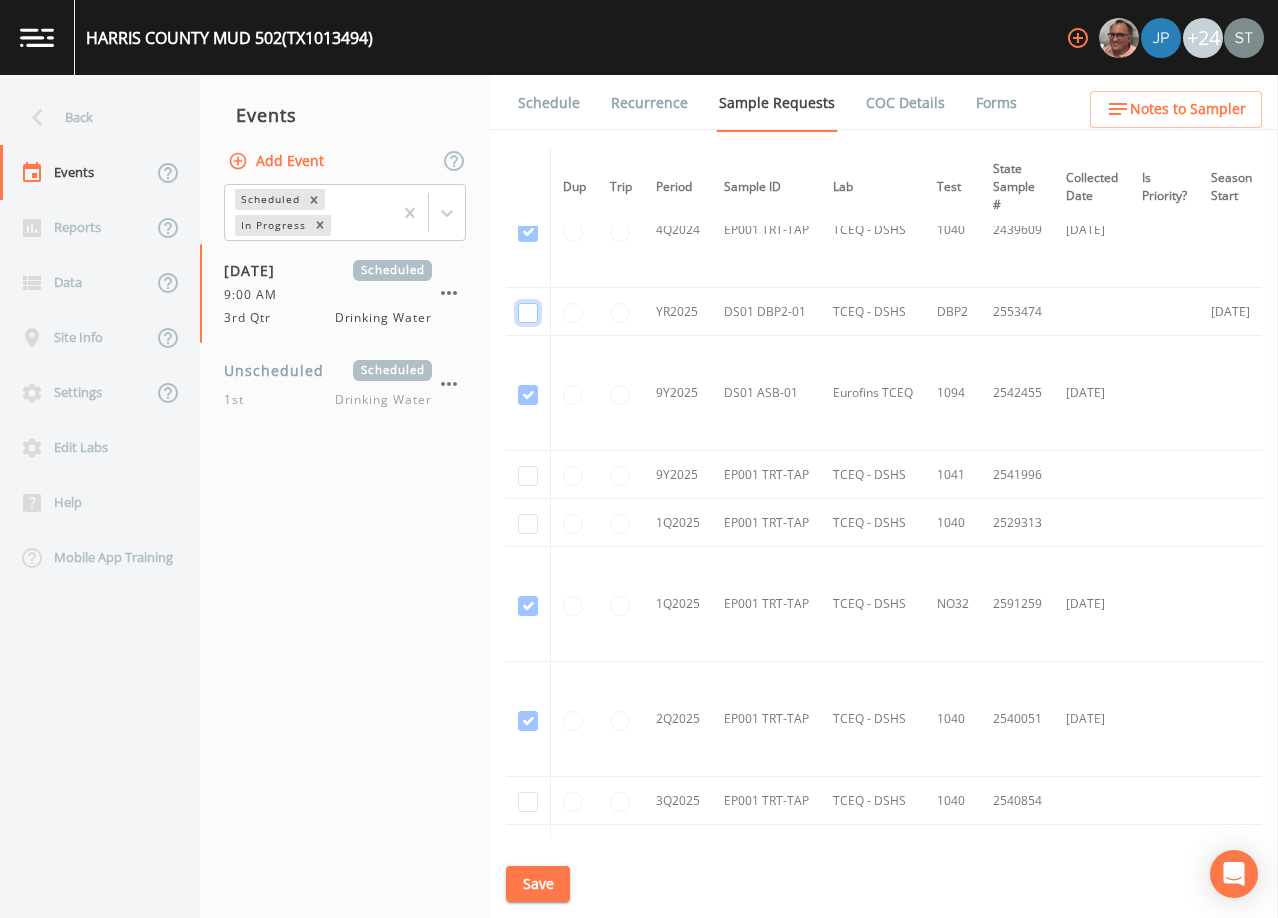 click at bounding box center [528, -228] 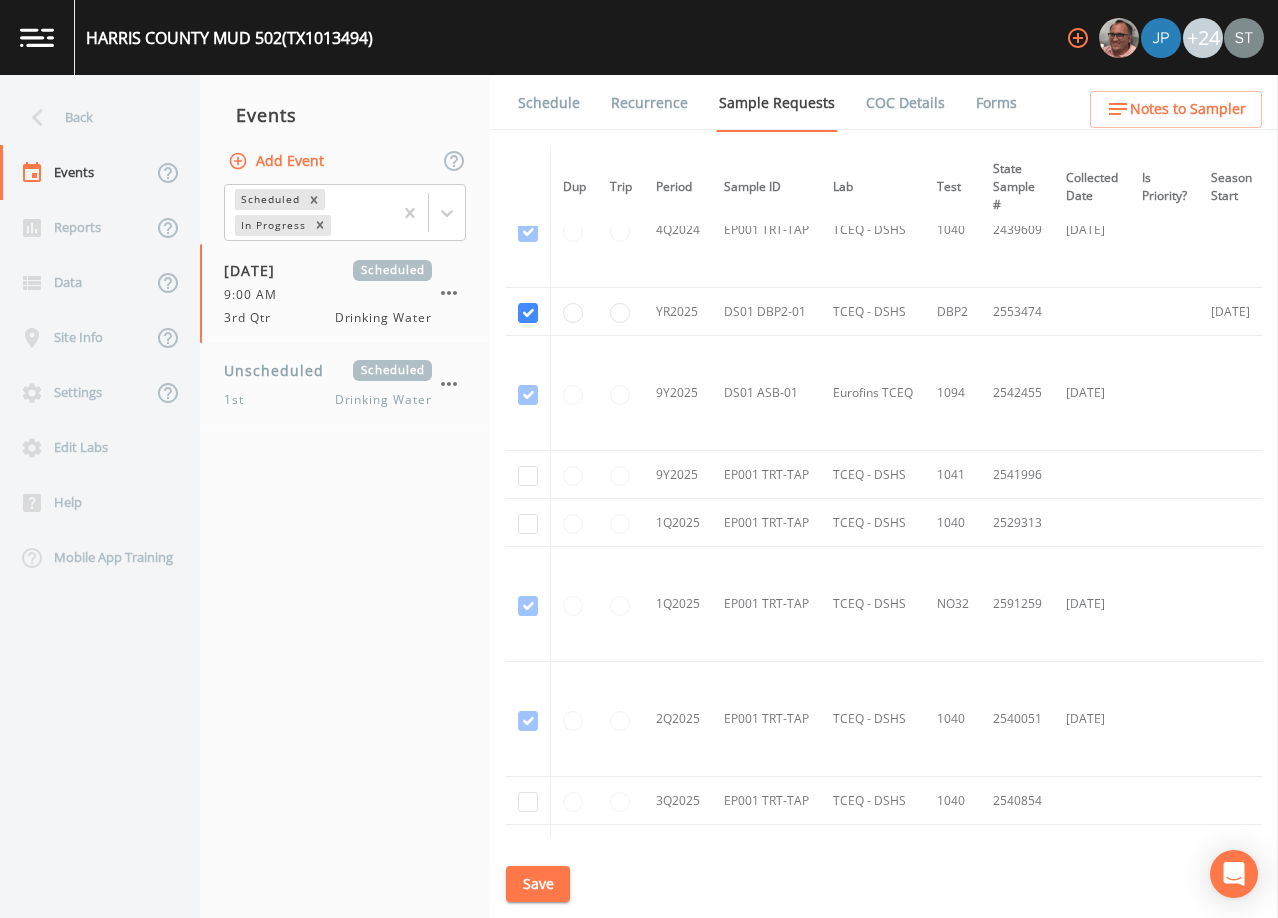 click on "Save" at bounding box center [538, 884] 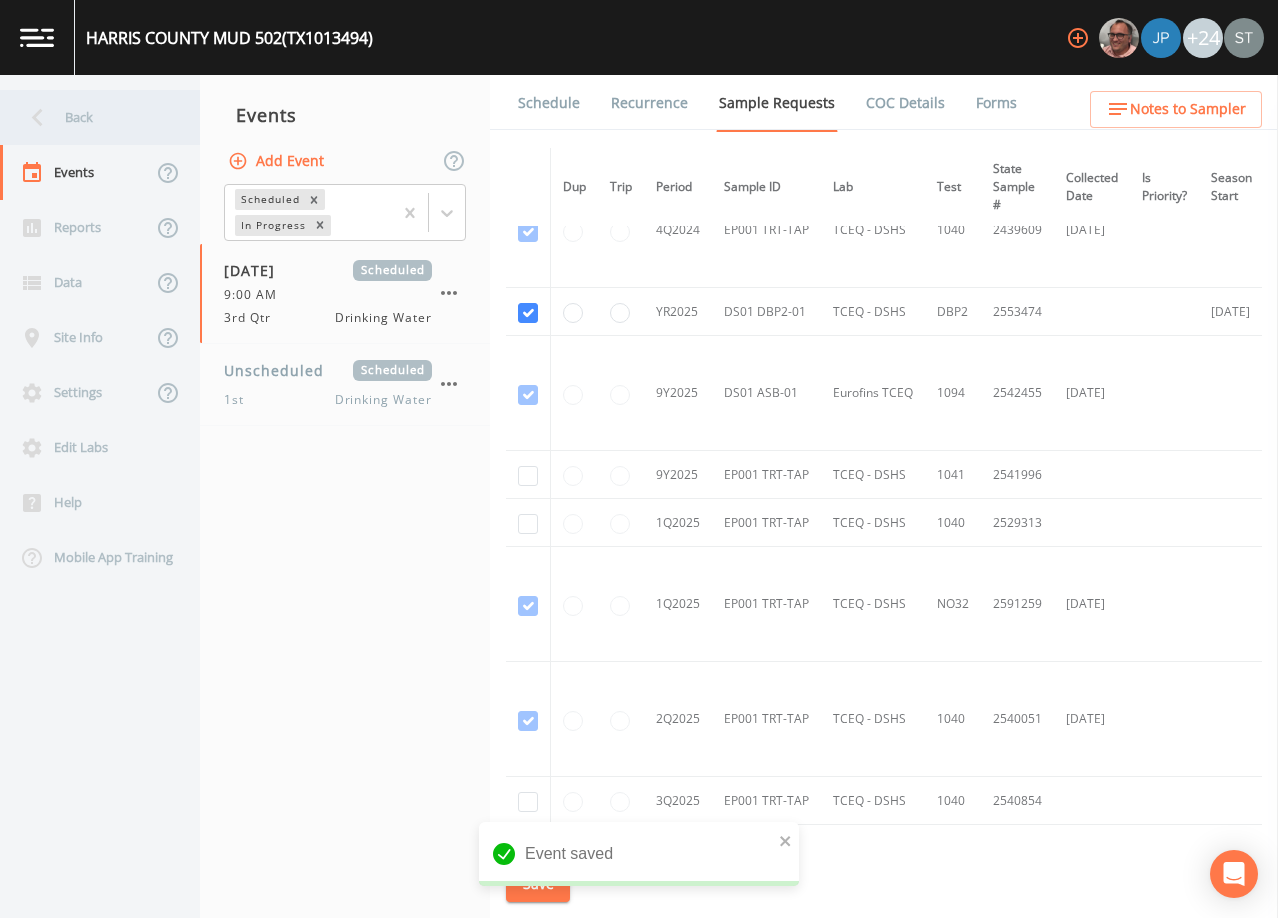 click on "Back" at bounding box center (90, 117) 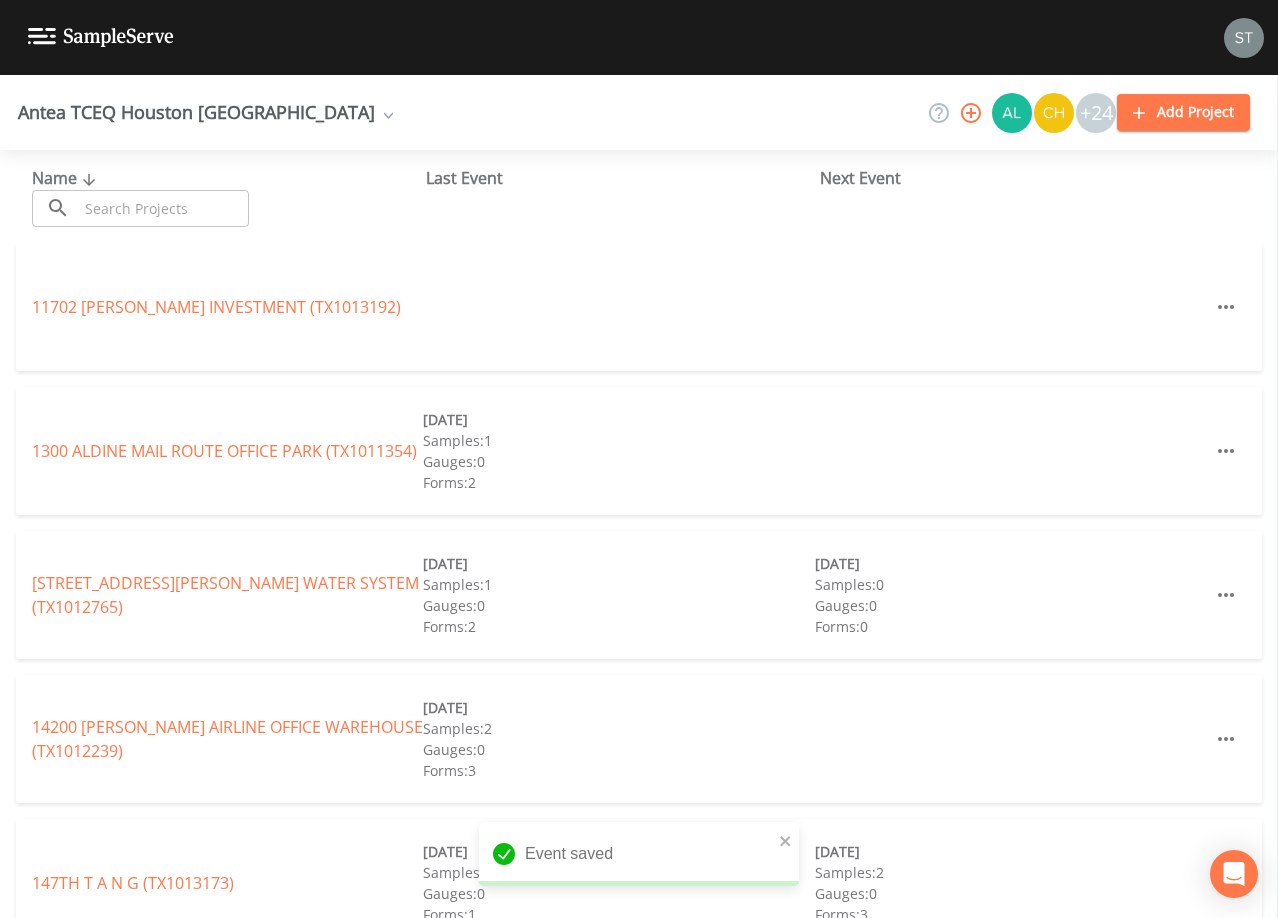 click at bounding box center [163, 208] 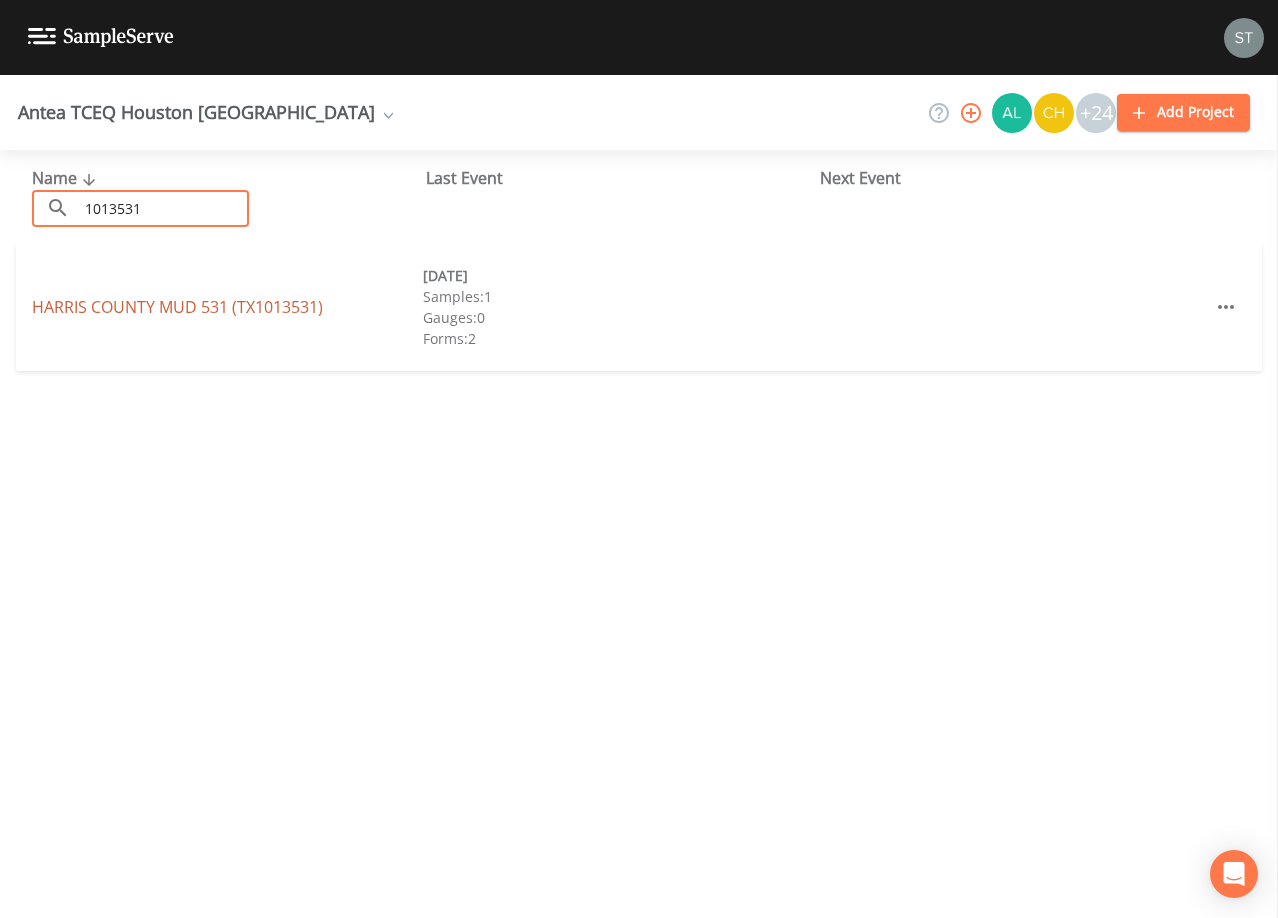 click on "[GEOGRAPHIC_DATA] 531   (TX1013531)" at bounding box center (177, 307) 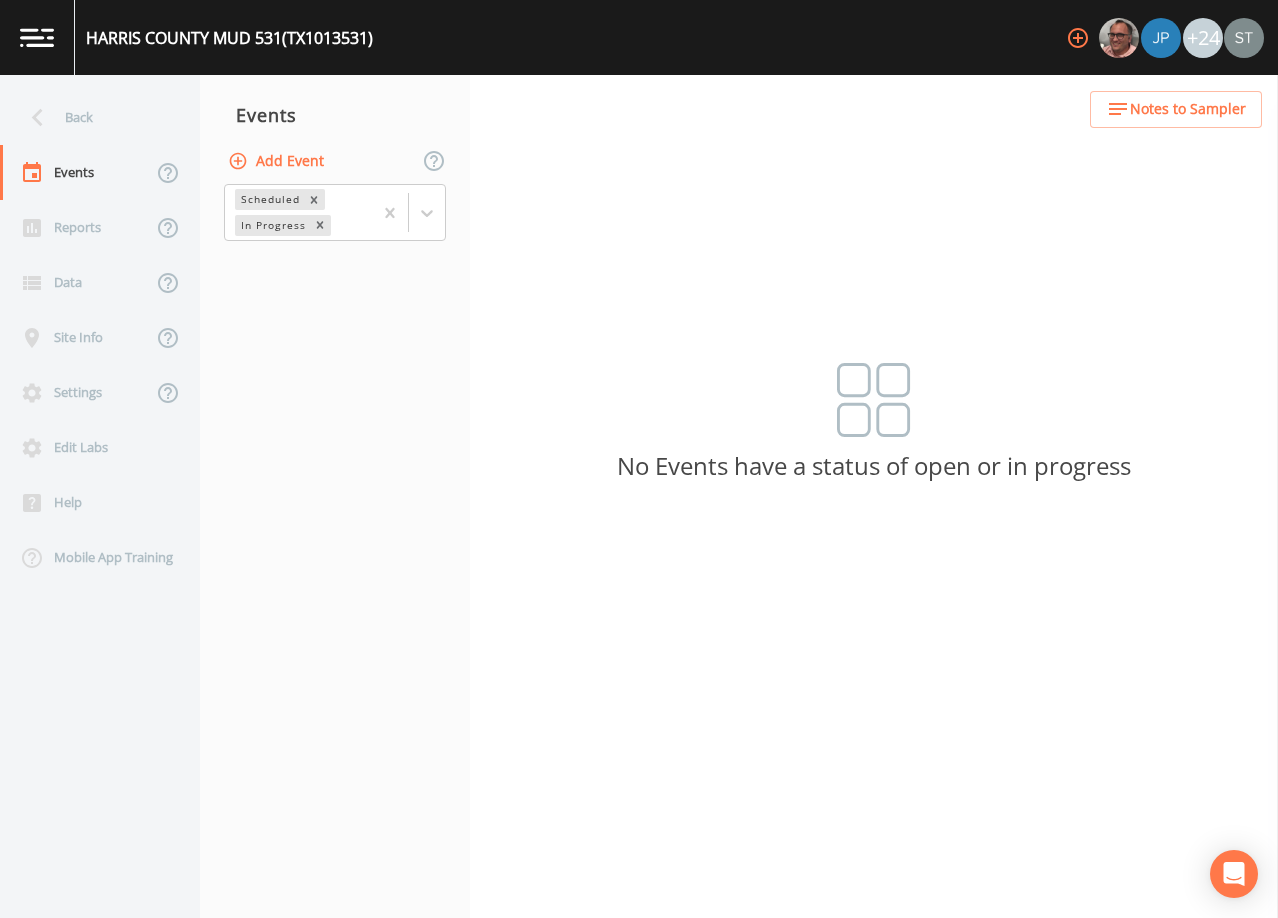 click on "Add Event" at bounding box center (278, 161) 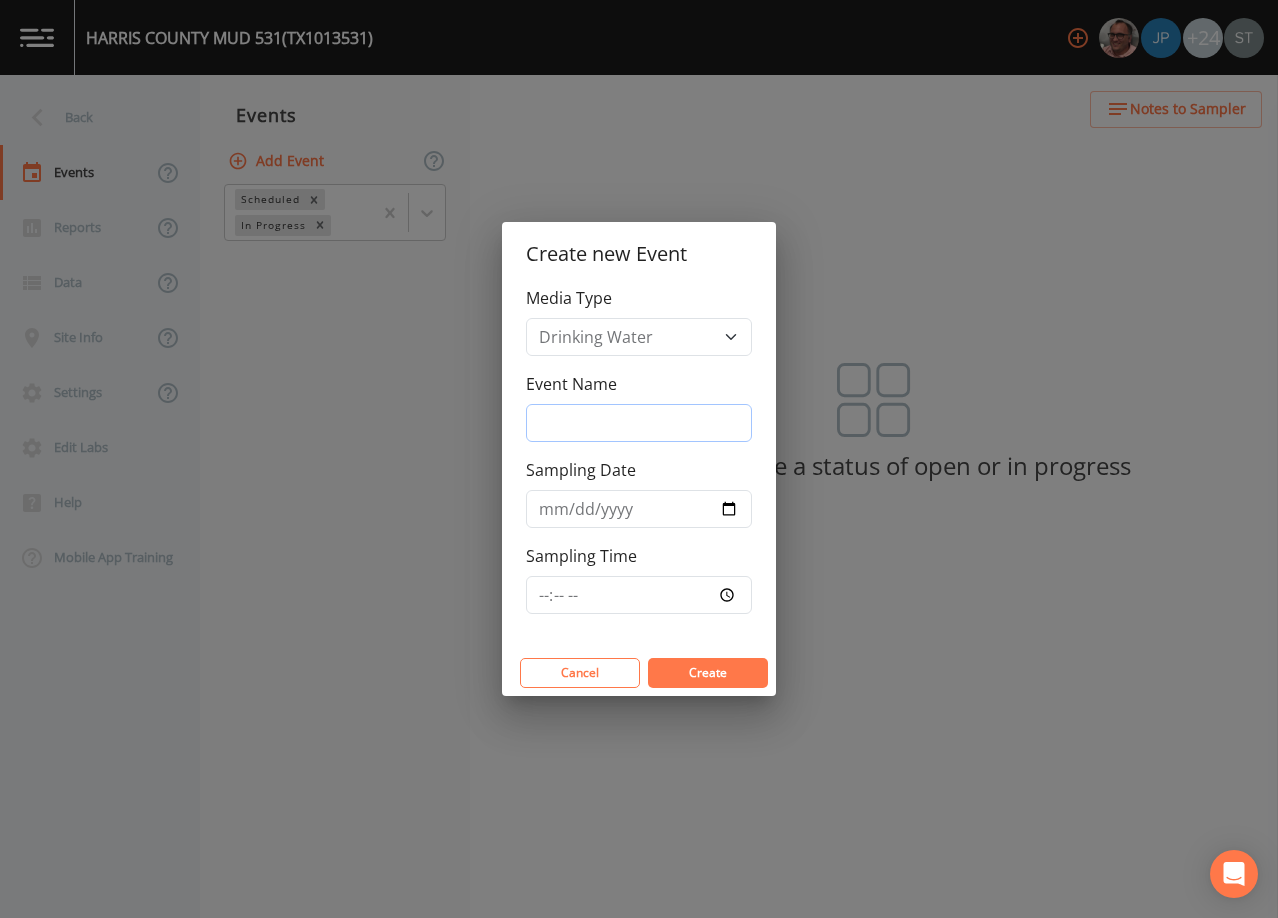 drag, startPoint x: 614, startPoint y: 427, endPoint x: 630, endPoint y: 430, distance: 16.27882 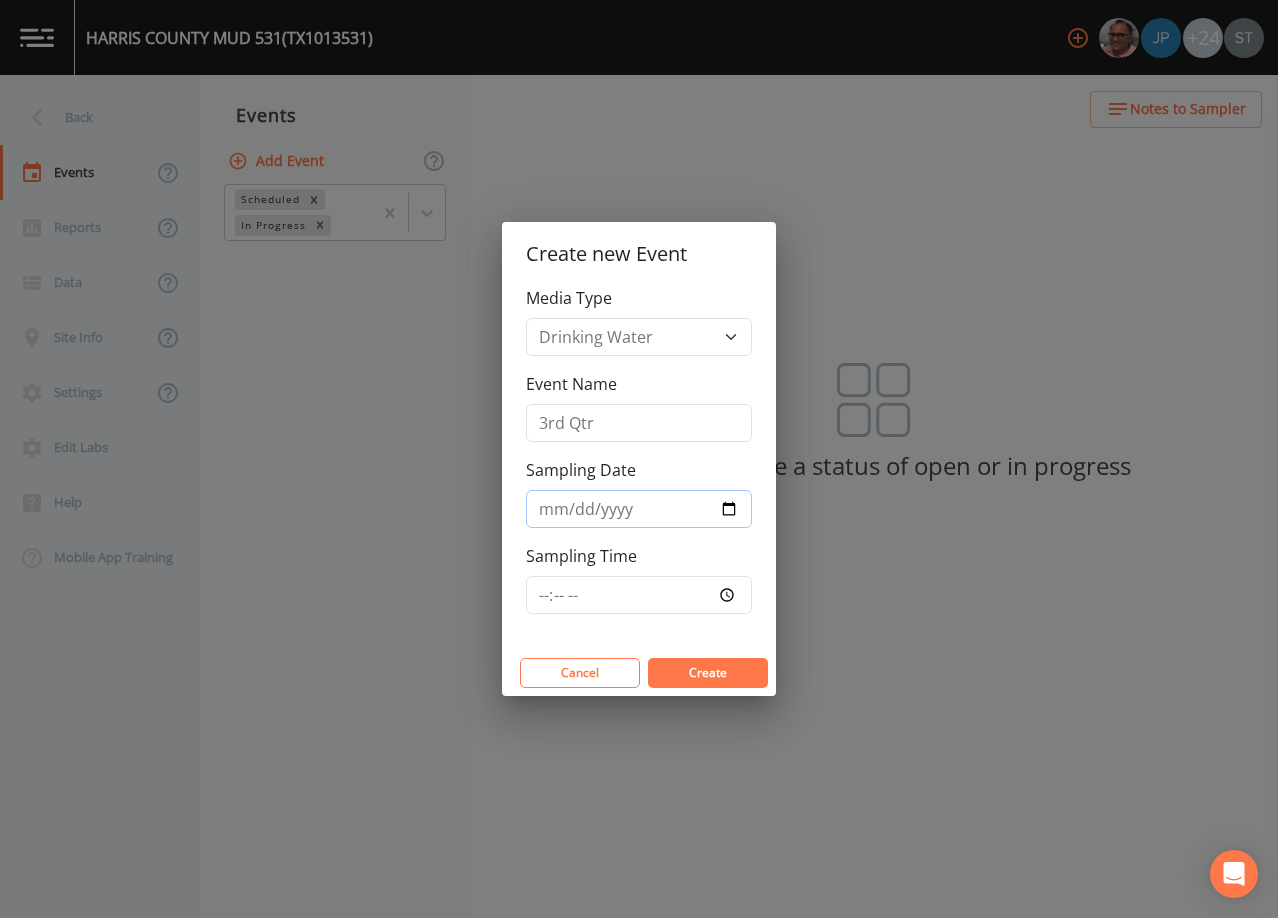 click on "Sampling Date" at bounding box center [639, 509] 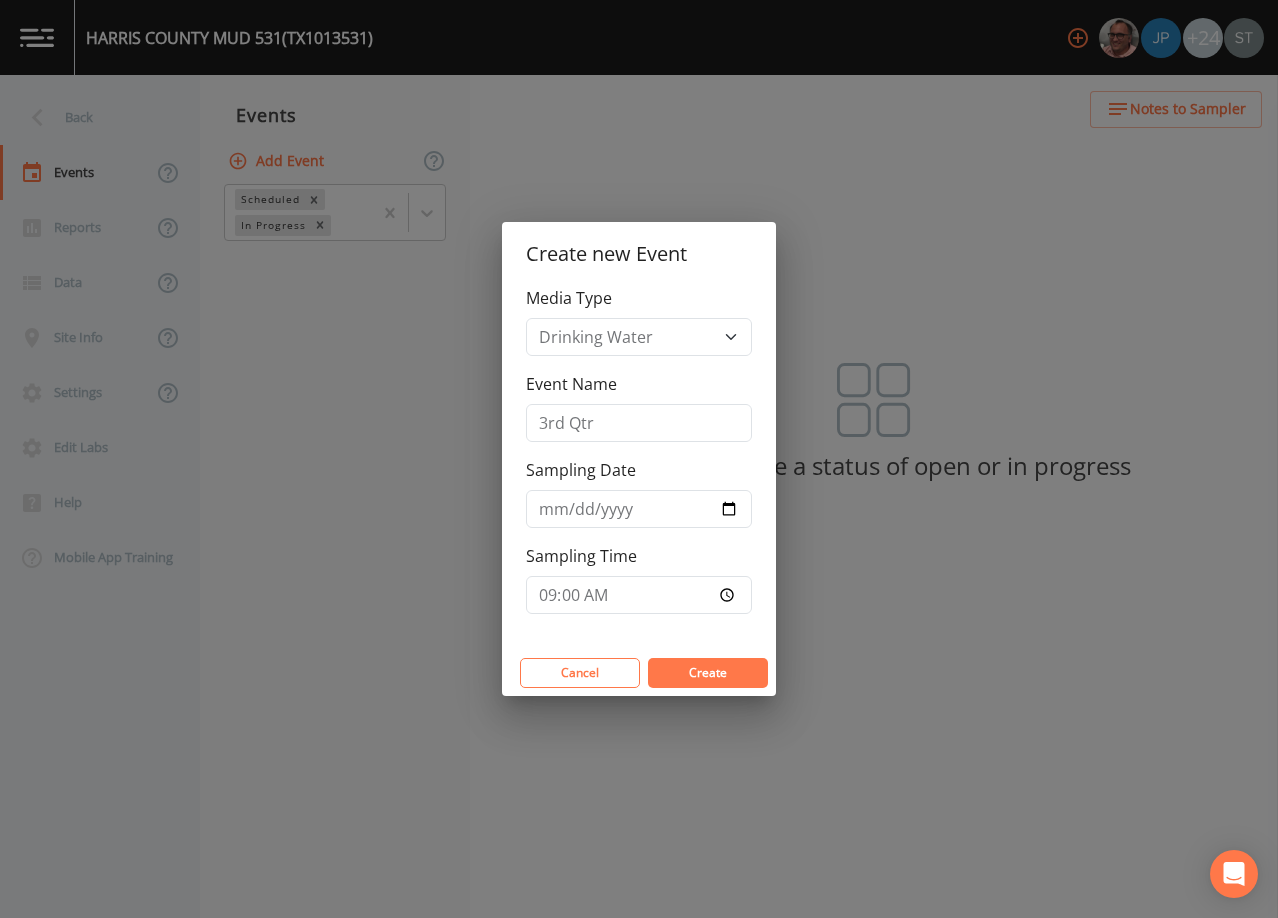 click on "Create" at bounding box center (708, 672) 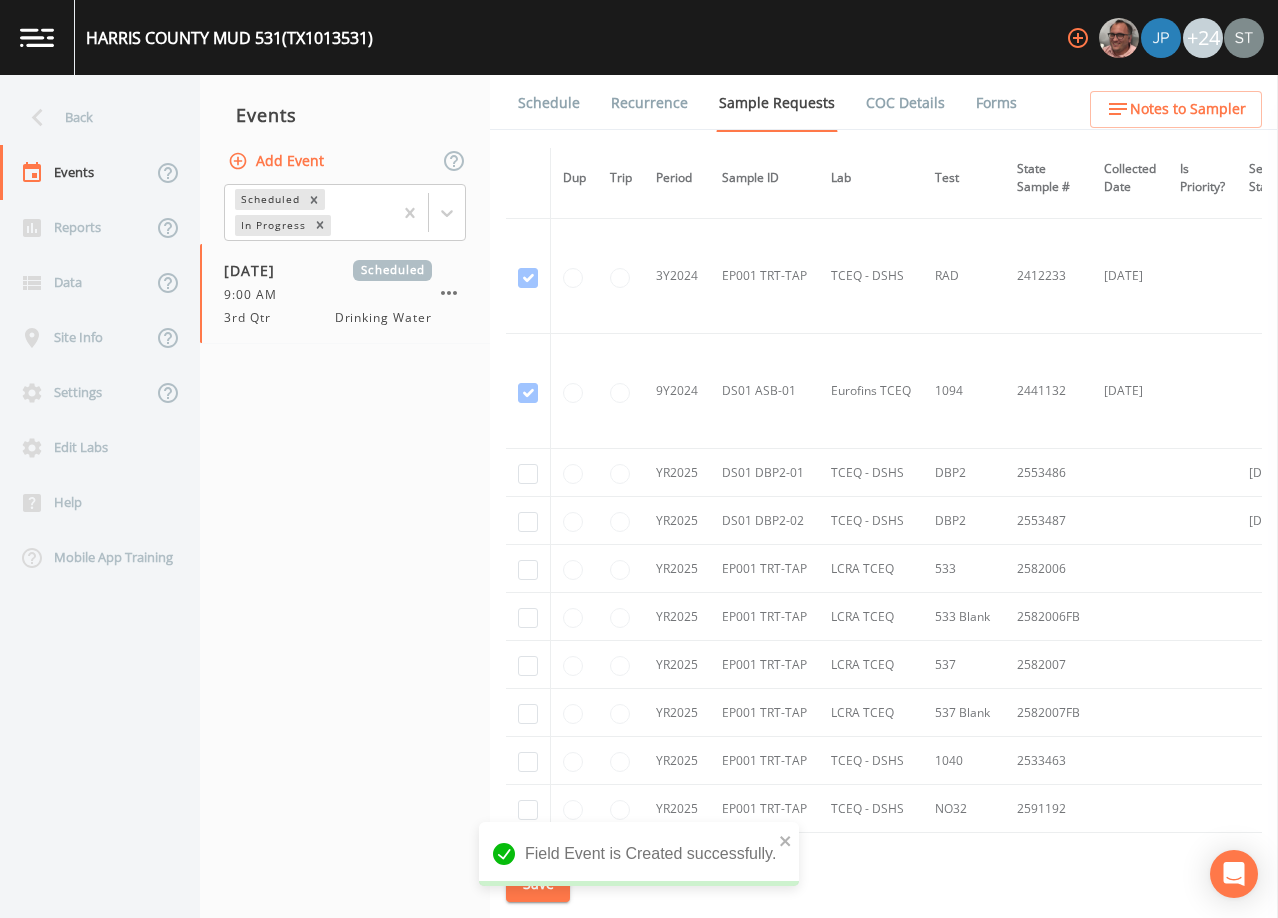 scroll, scrollTop: 800, scrollLeft: 0, axis: vertical 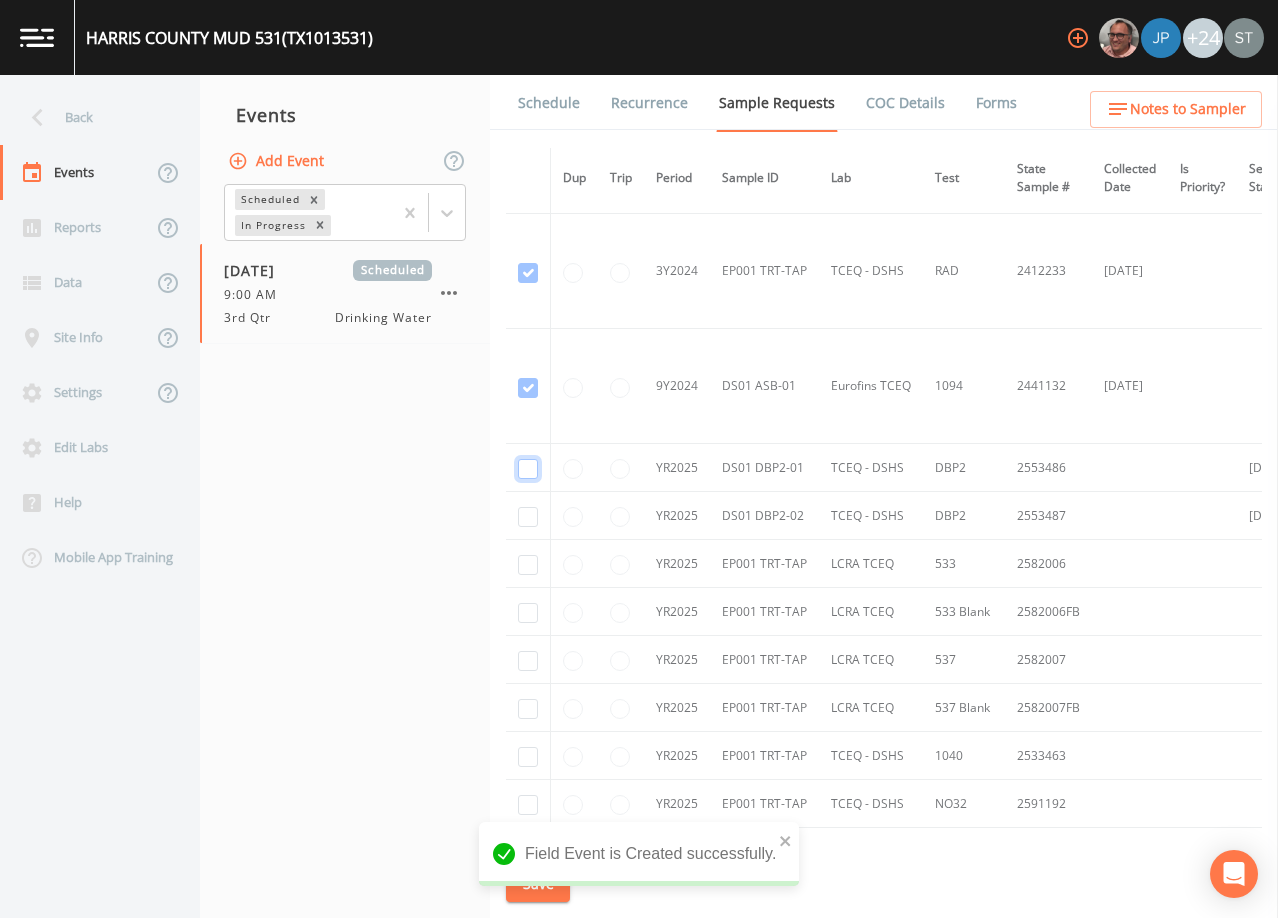 click at bounding box center [528, -532] 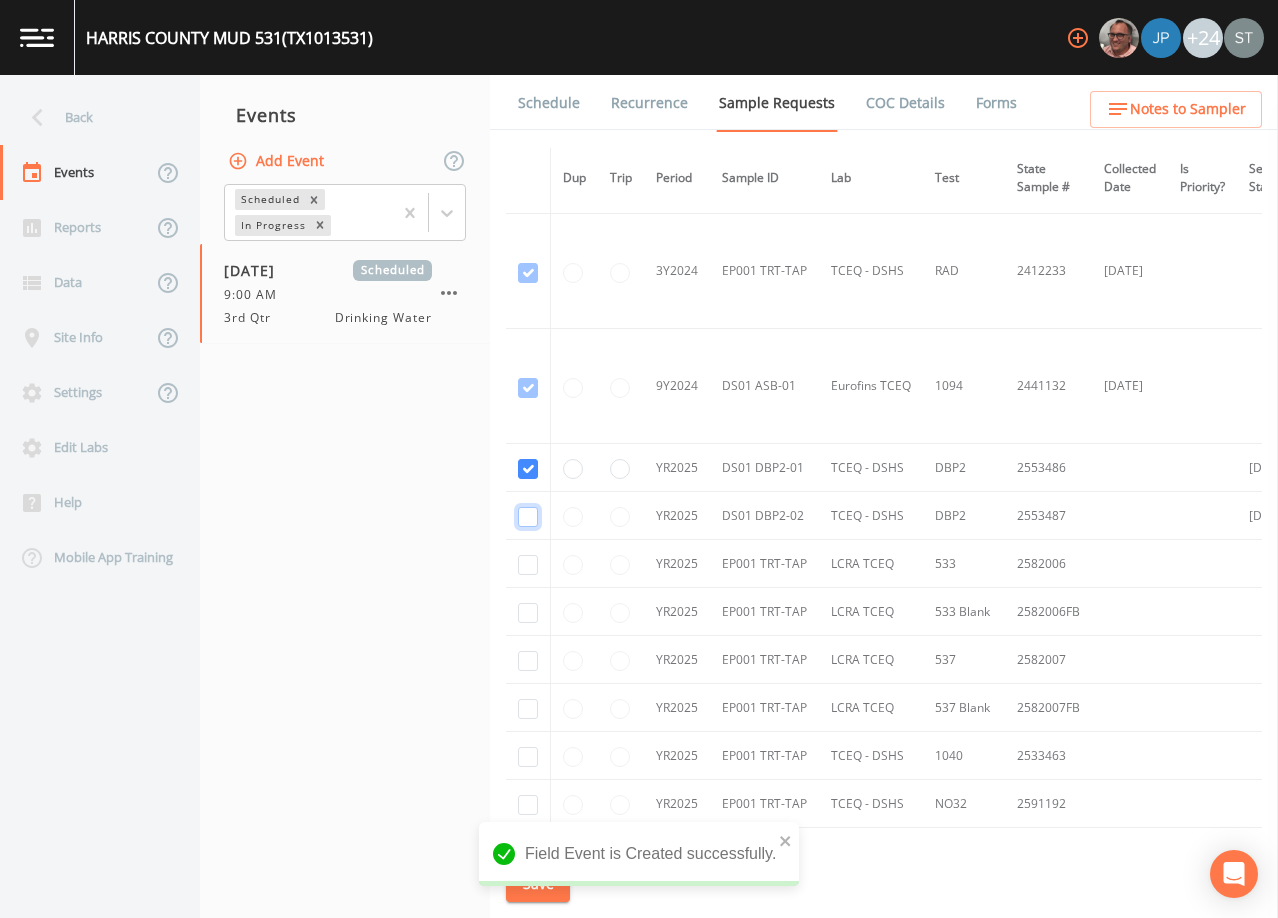 click at bounding box center [528, -417] 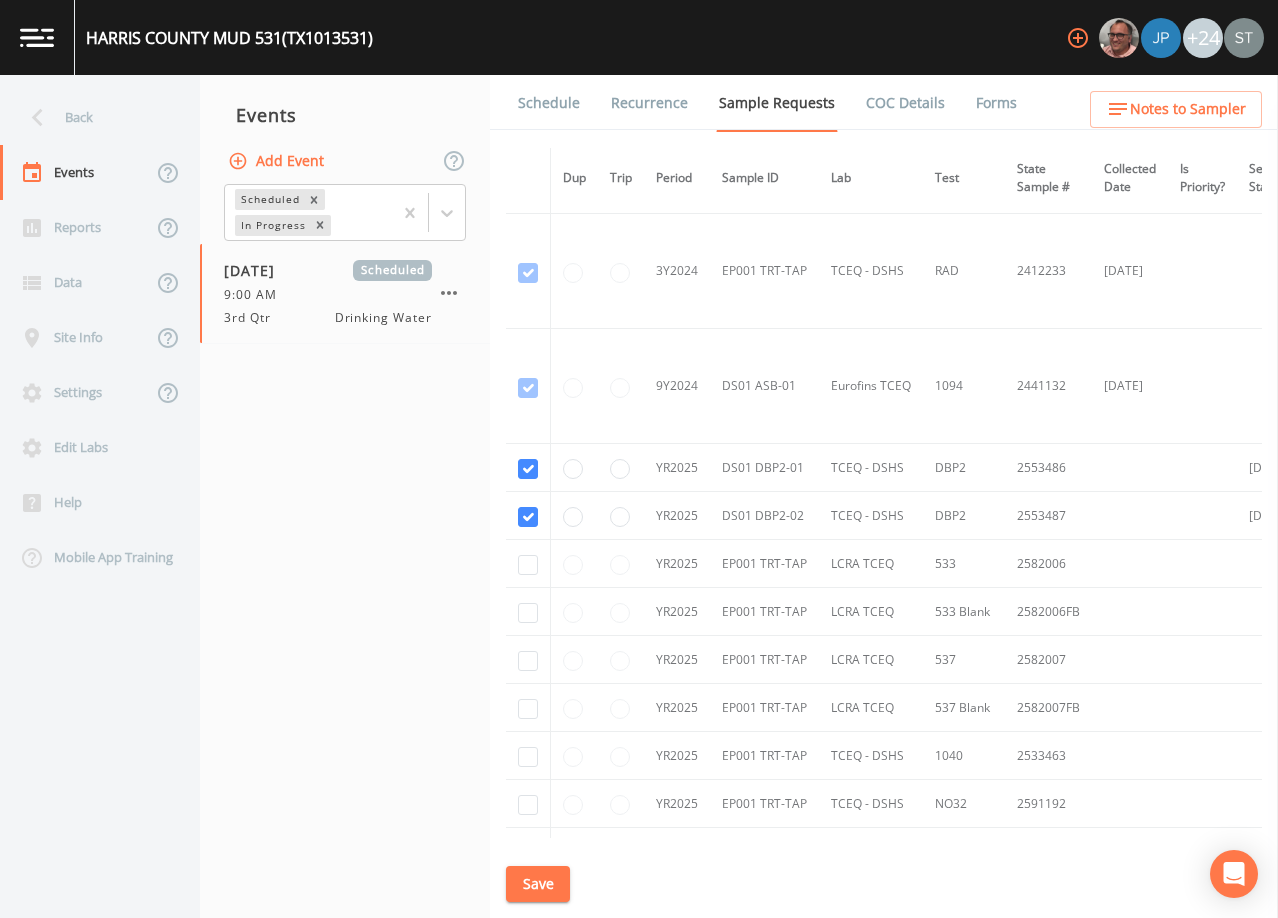 click on "Save" at bounding box center (538, 884) 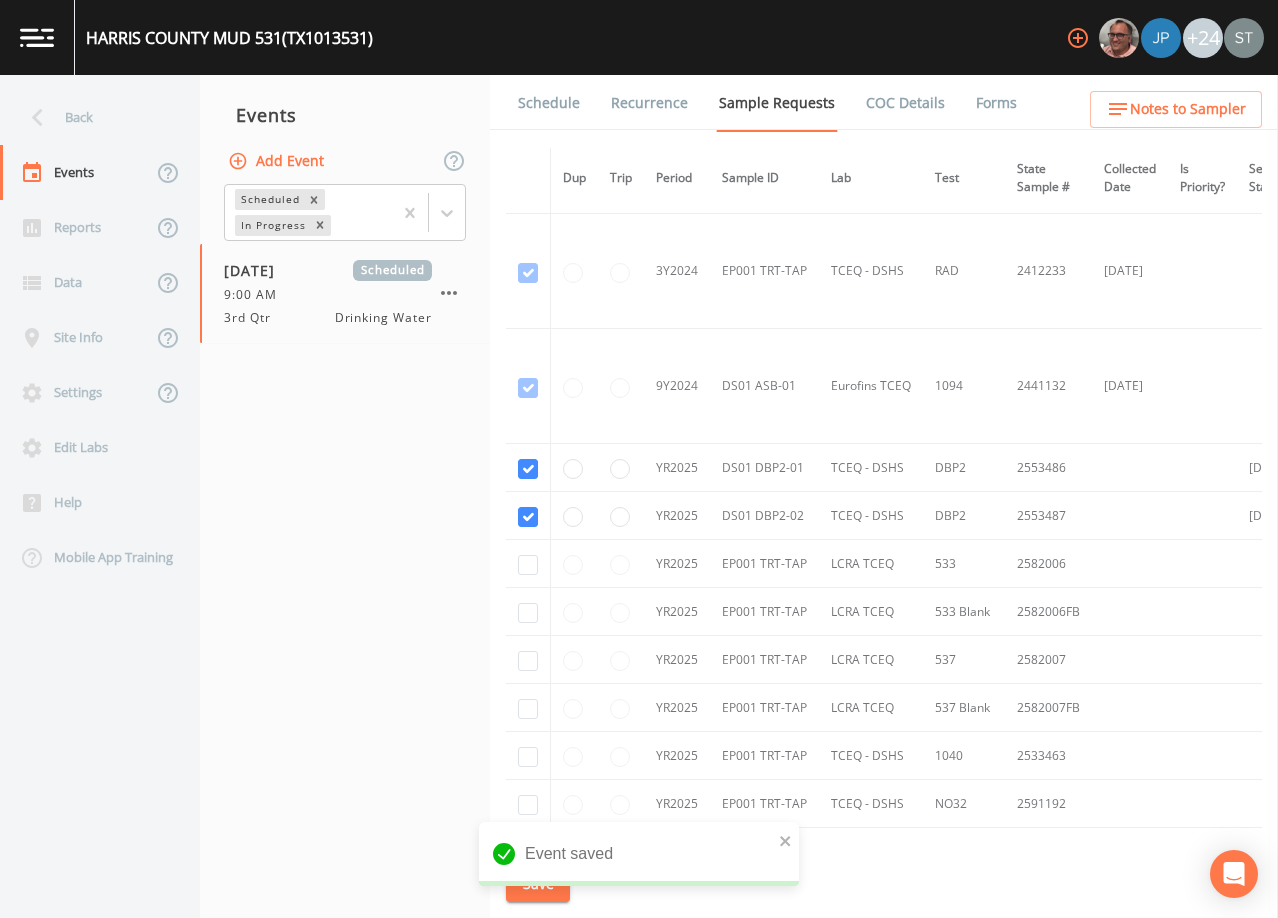 click on "Schedule" at bounding box center [549, 103] 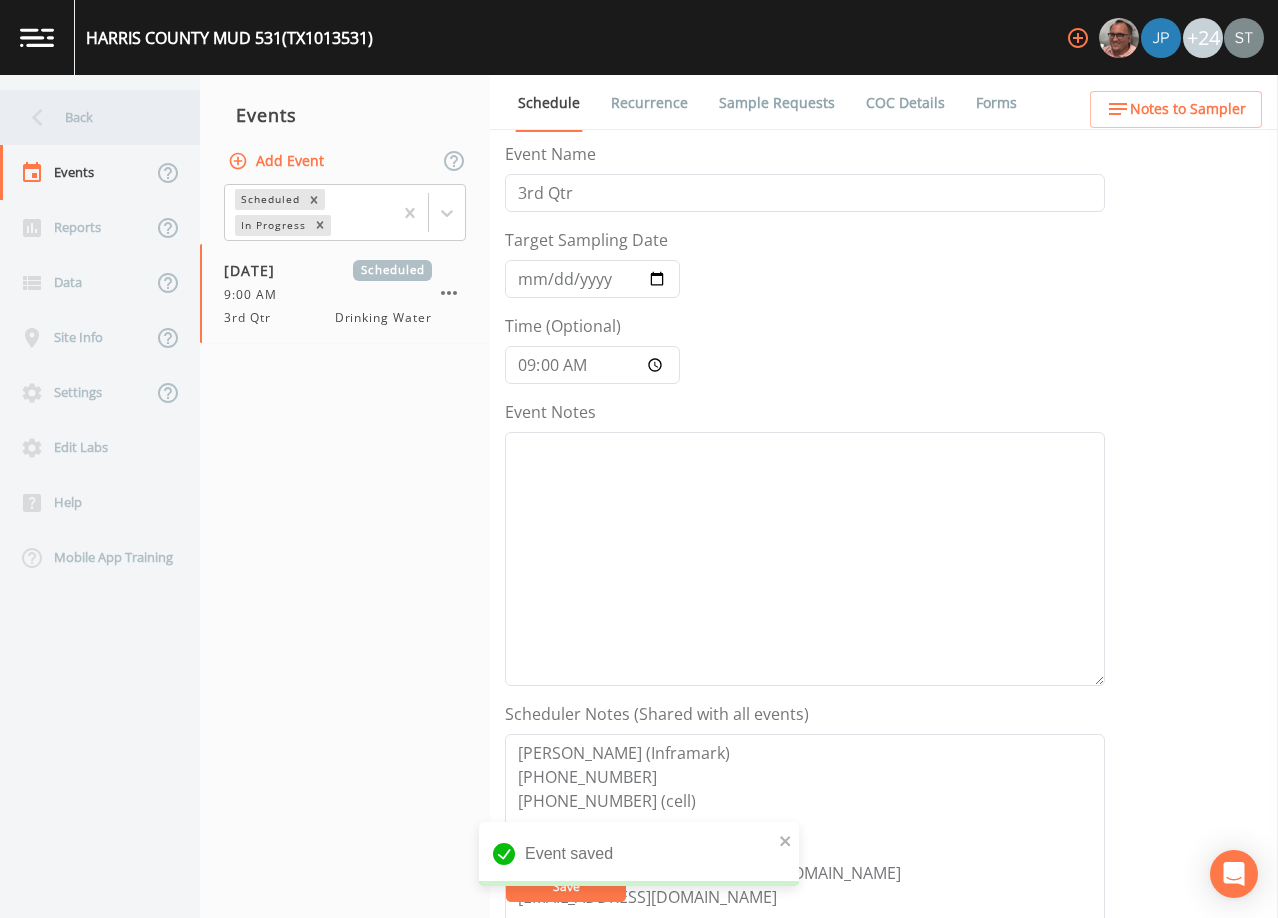 click on "Back" at bounding box center (90, 117) 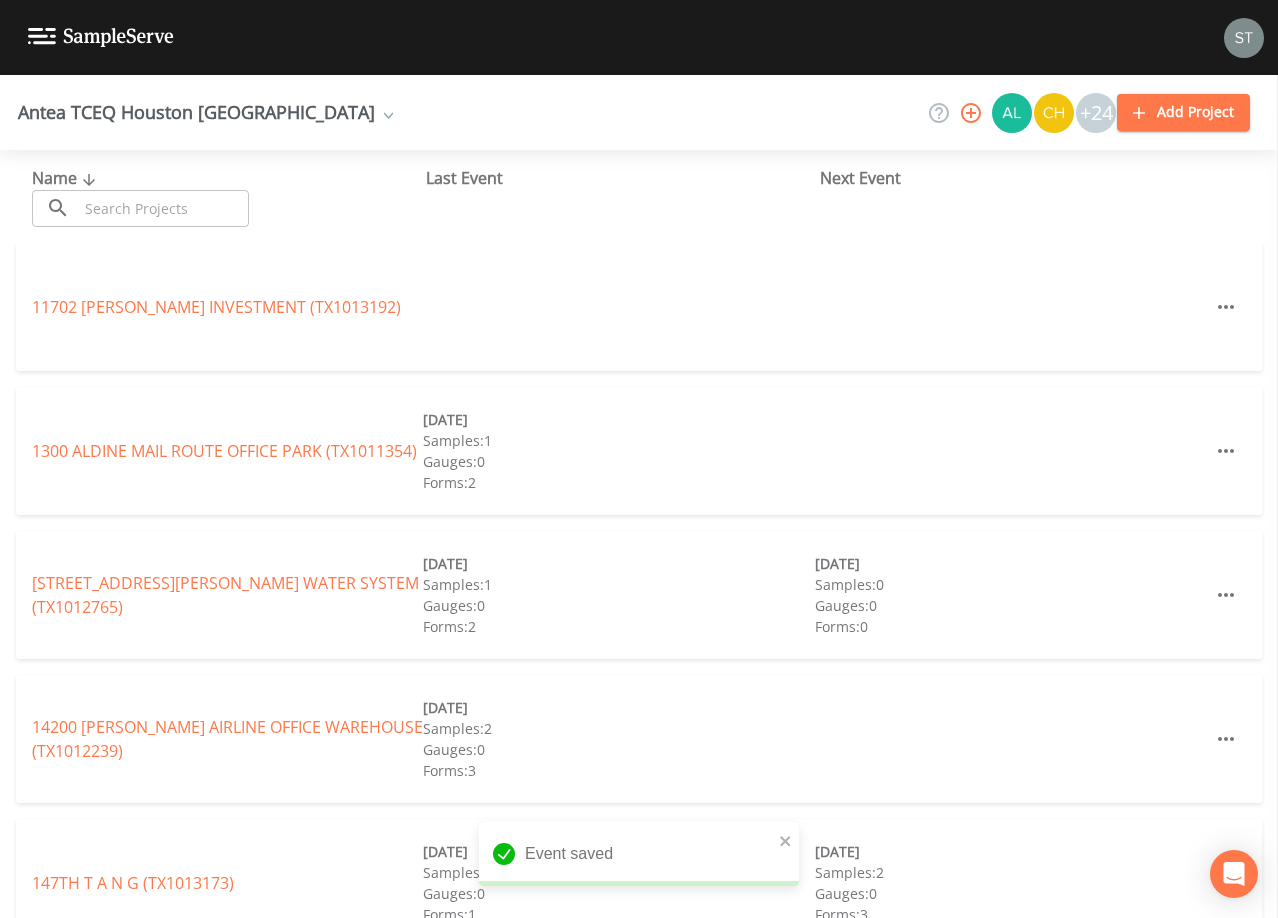 click at bounding box center (163, 208) 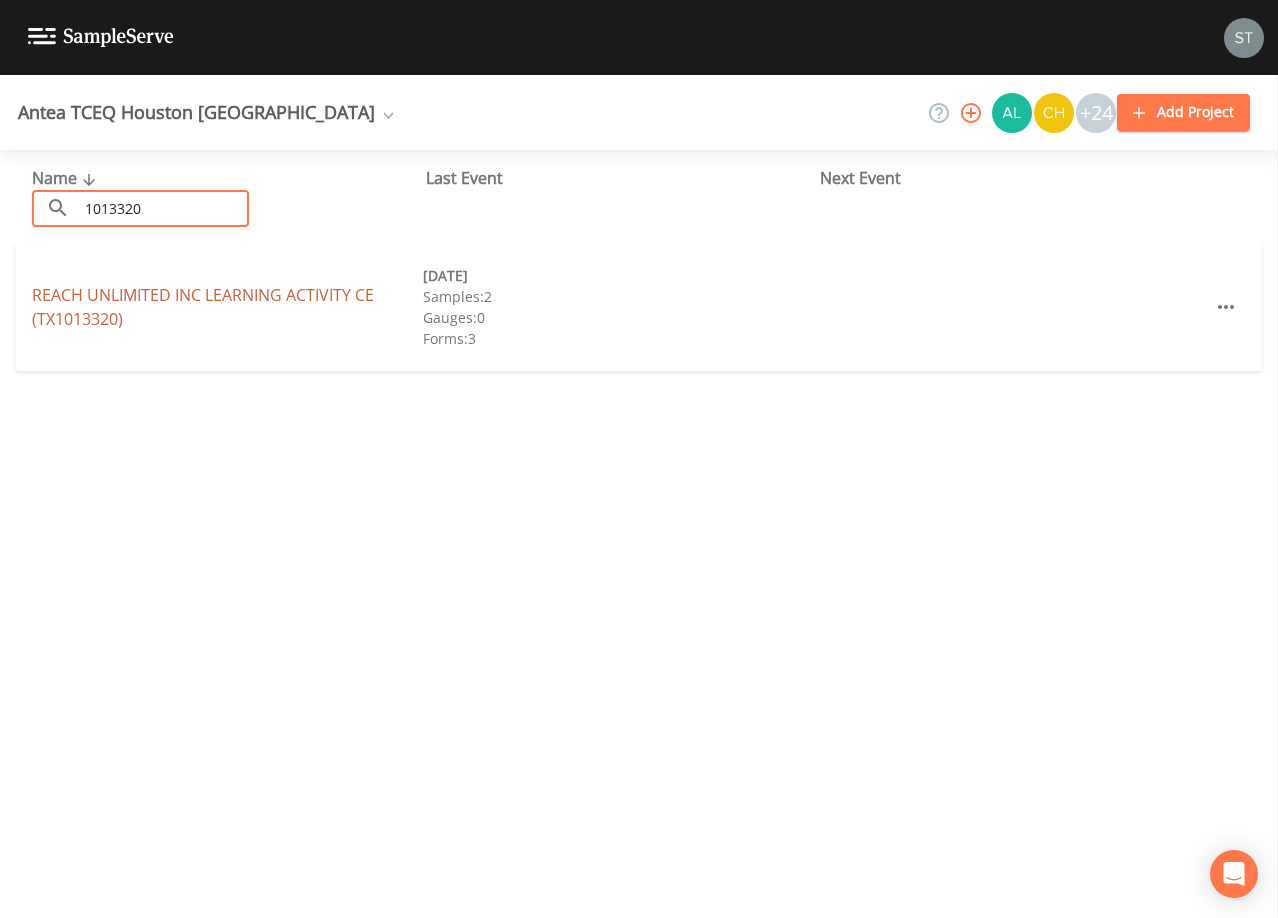 click on "REACH UNLIMITED INC LEARNING ACTIVITY CE   (TX1013320)" at bounding box center (203, 307) 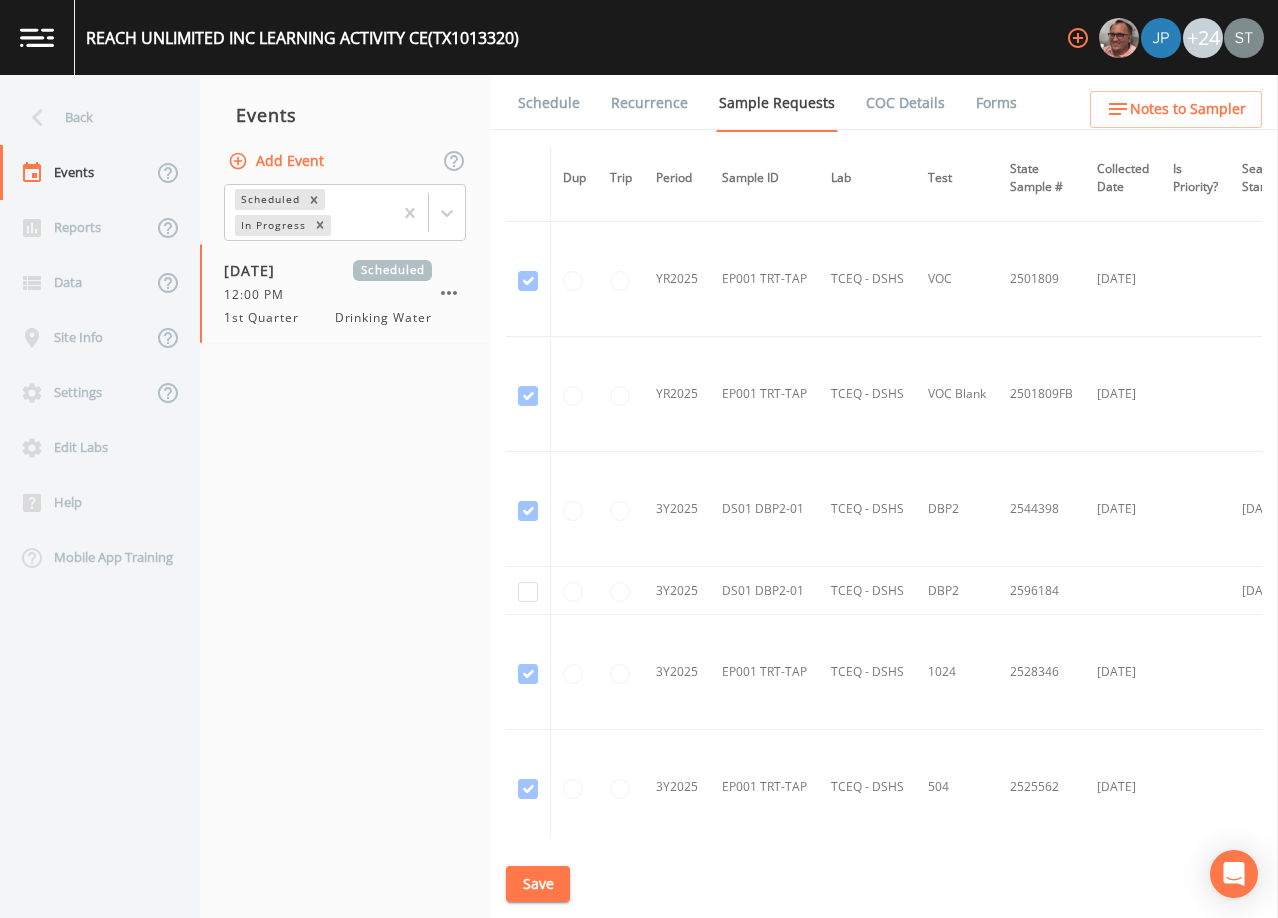 scroll, scrollTop: 700, scrollLeft: 0, axis: vertical 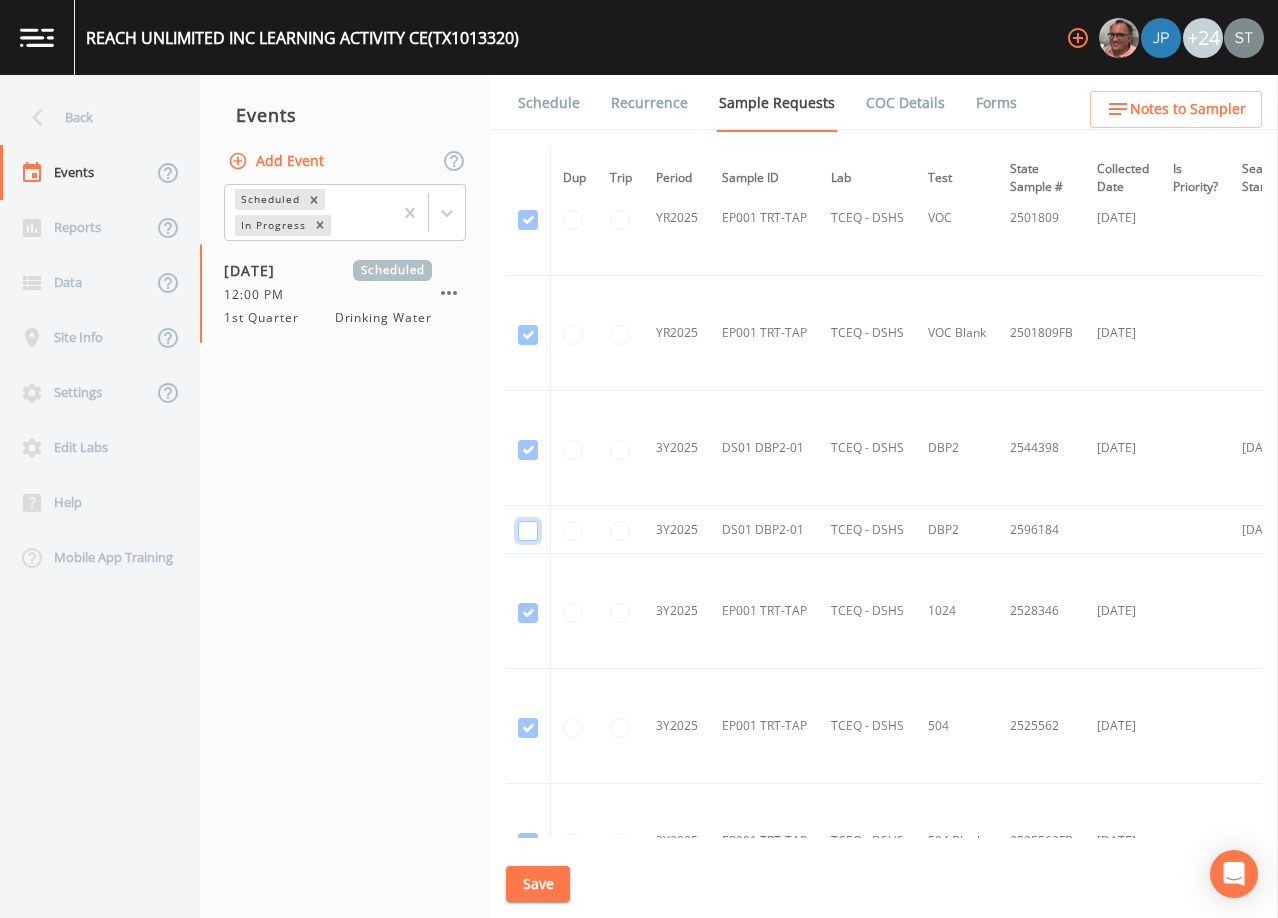 click at bounding box center (528, 450) 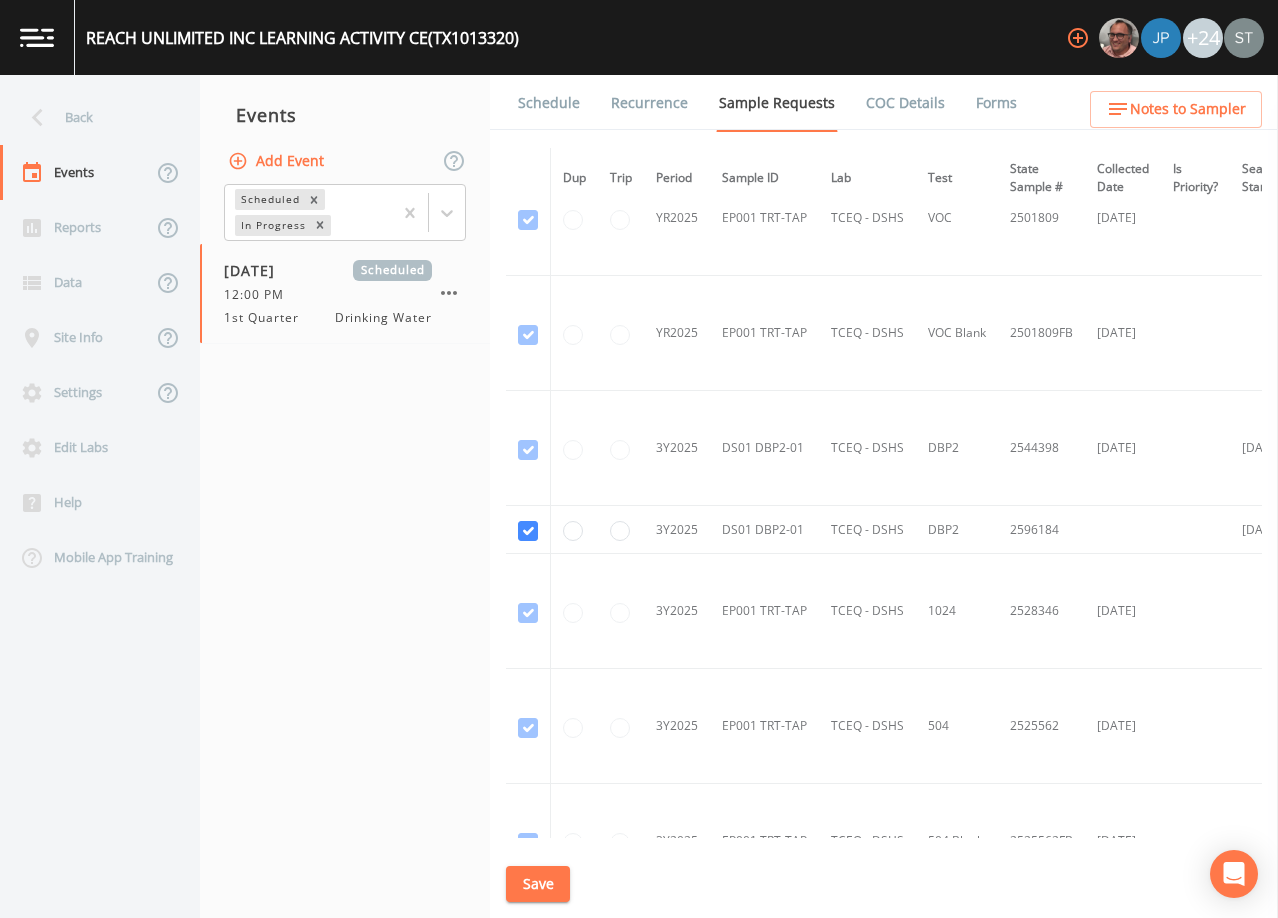 click on "Save" at bounding box center (538, 884) 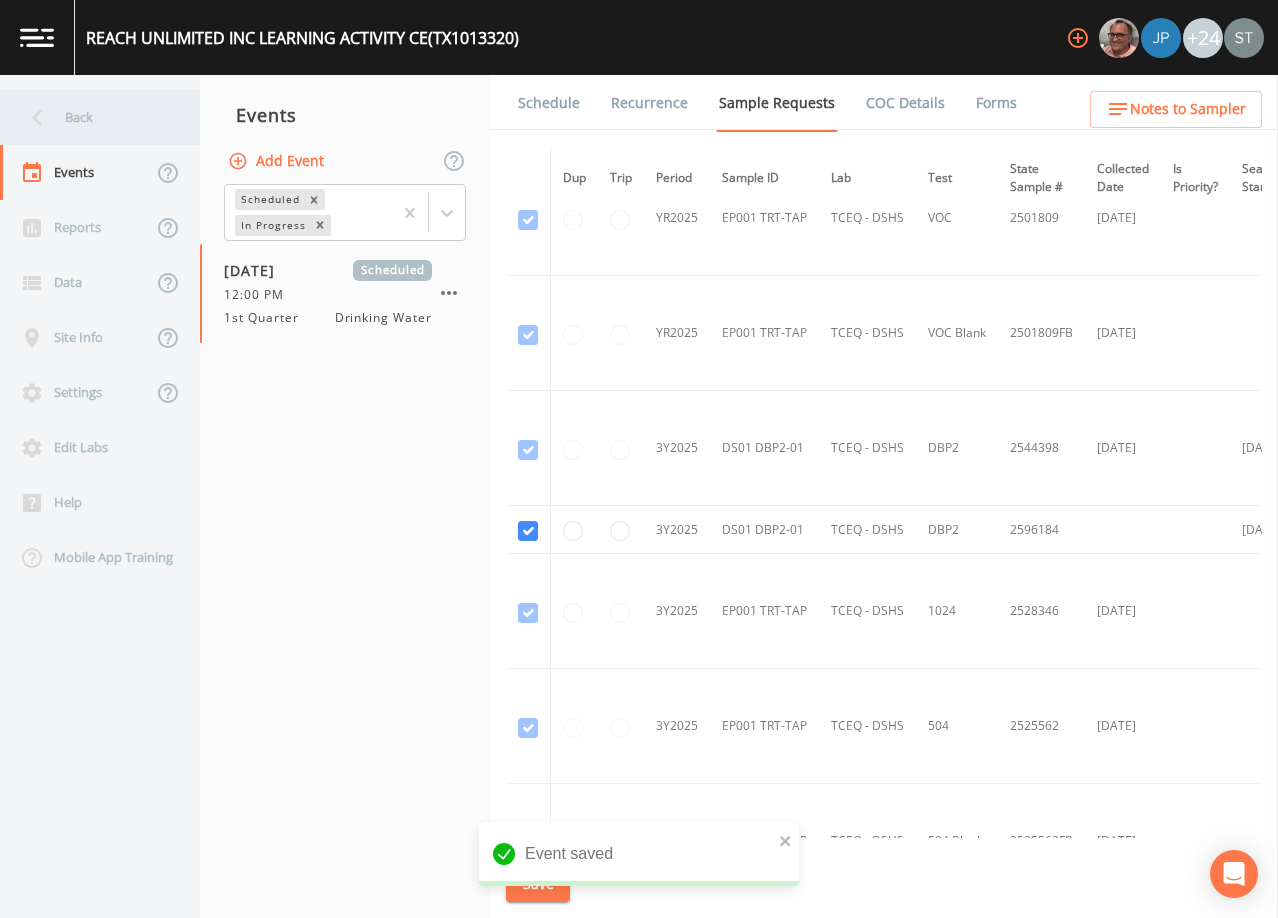 click on "Back" at bounding box center (90, 117) 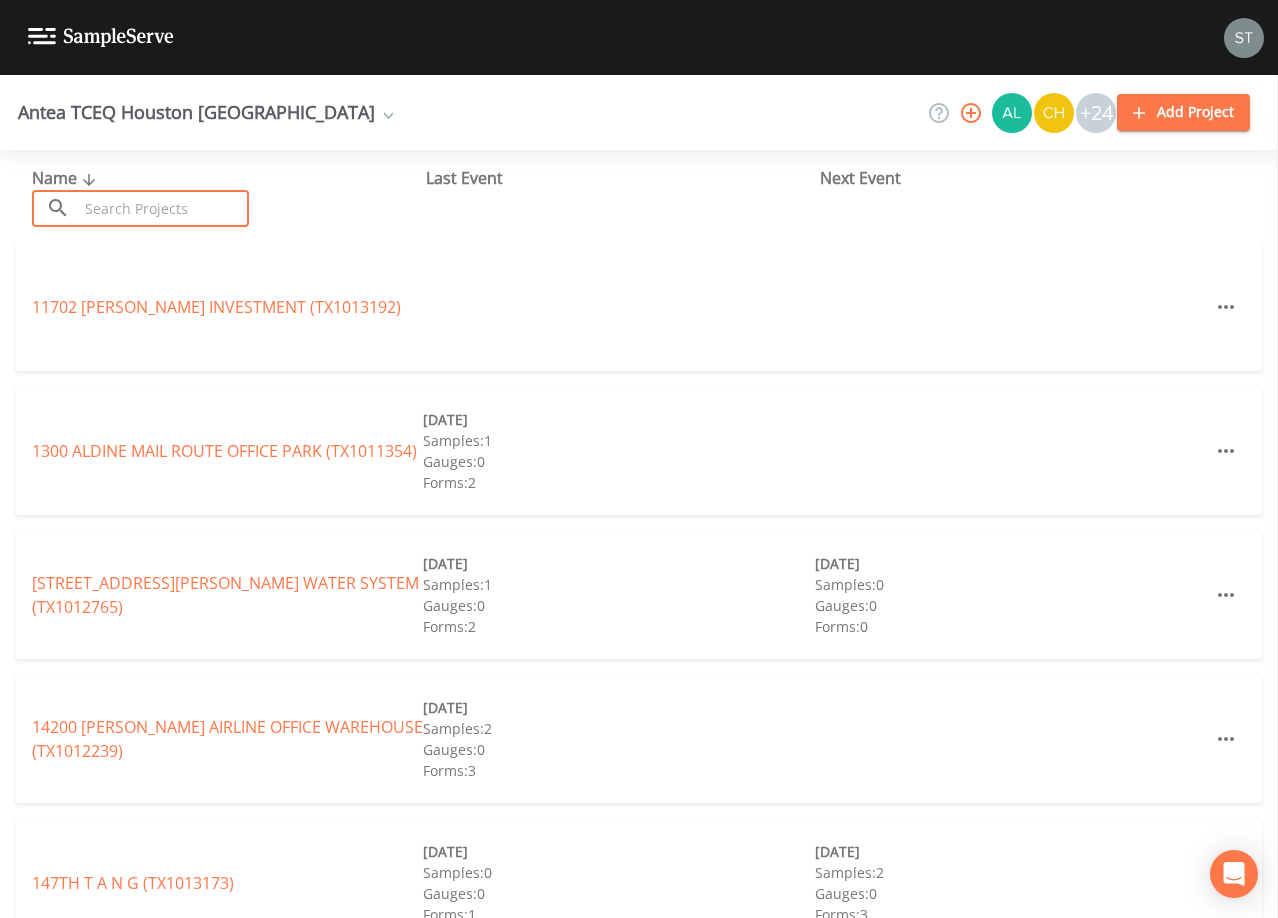 click at bounding box center [163, 208] 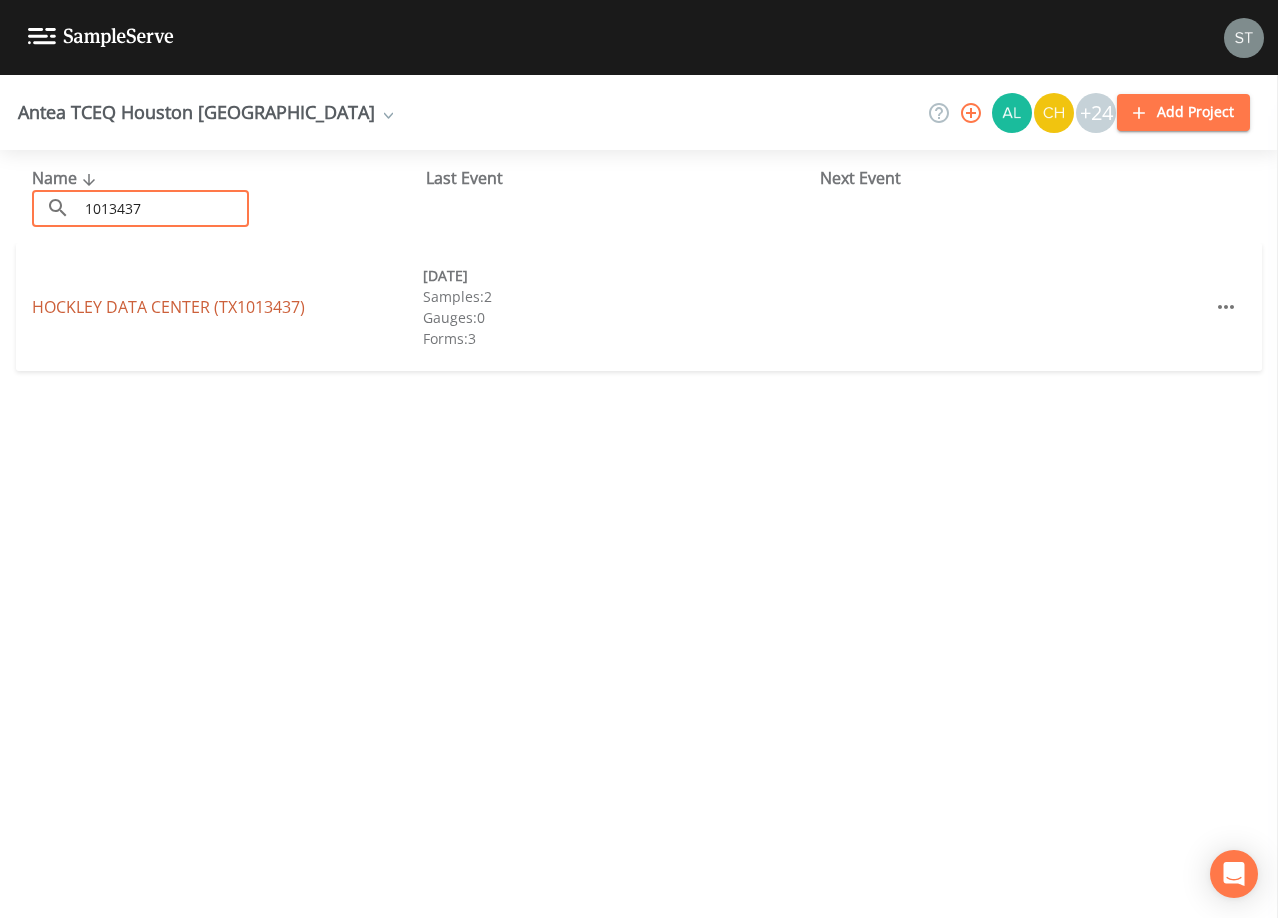 click on "HOCKLEY DATA CENTER   (TX1013437)" at bounding box center [168, 307] 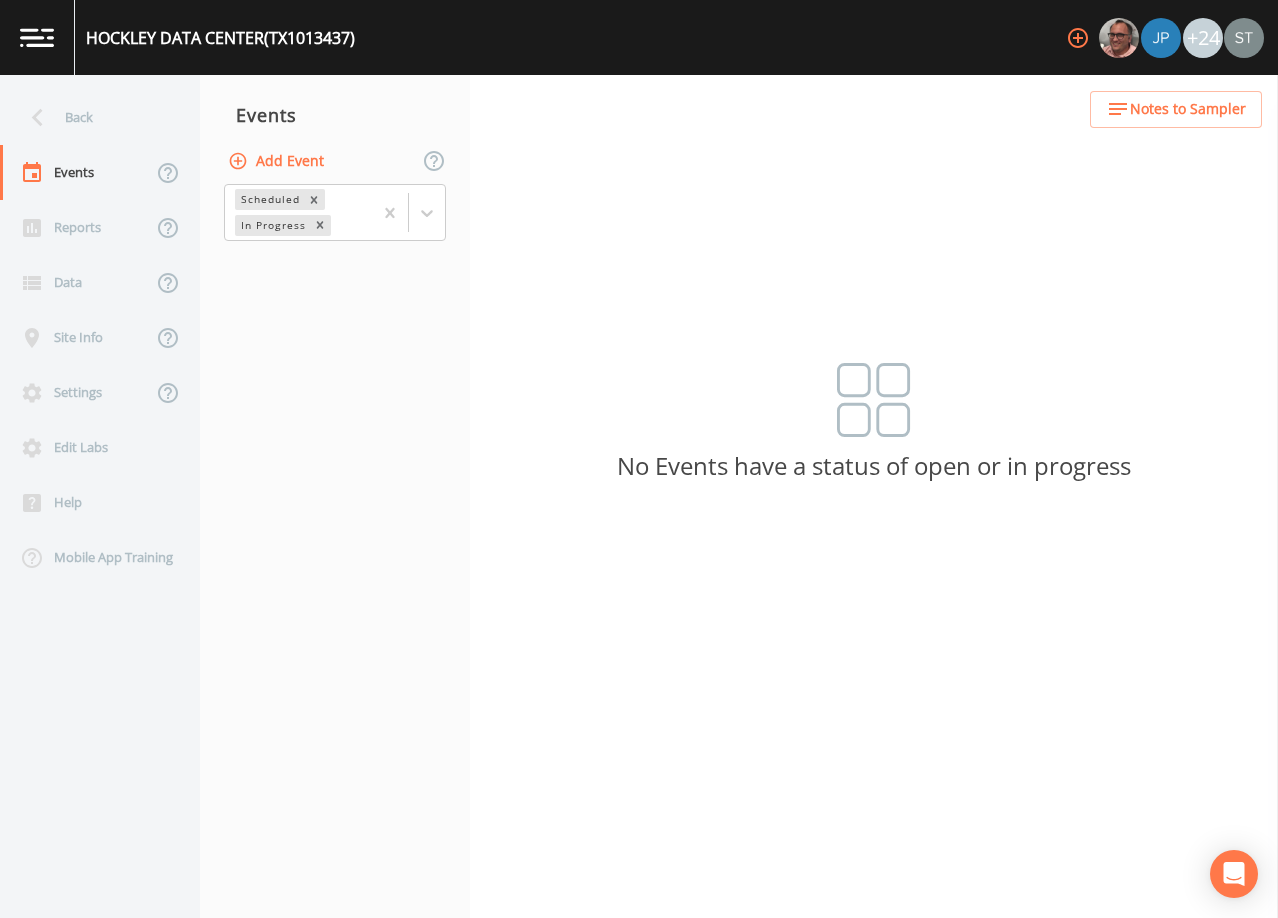 click on "Add Event" at bounding box center [278, 161] 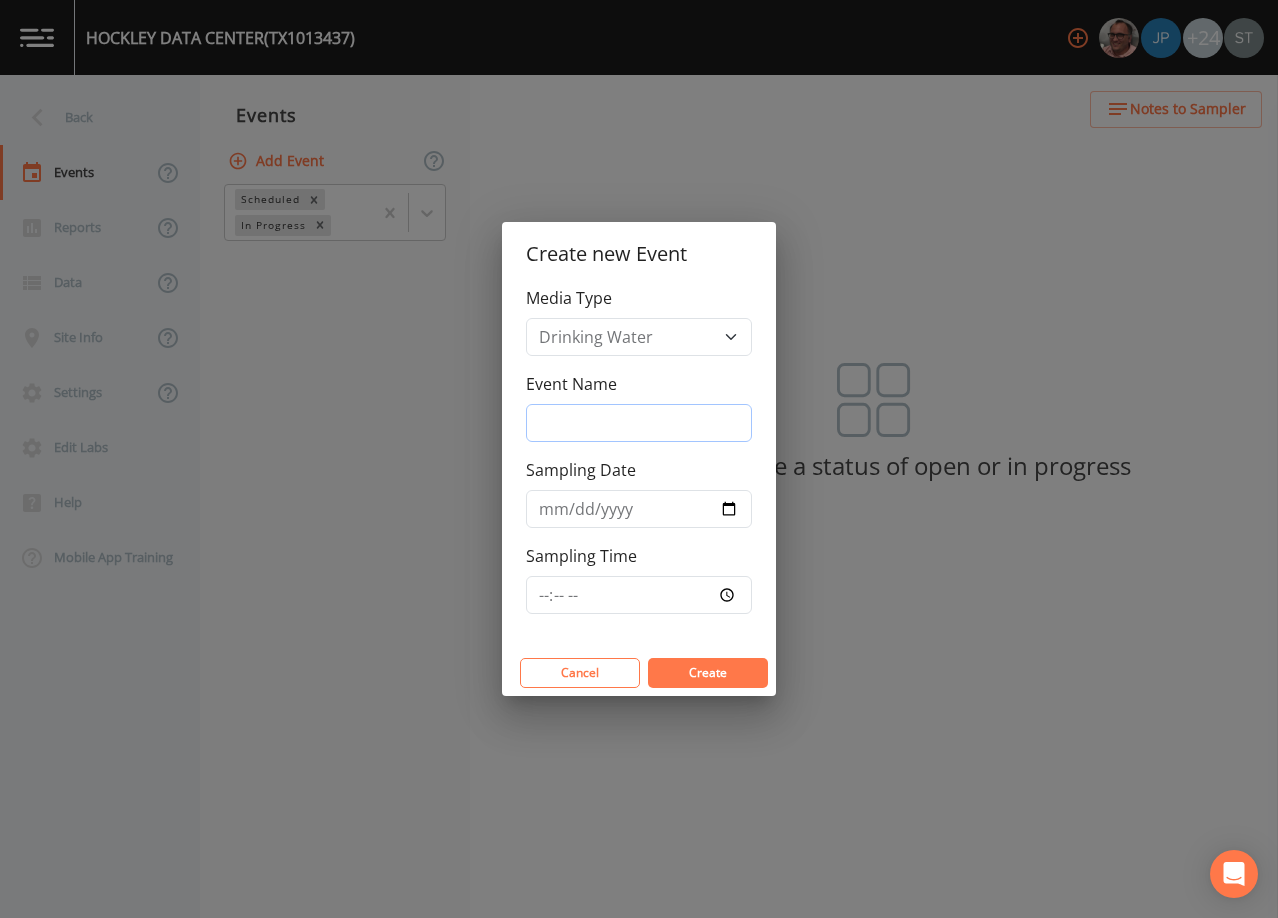 click on "Event Name" at bounding box center [639, 423] 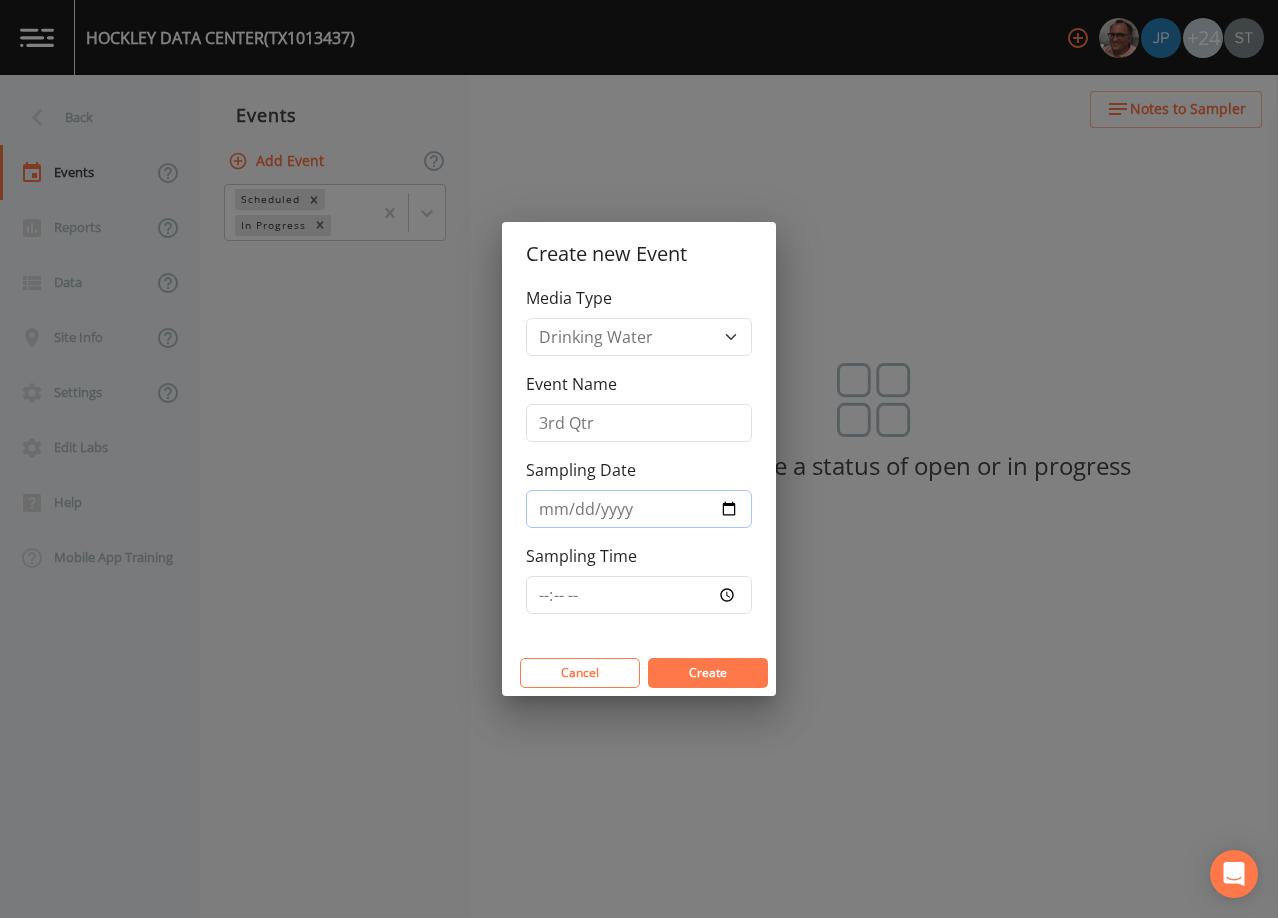 click on "Sampling Date" at bounding box center [639, 509] 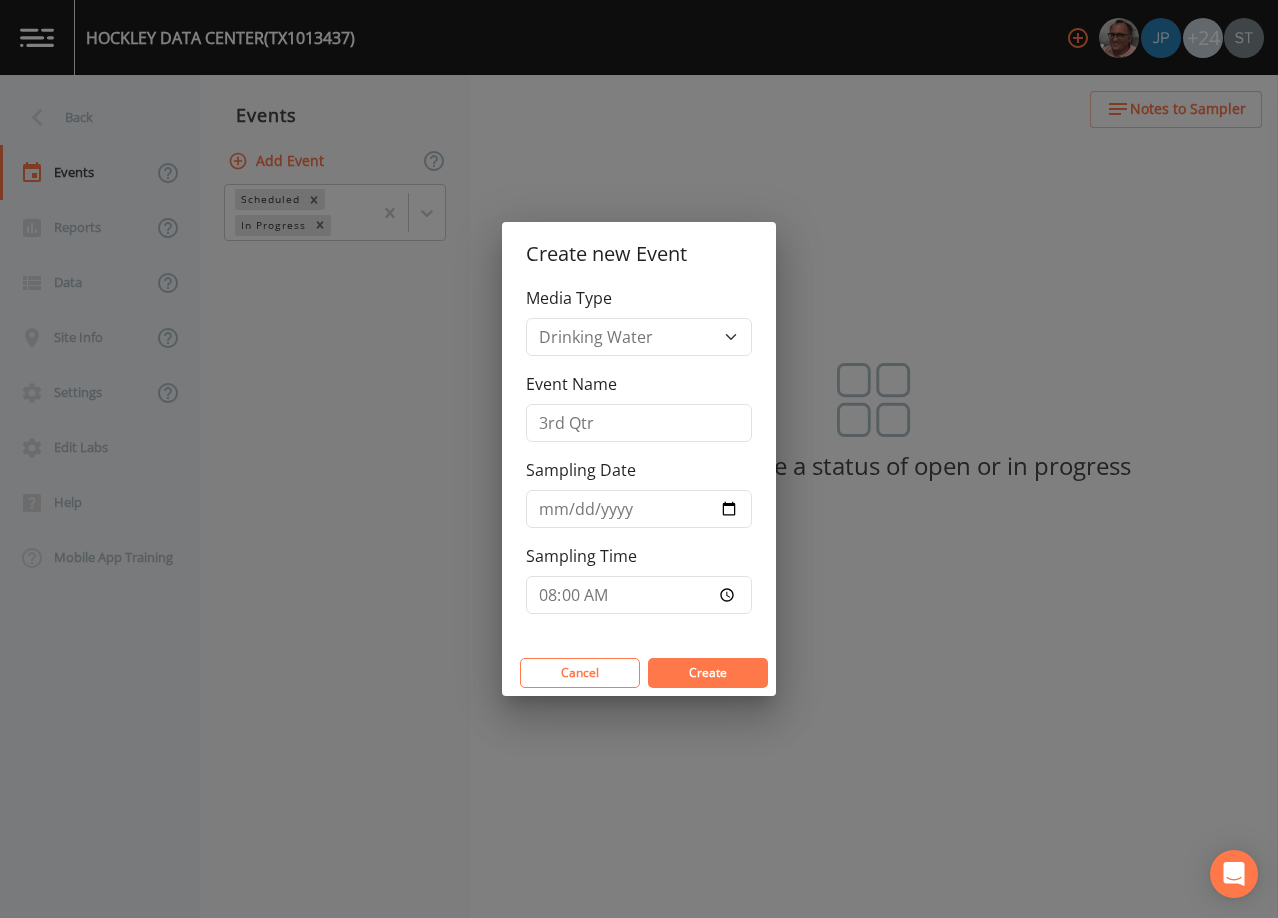 click on "Create" at bounding box center (708, 672) 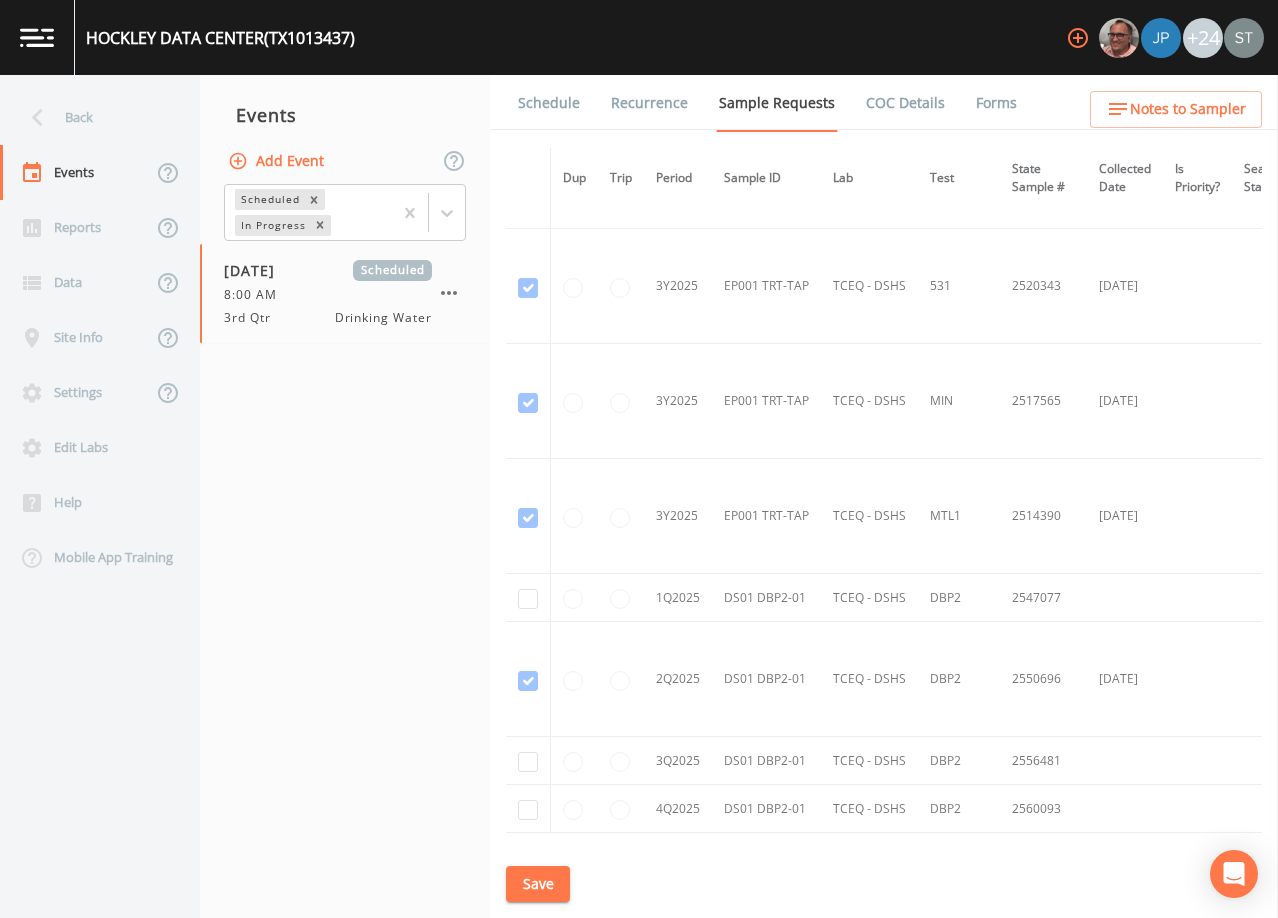 scroll, scrollTop: 2057, scrollLeft: 0, axis: vertical 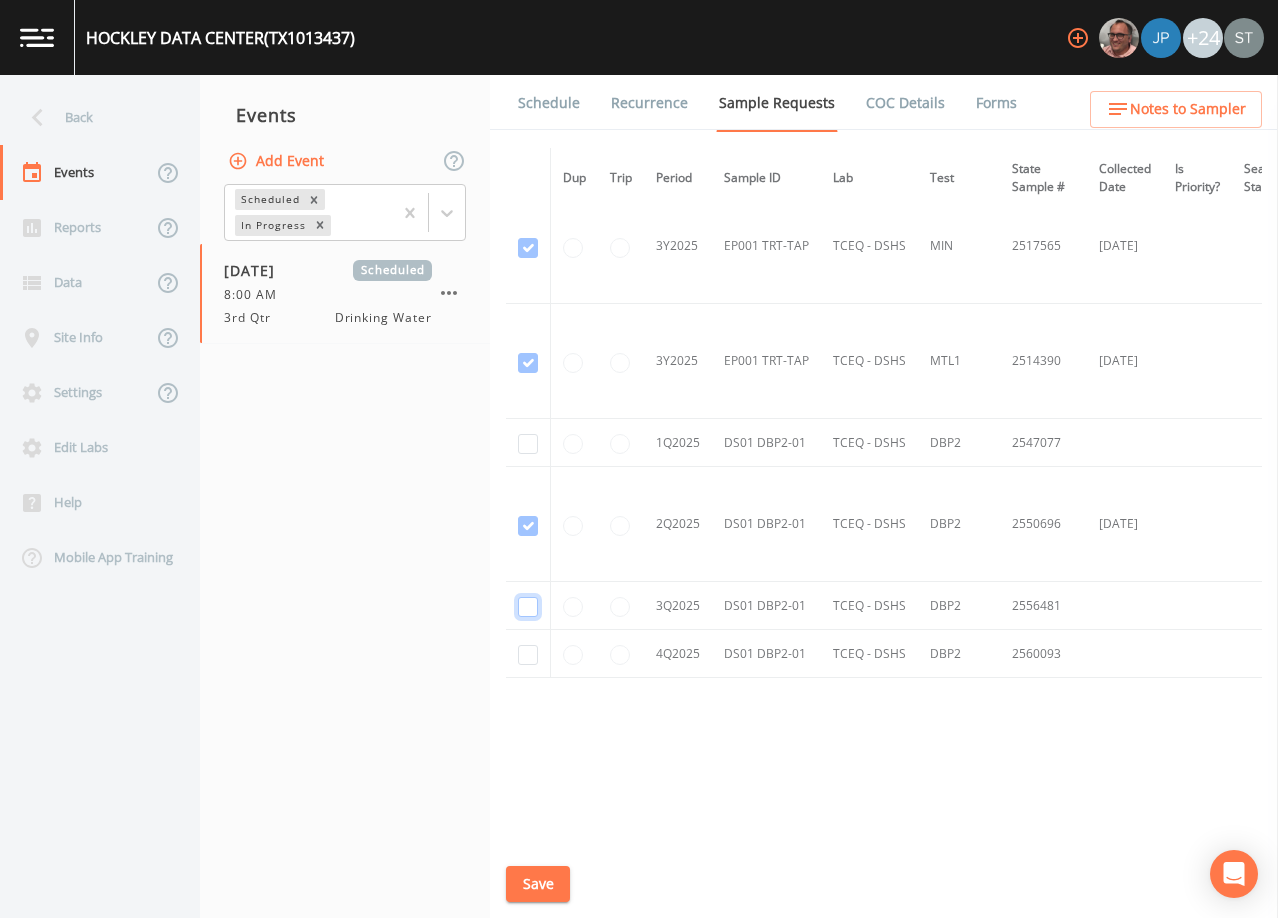 click at bounding box center [528, -1324] 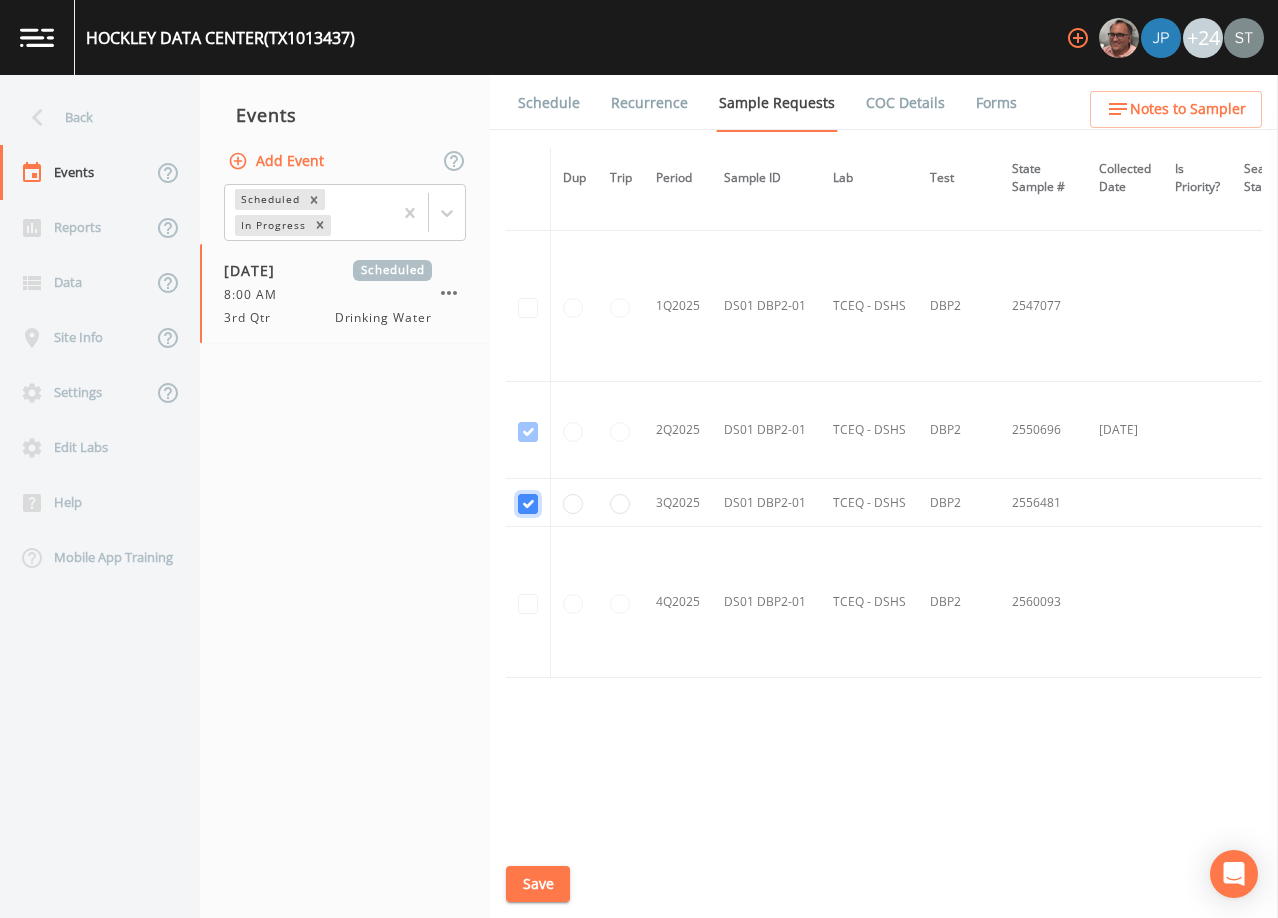 scroll, scrollTop: 1787, scrollLeft: 0, axis: vertical 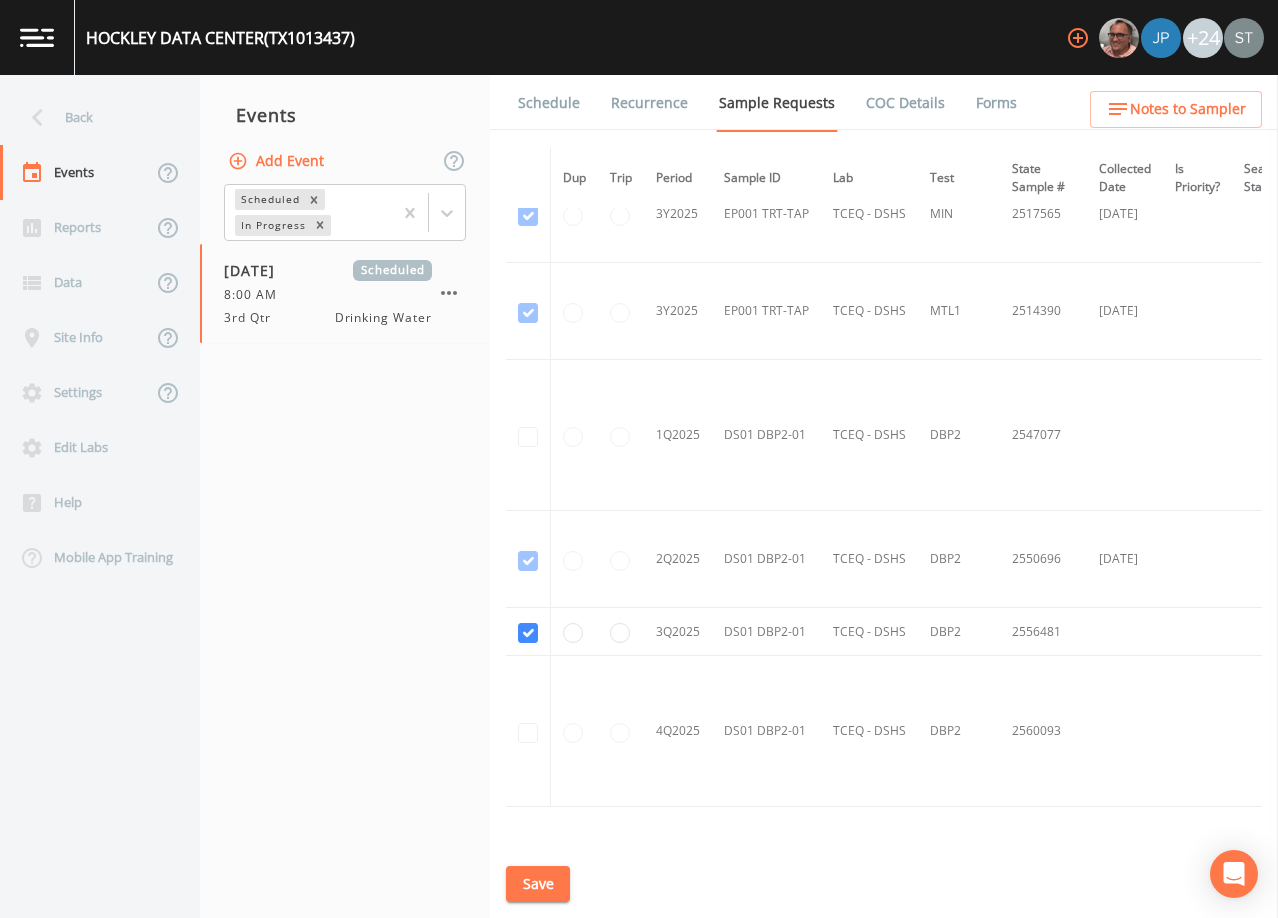 click on "Save" at bounding box center (538, 884) 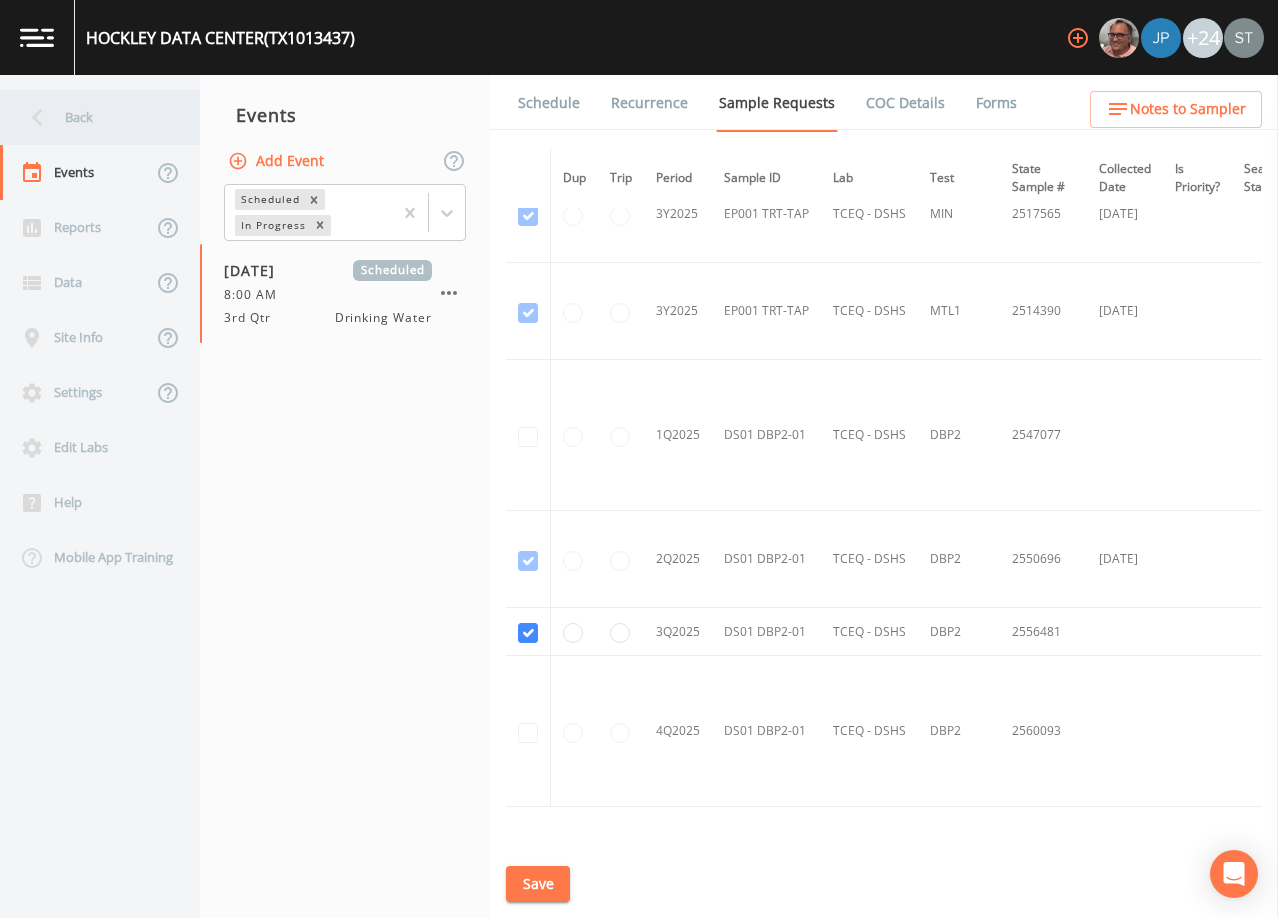 click on "Back" at bounding box center [90, 117] 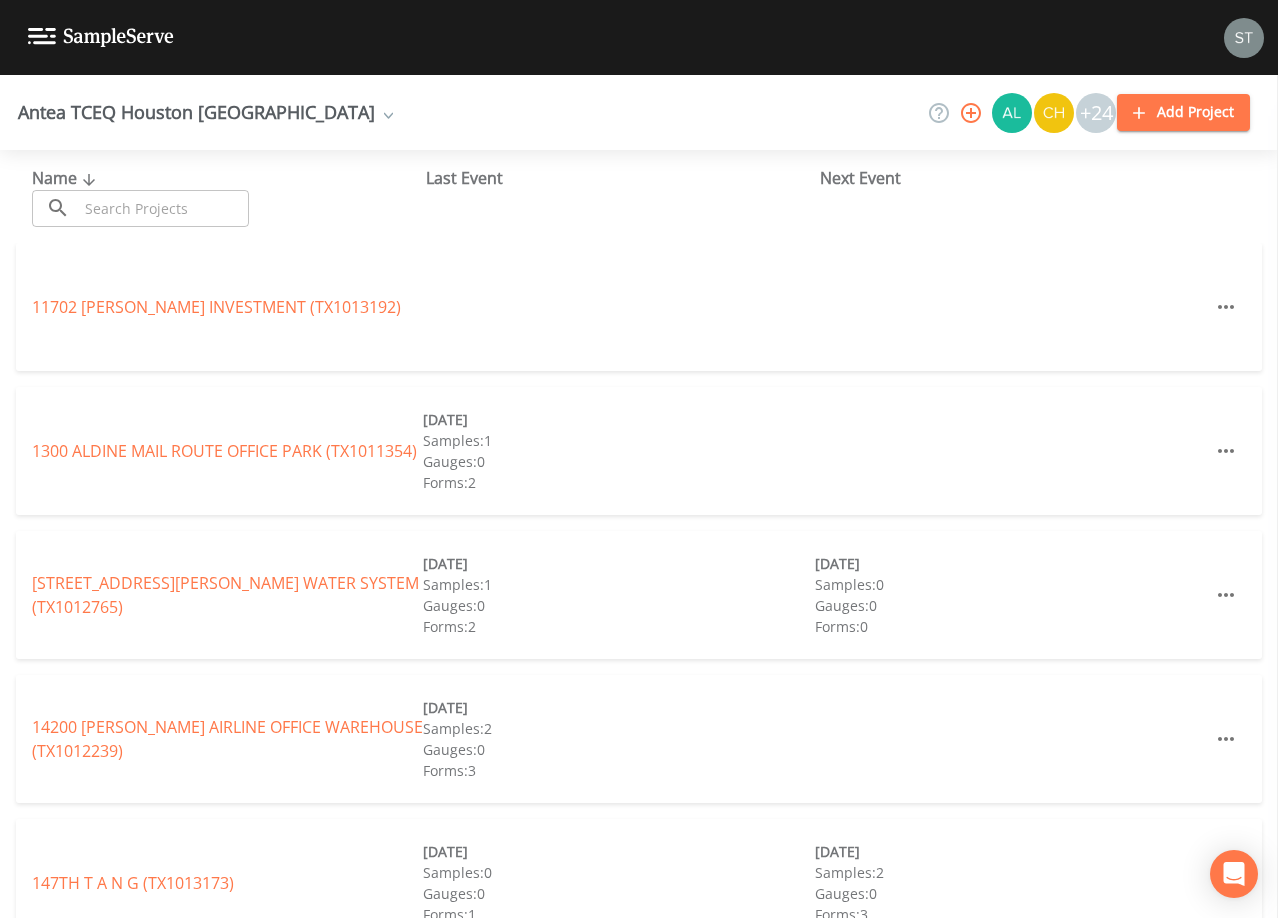 click at bounding box center [163, 208] 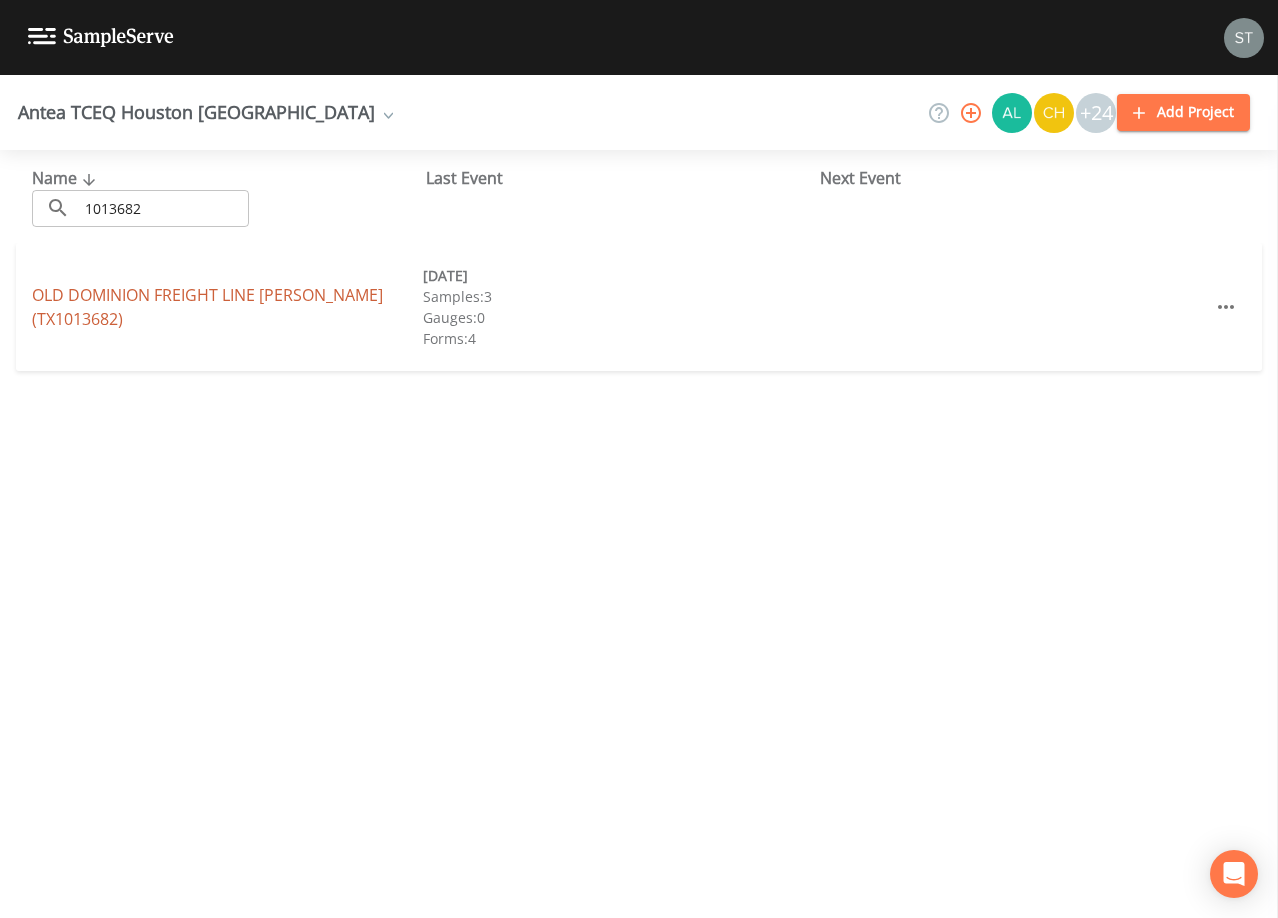 click on "OLD DOMINION FREIGHT LINE [PERSON_NAME]   (TX1013682)" at bounding box center (207, 307) 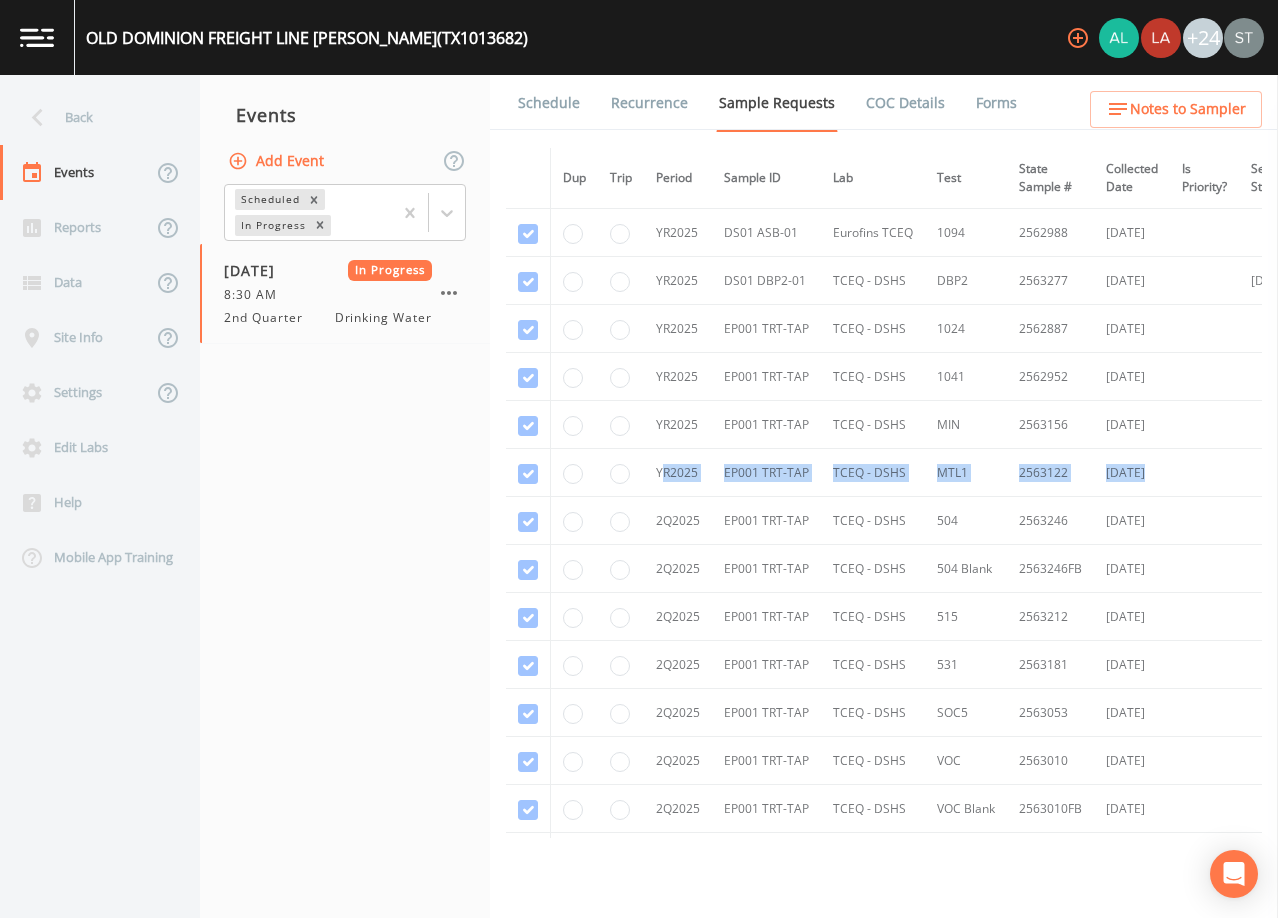 drag, startPoint x: 661, startPoint y: 469, endPoint x: 1206, endPoint y: 480, distance: 545.111 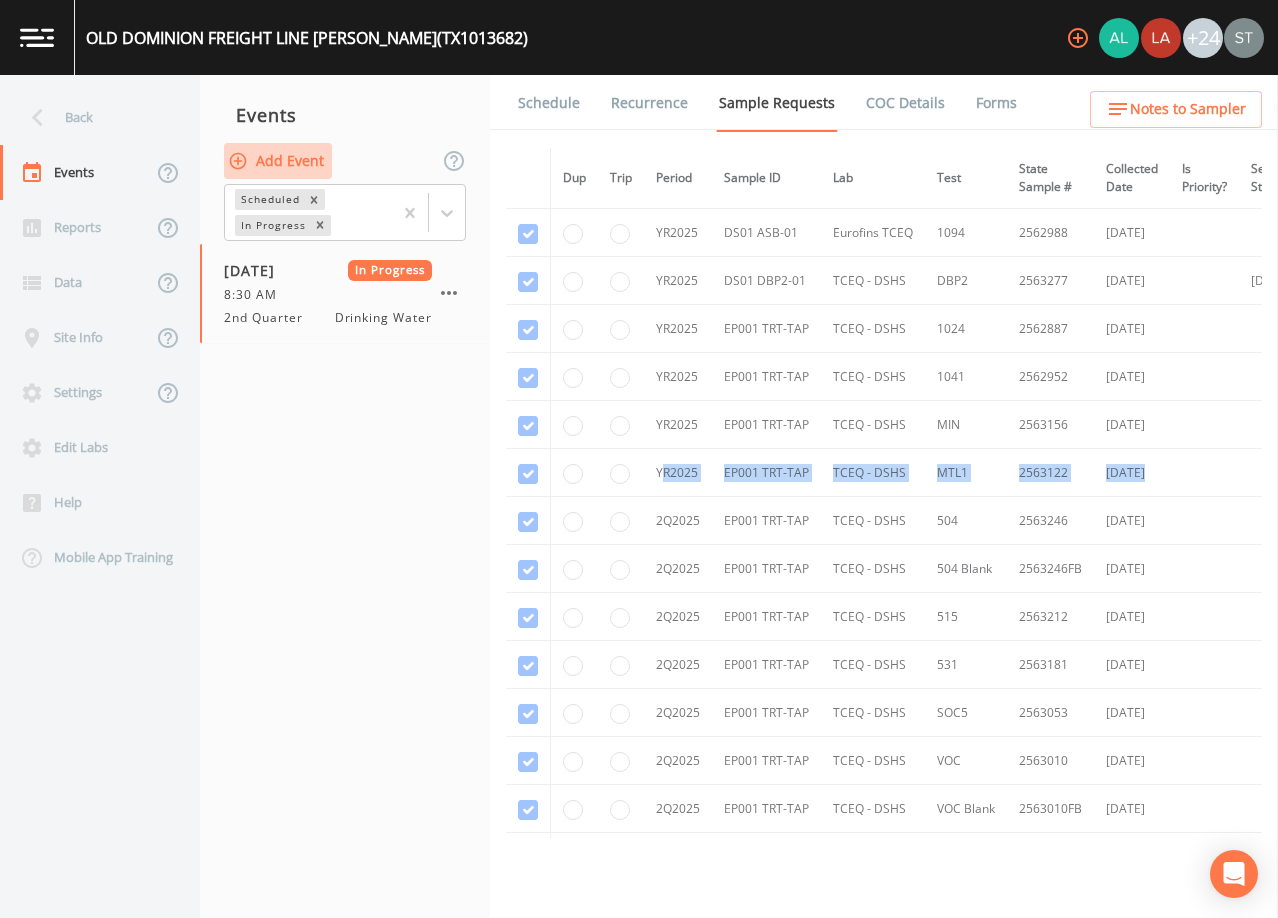 click on "Add Event" at bounding box center [278, 161] 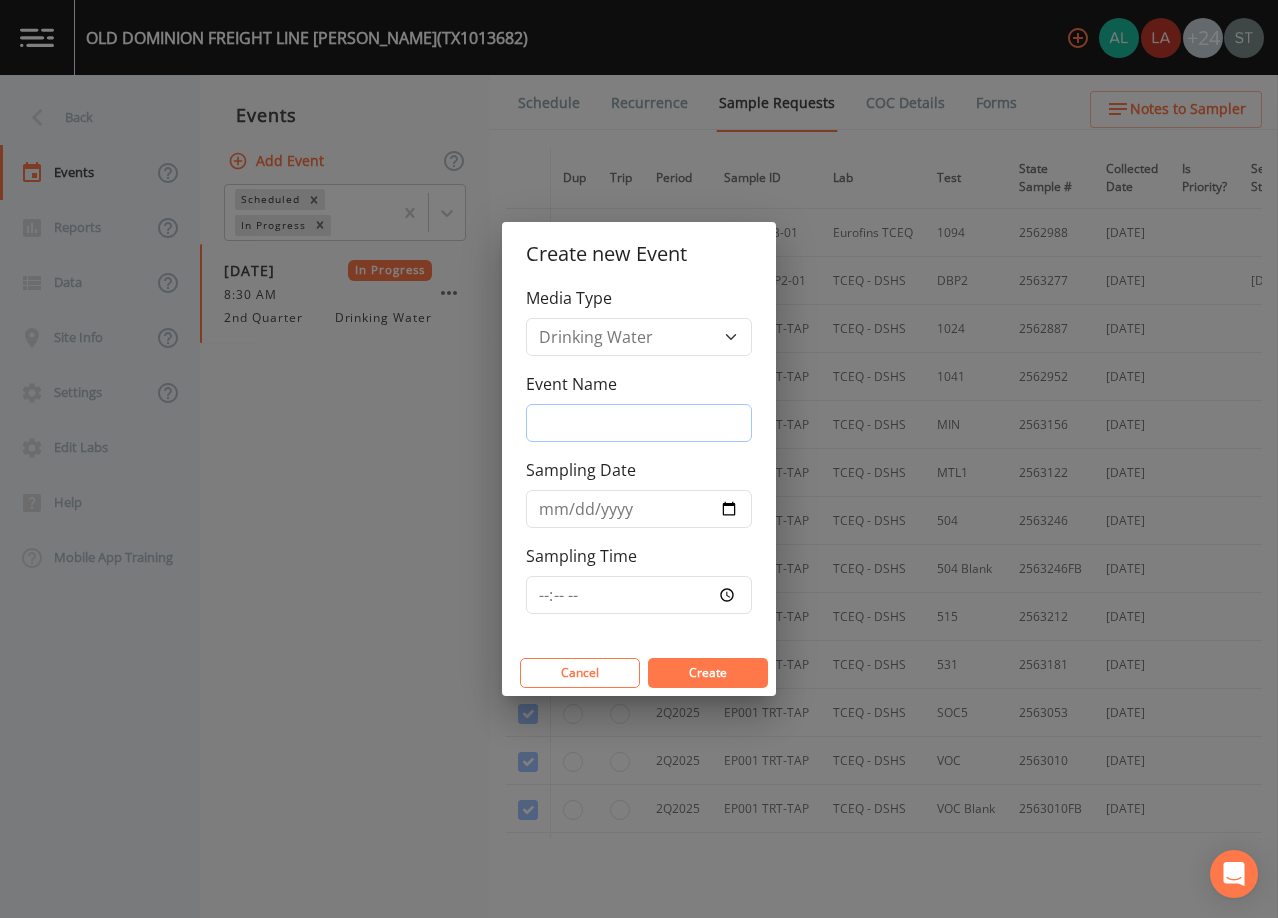 click on "Event Name" at bounding box center (639, 423) 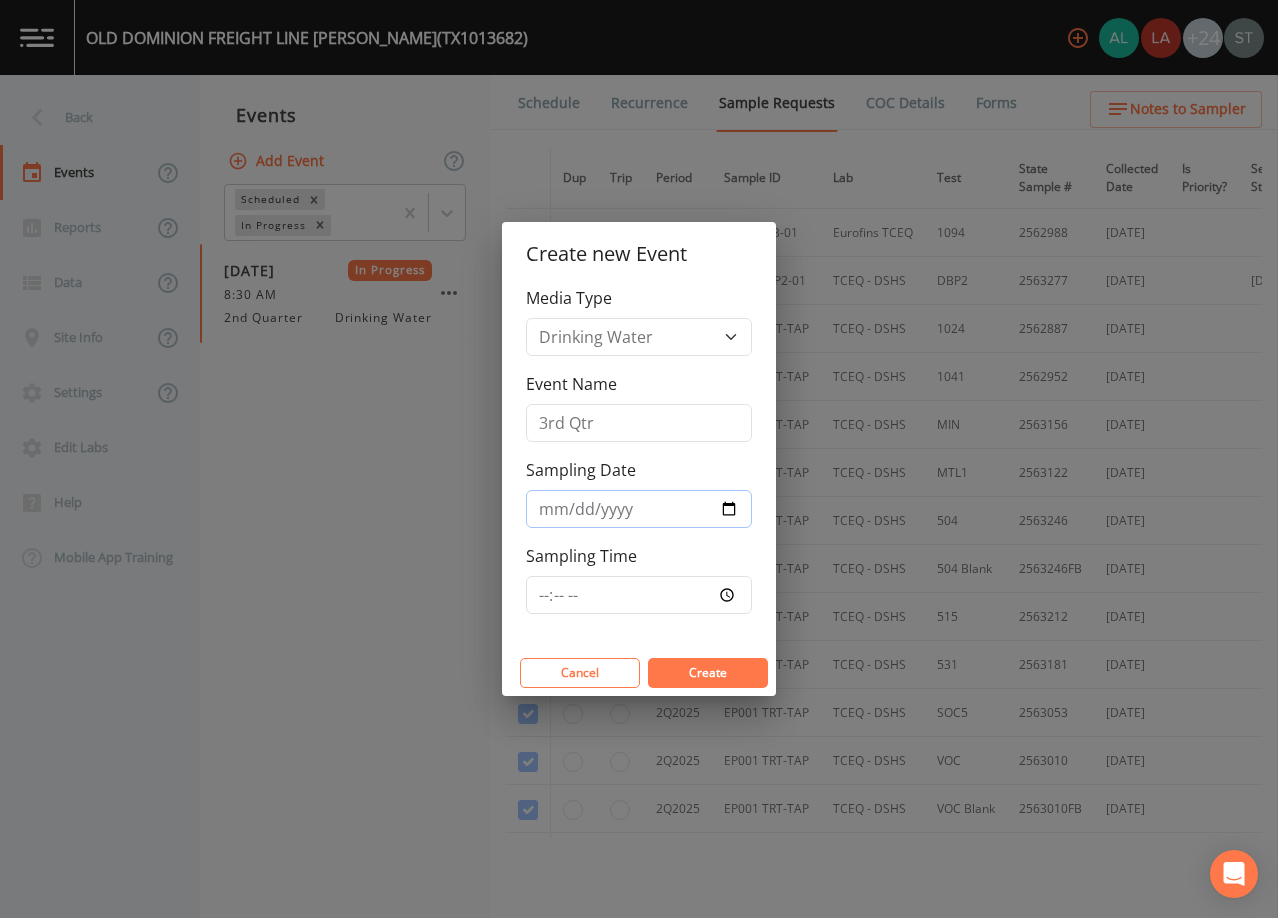click on "Sampling Date" at bounding box center [639, 509] 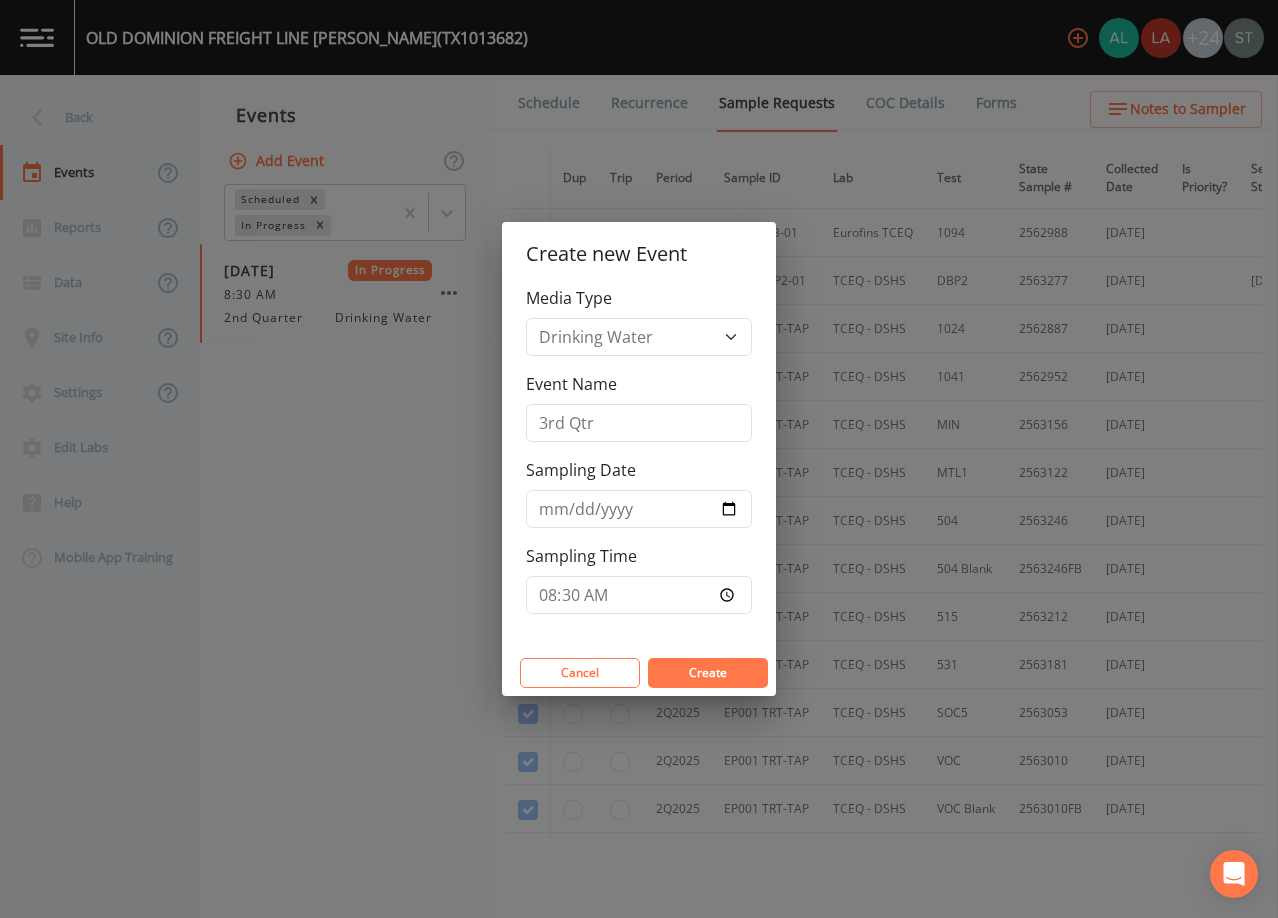 click on "Create" at bounding box center [708, 672] 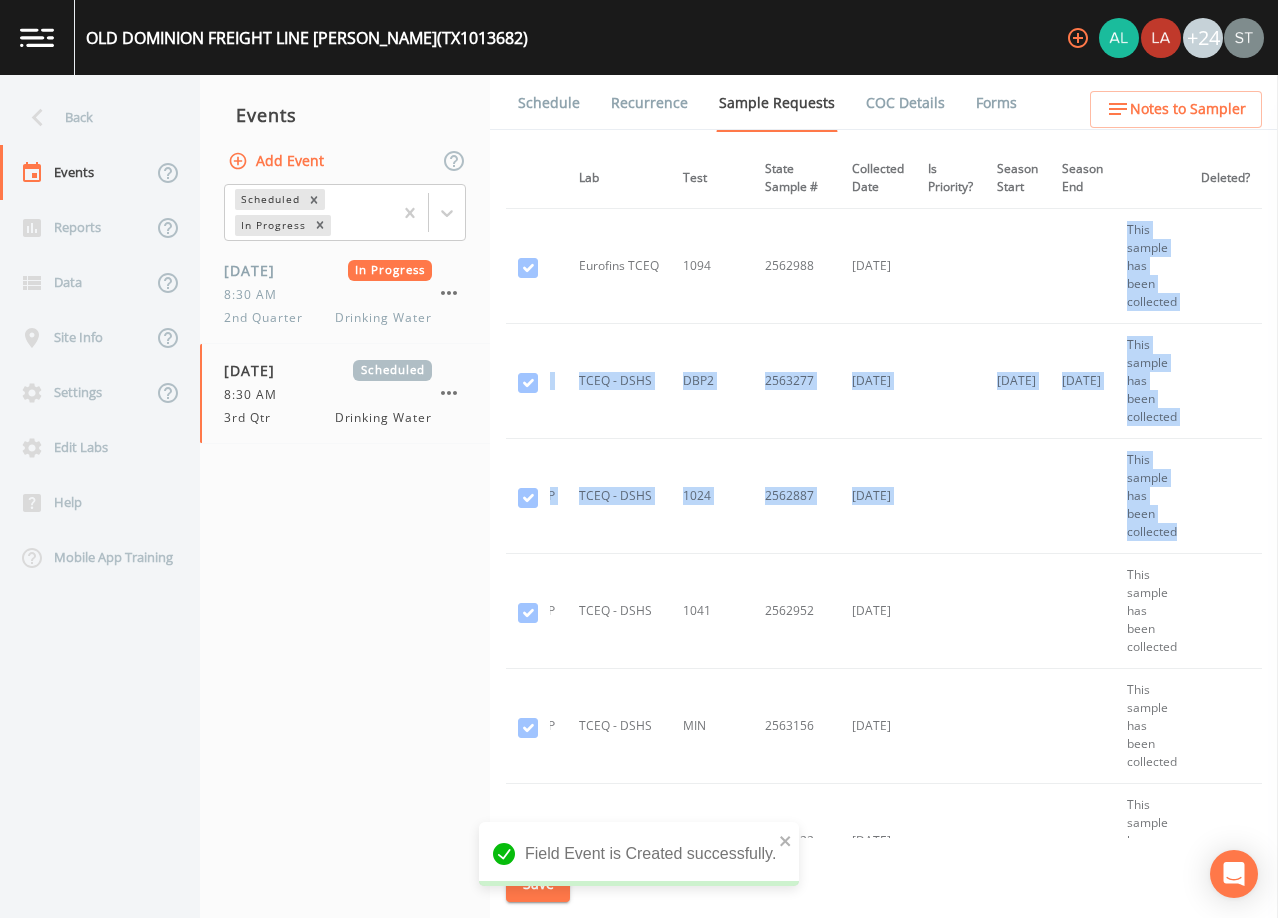 scroll, scrollTop: 0, scrollLeft: 289, axis: horizontal 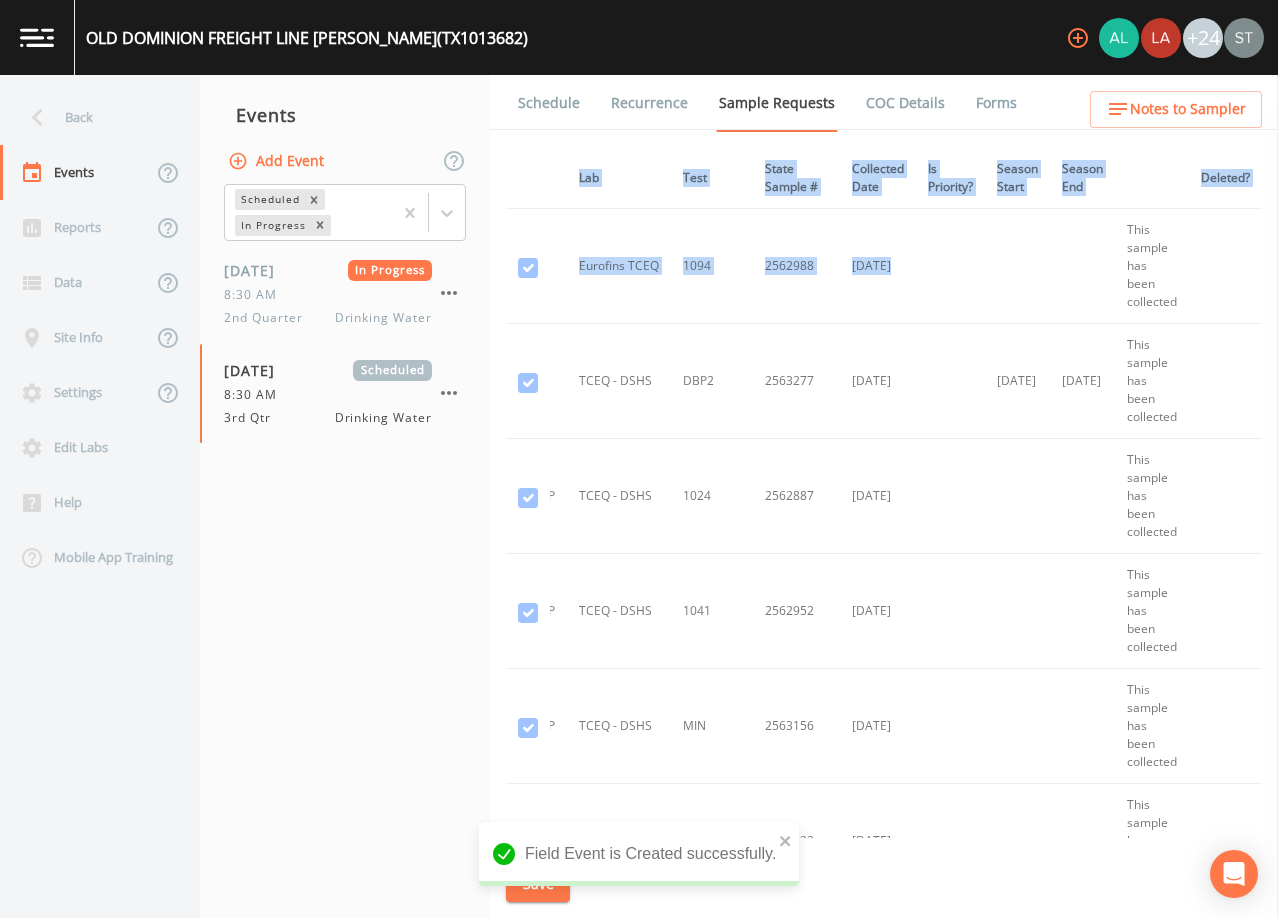 drag, startPoint x: 1251, startPoint y: 342, endPoint x: 969, endPoint y: 450, distance: 301.9735 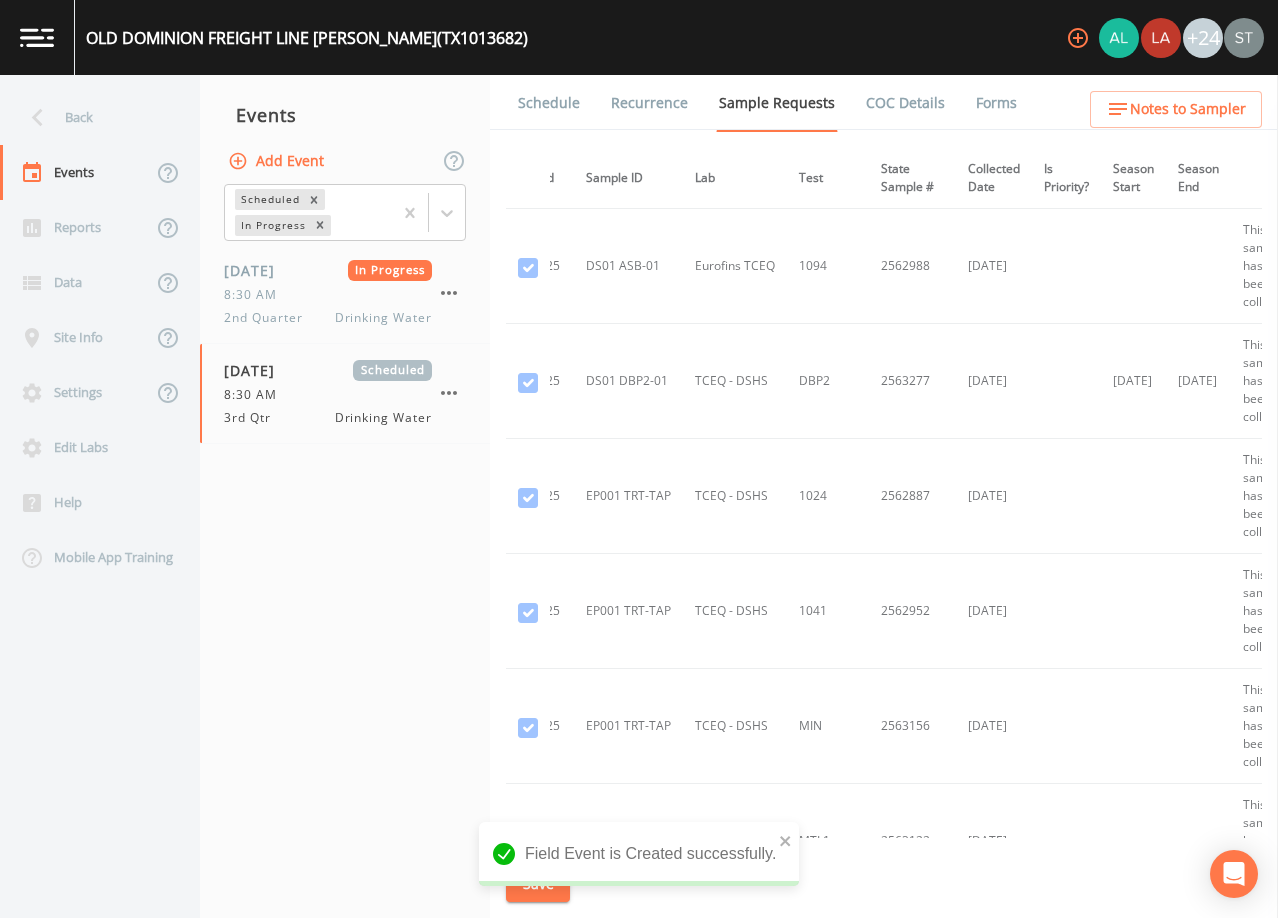 scroll, scrollTop: 0, scrollLeft: 0, axis: both 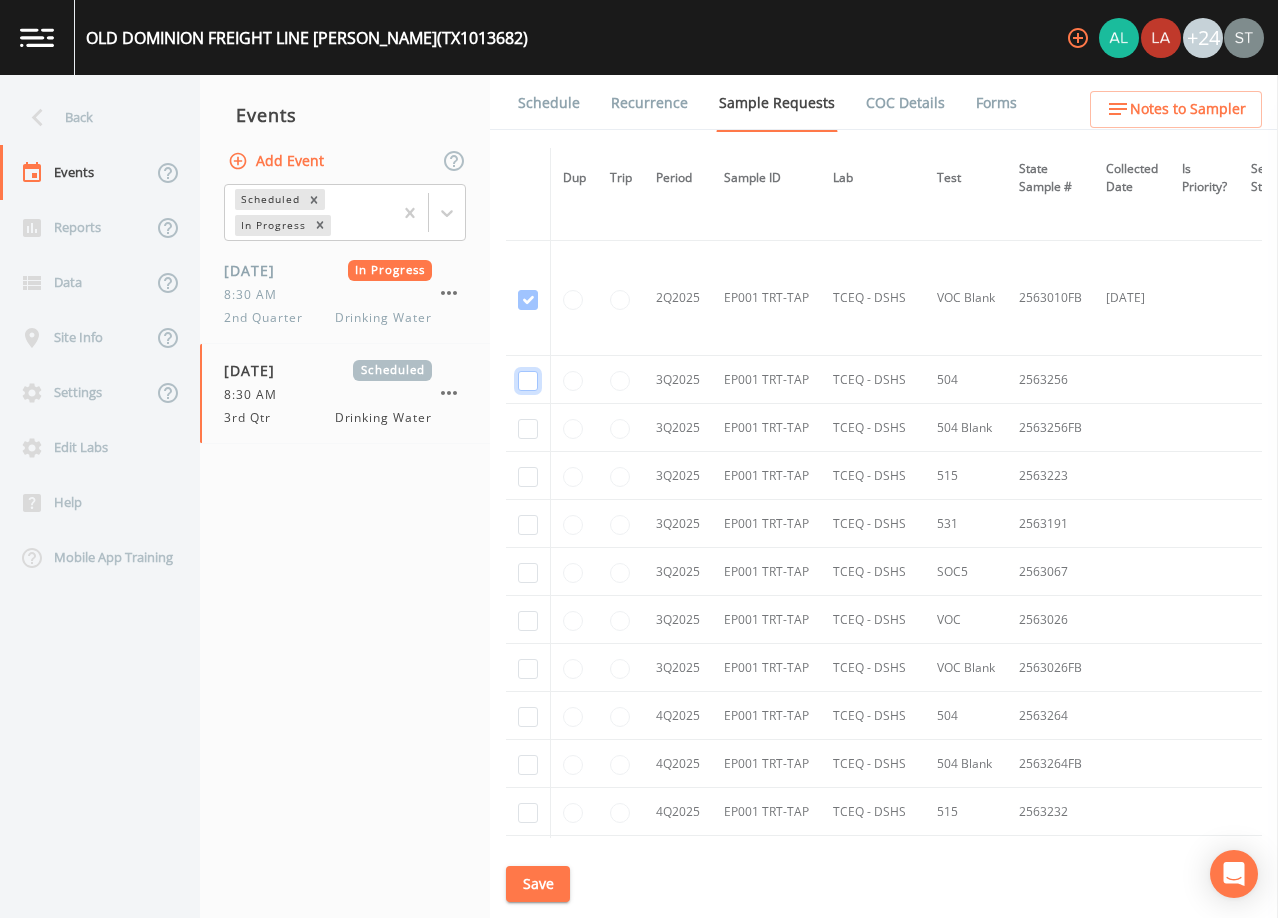 click at bounding box center [528, -390] 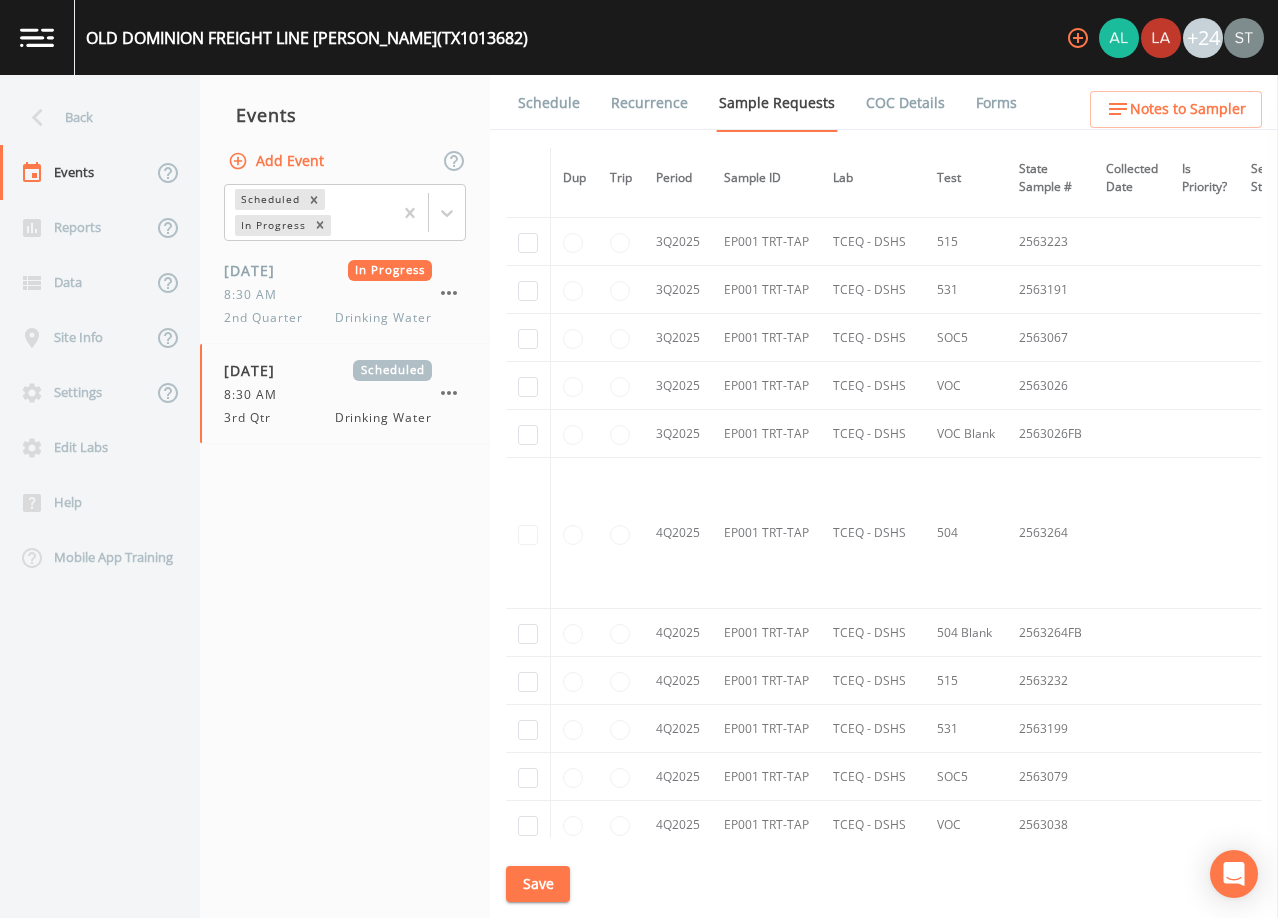 scroll, scrollTop: 1141, scrollLeft: 0, axis: vertical 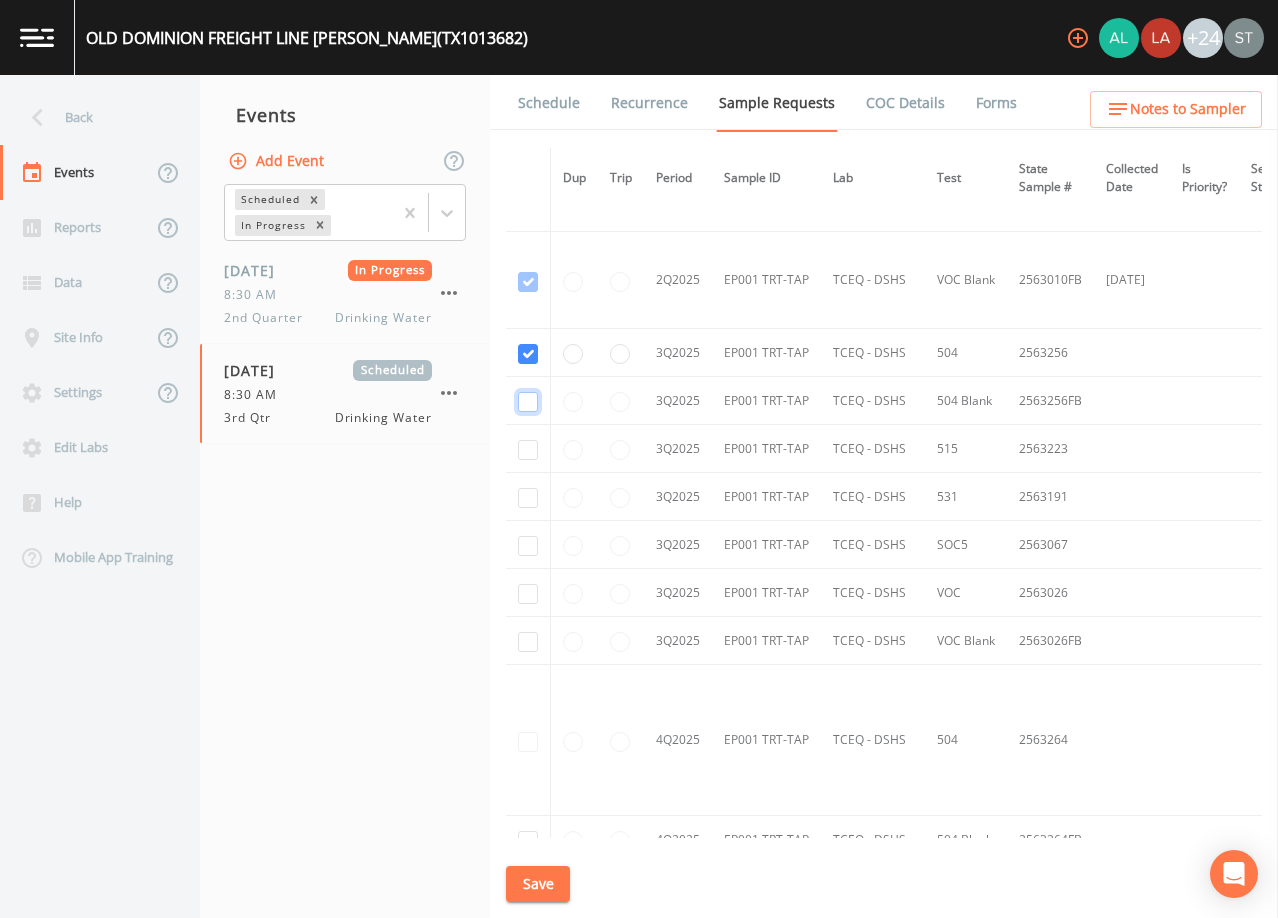 click at bounding box center [528, -203] 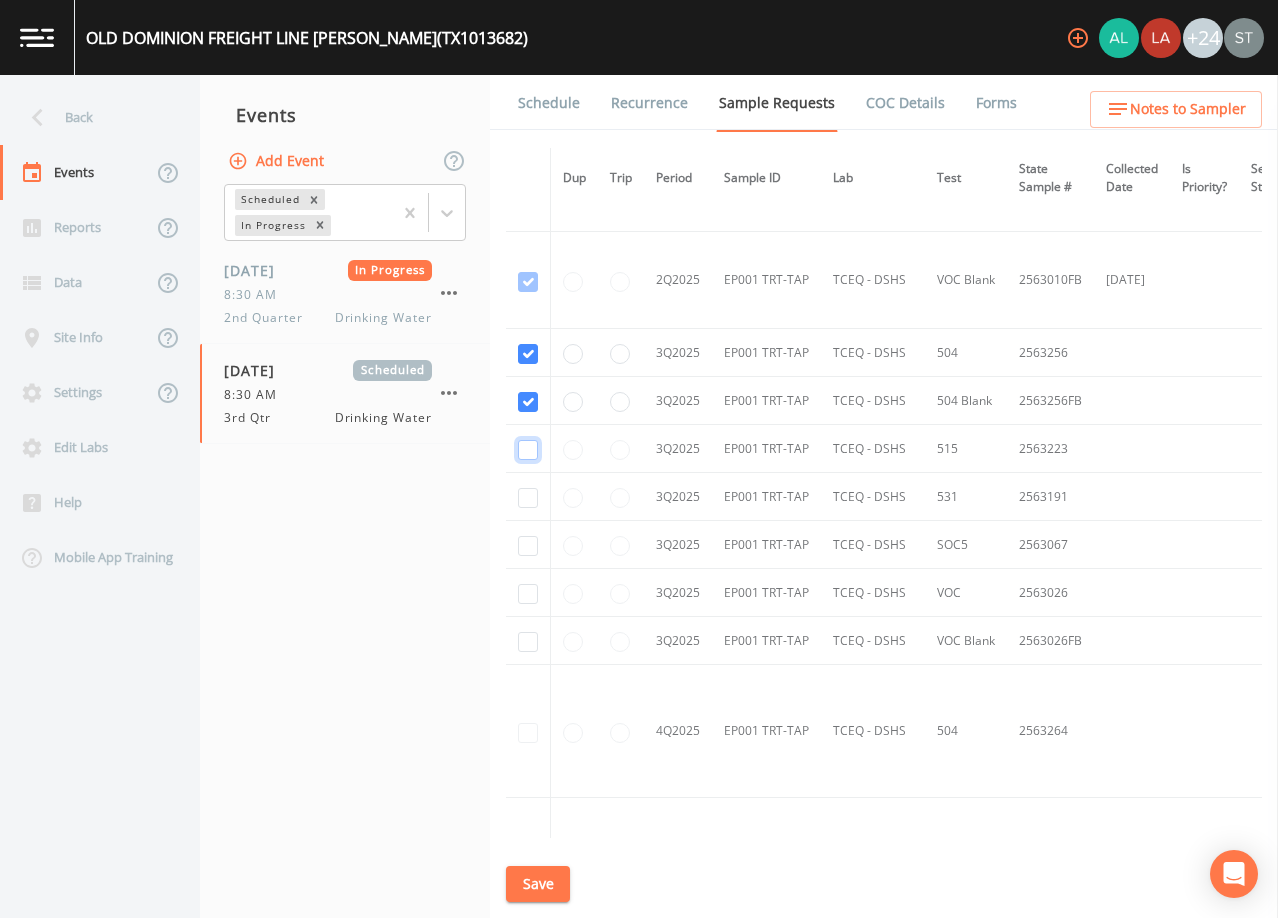 click at bounding box center [528, -106] 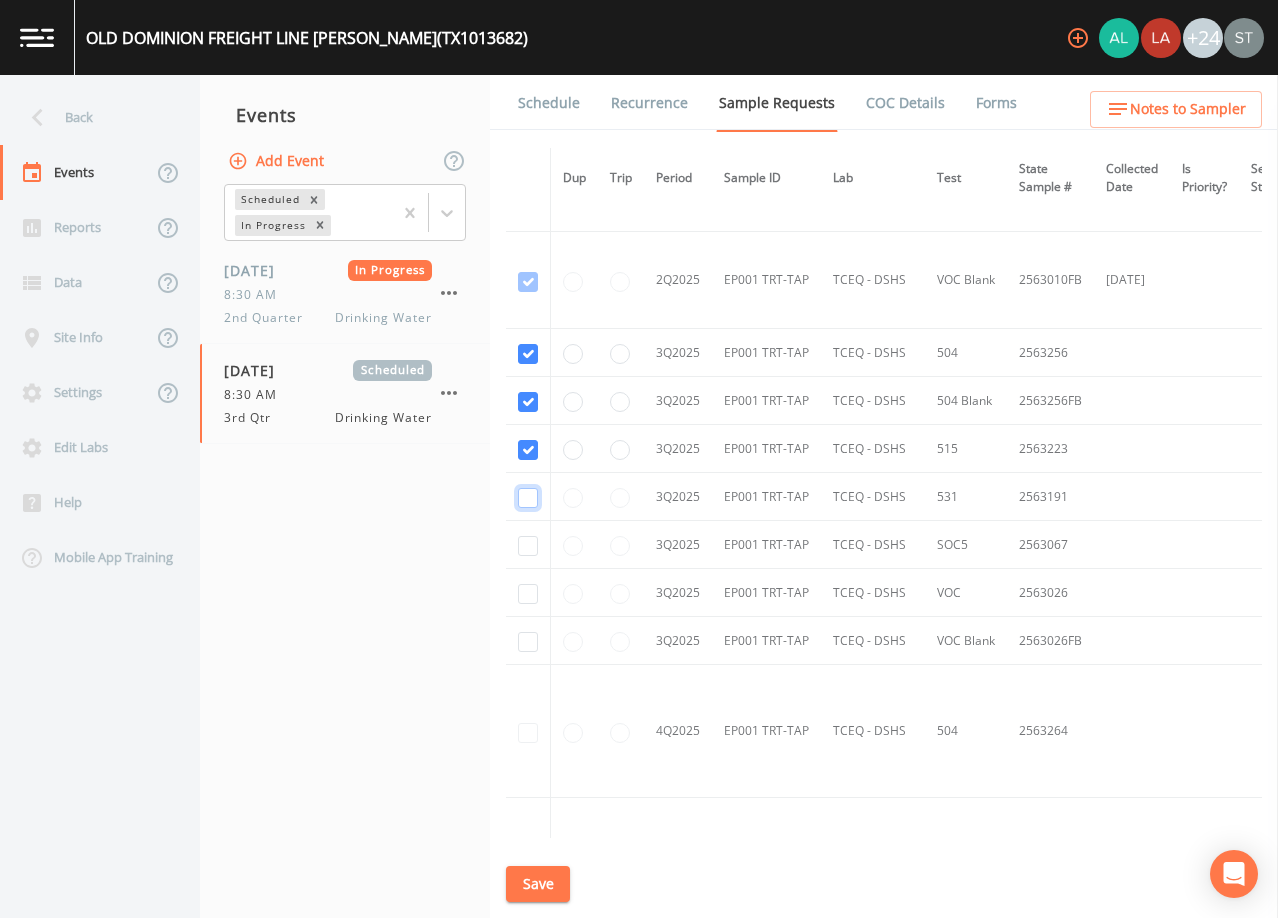 click at bounding box center (528, -9) 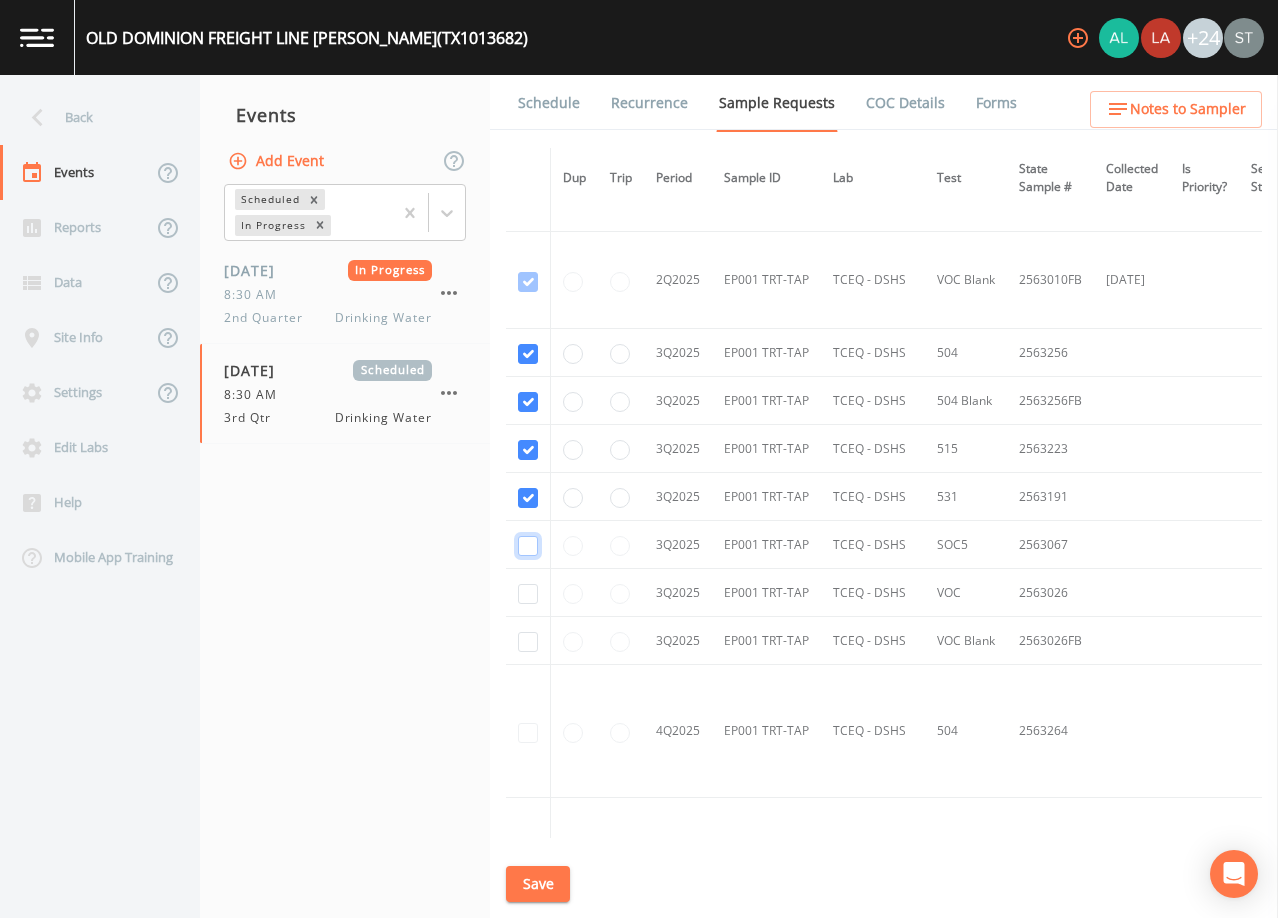 click at bounding box center (528, 88) 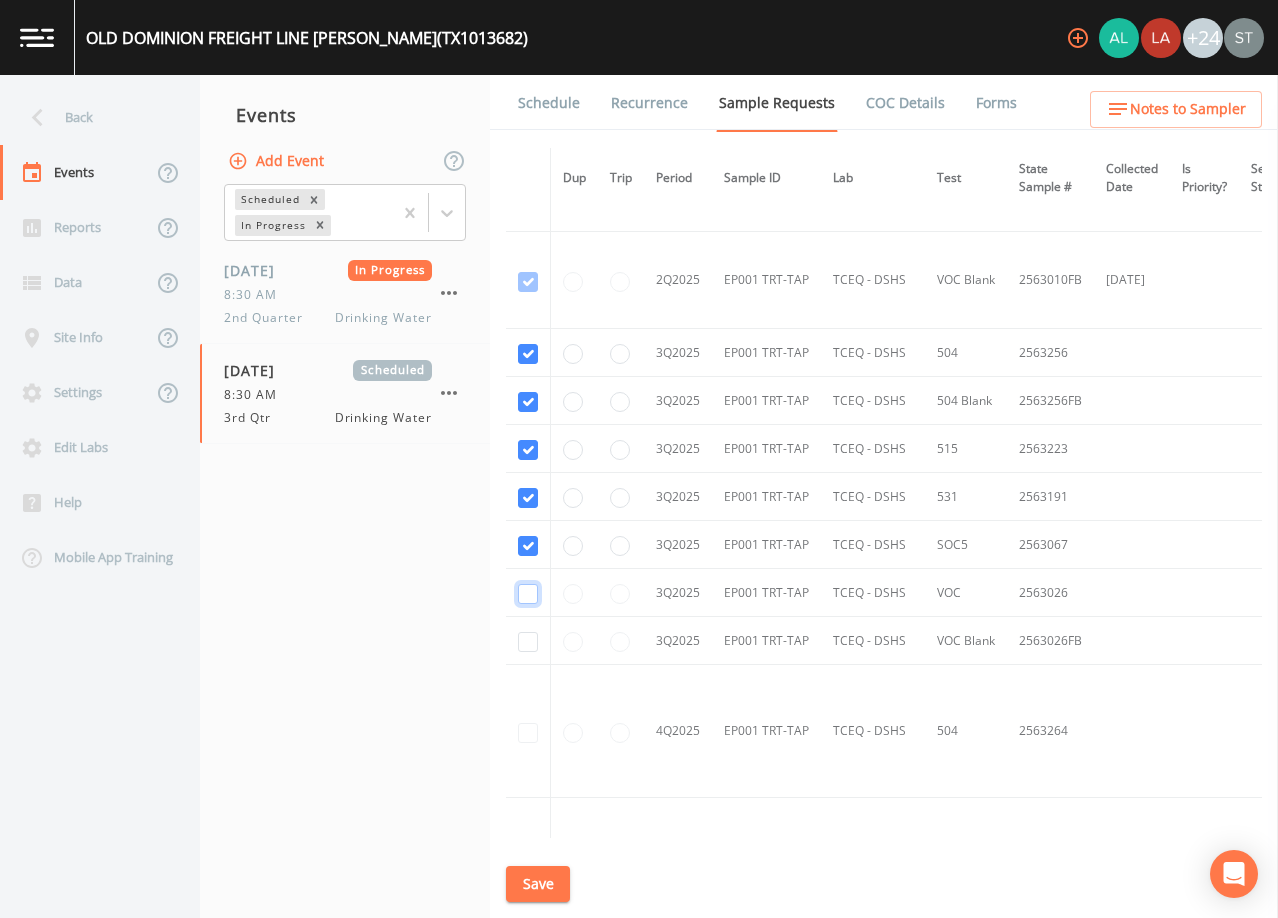 click at bounding box center (528, 185) 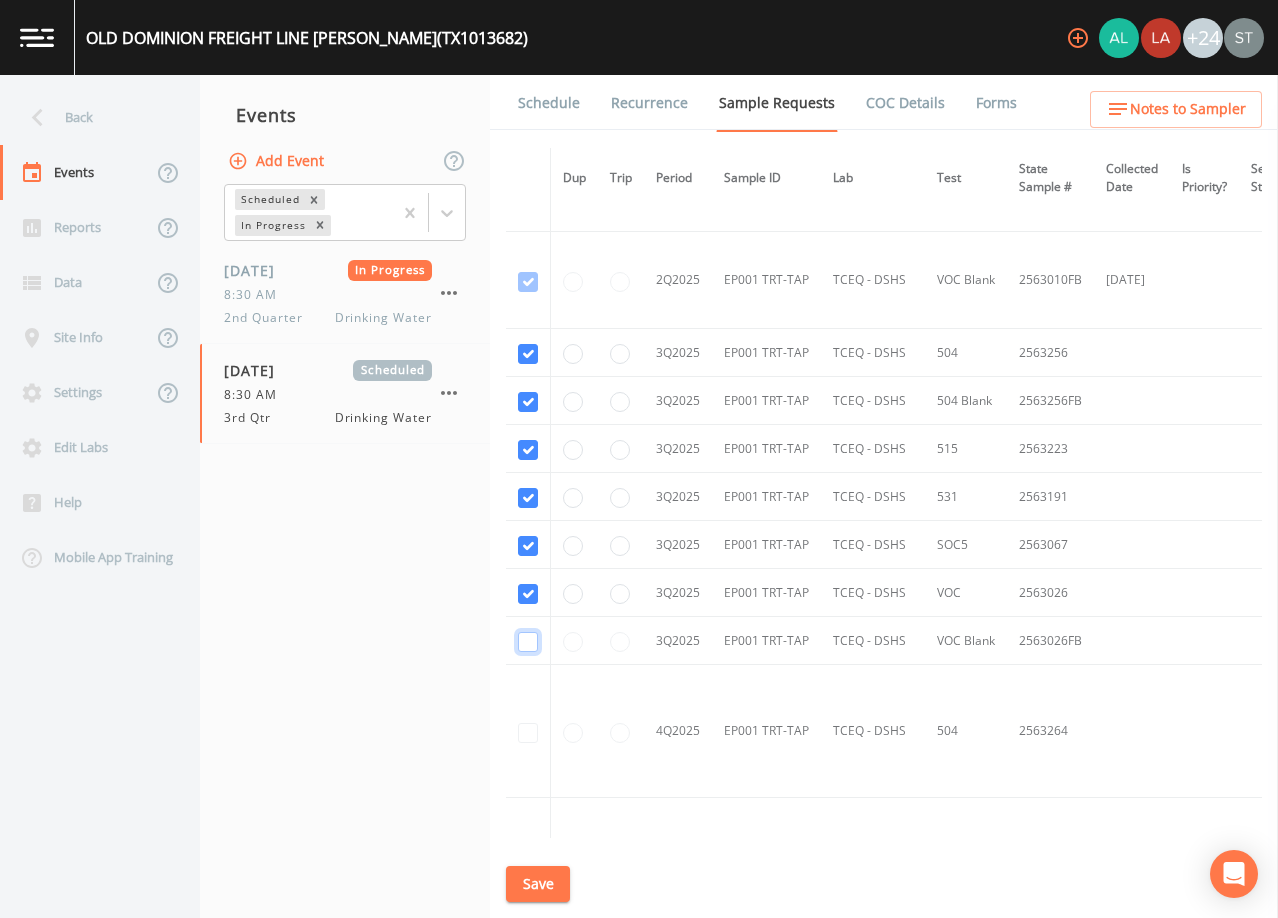 click at bounding box center (528, 282) 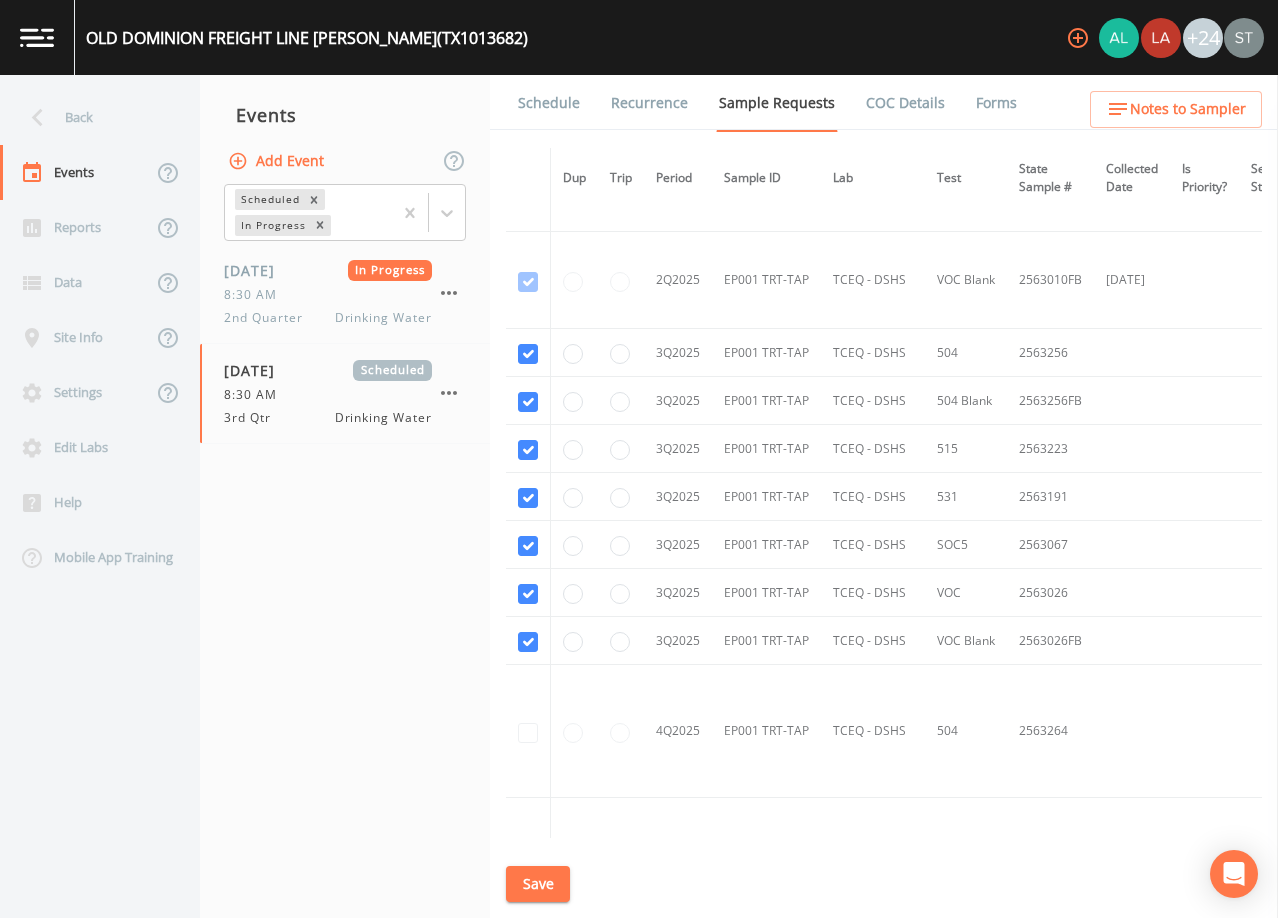 click on "Save" at bounding box center [538, 884] 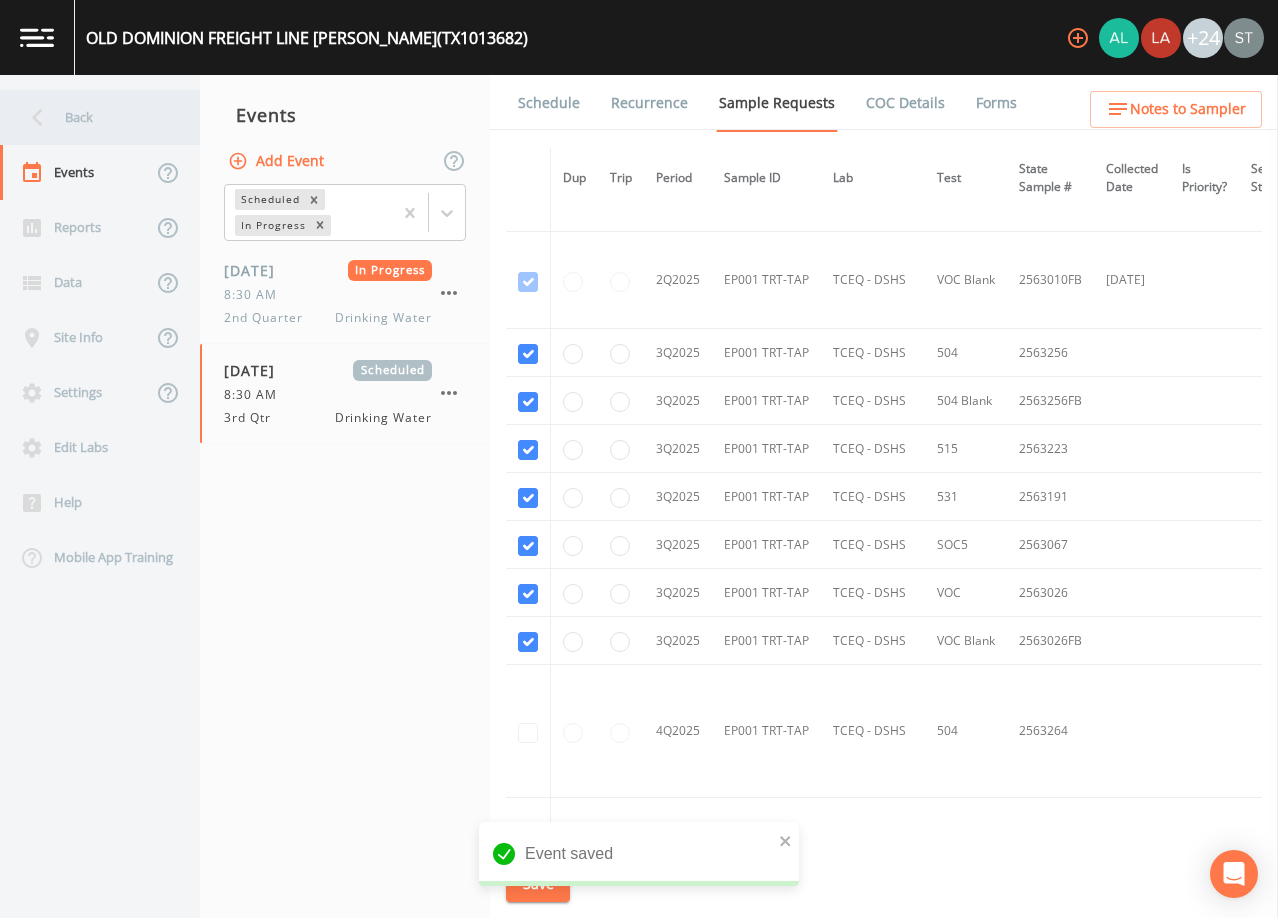 click on "Back" at bounding box center (90, 117) 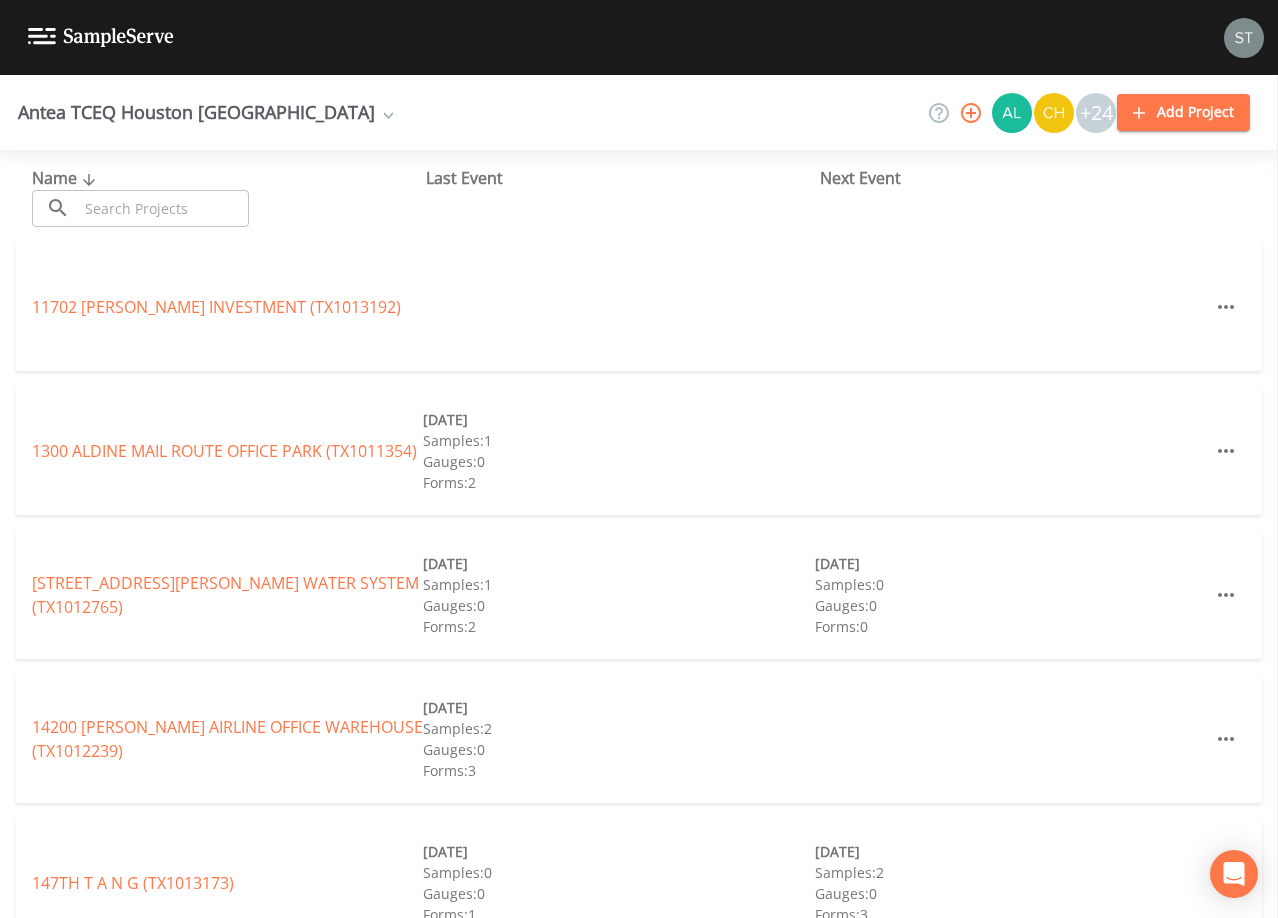 click at bounding box center (163, 208) 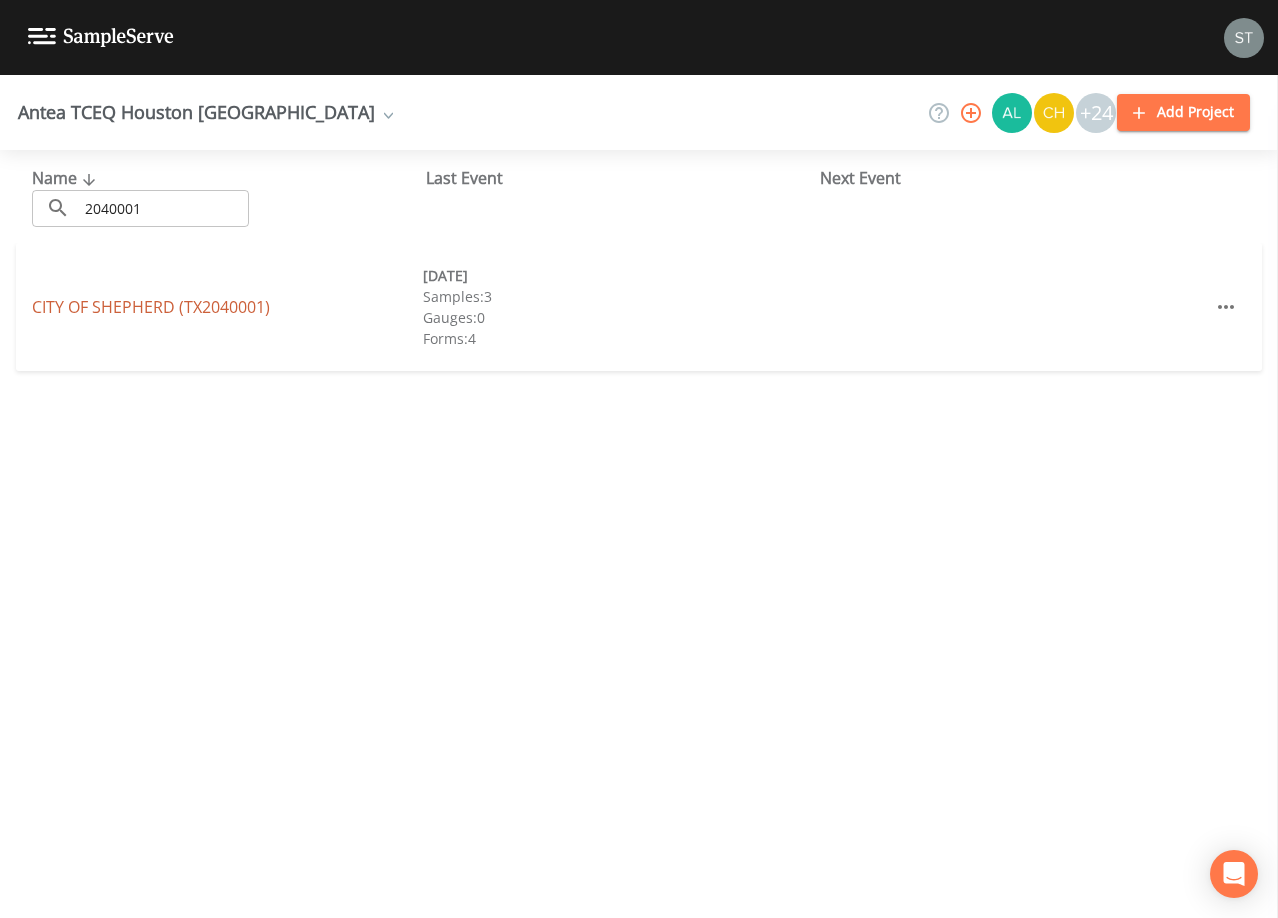 click on "[GEOGRAPHIC_DATA]   (TX2040001)" at bounding box center (151, 307) 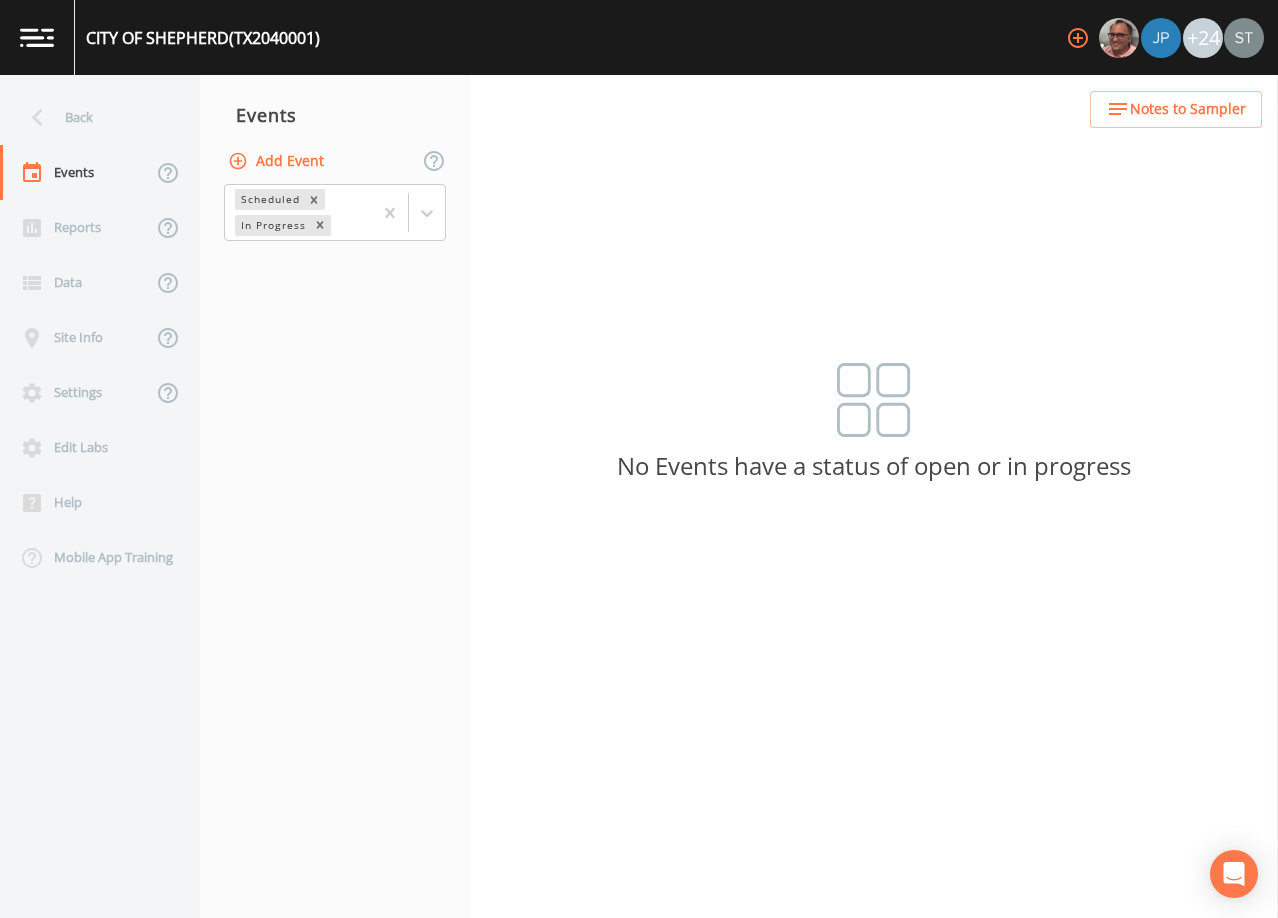 click on "Add Event" at bounding box center (278, 161) 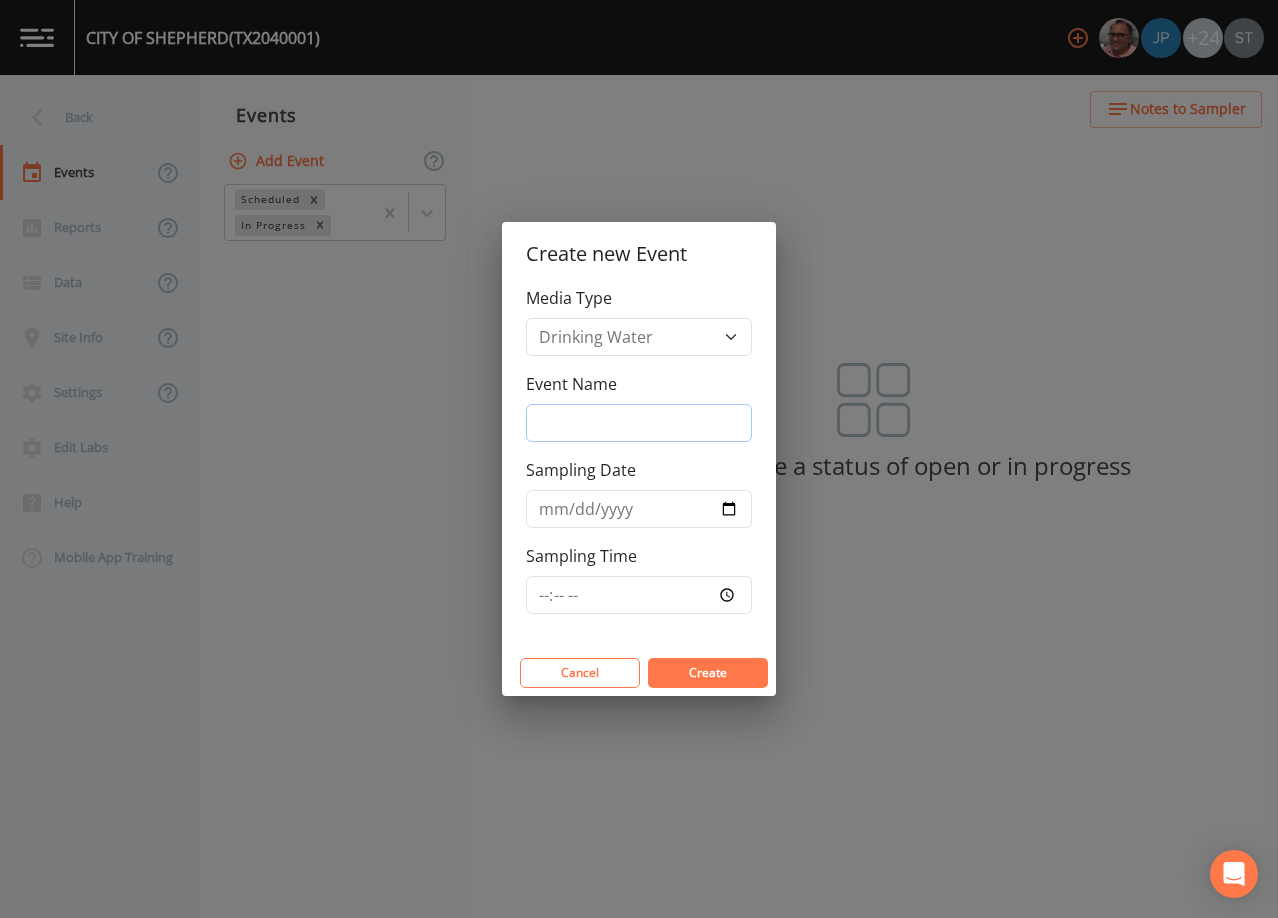 click on "Event Name" at bounding box center (639, 423) 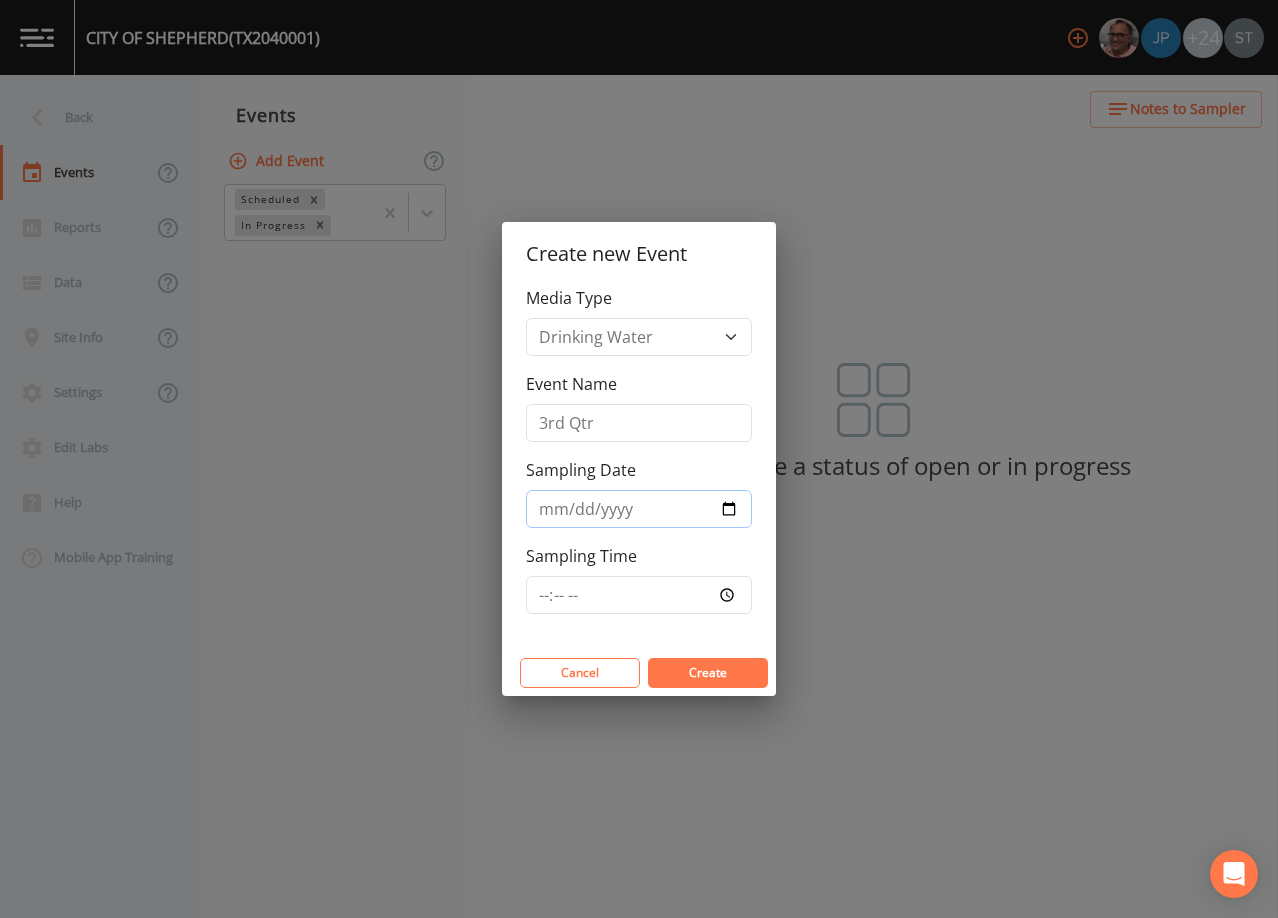 click on "Sampling Date" at bounding box center [639, 509] 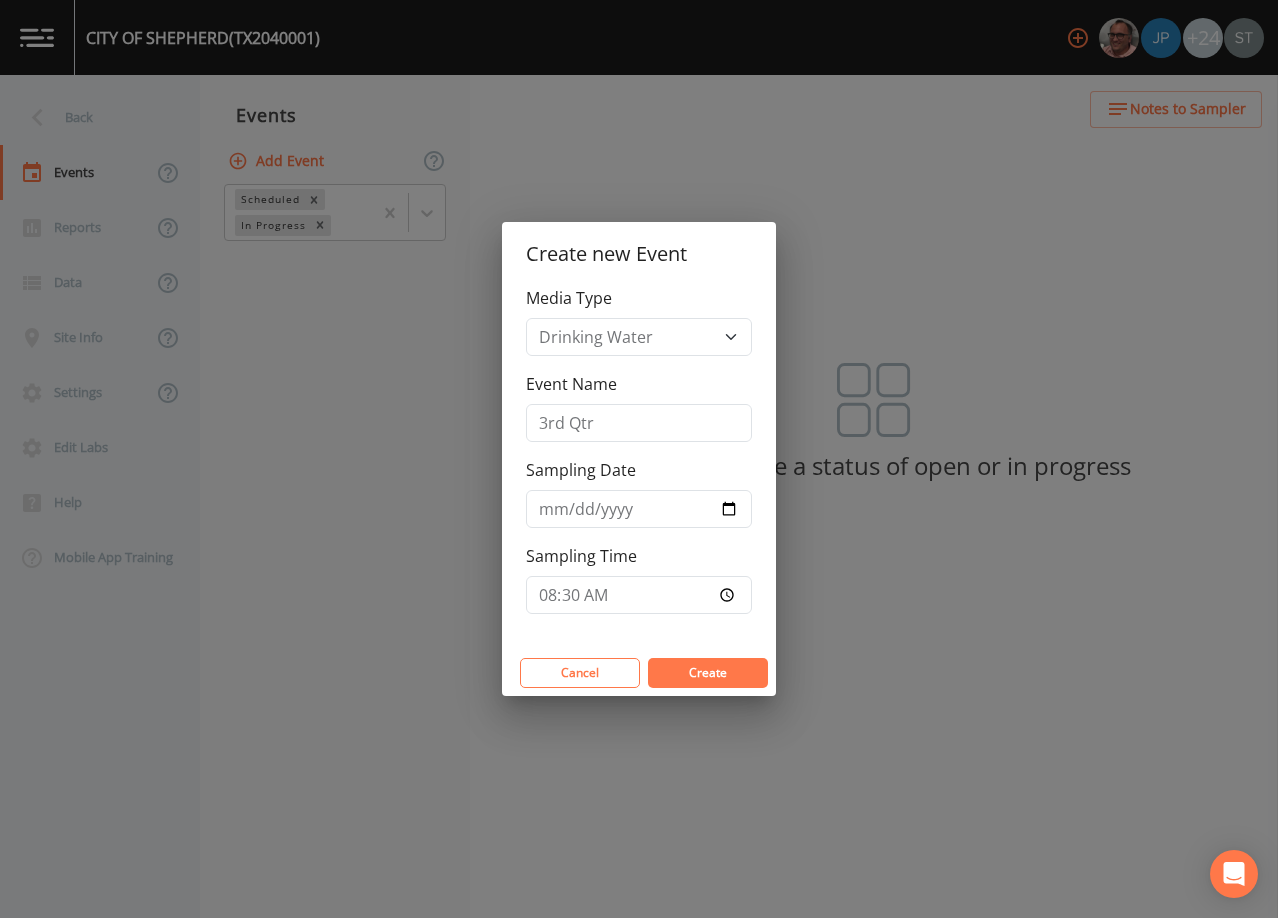 click on "Create" at bounding box center (708, 672) 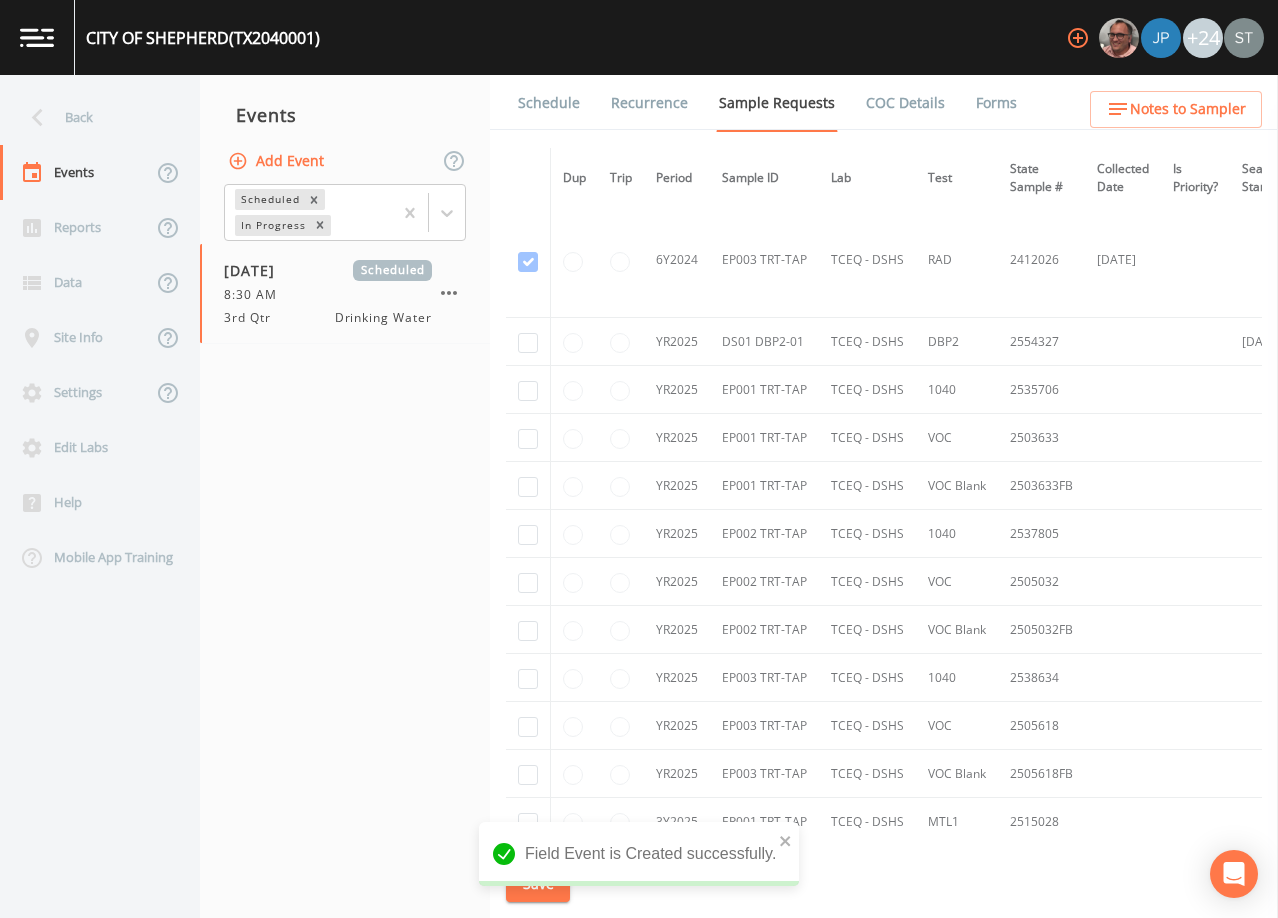 scroll, scrollTop: 1522, scrollLeft: 0, axis: vertical 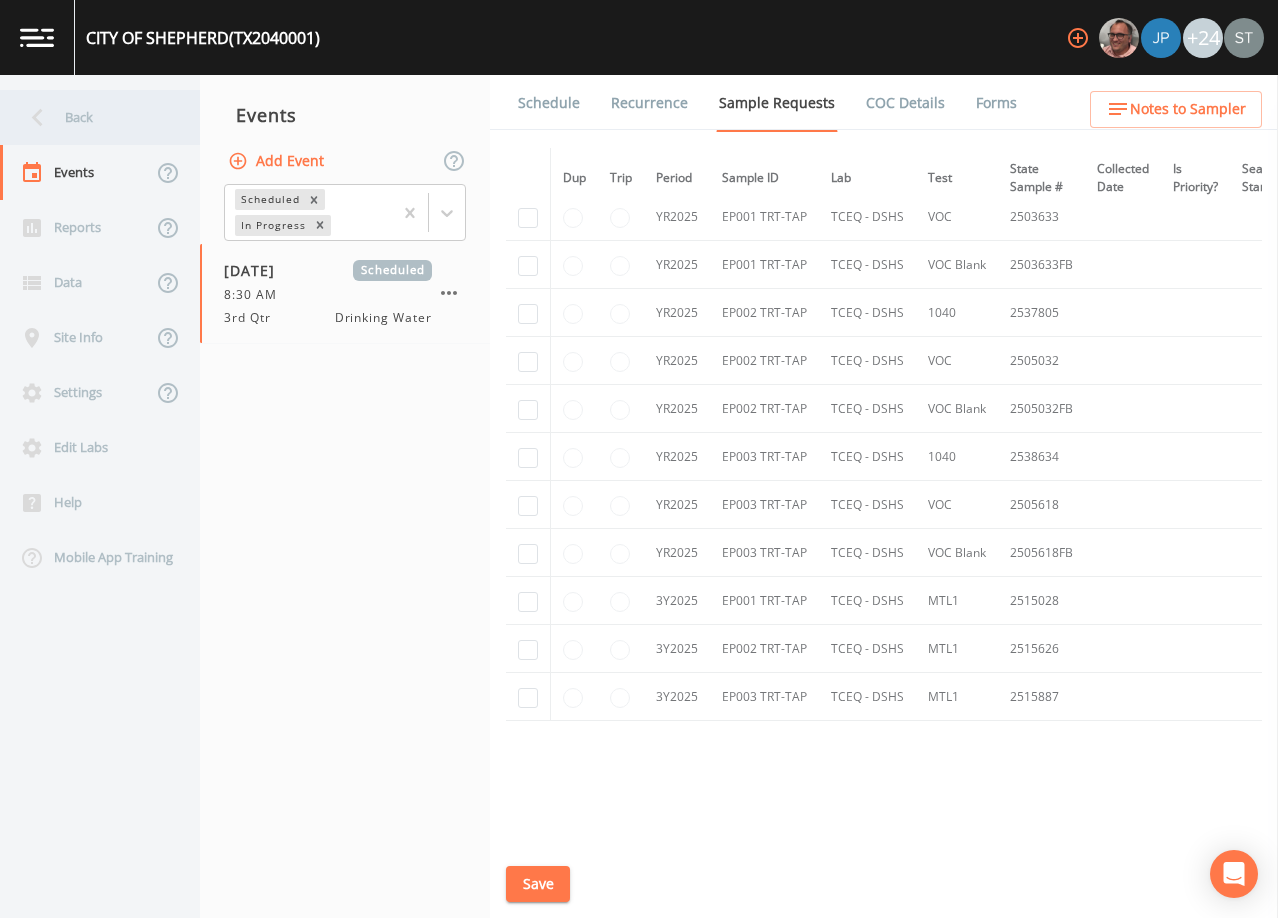 click on "Back" at bounding box center [90, 117] 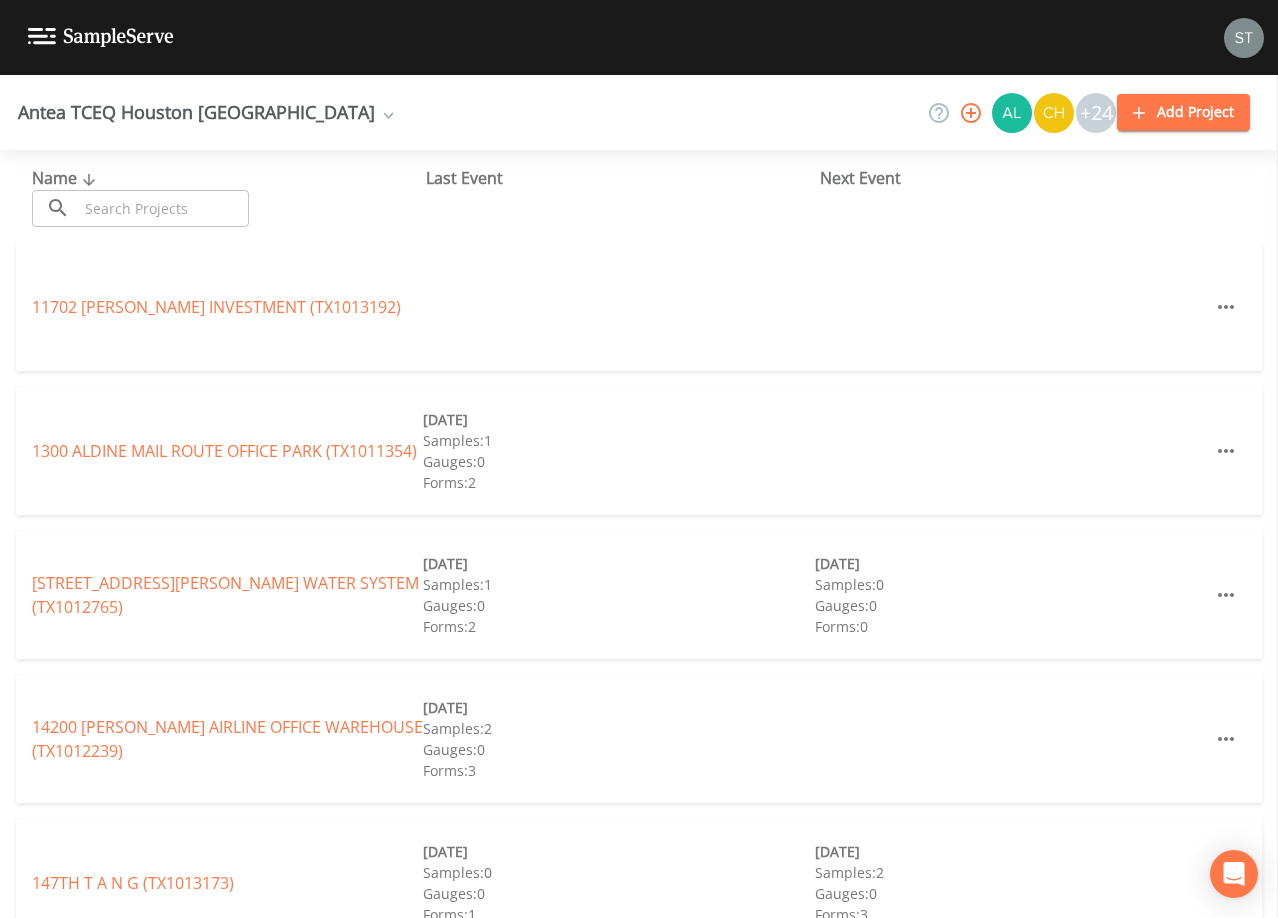 click at bounding box center [163, 208] 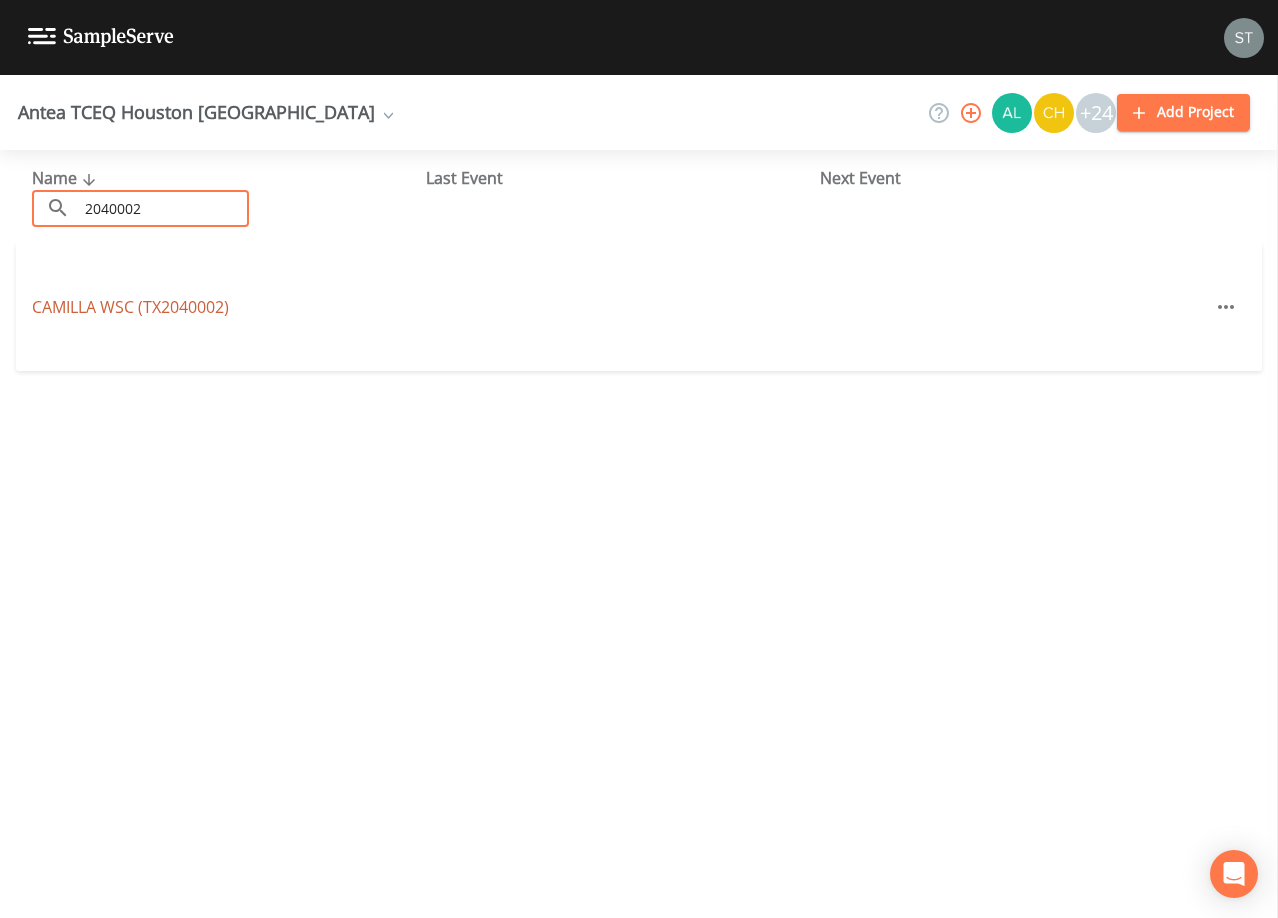 click on "CAMILLA WSC   (TX2040002)" at bounding box center (130, 307) 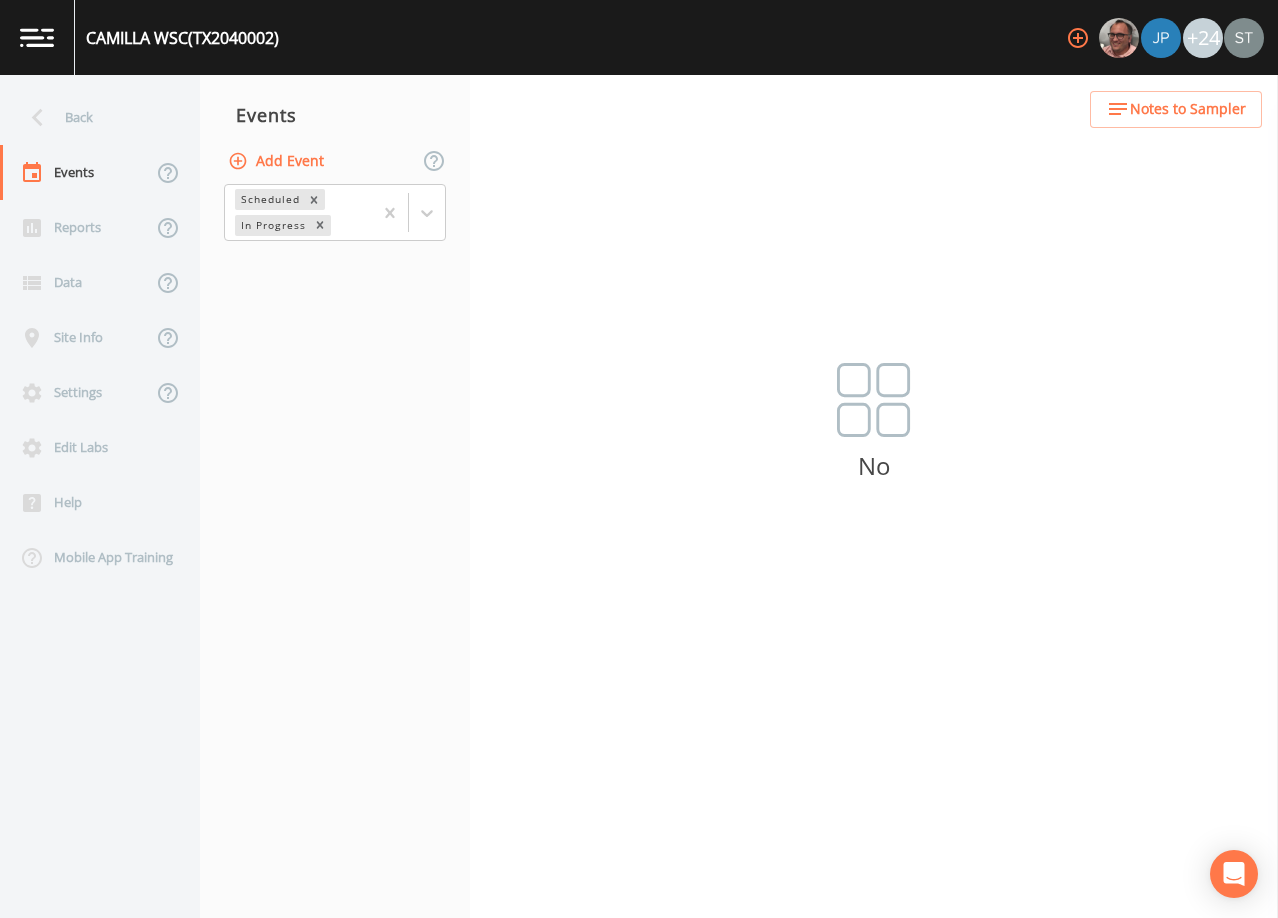 click on "Add Event" at bounding box center [278, 161] 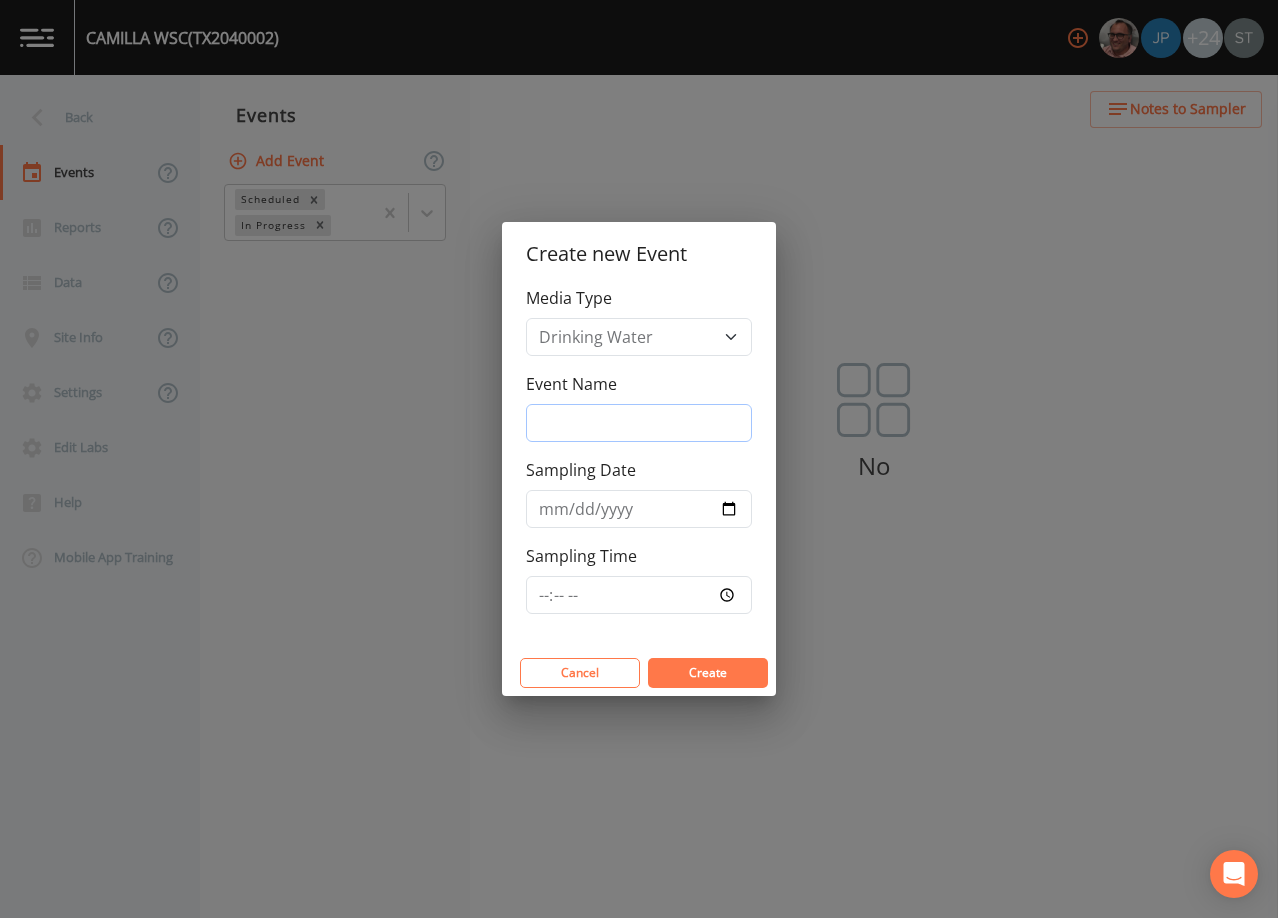 click on "Event Name" at bounding box center (639, 423) 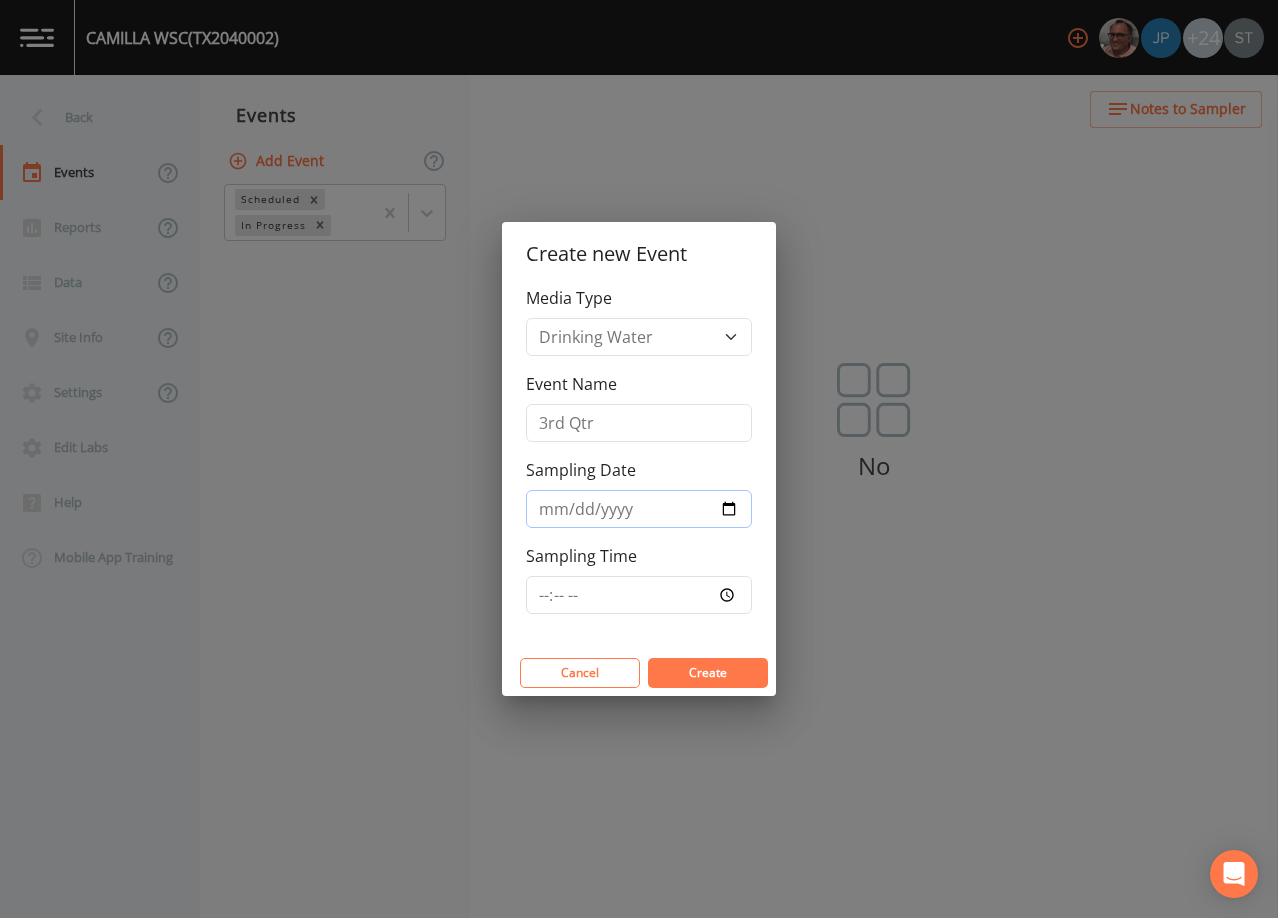 click on "Sampling Date" at bounding box center [639, 509] 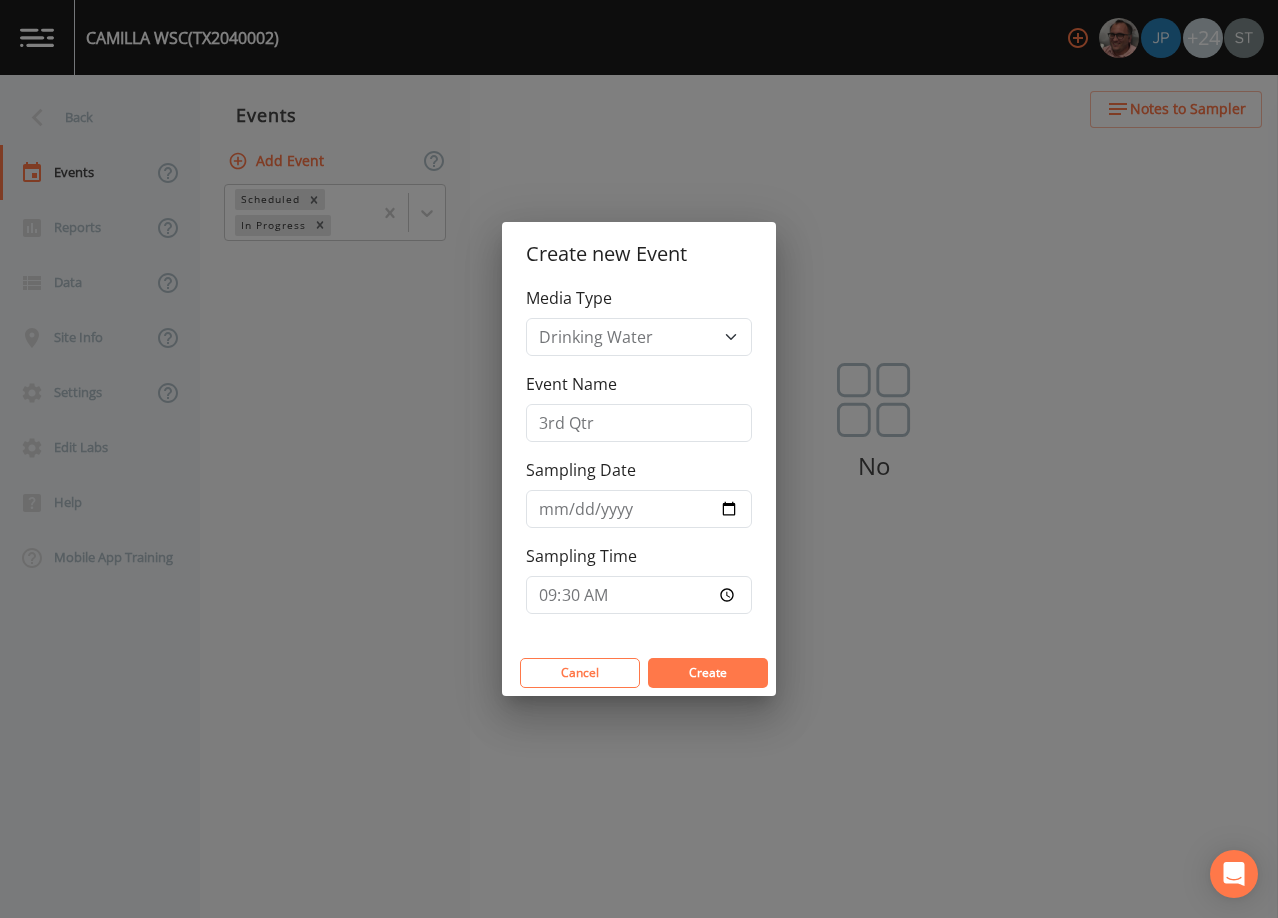 click on "Create" at bounding box center [708, 672] 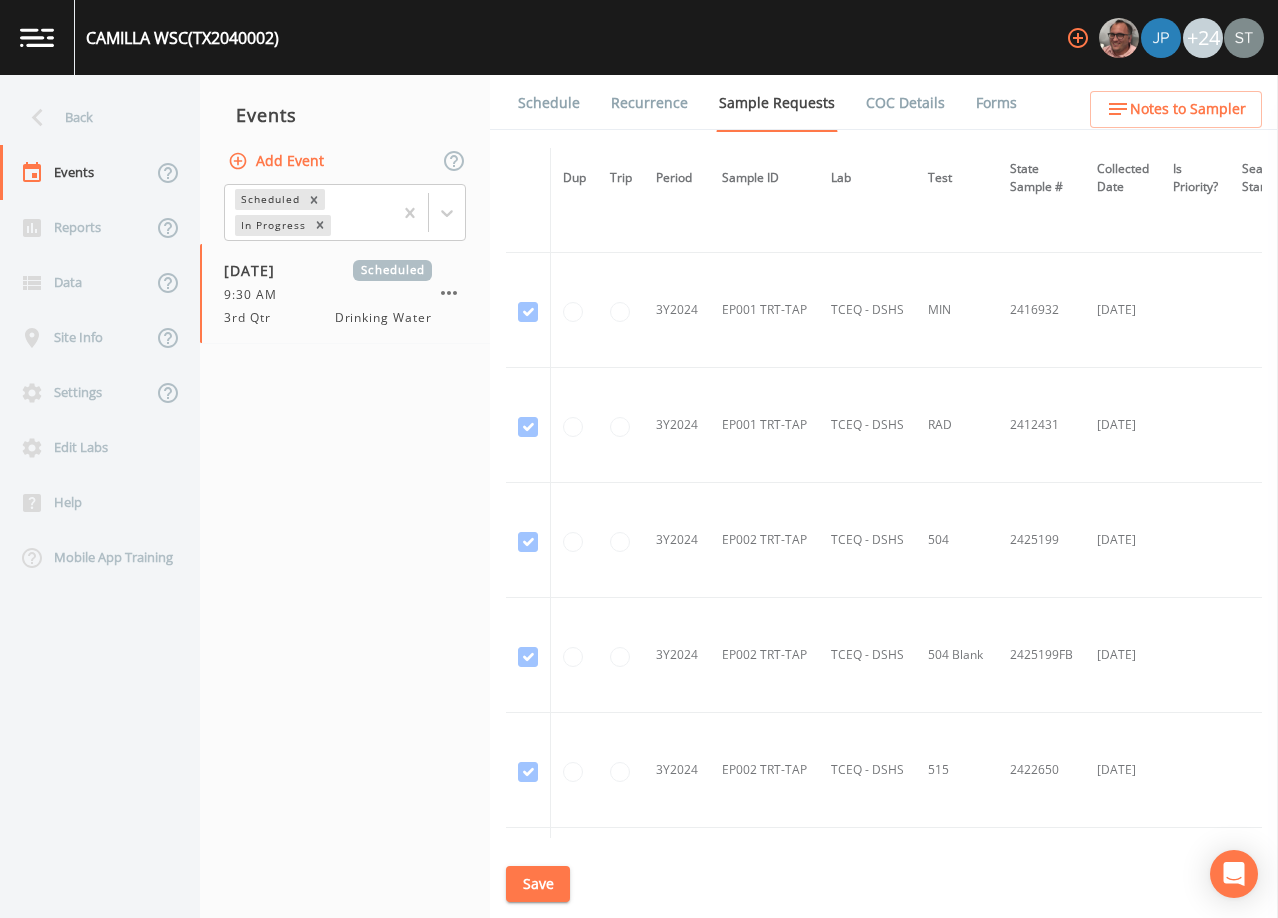scroll, scrollTop: 992, scrollLeft: 0, axis: vertical 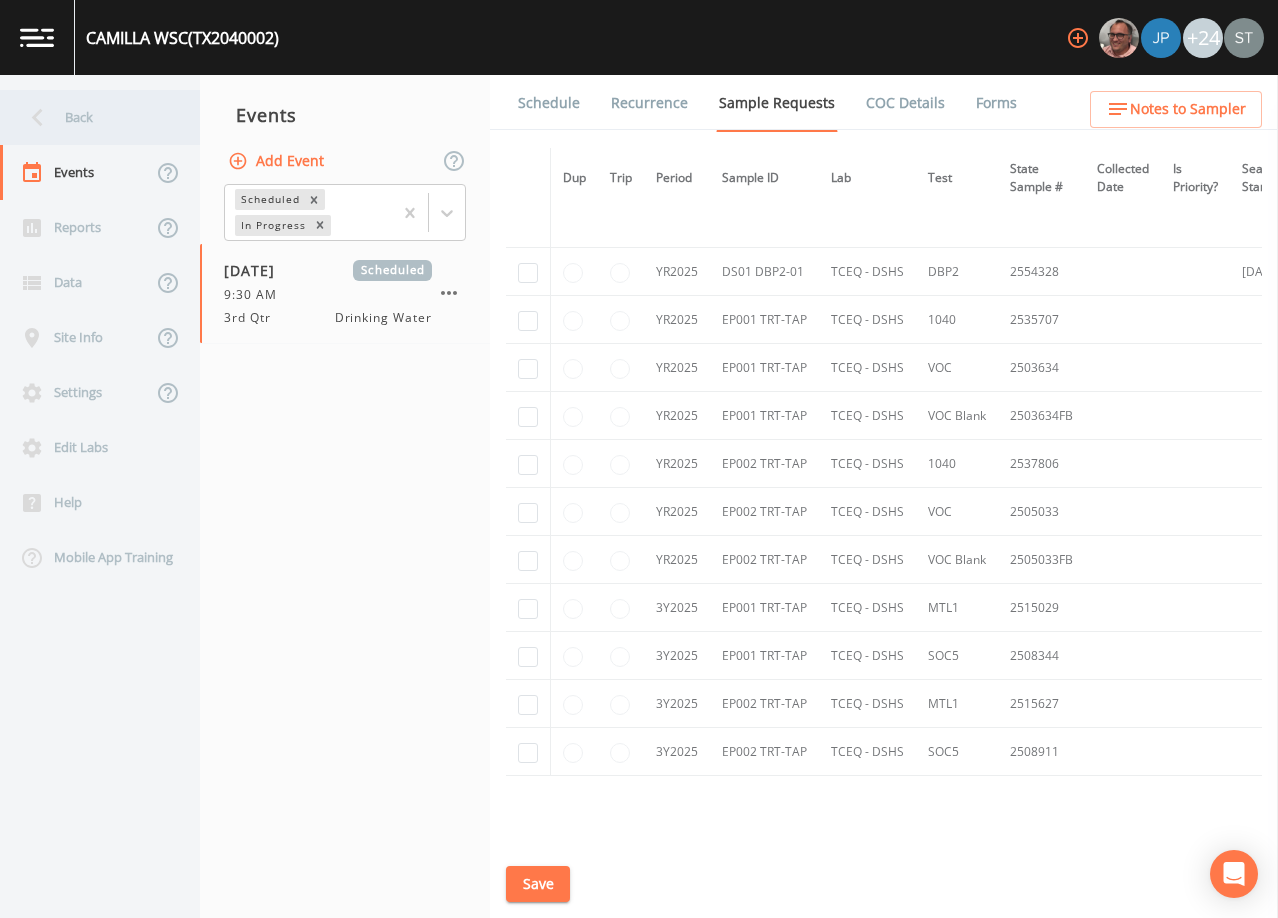 click on "Back" at bounding box center (90, 117) 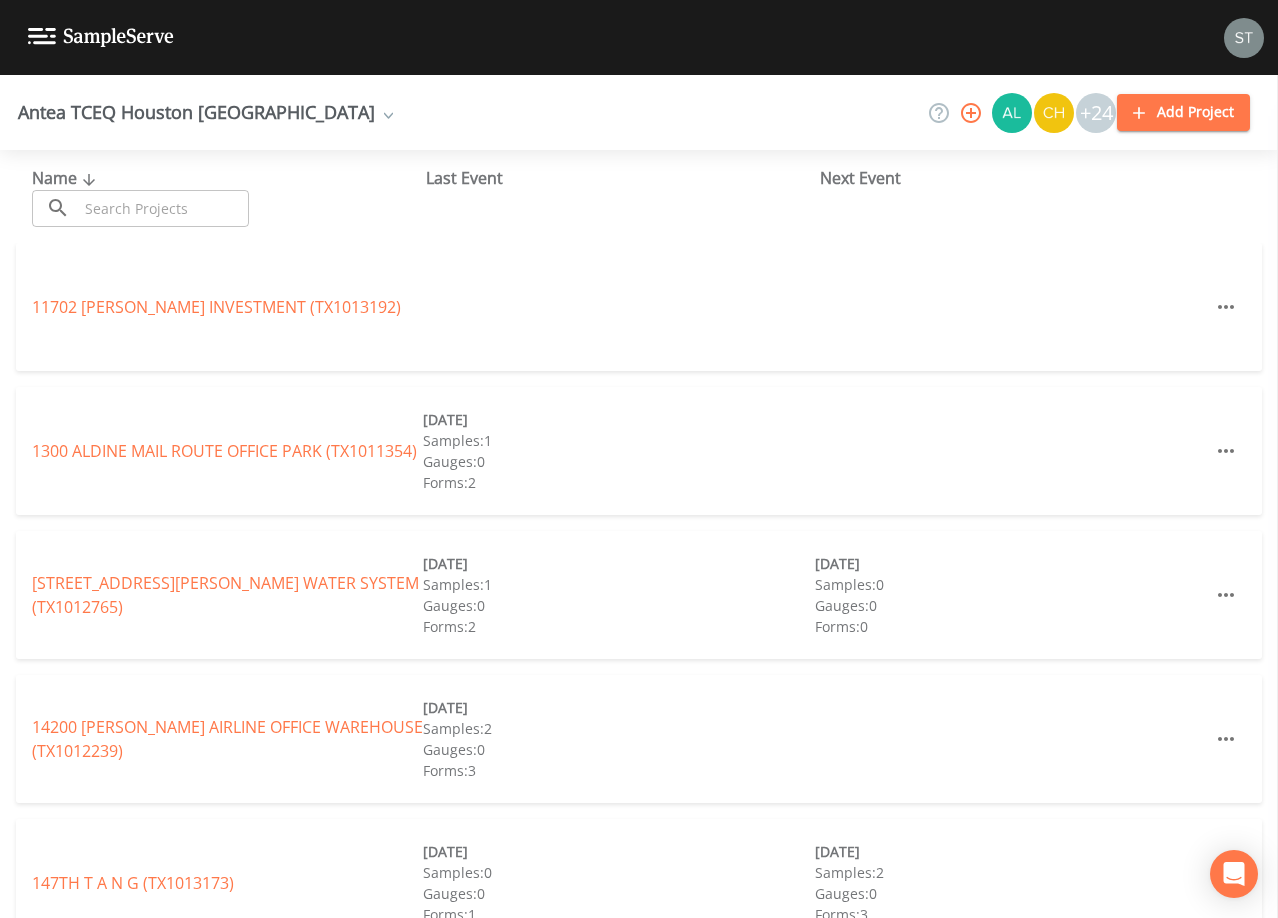 click at bounding box center (163, 208) 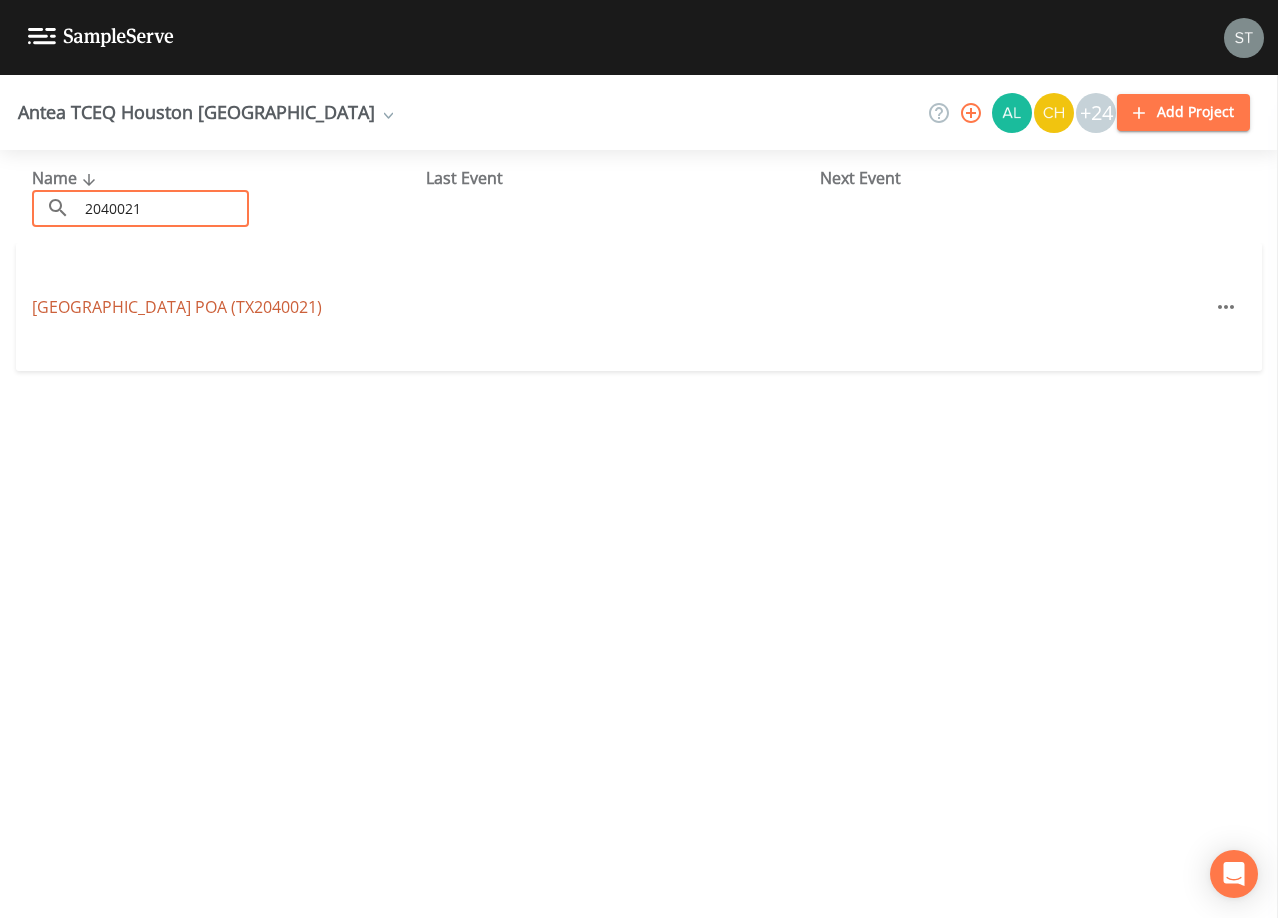 click on "[GEOGRAPHIC_DATA]   (TX2040021)" at bounding box center (177, 307) 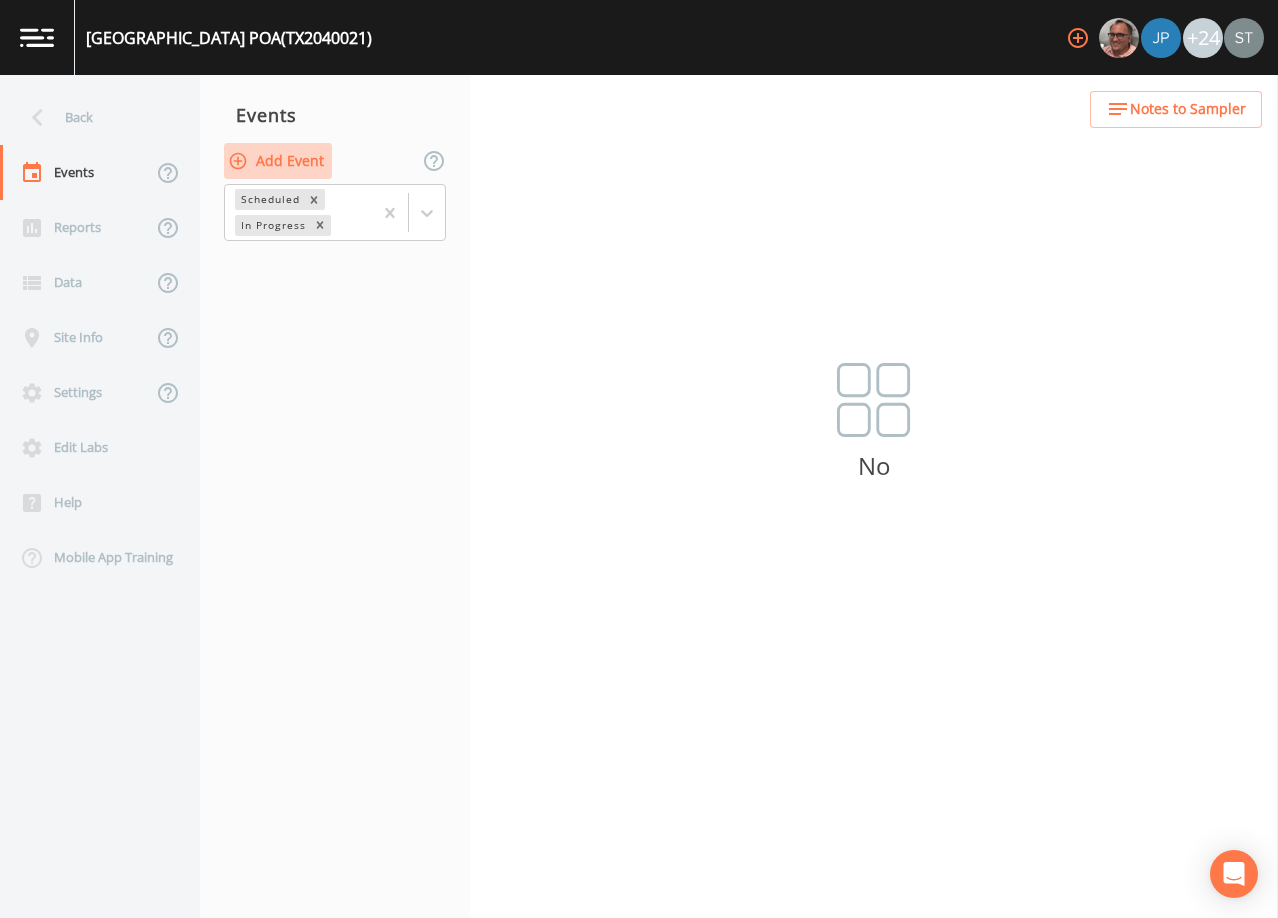 click on "Add Event" at bounding box center (278, 161) 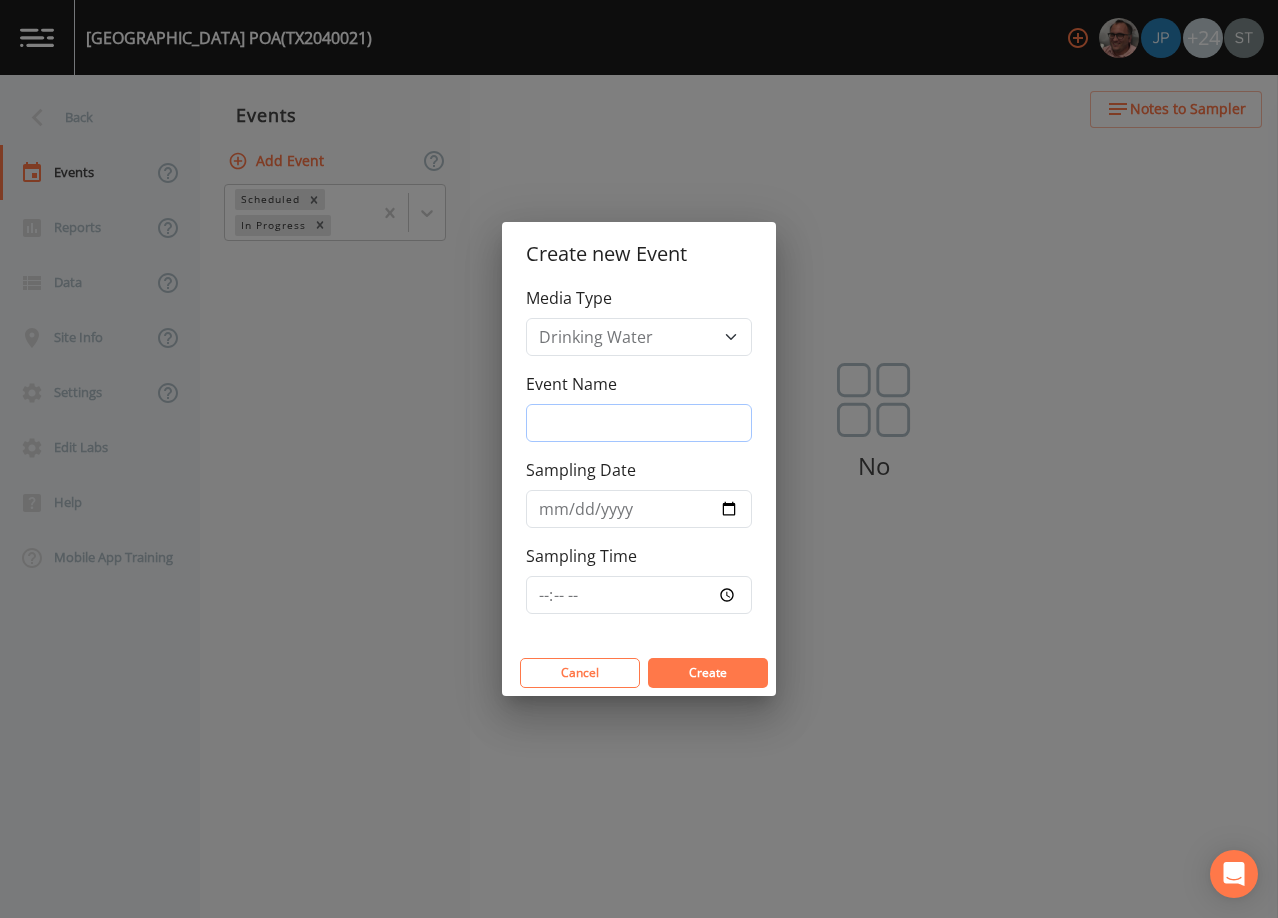 click on "Event Name" at bounding box center [639, 423] 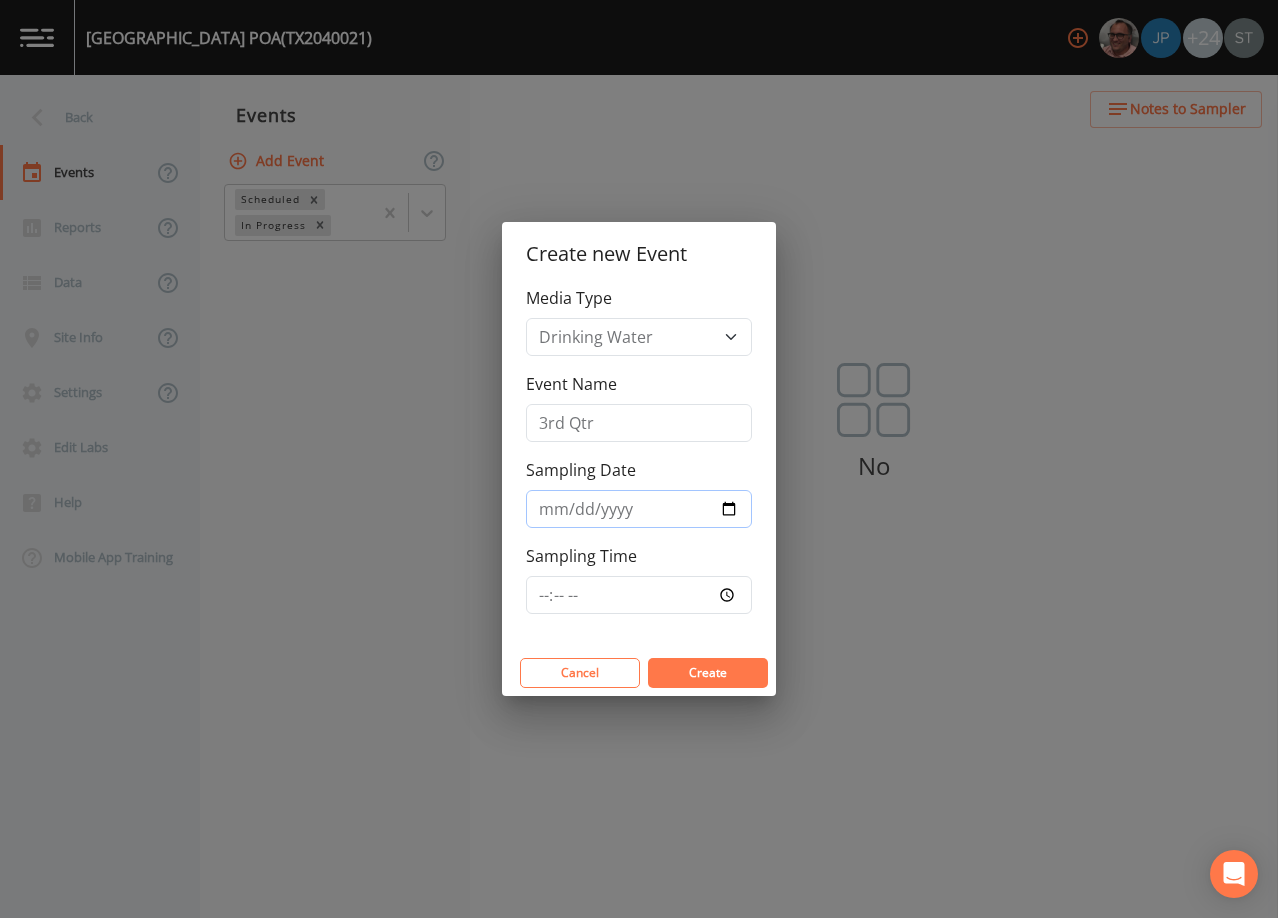 click on "Sampling Date" at bounding box center [639, 509] 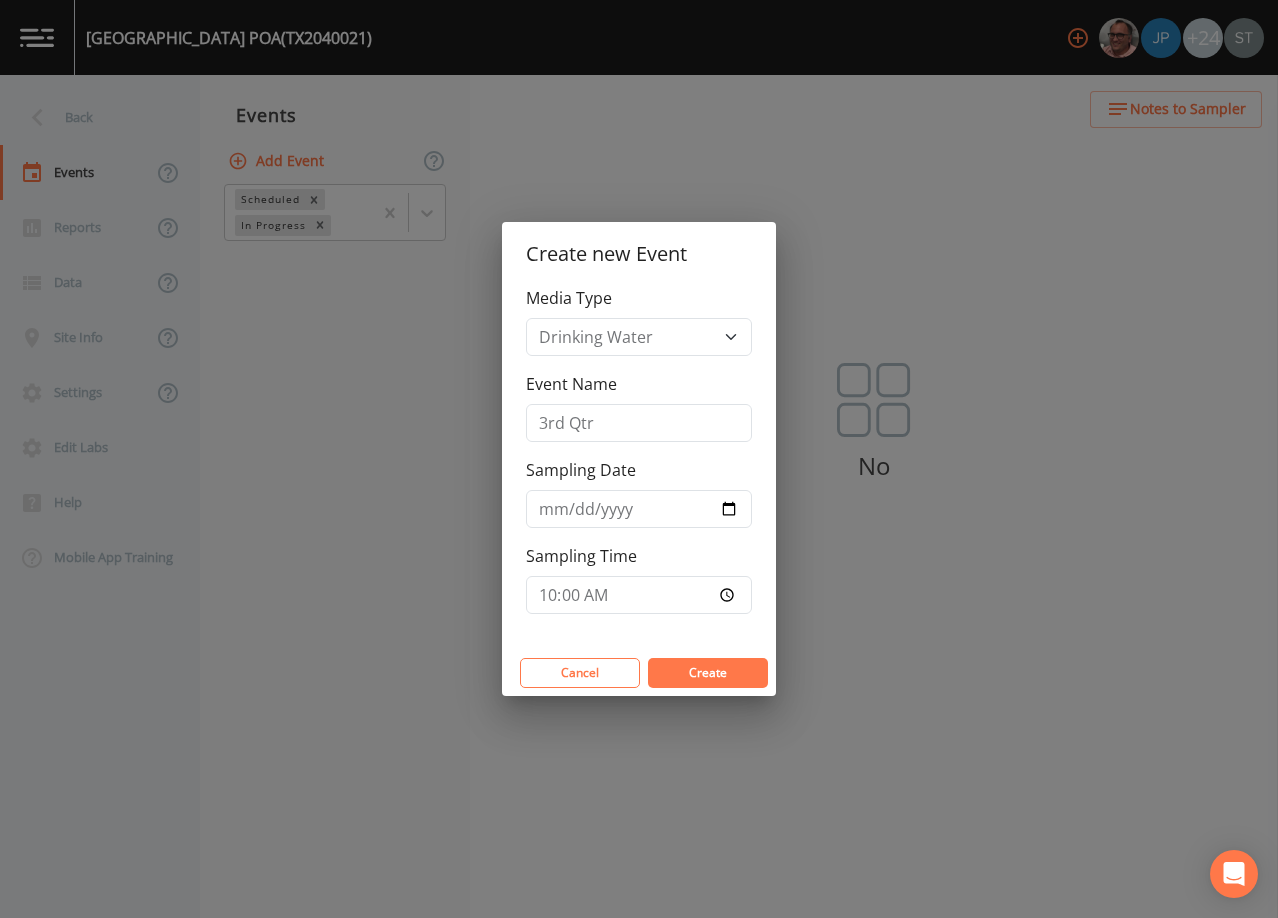 click on "Create" at bounding box center [708, 673] 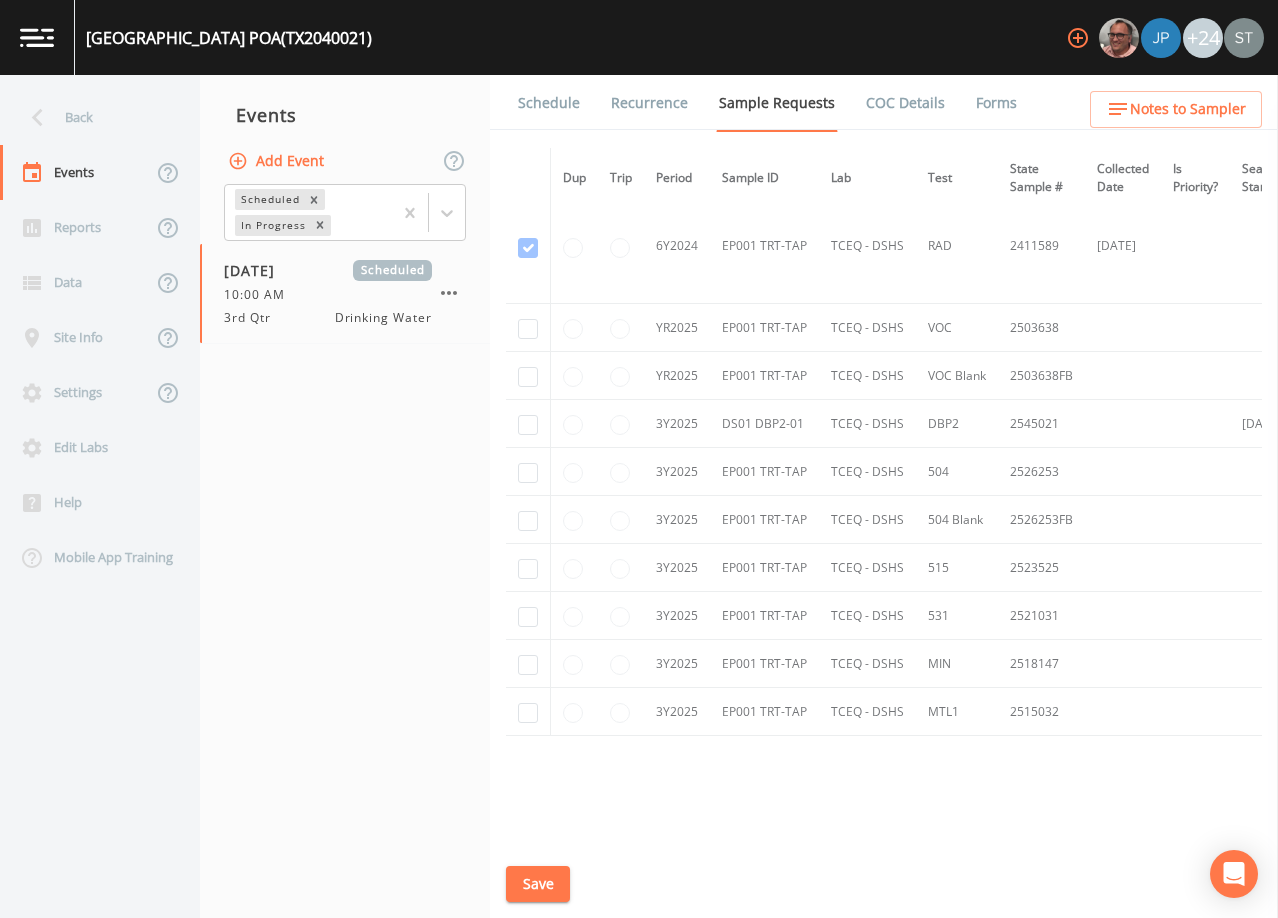 scroll, scrollTop: 400, scrollLeft: 0, axis: vertical 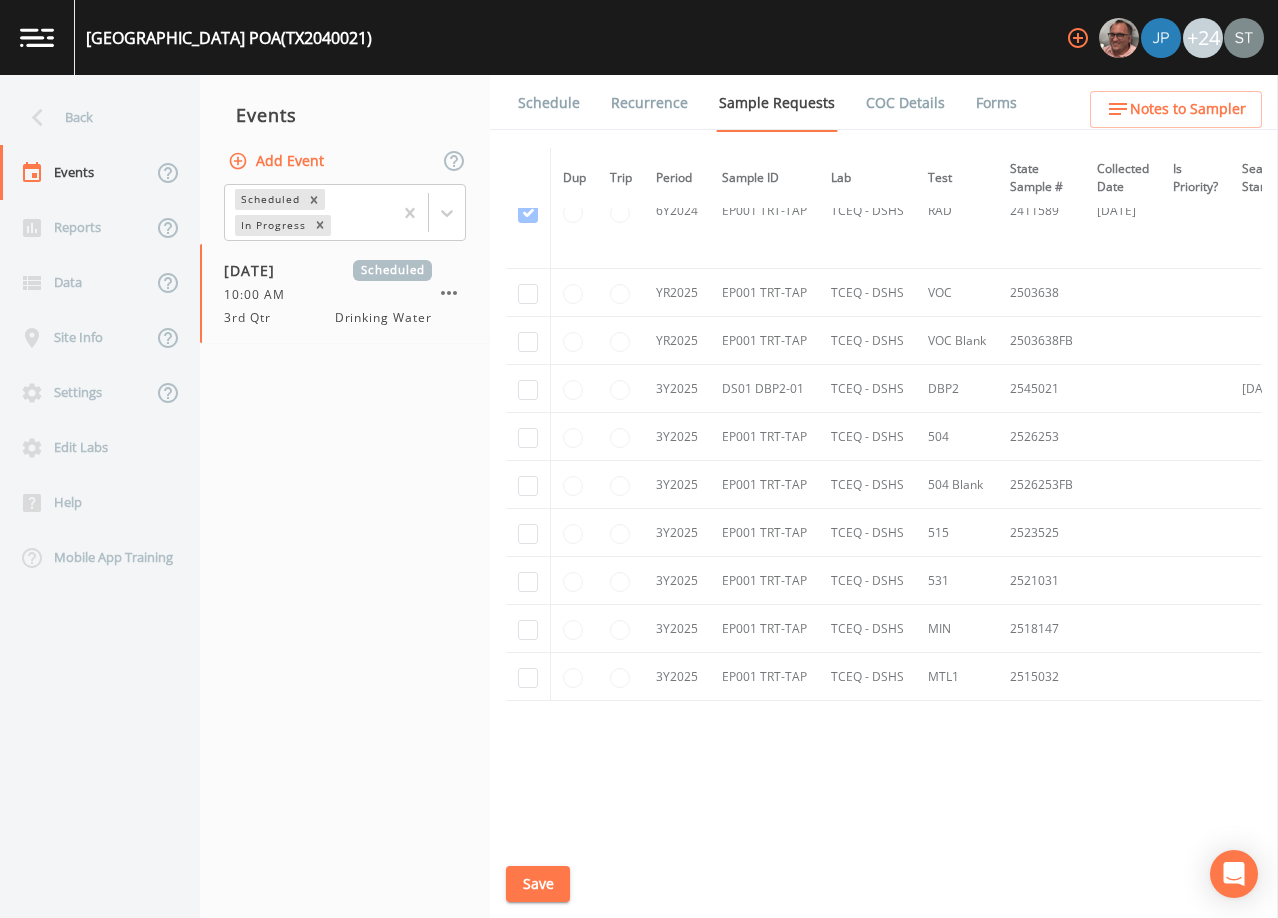 click on "Schedule" at bounding box center [549, 103] 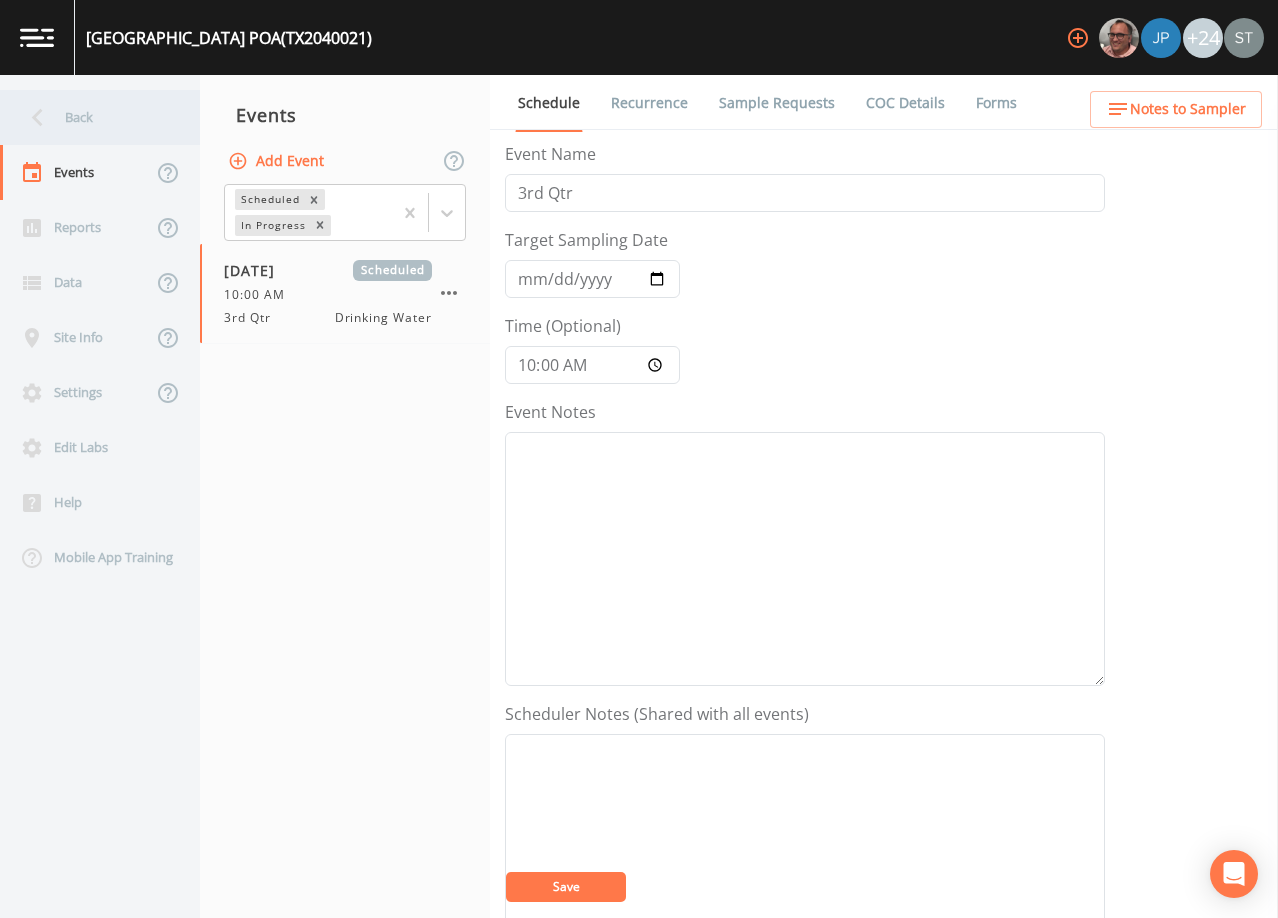 click on "Back" at bounding box center (90, 117) 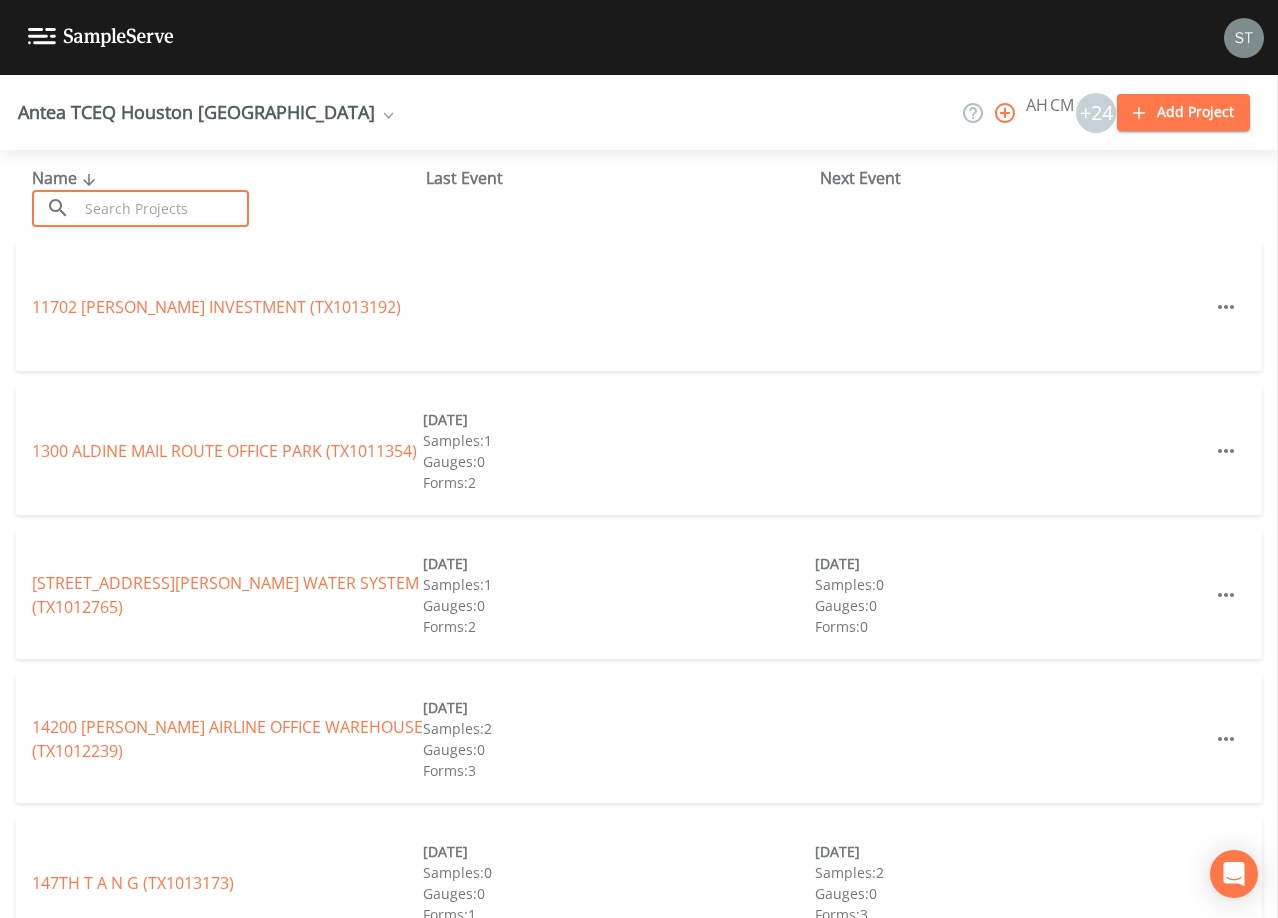 click at bounding box center [163, 208] 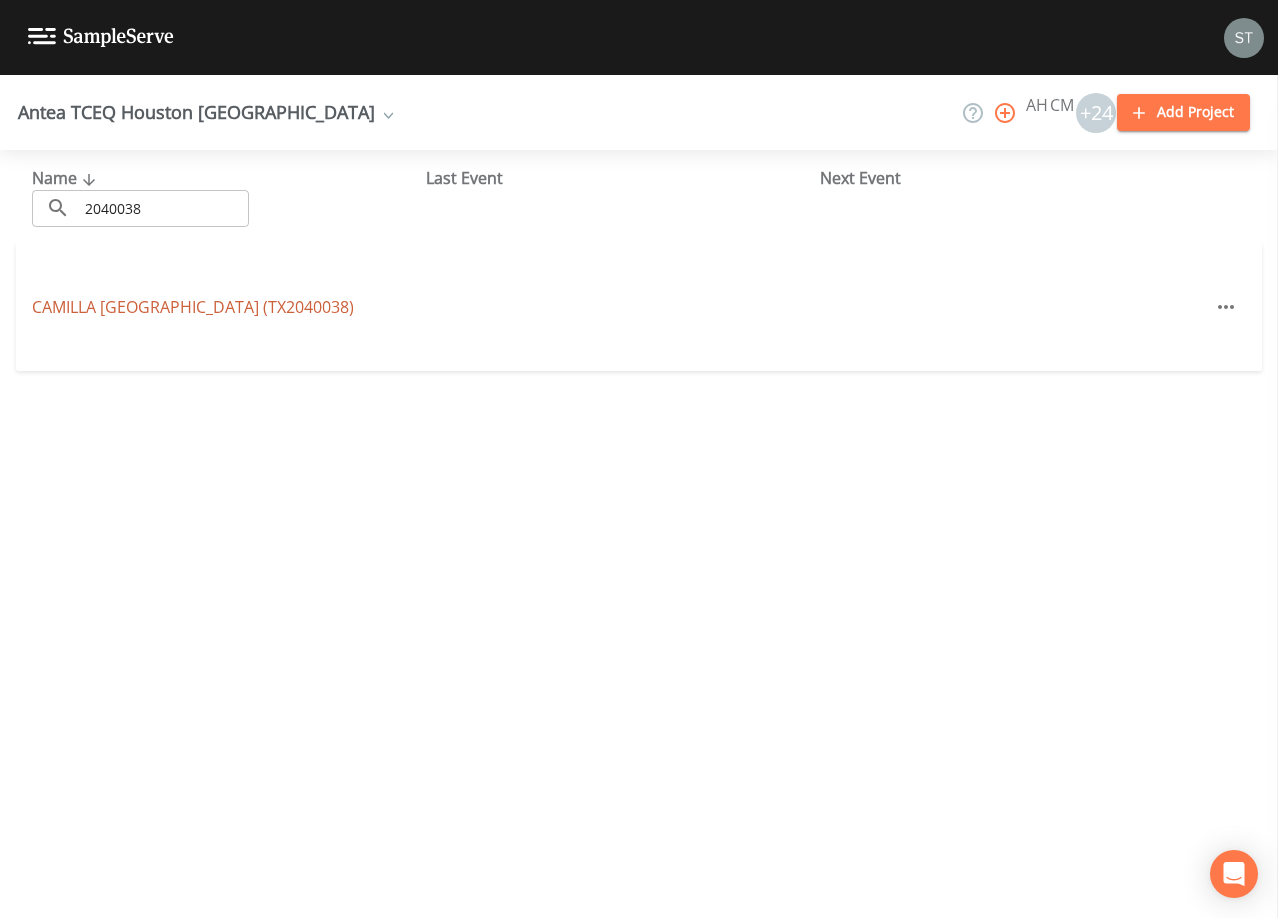 click on "CAMILLA [GEOGRAPHIC_DATA]   (TX2040038)" at bounding box center [193, 307] 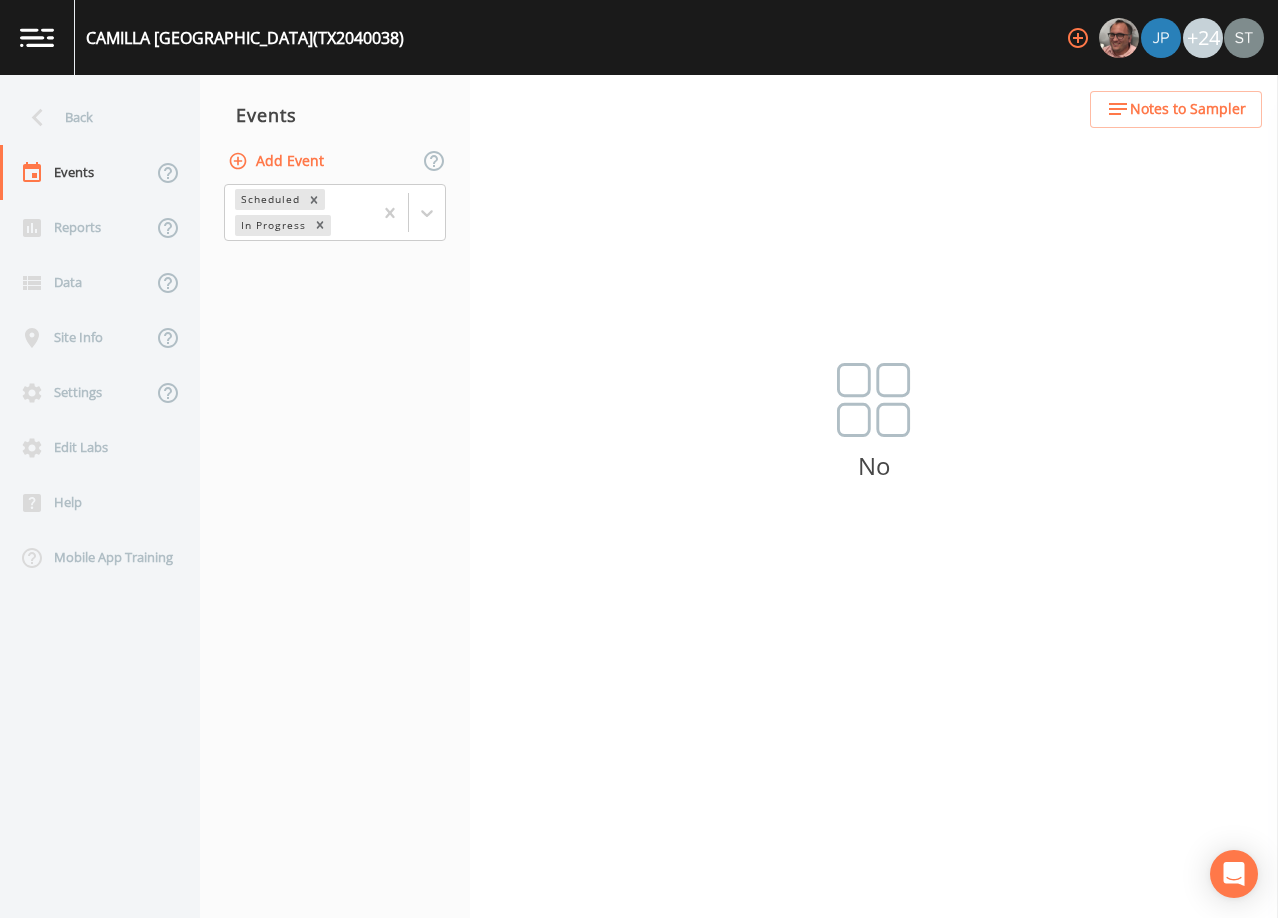 click on "Add Event" at bounding box center (278, 161) 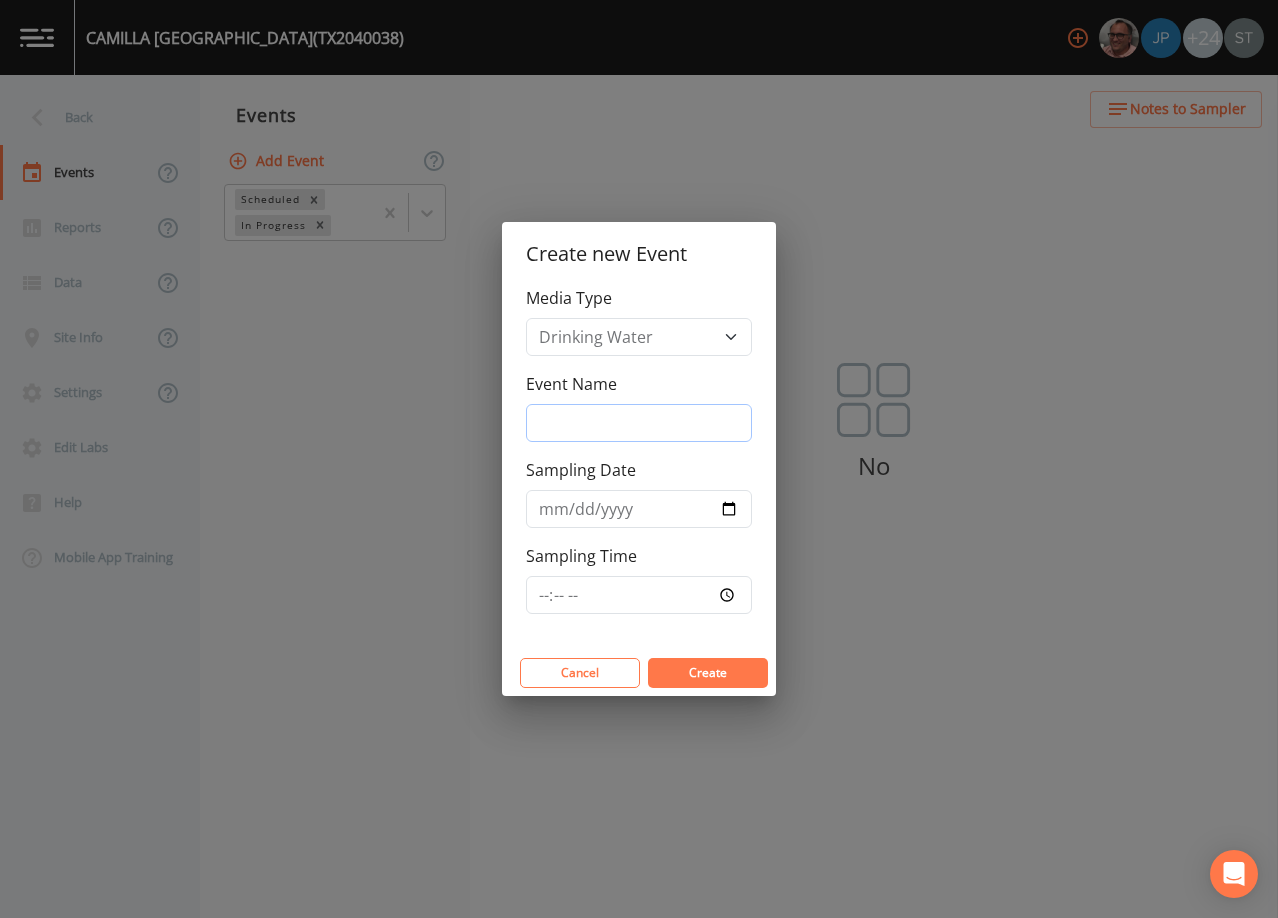 click on "Event Name" at bounding box center [639, 423] 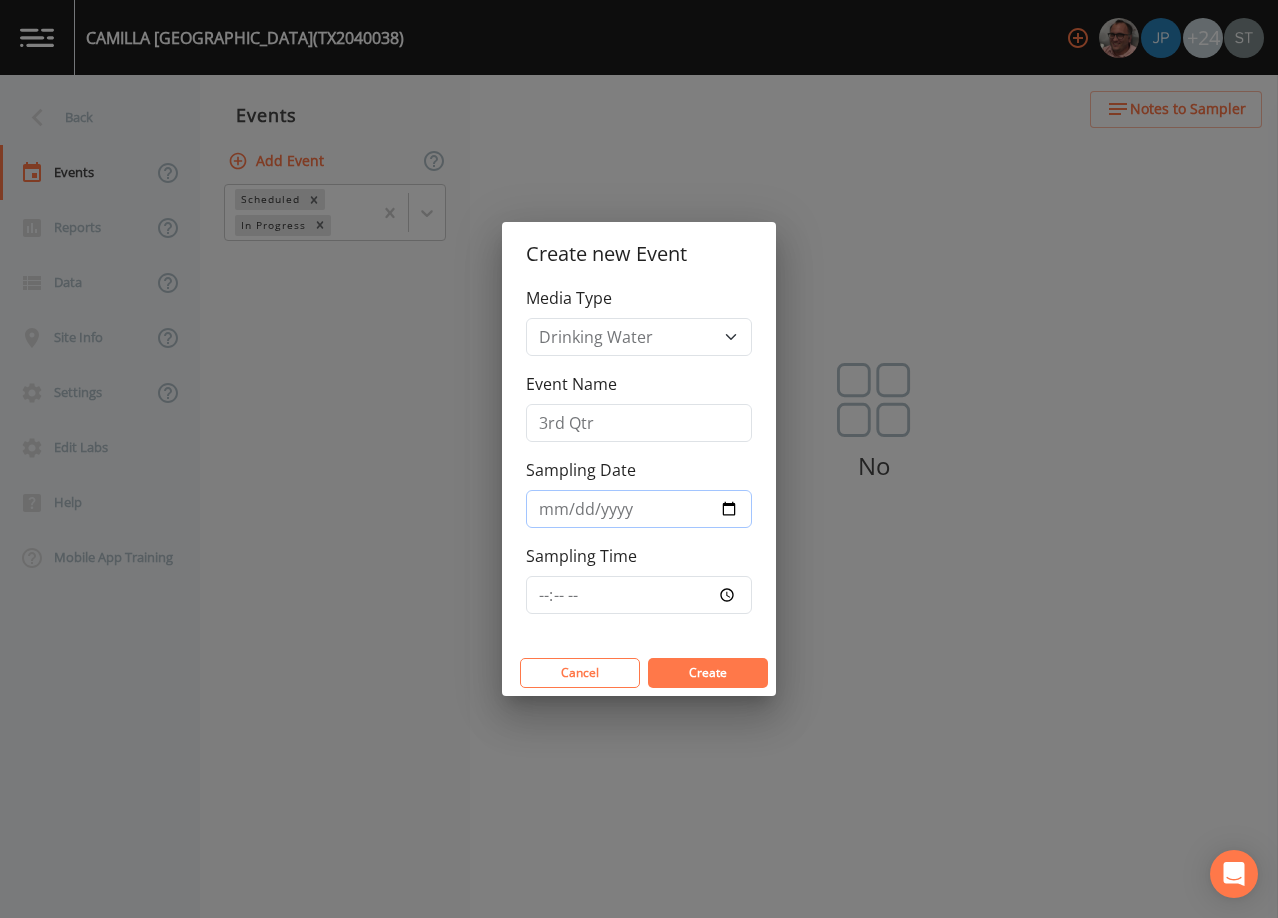 click on "Sampling Date" at bounding box center (639, 509) 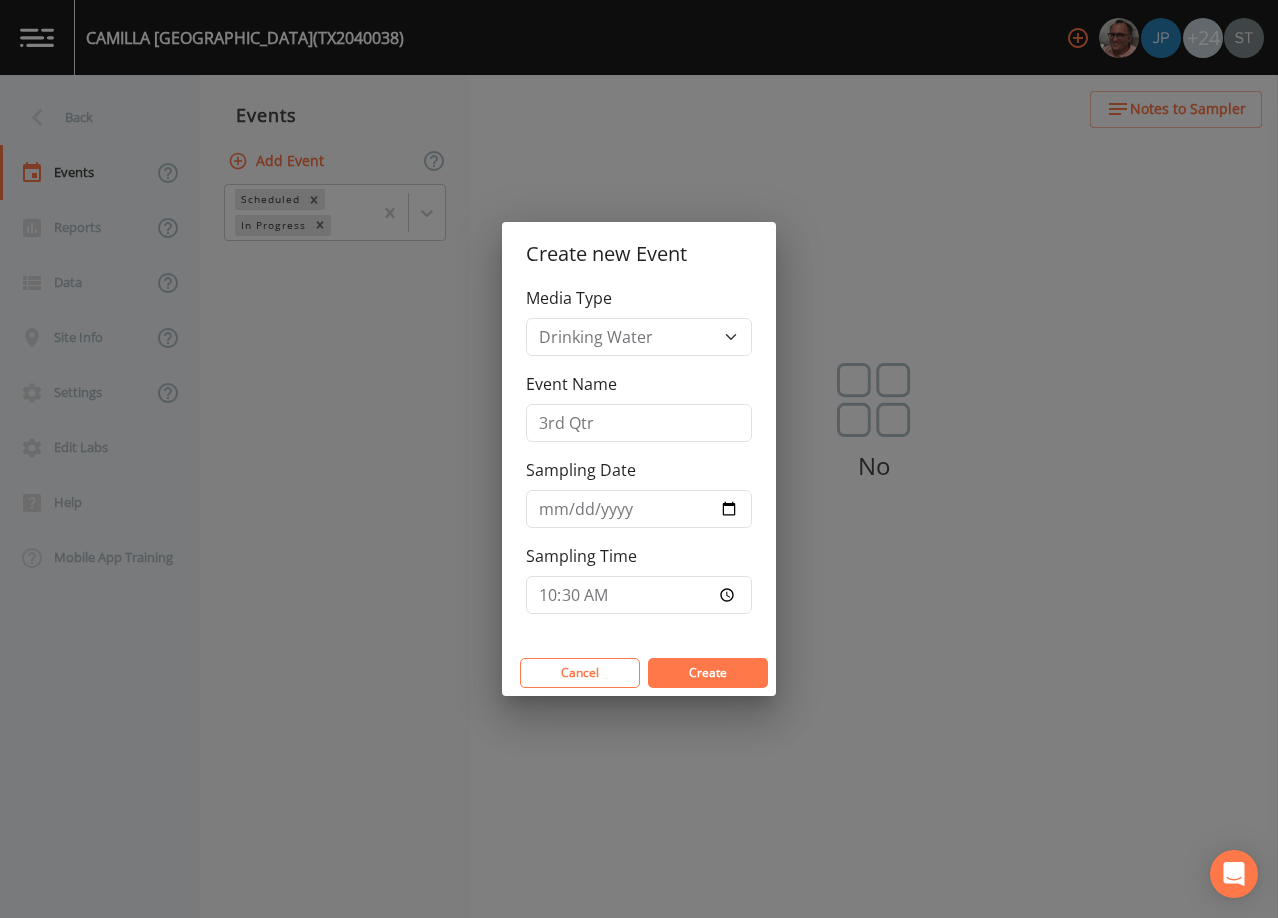 click on "Create" at bounding box center (708, 672) 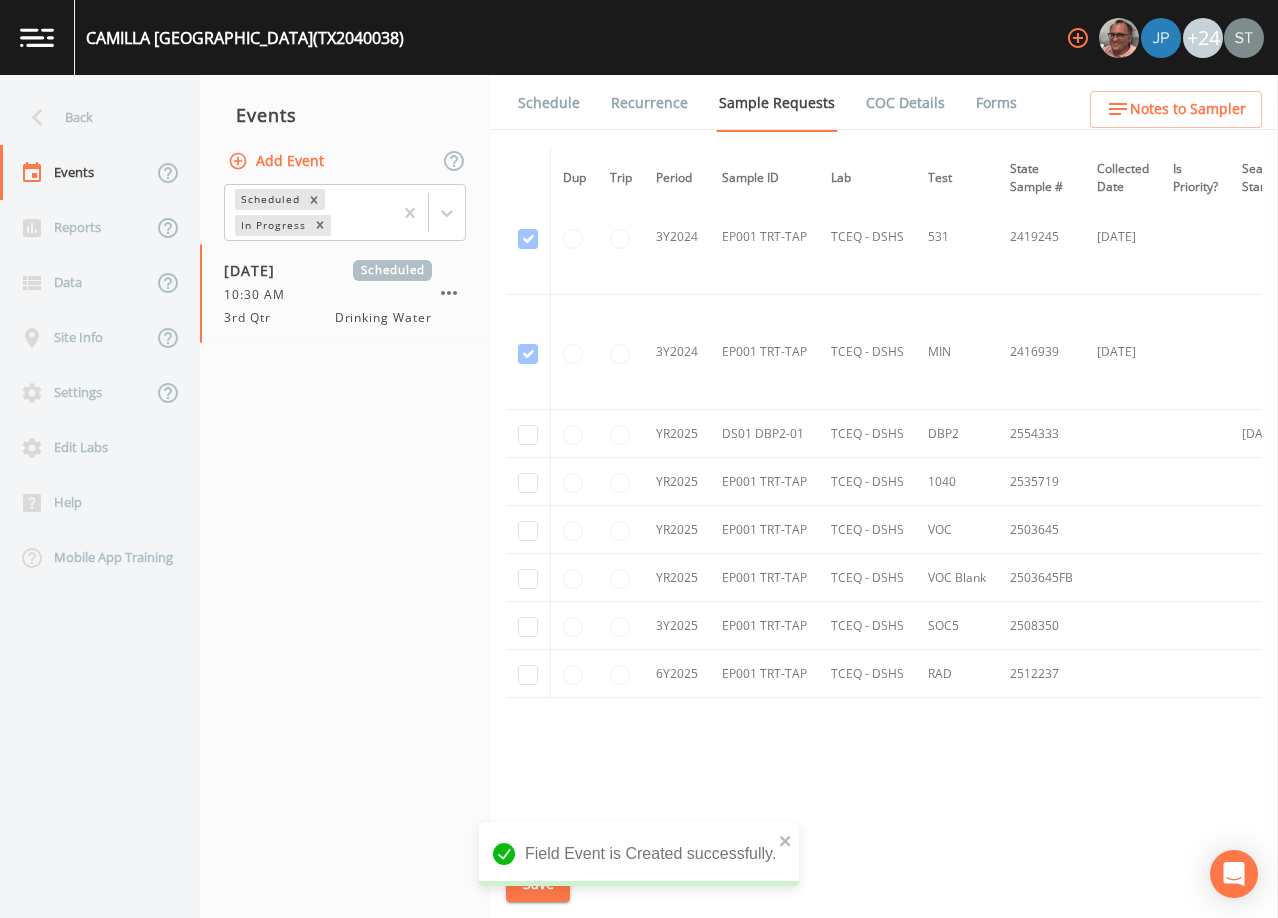 scroll, scrollTop: 744, scrollLeft: 0, axis: vertical 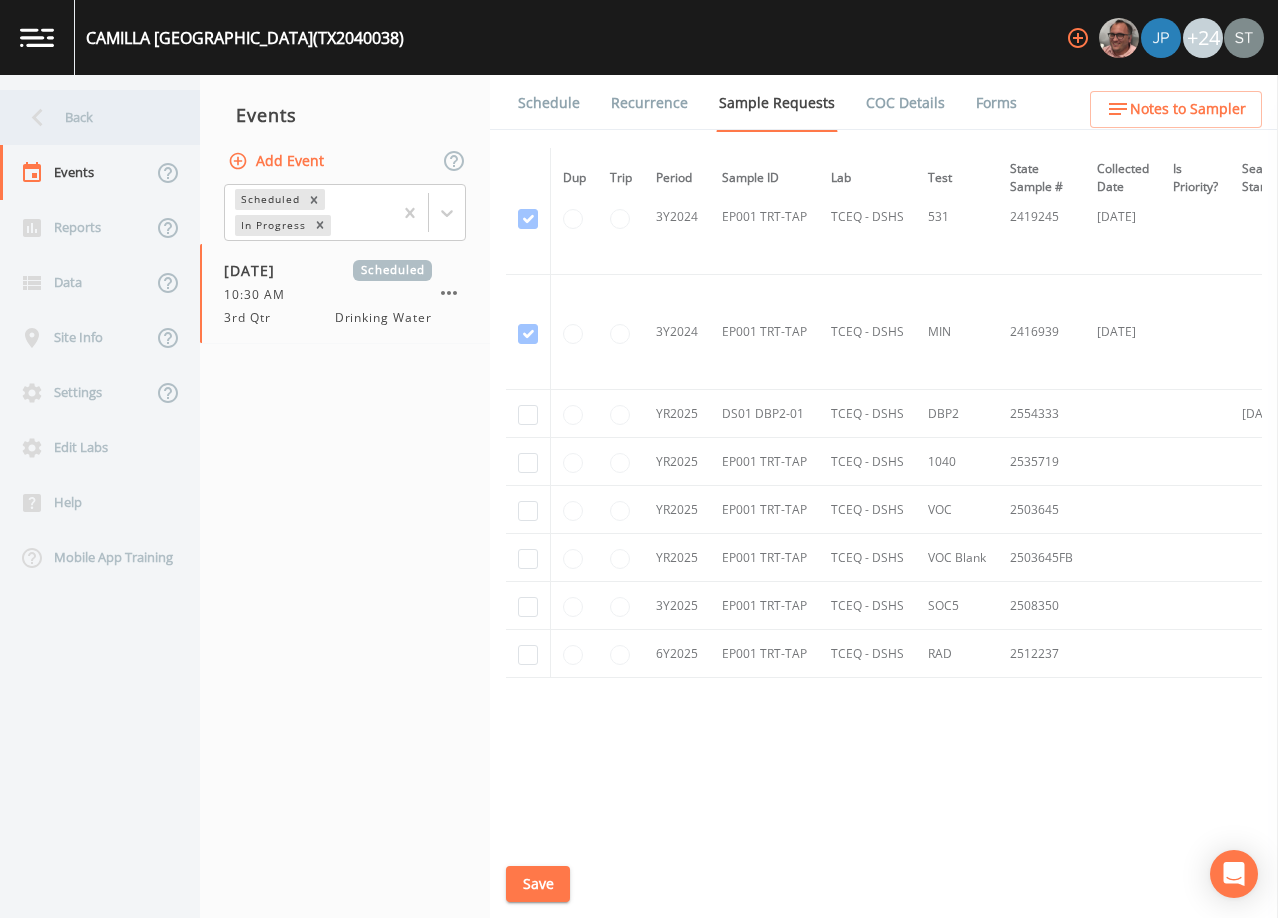click on "Back" at bounding box center [90, 117] 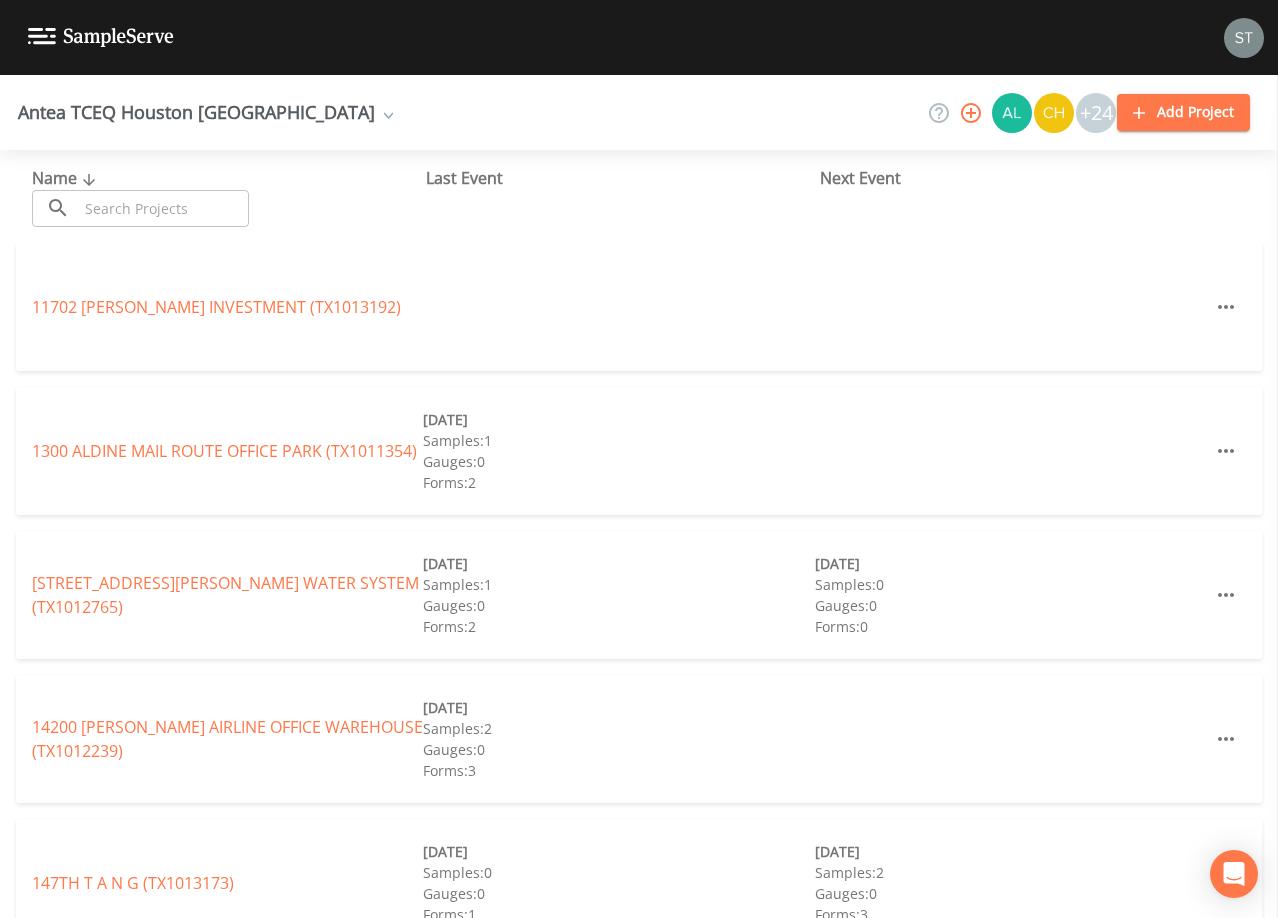 click at bounding box center (163, 208) 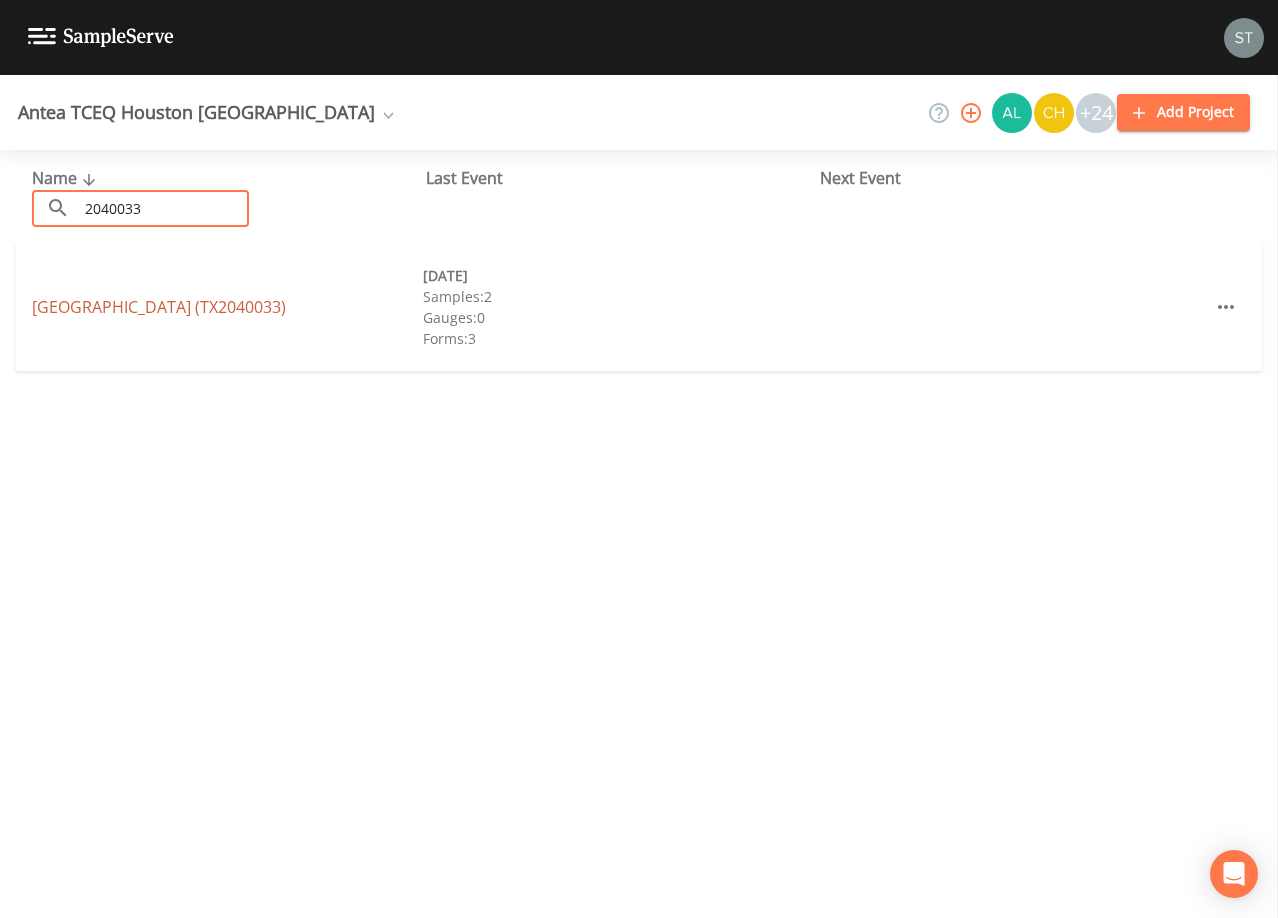 click on "[GEOGRAPHIC_DATA]   (TX2040033)" at bounding box center [159, 307] 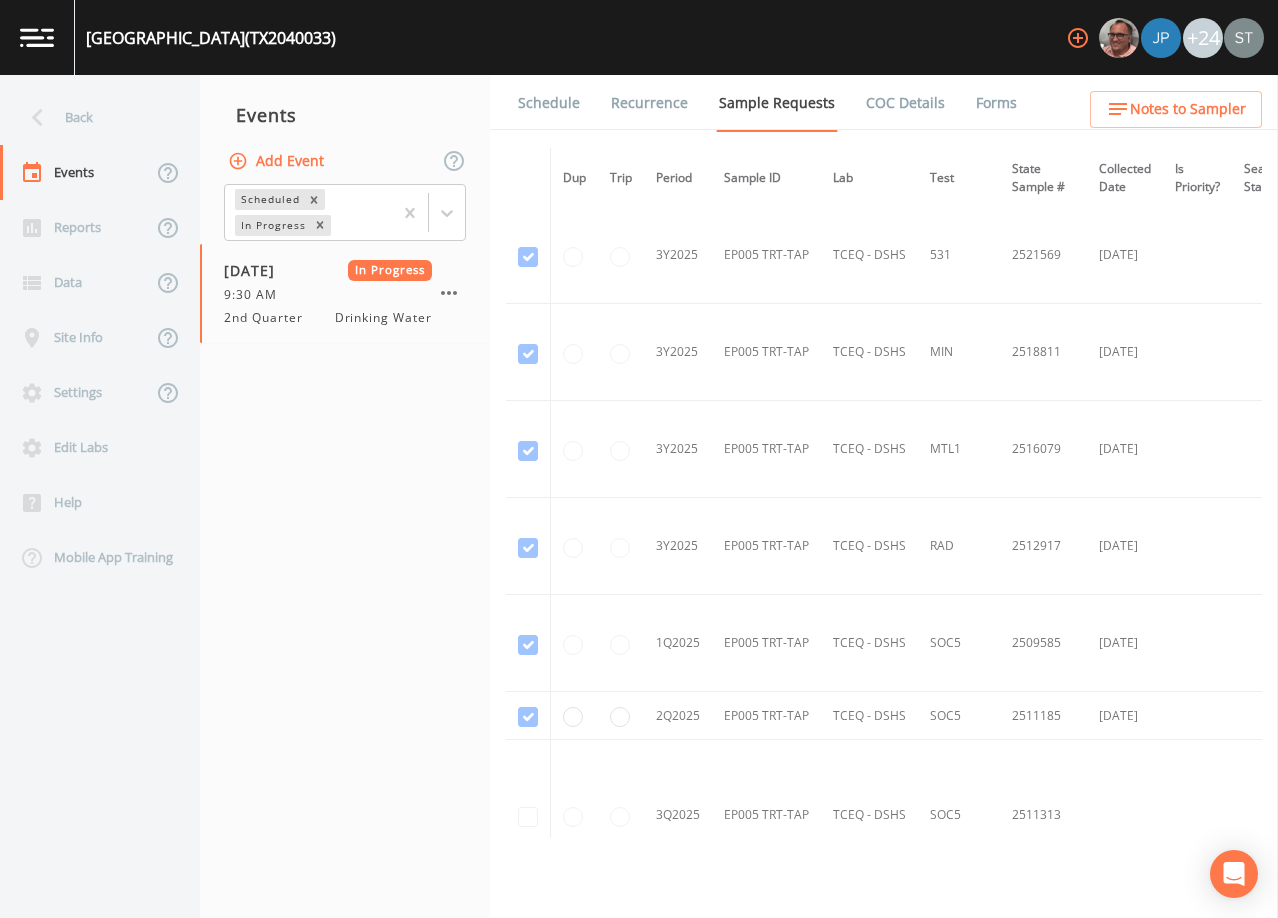 scroll, scrollTop: 2727, scrollLeft: 0, axis: vertical 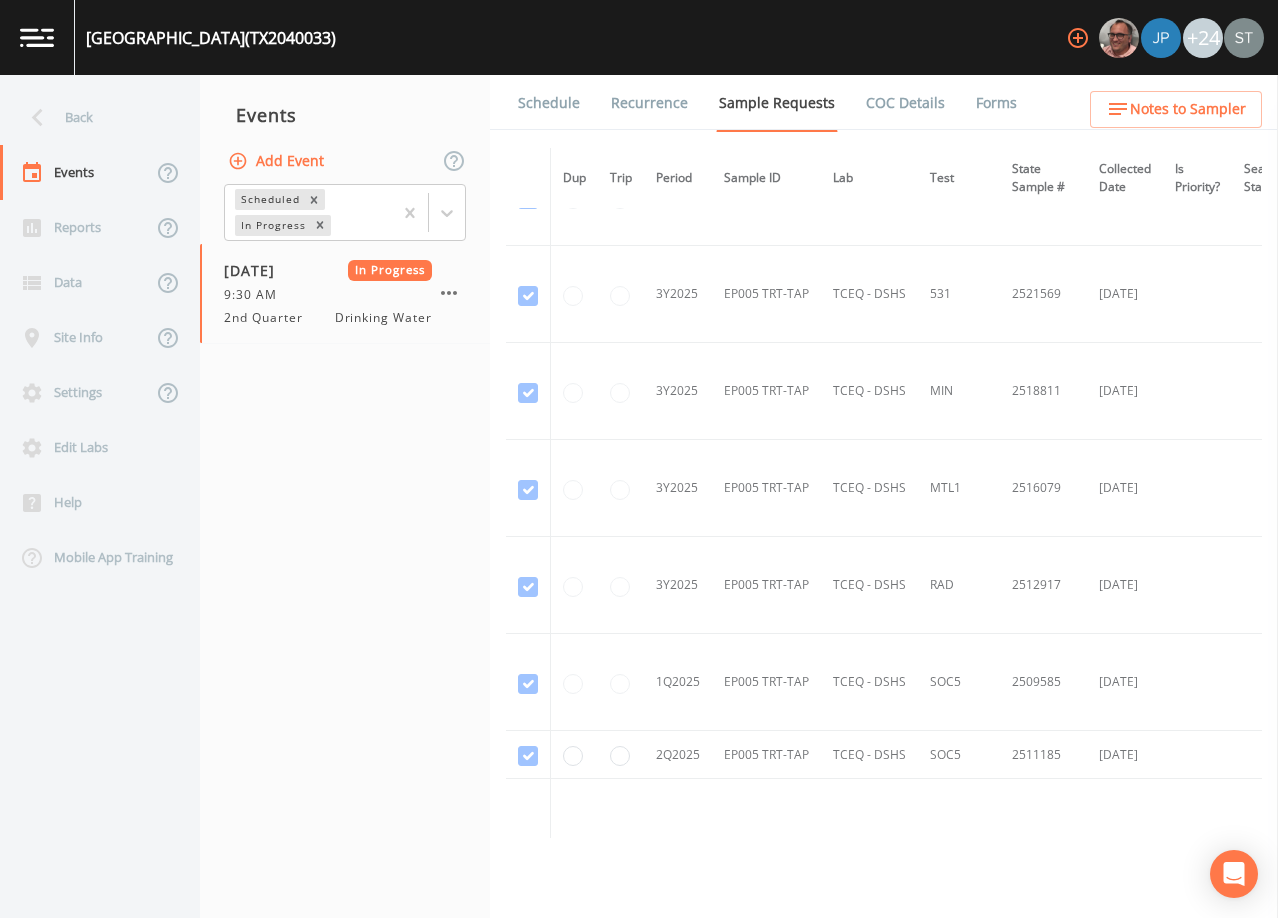 click on "Add Event" at bounding box center (278, 161) 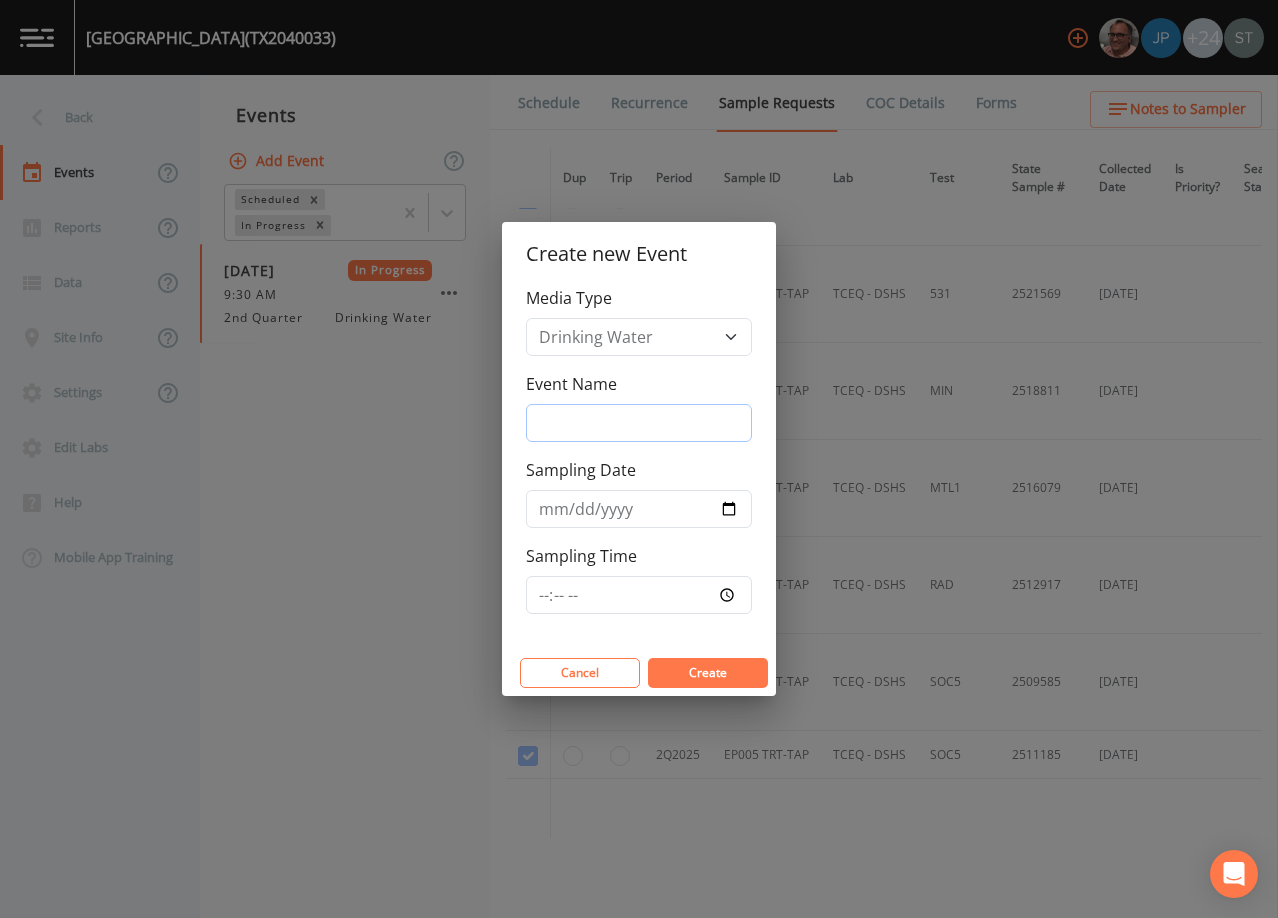 click on "Event Name" at bounding box center [639, 423] 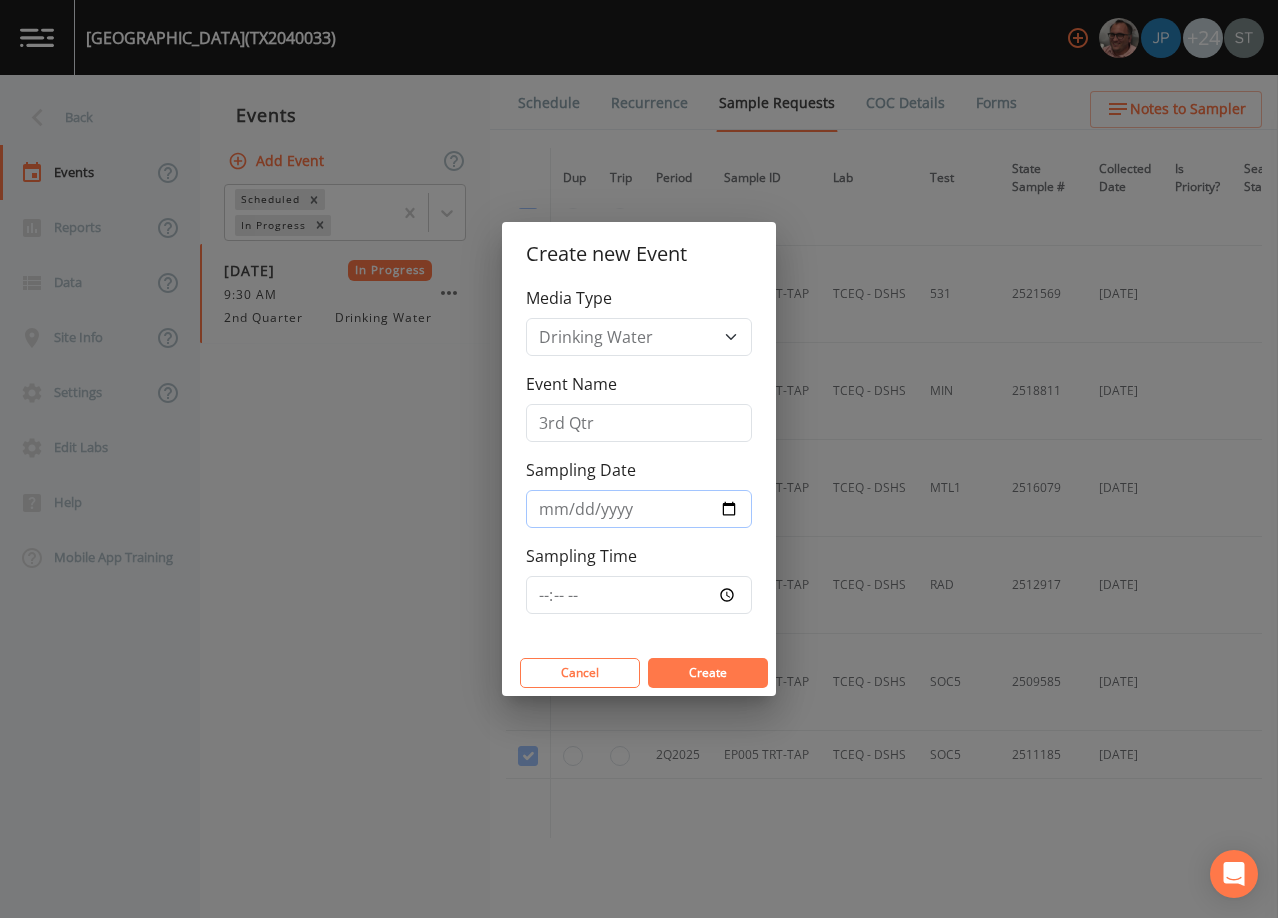 click on "Sampling Date" at bounding box center [639, 509] 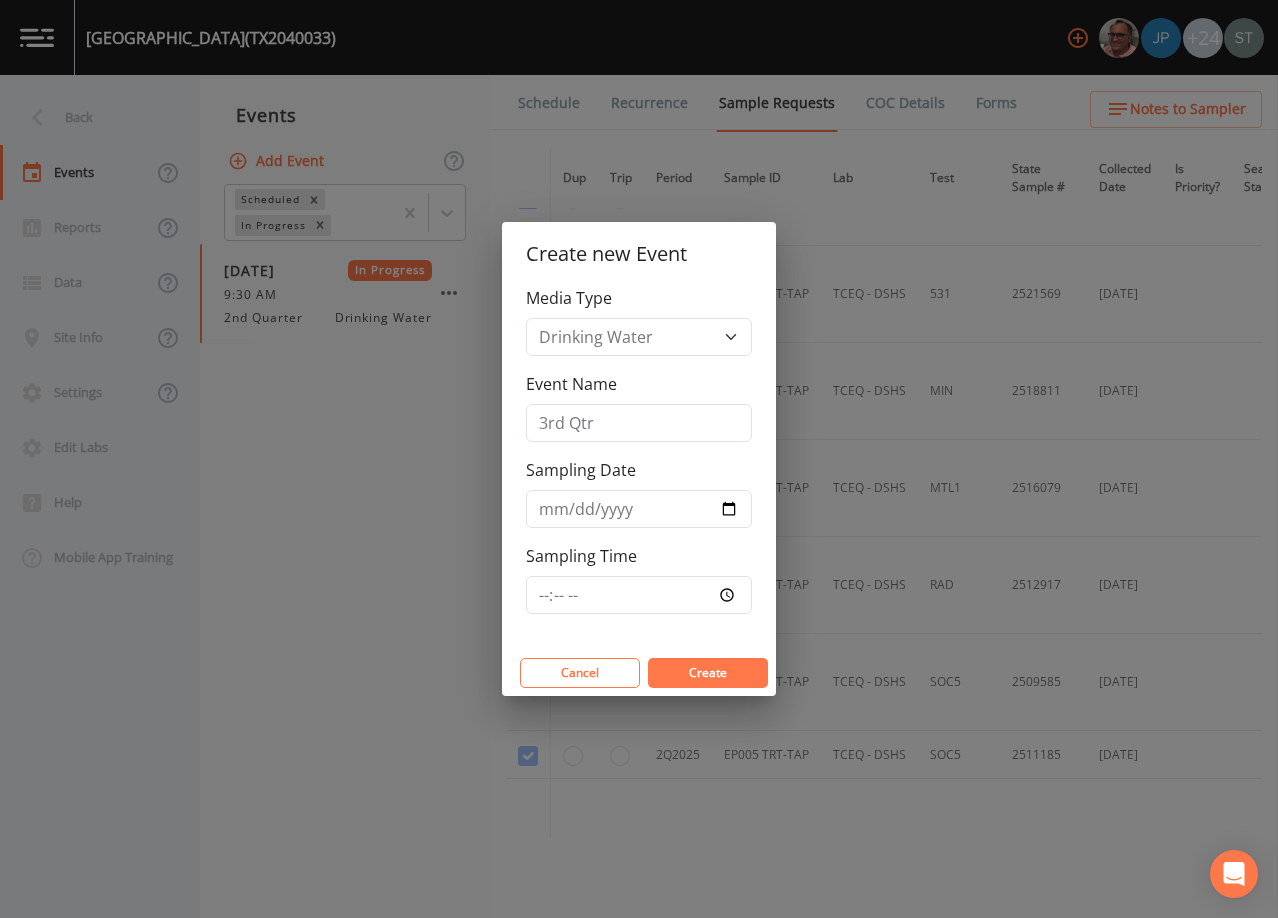 click on "Create" at bounding box center [708, 672] 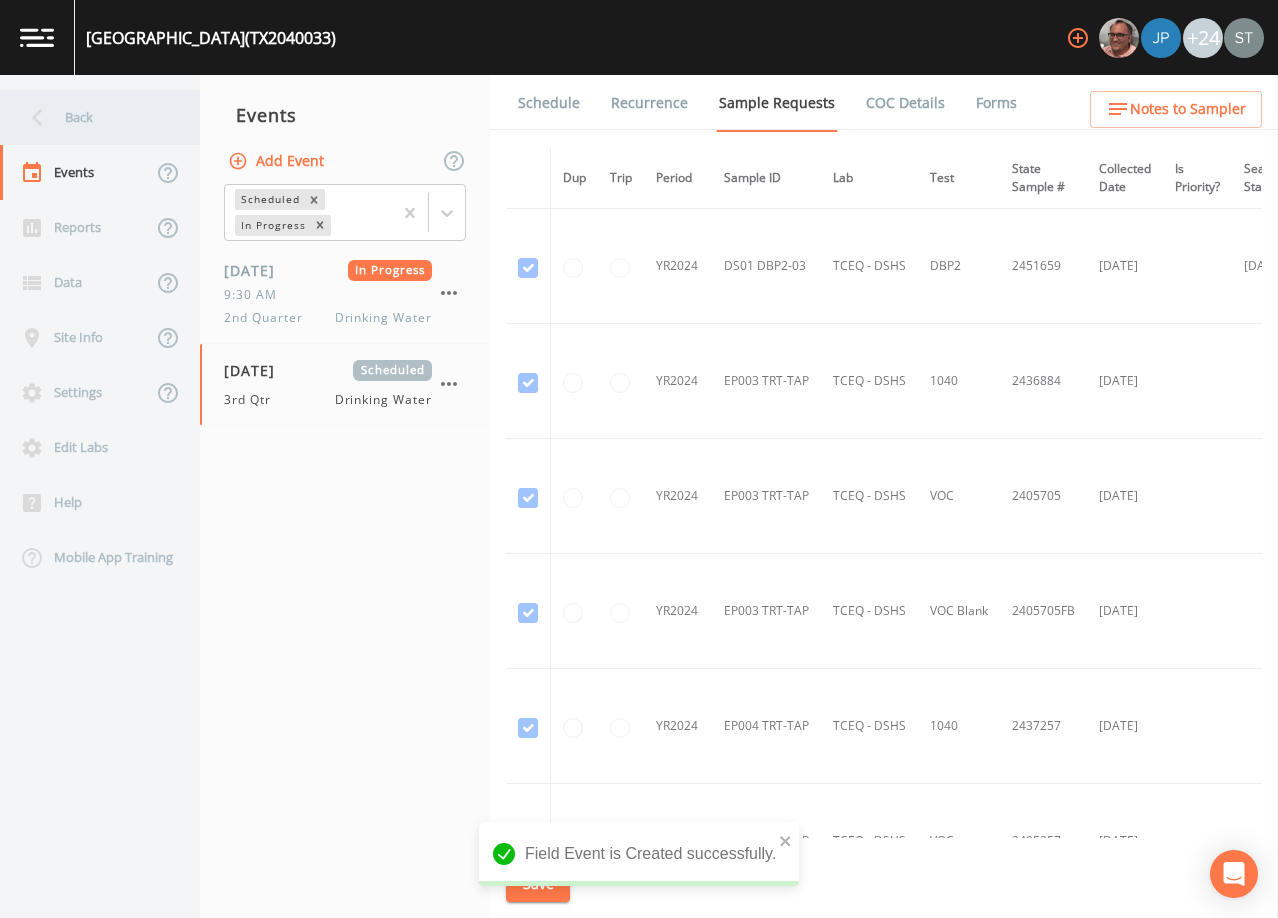click on "Back" at bounding box center [90, 117] 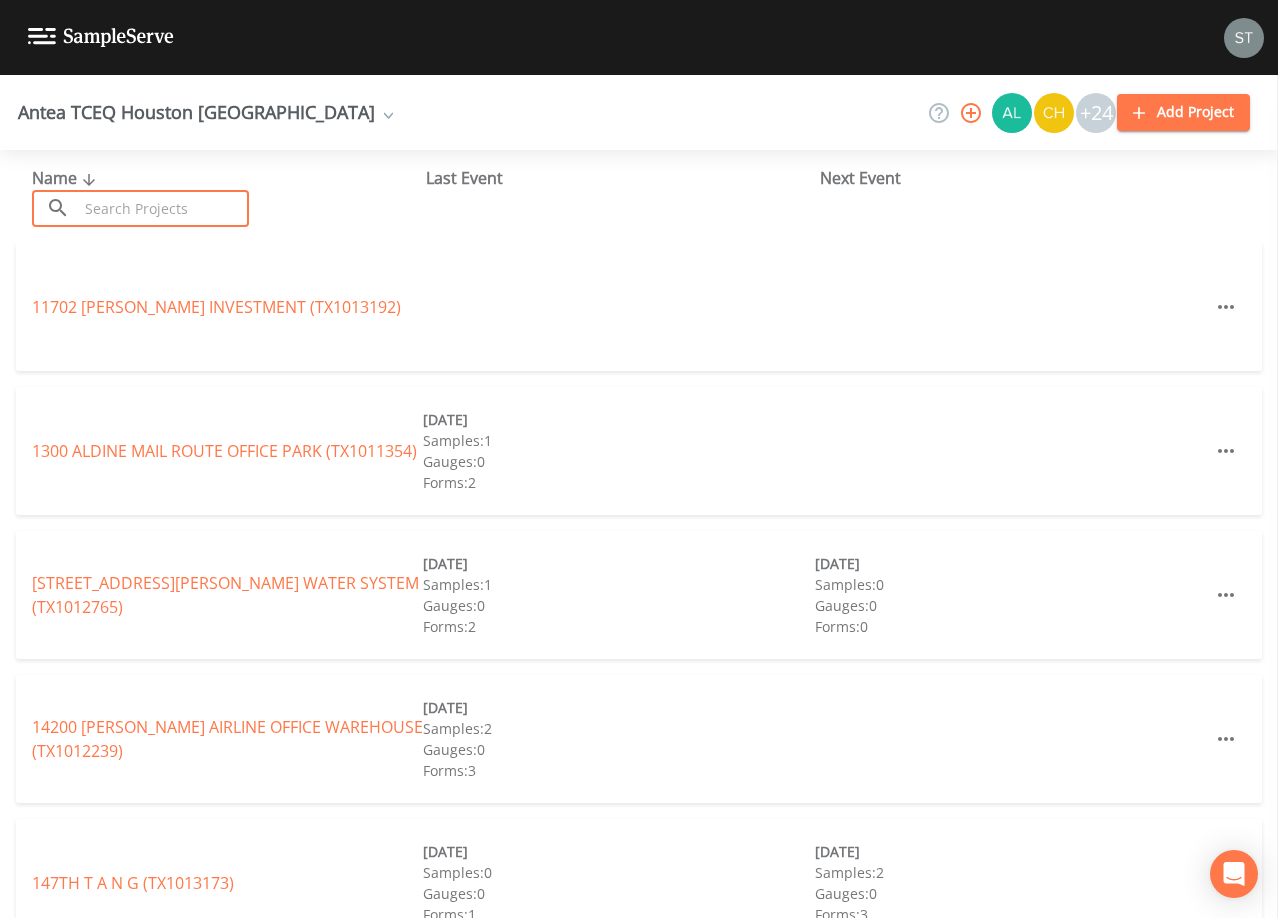 click at bounding box center (163, 208) 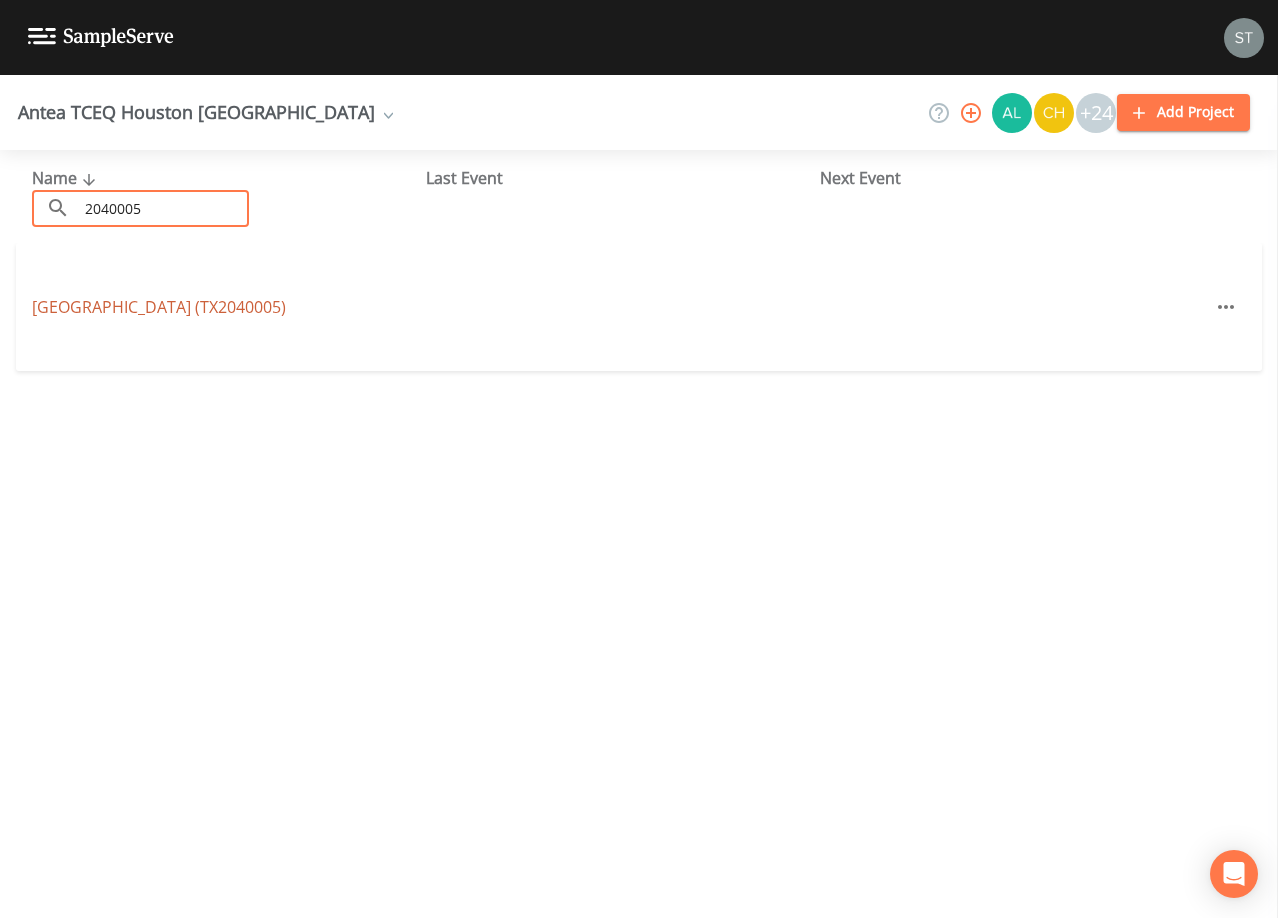 click on "[GEOGRAPHIC_DATA]   (TX2040005)" at bounding box center [159, 307] 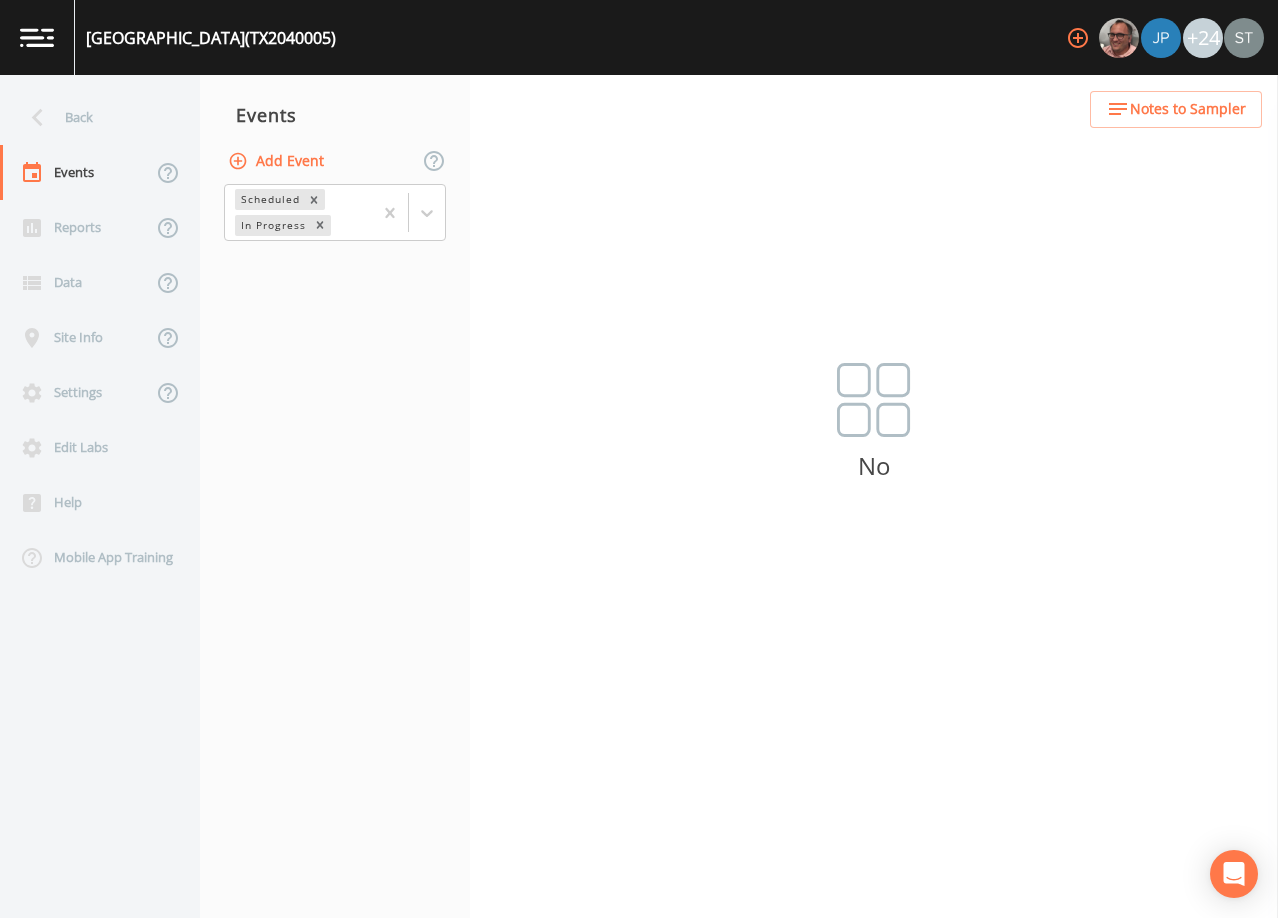 click on "Add Event" at bounding box center [278, 161] 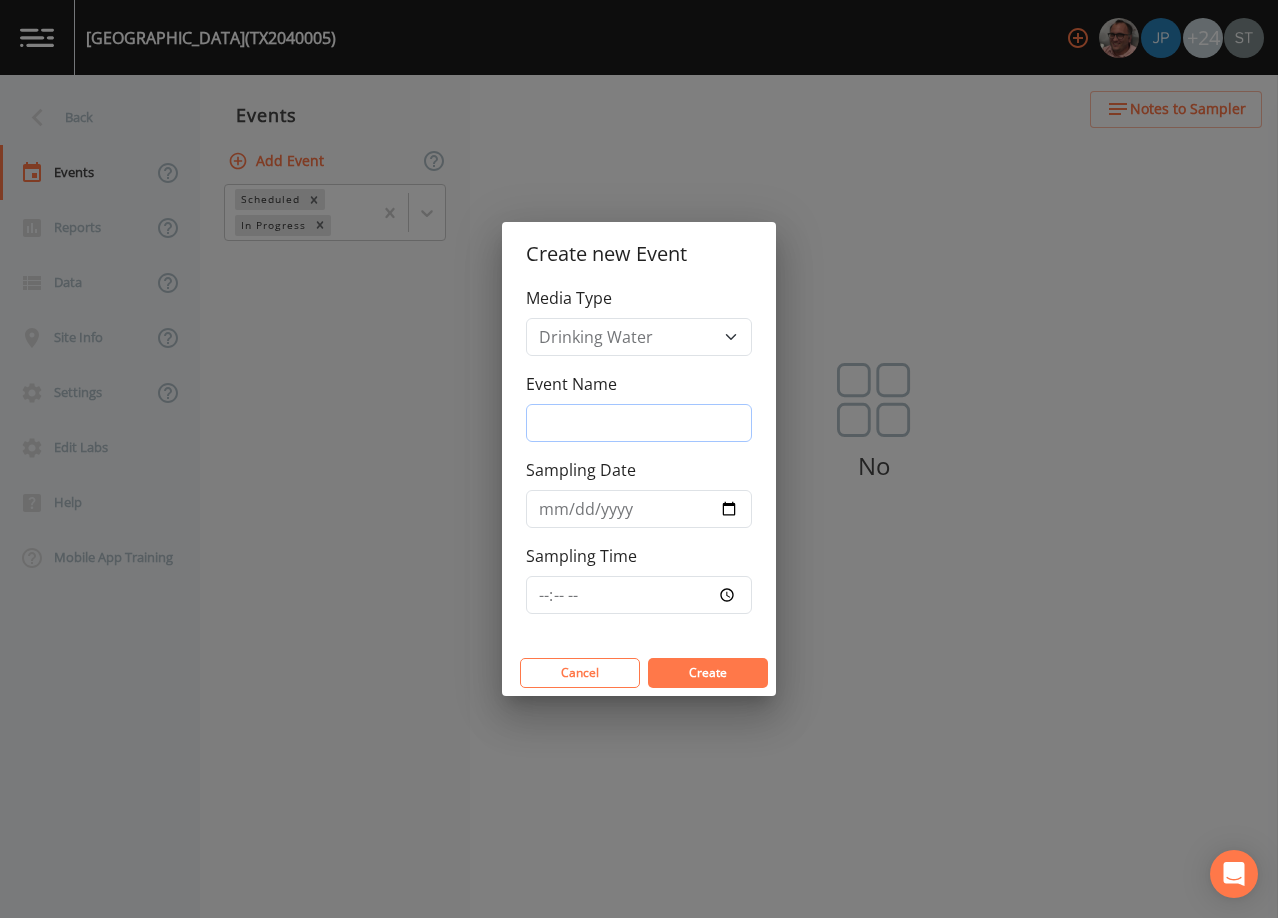 click on "Event Name" at bounding box center (639, 423) 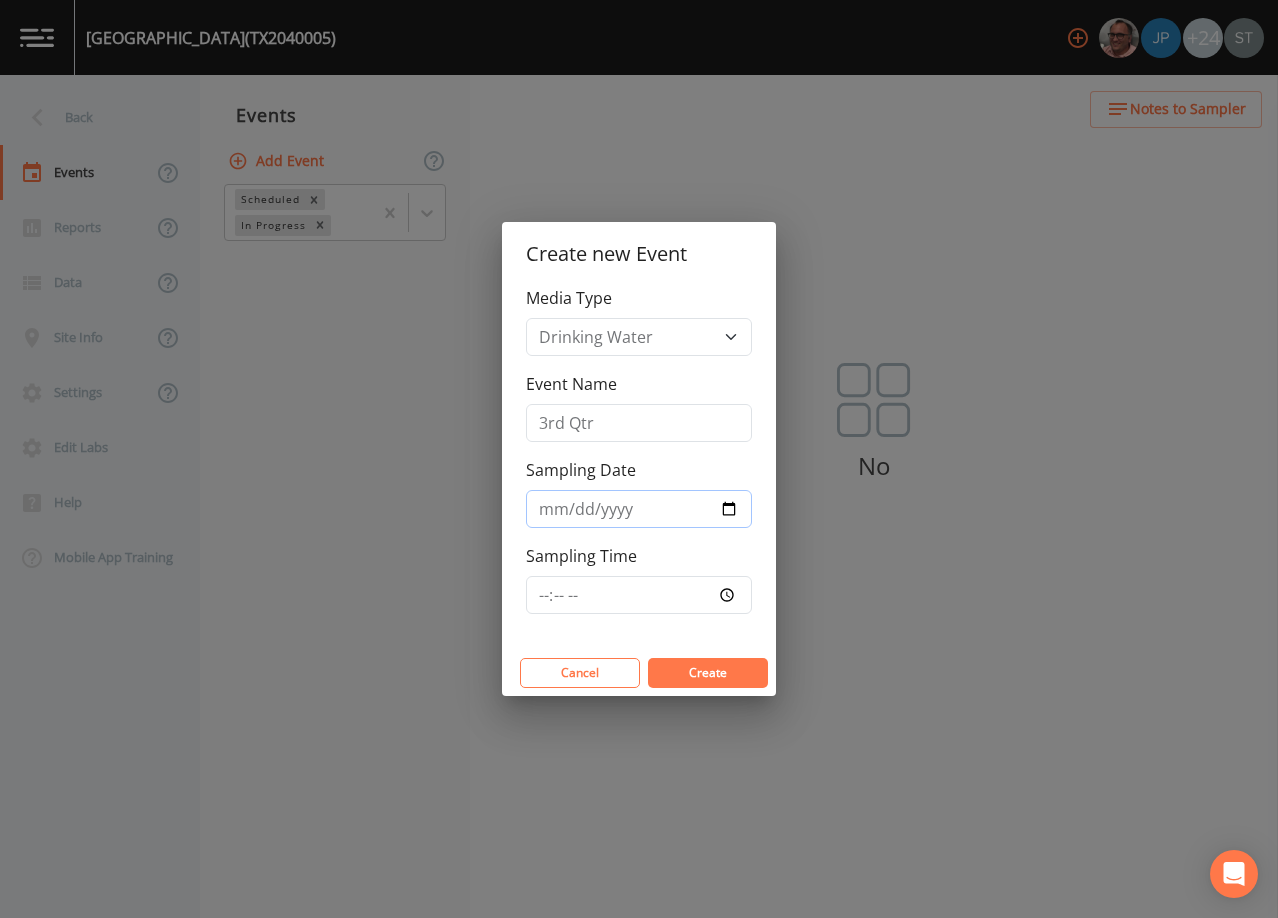 click on "Sampling Date" at bounding box center [639, 509] 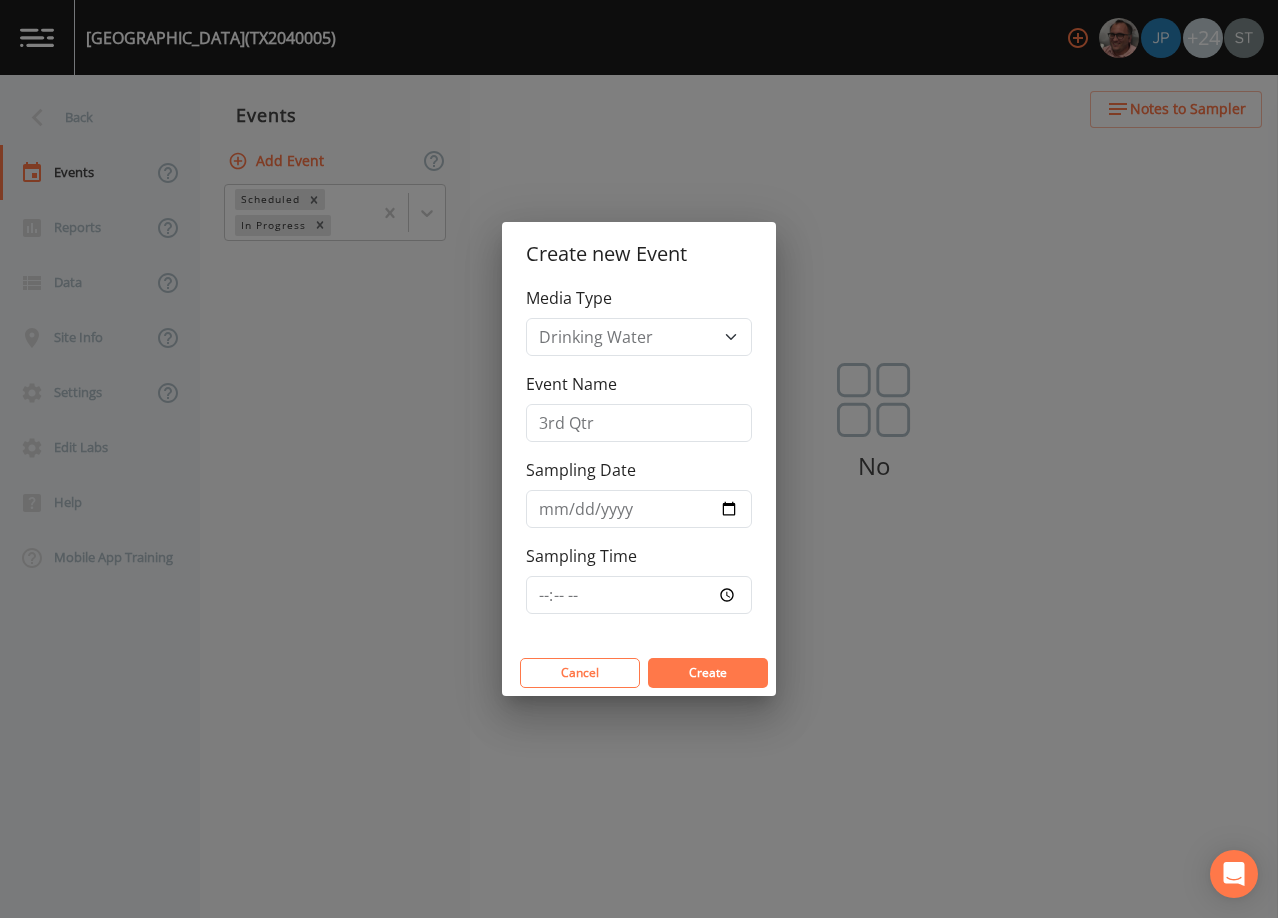 click on "Create" at bounding box center [708, 672] 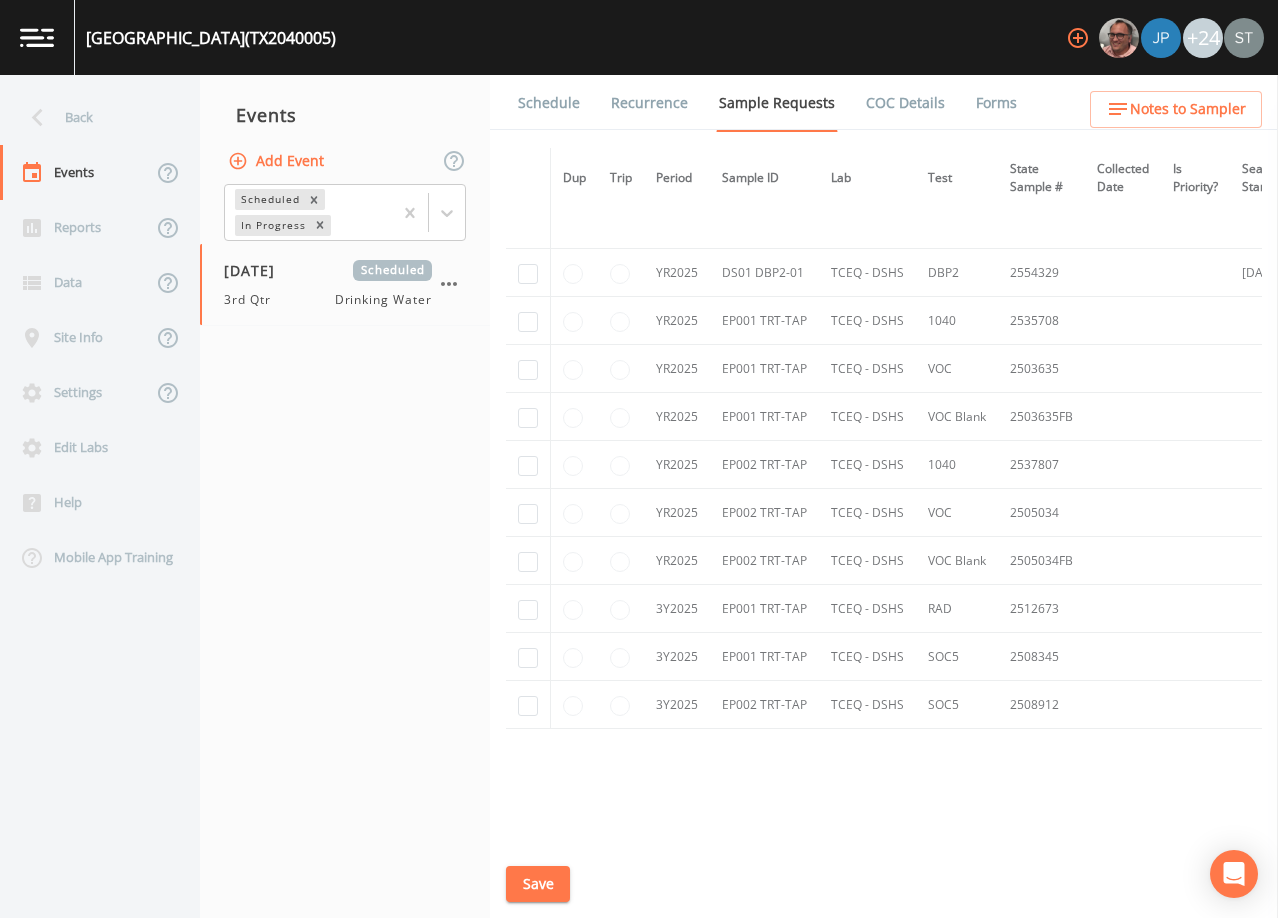 scroll, scrollTop: 2042, scrollLeft: 0, axis: vertical 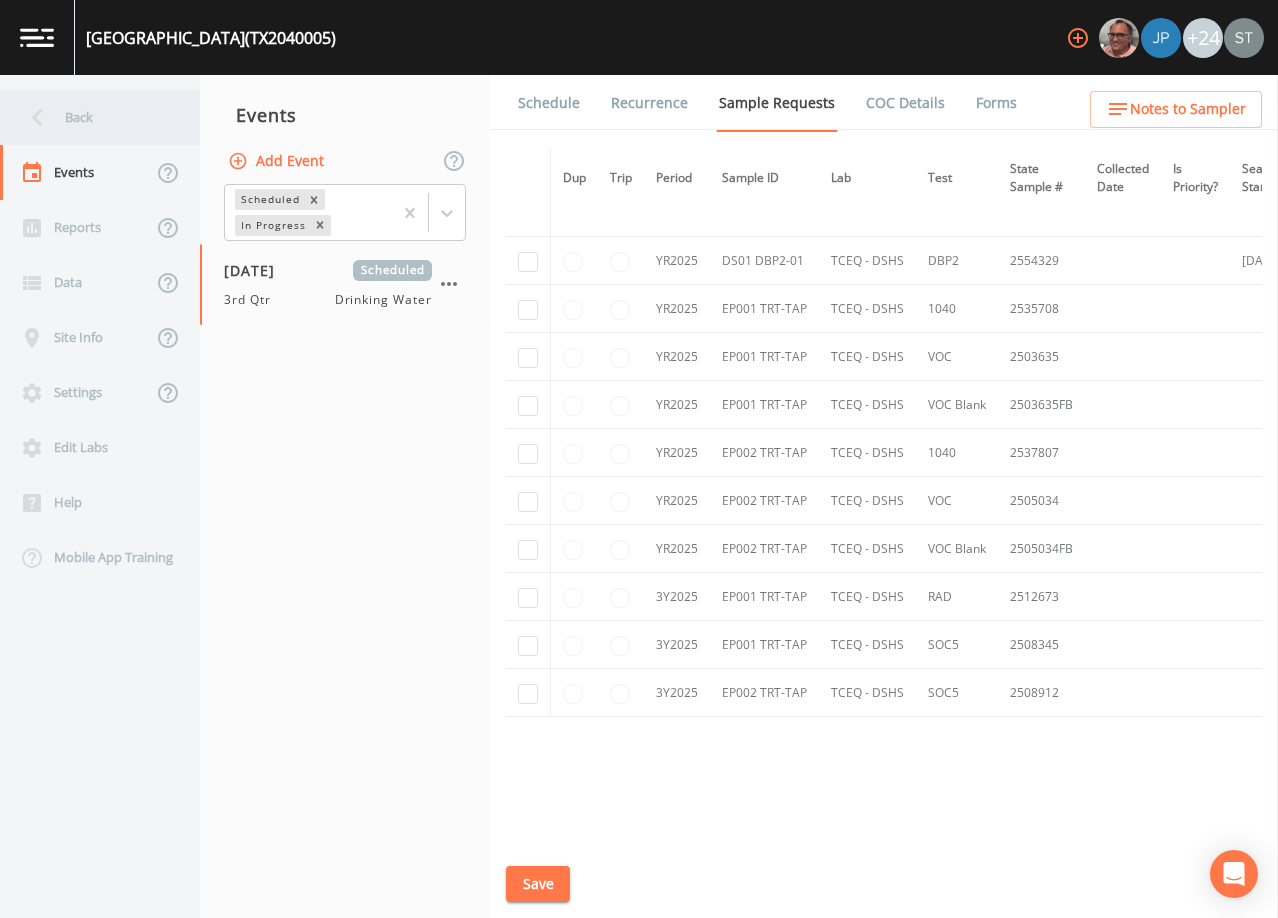 click on "Back" at bounding box center [90, 117] 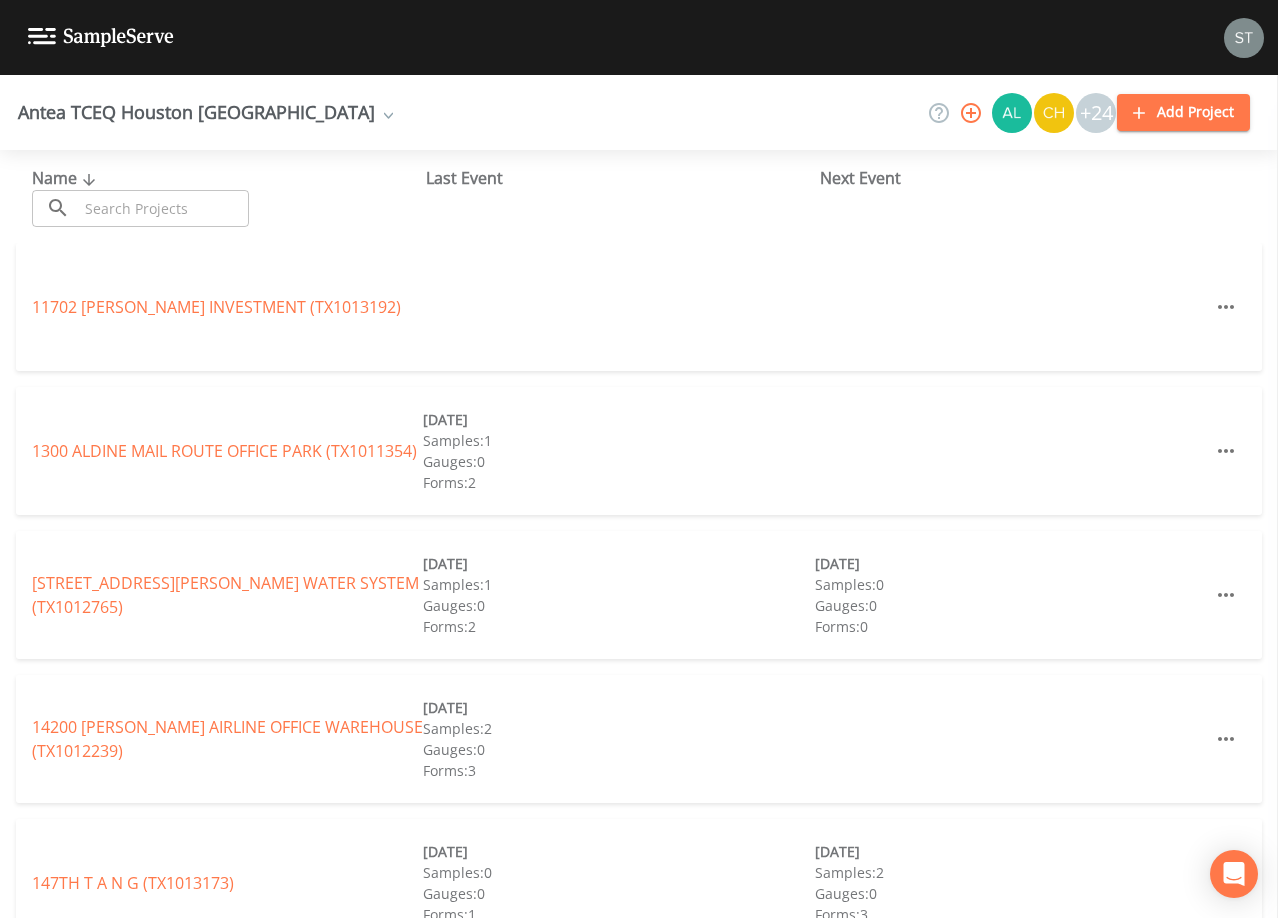 click at bounding box center [163, 208] 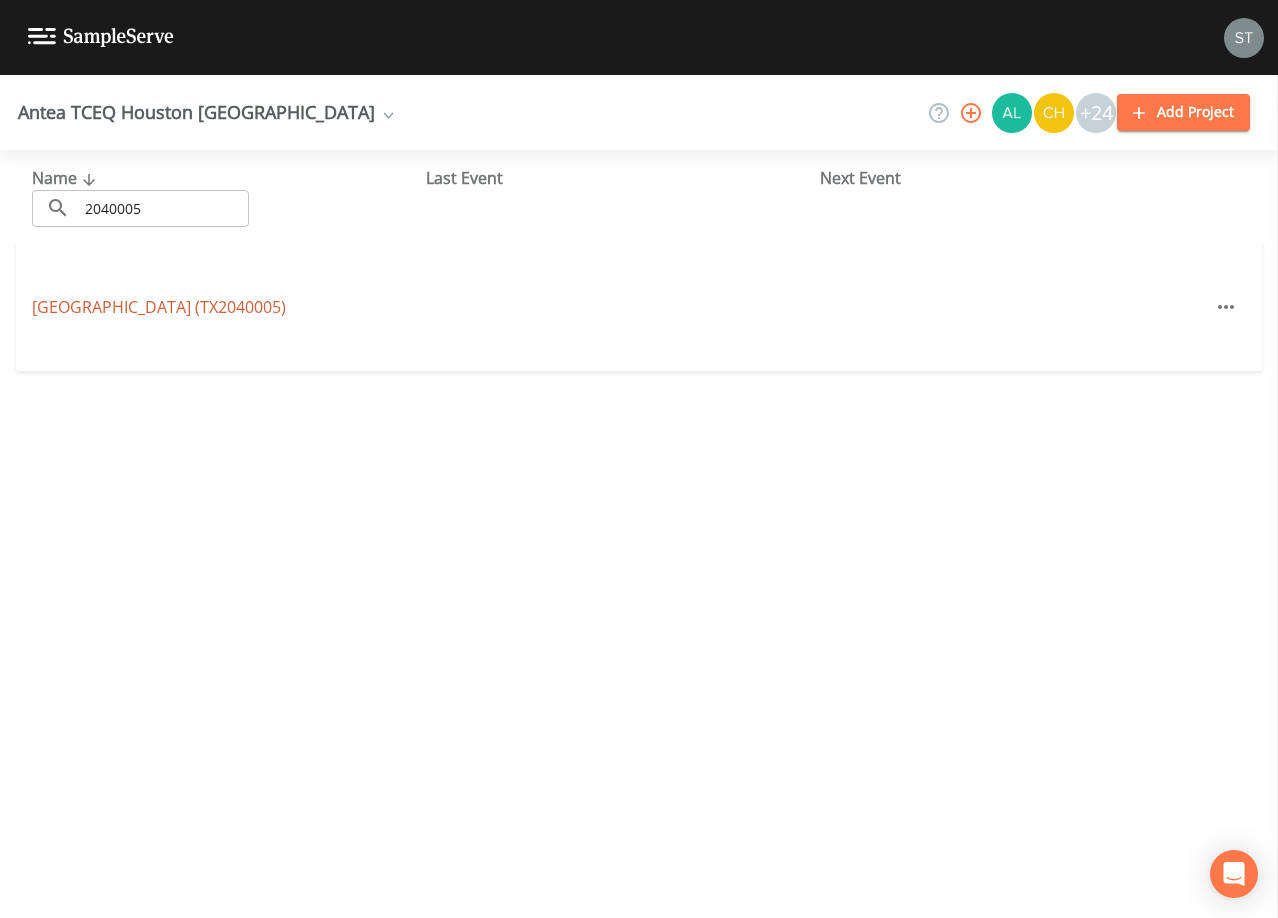 click on "[GEOGRAPHIC_DATA]   (TX2040005)" at bounding box center [159, 307] 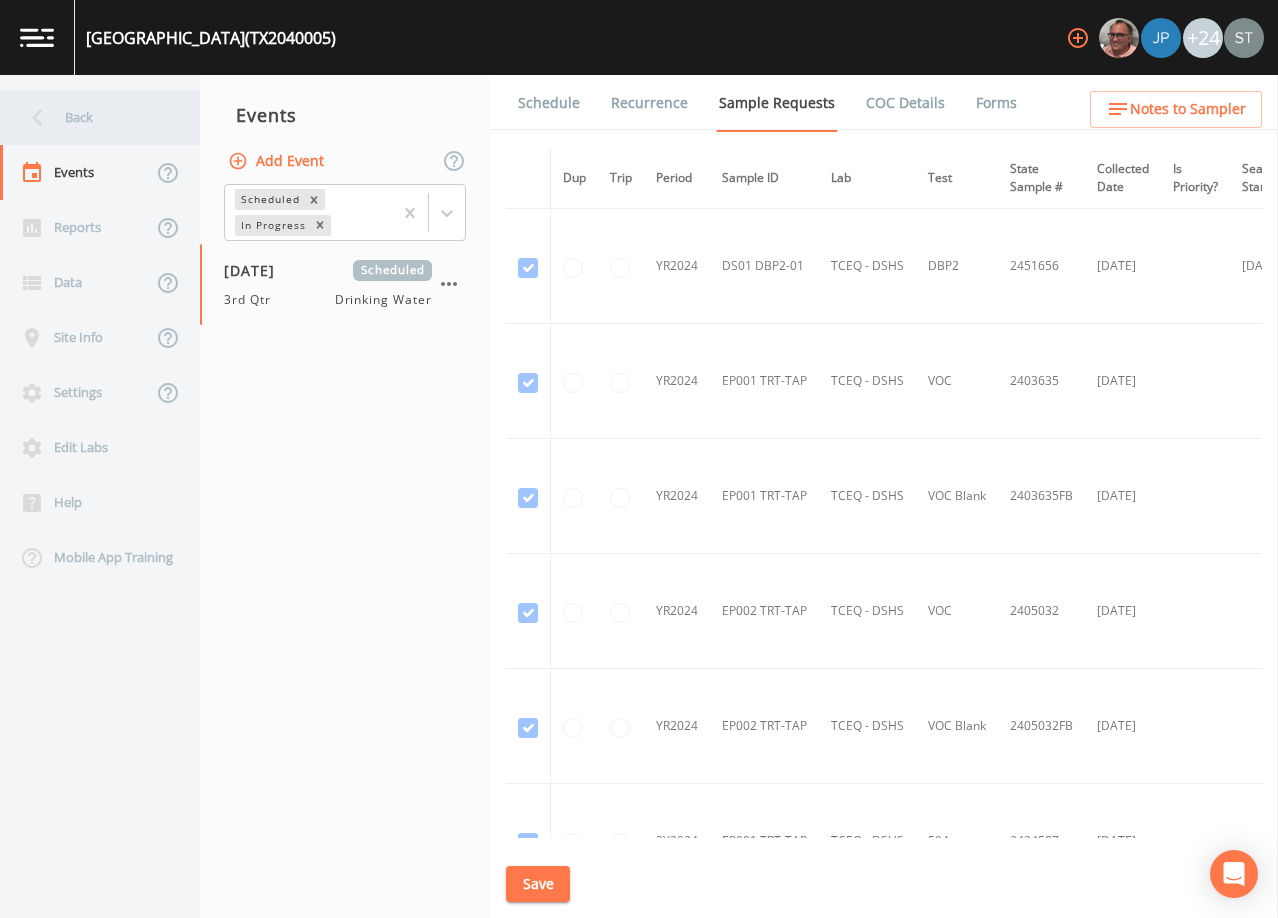 click on "Back" at bounding box center (90, 117) 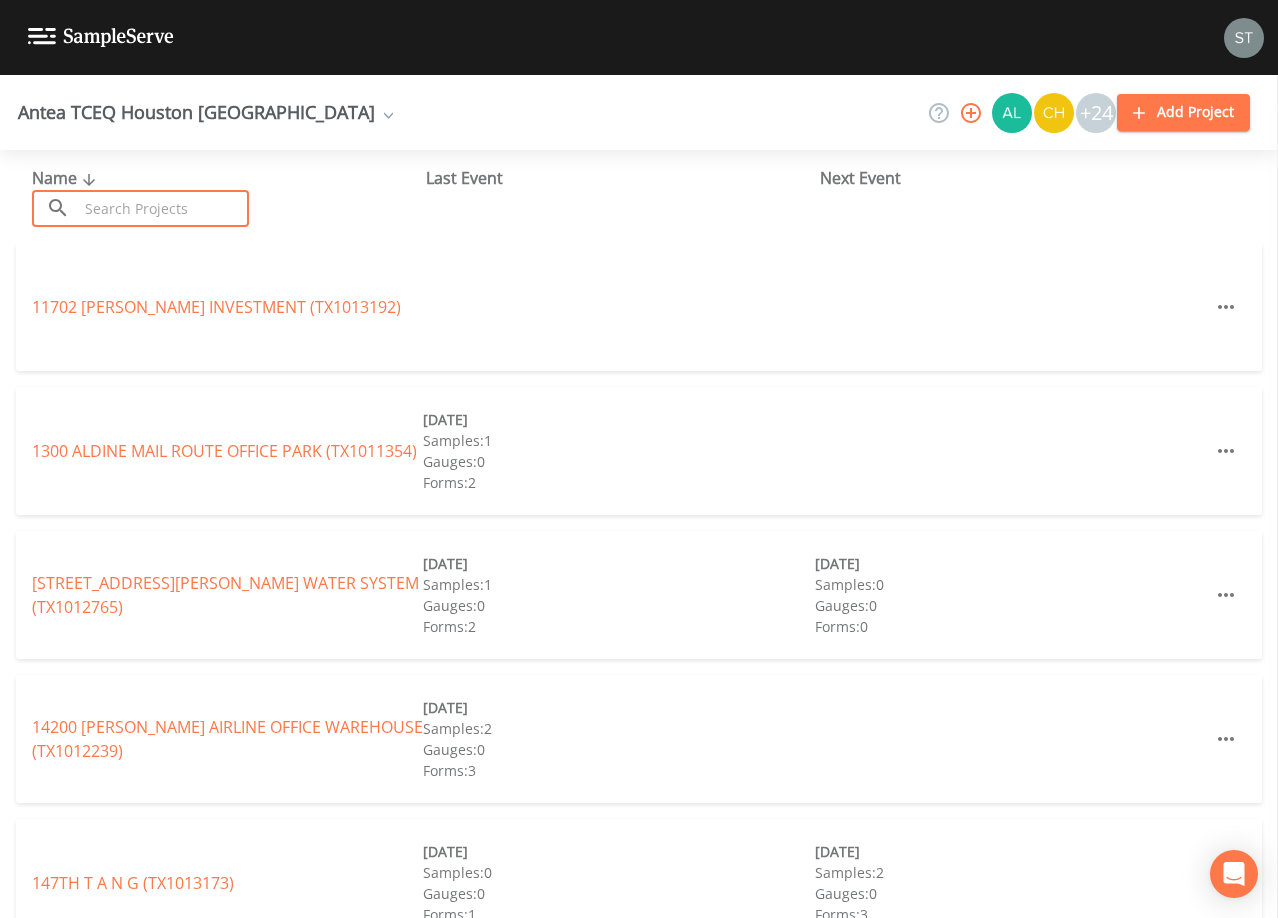 click at bounding box center (163, 208) 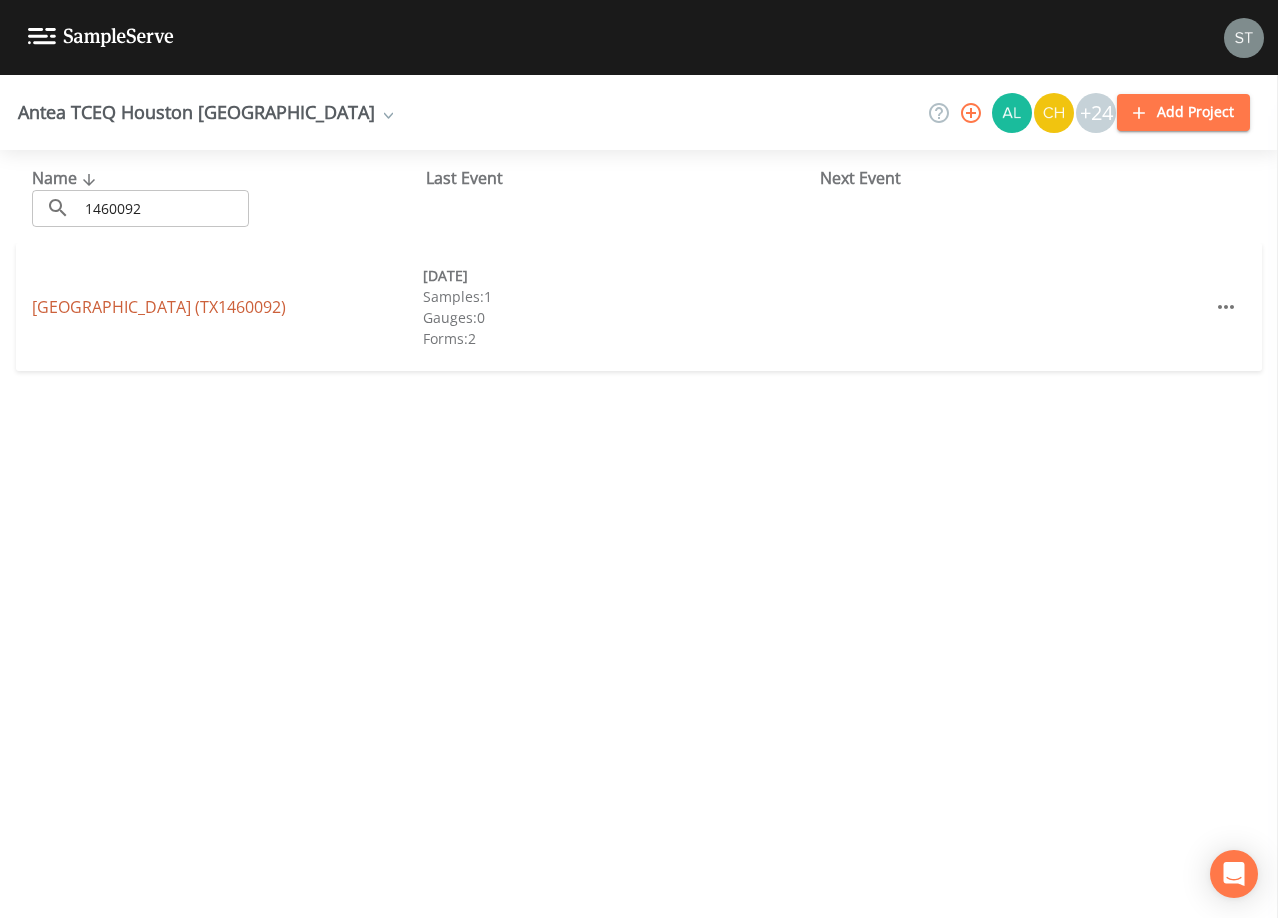 click on "[GEOGRAPHIC_DATA]   (TX1460092)" at bounding box center (159, 307) 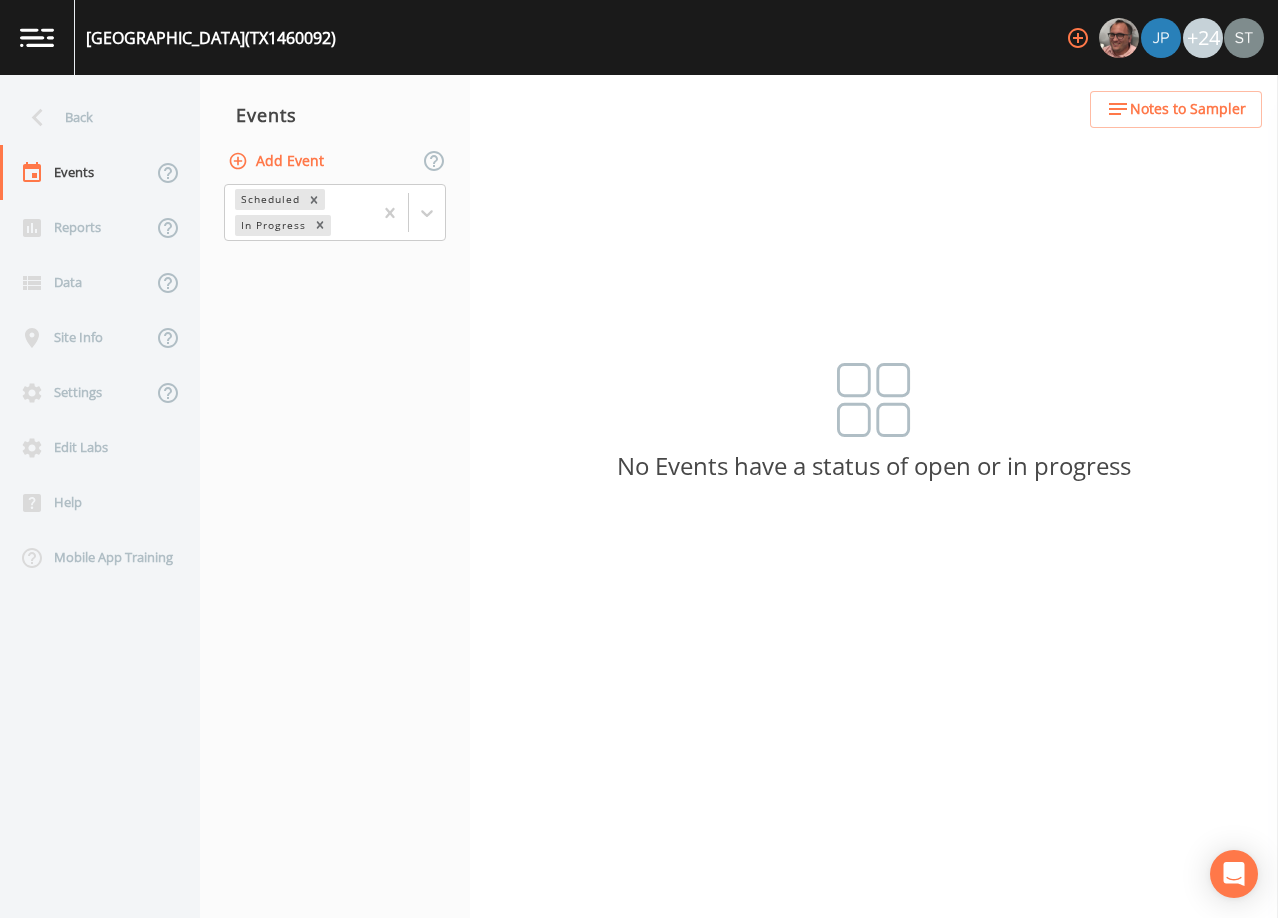 click on "Add Event" at bounding box center (278, 161) 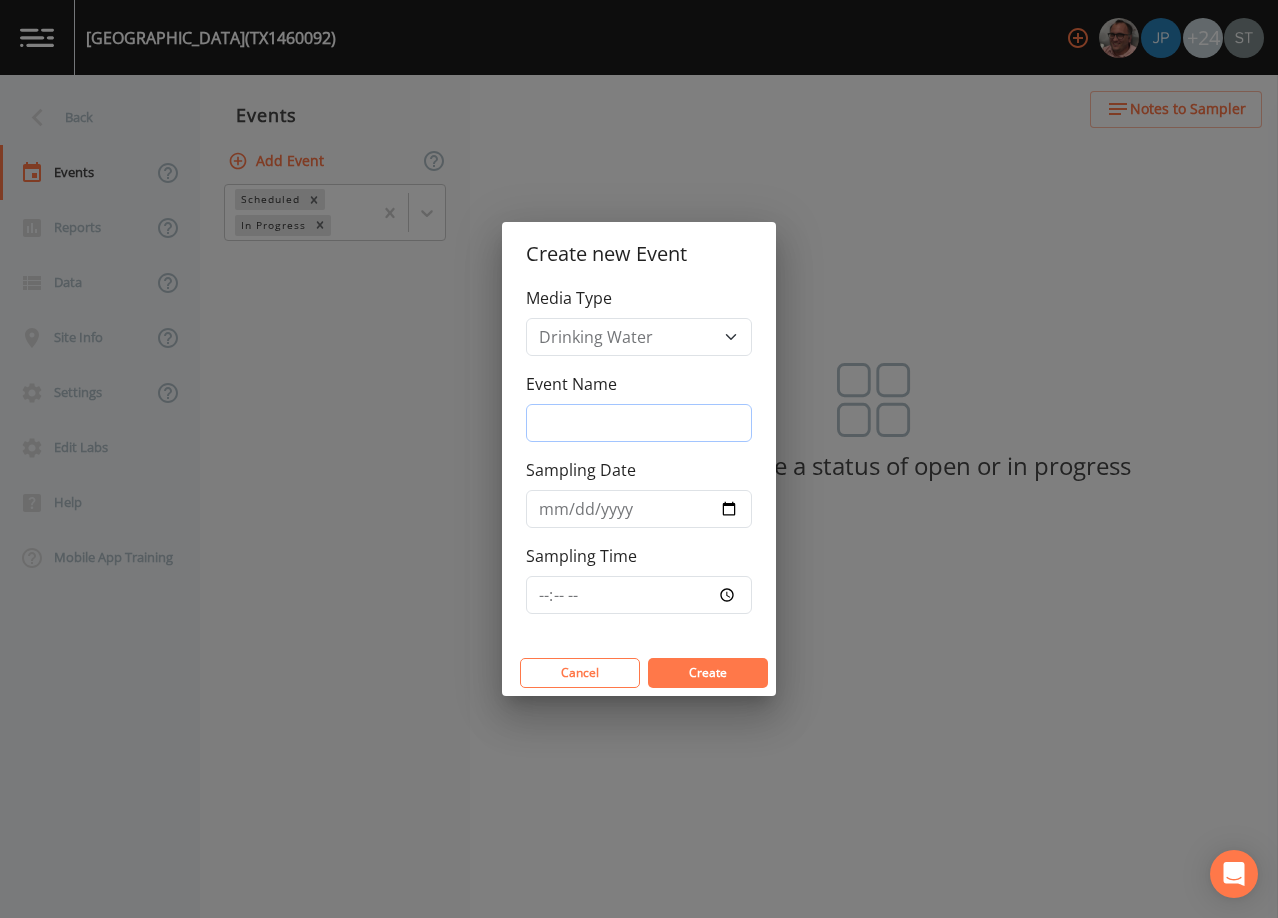 click on "Event Name" at bounding box center [639, 423] 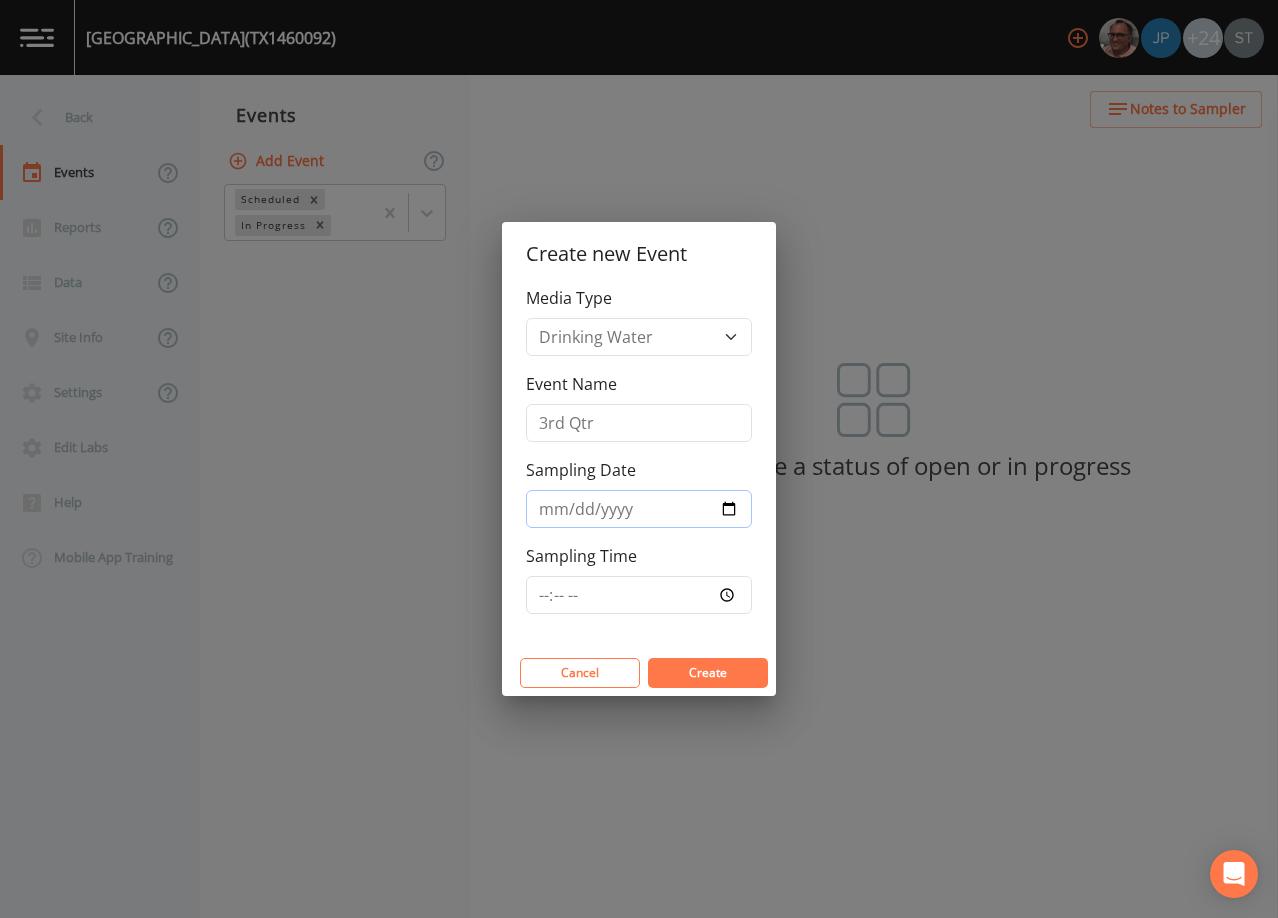 click on "Sampling Date" at bounding box center (639, 509) 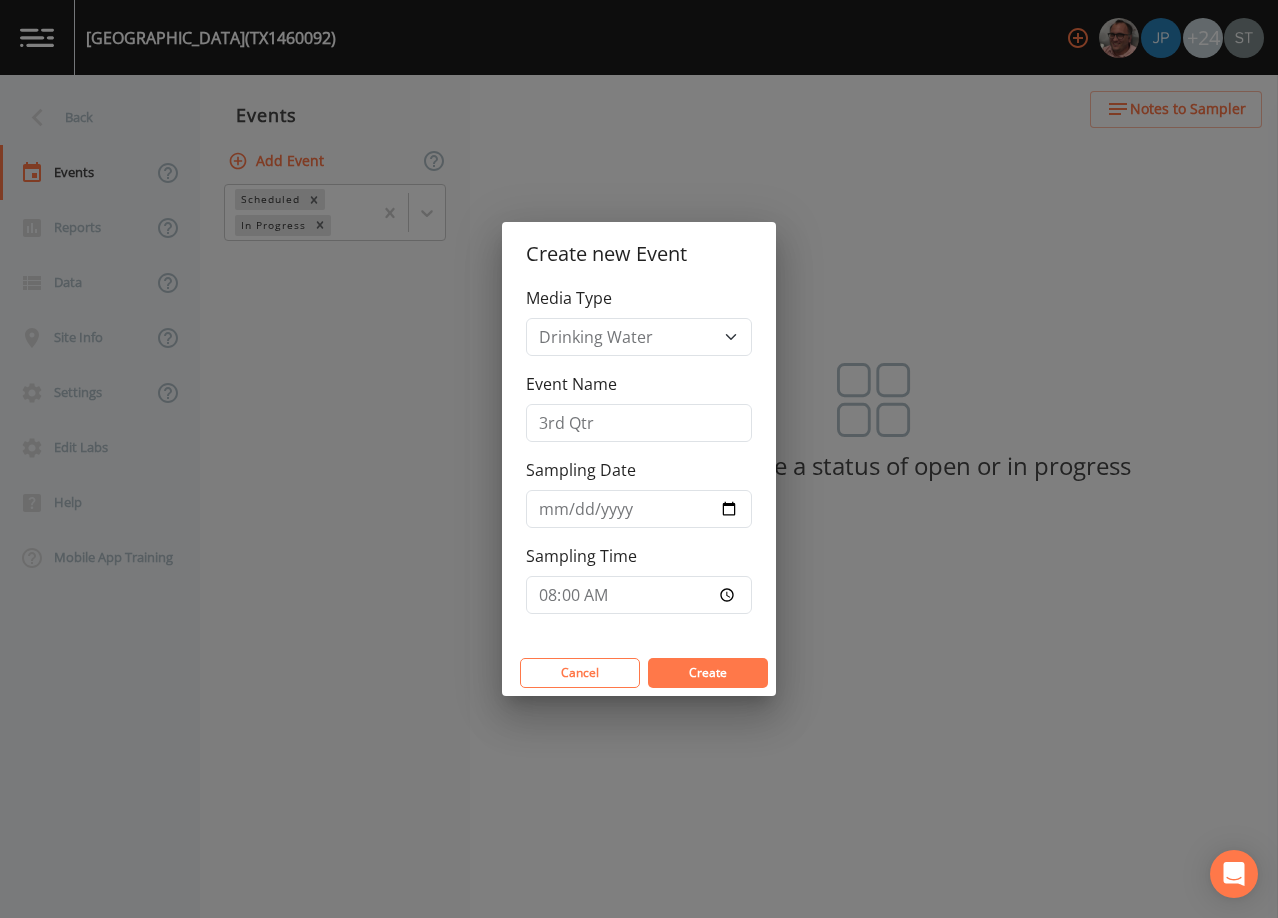 click on "Create" at bounding box center [708, 672] 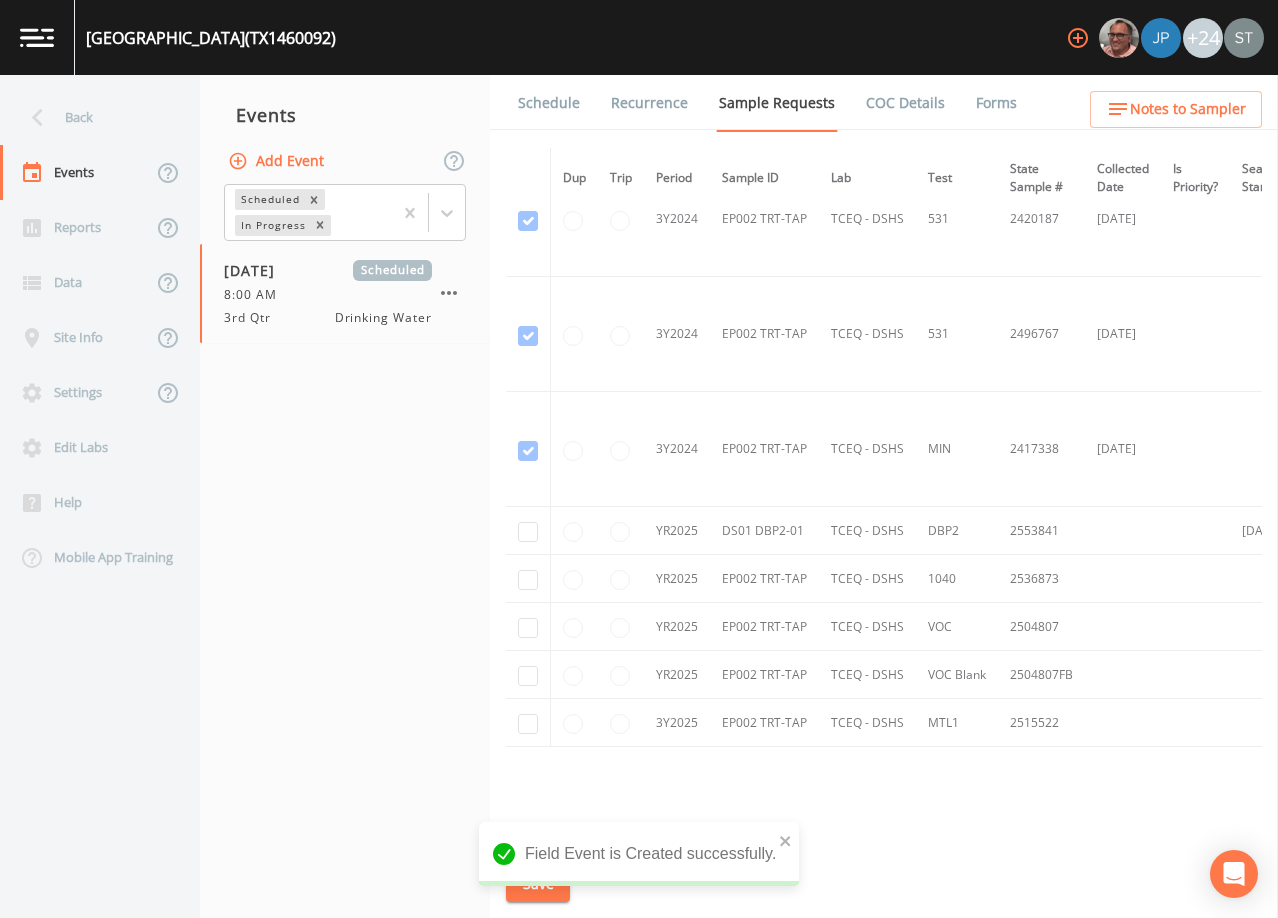 scroll, scrollTop: 800, scrollLeft: 0, axis: vertical 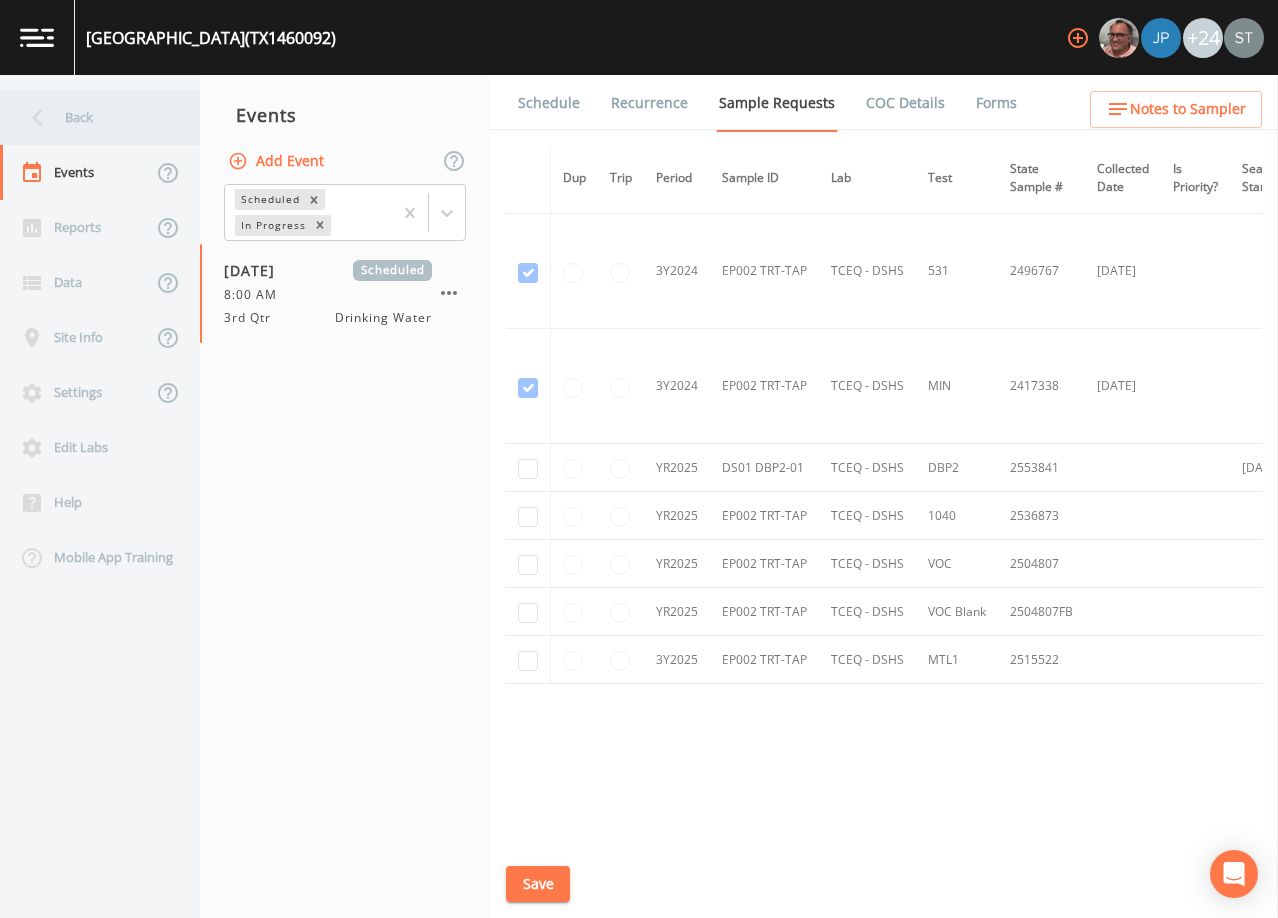 click on "Back" at bounding box center [90, 117] 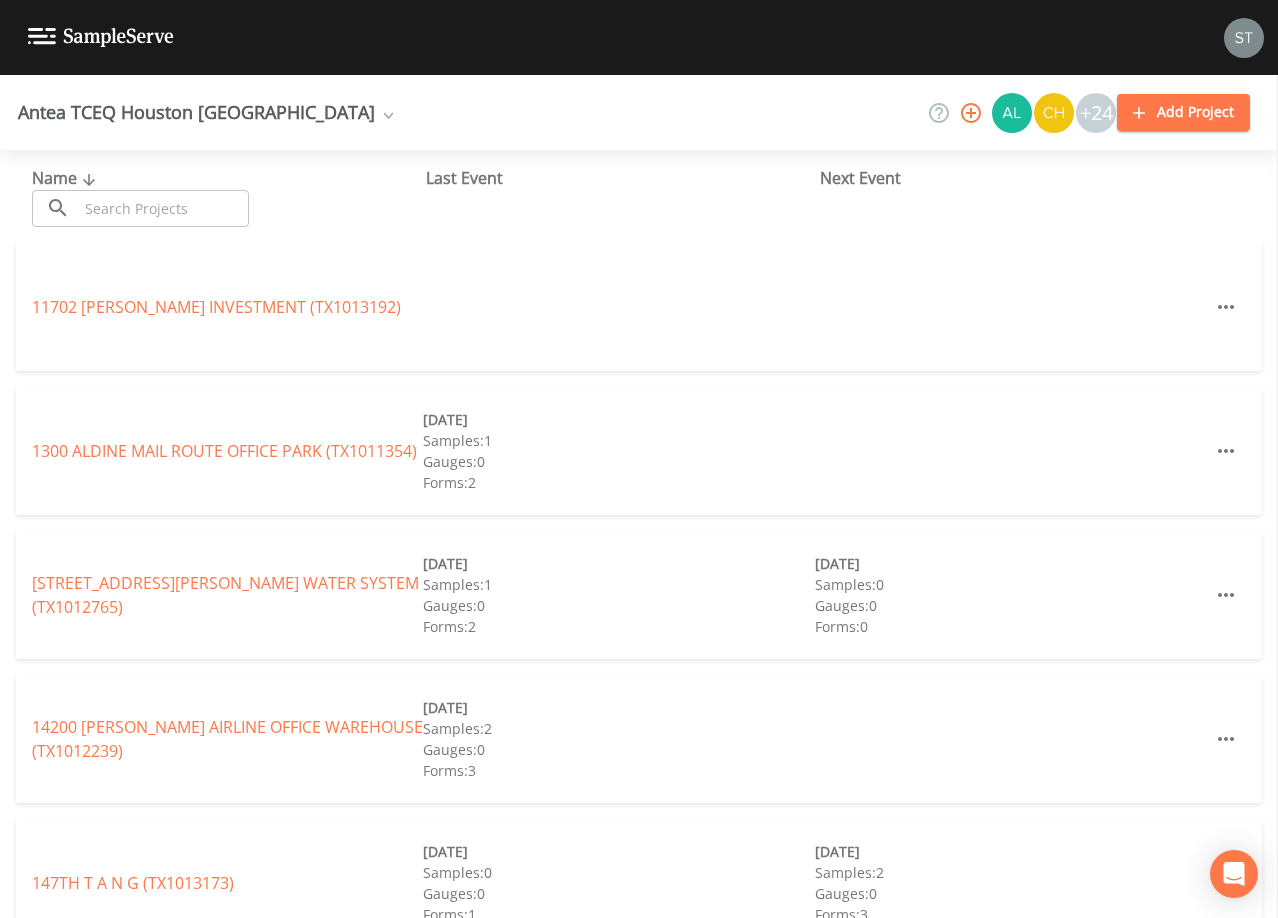 click at bounding box center [163, 208] 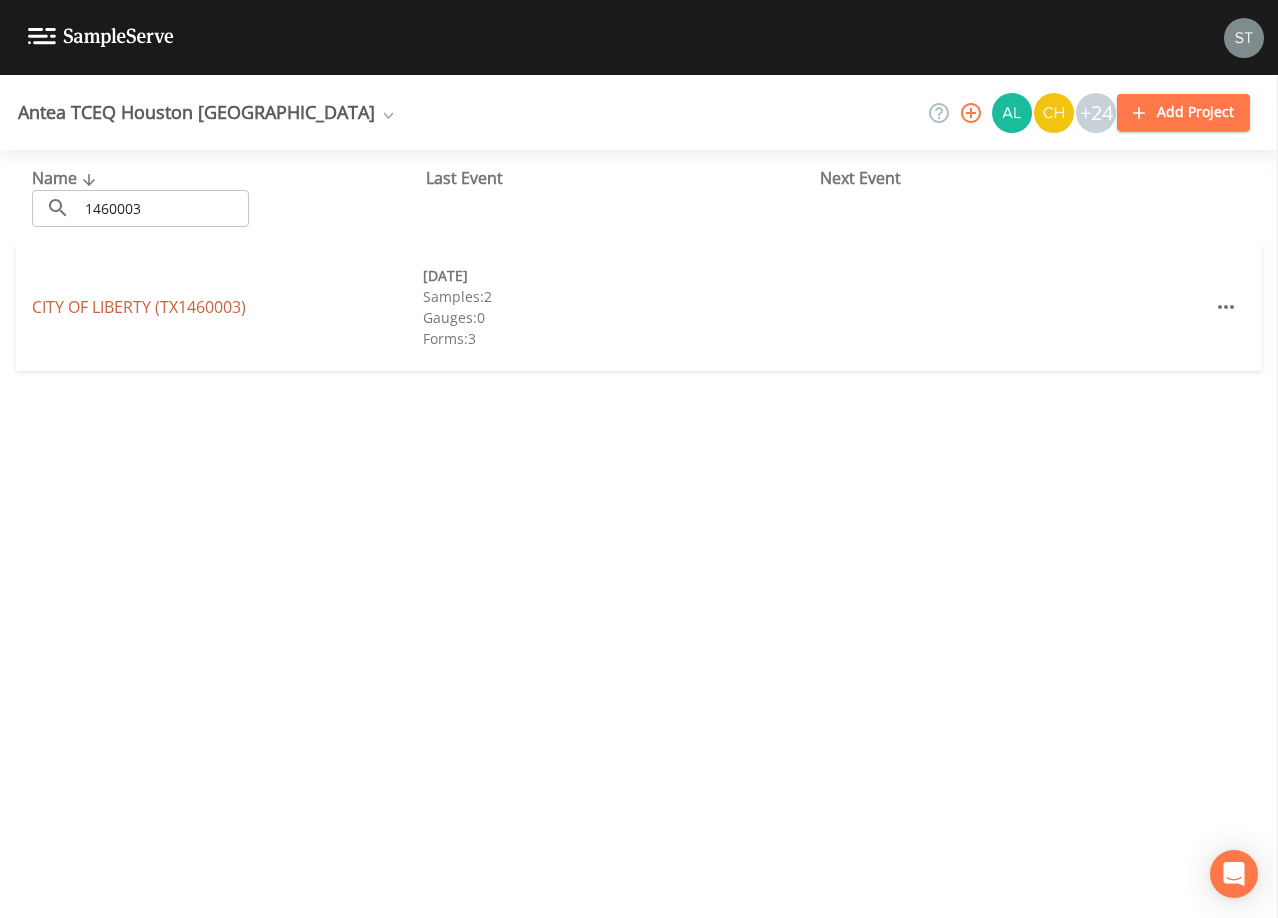 click on "[GEOGRAPHIC_DATA]   (TX1460003)" at bounding box center (139, 307) 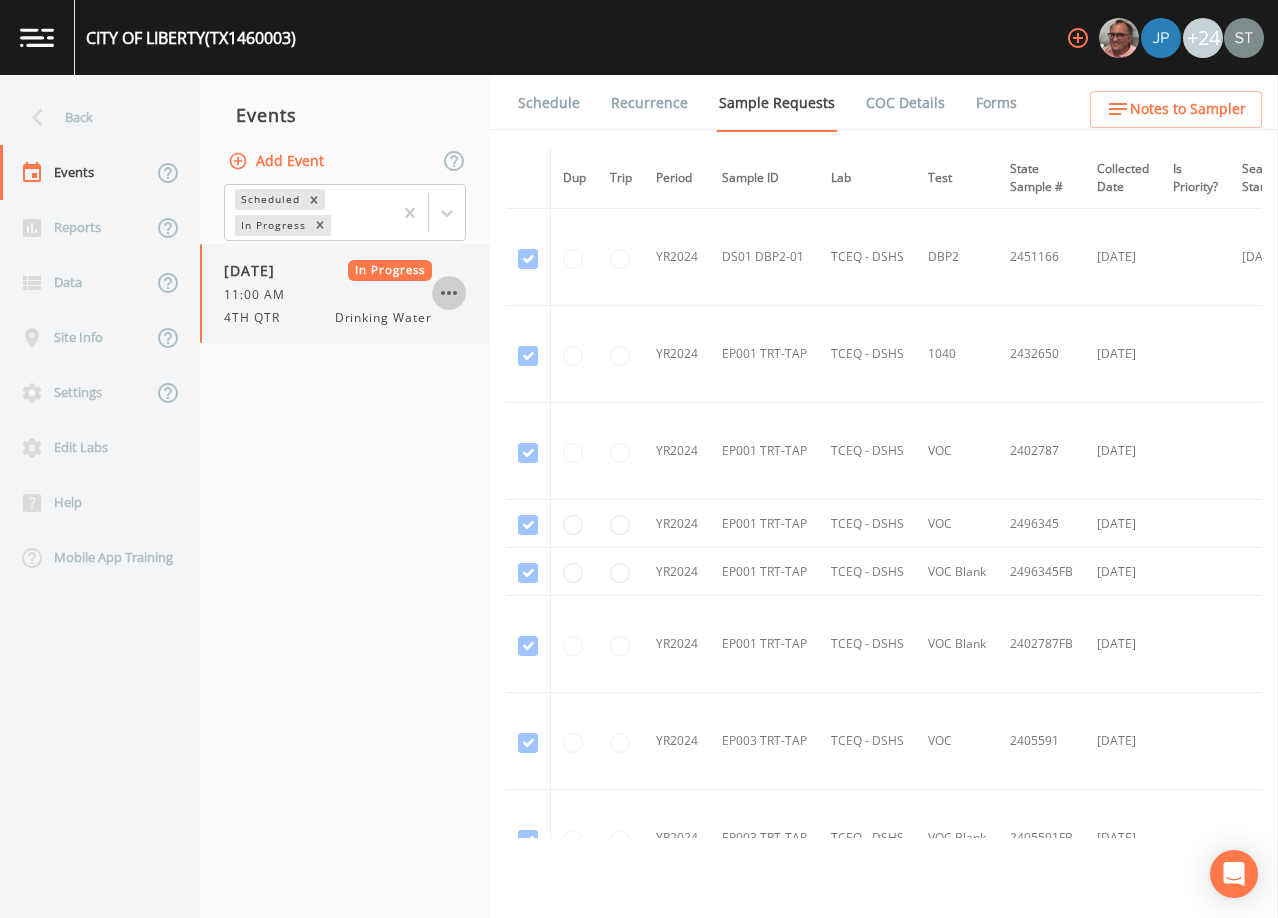 click 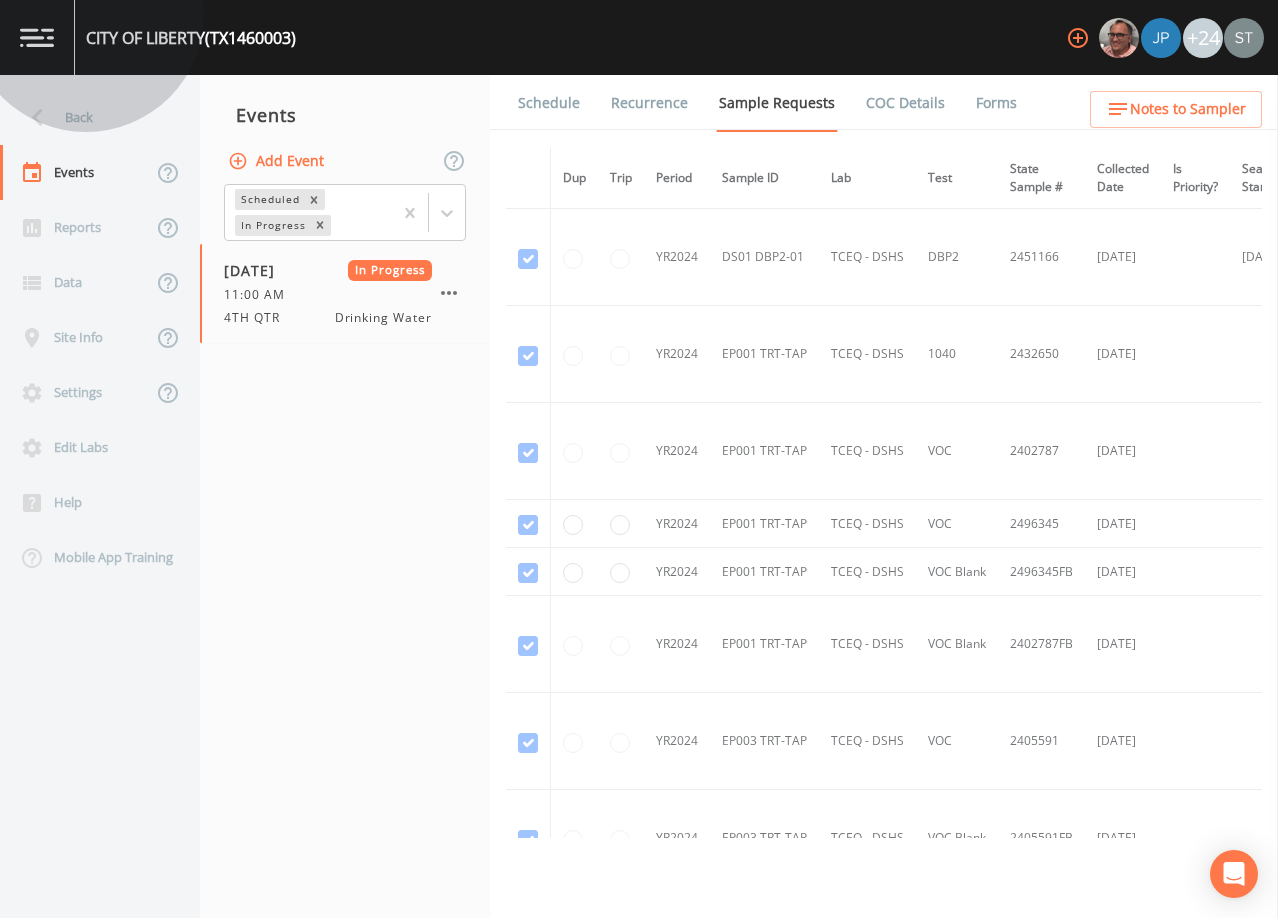 click on "Mark Complete" at bounding box center [89, 3446] 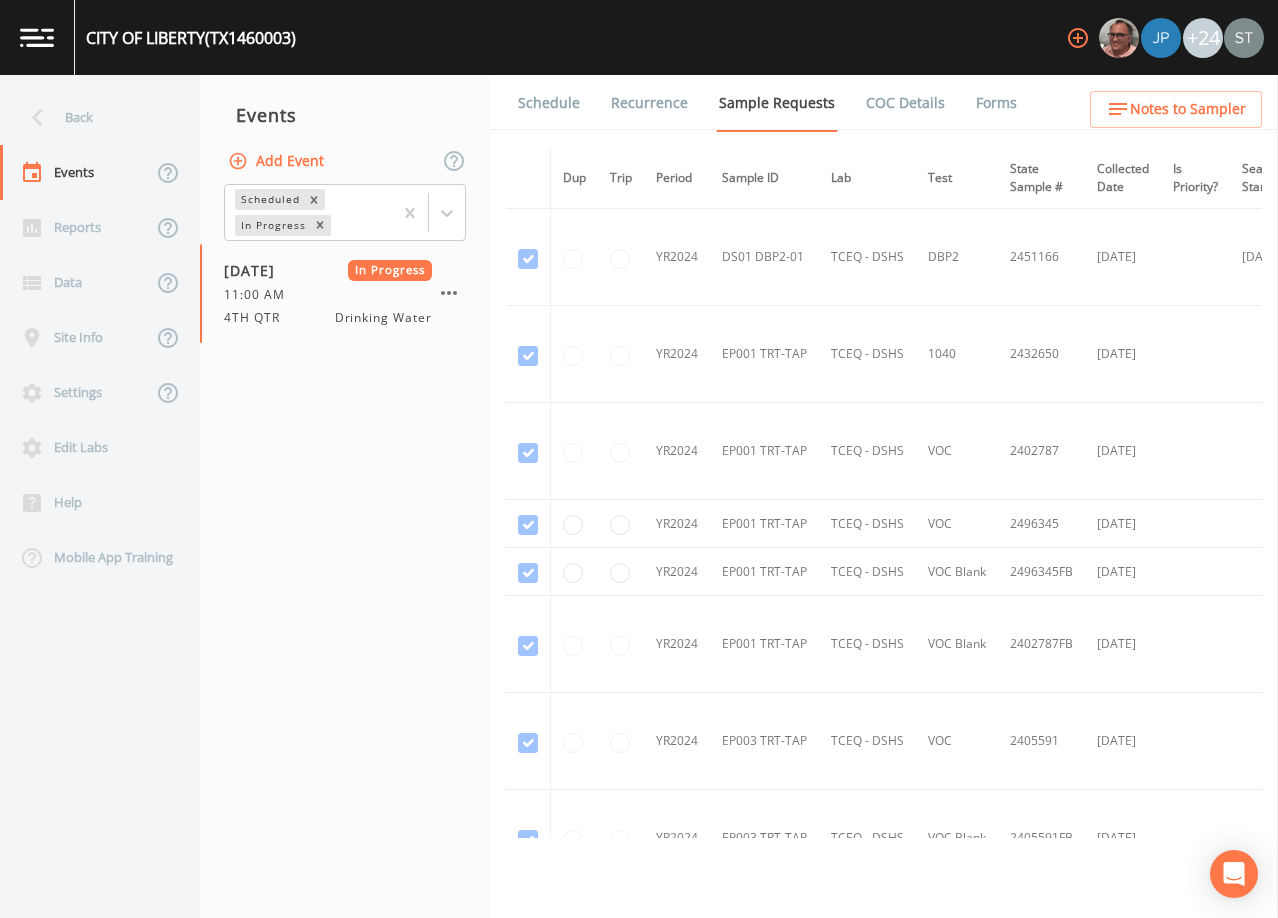 click on "Add Event" at bounding box center (278, 161) 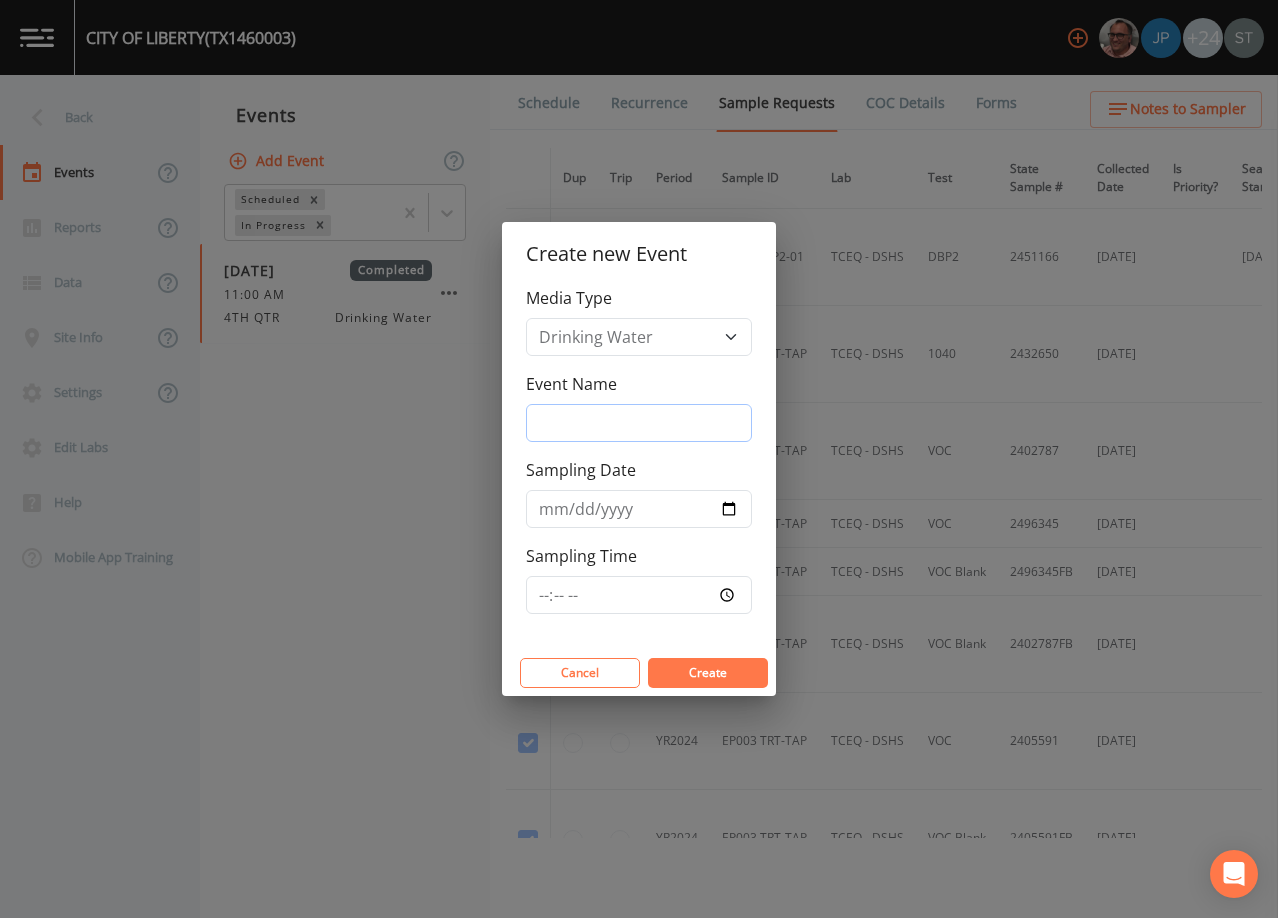 click on "Event Name" at bounding box center [639, 423] 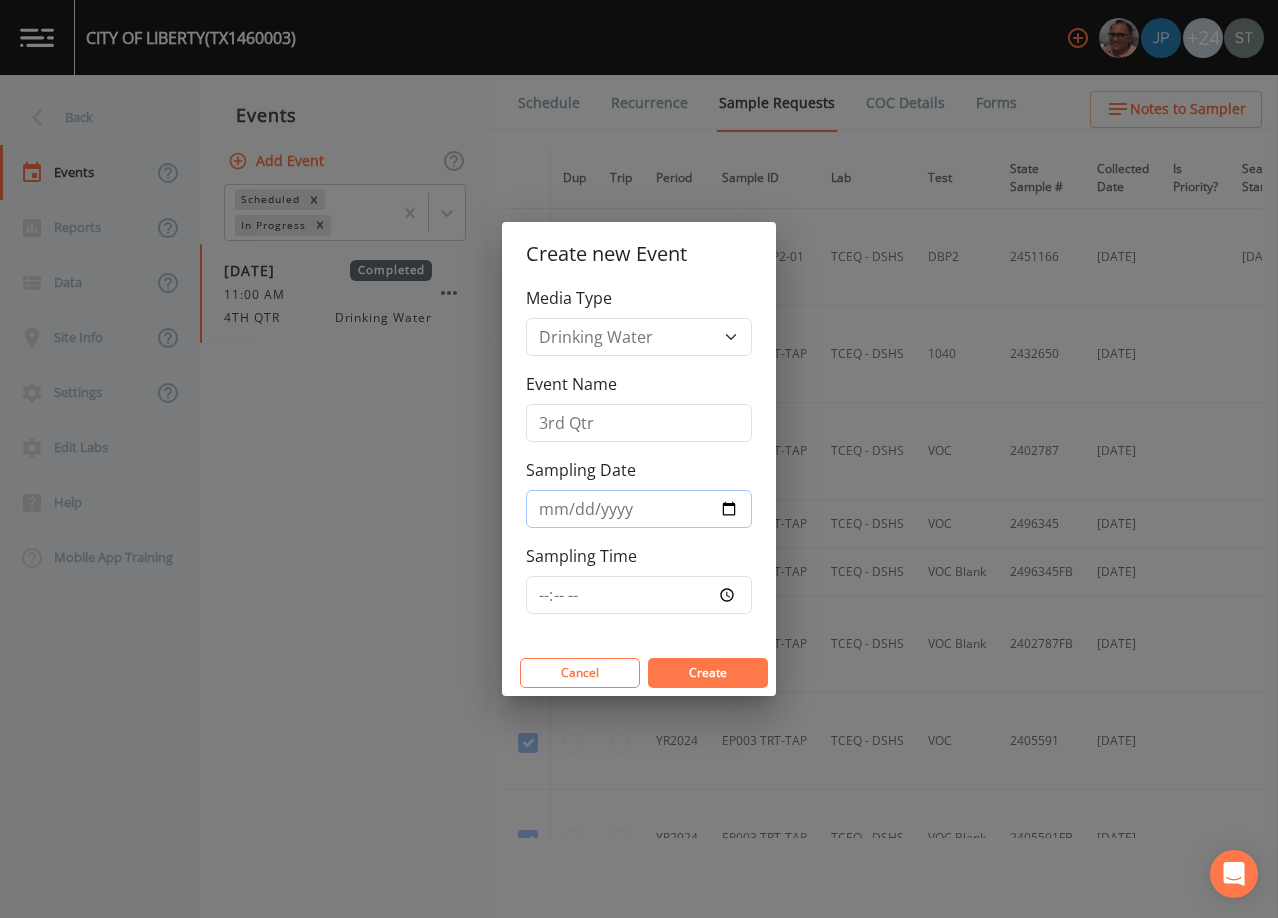 click on "Sampling Date" at bounding box center (639, 509) 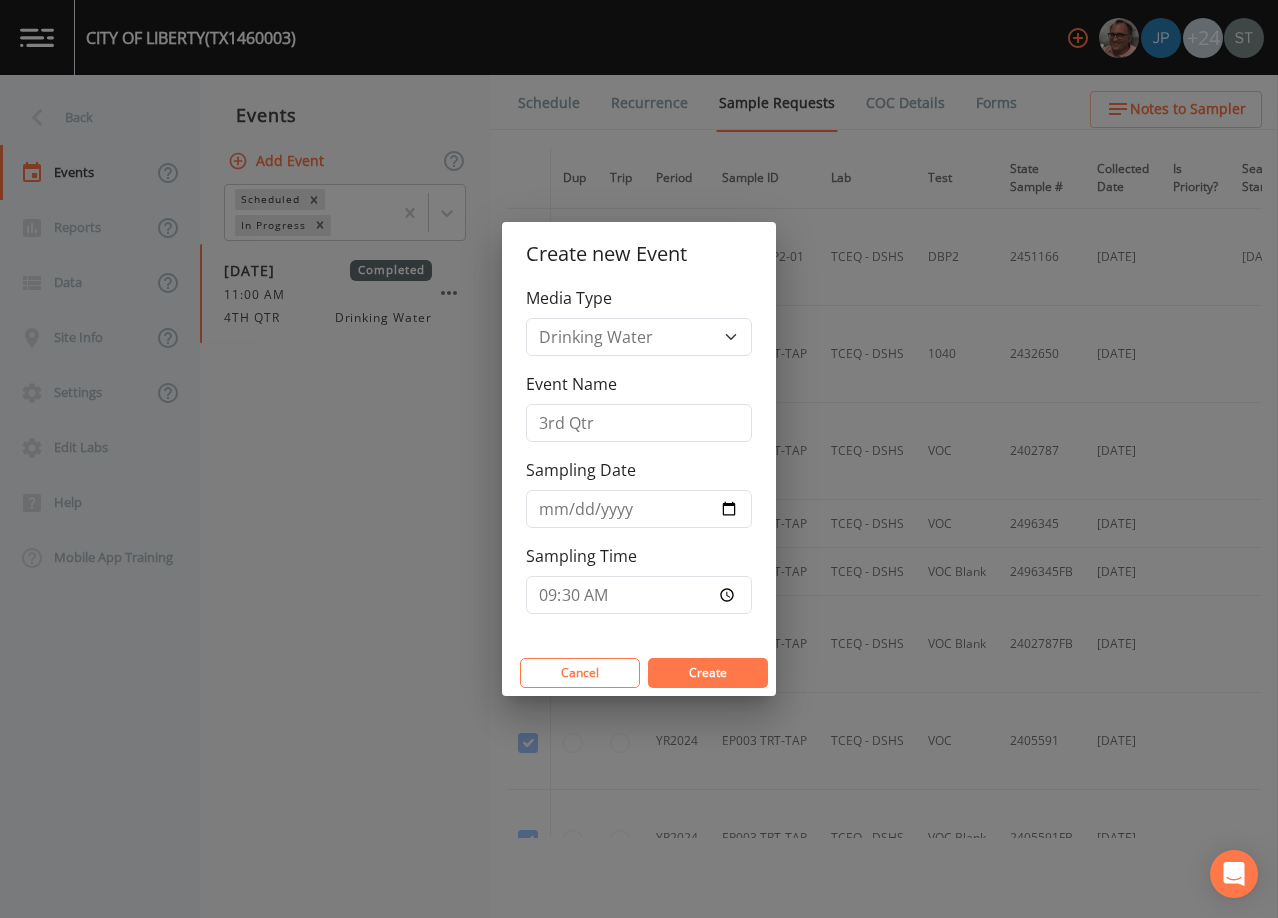 click on "Create" at bounding box center (708, 673) 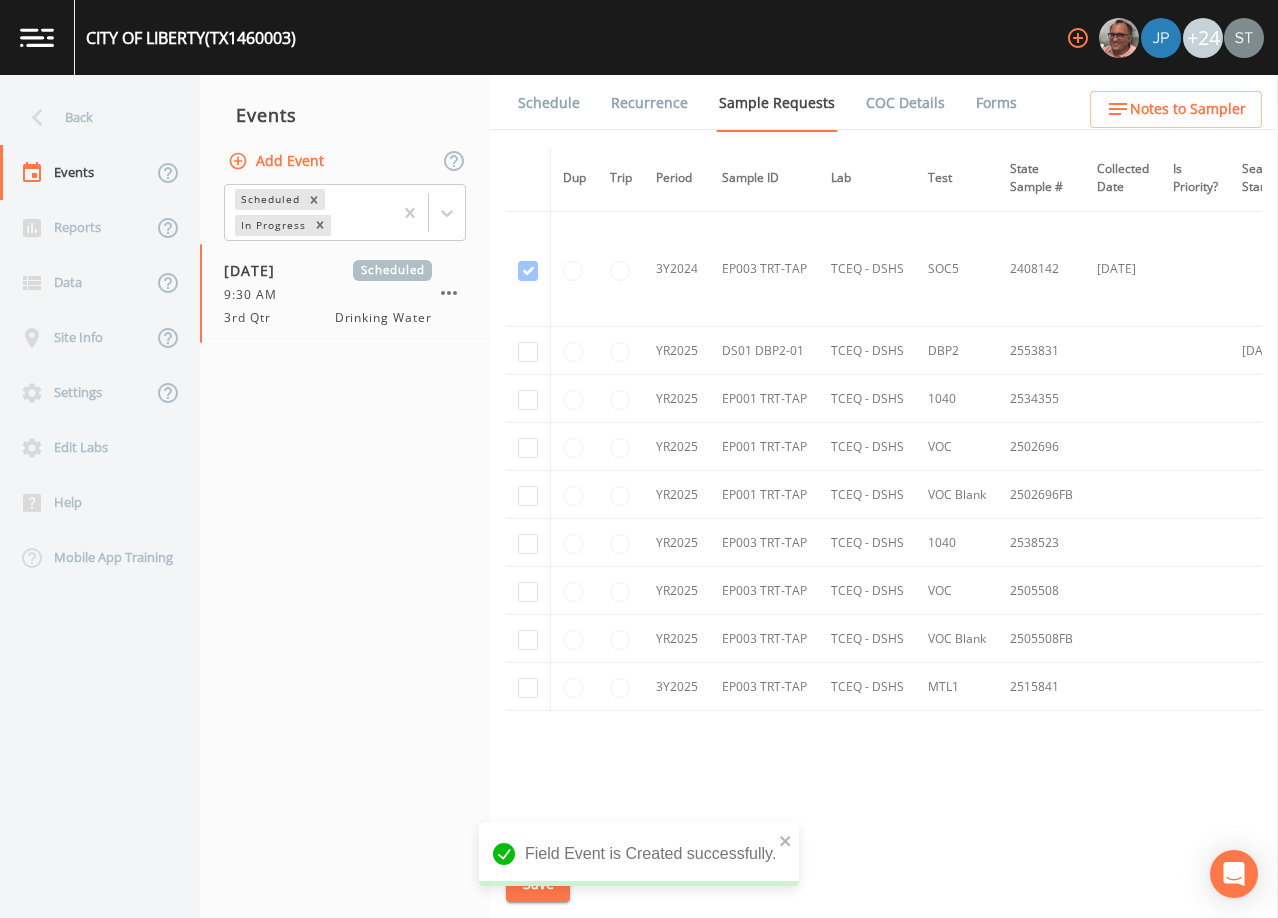 scroll, scrollTop: 1415, scrollLeft: 0, axis: vertical 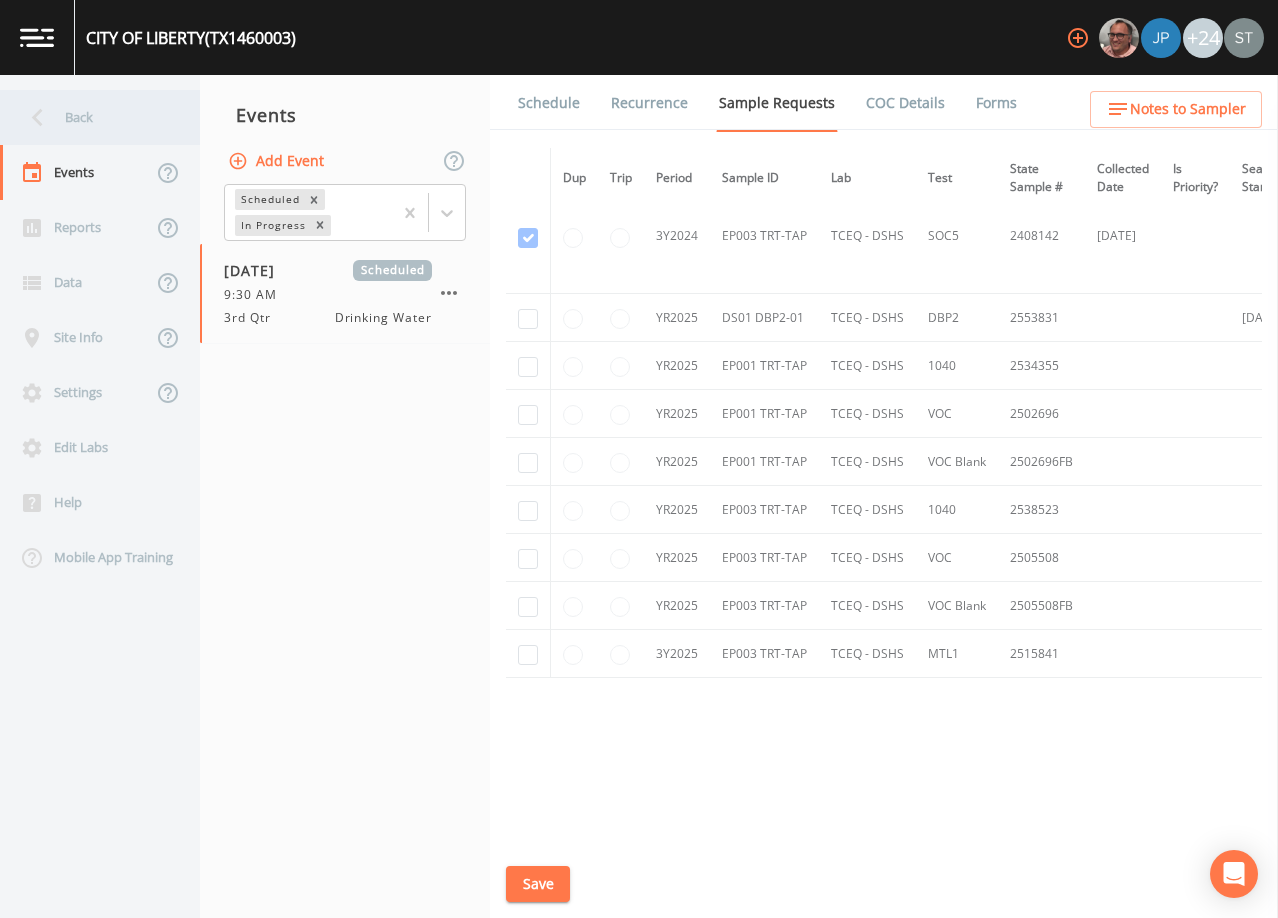 click on "Back" at bounding box center [90, 117] 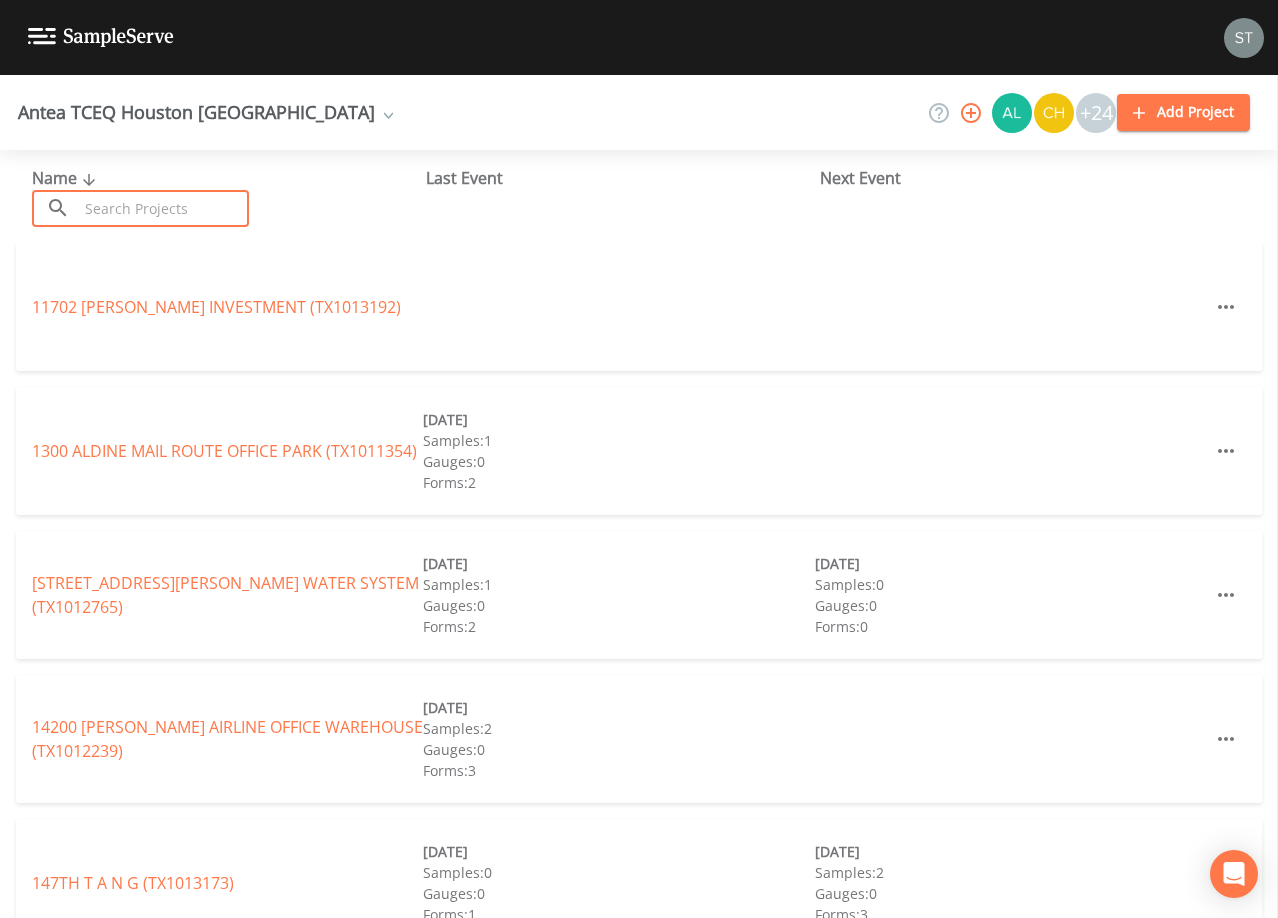 click at bounding box center (163, 208) 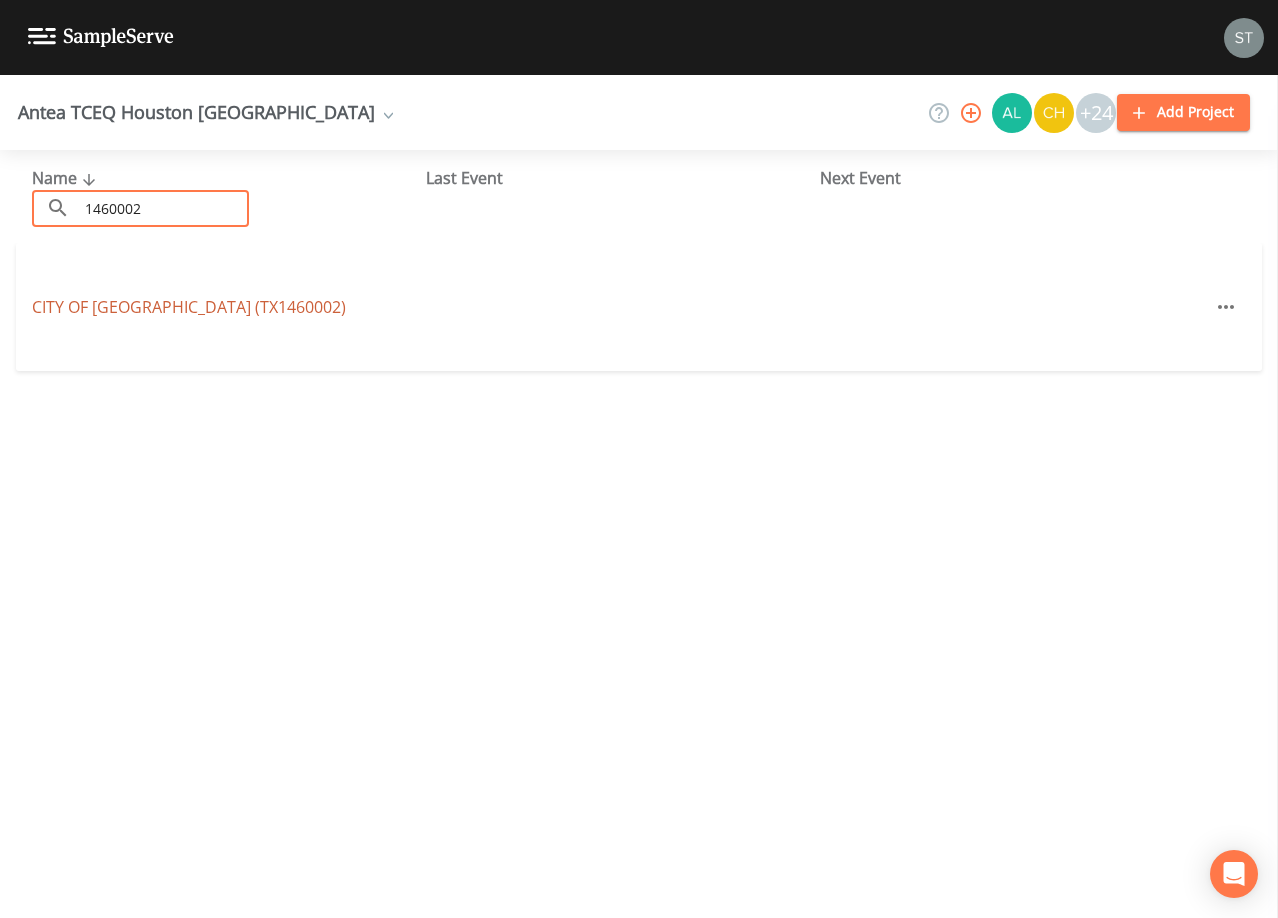 click on "CITY OF [GEOGRAPHIC_DATA]   (TX1460002)" at bounding box center [189, 307] 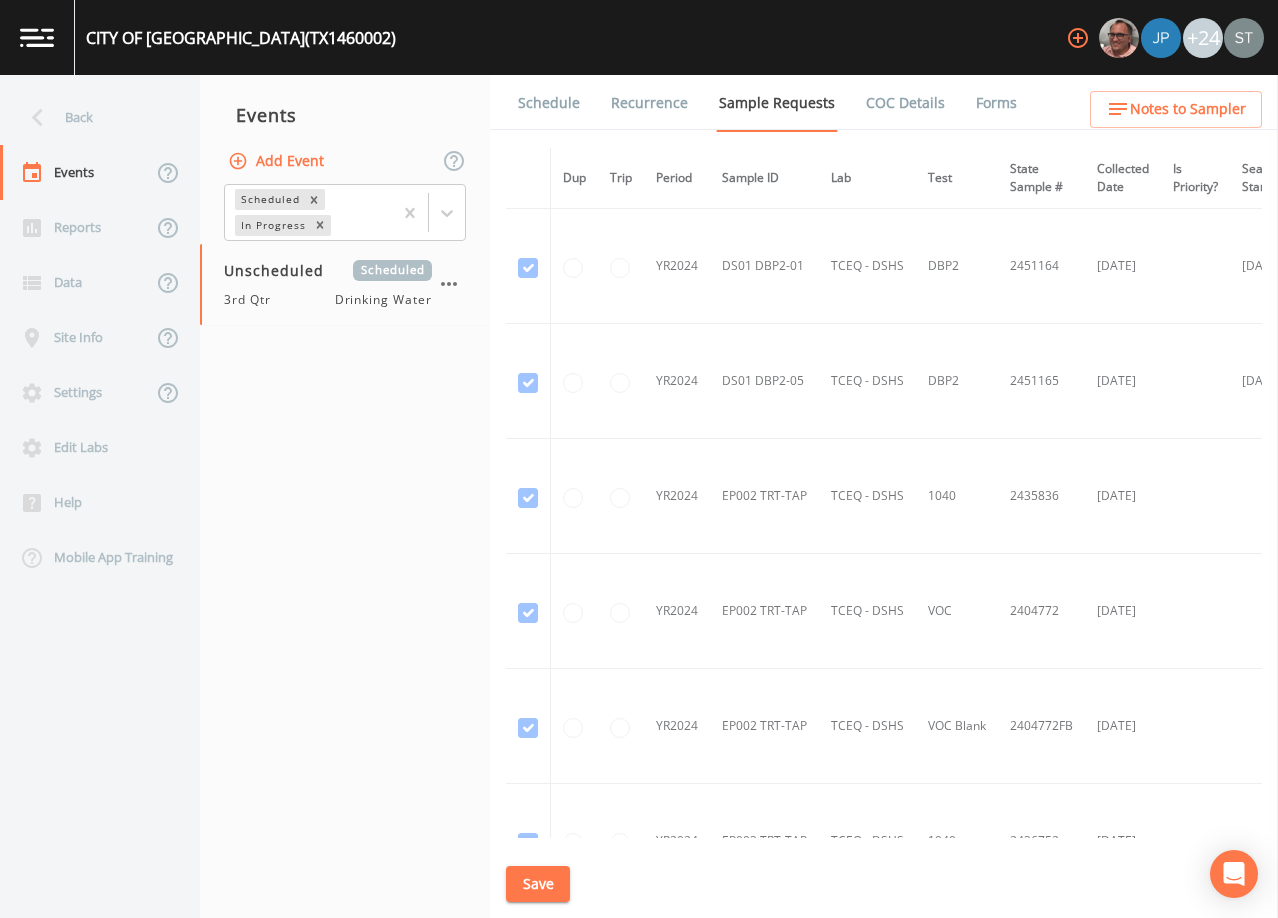 click on "Schedule" at bounding box center (549, 103) 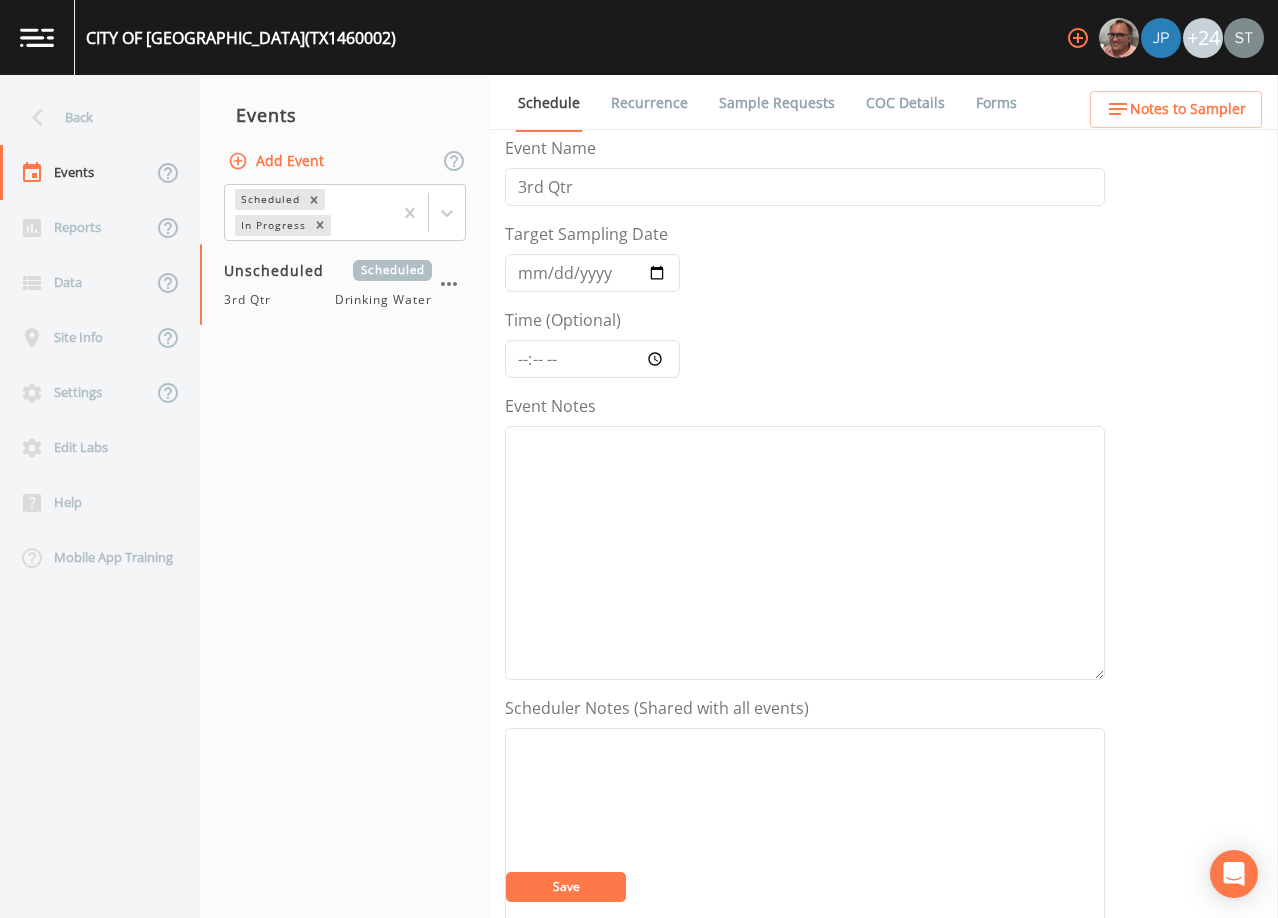 scroll, scrollTop: 0, scrollLeft: 0, axis: both 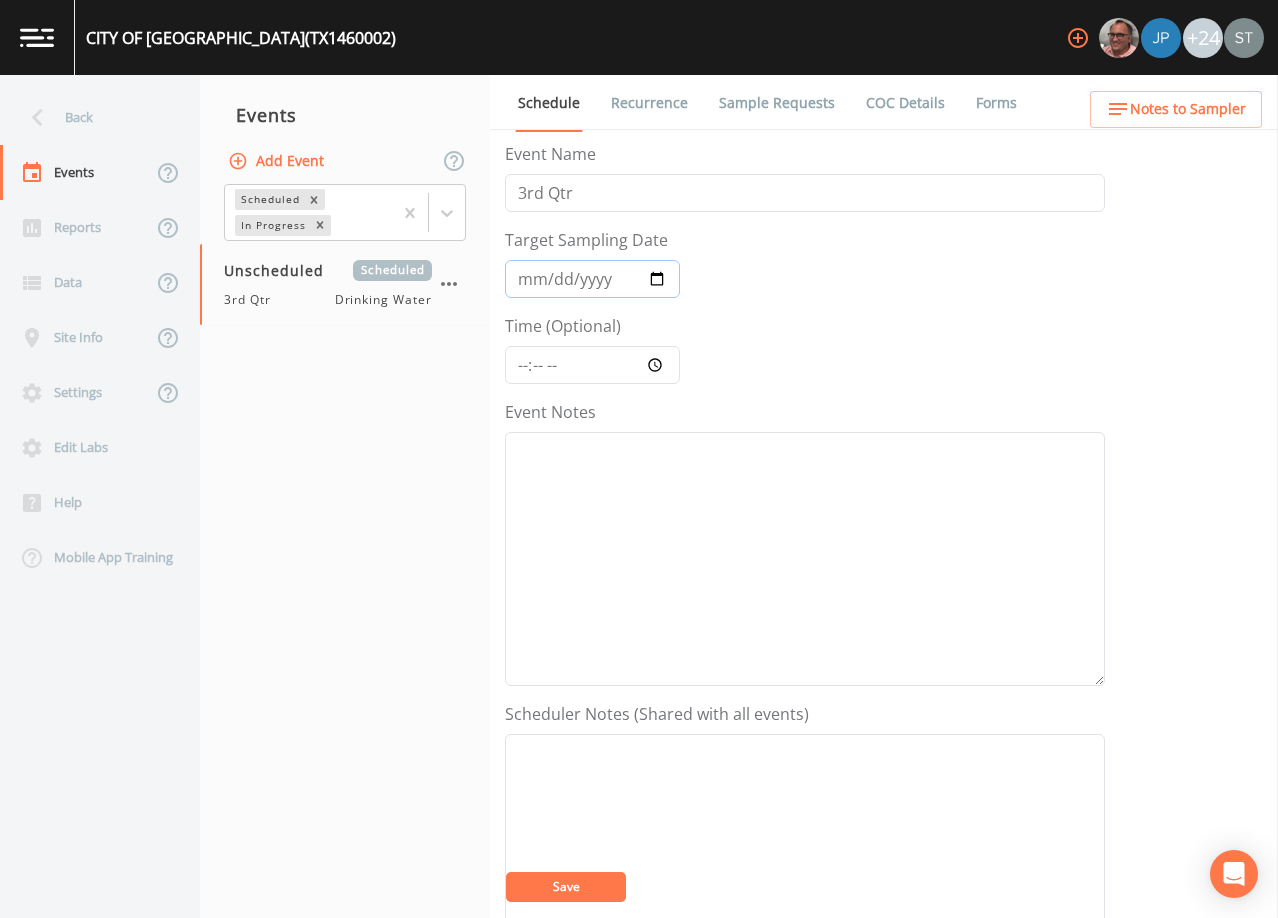 click on "Target Sampling Date" at bounding box center (592, 279) 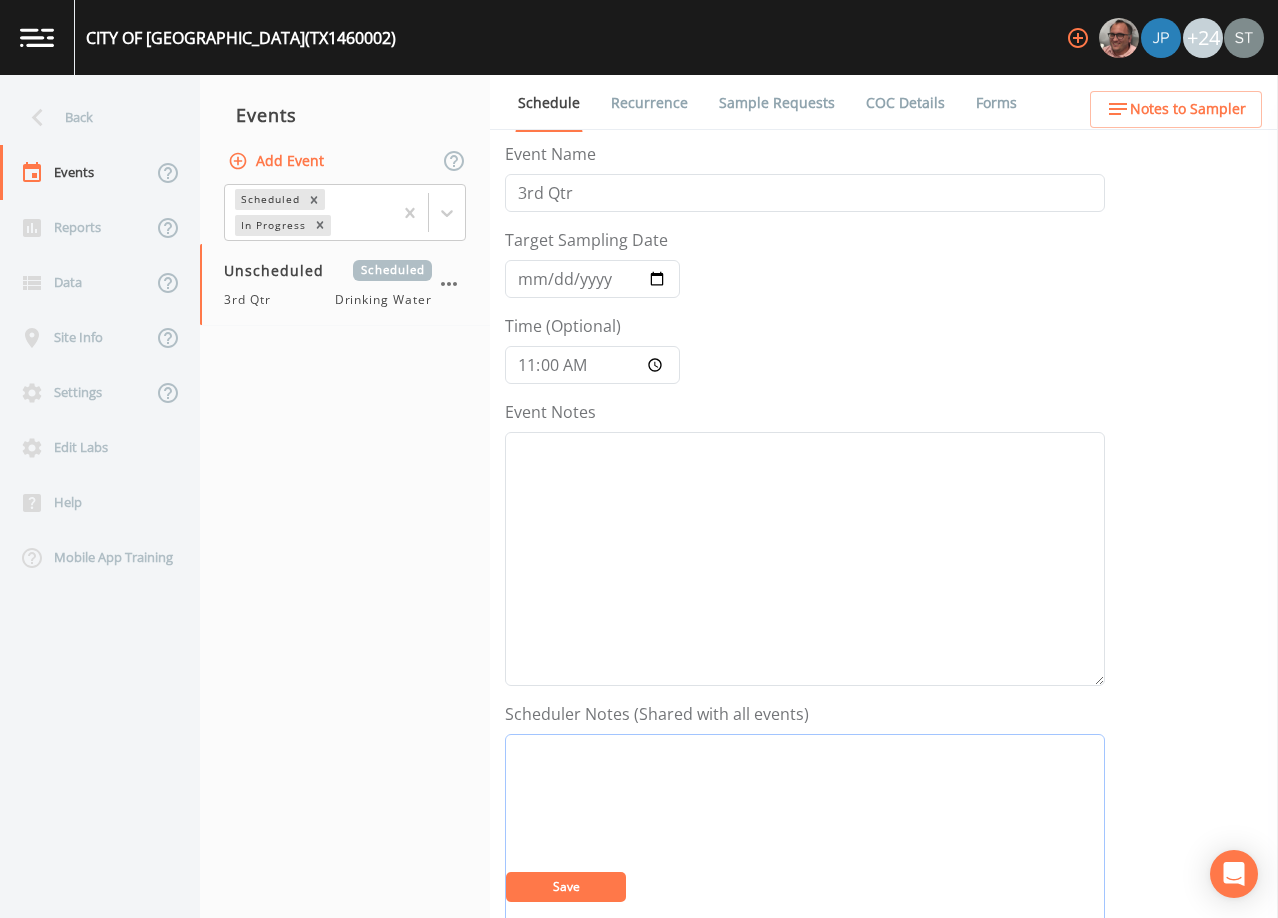 drag, startPoint x: 659, startPoint y: 819, endPoint x: 659, endPoint y: 798, distance: 21 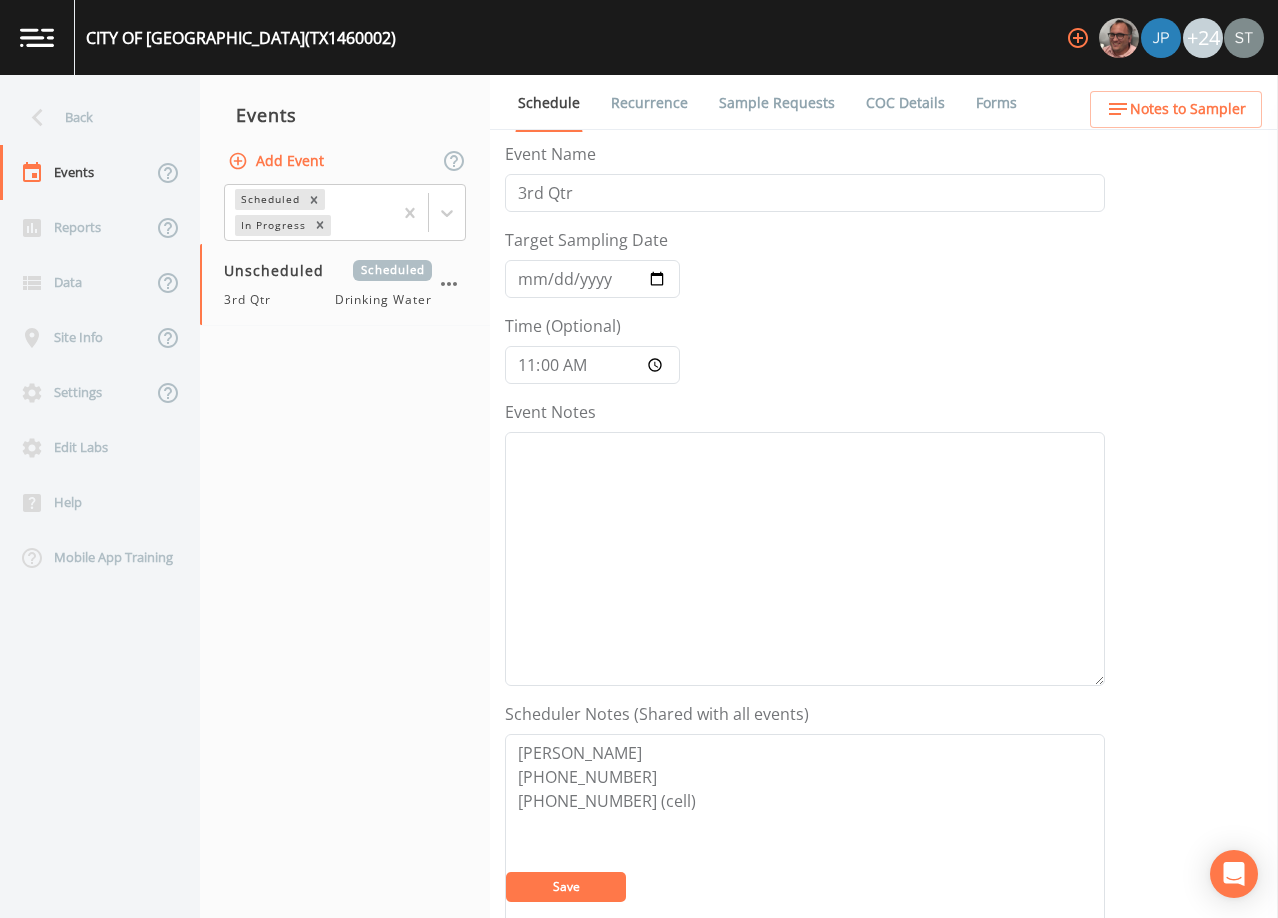 click on "Save" at bounding box center [566, 887] 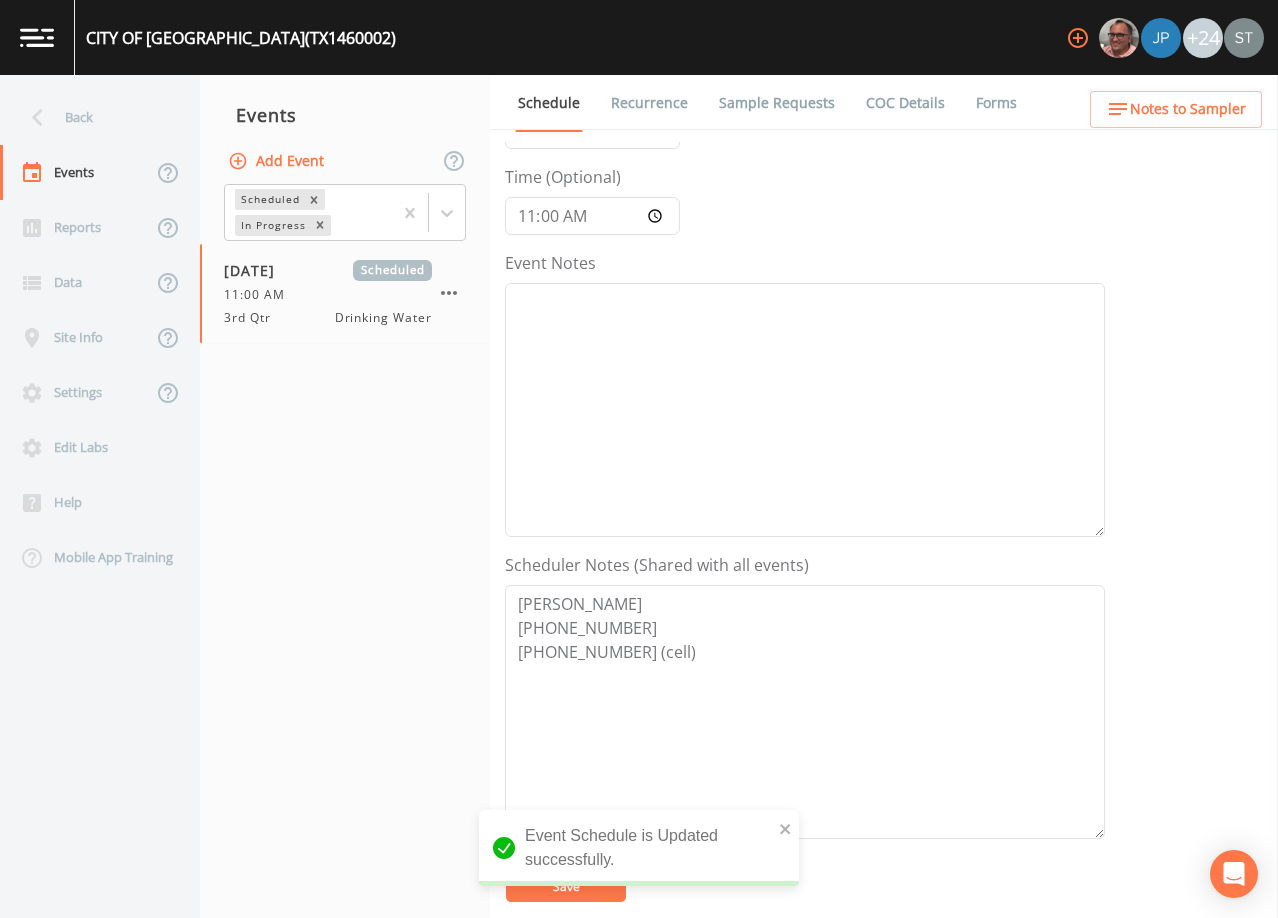 scroll, scrollTop: 200, scrollLeft: 0, axis: vertical 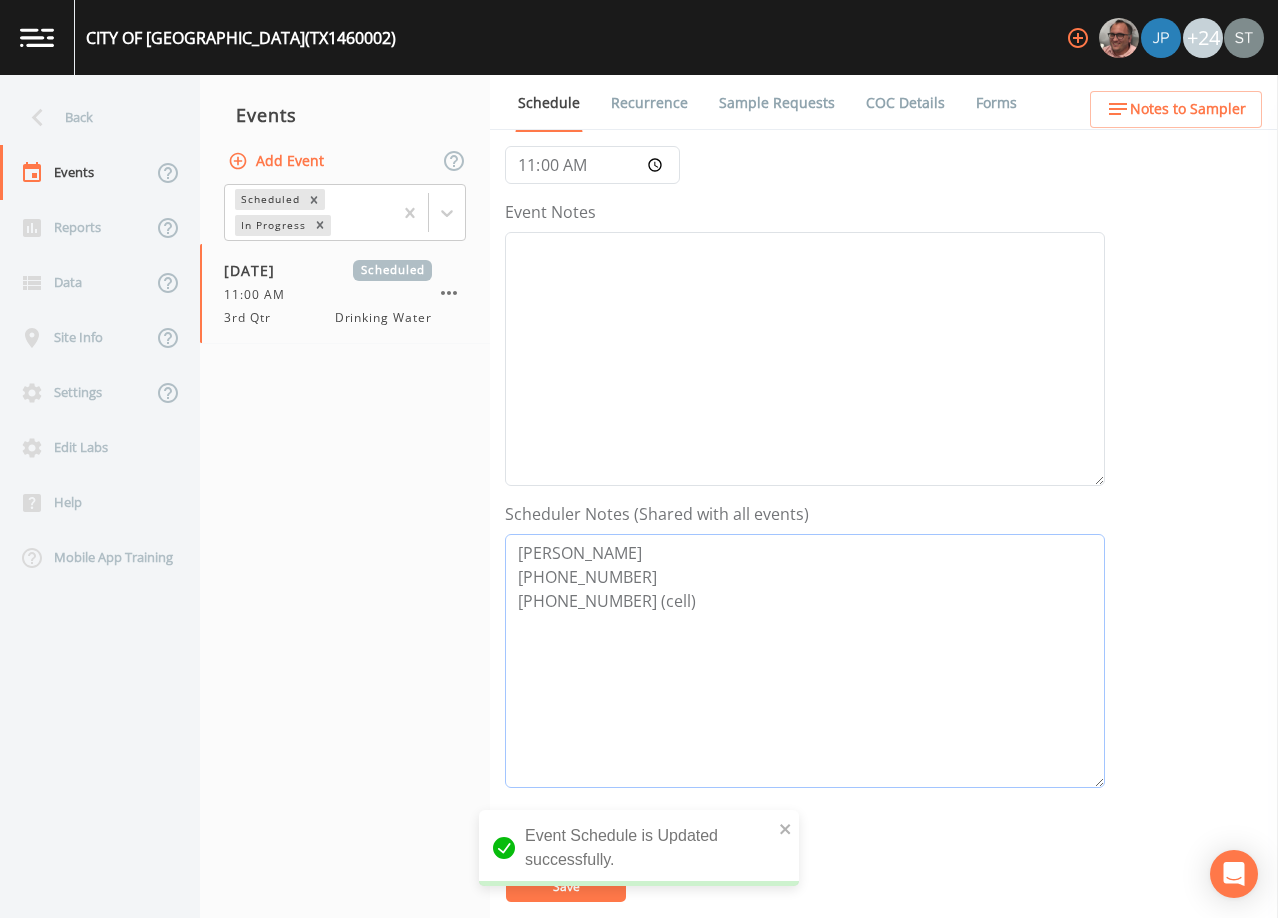 drag, startPoint x: 631, startPoint y: 601, endPoint x: 480, endPoint y: 518, distance: 172.30786 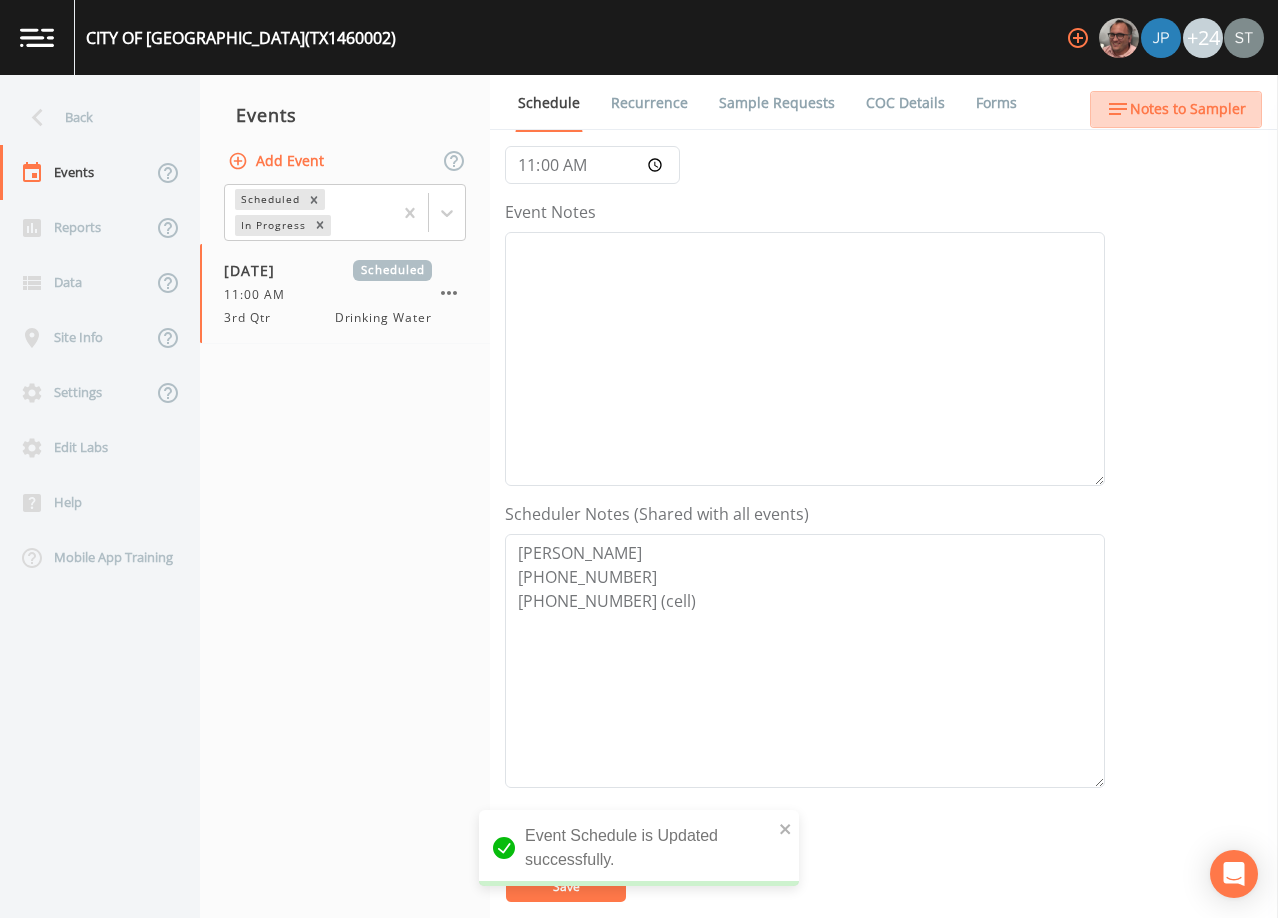click on "Notes to Sampler" at bounding box center [1176, 109] 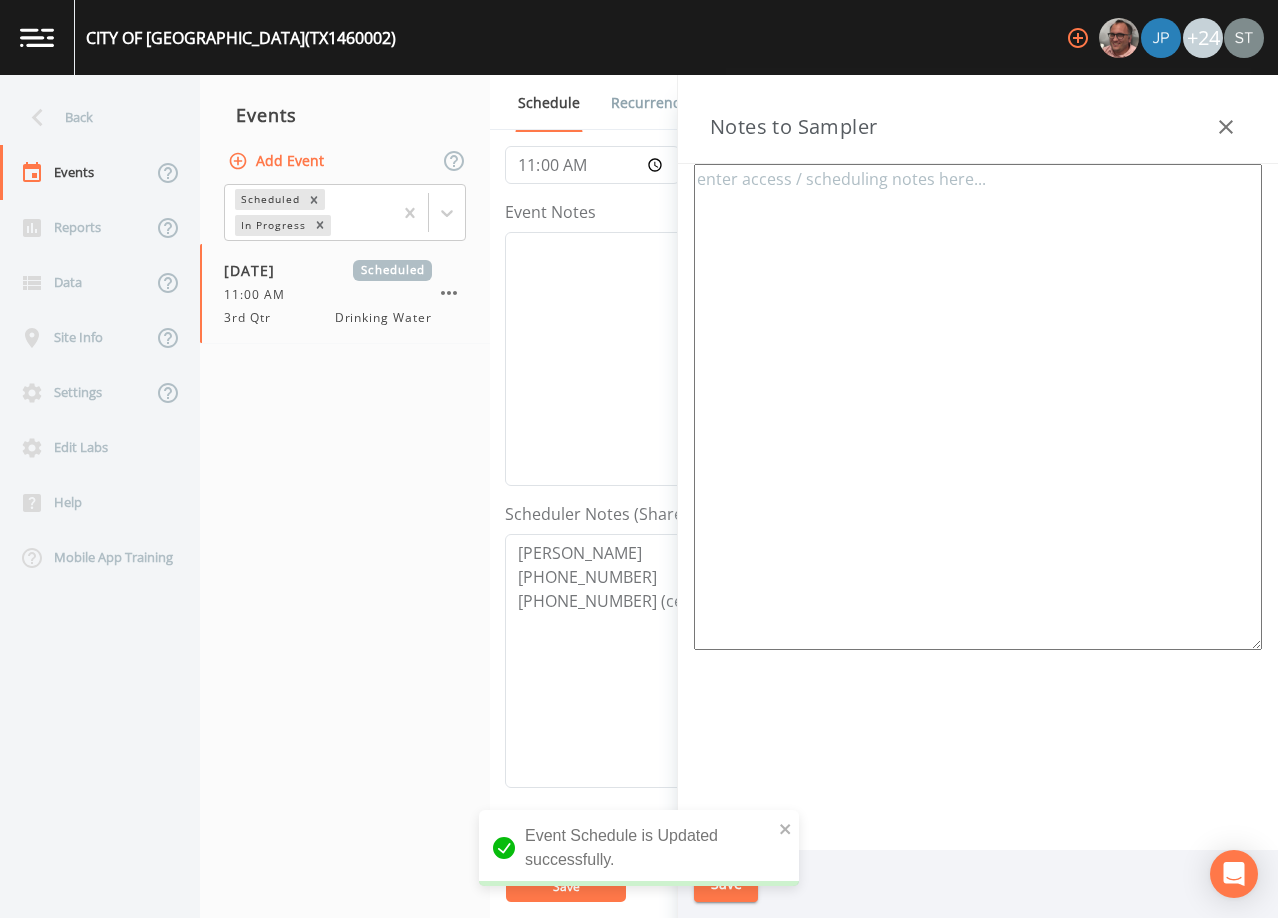 click at bounding box center [978, 407] 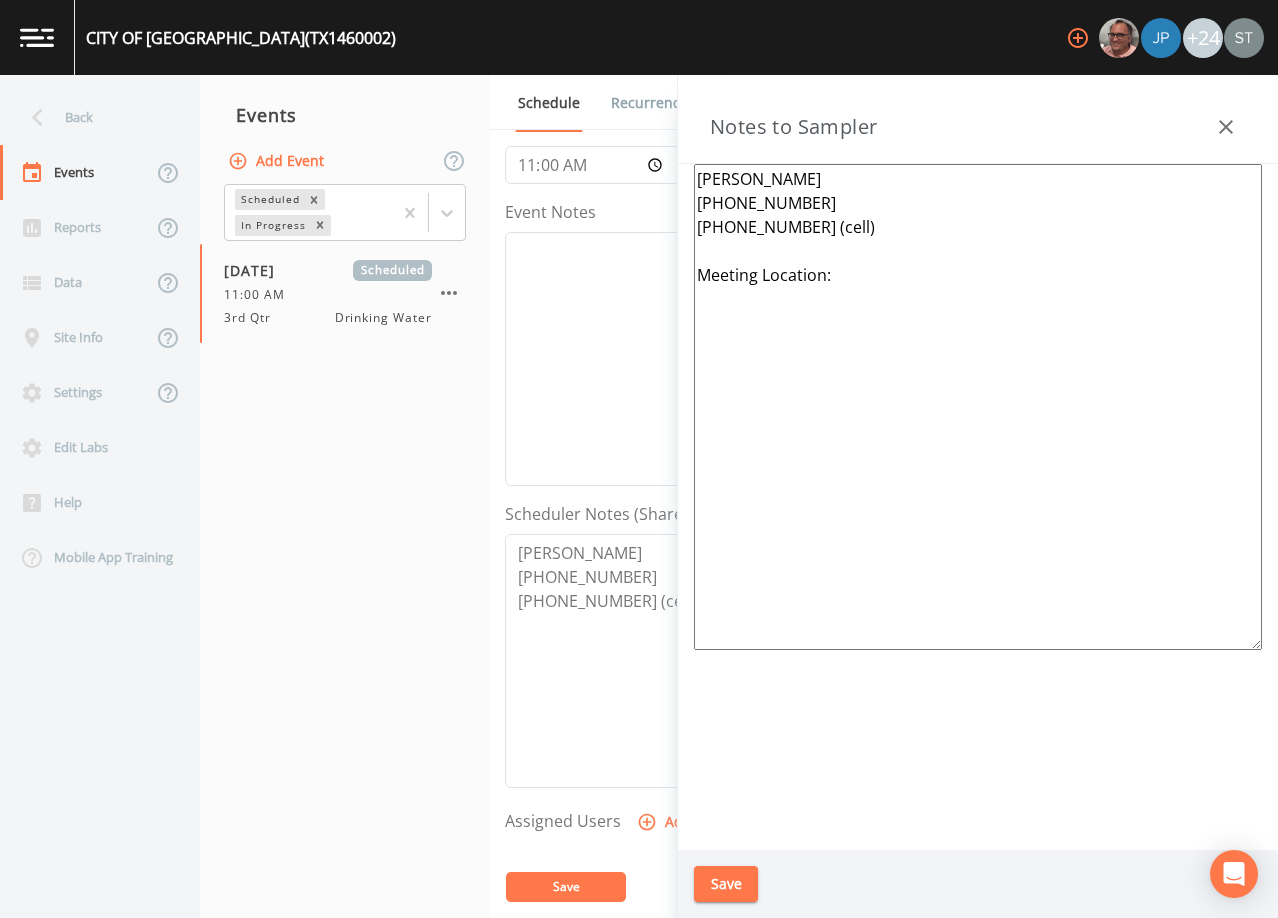 click on "Save" at bounding box center (726, 884) 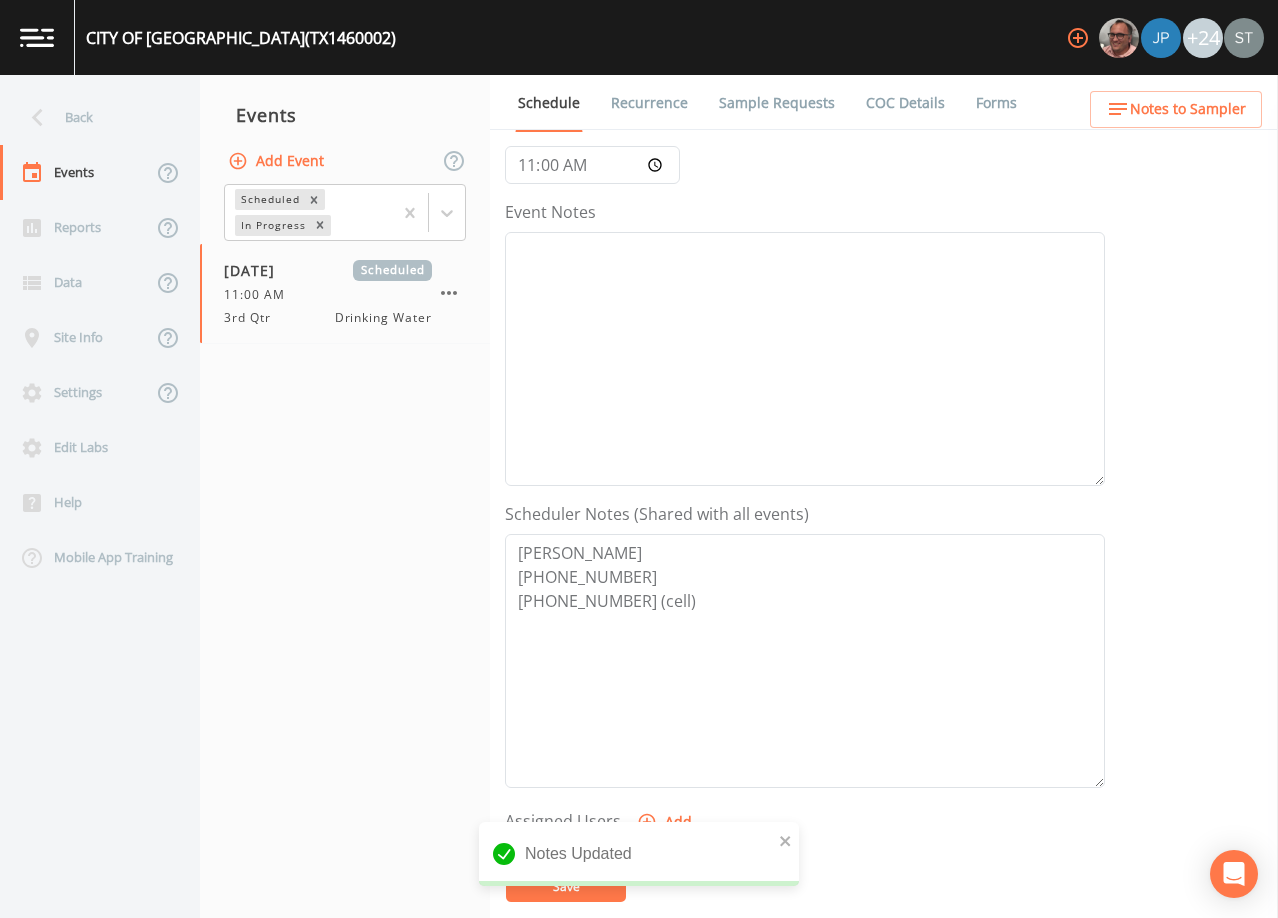 click on "Back" at bounding box center (90, 117) 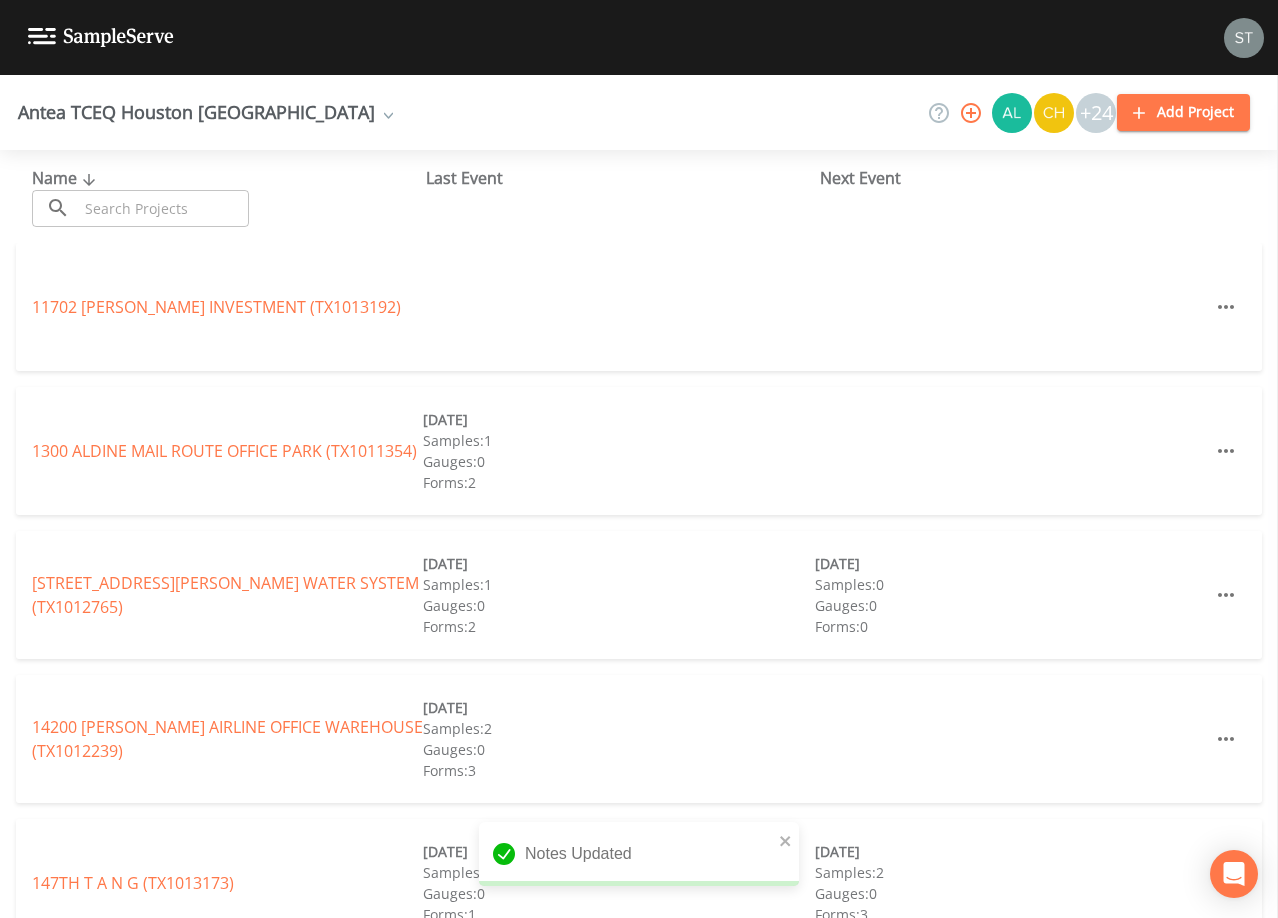 click at bounding box center (163, 208) 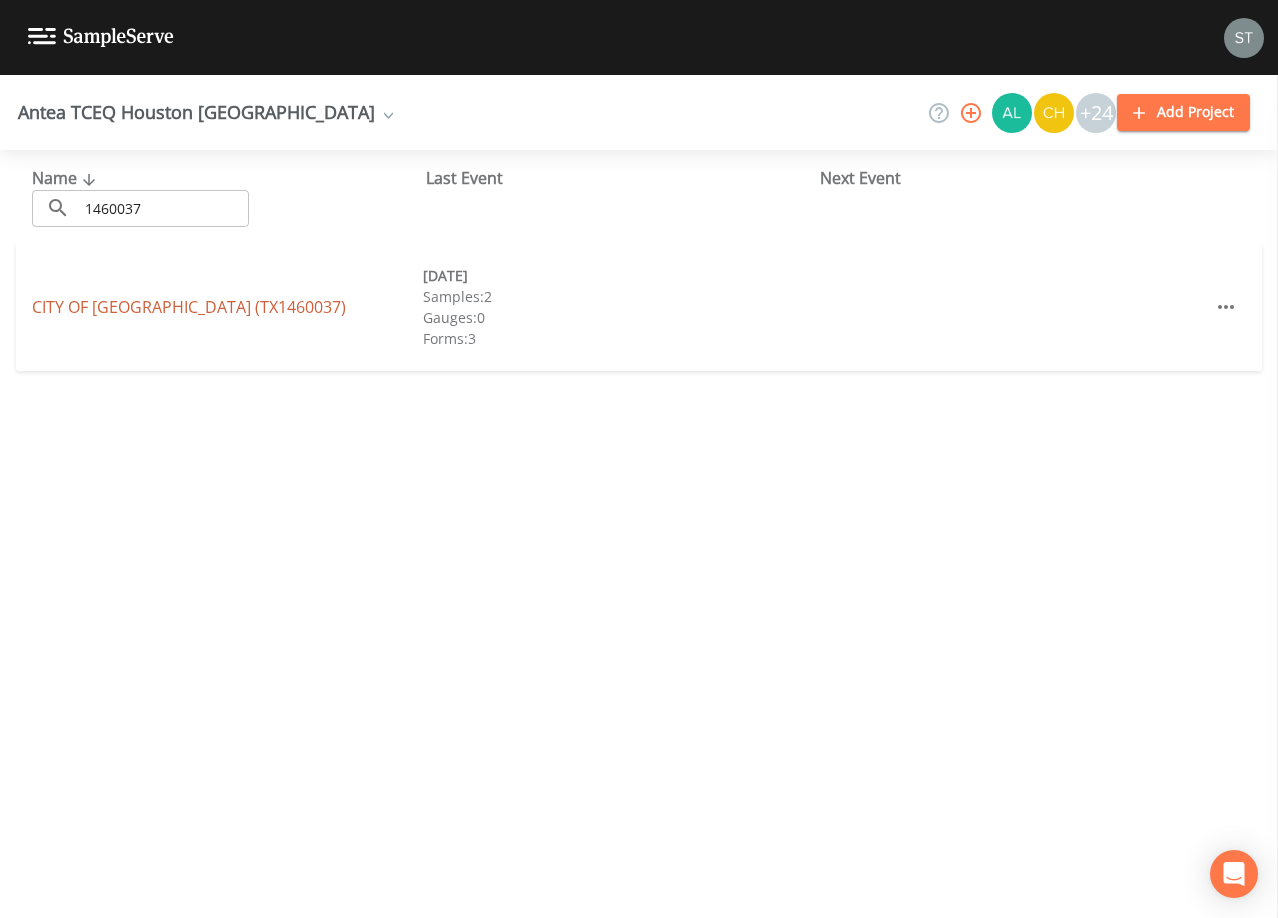click on "CITY OF [GEOGRAPHIC_DATA]   (TX1460037)" at bounding box center (189, 307) 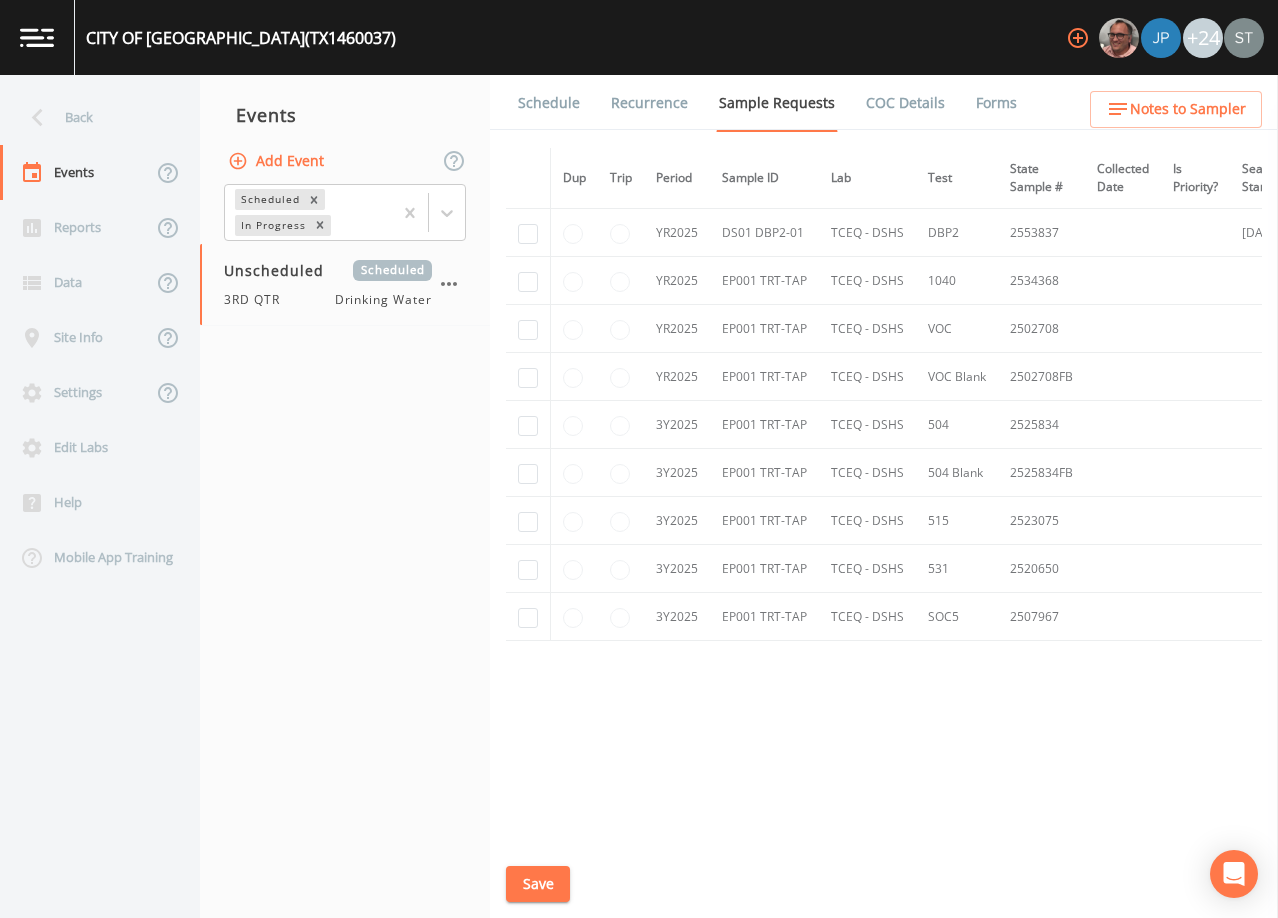 click on "Schedule" at bounding box center [549, 103] 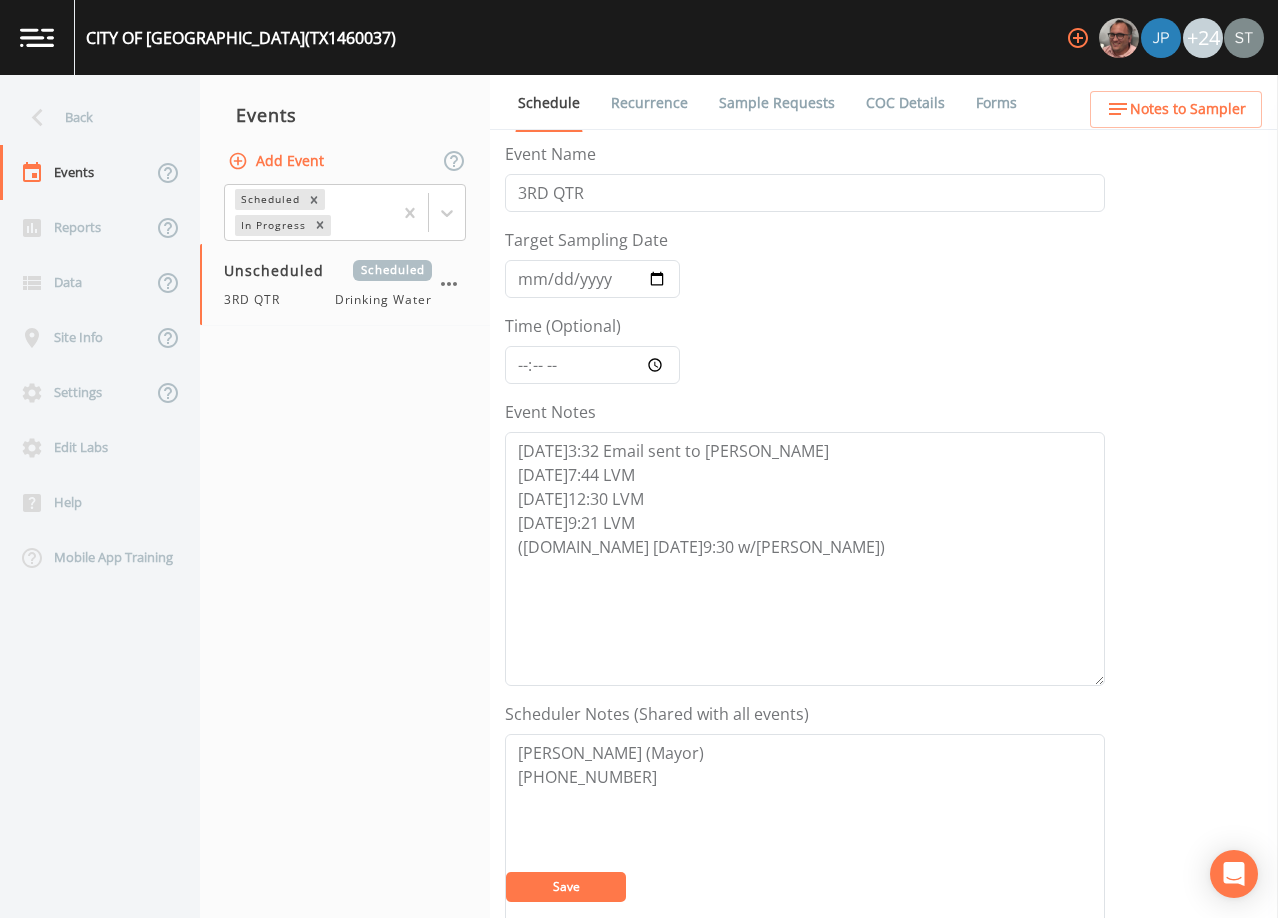 click on "Add Event" at bounding box center (278, 161) 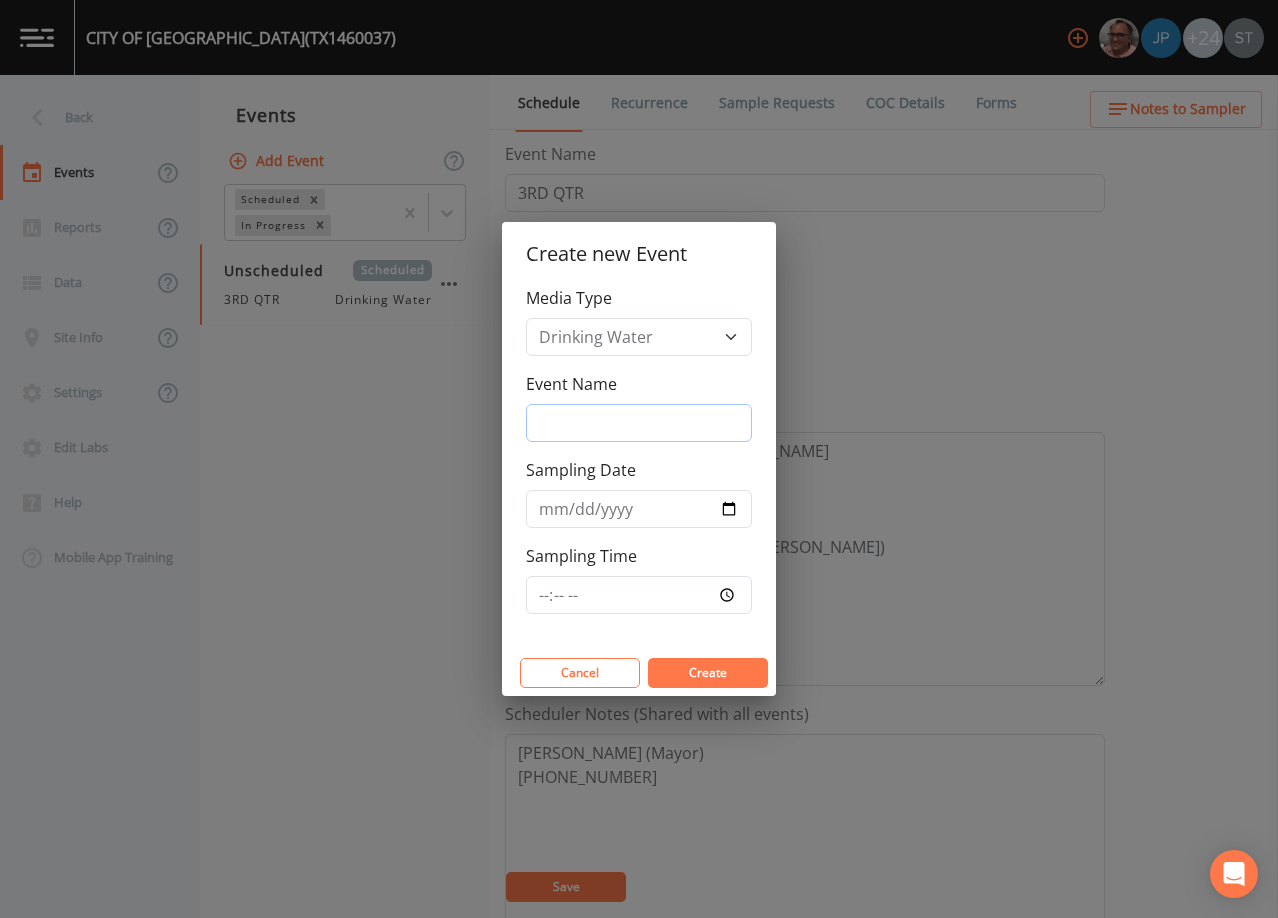 click on "Event Name" at bounding box center [639, 423] 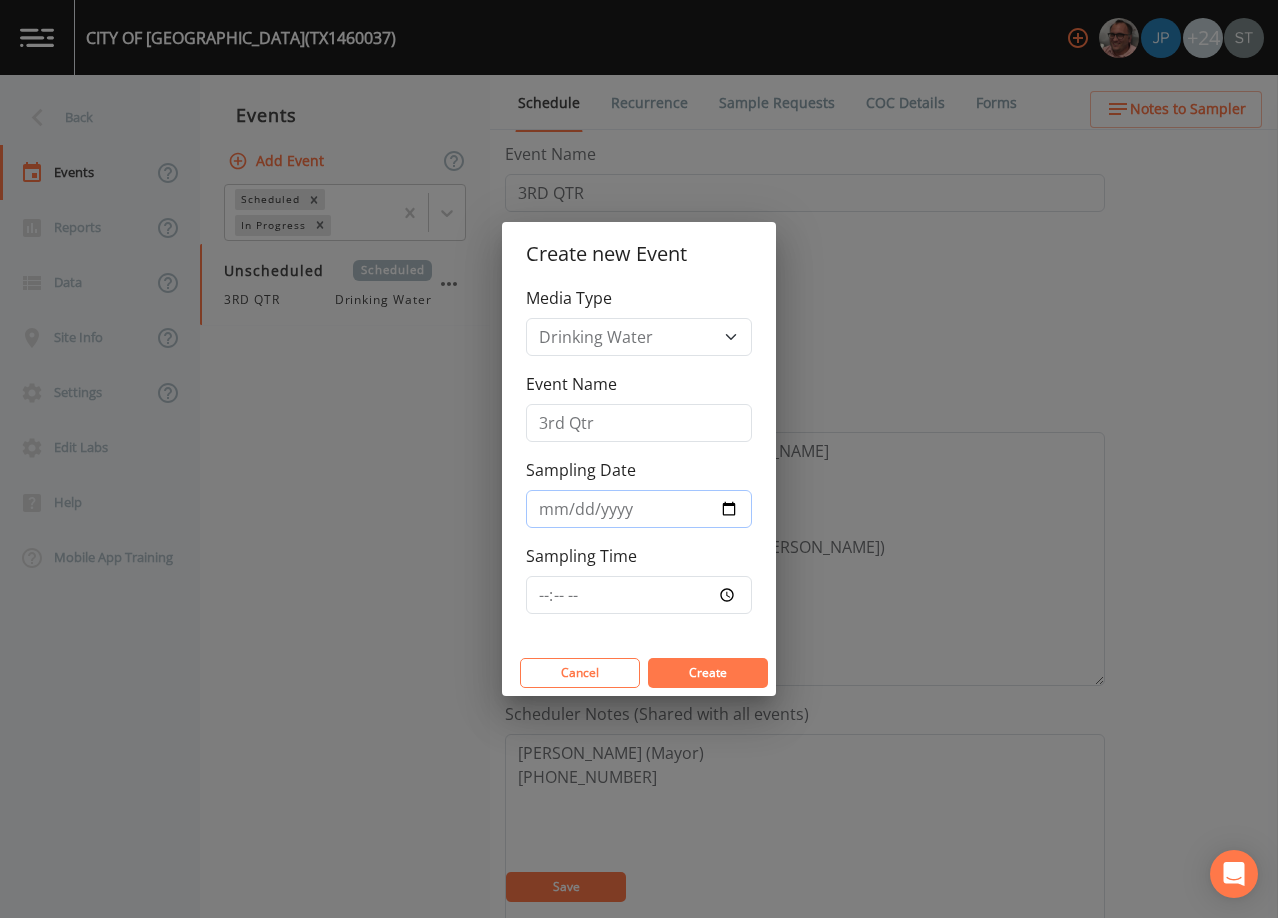 click on "Sampling Date" at bounding box center [639, 509] 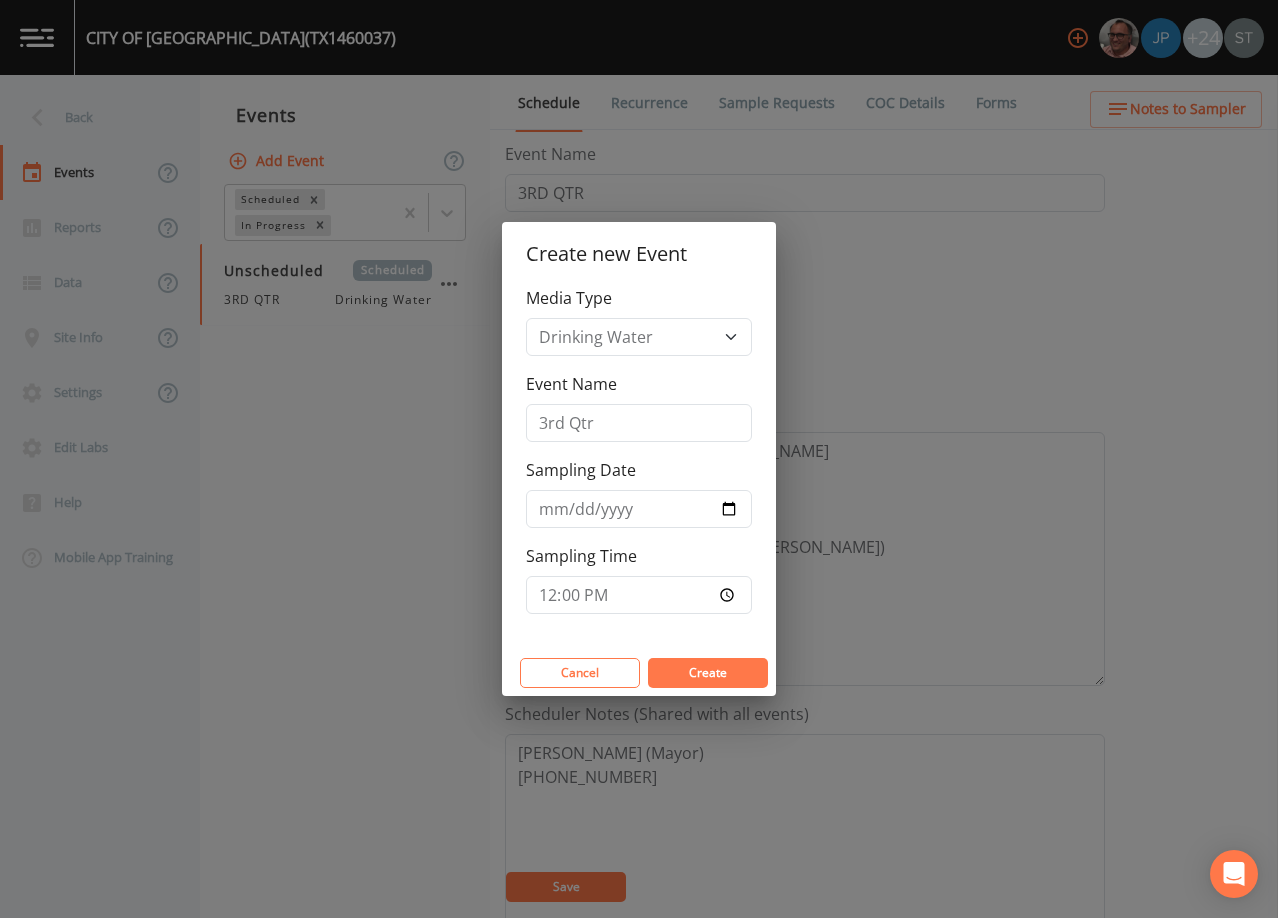 click on "Create" at bounding box center [708, 672] 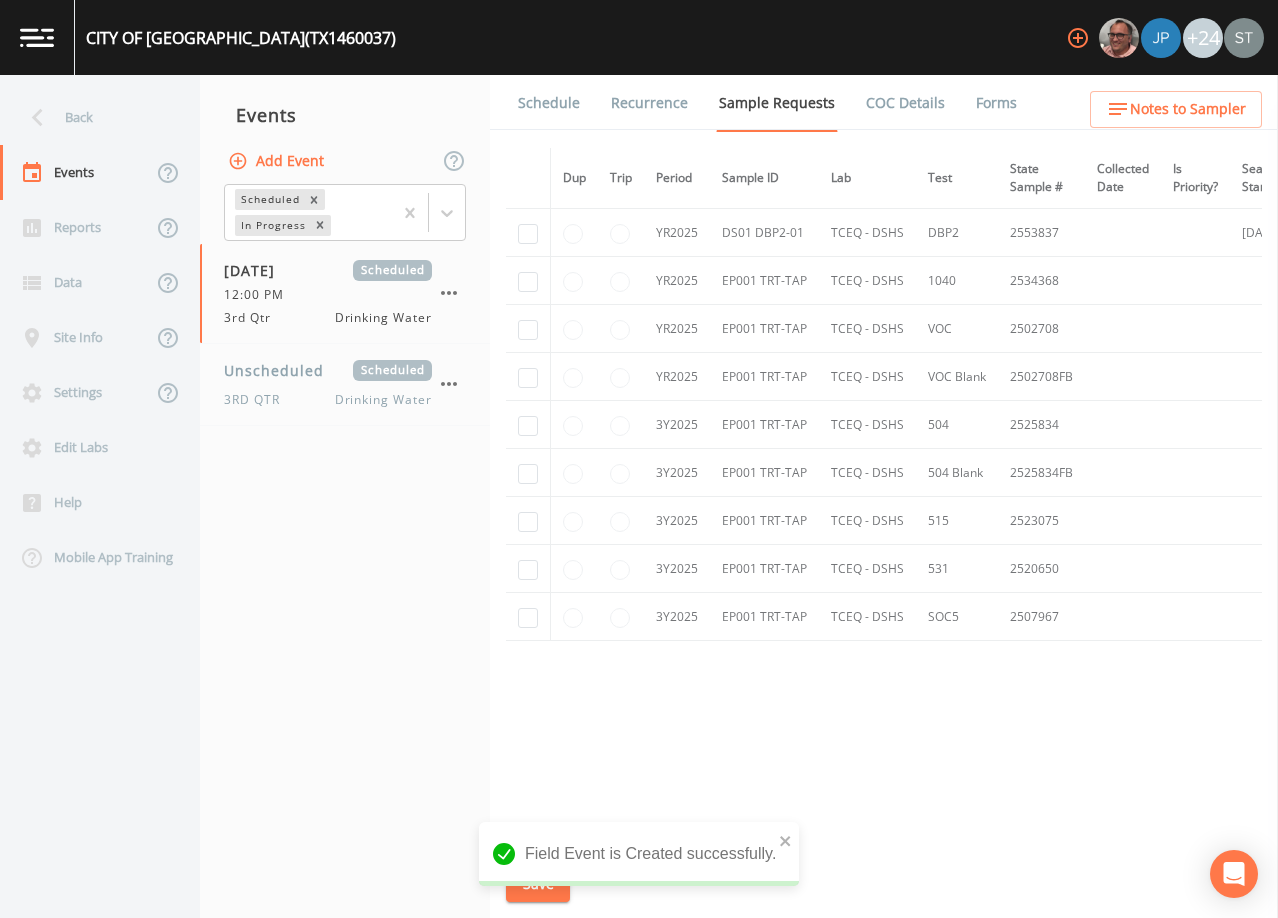 click on "Schedule" at bounding box center (549, 103) 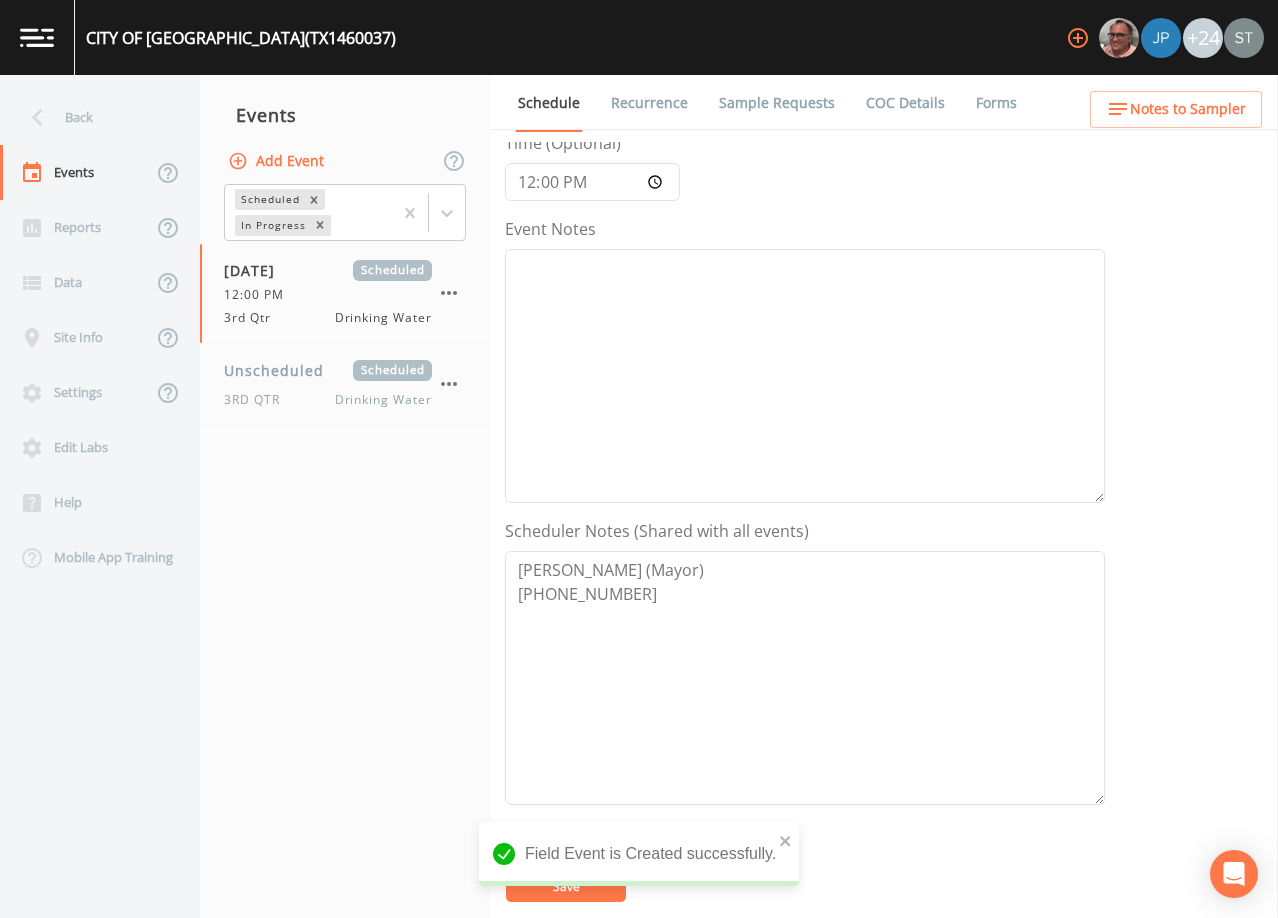 scroll, scrollTop: 200, scrollLeft: 0, axis: vertical 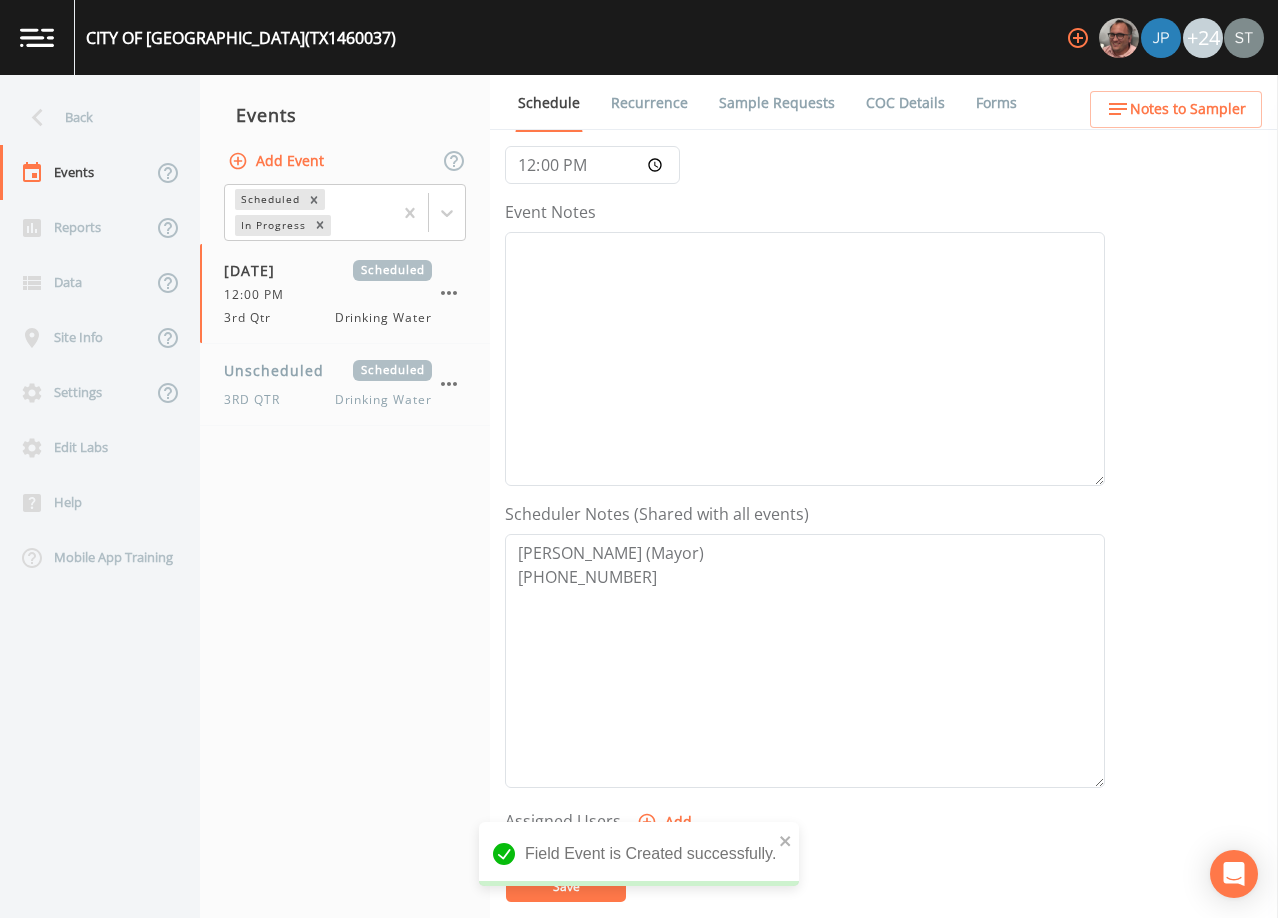 click on "Notes to Sampler" at bounding box center [1176, 109] 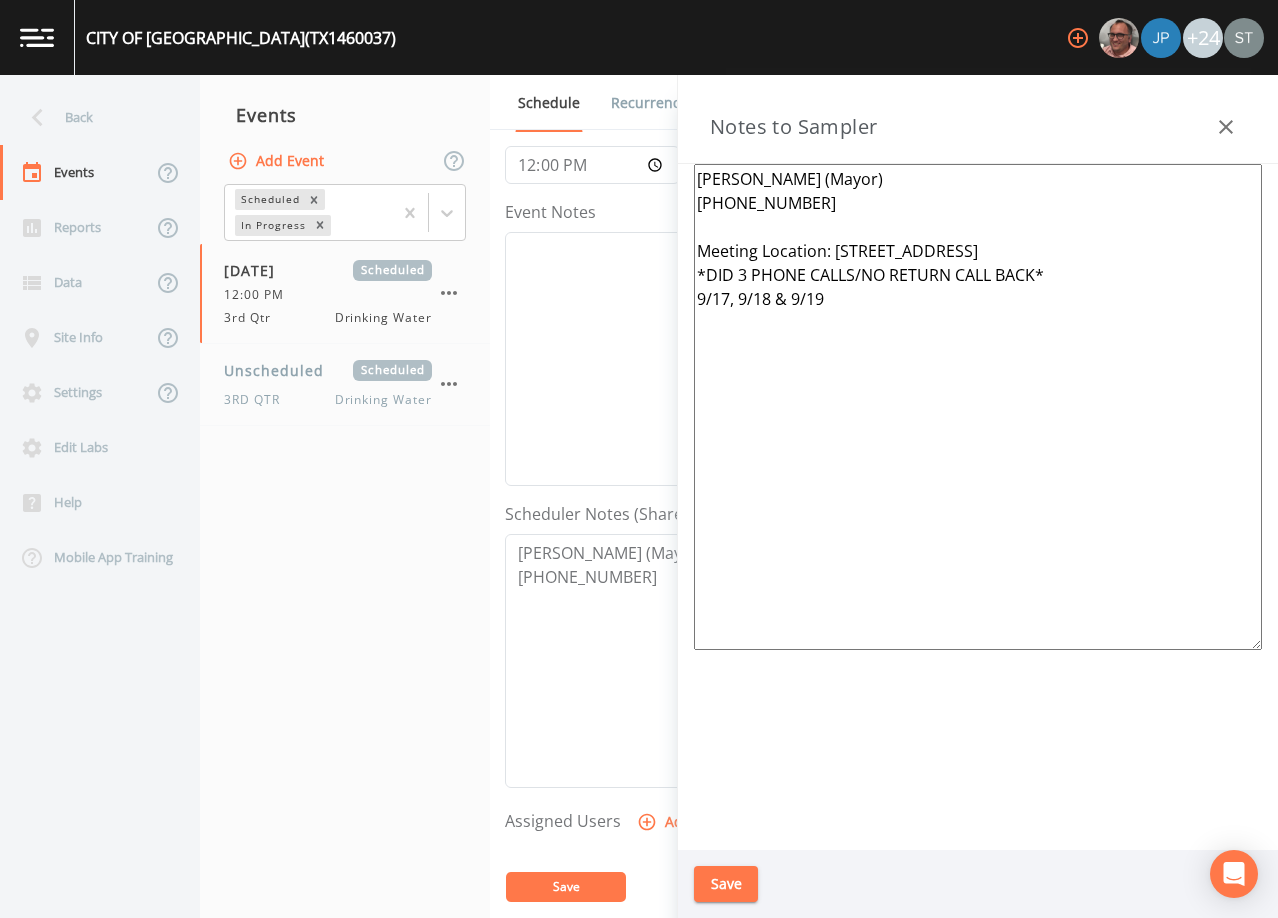 drag, startPoint x: 883, startPoint y: 310, endPoint x: 659, endPoint y: 275, distance: 226.71788 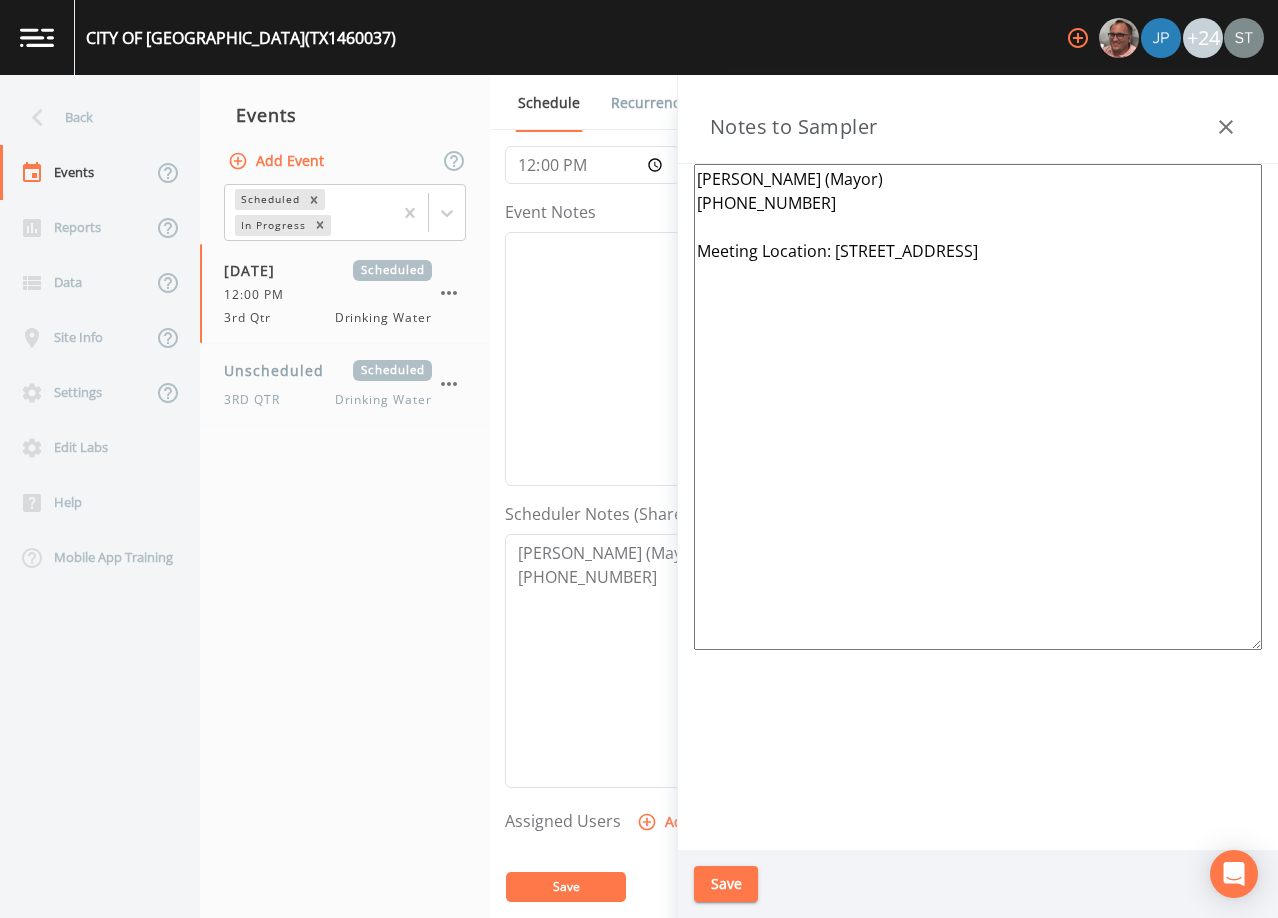 click on "Save" at bounding box center [726, 884] 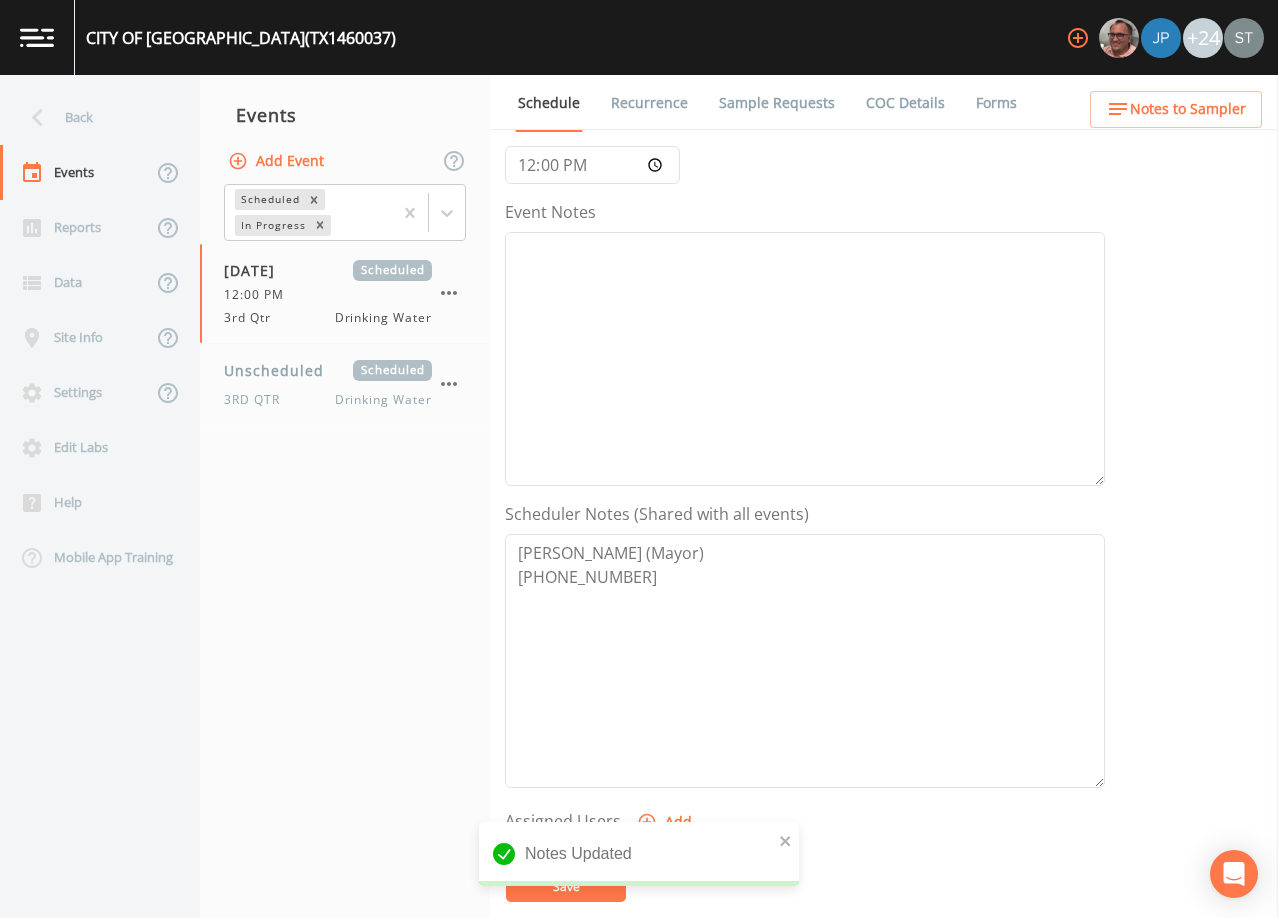click on "Notes to Sampler" at bounding box center (1188, 109) 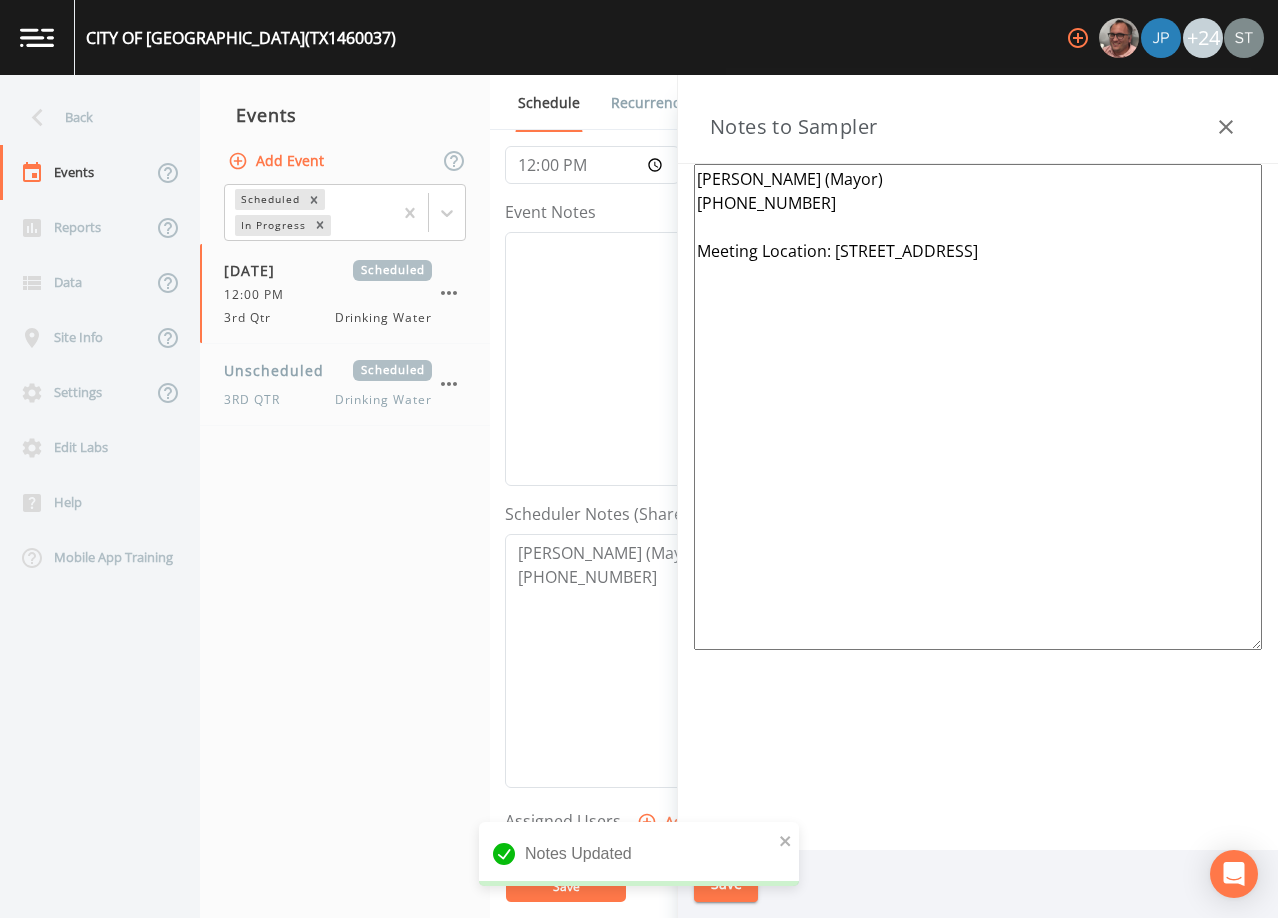 click on "Notes to Sampler" at bounding box center [978, 119] 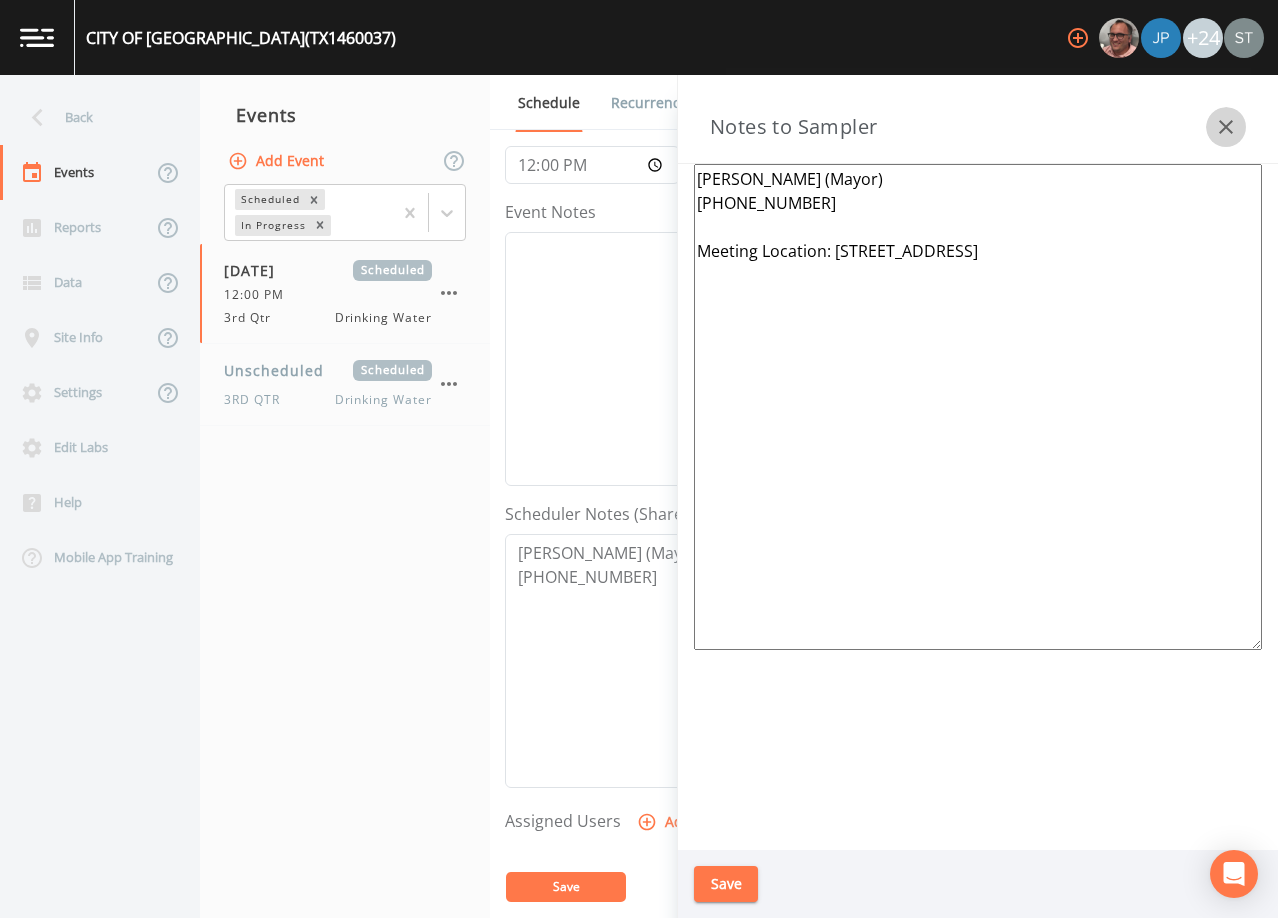 click 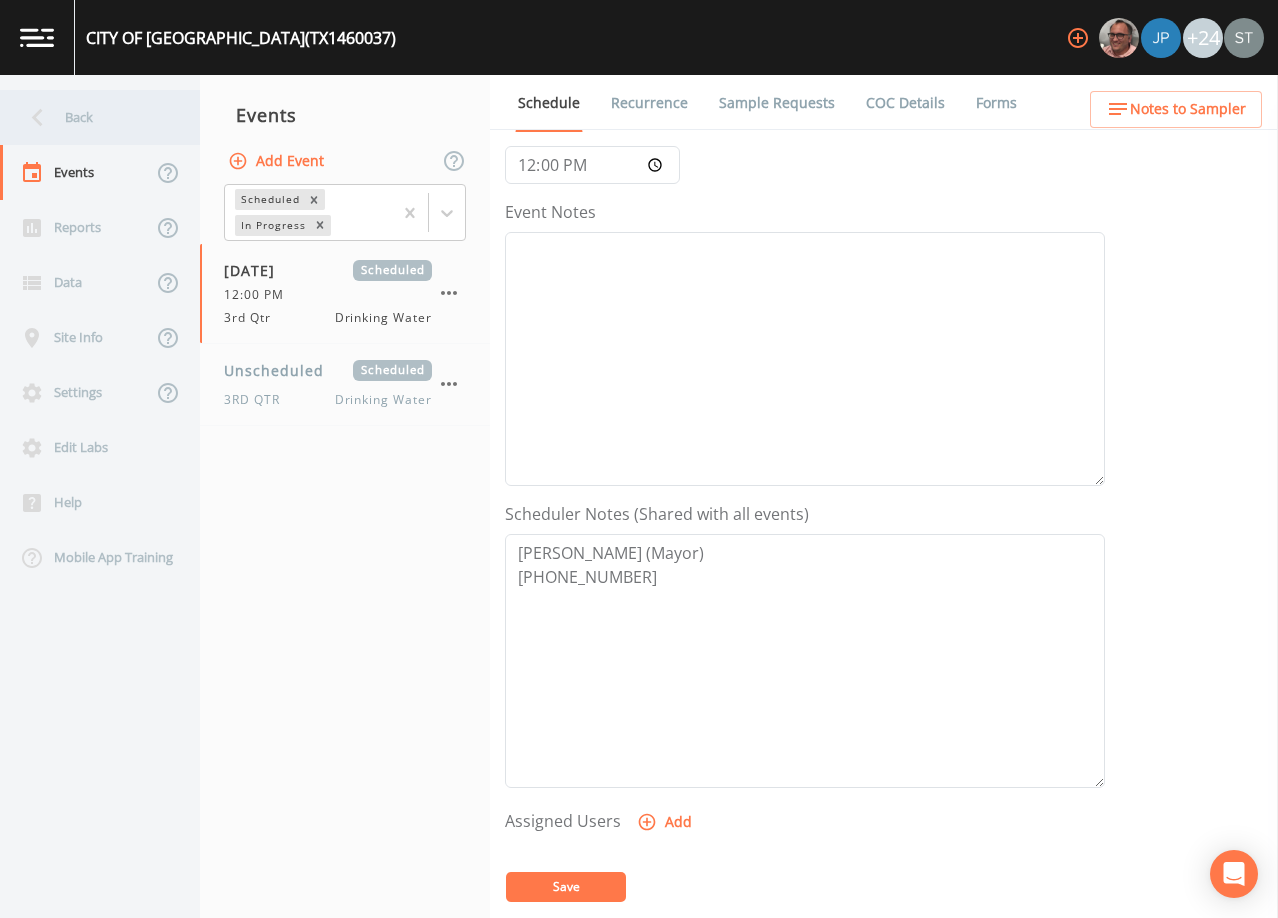 click on "Back" at bounding box center (90, 117) 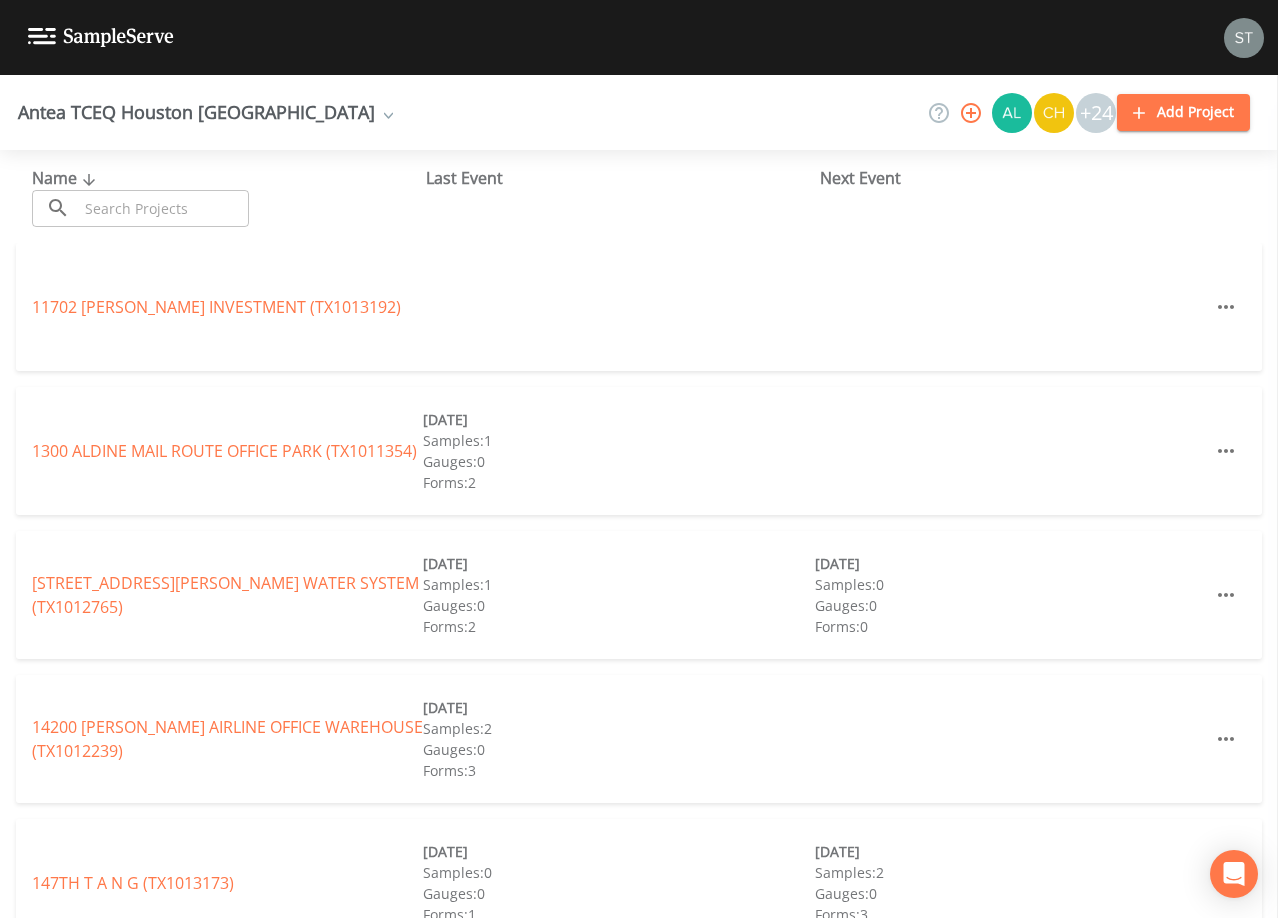 click at bounding box center [163, 208] 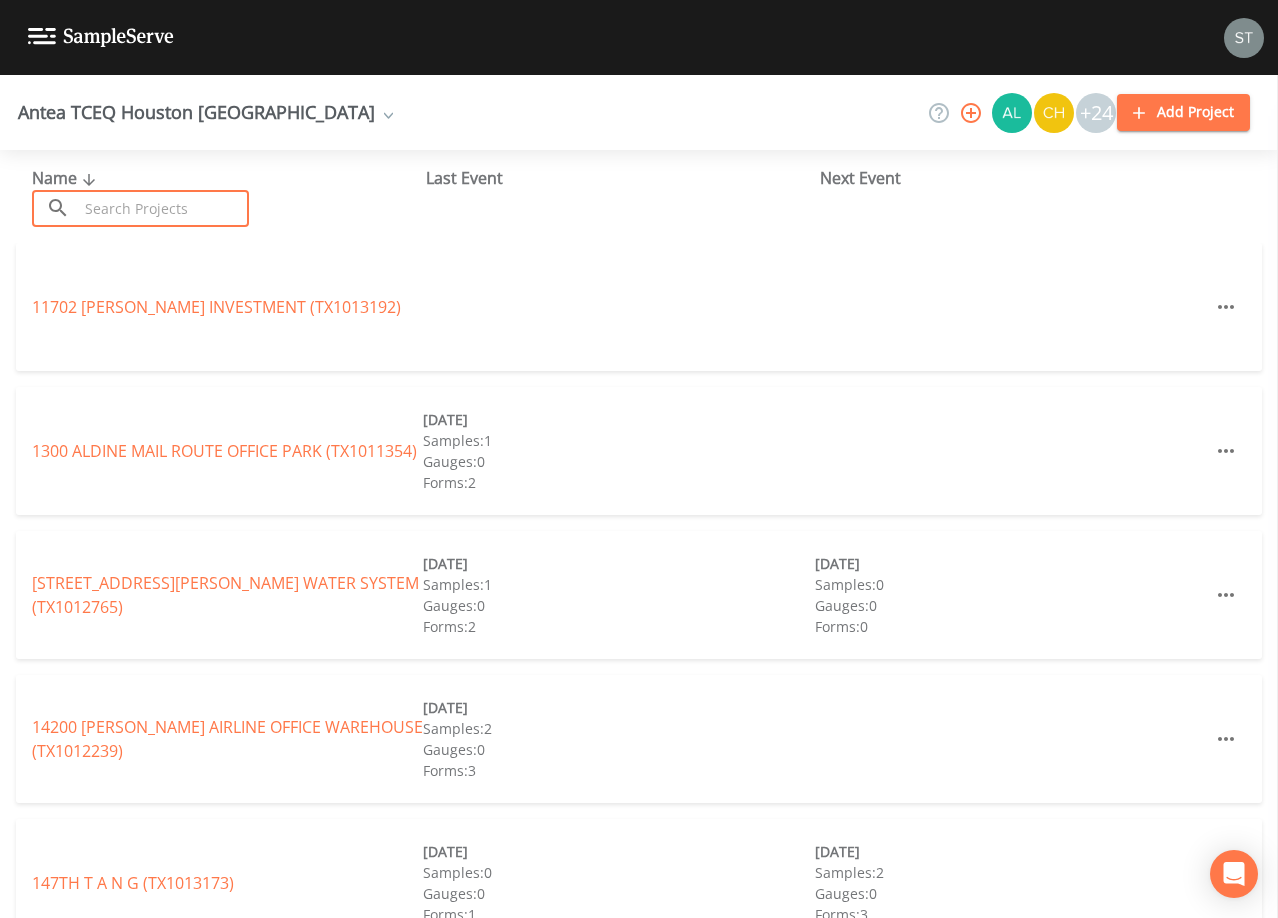 click at bounding box center [163, 208] 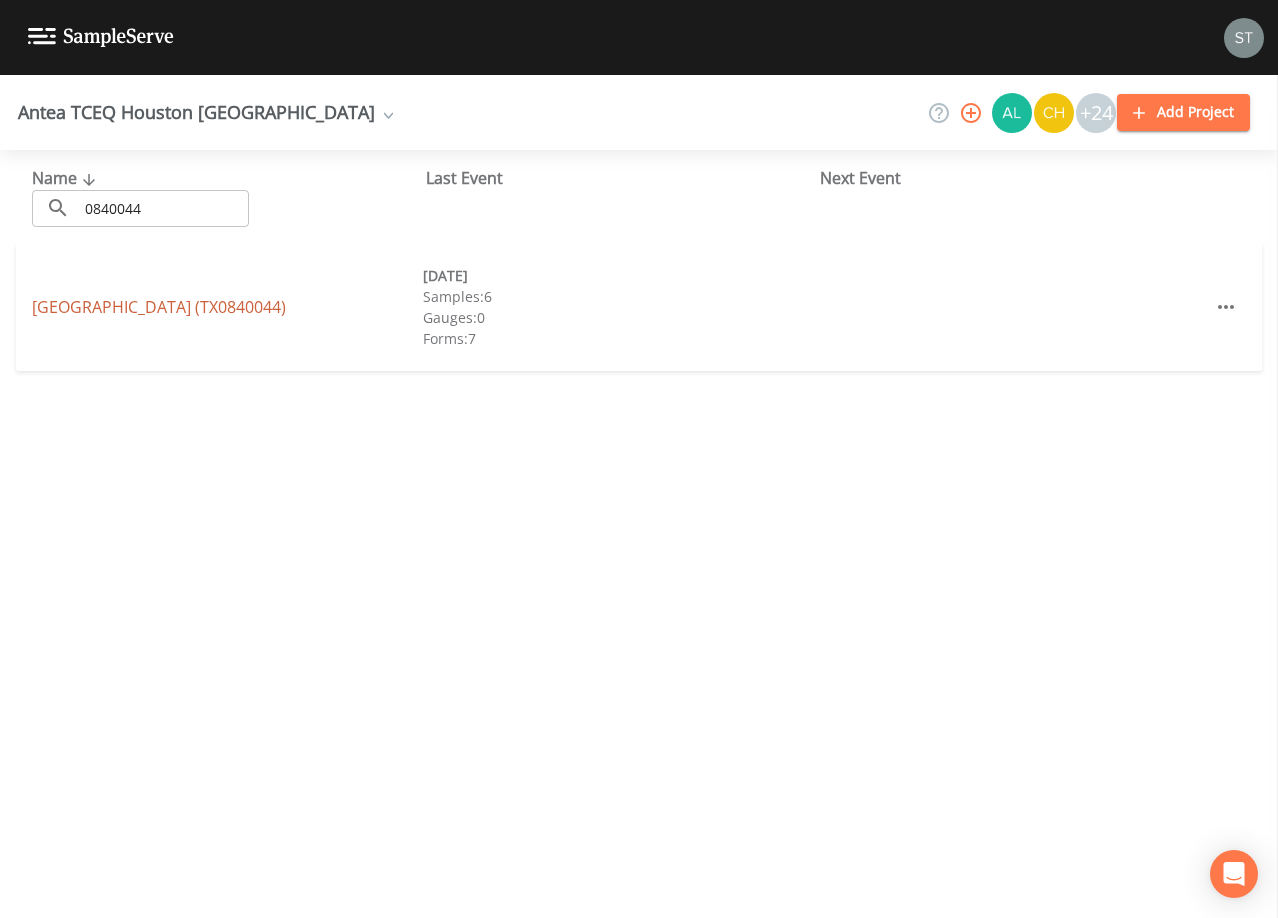 click on "[GEOGRAPHIC_DATA]   (TX0840044)" at bounding box center [159, 307] 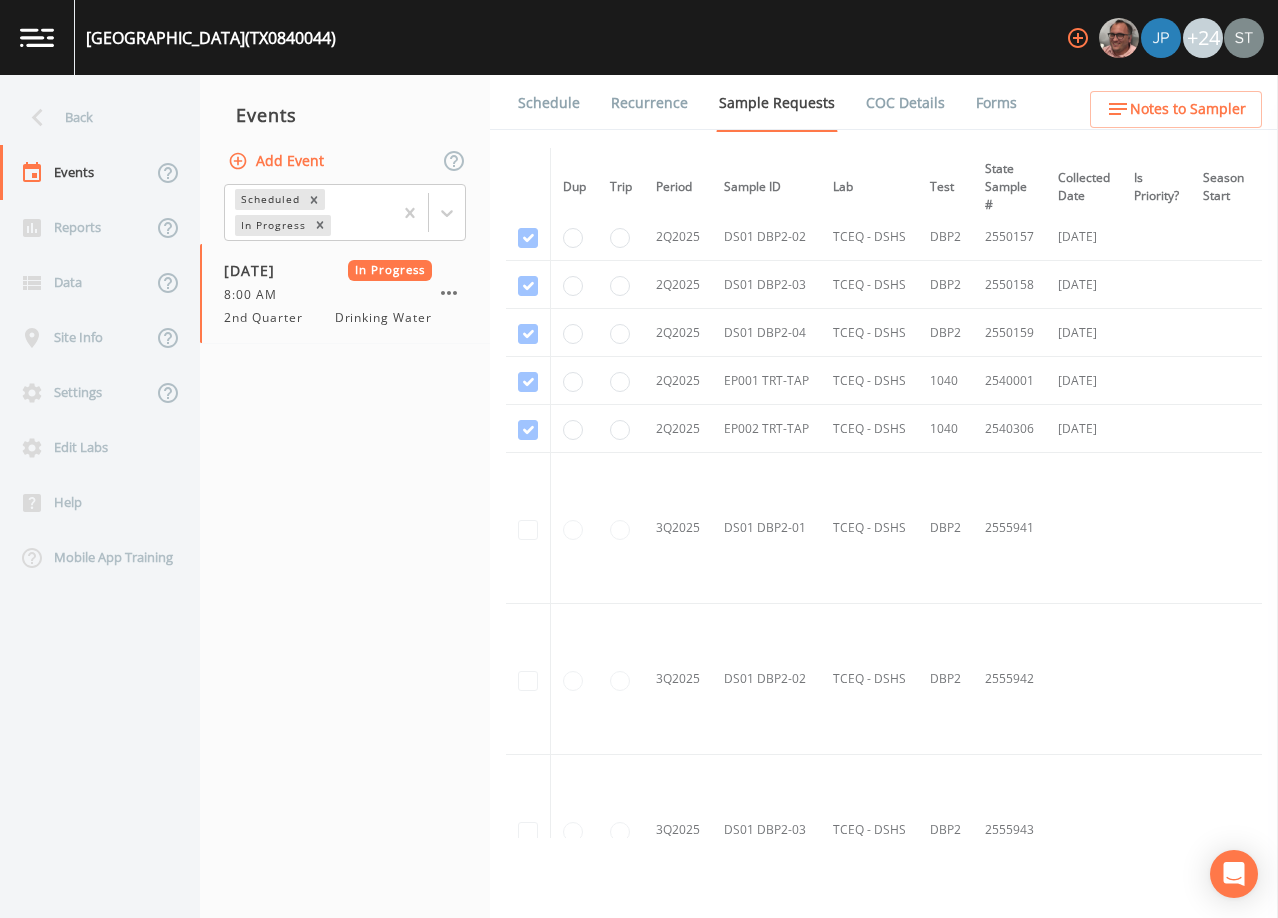 scroll, scrollTop: 2979, scrollLeft: 0, axis: vertical 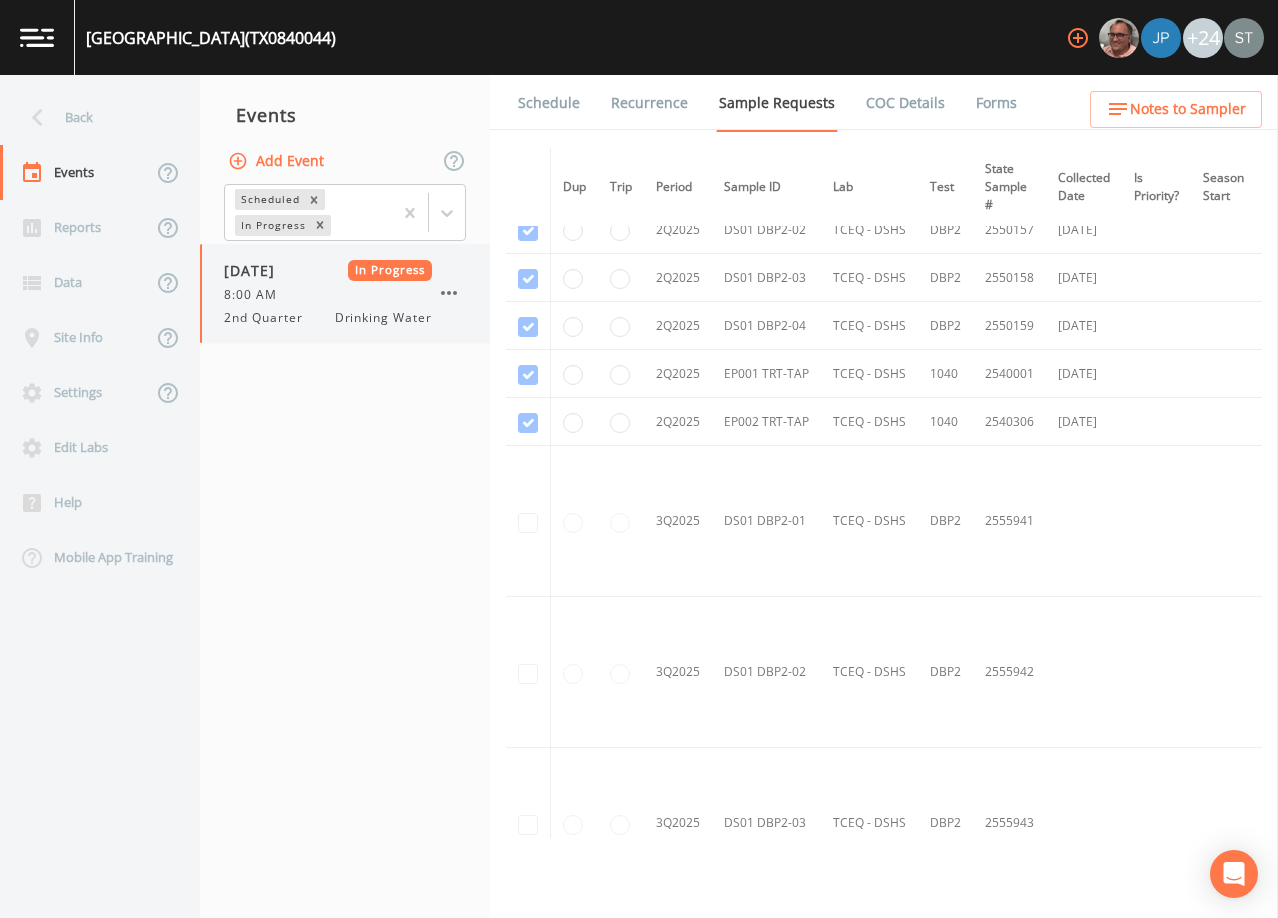 click 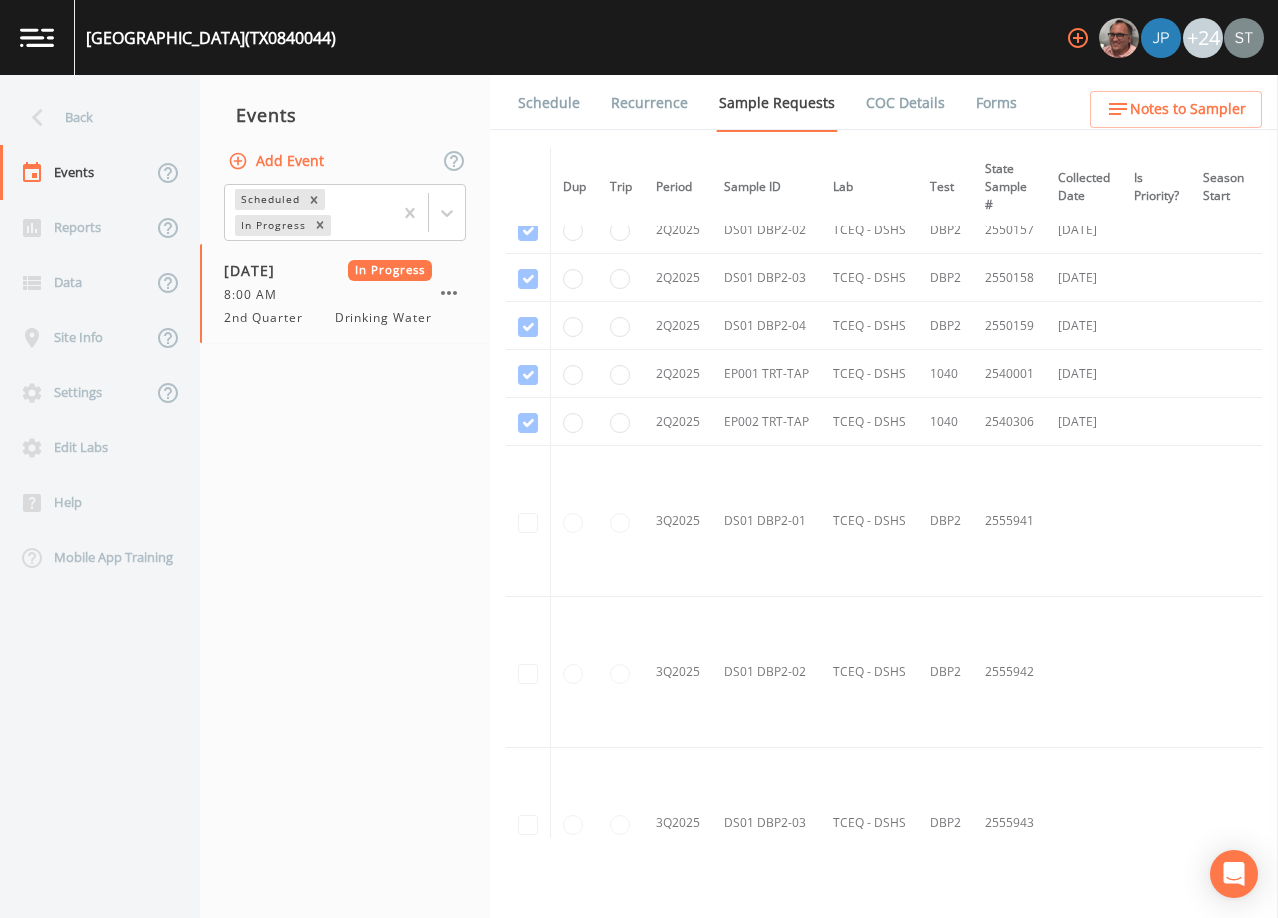 click on "Mark Complete" at bounding box center (89, 3446) 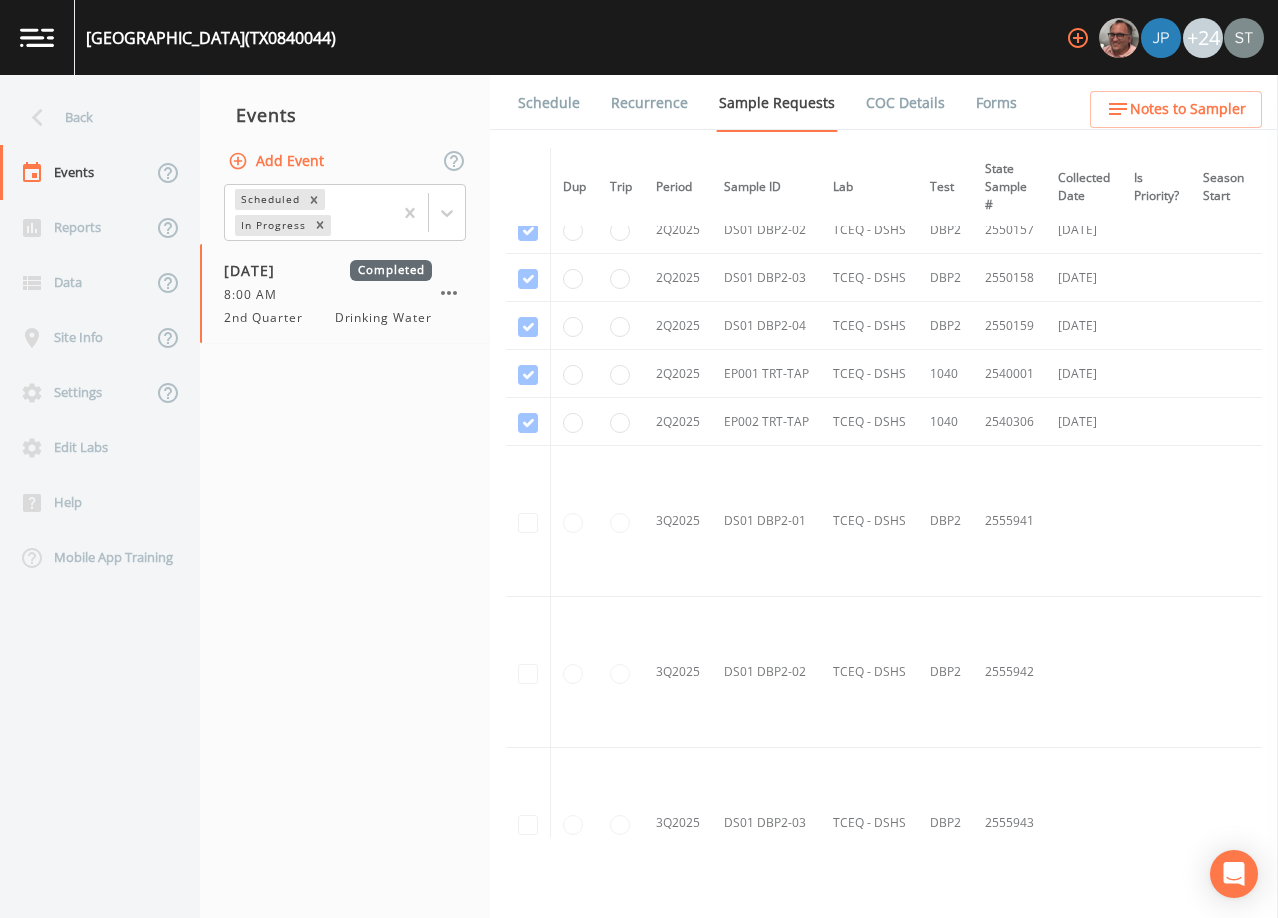 click on "Add Event" at bounding box center [278, 161] 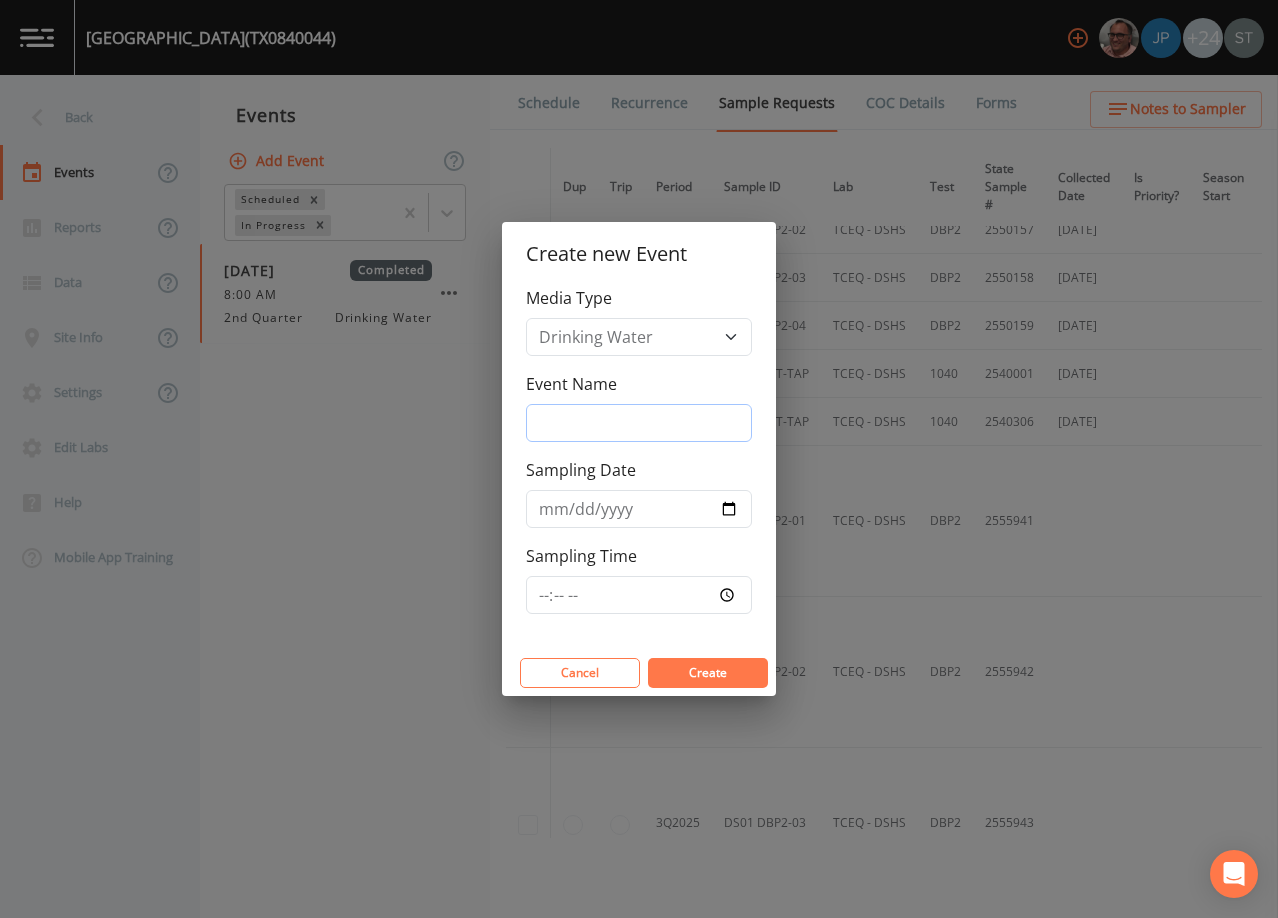click on "Event Name" at bounding box center (639, 423) 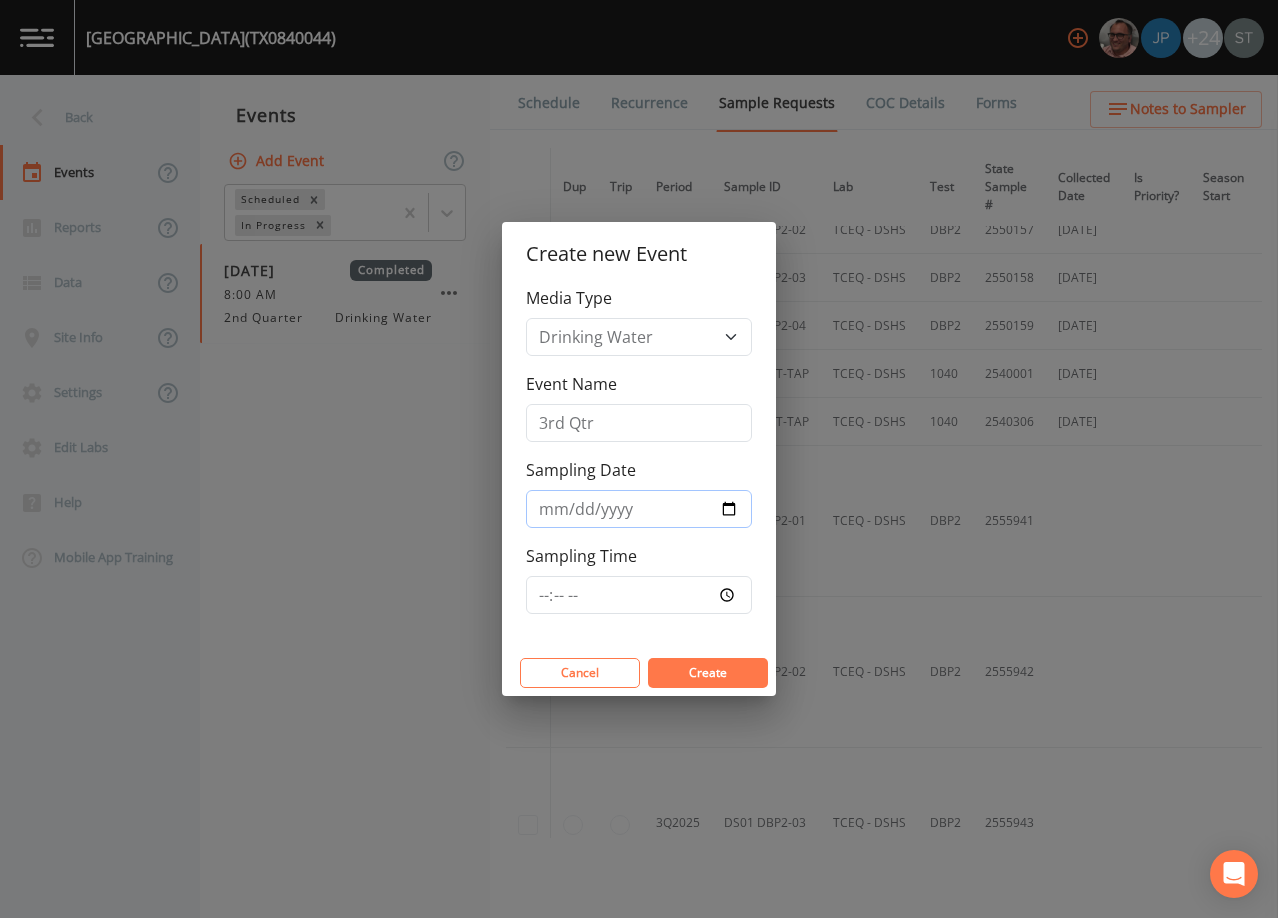 click on "Sampling Date" at bounding box center [639, 509] 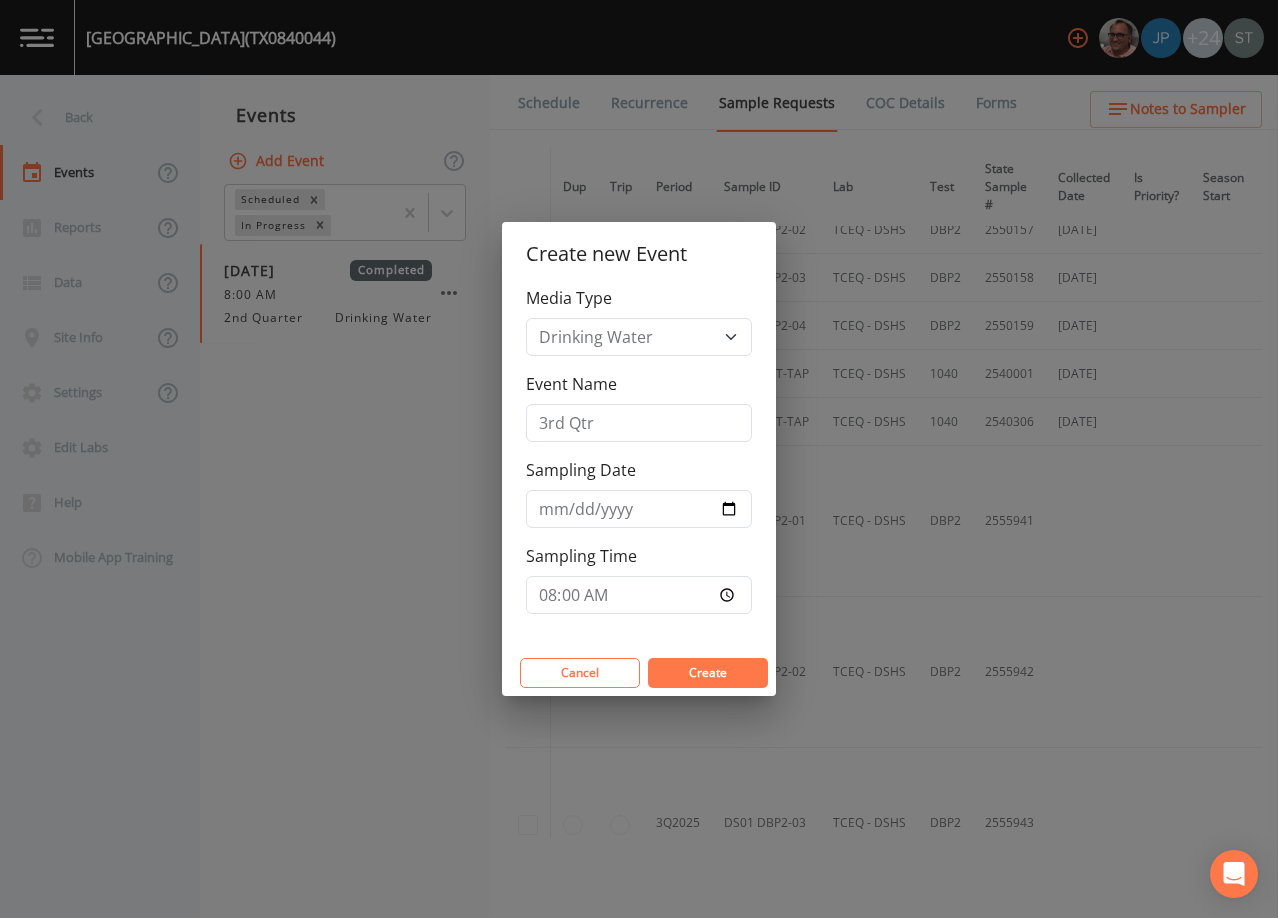 click on "Create" at bounding box center [708, 672] 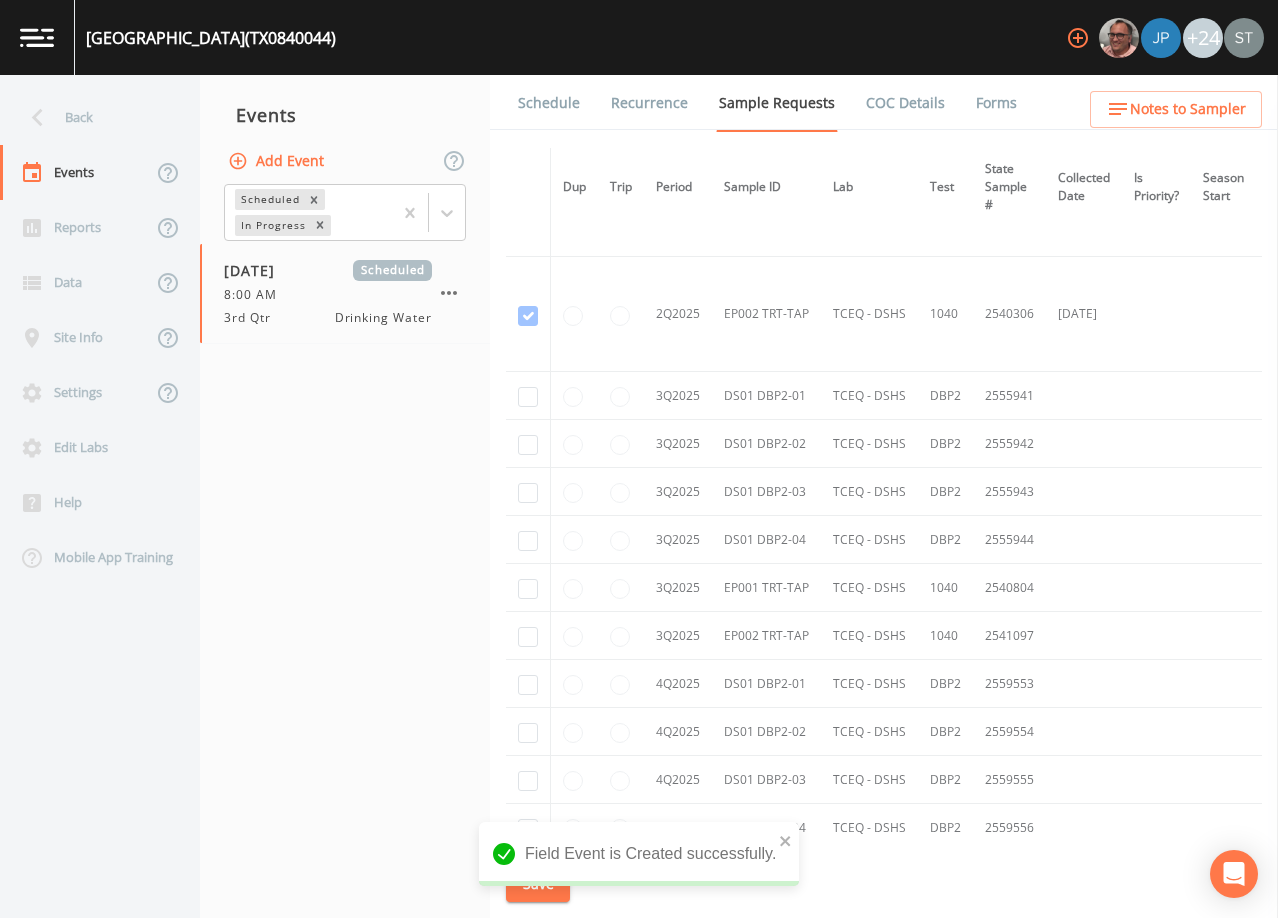 scroll, scrollTop: 4017, scrollLeft: 0, axis: vertical 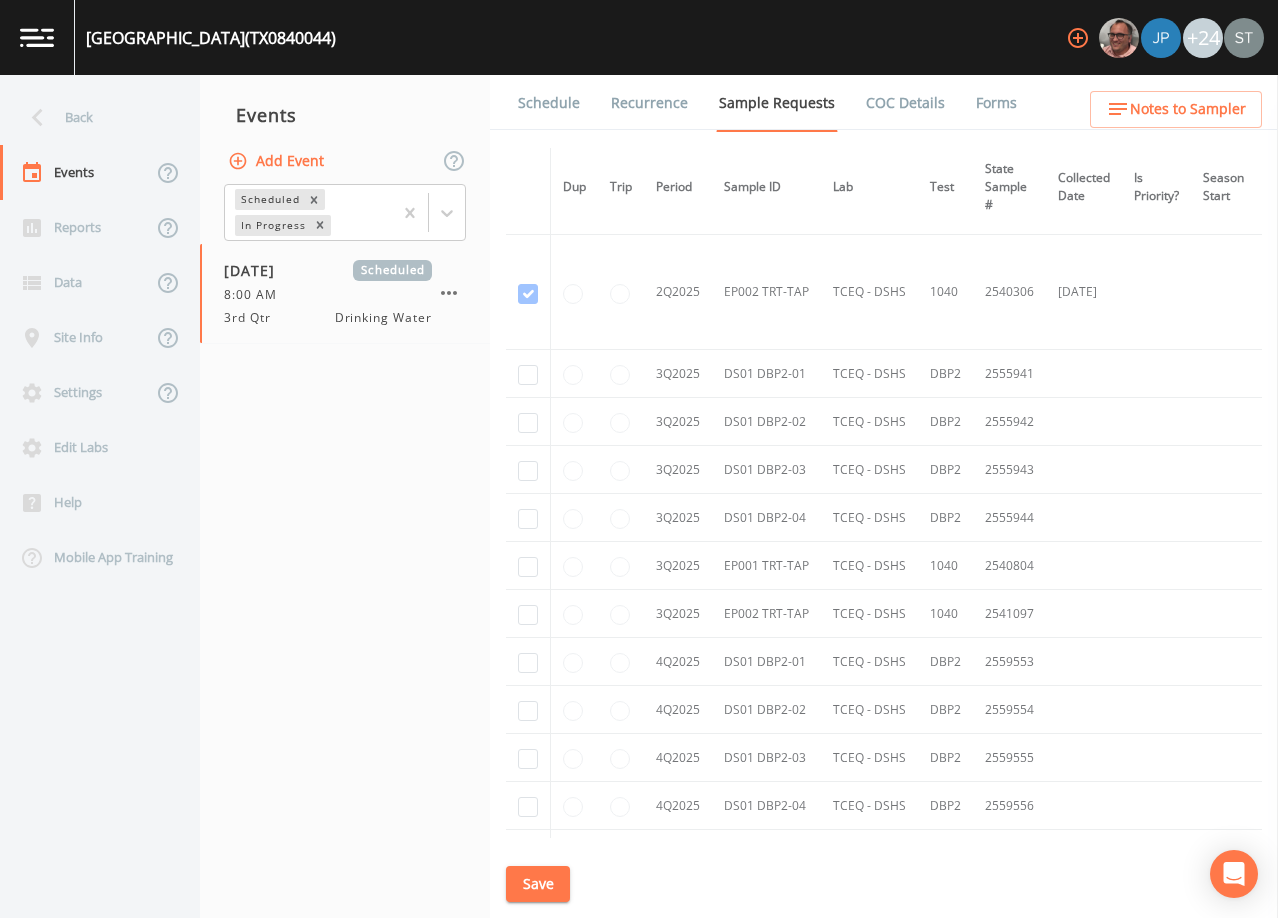 click on "Schedule" at bounding box center [549, 103] 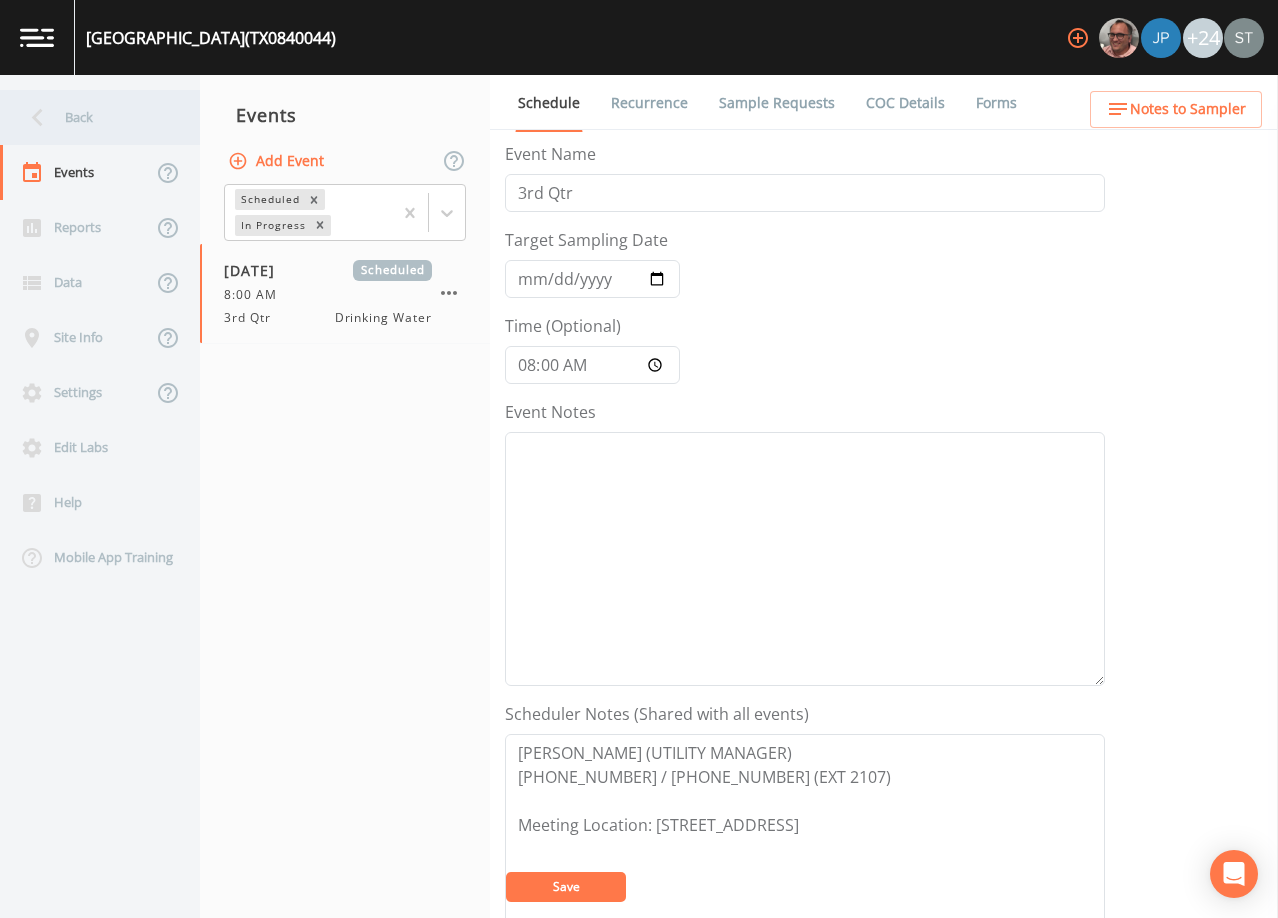 click on "Back" at bounding box center [90, 117] 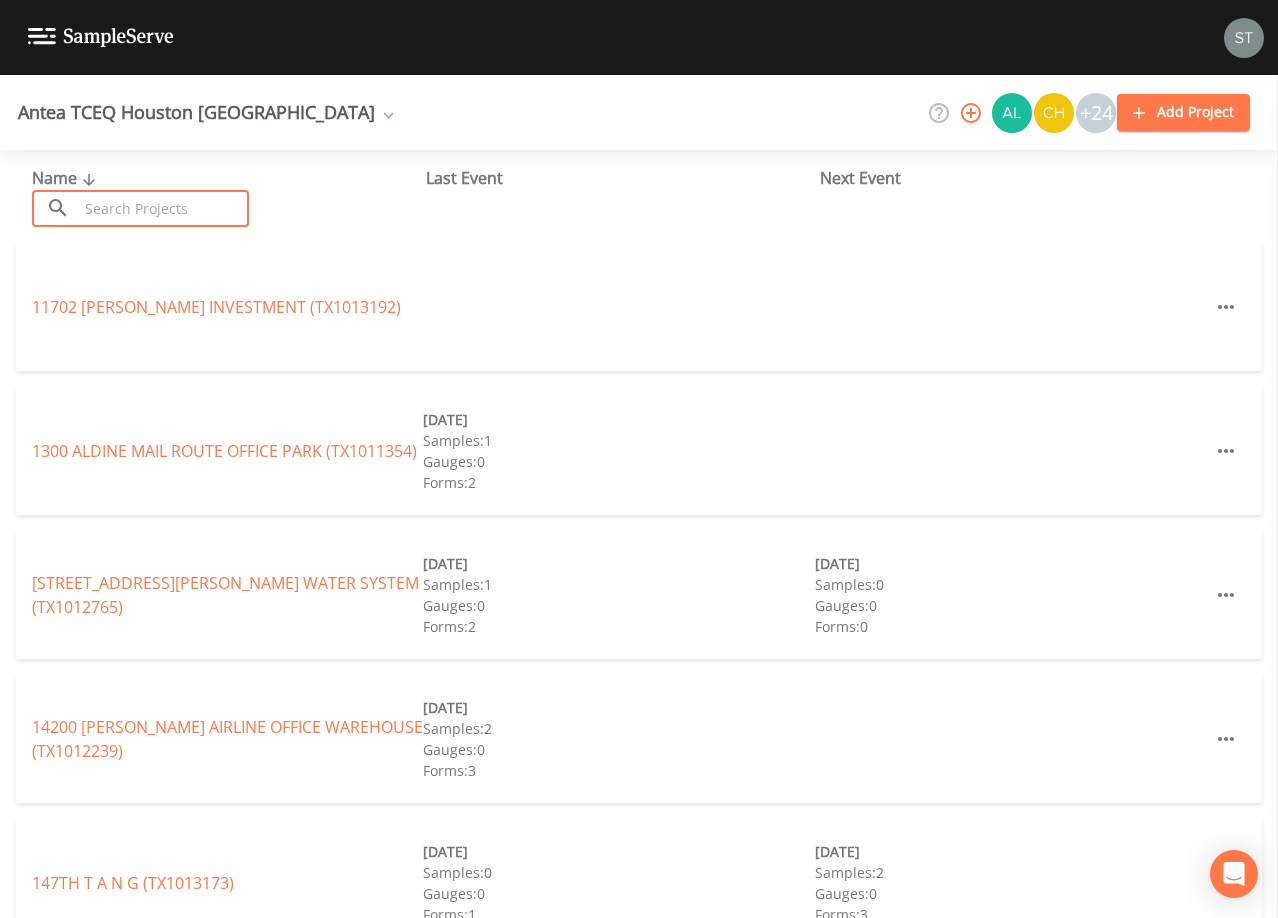 click at bounding box center [163, 208] 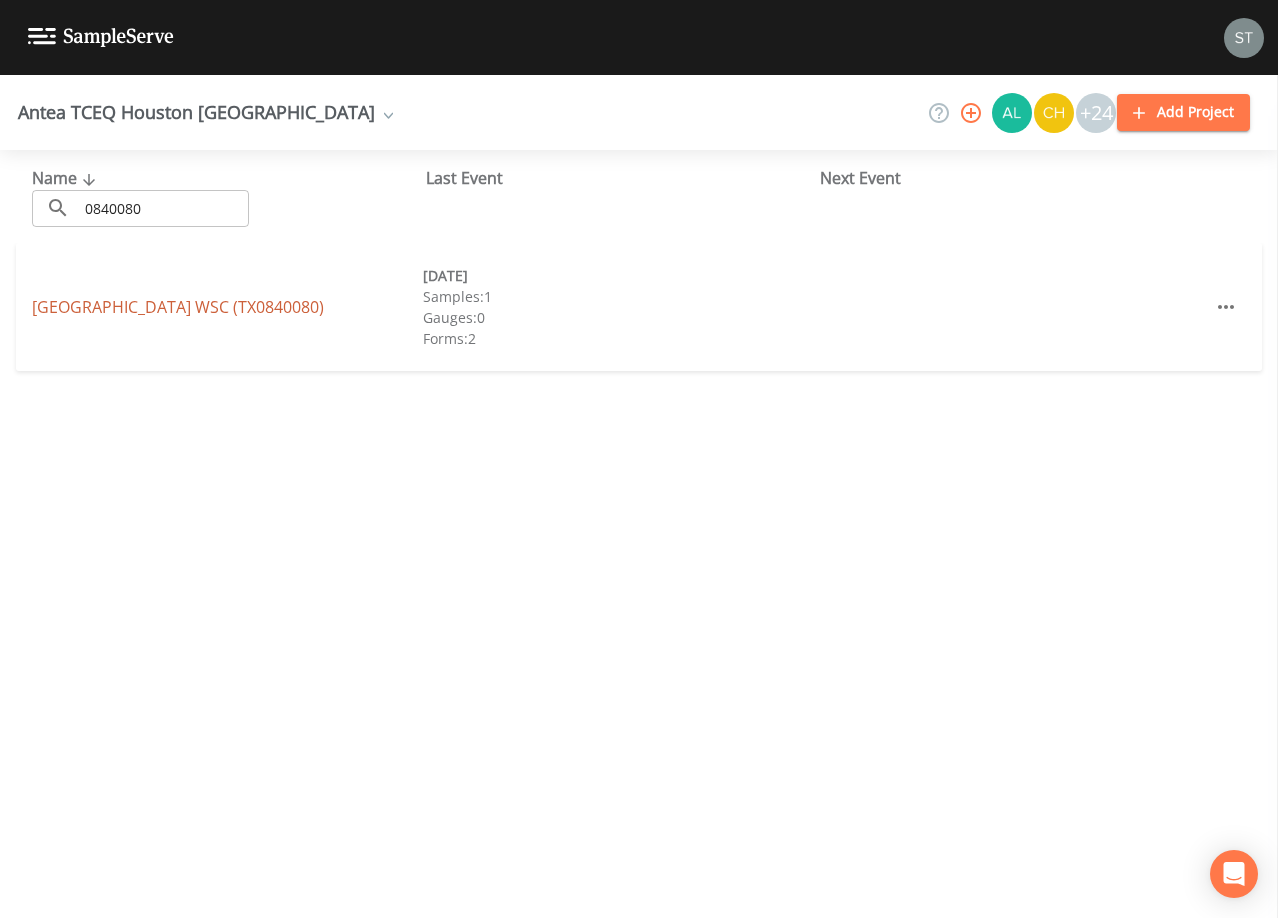 click on "[GEOGRAPHIC_DATA]   (TX0840080)" at bounding box center [178, 307] 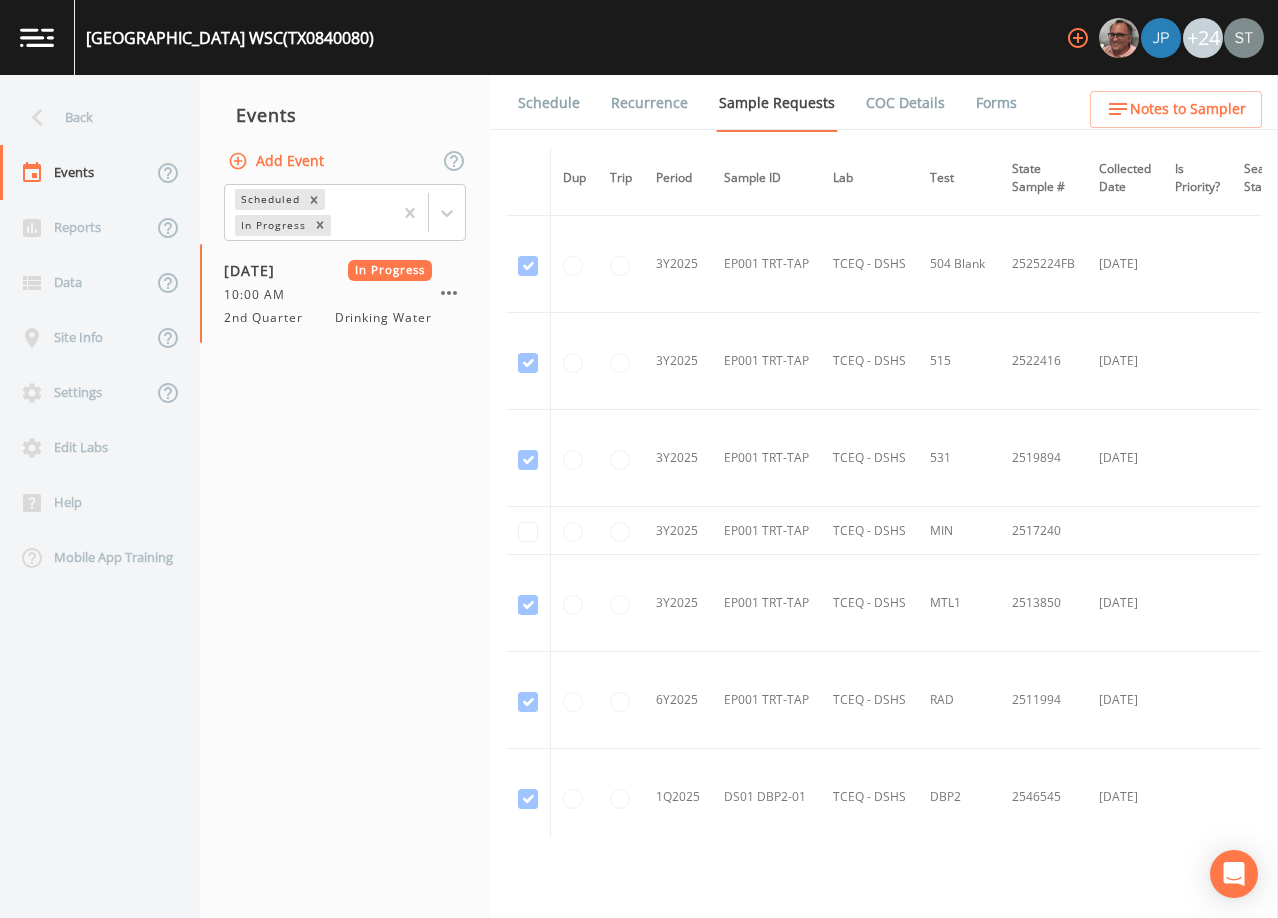scroll, scrollTop: 1070, scrollLeft: 0, axis: vertical 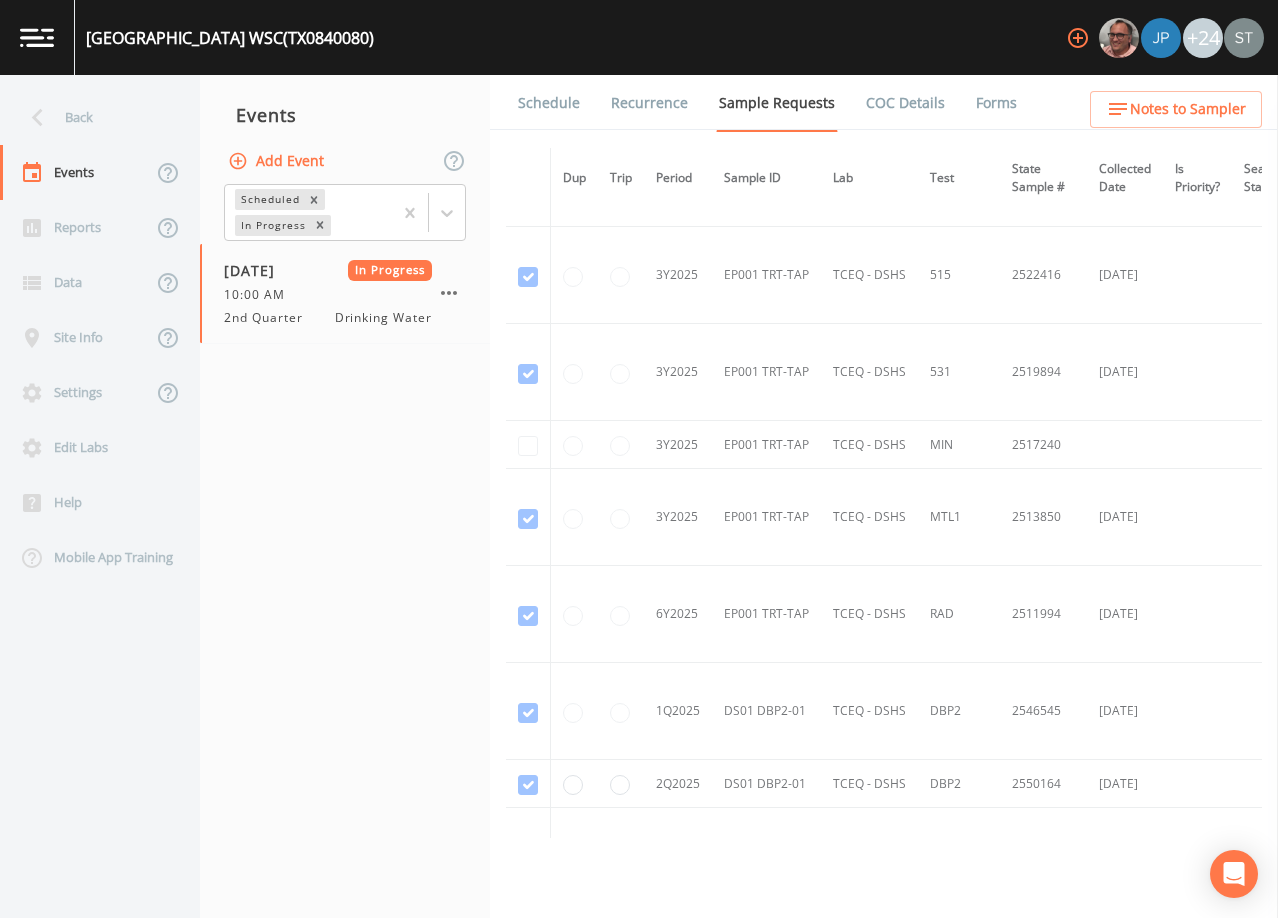 click on "Schedule" at bounding box center (549, 103) 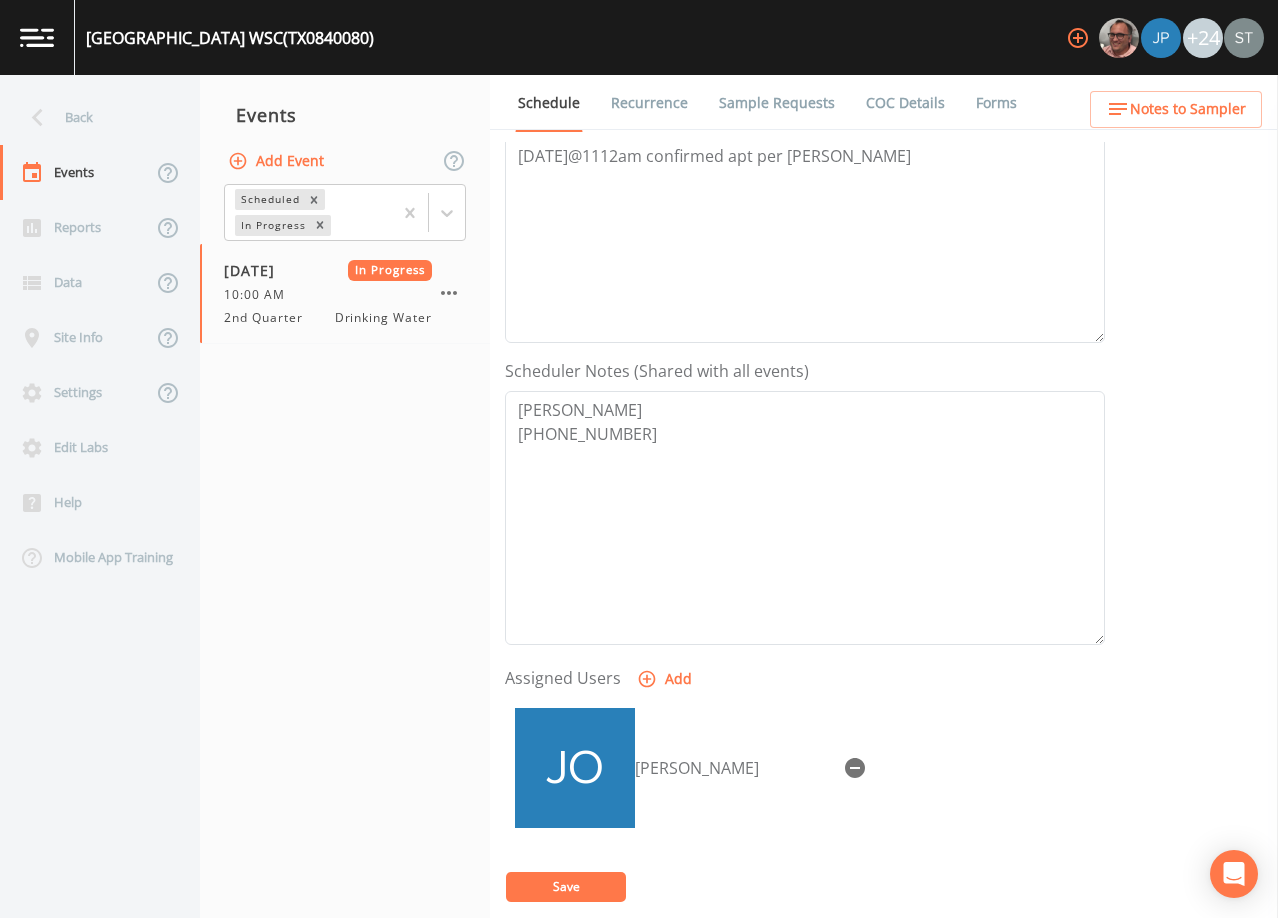 scroll, scrollTop: 400, scrollLeft: 0, axis: vertical 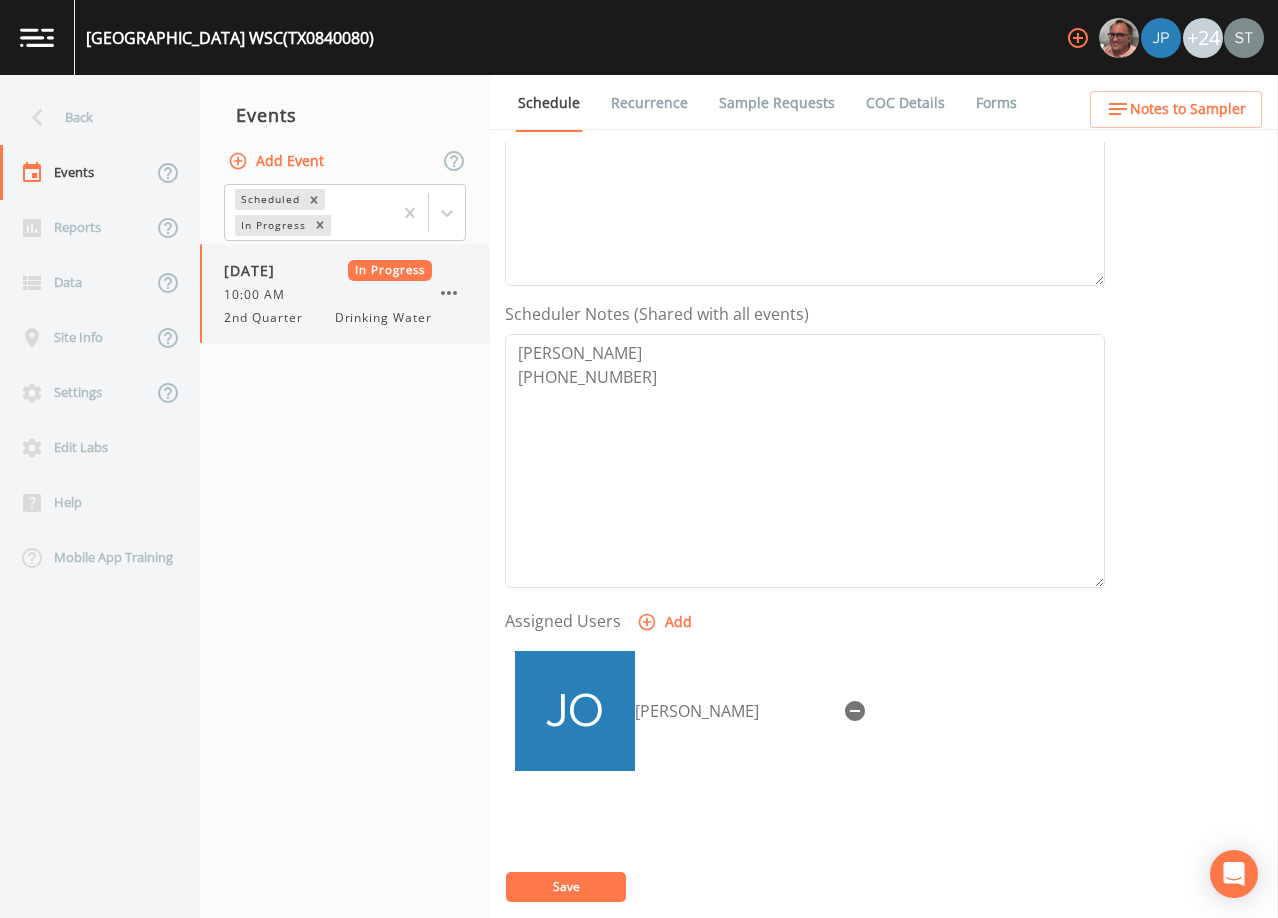 click 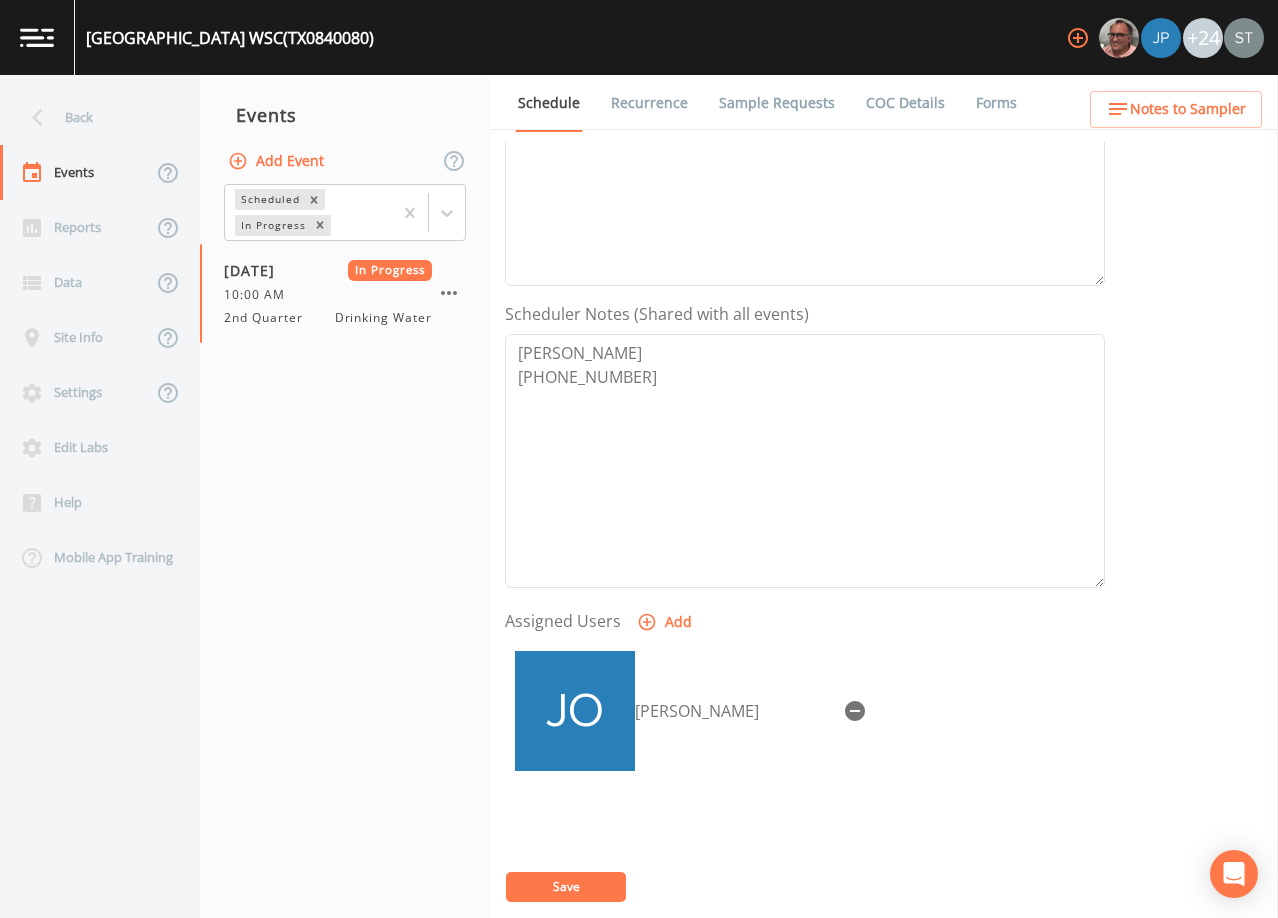 click on "Mark Complete" at bounding box center (89, 3446) 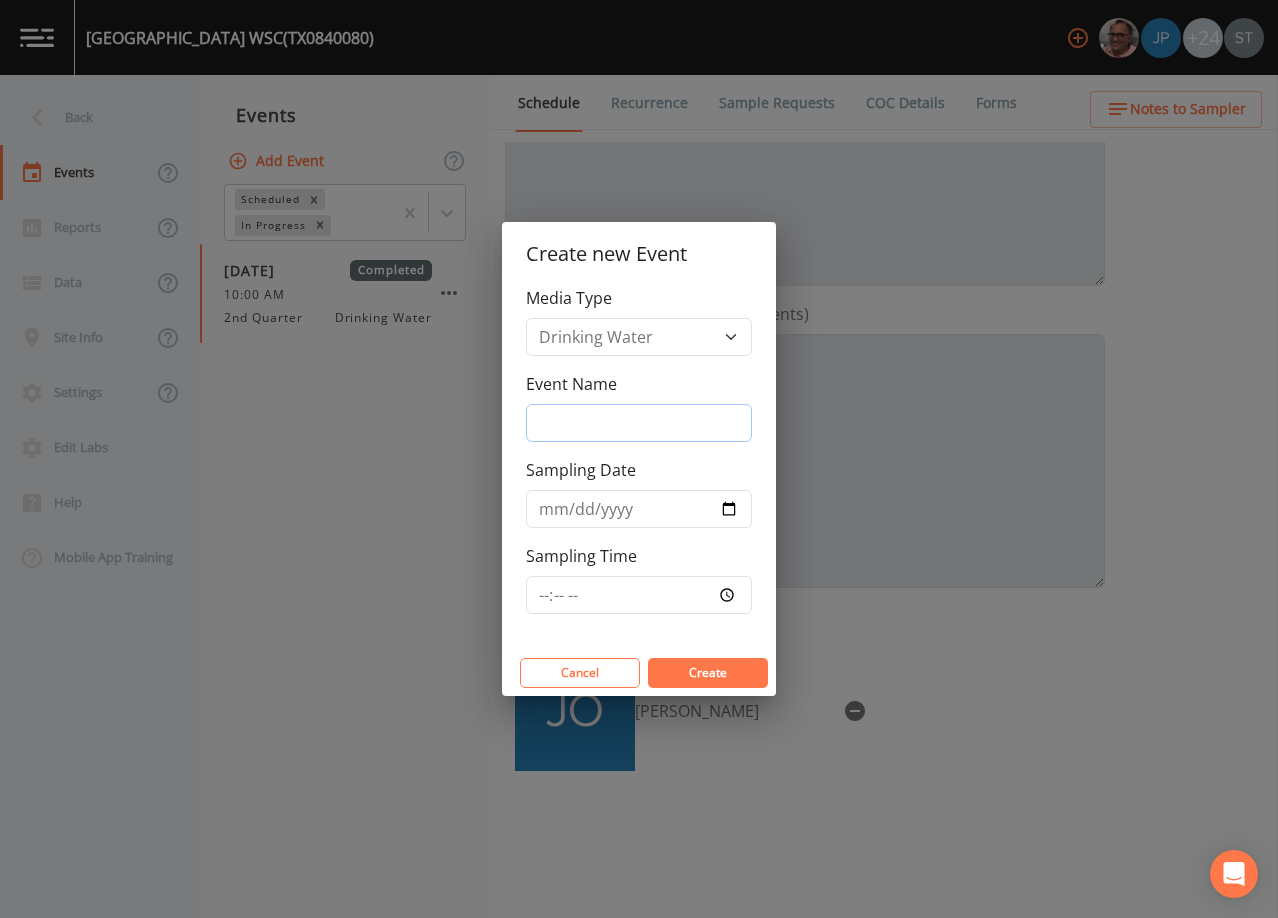click on "Event Name" at bounding box center (639, 423) 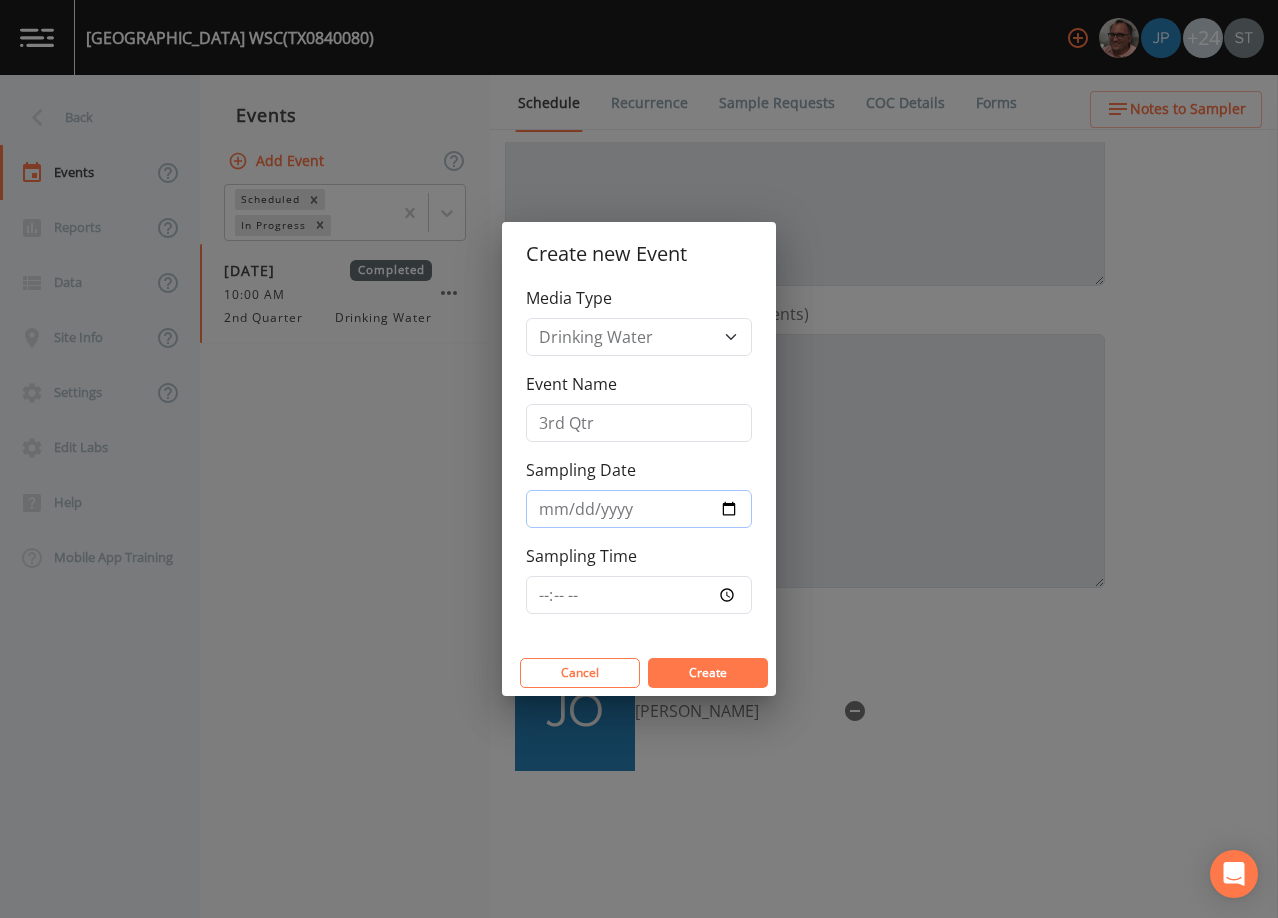click on "Sampling Date" at bounding box center [639, 509] 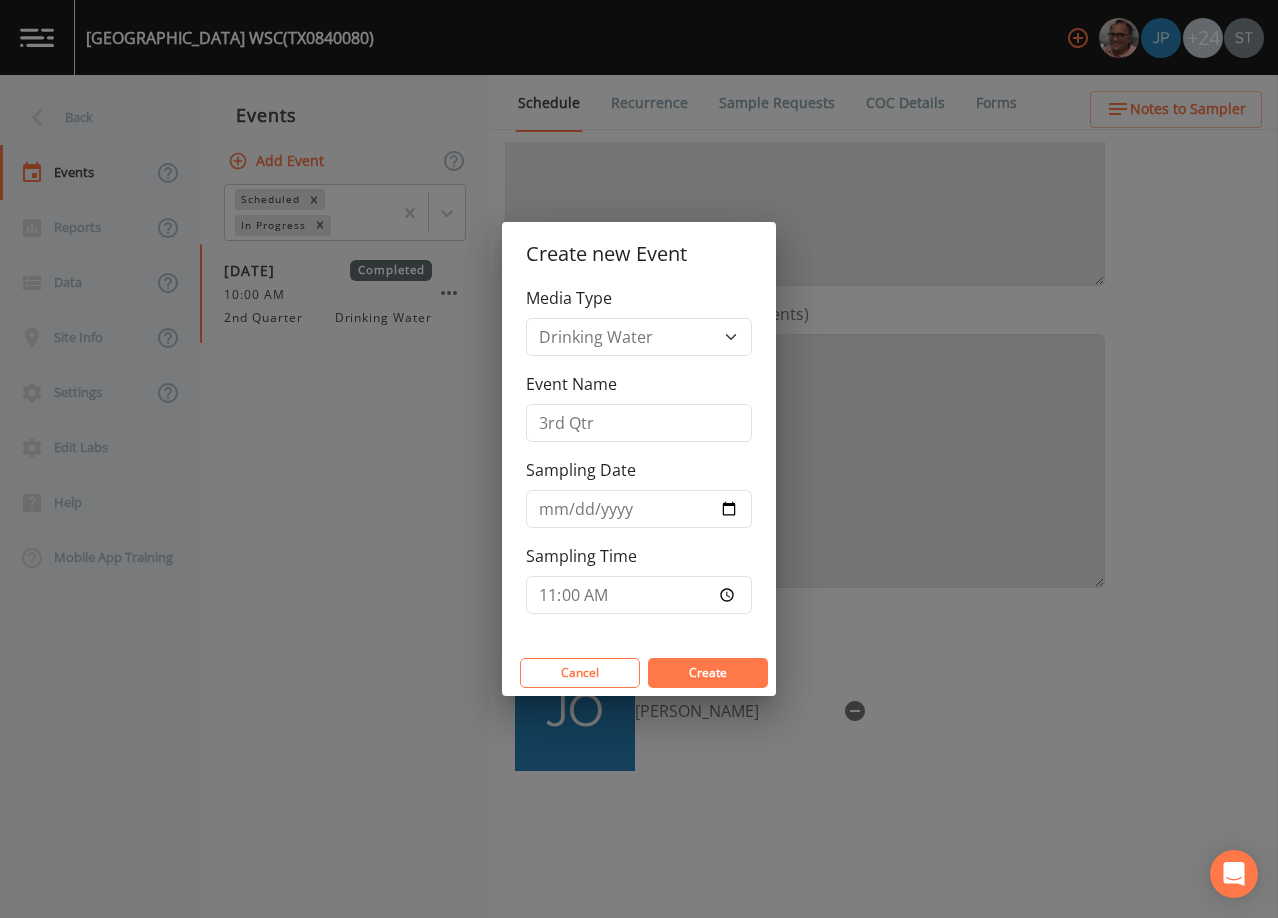 click on "Create" at bounding box center [708, 672] 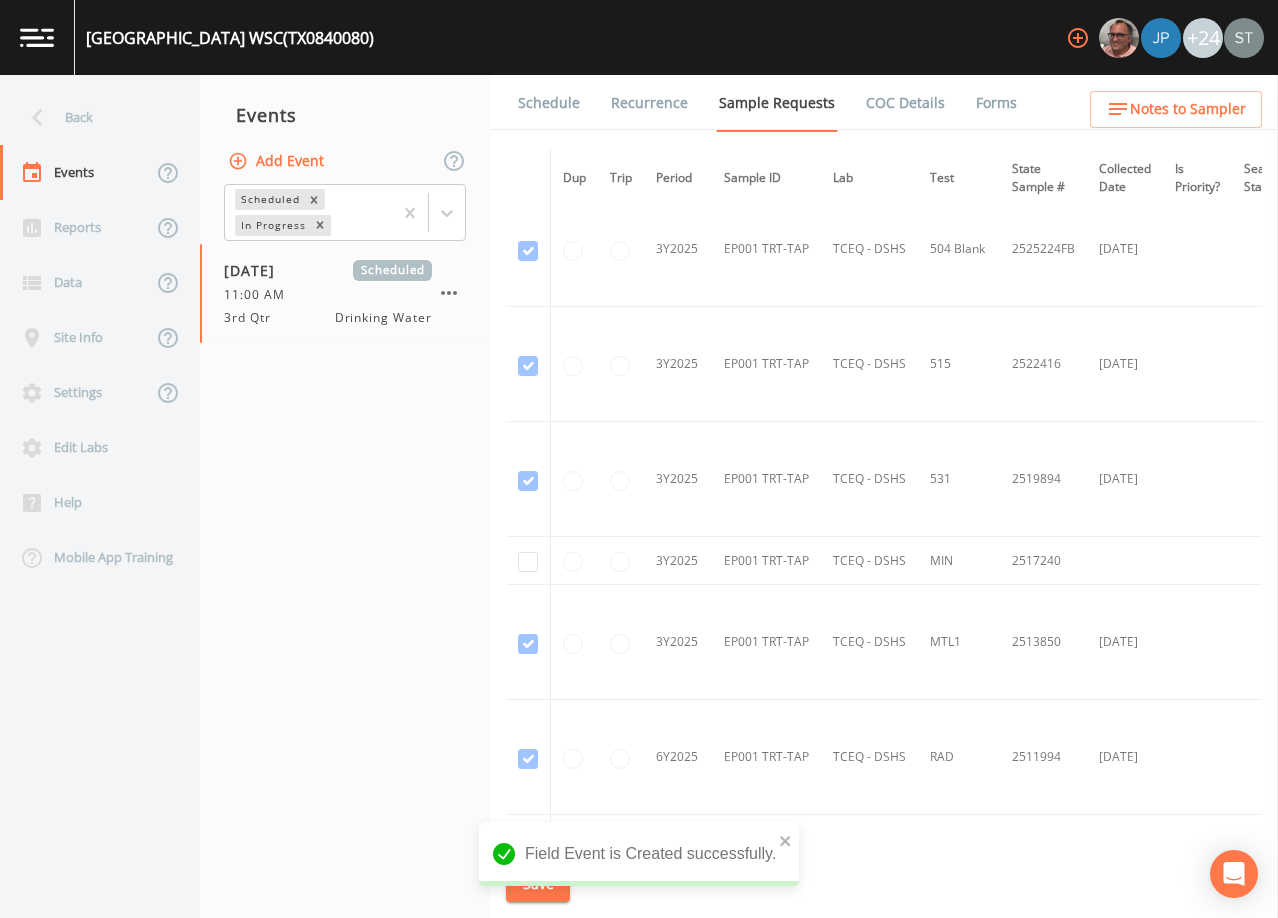 scroll, scrollTop: 1300, scrollLeft: 0, axis: vertical 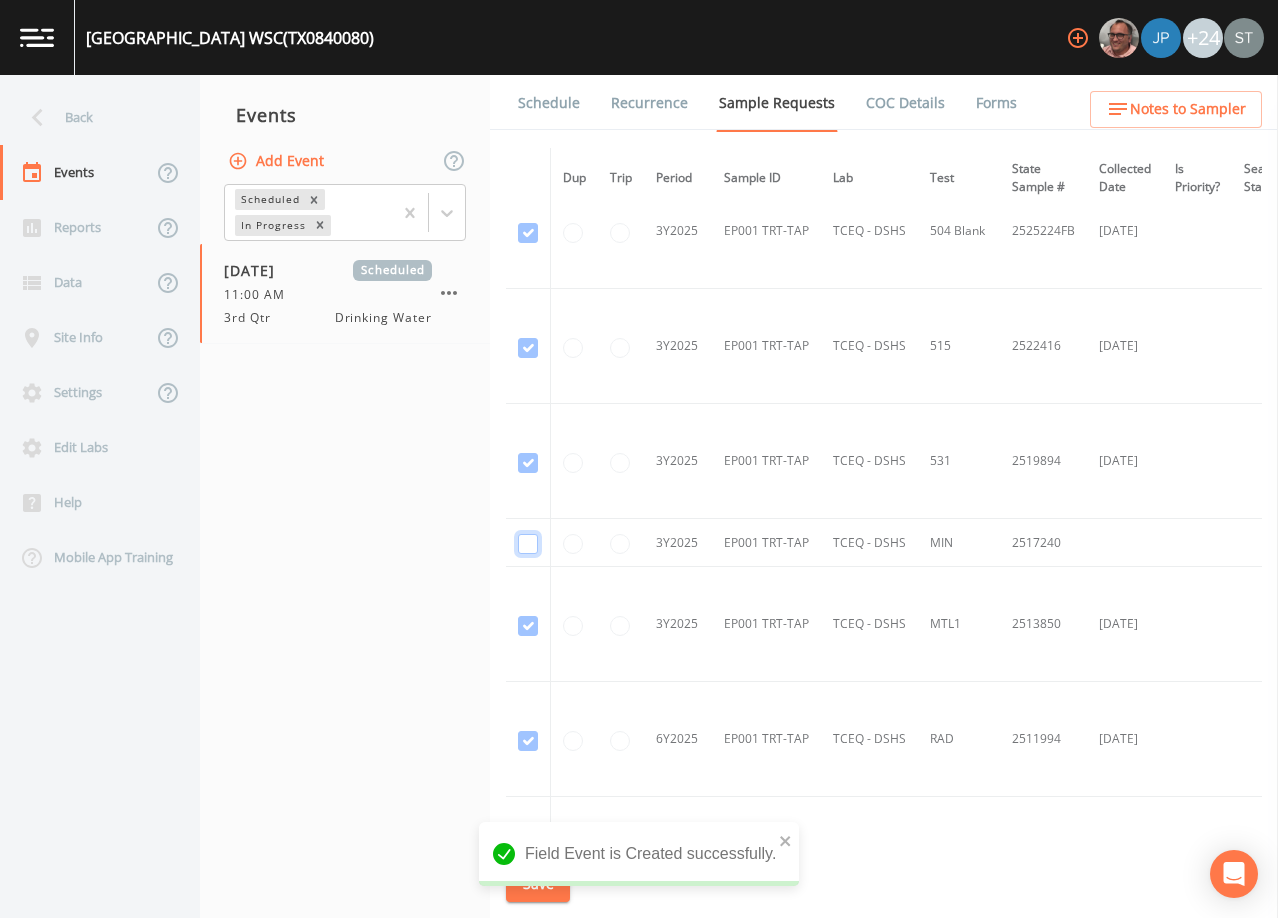 click at bounding box center [528, 544] 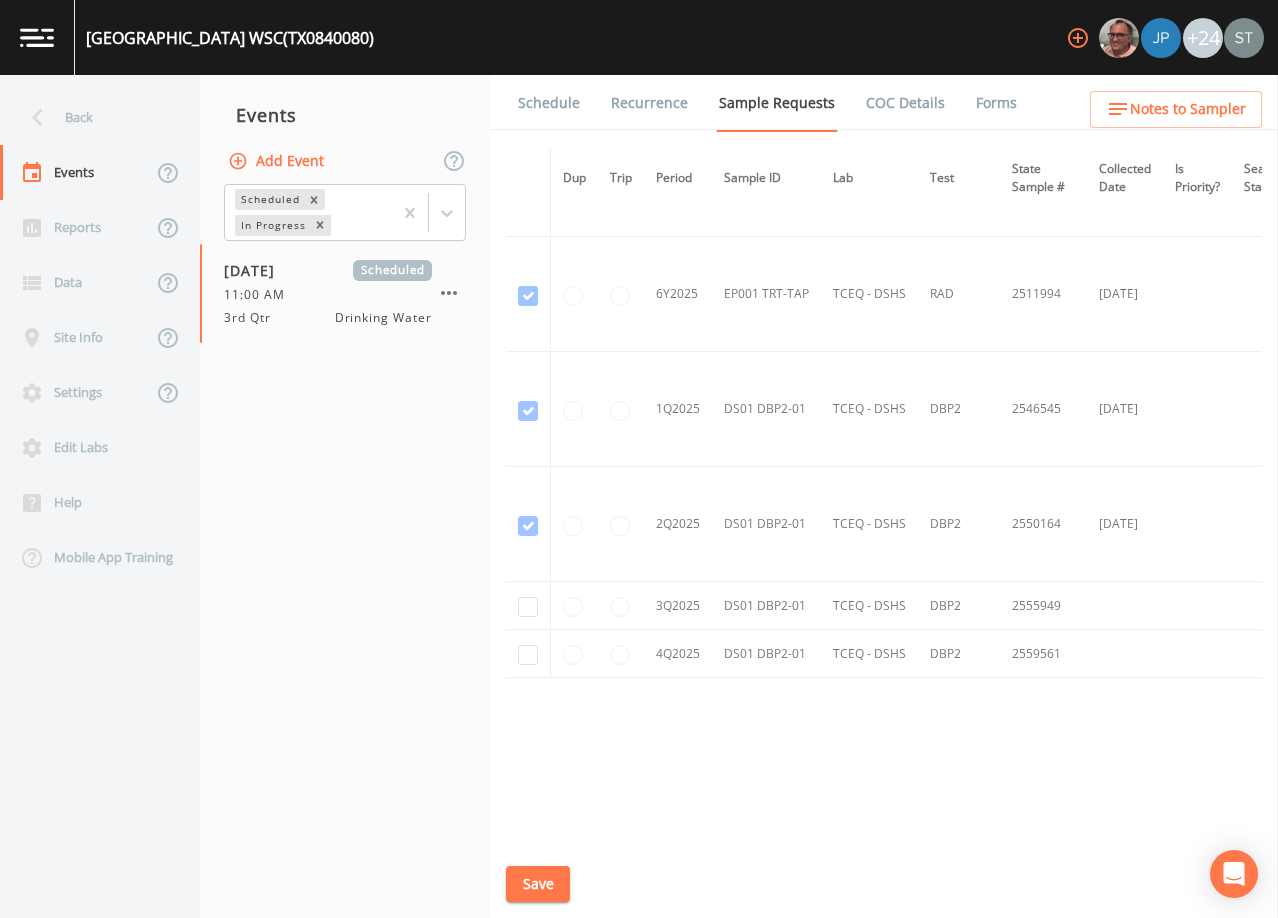 scroll, scrollTop: 1750, scrollLeft: 0, axis: vertical 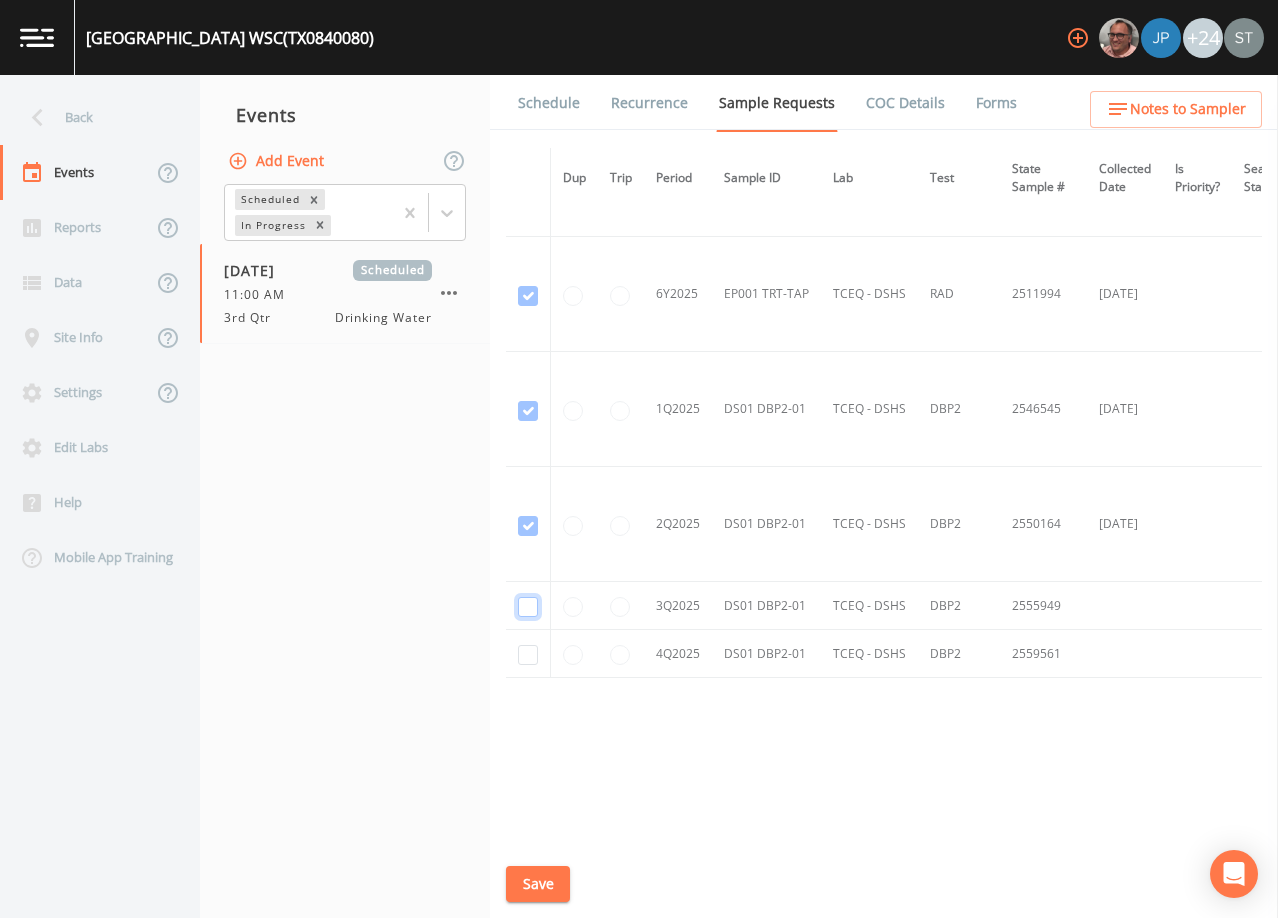 click at bounding box center [528, -1017] 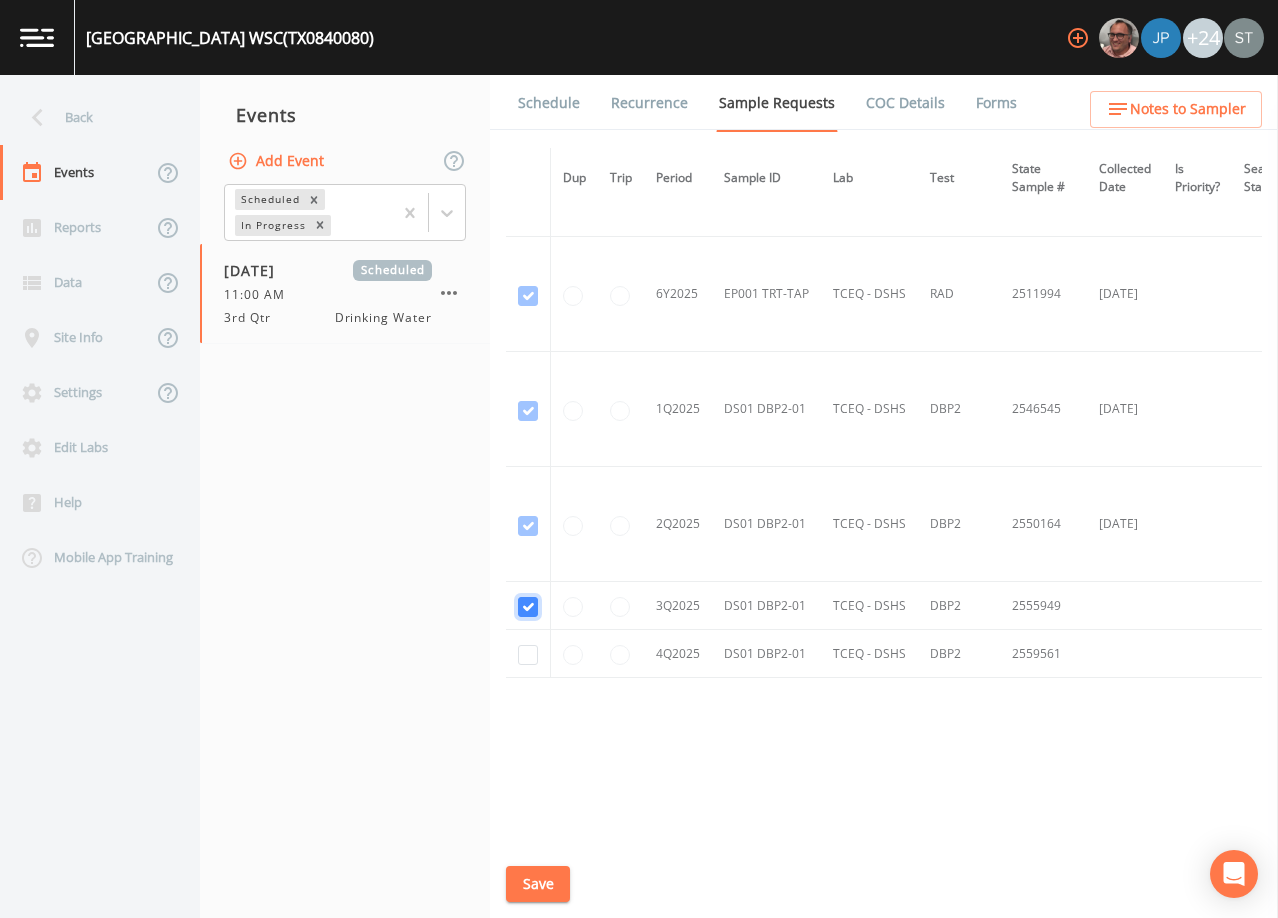 scroll, scrollTop: 1489, scrollLeft: 0, axis: vertical 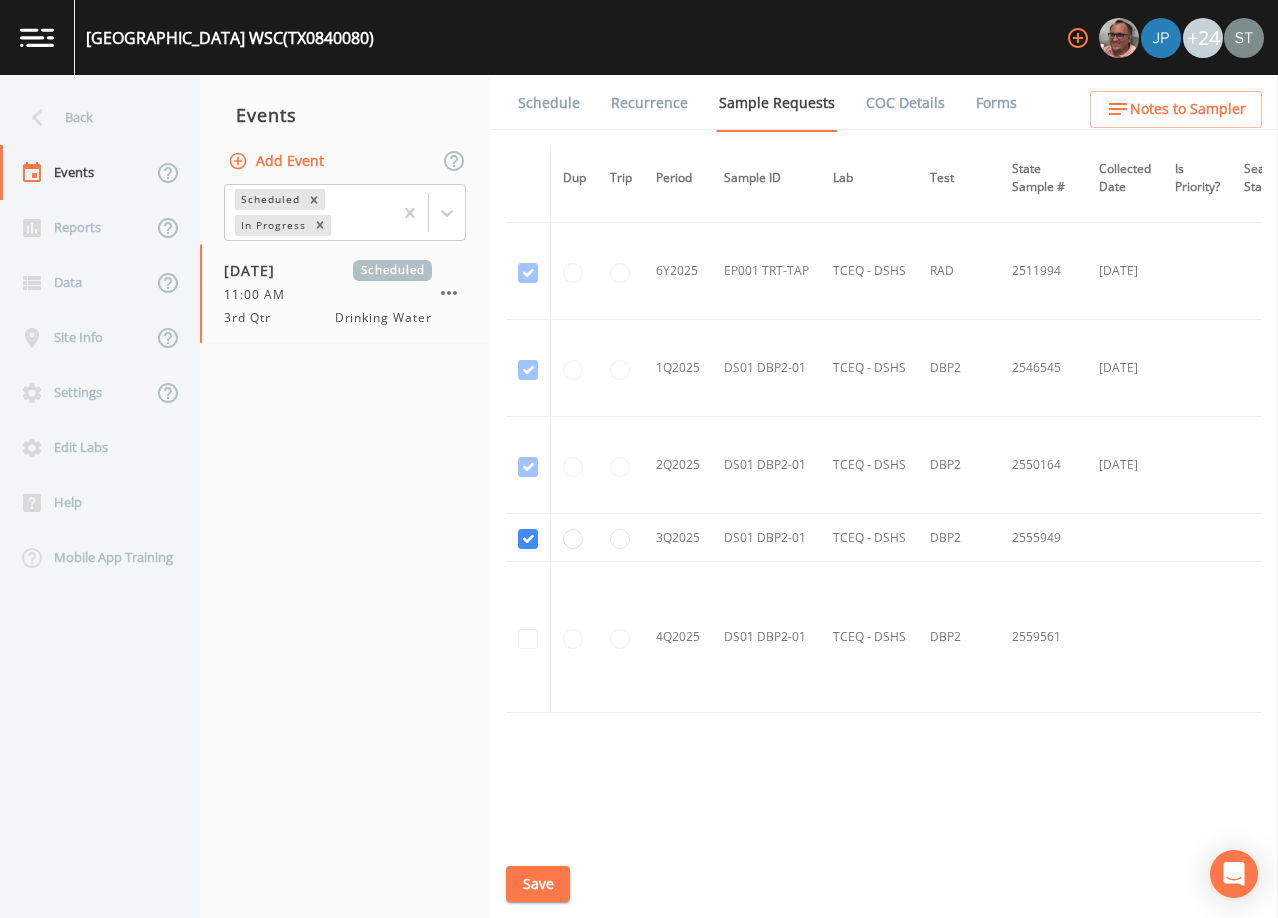 click on "Save" at bounding box center (538, 884) 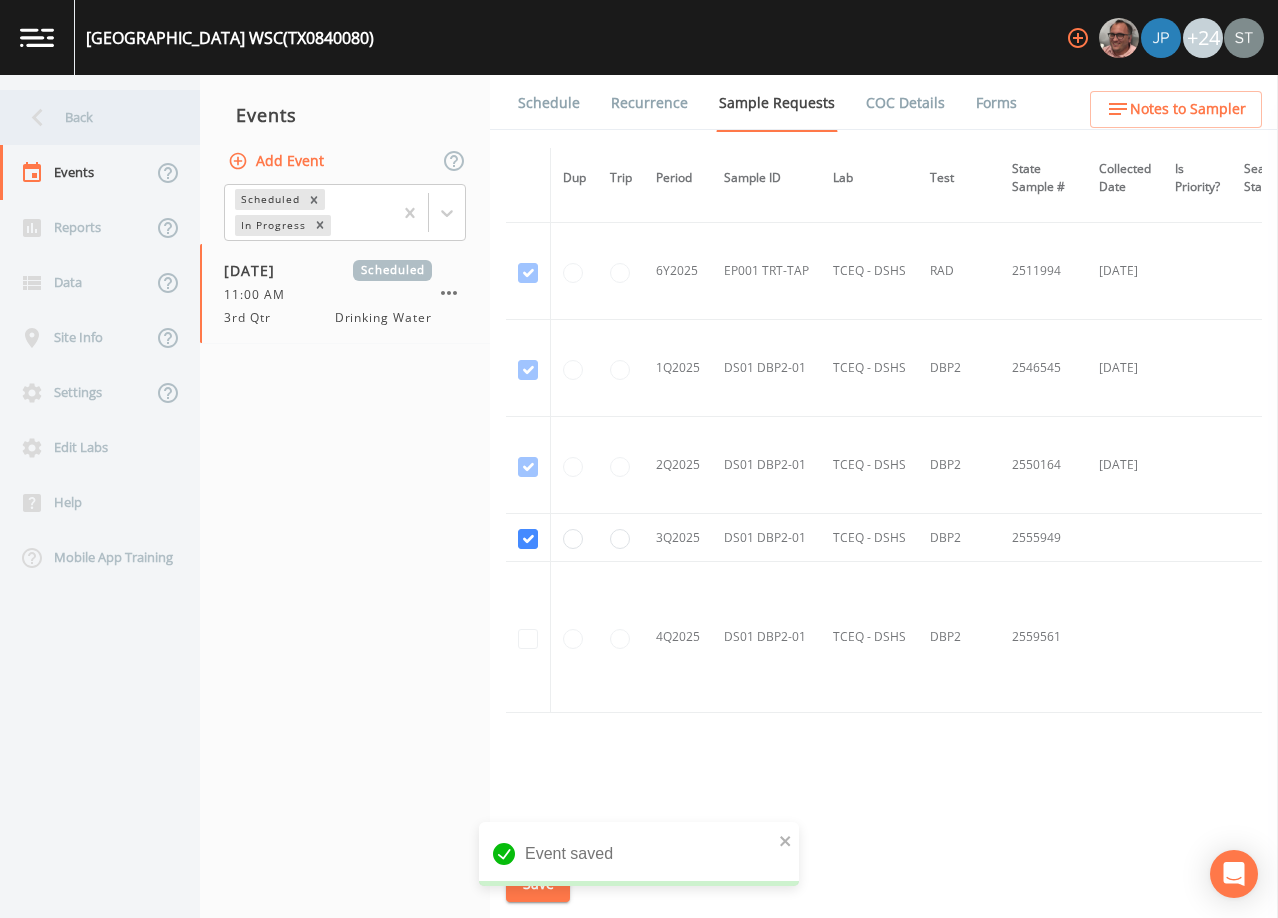 click on "Back" at bounding box center [90, 117] 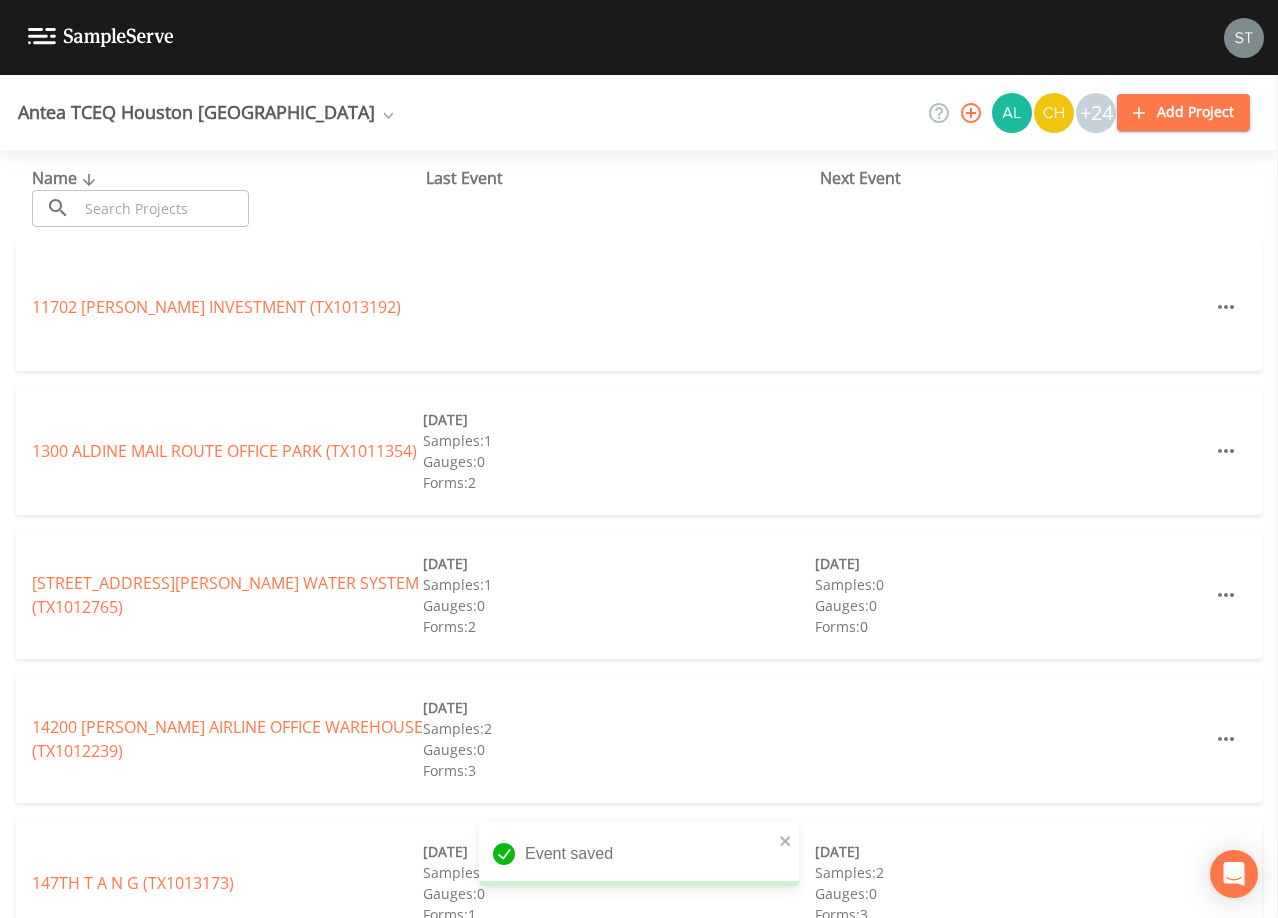 click at bounding box center (163, 208) 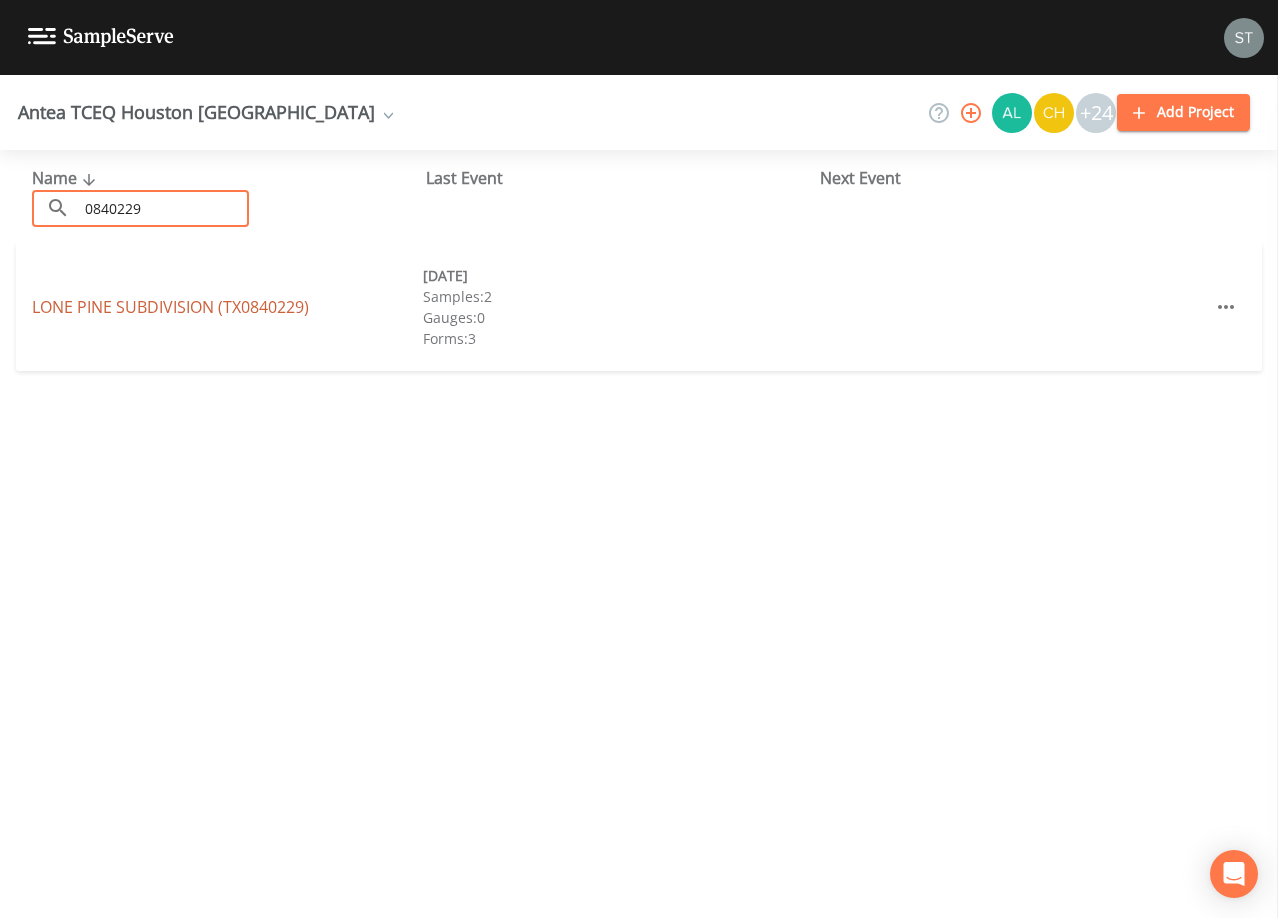 click on "[GEOGRAPHIC_DATA]   (TX0840229)" at bounding box center [170, 307] 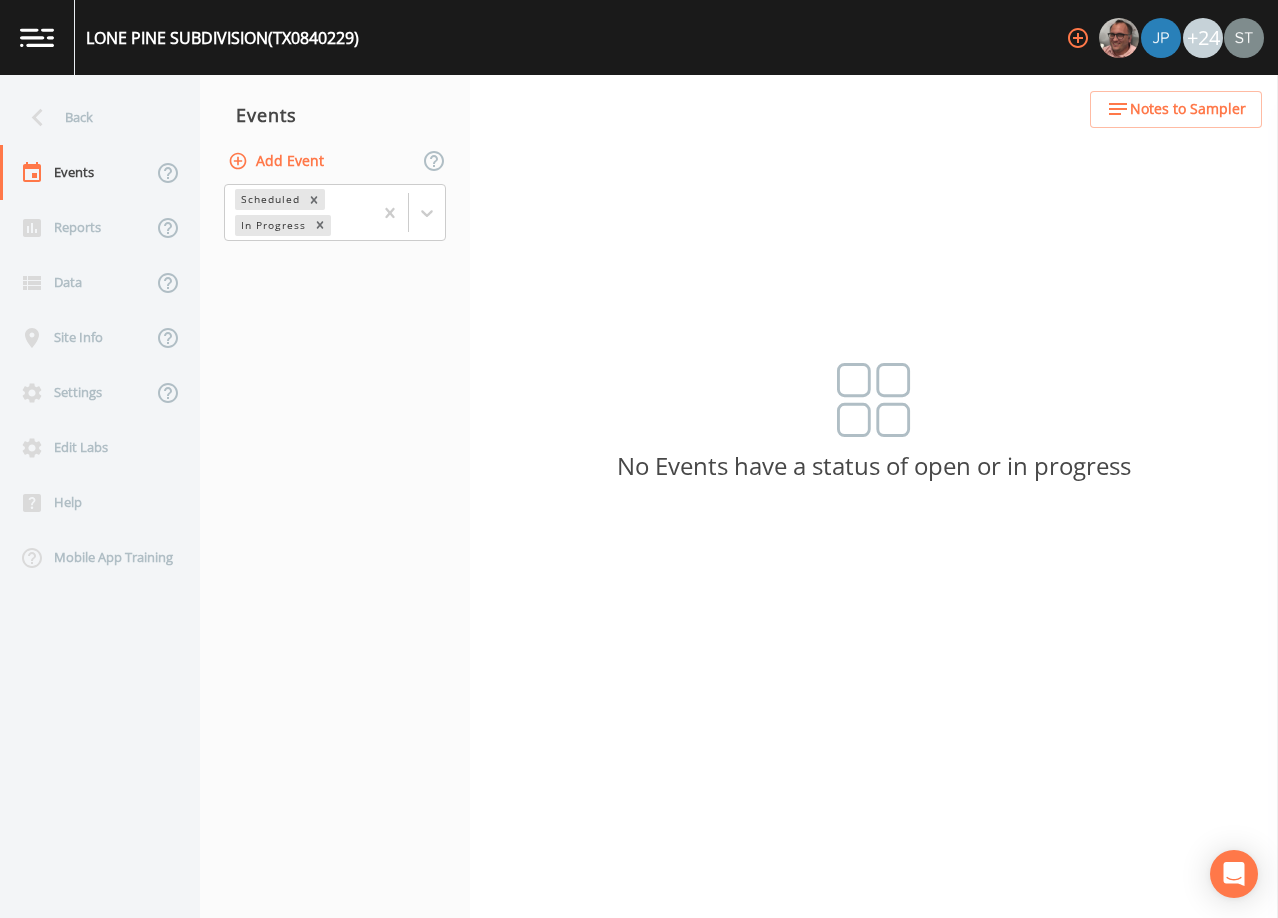 click on "Add Event" at bounding box center [278, 161] 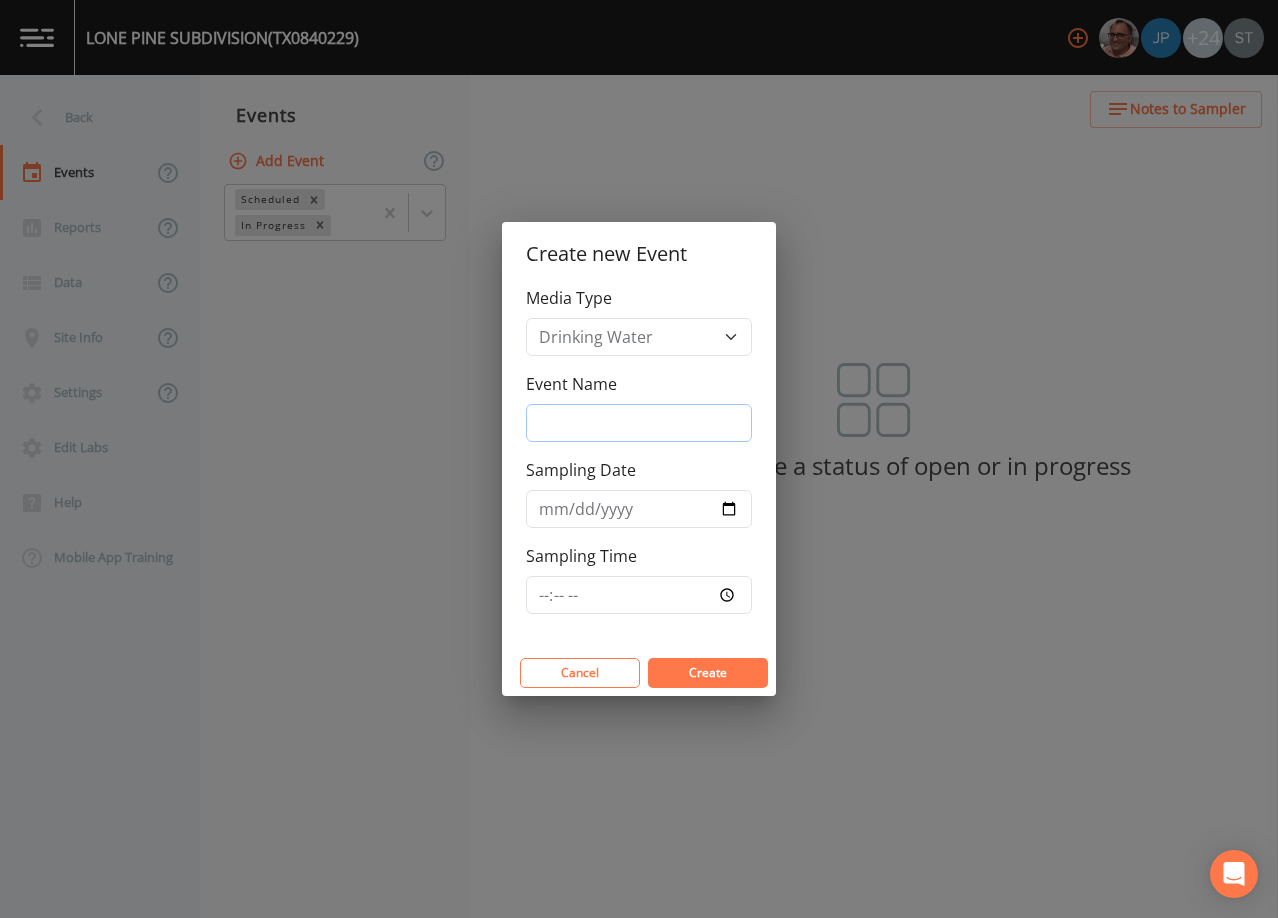 click on "Event Name" at bounding box center (639, 423) 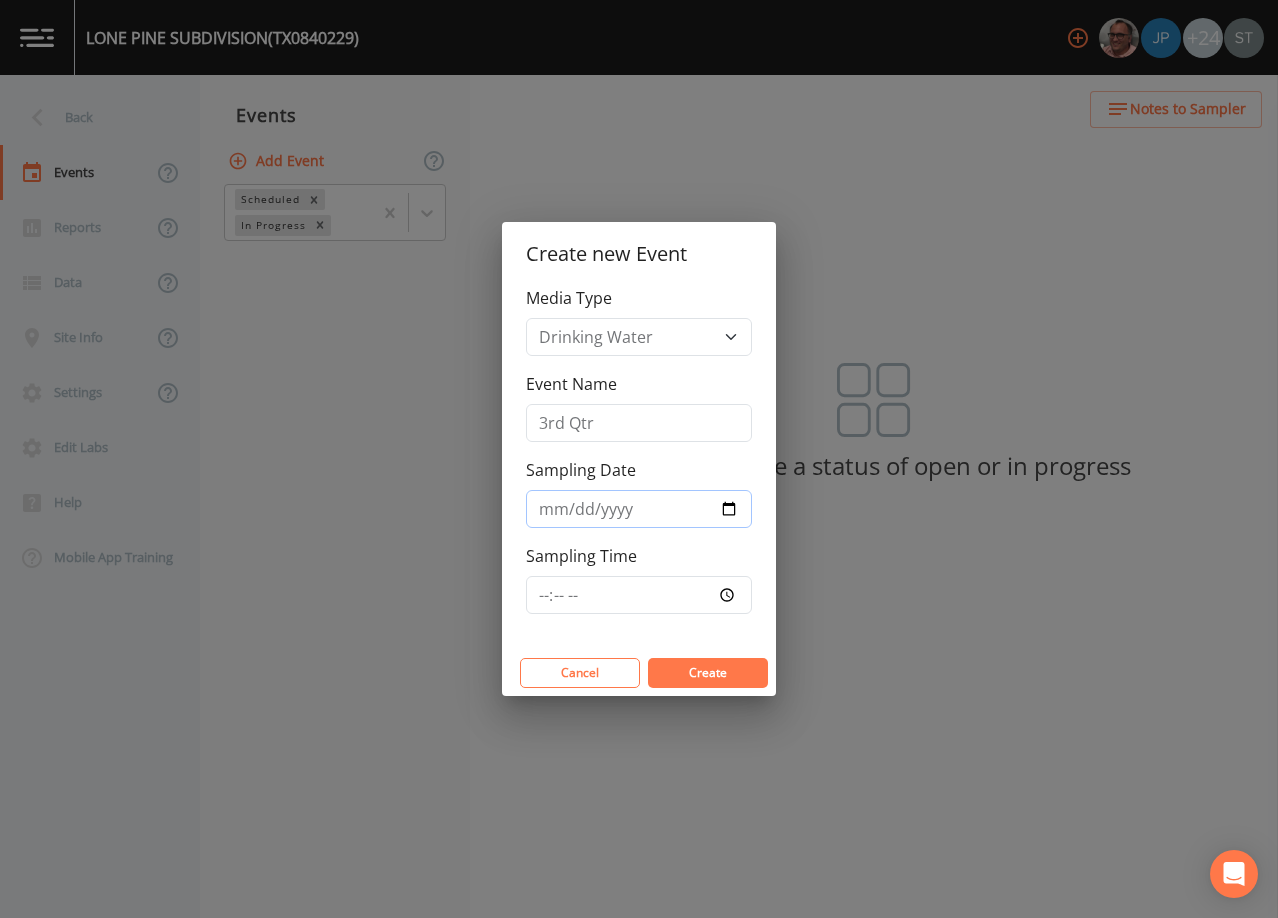 click on "Sampling Date" at bounding box center (639, 509) 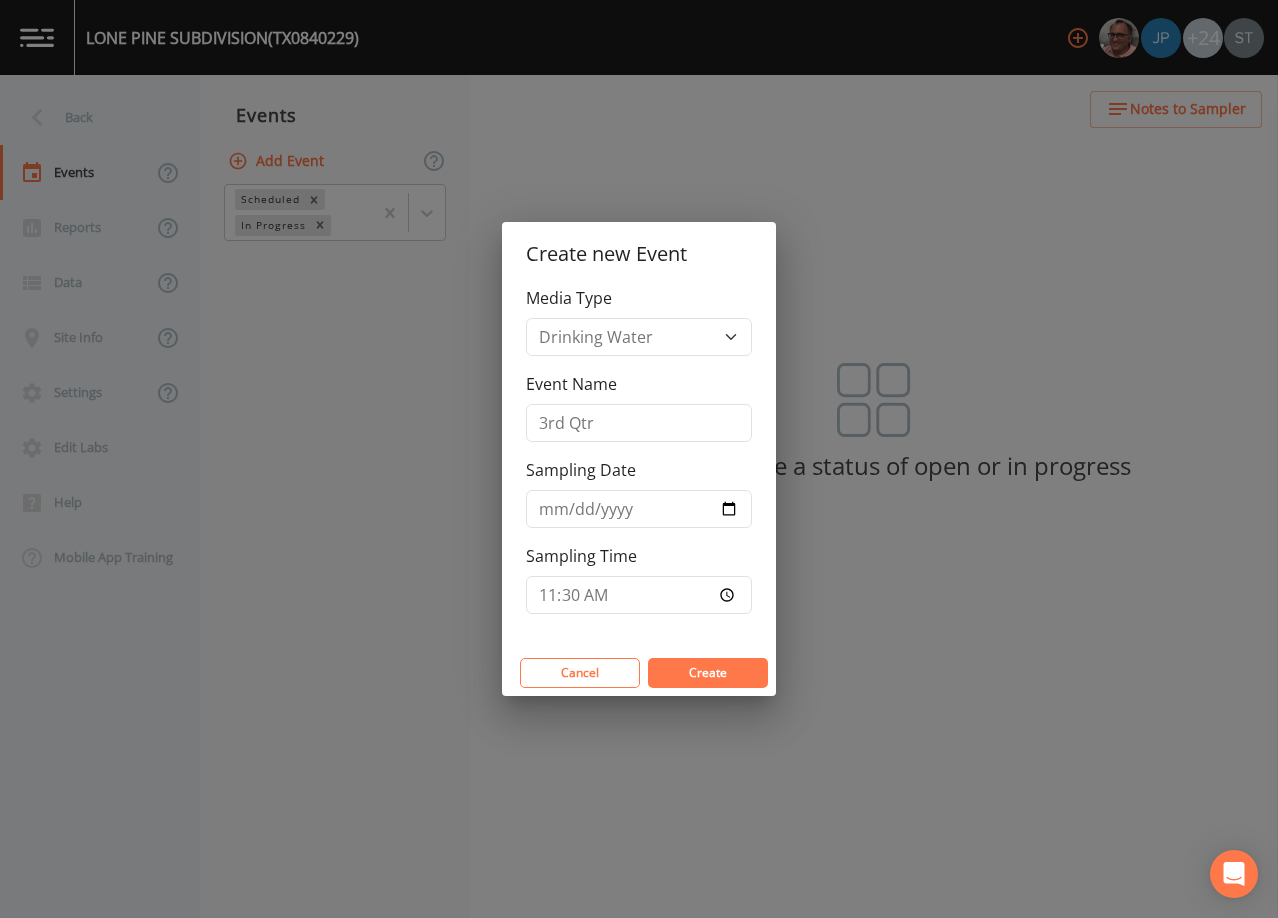 click on "Create" at bounding box center (708, 672) 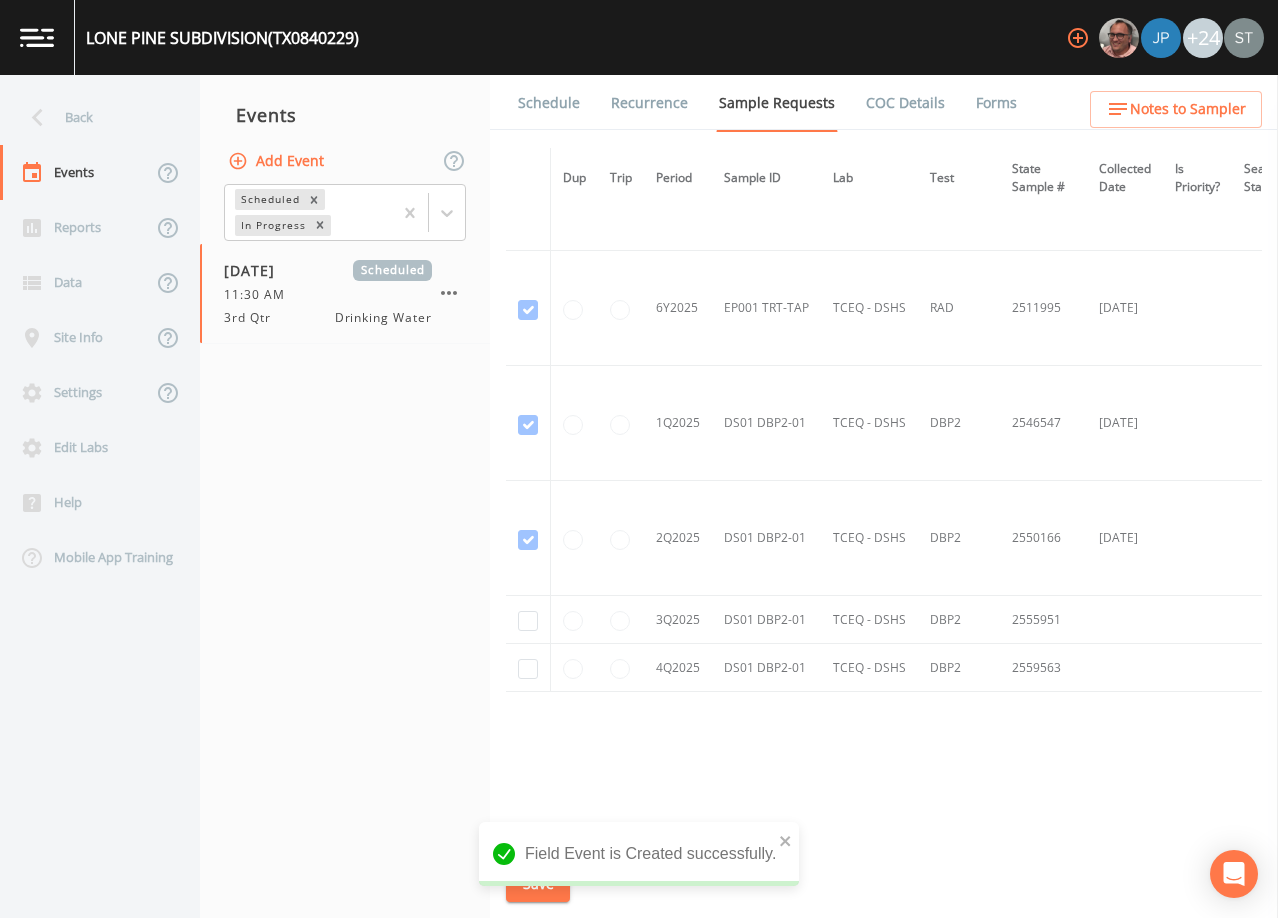 scroll, scrollTop: 1817, scrollLeft: 0, axis: vertical 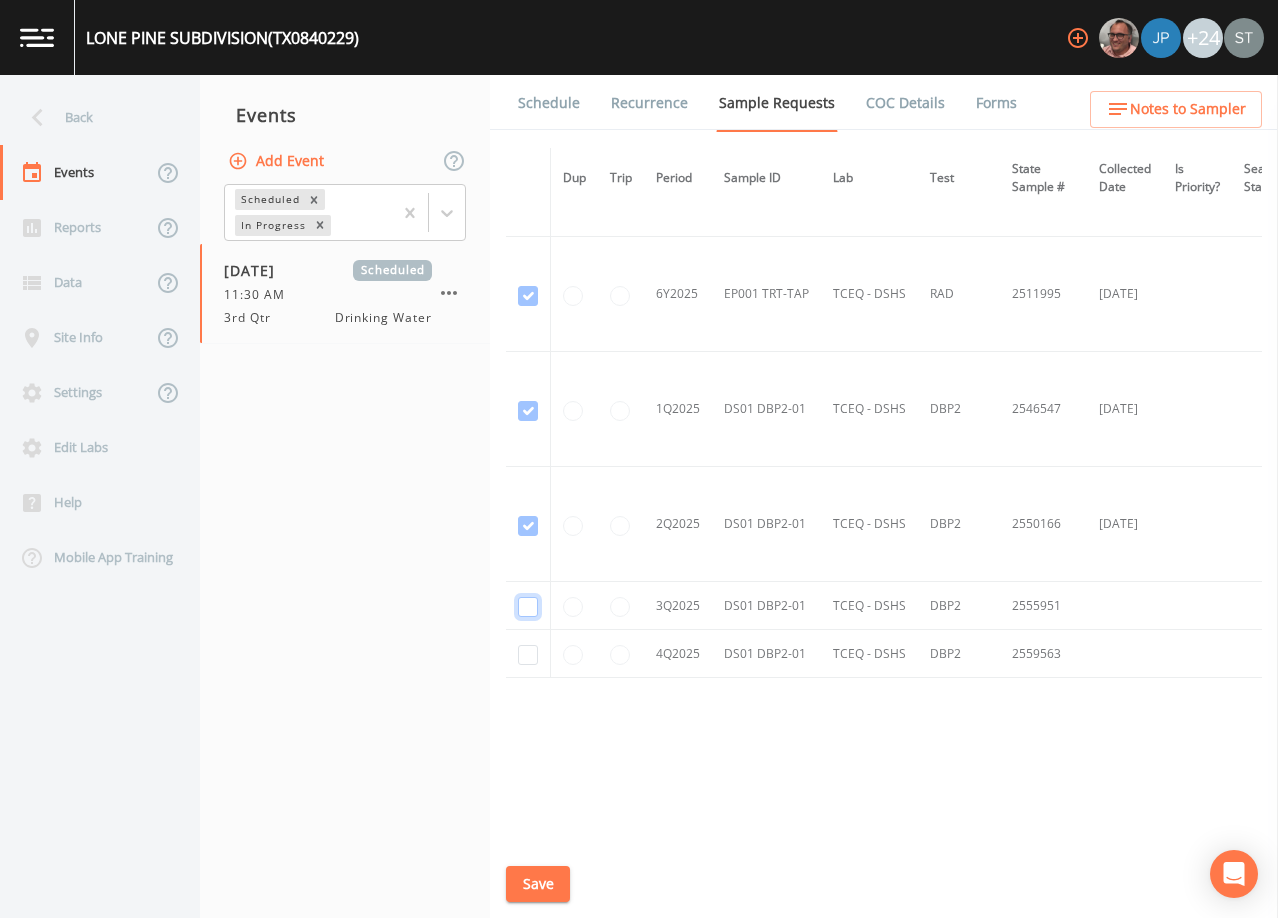 click at bounding box center (528, -1084) 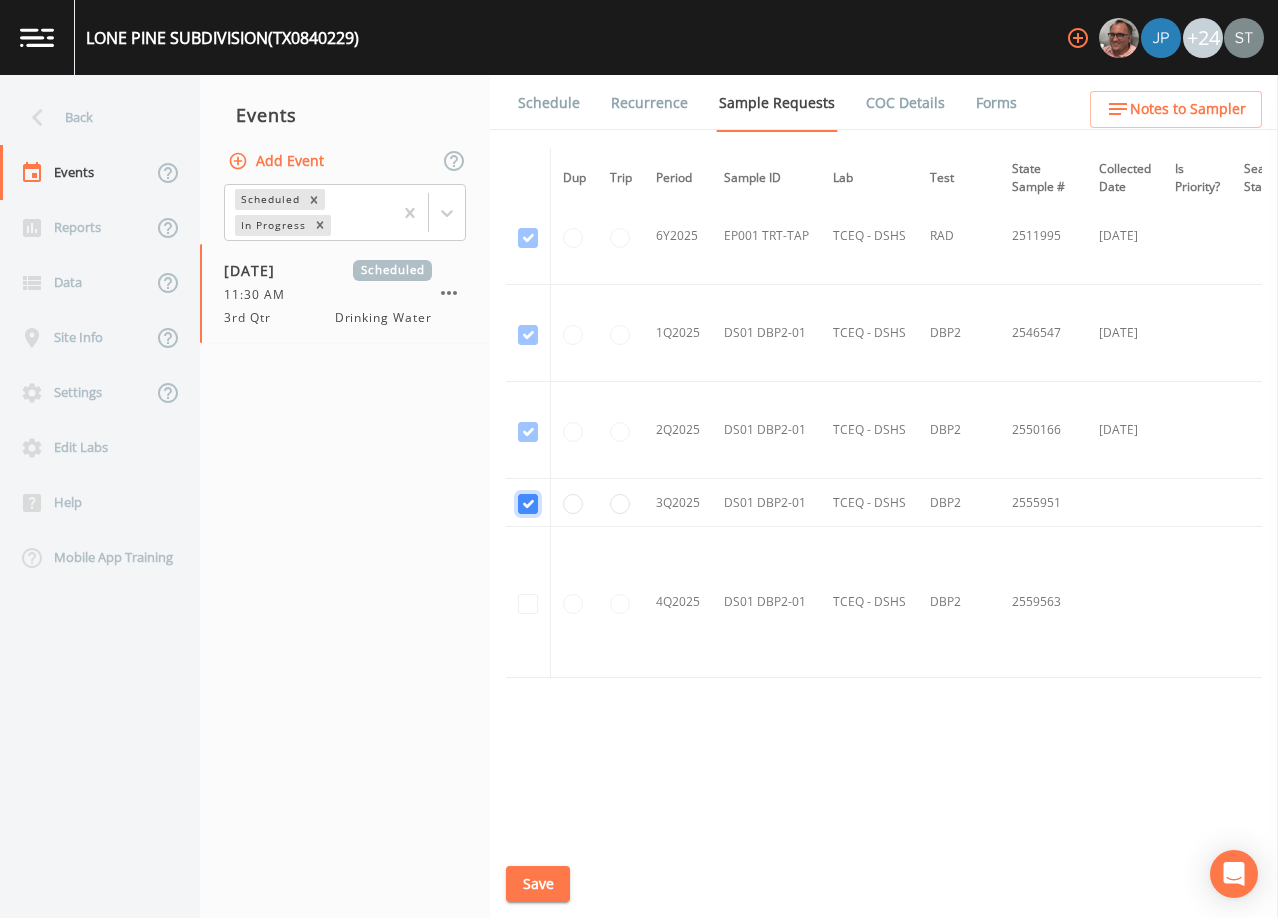 scroll, scrollTop: 1538, scrollLeft: 0, axis: vertical 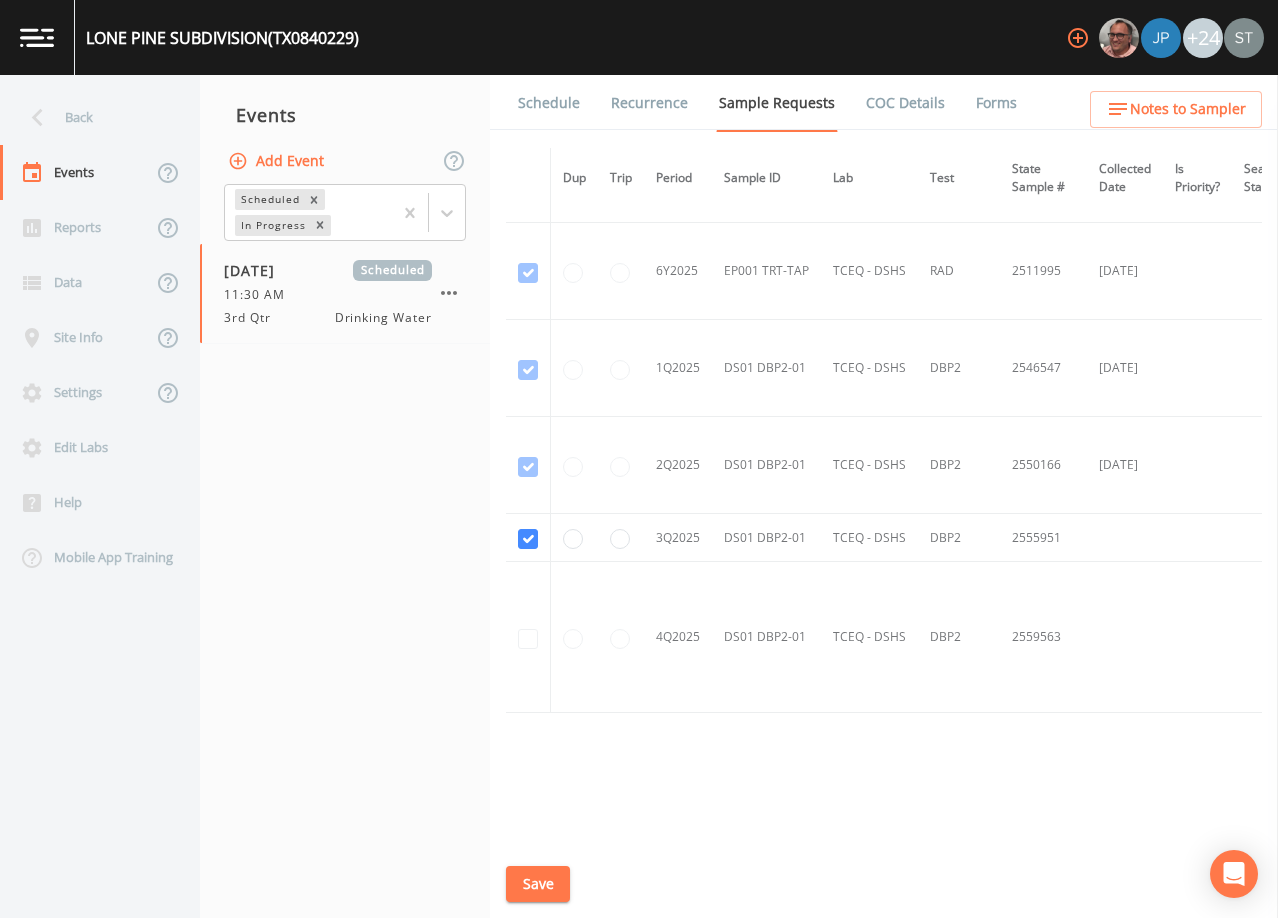 click on "Save" at bounding box center (538, 884) 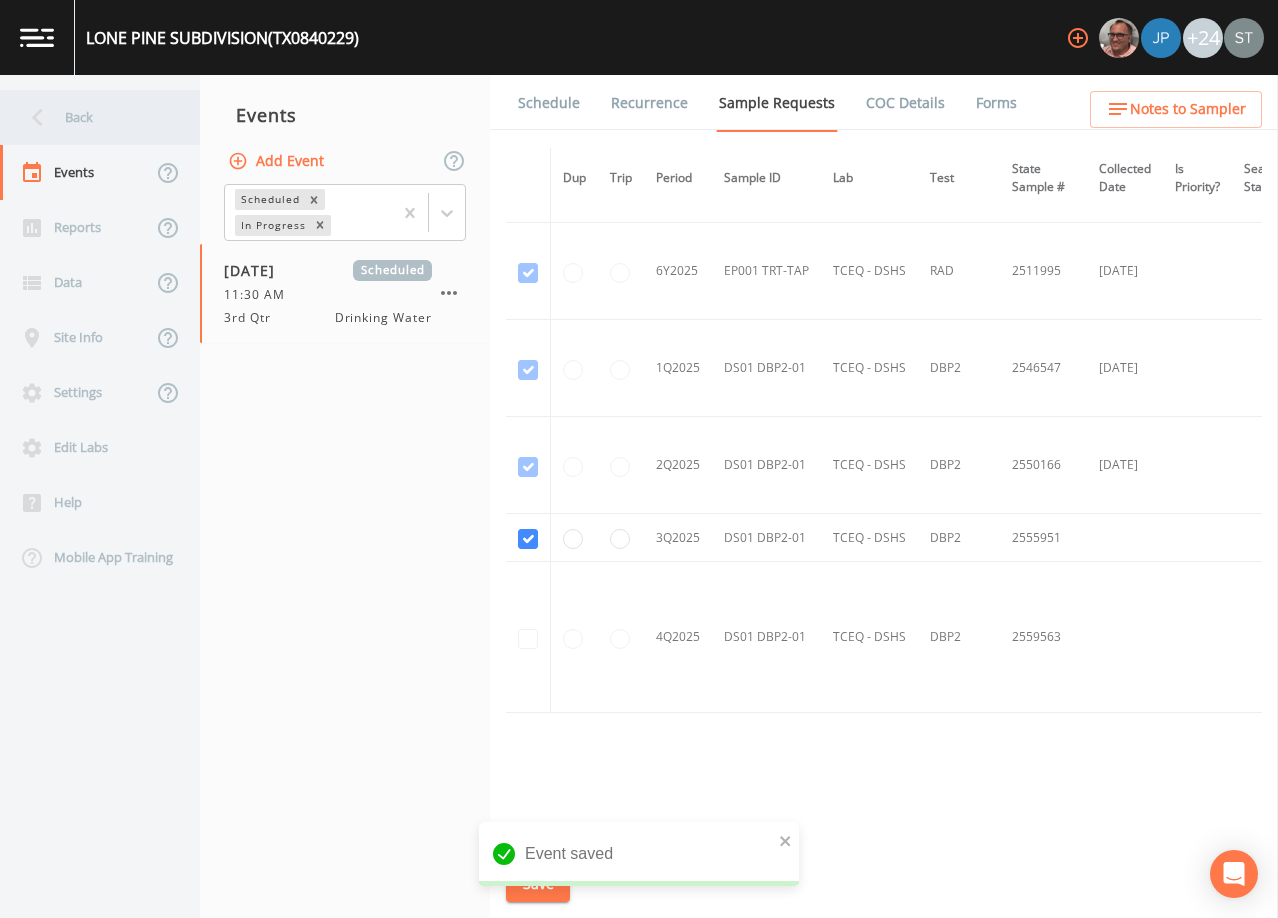 click on "Back" at bounding box center [90, 117] 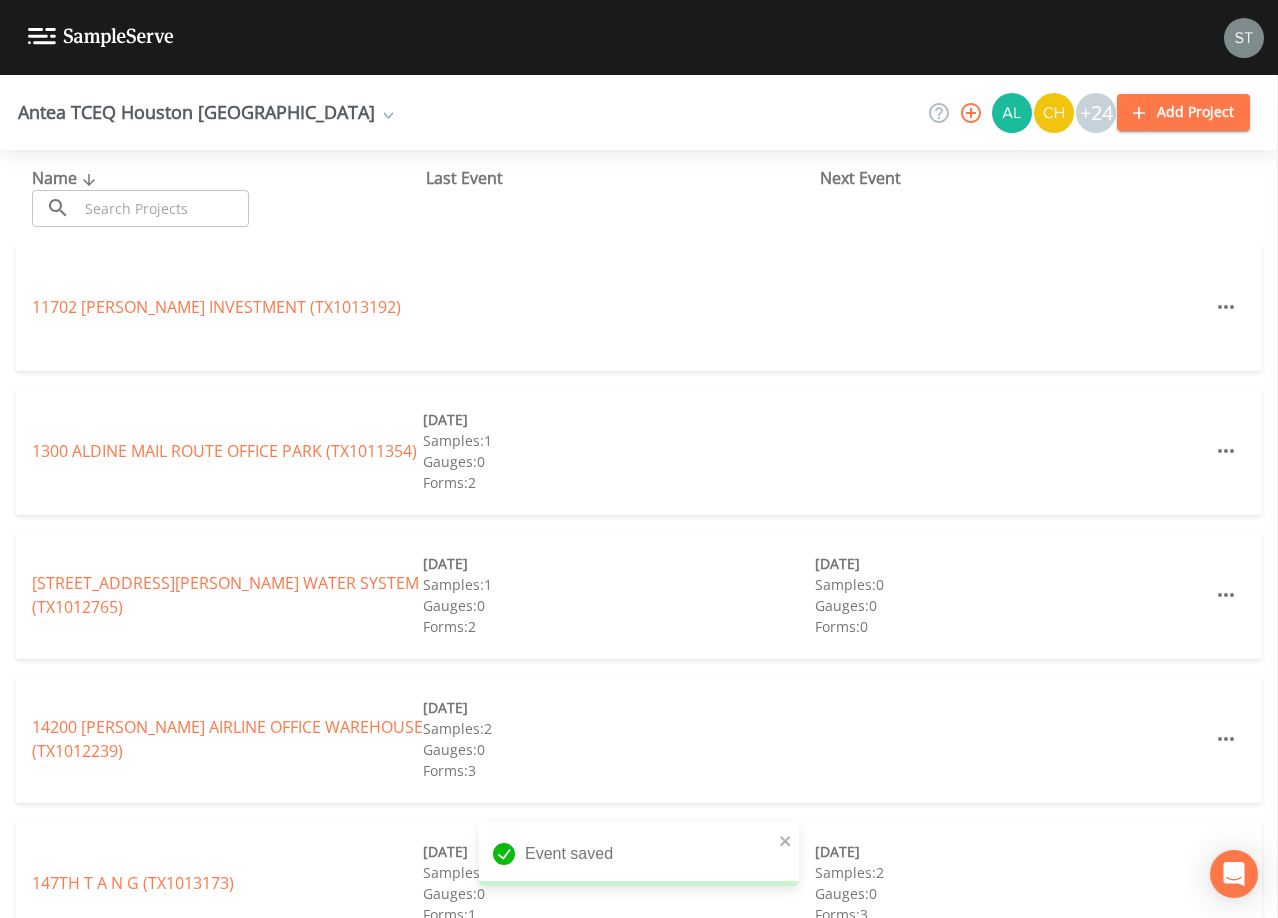 click at bounding box center [163, 208] 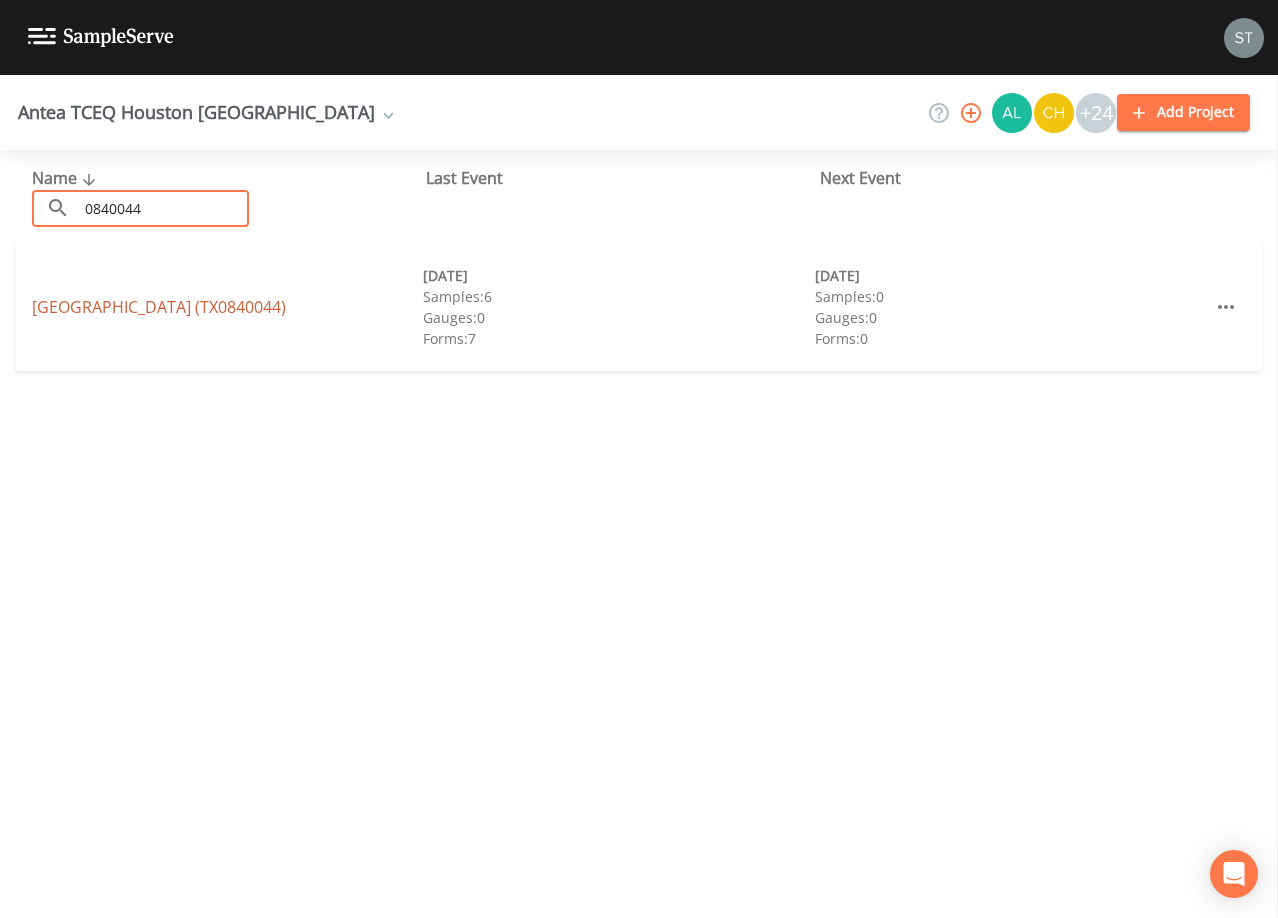 click on "[GEOGRAPHIC_DATA]   (TX0840044)" at bounding box center (159, 307) 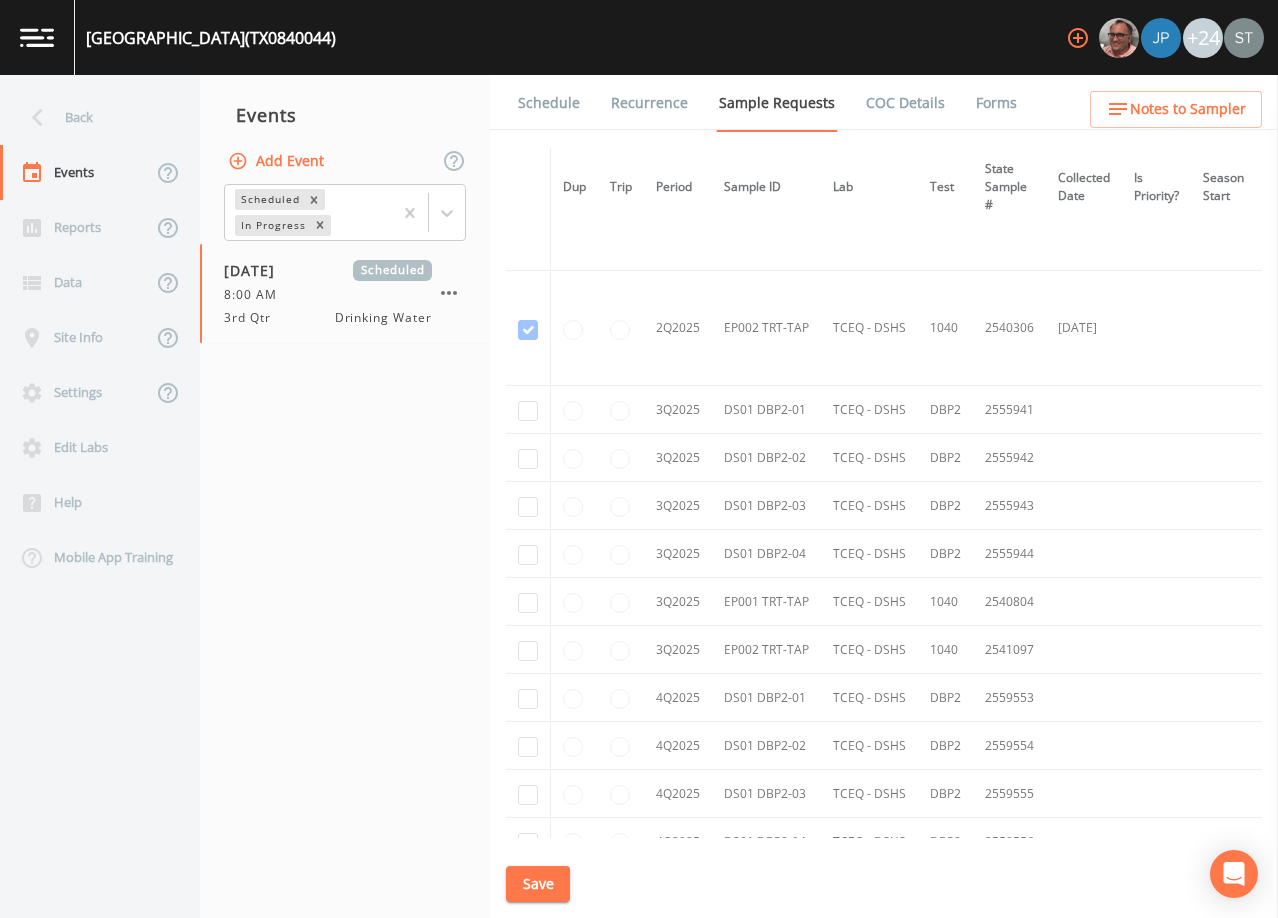 scroll, scrollTop: 4010, scrollLeft: 0, axis: vertical 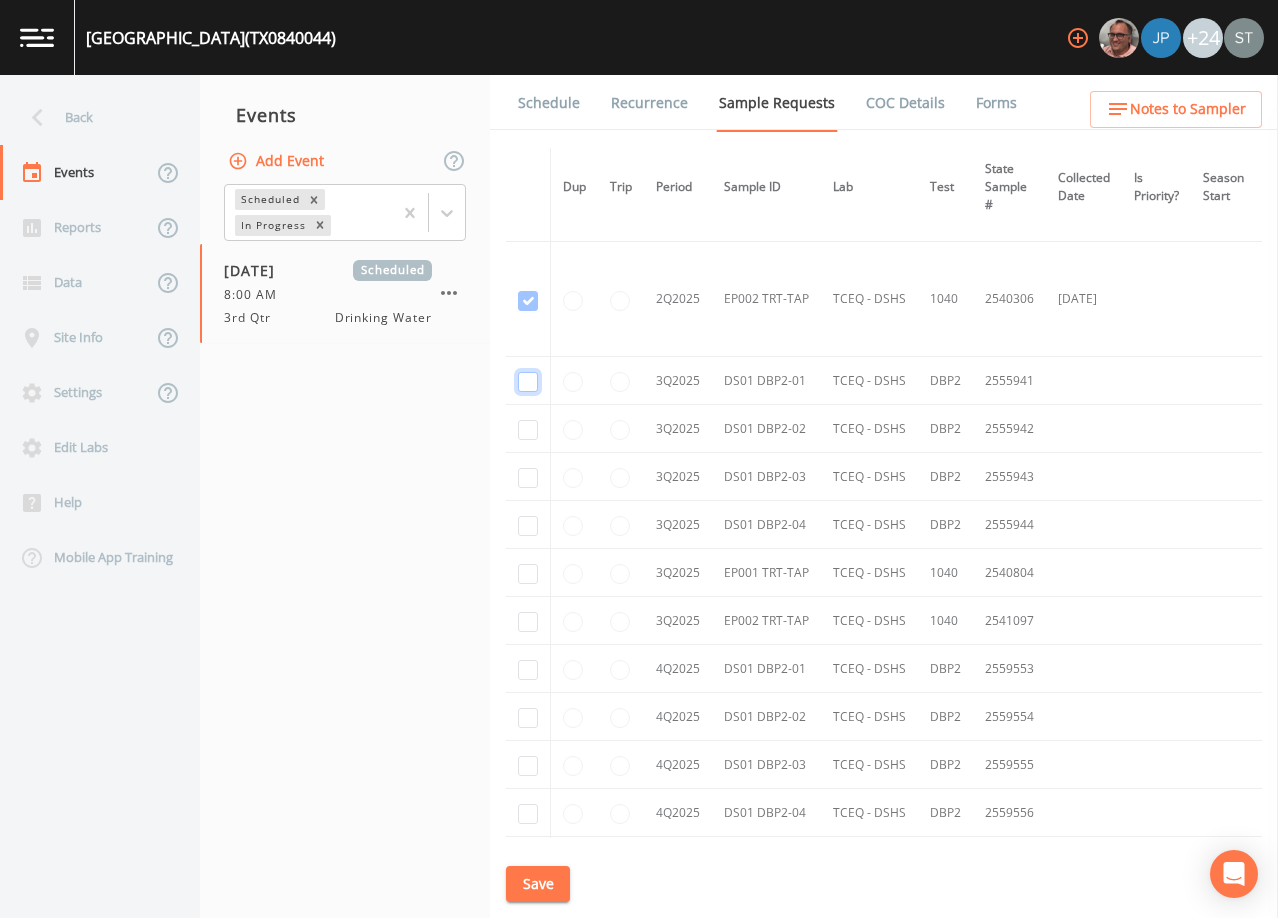 click at bounding box center (528, -3724) 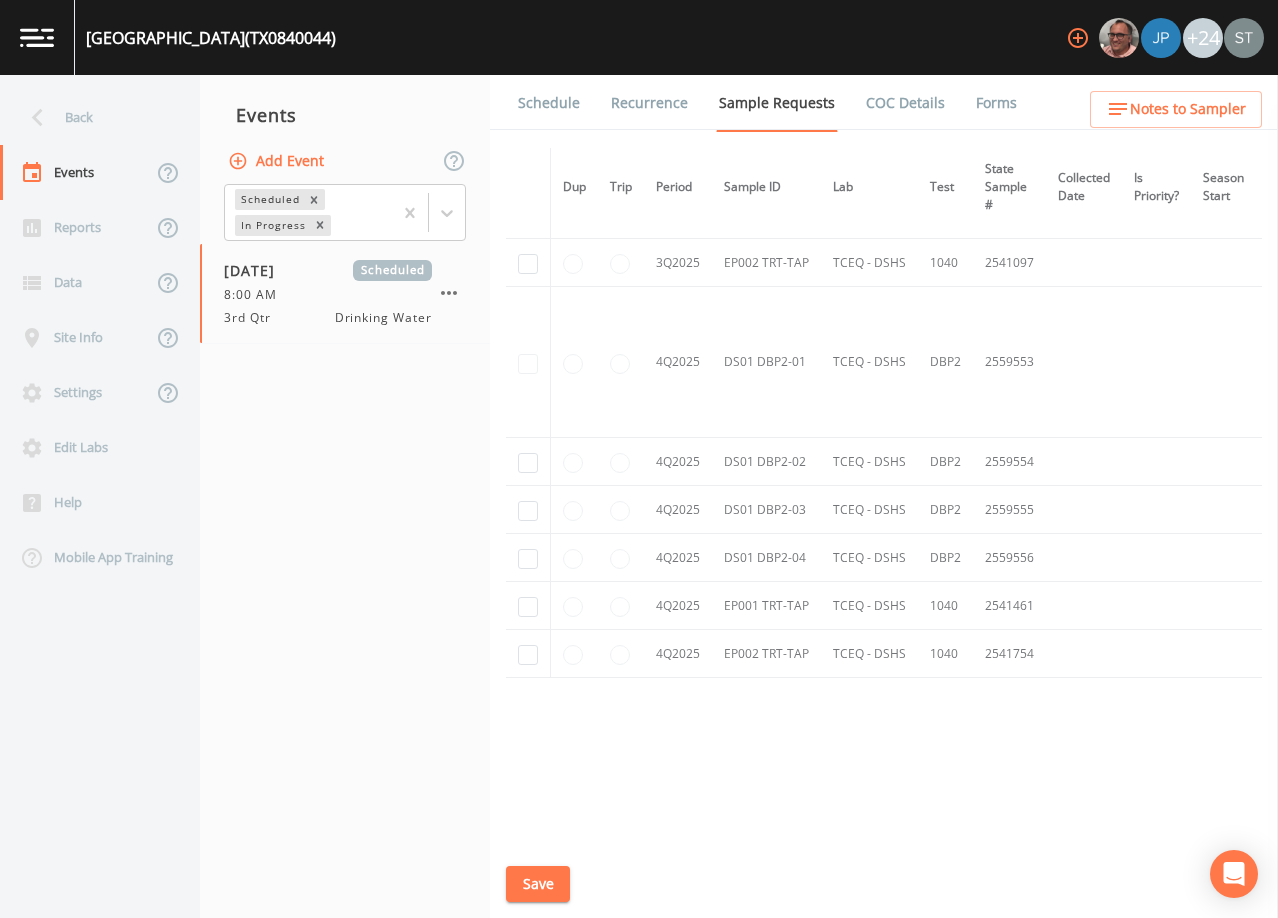scroll, scrollTop: 3389, scrollLeft: 0, axis: vertical 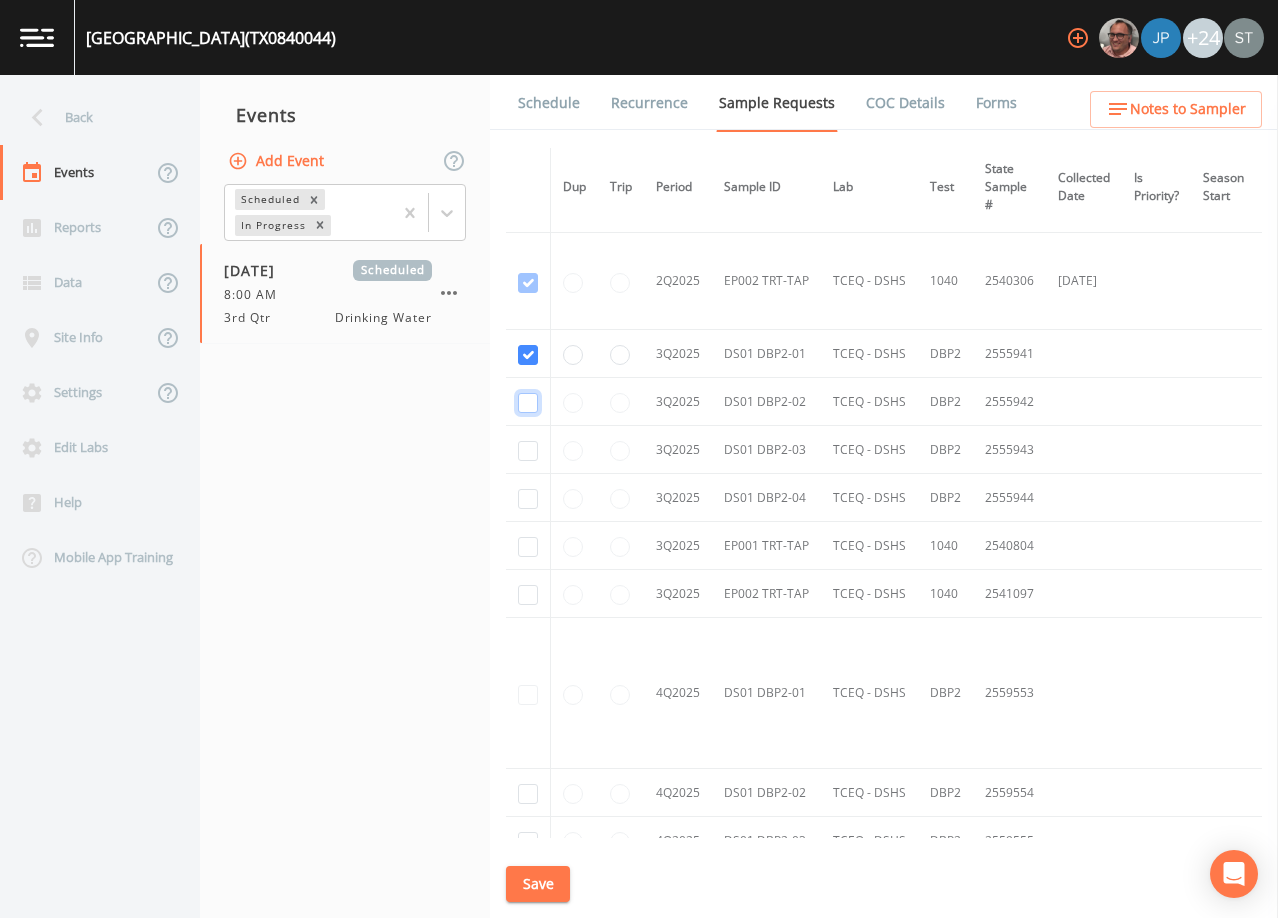 click at bounding box center (528, -3015) 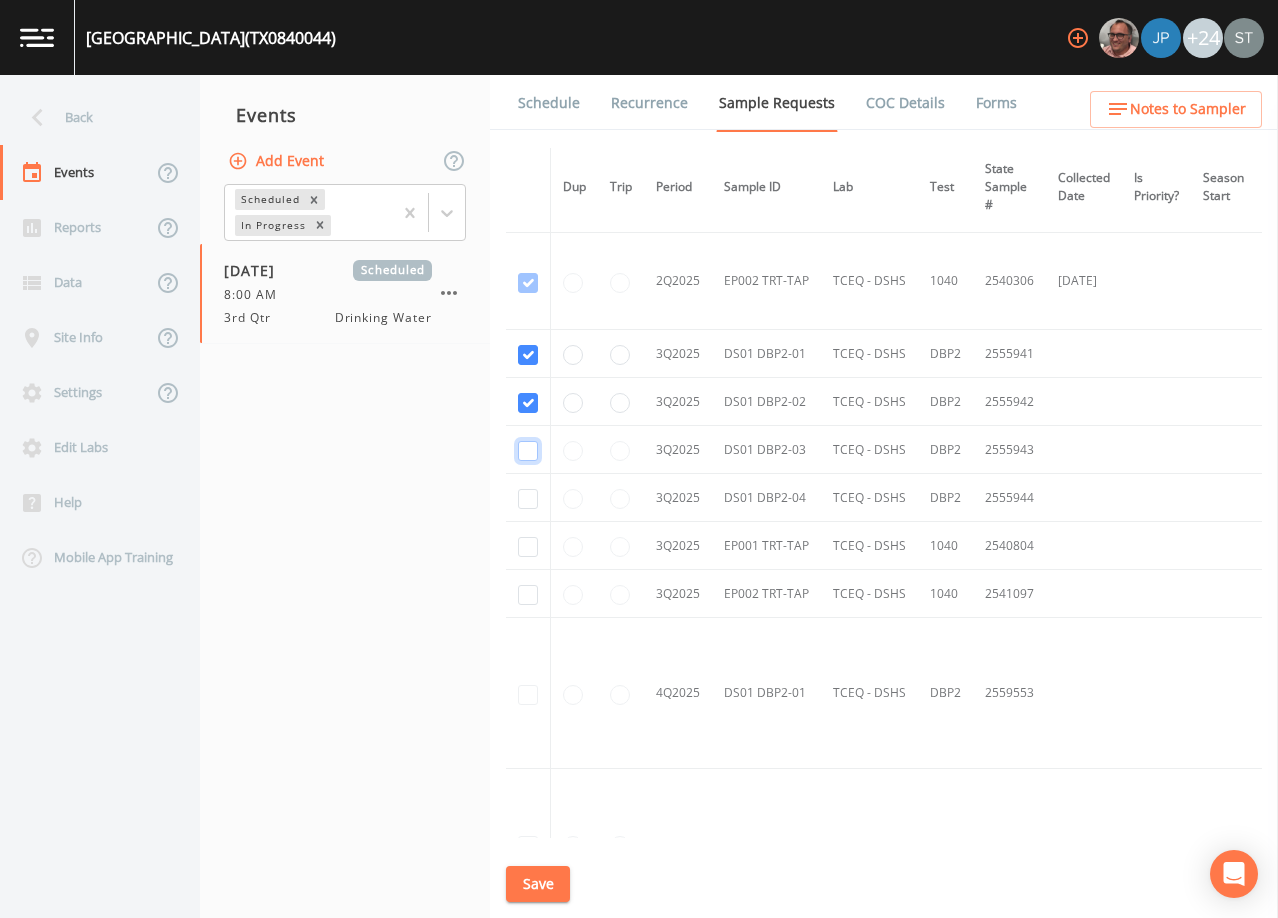 click at bounding box center [528, -2918] 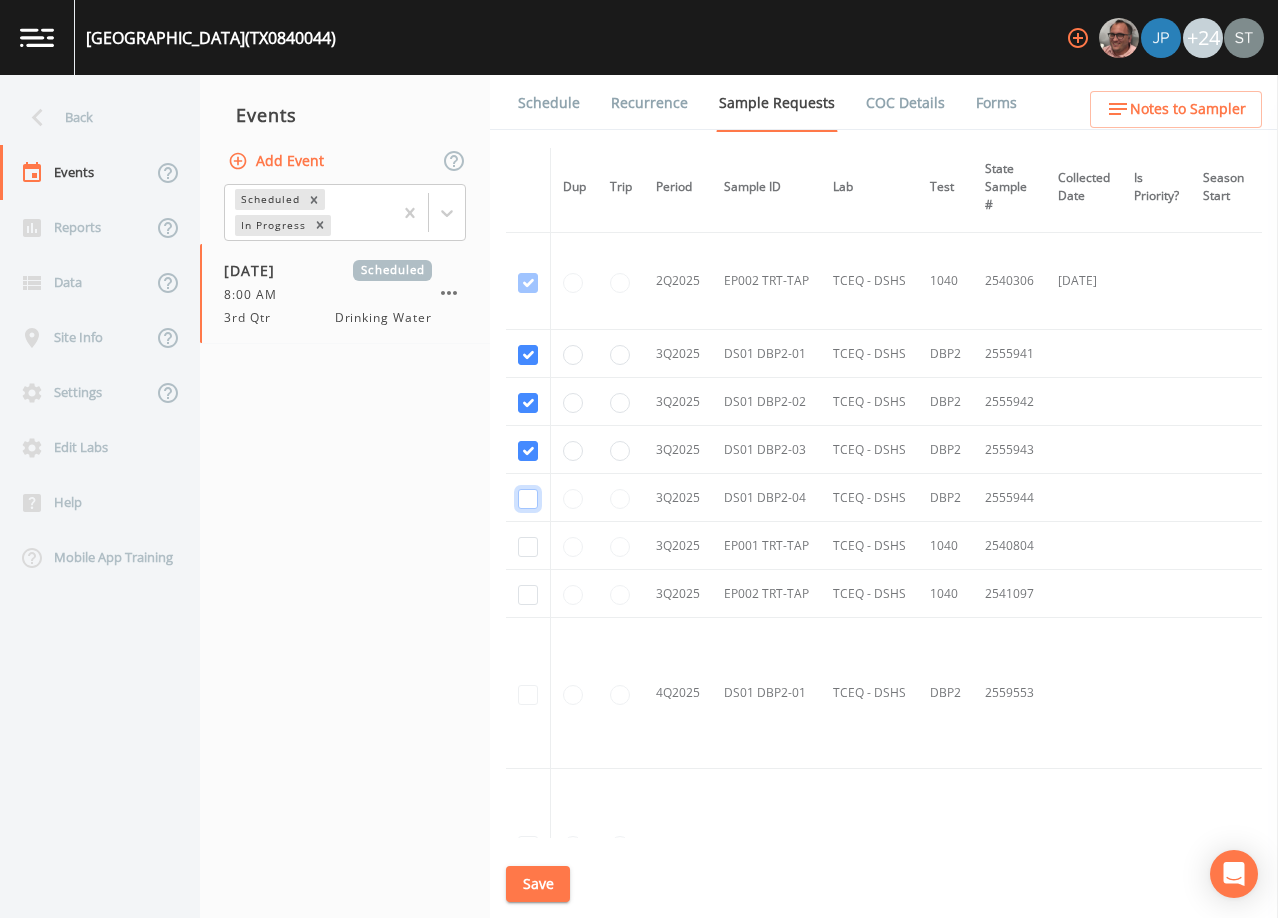 click at bounding box center [528, -2821] 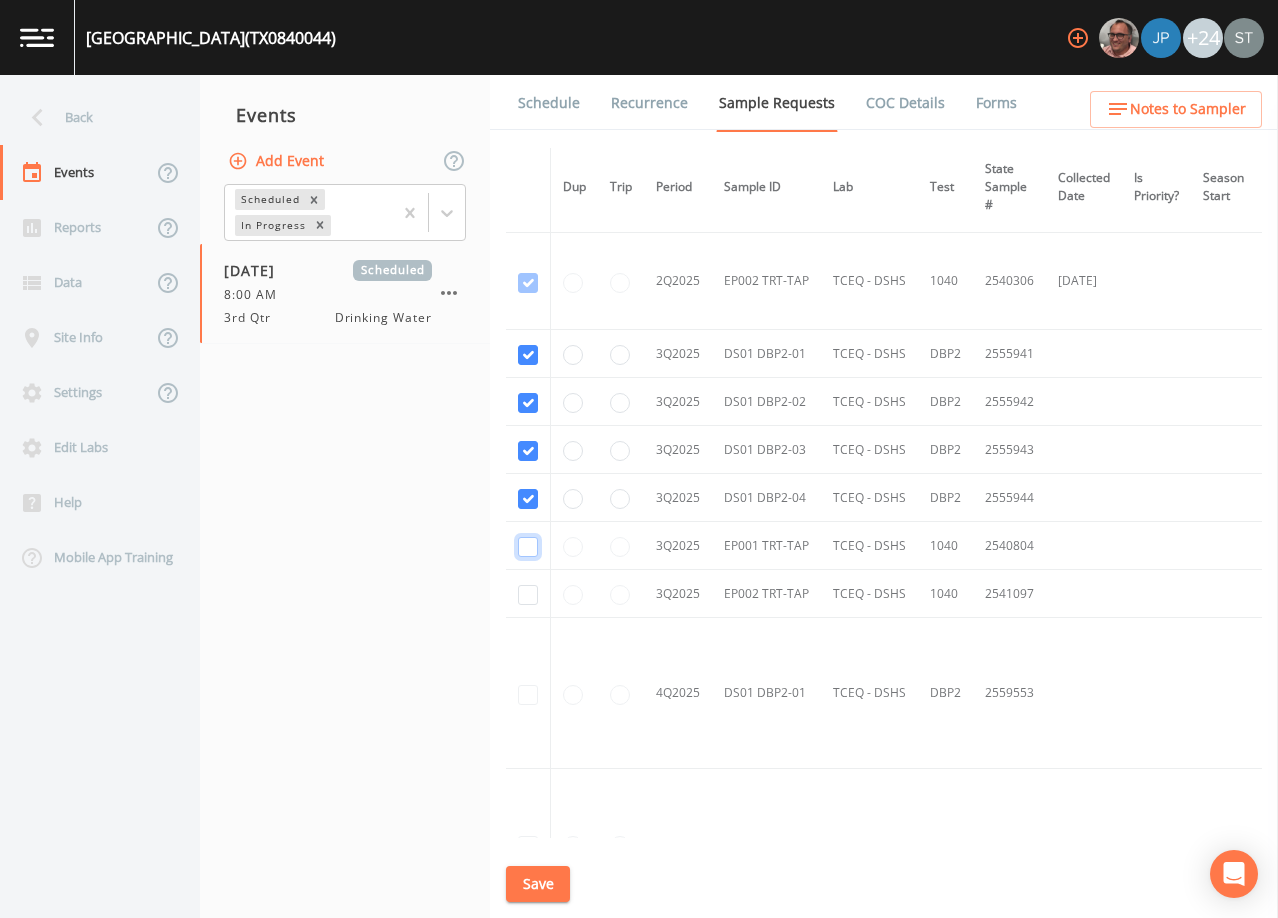 click at bounding box center (528, -2724) 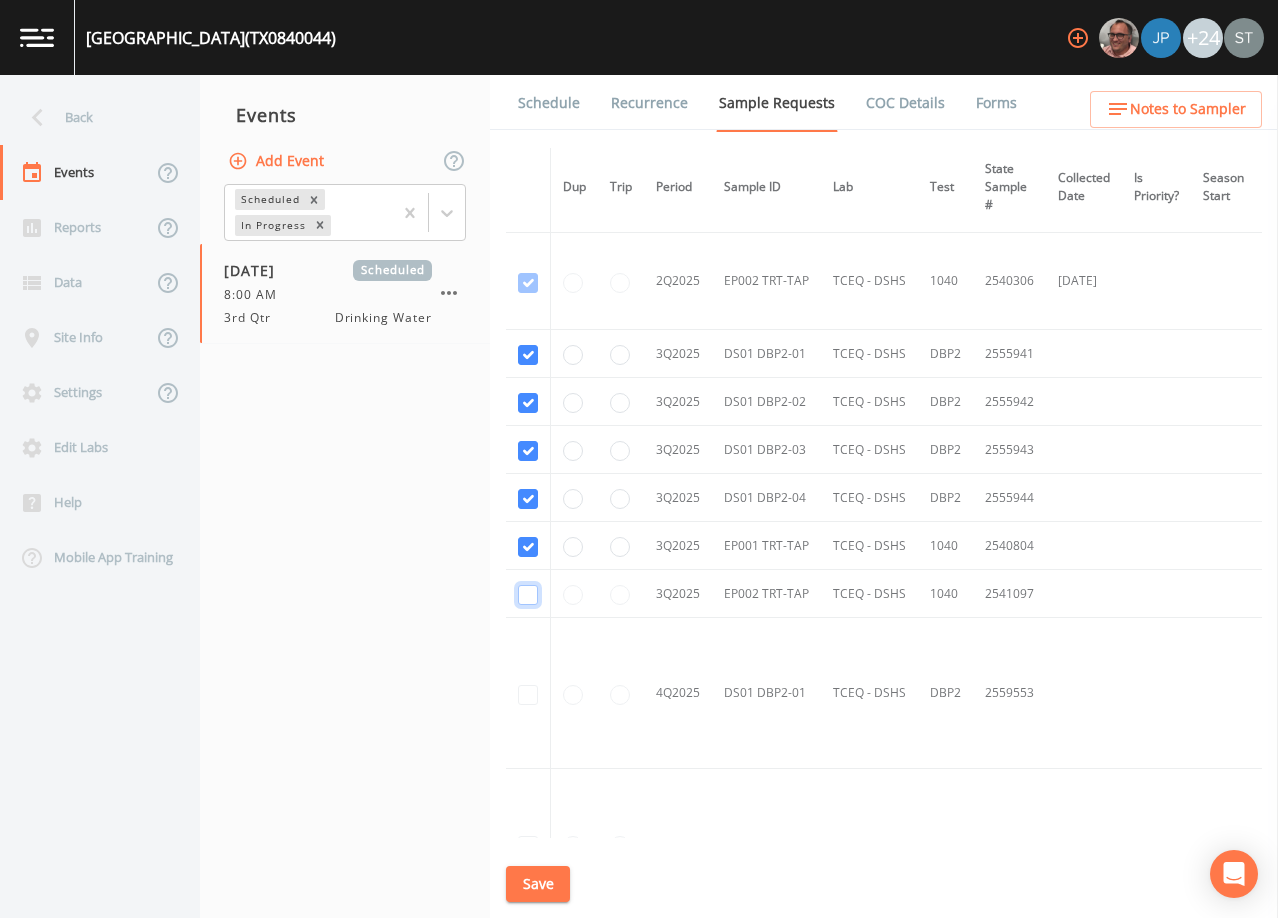 click at bounding box center [528, -2627] 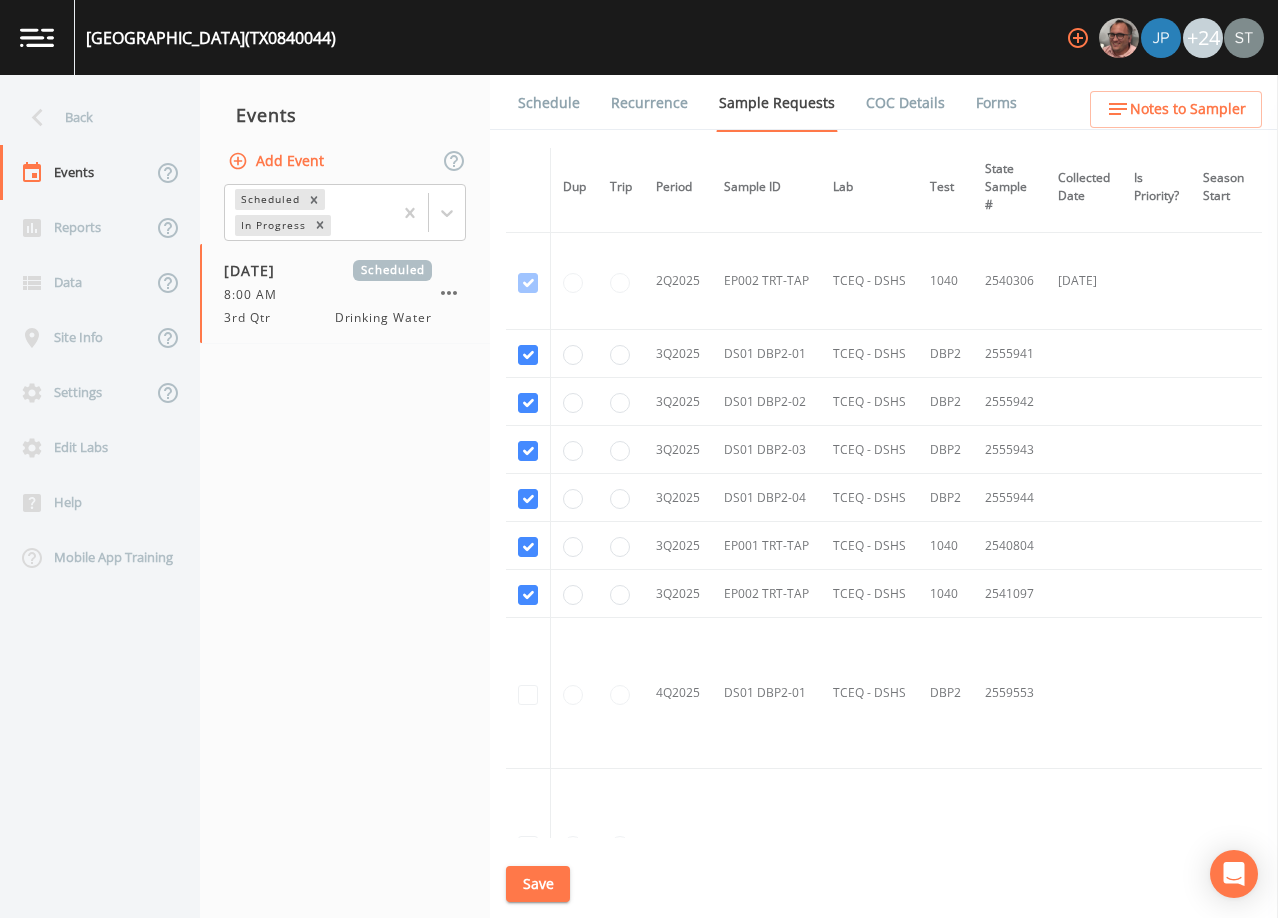 click on "Save" at bounding box center (538, 884) 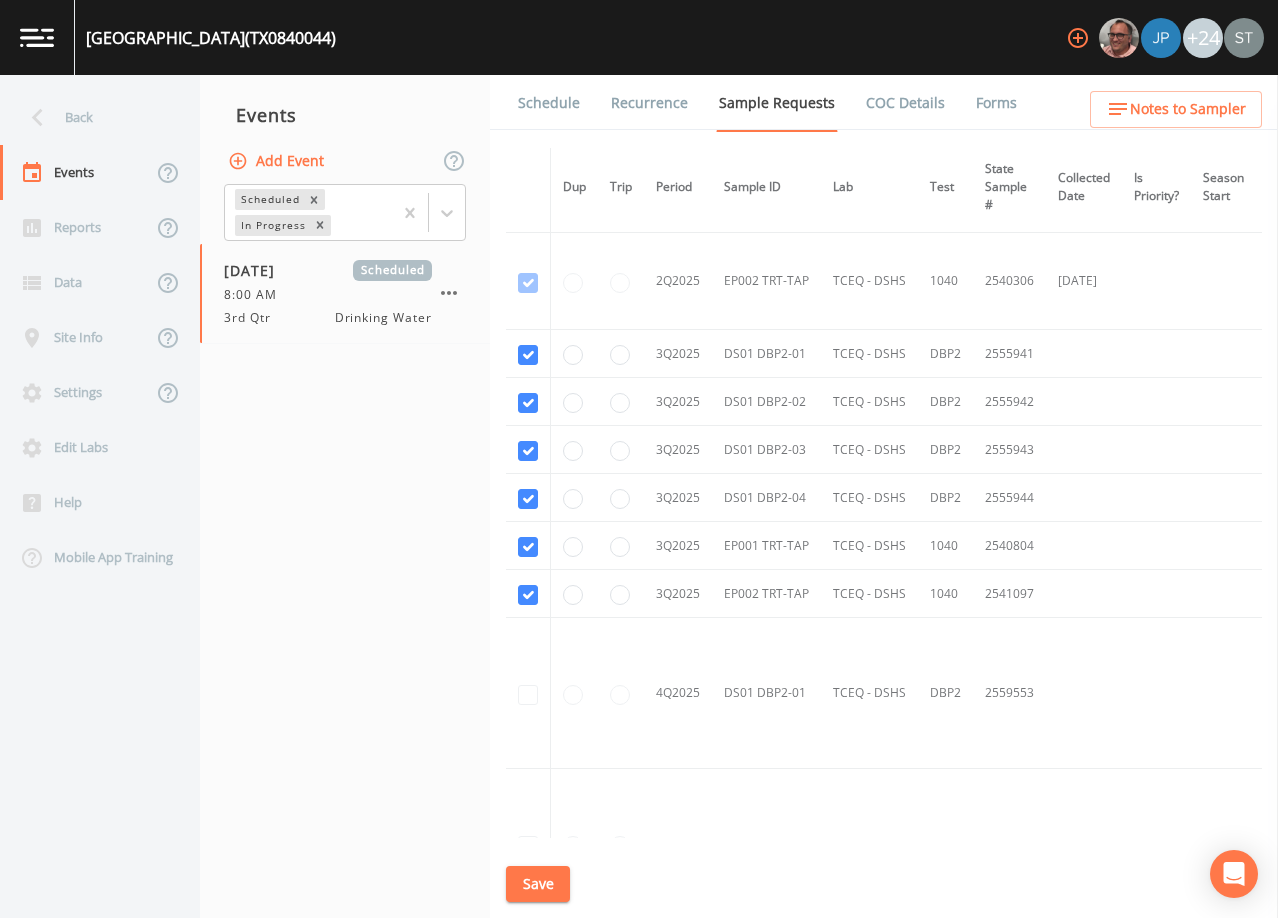 click on "Save" at bounding box center (538, 884) 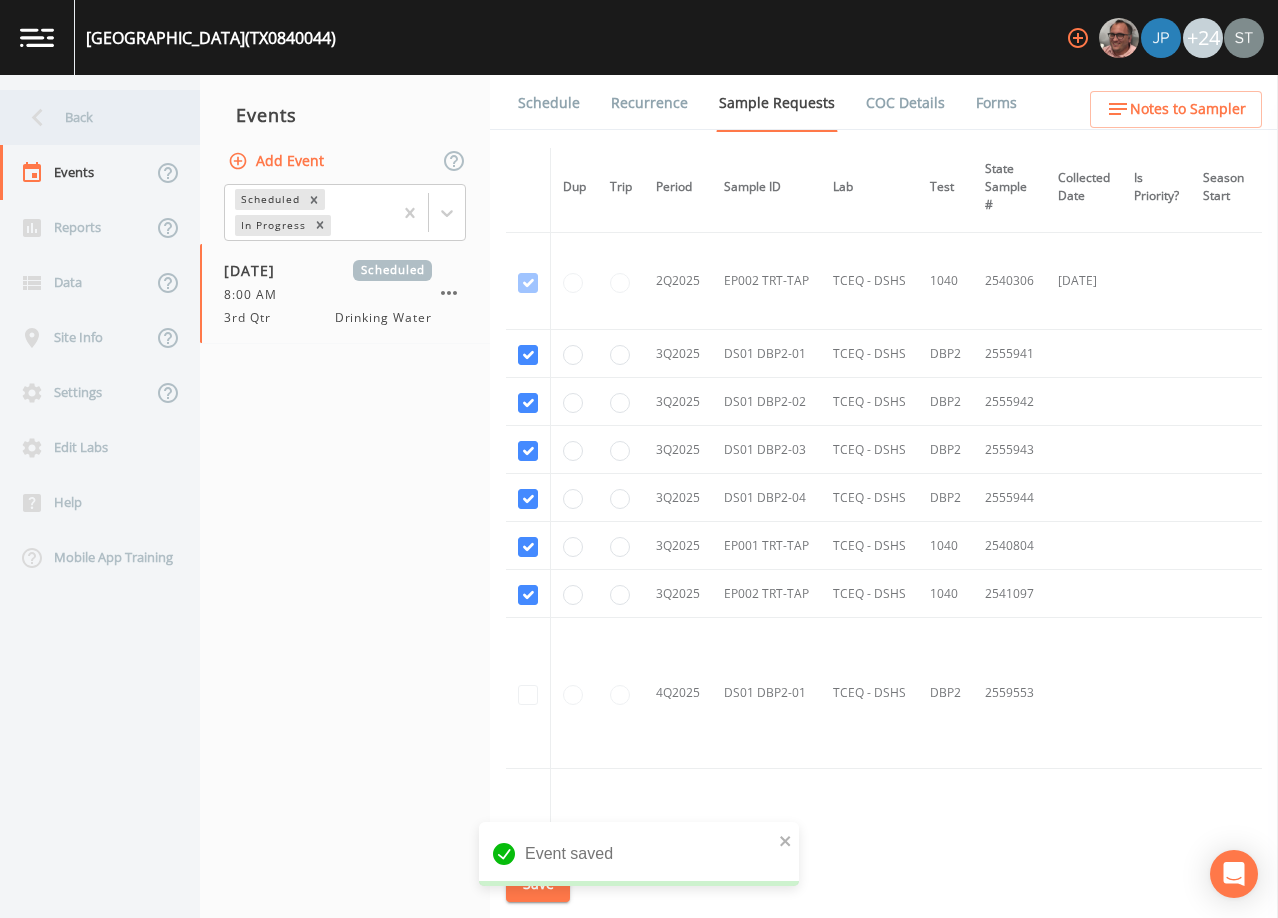 click on "Back" at bounding box center [90, 117] 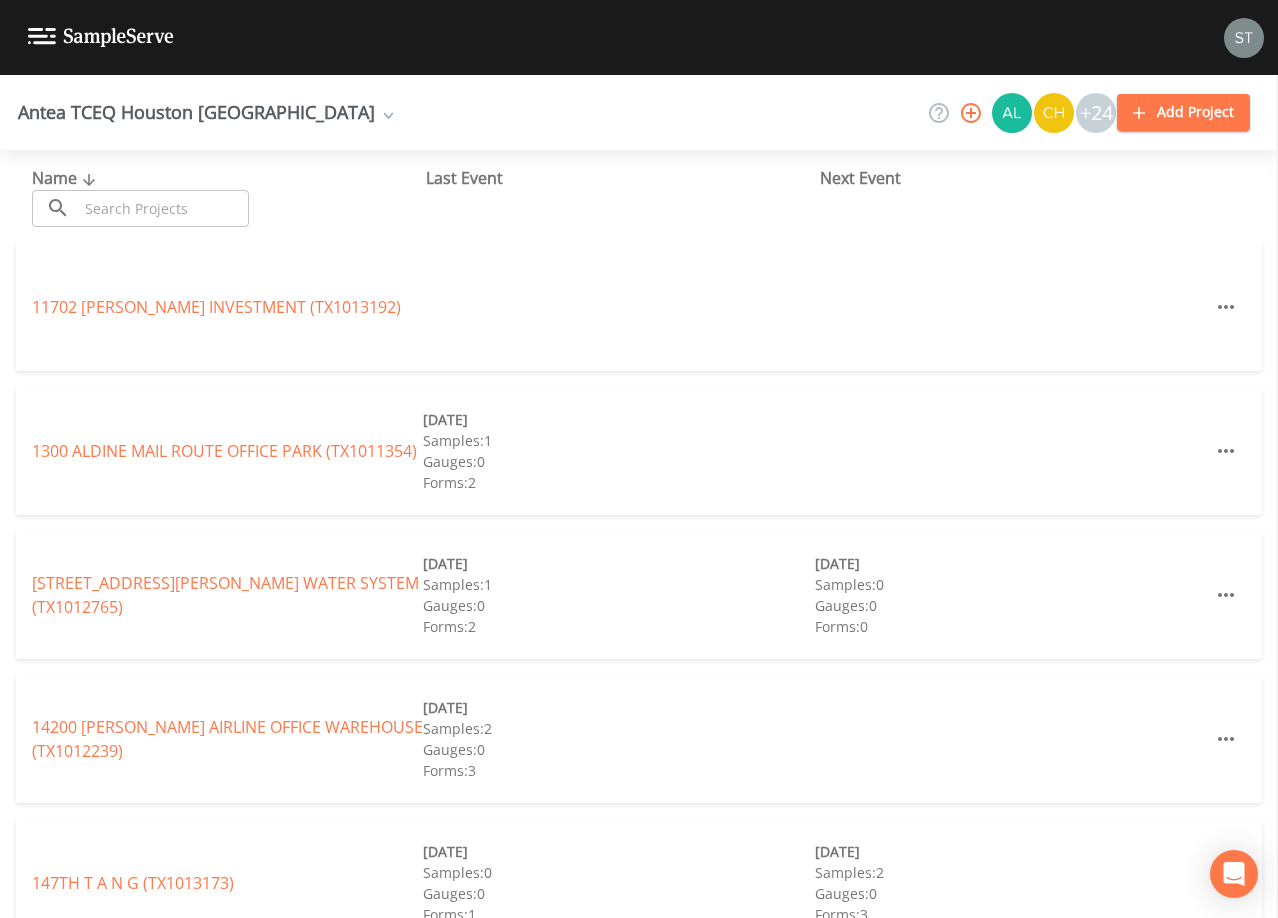 click at bounding box center [163, 208] 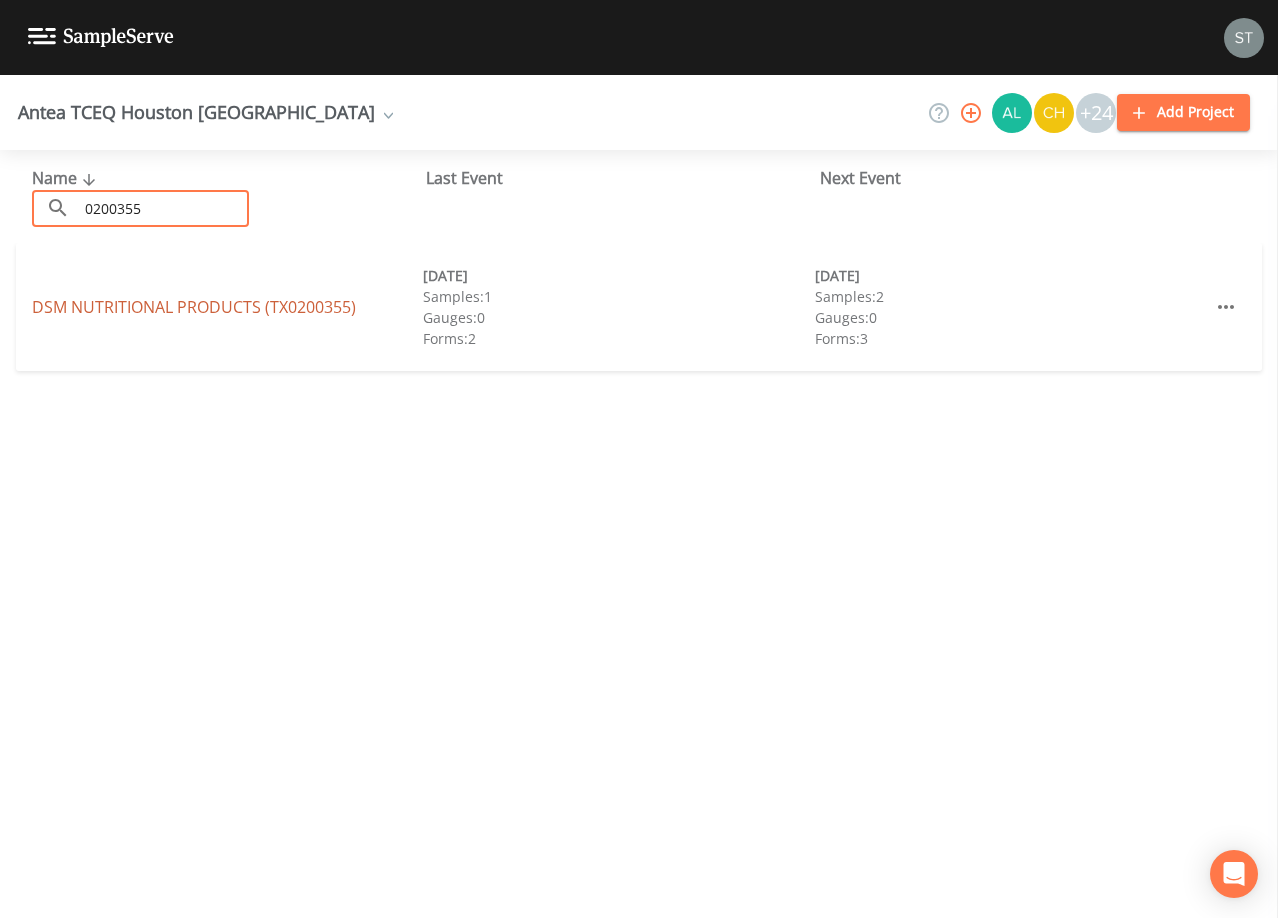 click on "DSM NUTRITIONAL PRODUCTS   (TX0200355)" at bounding box center (194, 307) 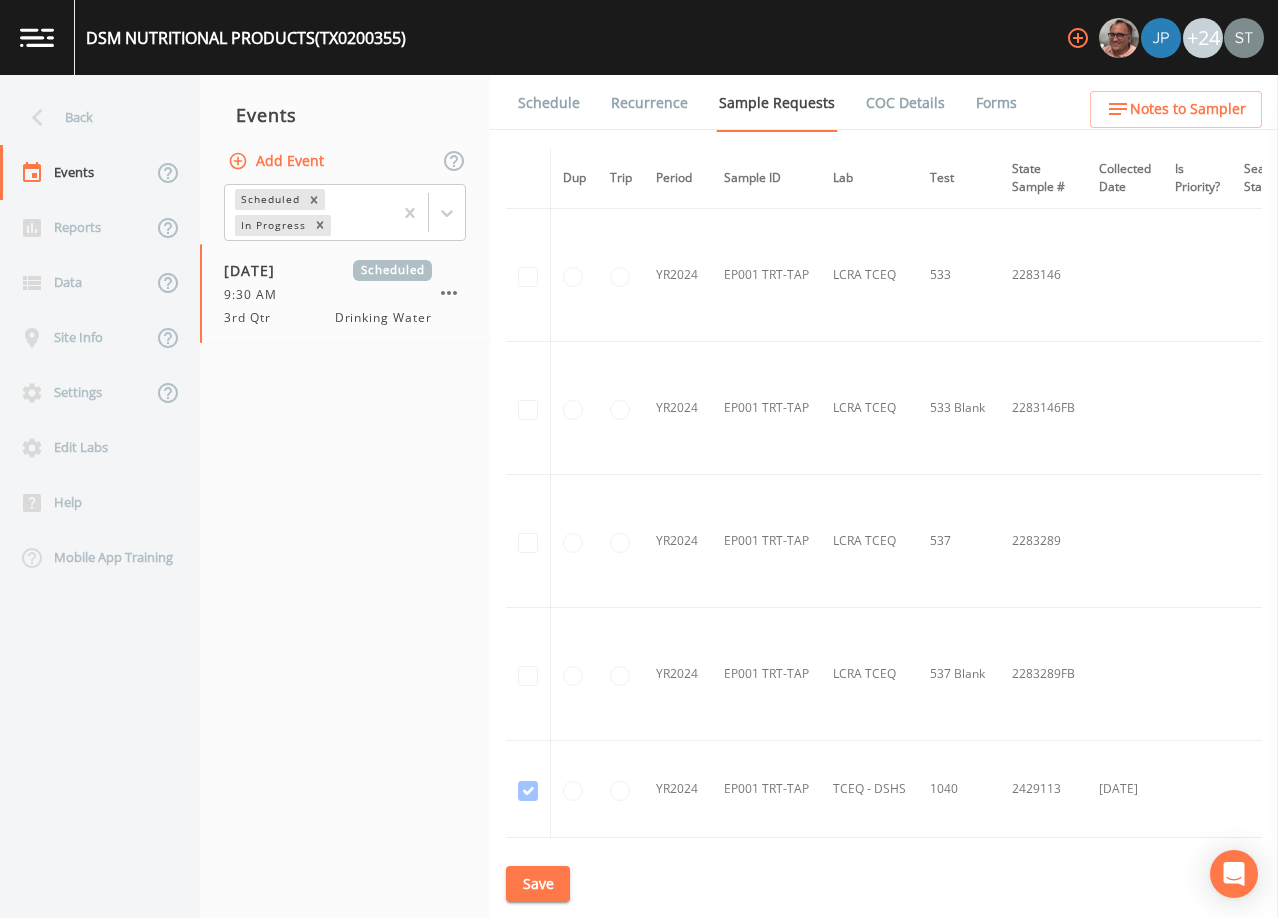 click on "Schedule" at bounding box center [549, 103] 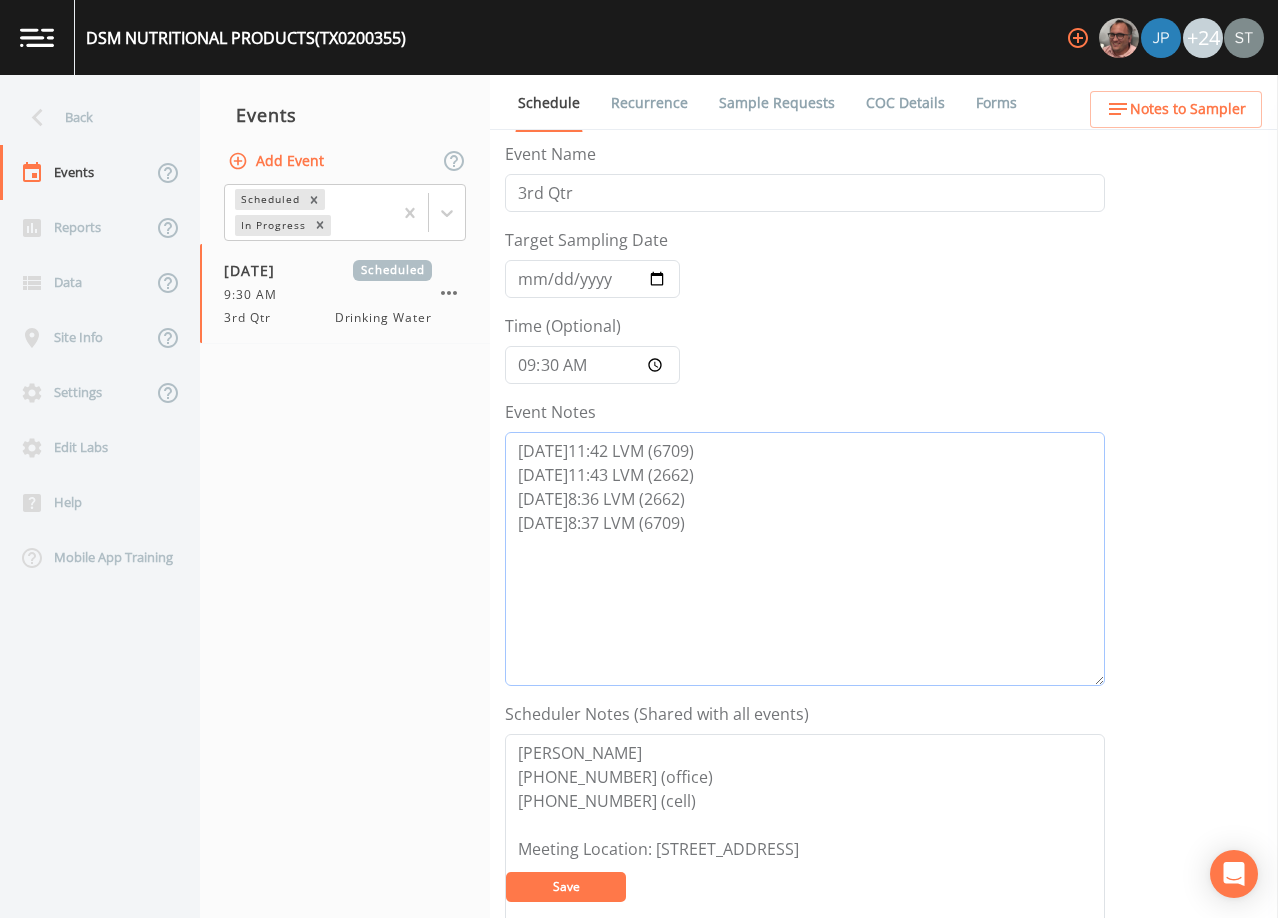 click on "[DATE]11:42 LVM (6709)
[DATE]11:43 LVM (2662)
[DATE]8:36 LVM (2662)
[DATE]8:37 LVM (6709)" at bounding box center [805, 559] 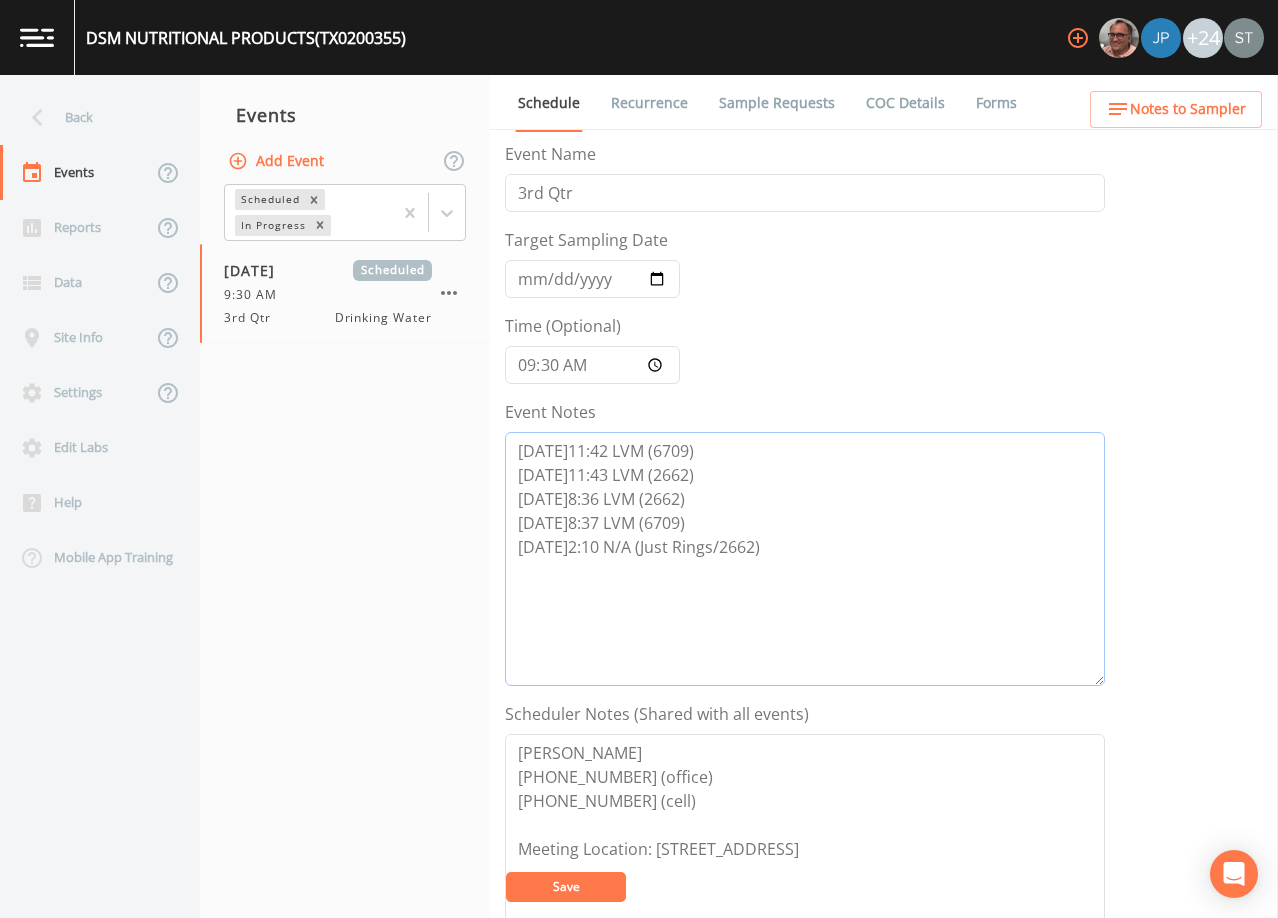 click on "[DATE]11:42 LVM (6709)
[DATE]11:43 LVM (2662)
[DATE]8:36 LVM (2662)
[DATE]8:37 LVM (6709)
[DATE]2:10 N/A (Just Rings/2662)" at bounding box center [805, 559] 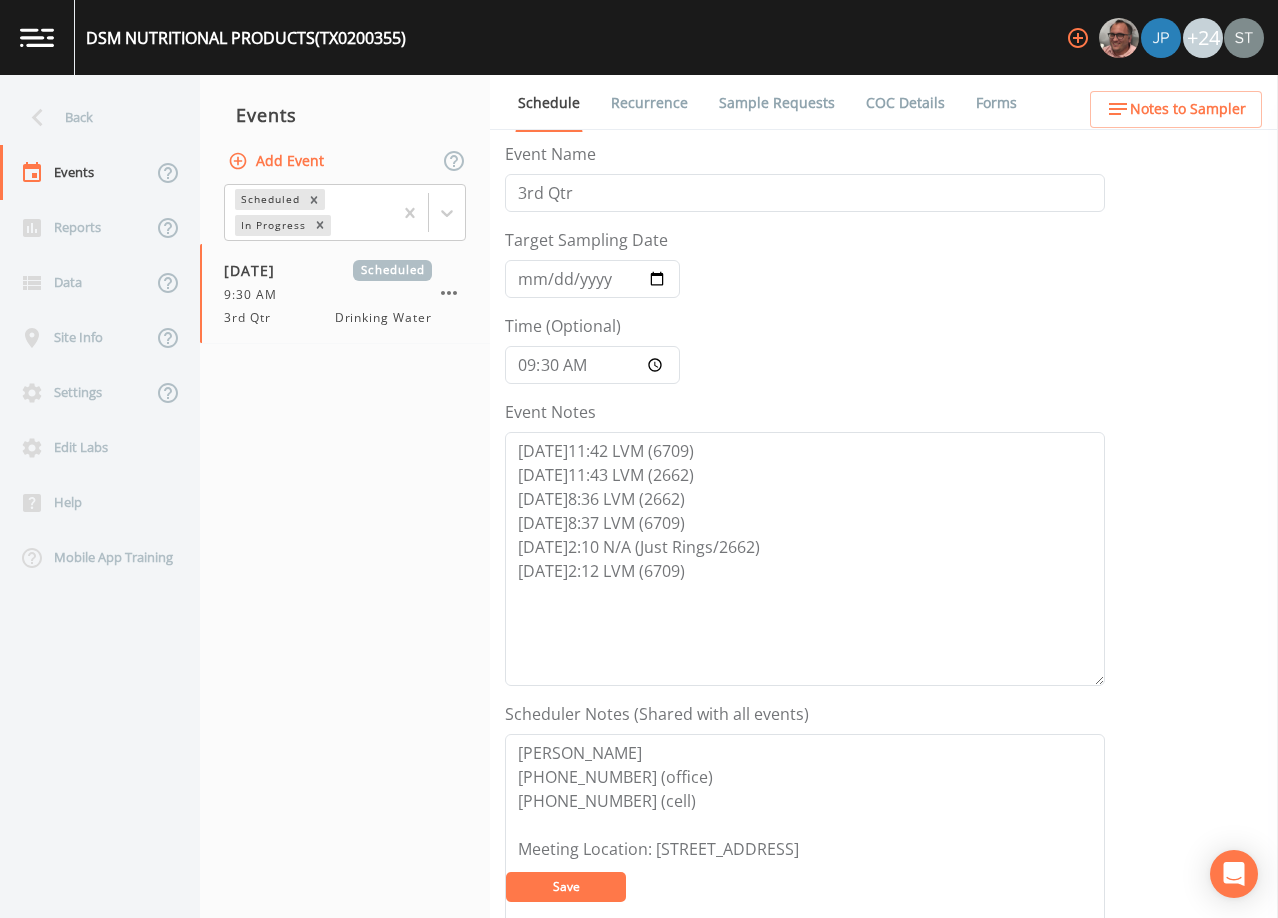 click on "Save" at bounding box center [566, 887] 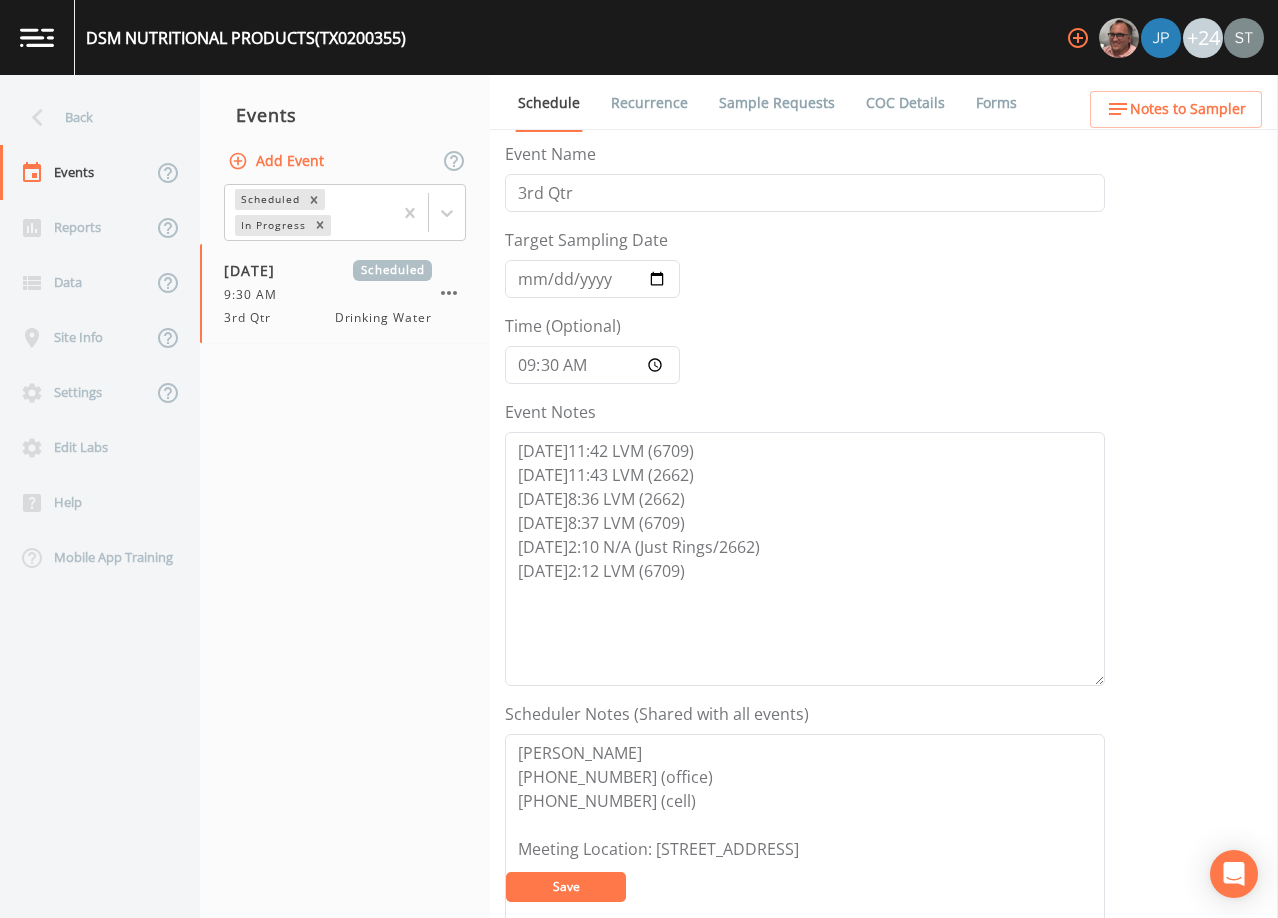 click on "Save" at bounding box center [566, 887] 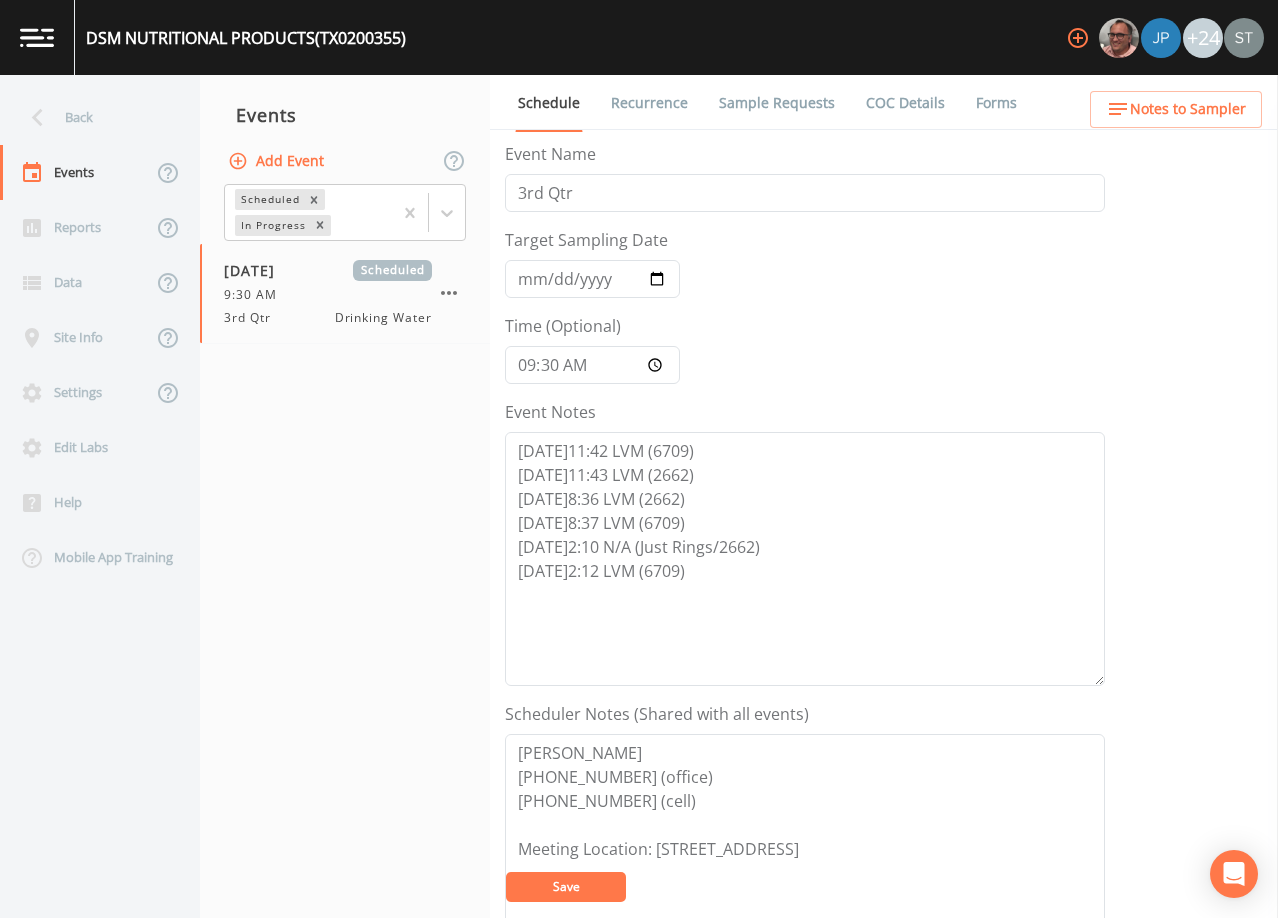 click on "Sample Requests" at bounding box center [777, 103] 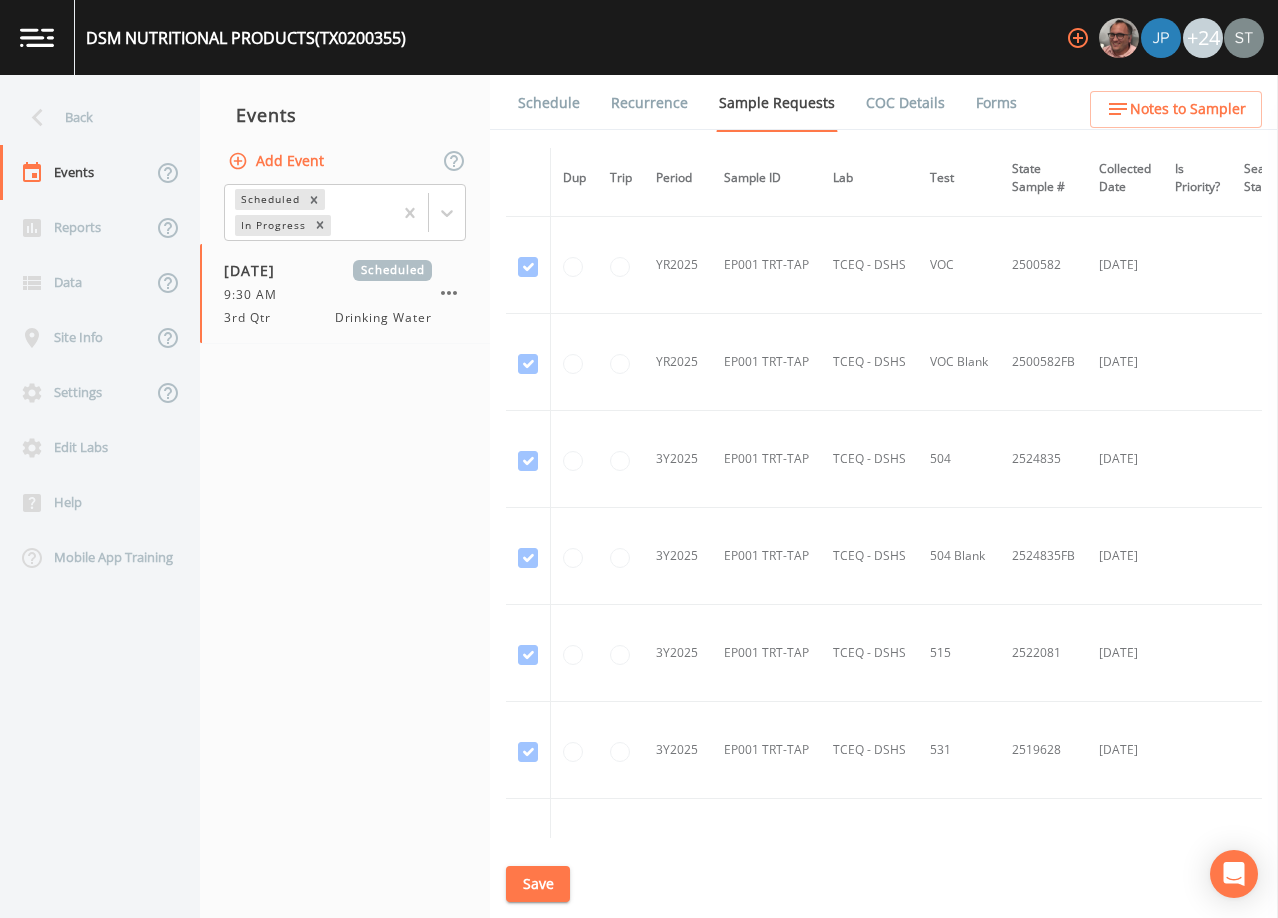 scroll, scrollTop: 1400, scrollLeft: 0, axis: vertical 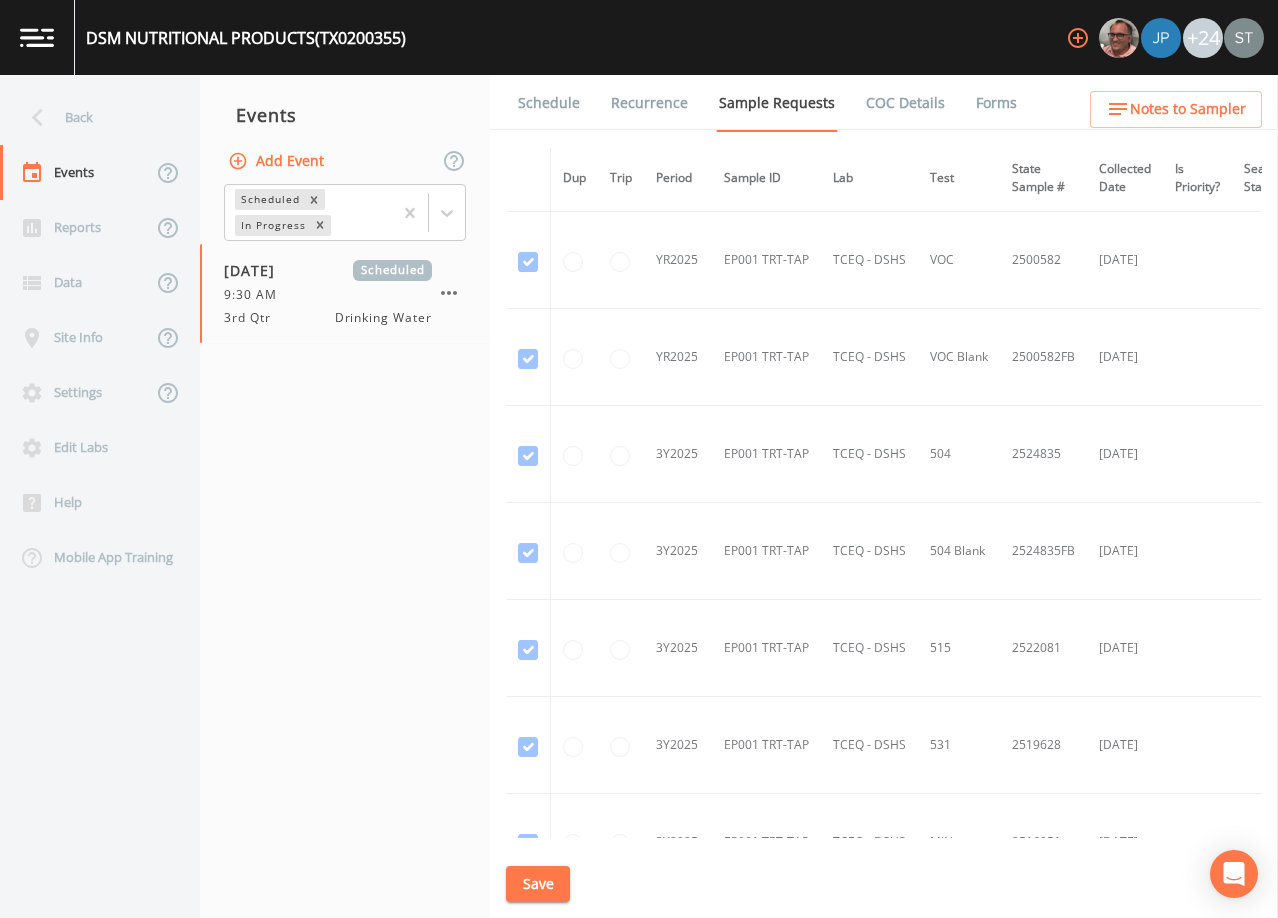 click on "Schedule" at bounding box center (549, 103) 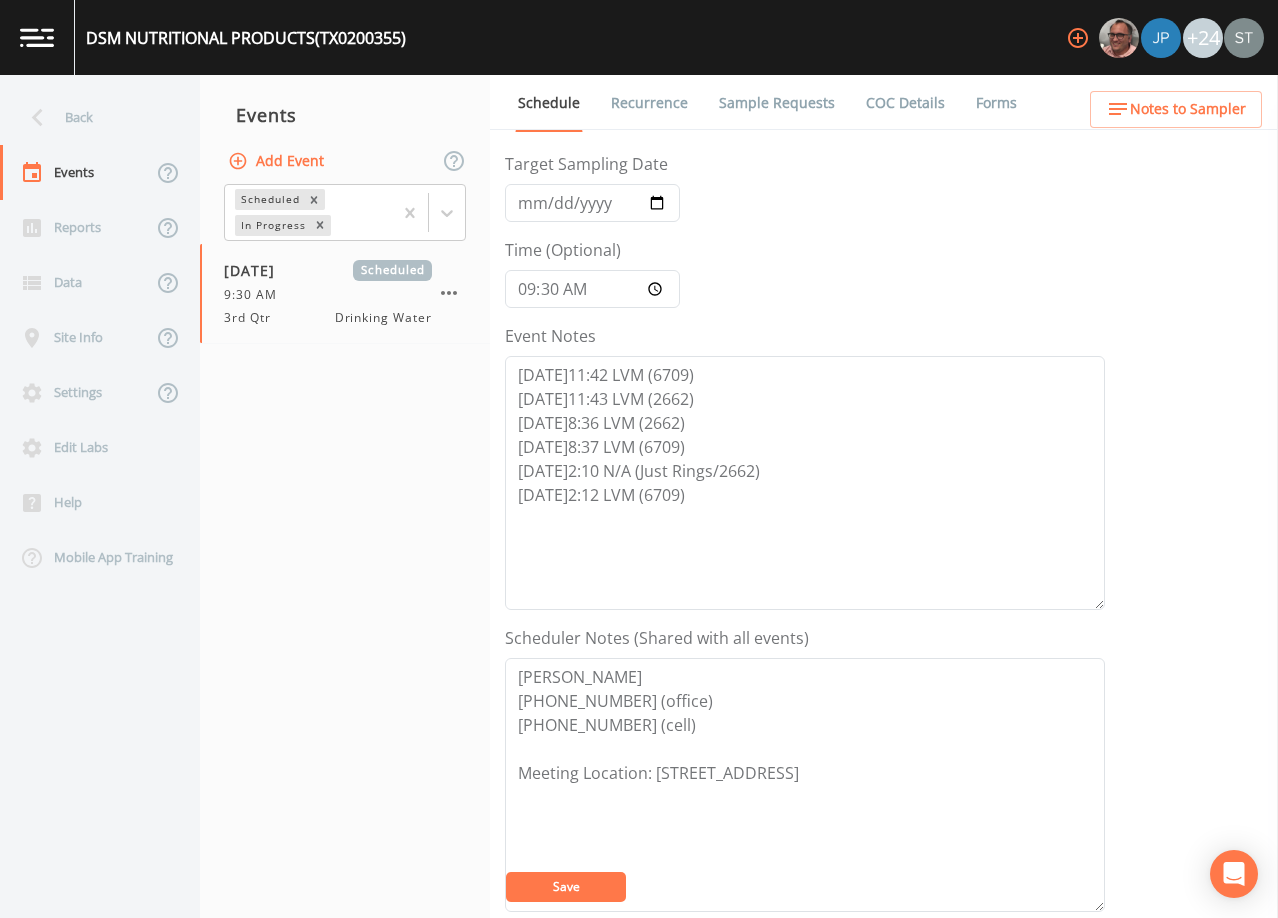 scroll, scrollTop: 200, scrollLeft: 0, axis: vertical 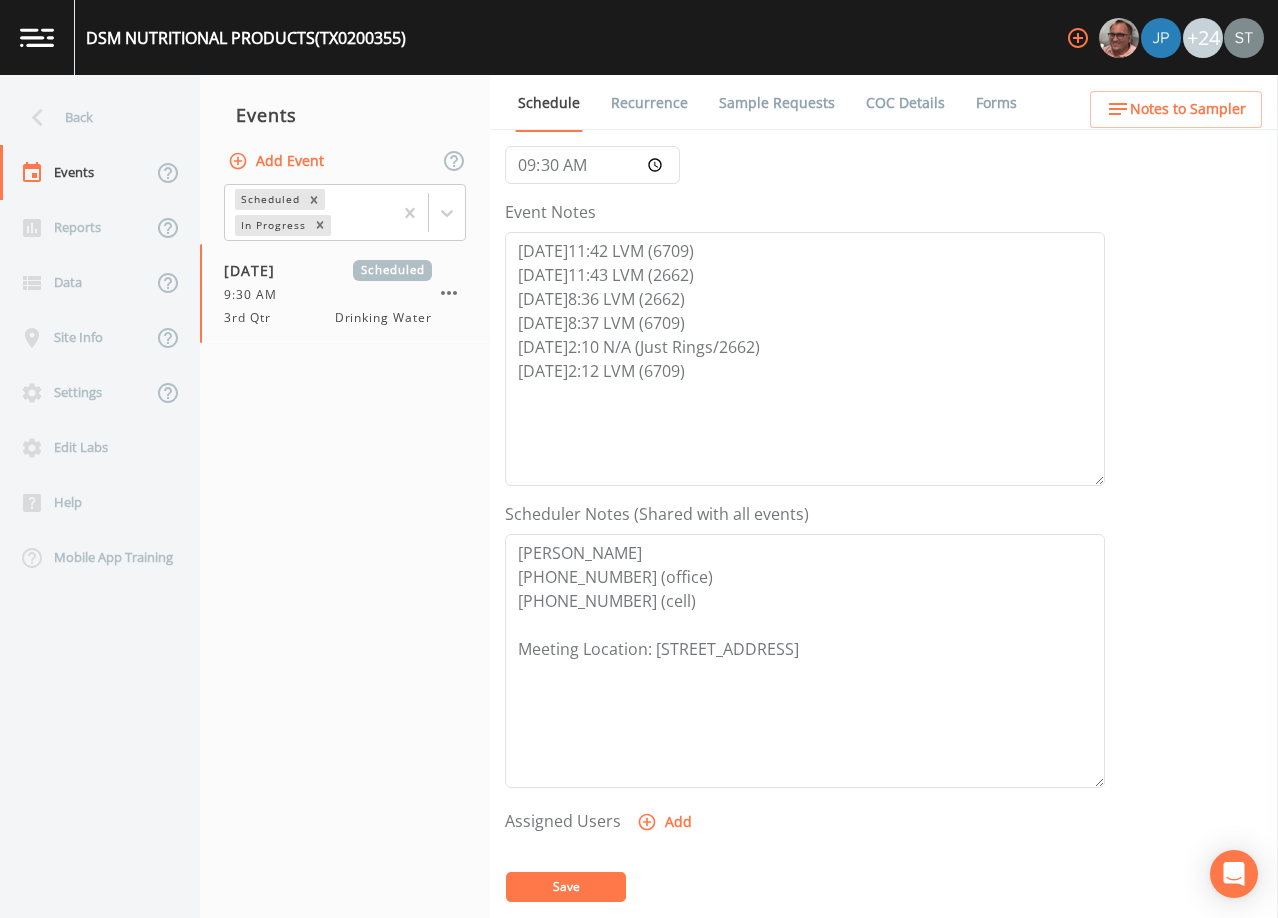 click on "Back" at bounding box center [90, 117] 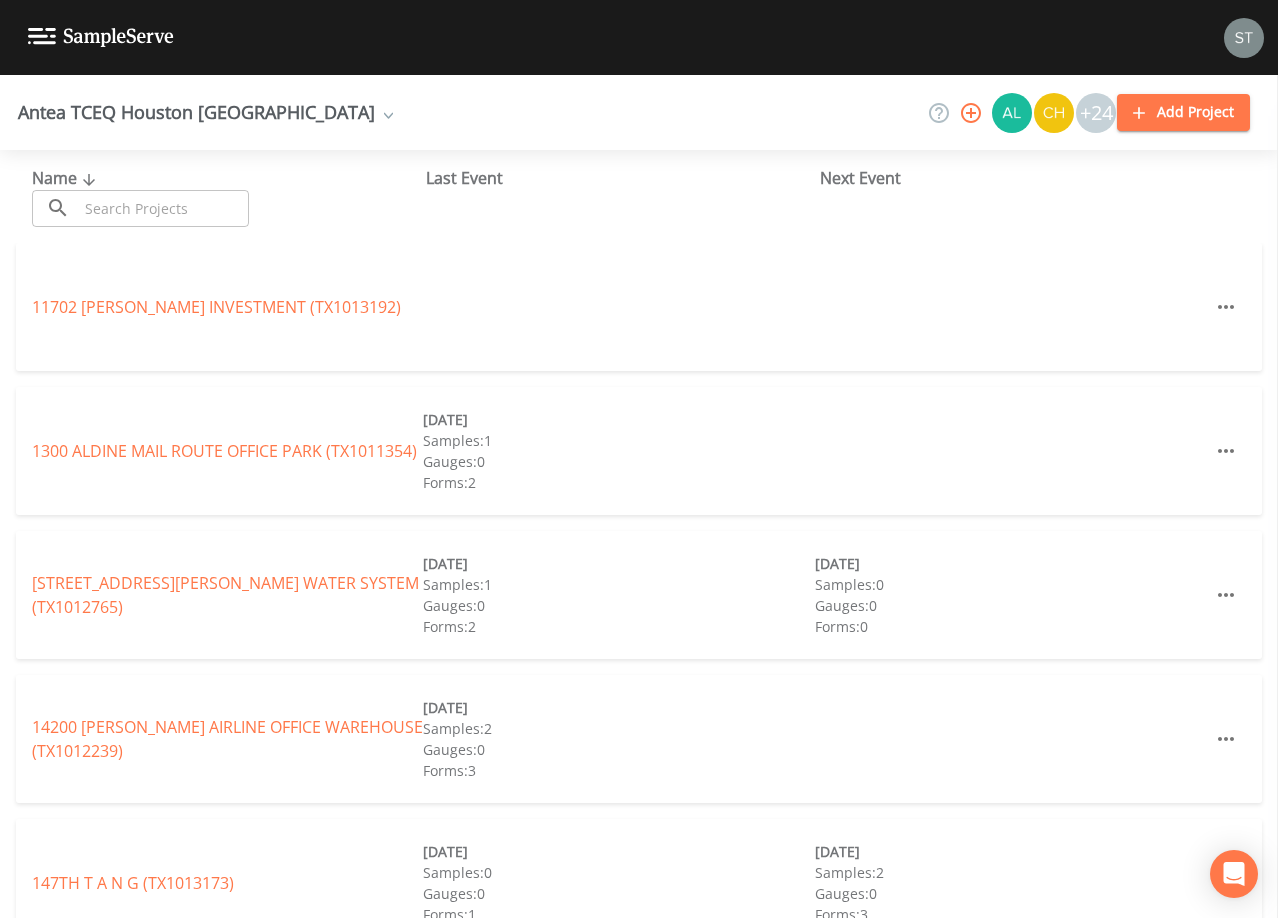click at bounding box center [163, 208] 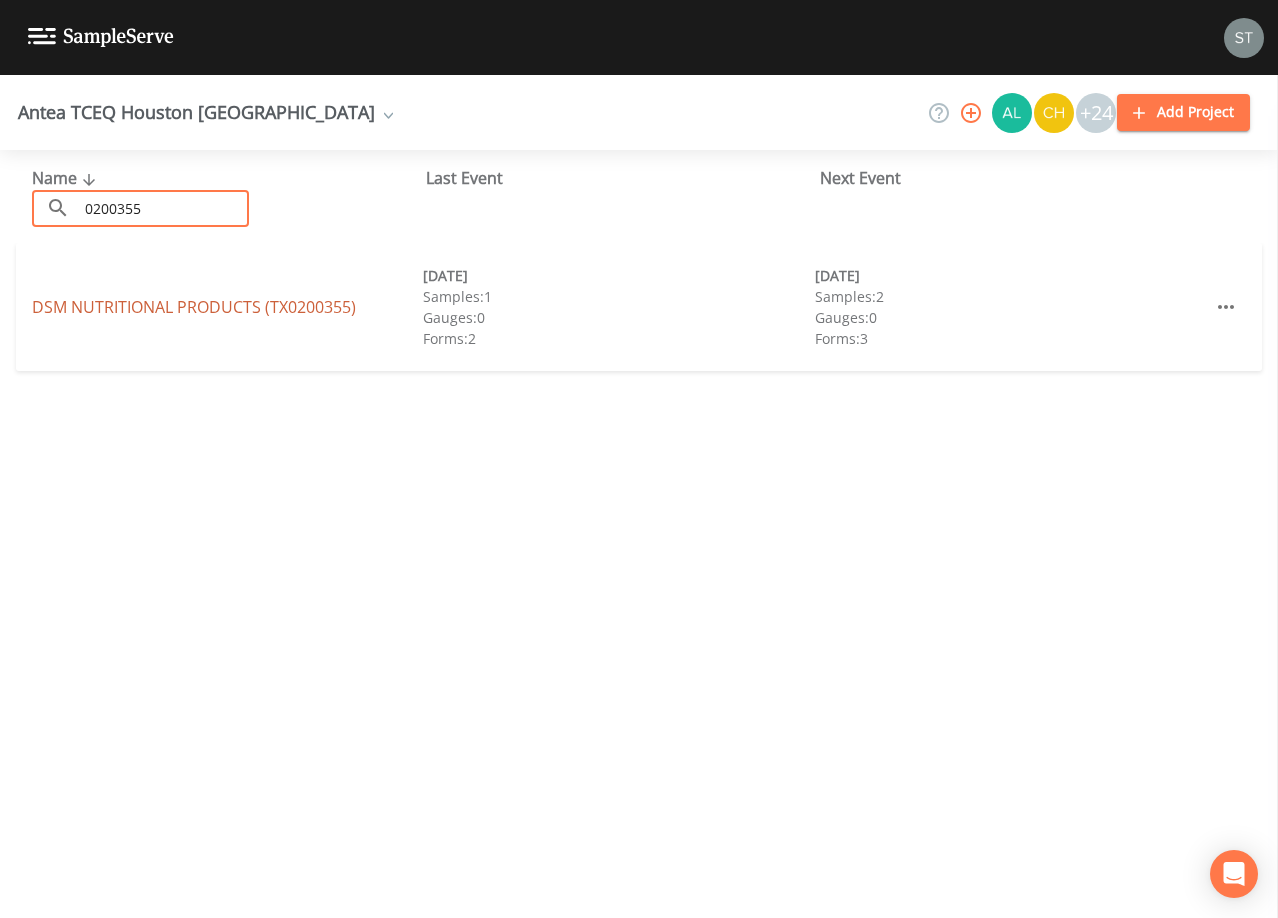 click on "DSM NUTRITIONAL PRODUCTS   (TX0200355)" at bounding box center (194, 307) 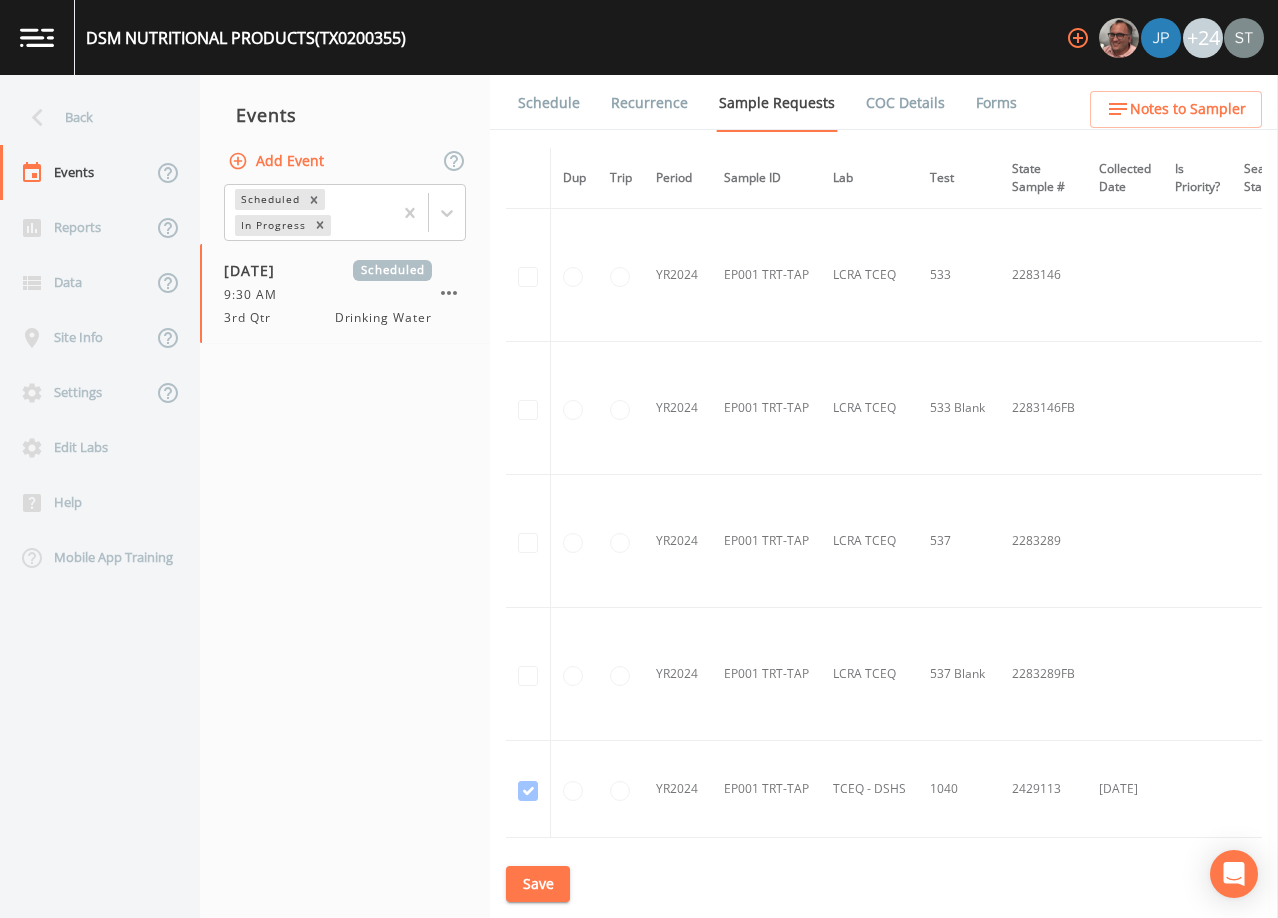 click on "Schedule" at bounding box center [549, 103] 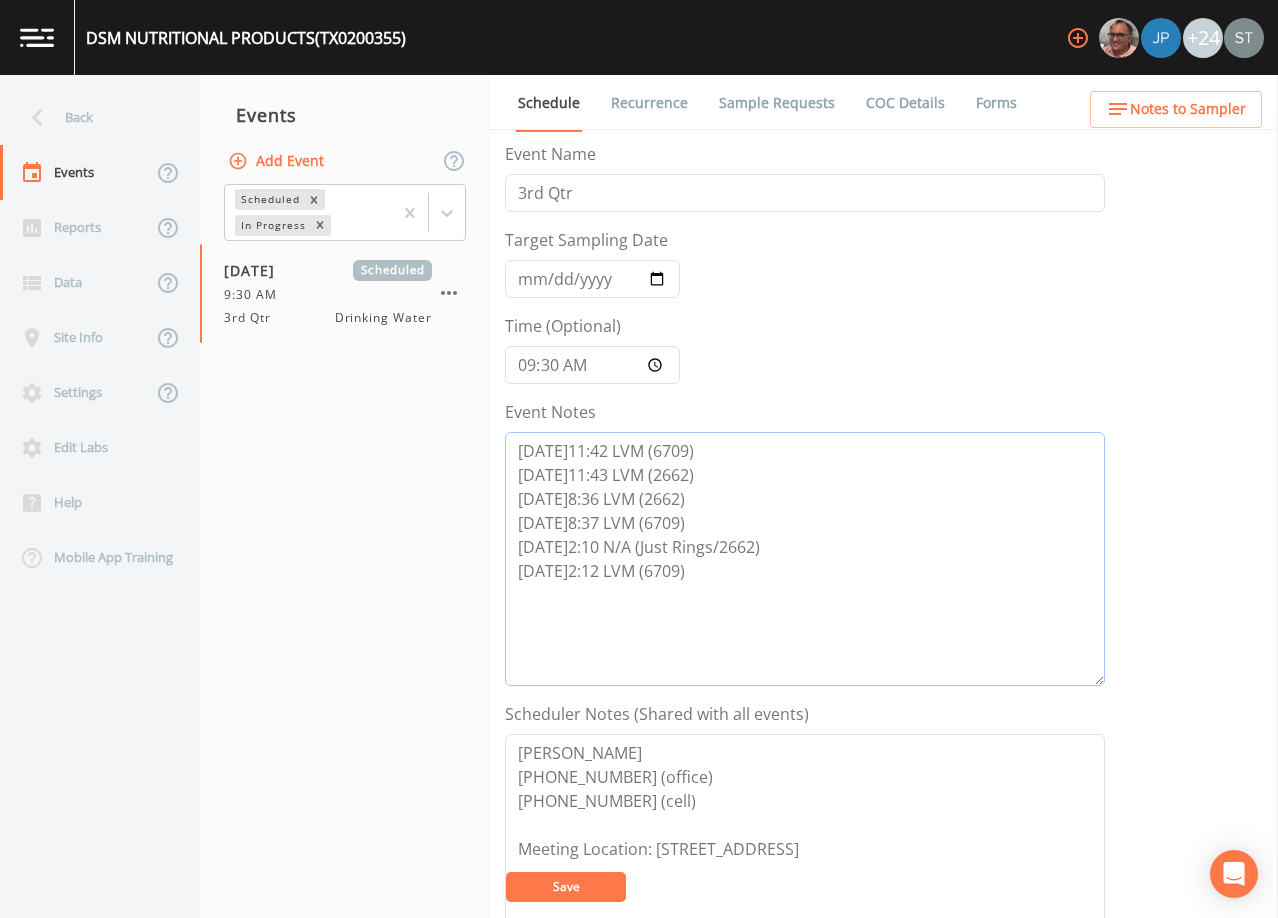 click on "[DATE]11:42 LVM (6709)
[DATE]11:43 LVM (2662)
[DATE]8:36 LVM (2662)
[DATE]8:37 LVM (6709)
[DATE]2:10 N/A (Just Rings/2662)
[DATE]2:12 LVM (6709)" at bounding box center (805, 559) 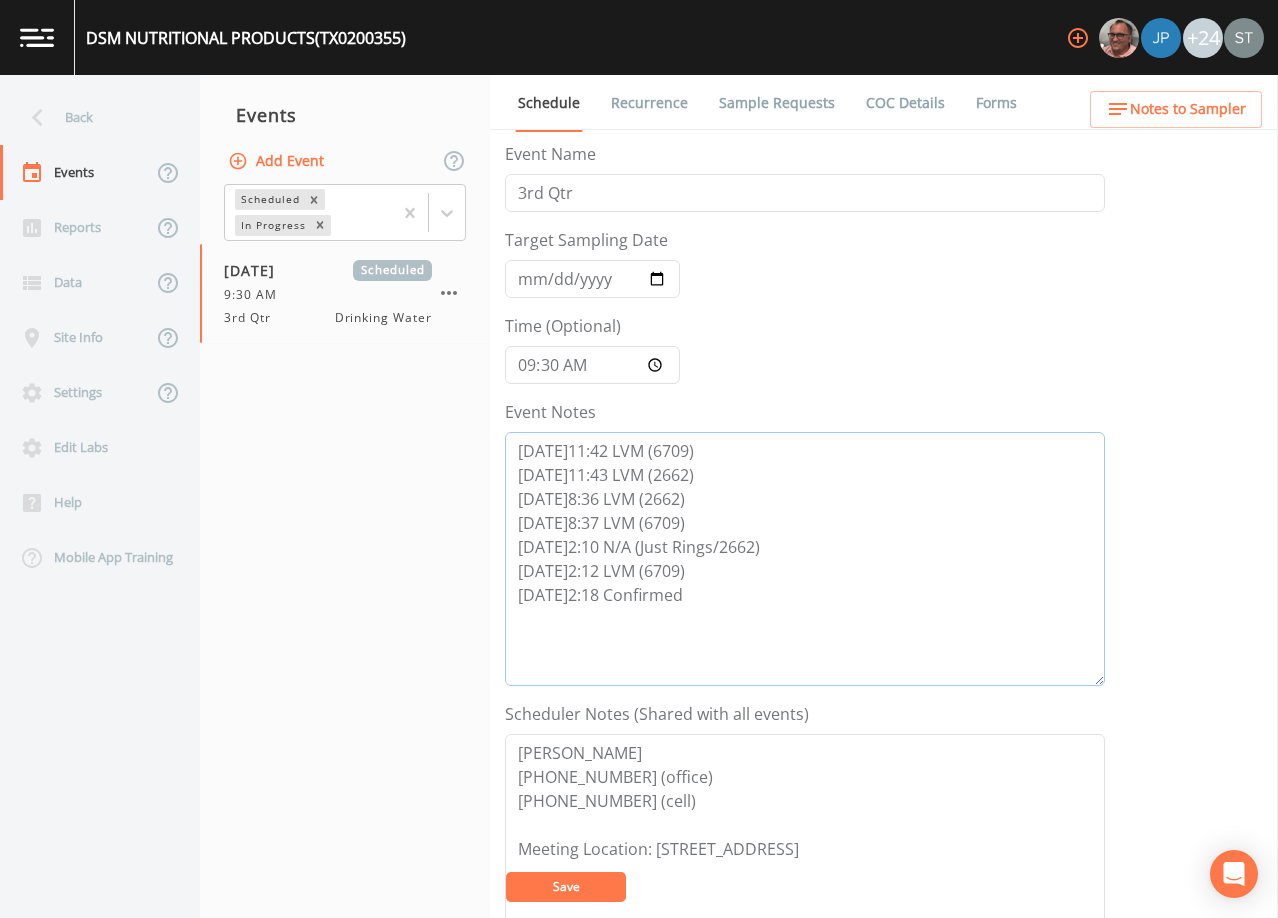 click on "[DATE]11:42 LVM (6709)
[DATE]11:43 LVM (2662)
[DATE]8:36 LVM (2662)
[DATE]8:37 LVM (6709)
[DATE]2:10 N/A (Just Rings/2662)
[DATE]2:12 LVM (6709)
[DATE]2:18 Confirmed" at bounding box center [805, 559] 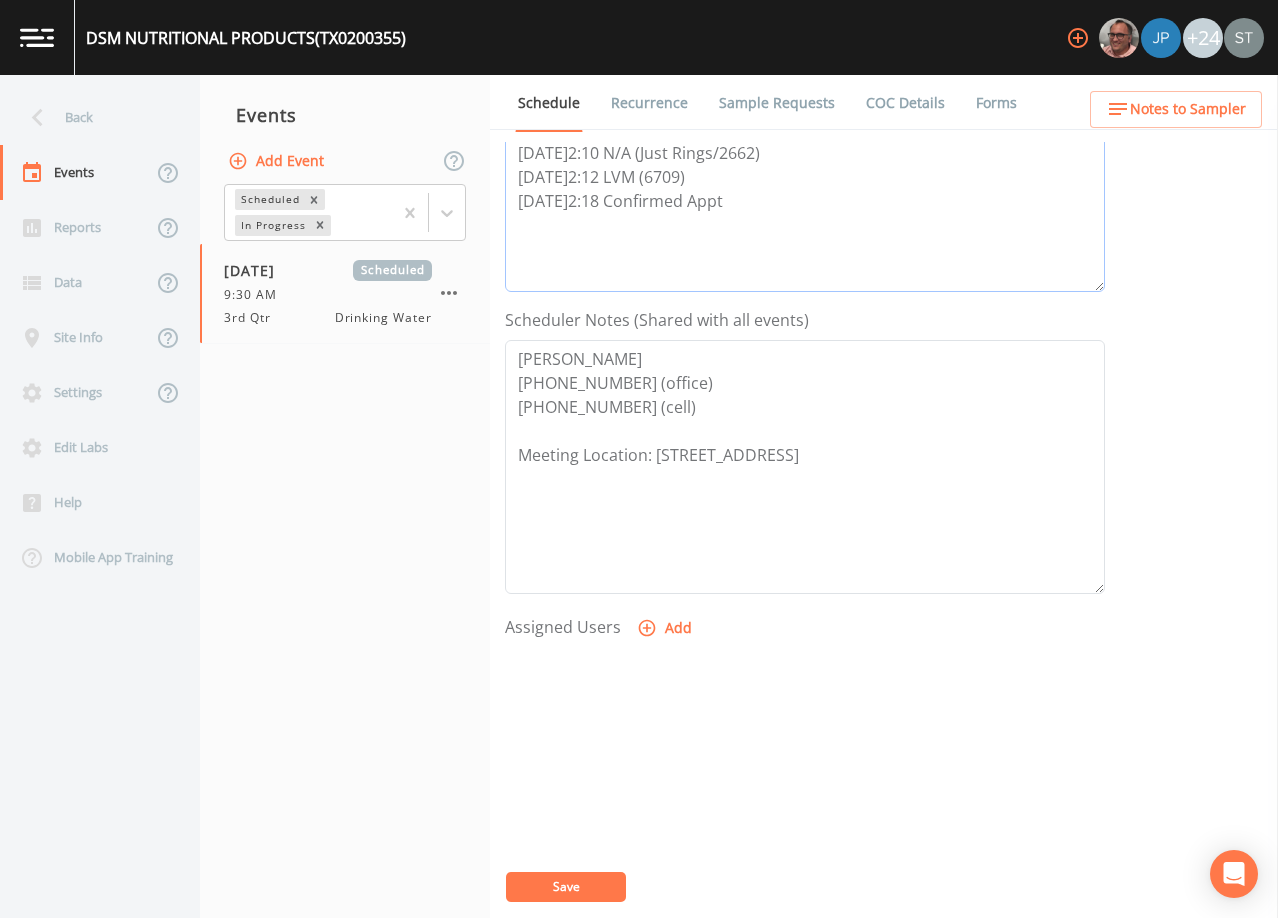 scroll, scrollTop: 400, scrollLeft: 0, axis: vertical 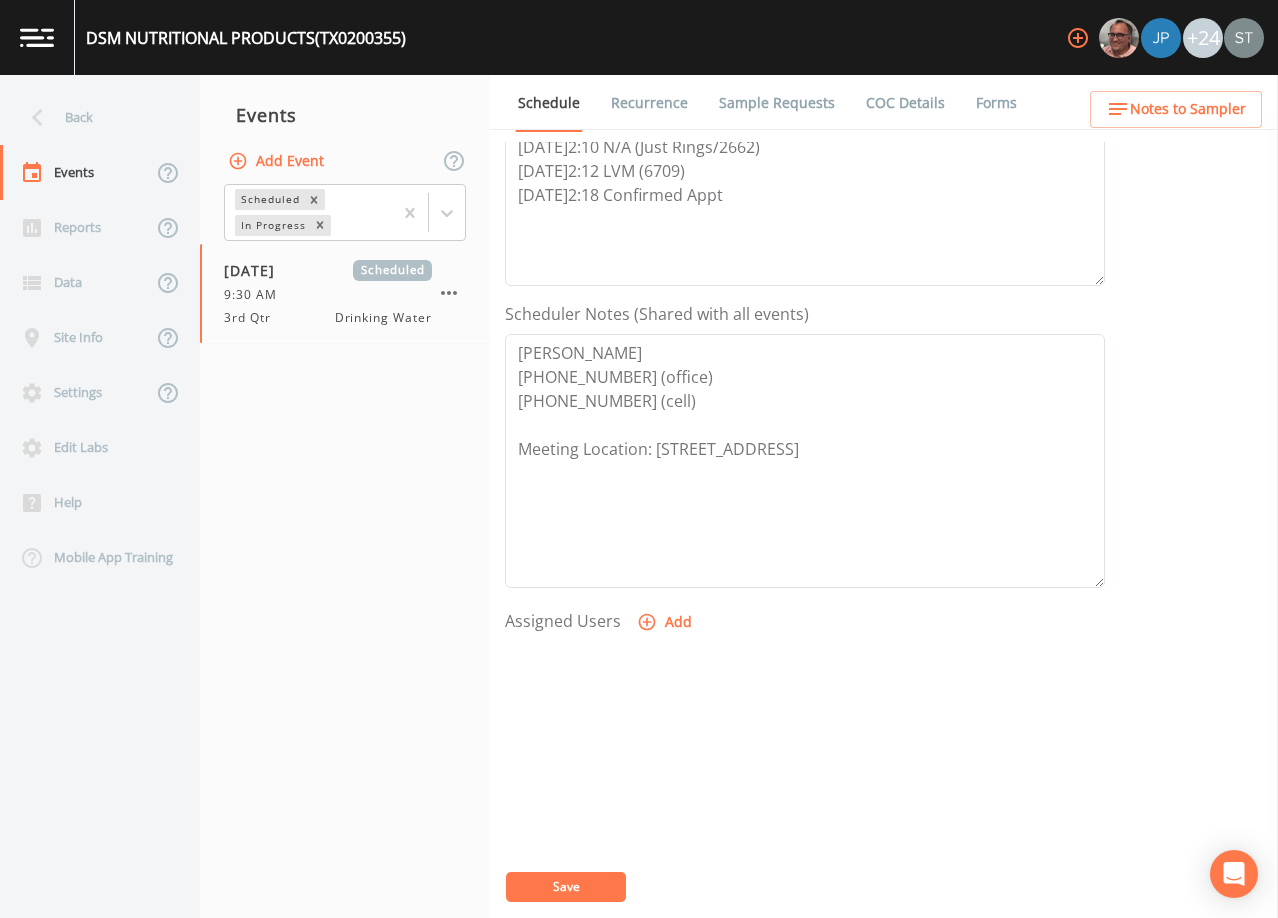 click on "Add" at bounding box center (666, 622) 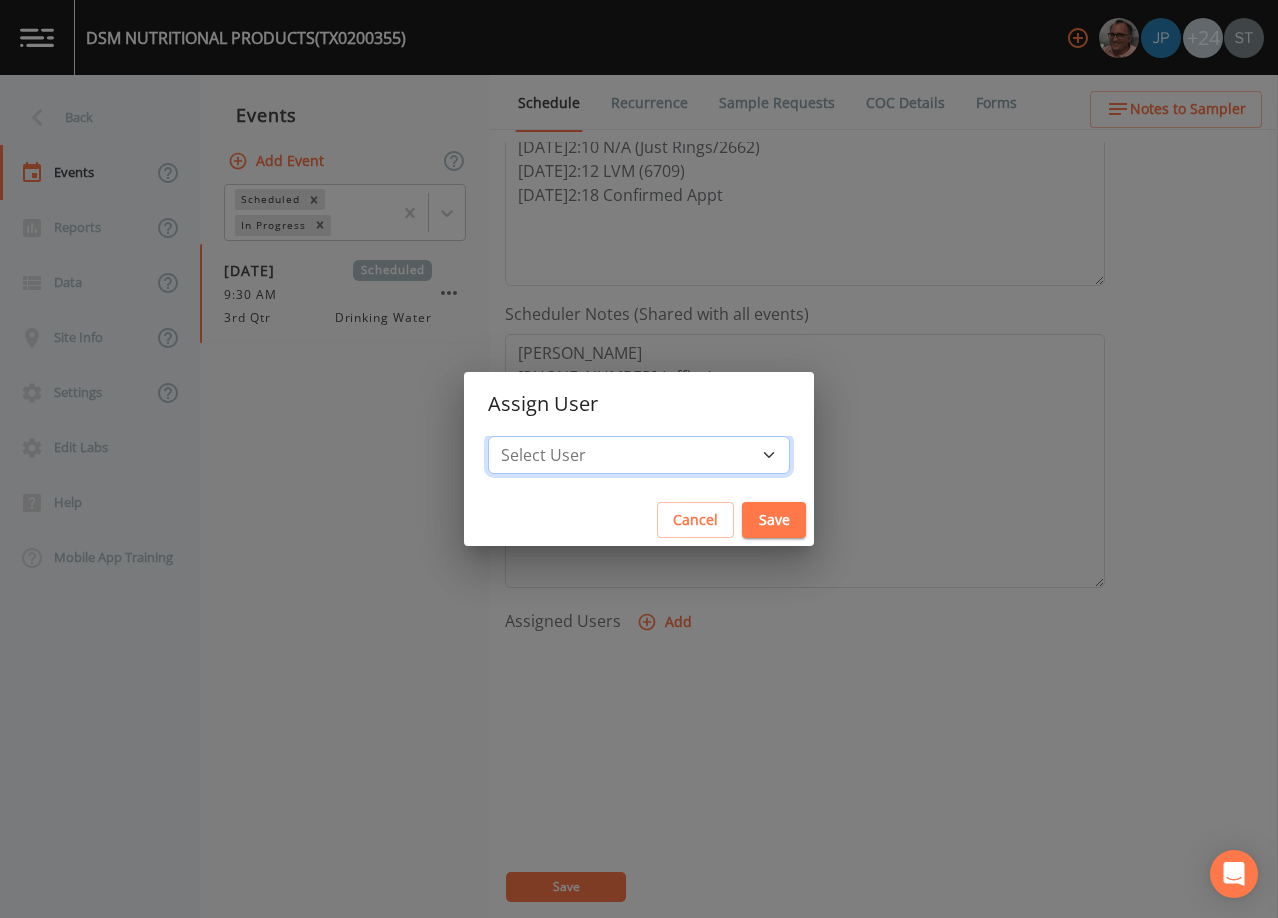 click on "Select User [PERSON_NAME] [PERSON_NAME]  [PERSON_NAME] [PERSON_NAME] [PERSON_NAME] [PERSON_NAME] [PERSON_NAME] [PERSON_NAME] [PERSON_NAME] [PERSON_NAME] [PERSON_NAME]   [PERSON_NAME] [PERSON_NAME] [PERSON_NAME] [PERSON_NAME] [PERSON_NAME] [PERSON_NAME]   [PERSON_NAME] [PERSON_NAME]   [PERSON_NAME] [PERSON_NAME] [PERSON_NAME] [PERSON_NAME] [PERSON_NAME] [PERSON_NAME] [PERSON_NAME] [PERSON_NAME]" at bounding box center (639, 455) 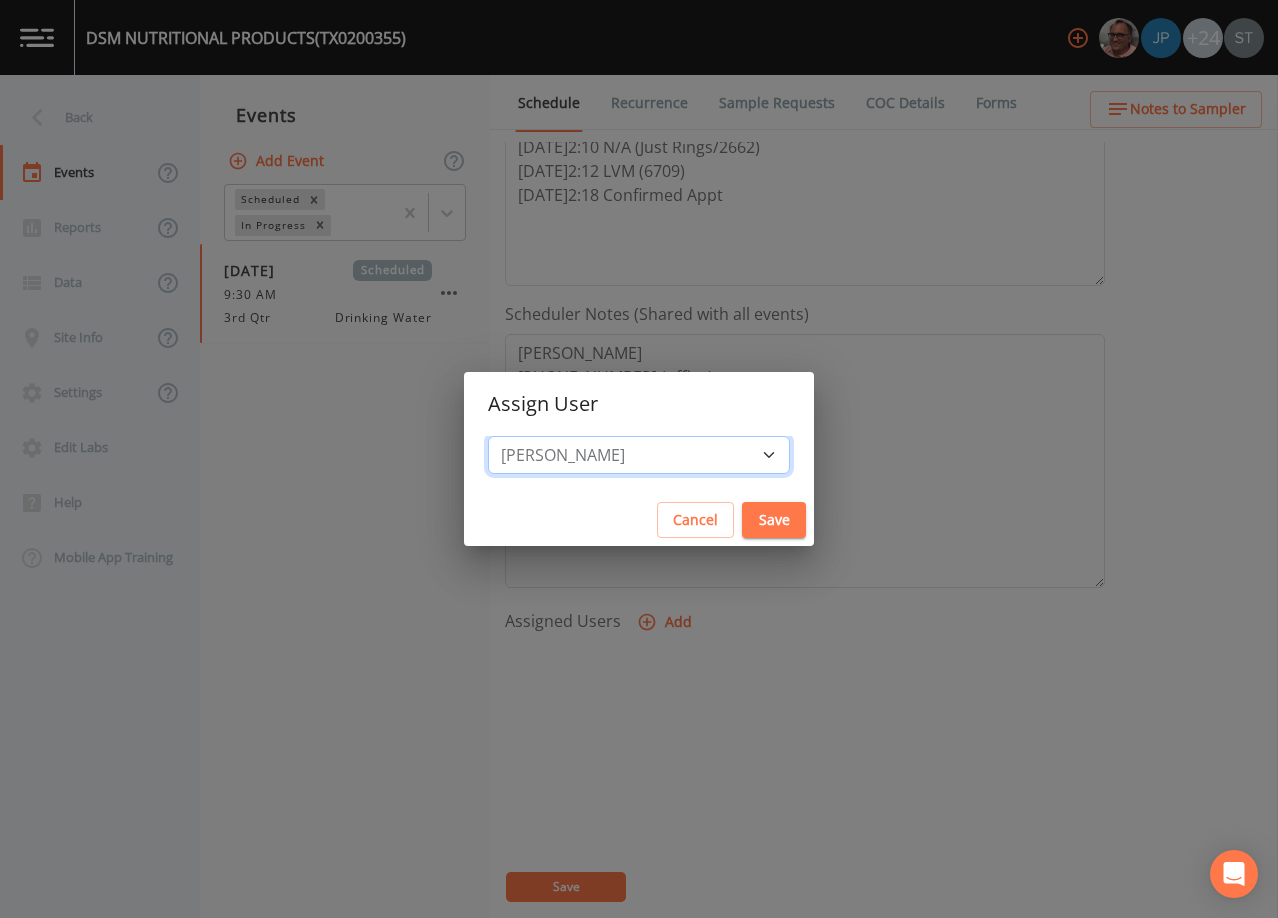 click on "Select User [PERSON_NAME] [PERSON_NAME]  [PERSON_NAME] [PERSON_NAME] [PERSON_NAME] [PERSON_NAME] [PERSON_NAME] [PERSON_NAME] [PERSON_NAME] [PERSON_NAME] [PERSON_NAME]   [PERSON_NAME] [PERSON_NAME] [PERSON_NAME] [PERSON_NAME] [PERSON_NAME] [PERSON_NAME]   [PERSON_NAME] [PERSON_NAME]   [PERSON_NAME] [PERSON_NAME] [PERSON_NAME] [PERSON_NAME] [PERSON_NAME] [PERSON_NAME] [PERSON_NAME] [PERSON_NAME]" at bounding box center (639, 455) 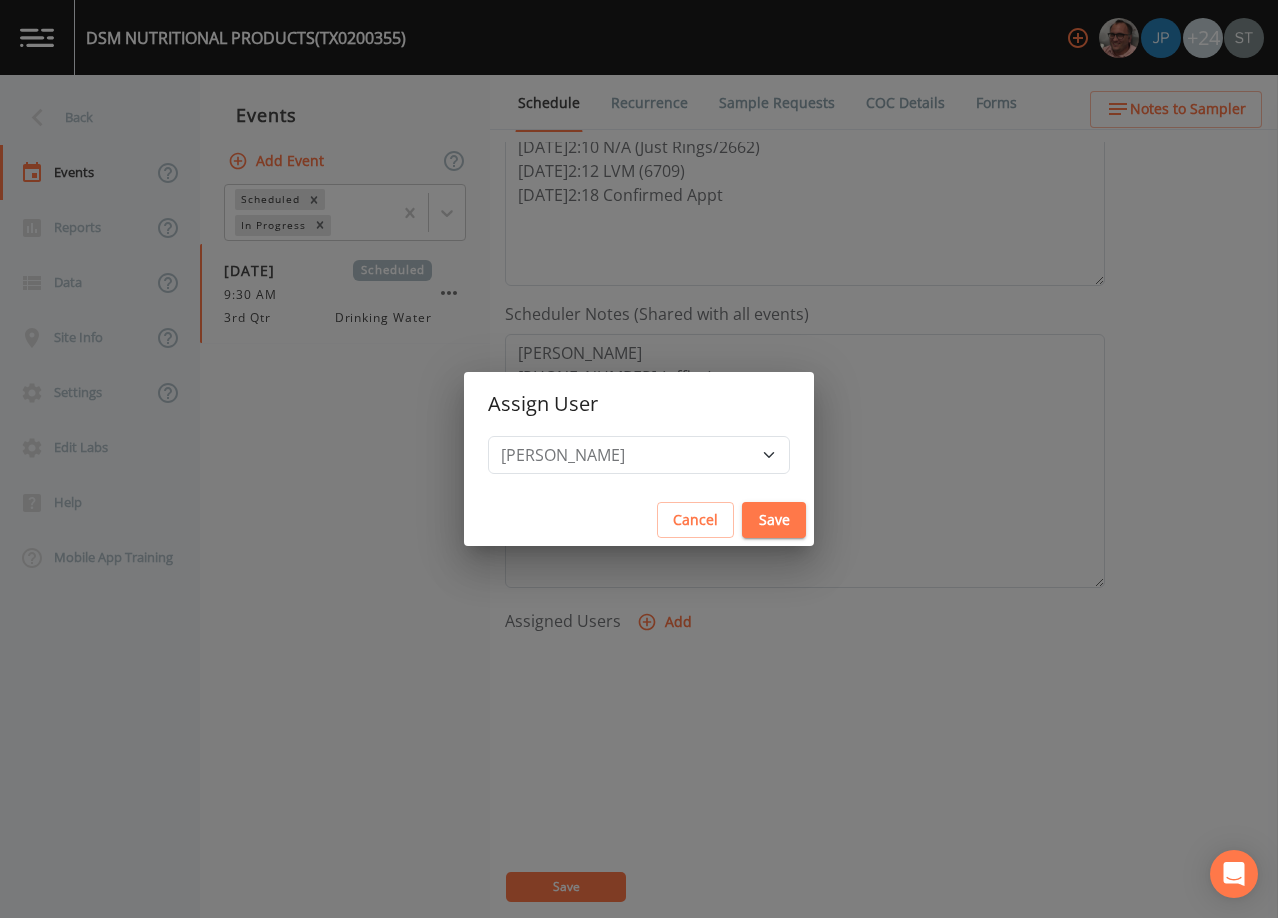 click on "Save" at bounding box center [774, 520] 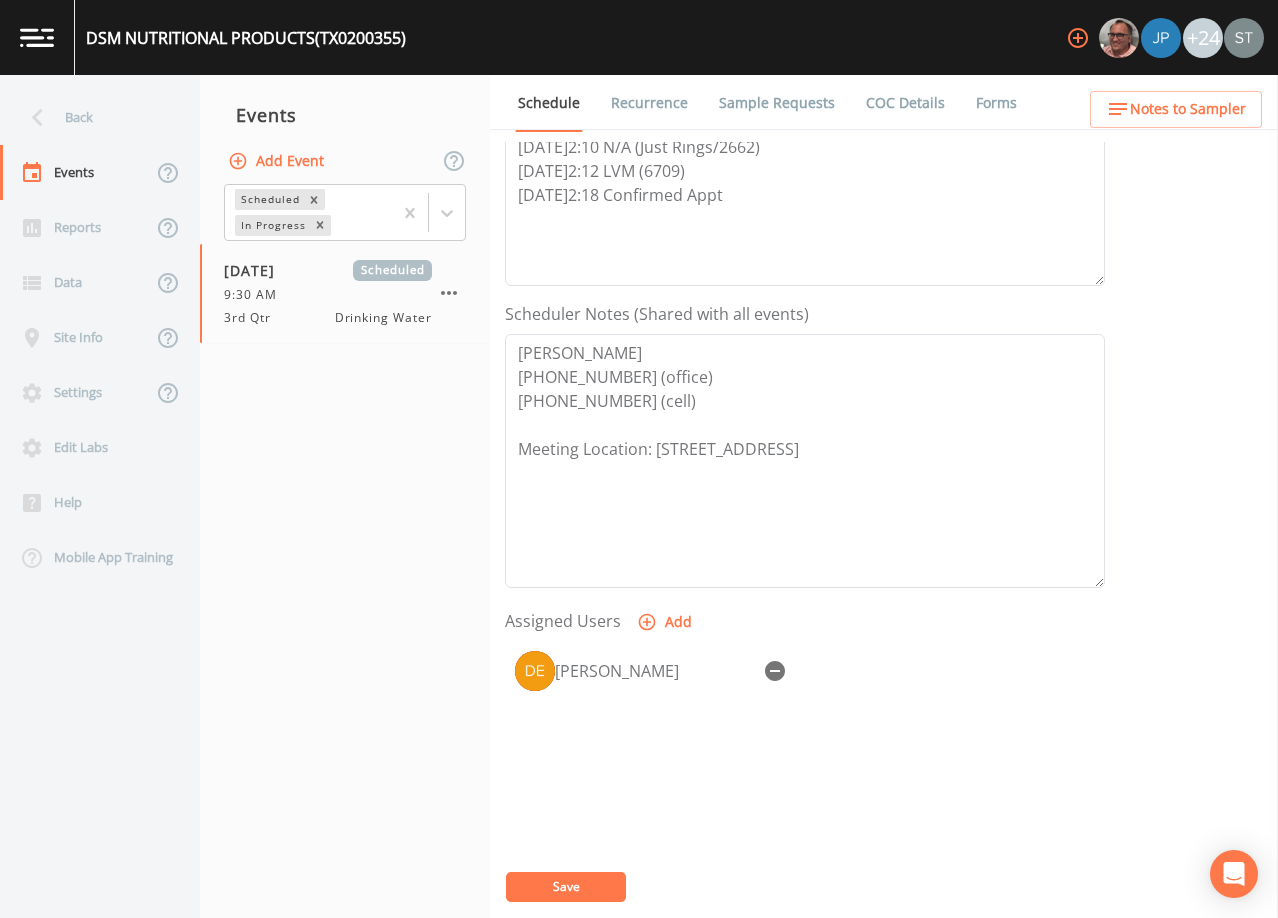 click on "Save" at bounding box center [566, 886] 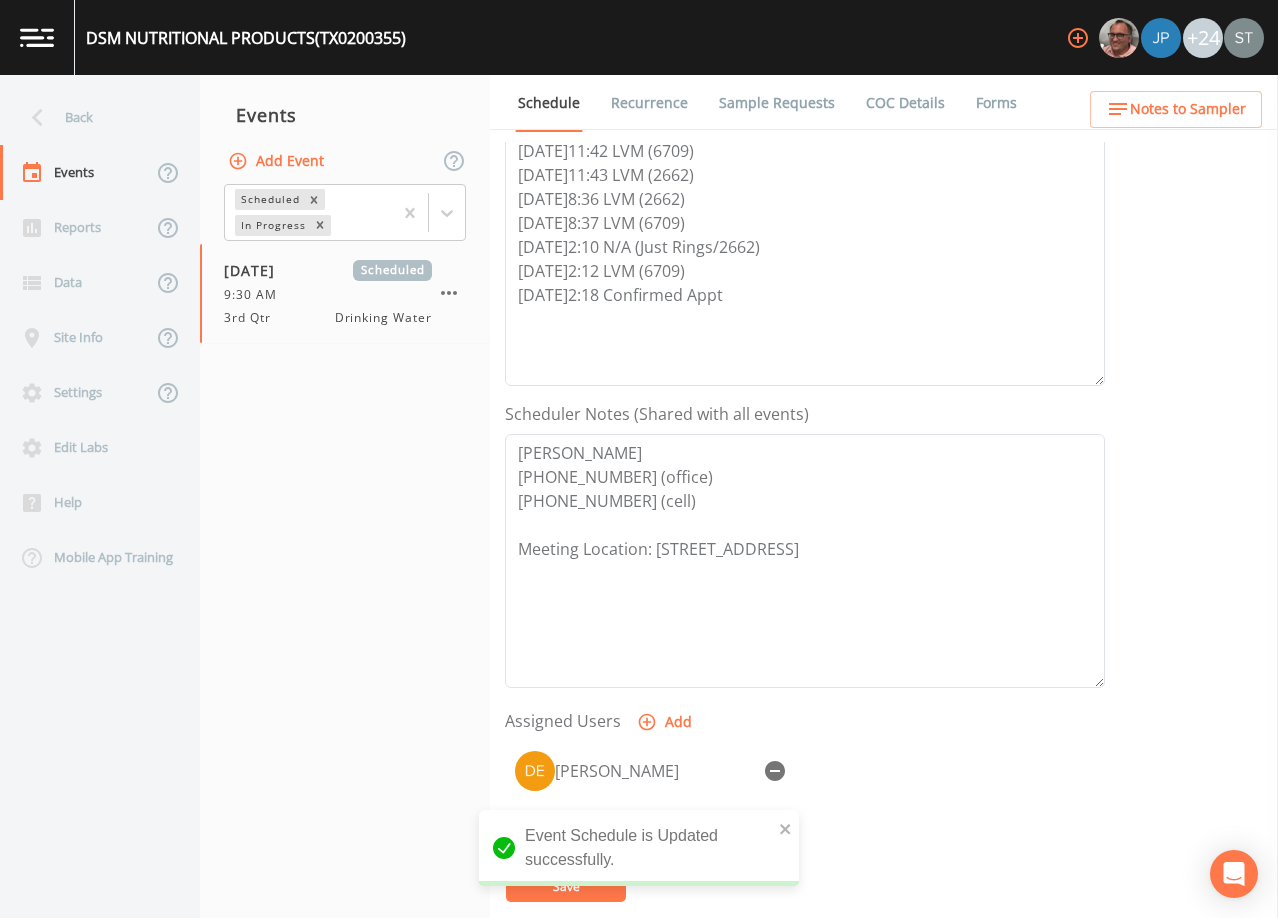 scroll, scrollTop: 200, scrollLeft: 0, axis: vertical 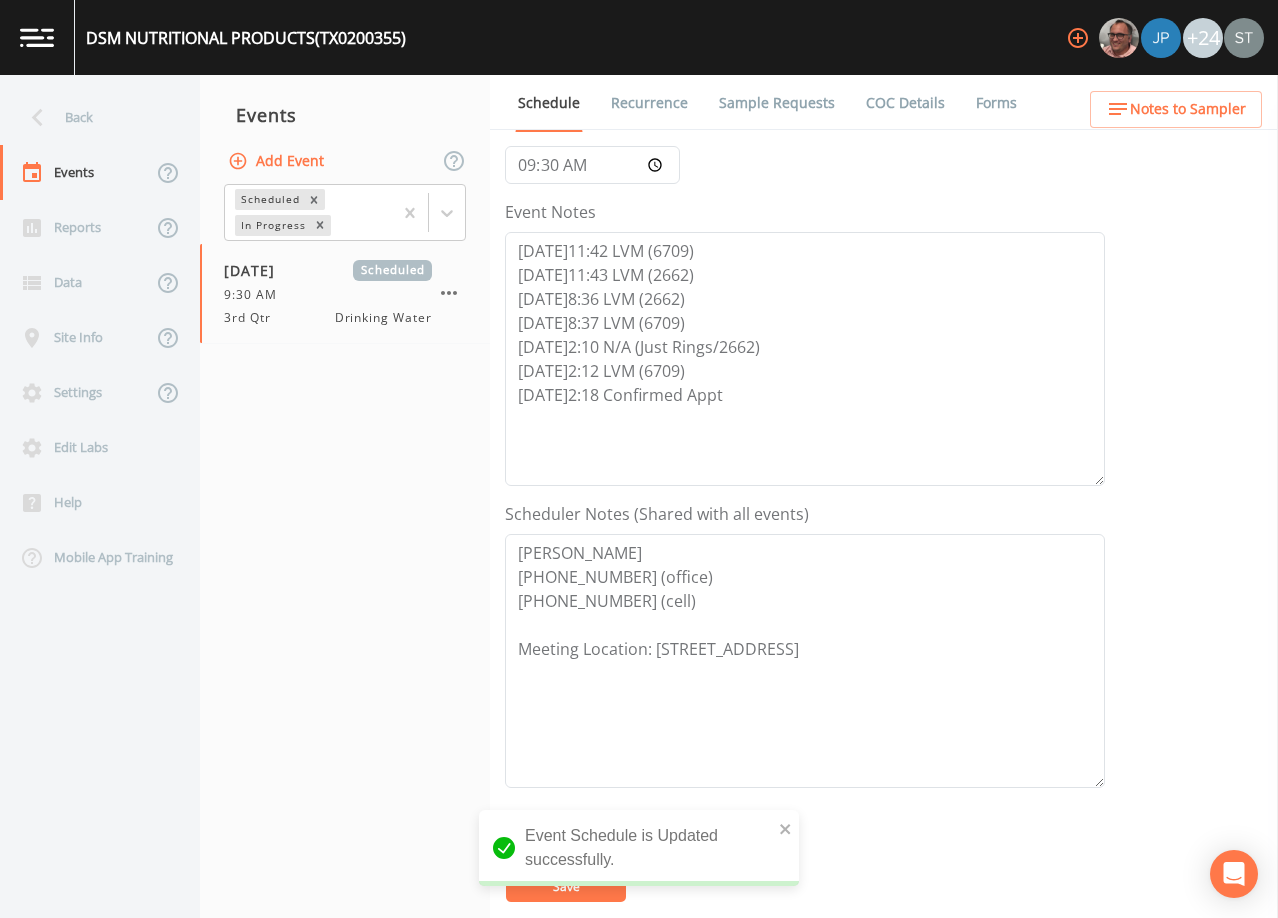 click on "Notes to Sampler" at bounding box center (1188, 109) 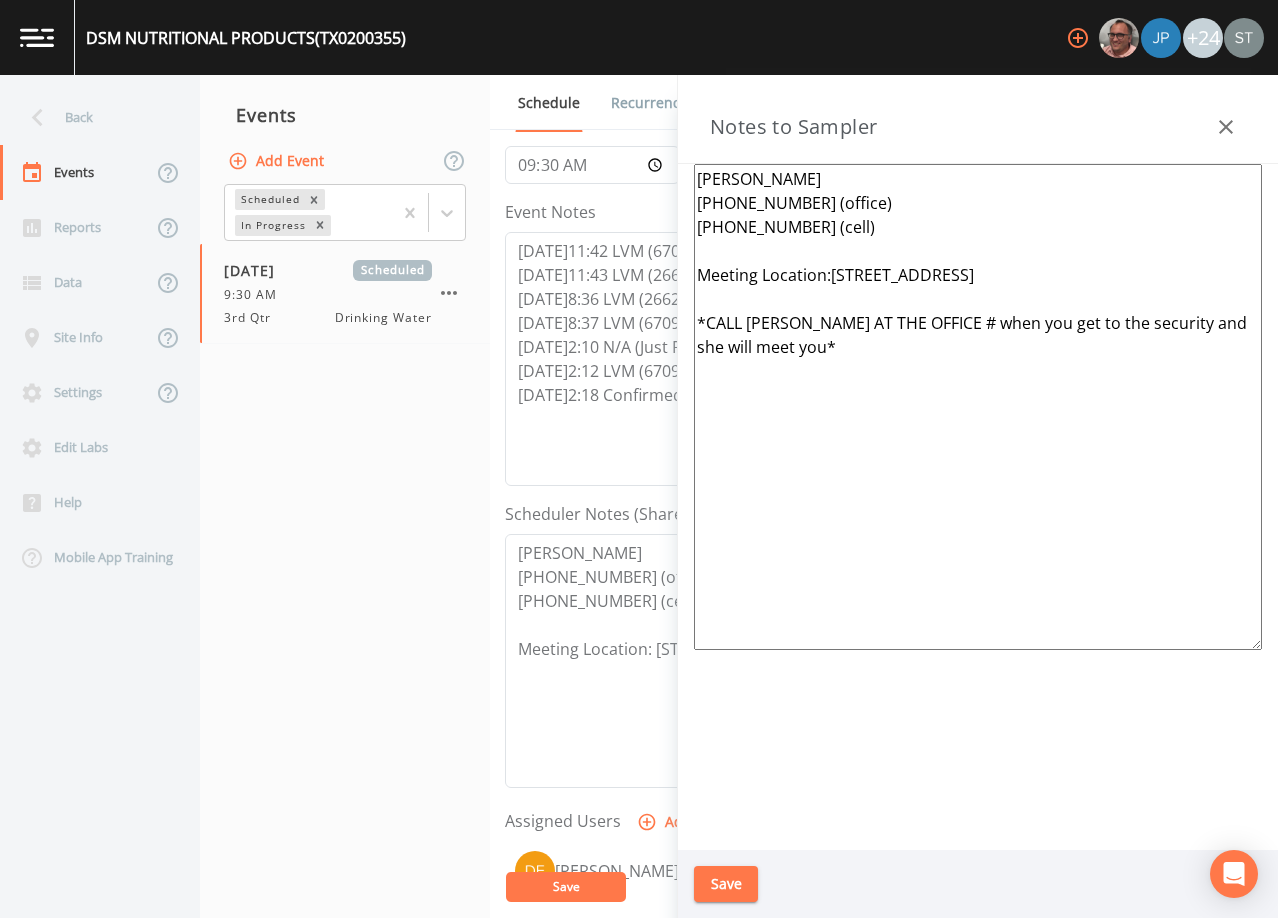 drag, startPoint x: 817, startPoint y: 364, endPoint x: 667, endPoint y: 310, distance: 159.42397 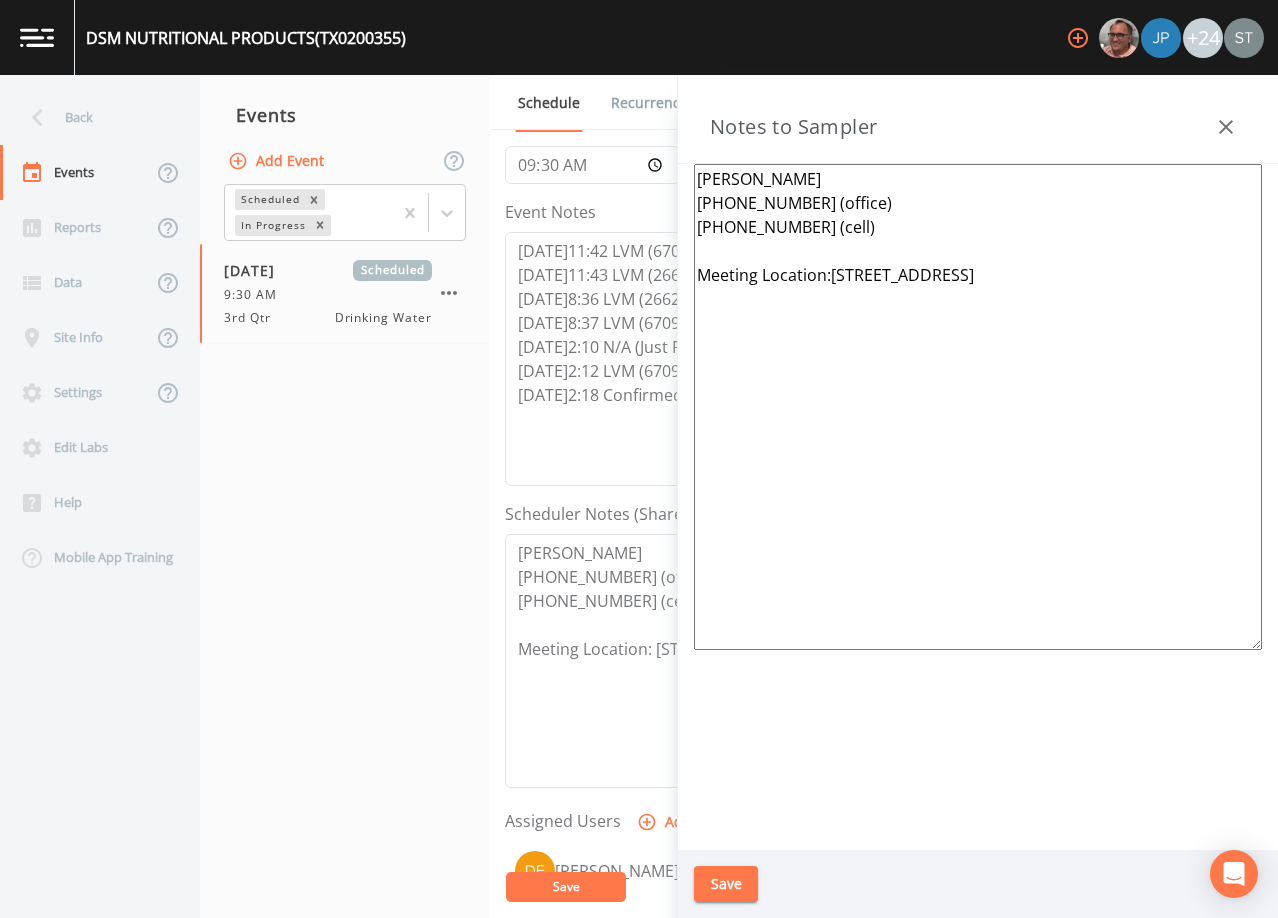 click on "Save" at bounding box center [726, 884] 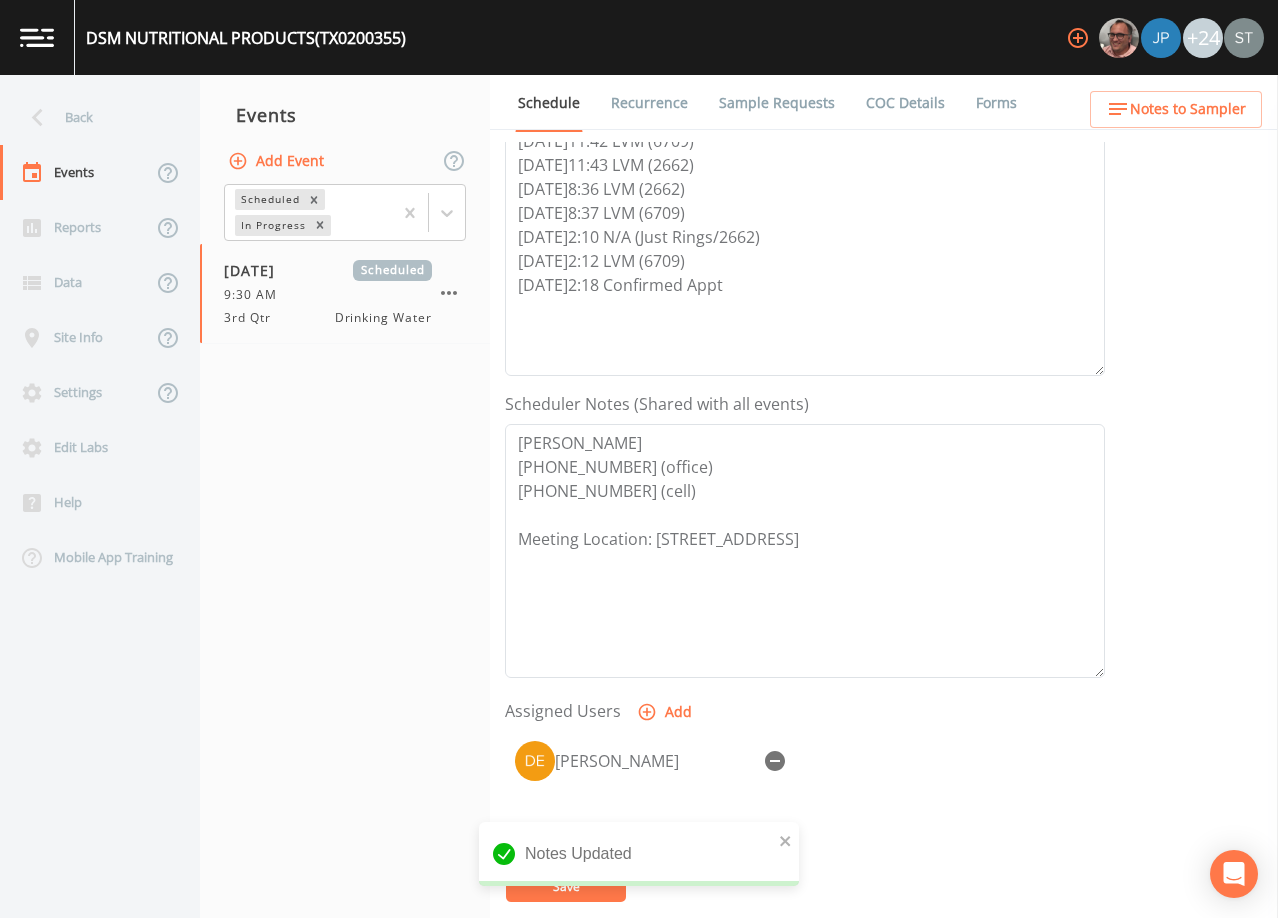 scroll, scrollTop: 400, scrollLeft: 0, axis: vertical 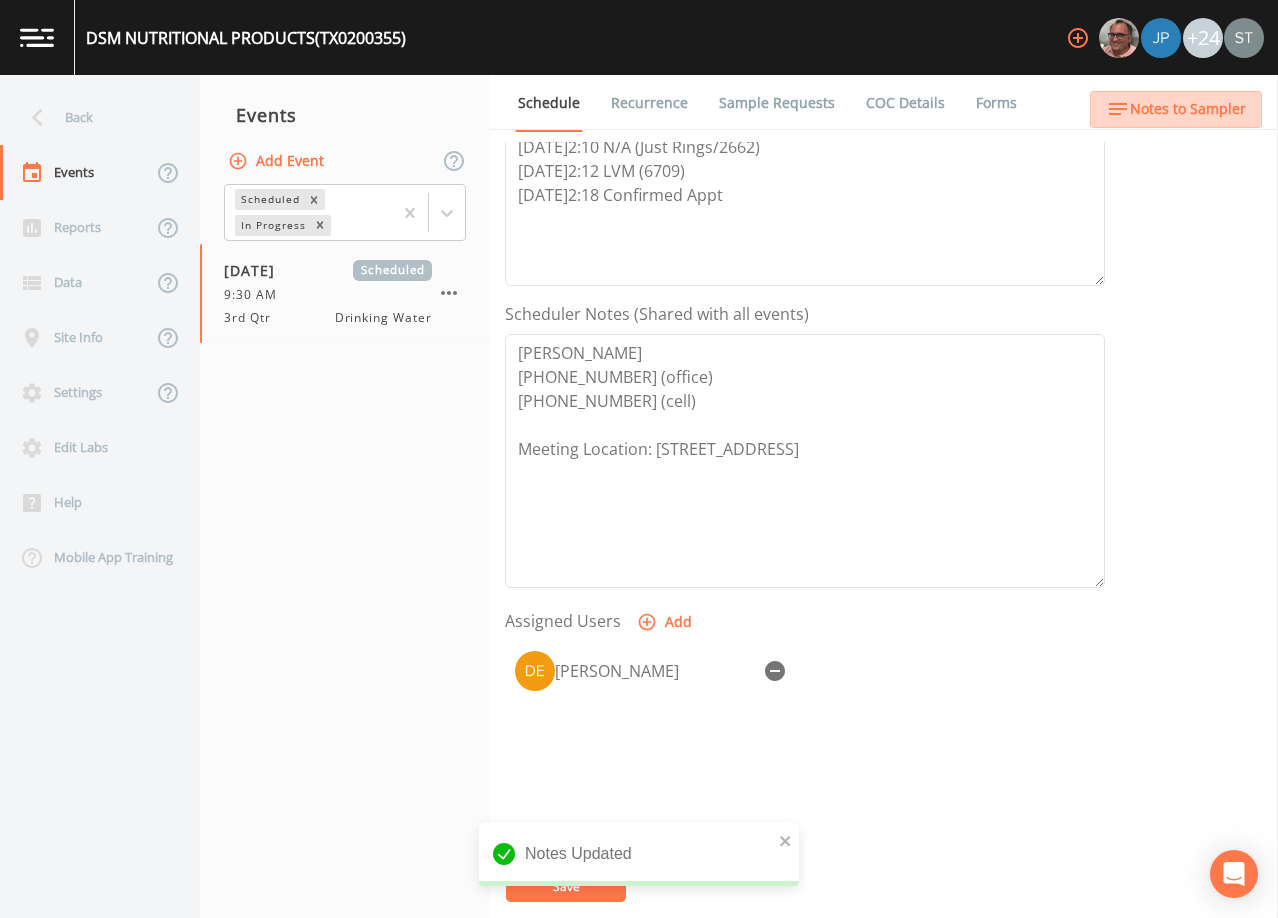 click on "Notes to Sampler" at bounding box center (1188, 109) 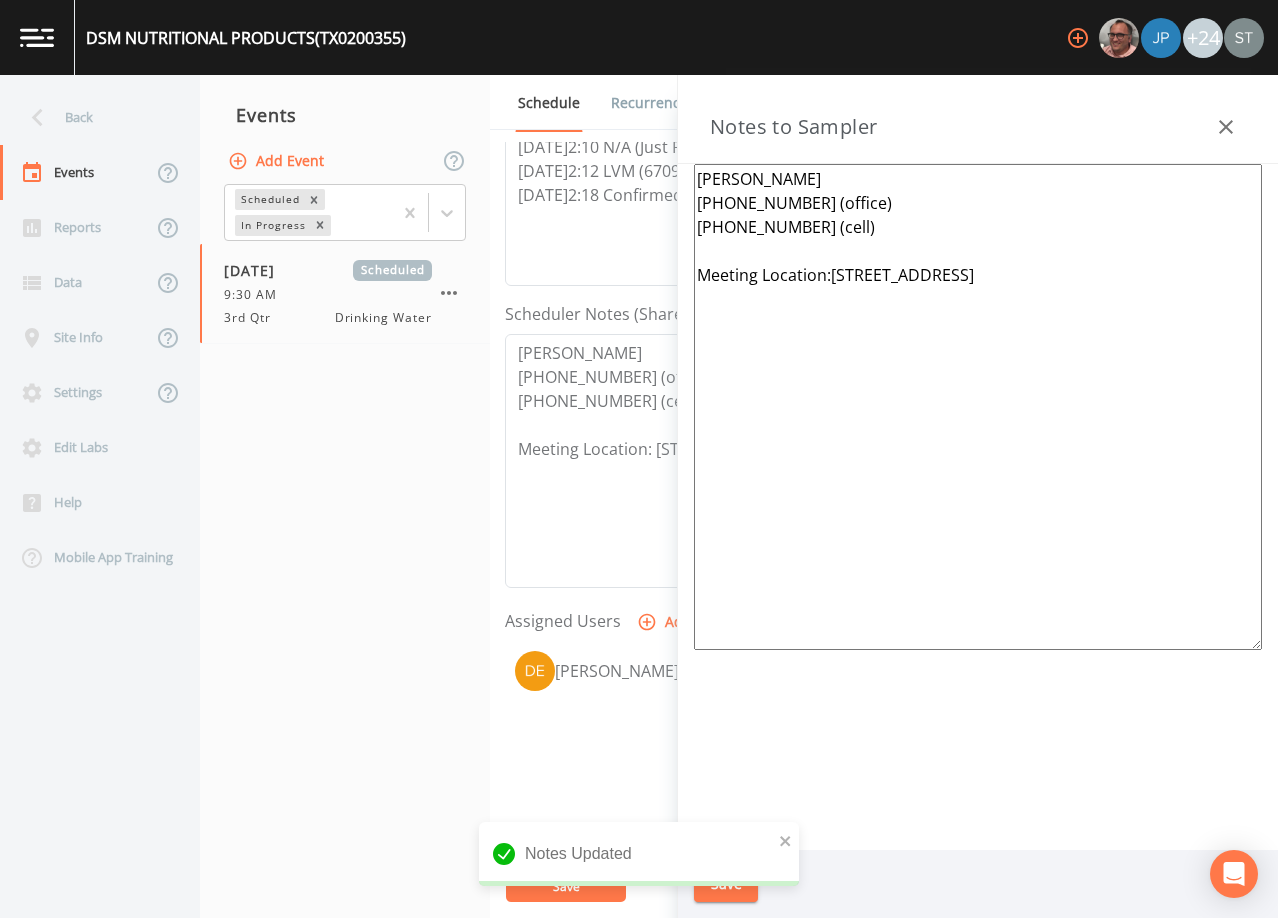 click on "[PERSON_NAME]
[PHONE_NUMBER] (office)
[PHONE_NUMBER] (cell)
Meeting Location:[STREET_ADDRESS]" at bounding box center (978, 407) 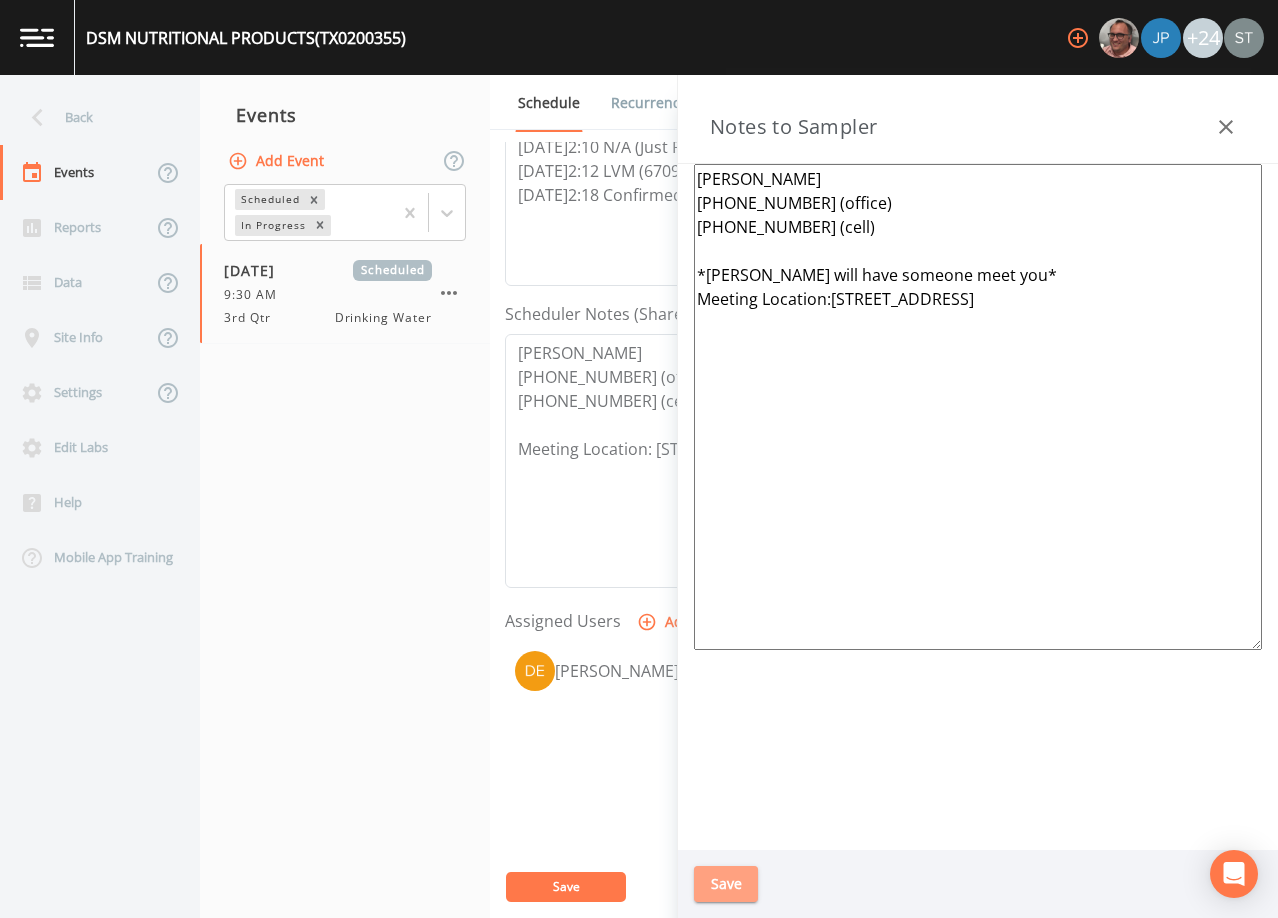 click on "Save" at bounding box center [726, 884] 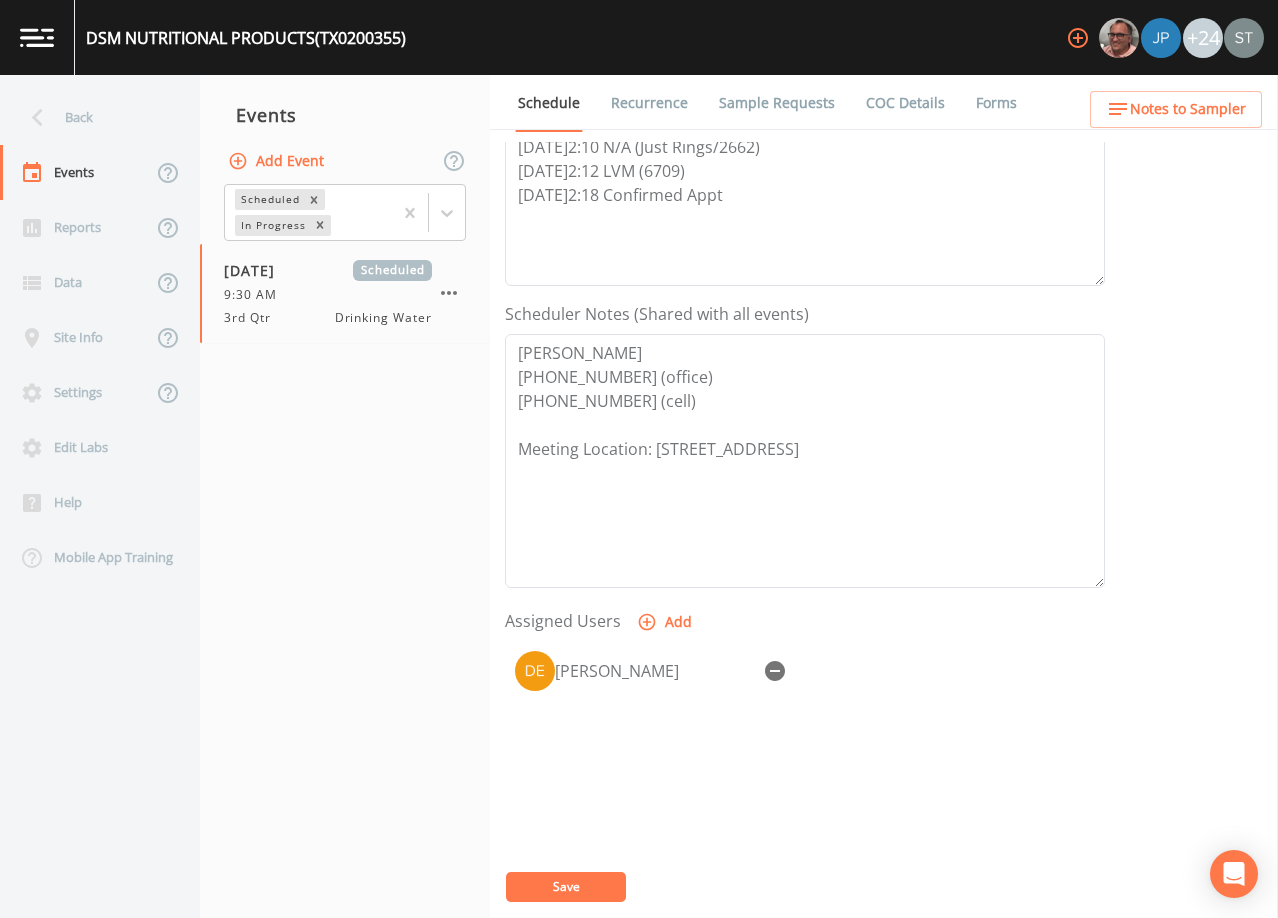 click on "Save" at bounding box center (566, 887) 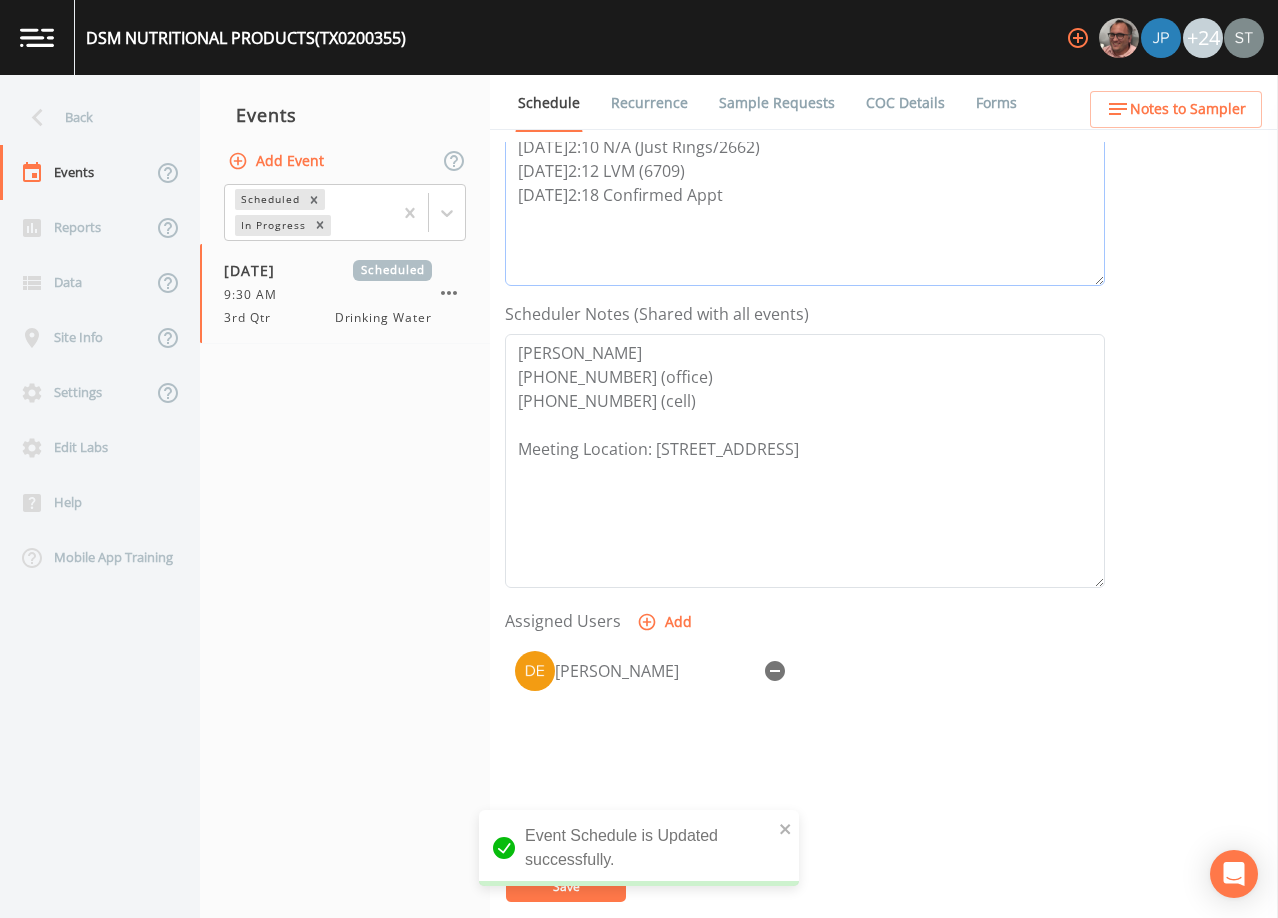 click on "[DATE]11:42 LVM (6709)
[DATE]11:43 LVM (2662)
[DATE]8:36 LVM (2662)
[DATE]8:37 LVM (6709)
[DATE]2:10 N/A (Just Rings/2662)
[DATE]2:12 LVM (6709)
[DATE]2:18 Confirmed Appt" at bounding box center [805, 159] 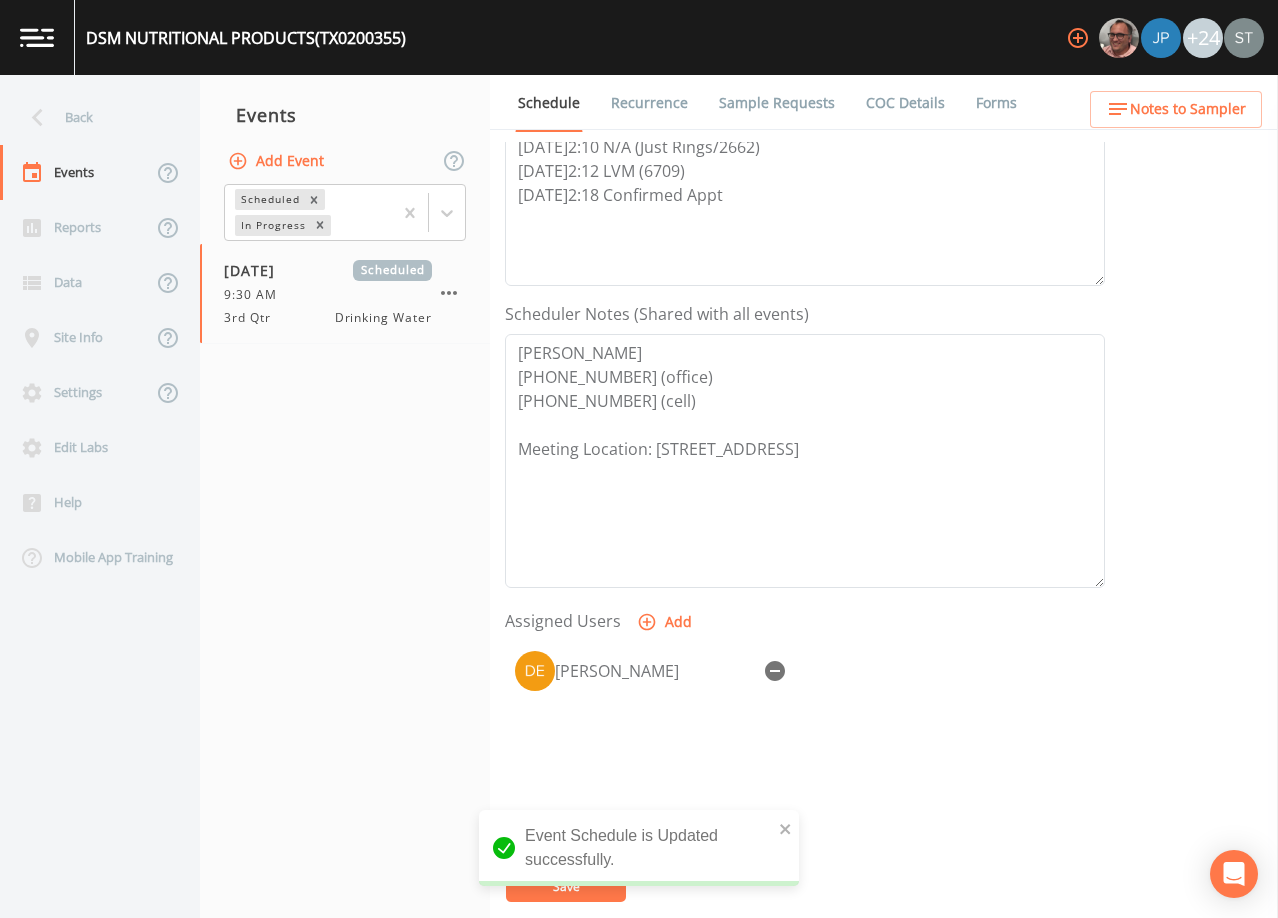 click on "Sample Requests" at bounding box center (777, 103) 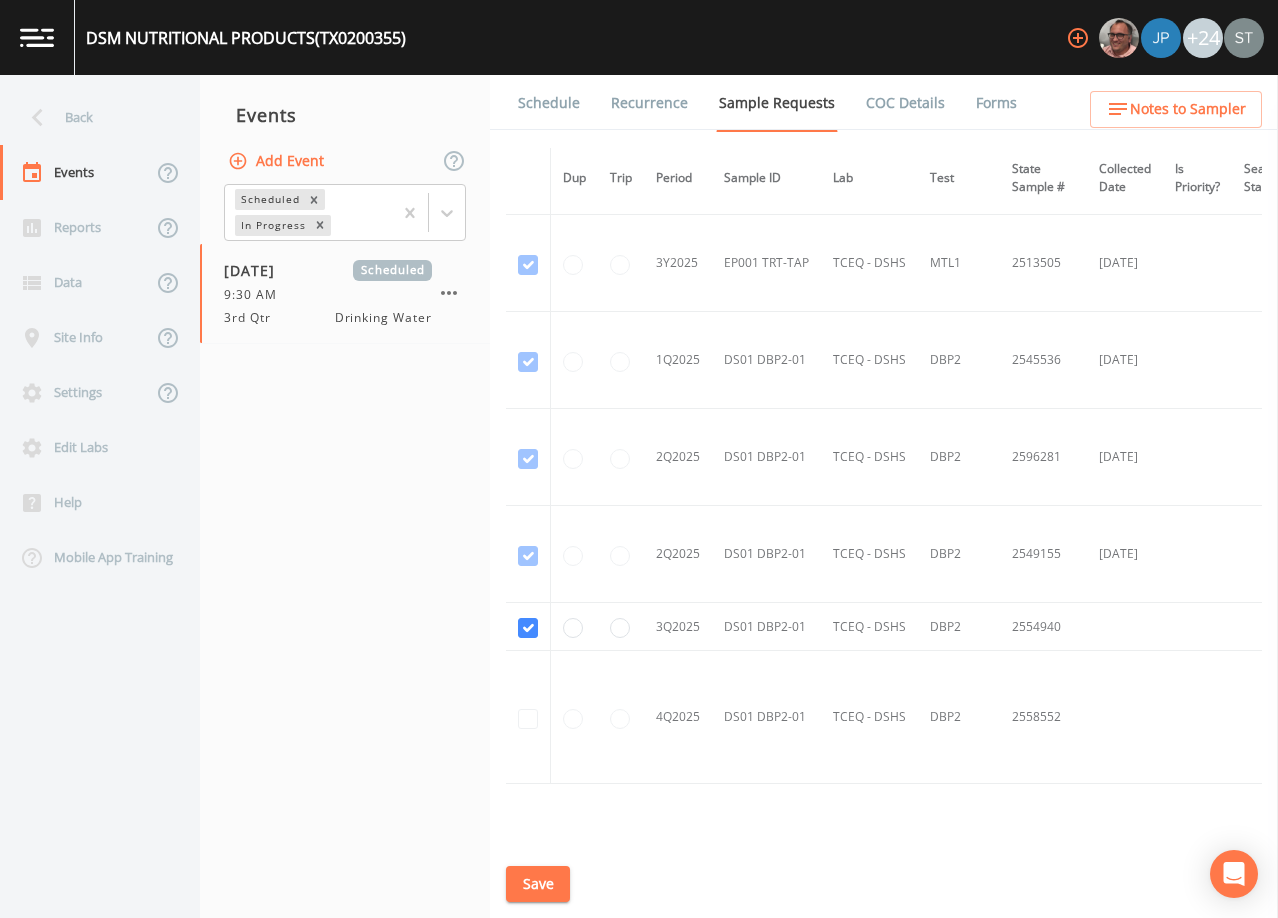 scroll, scrollTop: 2187, scrollLeft: 0, axis: vertical 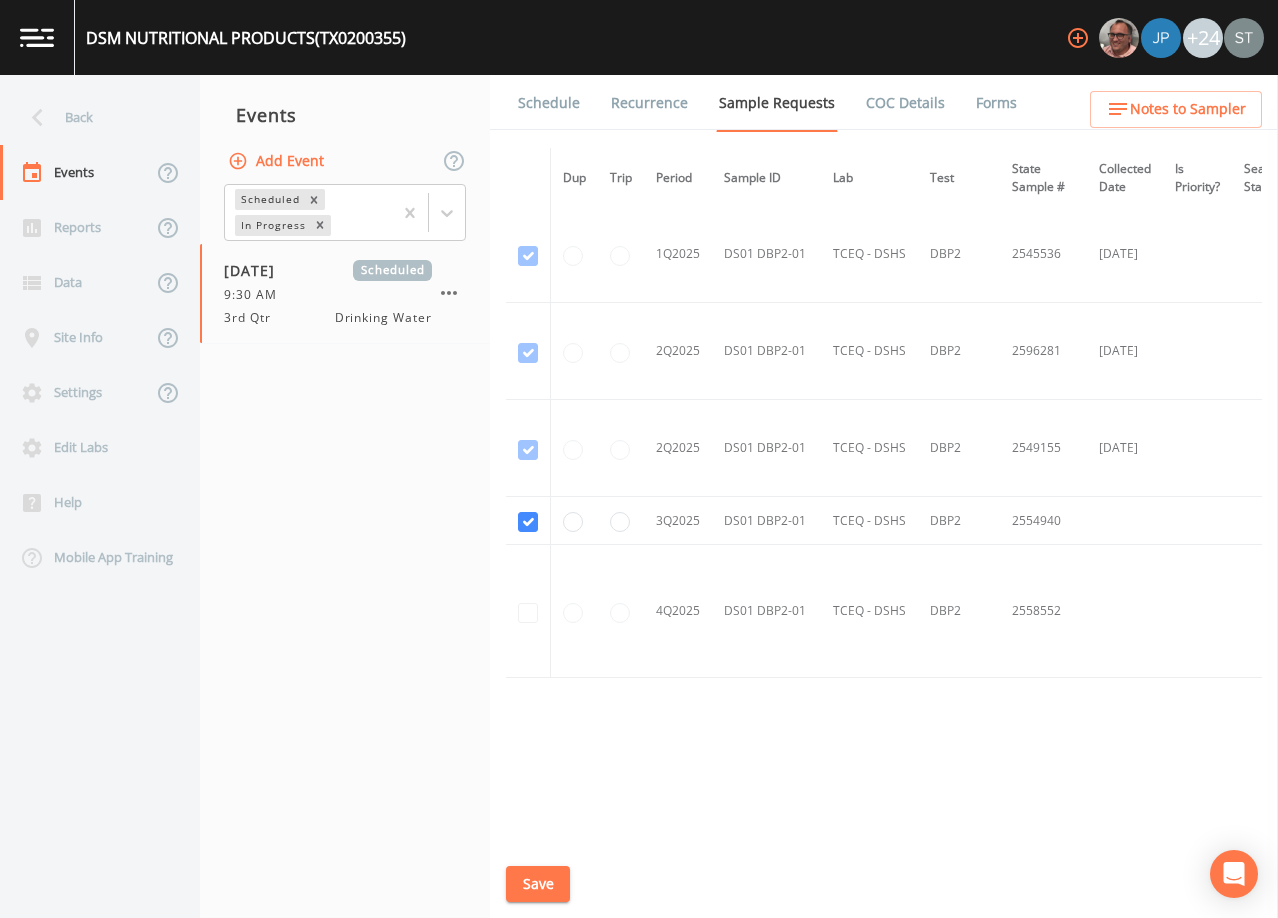 click on "Schedule" at bounding box center (549, 103) 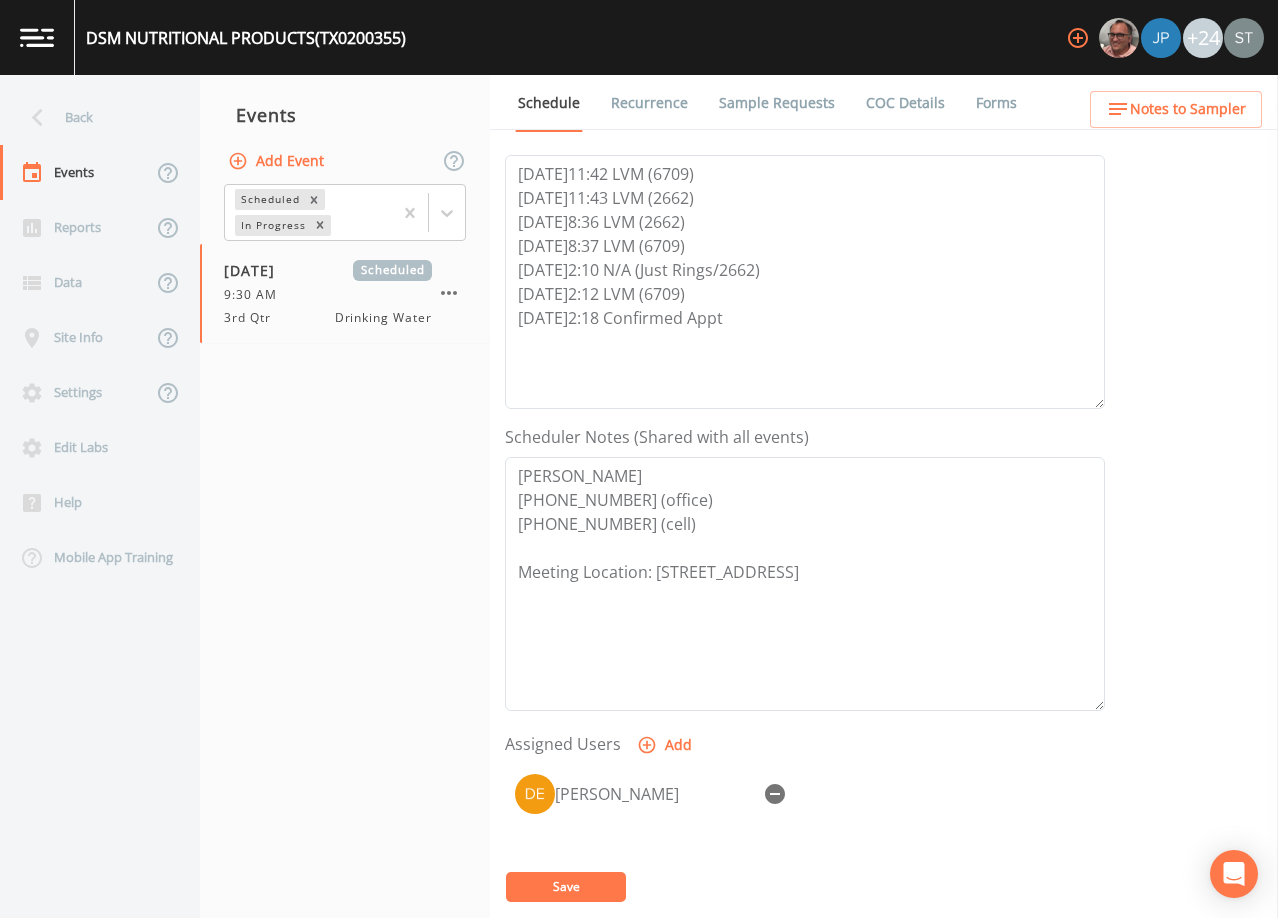 scroll, scrollTop: 300, scrollLeft: 0, axis: vertical 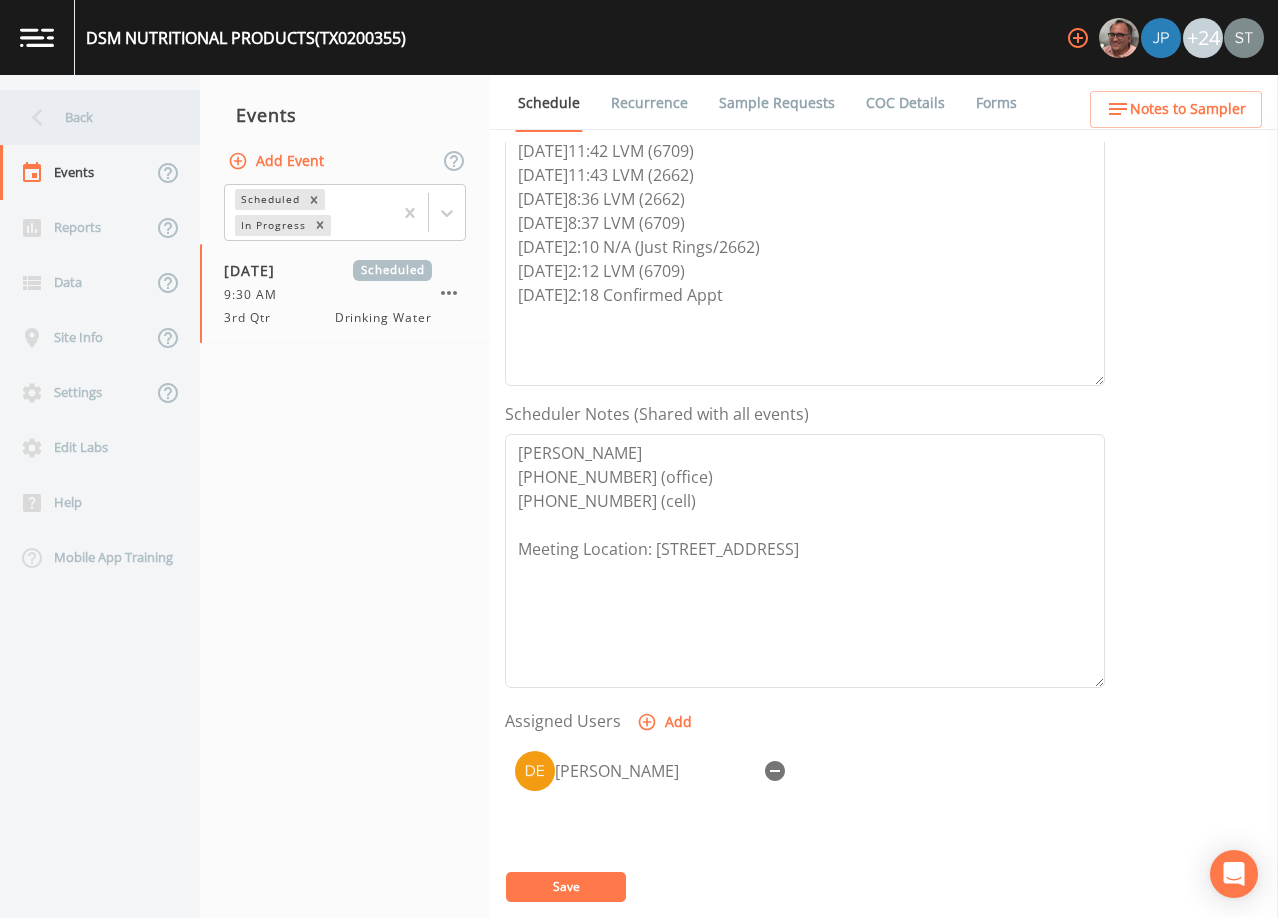 click on "Back" at bounding box center (90, 117) 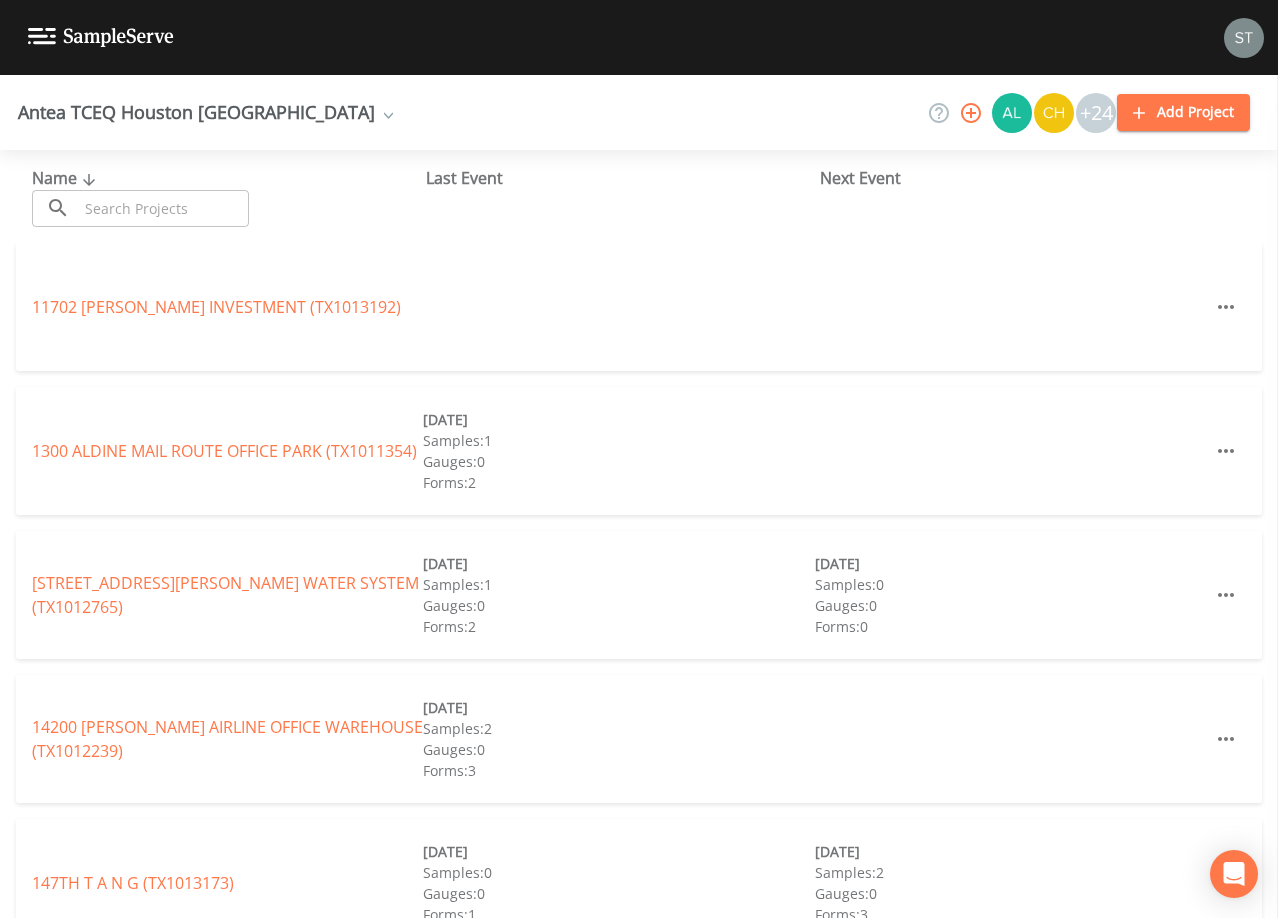 click at bounding box center [1244, 38] 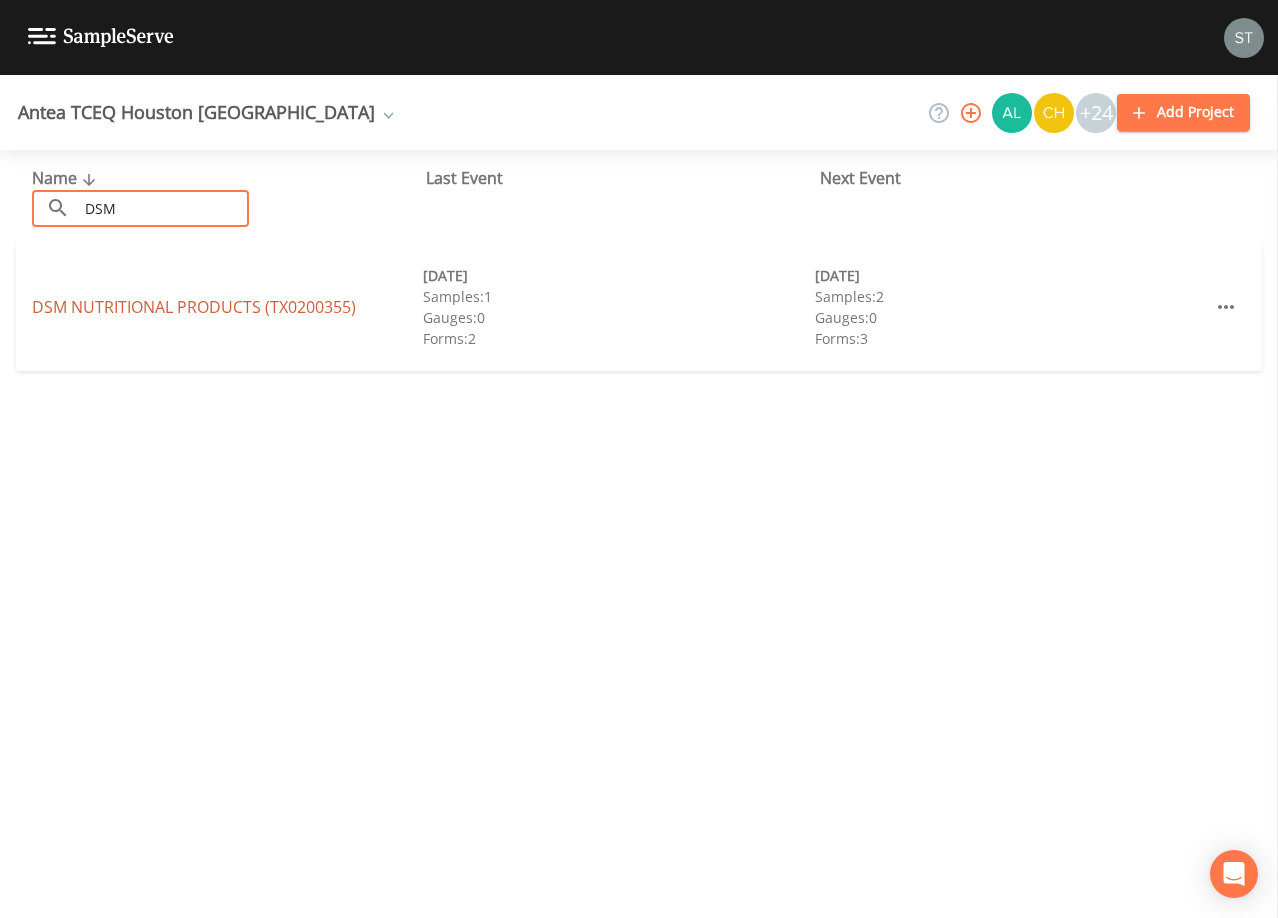 click on "DSM NUTRITIONAL PRODUCTS   (TX0200355)" at bounding box center (194, 307) 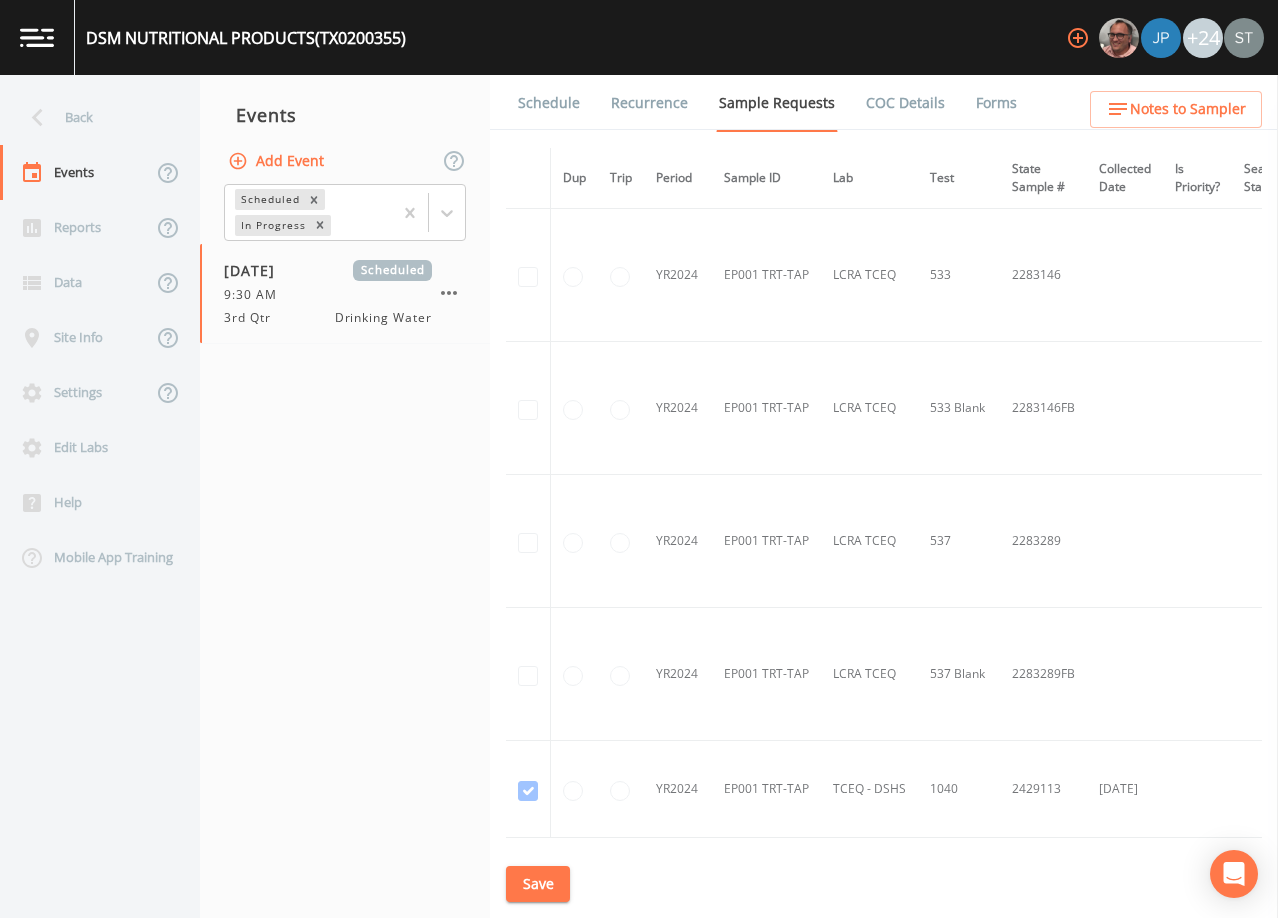 click on "Schedule" at bounding box center (549, 103) 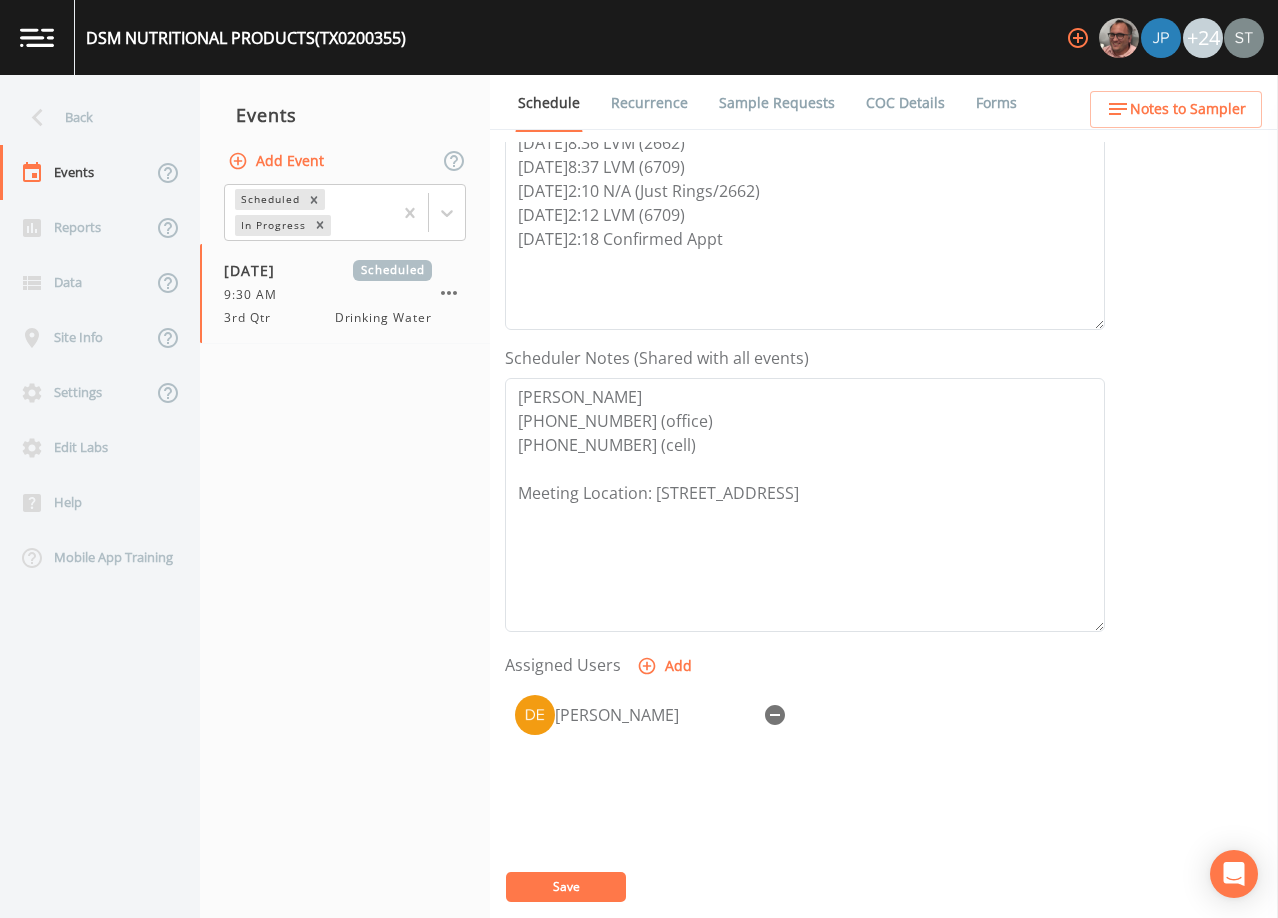 scroll, scrollTop: 400, scrollLeft: 0, axis: vertical 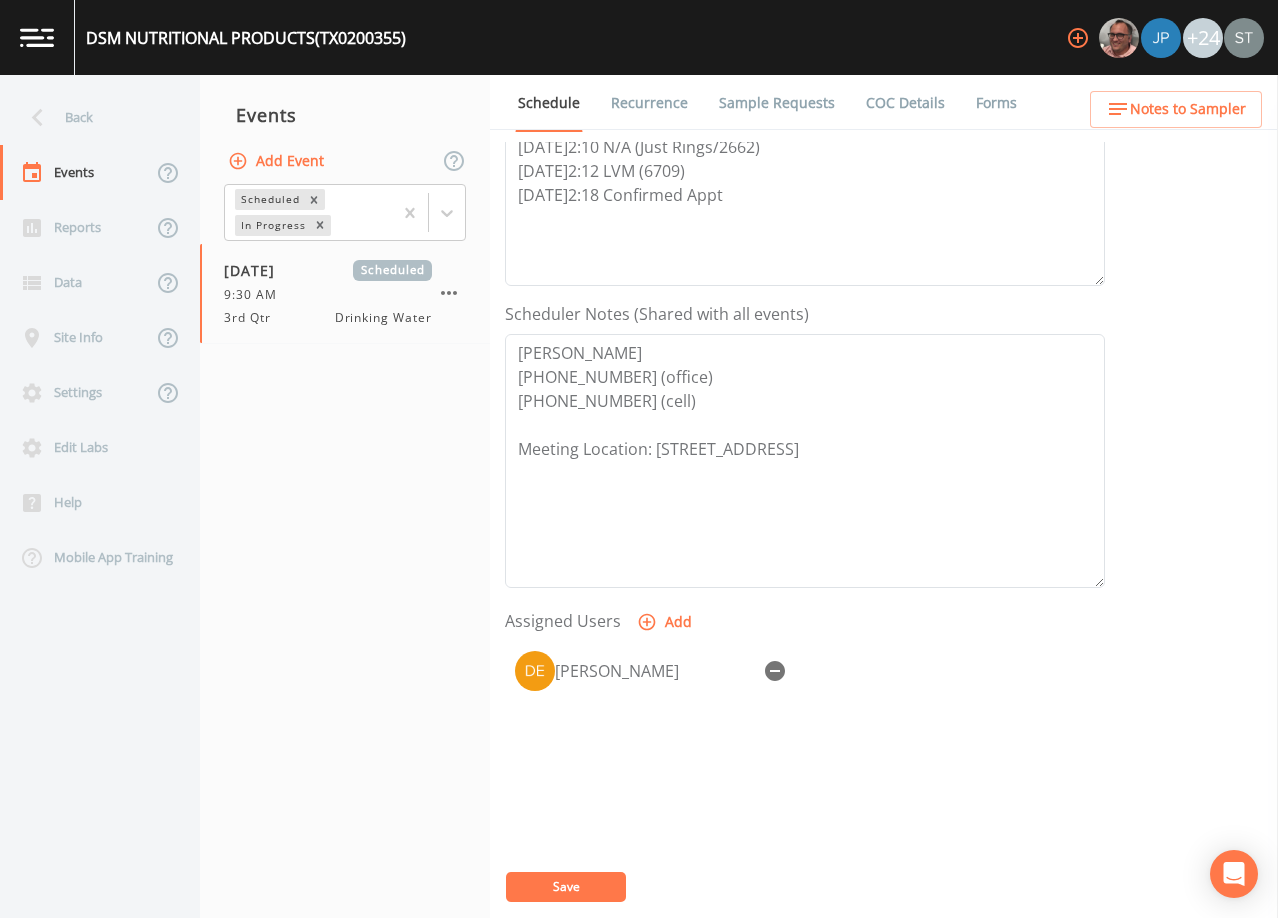 click on "Sample Requests" at bounding box center [777, 103] 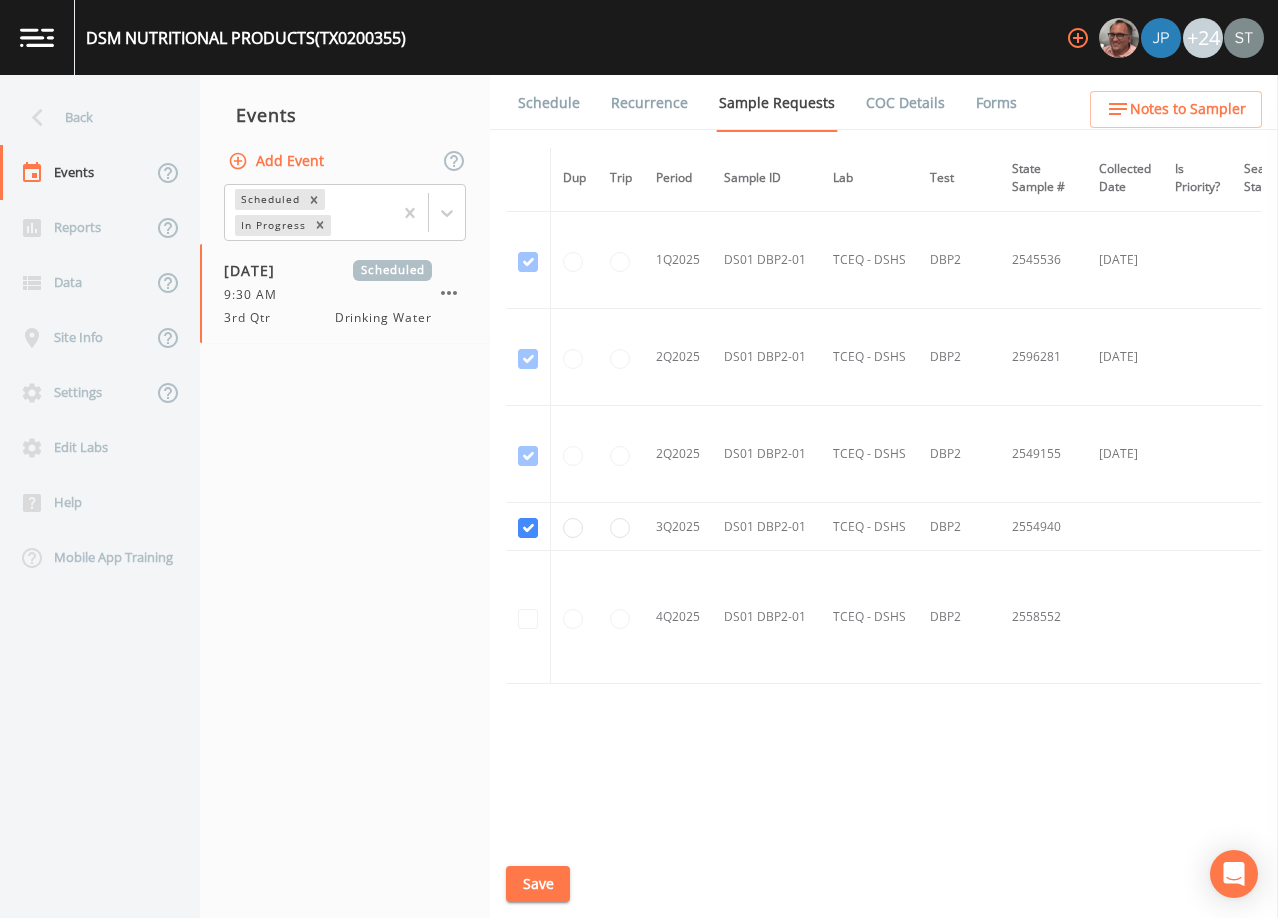 scroll, scrollTop: 2187, scrollLeft: 0, axis: vertical 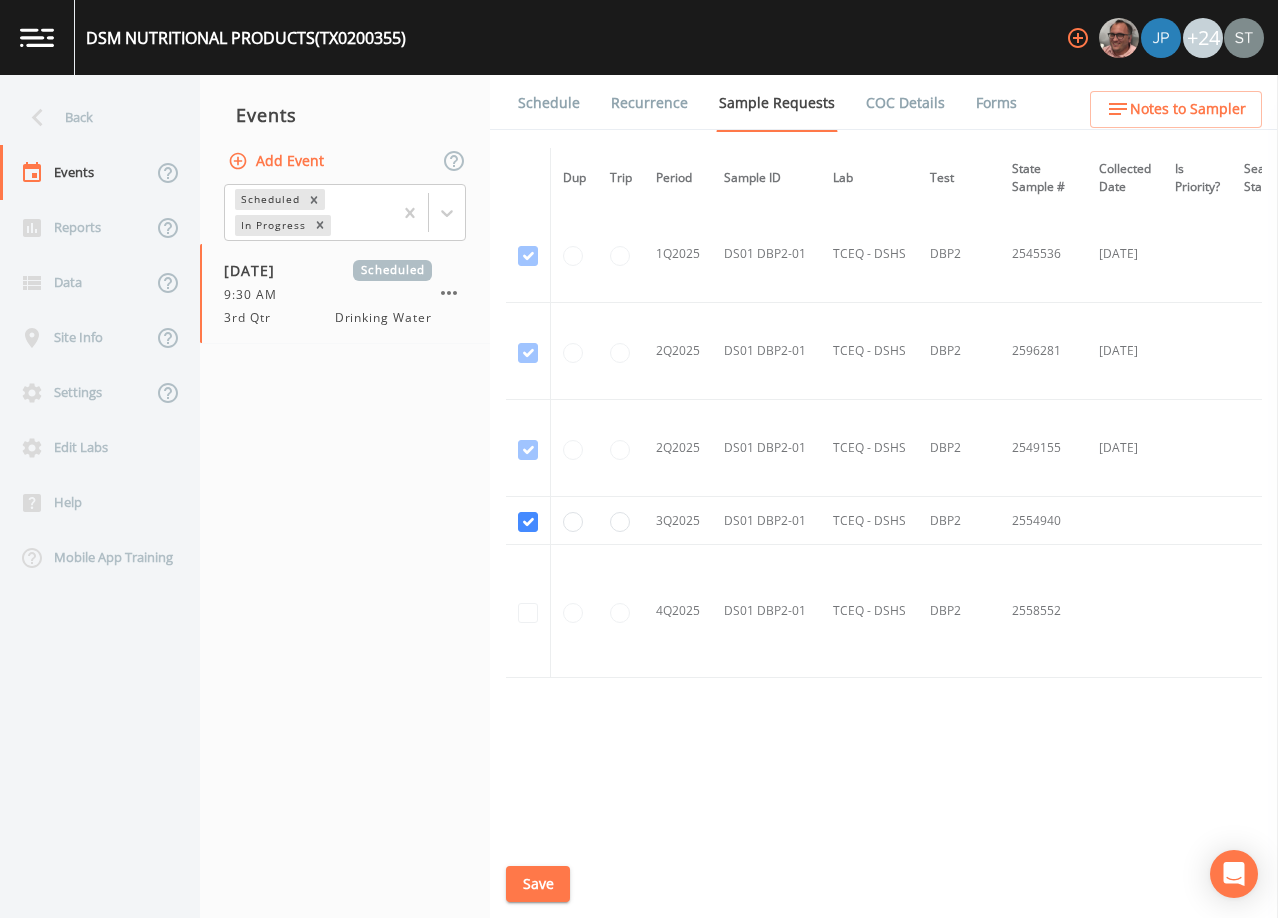 drag, startPoint x: 559, startPoint y: 109, endPoint x: 523, endPoint y: 109, distance: 36 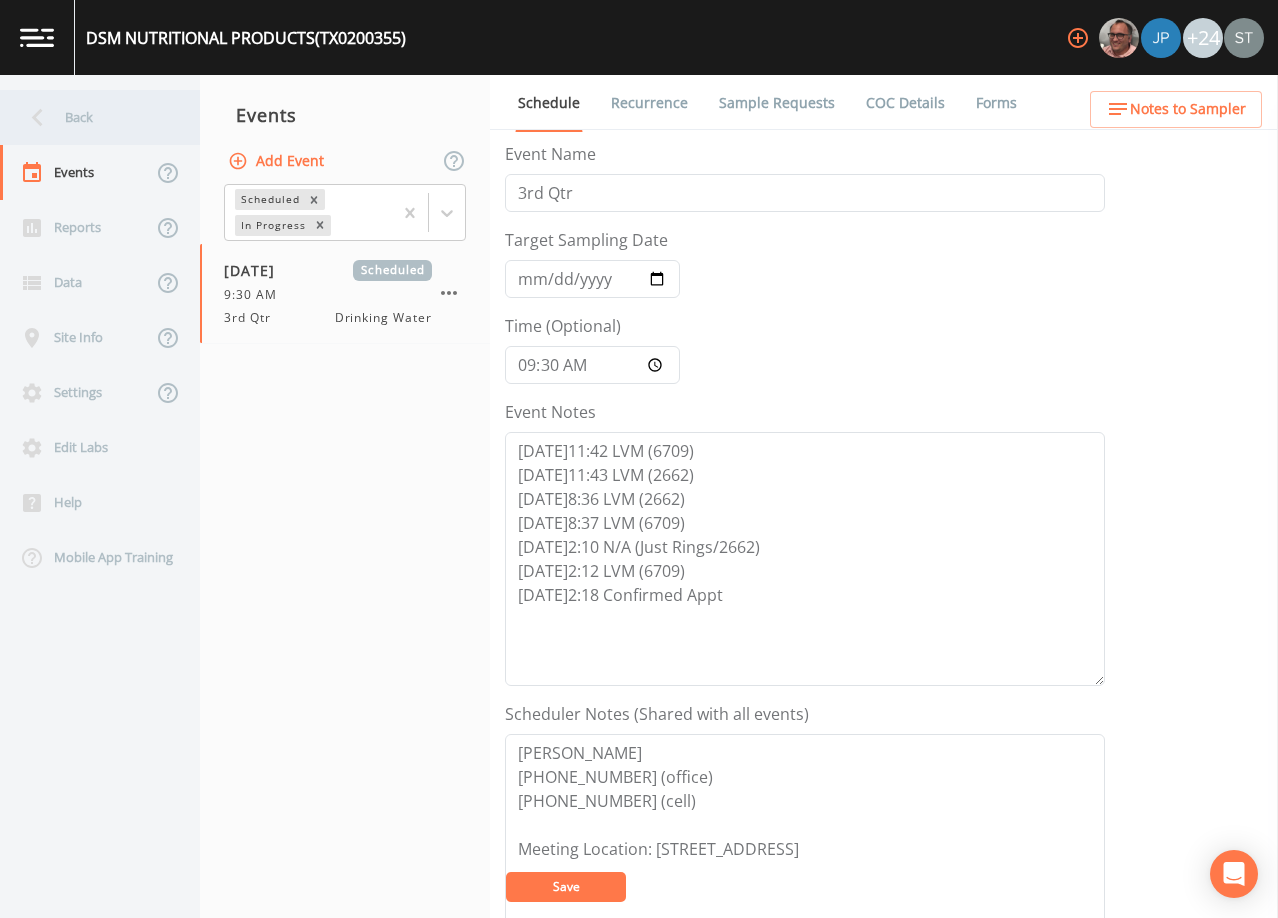 click on "Back" at bounding box center (90, 117) 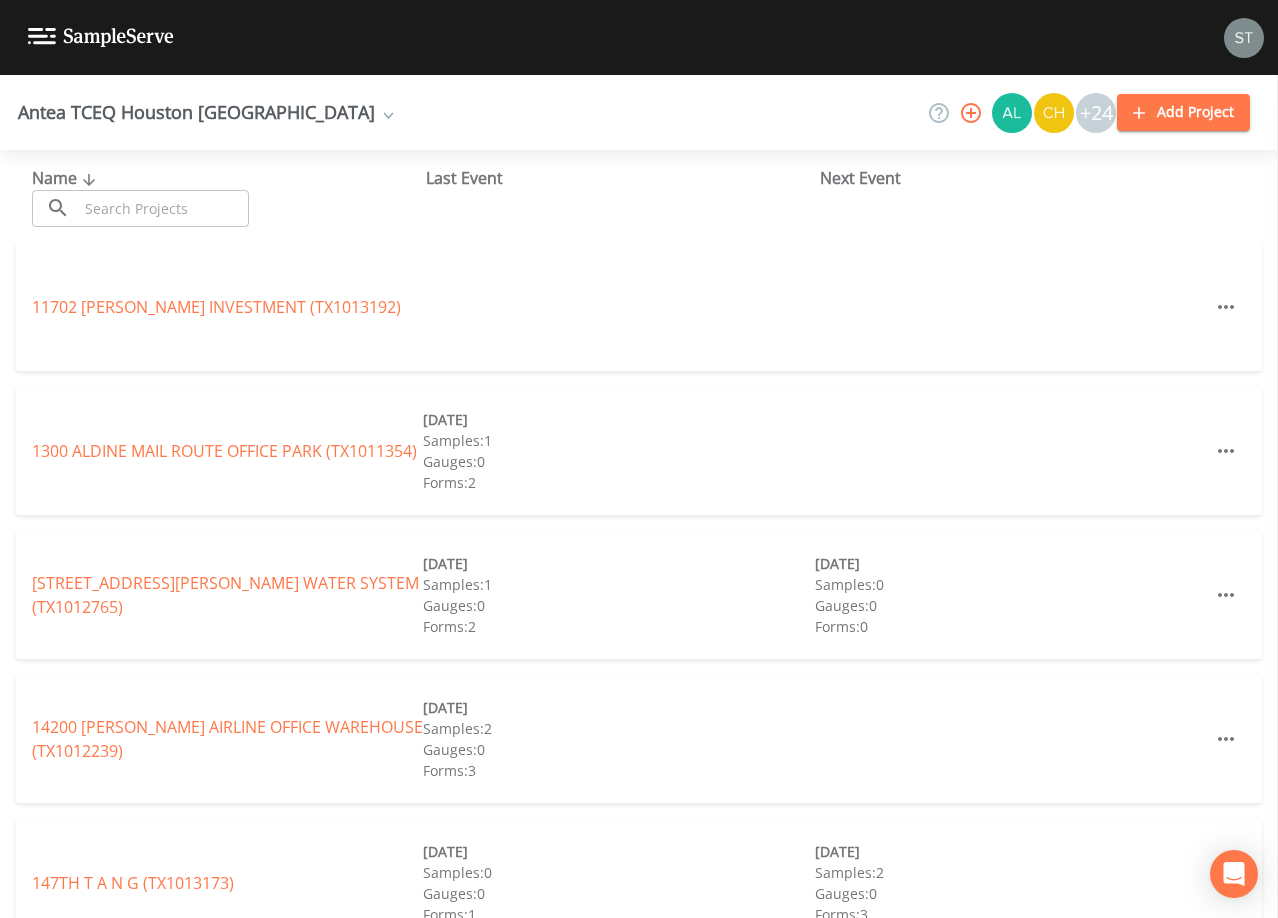 click at bounding box center [1244, 38] 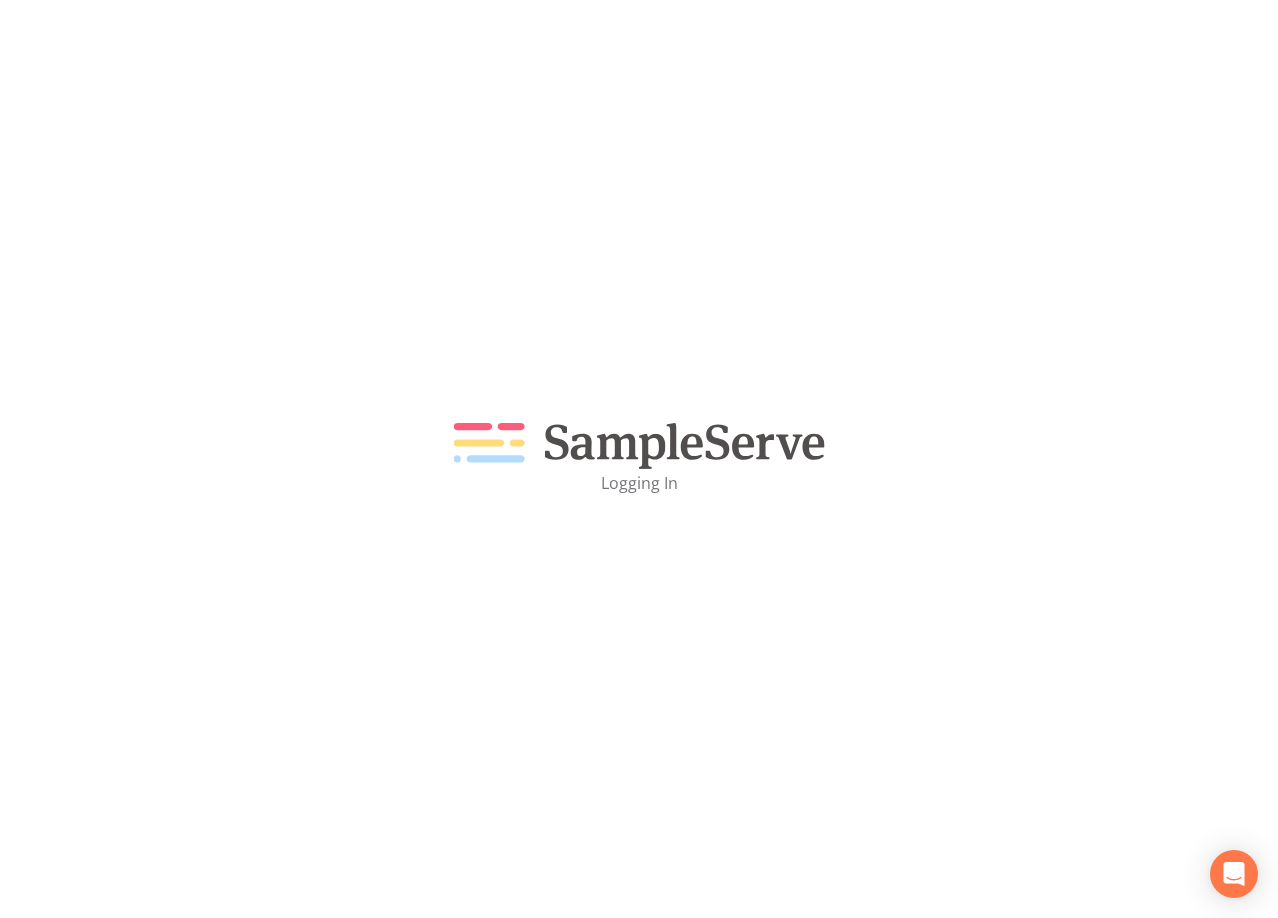 scroll, scrollTop: 0, scrollLeft: 0, axis: both 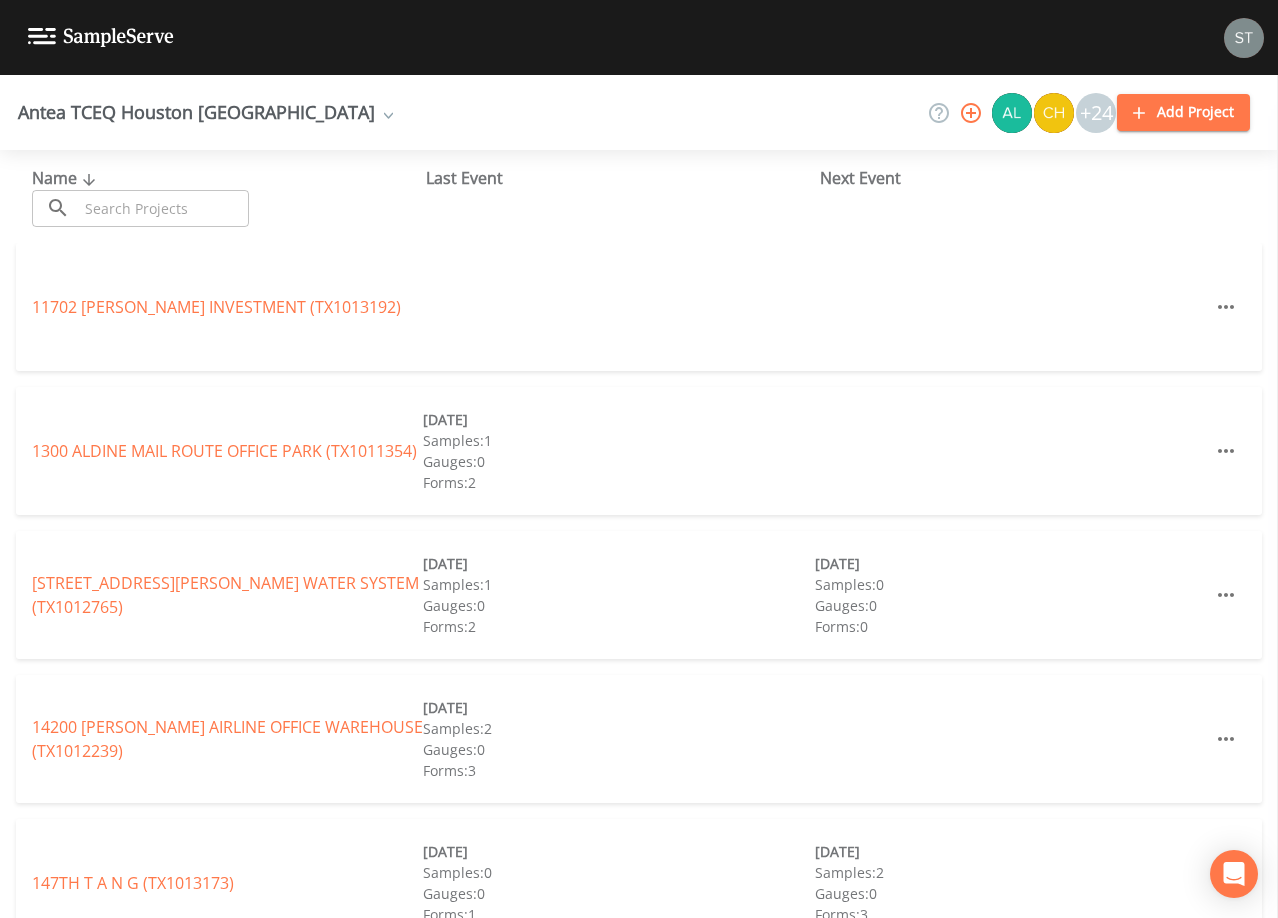 click at bounding box center [163, 208] 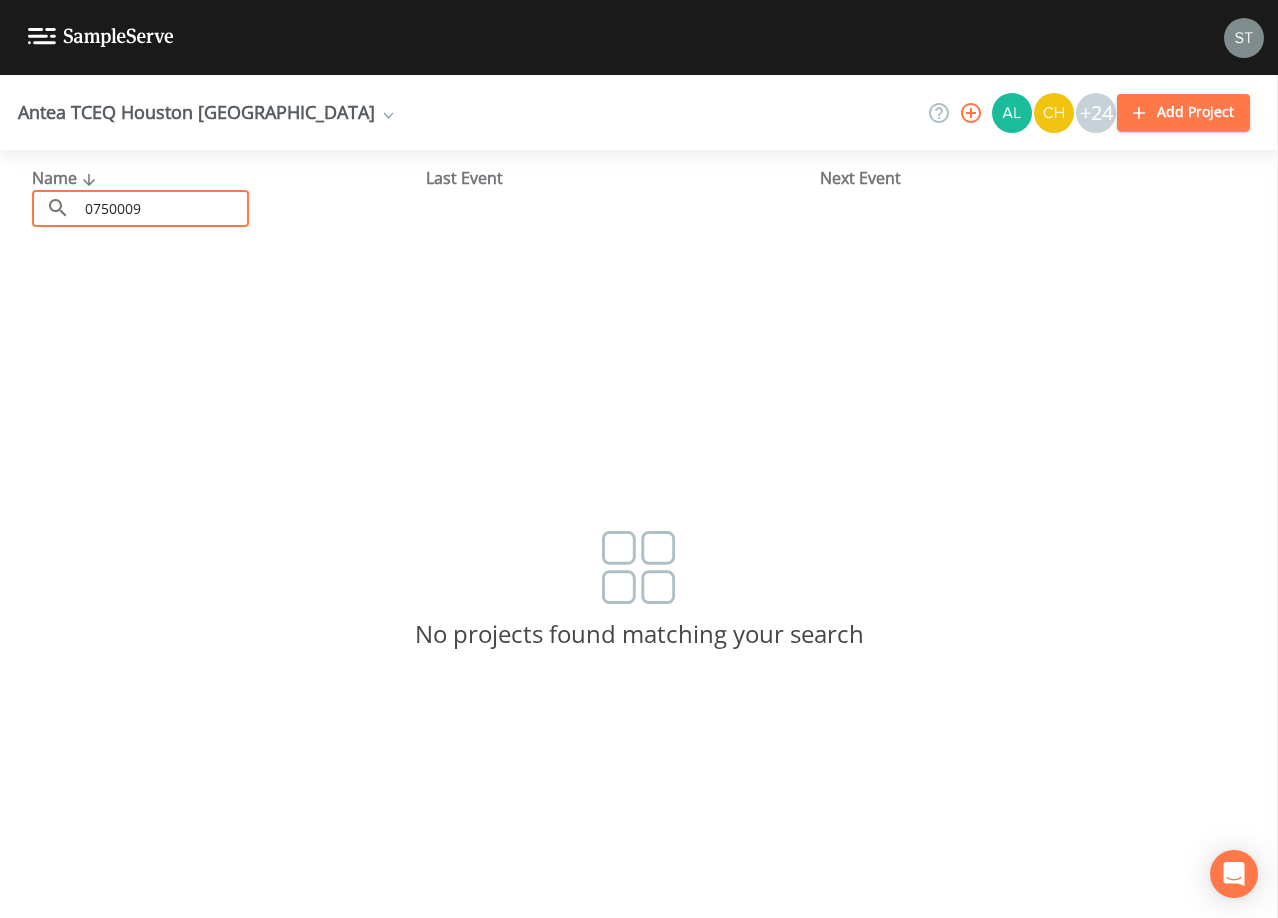 type on "0750009" 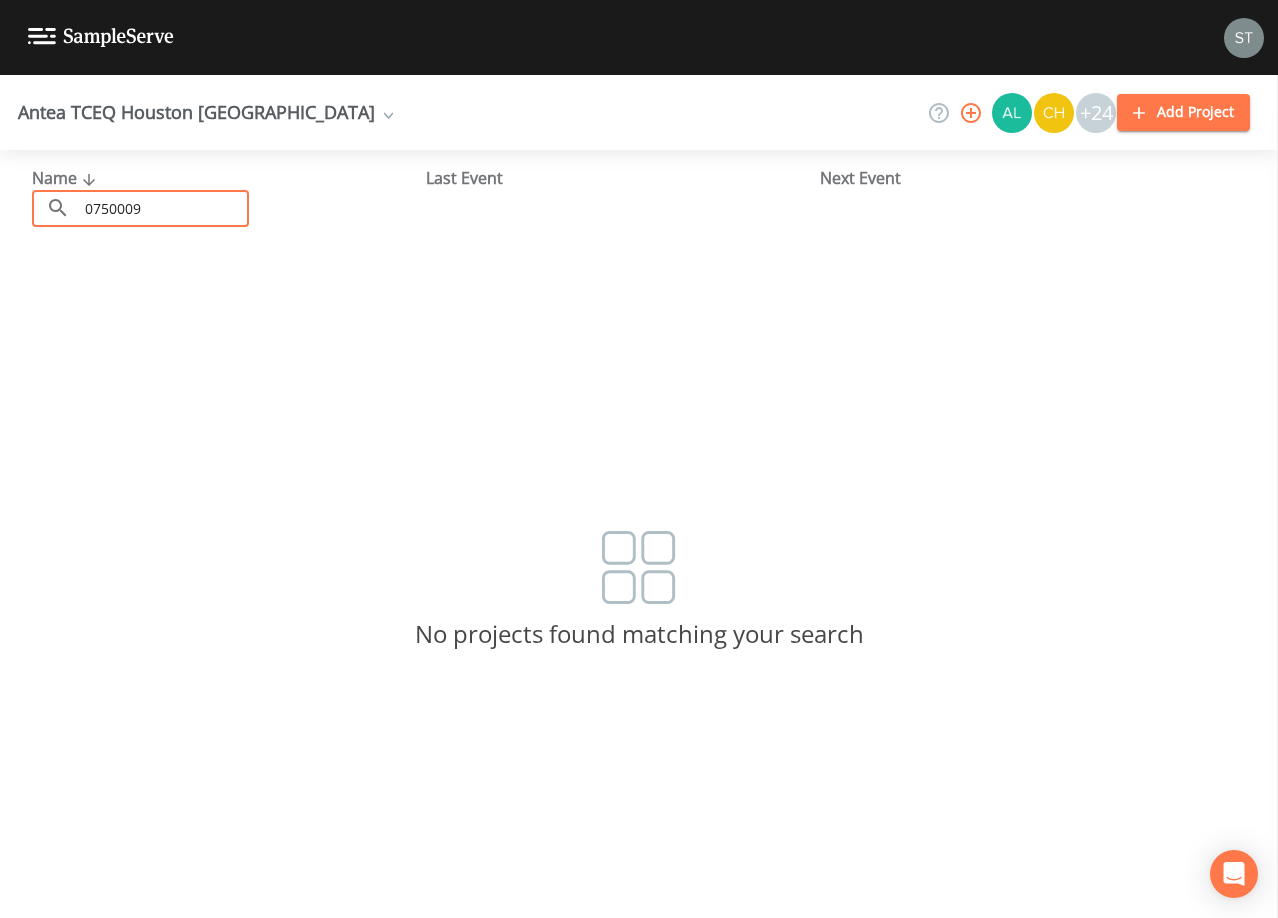 click on "0750009" at bounding box center [163, 208] 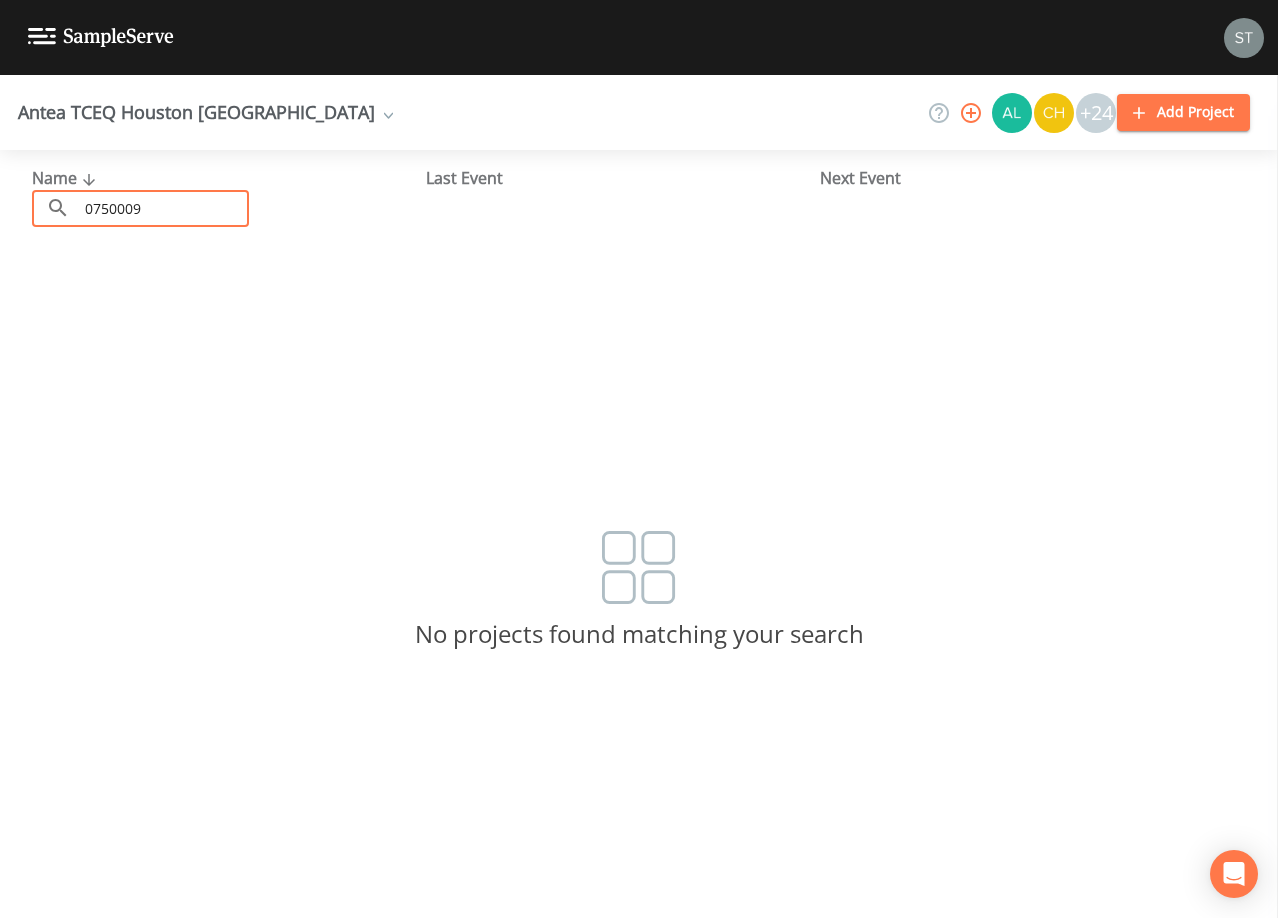 drag, startPoint x: 184, startPoint y: 205, endPoint x: 74, endPoint y: 199, distance: 110.16351 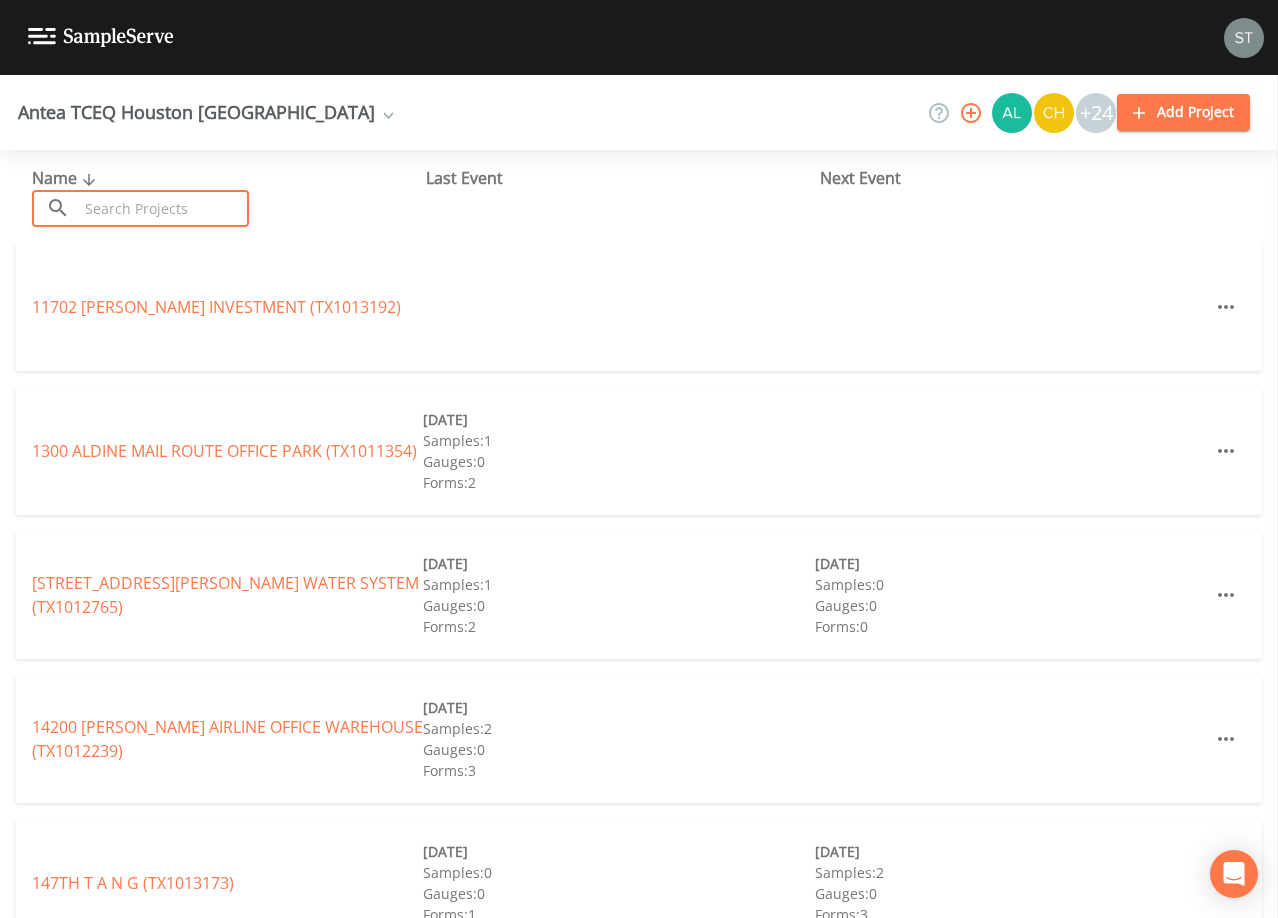 type 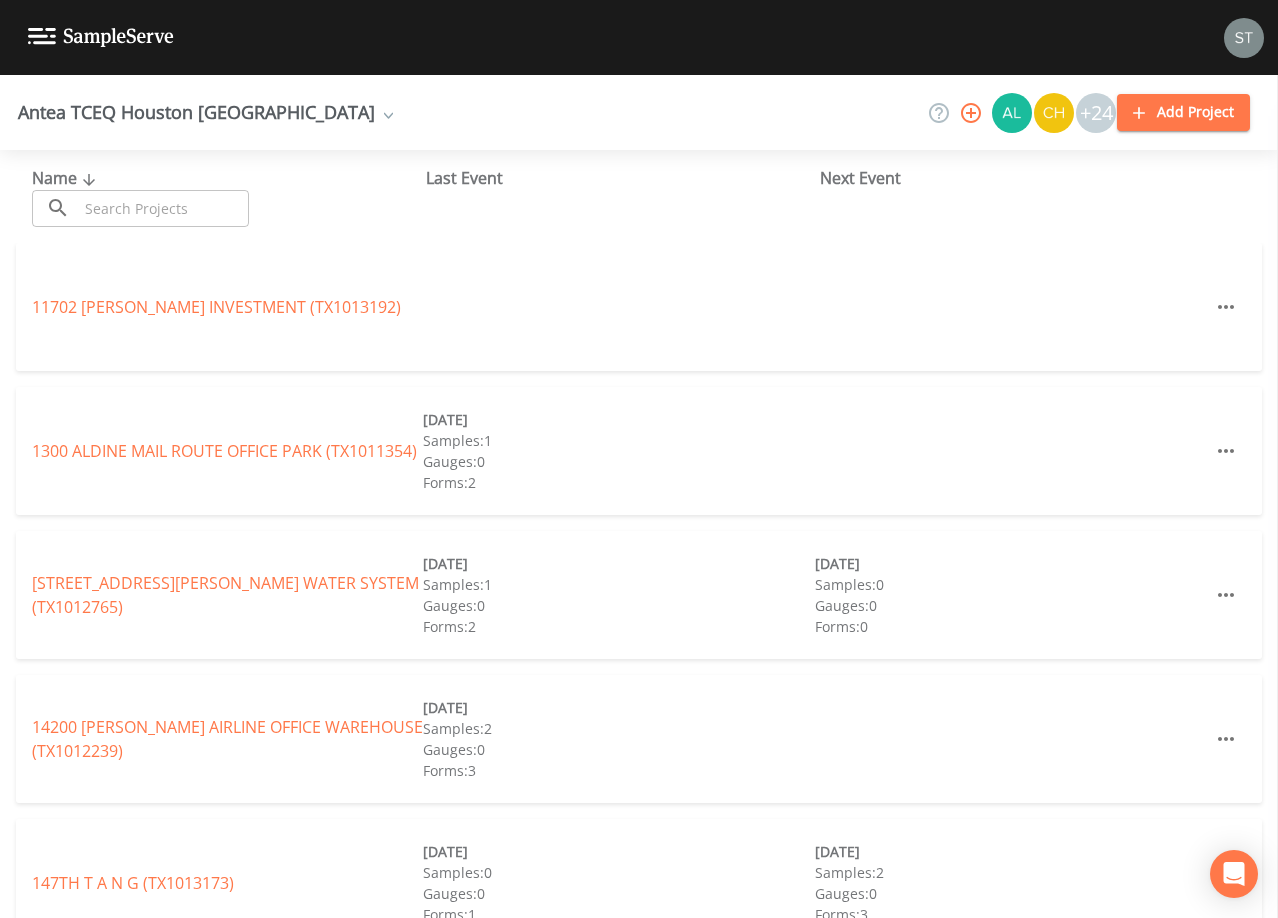click at bounding box center [163, 208] 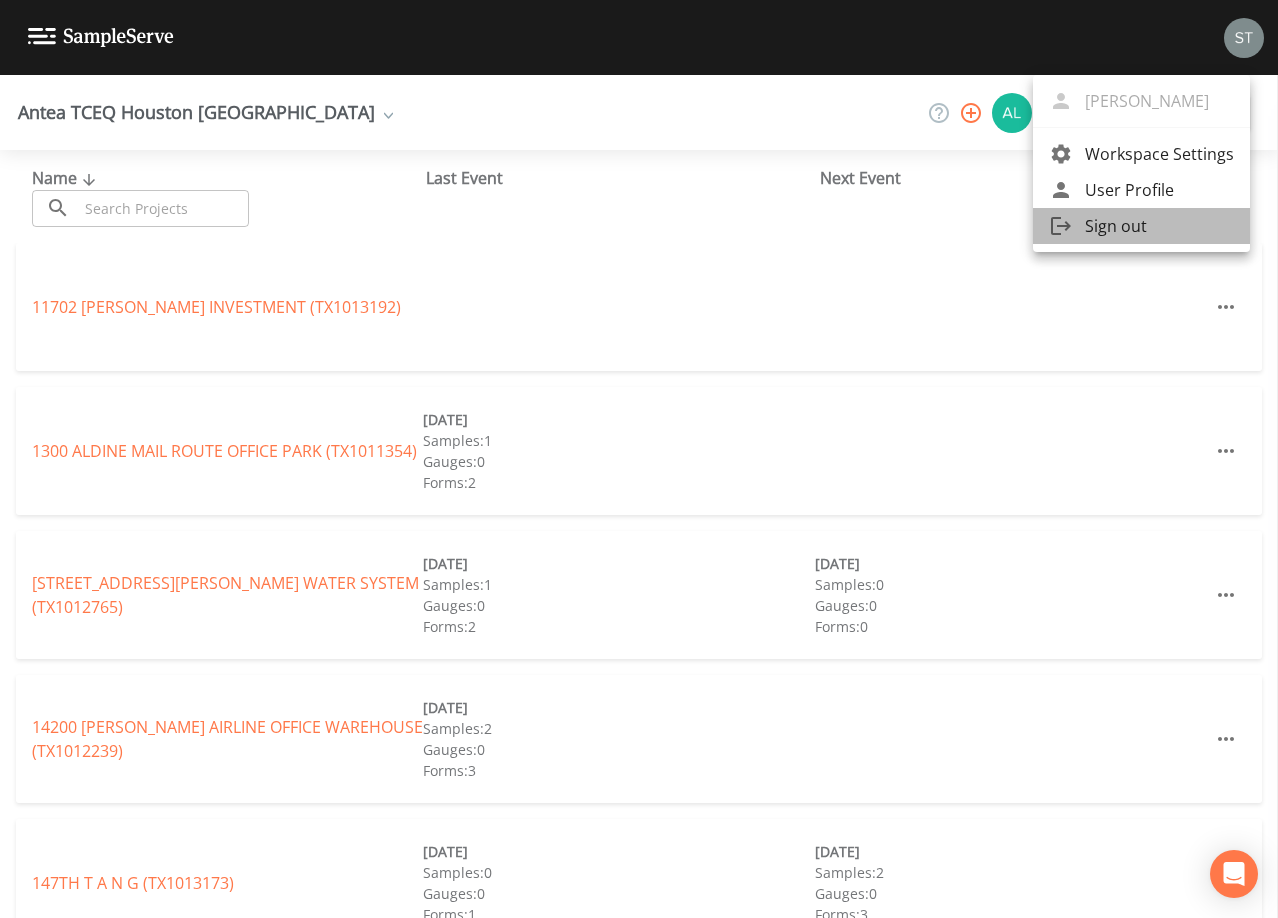 click on "Sign out" at bounding box center [1159, 226] 